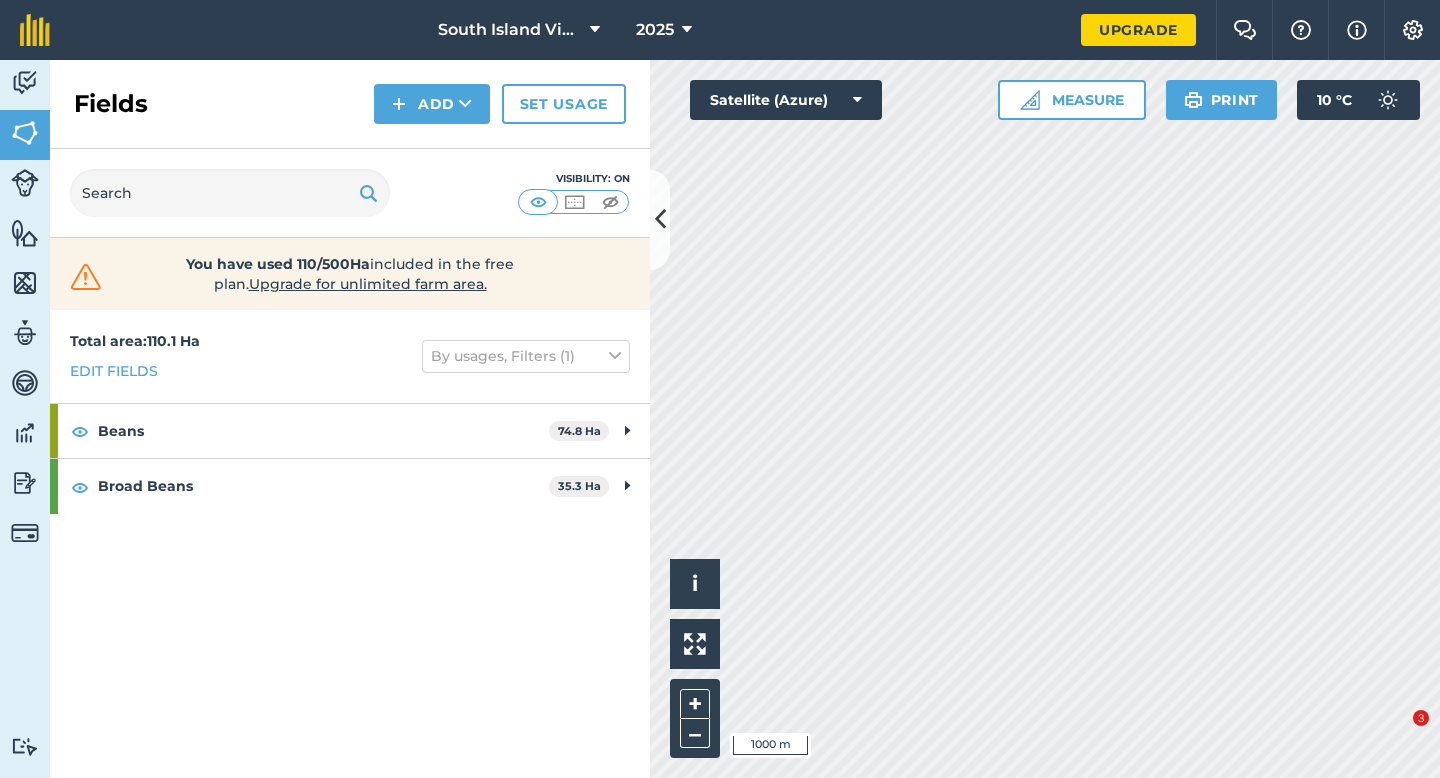scroll, scrollTop: 0, scrollLeft: 0, axis: both 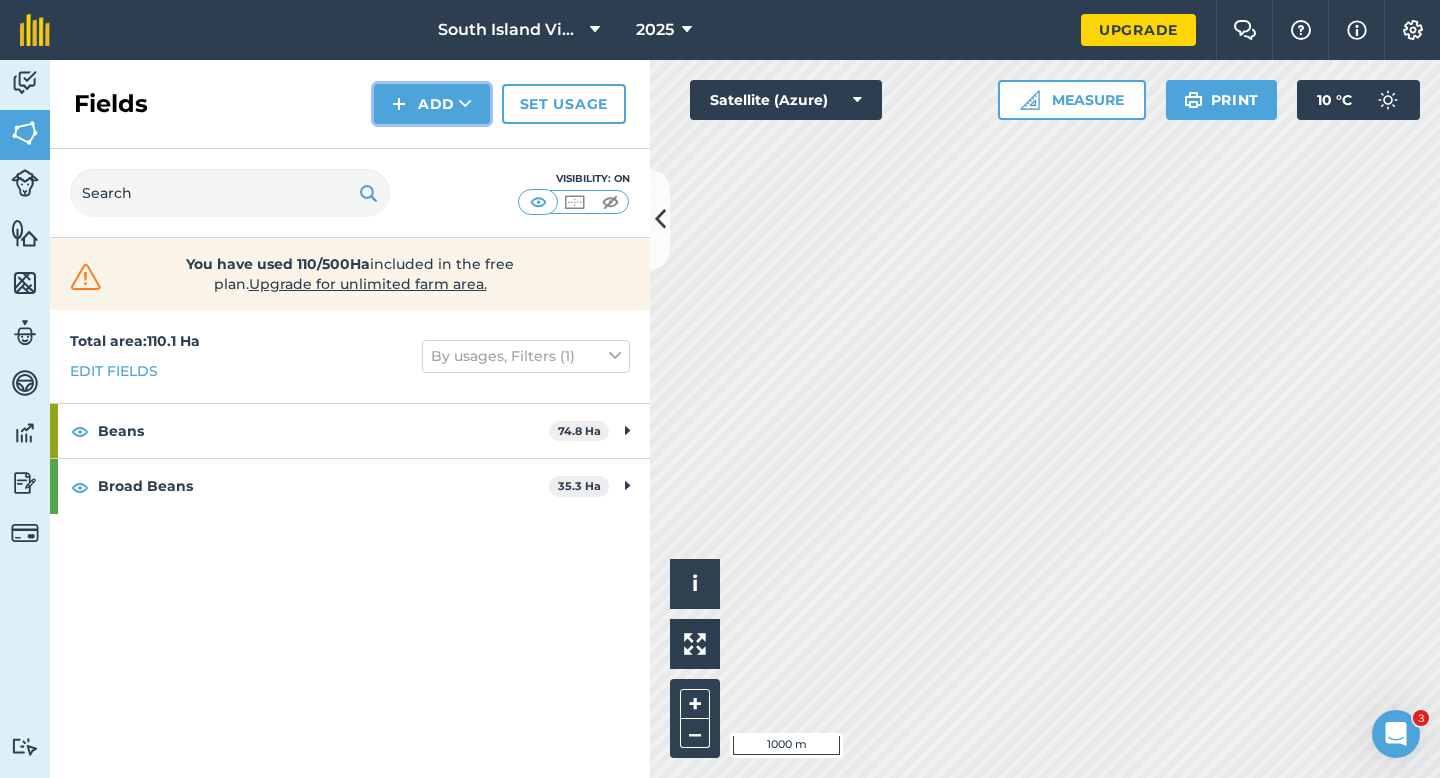 click on "Add" at bounding box center (432, 104) 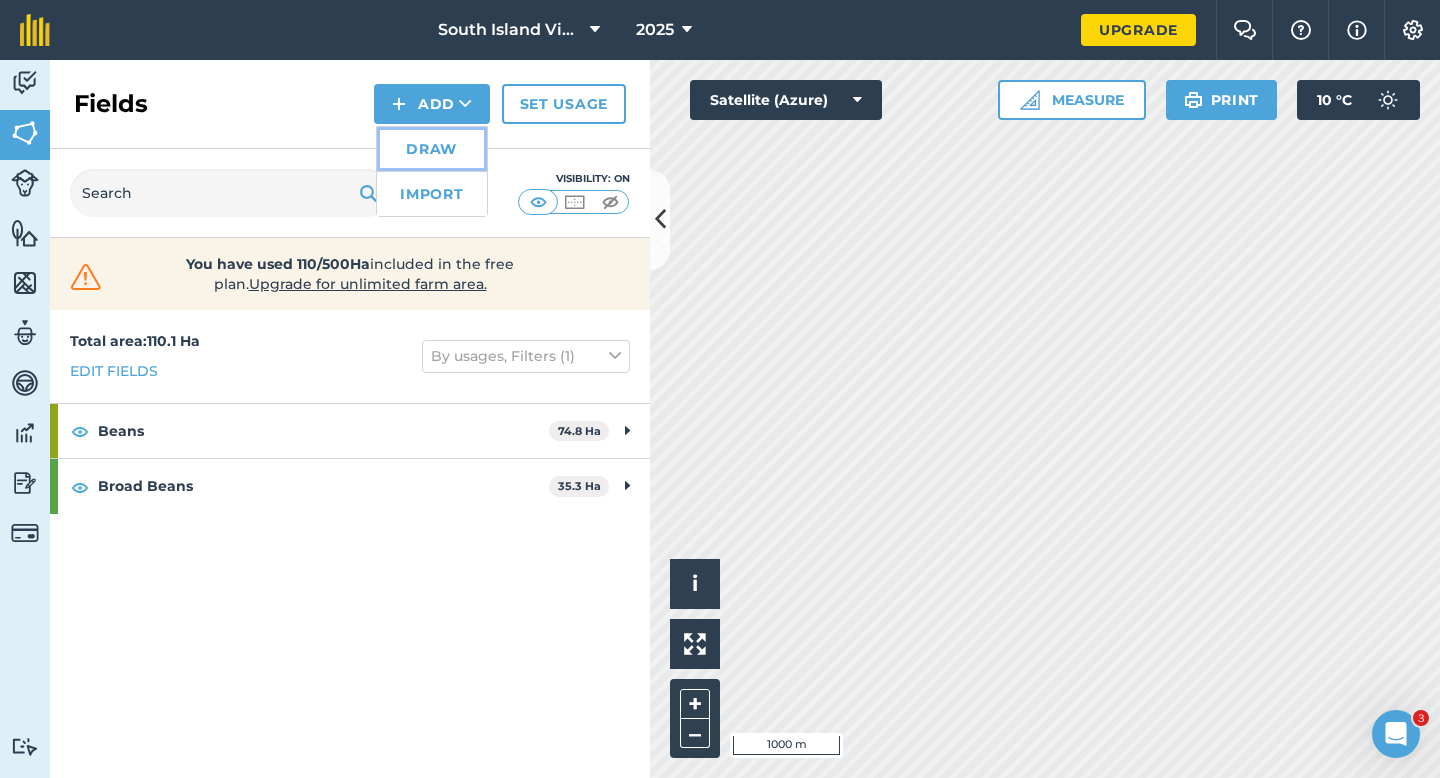 click on "Draw" at bounding box center [432, 149] 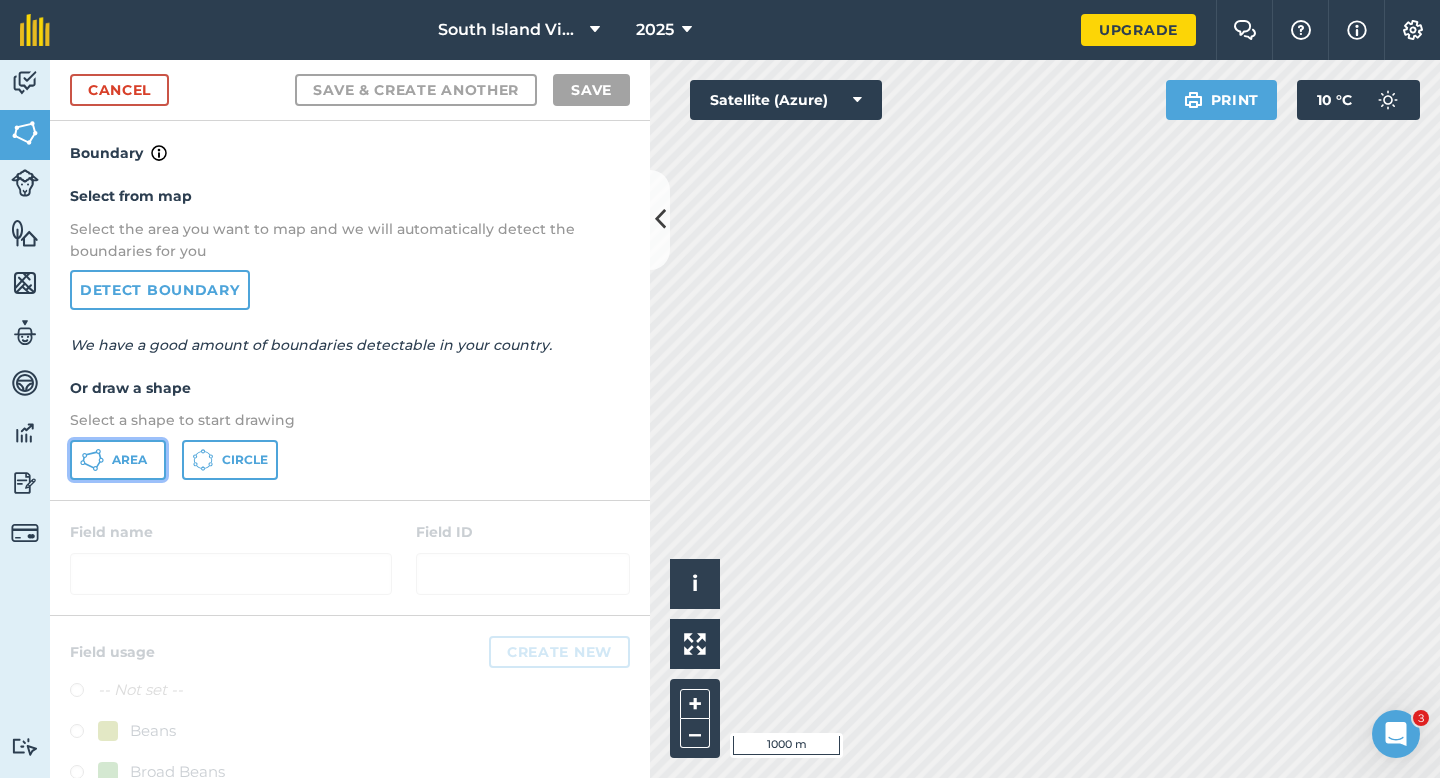 click on "Area" at bounding box center [118, 460] 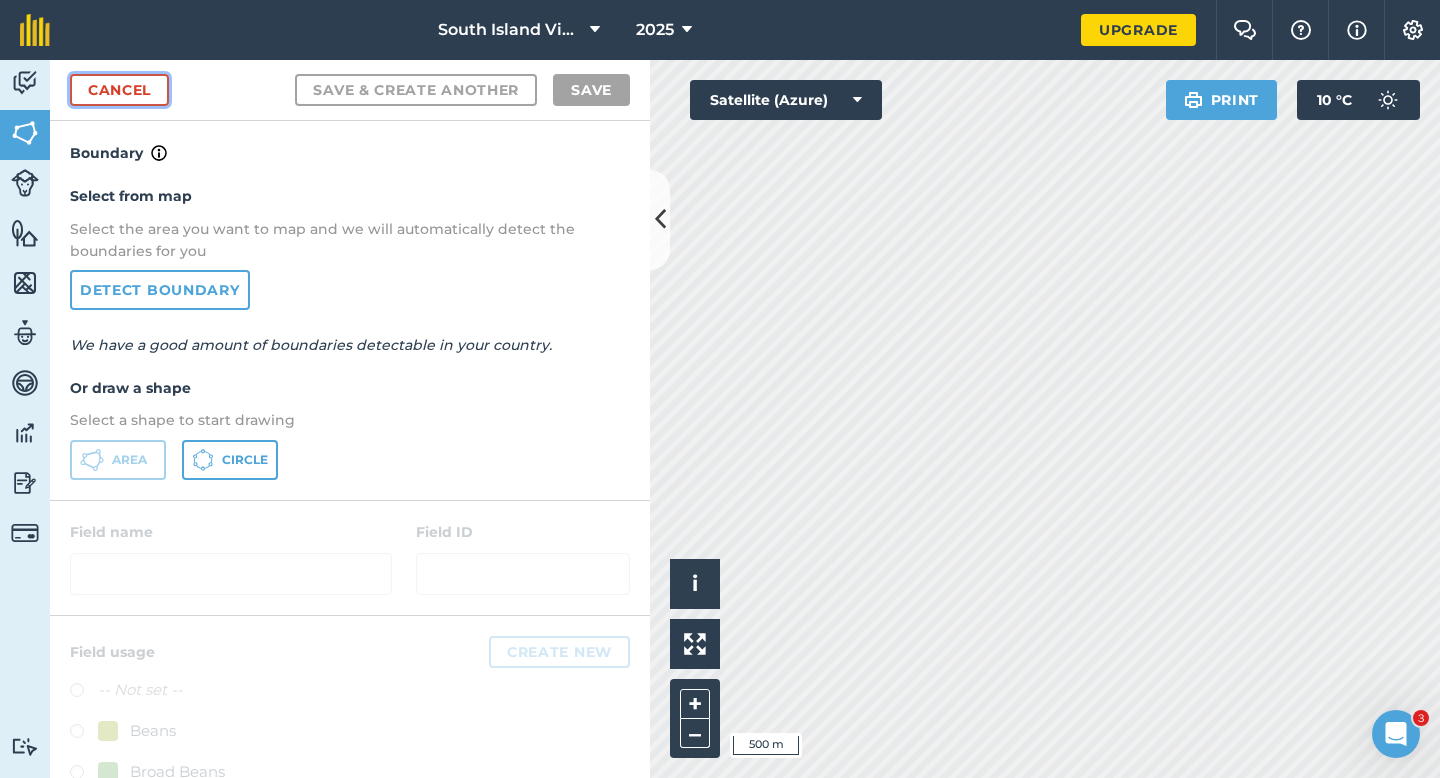 click on "Cancel" at bounding box center [119, 90] 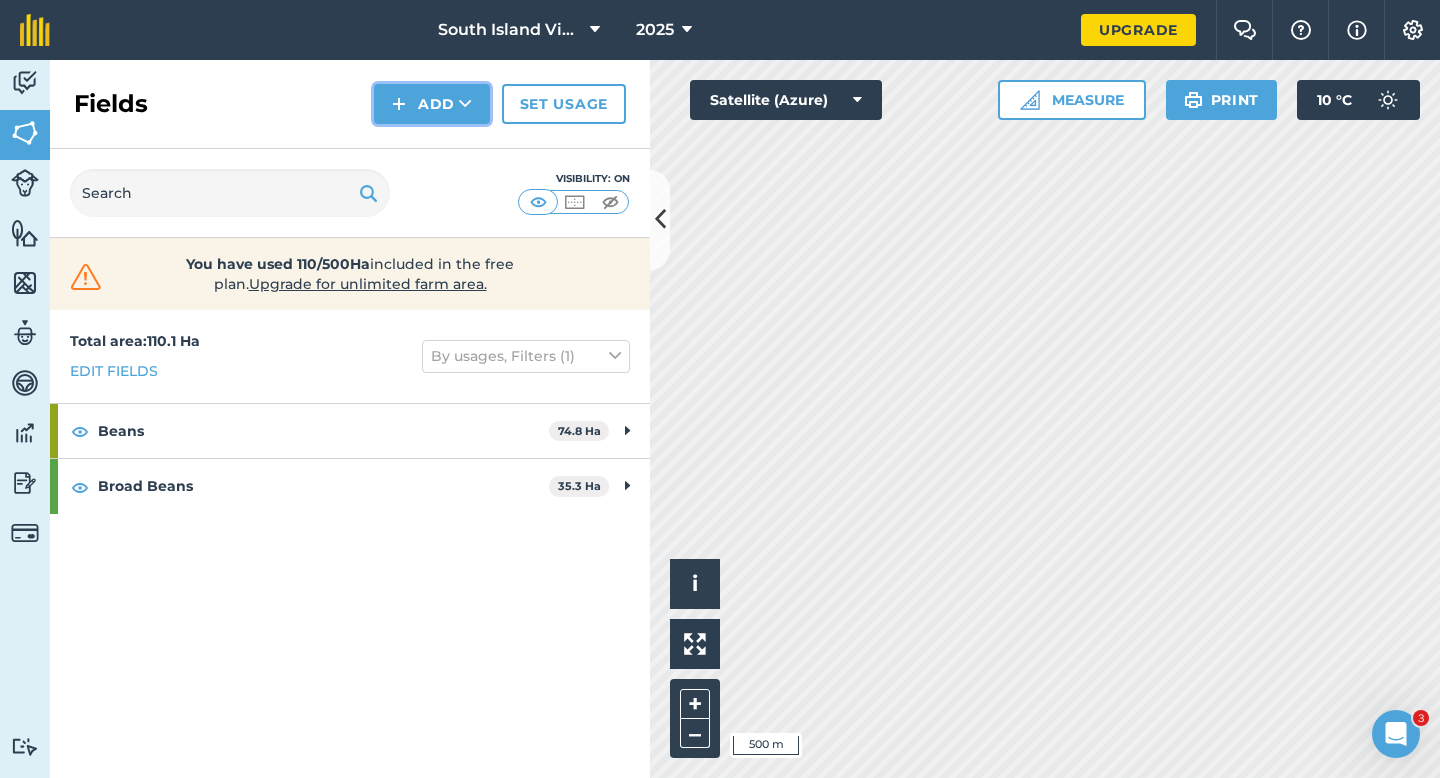 click on "Add" at bounding box center (432, 104) 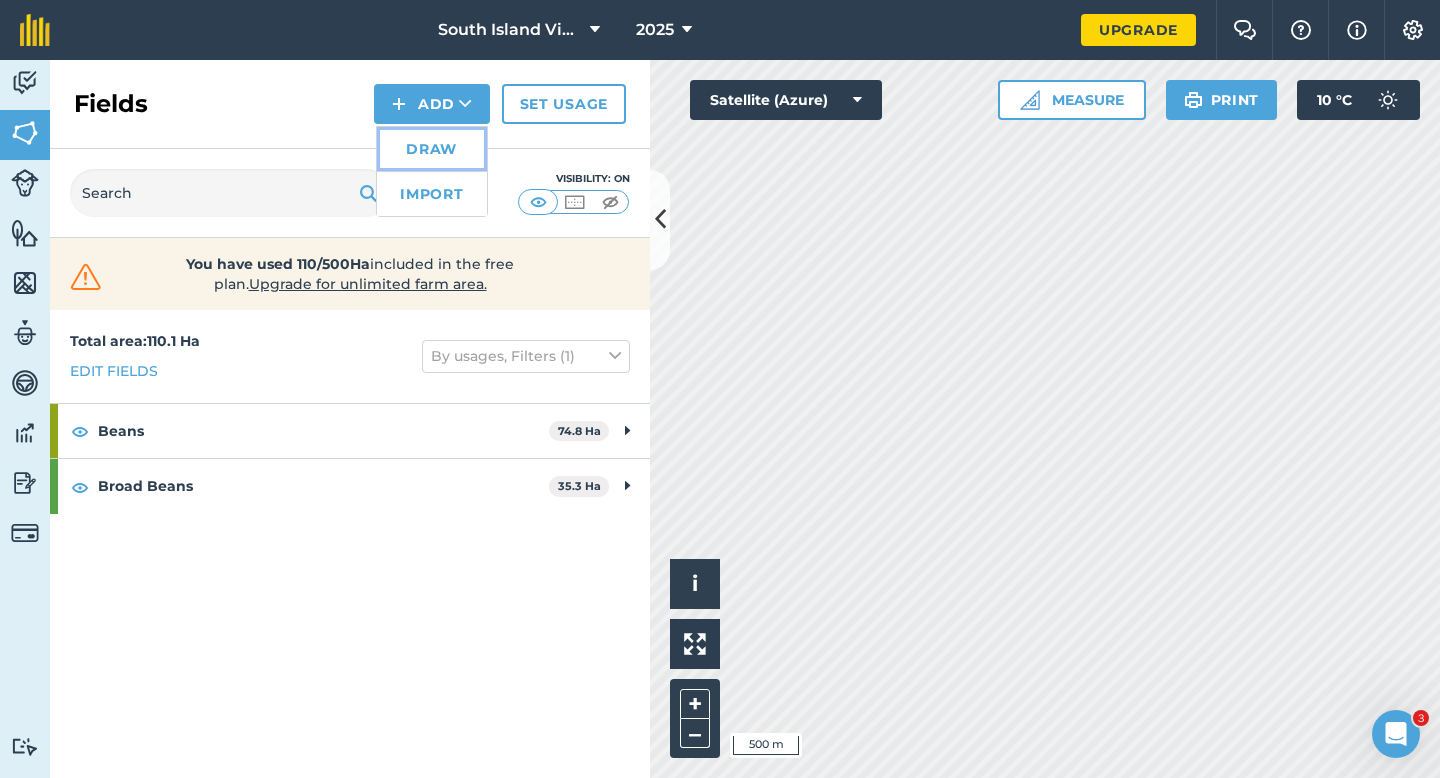click on "Draw" at bounding box center (432, 149) 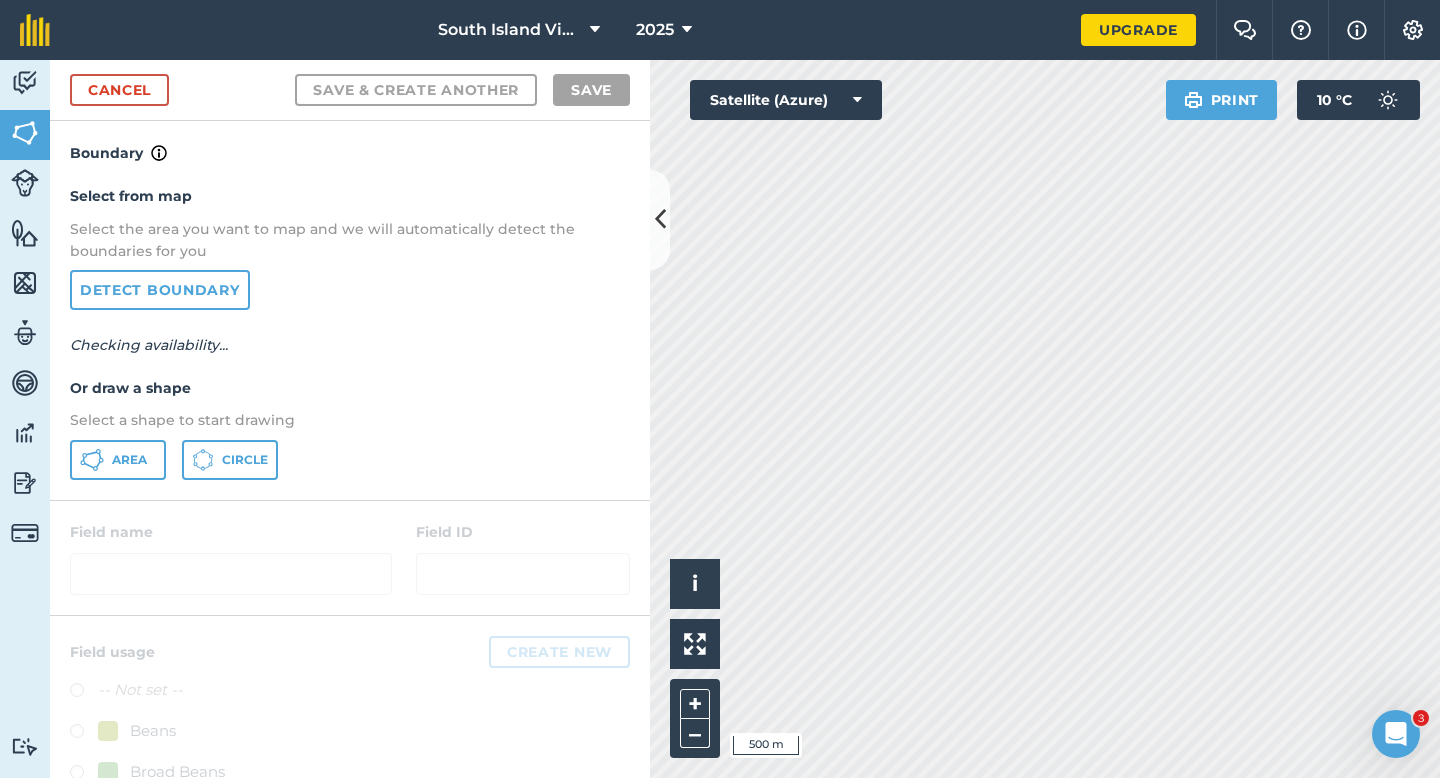 click on "Select from map Select the area you want to map and we will automatically detect the boundaries for you Detect boundary Checking availability... Or draw a shape Select a shape to start drawing Area Circle" at bounding box center [350, 332] 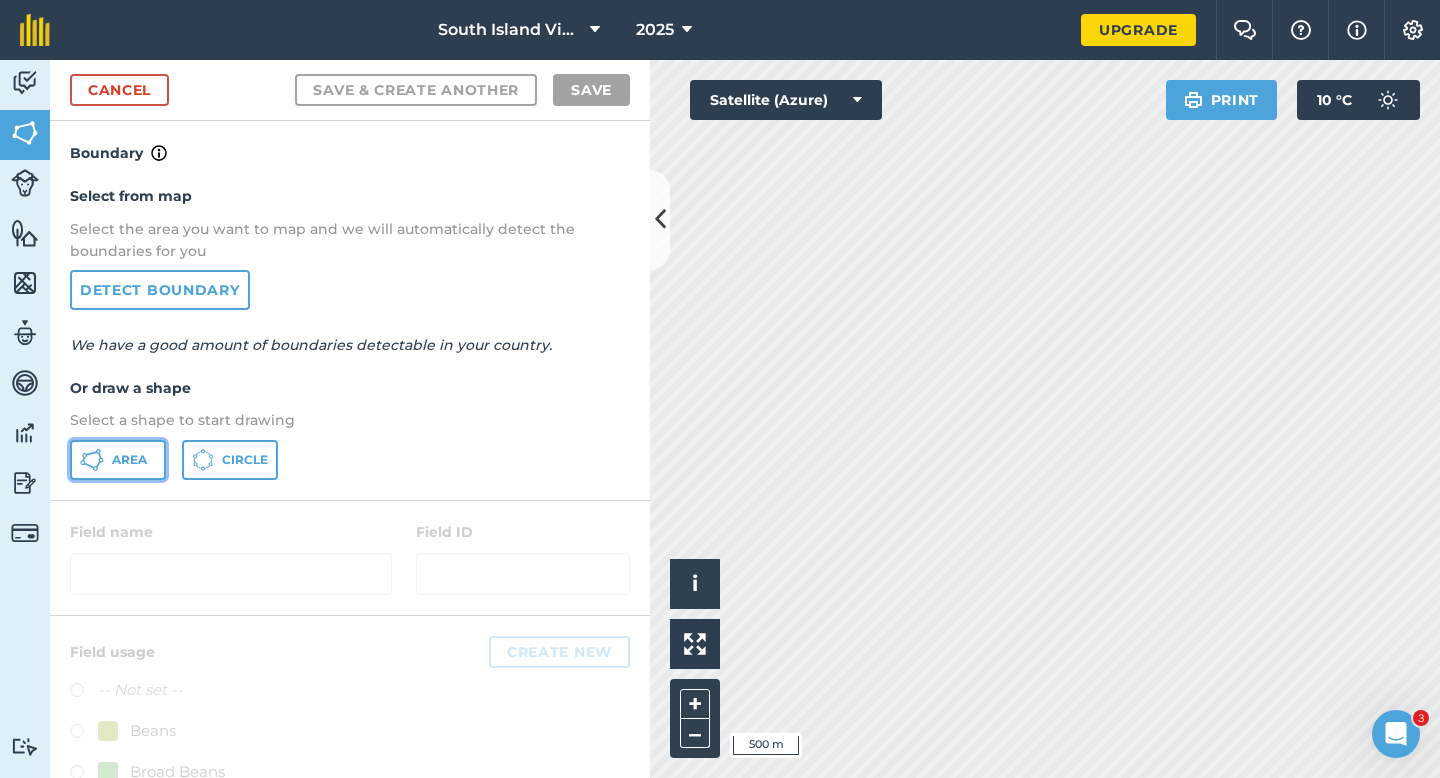 click on "Area" at bounding box center (118, 460) 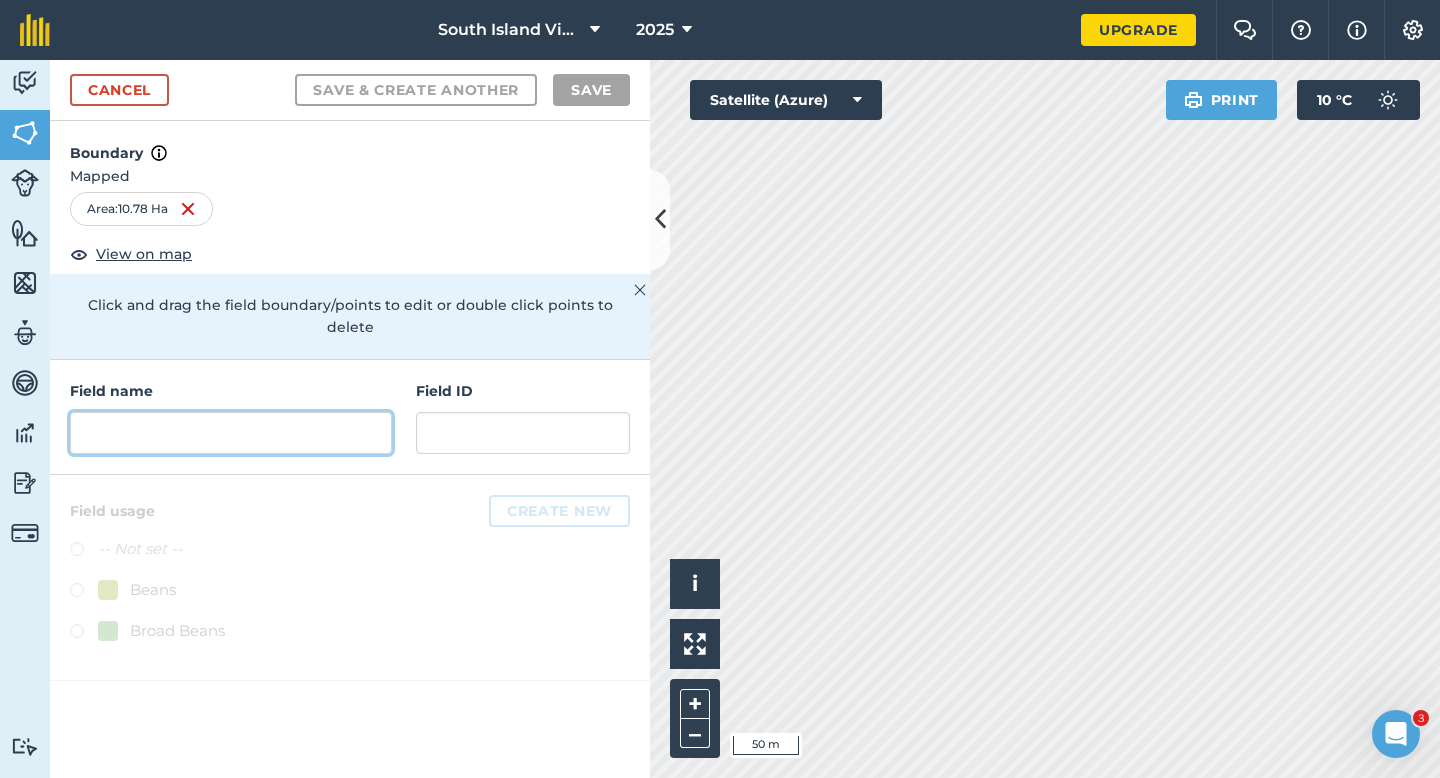 click at bounding box center (231, 433) 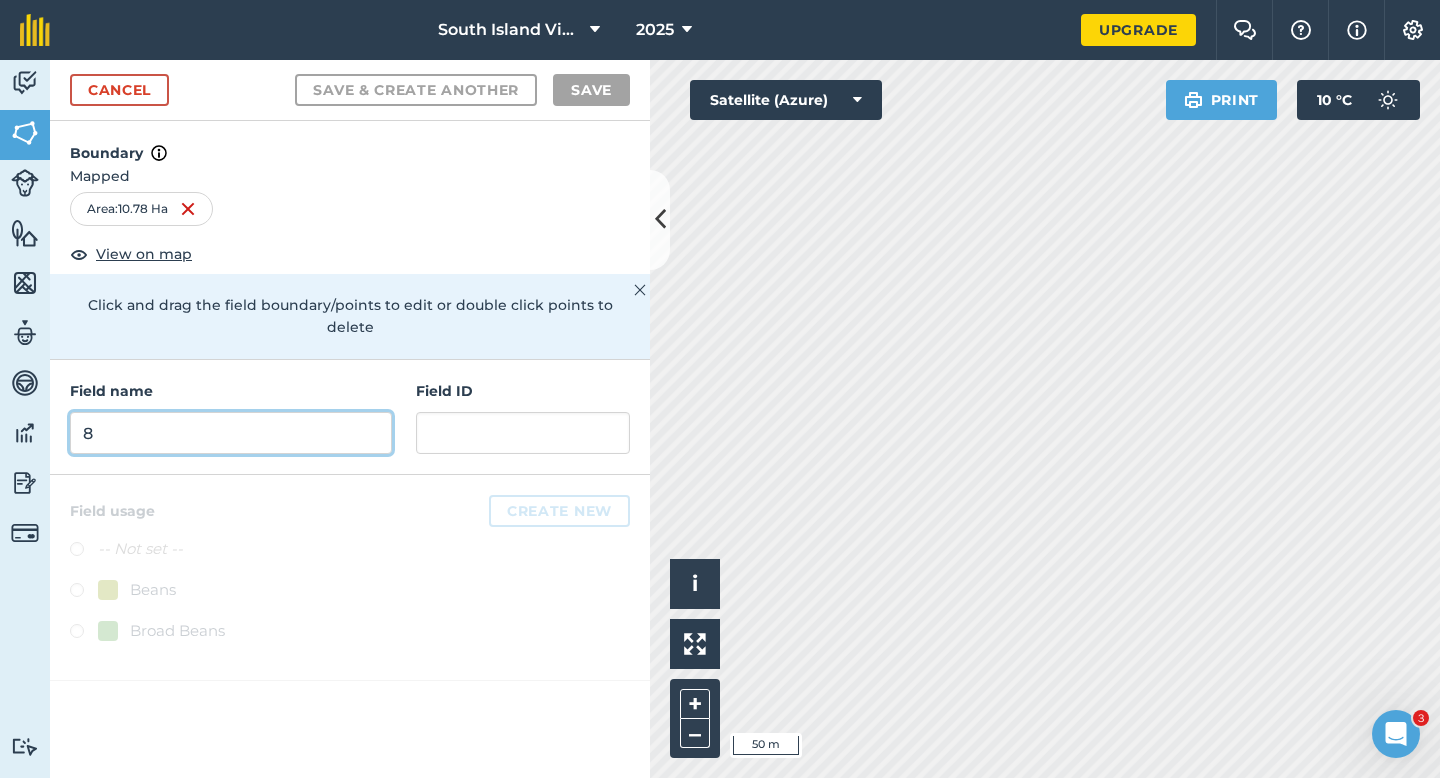 type on "8" 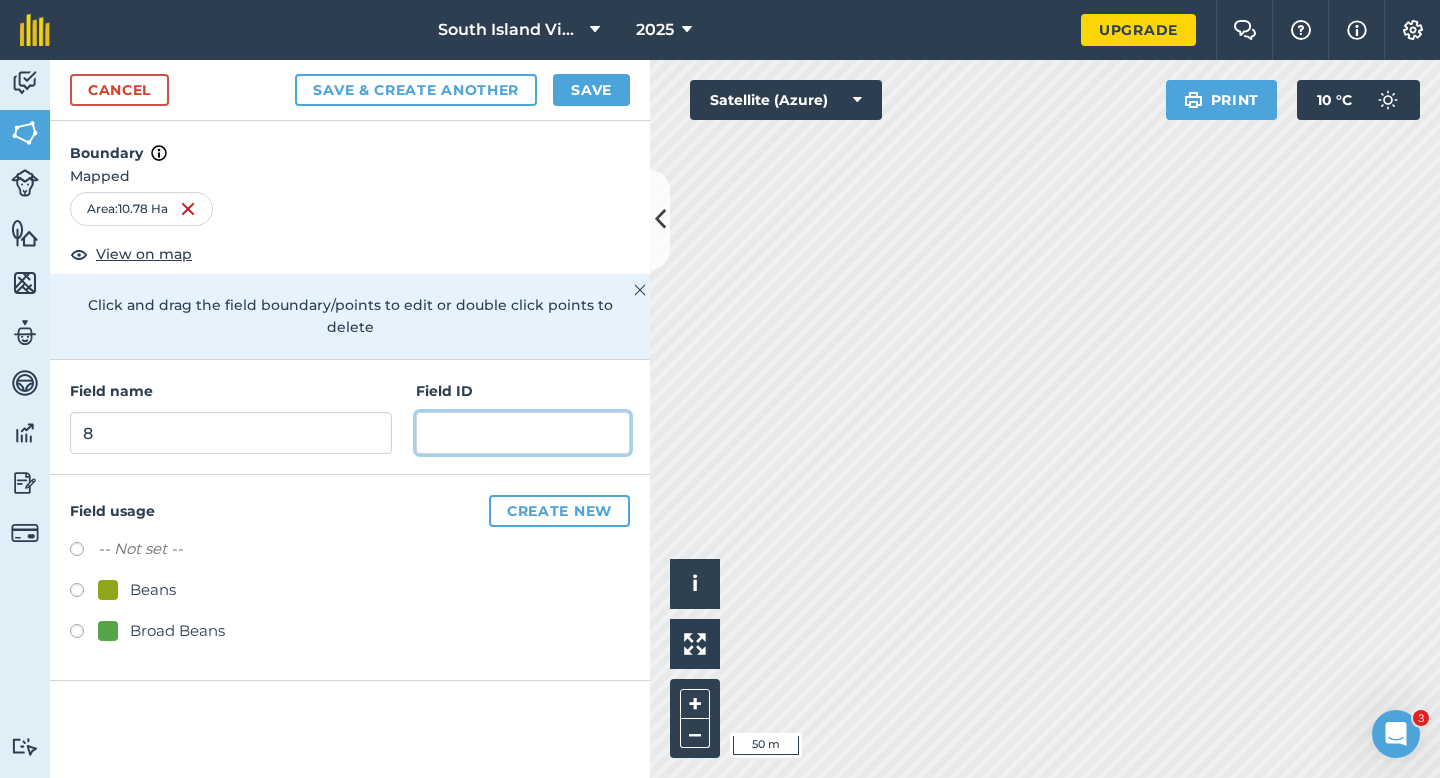 click at bounding box center [523, 433] 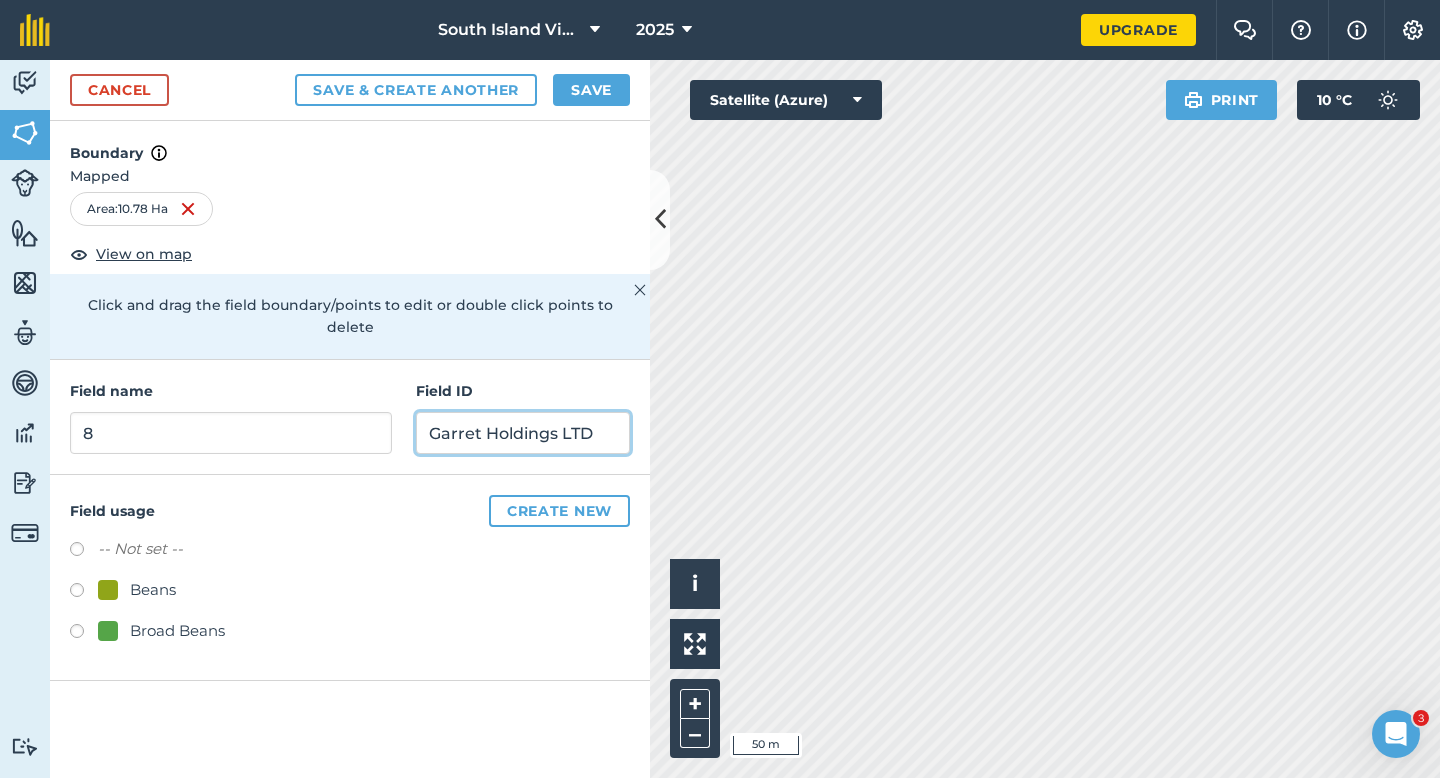 type on "Garret Holdings LTD" 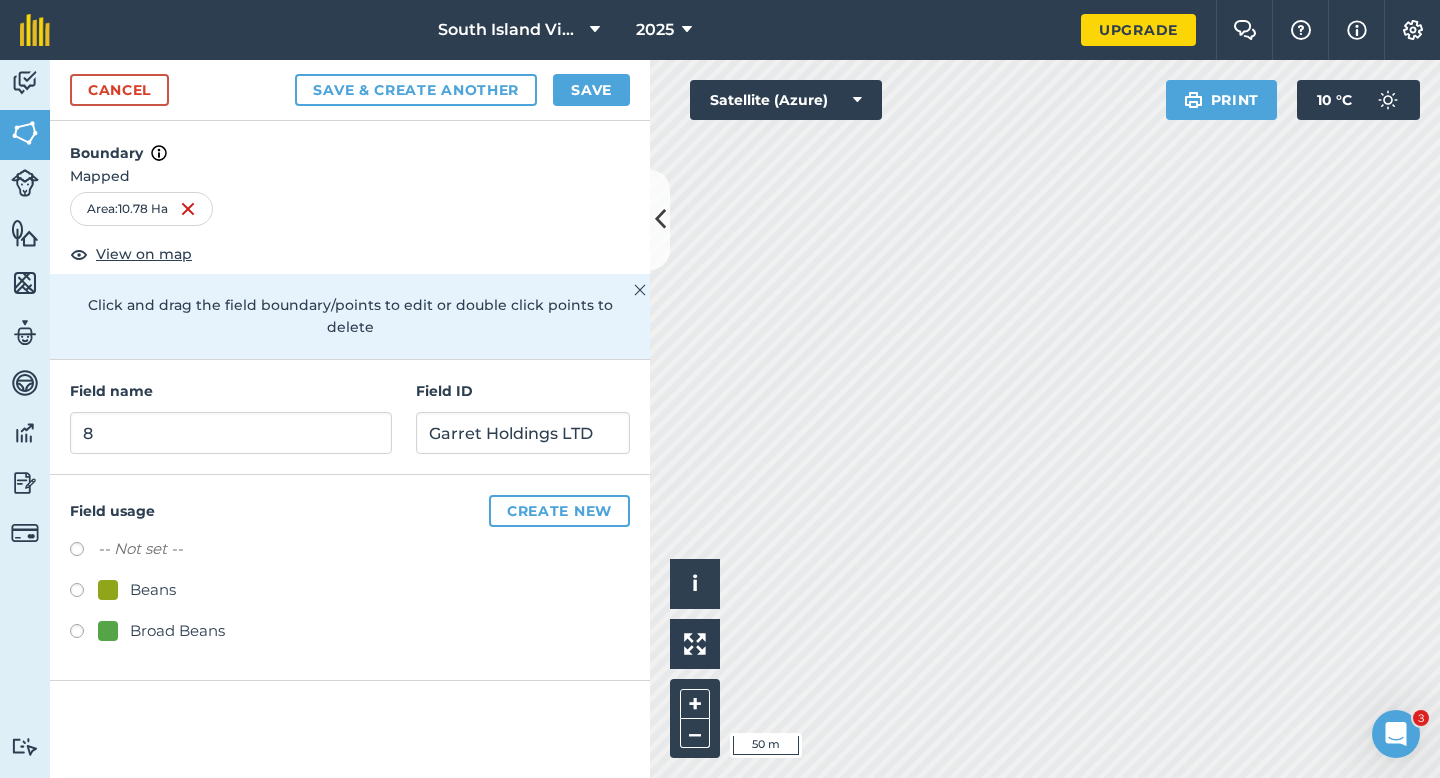 click on "Beans" at bounding box center [137, 590] 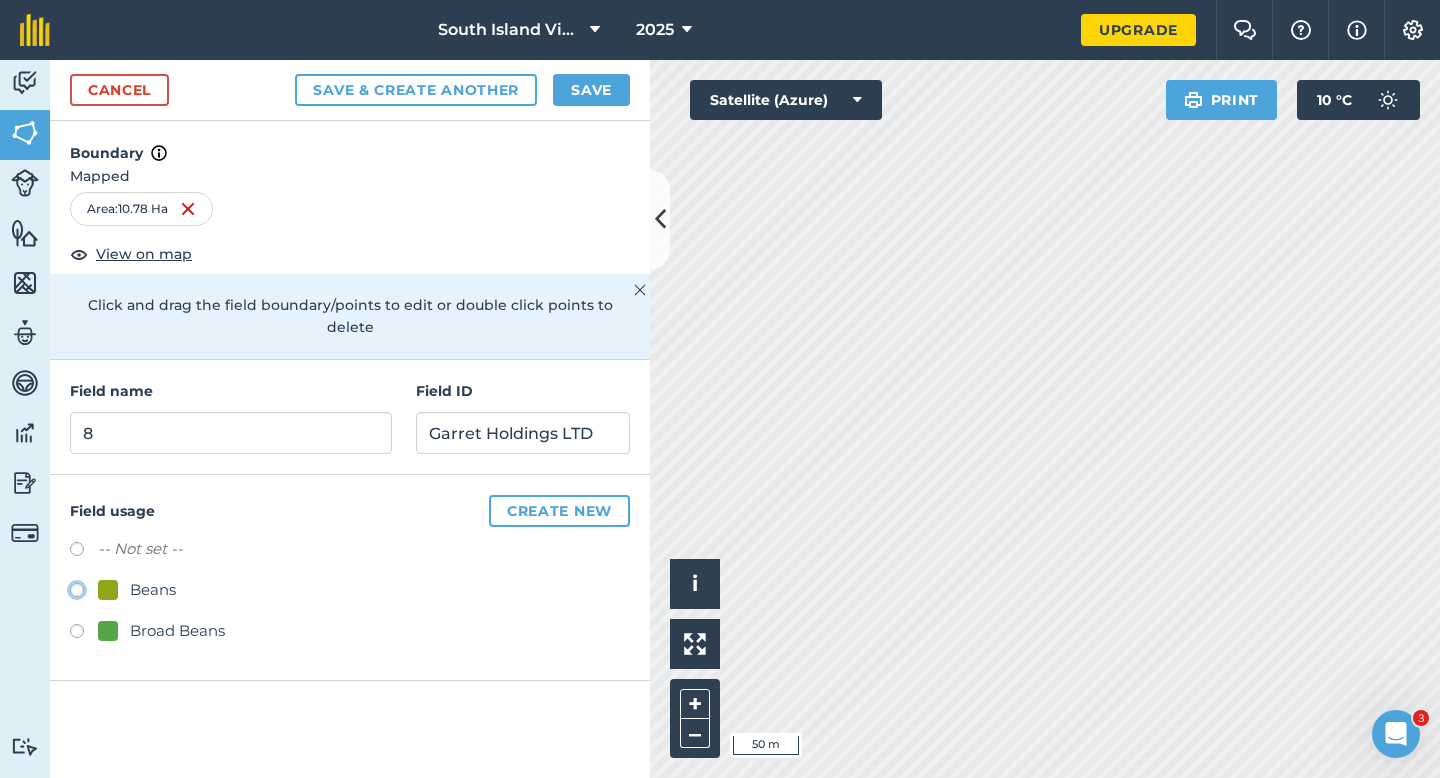 click on "Beans" at bounding box center [-9923, 589] 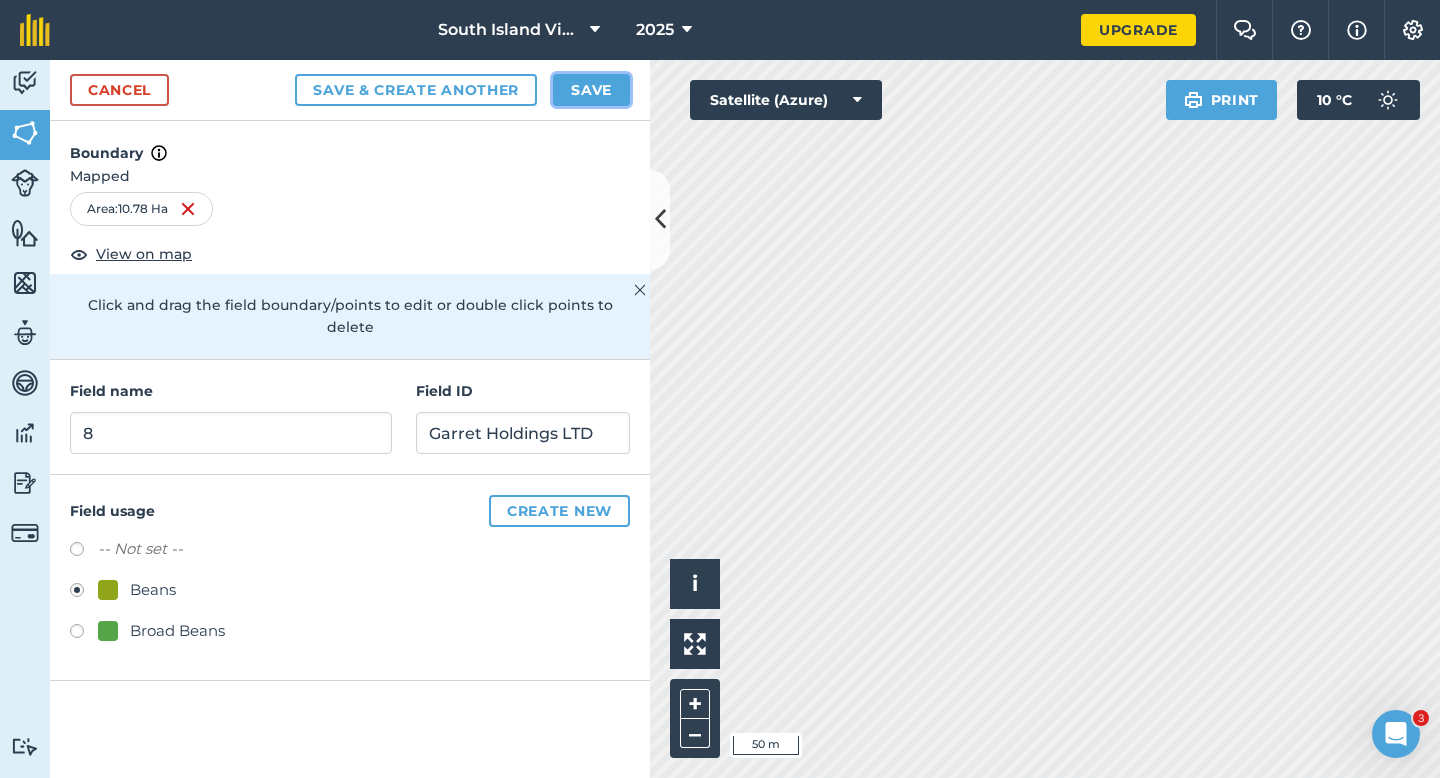 click on "Save" at bounding box center [591, 90] 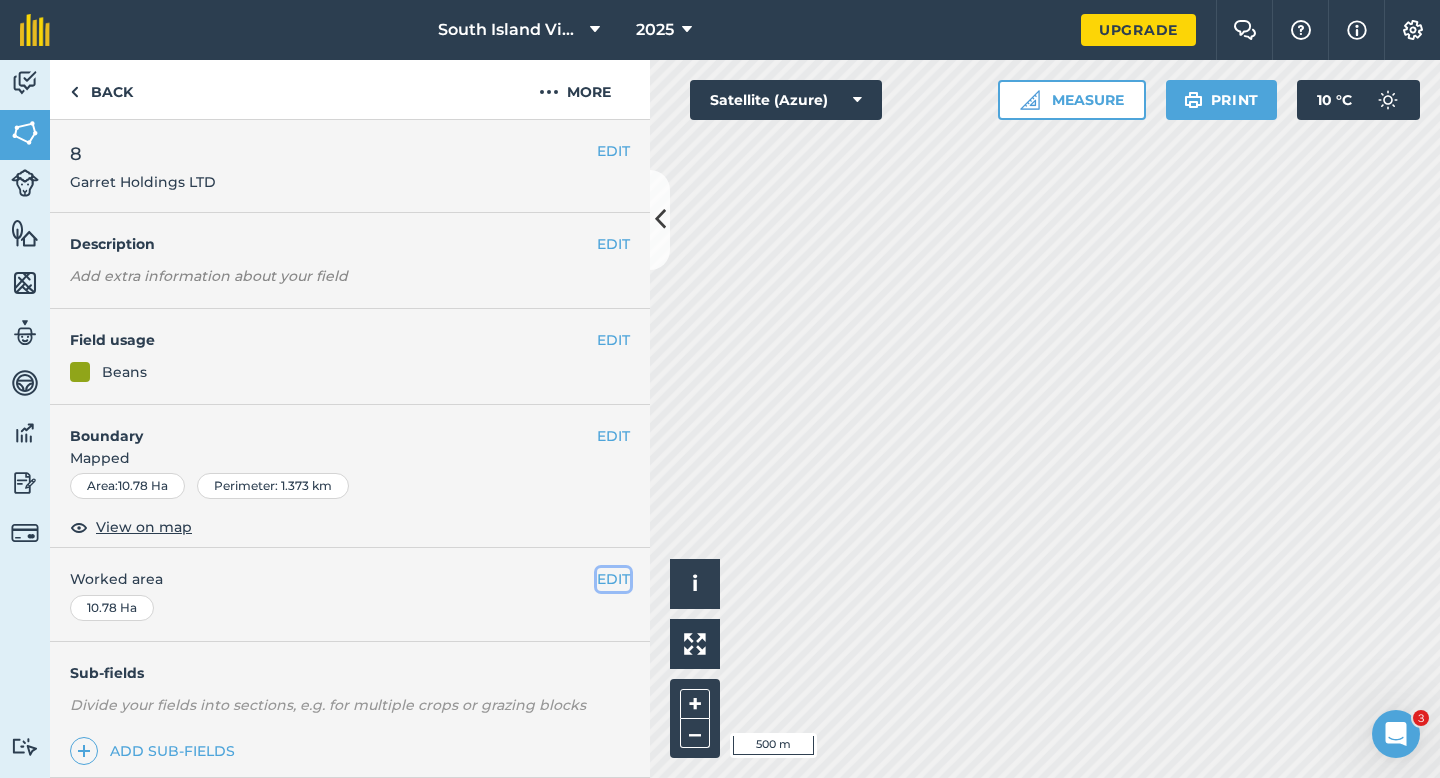 click on "EDIT" at bounding box center [613, 579] 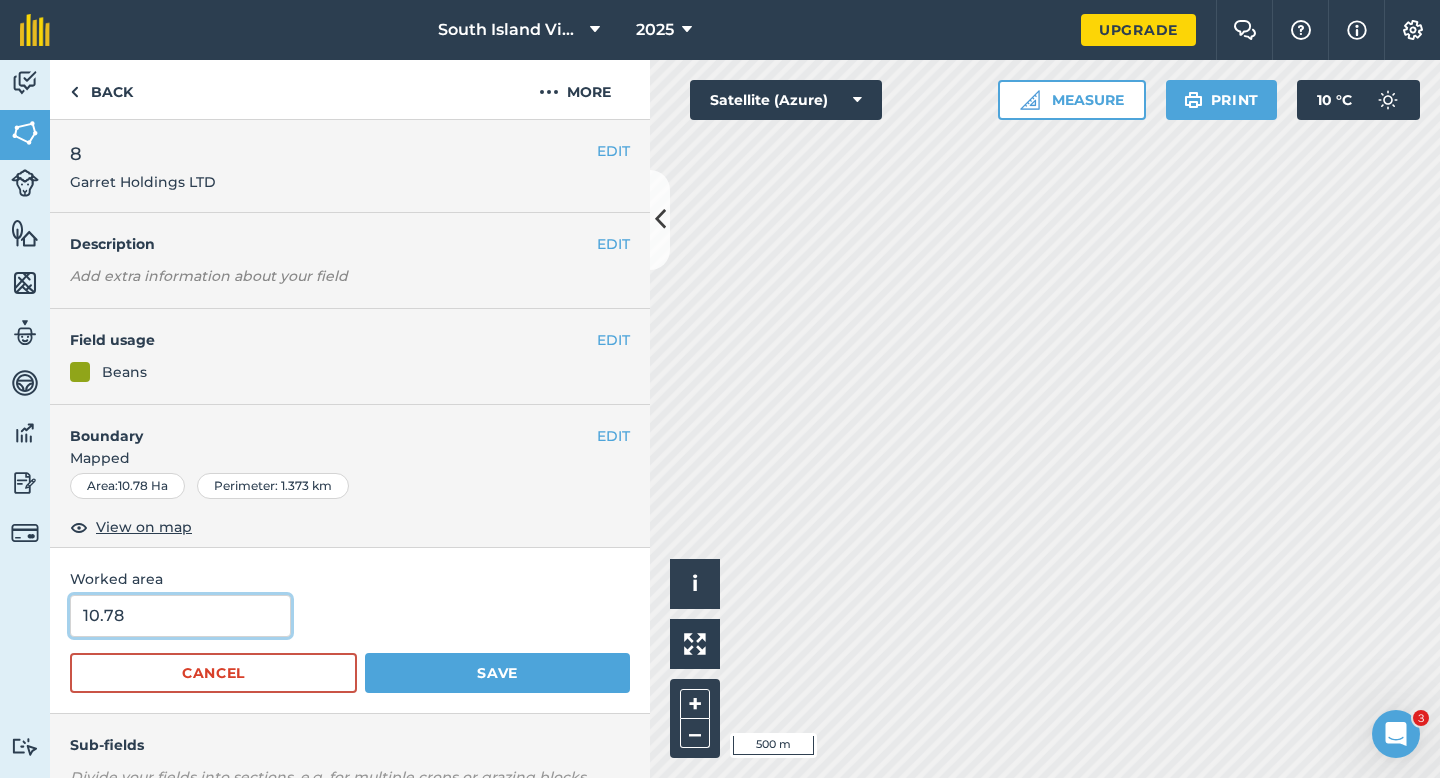 click on "10.78" at bounding box center [180, 616] 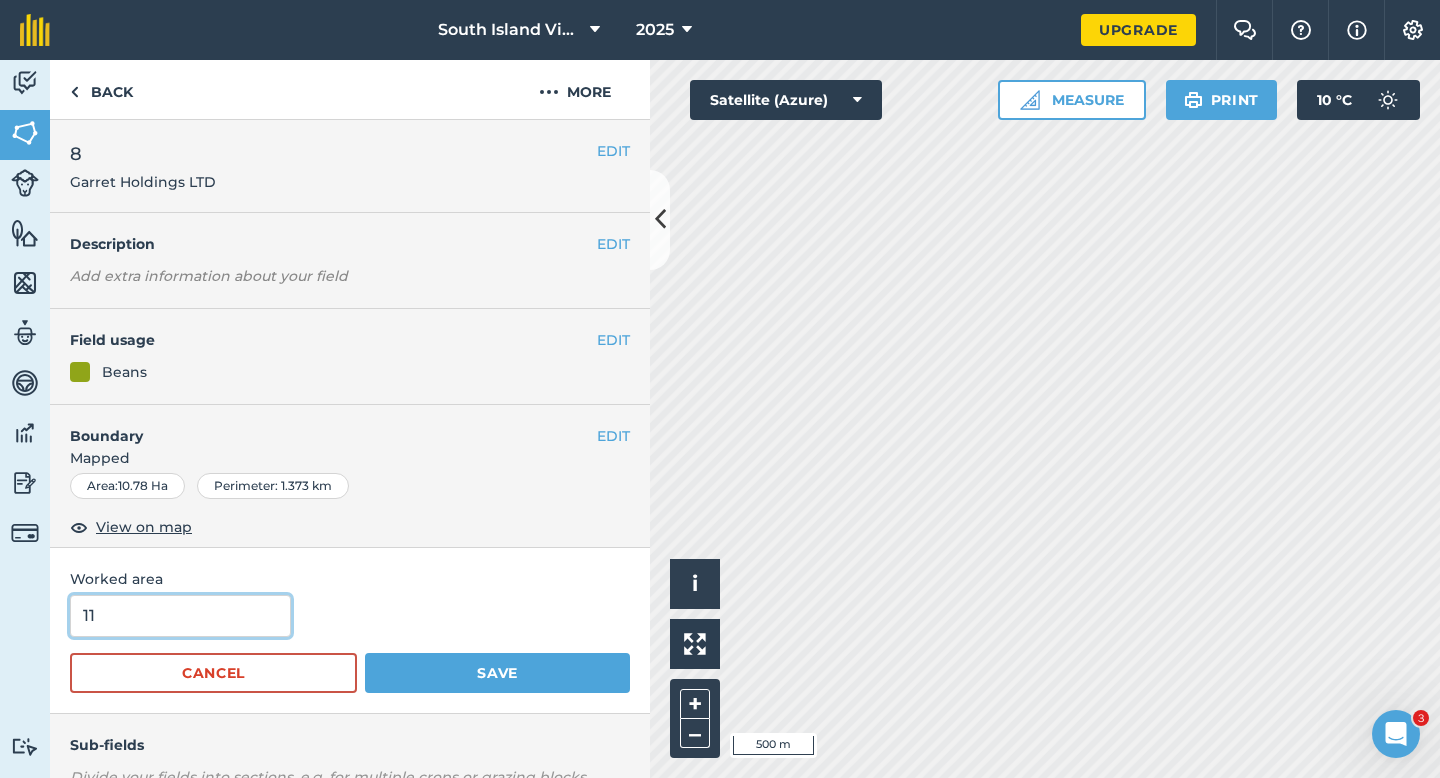 click on "Save" at bounding box center (497, 673) 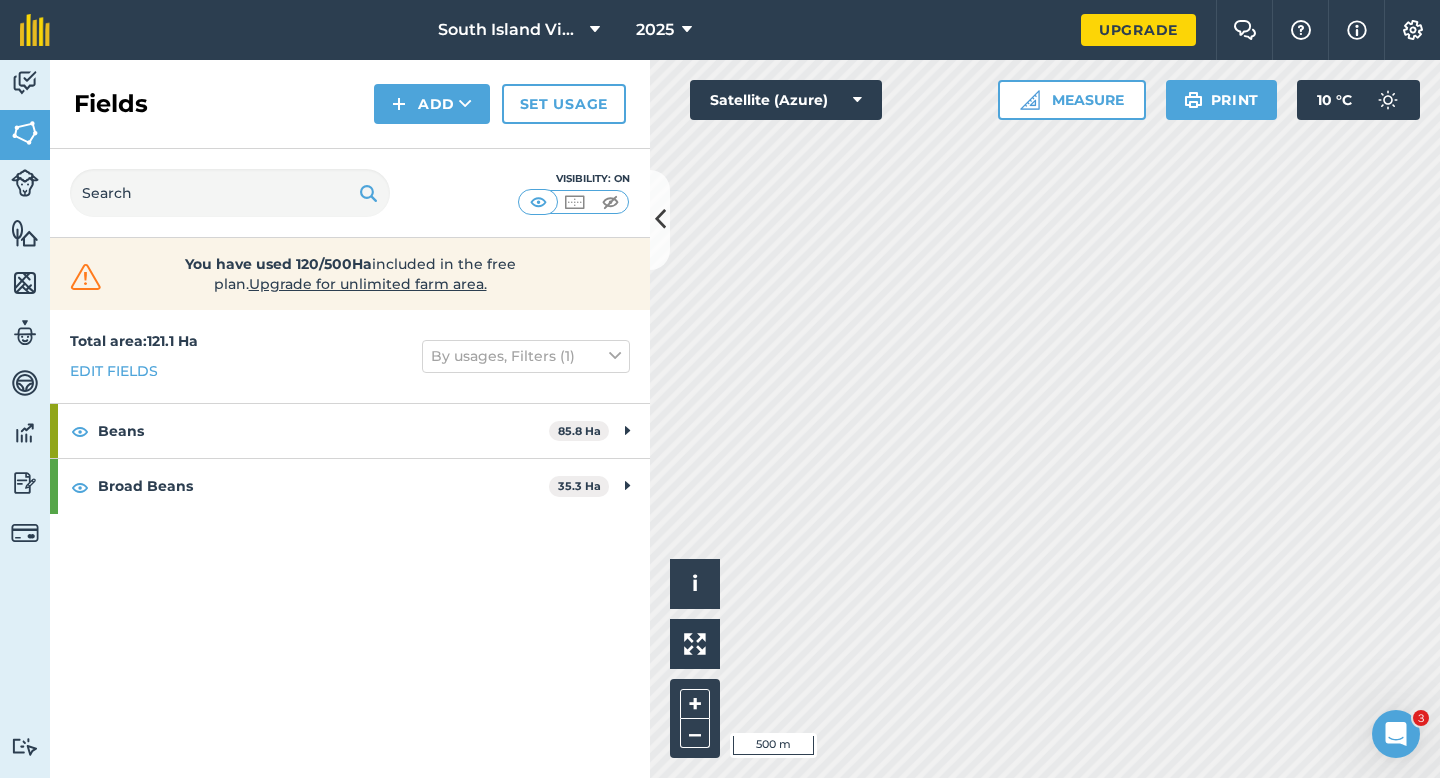 click on "Fields   Add   Set usage" at bounding box center [350, 104] 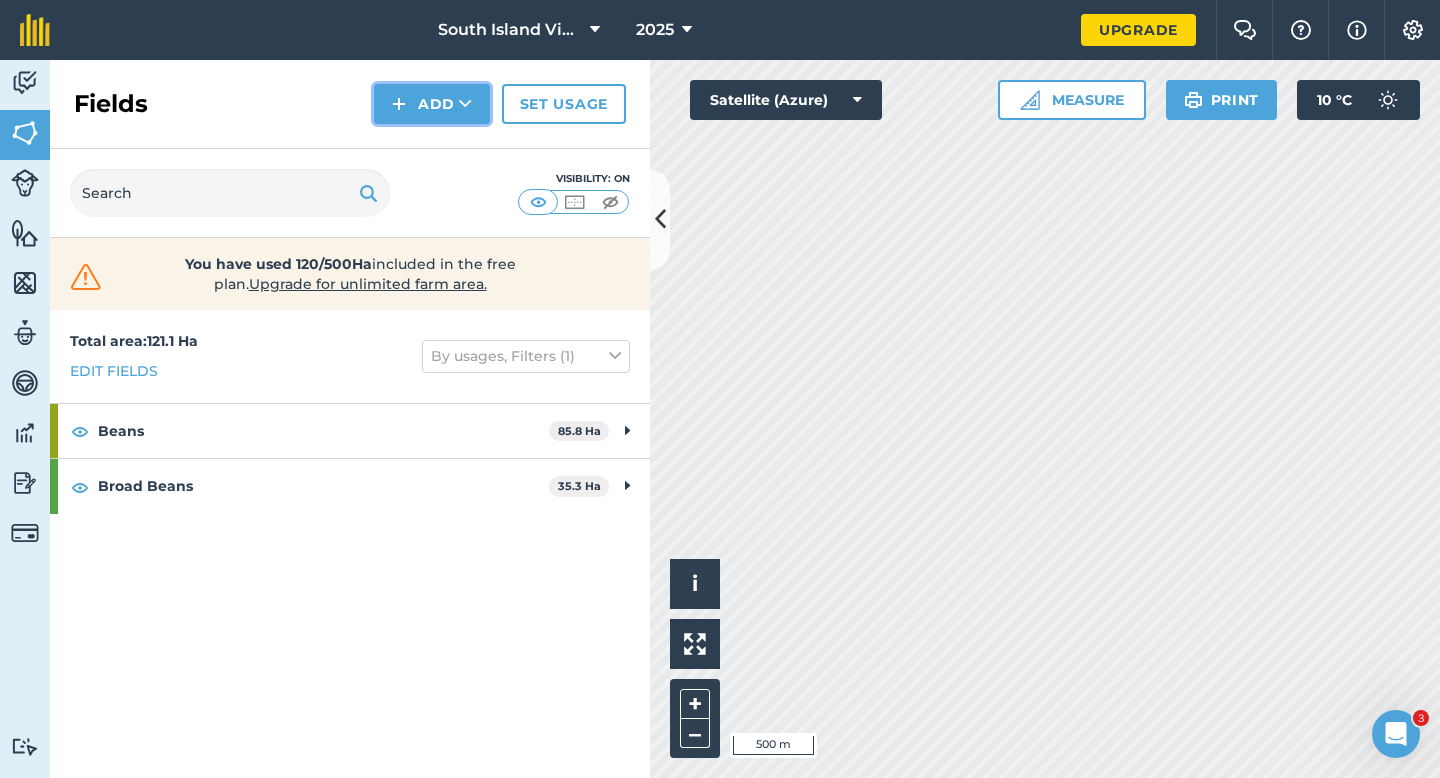click on "Add" at bounding box center (432, 104) 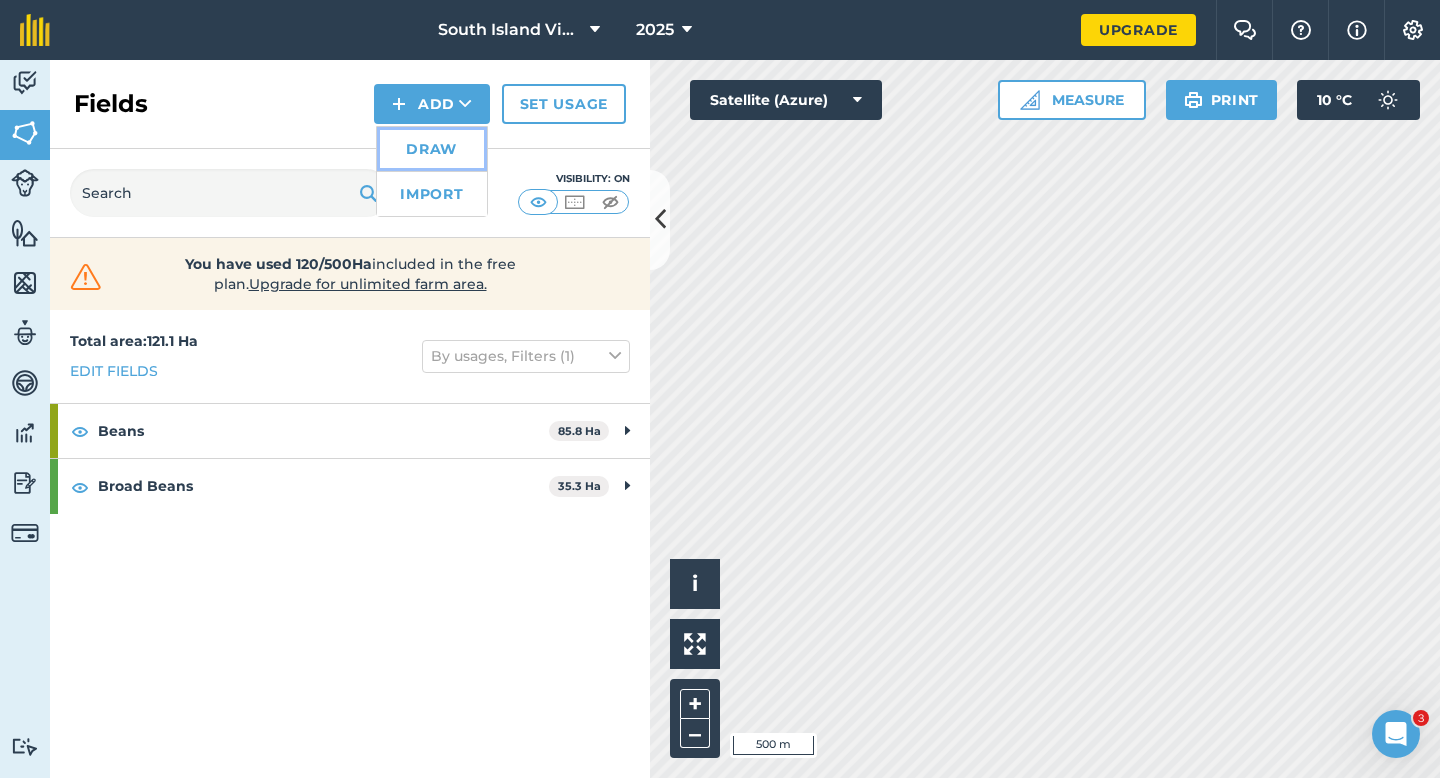 click on "Draw" at bounding box center (432, 149) 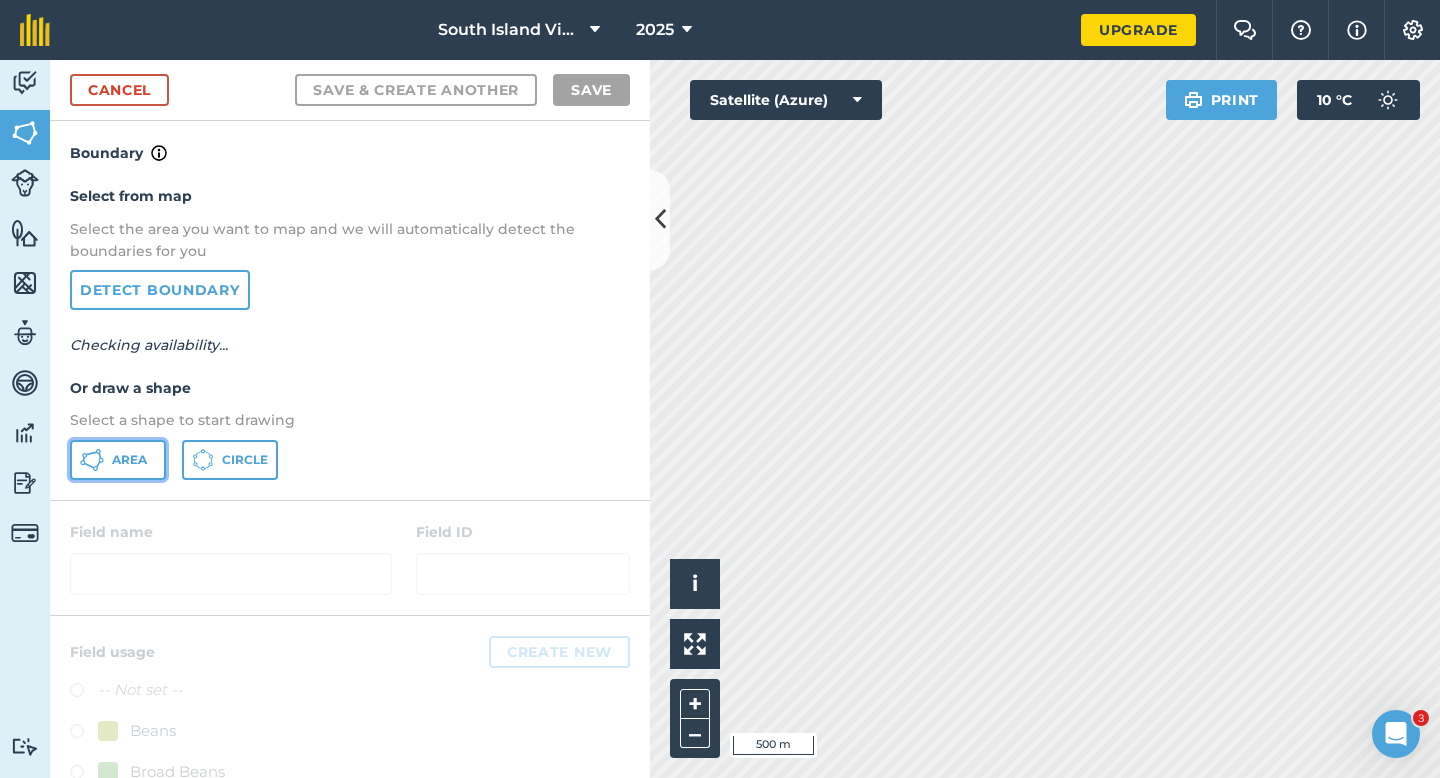 click on "Area" at bounding box center [118, 460] 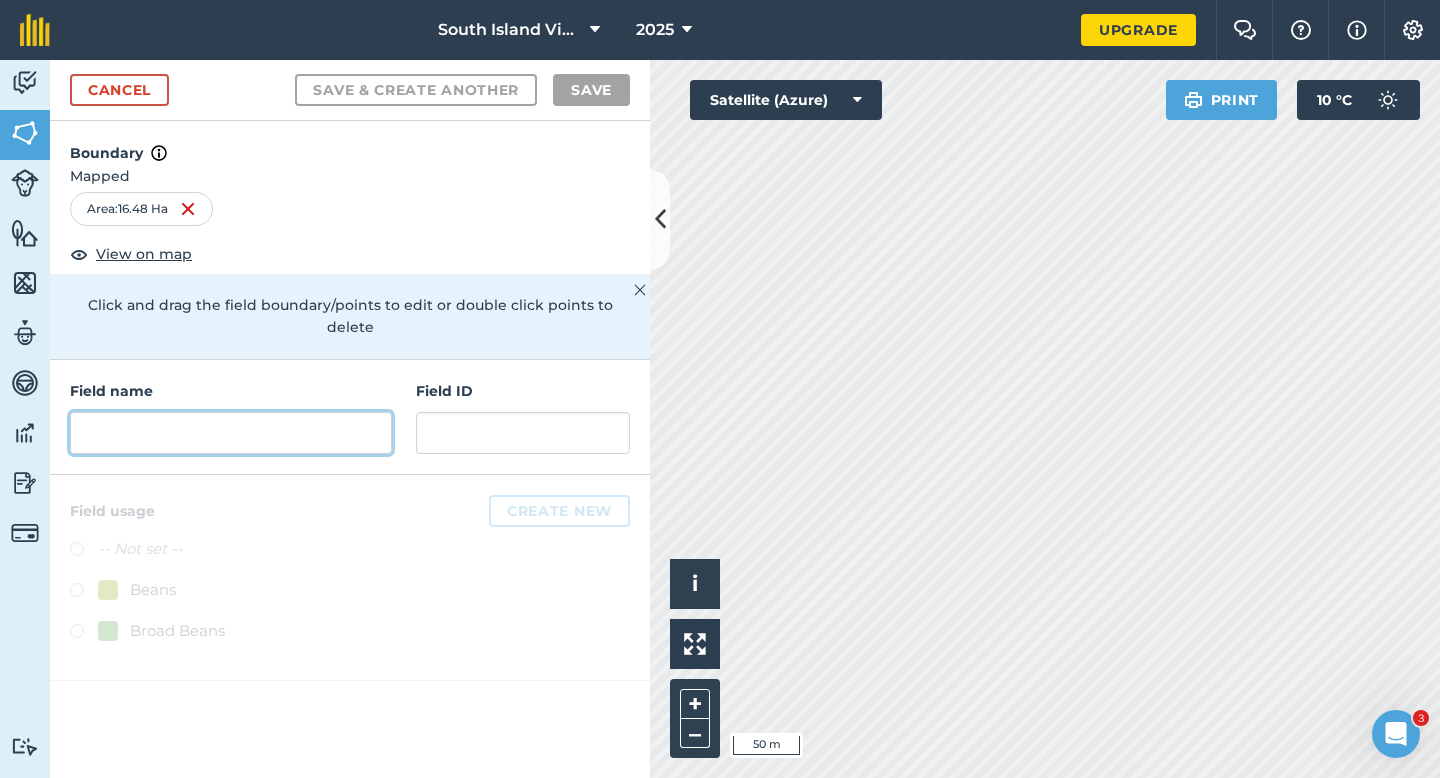 click at bounding box center [231, 433] 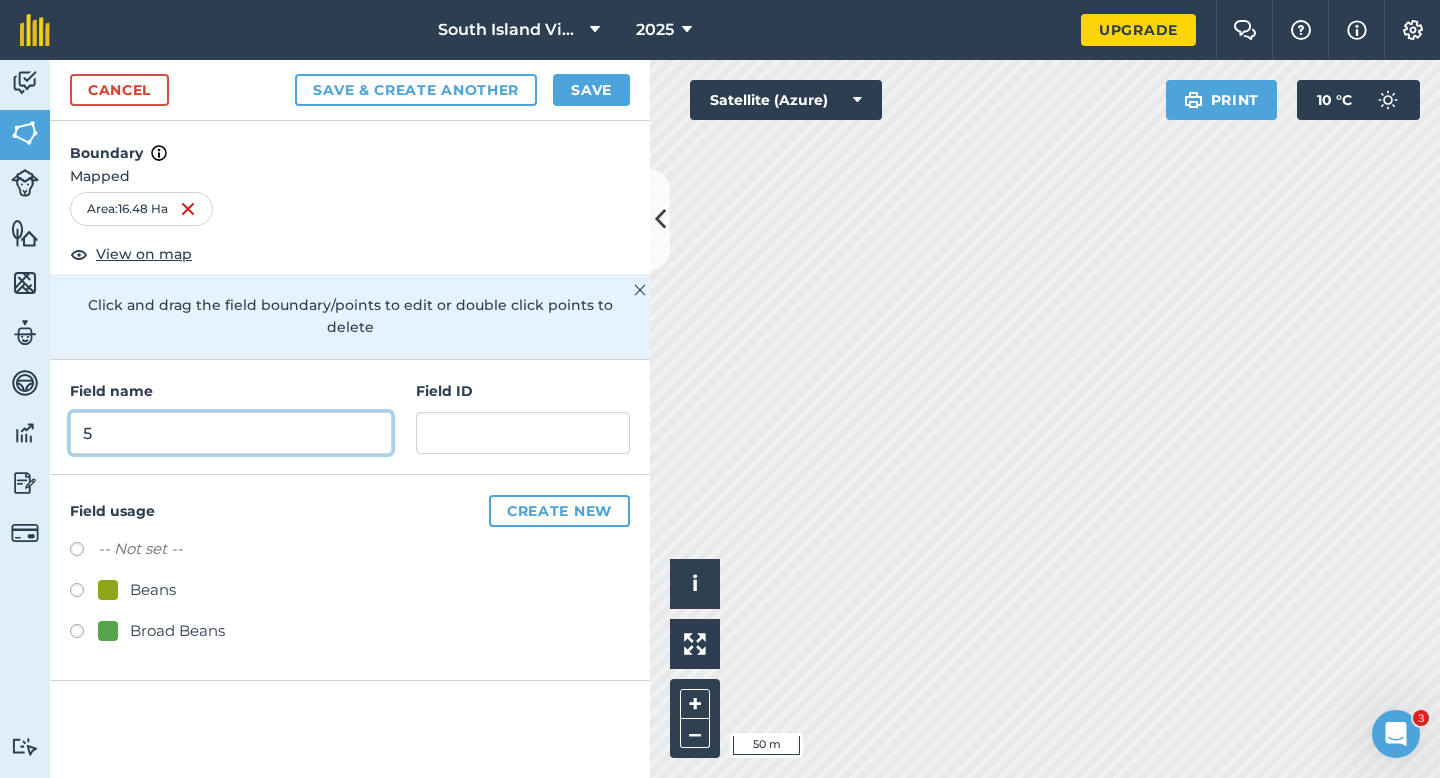 type on "5" 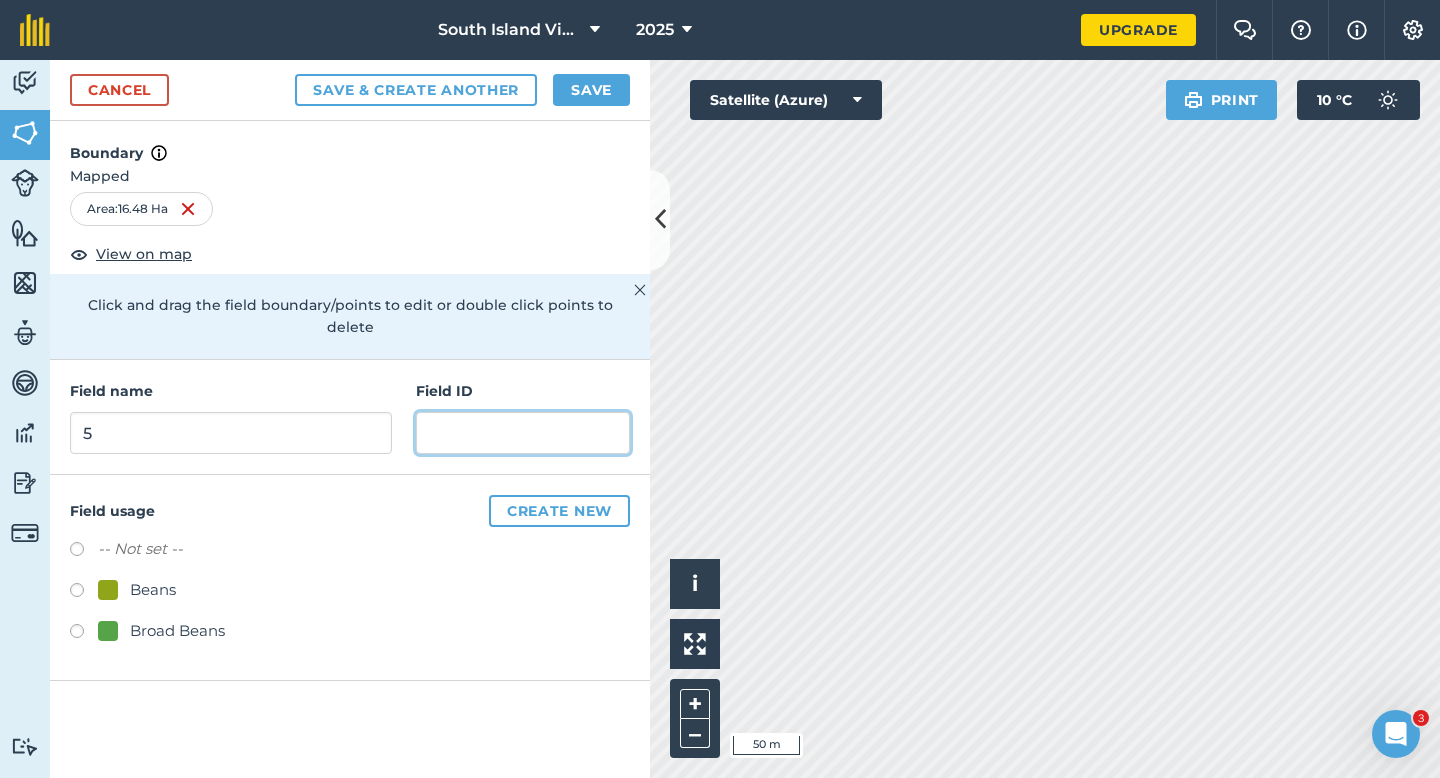 click at bounding box center (523, 433) 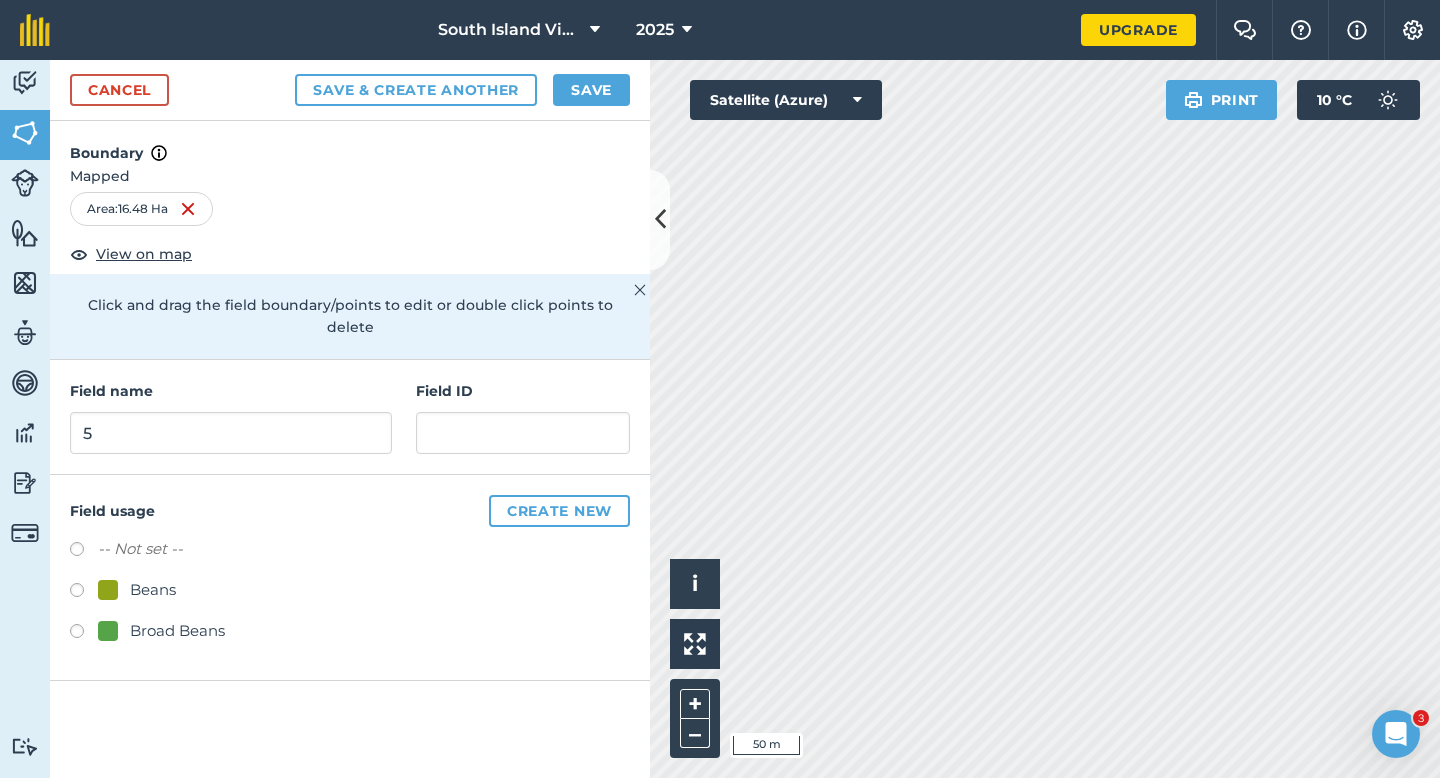 click on "Broad Beans" at bounding box center (177, 631) 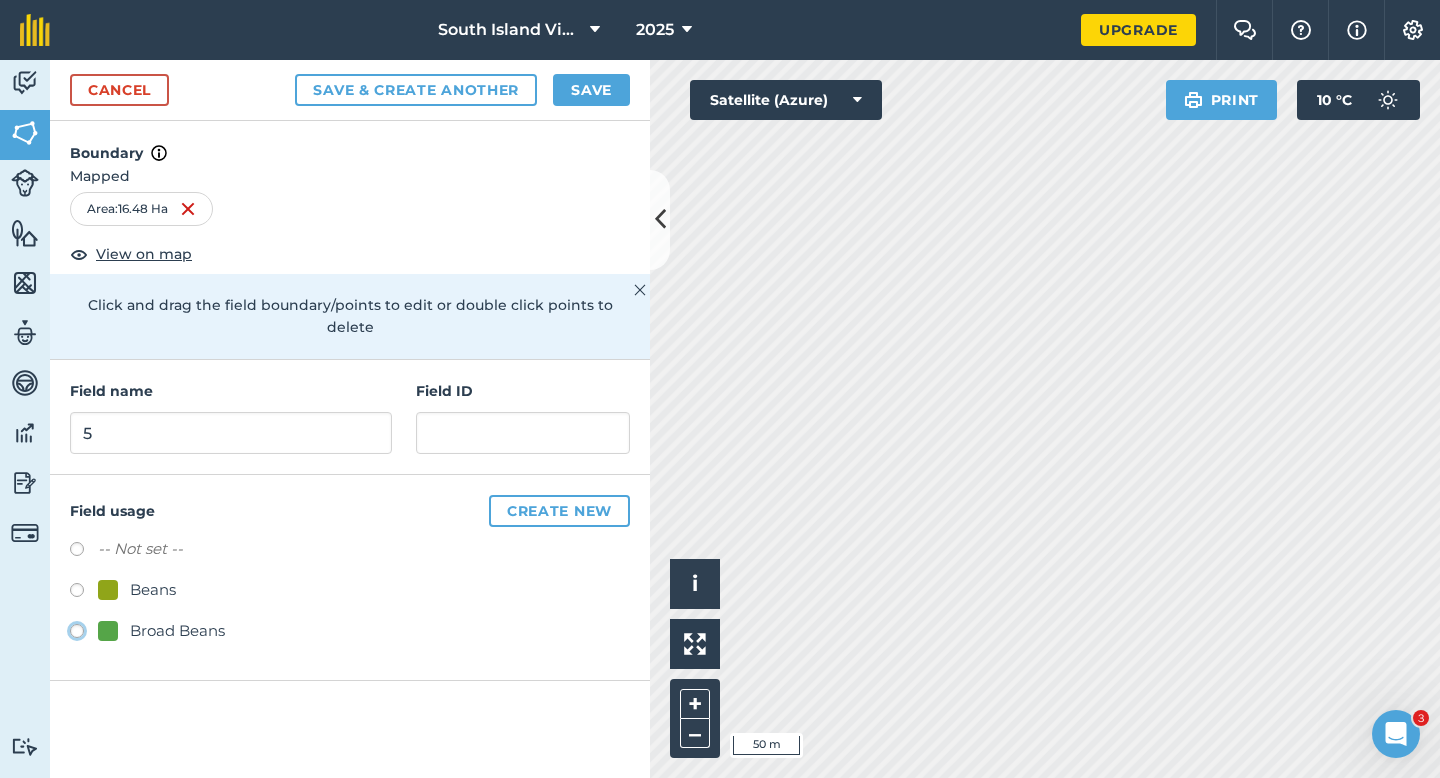 click on "Broad Beans" at bounding box center [-9923, 630] 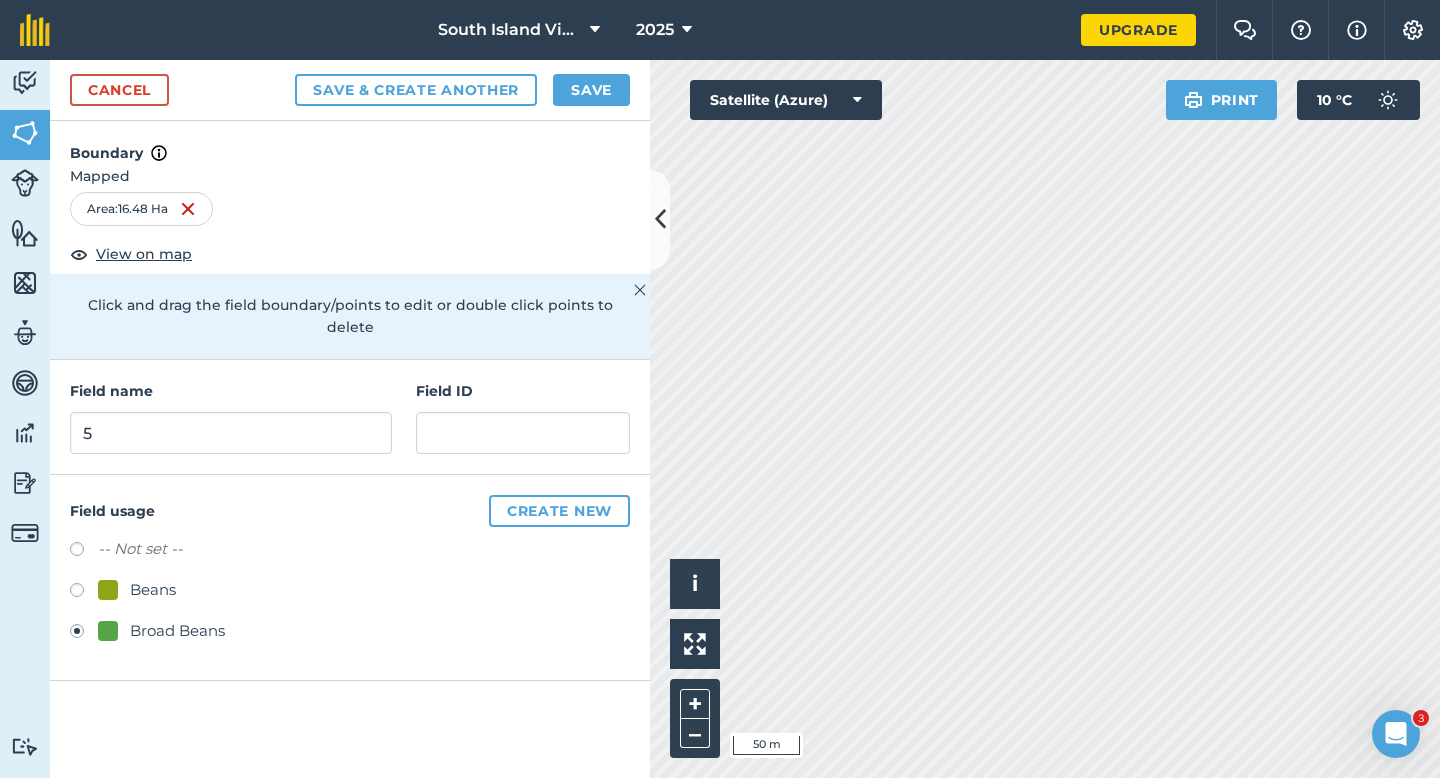 click on "Field ID" at bounding box center [523, 417] 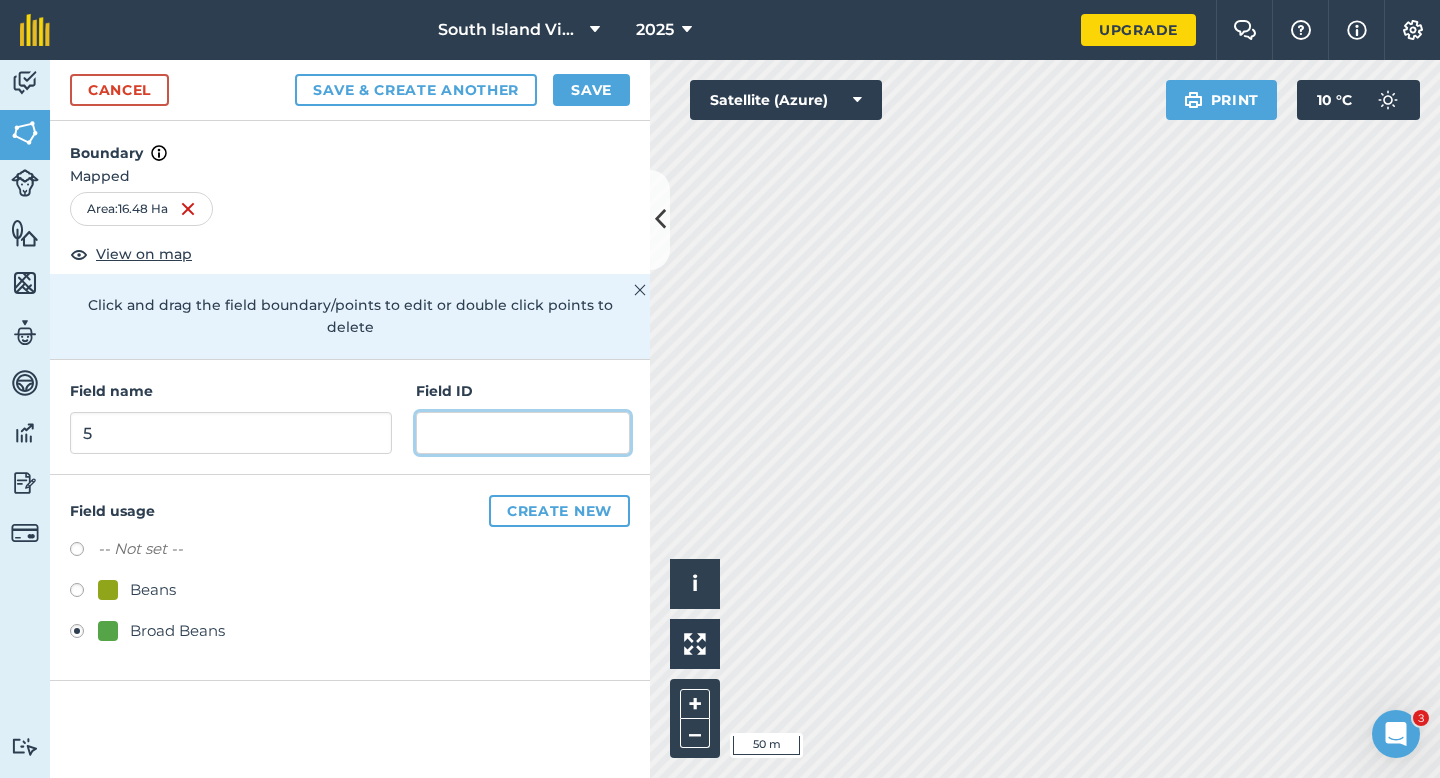 click at bounding box center (523, 433) 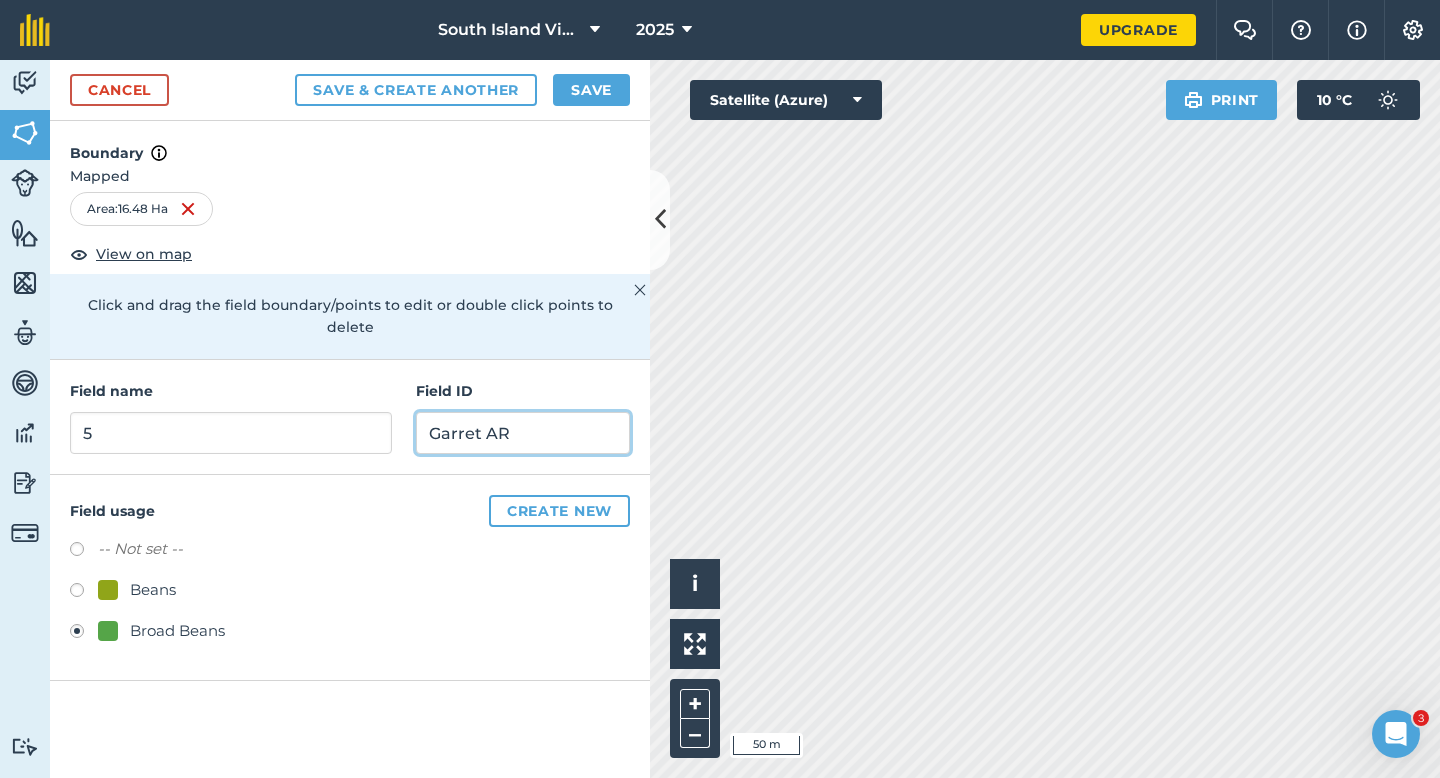 type on "Garret AR" 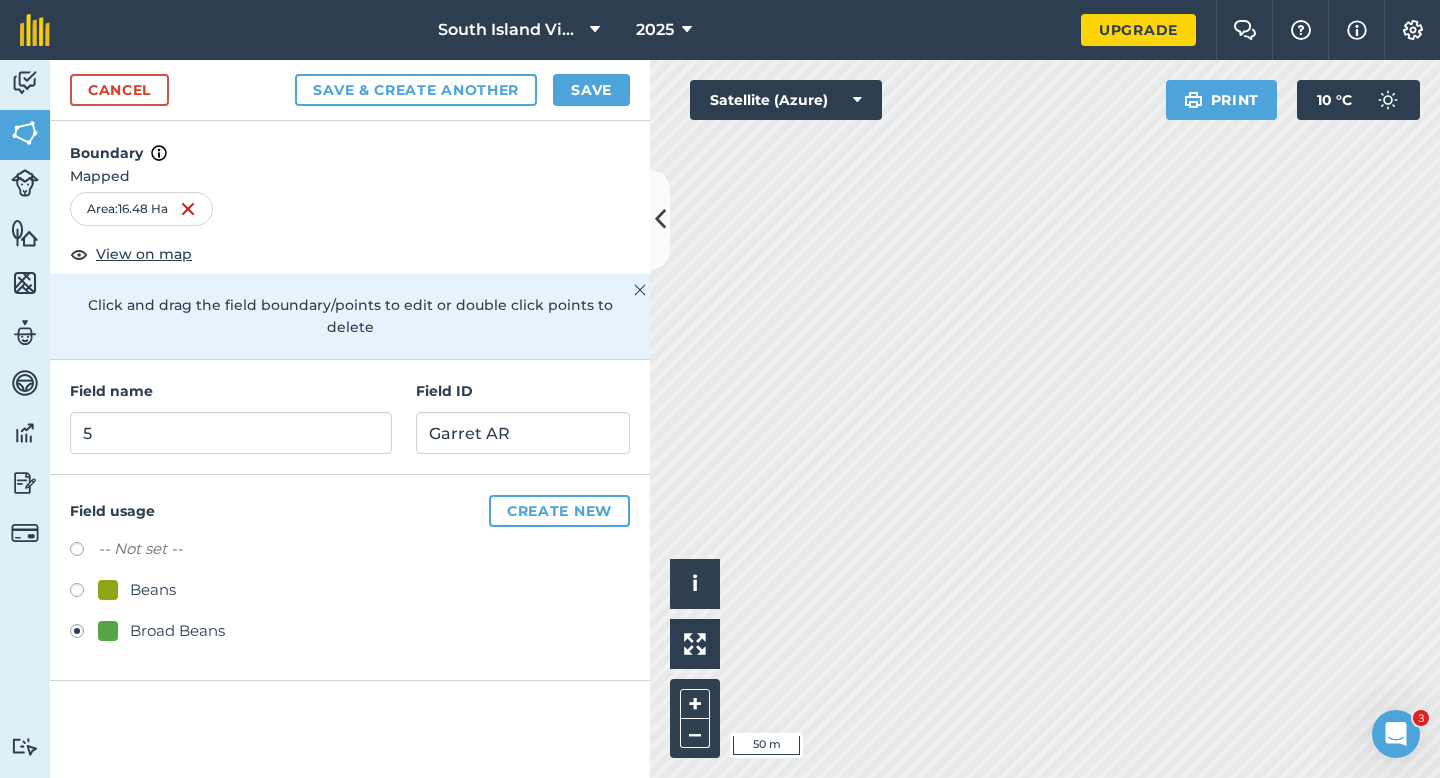 click on "Cancel Save & Create Another Save" at bounding box center (350, 90) 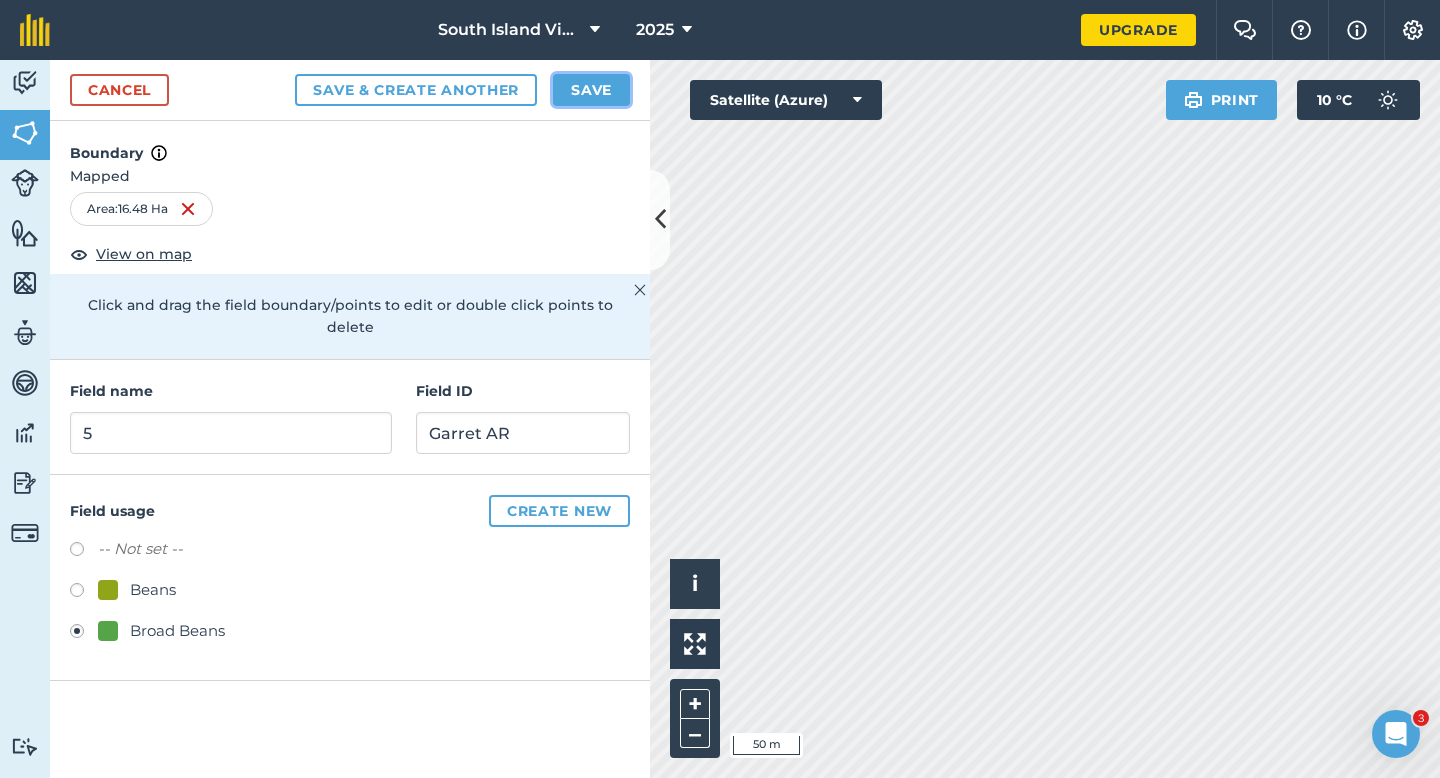 click on "Save" at bounding box center [591, 90] 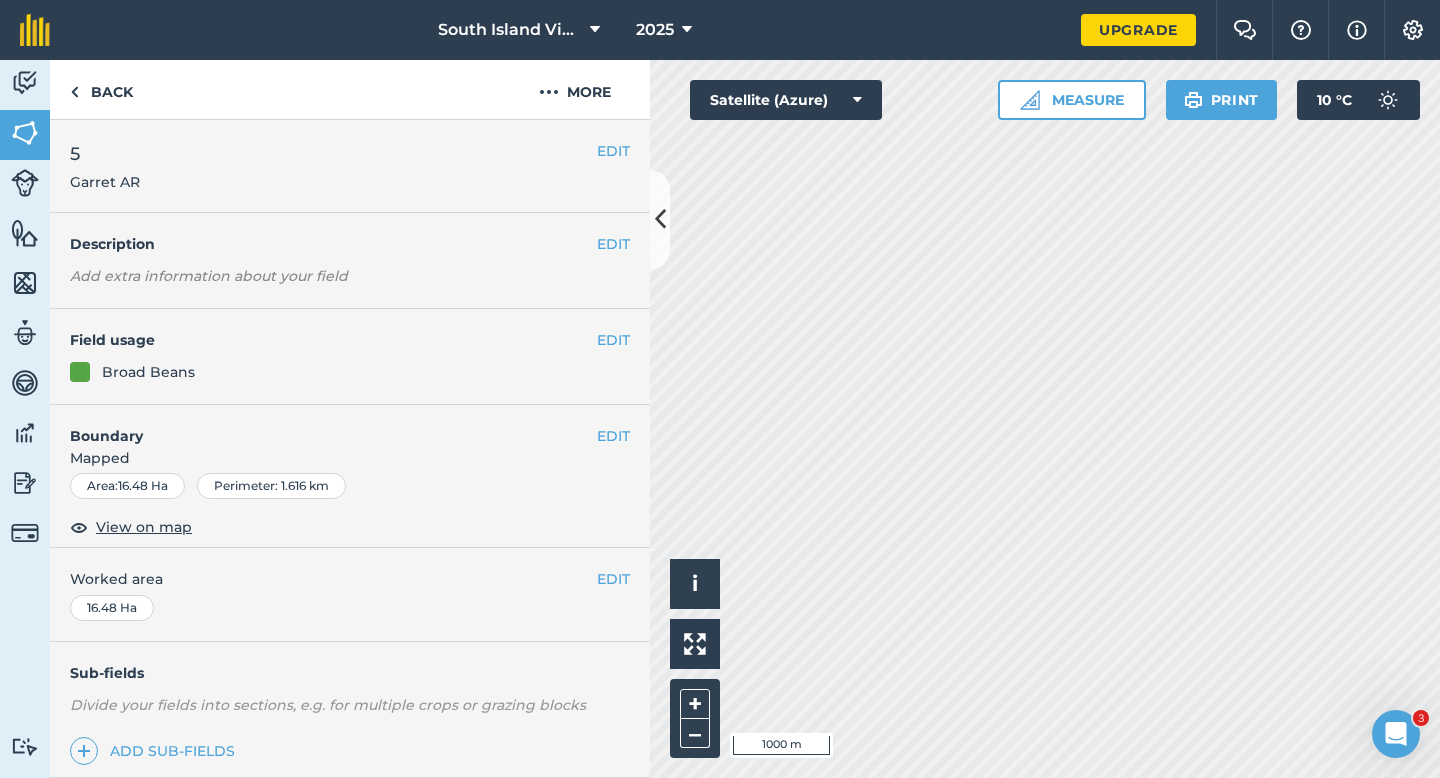 click on "EDIT Worked area 16.48   Ha" at bounding box center [350, 594] 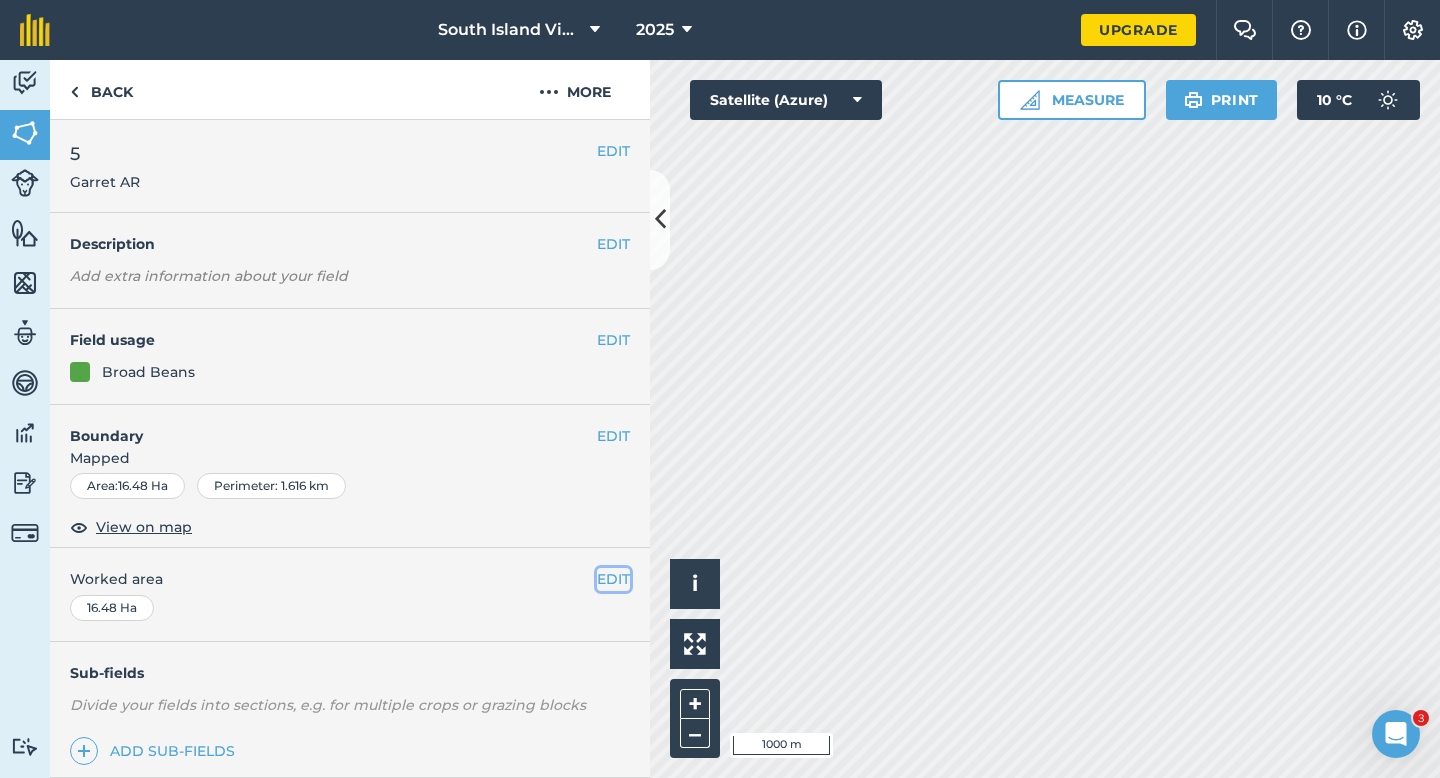 click on "EDIT" at bounding box center (613, 579) 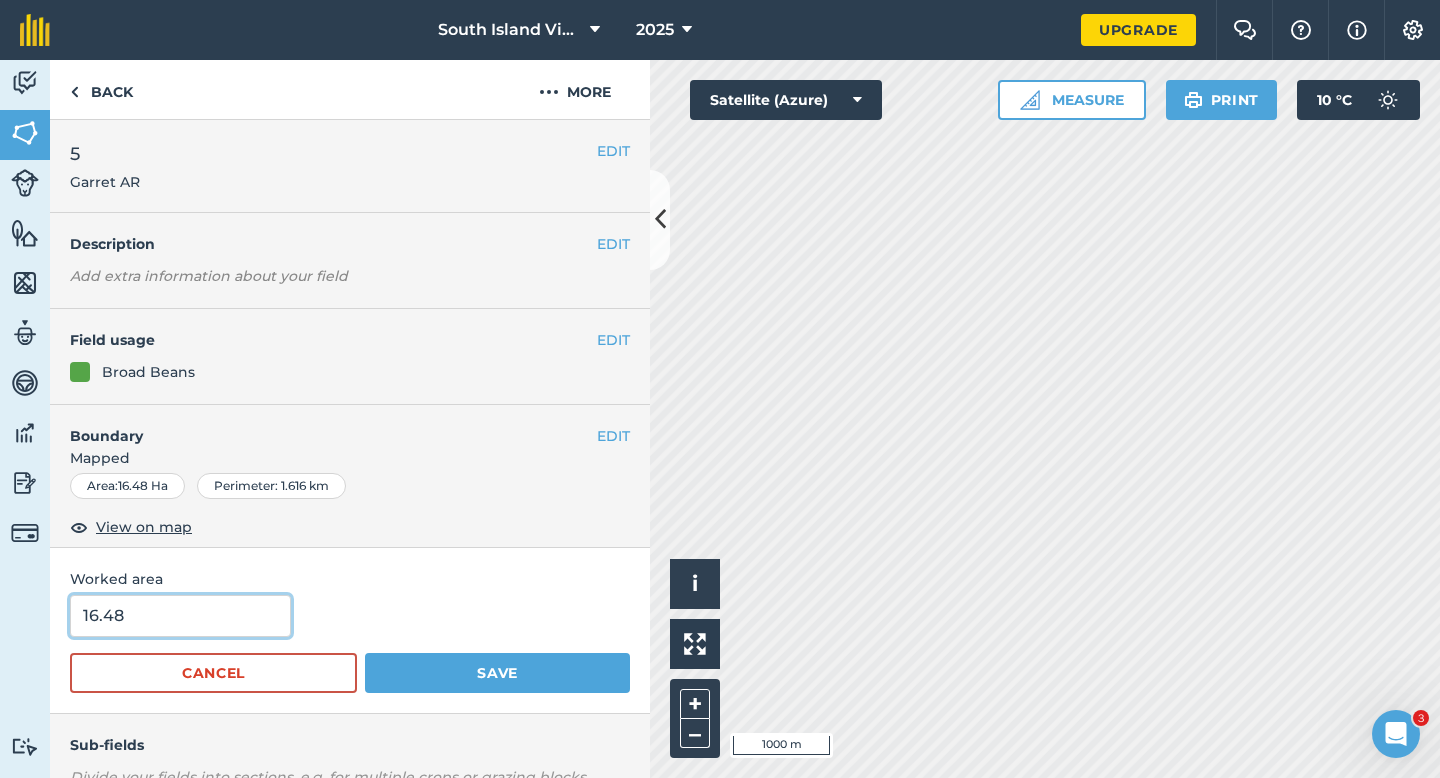 click on "16.48" at bounding box center (180, 616) 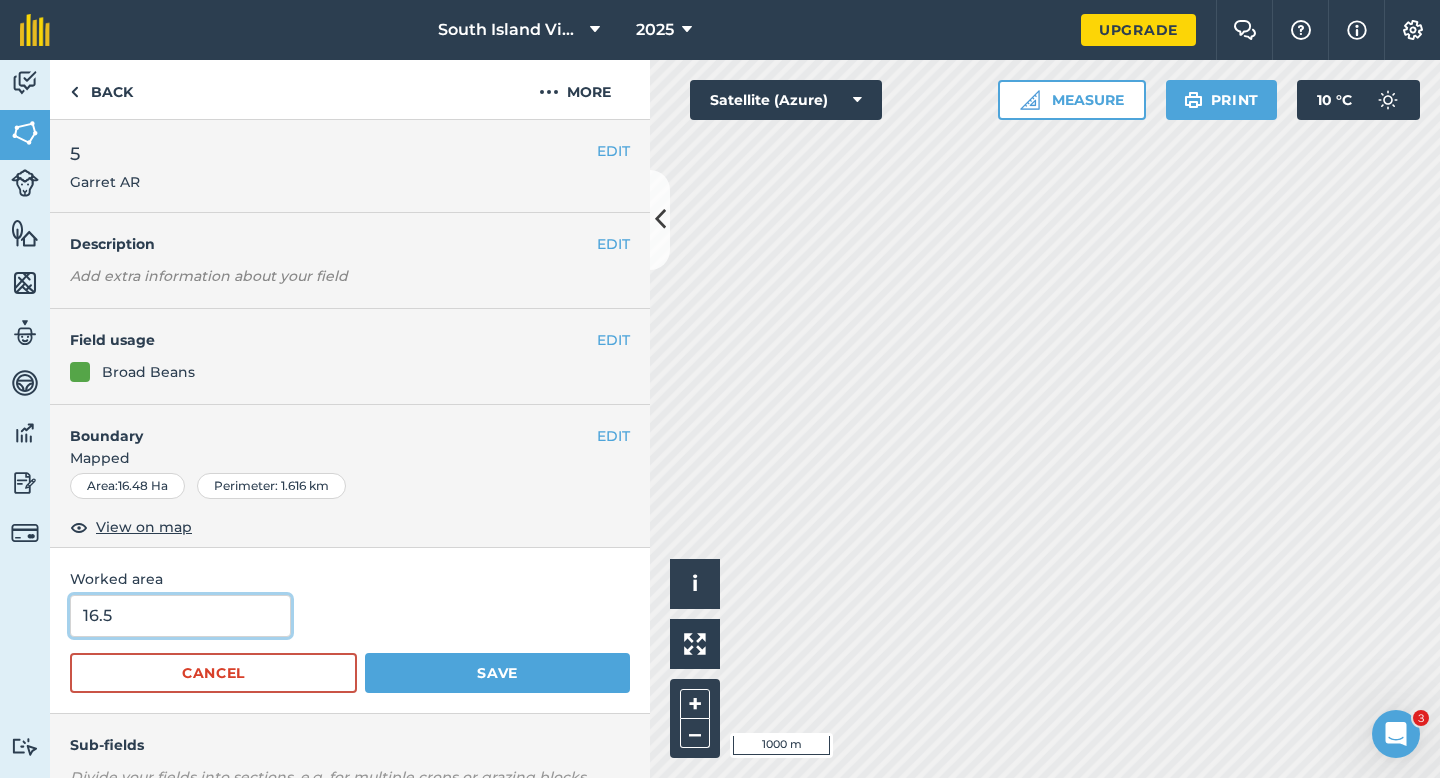 type on "16.5" 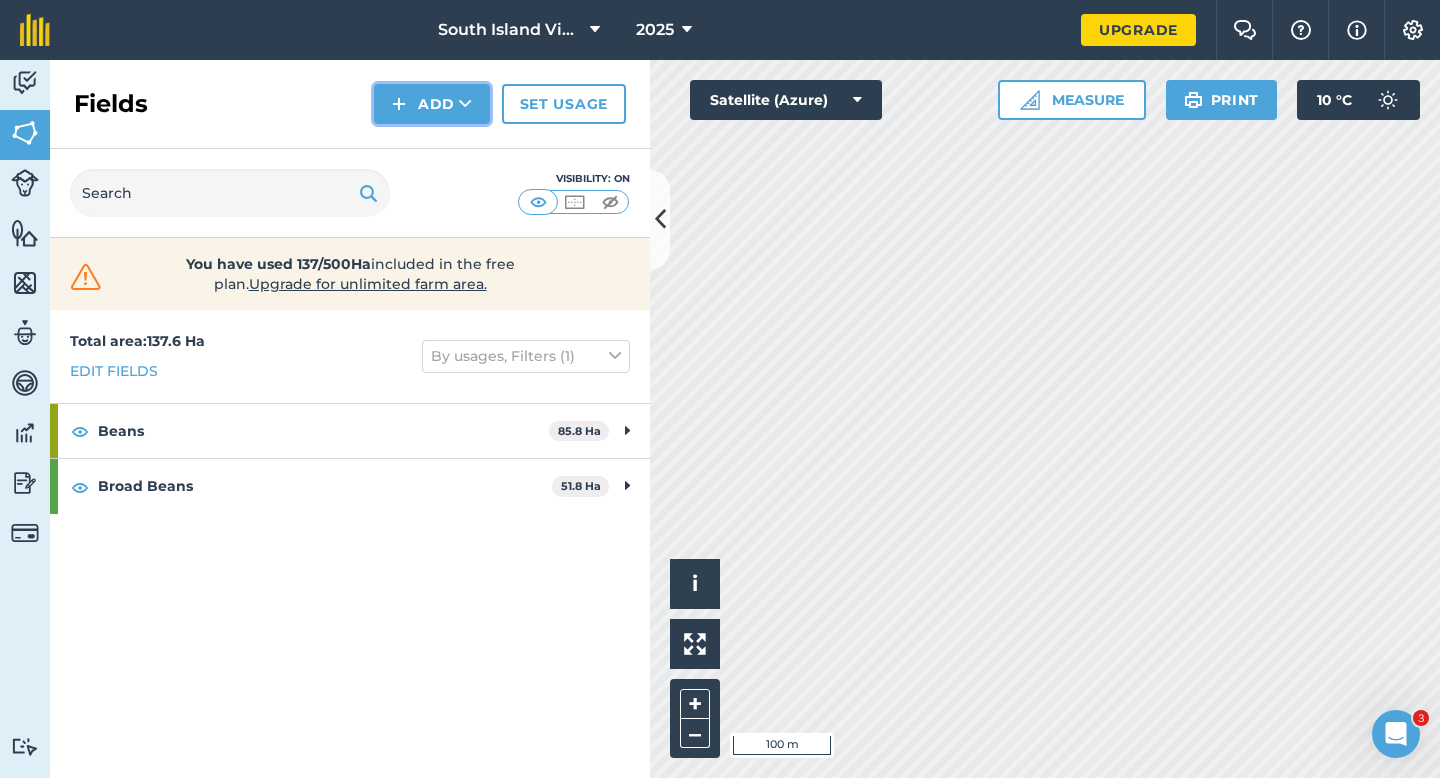 click on "Add" at bounding box center (432, 104) 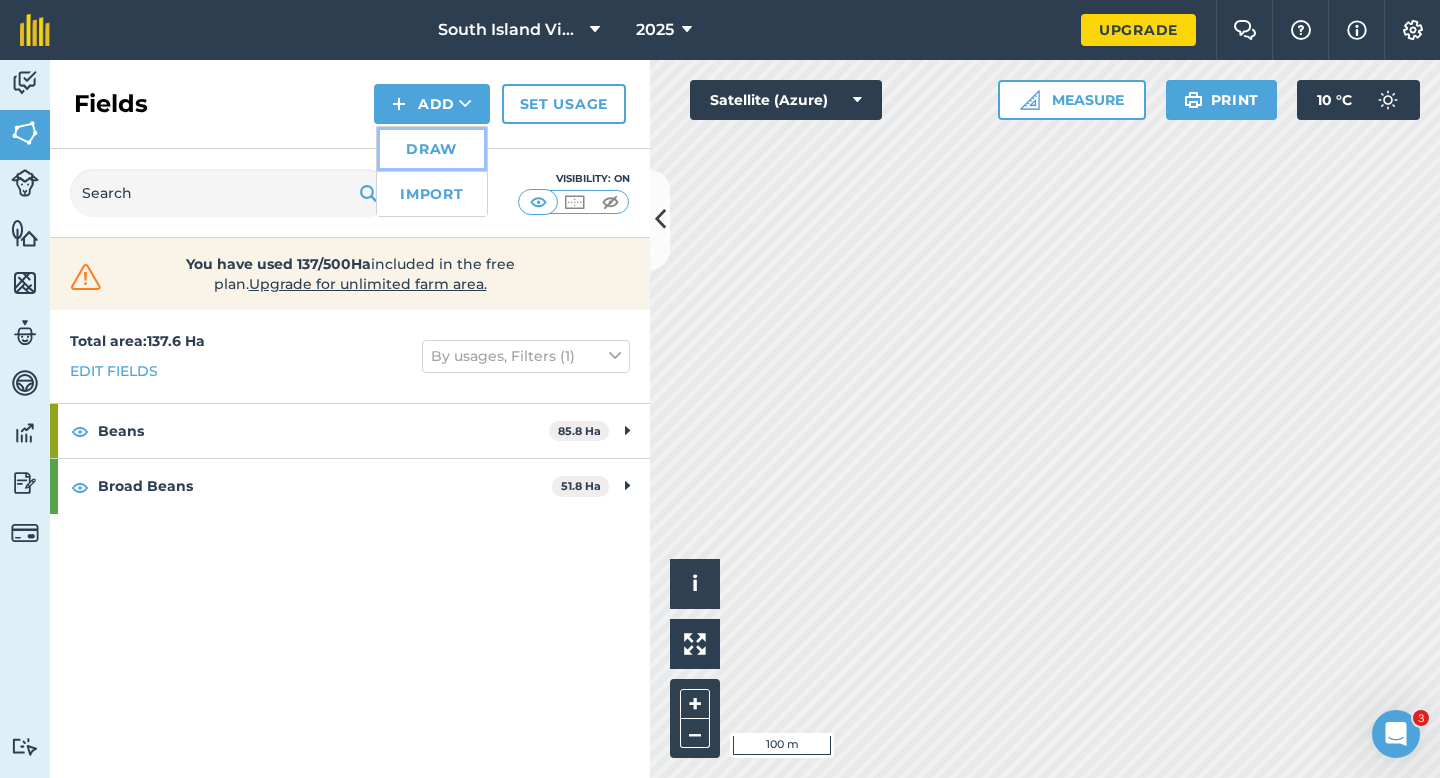 click on "Draw" at bounding box center [432, 149] 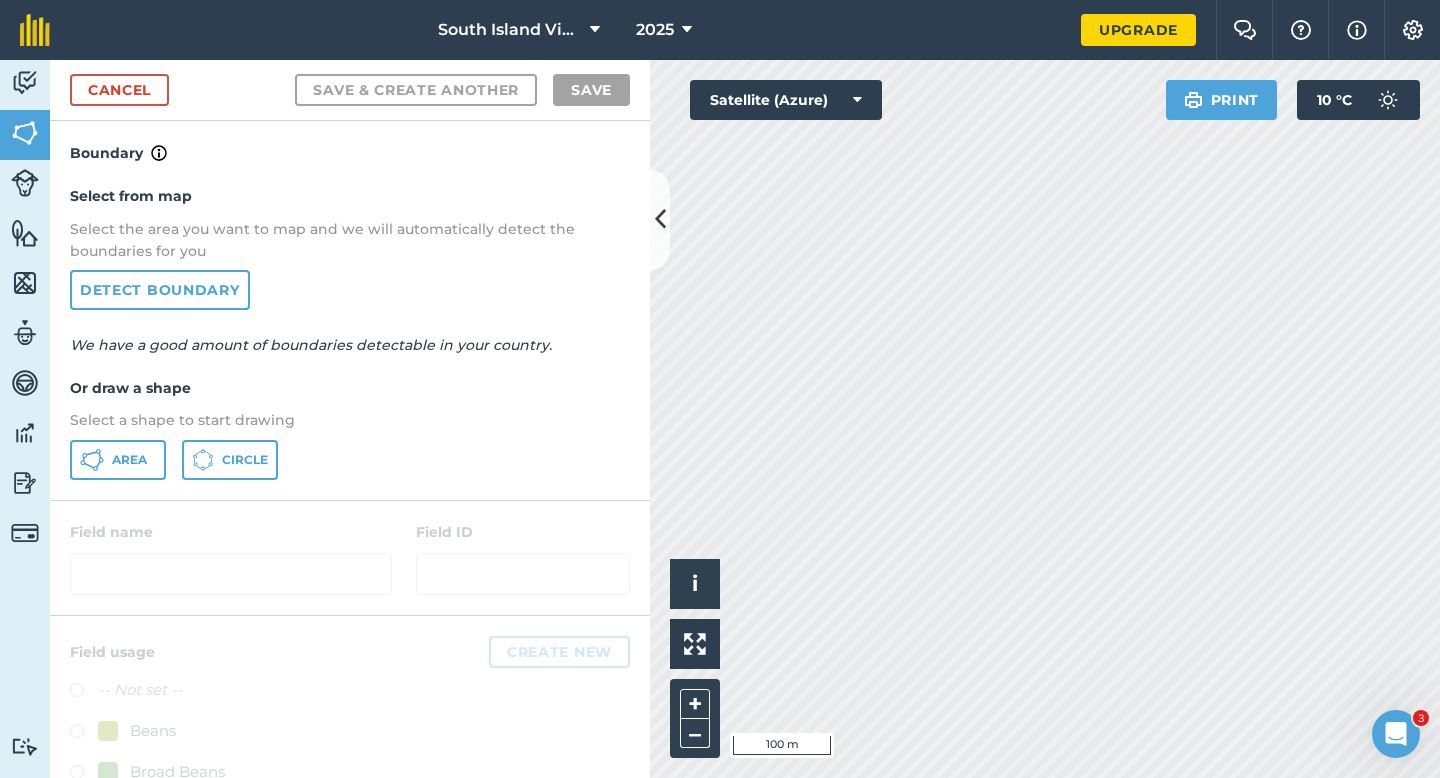click on "Select from map Select the area you want to map and we will automatically detect the boundaries for you Detect boundary We have a good amount of boundaries detectable in your country. Or draw a shape Select a shape to start drawing Area Circle" at bounding box center (350, 332) 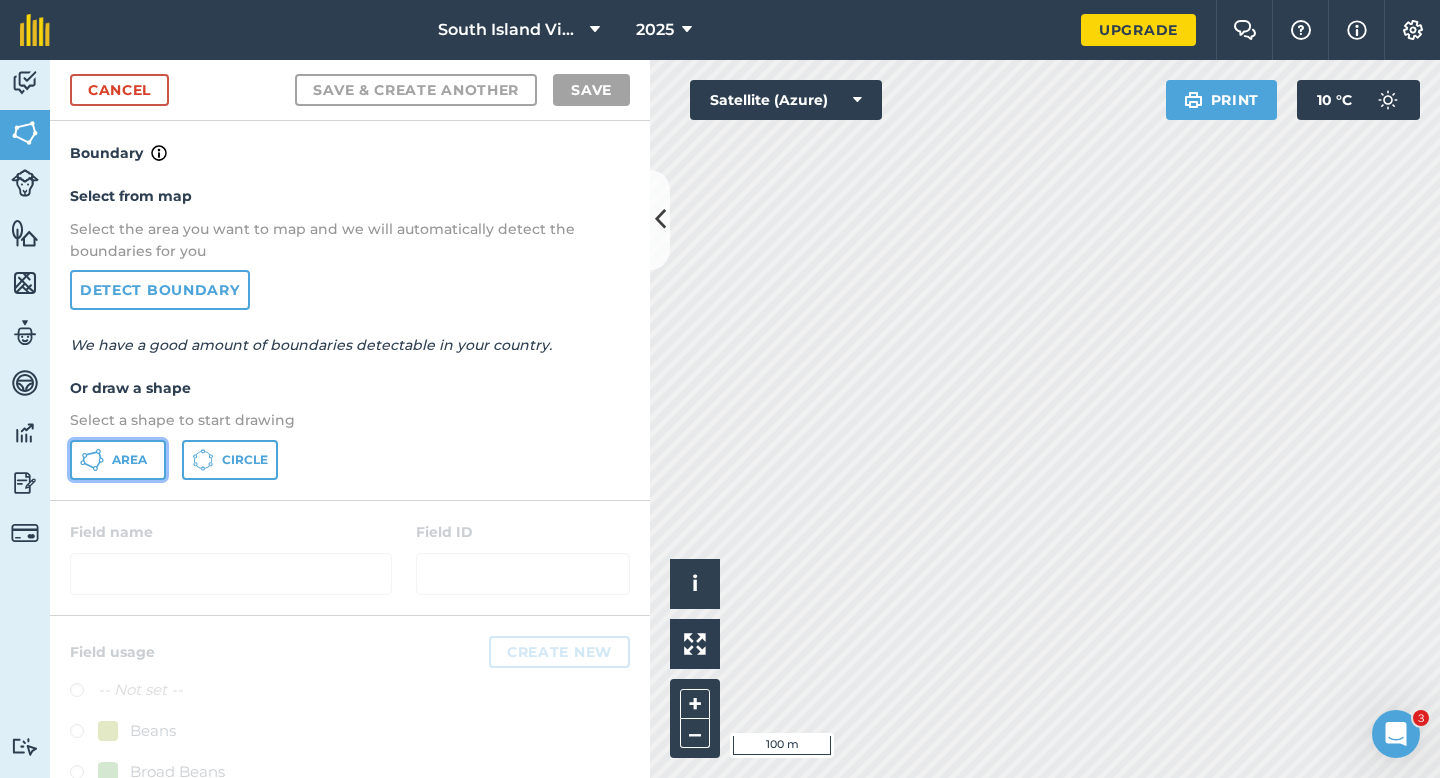 click on "Area" at bounding box center (118, 460) 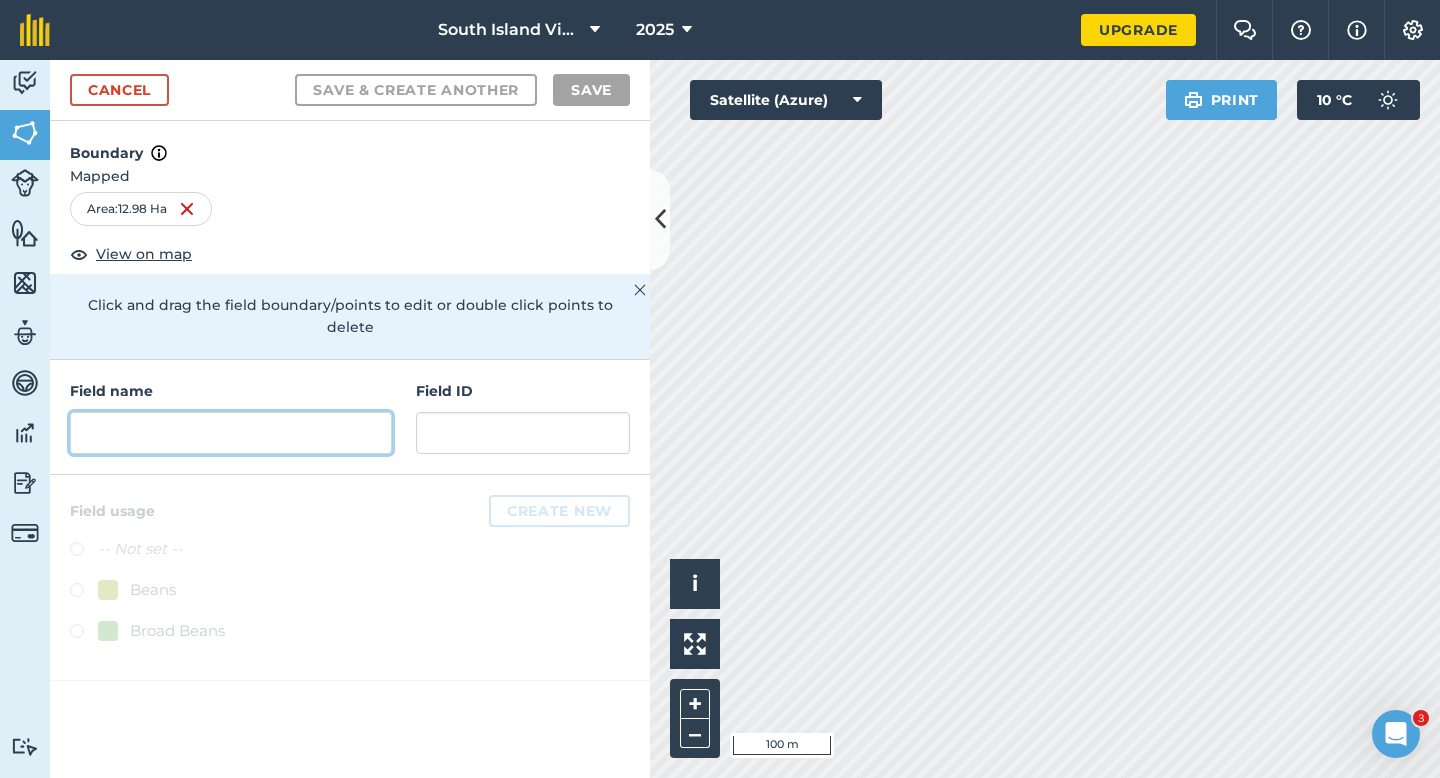 click on "Field name Field ID" at bounding box center [350, 417] 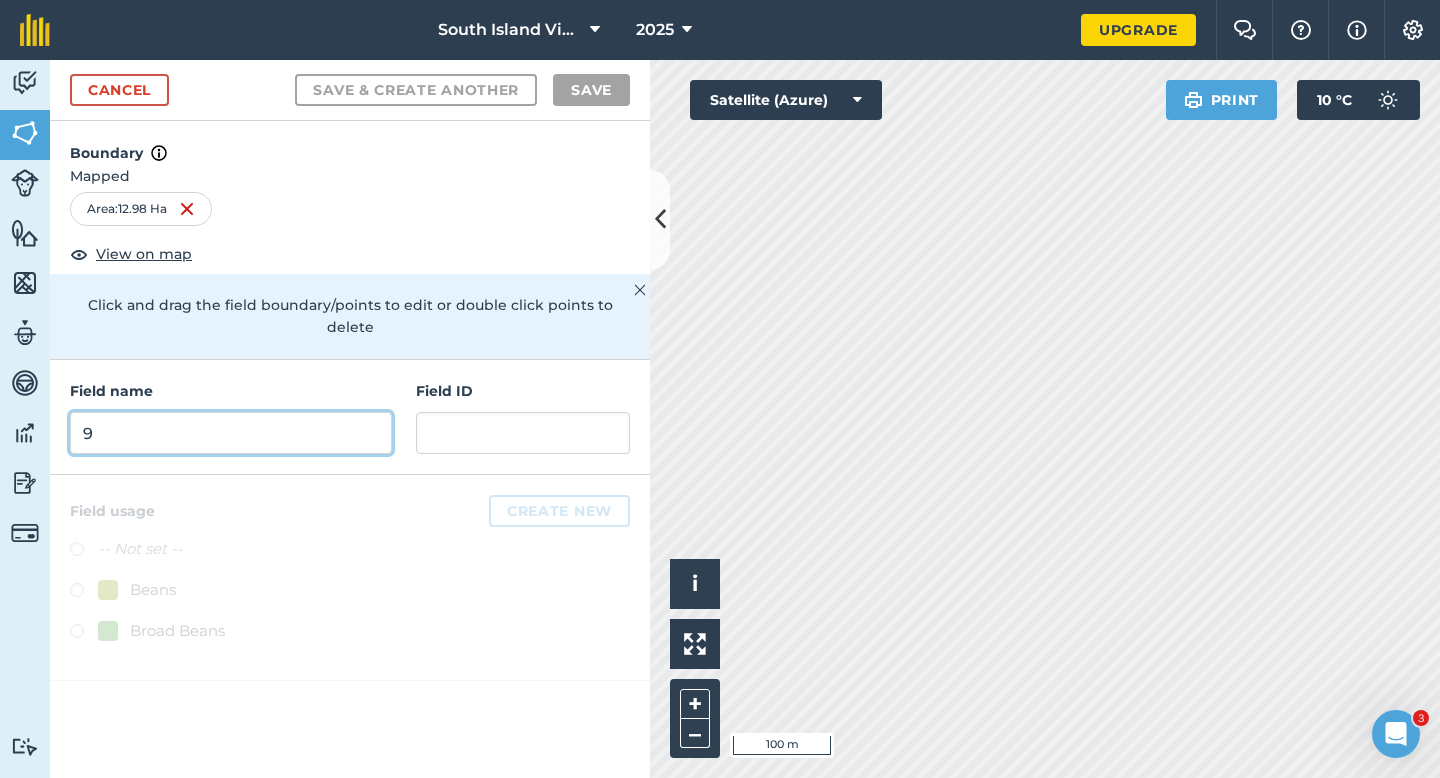 type on "9" 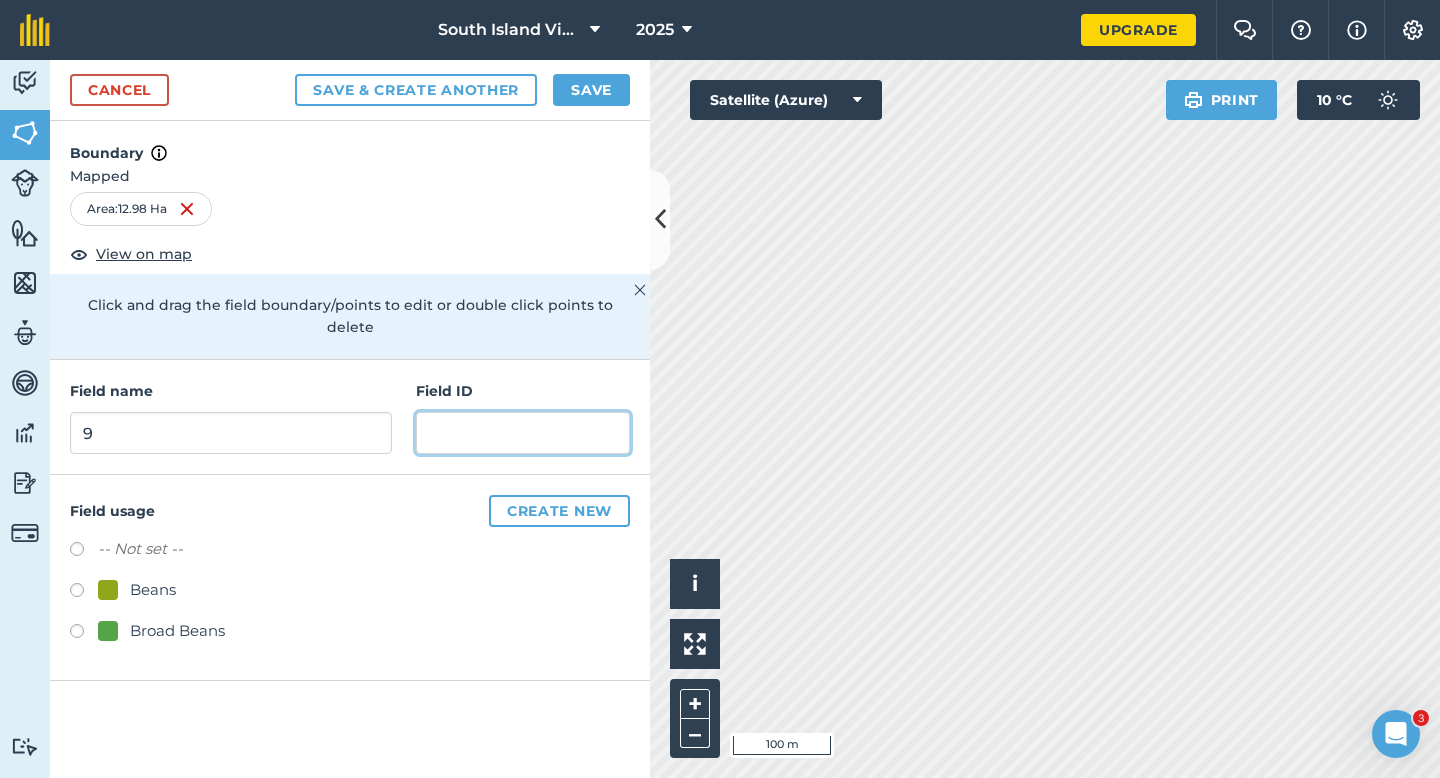 click at bounding box center (523, 433) 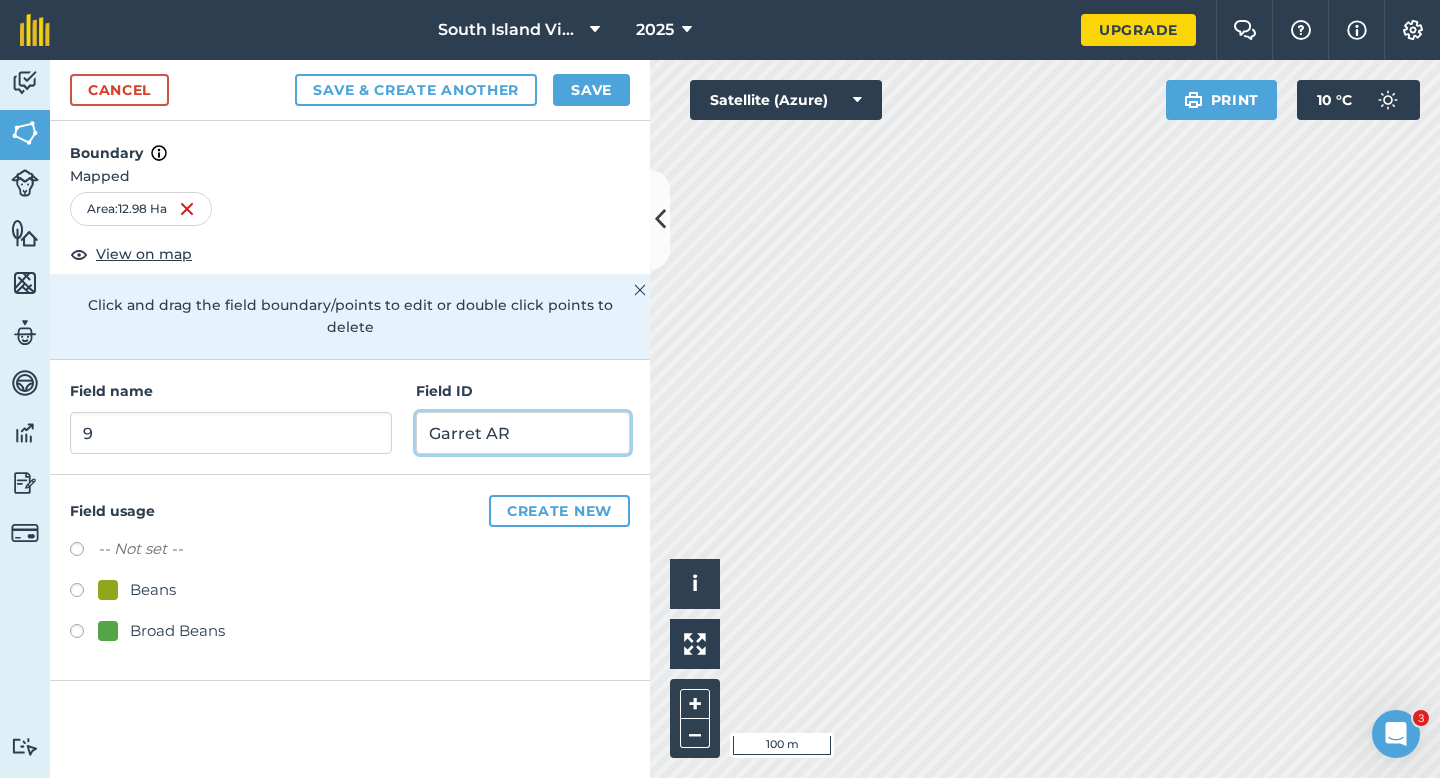 type on "Garret AR" 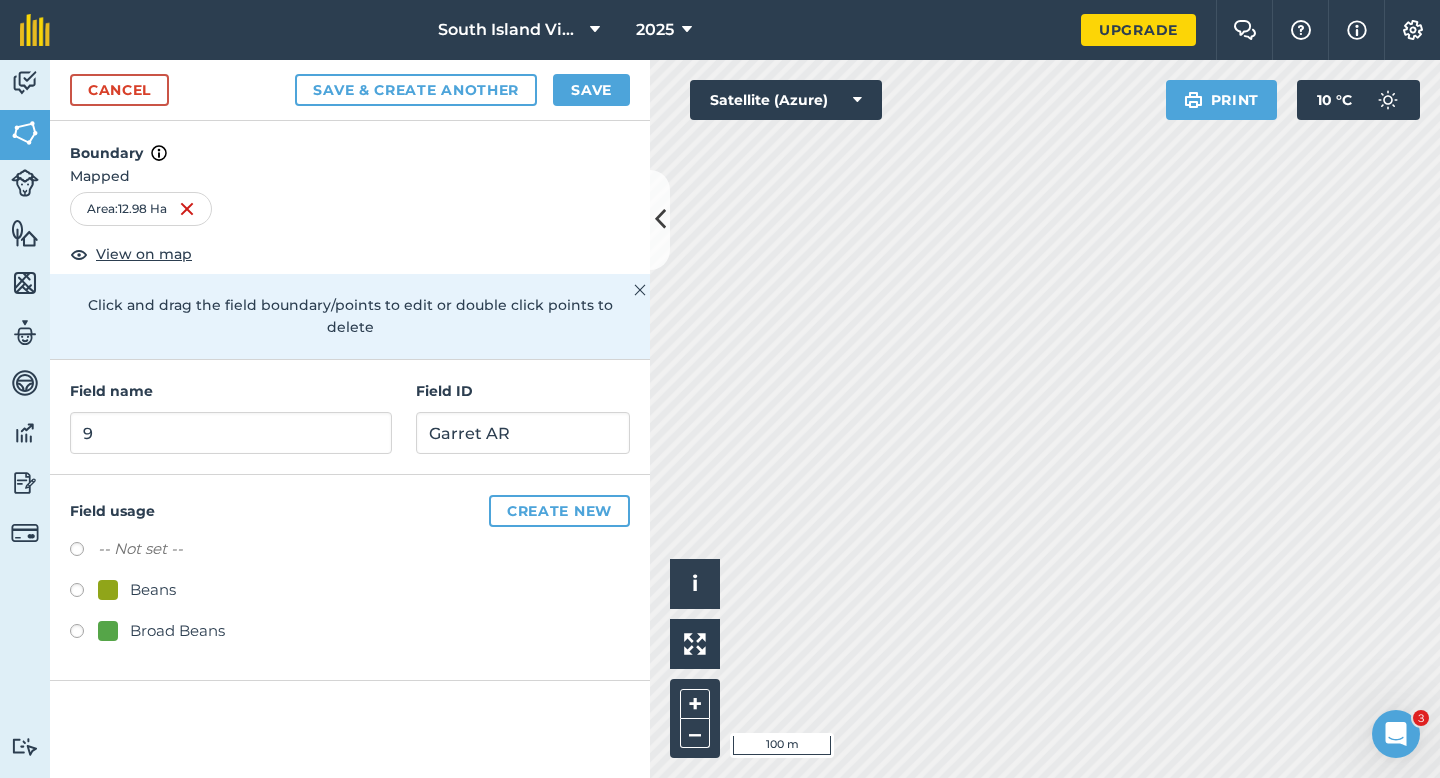 click at bounding box center [108, 631] 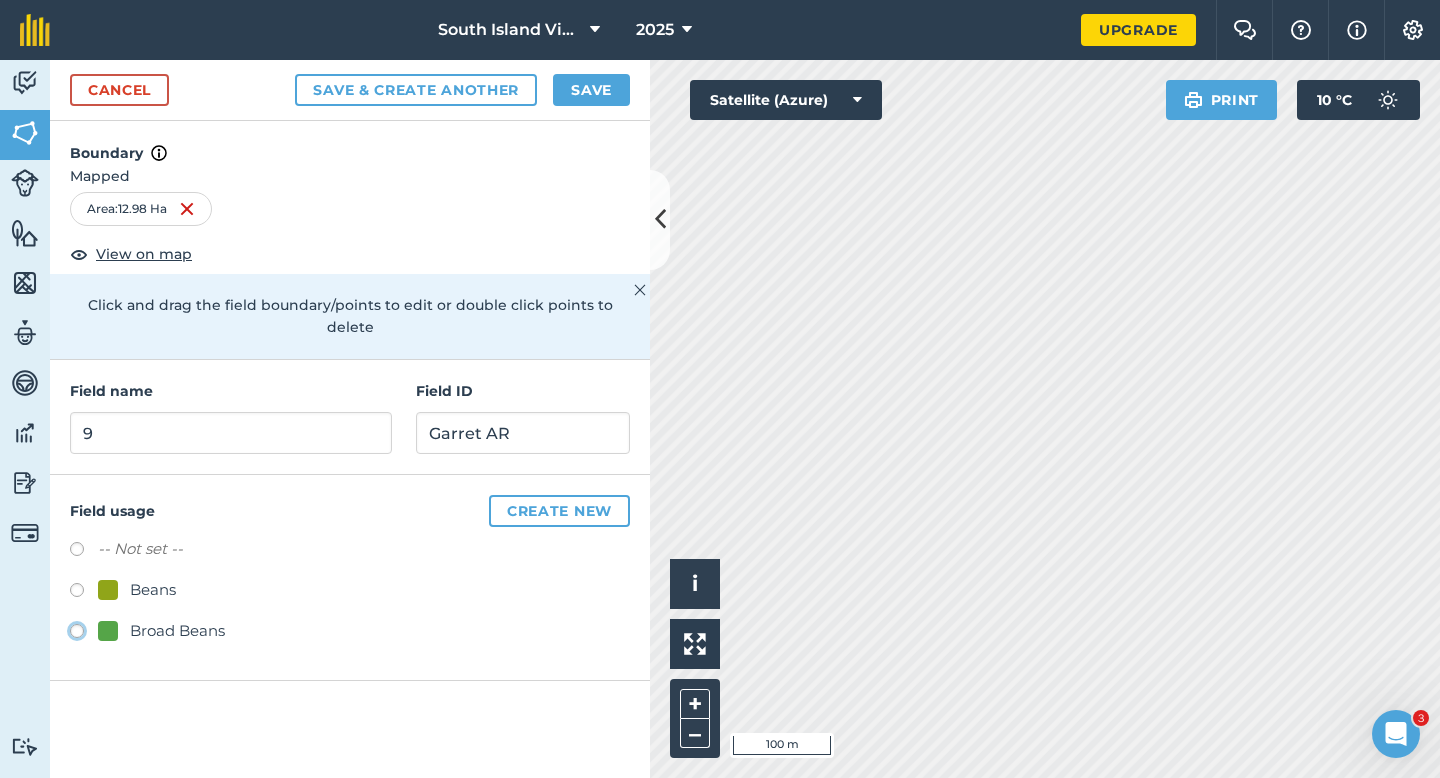 click on "Broad Beans" at bounding box center (-9923, 630) 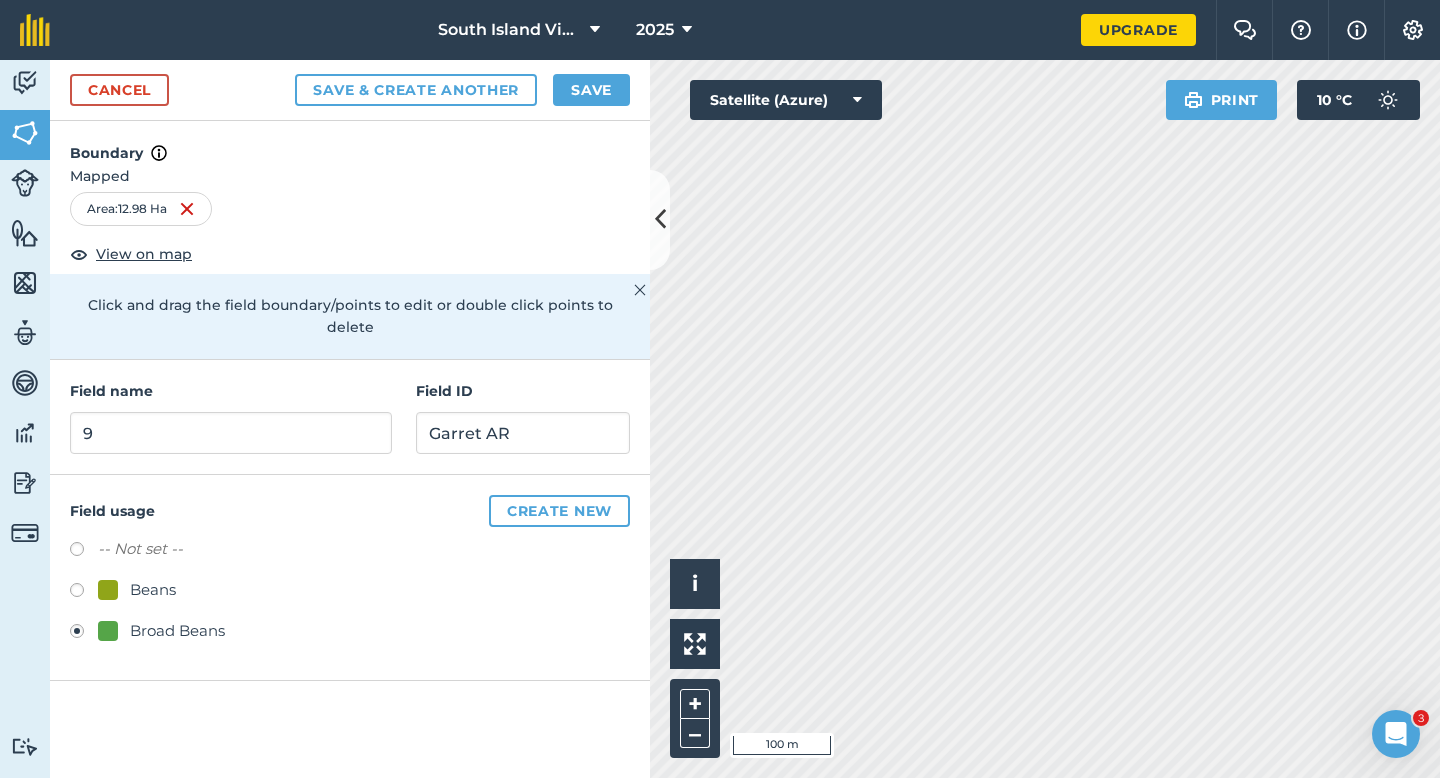 click on "Beans" at bounding box center (153, 590) 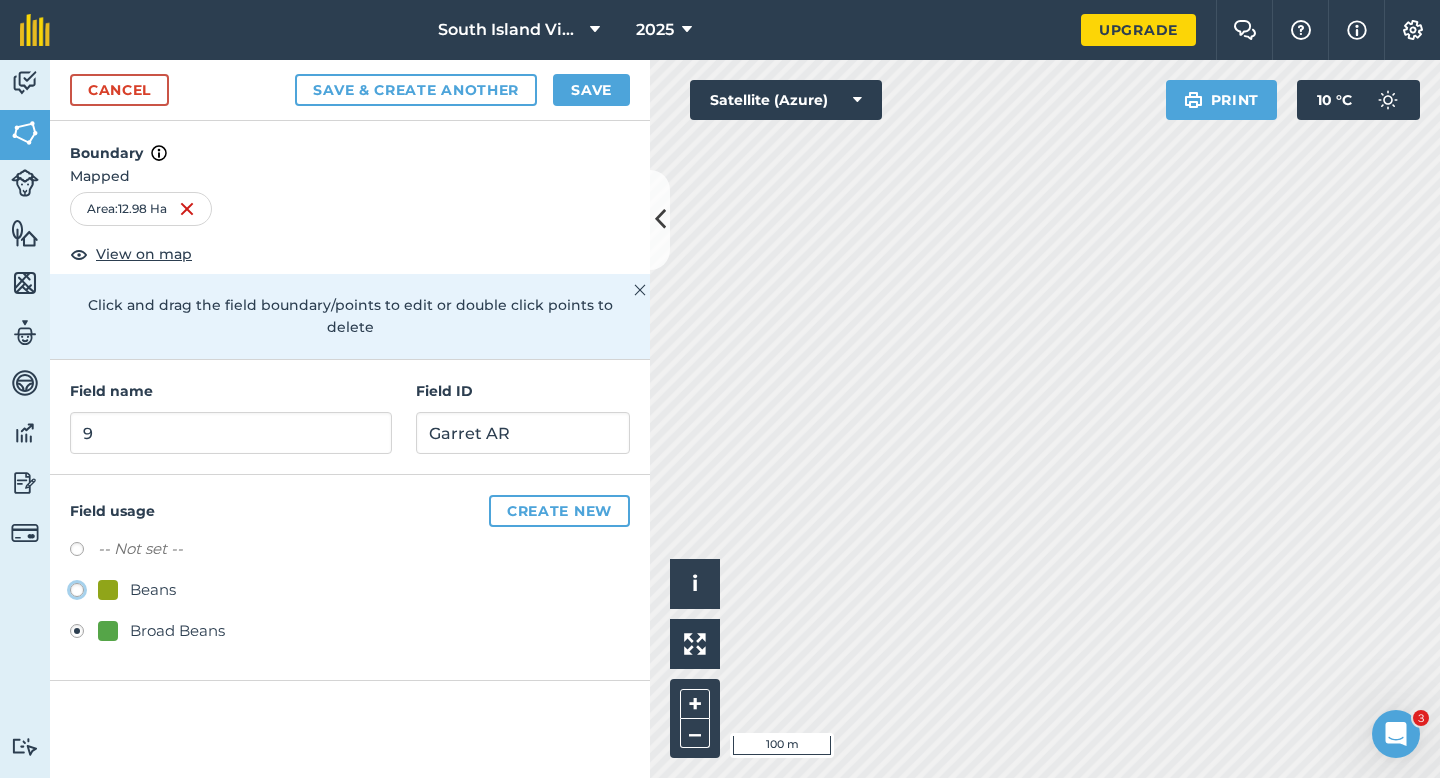 click on "Beans" at bounding box center [-9923, 589] 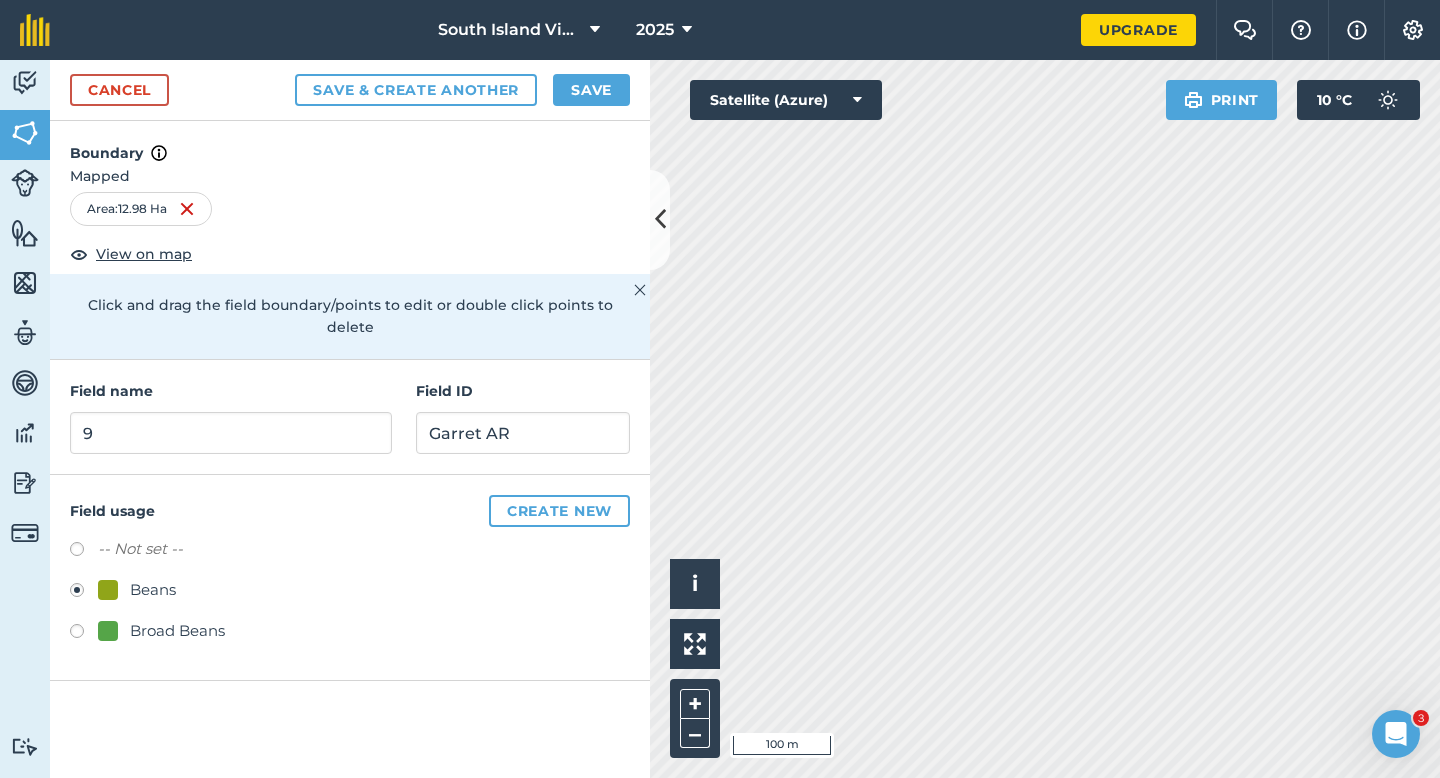 click on "Cancel Save & Create Another Save" at bounding box center (350, 90) 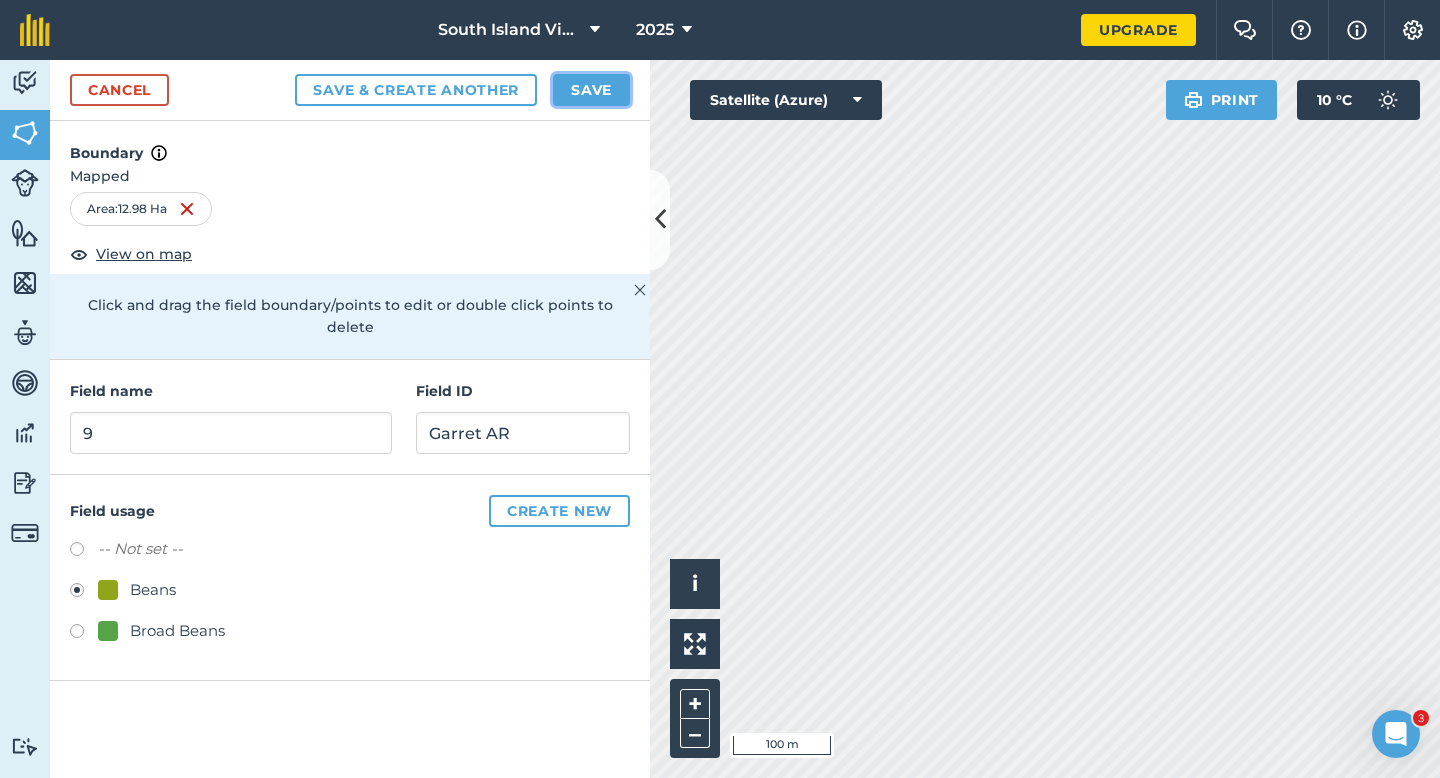 click on "Save" at bounding box center (591, 90) 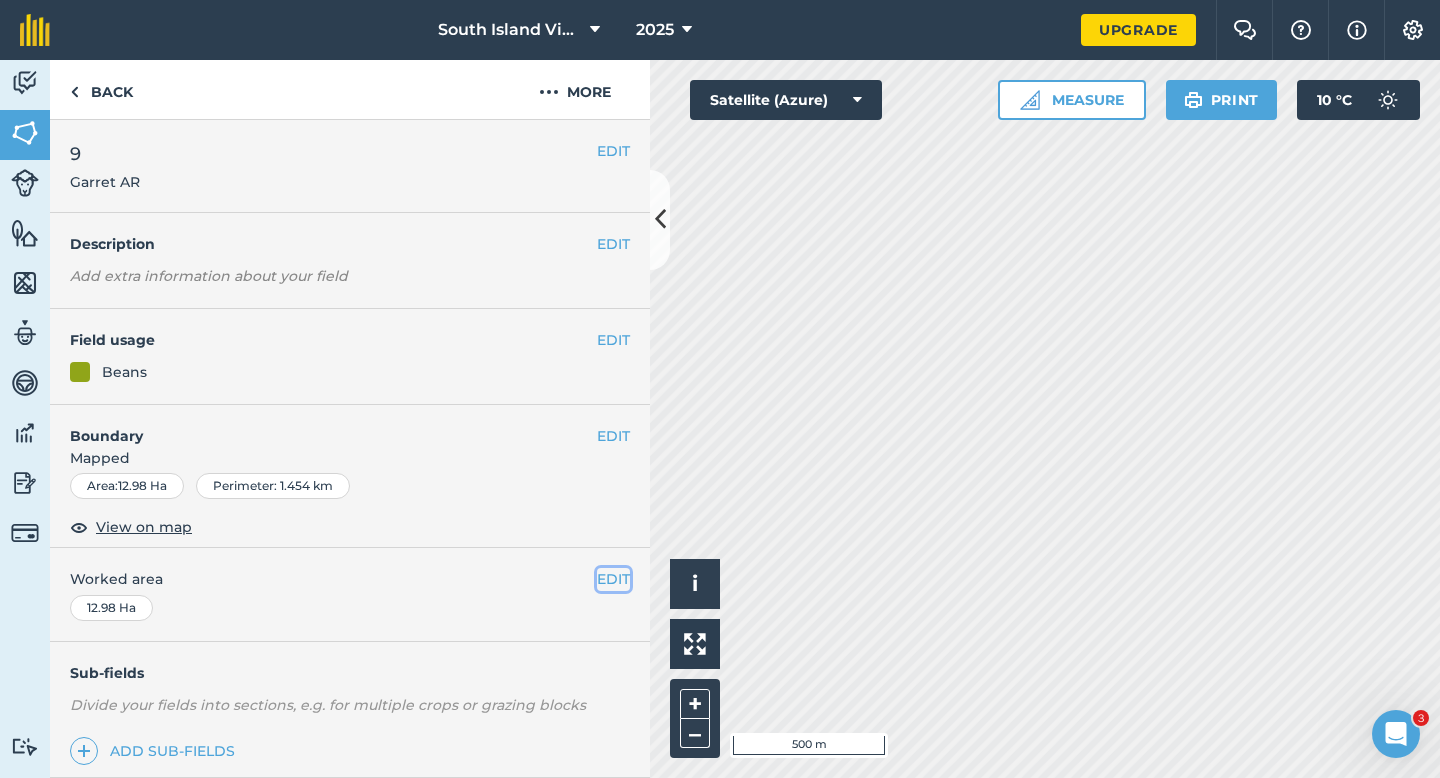 click on "EDIT" at bounding box center (613, 579) 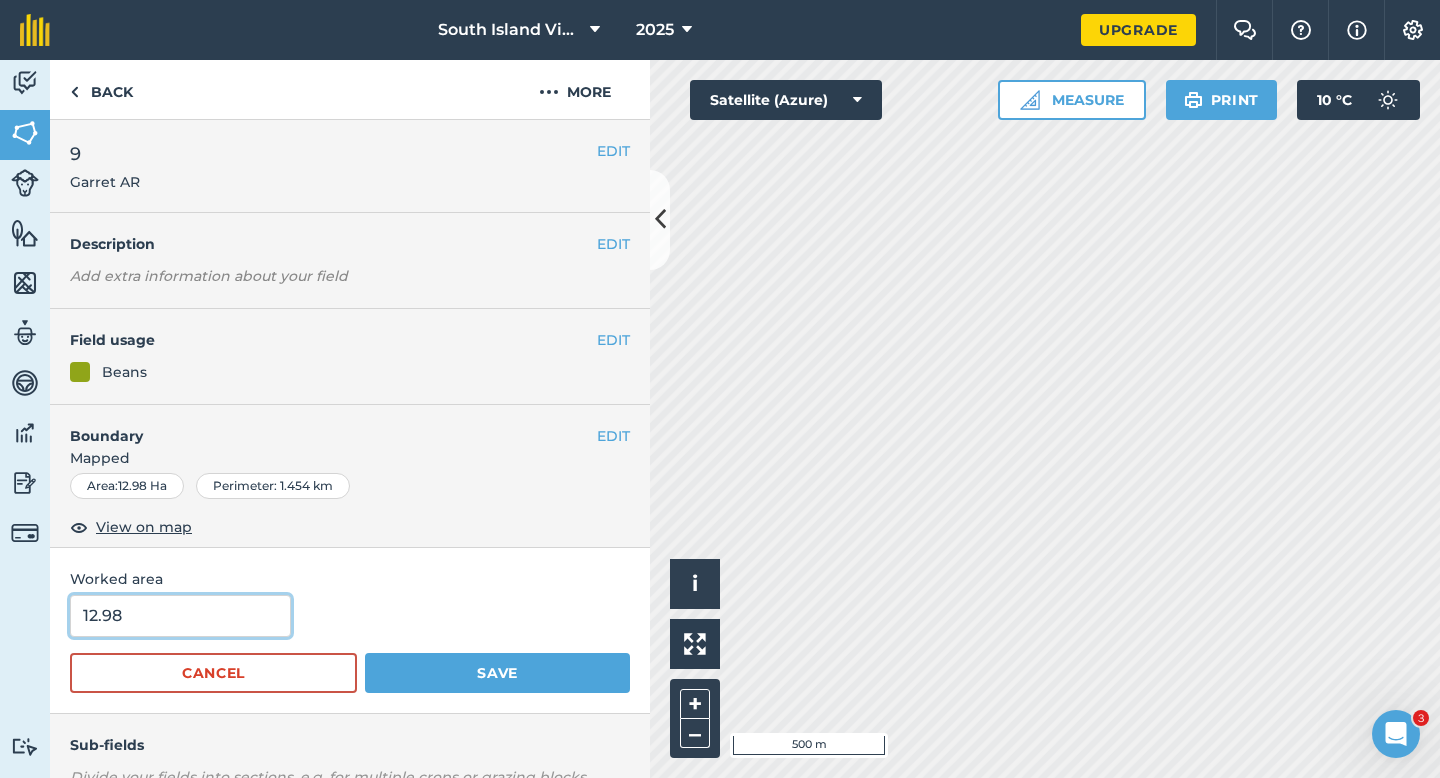 click on "12.98" at bounding box center [180, 616] 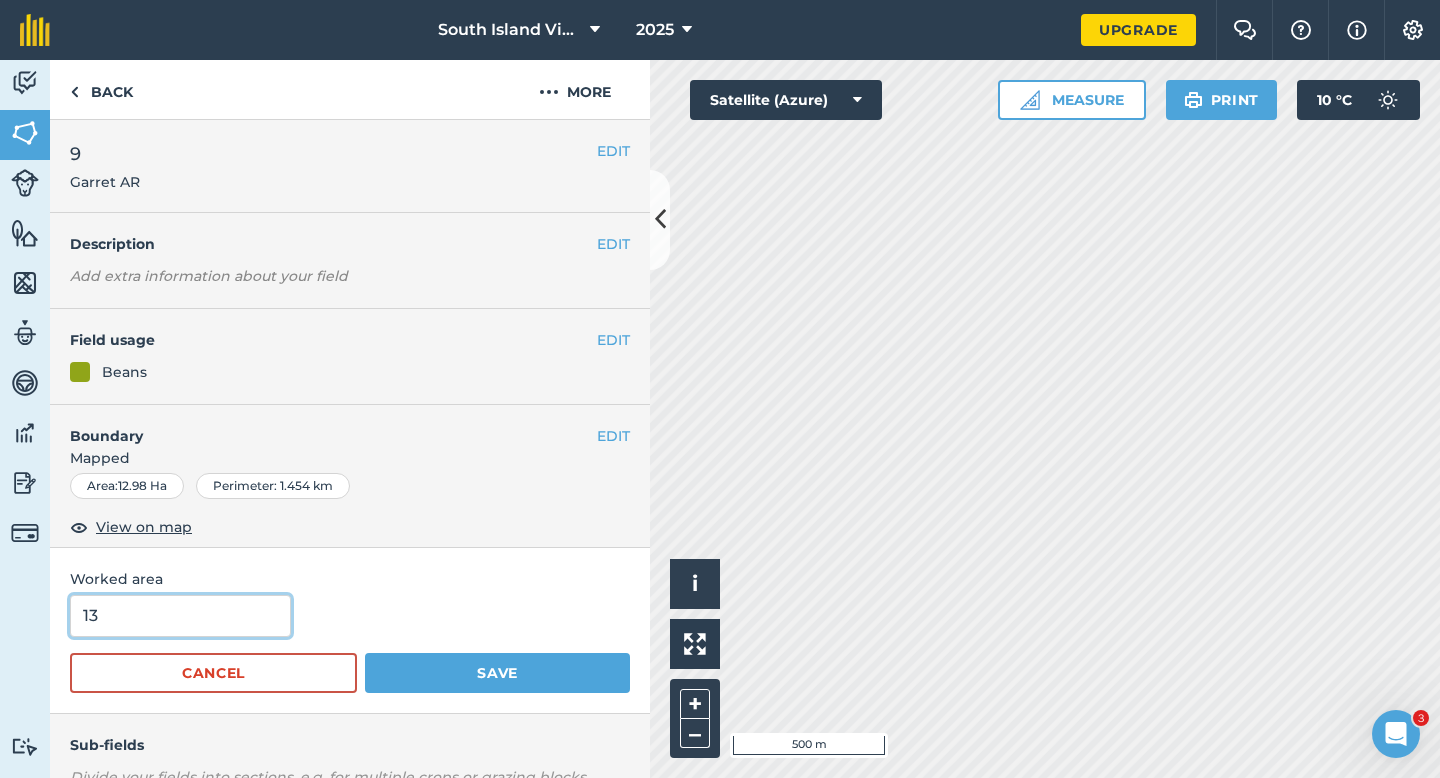 click on "Save" at bounding box center [497, 673] 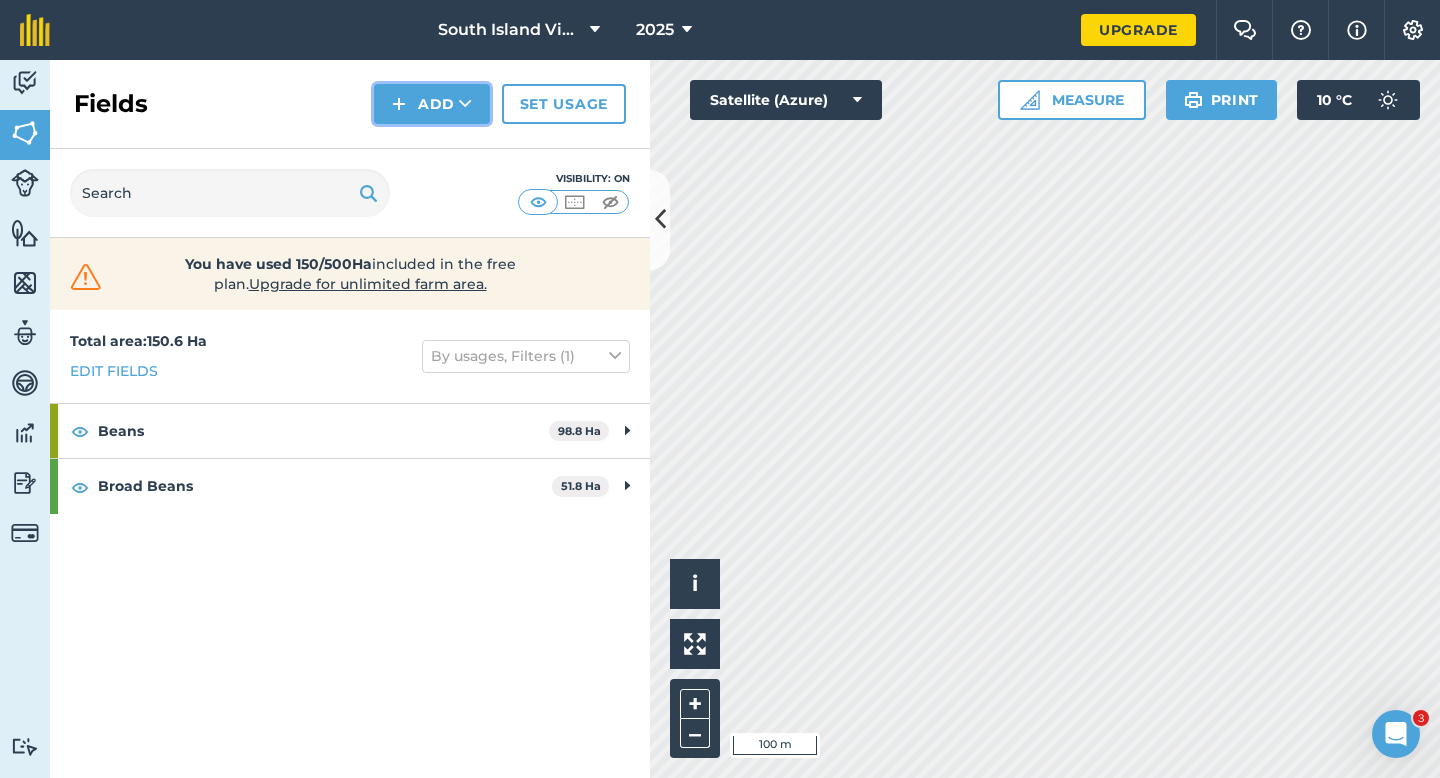 type 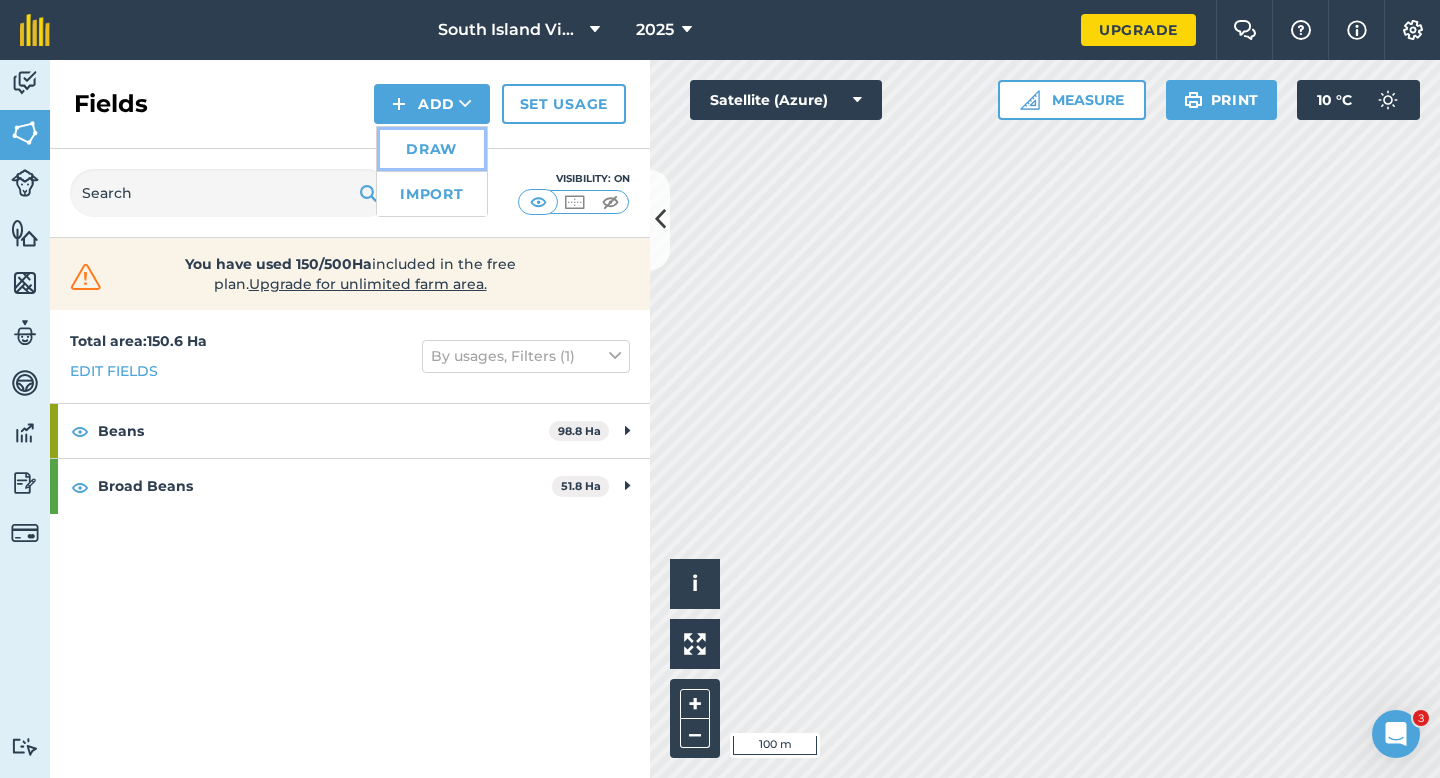 click on "Draw" at bounding box center (432, 149) 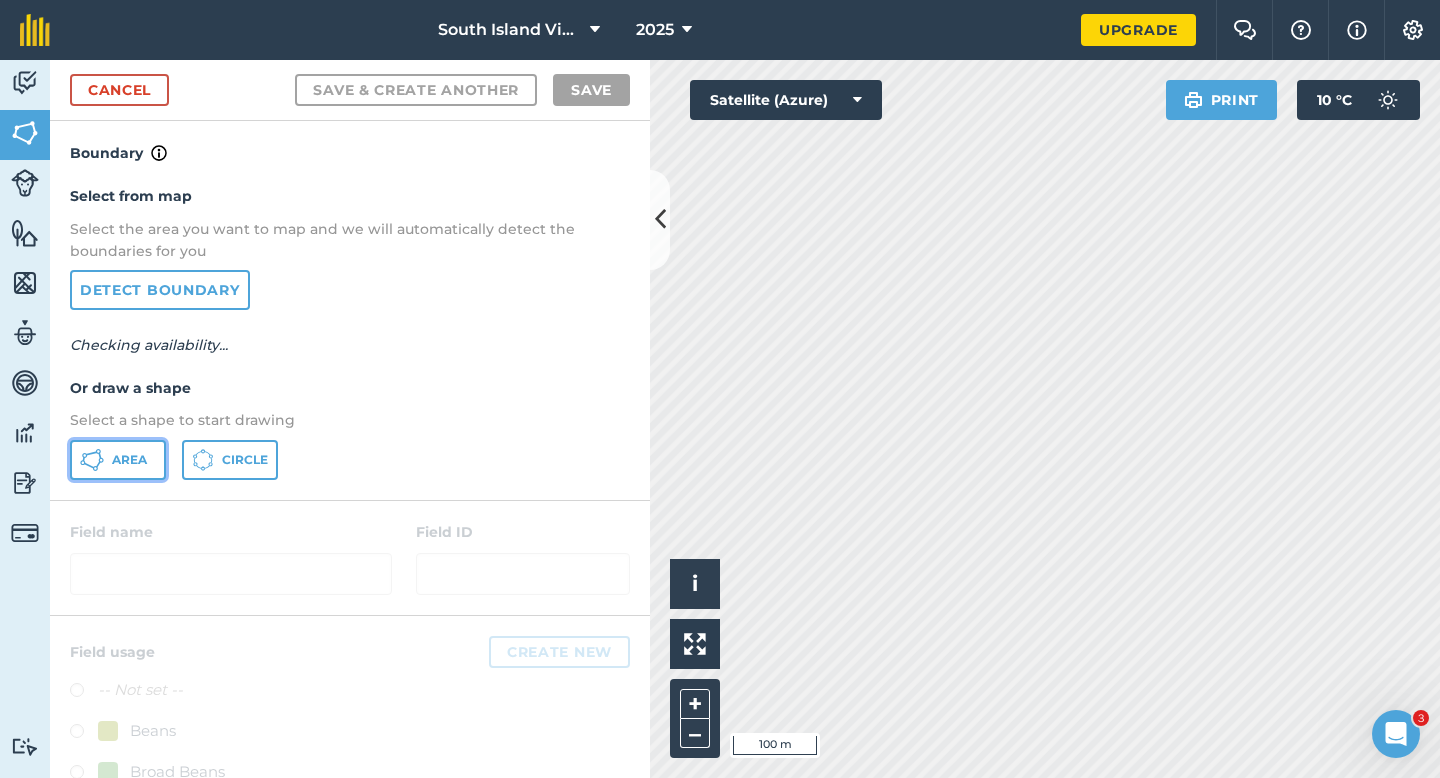 click on "Area" at bounding box center [118, 460] 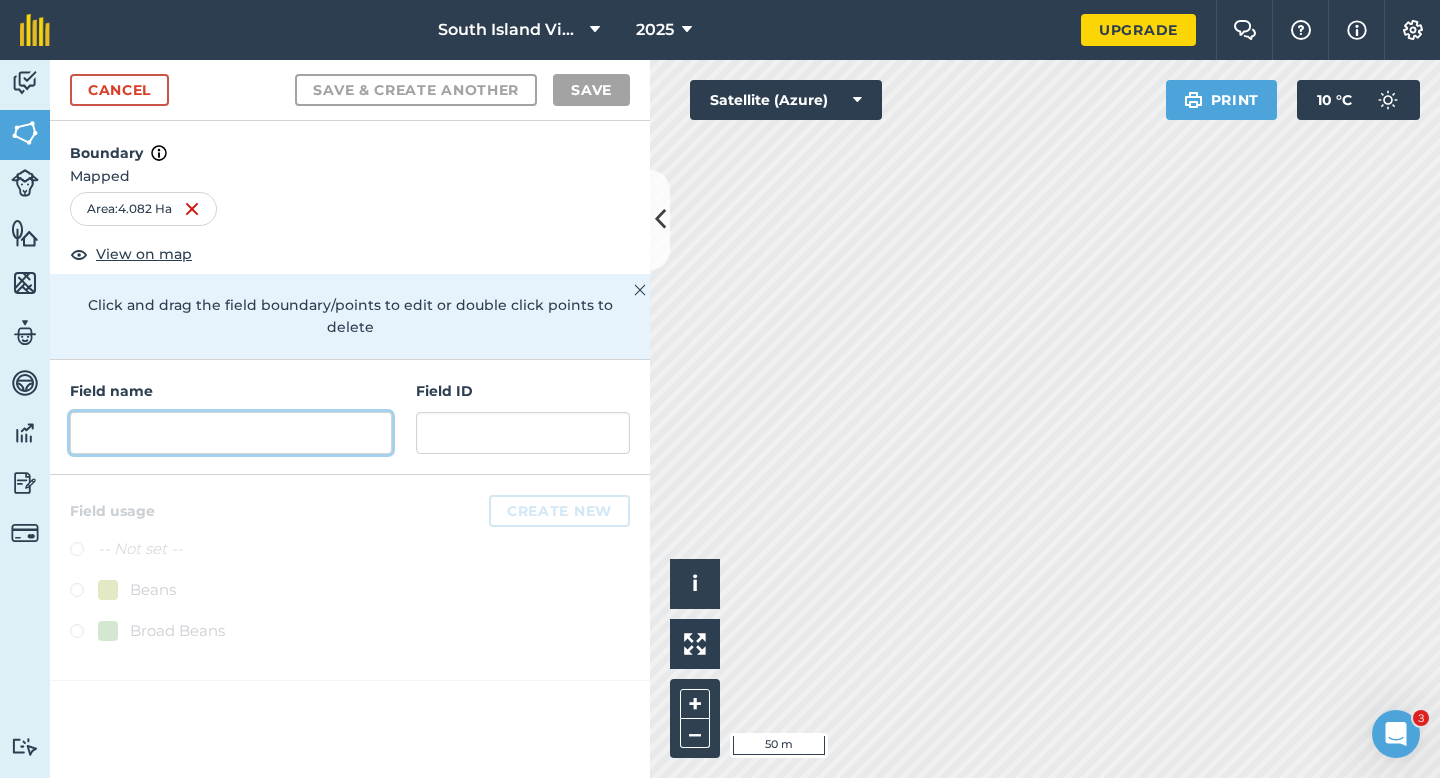 click at bounding box center (231, 433) 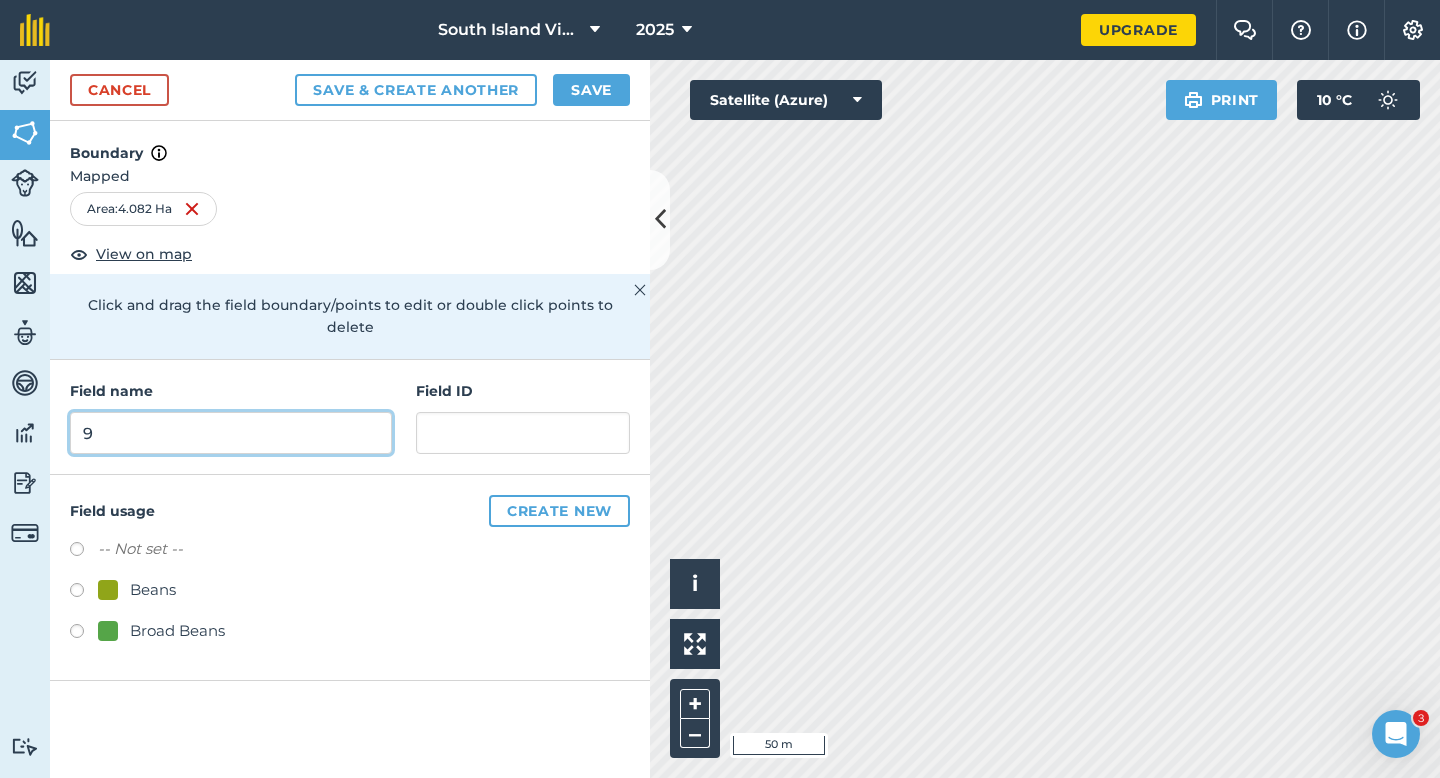 type on "9" 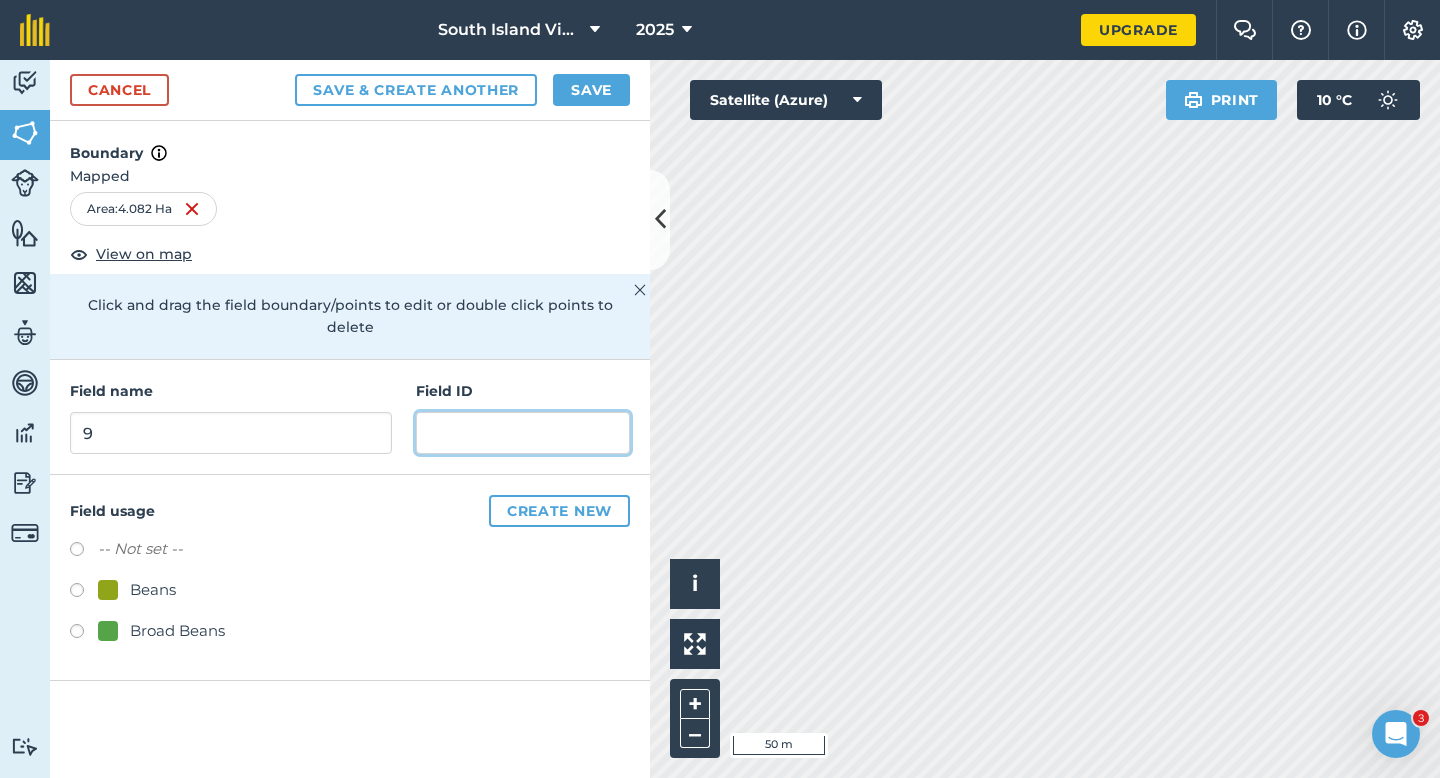 click at bounding box center [523, 433] 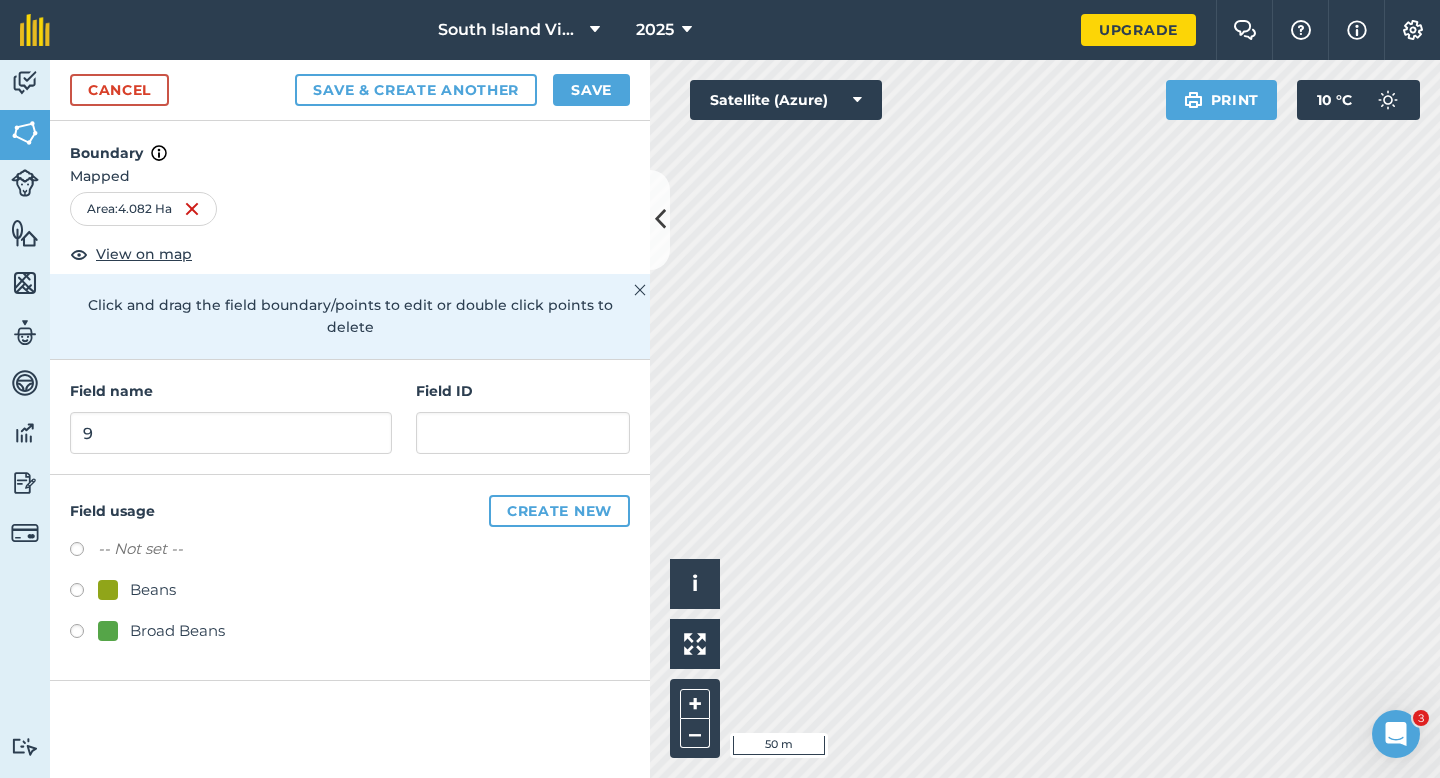 click at bounding box center [108, 590] 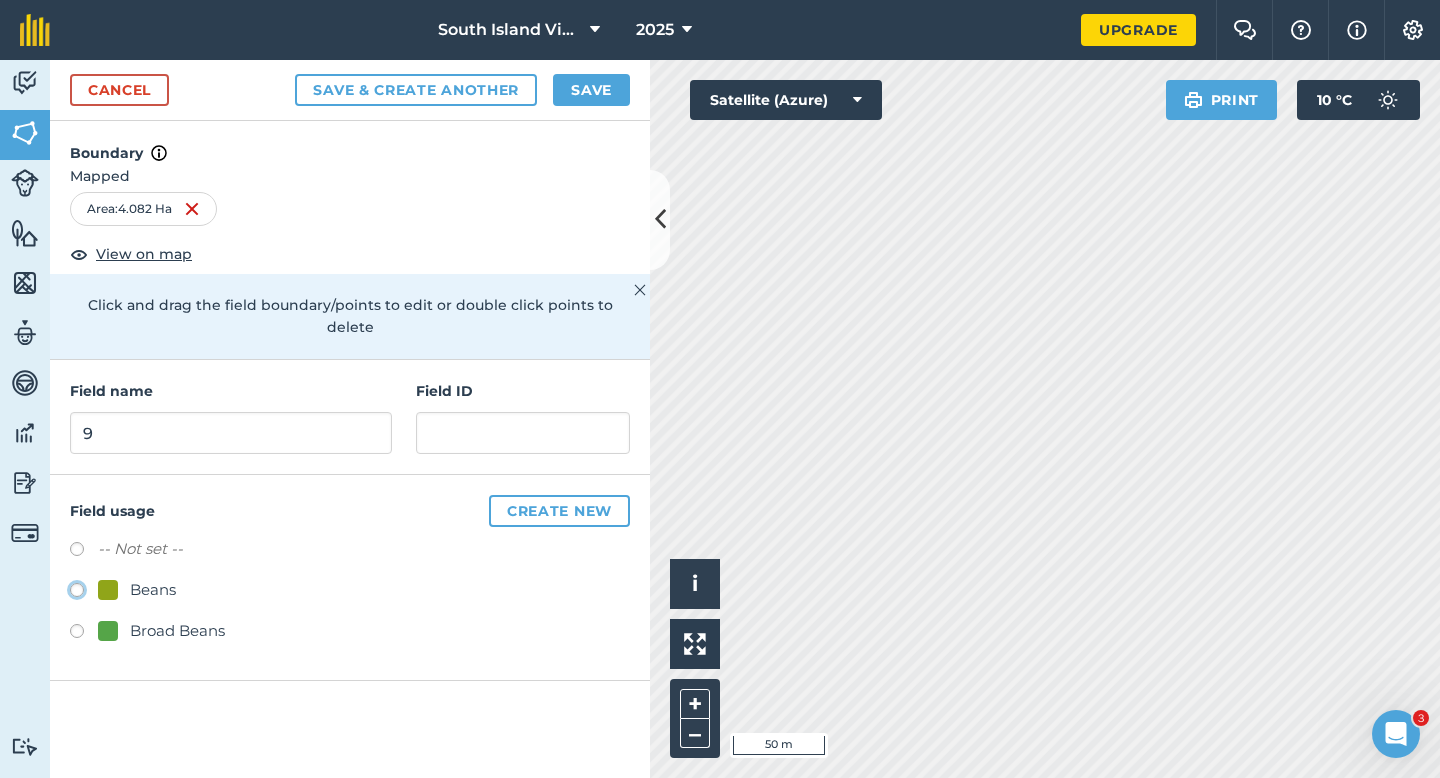 radio on "true" 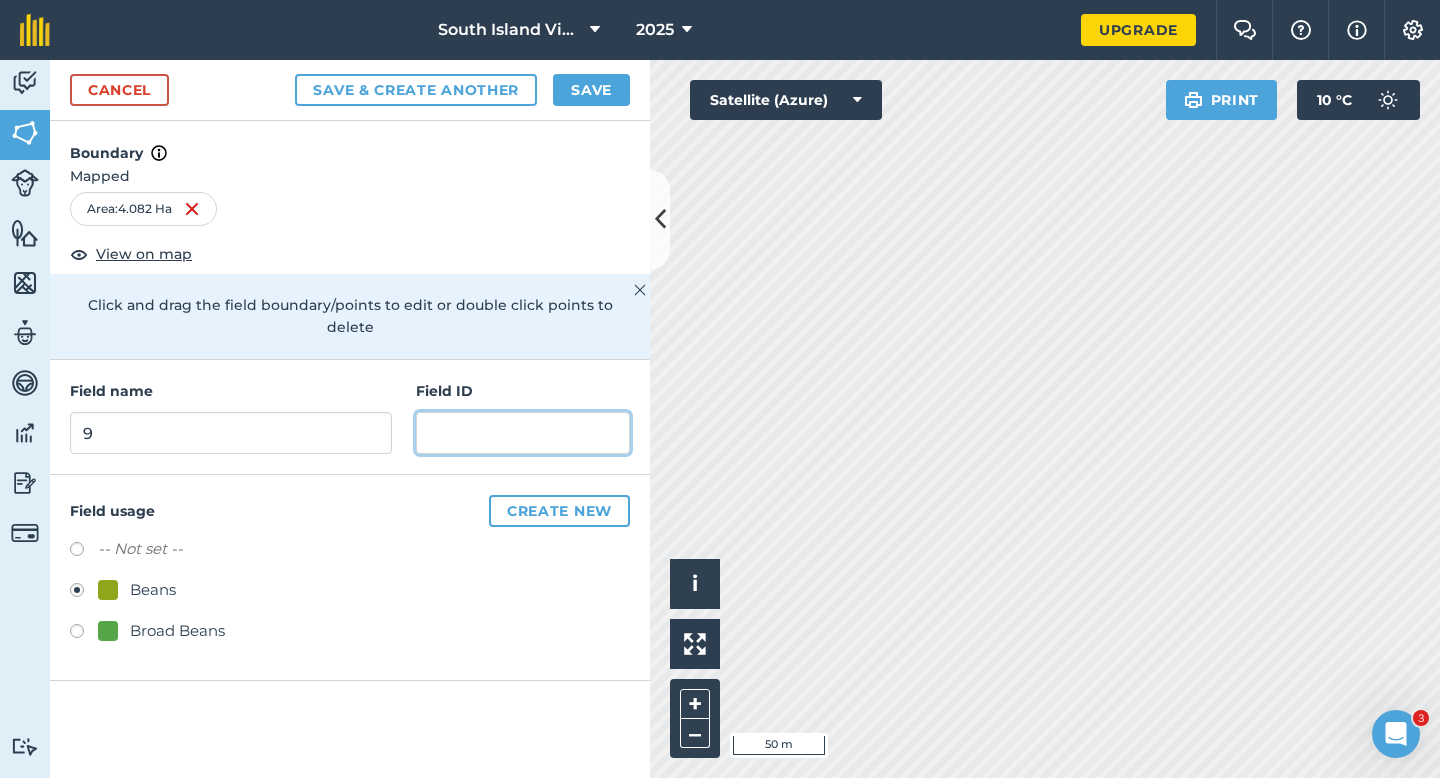 click at bounding box center (523, 433) 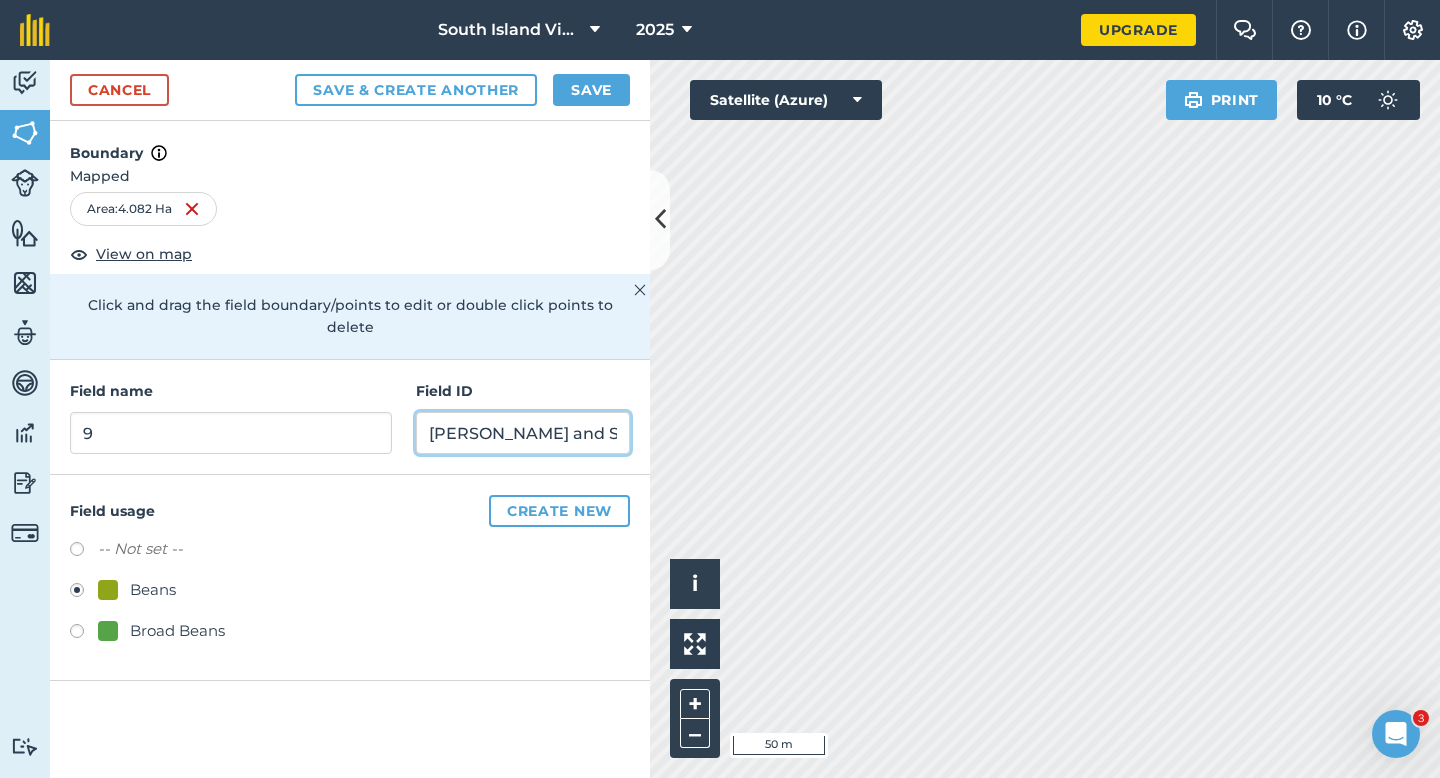 type on "[PERSON_NAME] and Son LTD" 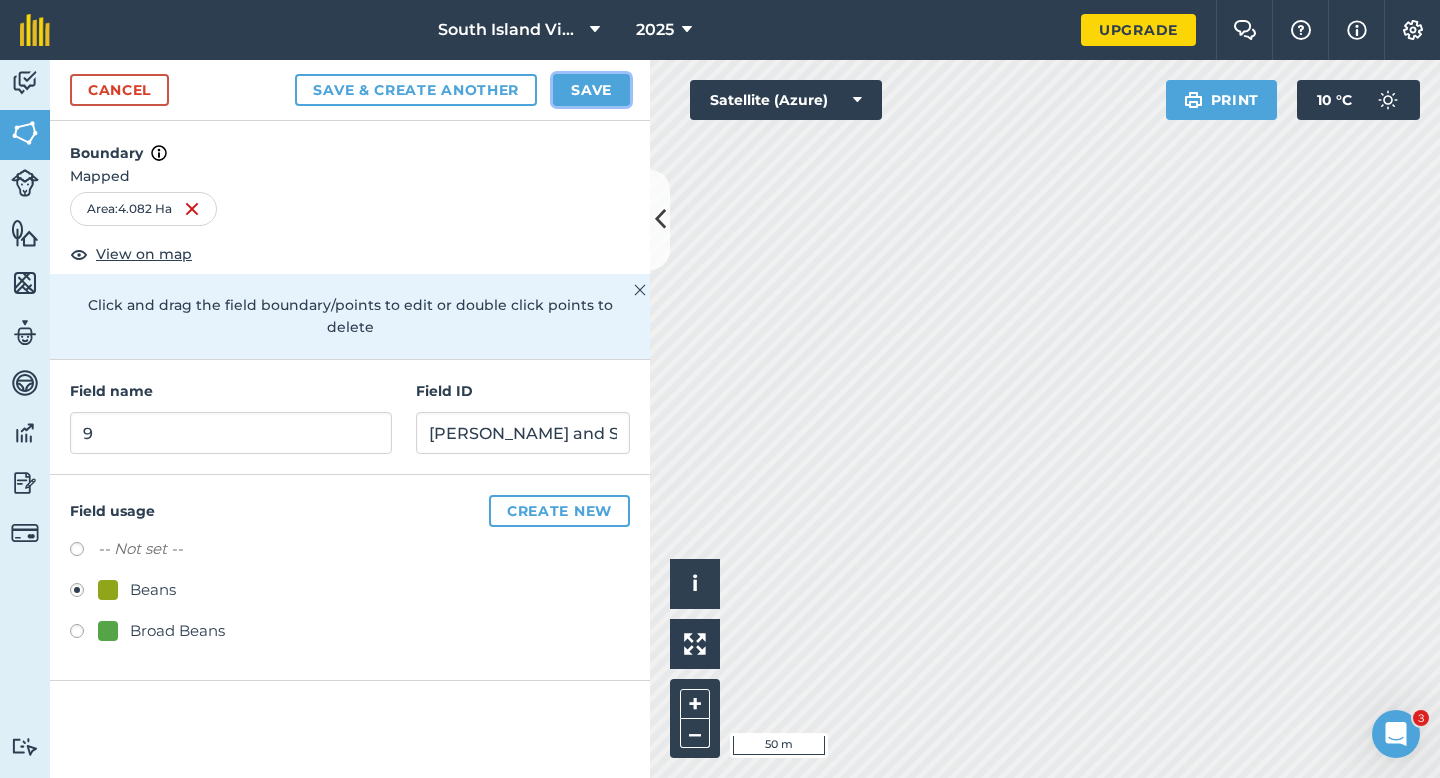 click on "Save" at bounding box center (591, 90) 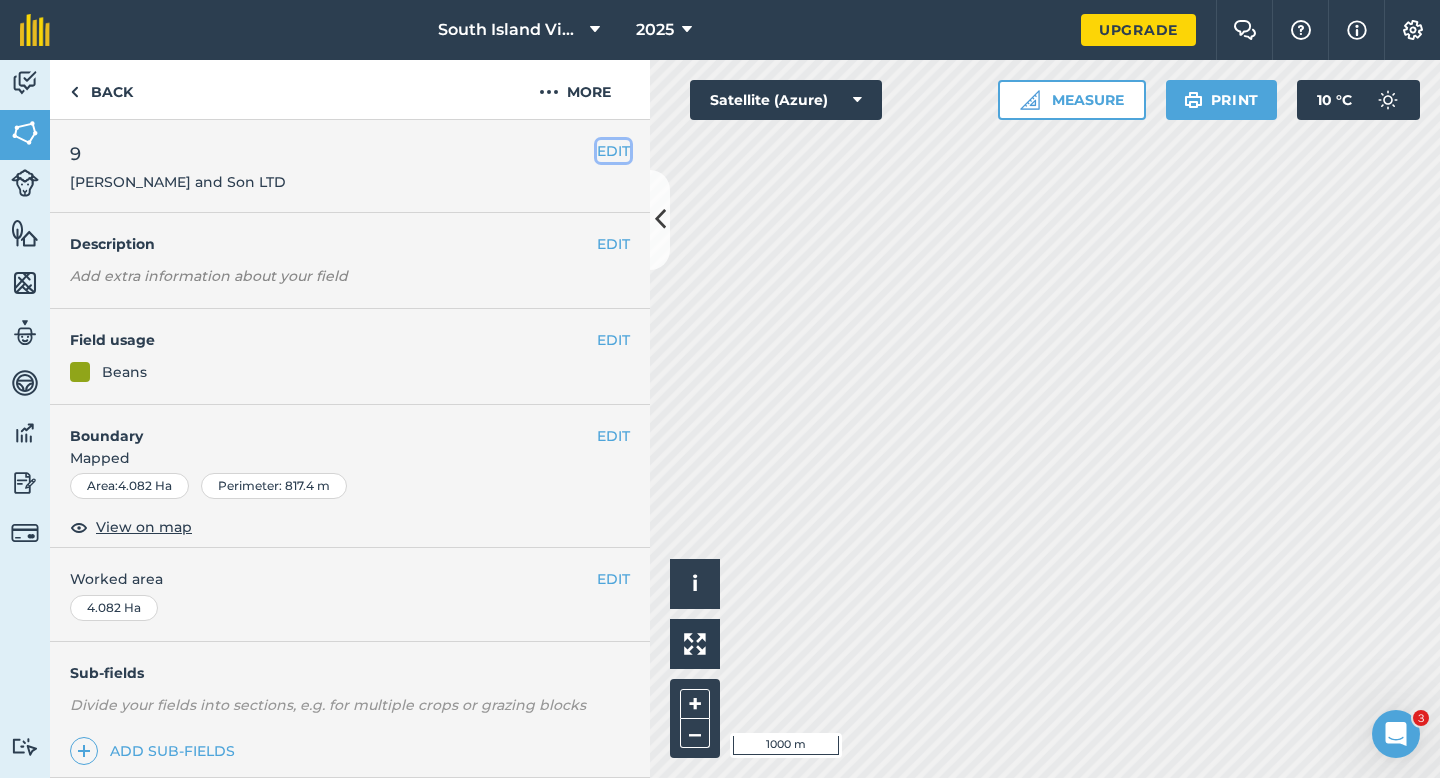click on "EDIT" at bounding box center [613, 151] 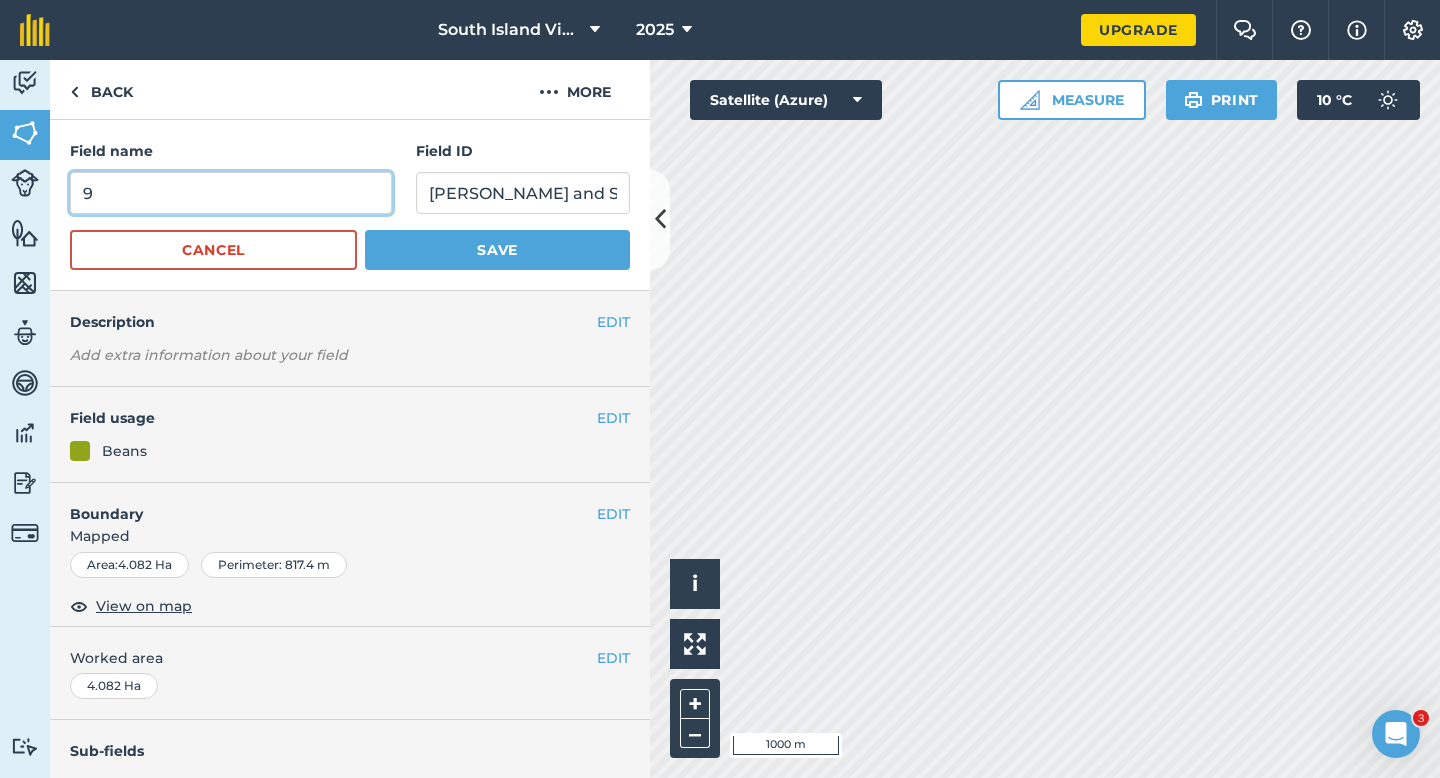 click on "9" at bounding box center [231, 193] 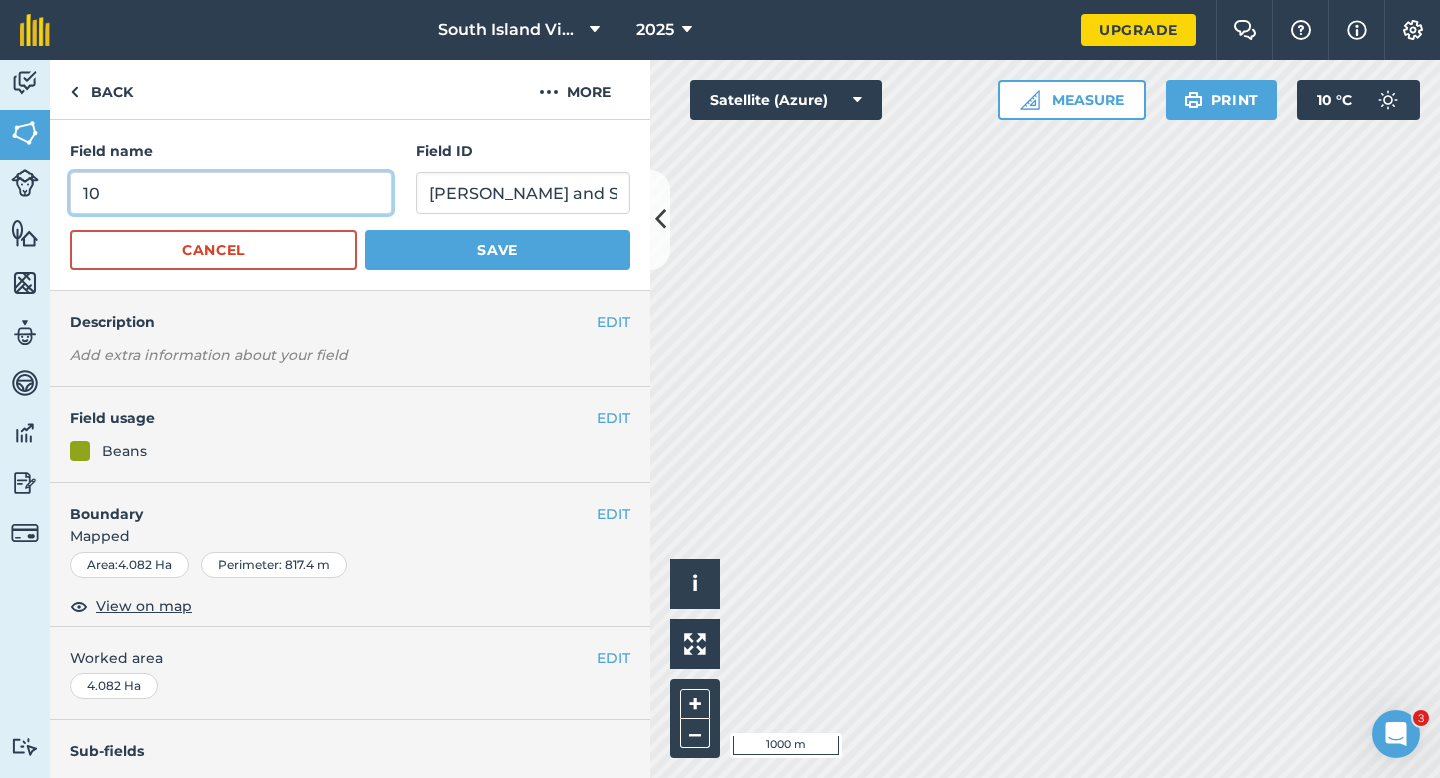 type on "10" 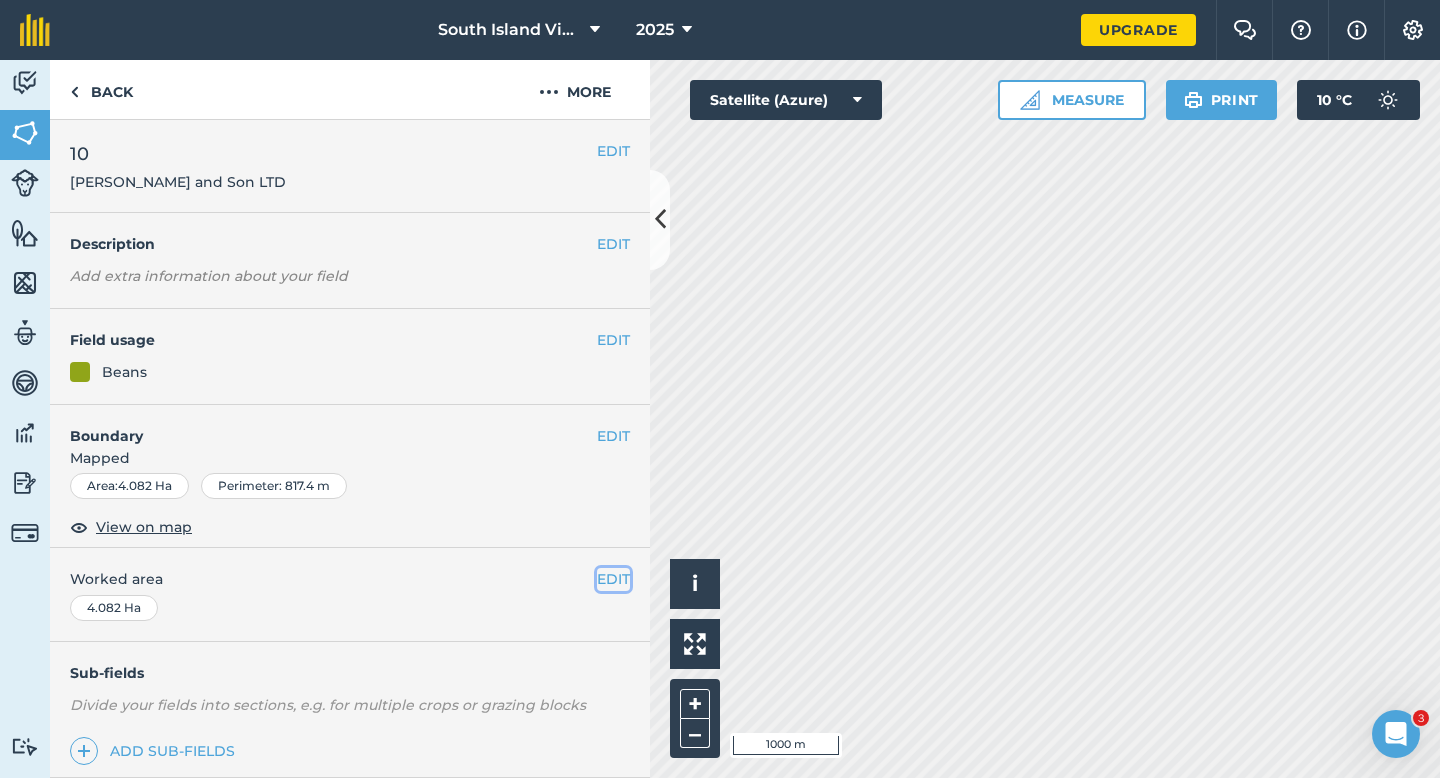 click on "EDIT" at bounding box center [613, 579] 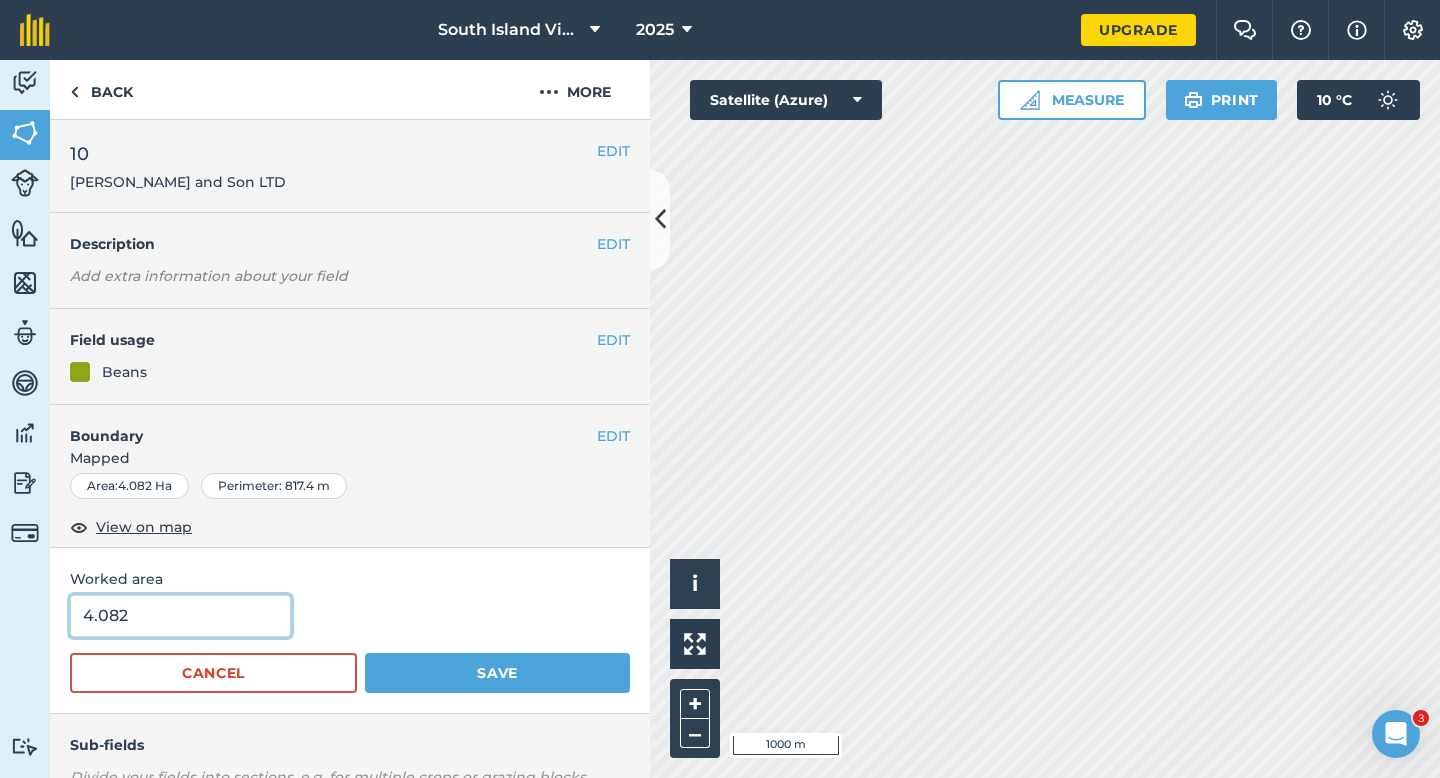 click on "4.082" at bounding box center [180, 616] 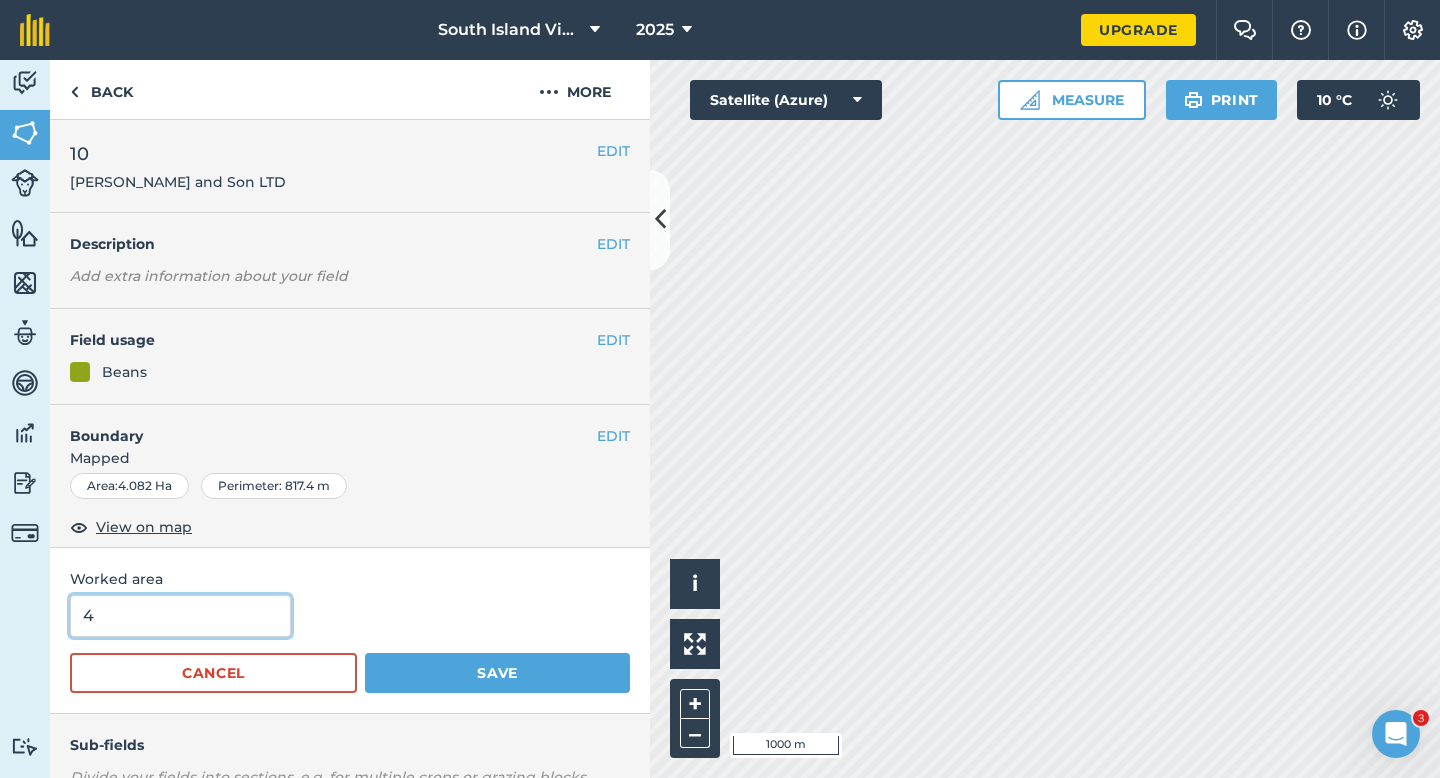 click on "Save" at bounding box center [497, 673] 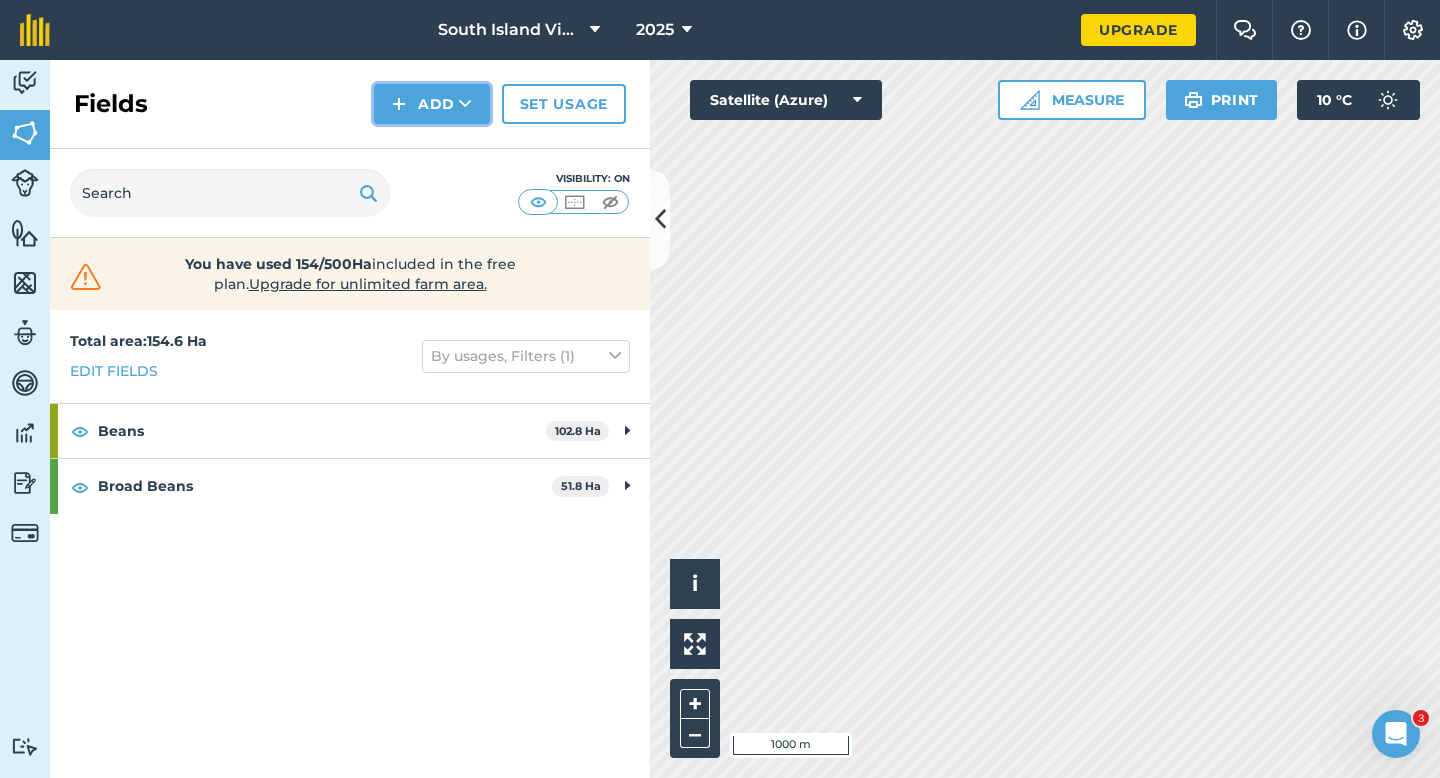 click at bounding box center [399, 104] 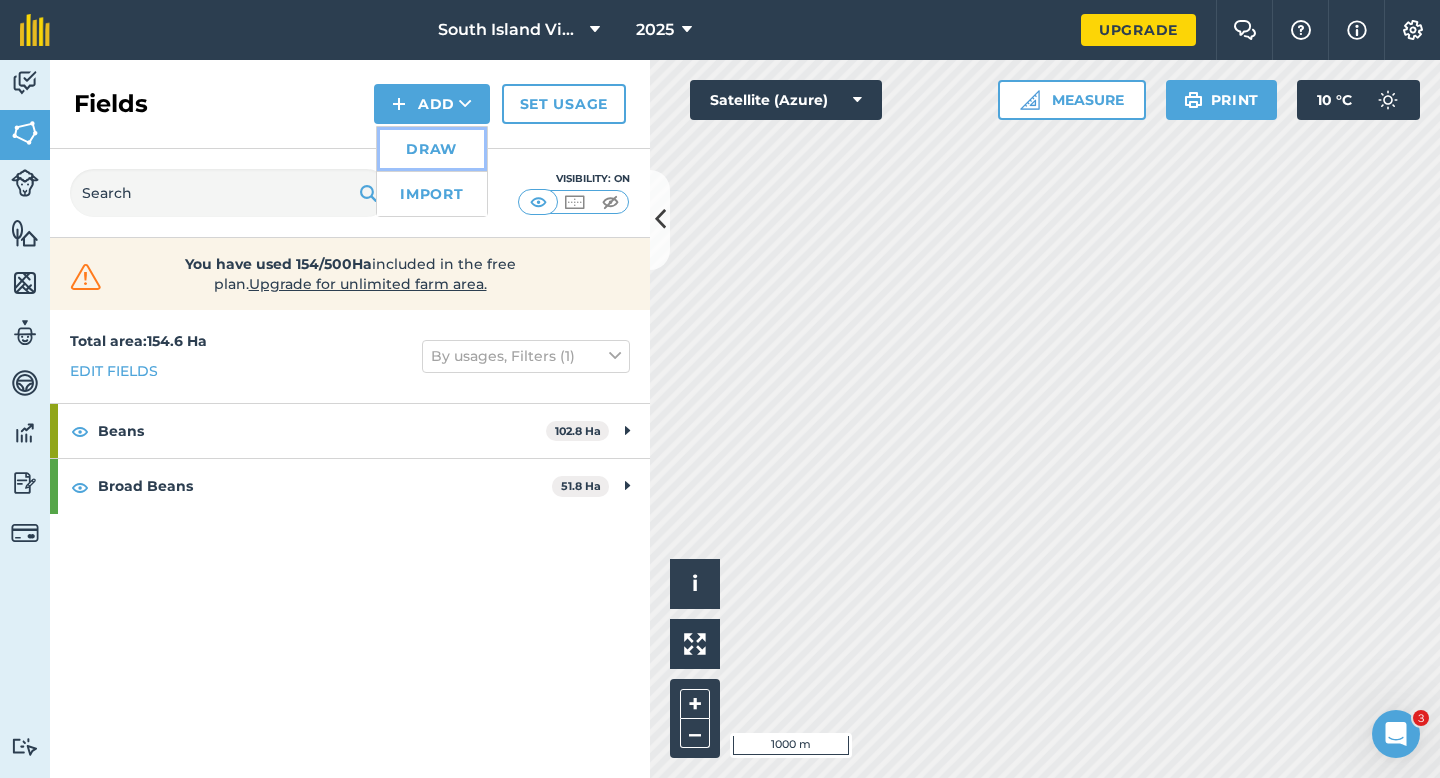 click on "Draw" at bounding box center (432, 149) 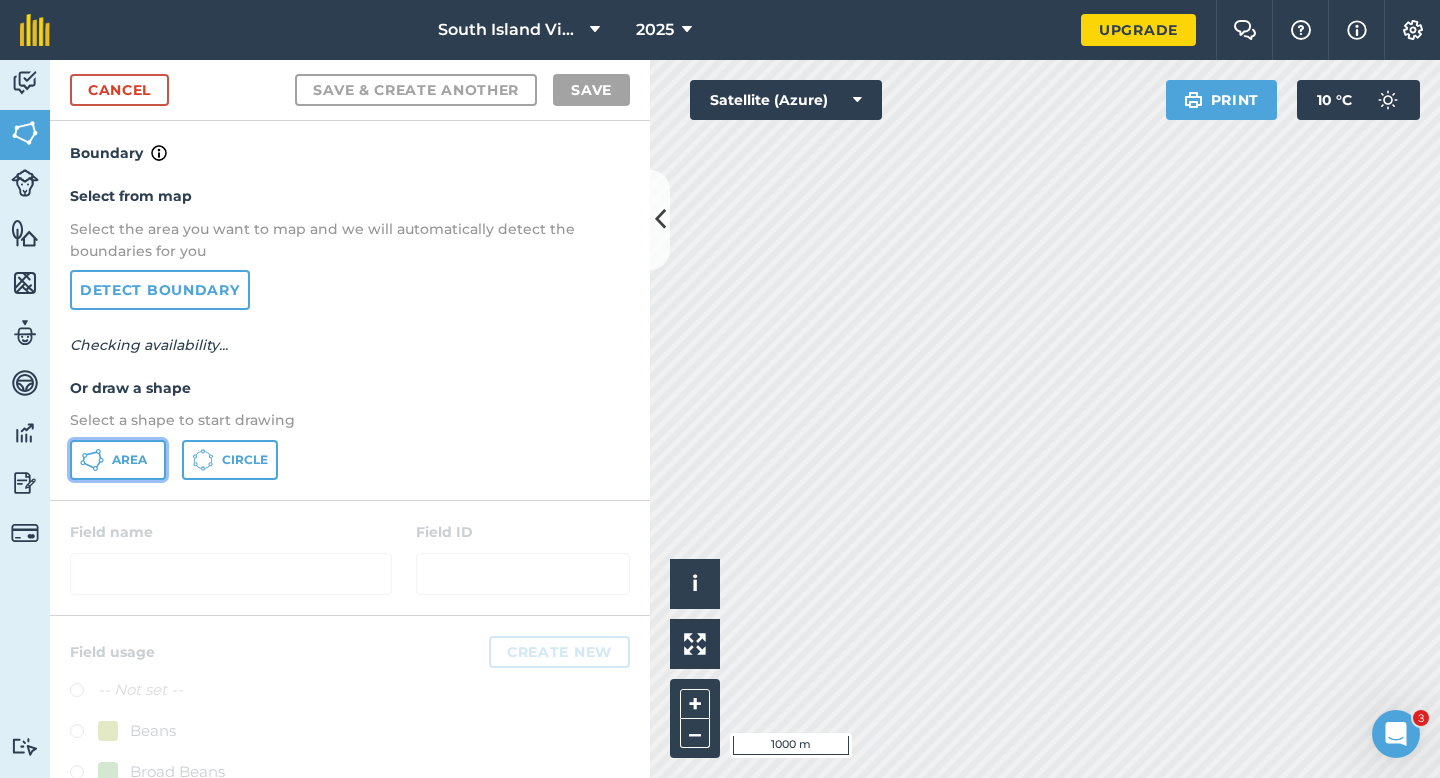 click on "Area" at bounding box center (118, 460) 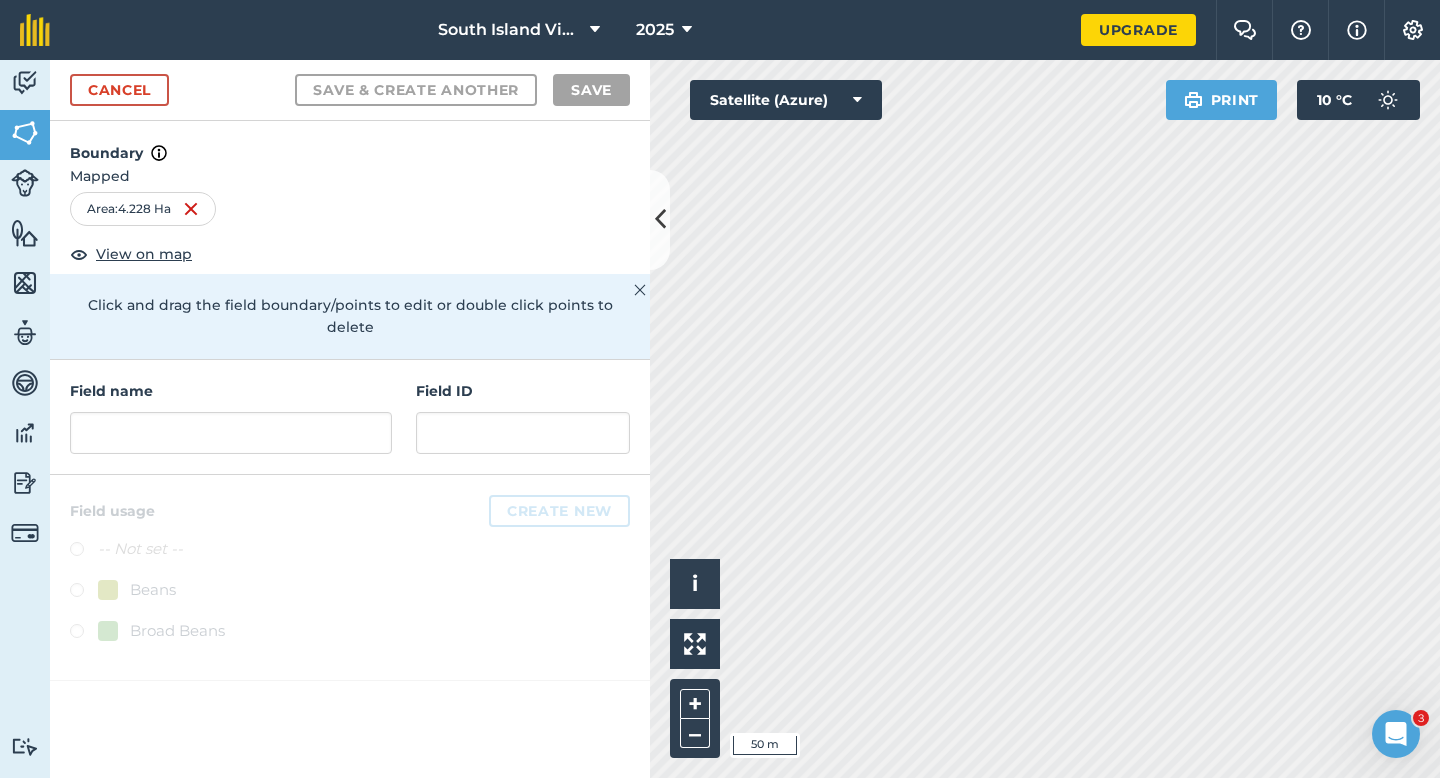 click on "Field name Field ID" at bounding box center (350, 417) 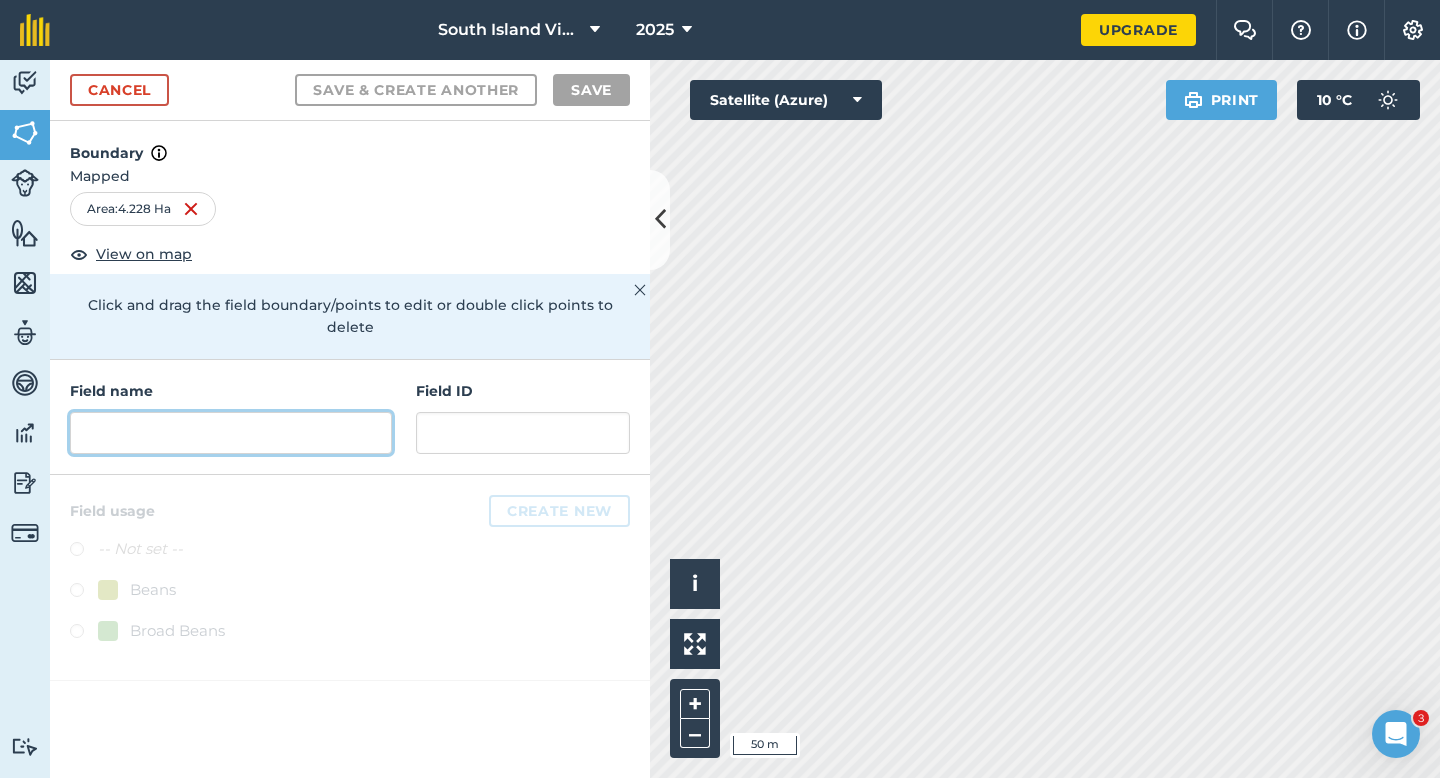 click at bounding box center (231, 433) 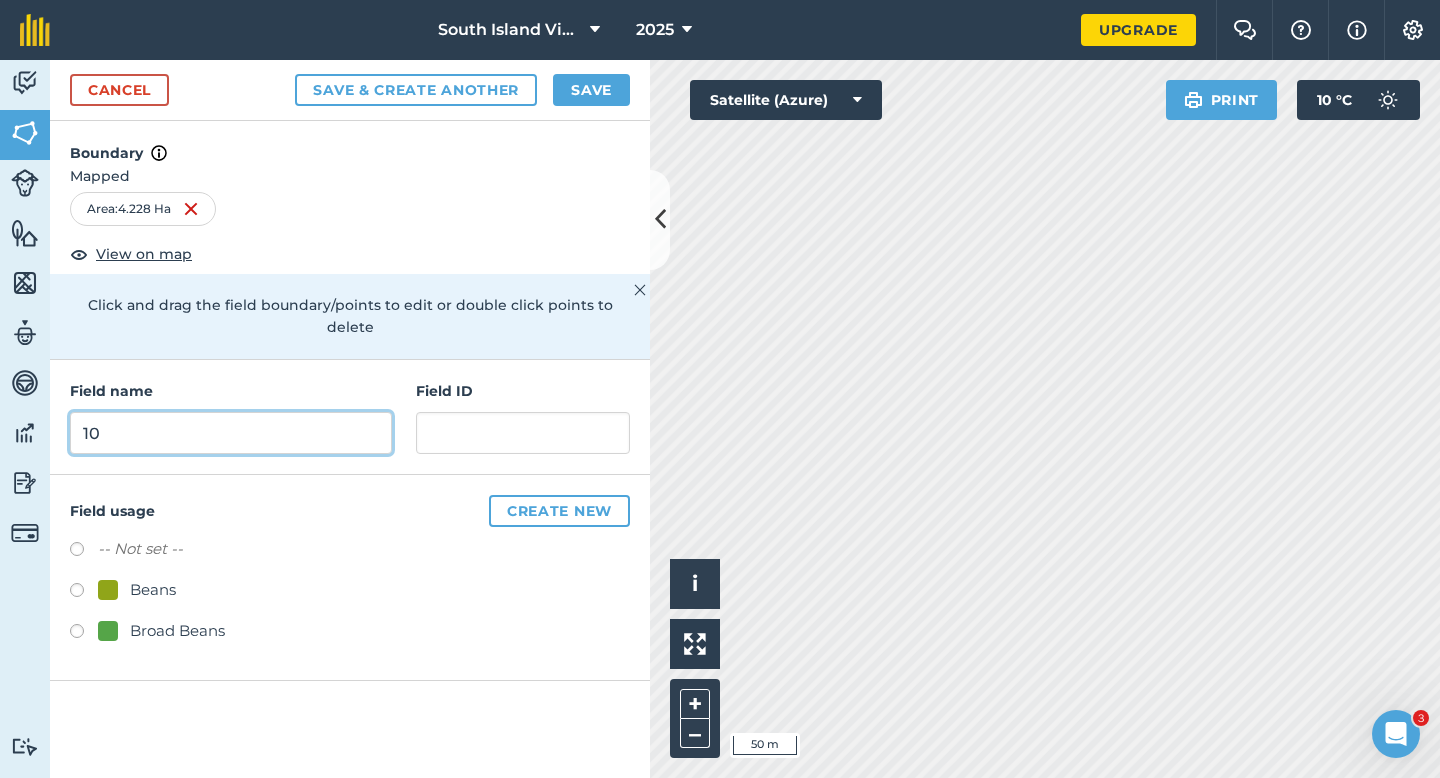type on "10" 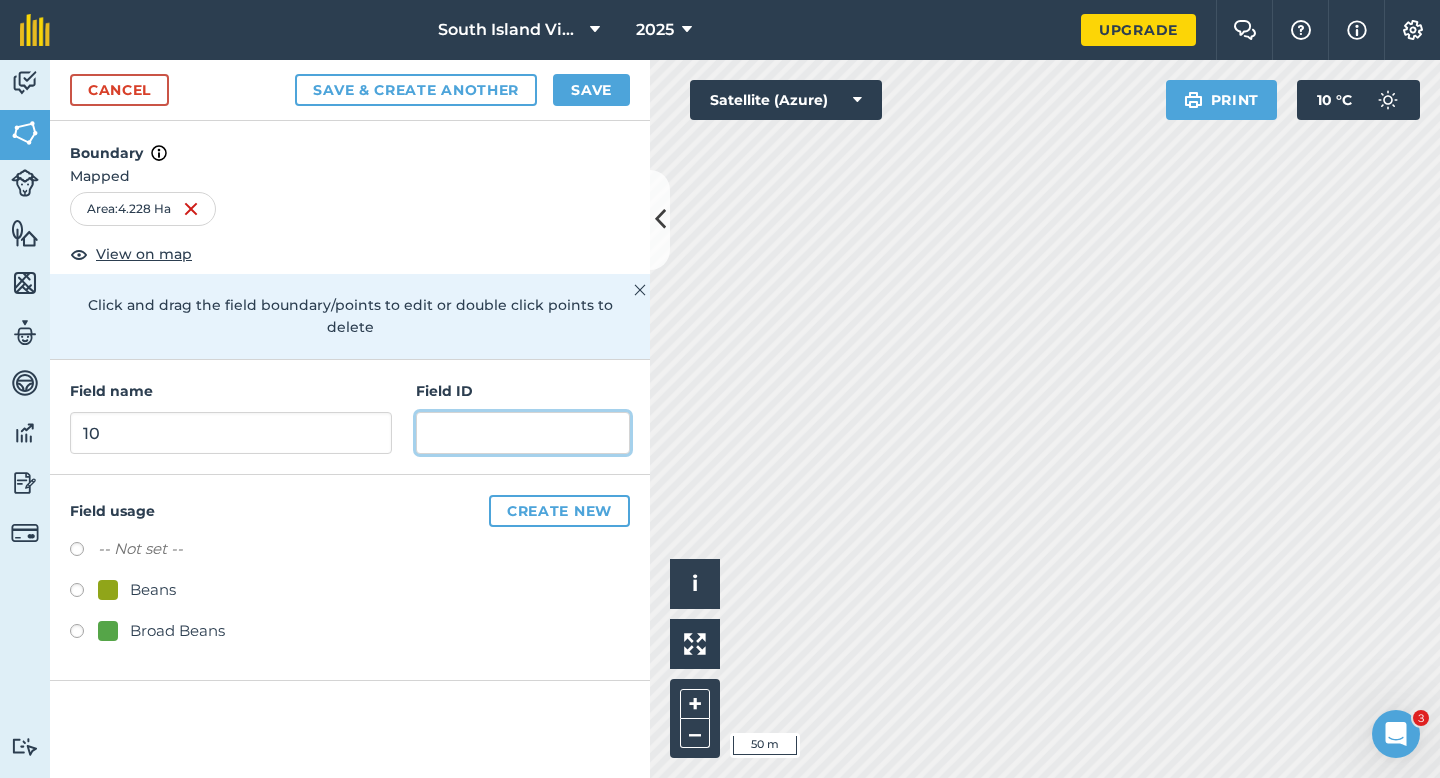 click at bounding box center (523, 433) 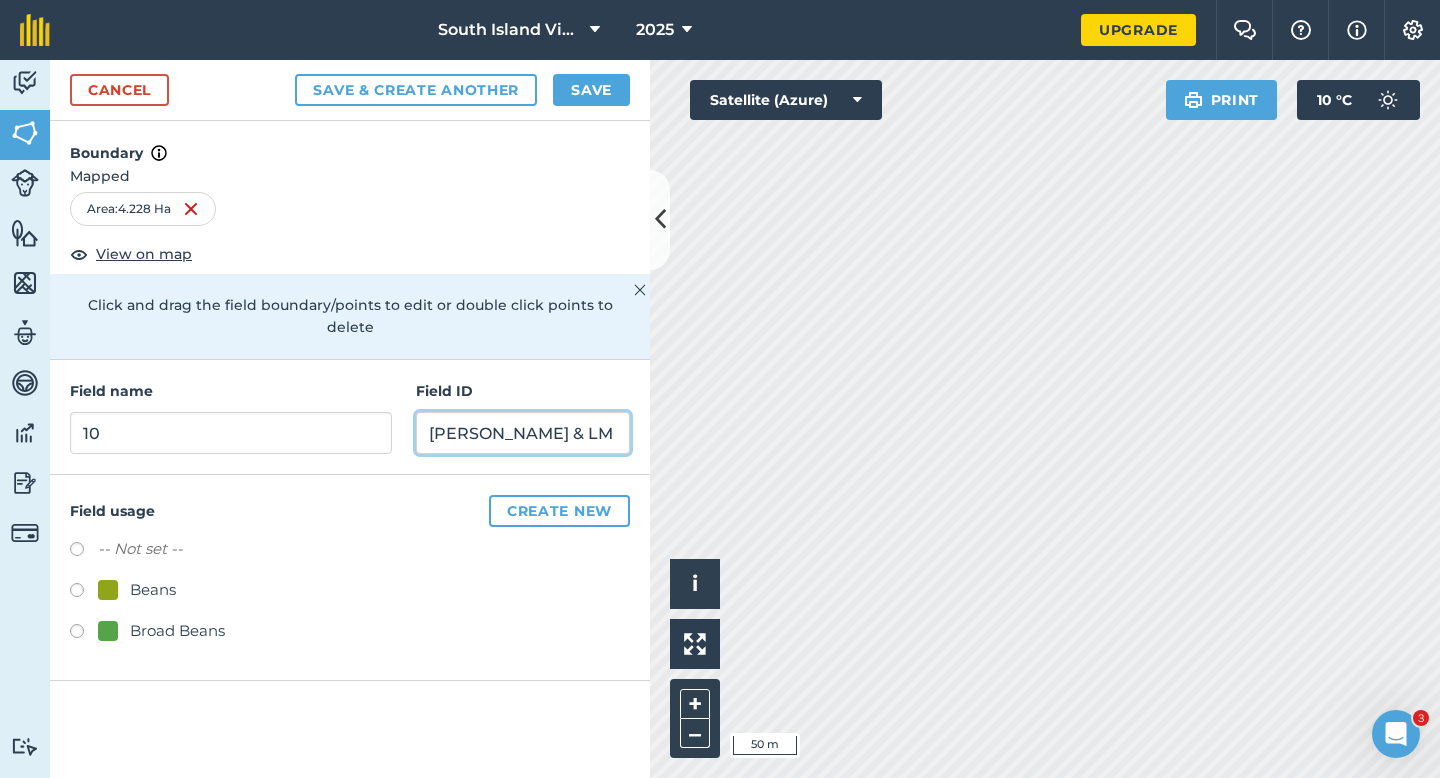 type on "[PERSON_NAME] & LM" 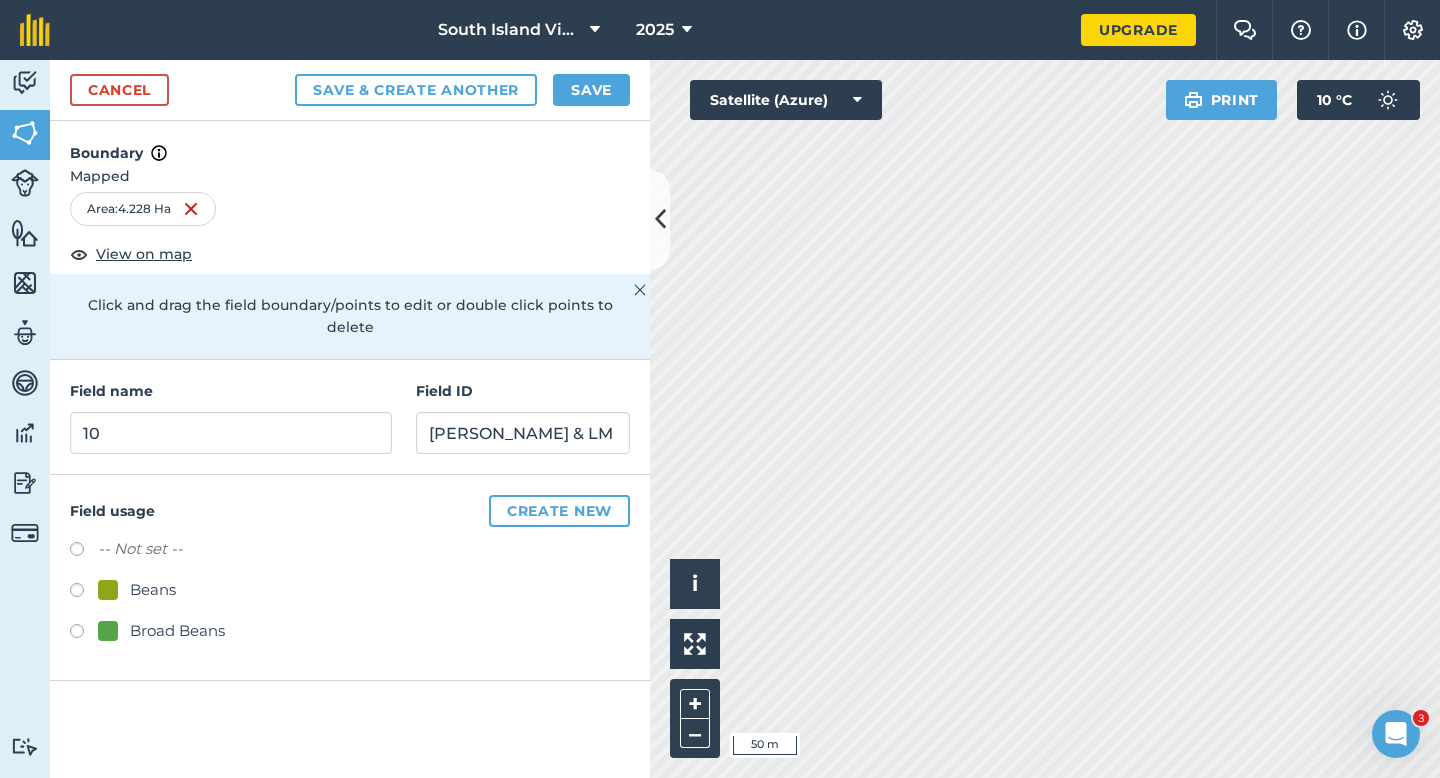 click at bounding box center [108, 590] 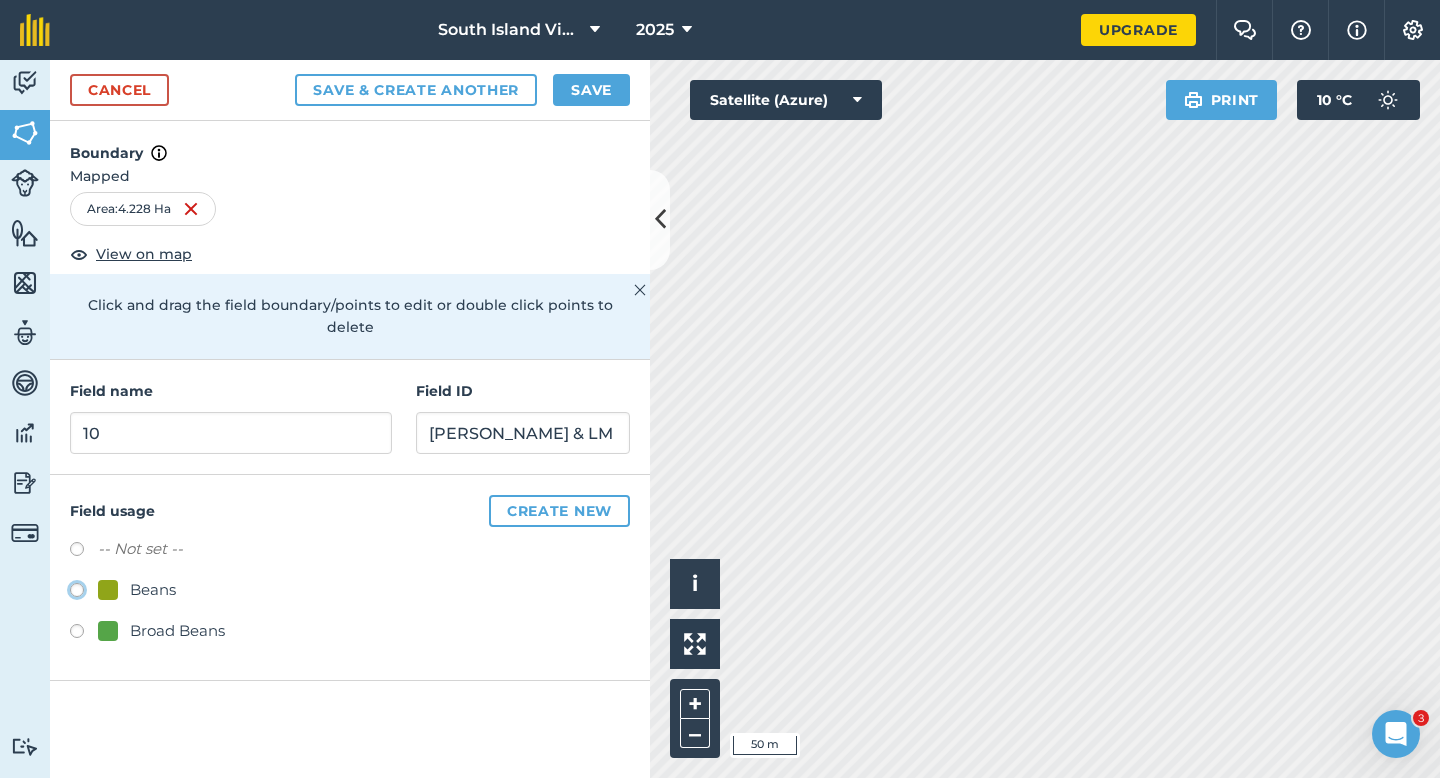 click on "Beans" at bounding box center (-9923, 589) 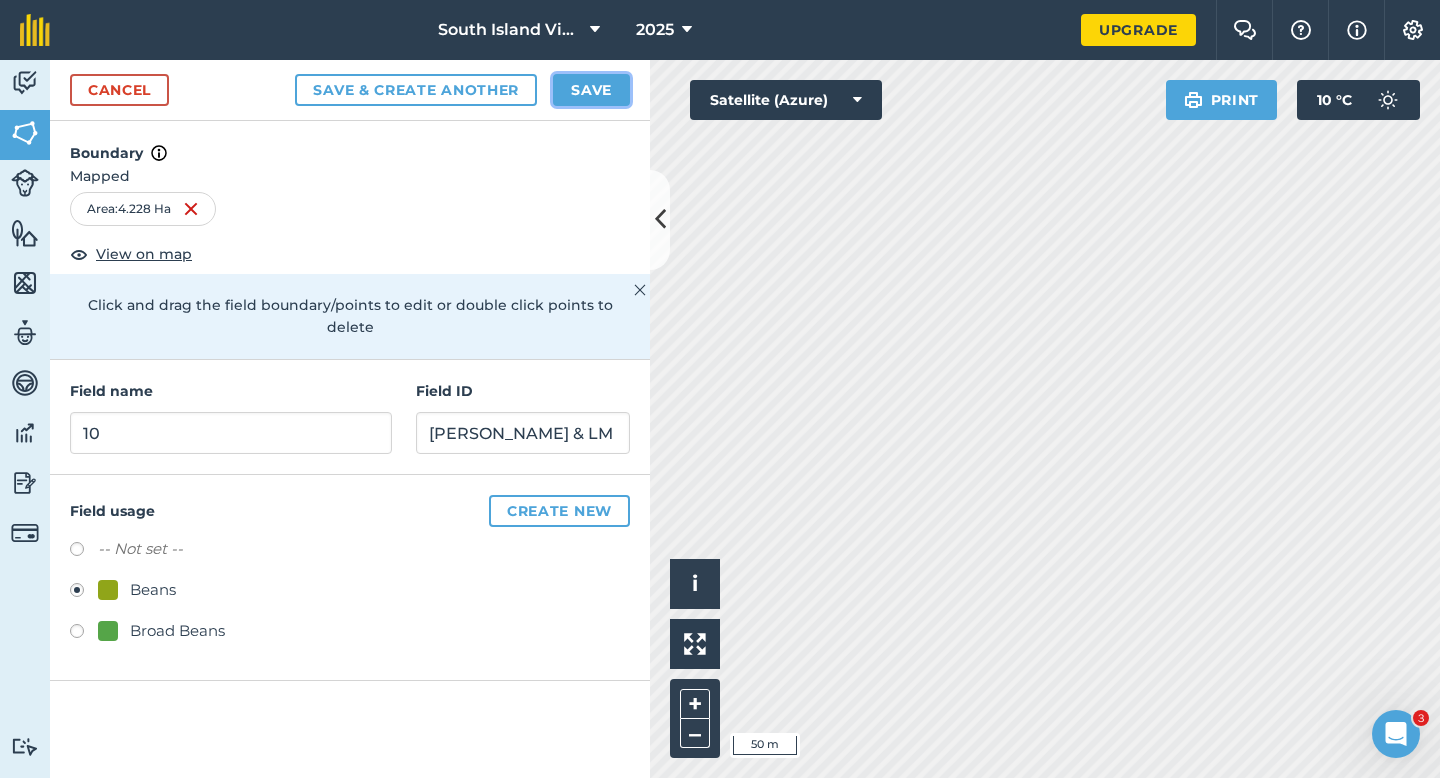 click on "Save" at bounding box center (591, 90) 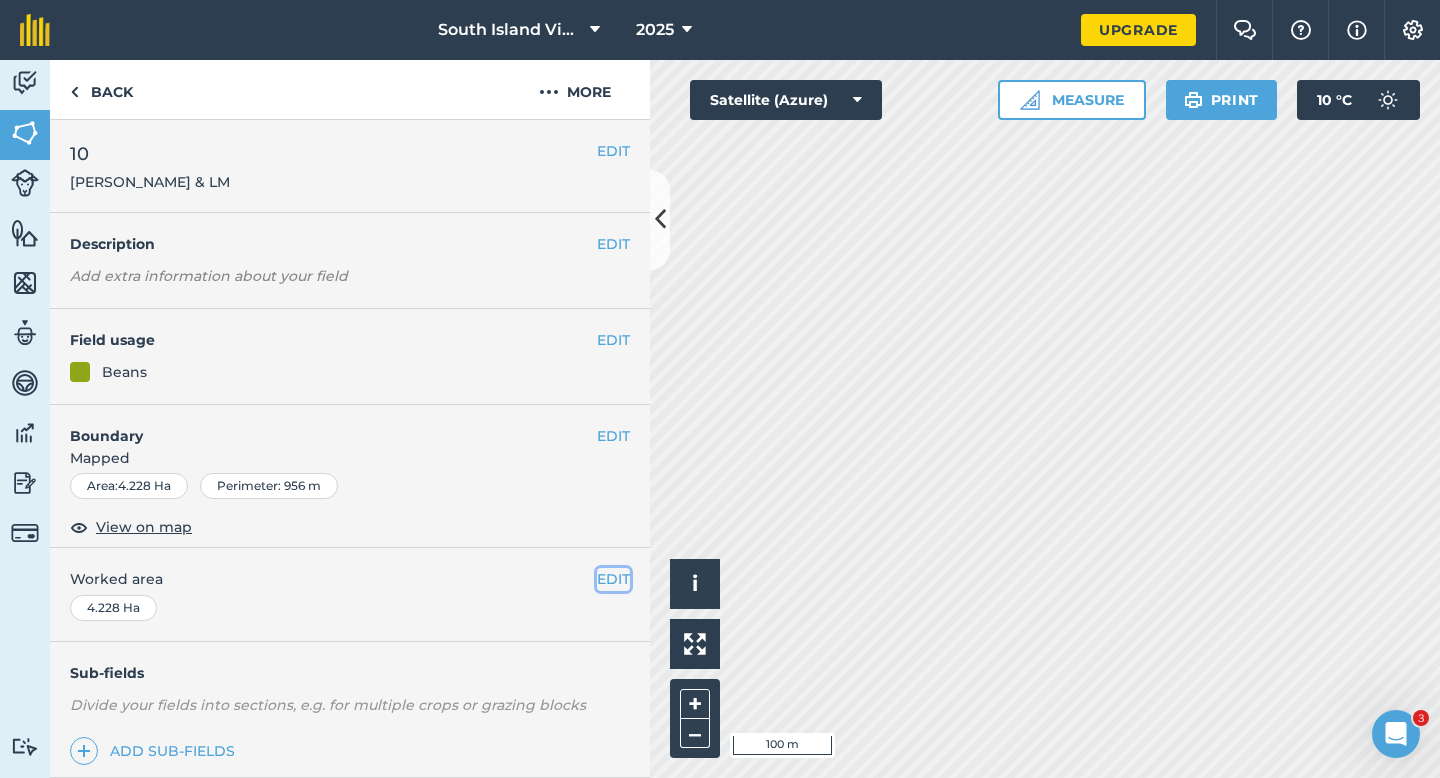 click on "EDIT" at bounding box center (613, 579) 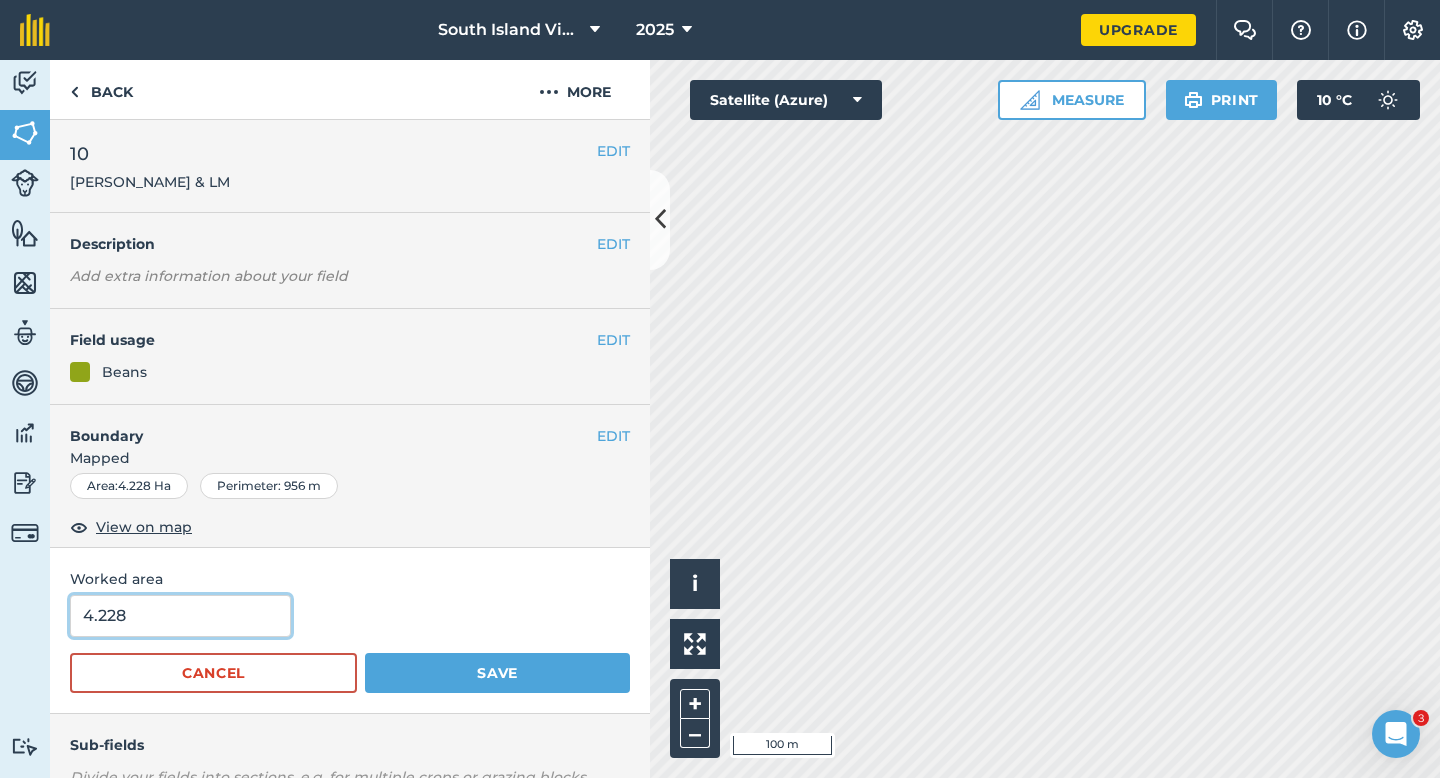 click on "4.228" at bounding box center [180, 616] 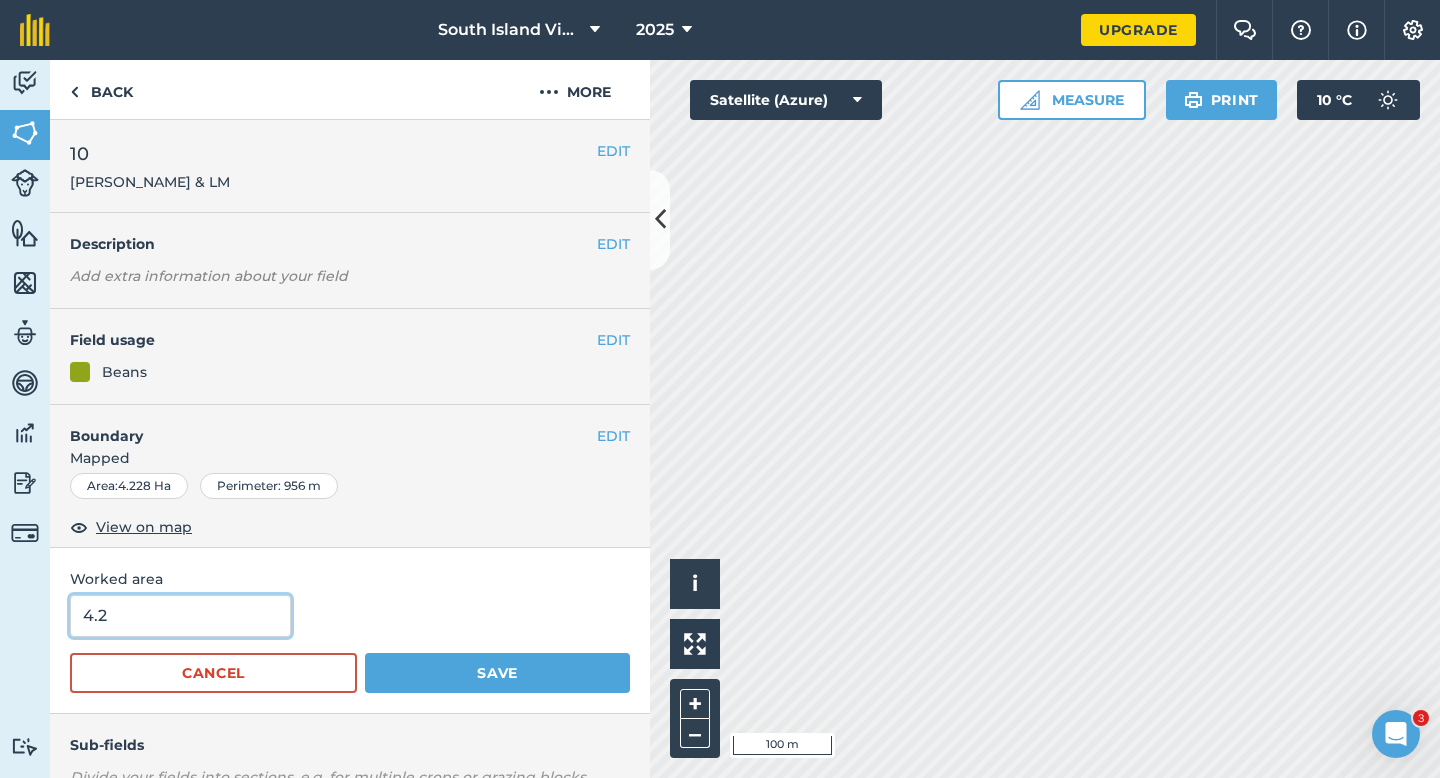 type on "4.2" 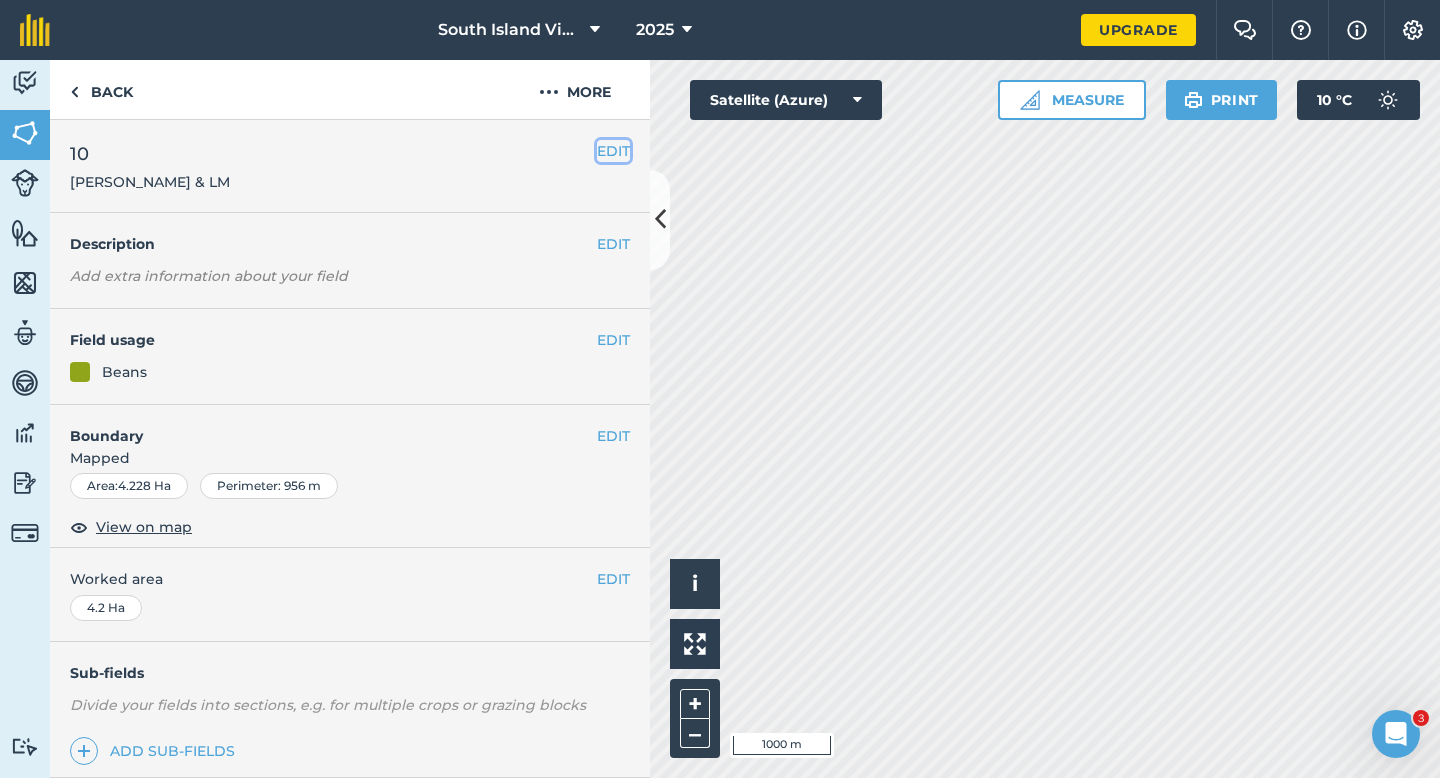 click on "EDIT" at bounding box center (613, 151) 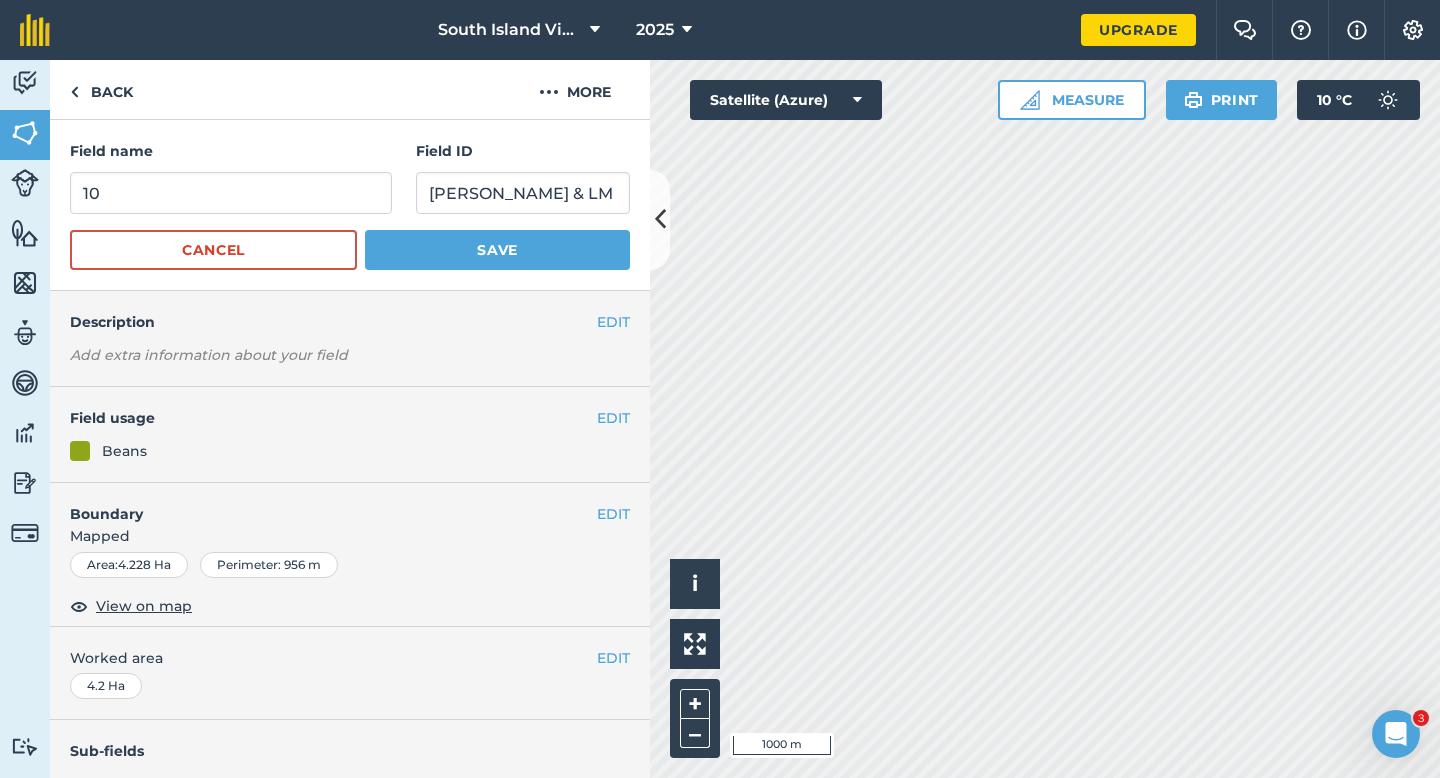 click on "Field name 10" at bounding box center [231, 177] 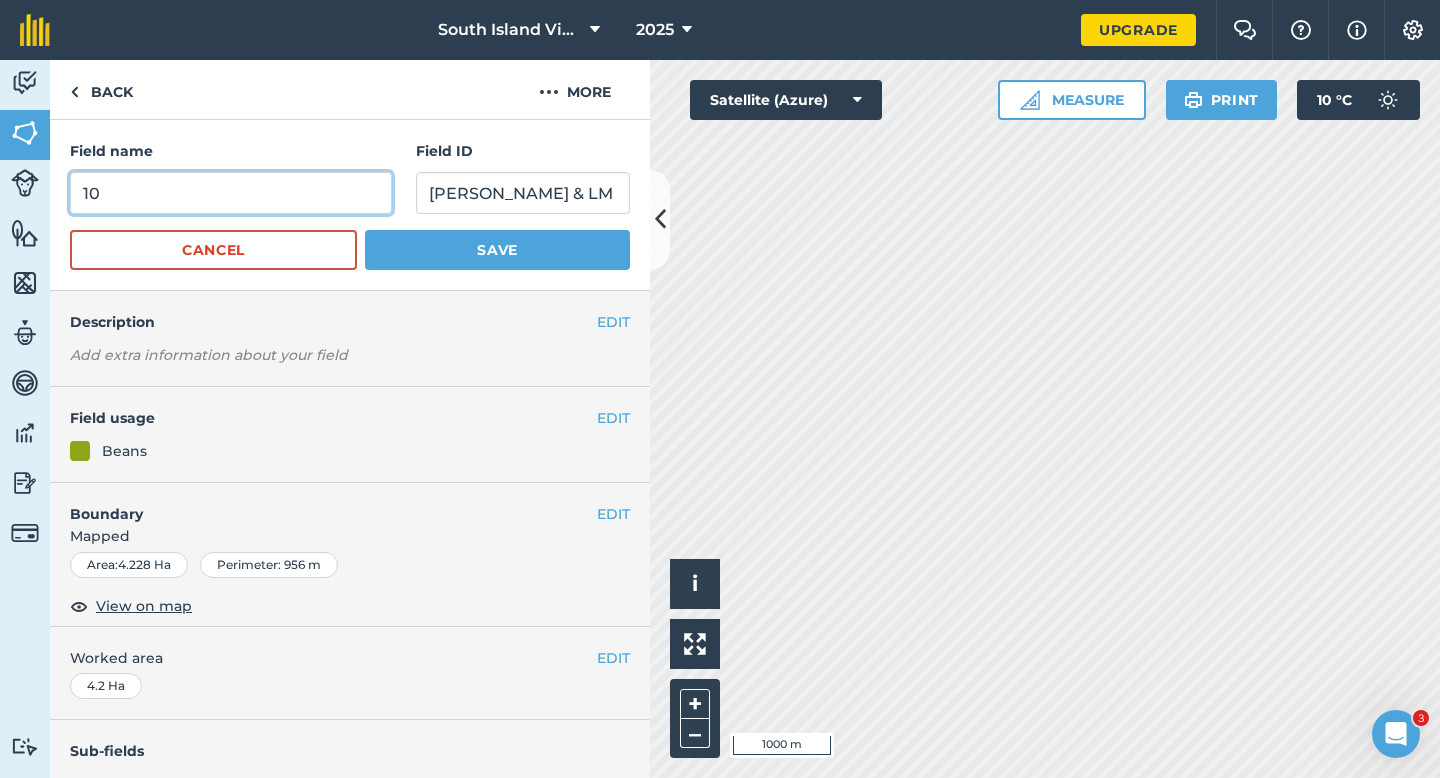 click on "10" at bounding box center (231, 193) 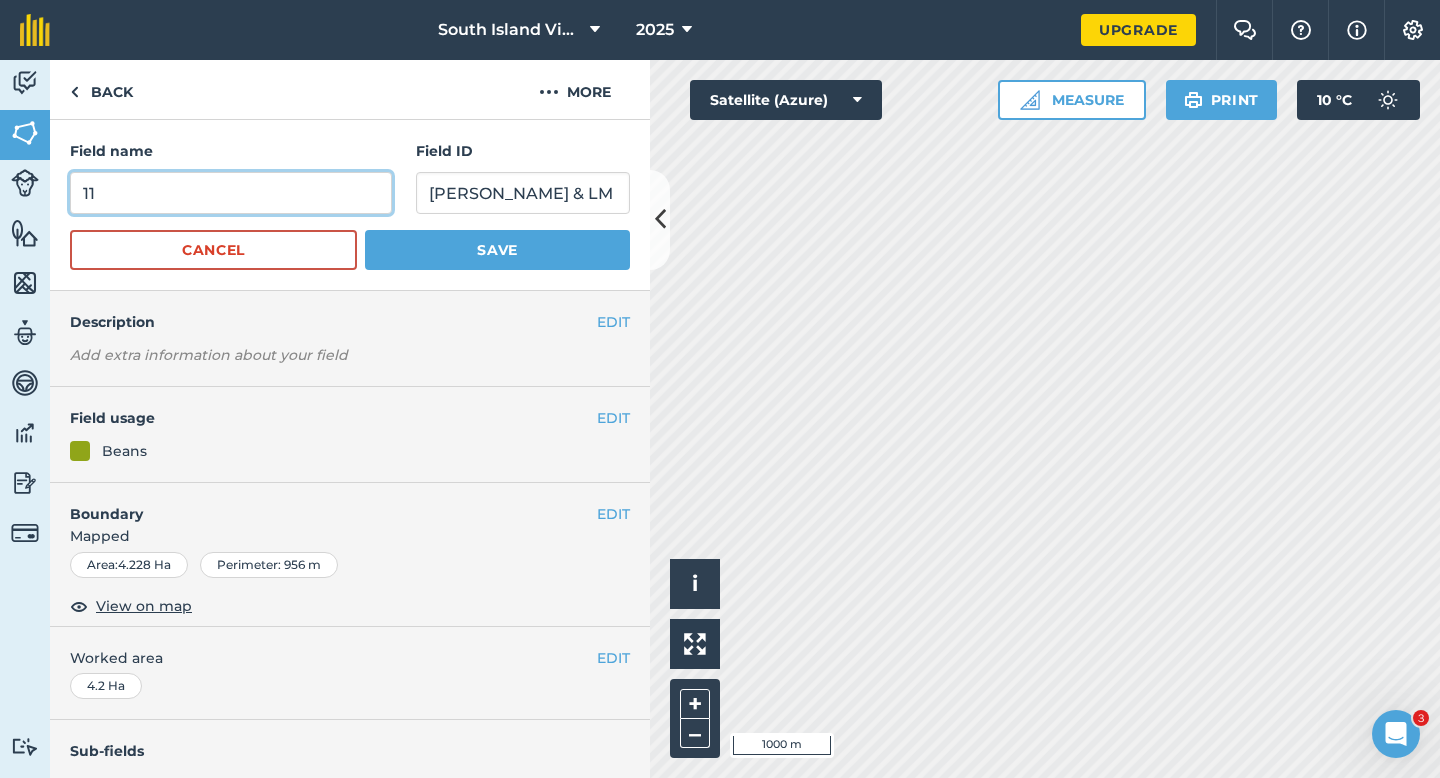 type on "11" 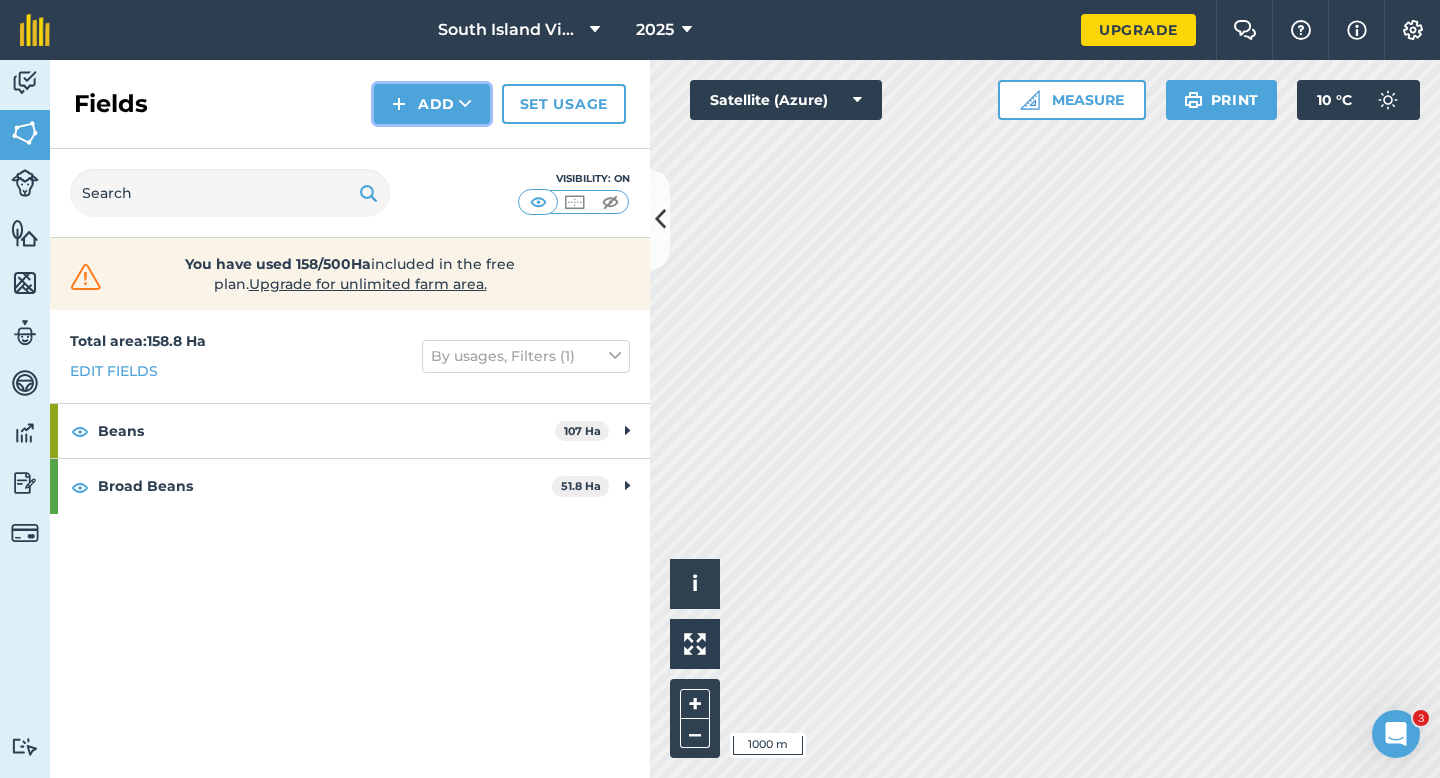 click on "Add" at bounding box center [432, 104] 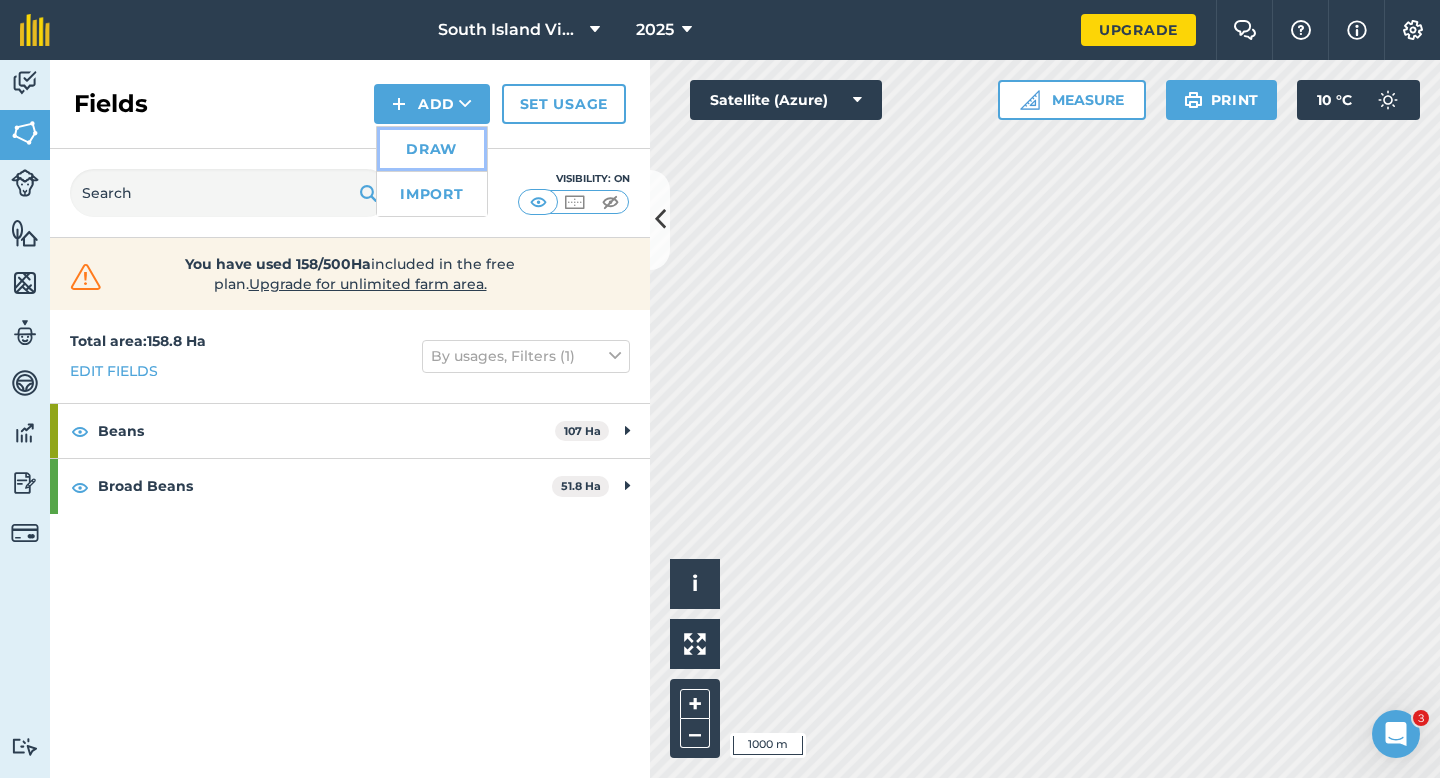 click on "Draw" at bounding box center (432, 149) 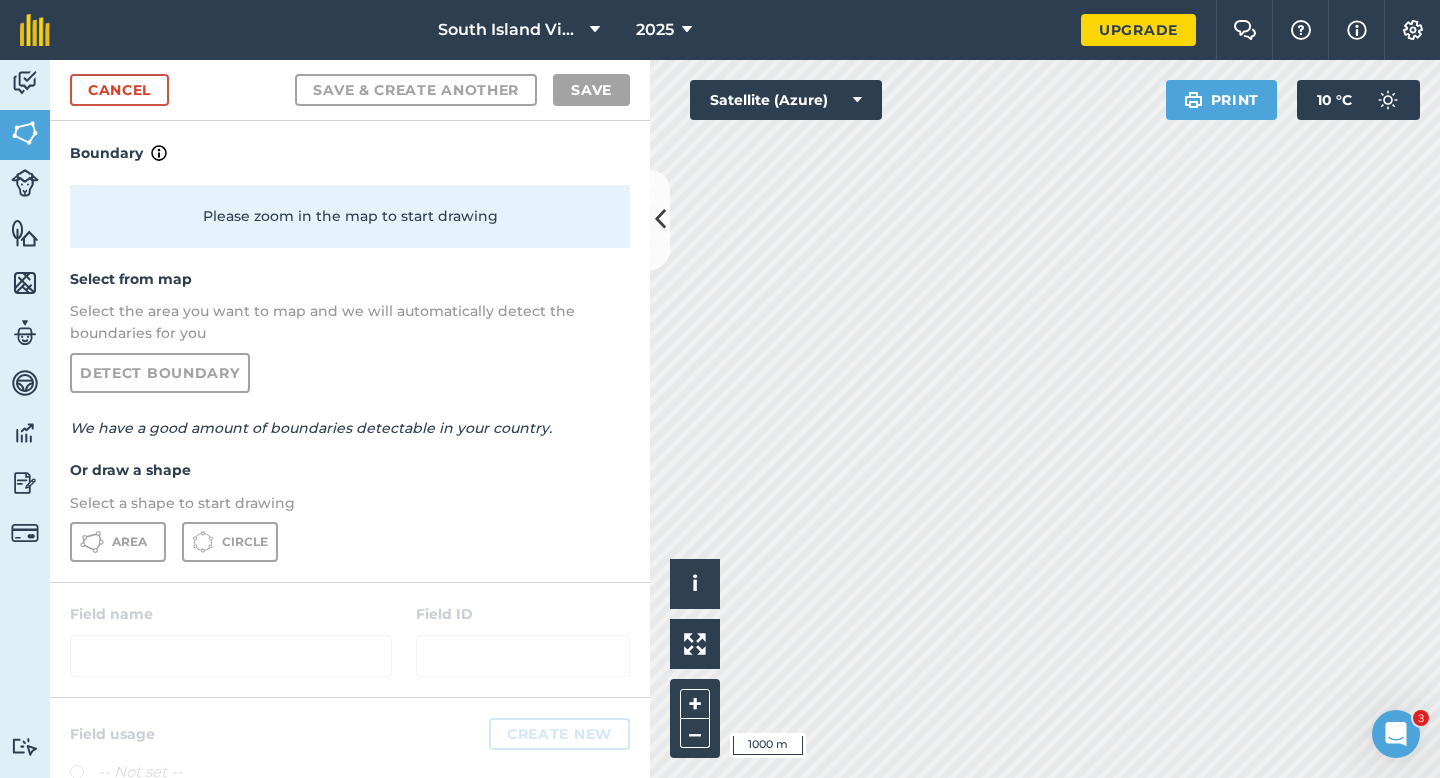 click on "Select a shape to start drawing" at bounding box center [350, 503] 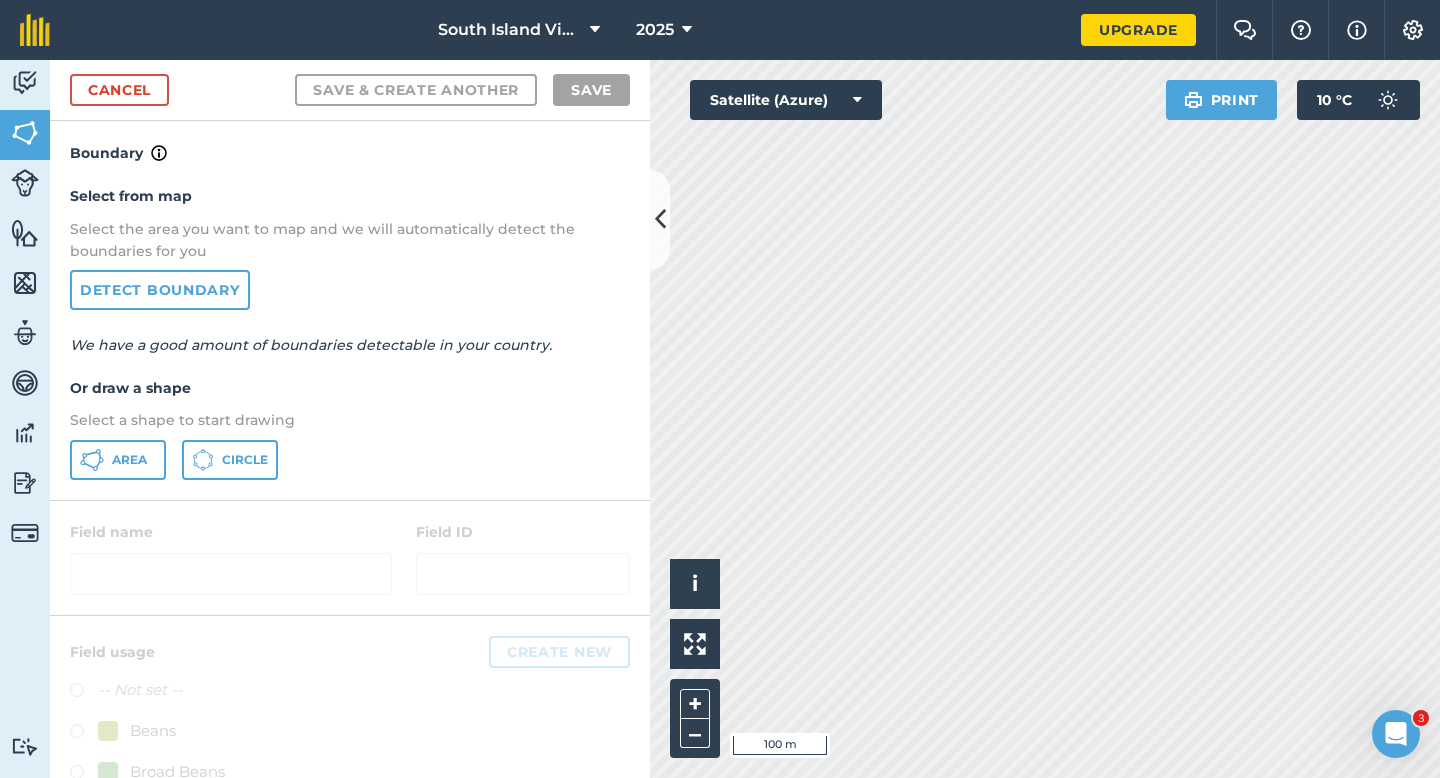 click on "Boundary   Select from map Select the area you want to map and we will automatically detect the boundaries for you Detect boundary We have a good amount of boundaries detectable in your country. Or draw a shape Select a shape to start drawing Area Circle Field name Field ID Field usage   Create new -- Not set -- Beans Broad Beans" at bounding box center (350, 449) 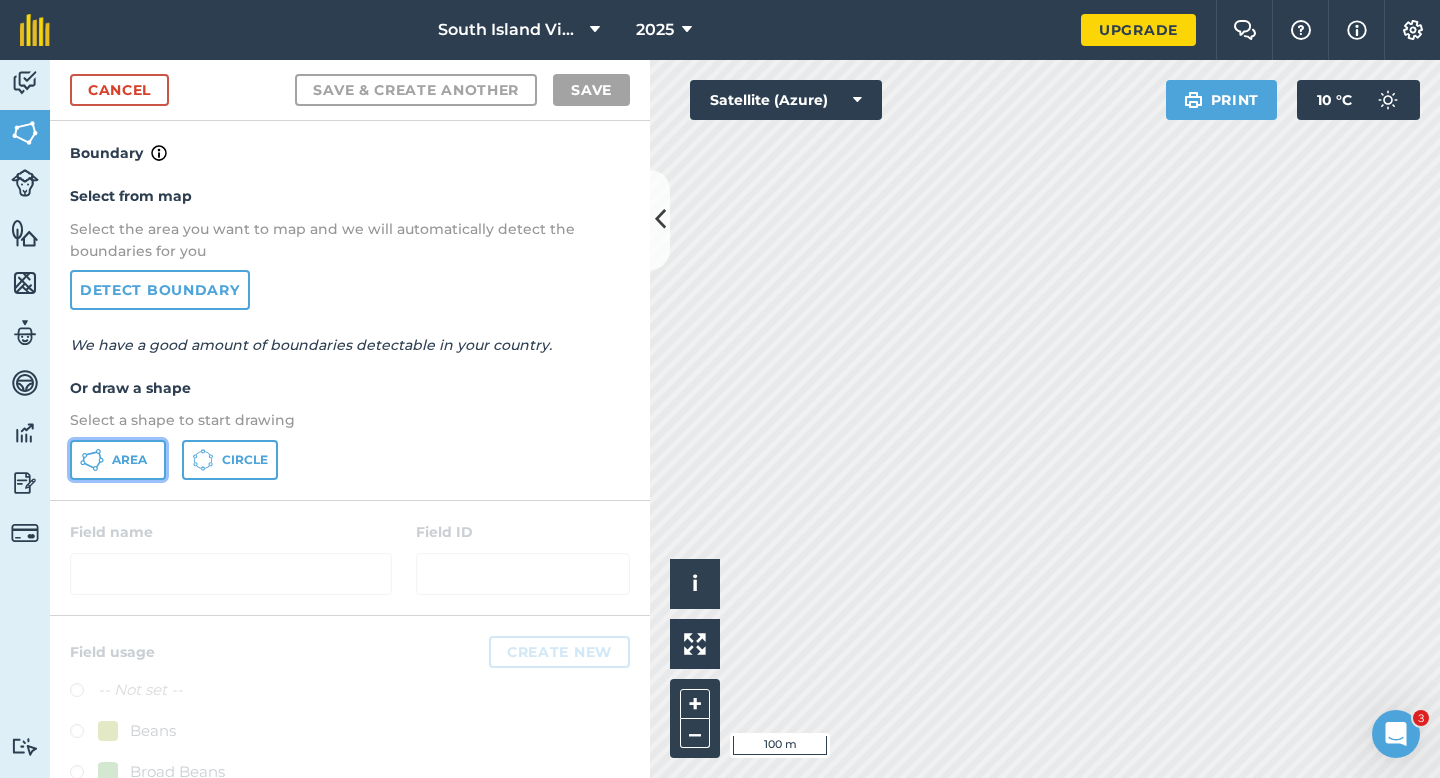click on "Area" at bounding box center (129, 460) 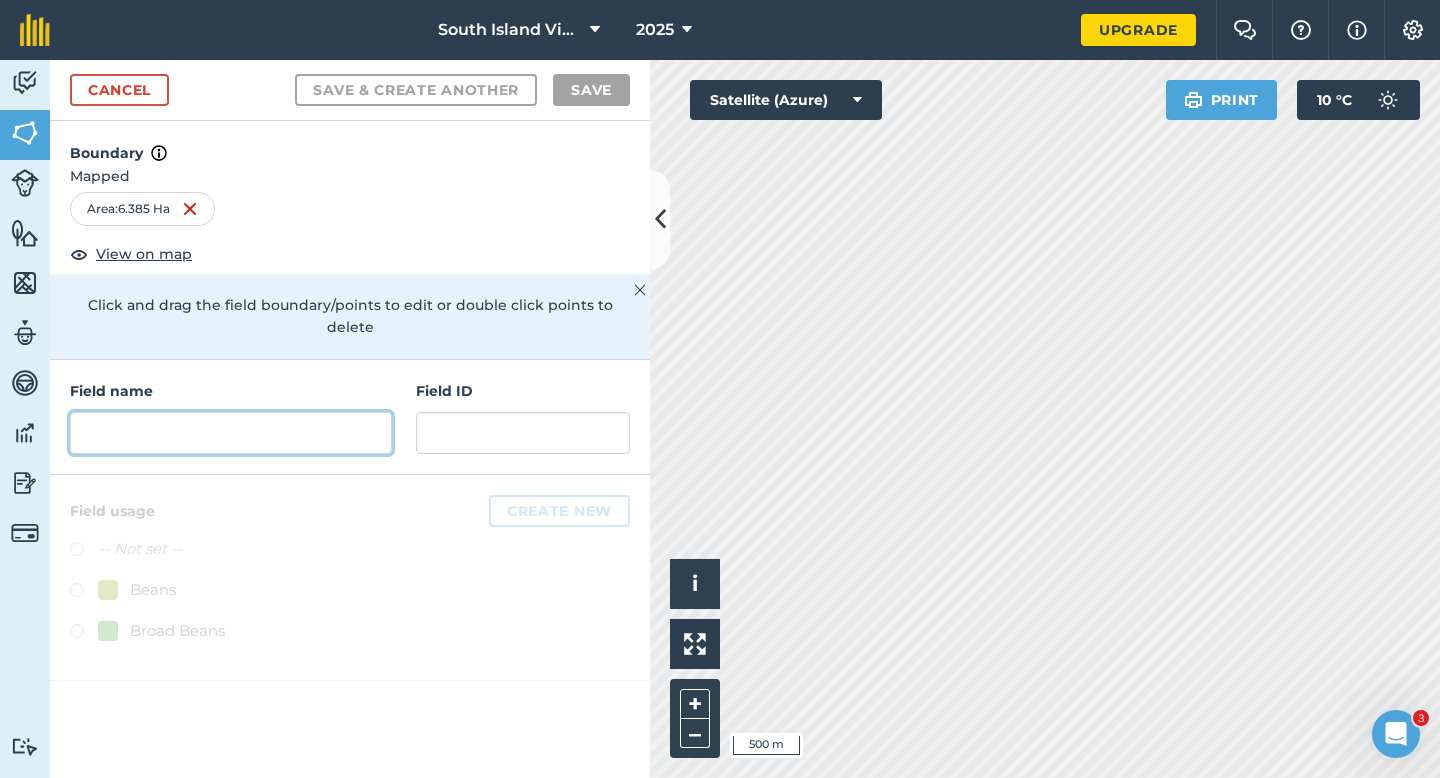 click at bounding box center (231, 433) 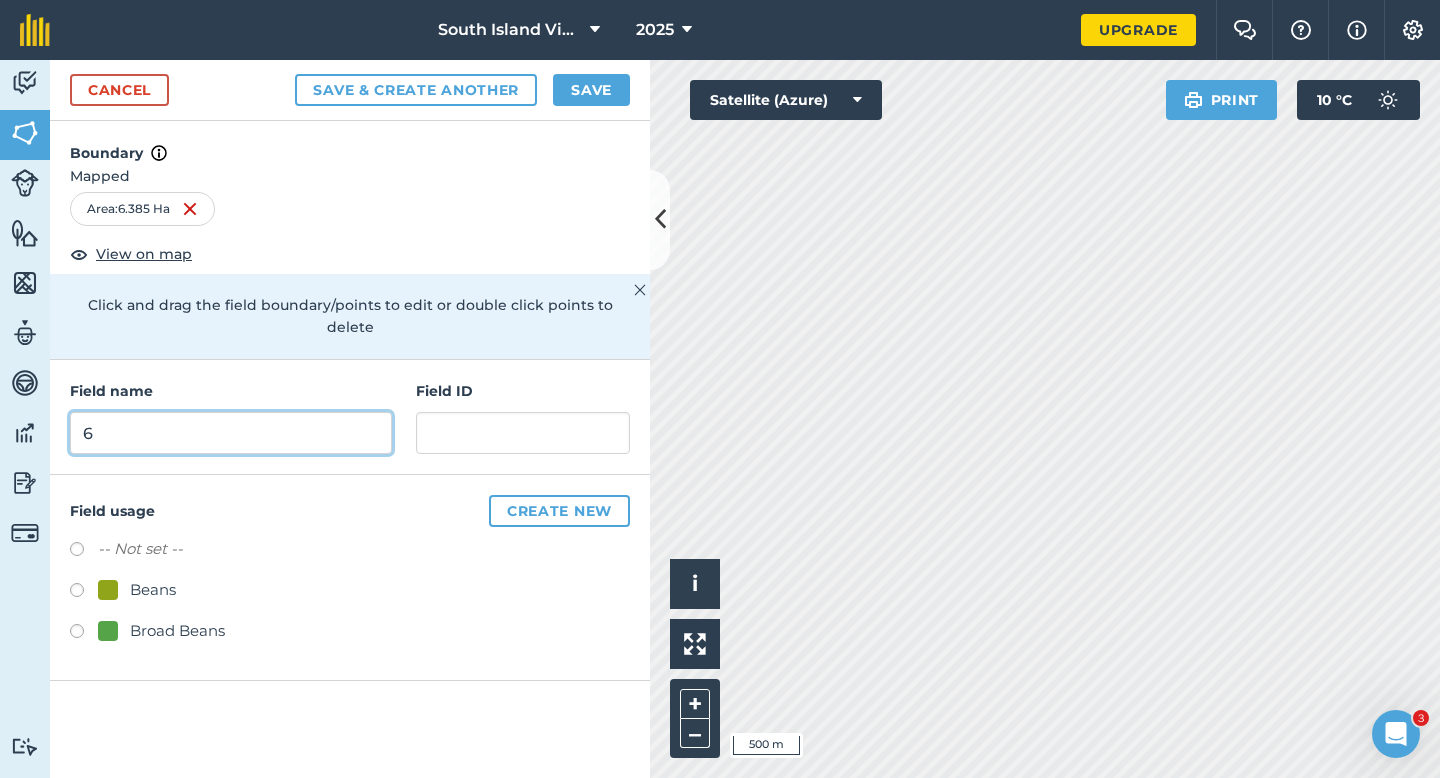 type on "6" 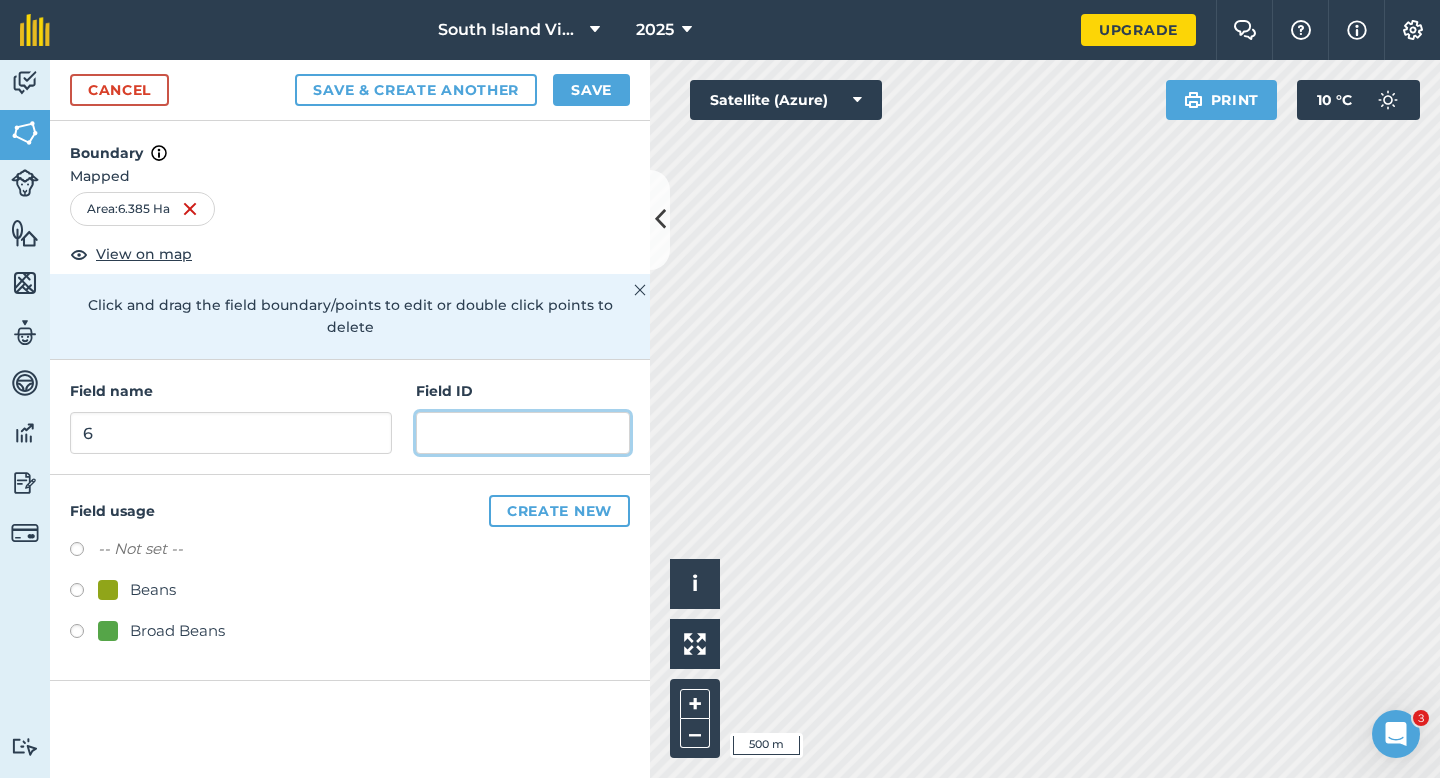 click at bounding box center [523, 433] 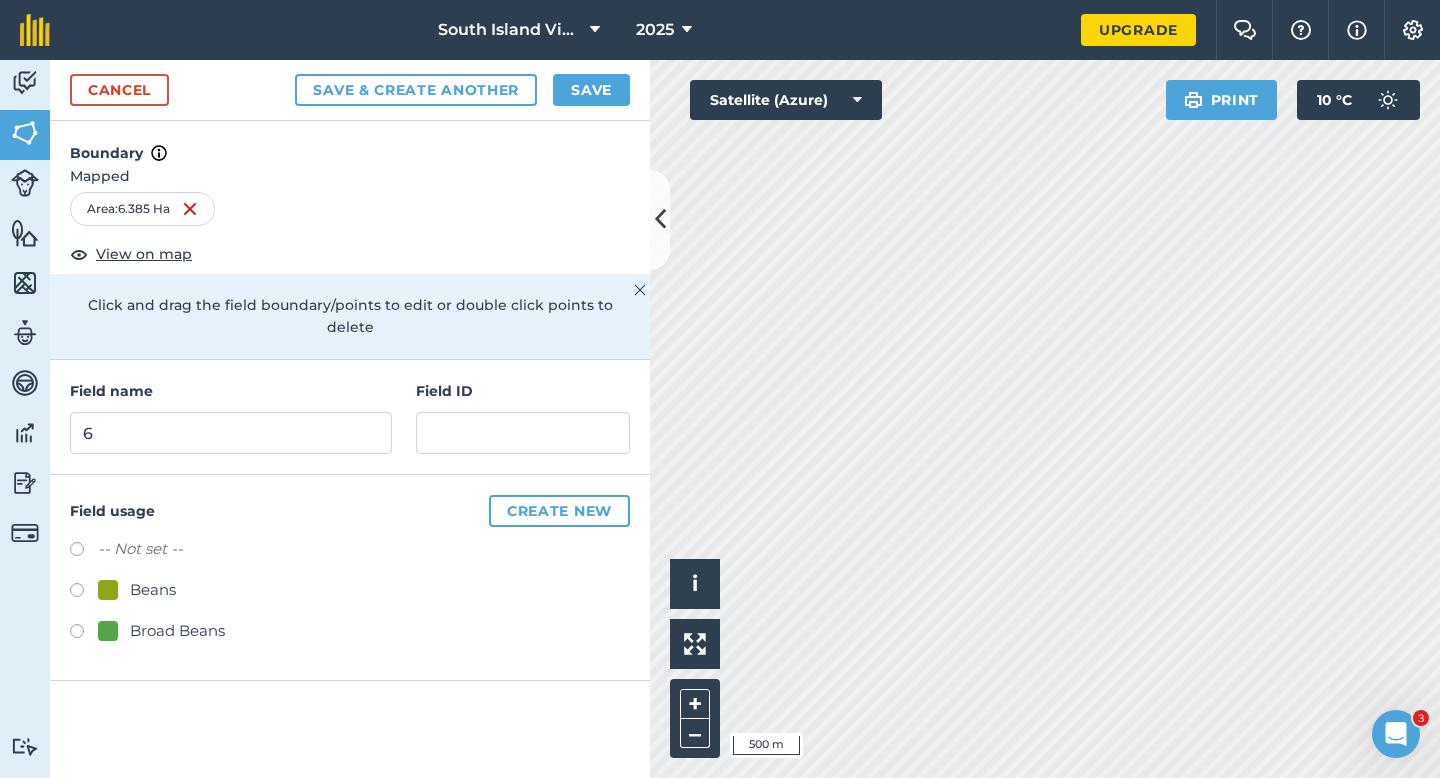 click on "-- Not set -- Beans Broad Beans" at bounding box center [350, 592] 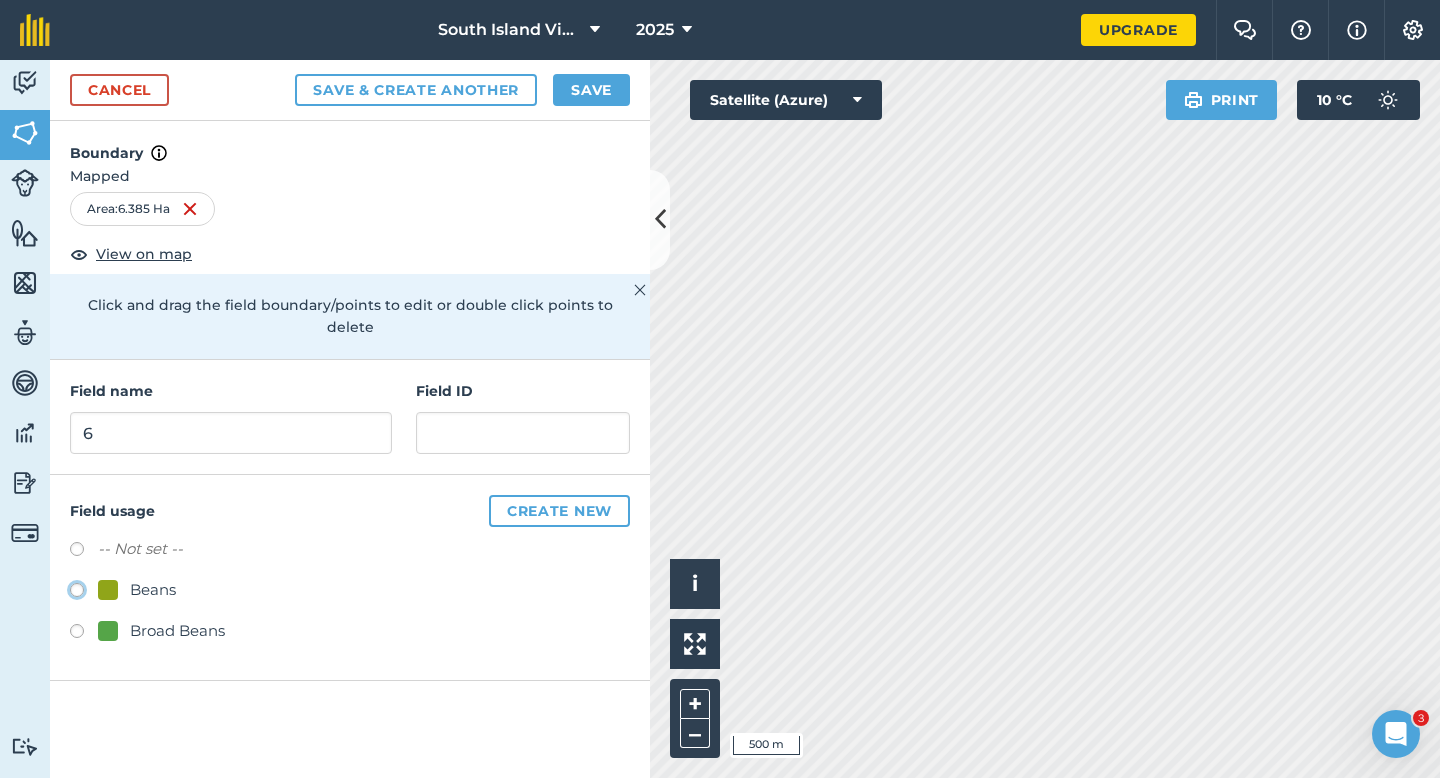 click on "Beans" at bounding box center [-9923, 589] 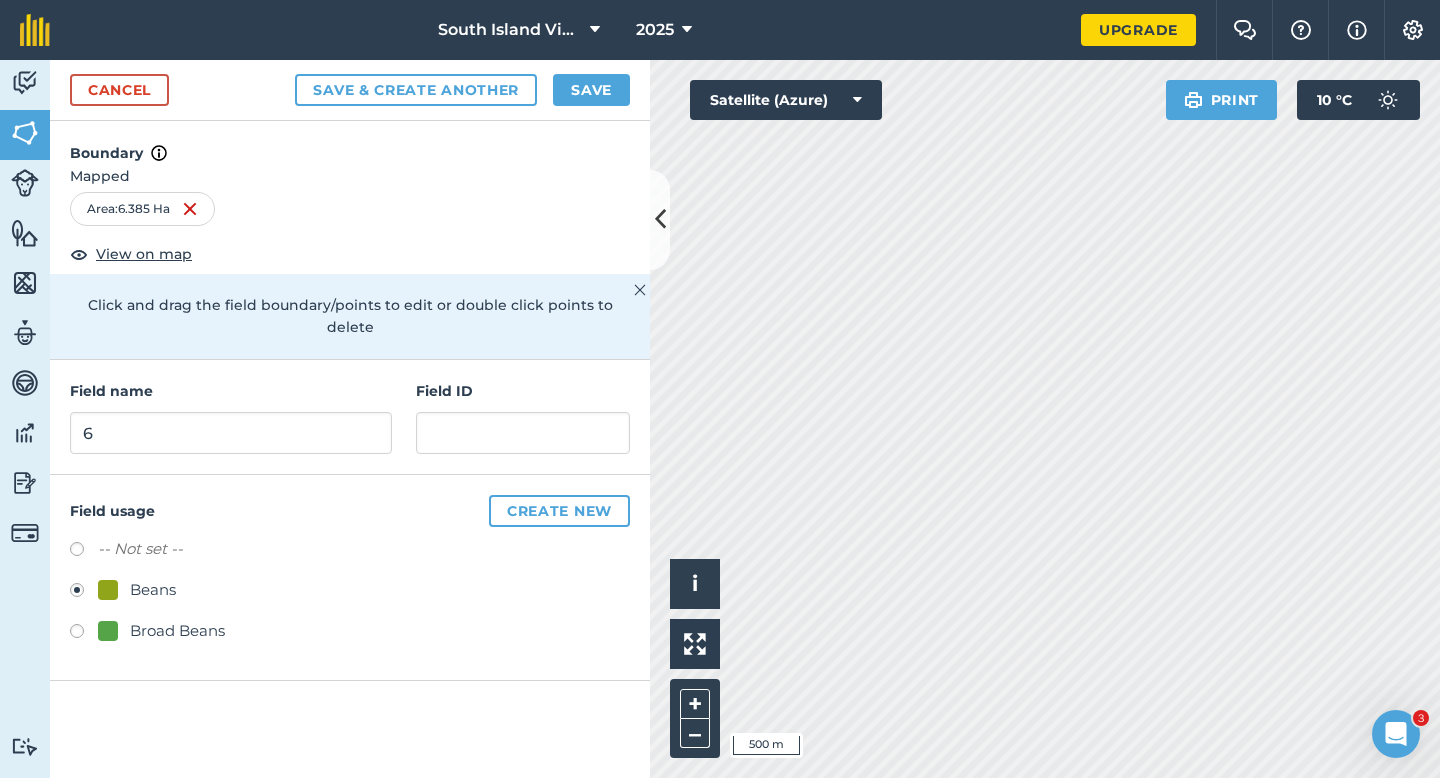 click on "Field ID" at bounding box center [523, 417] 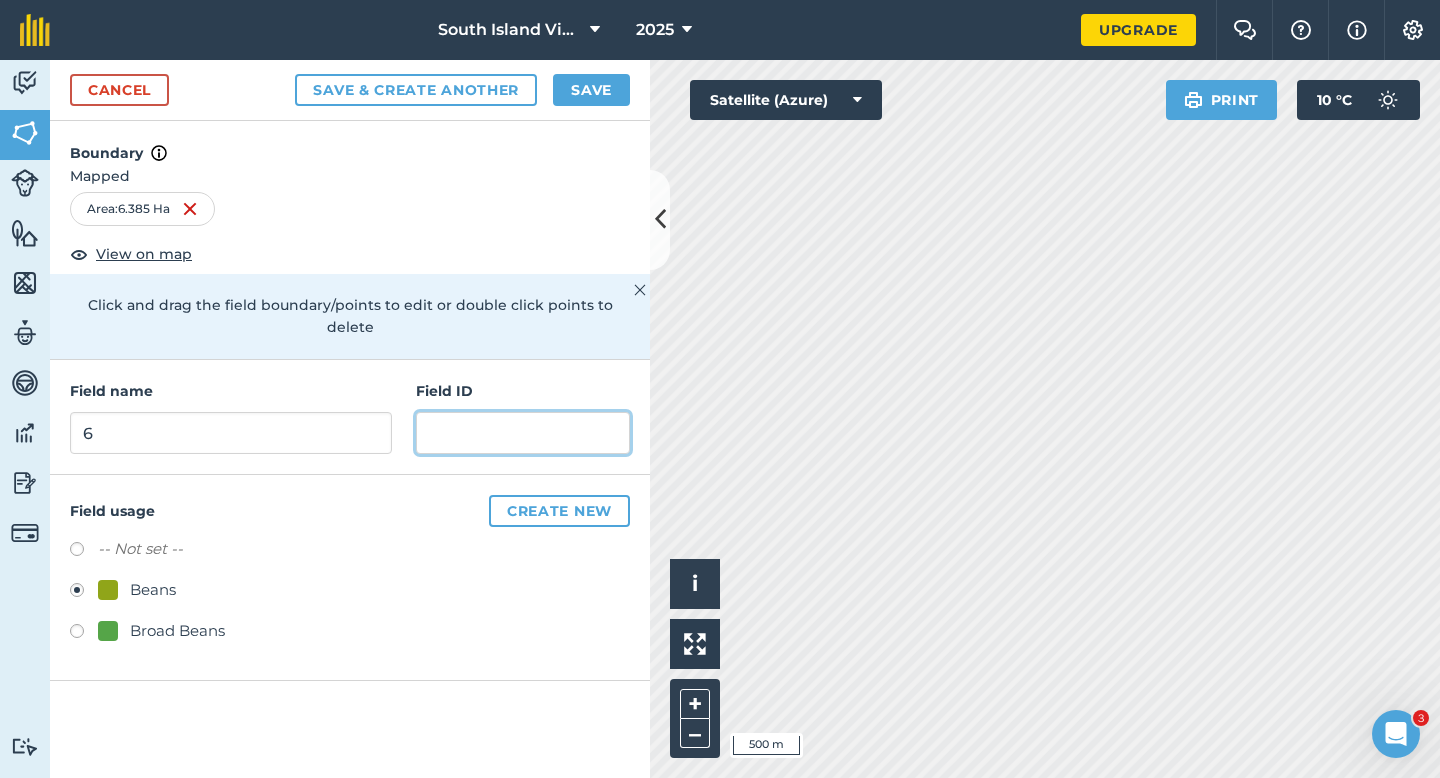 click at bounding box center (523, 433) 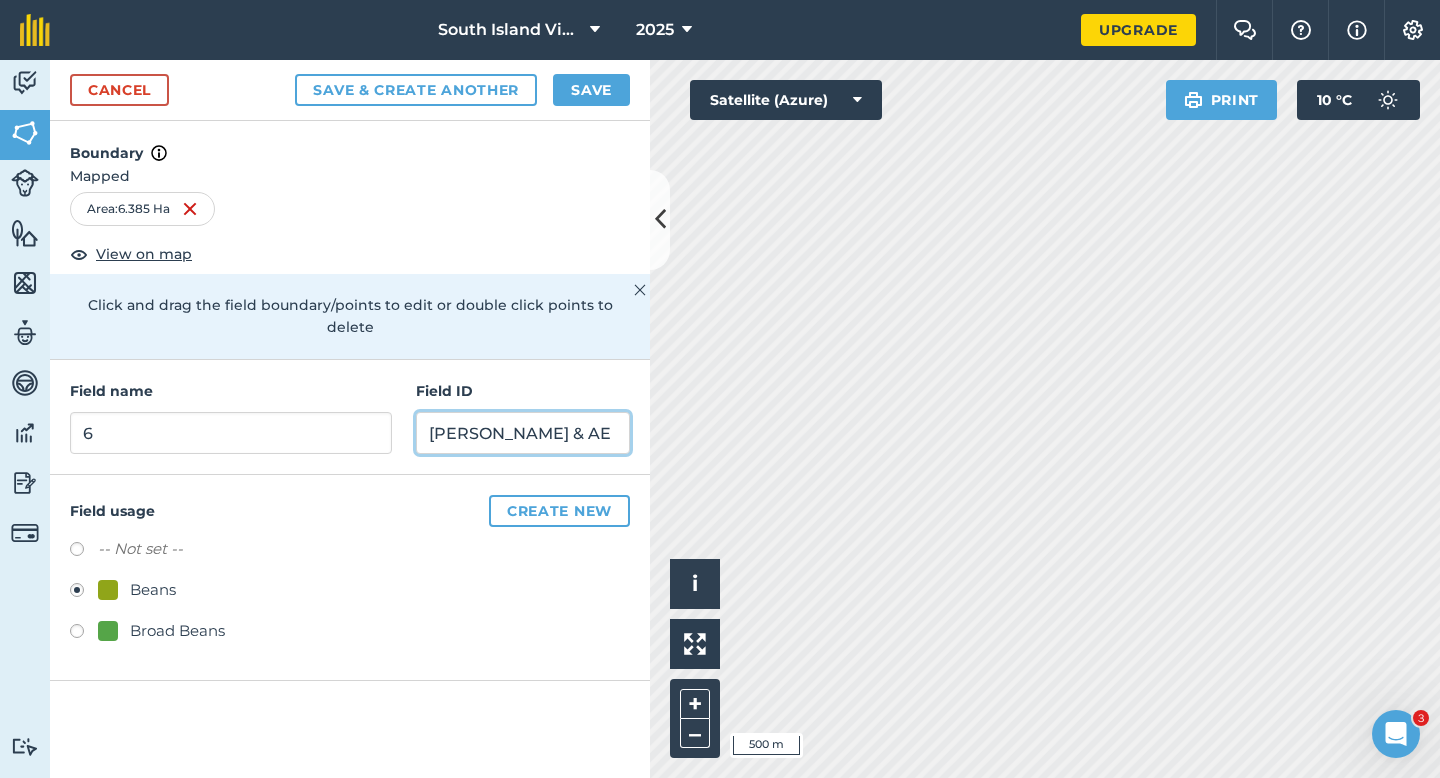 type on "[PERSON_NAME] & AE" 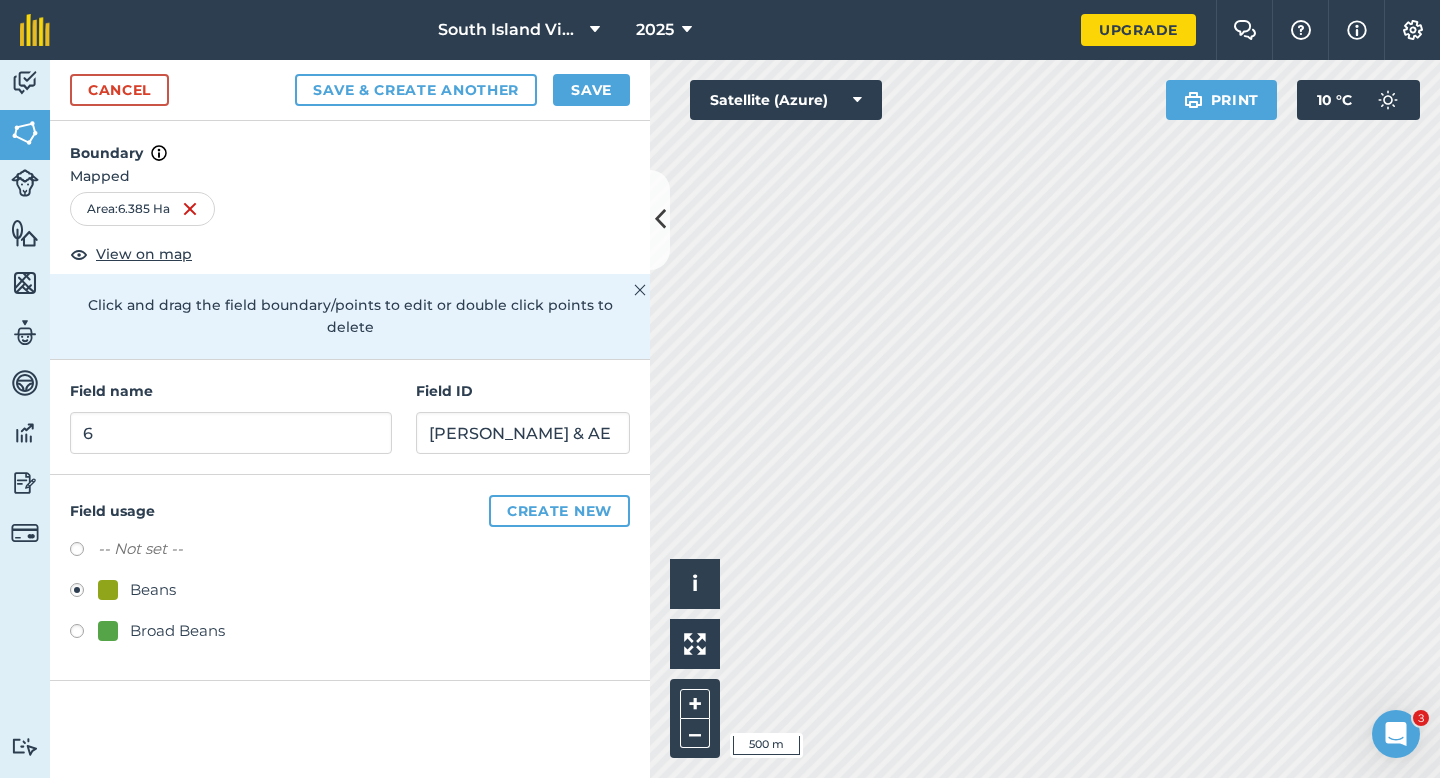 click on "Cancel Save & Create Another Save" at bounding box center (350, 90) 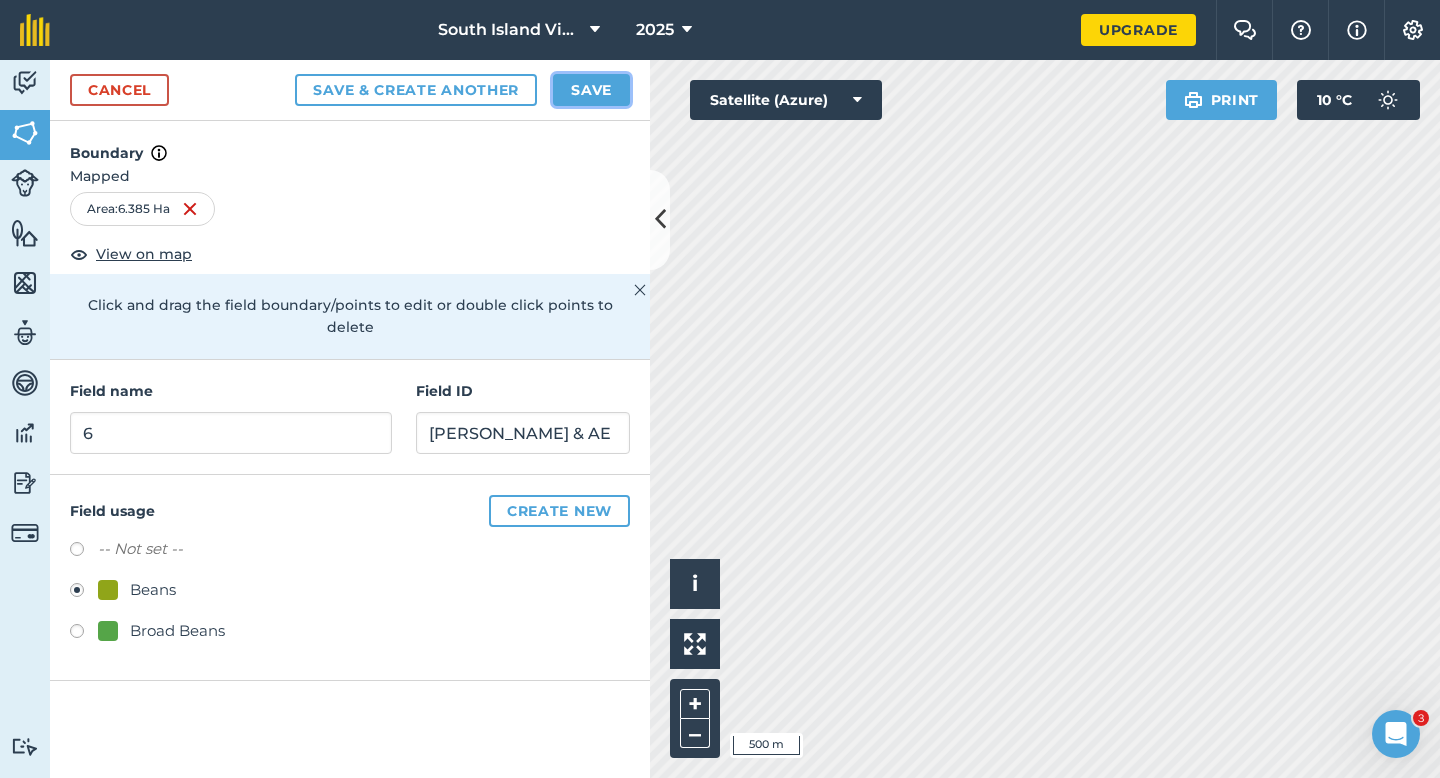 click on "Save" at bounding box center (591, 90) 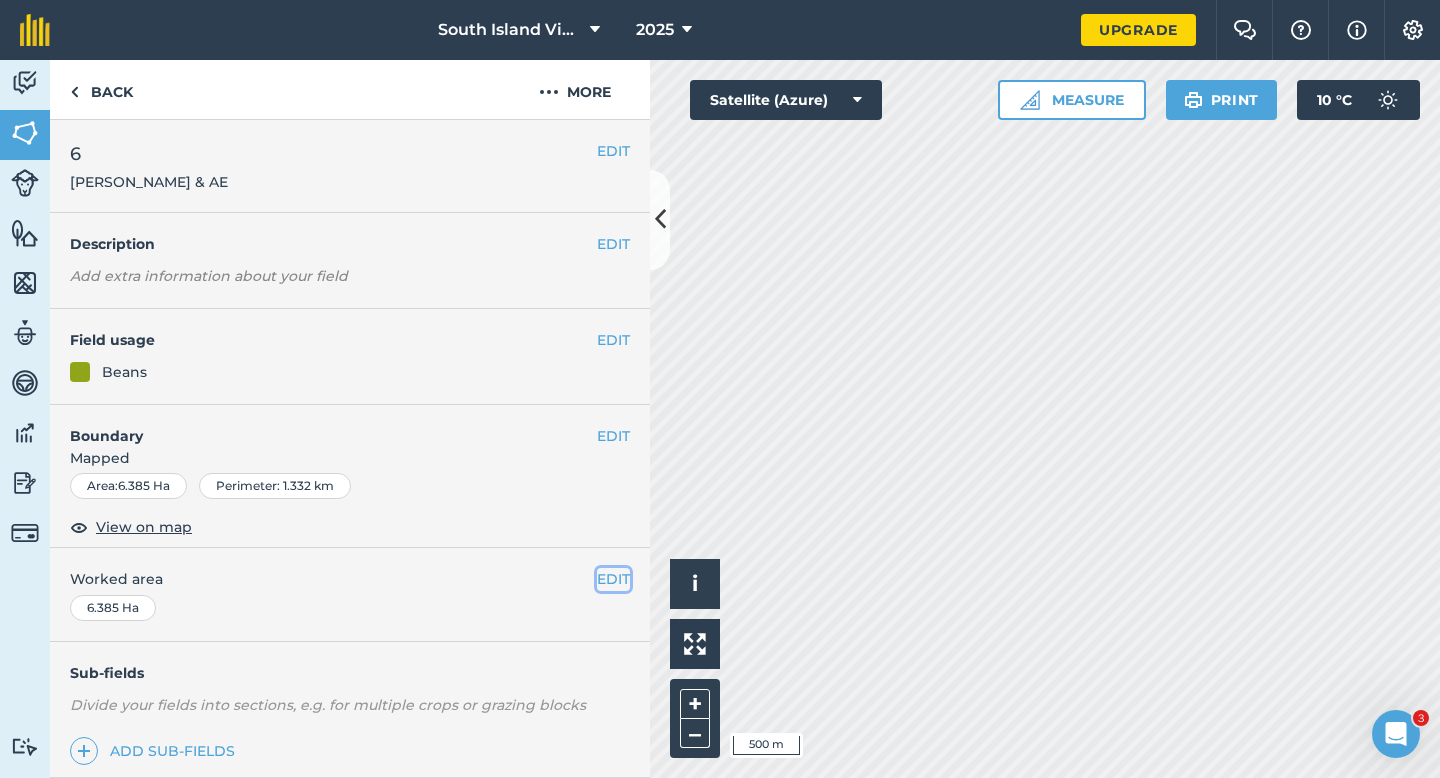 click on "EDIT" at bounding box center (613, 579) 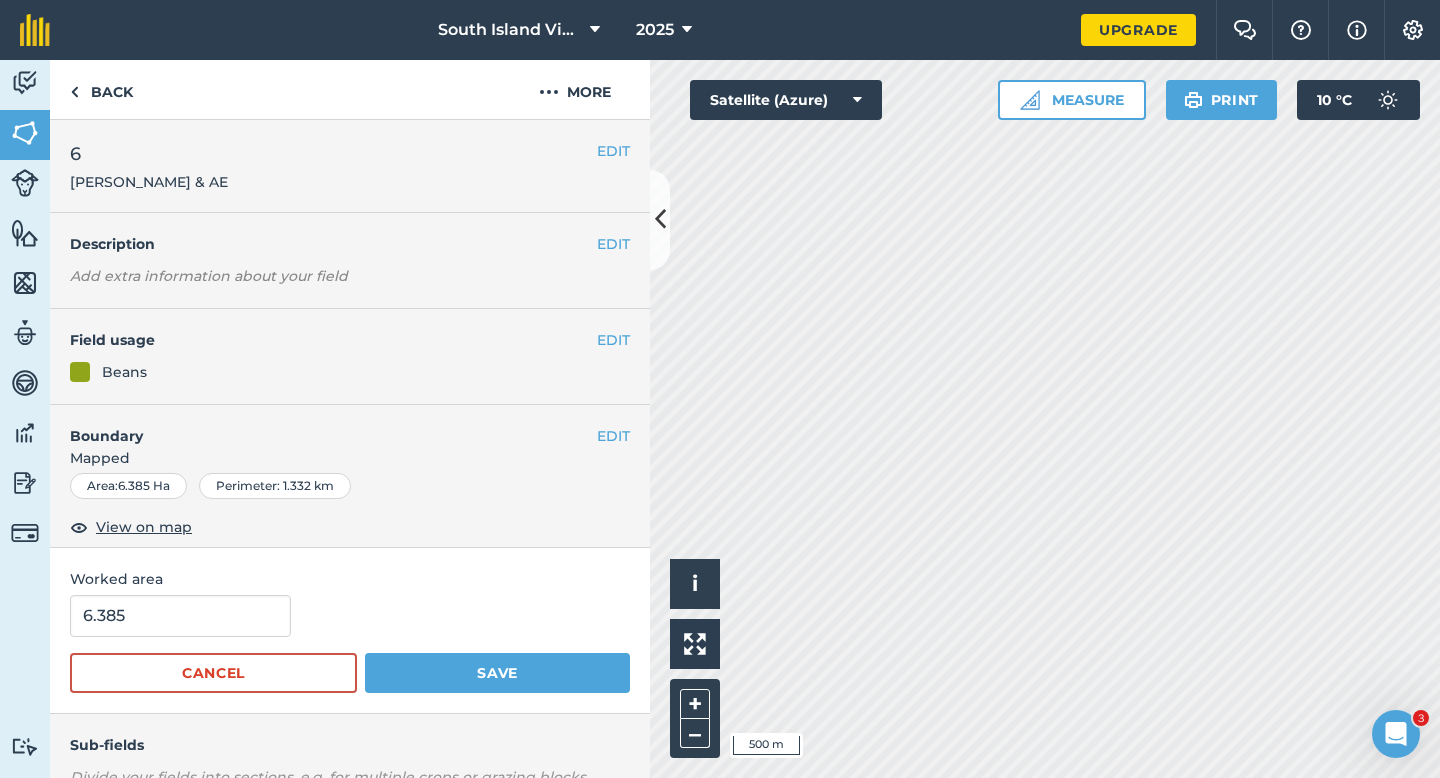 click on "6.385" at bounding box center [350, 616] 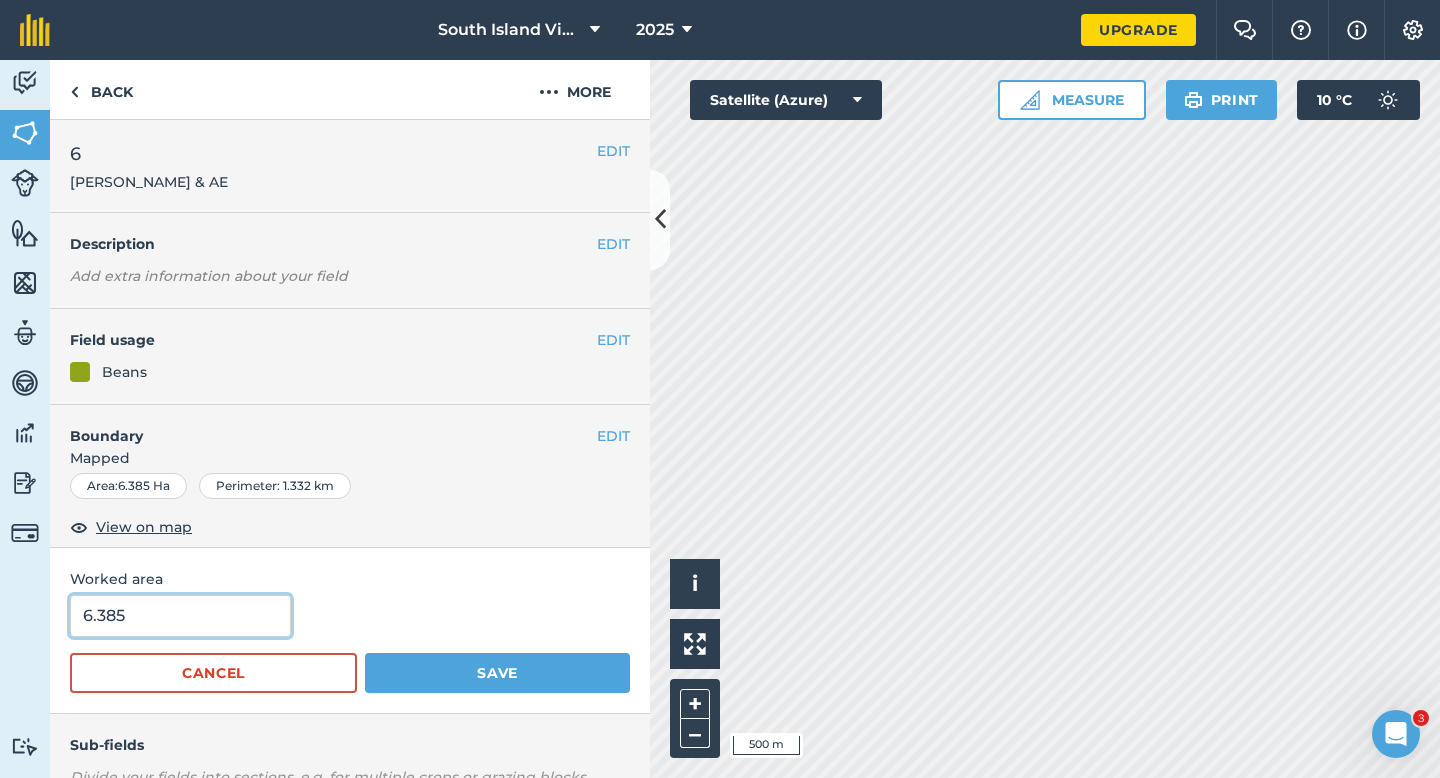 click on "6.385" at bounding box center (180, 616) 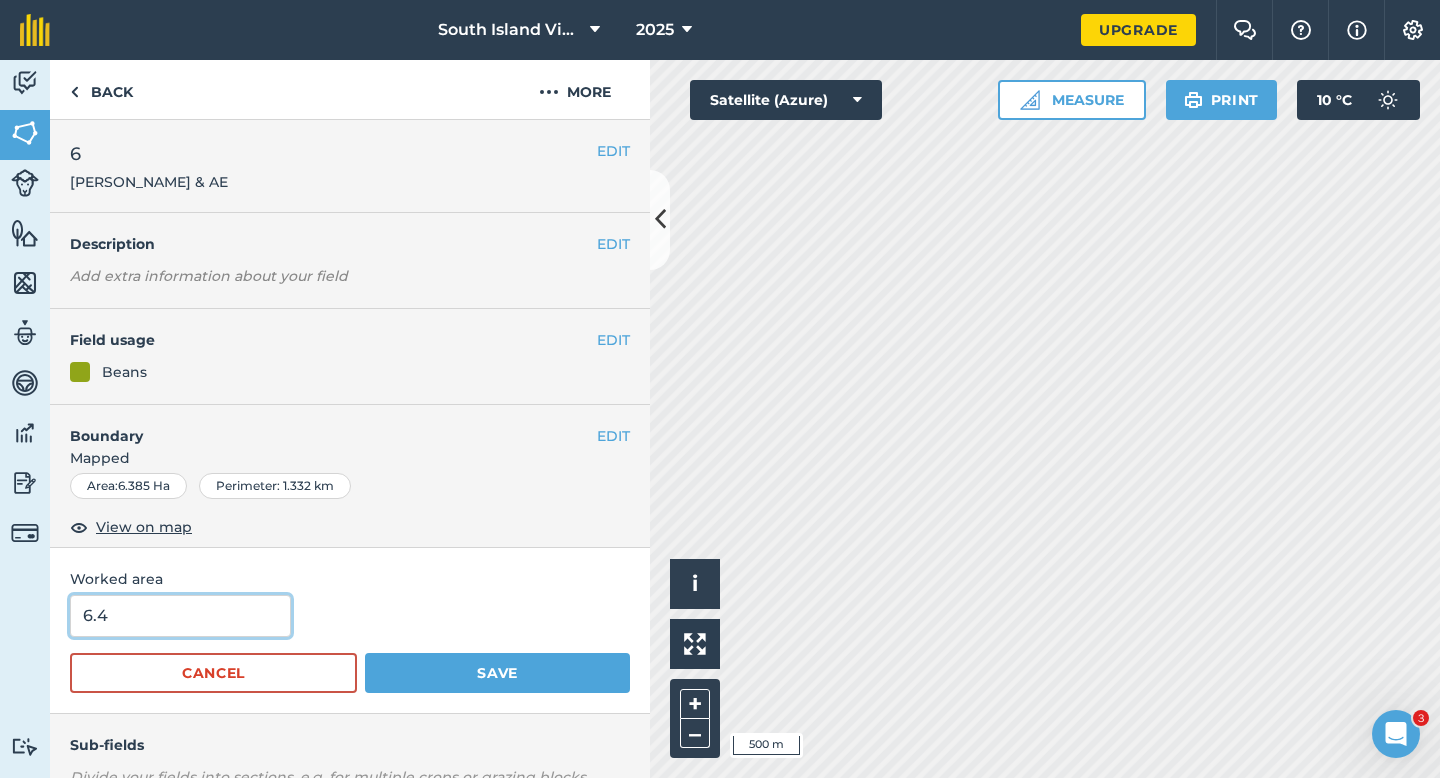 type on "6.4" 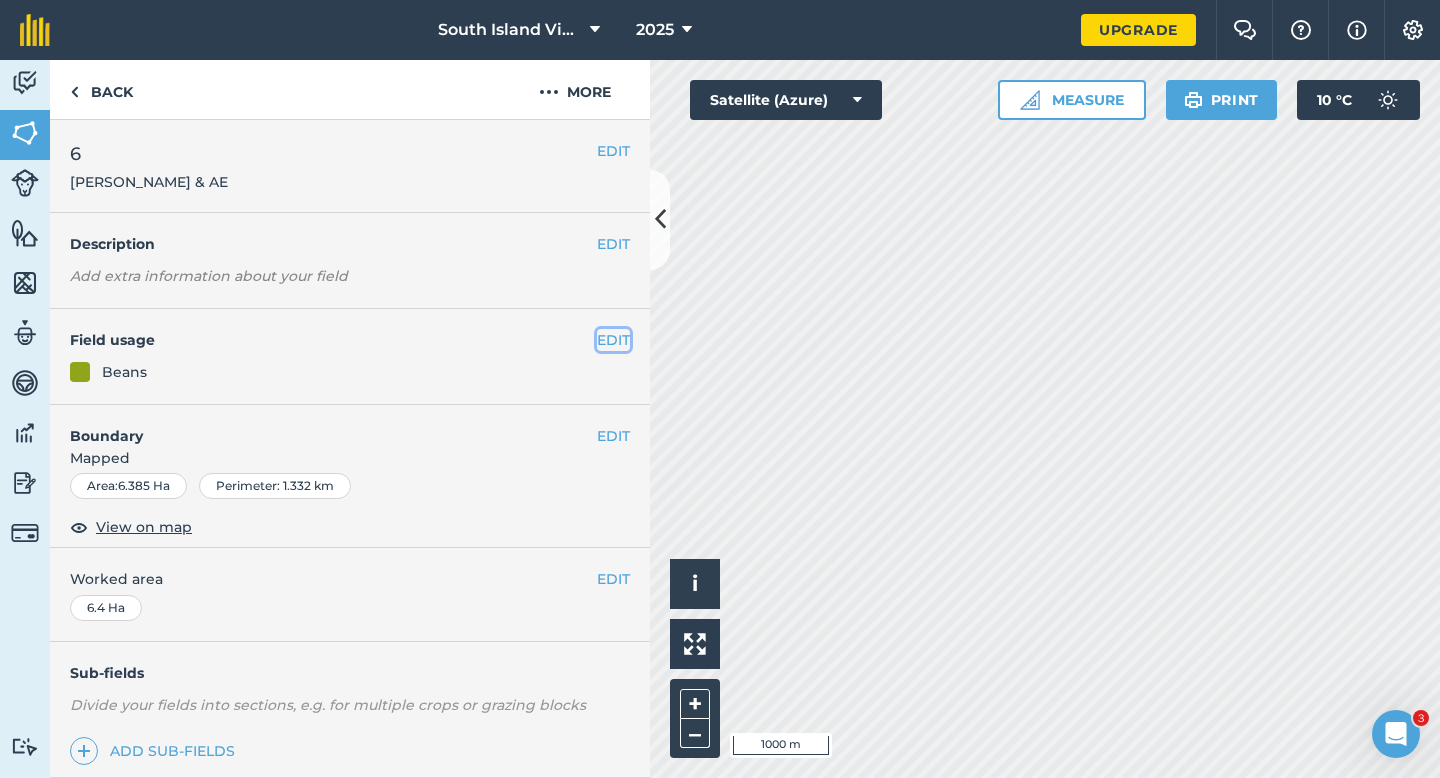 click on "EDIT" at bounding box center [613, 340] 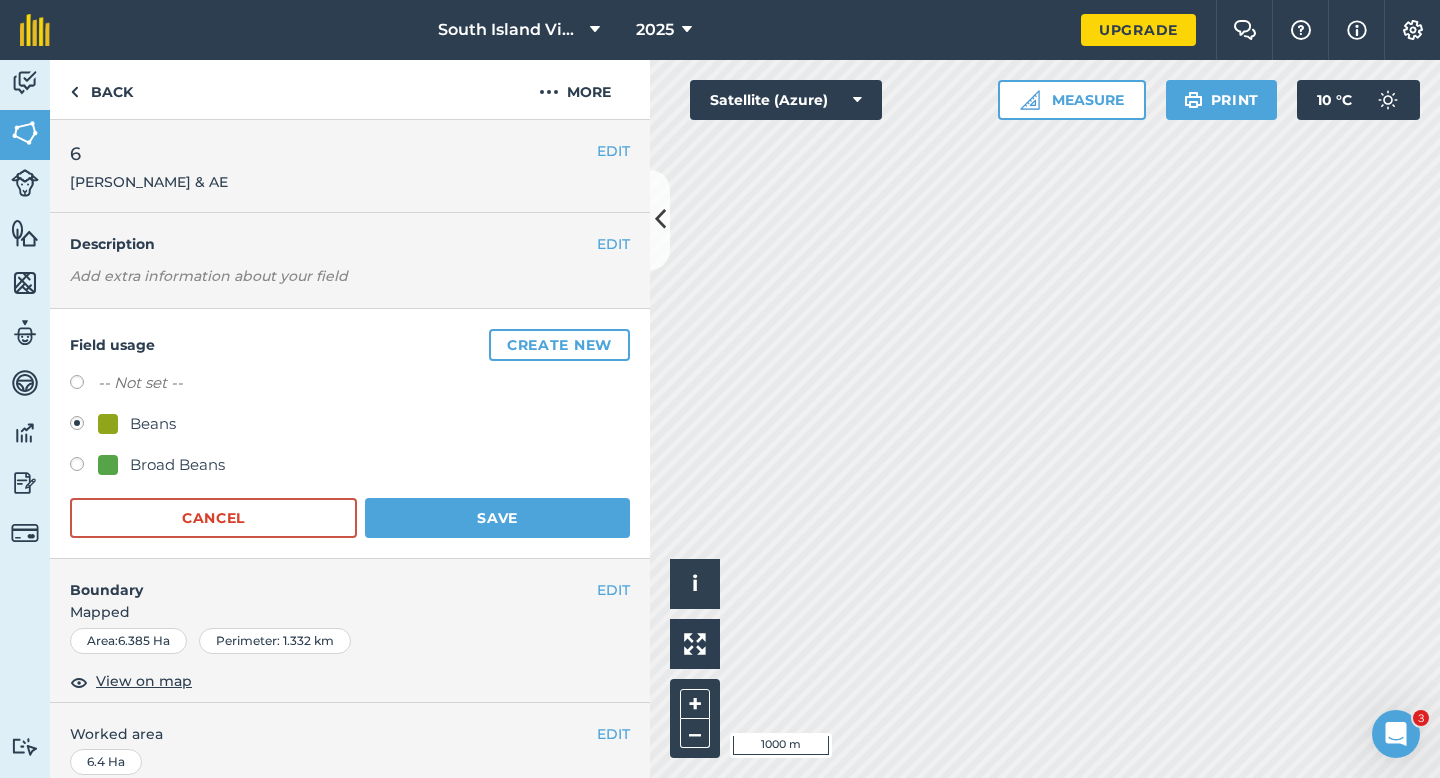 click on "Broad Beans" at bounding box center (177, 465) 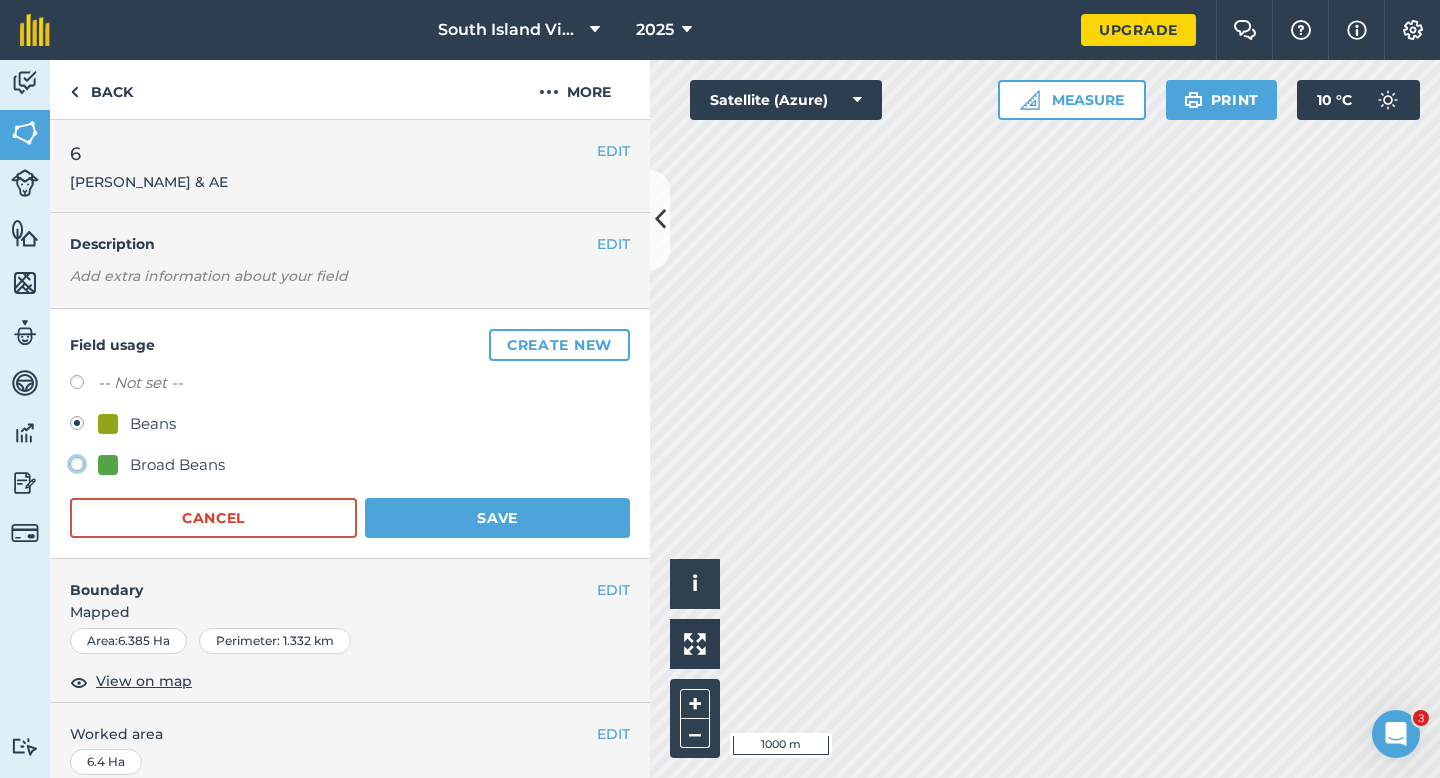 click on "Broad Beans" at bounding box center [-9923, 463] 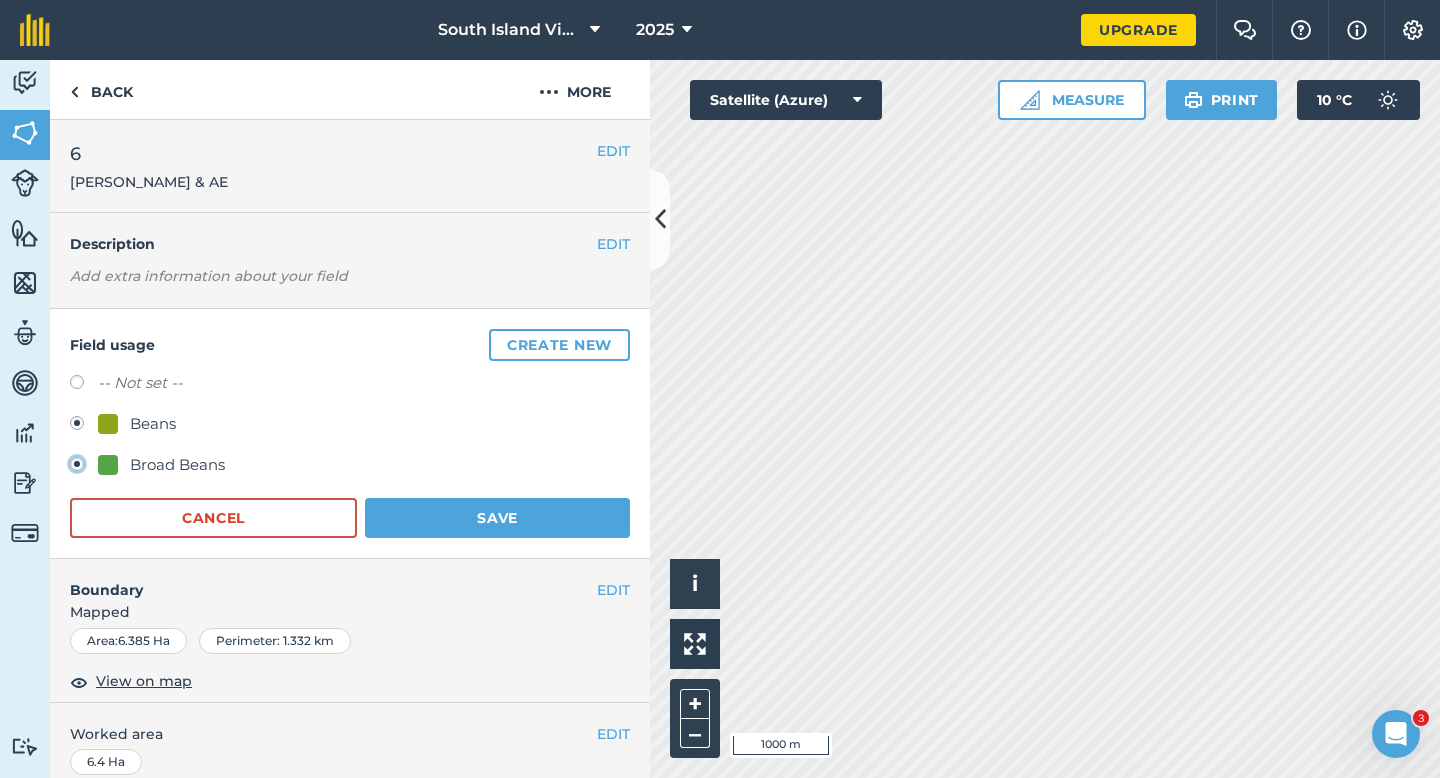 radio on "true" 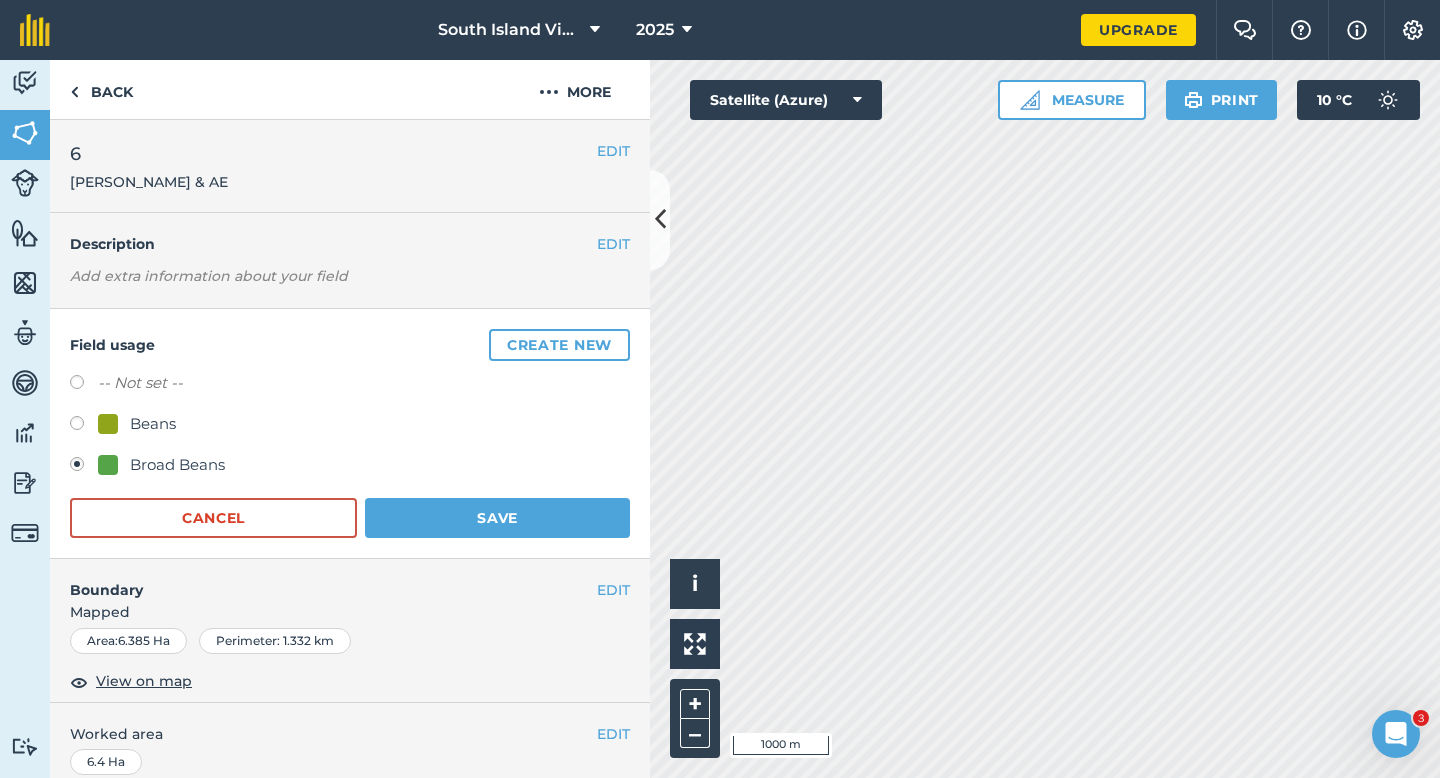 click on "Boundary" at bounding box center (323, 580) 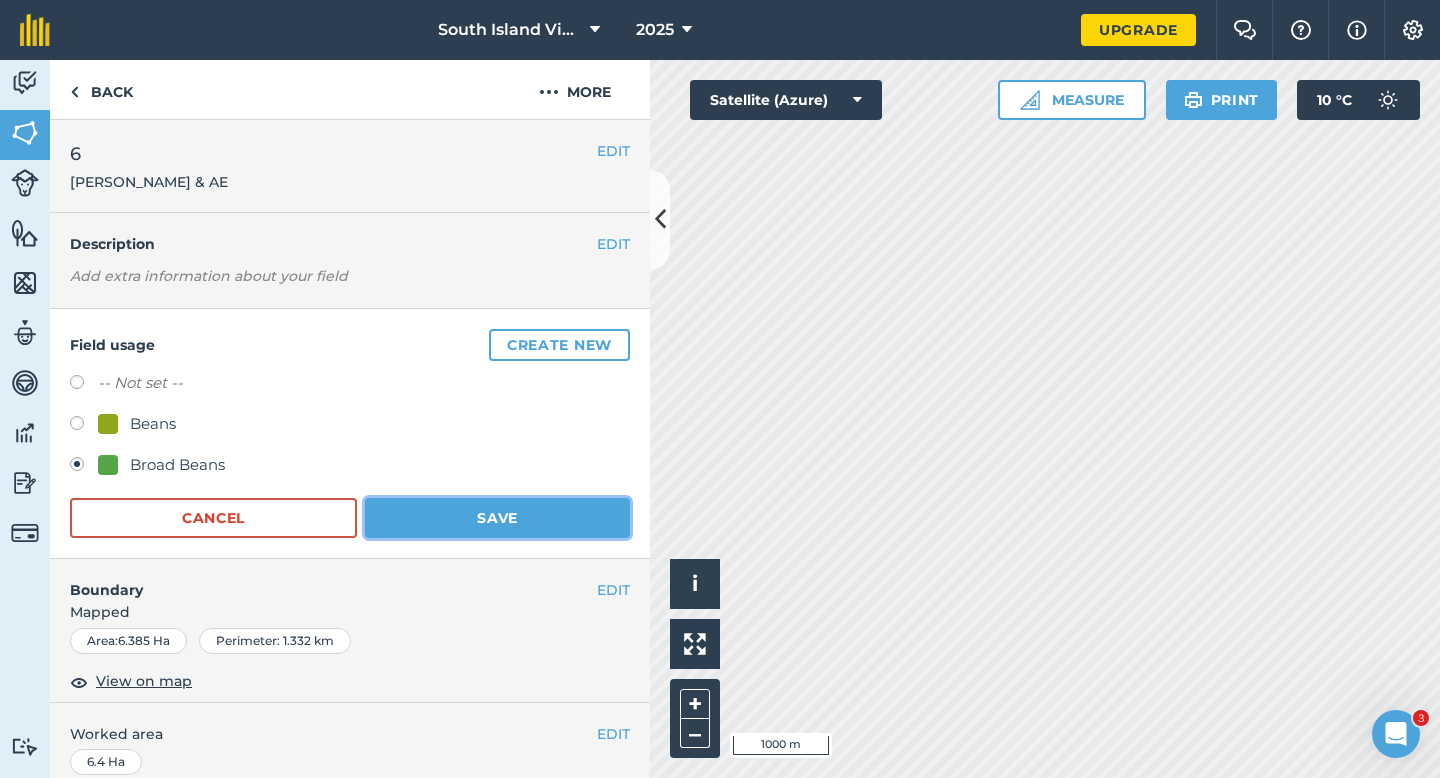 click on "Save" at bounding box center (497, 518) 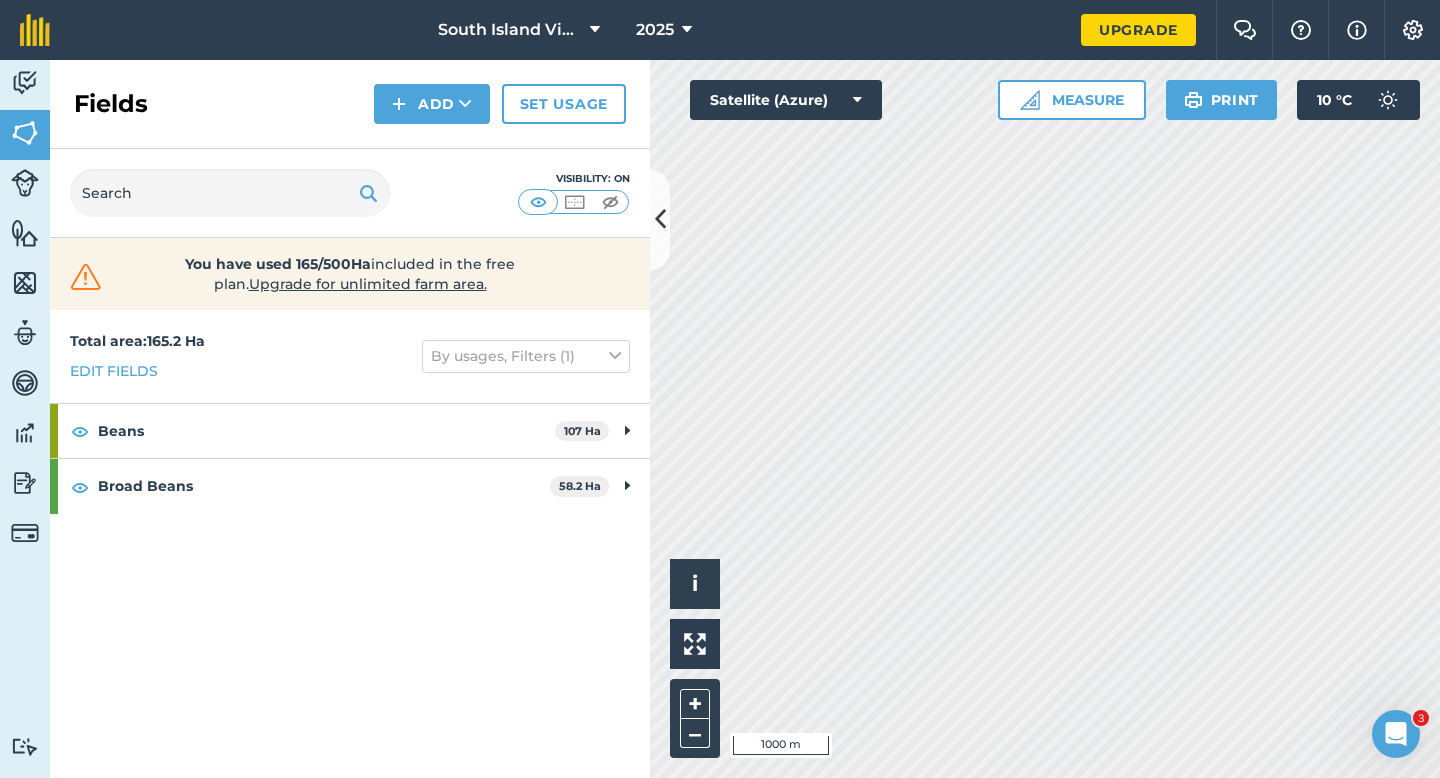 click on "Fields   Add   Set usage" at bounding box center [350, 104] 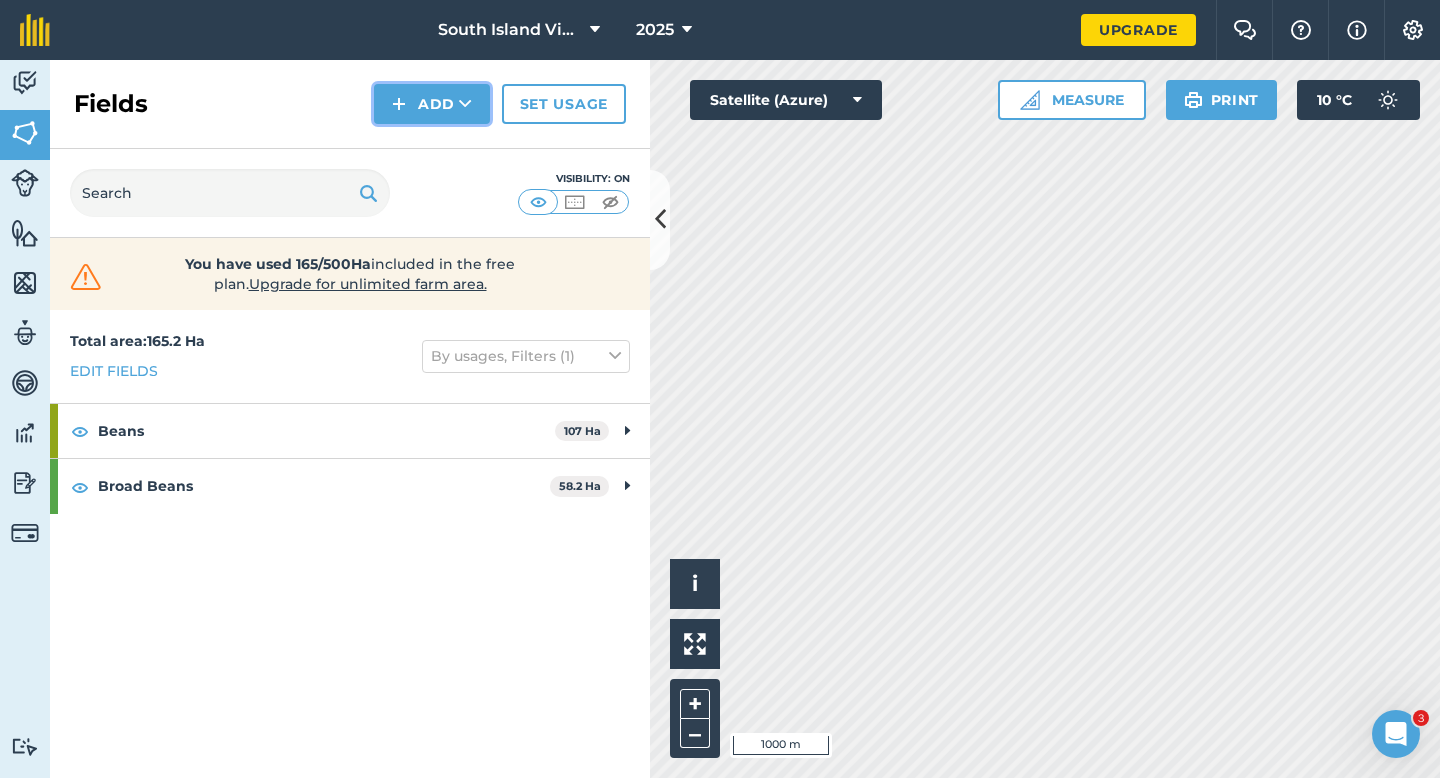 click on "Add" at bounding box center [432, 104] 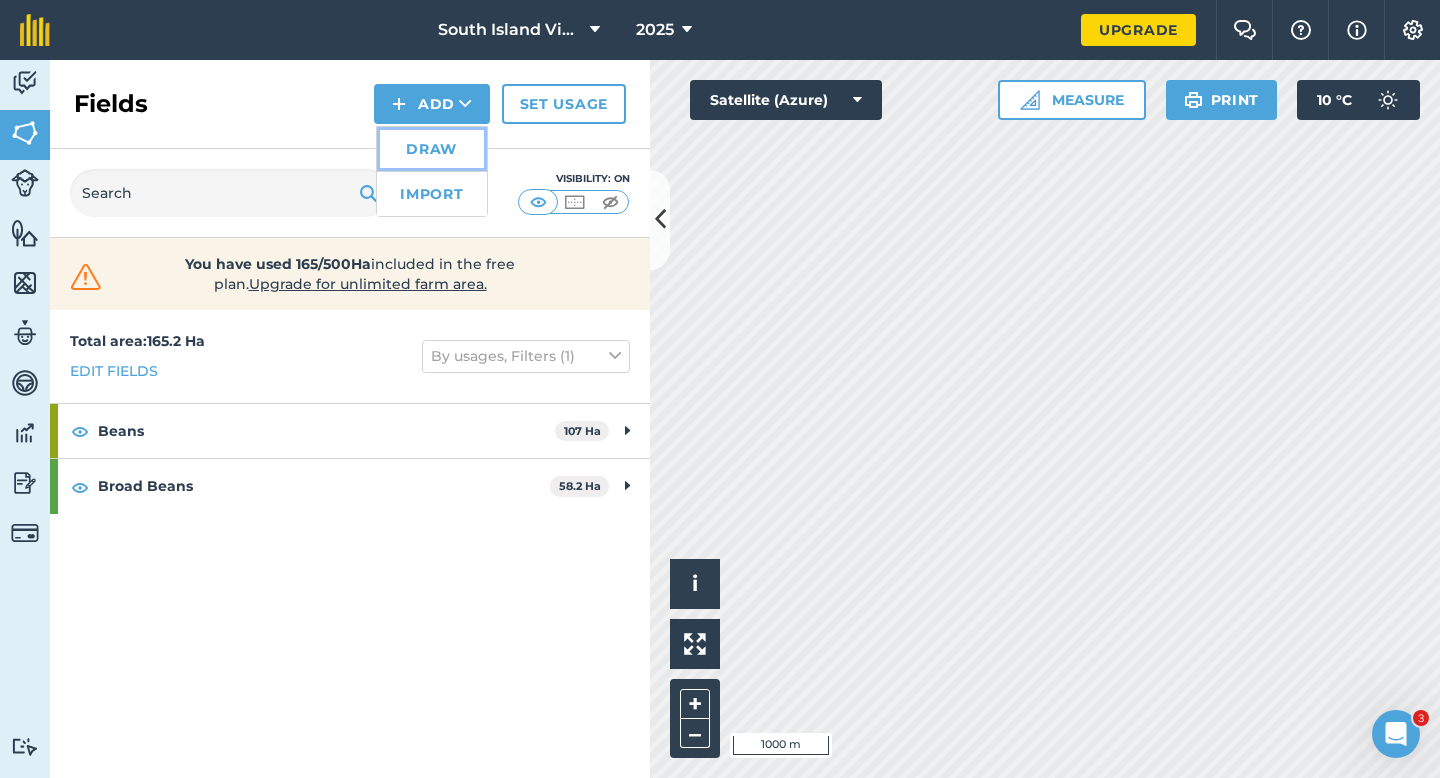 click on "Draw" at bounding box center (432, 149) 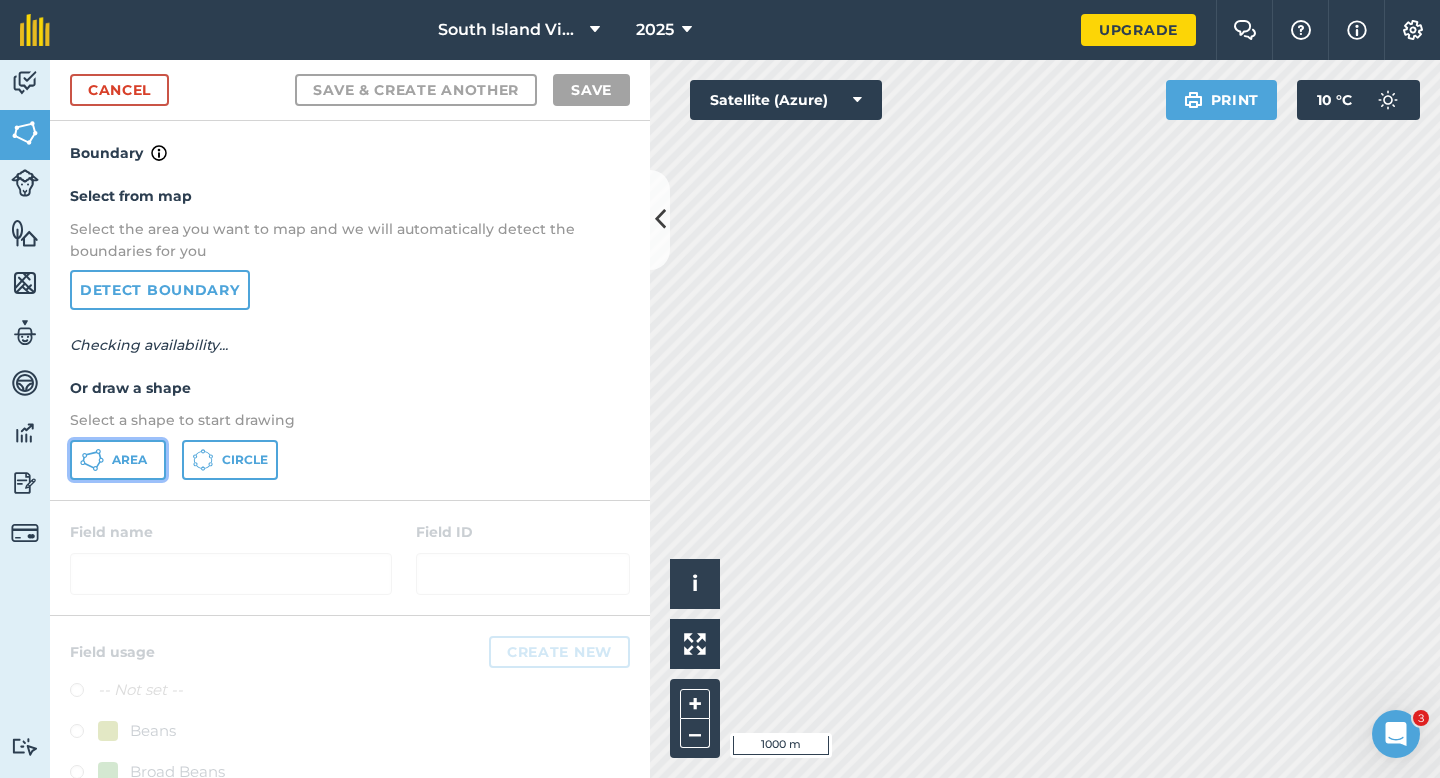 click 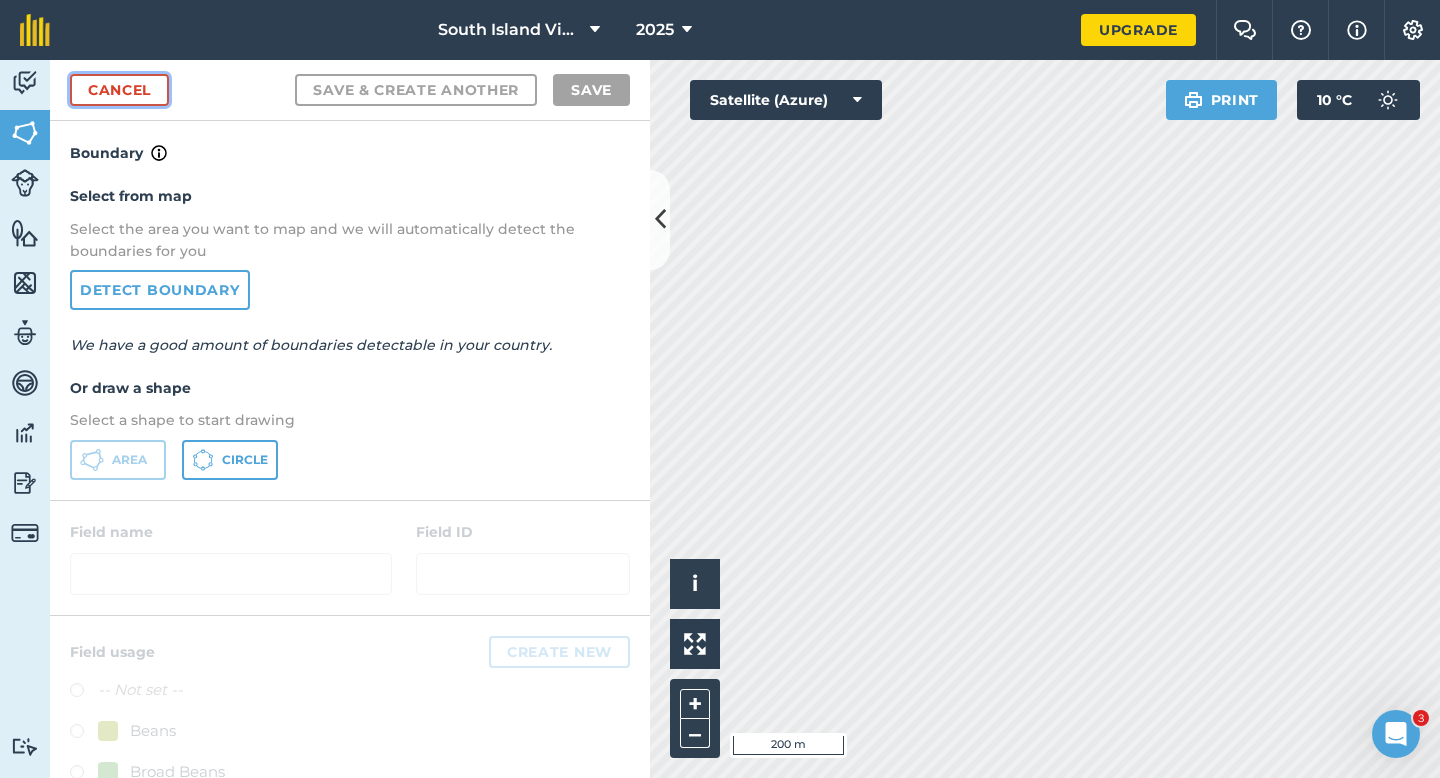 click on "Cancel" at bounding box center (119, 90) 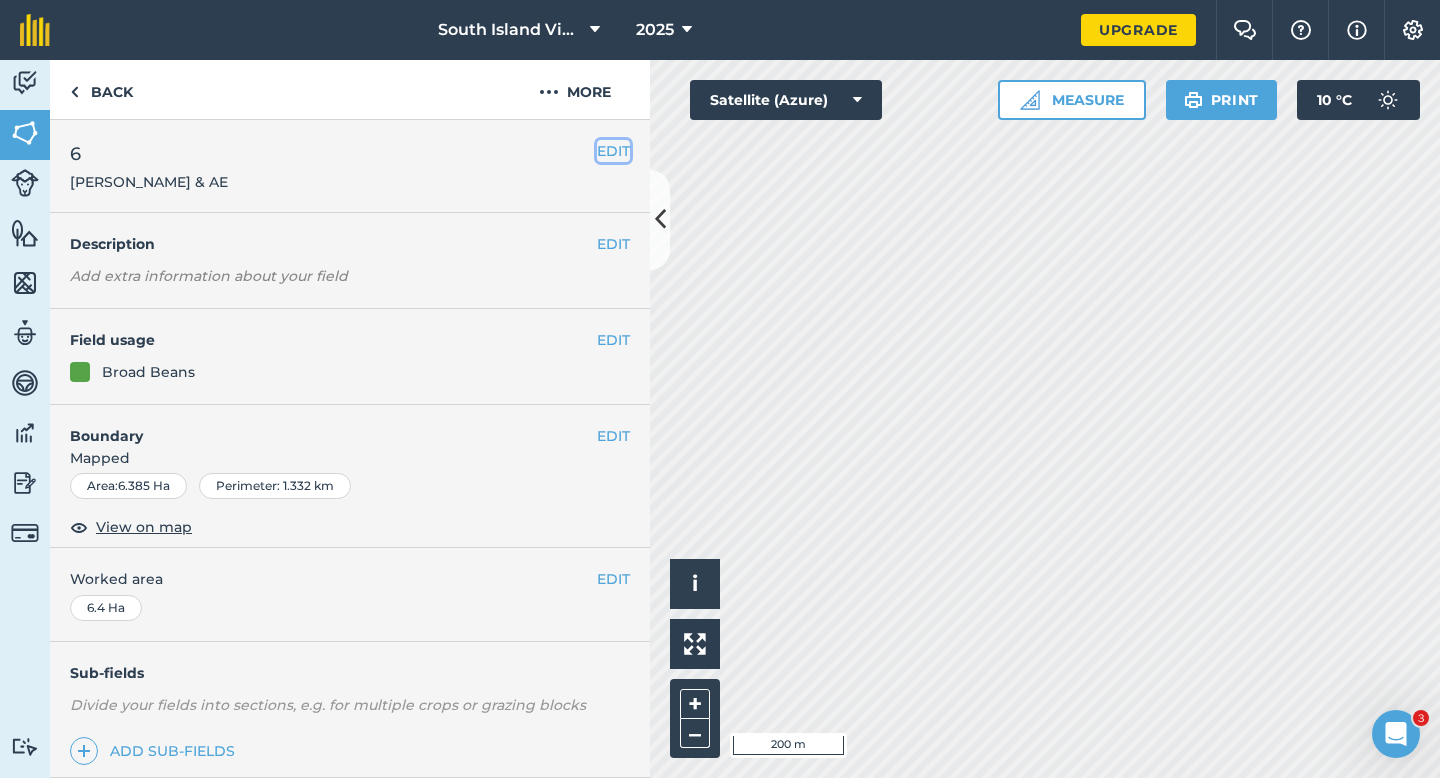 click on "EDIT" at bounding box center [613, 151] 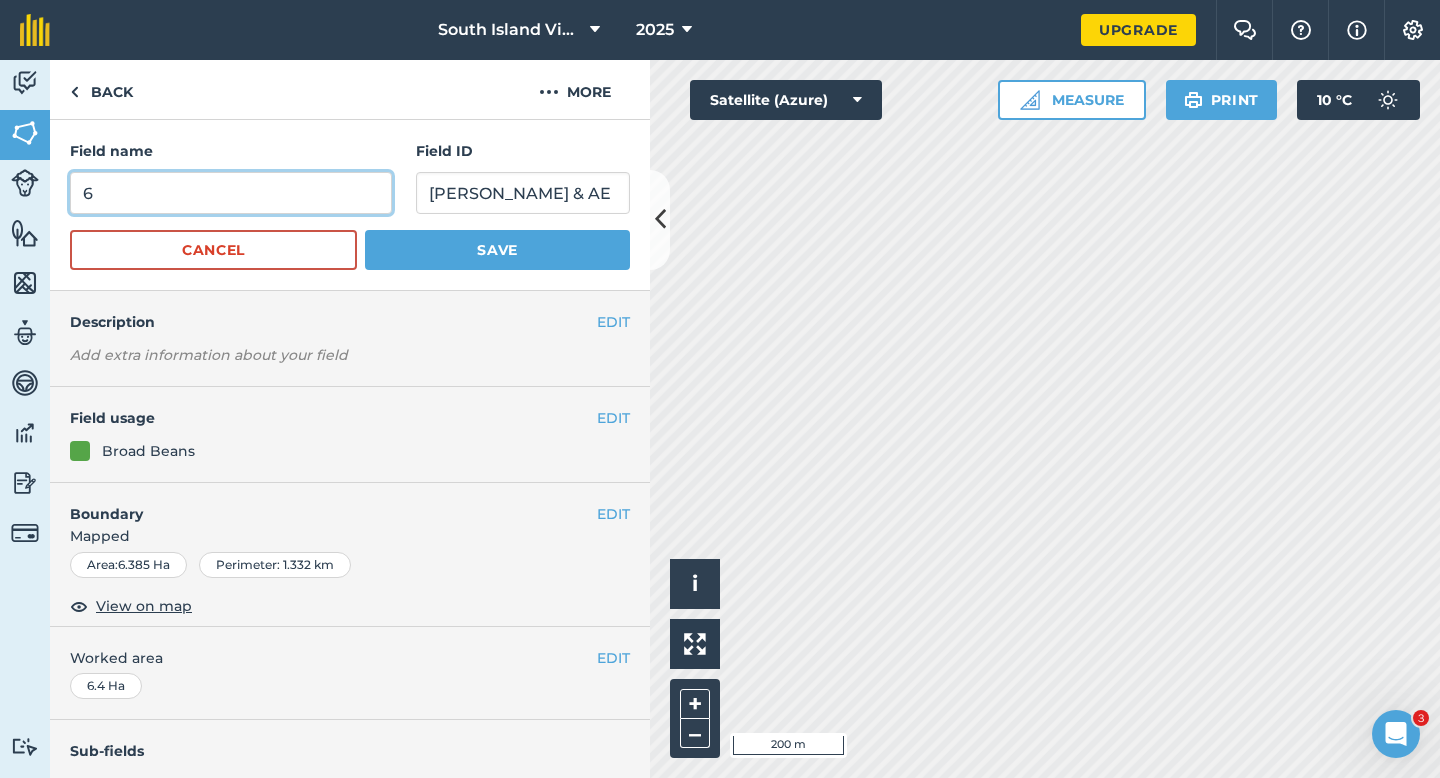 click on "6" at bounding box center (231, 193) 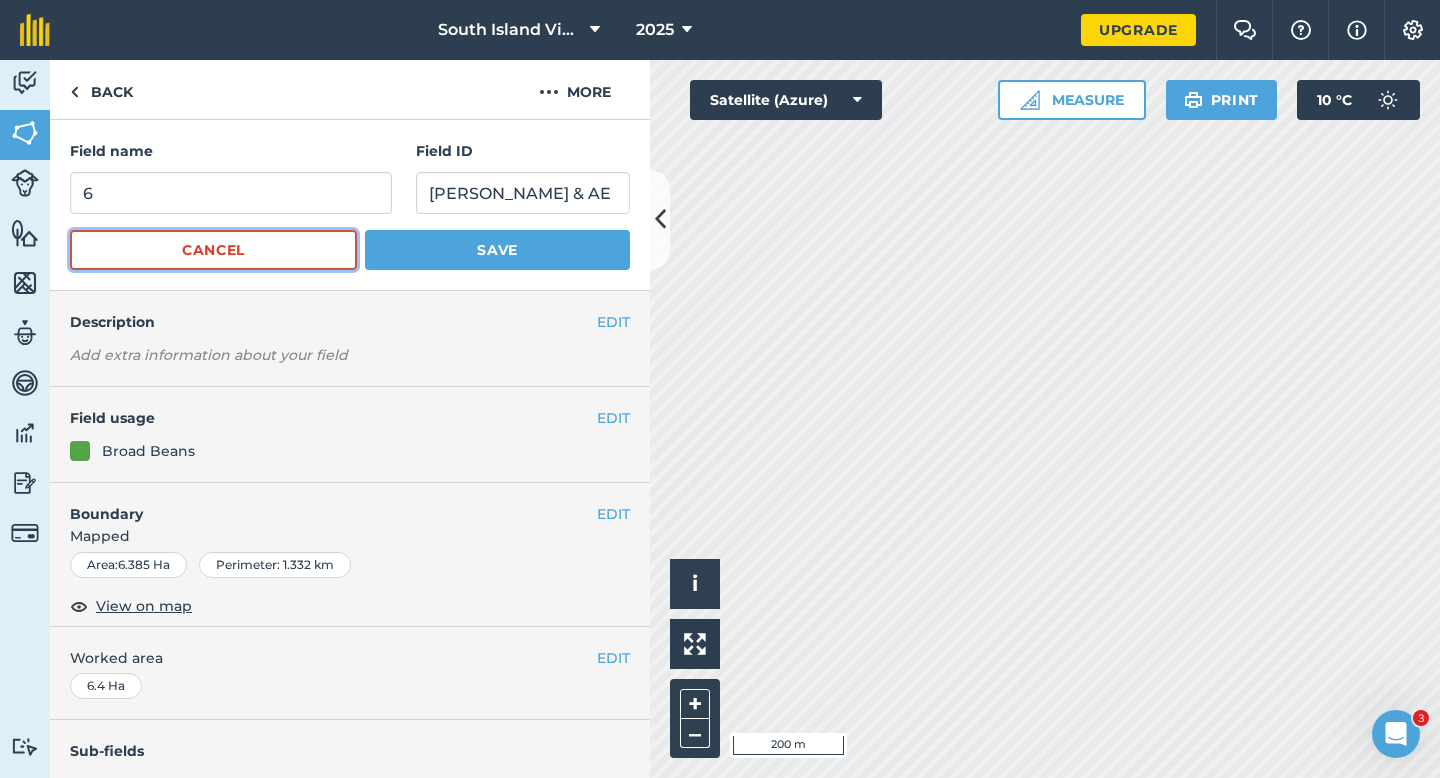 click on "Cancel" at bounding box center (213, 250) 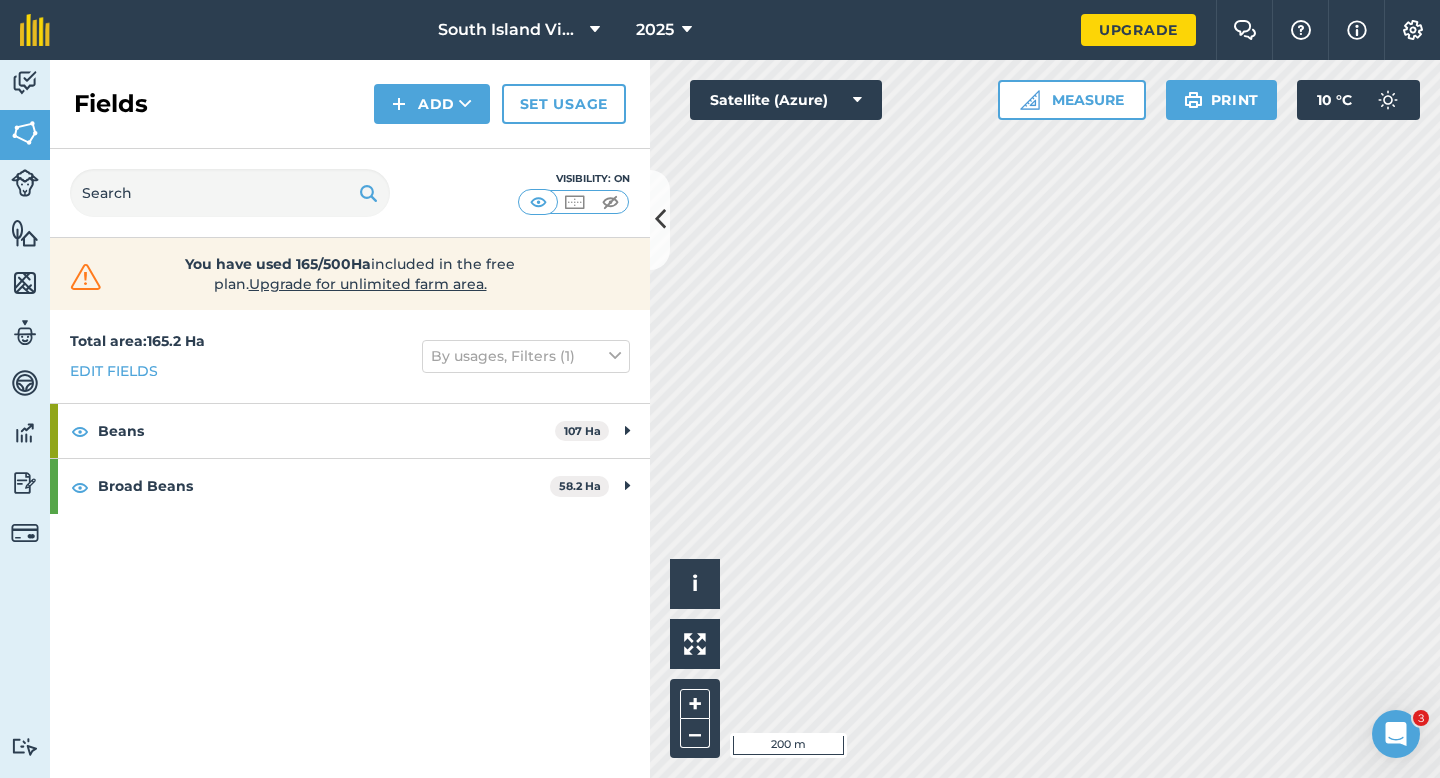 click on "Fields   Add   Set usage" at bounding box center (350, 104) 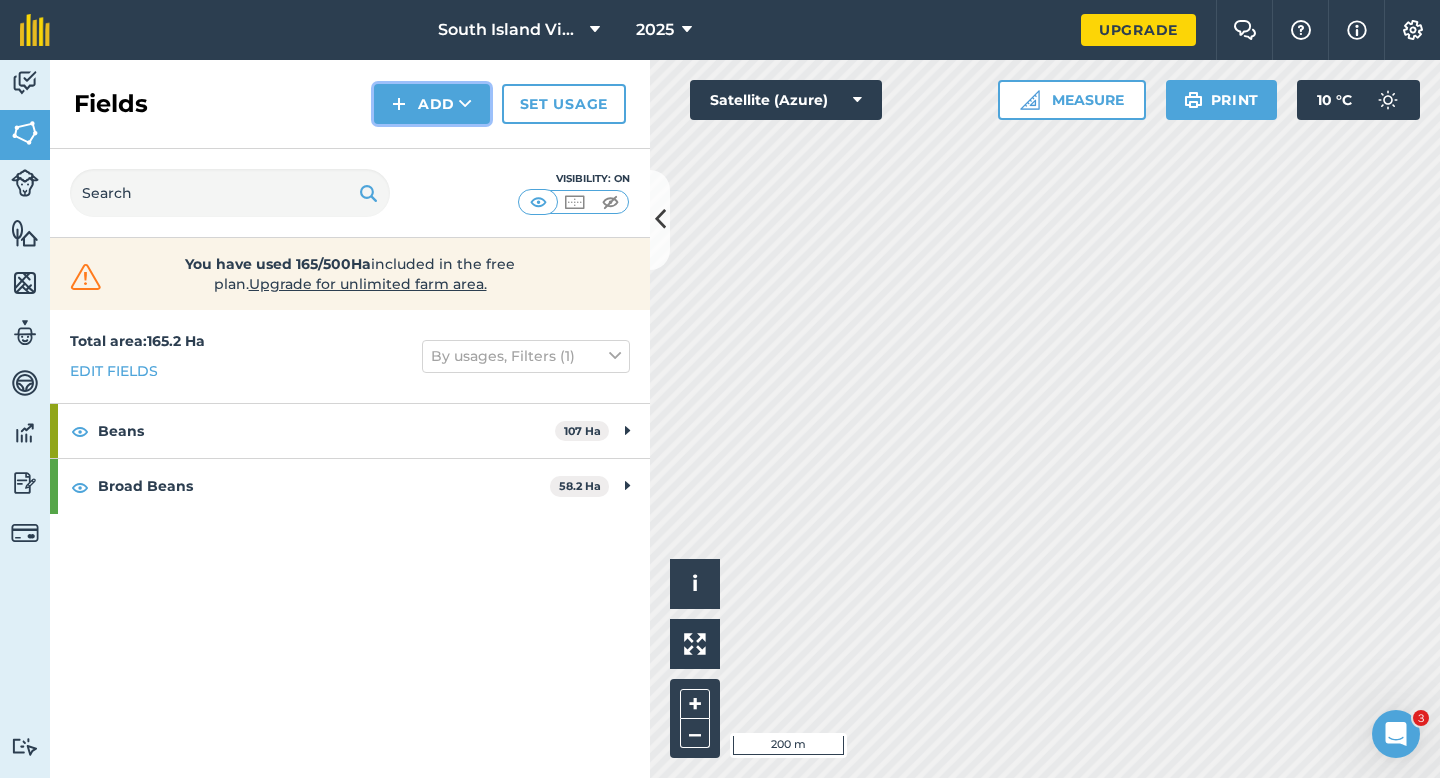 click on "Add" at bounding box center [432, 104] 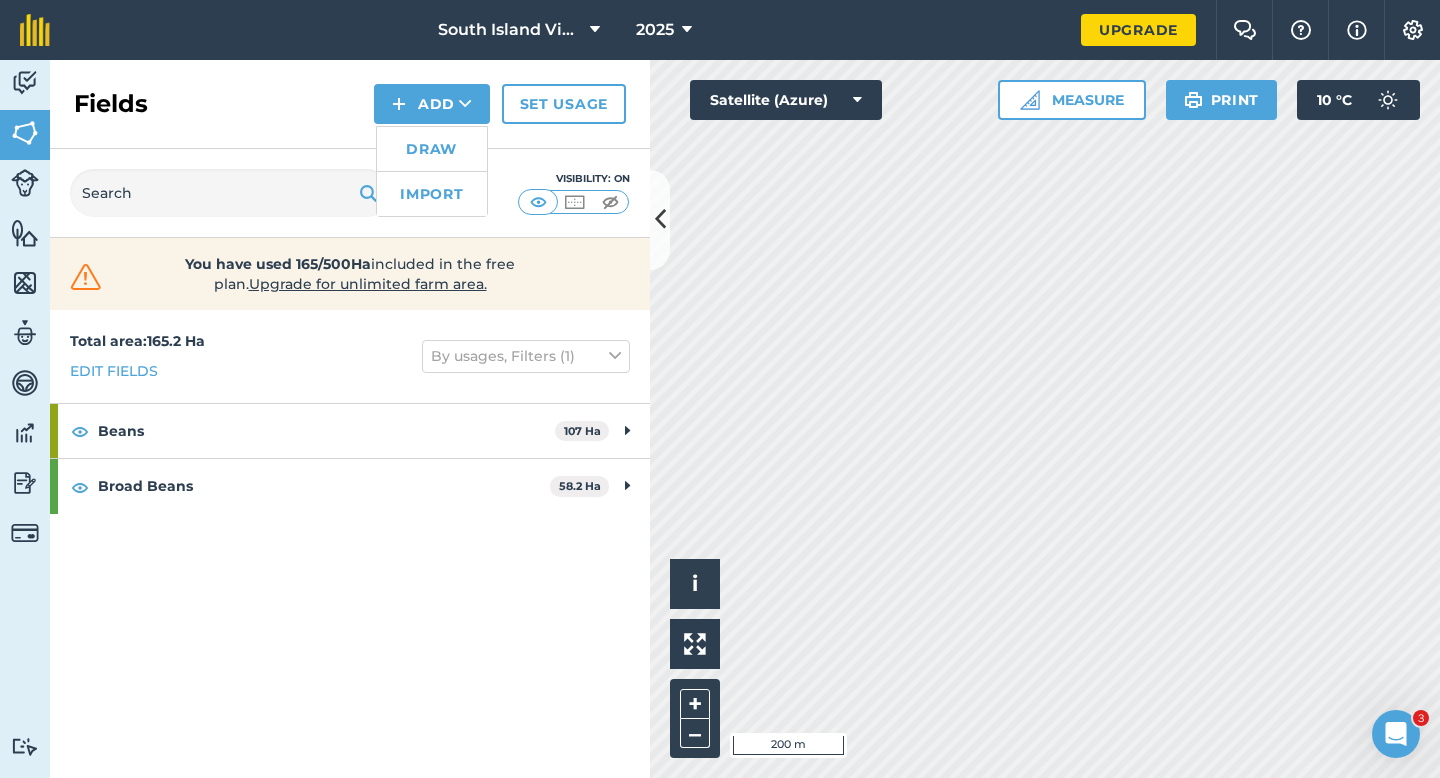 click on "Draw" at bounding box center [432, 149] 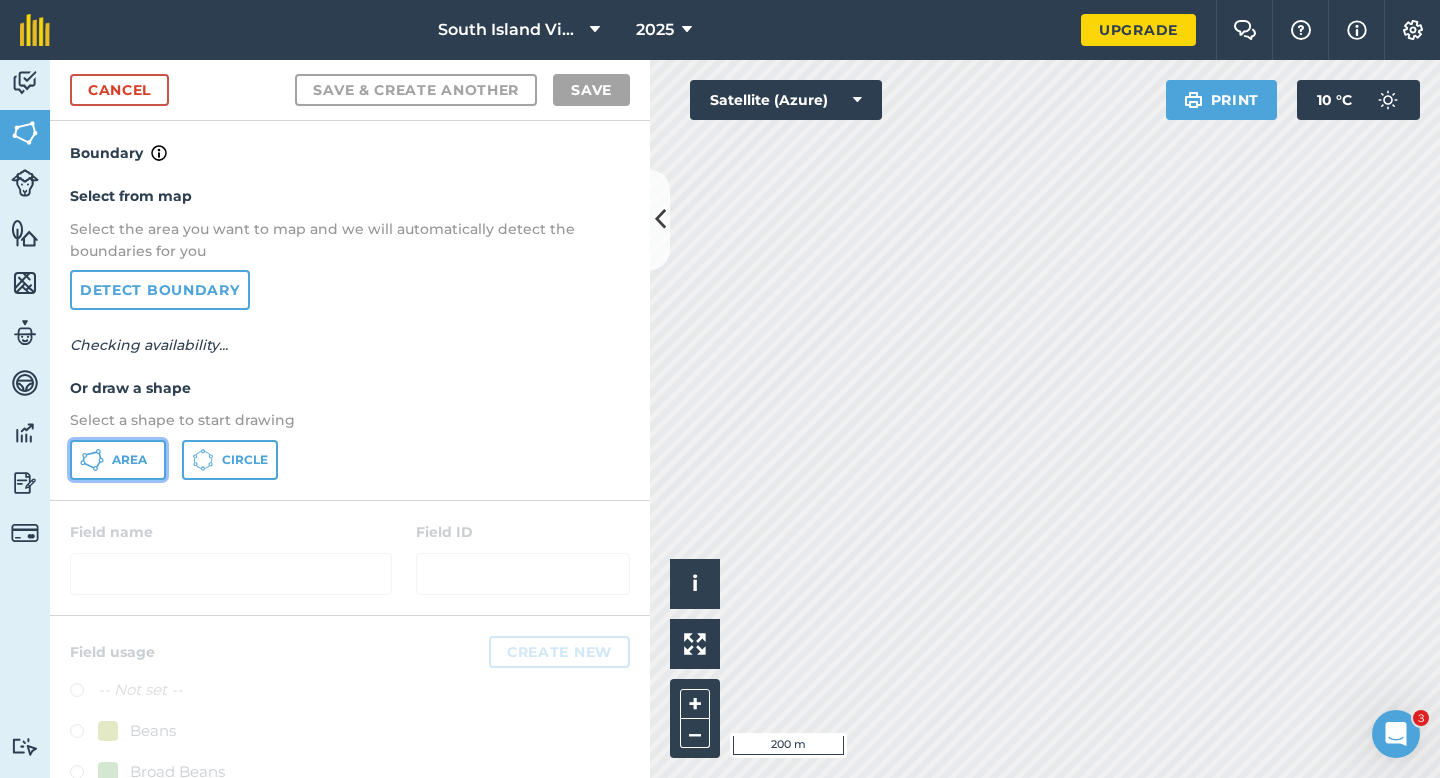 click on "Area" at bounding box center [129, 460] 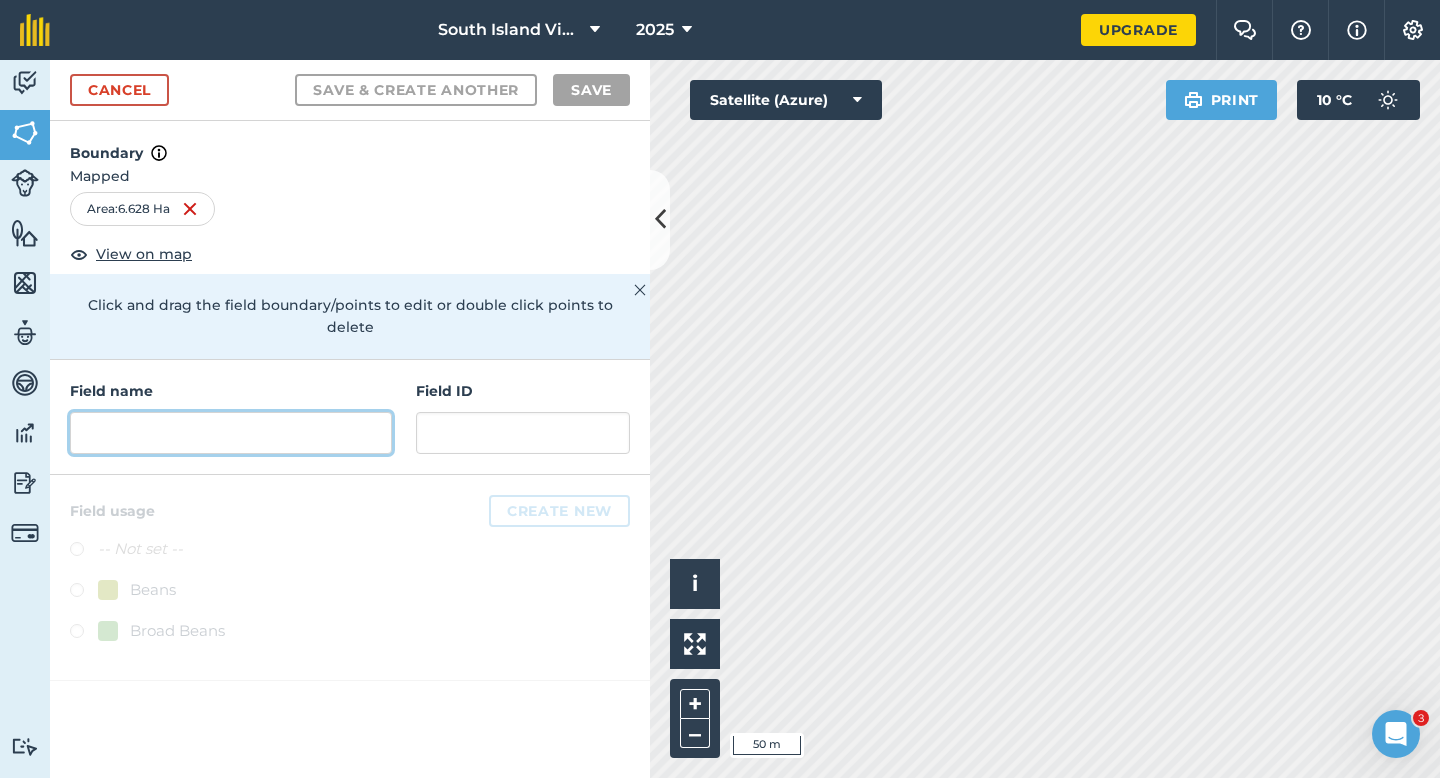click at bounding box center [231, 433] 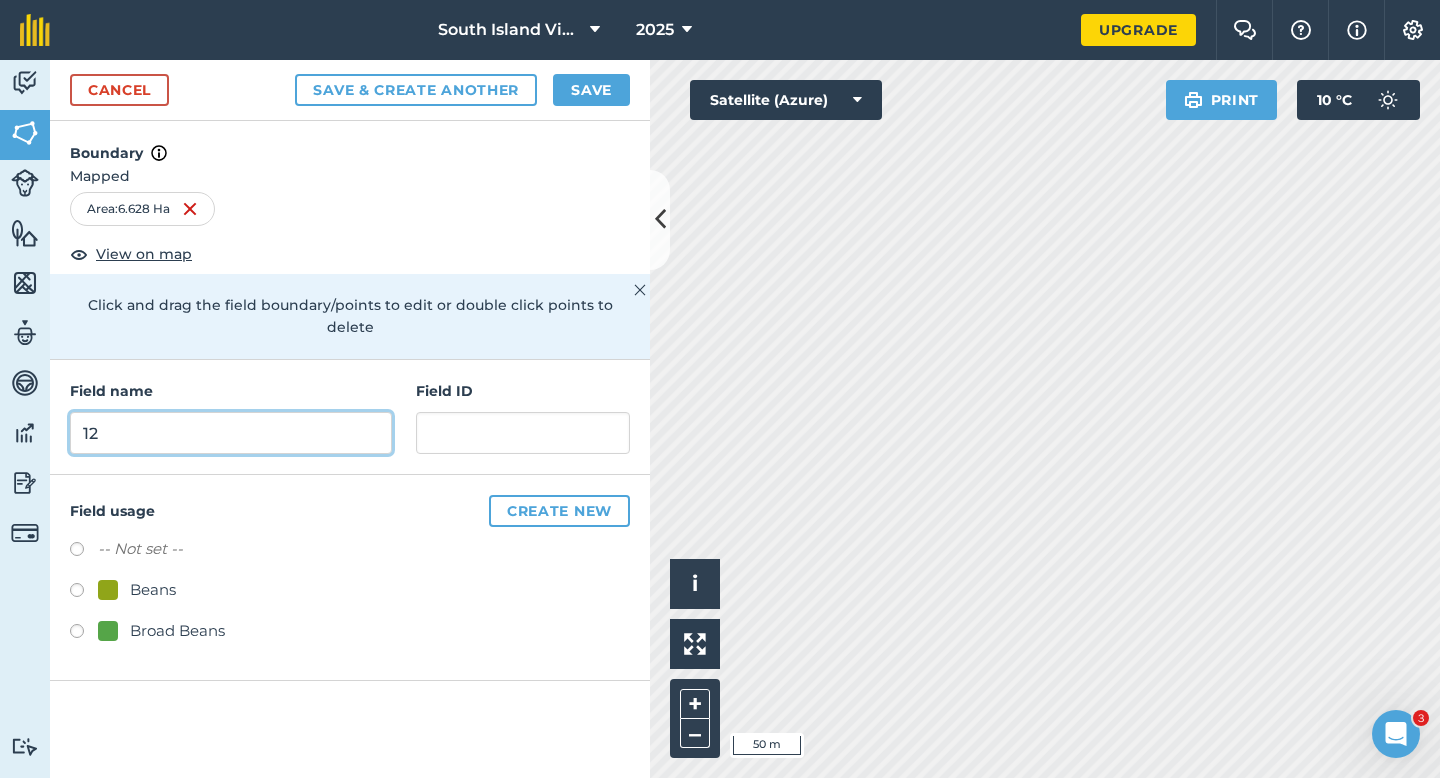 type on "12" 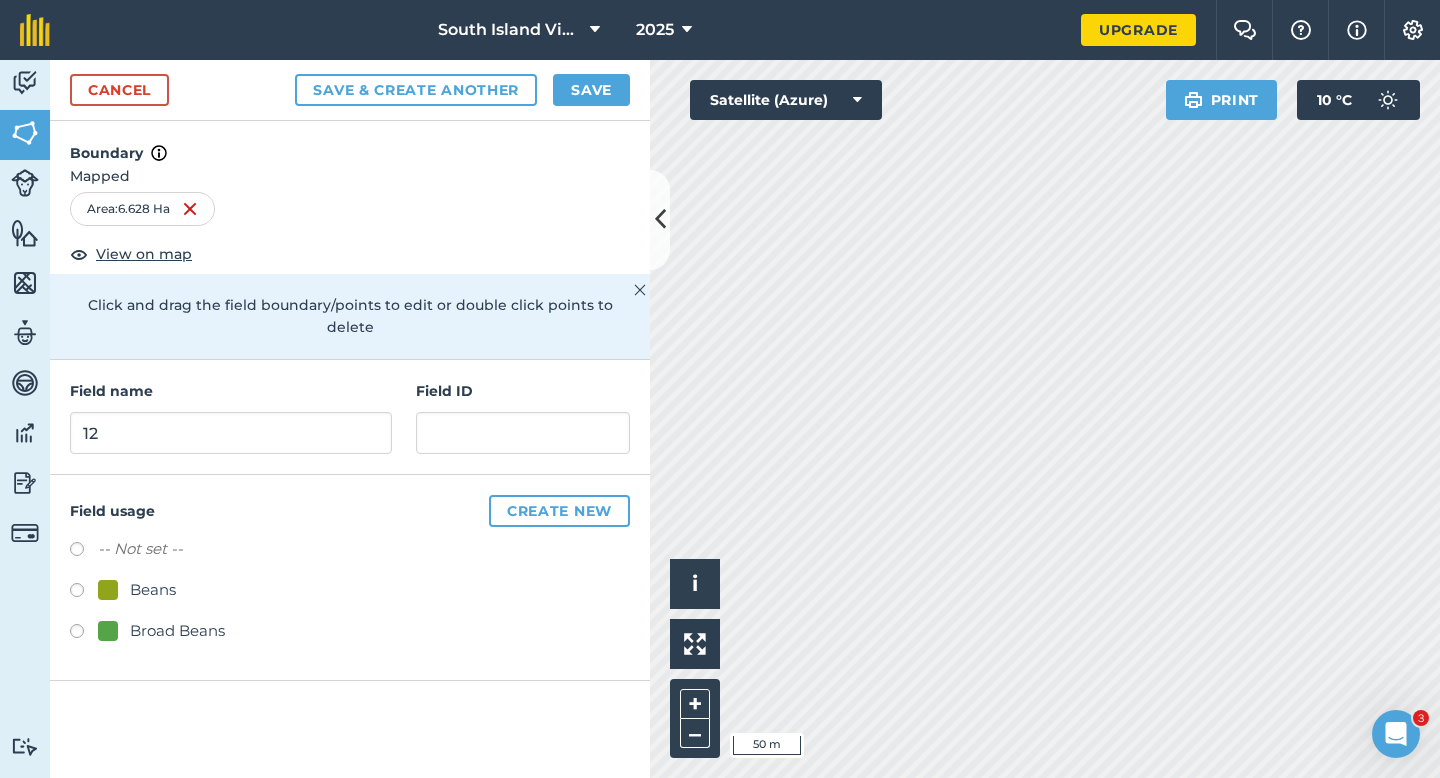click on "Beans" at bounding box center (153, 590) 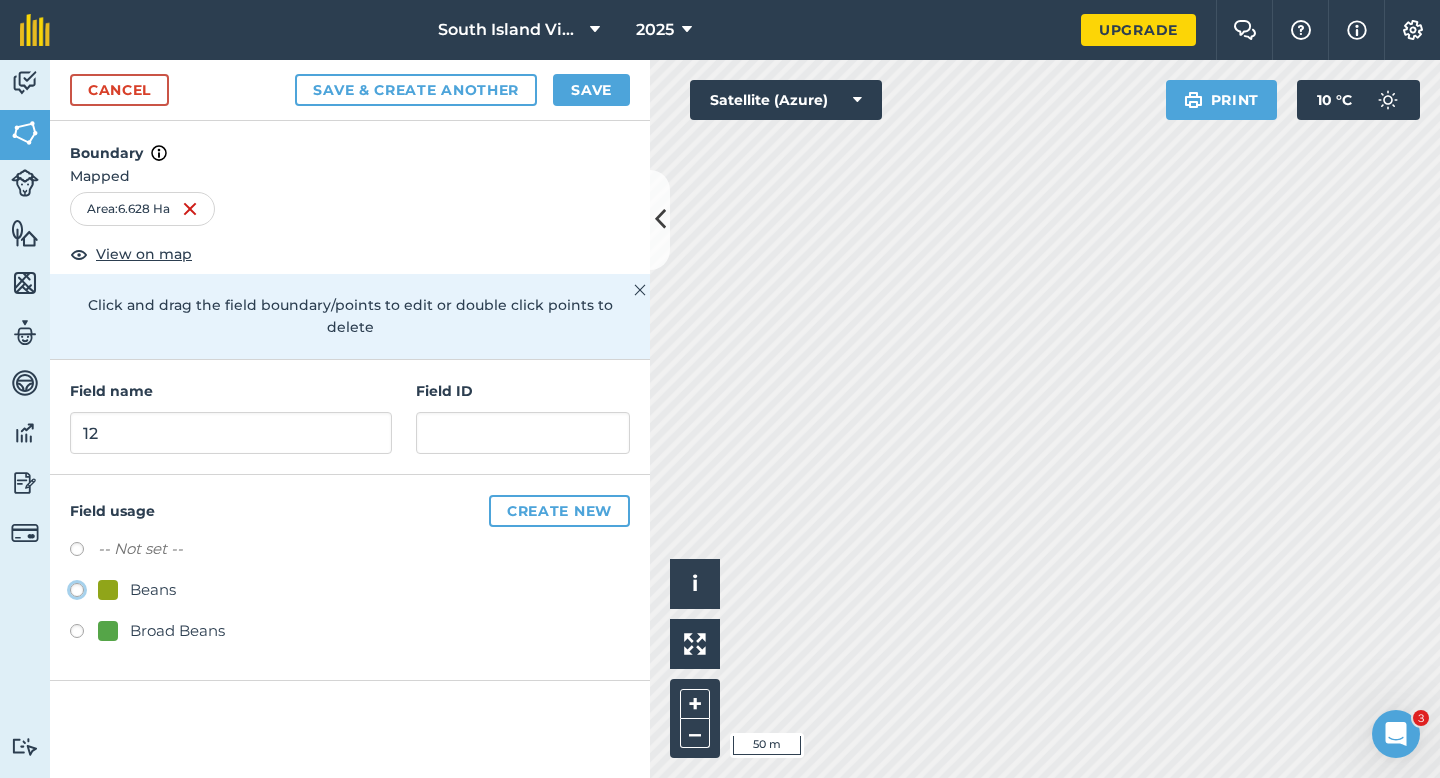click on "Beans" at bounding box center (-9923, 589) 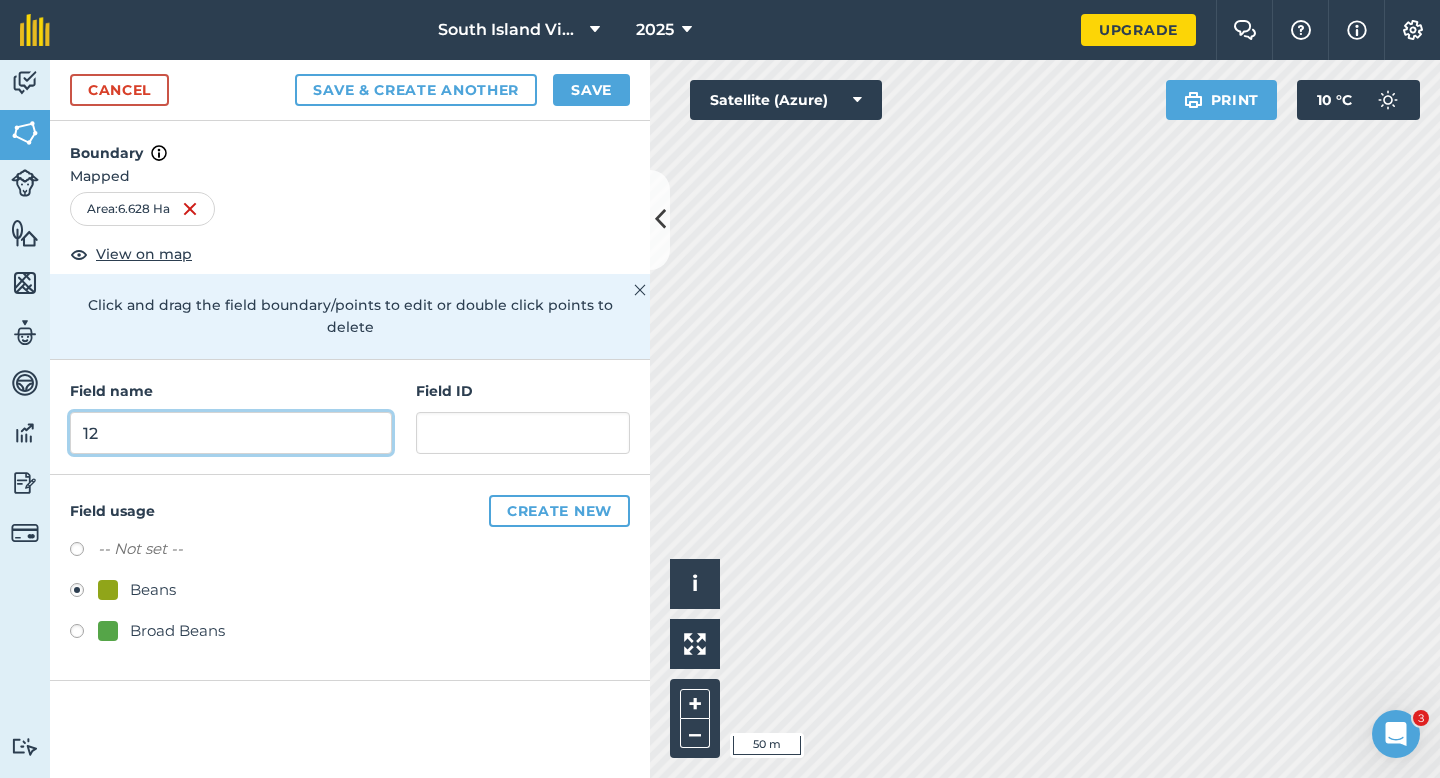 click on "12" at bounding box center [231, 433] 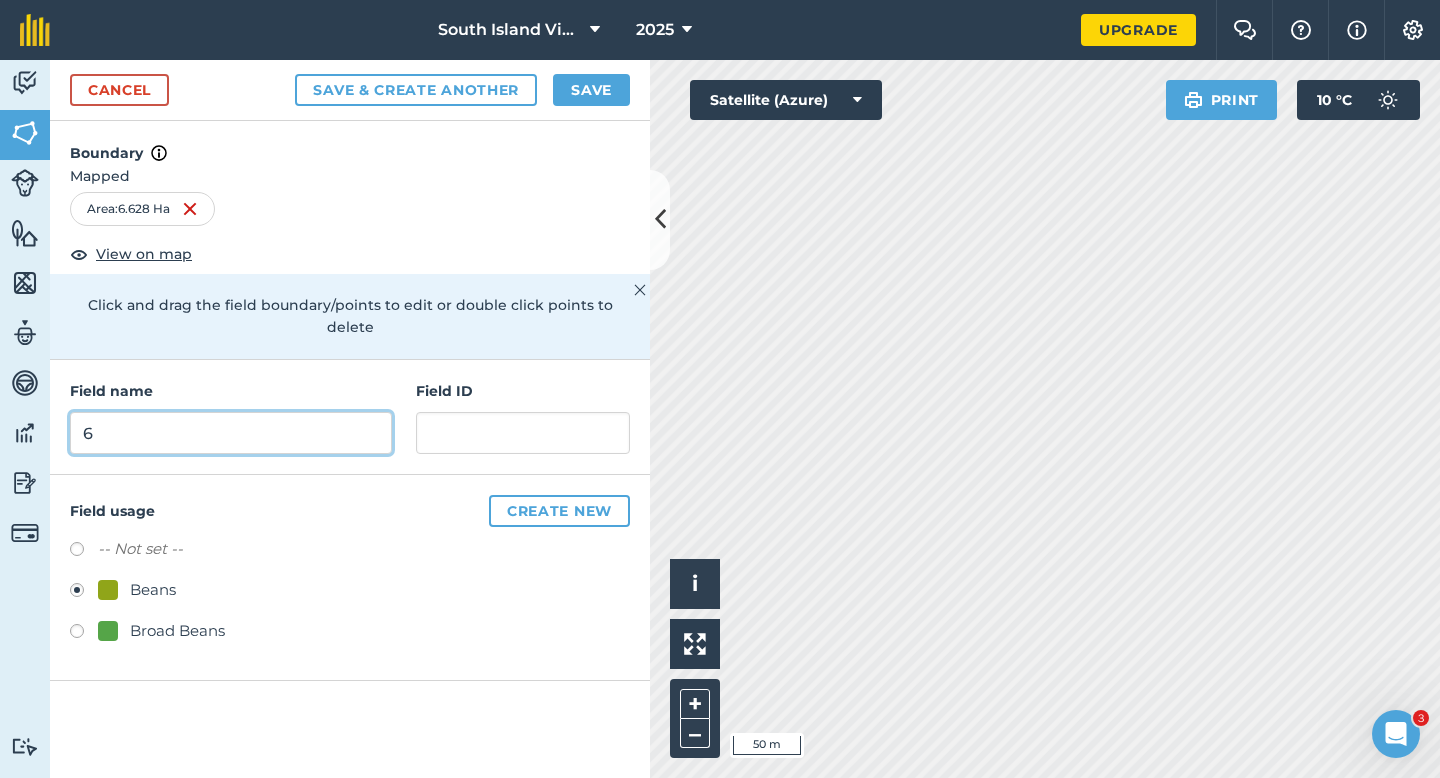 type on "6" 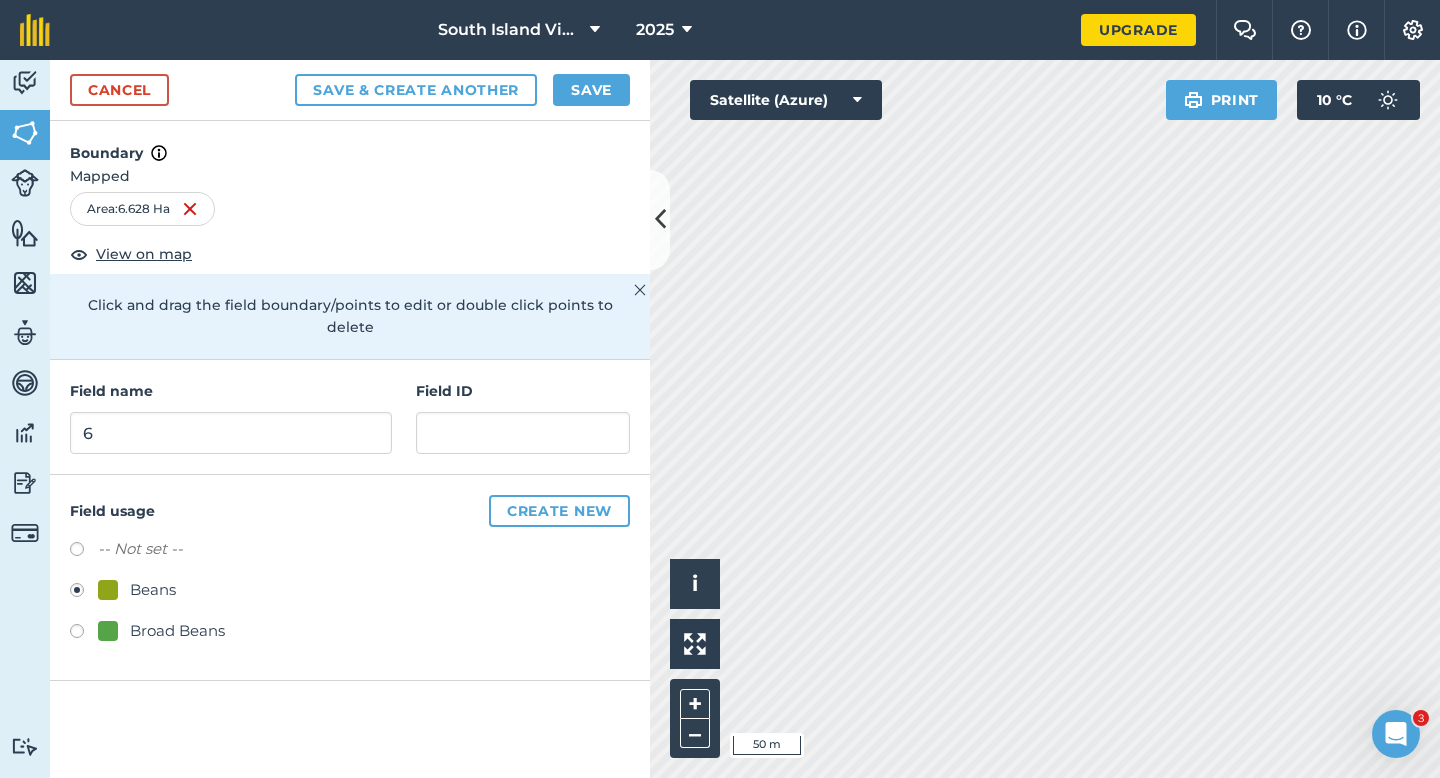 click at bounding box center [108, 590] 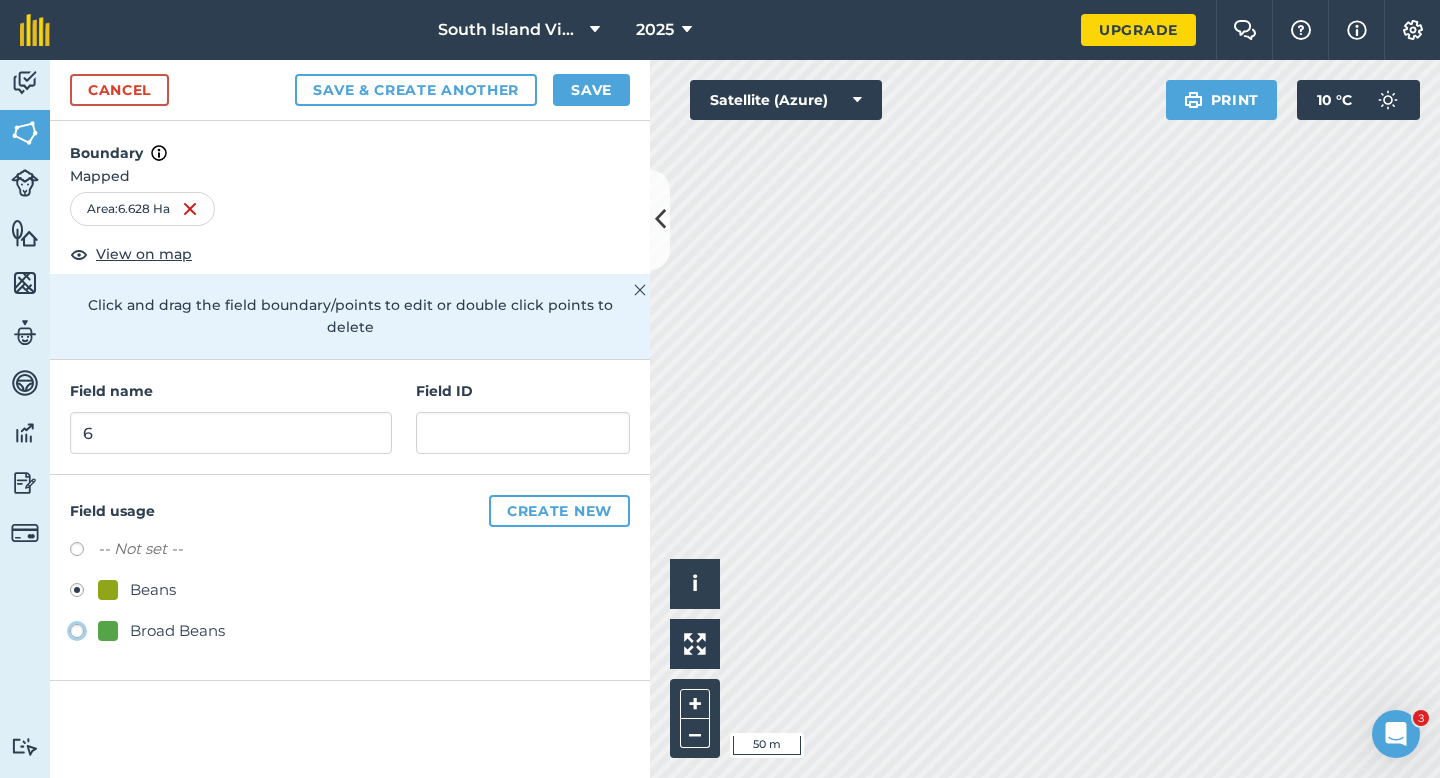 radio on "true" 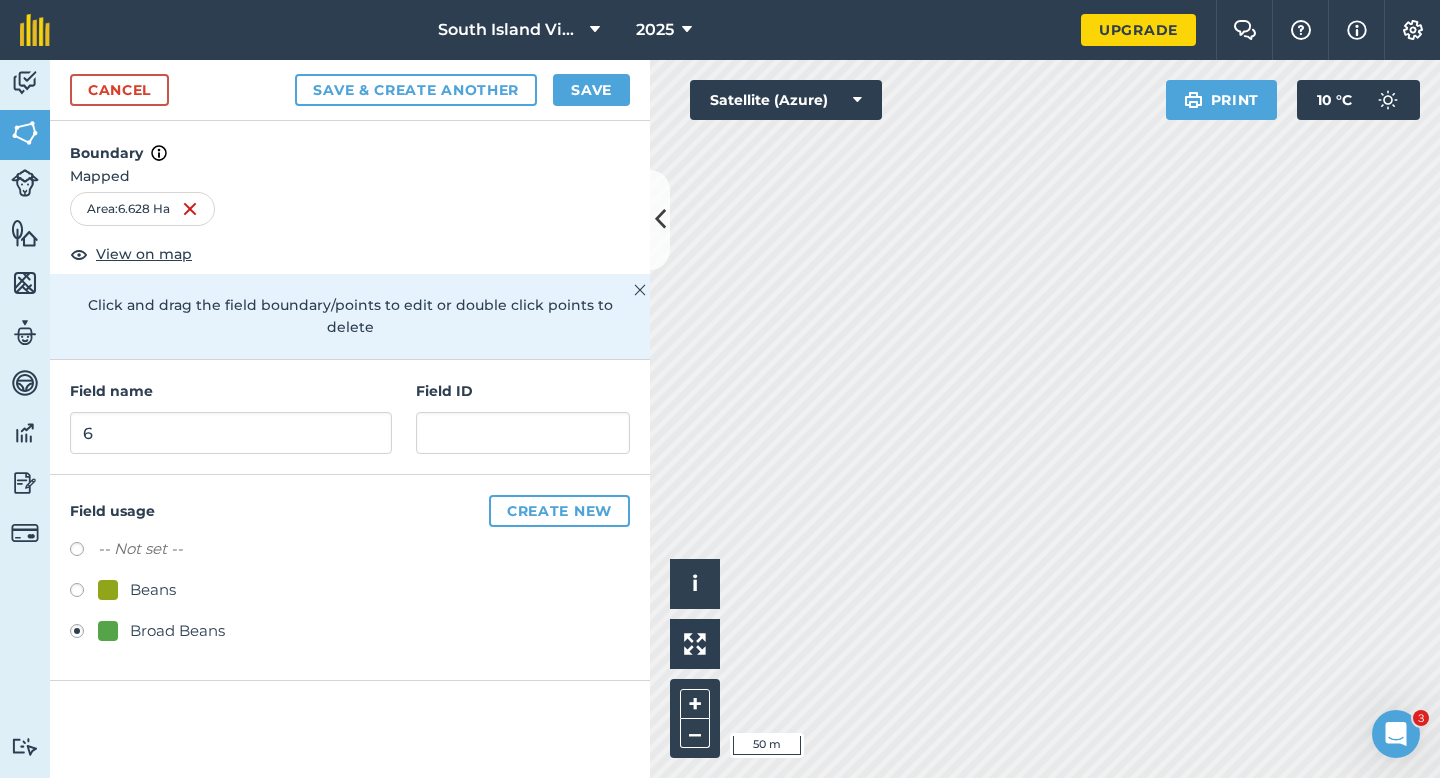 click on "Broad Beans" at bounding box center (177, 631) 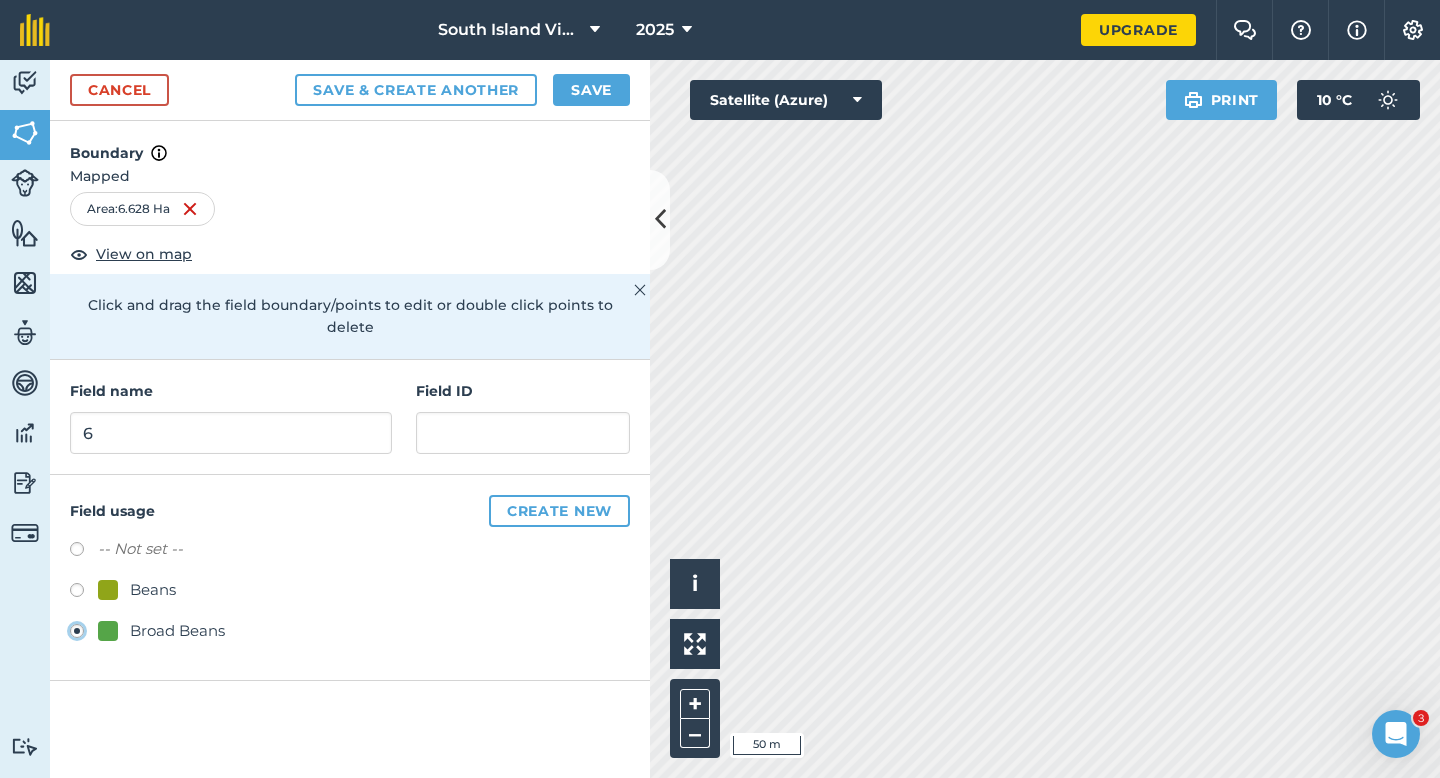 click on "Broad Beans" at bounding box center [-9923, 630] 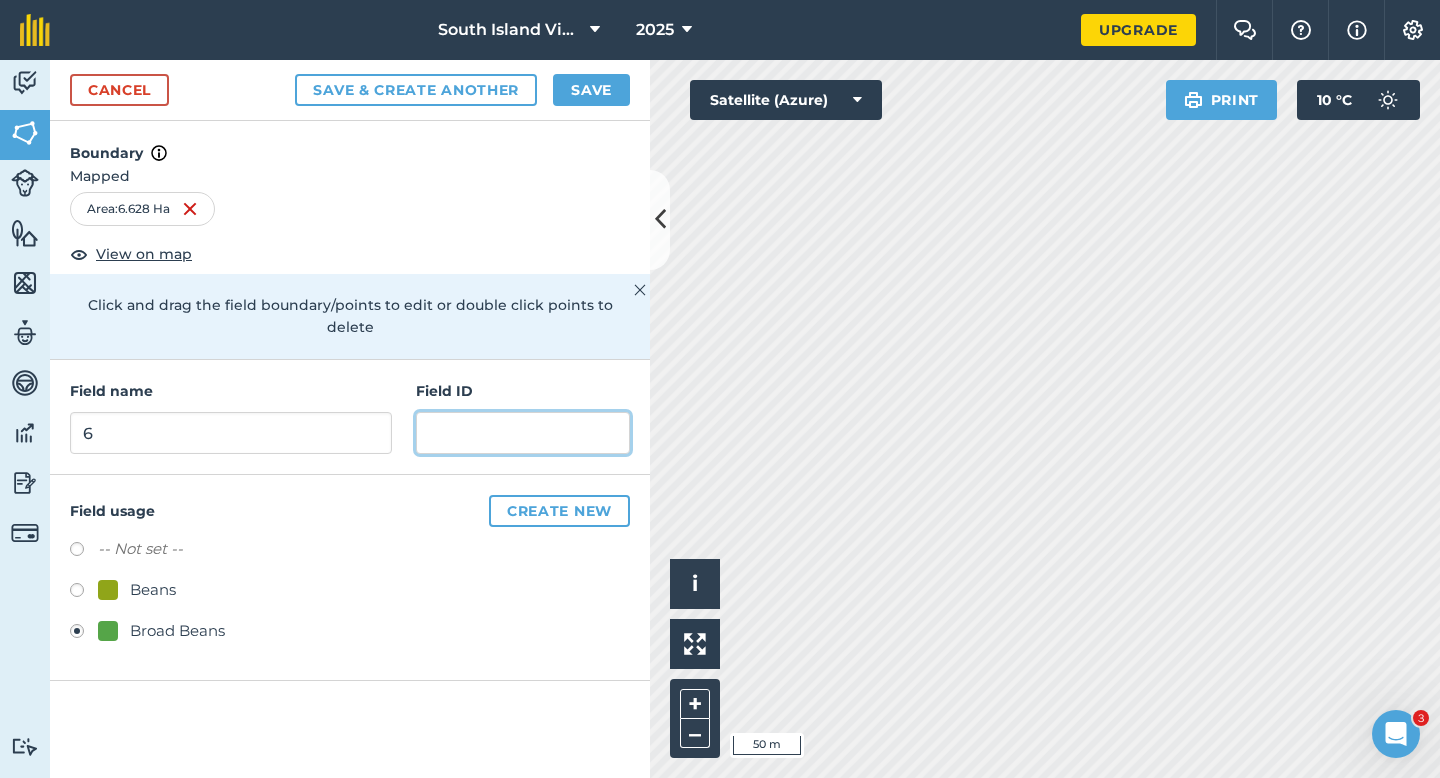 click at bounding box center [523, 433] 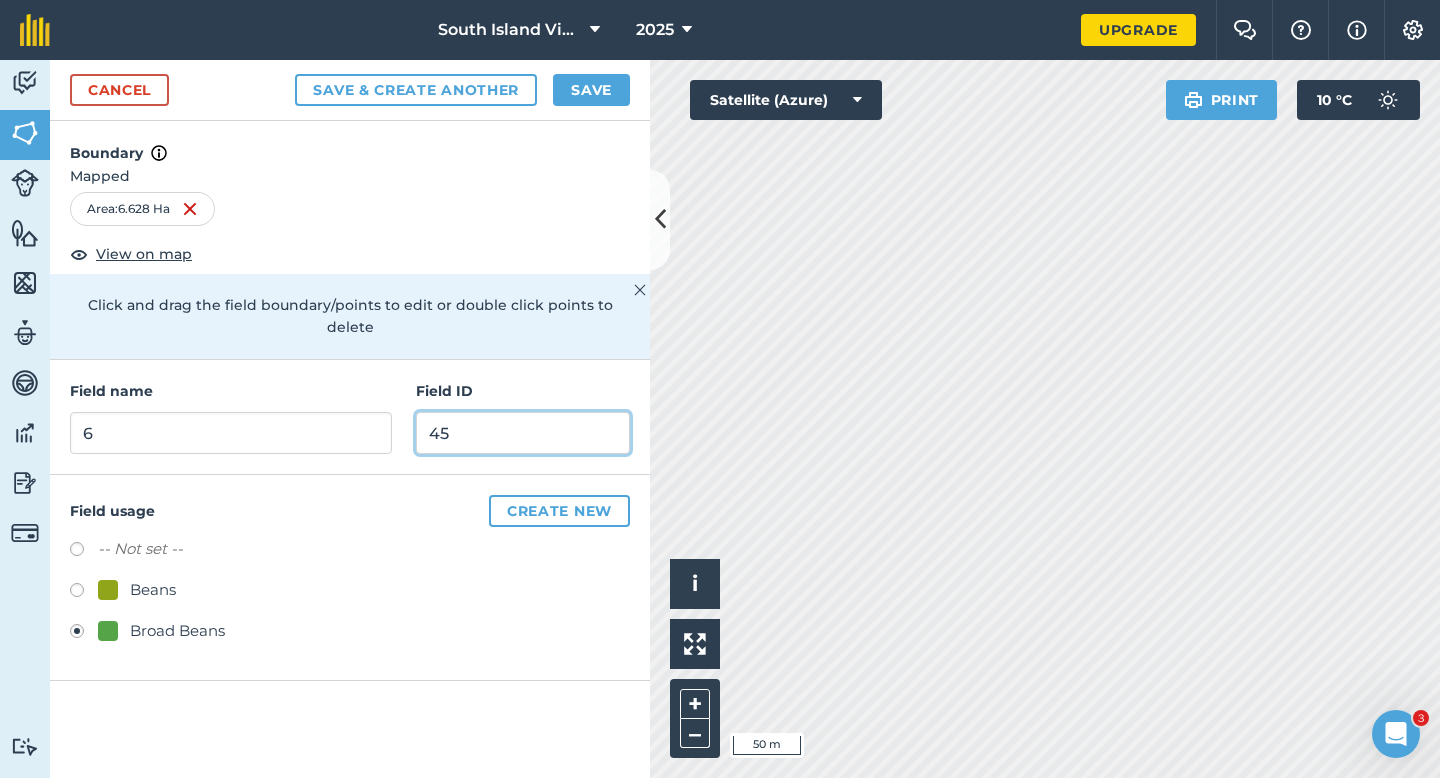 type on "4" 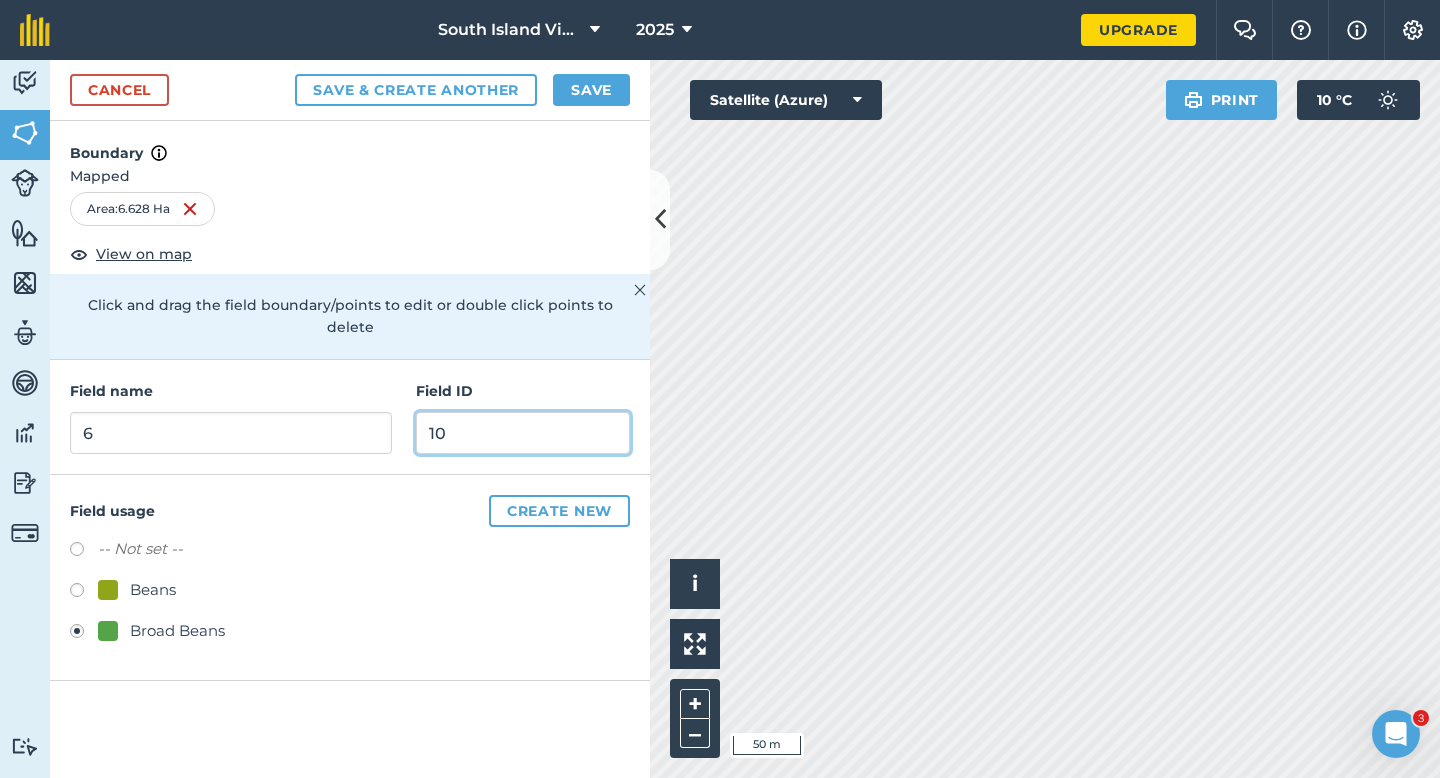 type on "1" 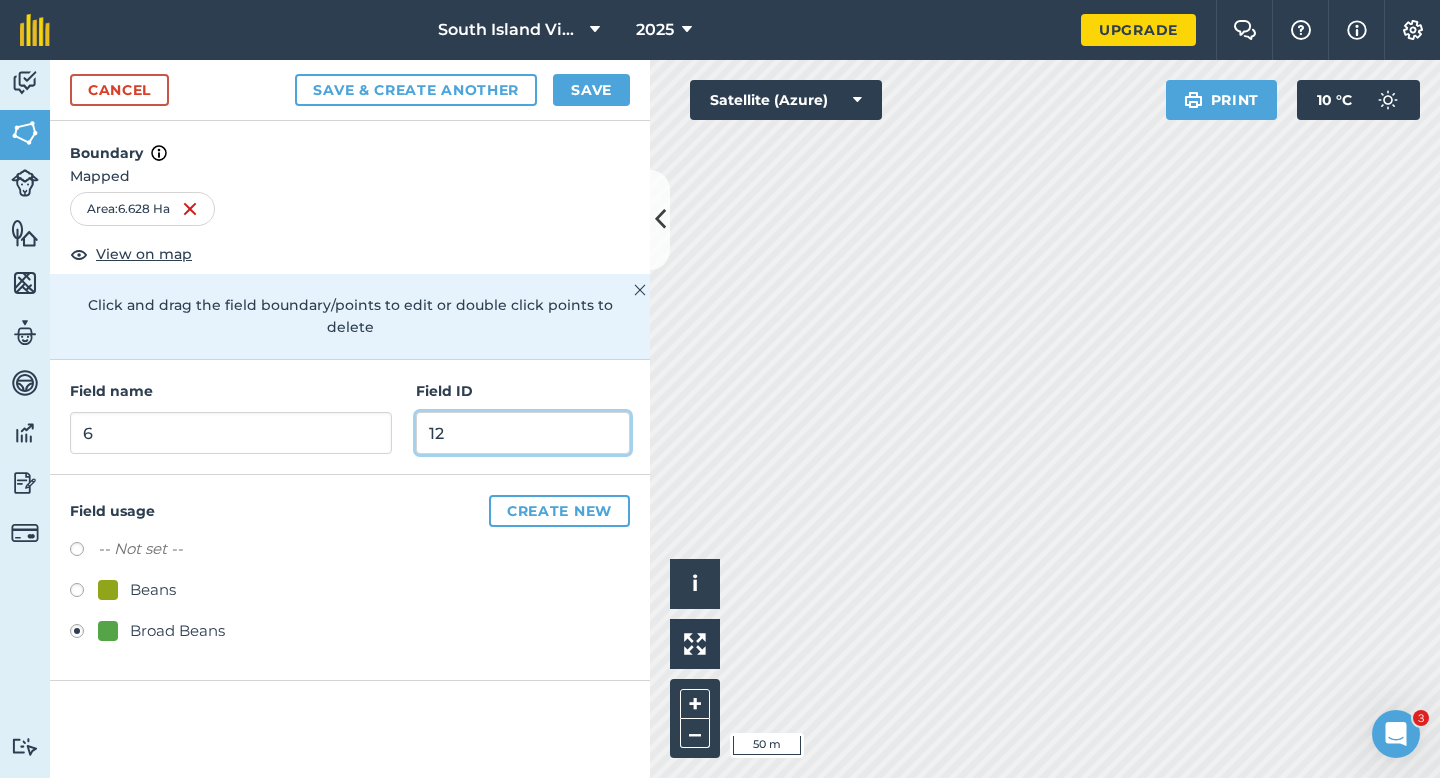type on "12" 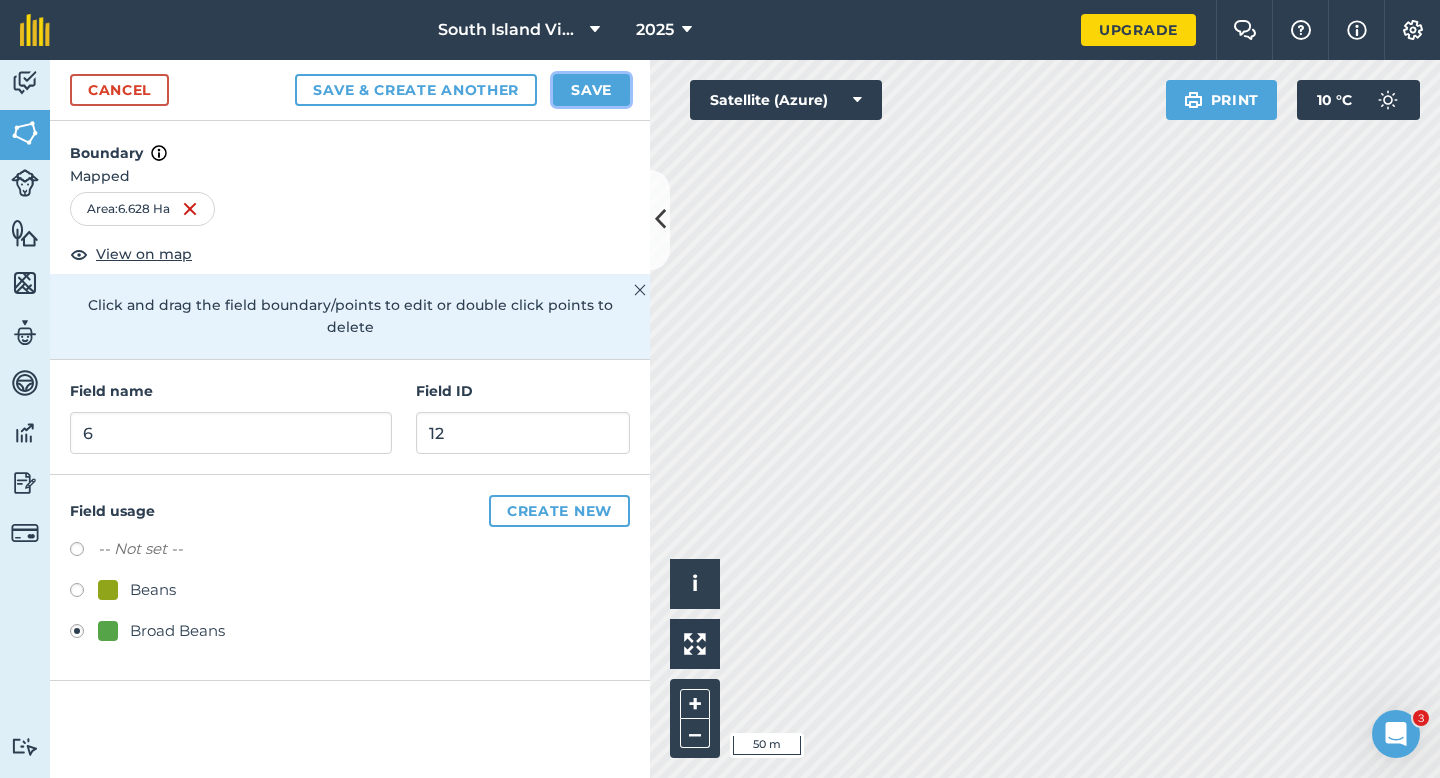 click on "Save" at bounding box center (591, 90) 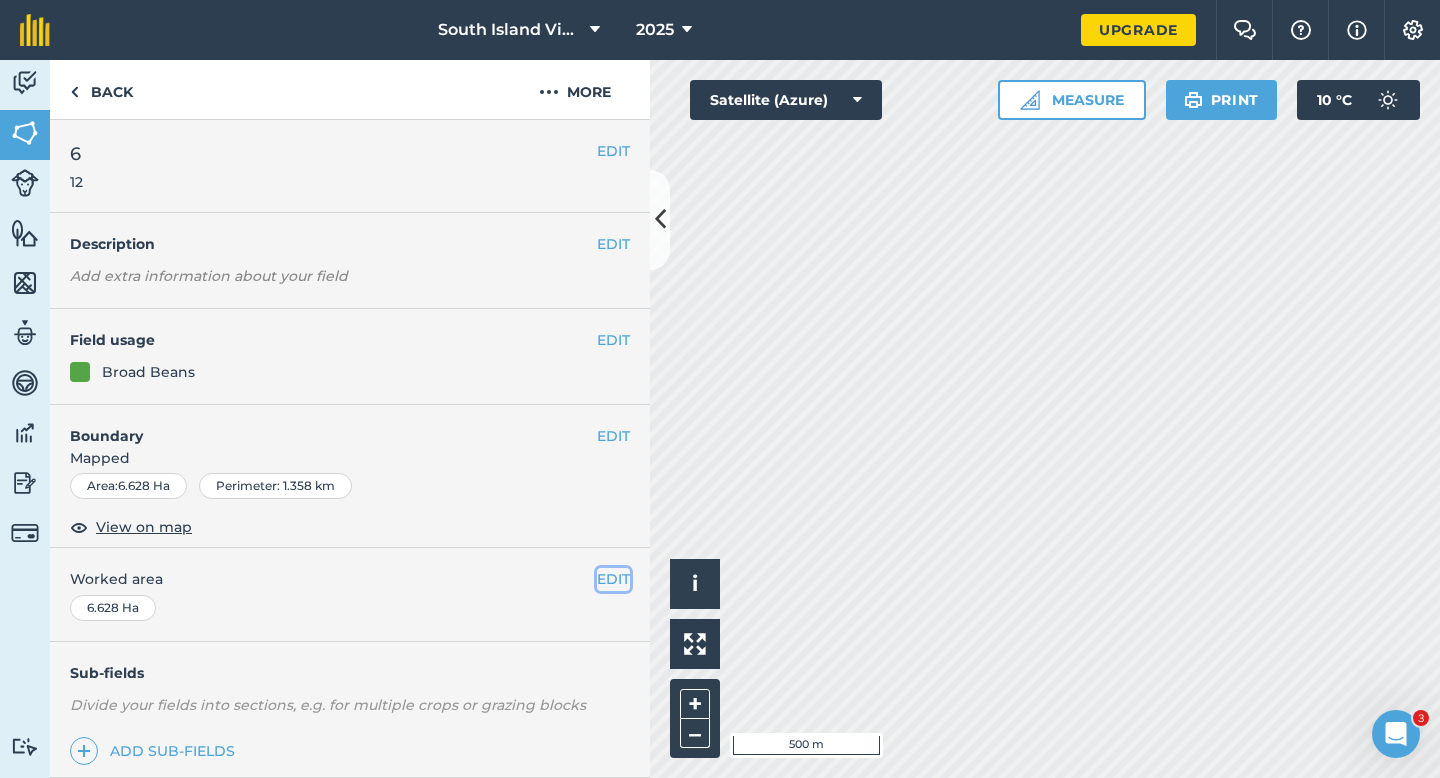 click on "EDIT" at bounding box center [613, 579] 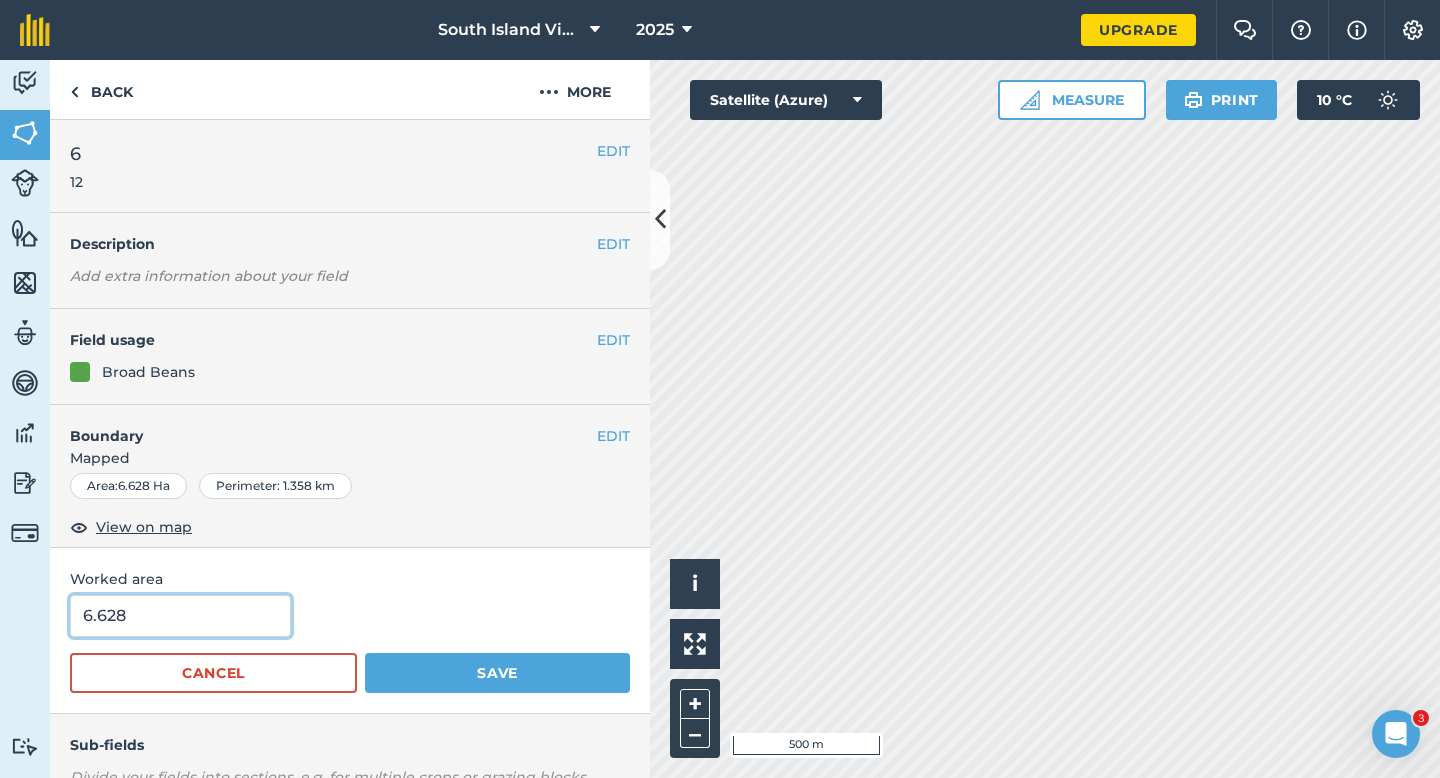 click on "6.628" at bounding box center (180, 616) 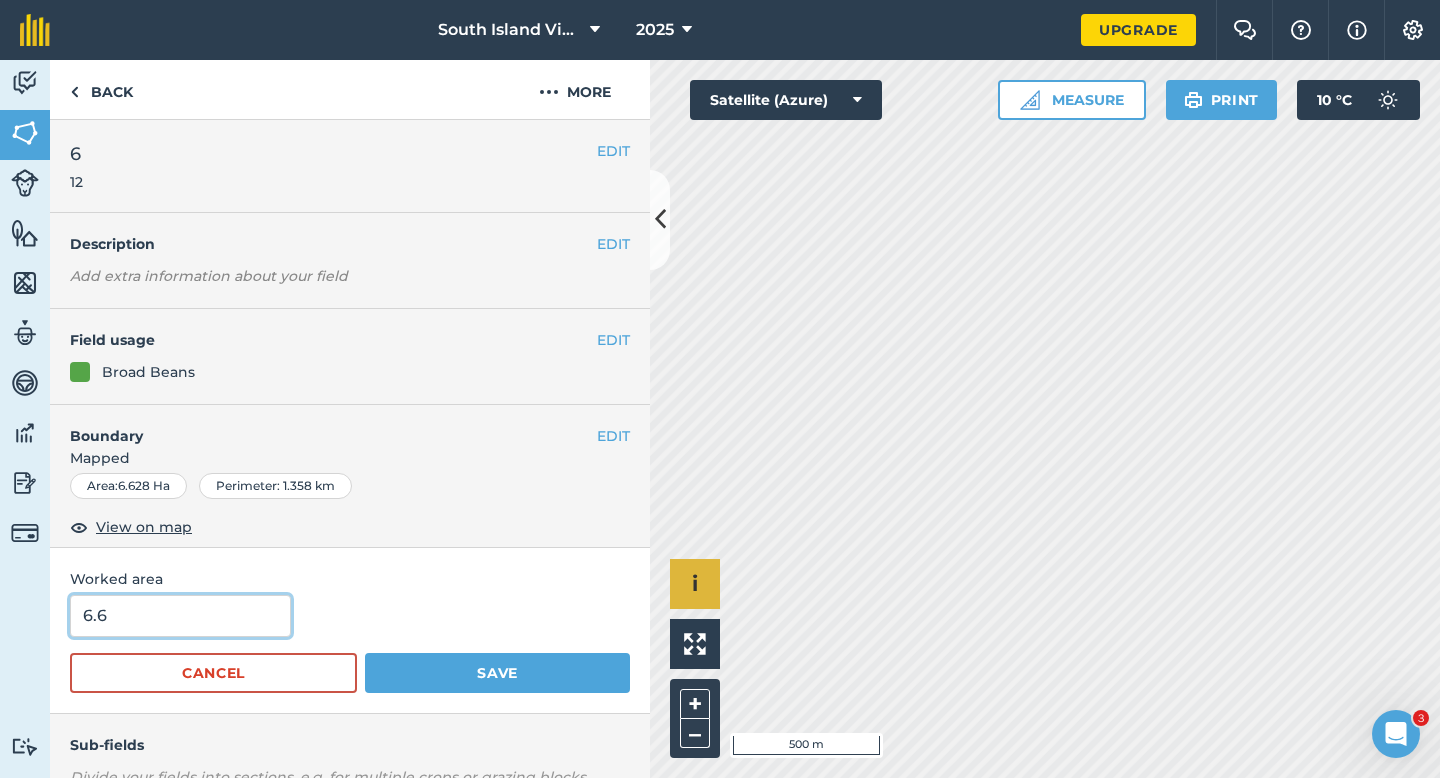 type on "6.6" 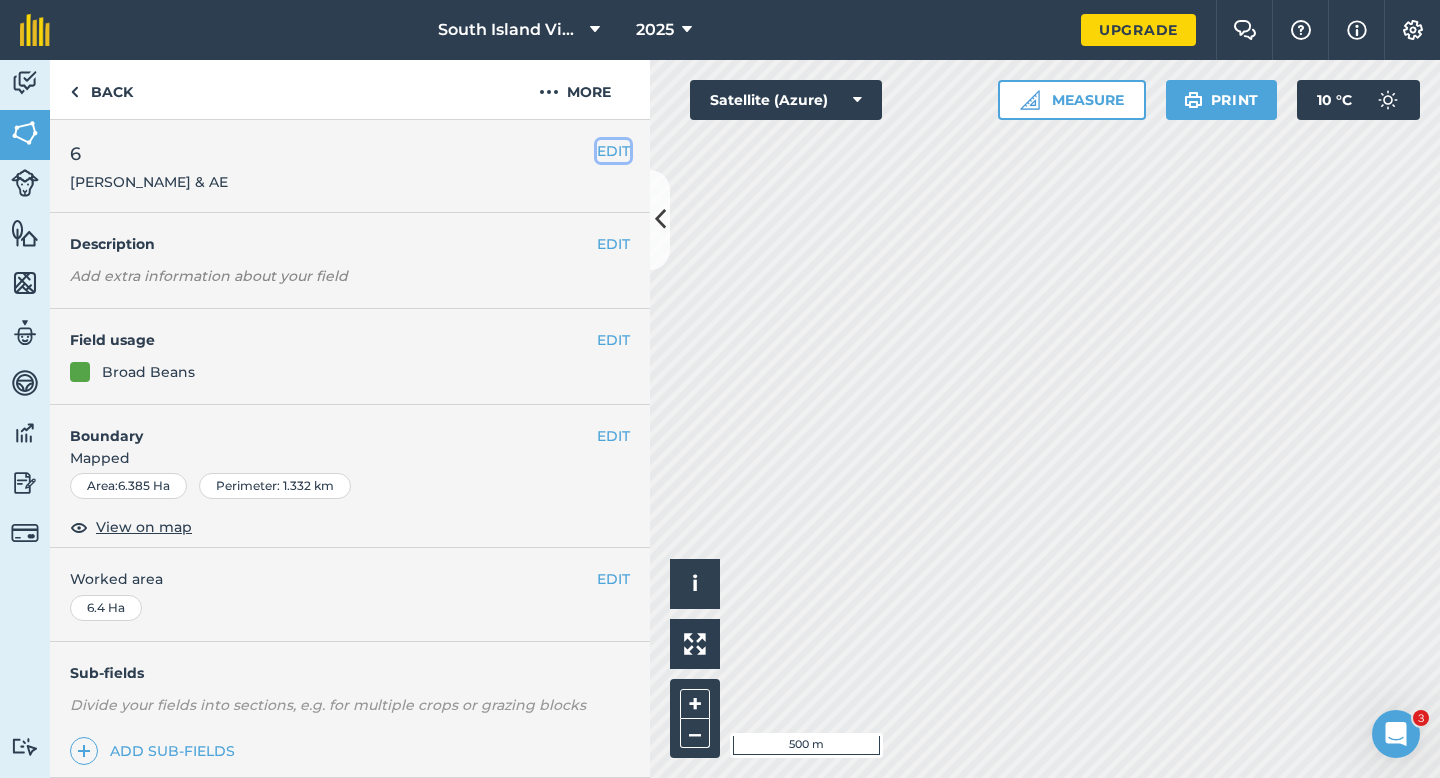 click on "EDIT" at bounding box center (613, 151) 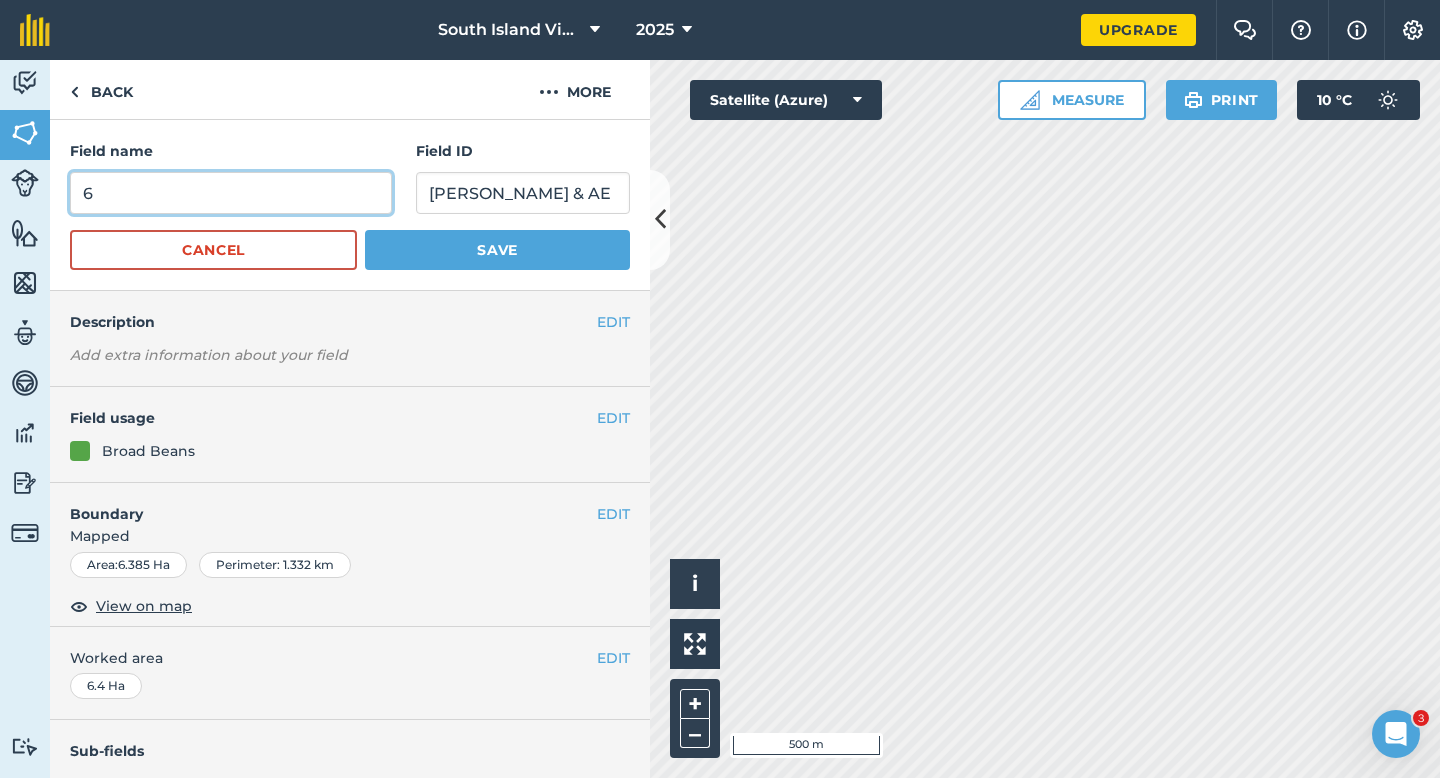 click on "6" at bounding box center [231, 193] 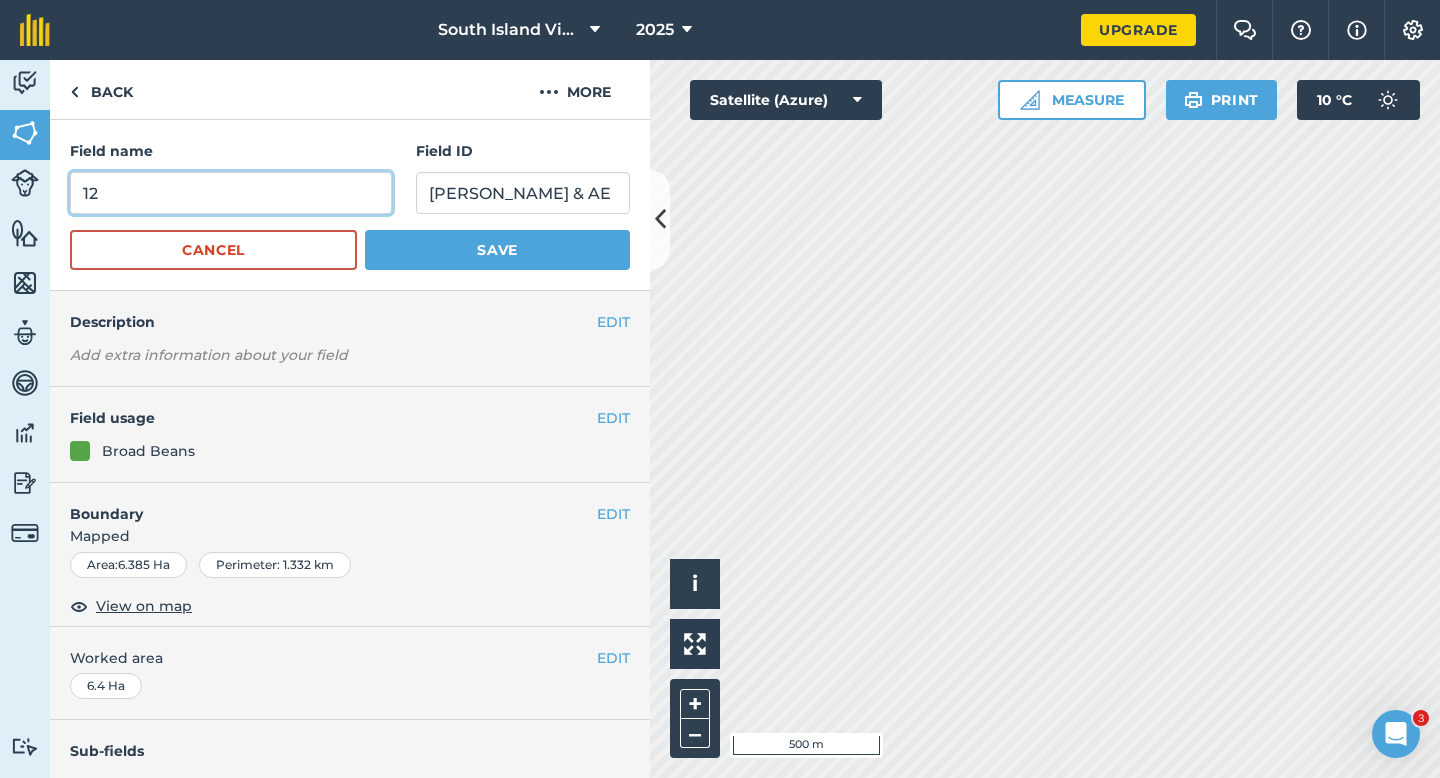 type on "12" 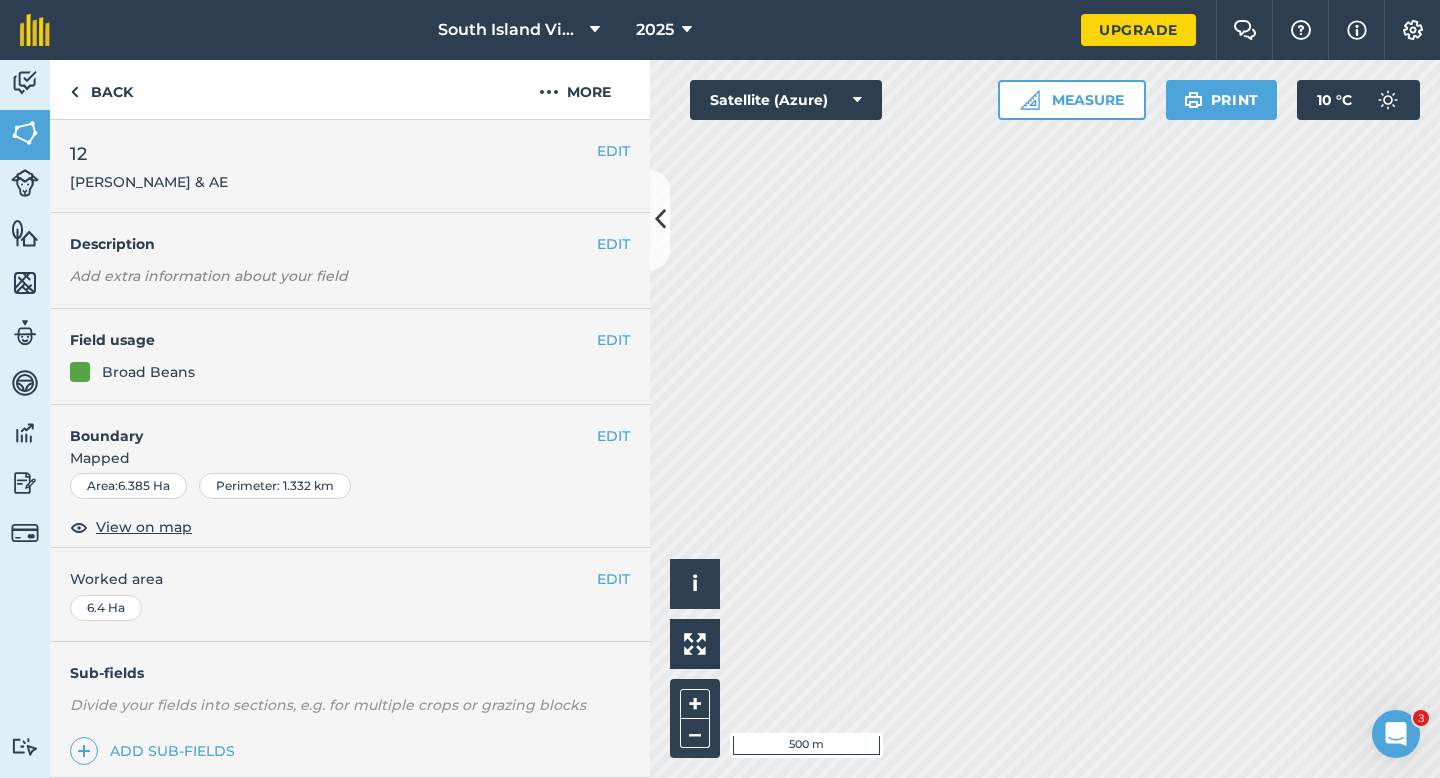click on "EDIT Field usage Broad Beans" at bounding box center [350, 357] 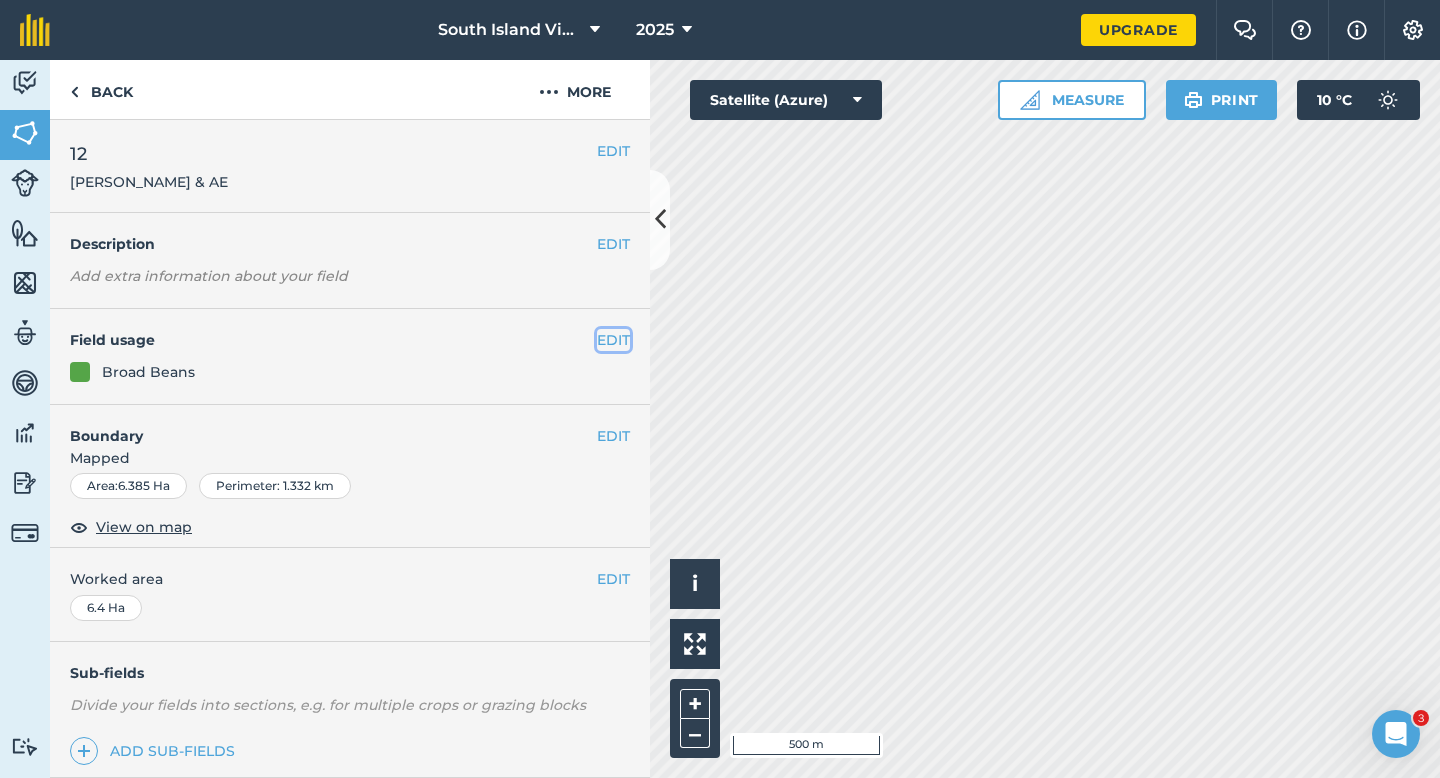click on "EDIT" at bounding box center [613, 340] 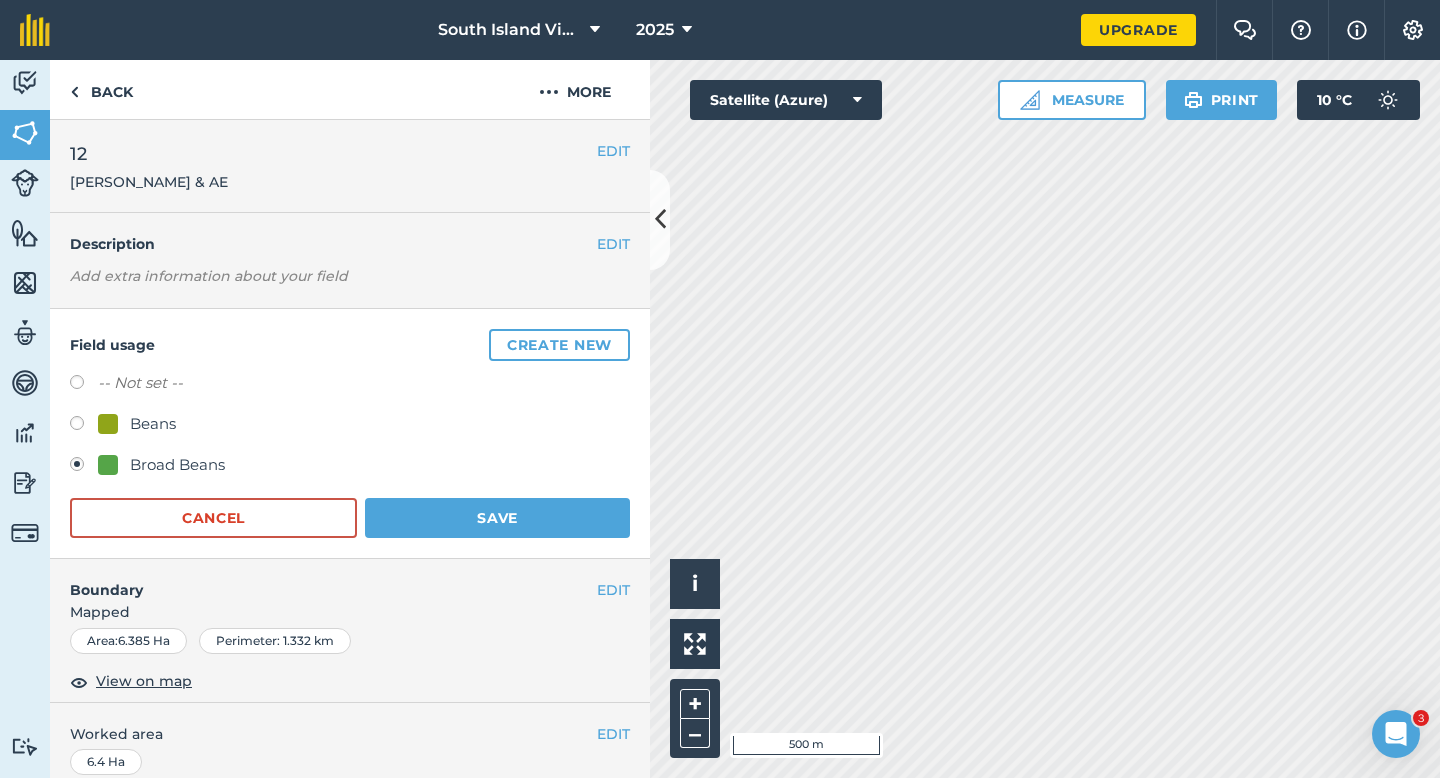 click on "Beans" at bounding box center (350, 426) 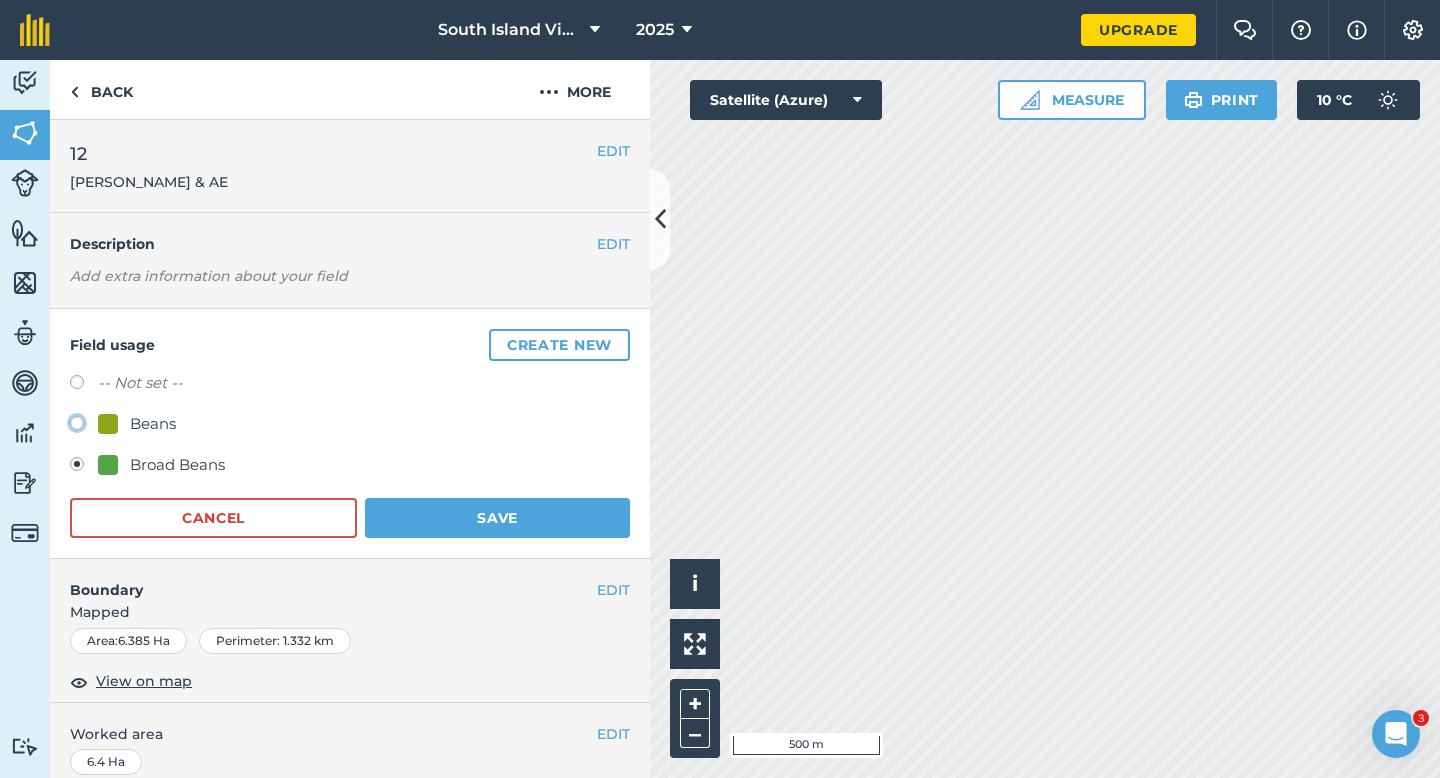click on "Beans" at bounding box center (-9923, 422) 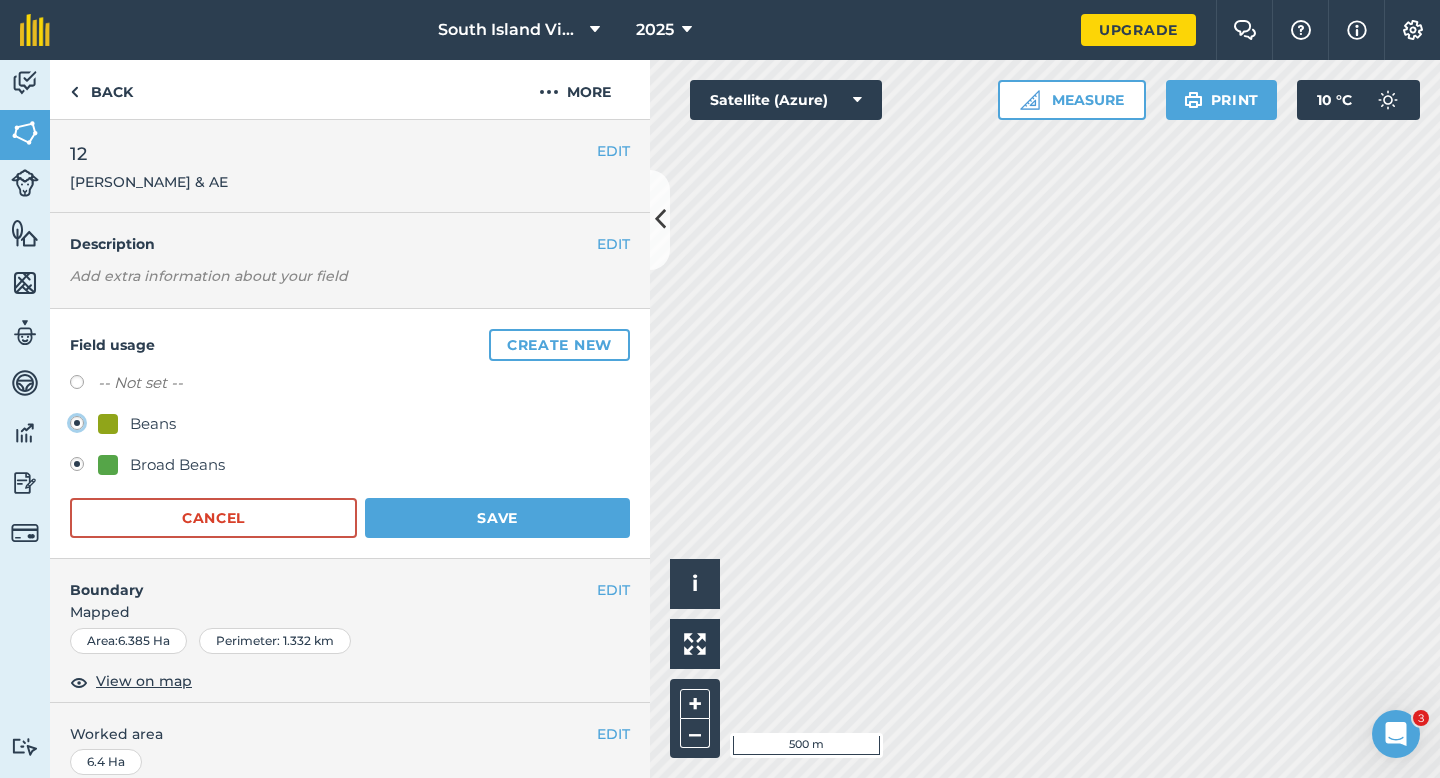 radio on "true" 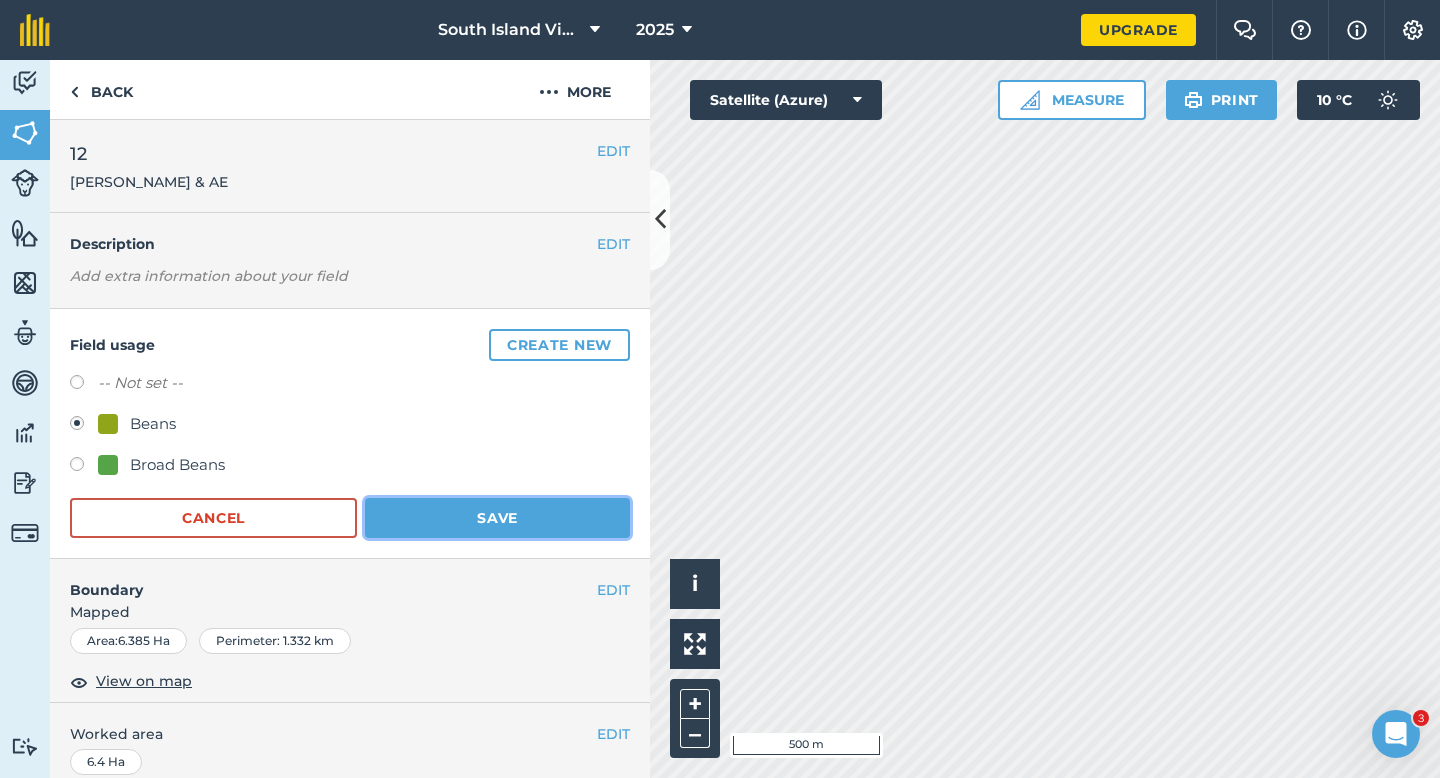 click on "Save" at bounding box center (497, 518) 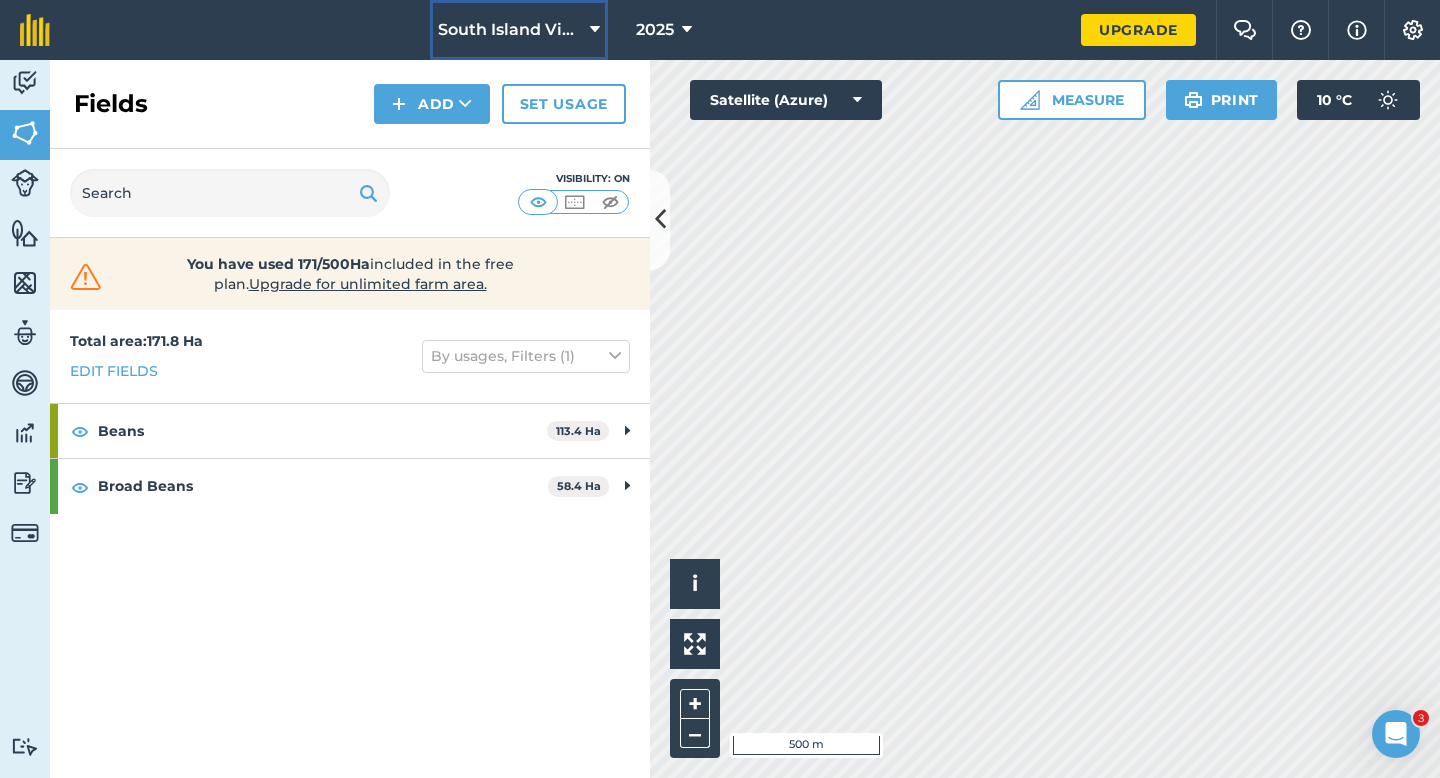 click on "South Island Viners" at bounding box center [510, 30] 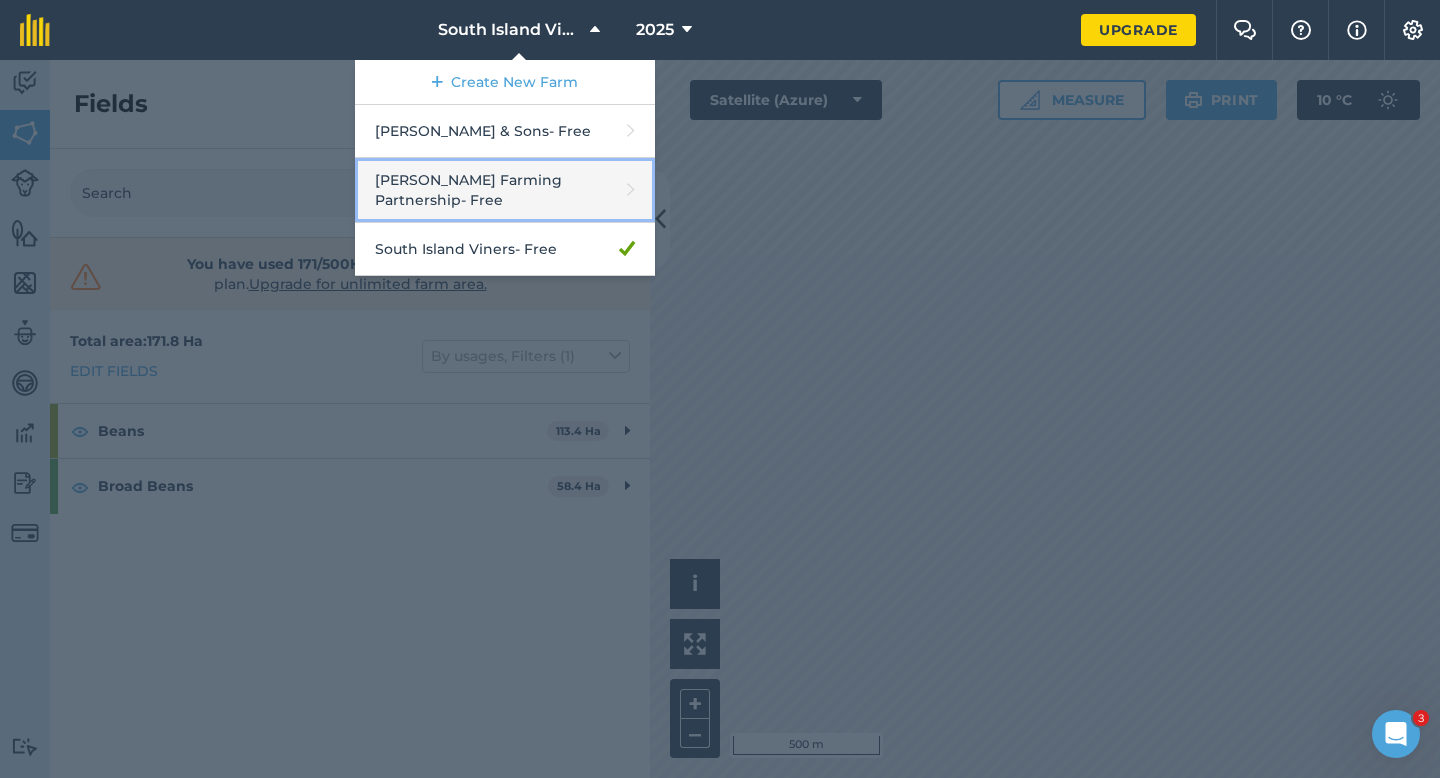 click on "[PERSON_NAME] Farming Partnership  - Free" at bounding box center (505, 190) 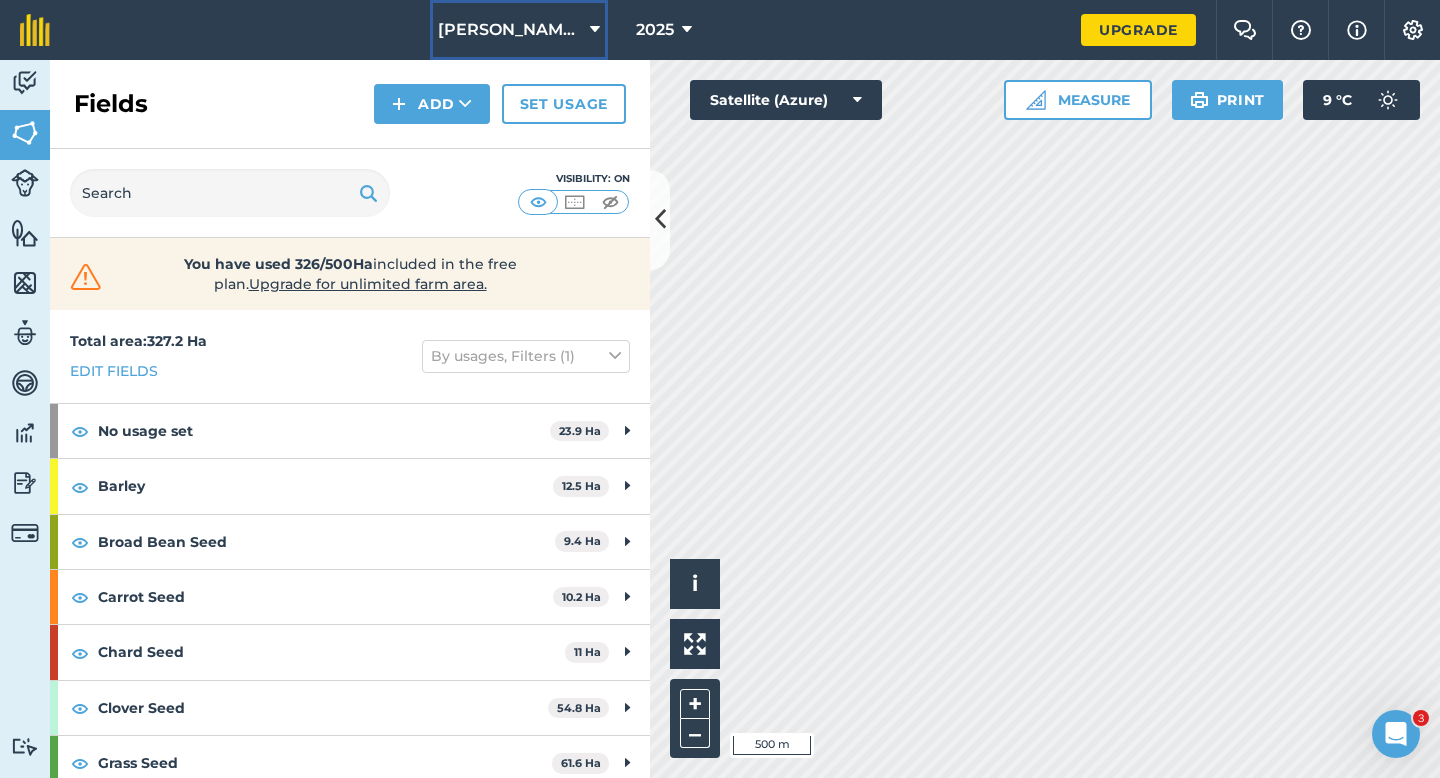 click on "[PERSON_NAME] Farming Partnership" at bounding box center [519, 30] 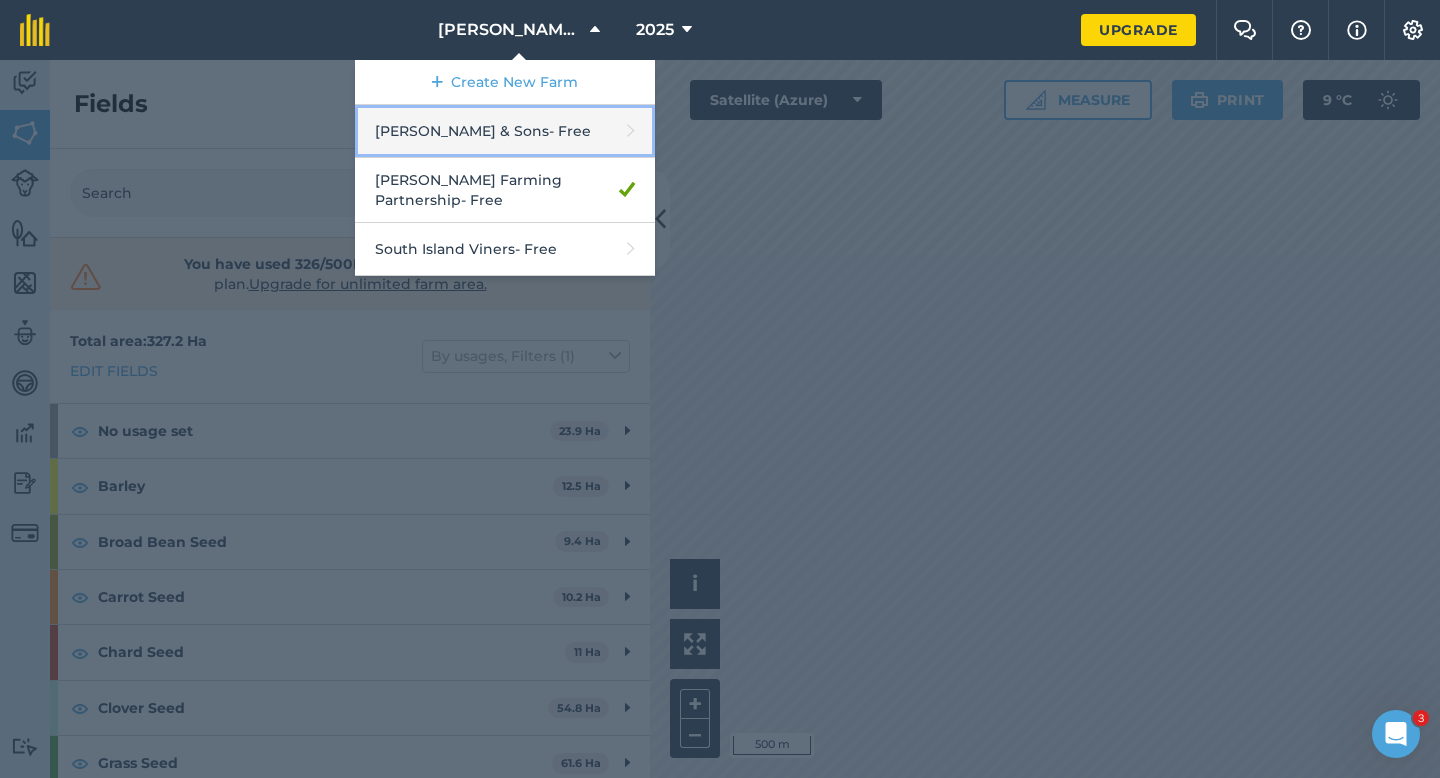 click on "[PERSON_NAME] & Sons   - Free" at bounding box center (505, 131) 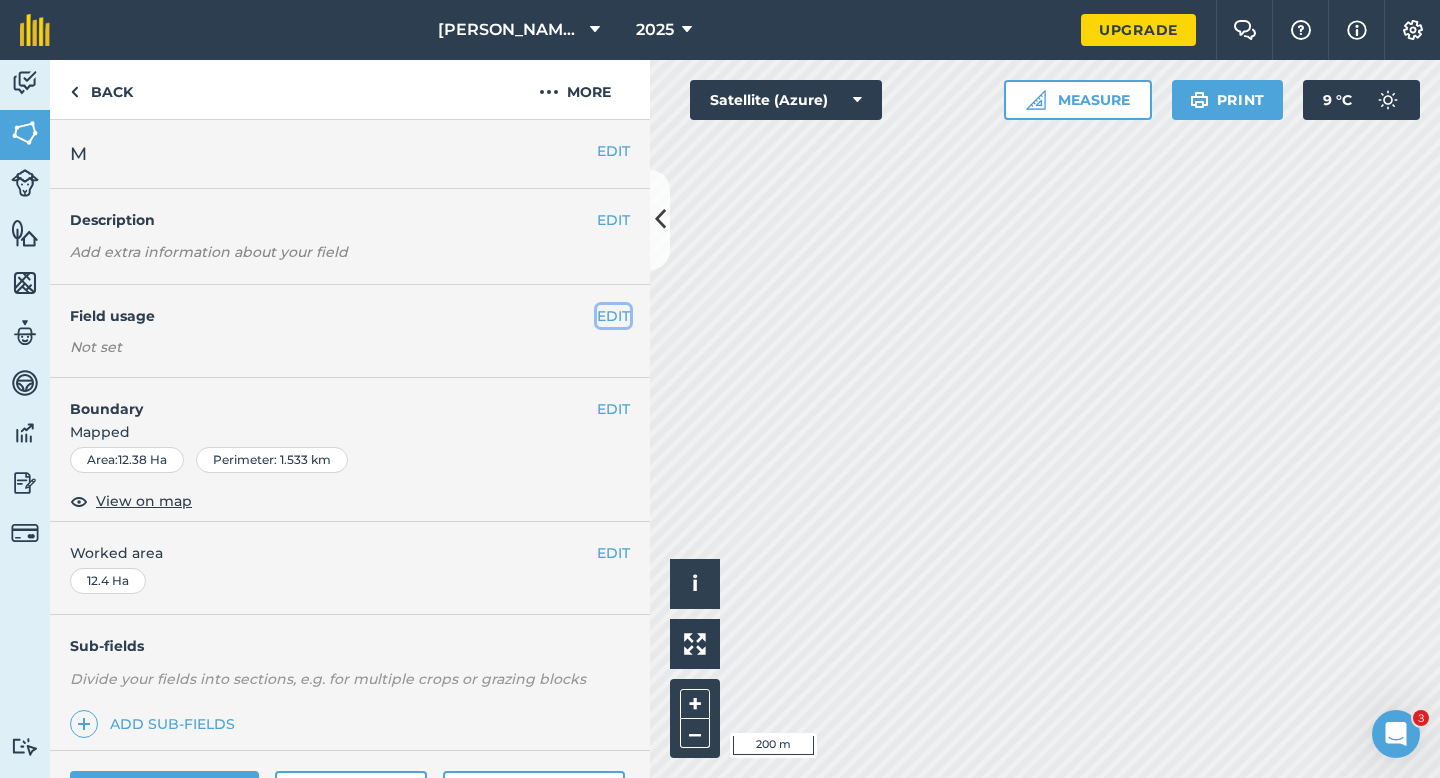 click on "EDIT" at bounding box center [613, 316] 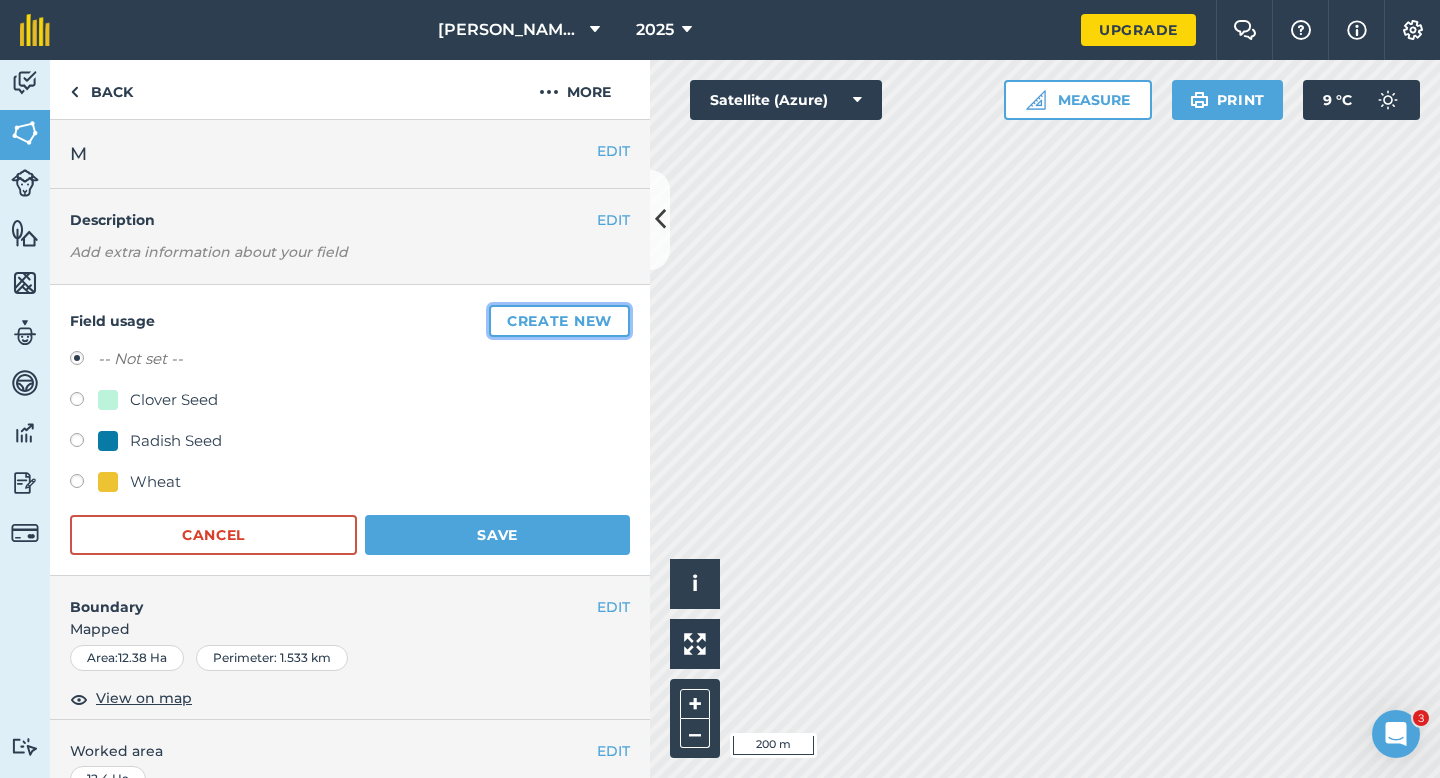 click on "Create new" at bounding box center (559, 321) 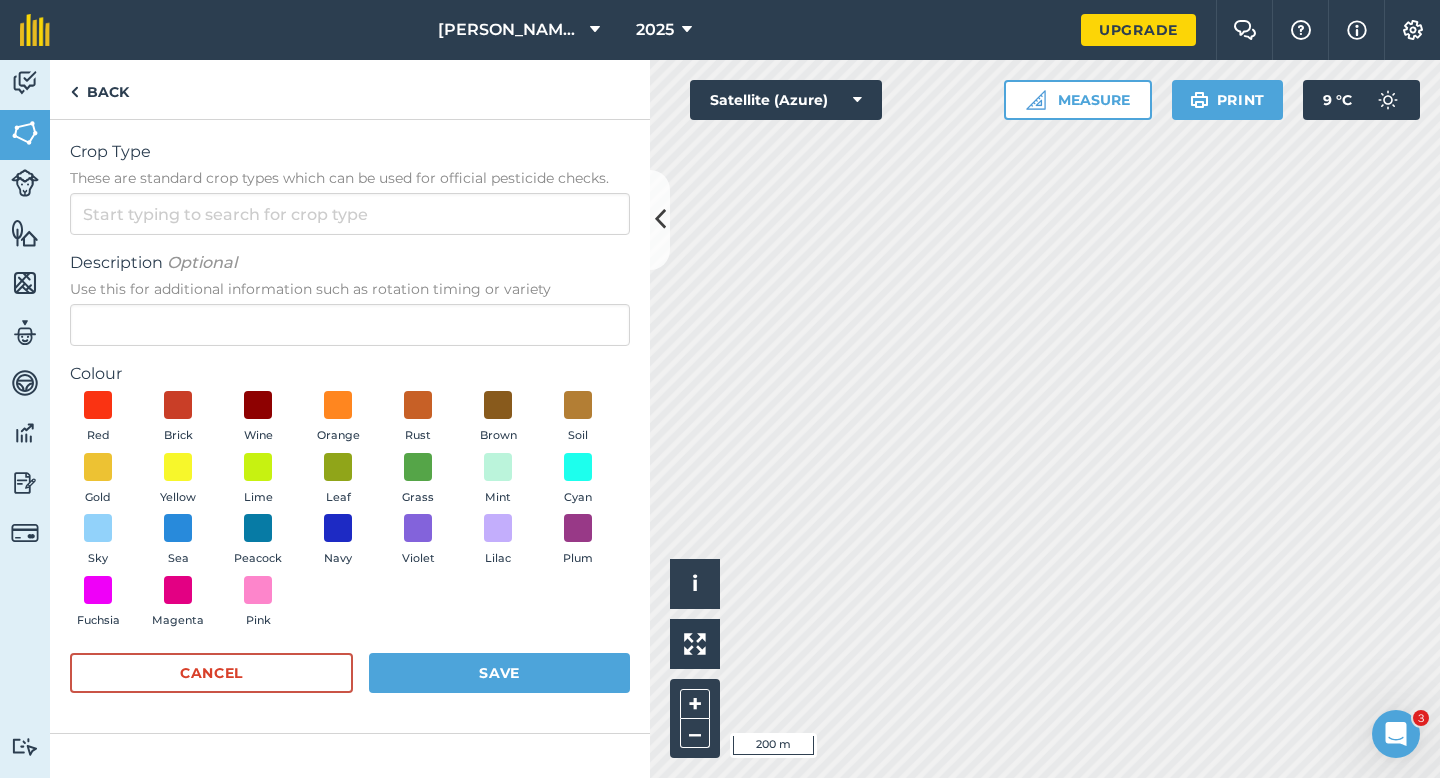 click on "Crop Type These are standard crop types which can be used for official pesticide checks. Description   Optional Use this for additional information such as rotation timing or variety Colour Red Brick Wine Orange Rust Brown Soil Gold Yellow Lime Leaf Grass Mint Cyan Sky Sea Peacock Navy Violet Lilac Plum Fuchsia Magenta Pink Cancel Save" at bounding box center [350, 426] 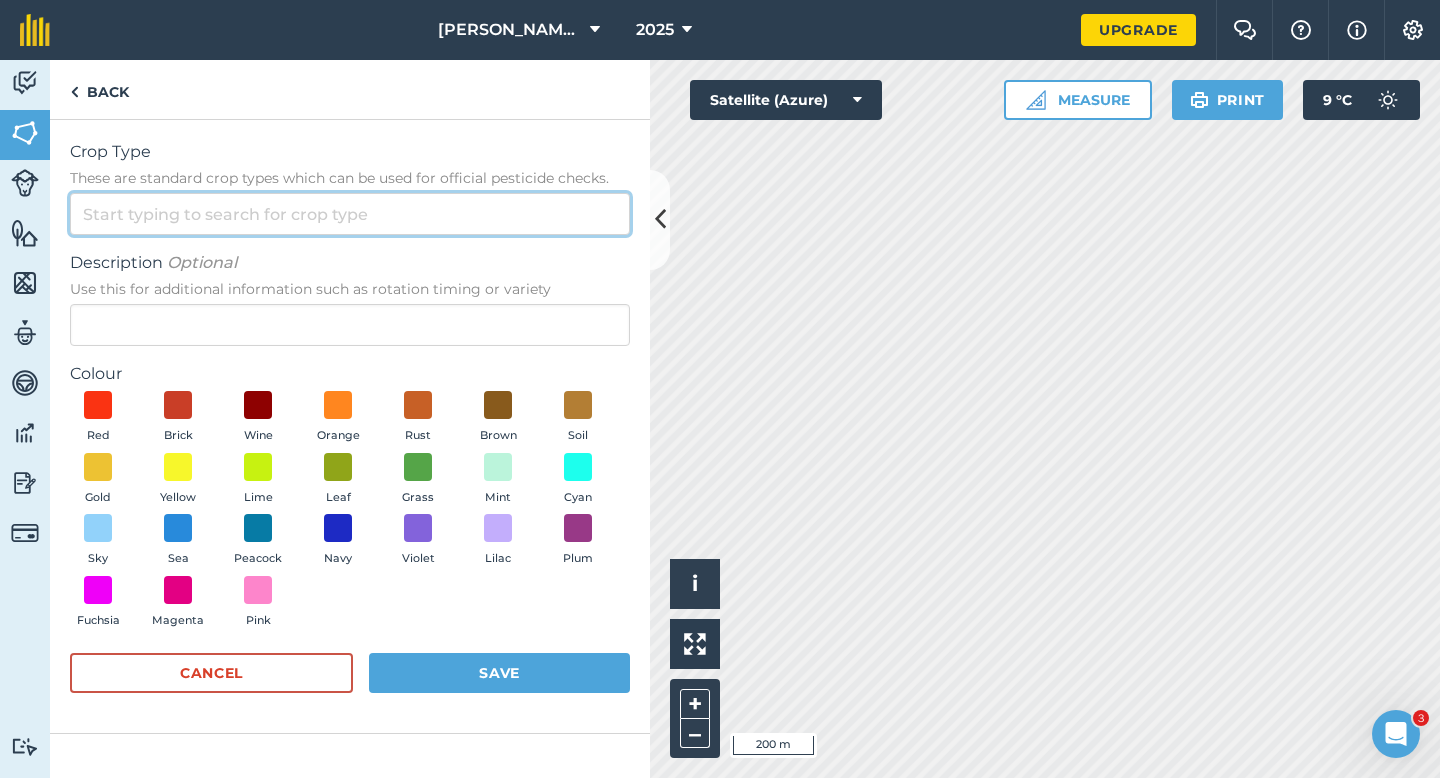 click on "Crop Type These are standard crop types which can be used for official pesticide checks." at bounding box center [350, 214] 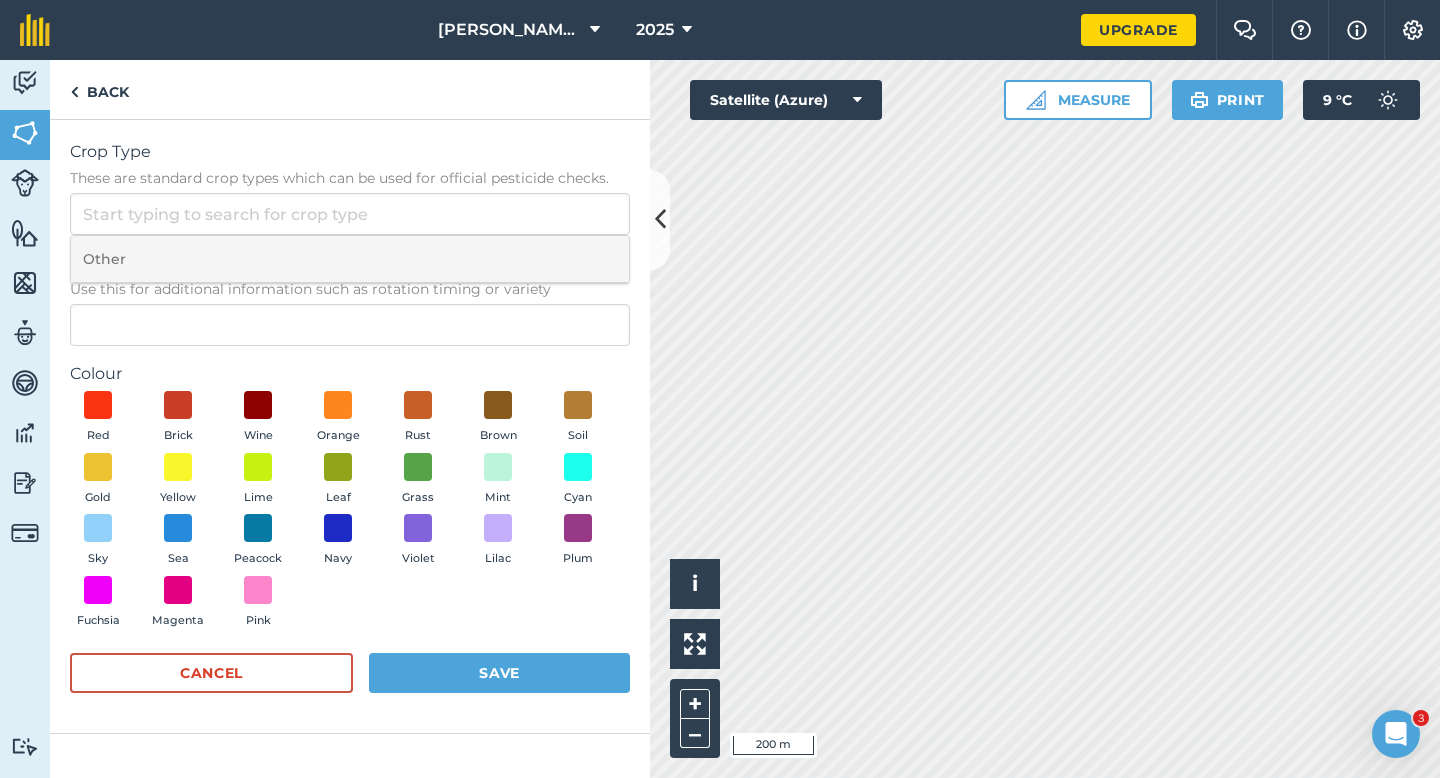 click on "Other" at bounding box center [350, 259] 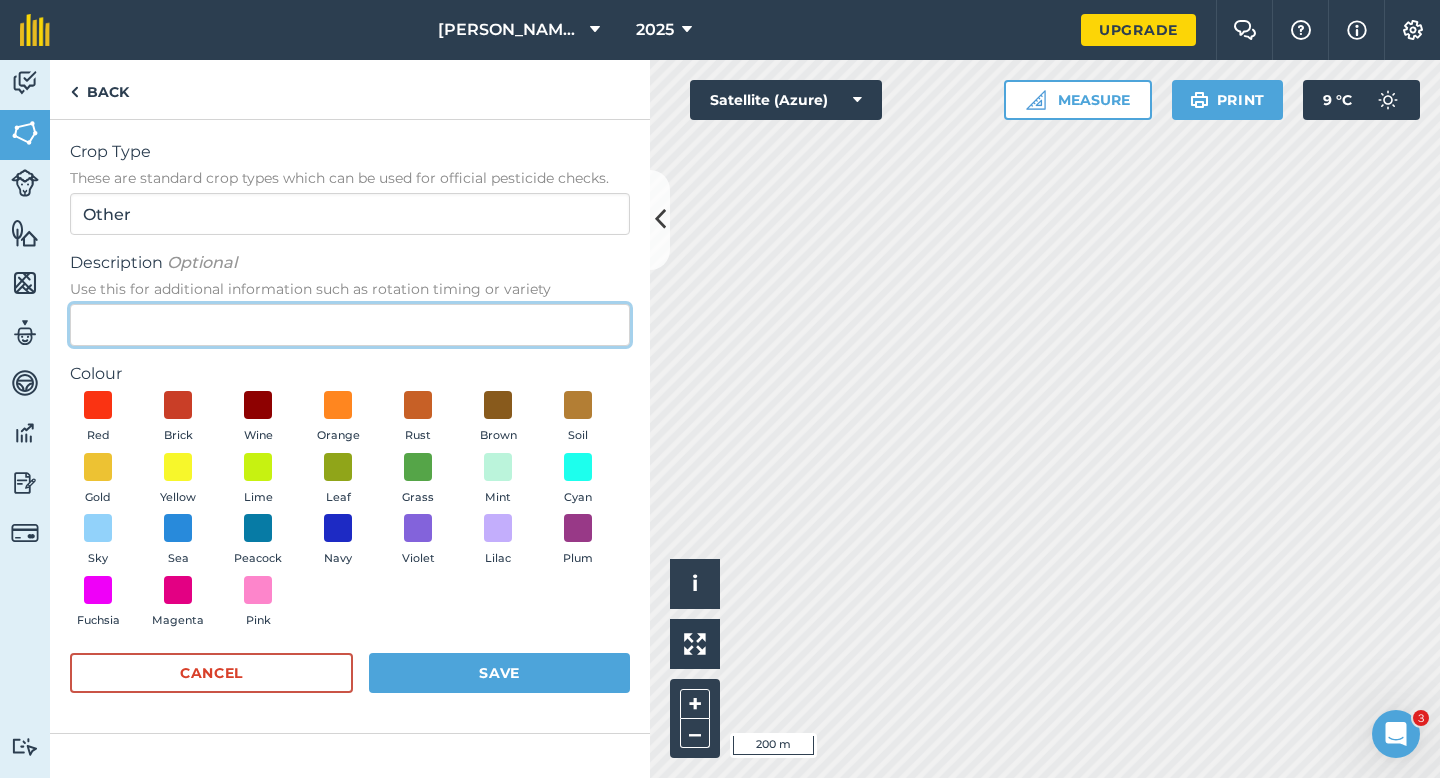 click on "Description   Optional Use this for additional information such as rotation timing or variety" at bounding box center [350, 325] 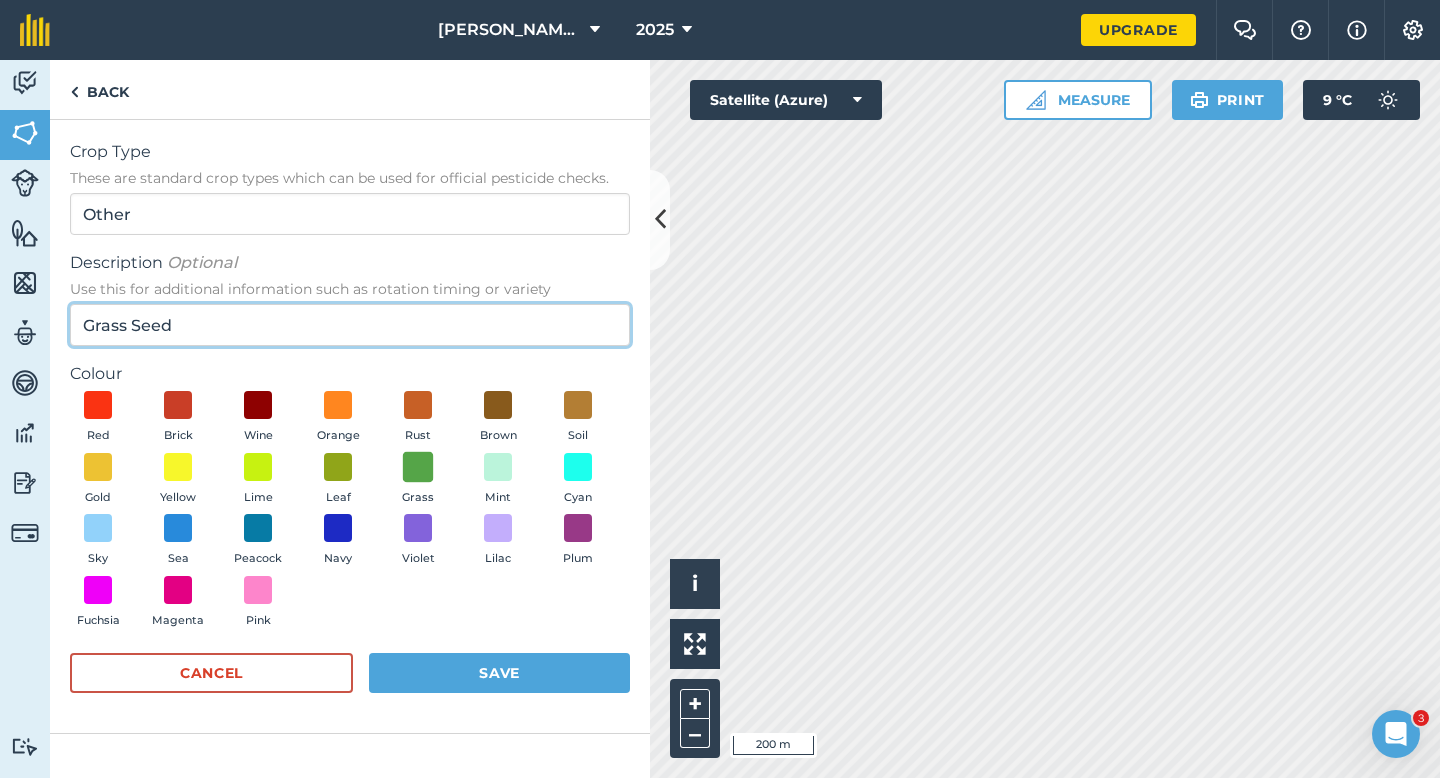type on "Grass Seed" 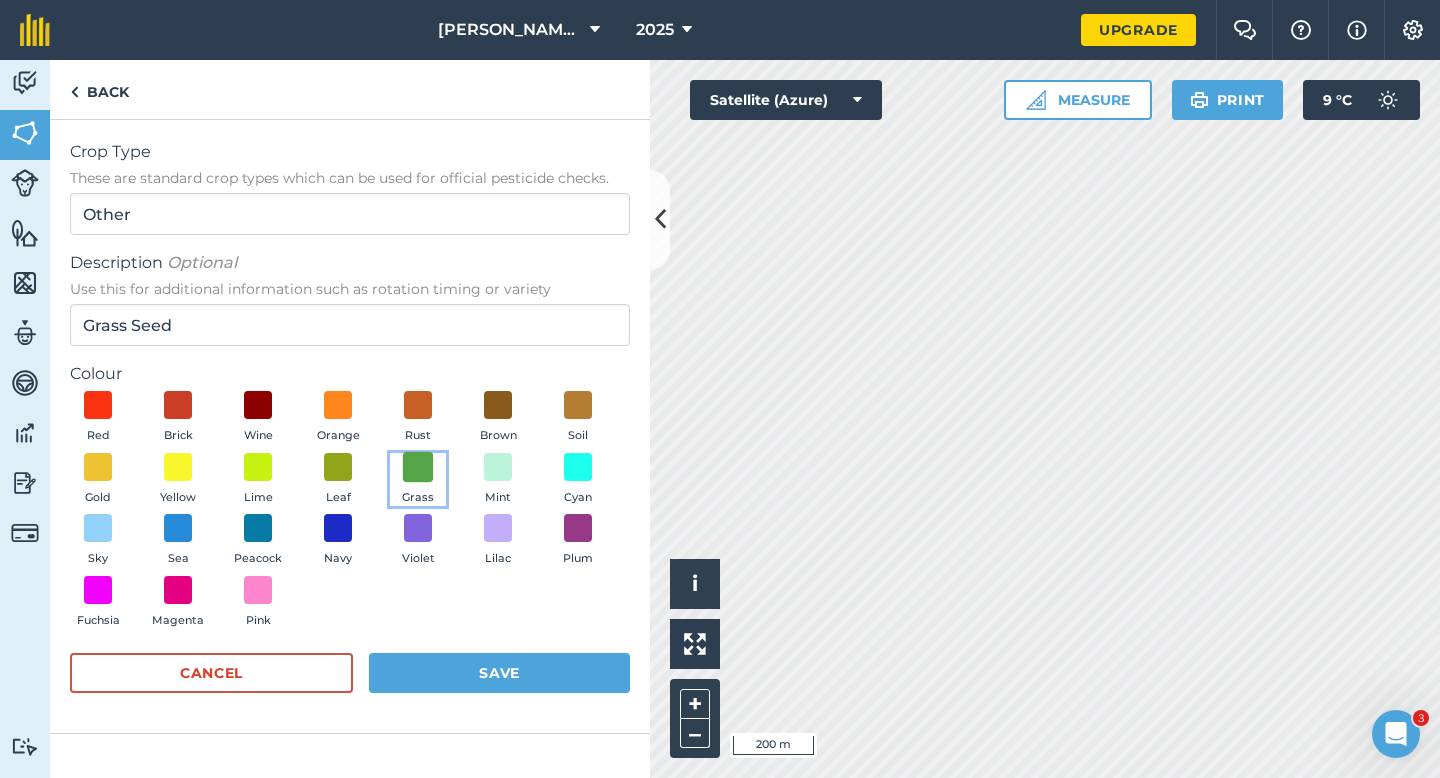 click at bounding box center [418, 466] 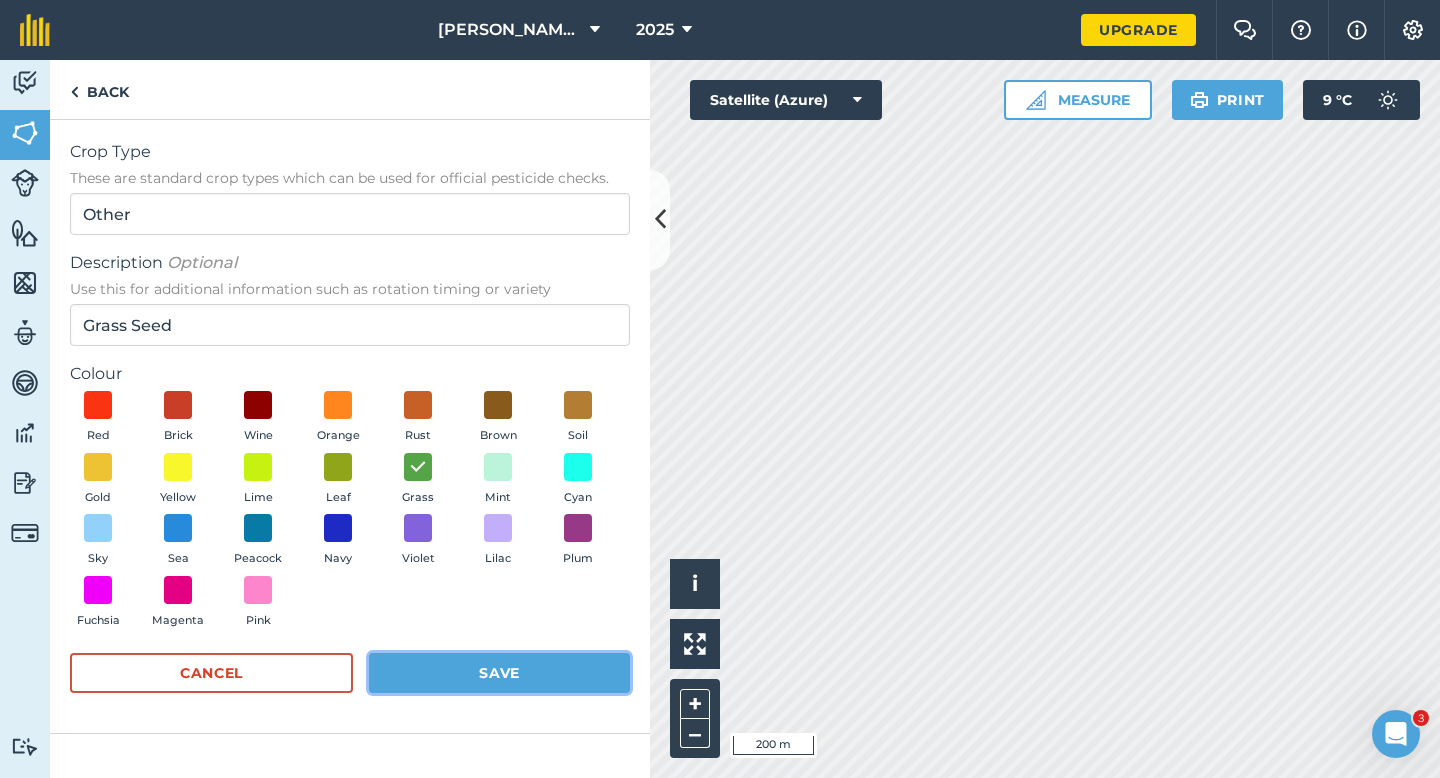 click on "Save" at bounding box center (499, 673) 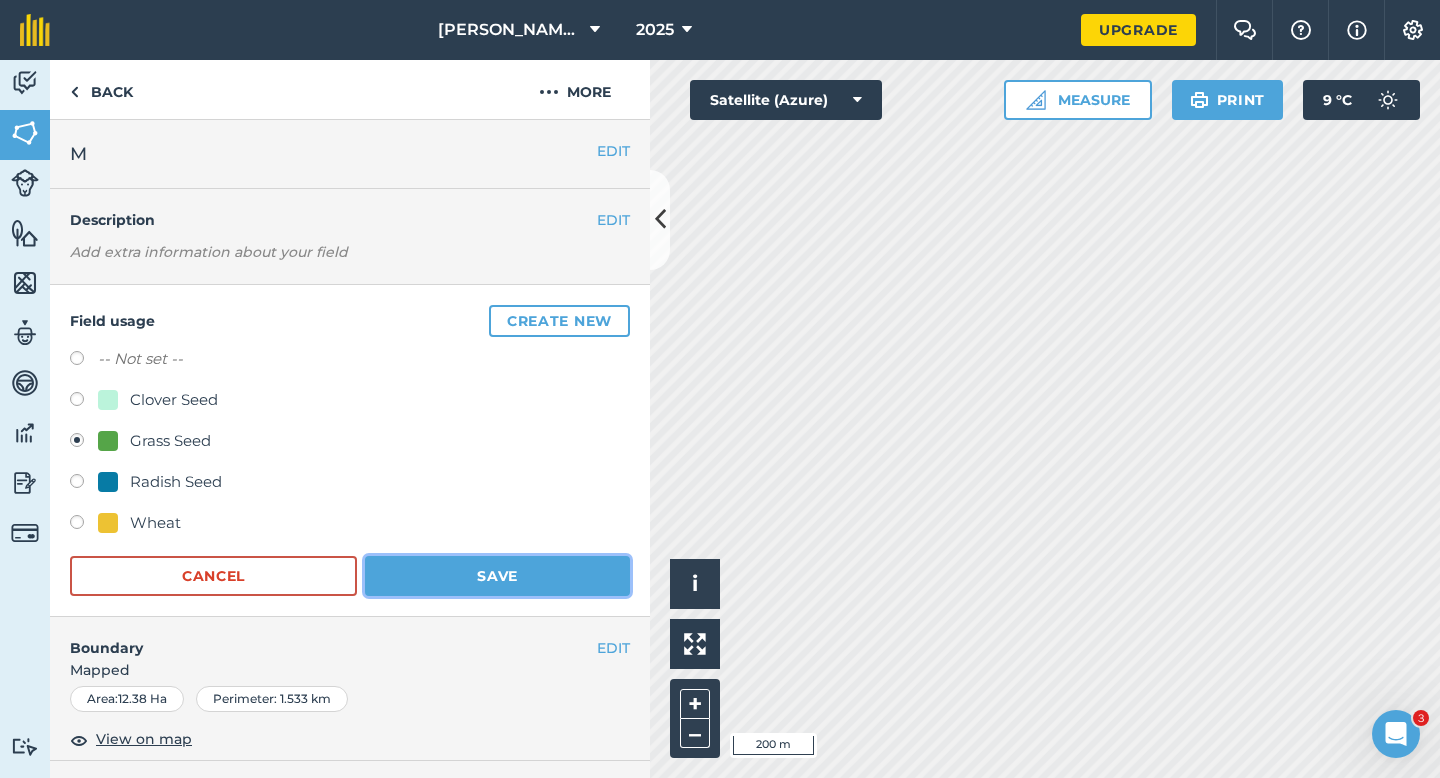 click on "Save" at bounding box center [497, 576] 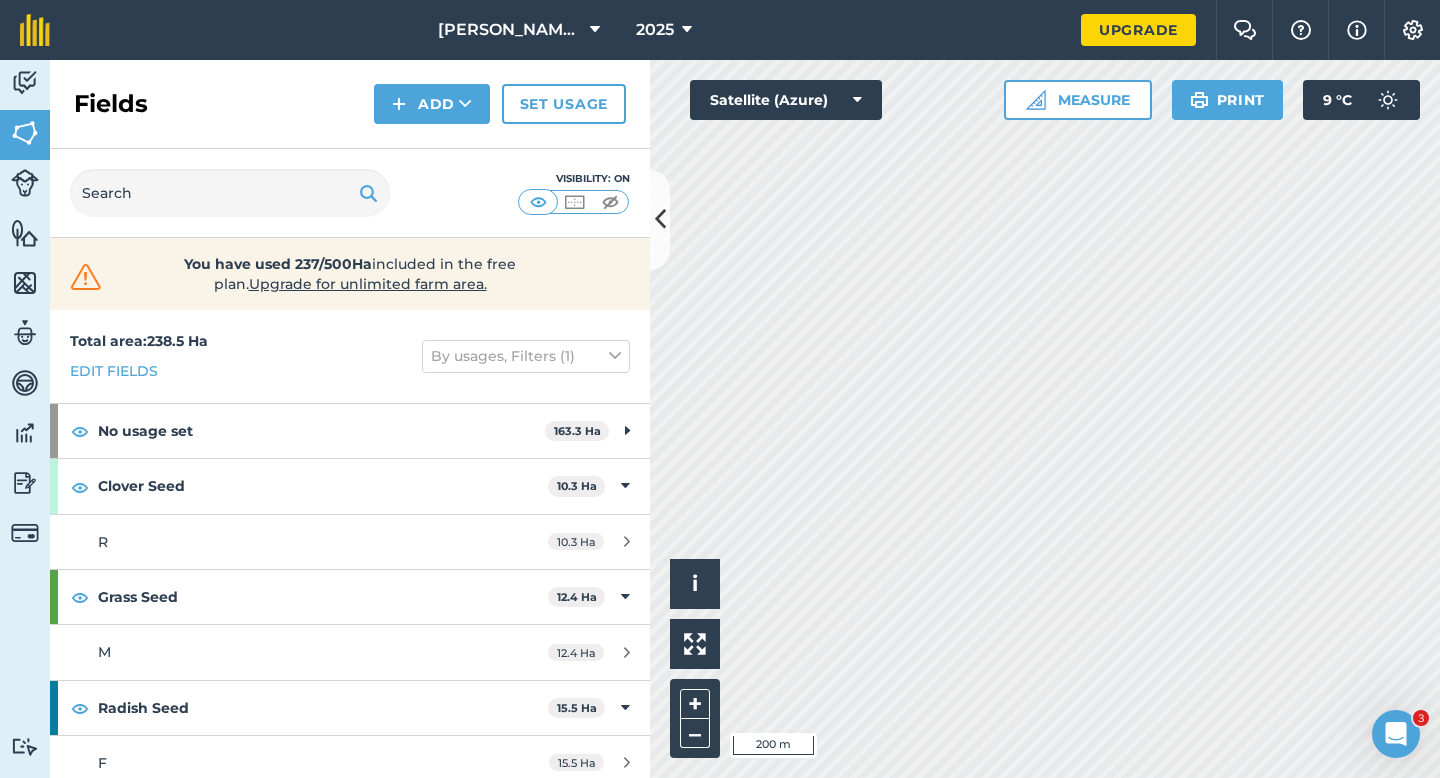 click on "[PERSON_NAME] & Sons  2025 Upgrade Farm Chat Help Info Settings Map printing is not available on our free plan Please upgrade to our Essentials, Plus or Pro plan to access this feature. Activity Fields Livestock Features Maps Team Vehicles Data Reporting Billing Tutorials Tutorials Fields   Add   Set usage Visibility: On You have used 237/500Ha  included in the free plan .  Upgrade for unlimited farm area. Total area :  238.5   Ha Edit fields By usages, Filters (1) No usage set 163.3   Ha A 9.3   Ha B 15.5   Ha C 15.5   Ha D 8   Ha G 8   Ha H 6.6   Ha I 10.2   Ha J 11.3   Ha K 15.8   Ha L 12.6   Ha N 12.6   Ha O 6.6   Ha Q 12.3   Ha S 9.3   Ha U 9.7   Ha Clover Seed 10.3   Ha R 10.3   Ha Grass Seed 12.4   Ha M 12.4   Ha Radish Seed 15.5   Ha F 15.5   Ha Wheat 37   Ha E 15.5   Ha P 14.2   Ha T 7.3   Ha Hello i © 2025 TomTom, Microsoft 200 m + – Satellite (Azure) Measure Print 9   ° C
3" at bounding box center [720, 389] 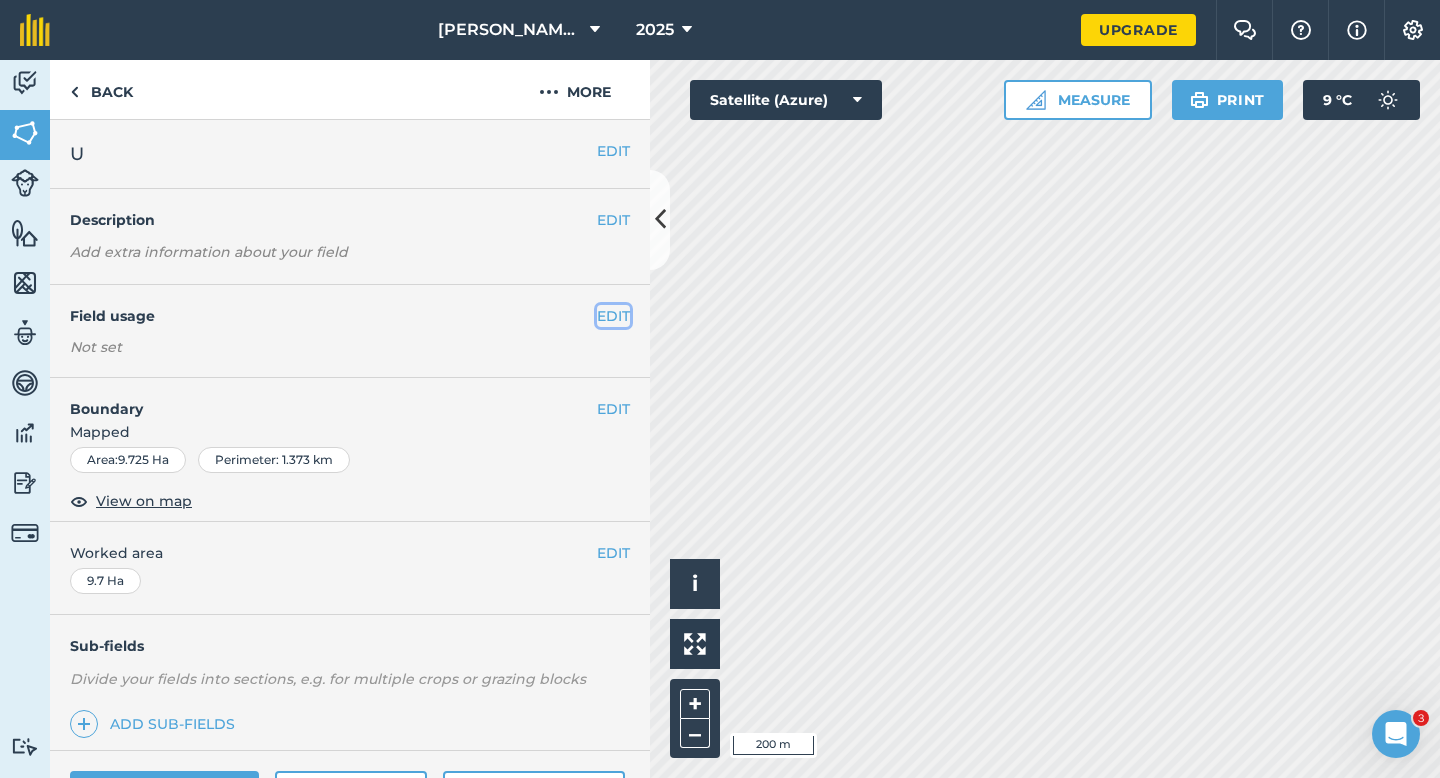 click on "EDIT" at bounding box center (613, 316) 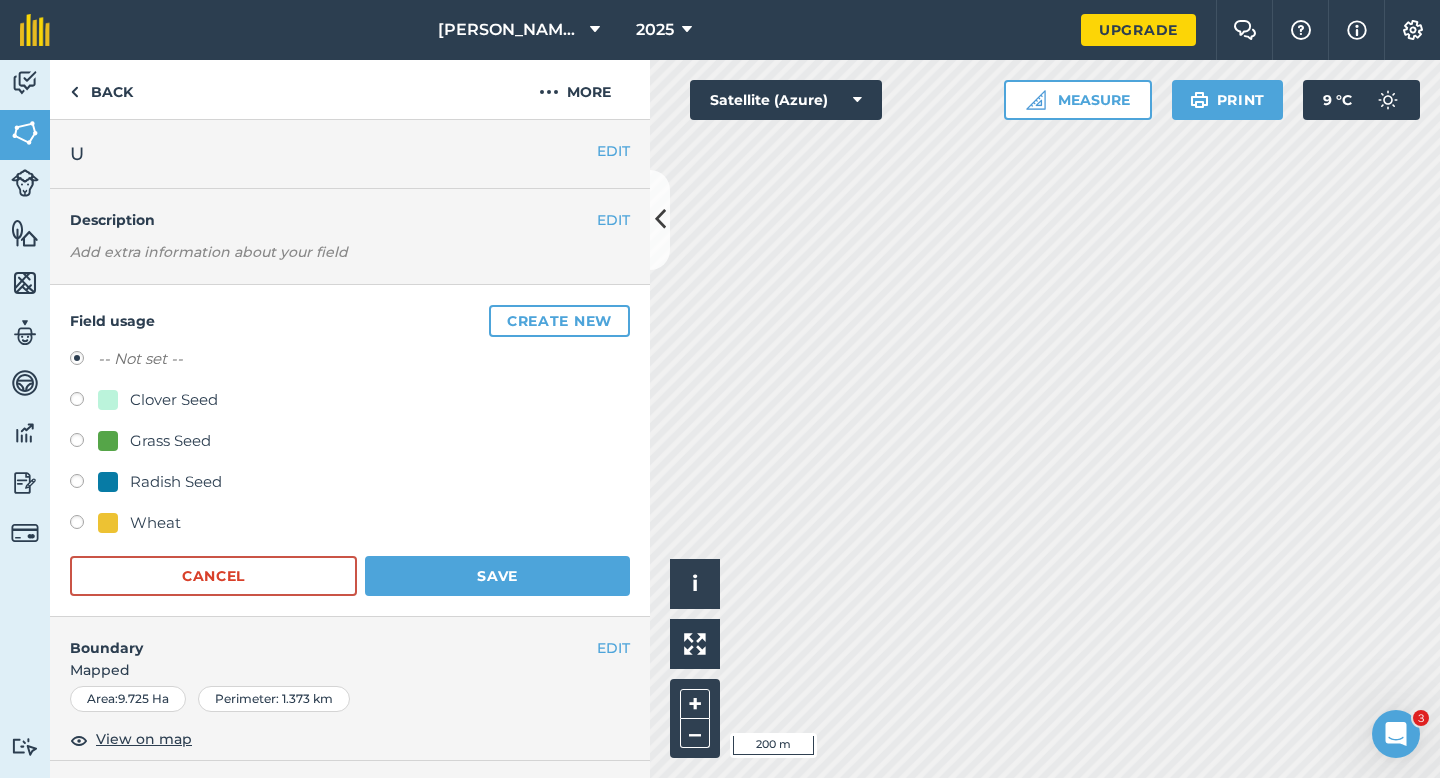 click on "-- Not set -- Clover Seed Grass Seed Radish Seed Wheat" at bounding box center [350, 443] 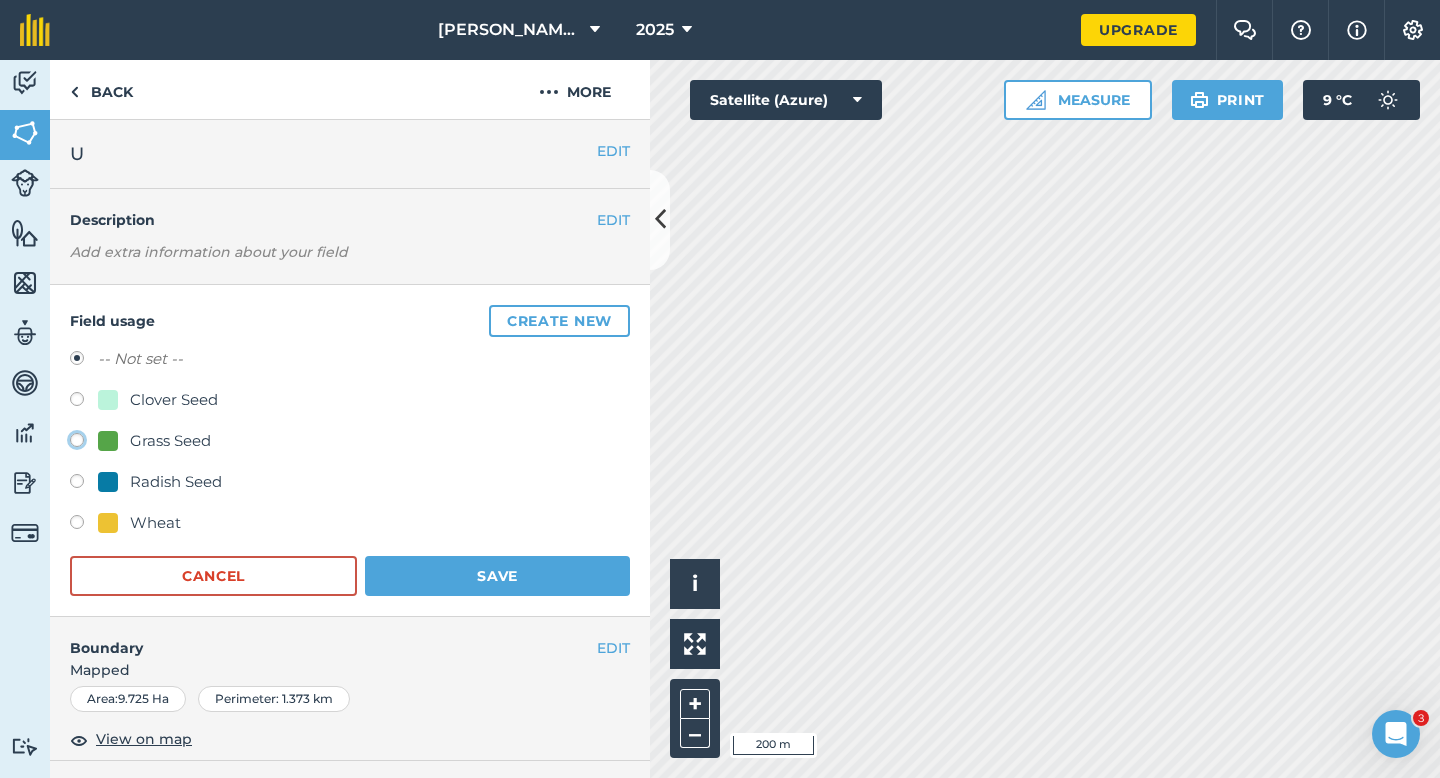 click on "Grass Seed" at bounding box center [-9923, 439] 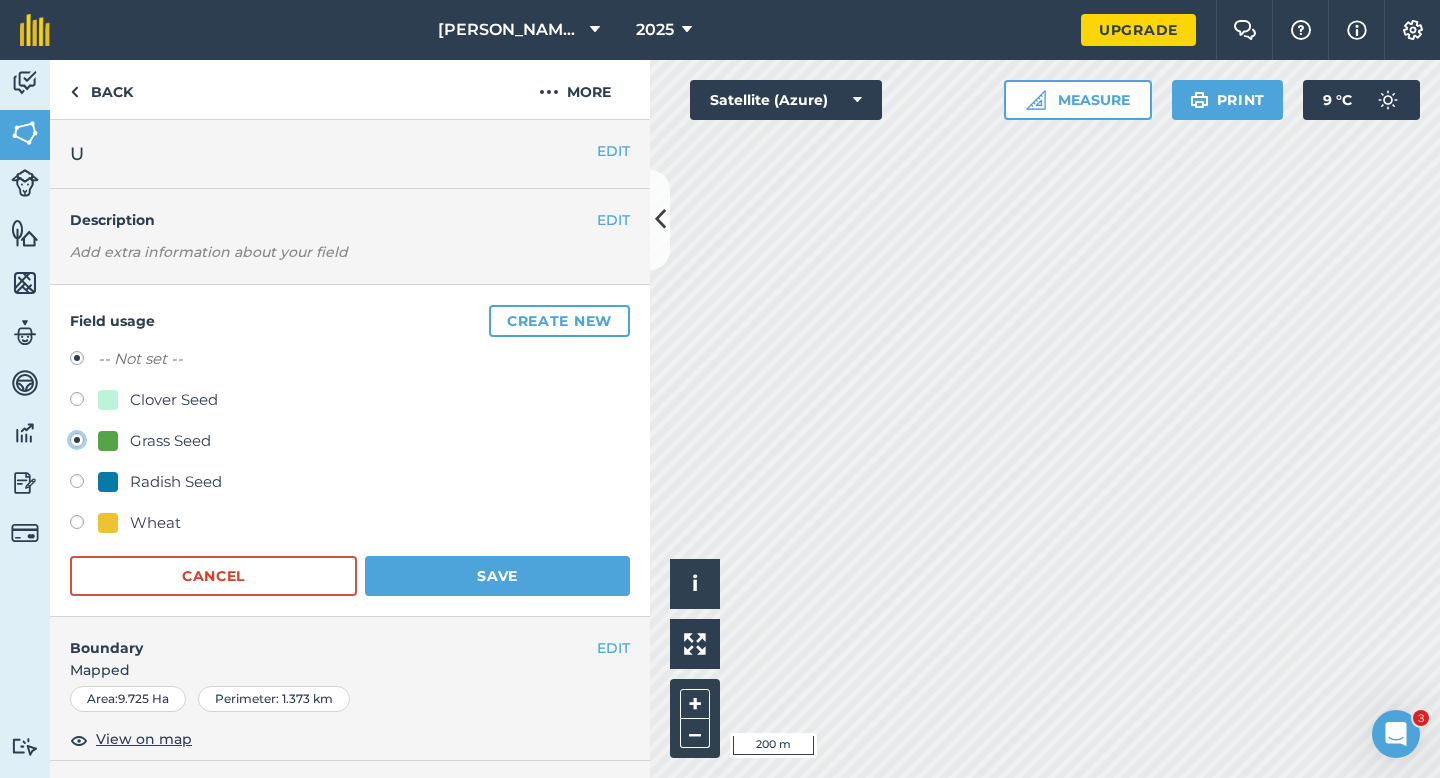 radio on "true" 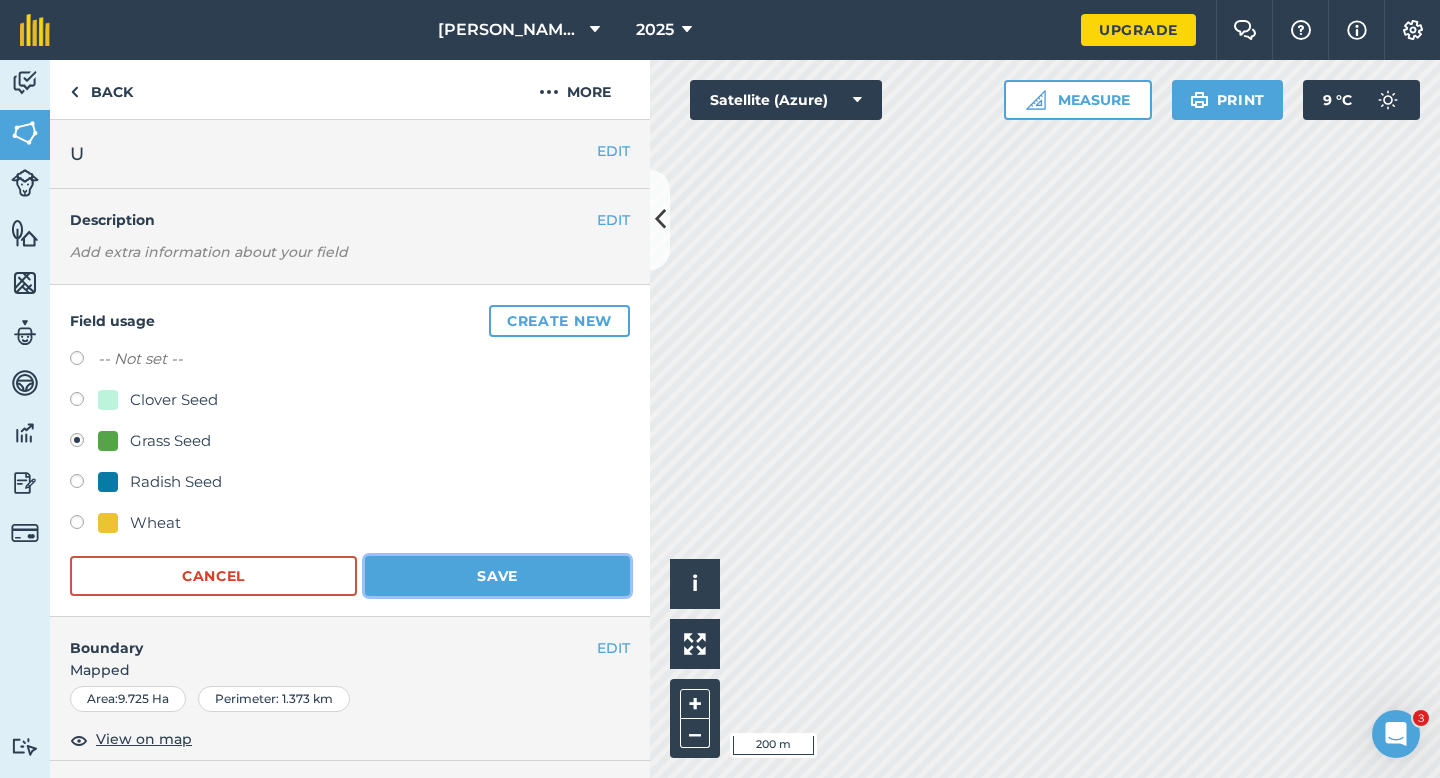click on "Save" at bounding box center [497, 576] 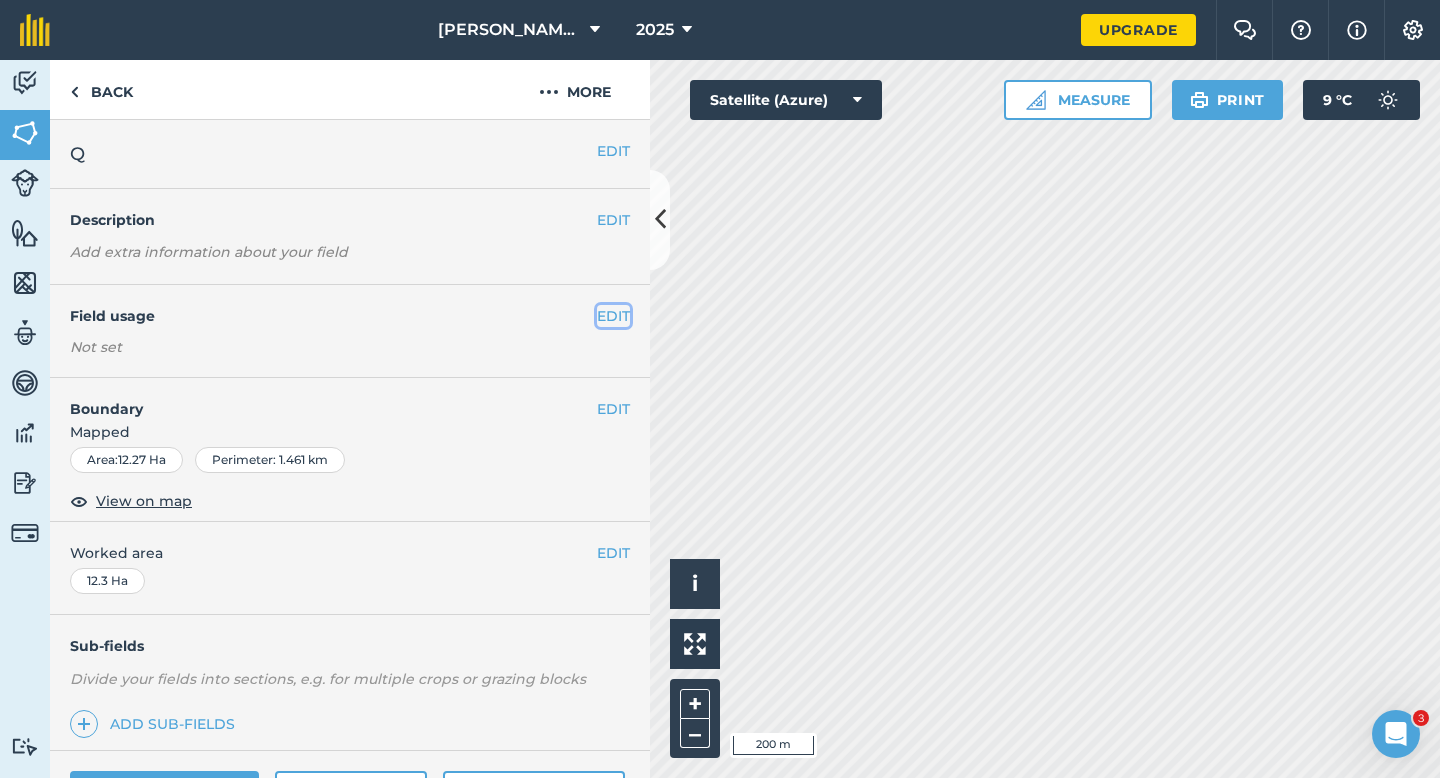 click on "EDIT" at bounding box center [613, 316] 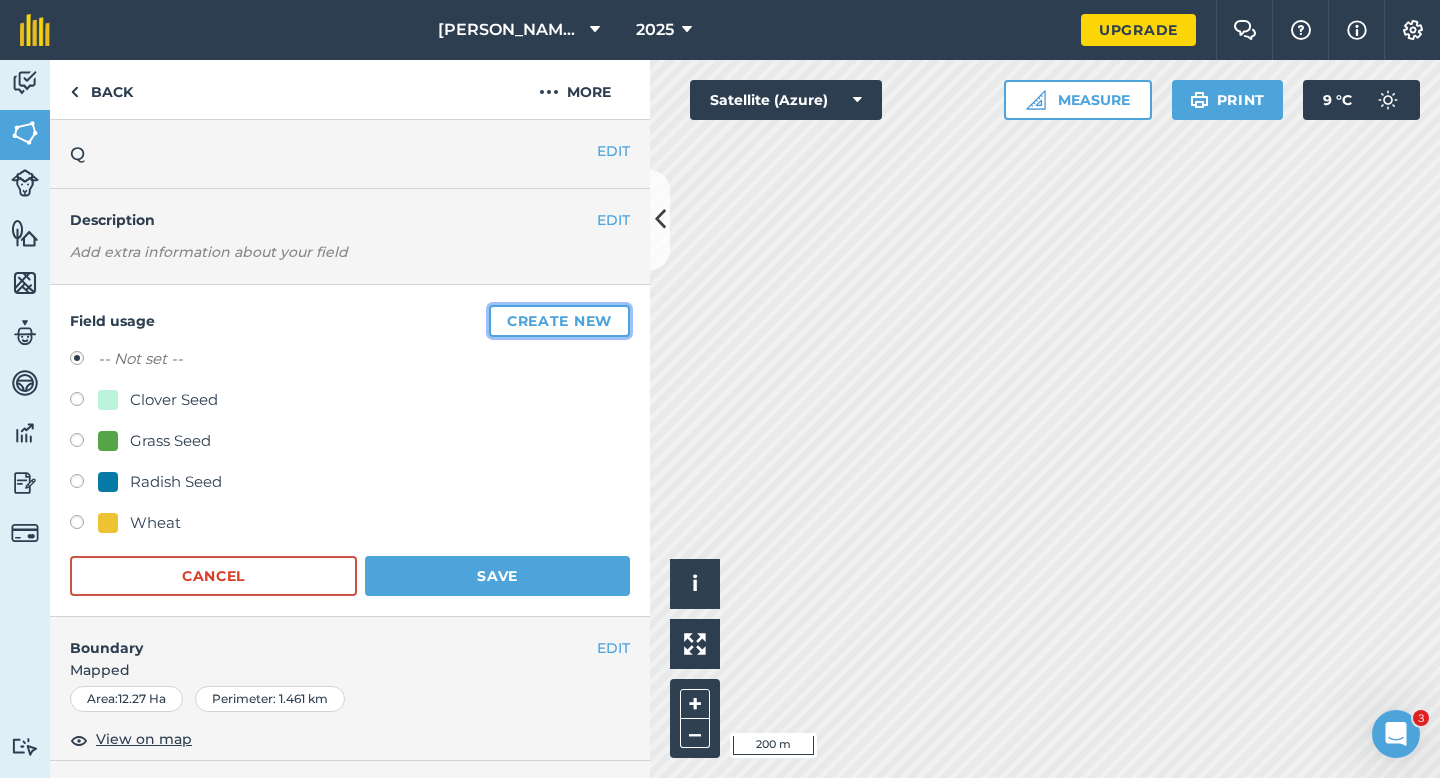 click on "Create new" at bounding box center [559, 321] 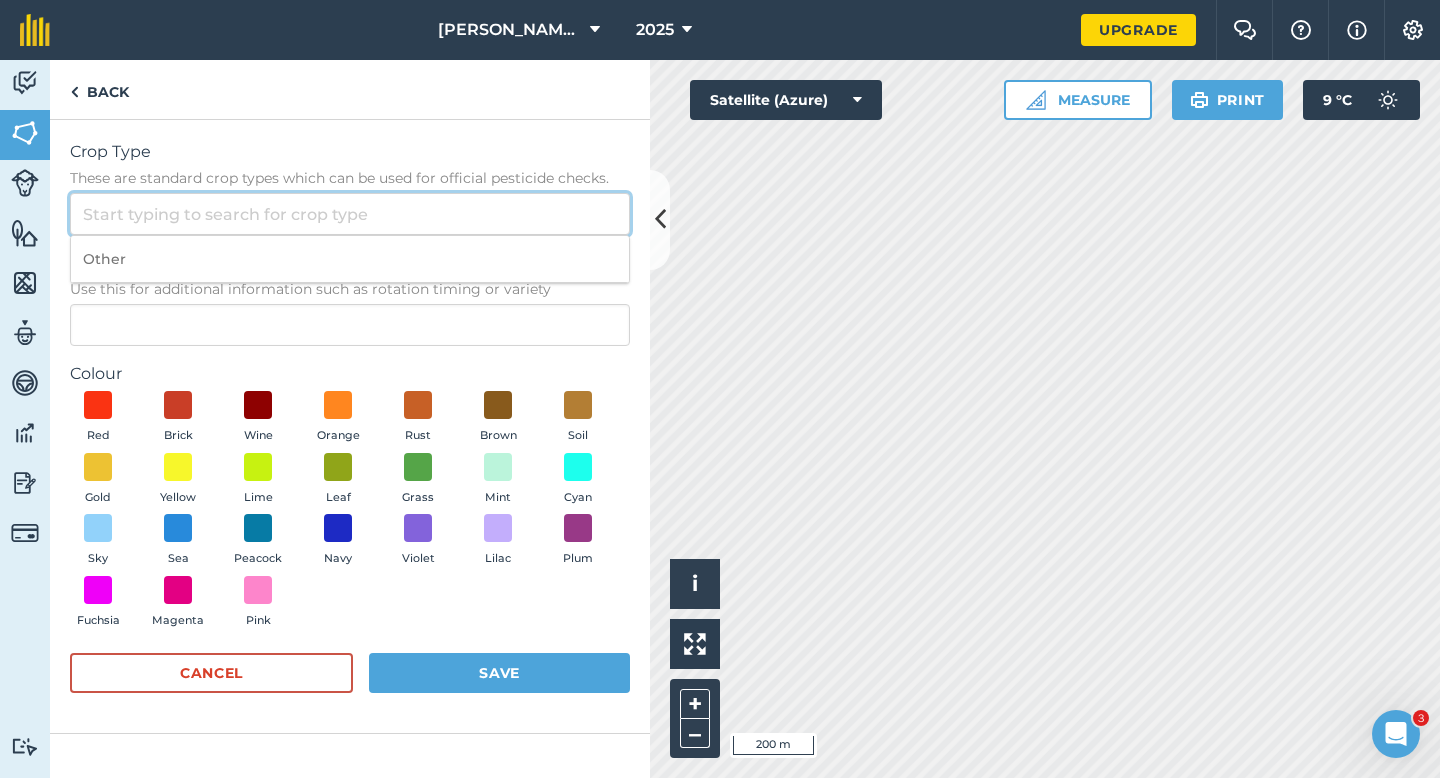 click on "Crop Type These are standard crop types which can be used for official pesticide checks." at bounding box center [350, 214] 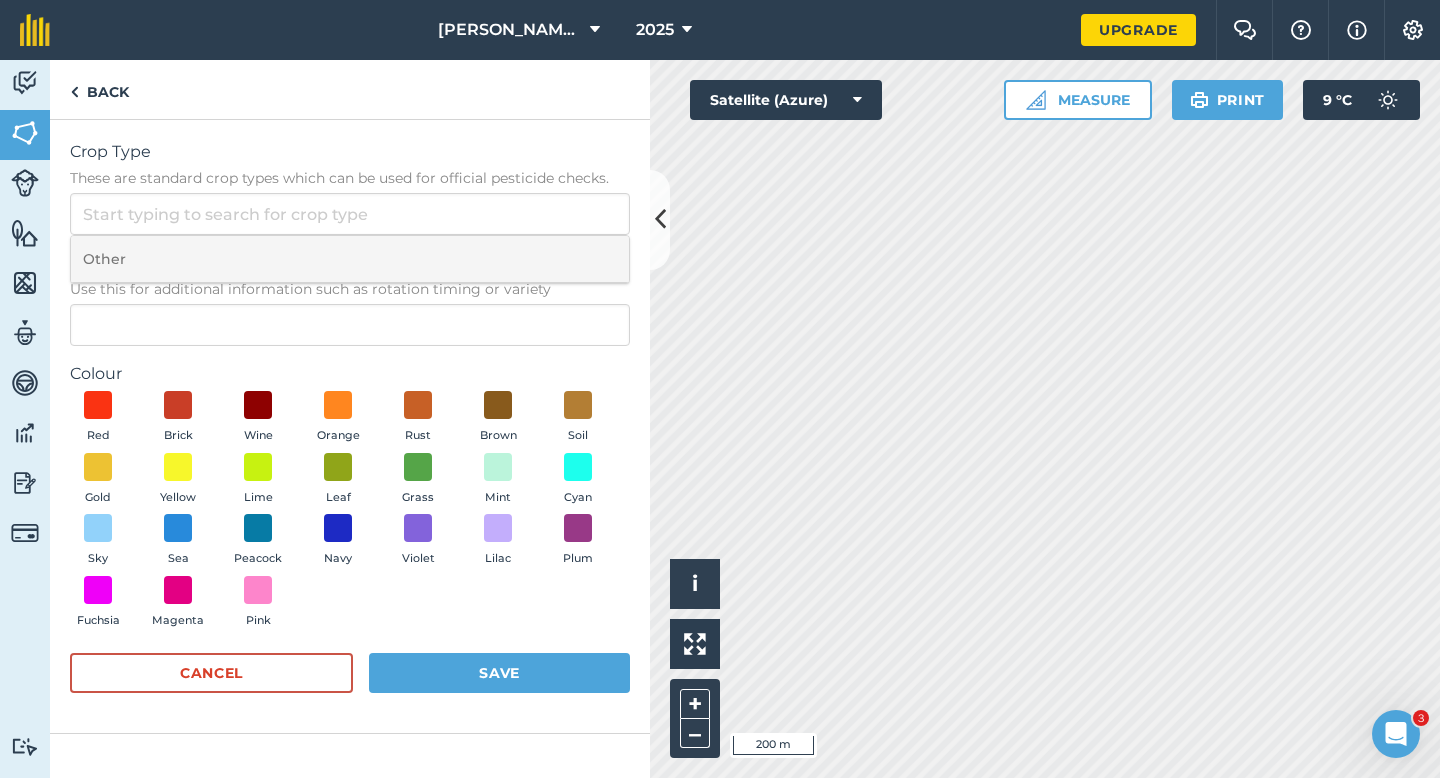 click on "Other" at bounding box center [350, 259] 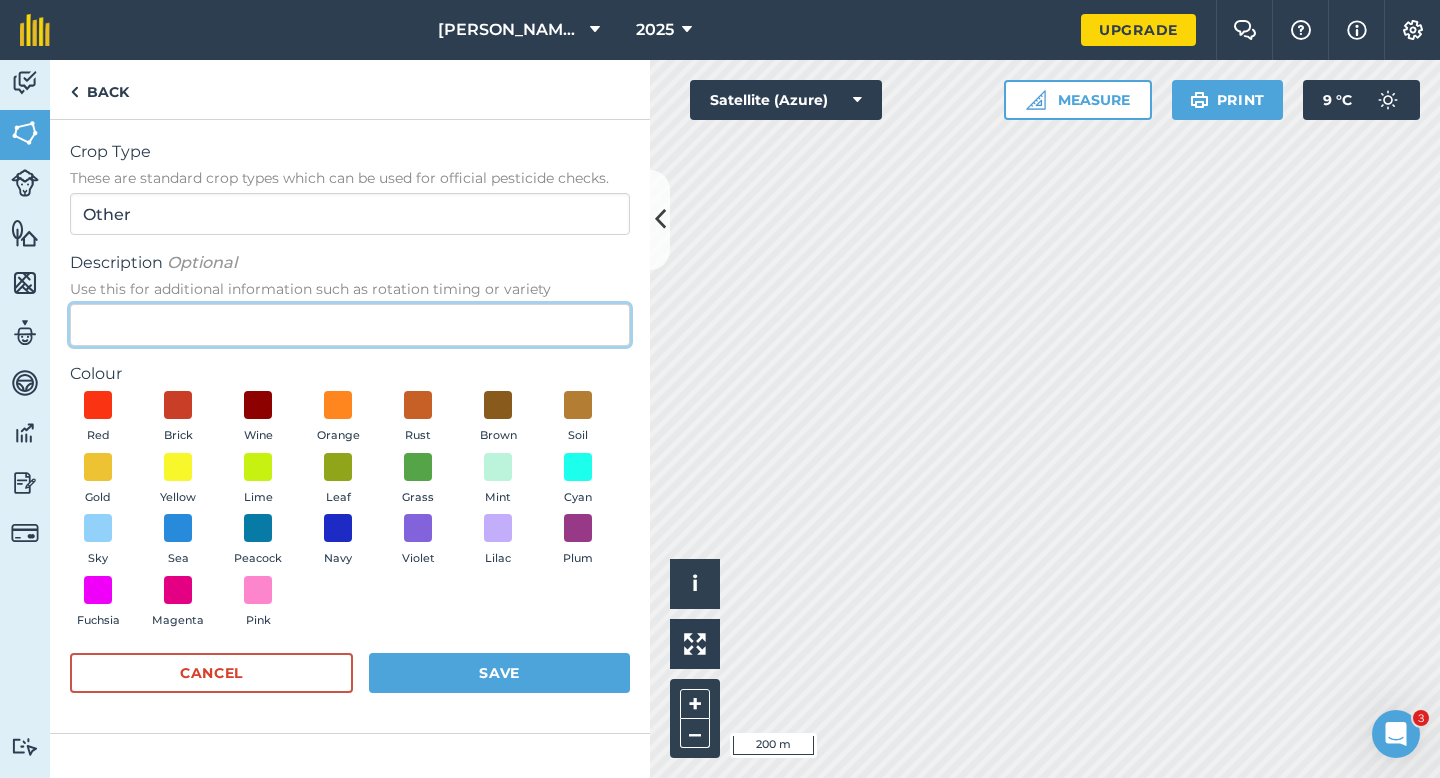 click on "Description   Optional Use this for additional information such as rotation timing or variety" at bounding box center [350, 325] 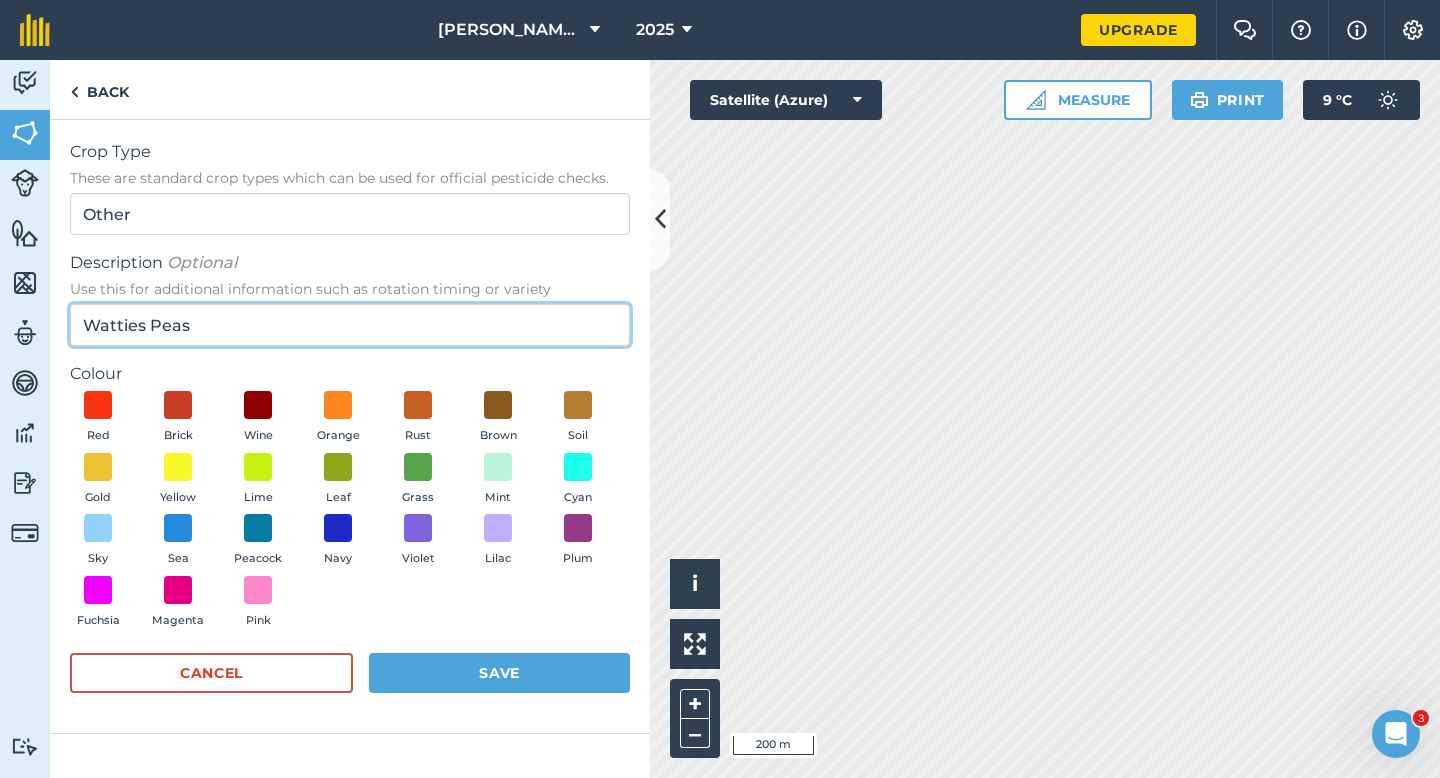 type on "Watties Peas" 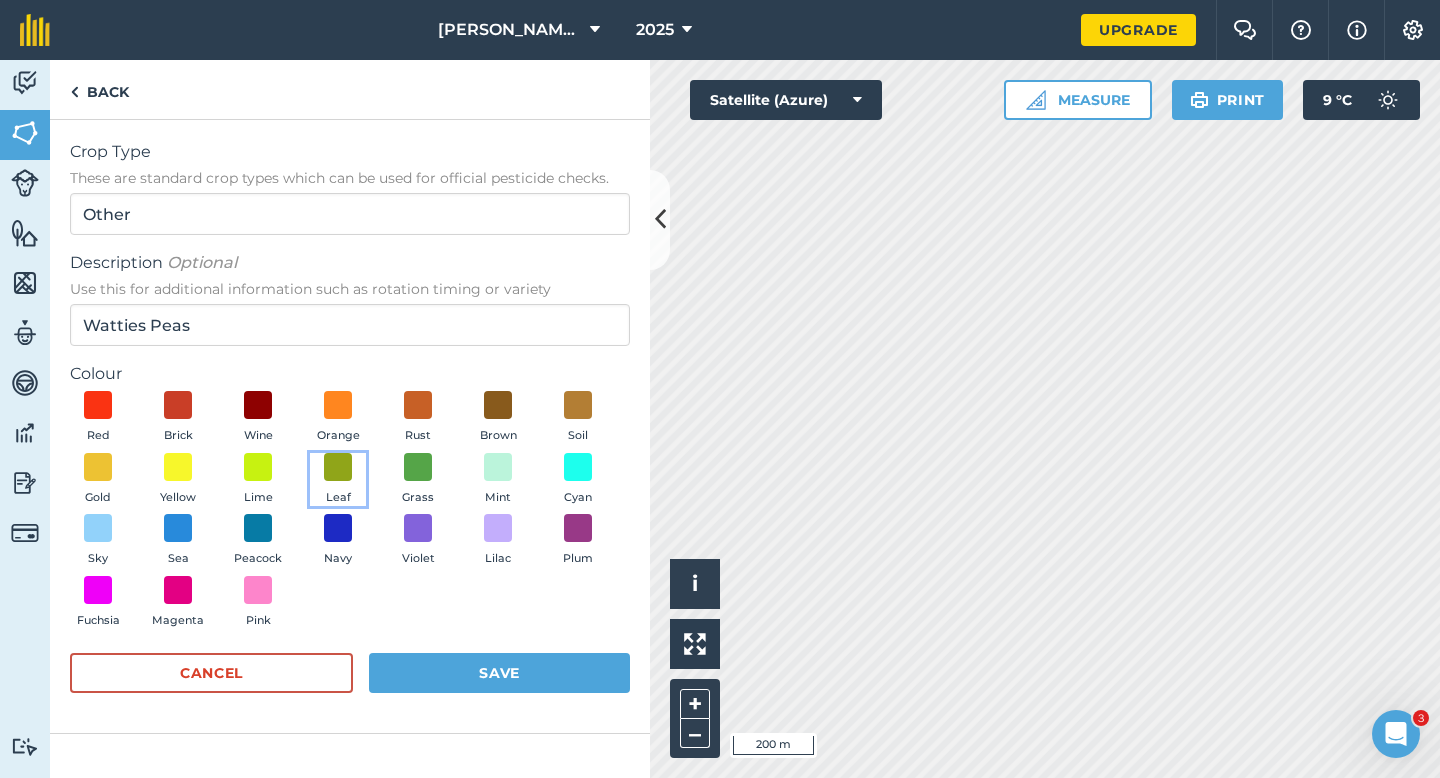 click on "Leaf" at bounding box center (338, 480) 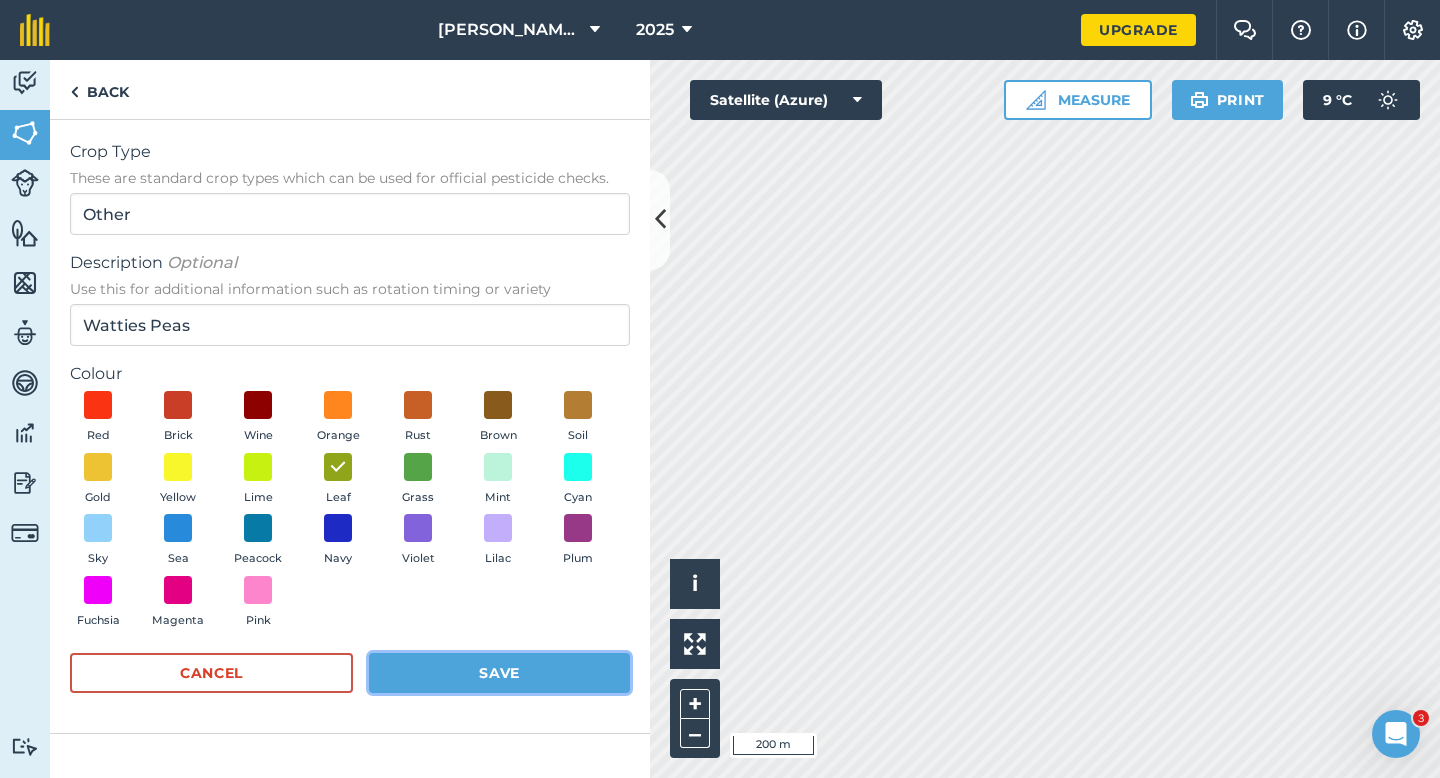 click on "Save" at bounding box center (499, 673) 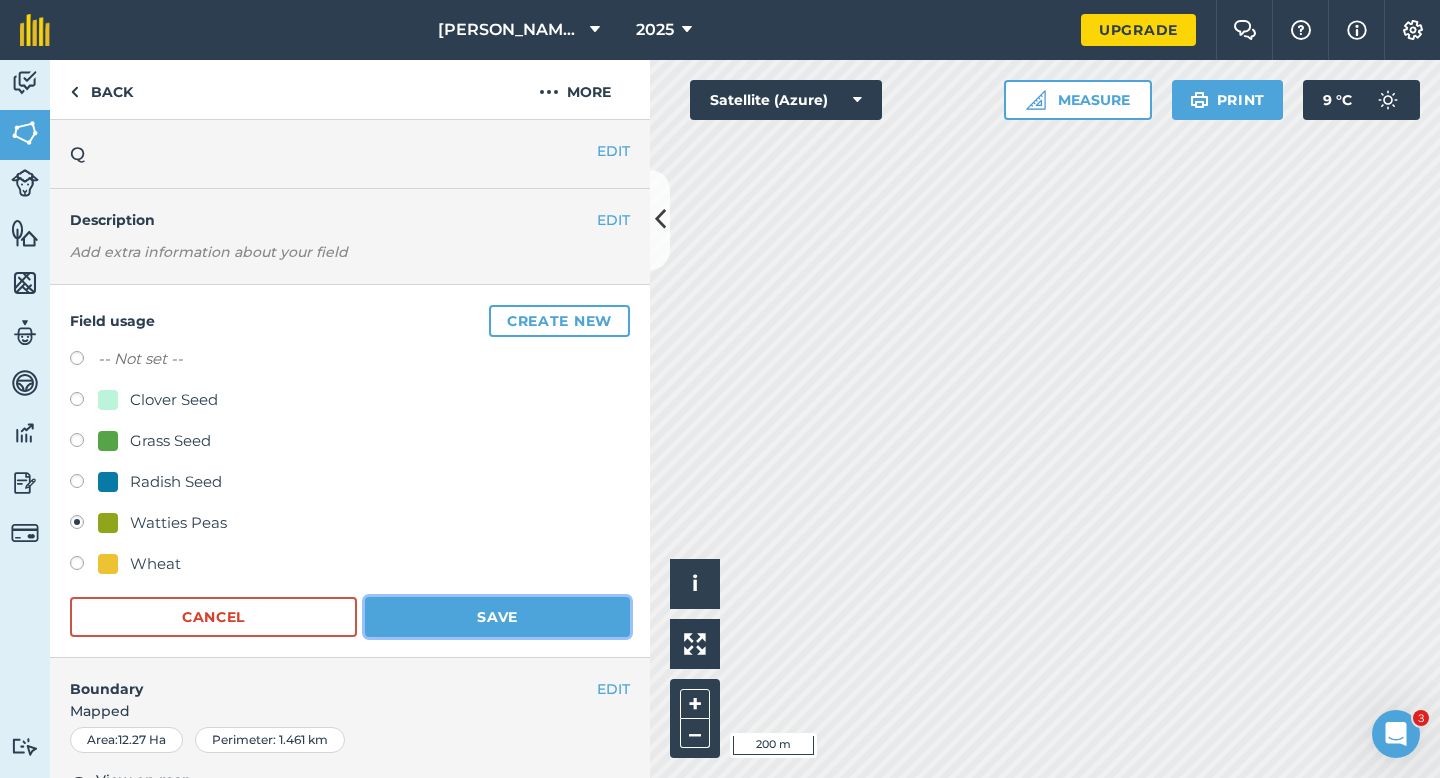 click on "Save" at bounding box center (497, 617) 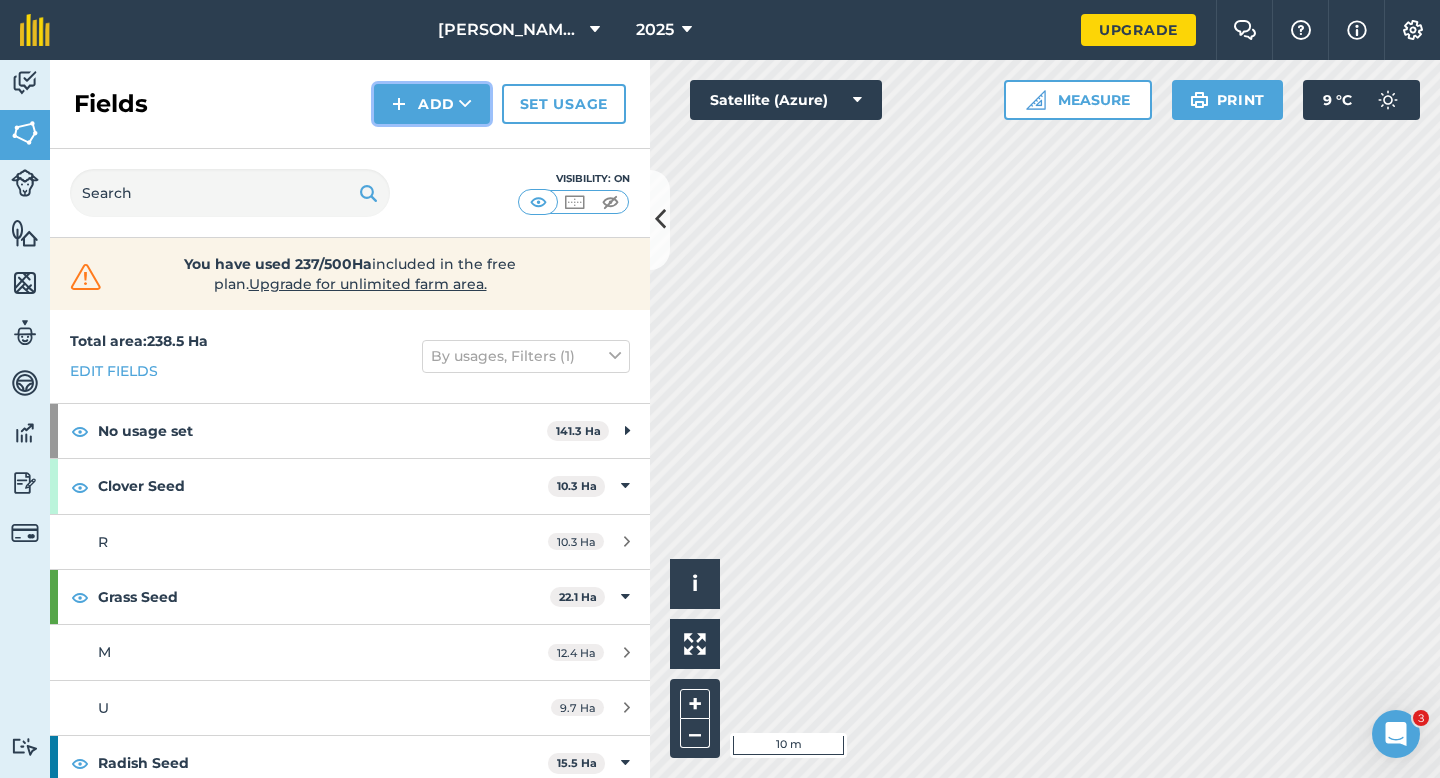 click on "Add" at bounding box center (432, 104) 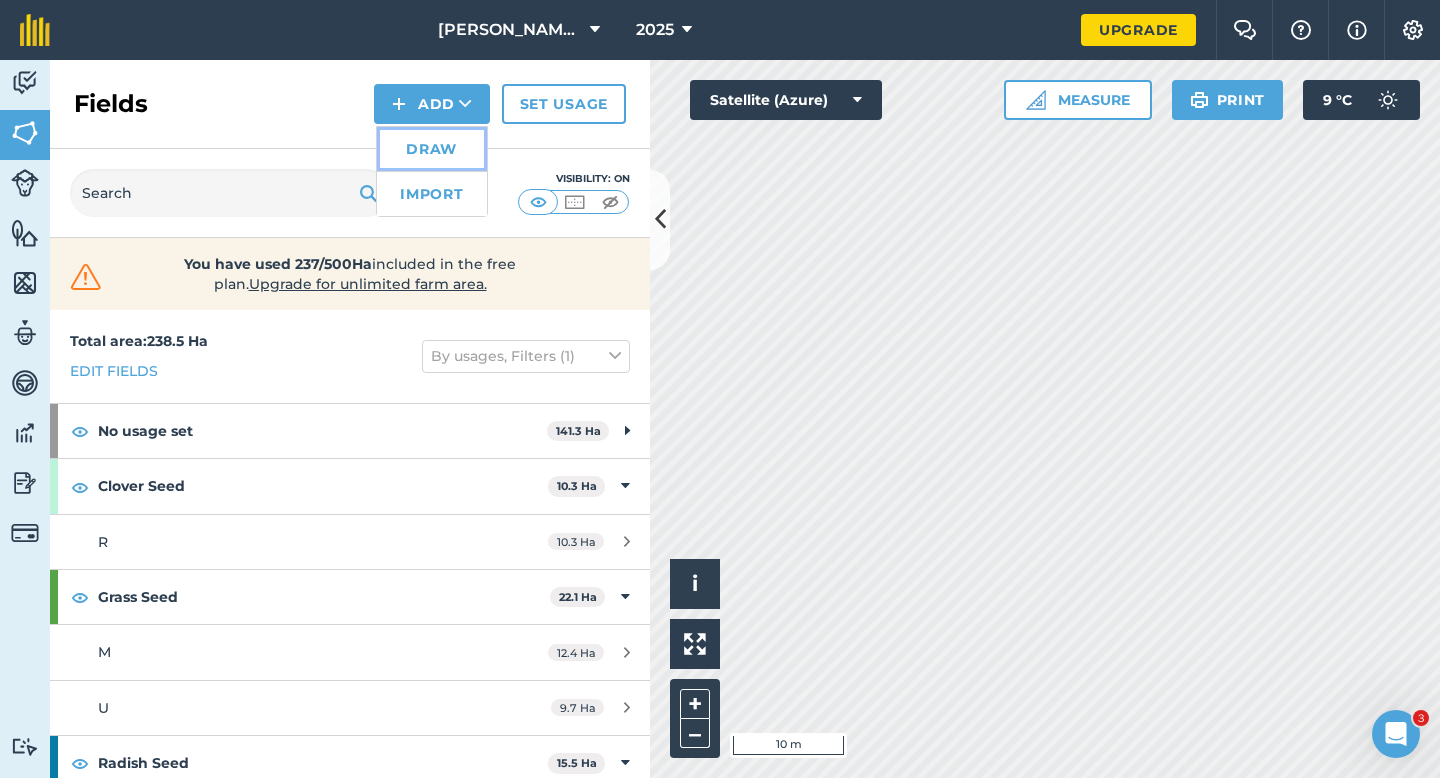 click on "Draw" at bounding box center [432, 149] 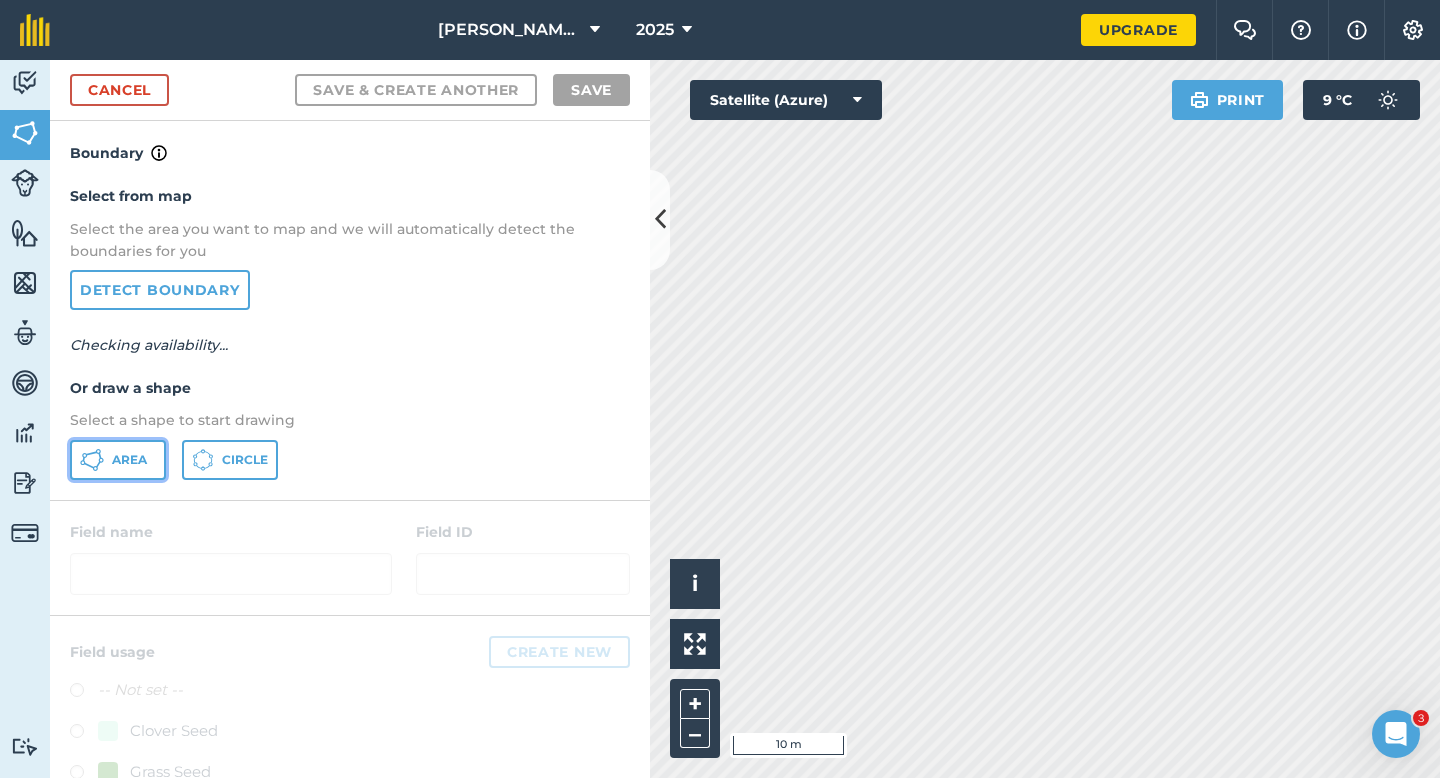 click 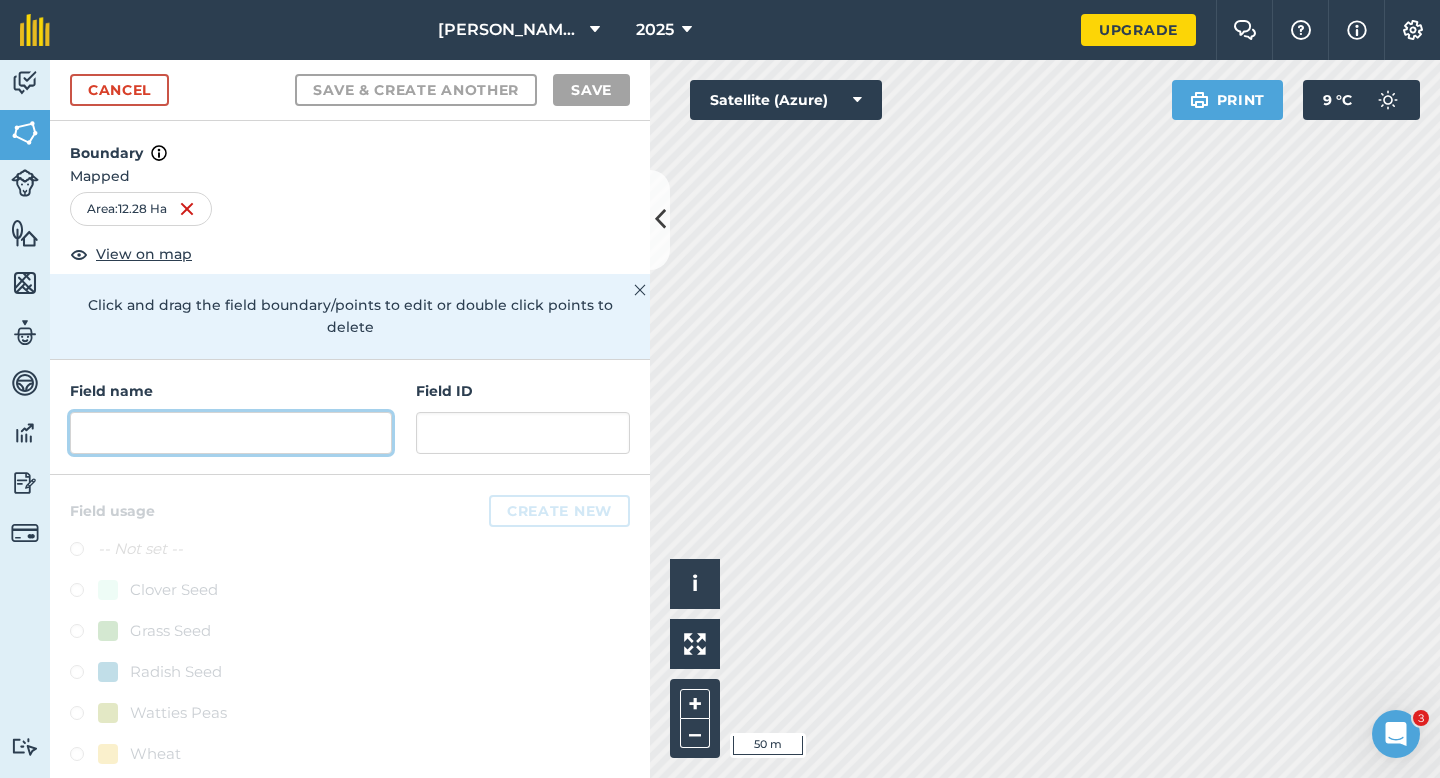 click at bounding box center [231, 433] 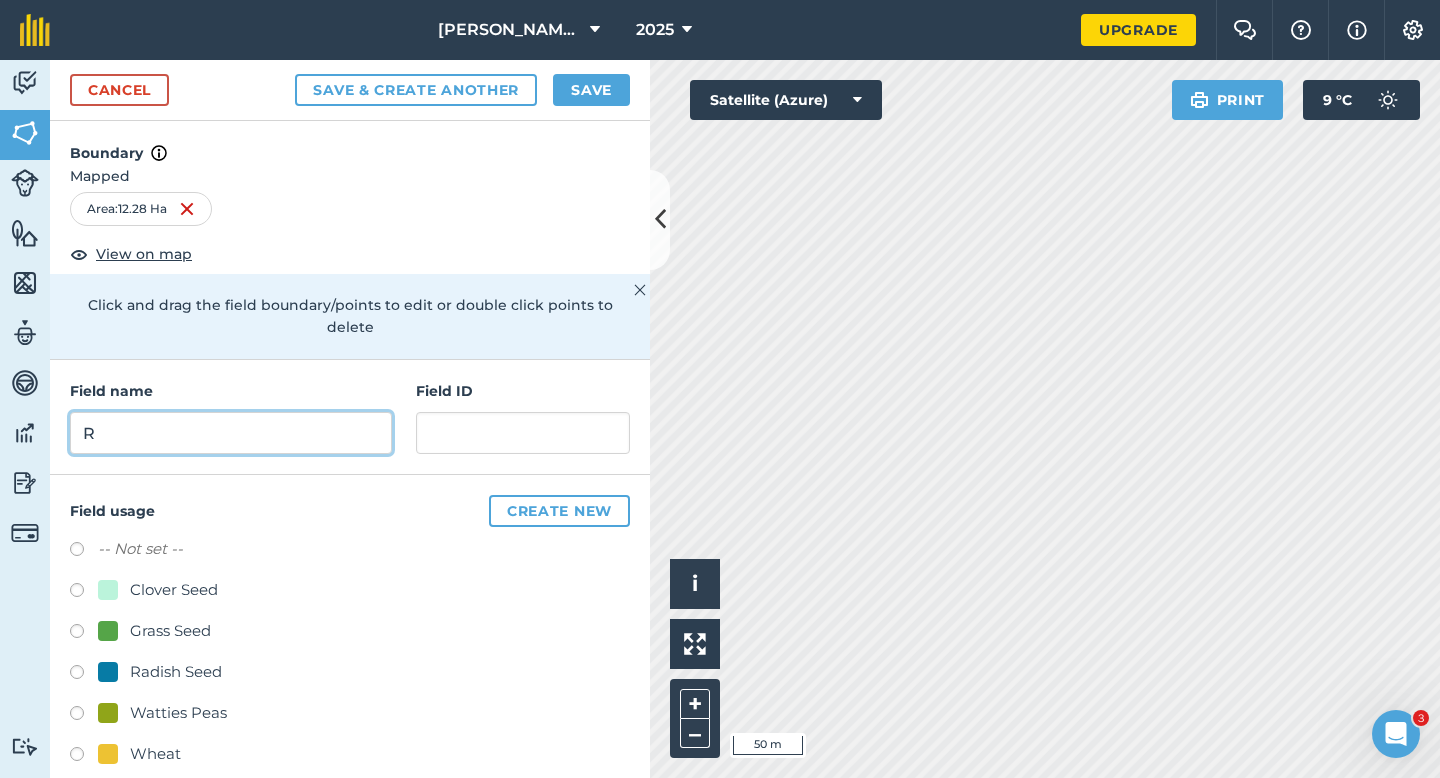 type on "R" 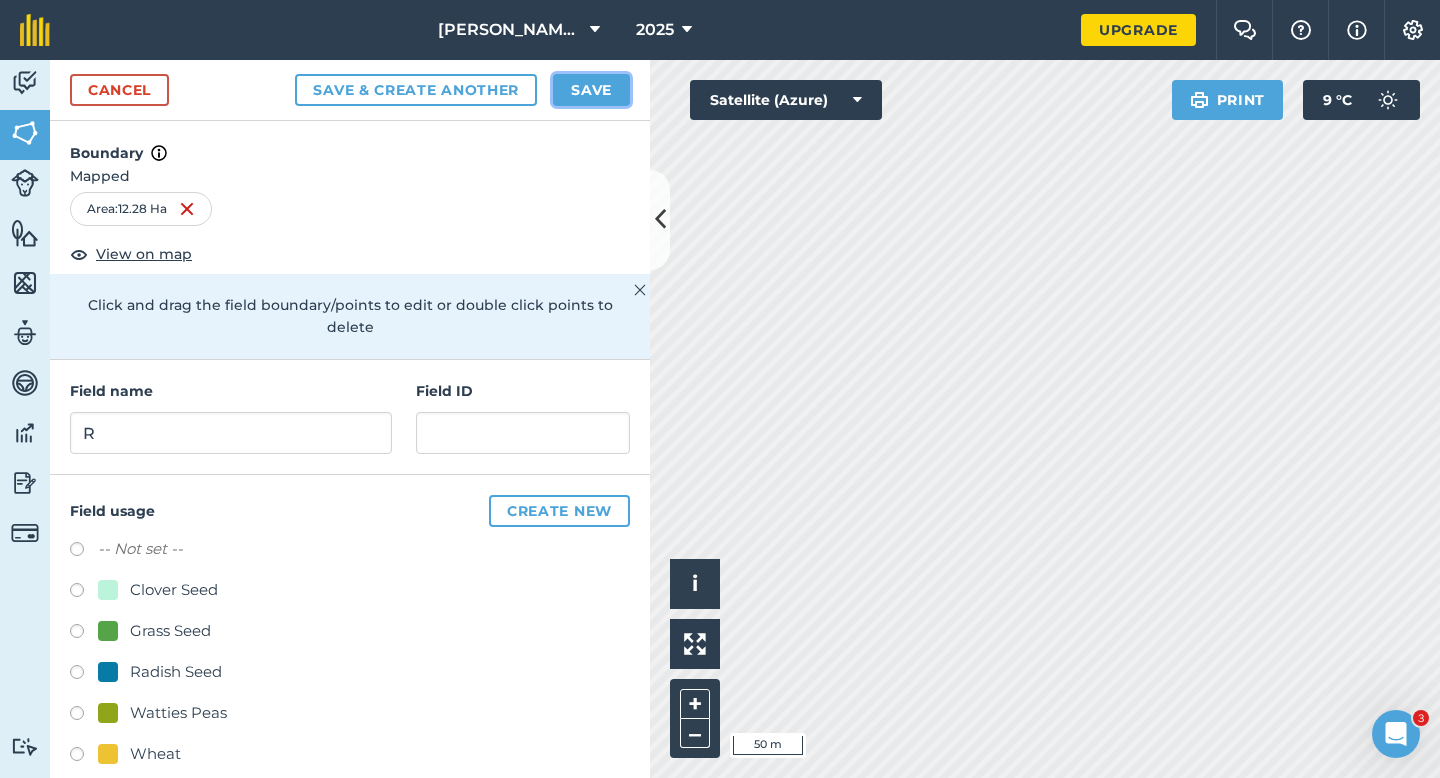click on "Save" at bounding box center (591, 90) 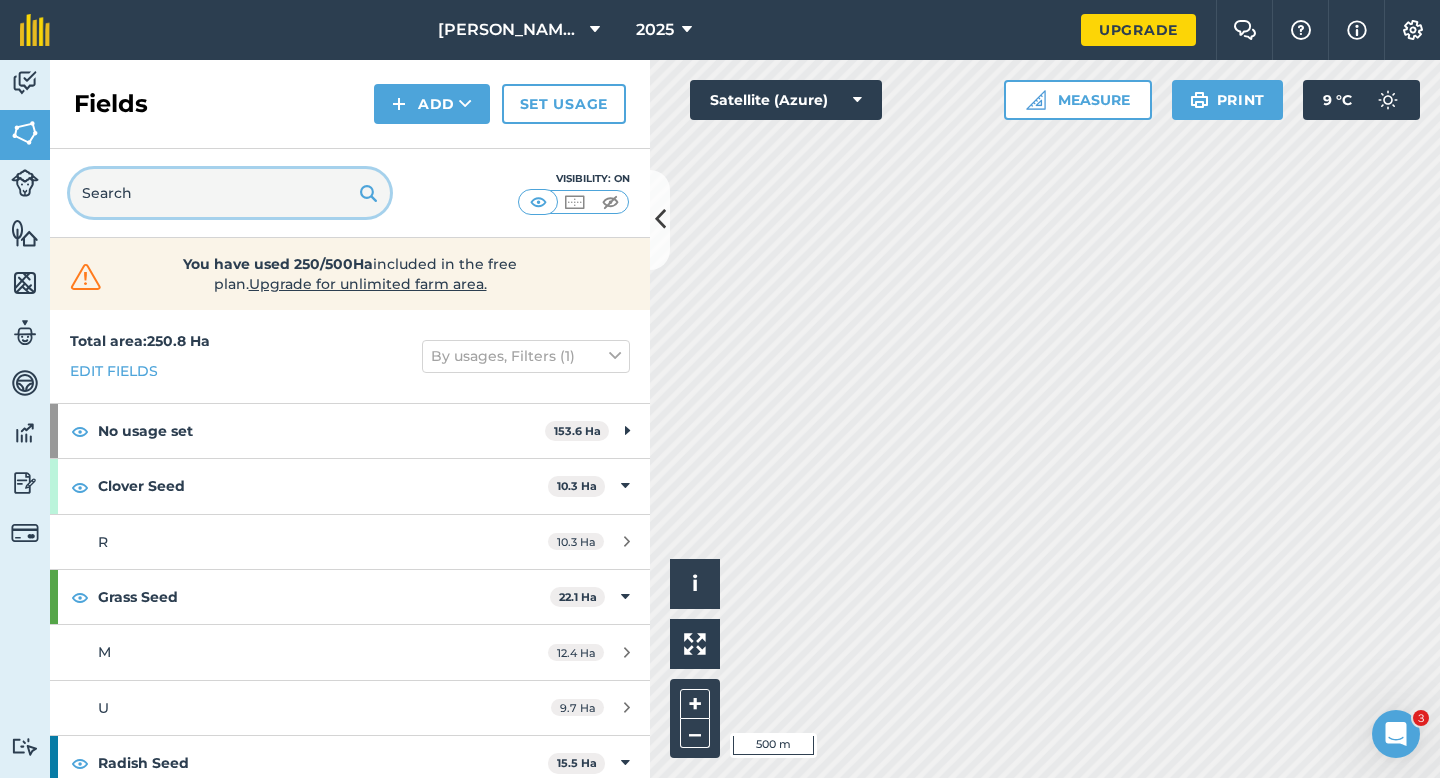 click at bounding box center [230, 193] 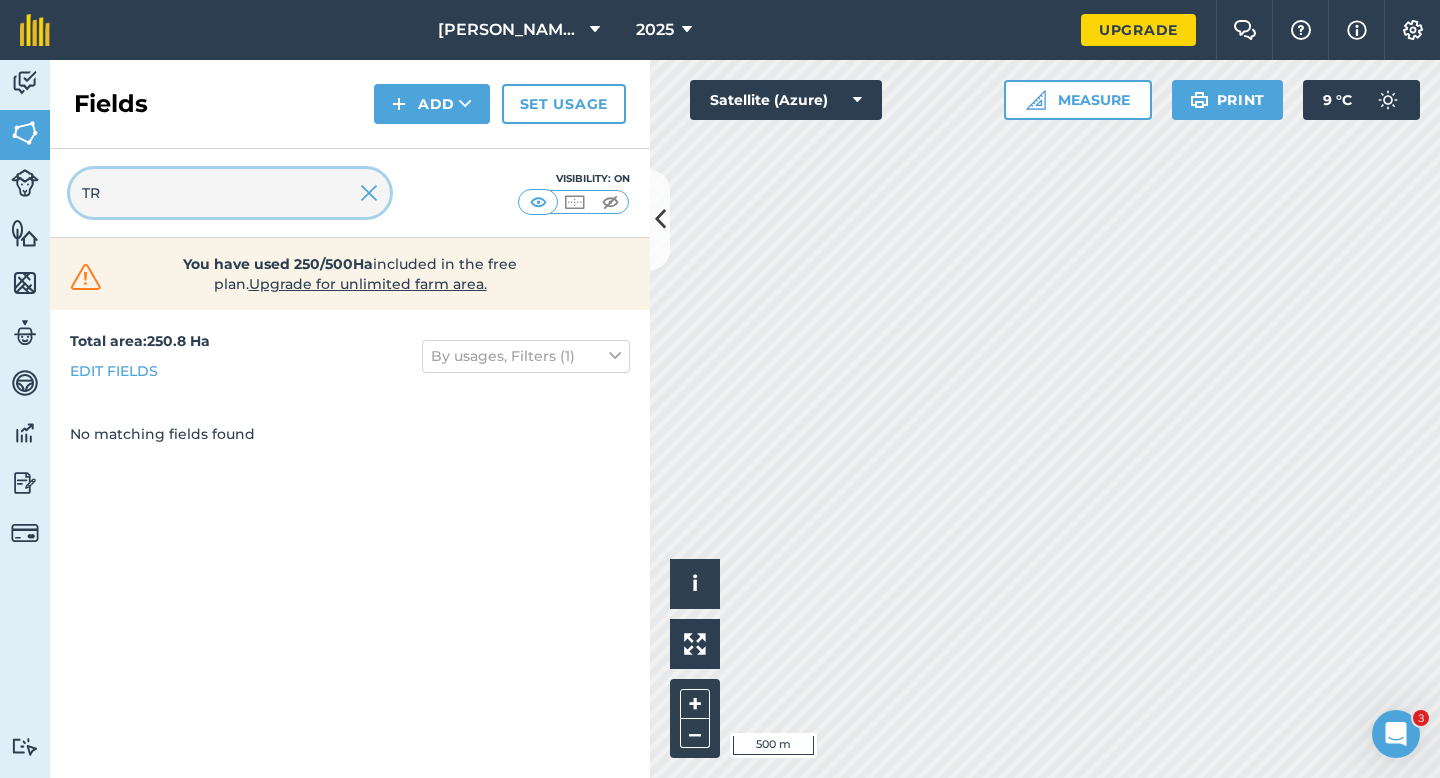 type on "T" 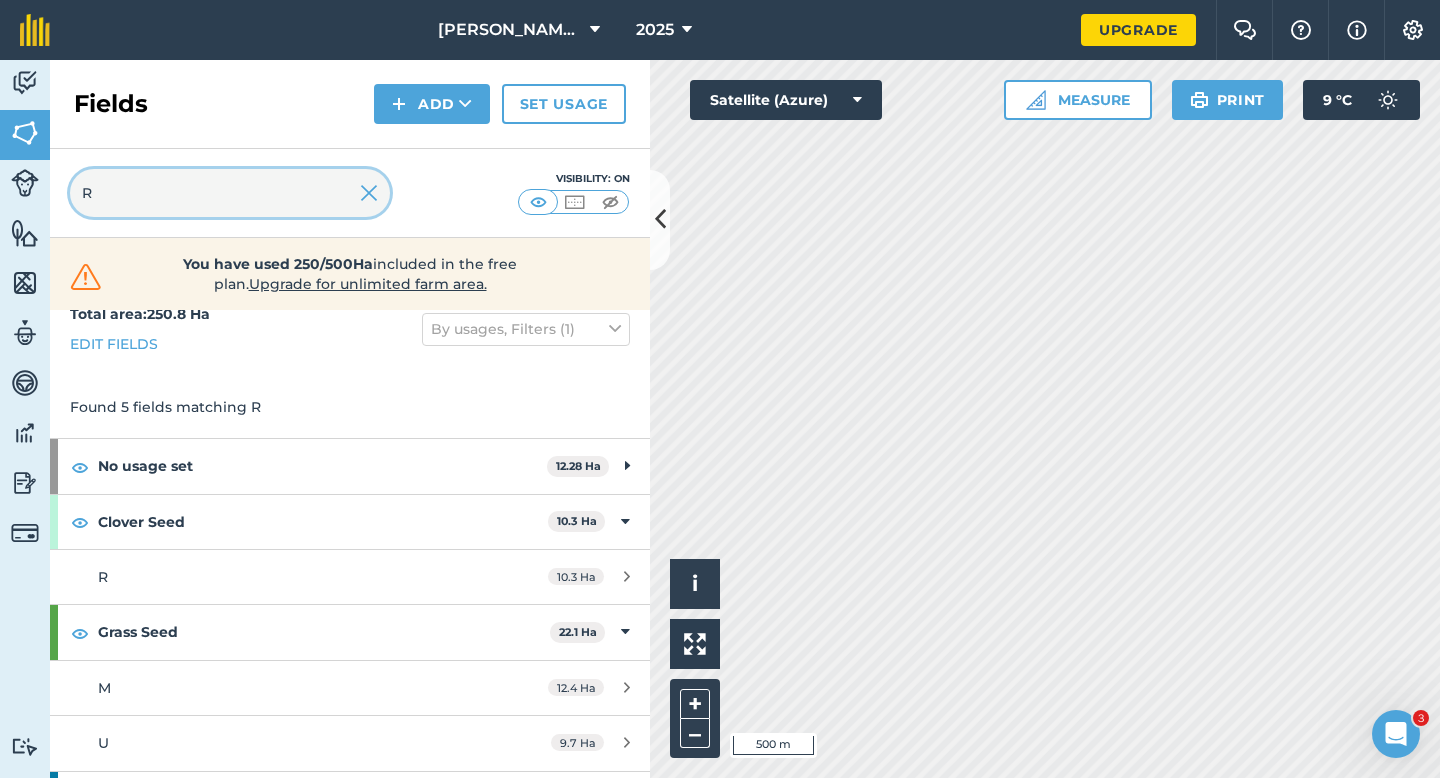scroll, scrollTop: 50, scrollLeft: 0, axis: vertical 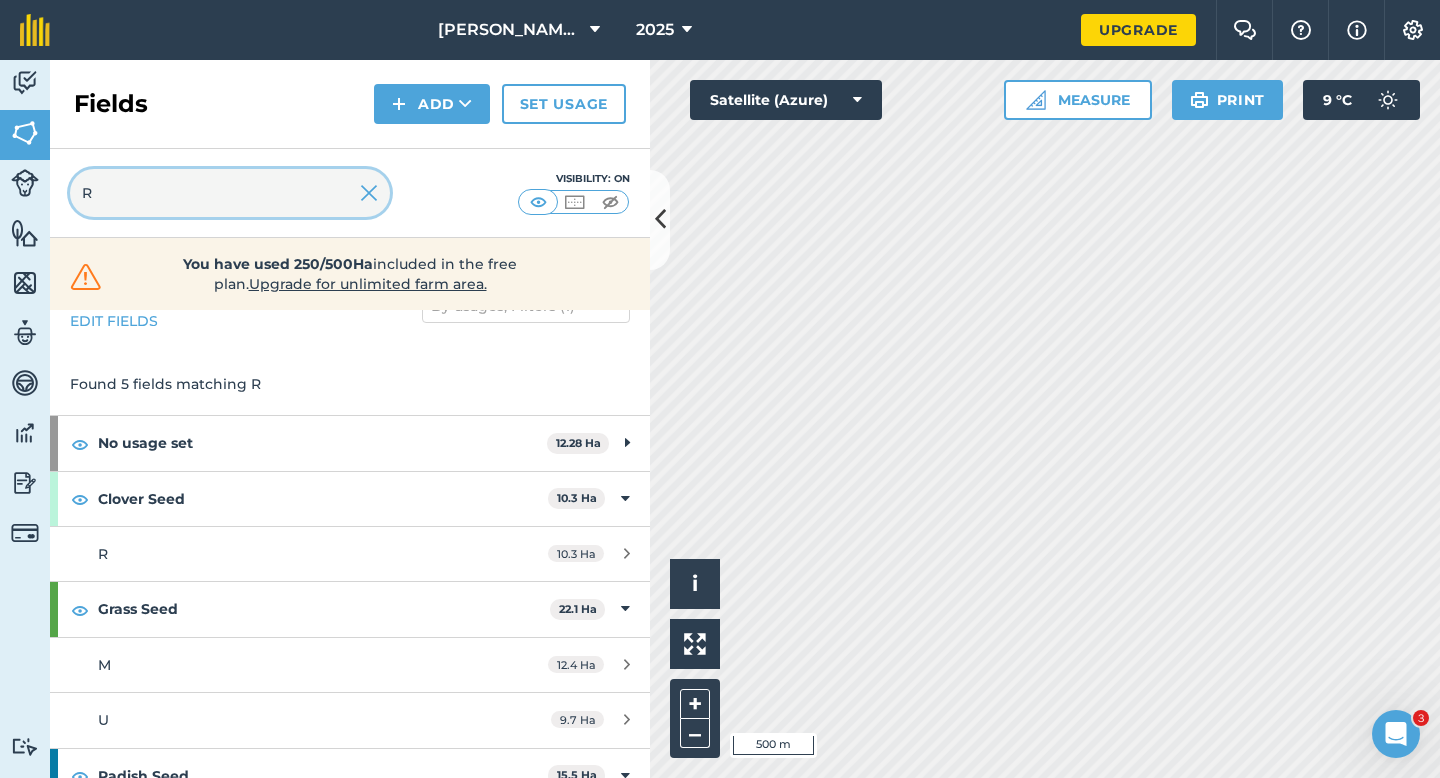 type on "R" 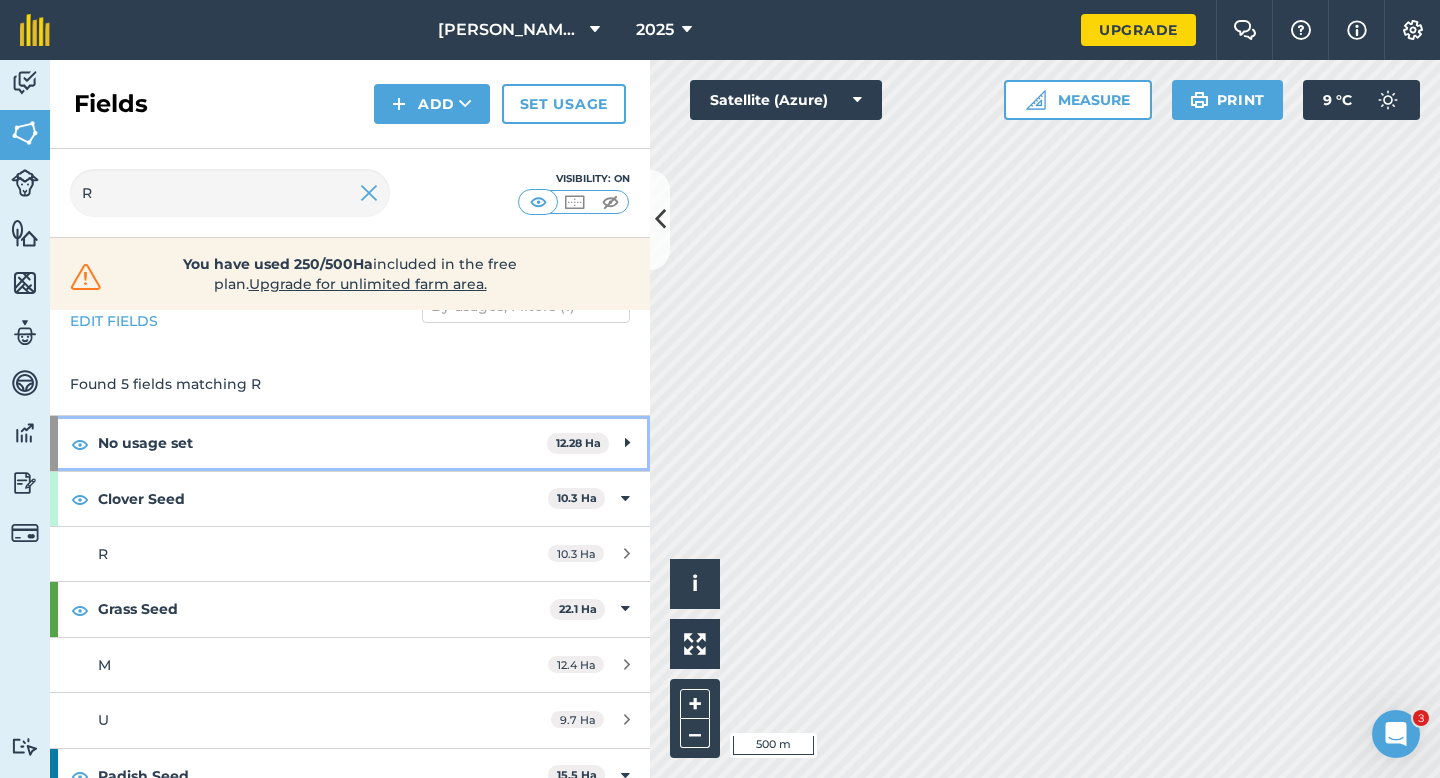 click on "No usage set" at bounding box center [322, 443] 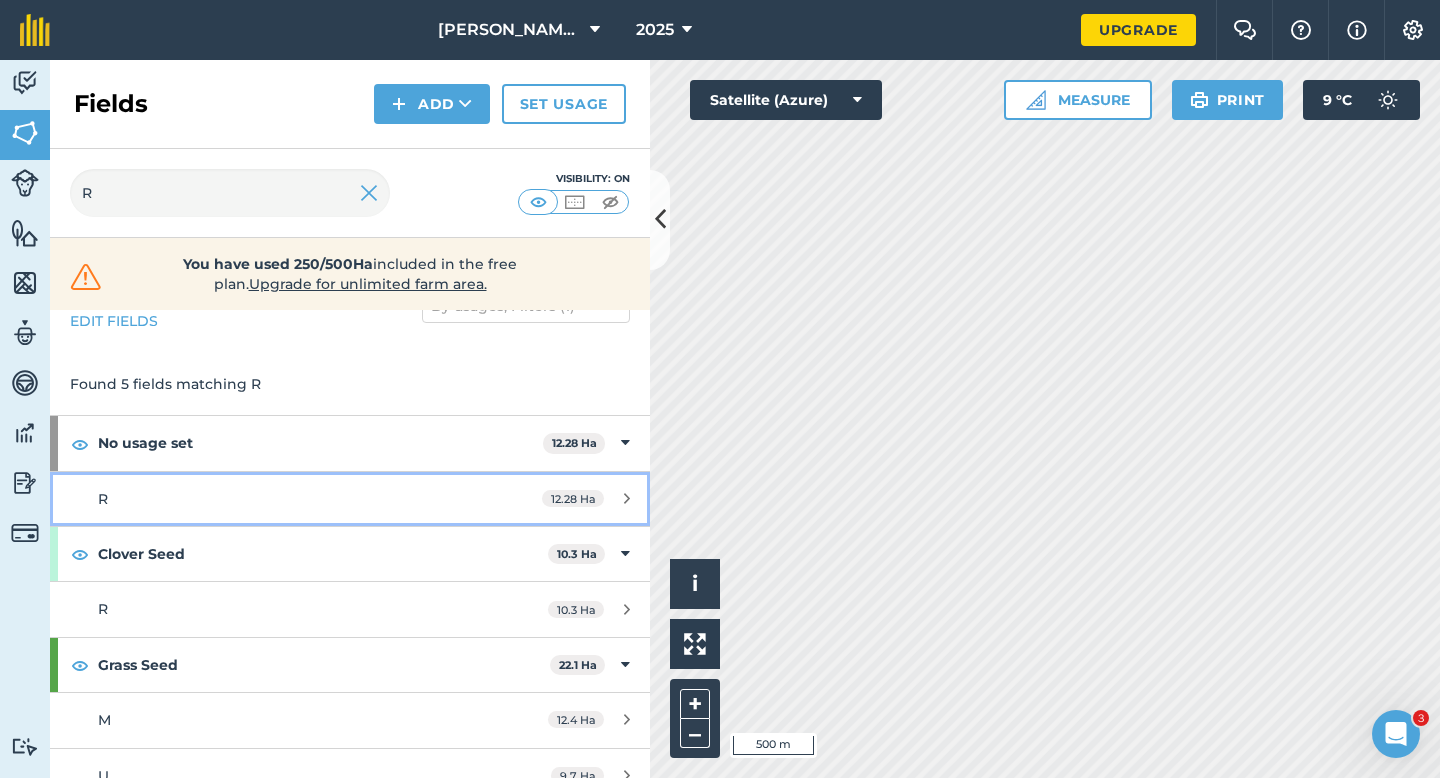 click on "R" at bounding box center (286, 499) 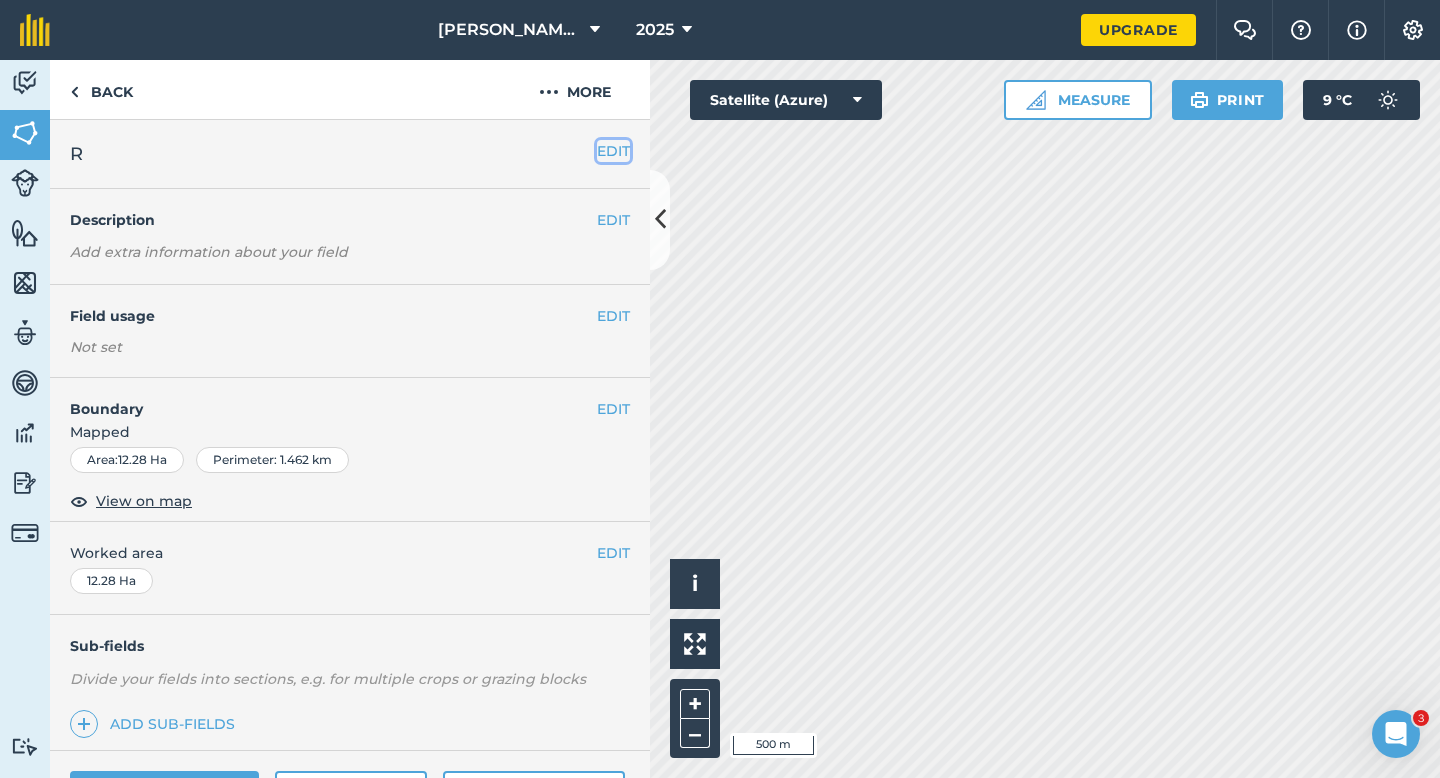 click on "EDIT" at bounding box center [613, 151] 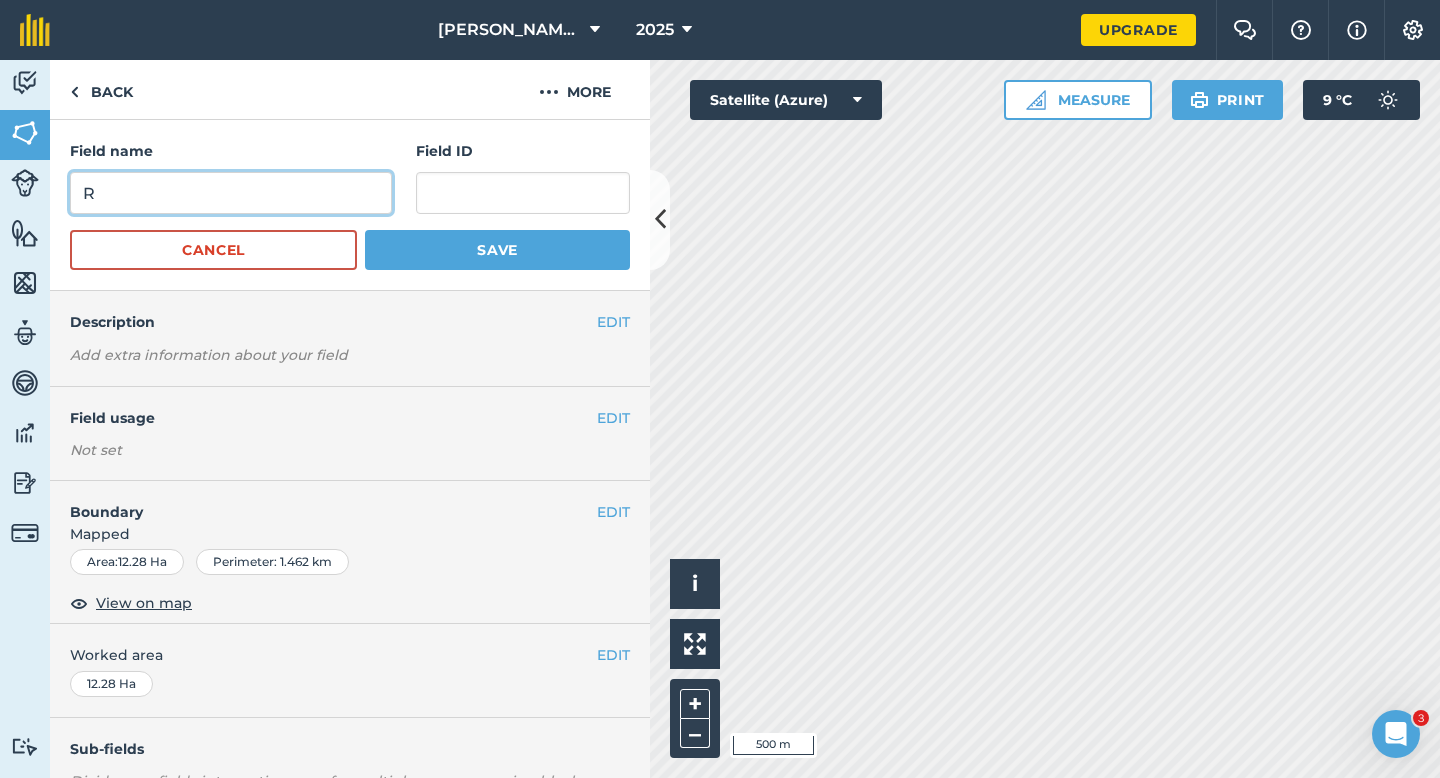 click on "R" at bounding box center [231, 193] 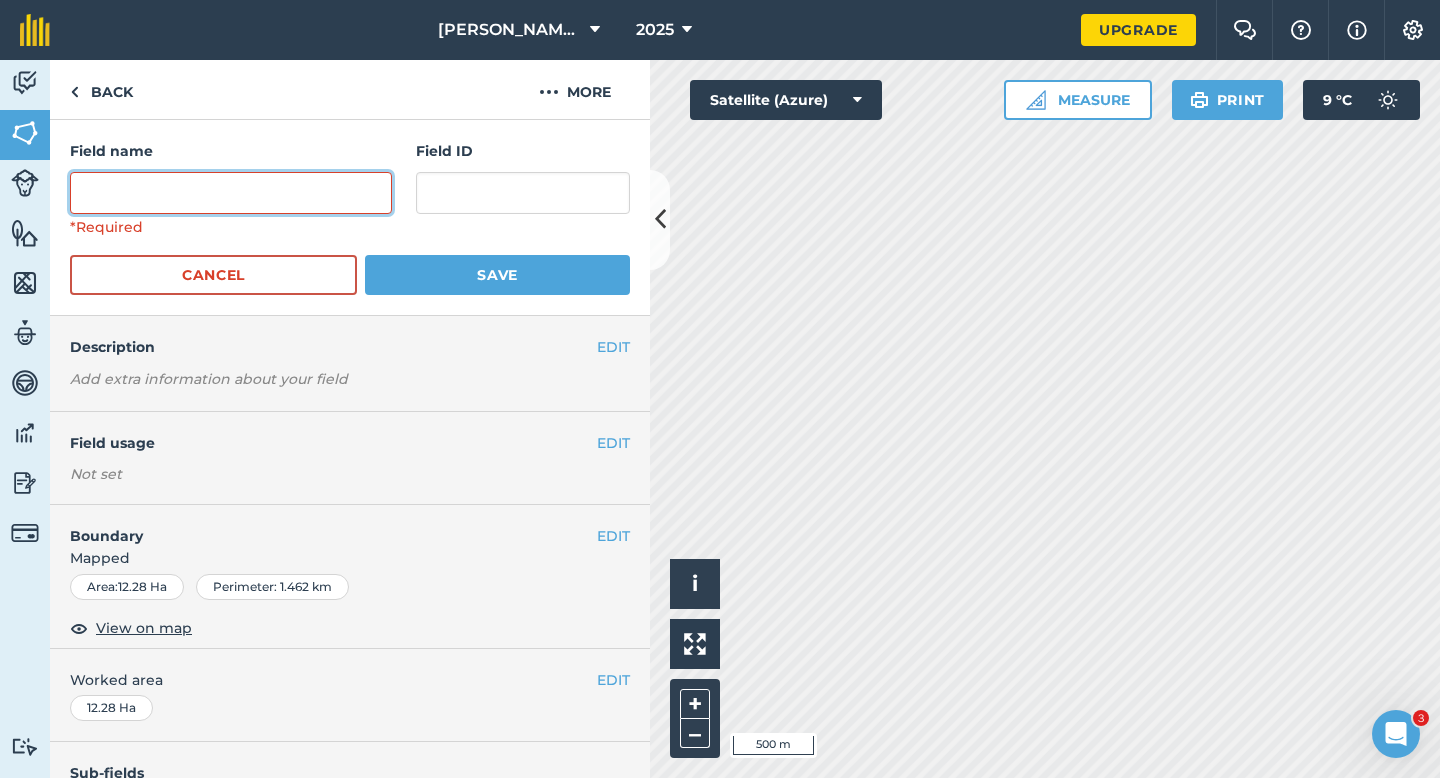 type on "S" 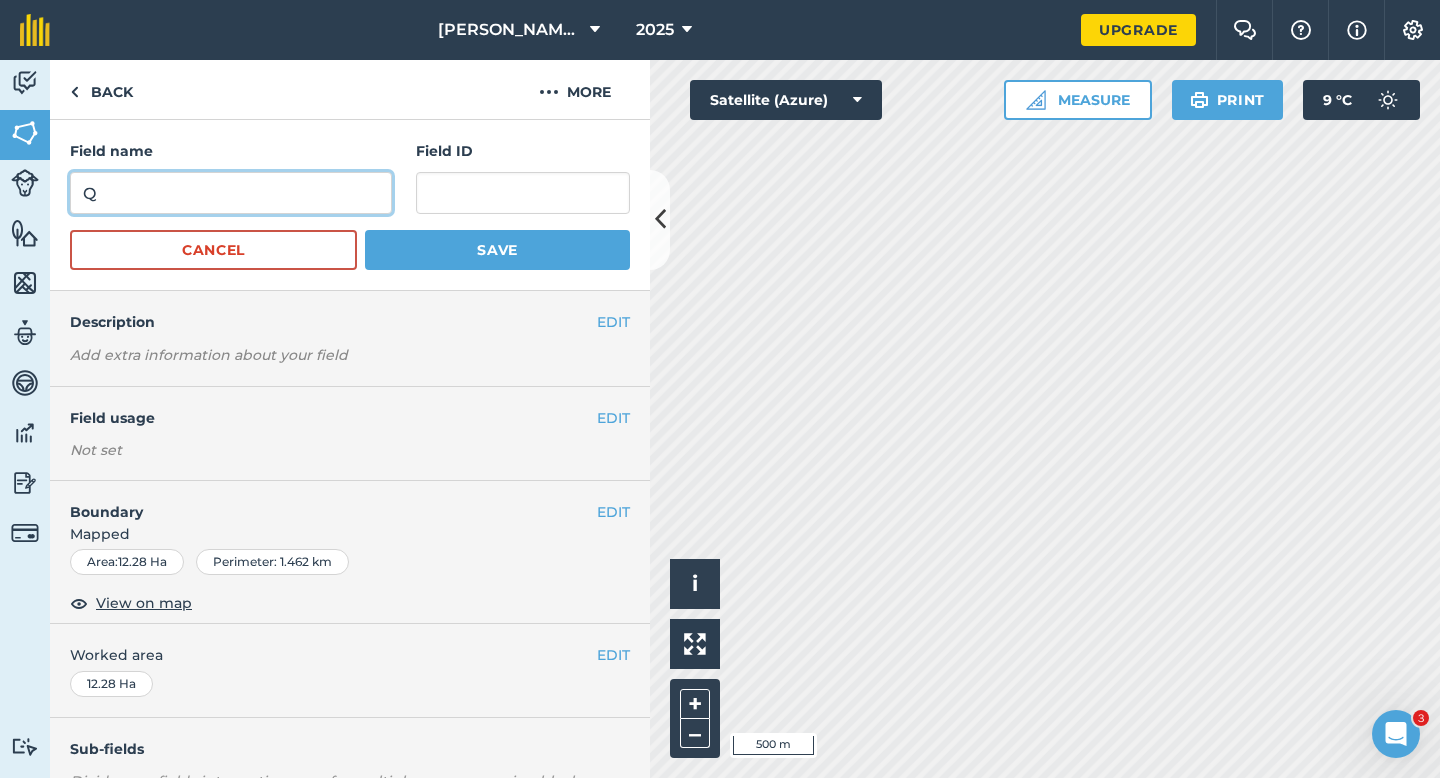 type on "Q" 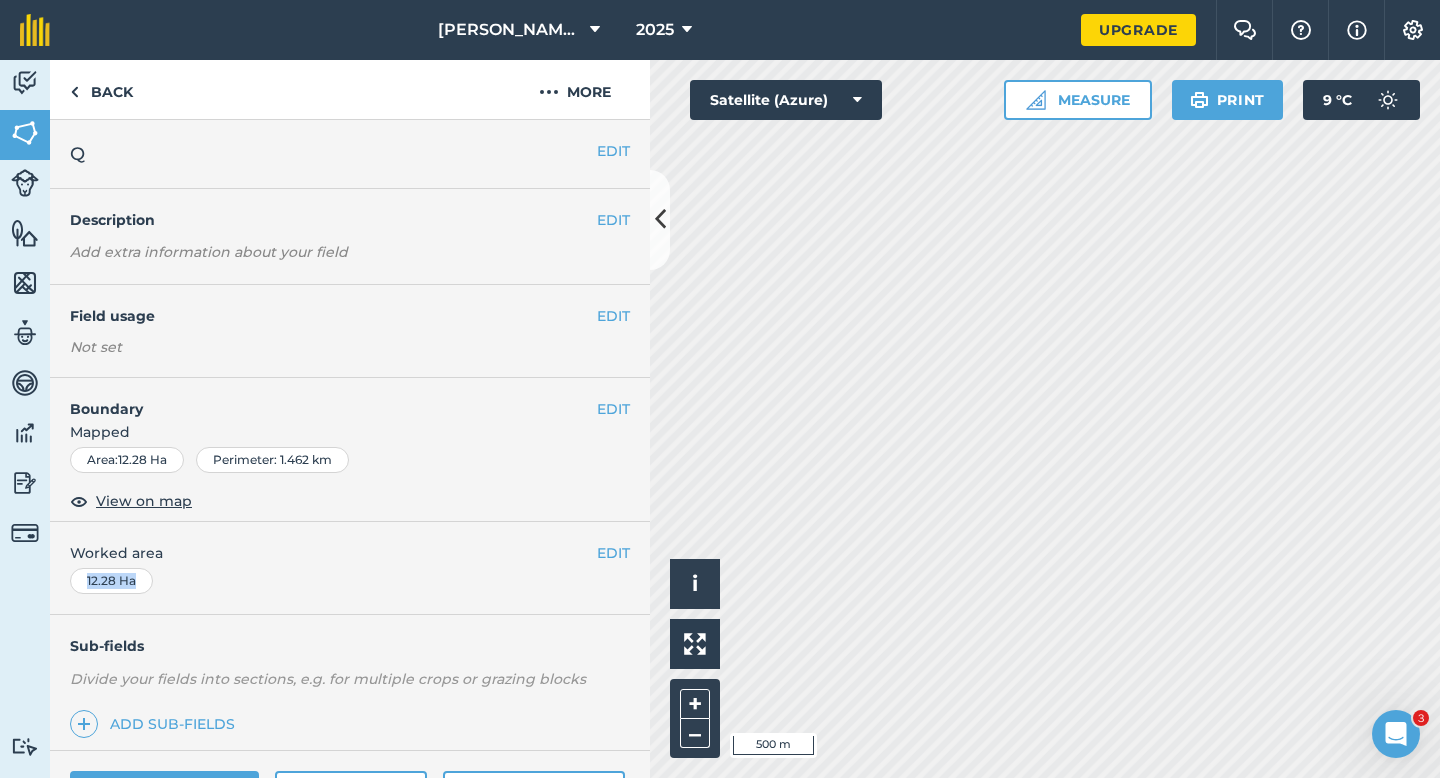 click on "EDIT Worked area 12.28   Ha" at bounding box center [350, 568] 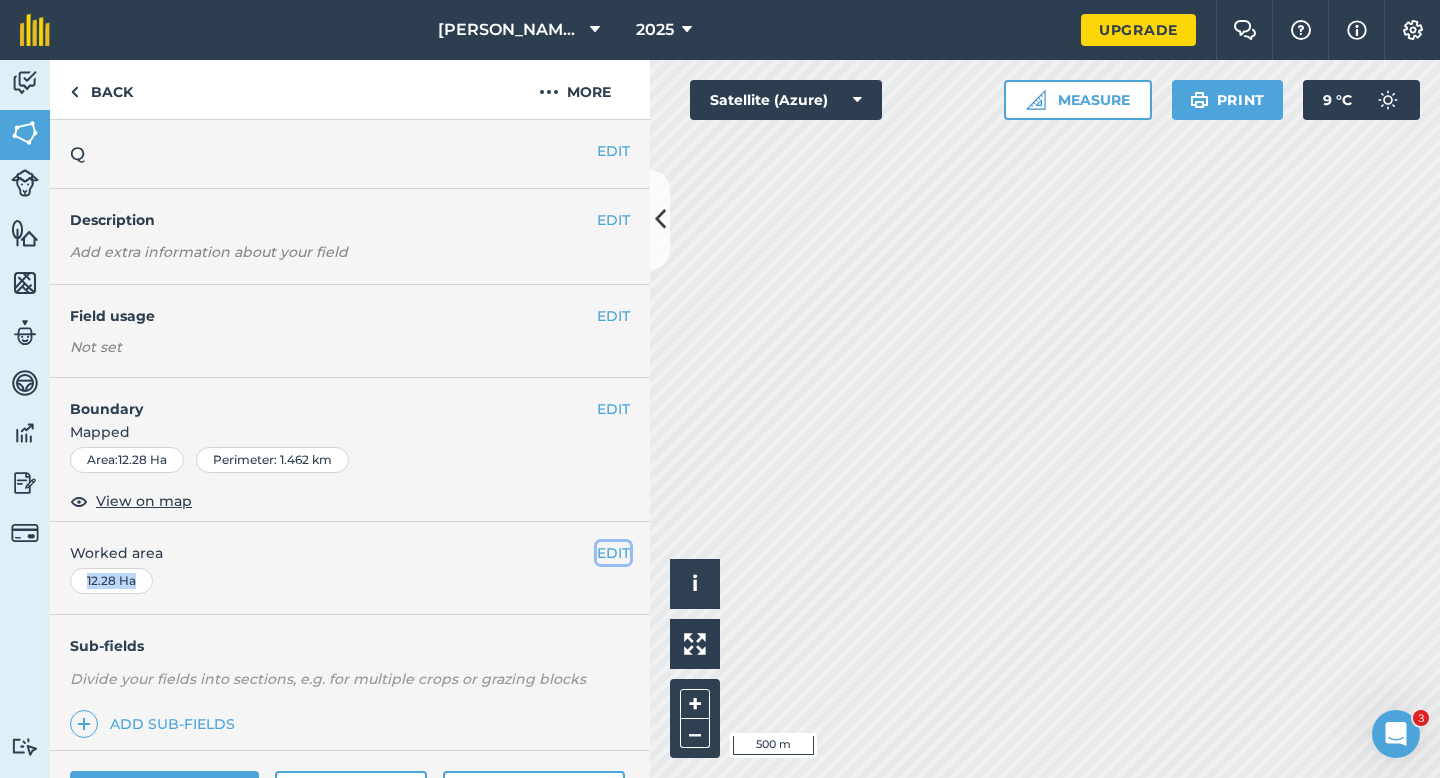 click on "EDIT" at bounding box center [613, 553] 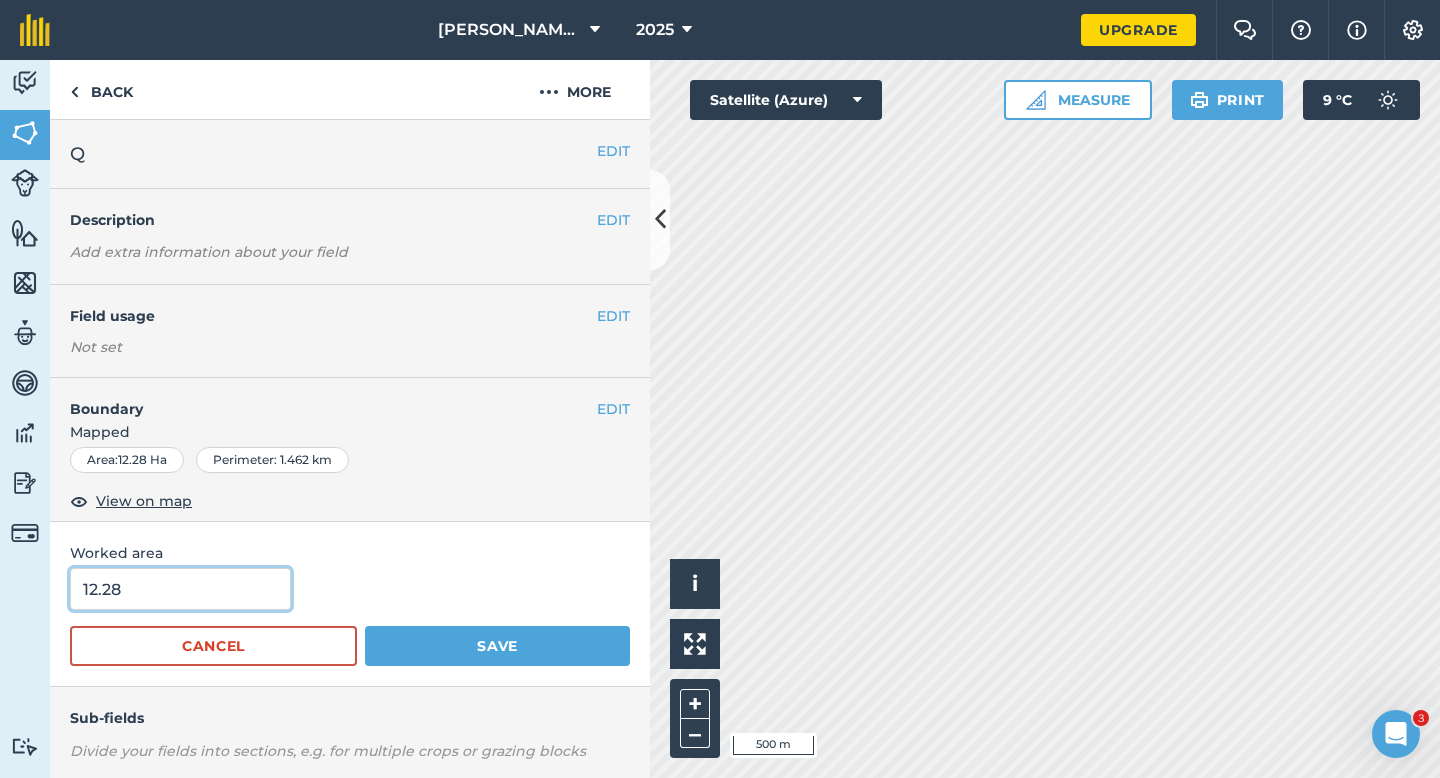click on "12.28" at bounding box center [180, 589] 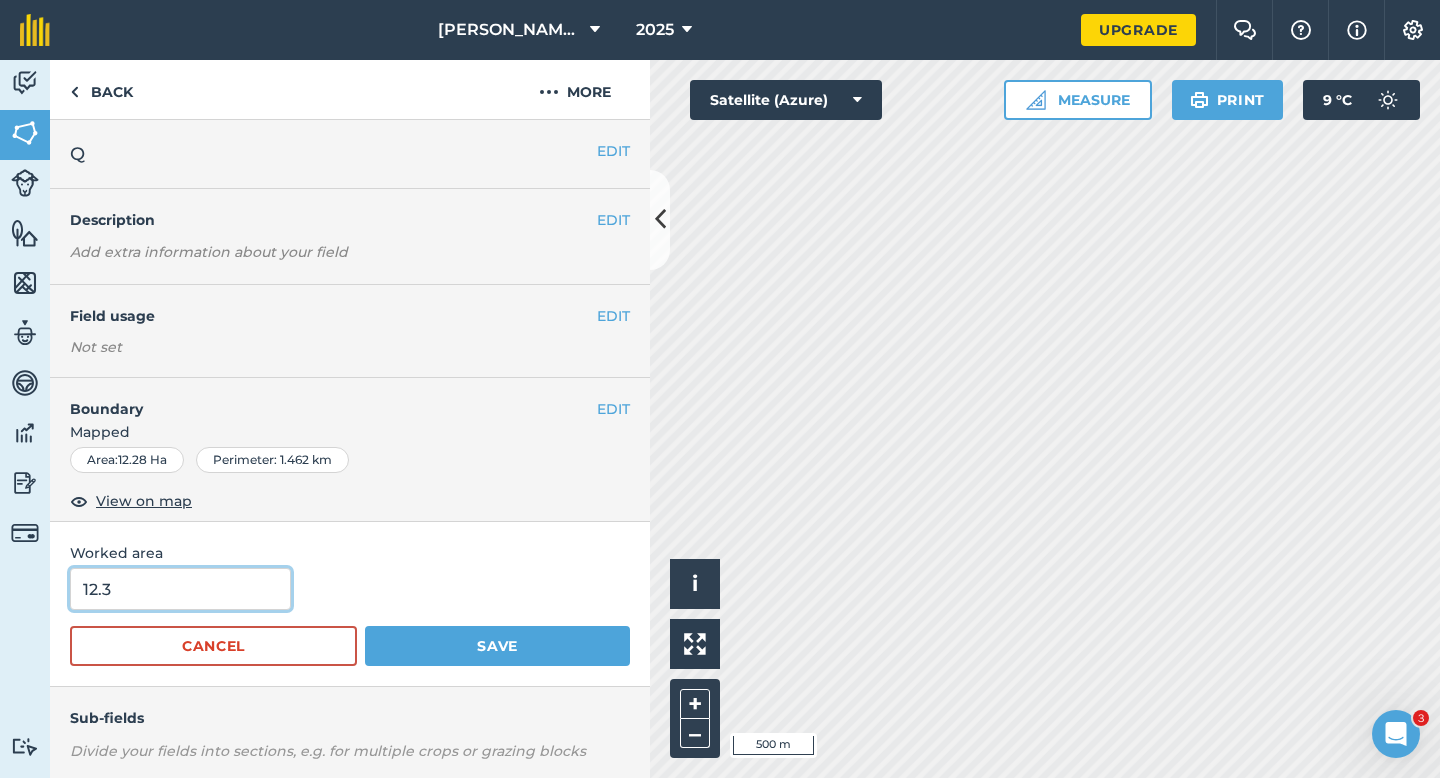 type on "12.3" 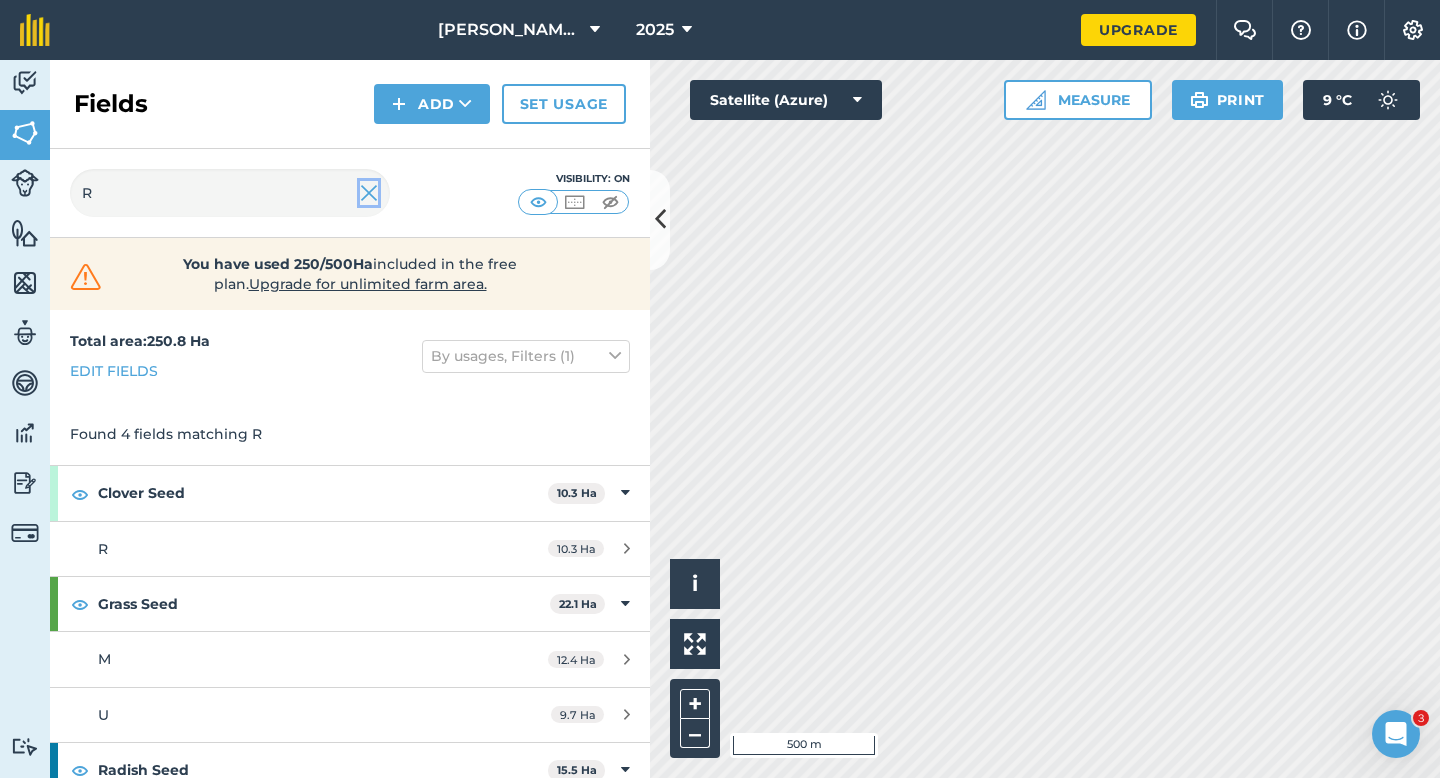 click at bounding box center [369, 193] 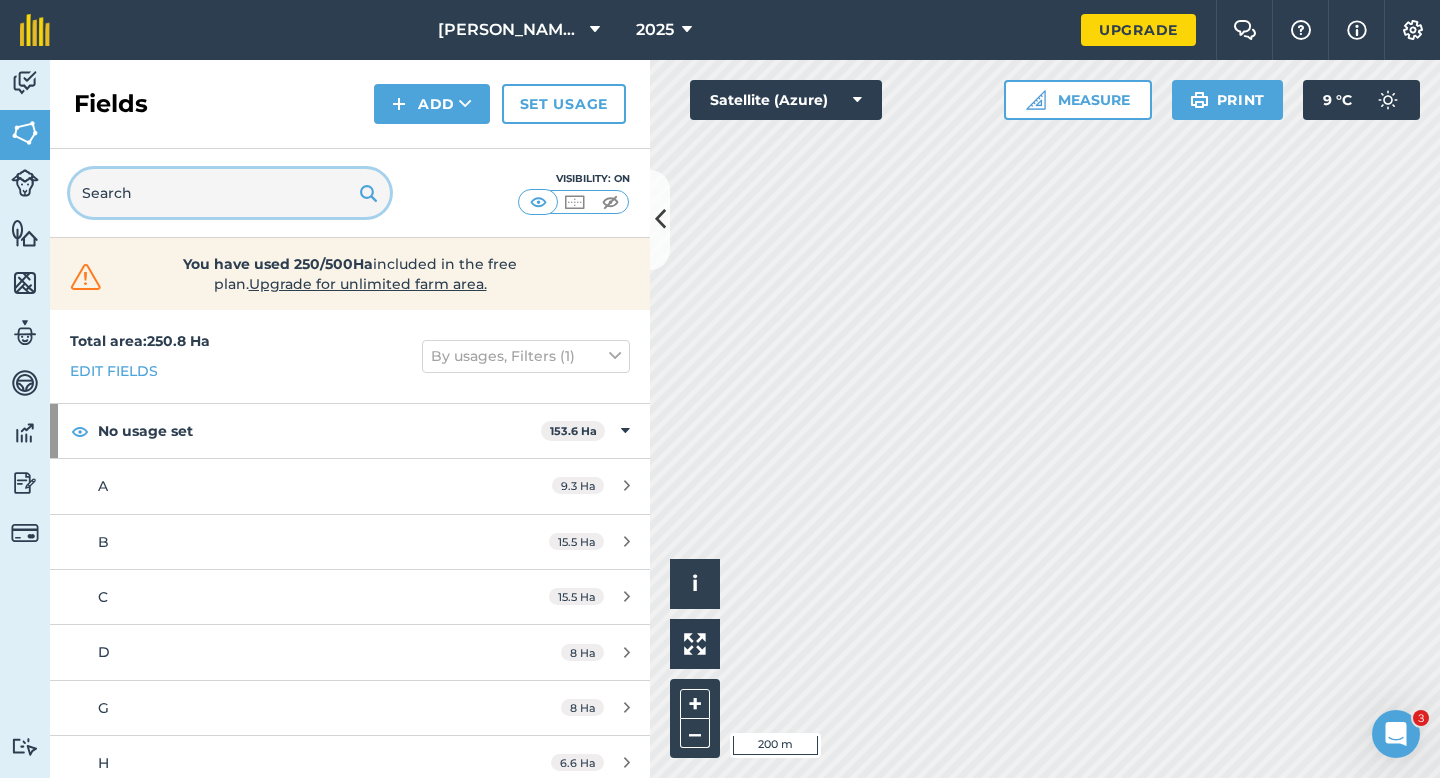 click at bounding box center (230, 193) 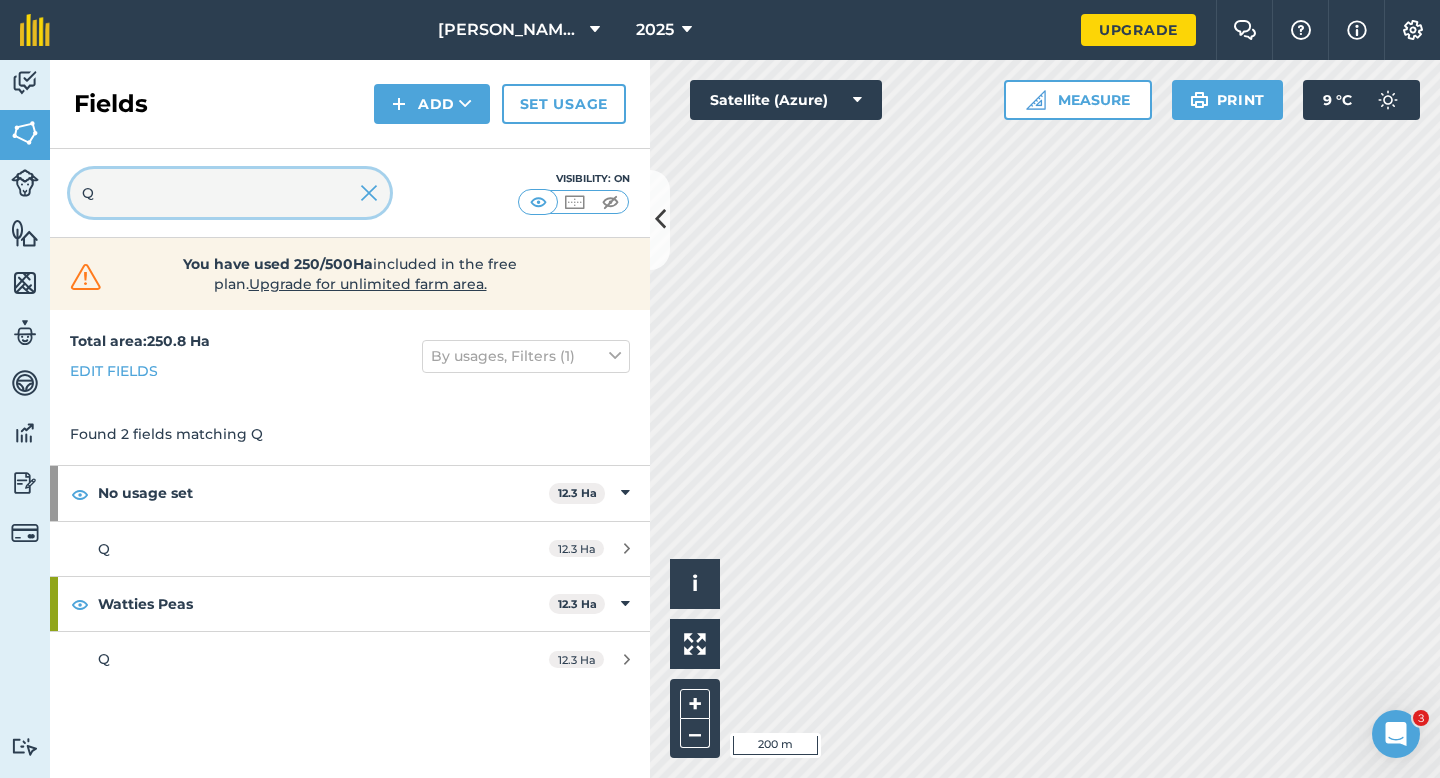 type on "Q" 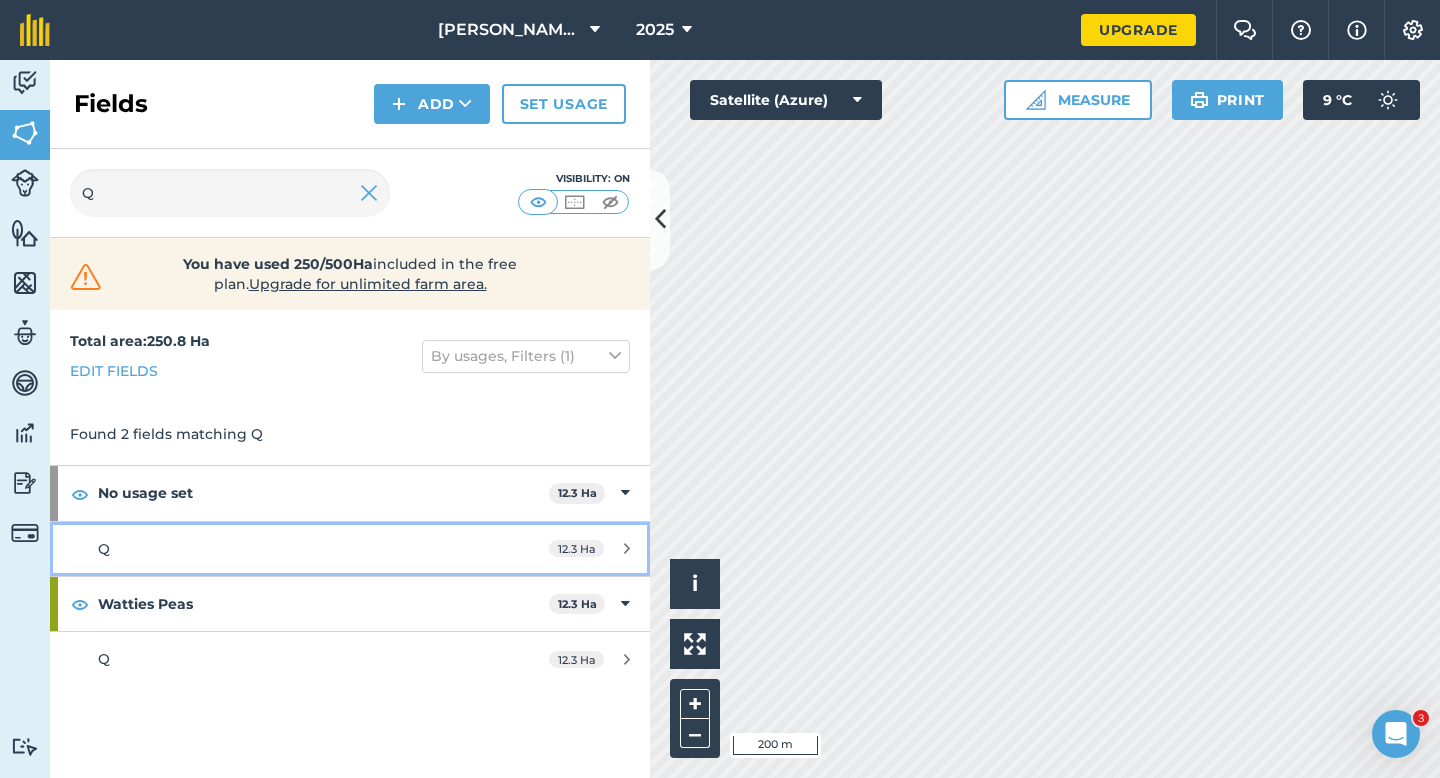 click on "Q" at bounding box center [286, 549] 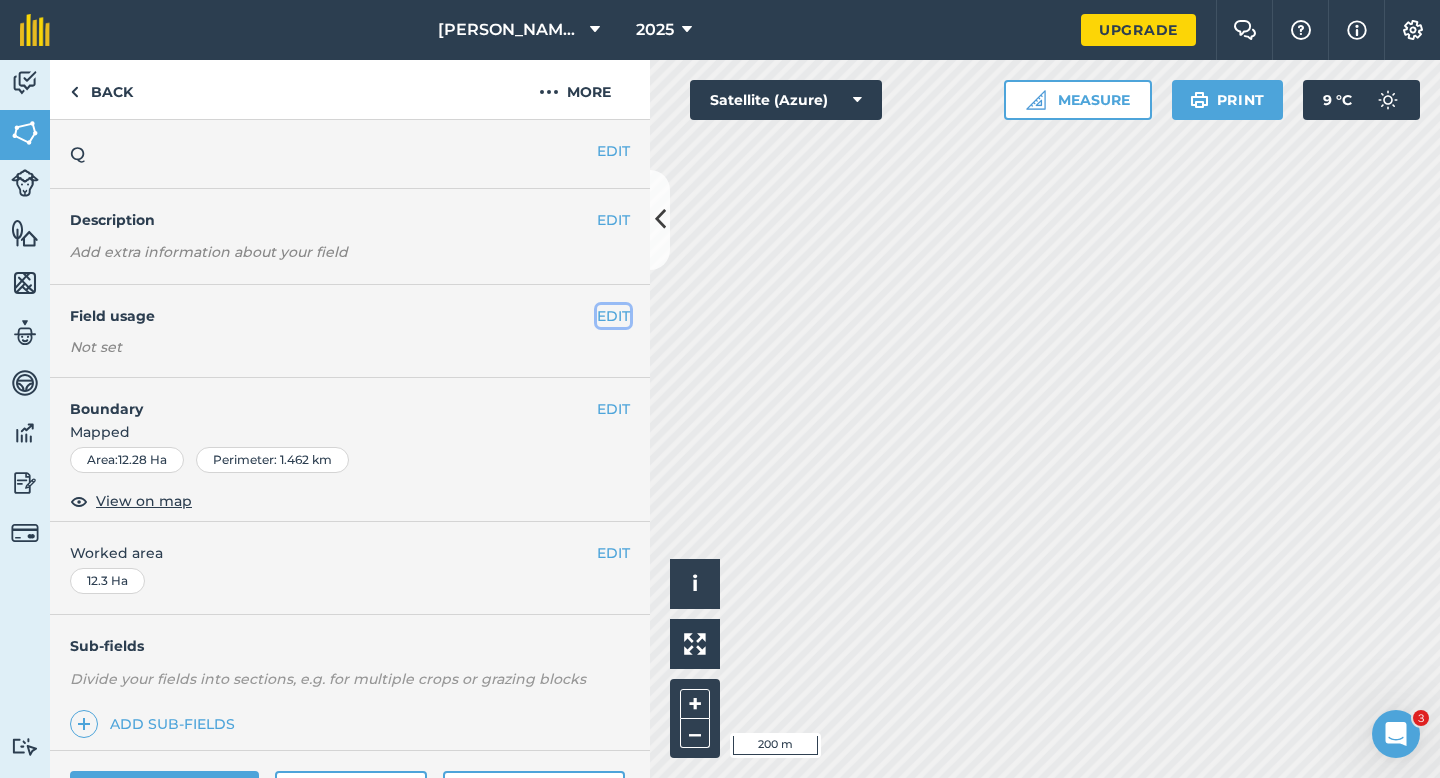 click on "EDIT" at bounding box center [613, 316] 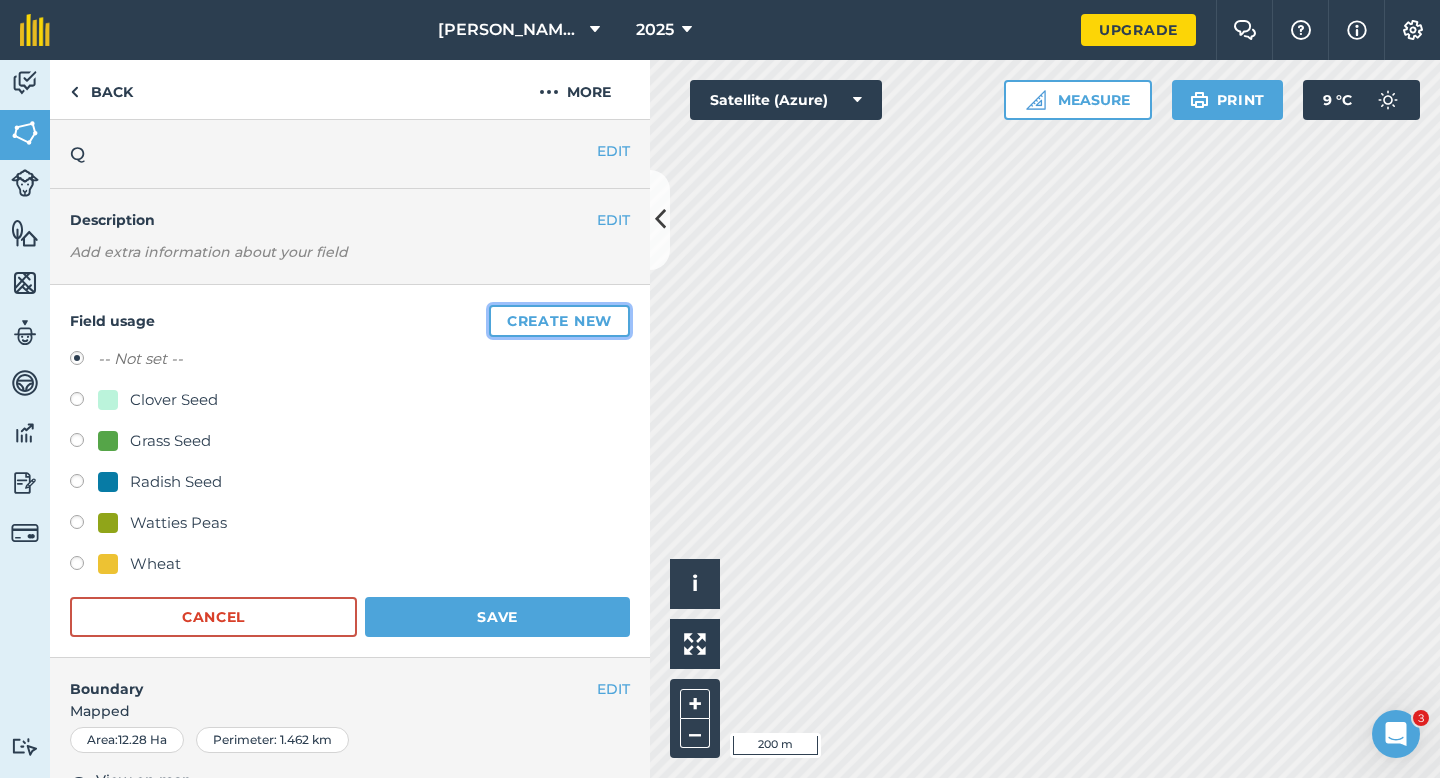 click on "Create new" at bounding box center (559, 321) 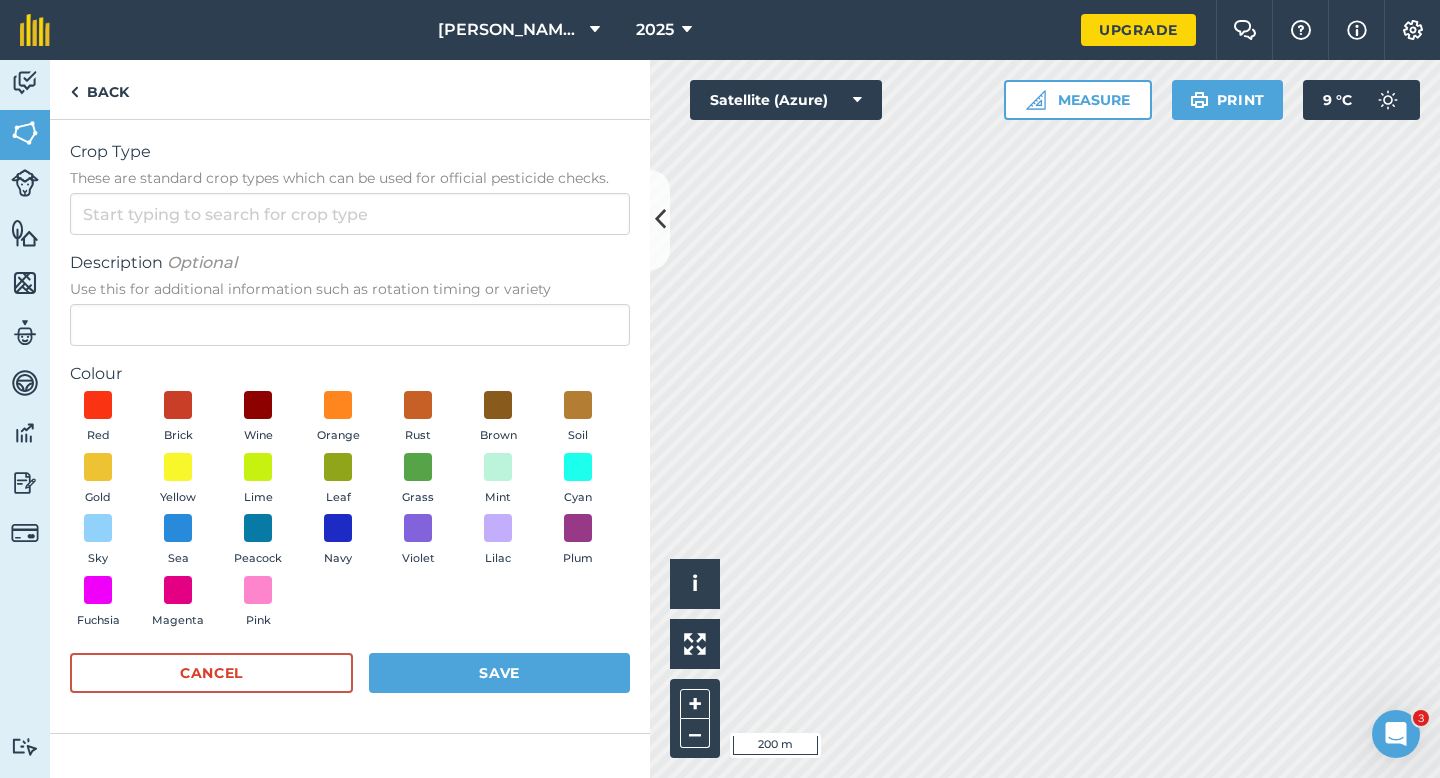 click on "These are standard crop types which can be used for official pesticide checks." at bounding box center [350, 178] 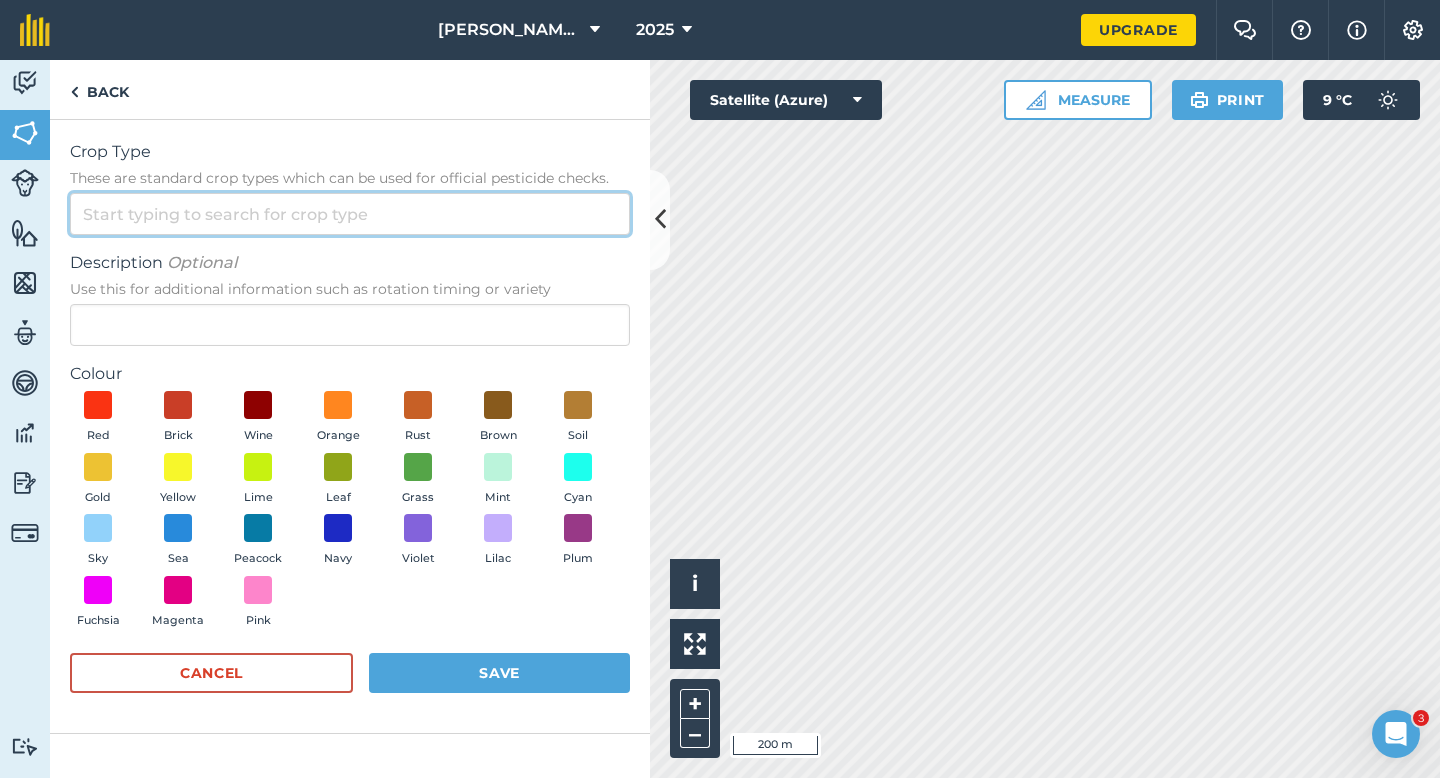 click on "Crop Type These are standard crop types which can be used for official pesticide checks." at bounding box center (350, 214) 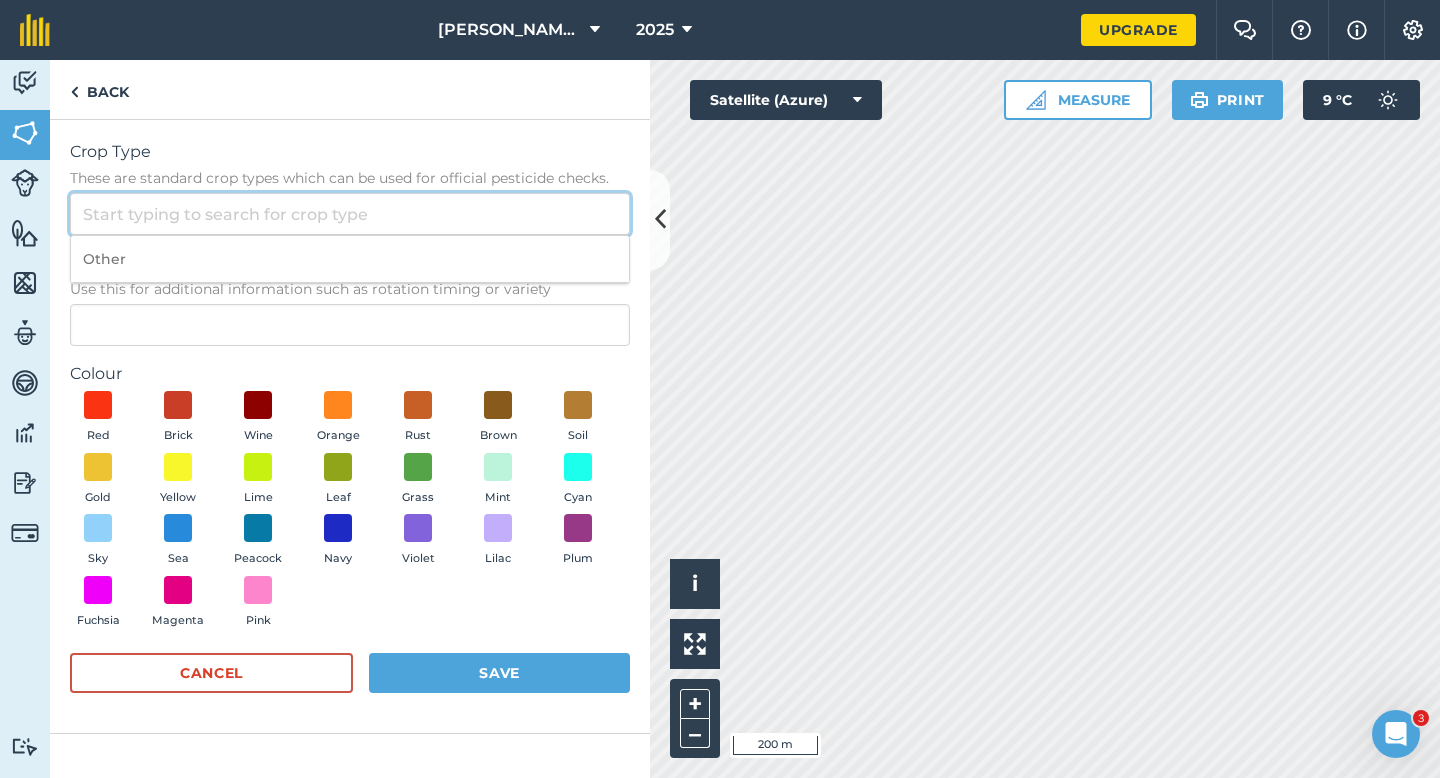 click on "Crop Type These are standard crop types which can be used for official pesticide checks." at bounding box center [350, 214] 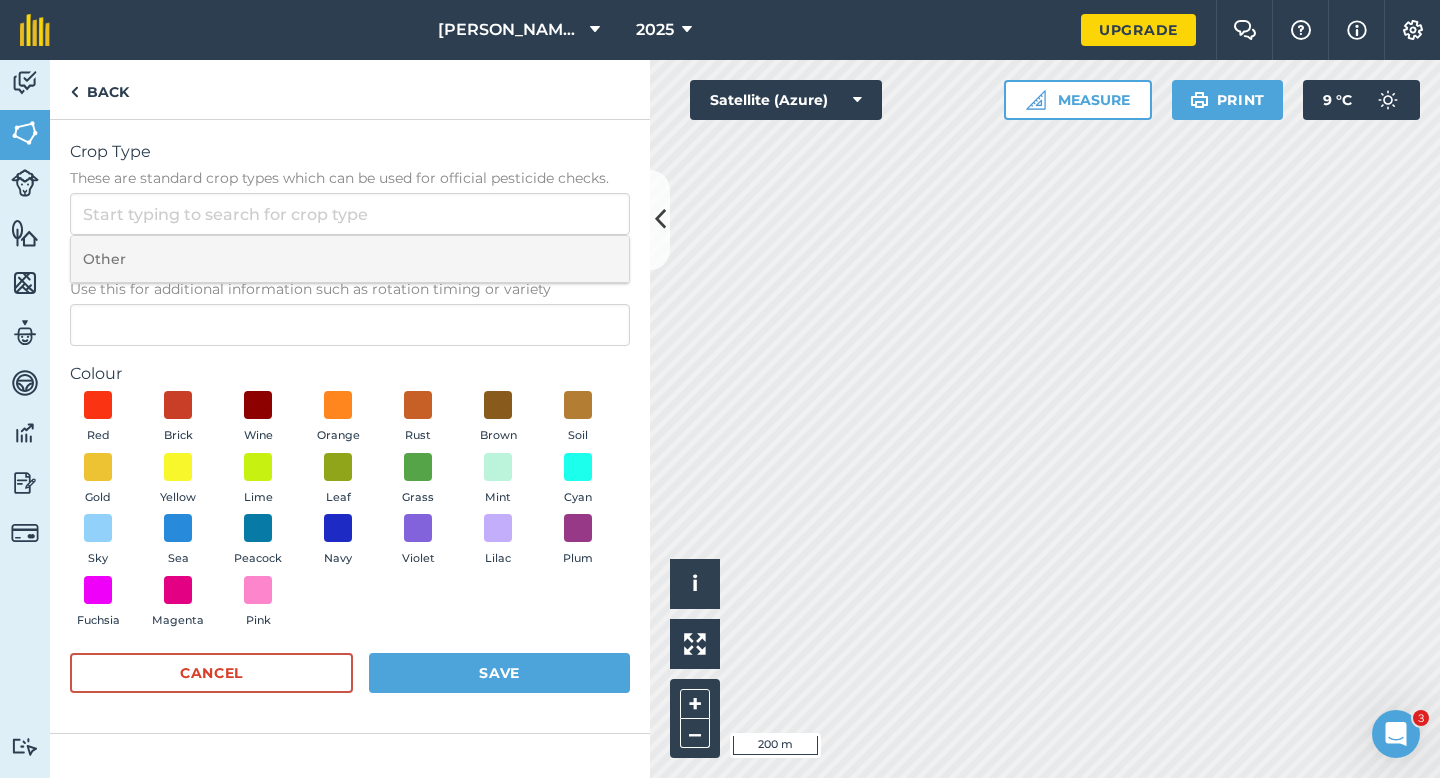 click on "Other" at bounding box center [350, 259] 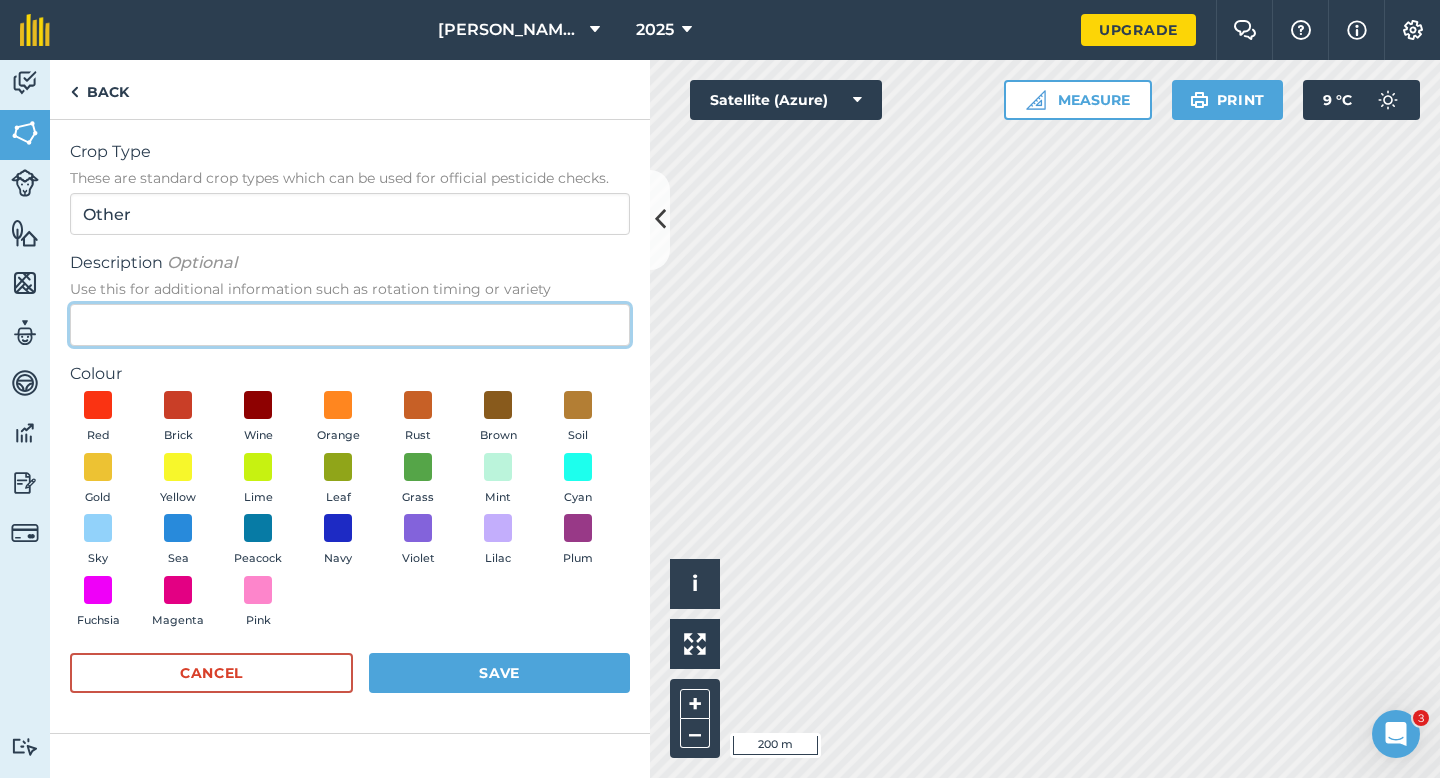 click on "Description   Optional Use this for additional information such as rotation timing or variety" at bounding box center (350, 325) 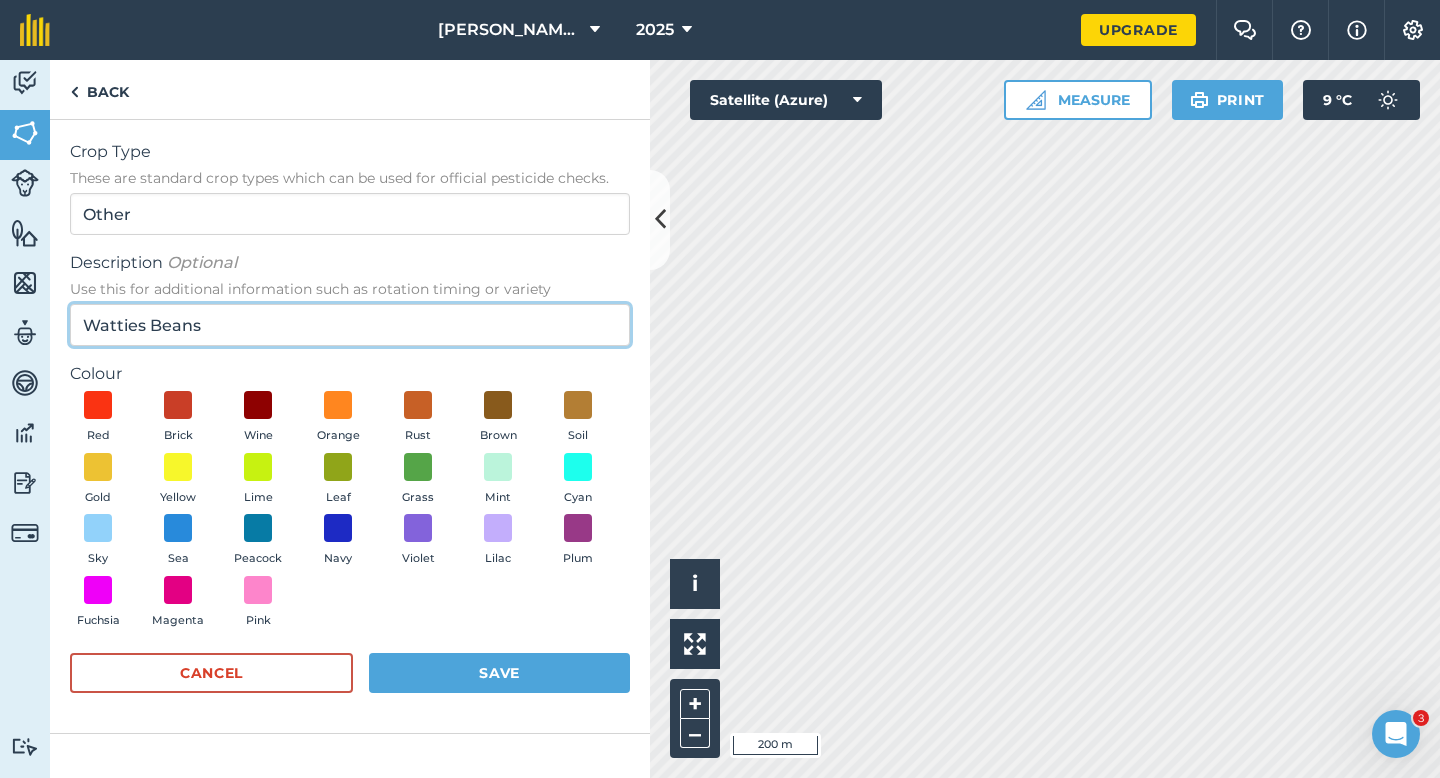 type on "Watties Beans" 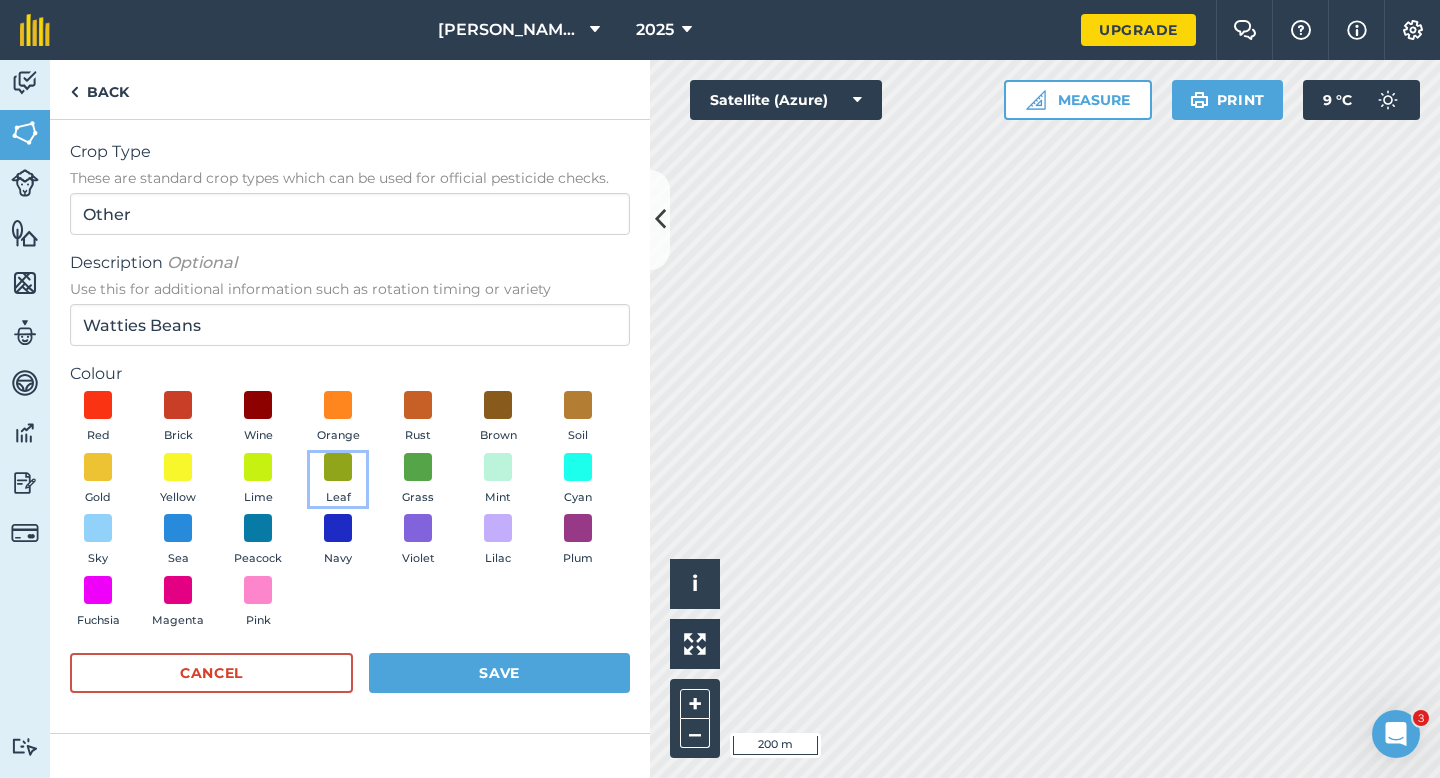 click on "Leaf" at bounding box center [338, 480] 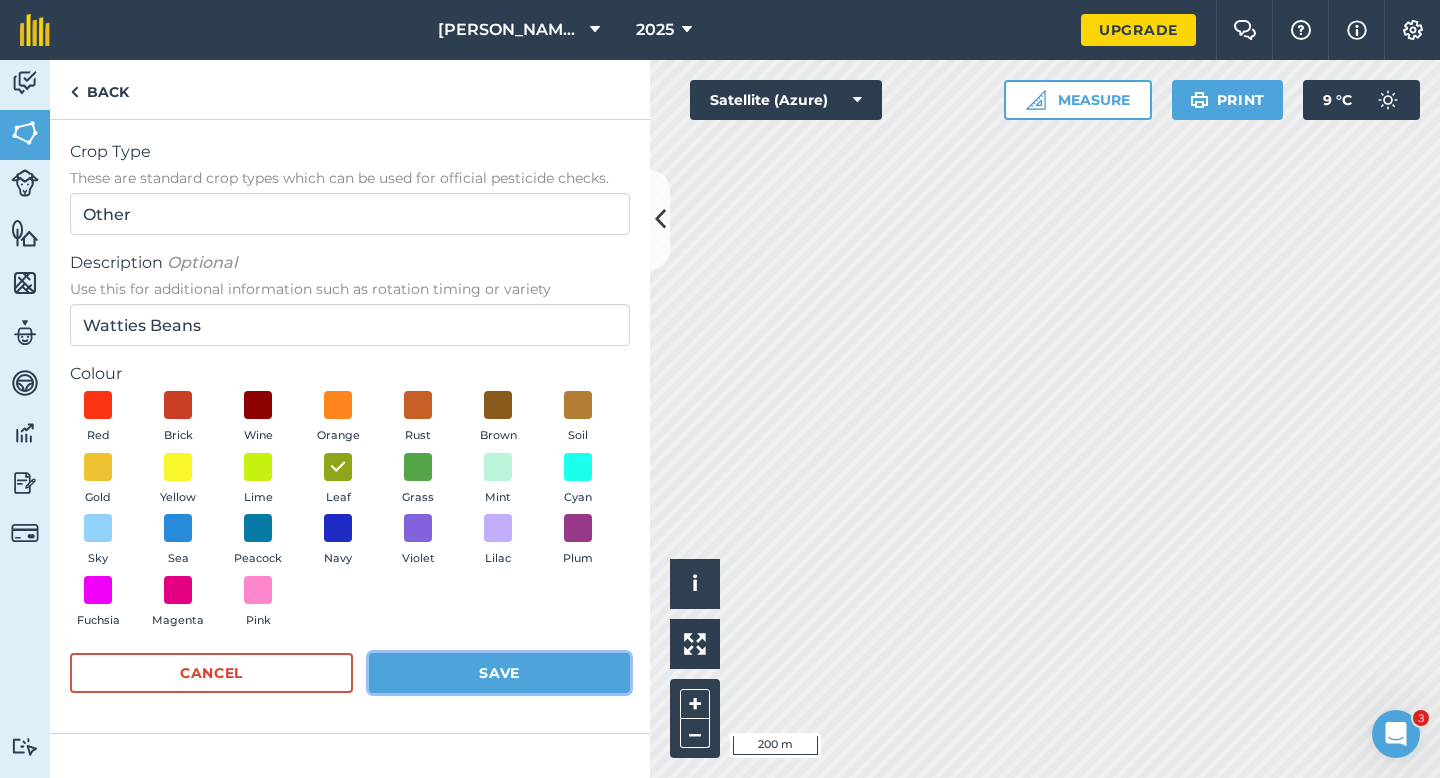 click on "Save" at bounding box center (499, 673) 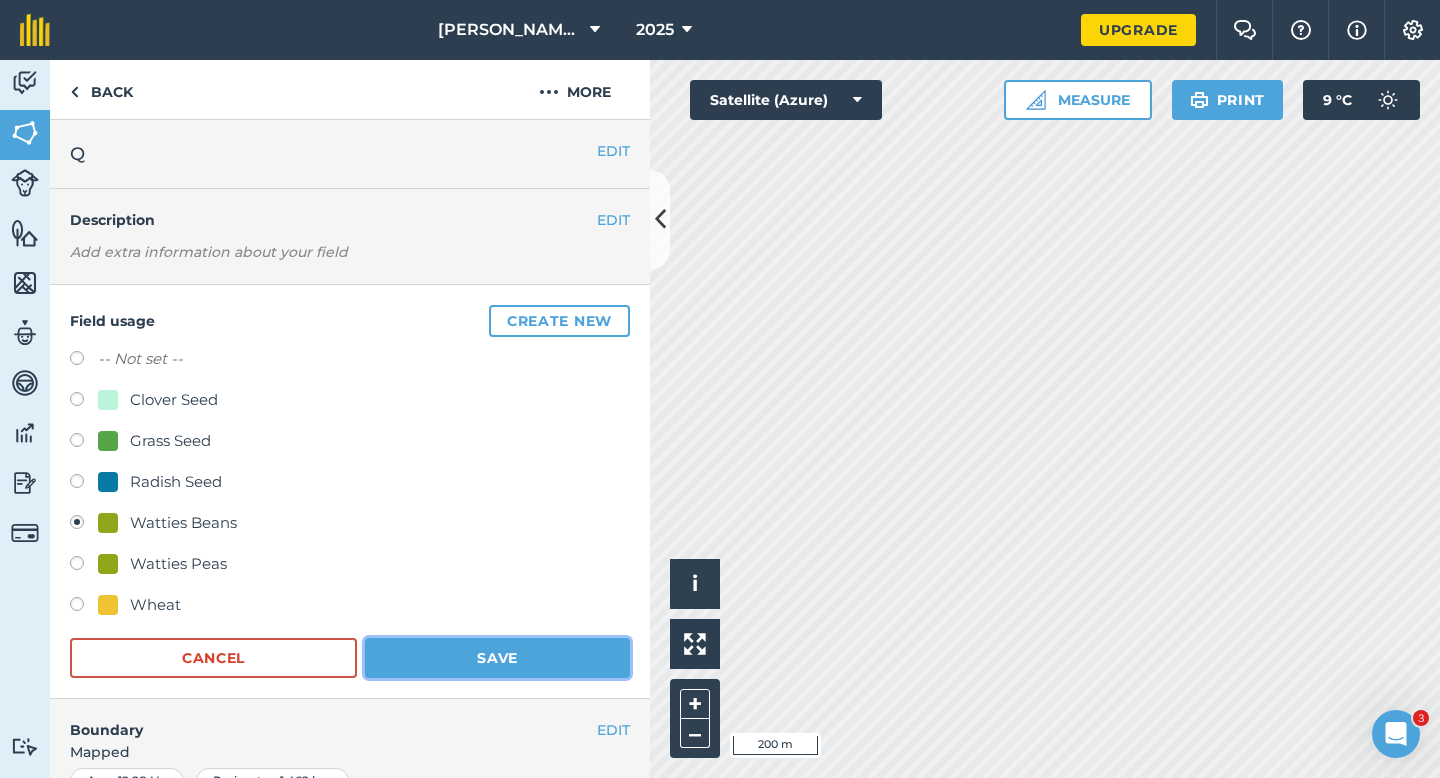 click on "Save" at bounding box center [497, 658] 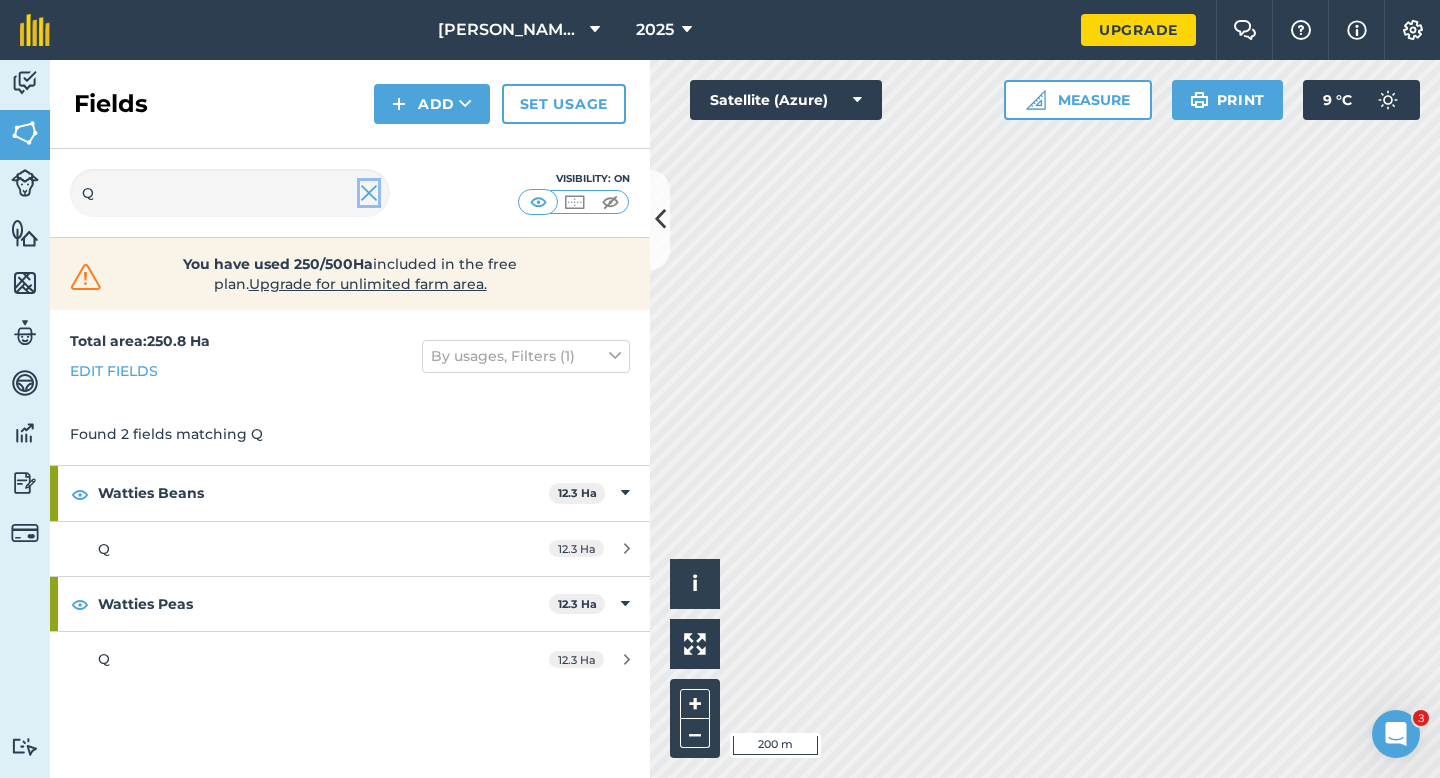 click at bounding box center [369, 193] 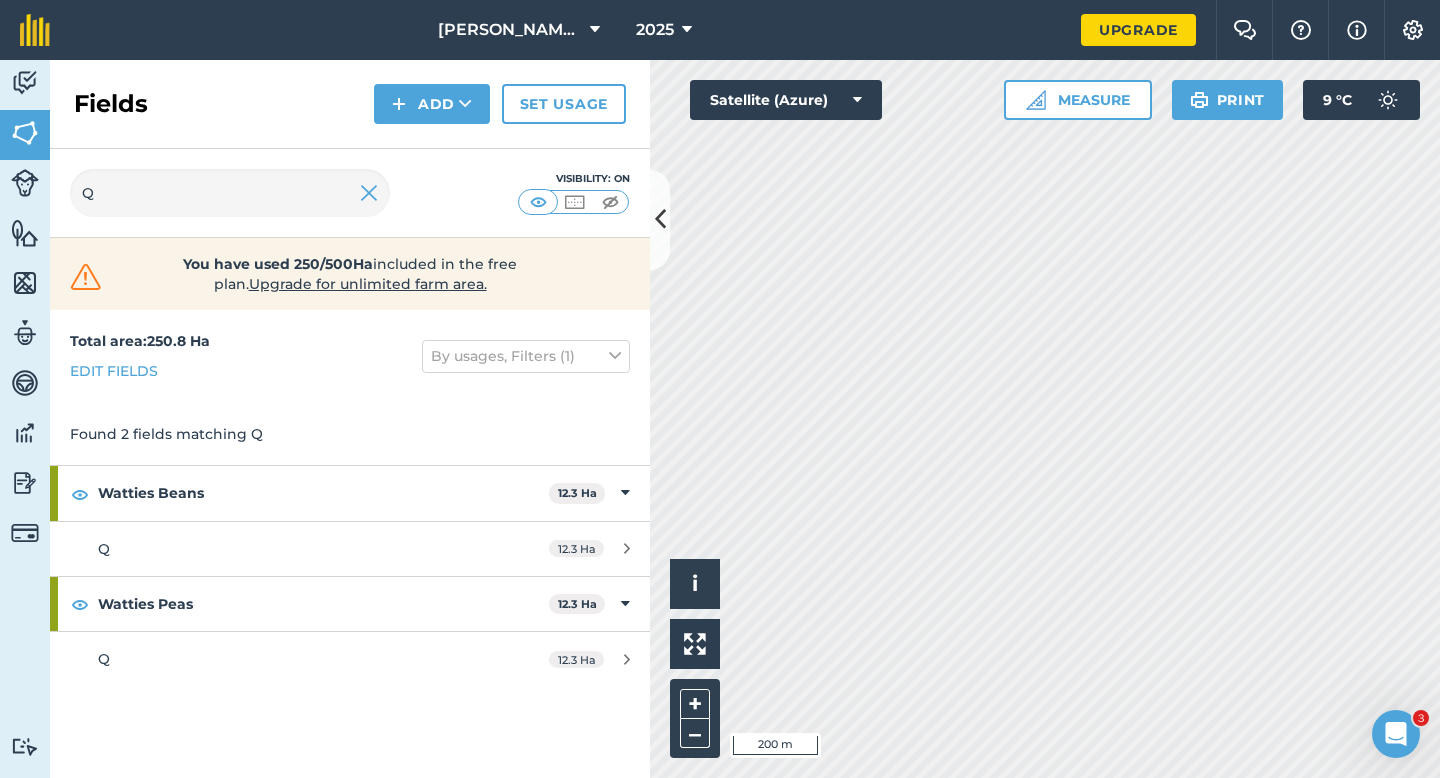 type 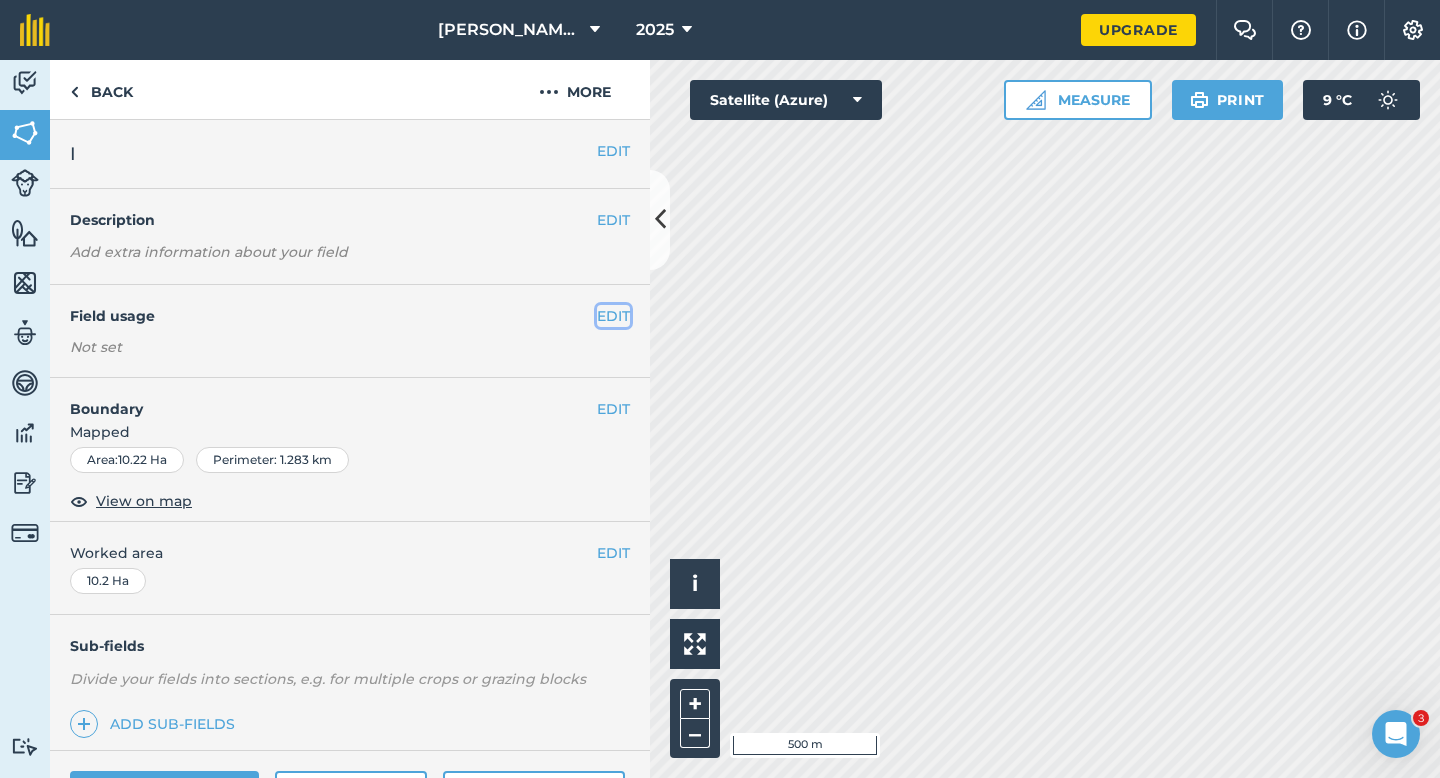click on "EDIT" at bounding box center [613, 316] 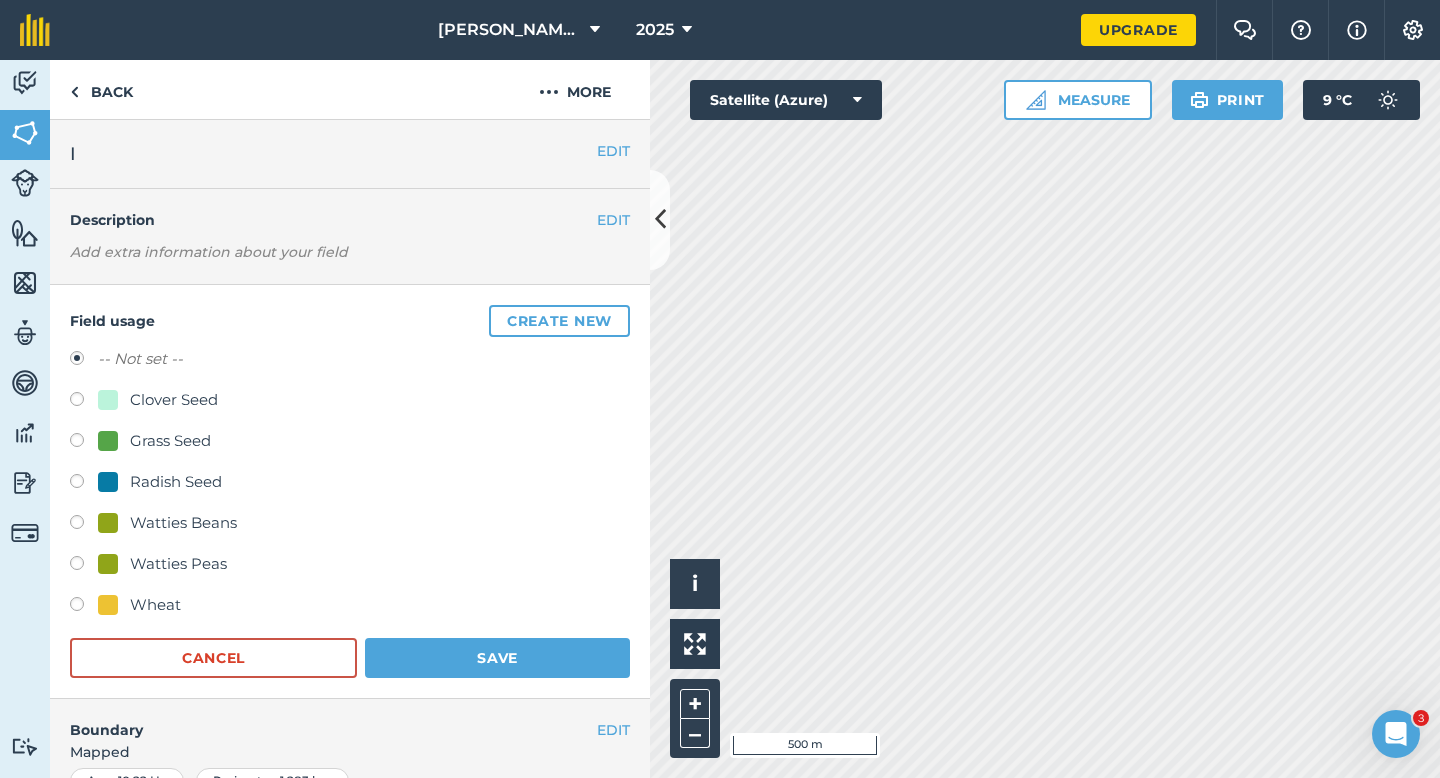 click on "Watties Peas" at bounding box center (178, 564) 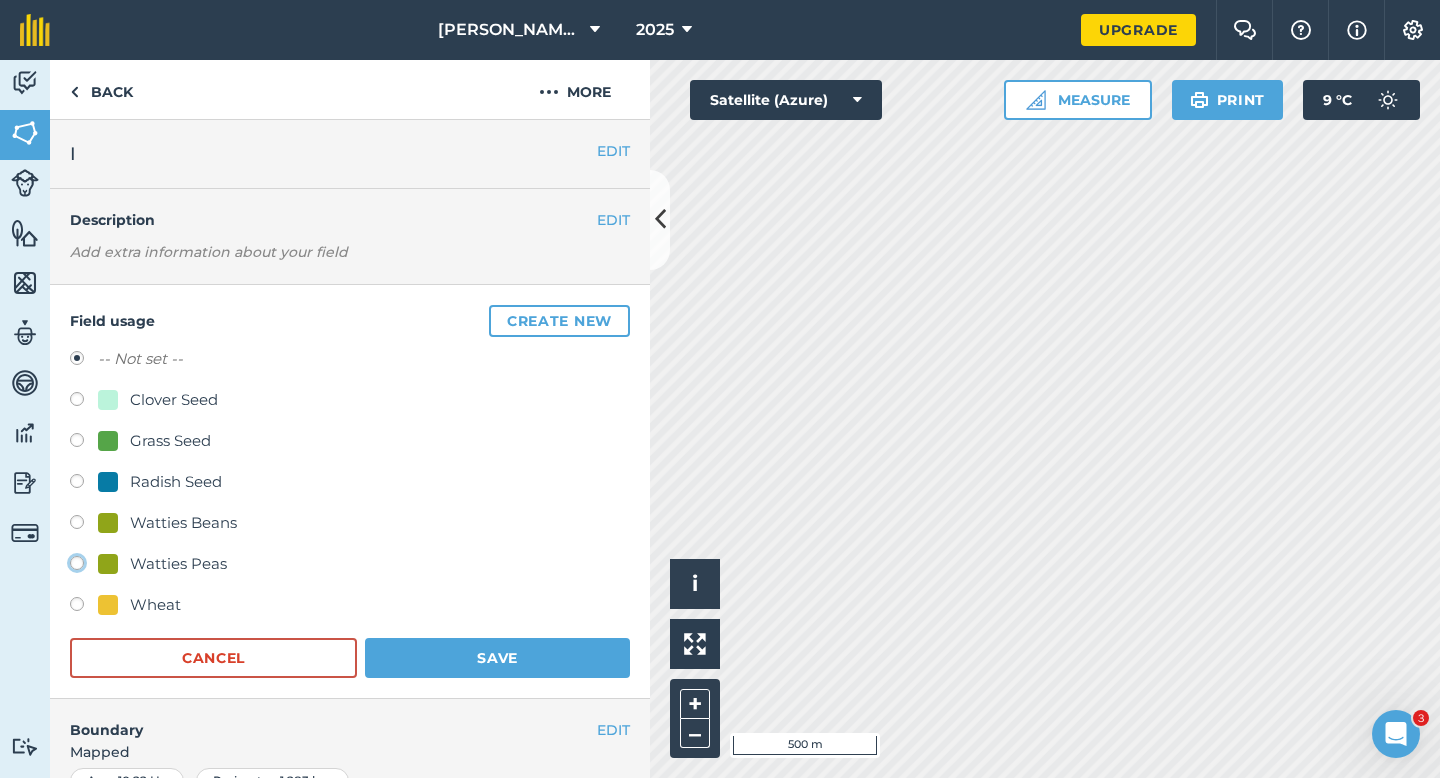click on "Watties Peas" at bounding box center [-9923, 562] 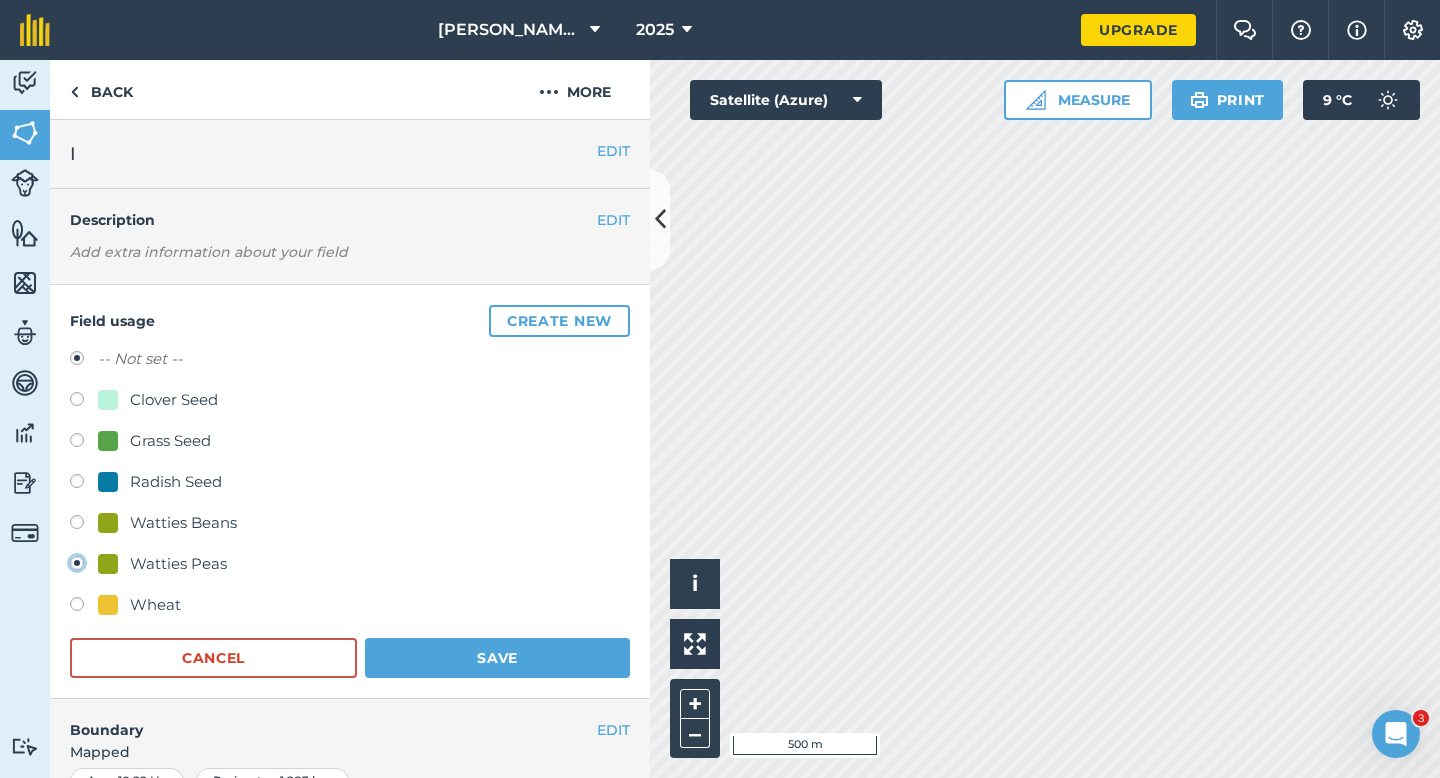 radio on "true" 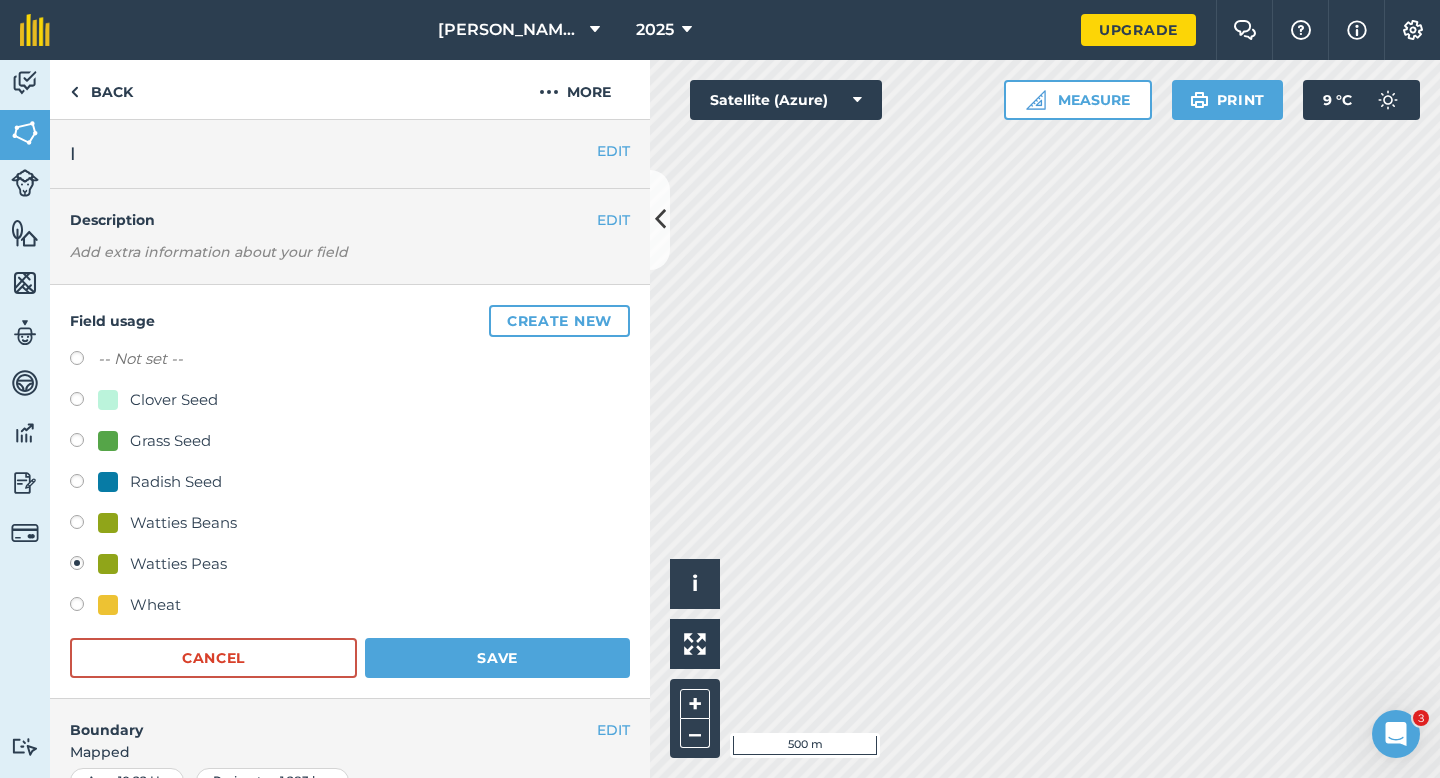 click on "Boundary" at bounding box center (323, 720) 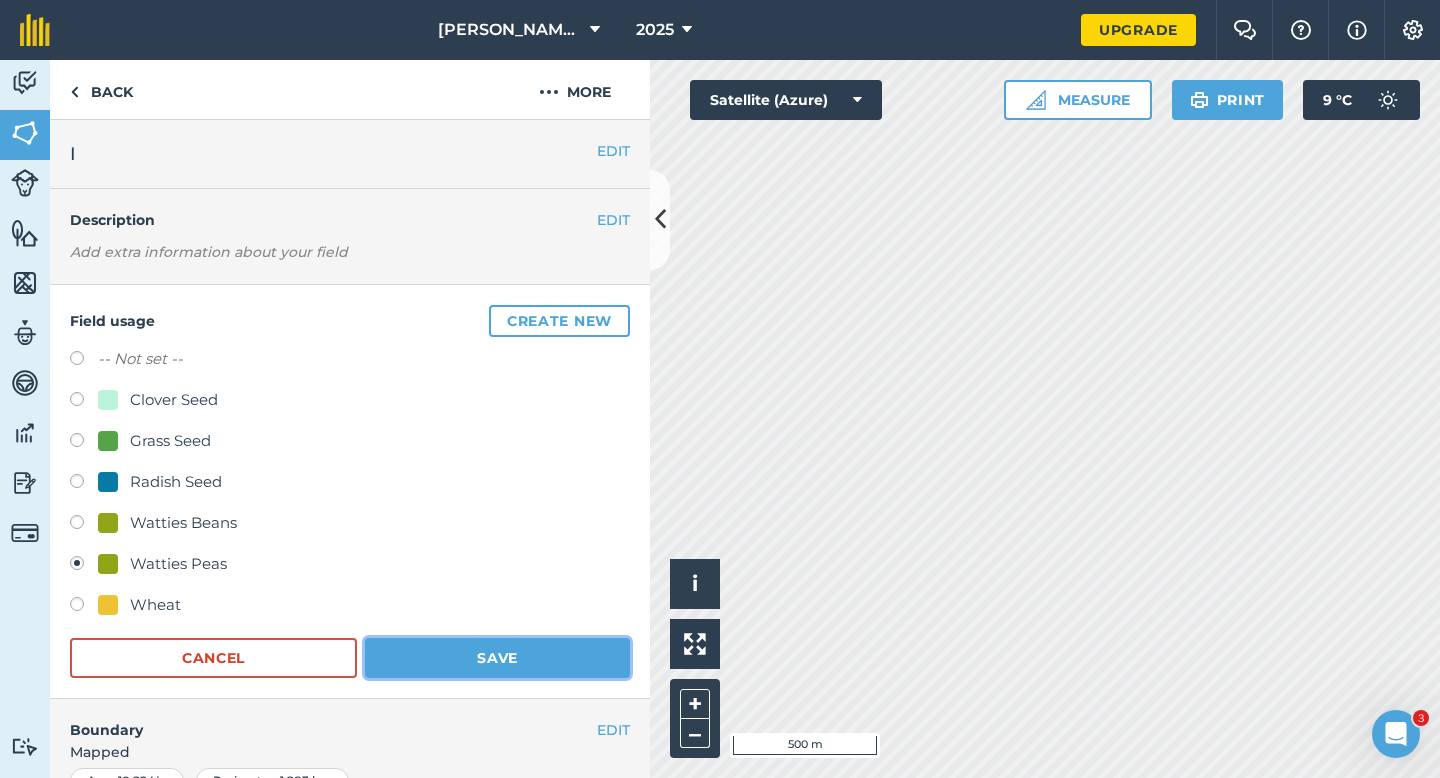 click on "Save" at bounding box center (497, 658) 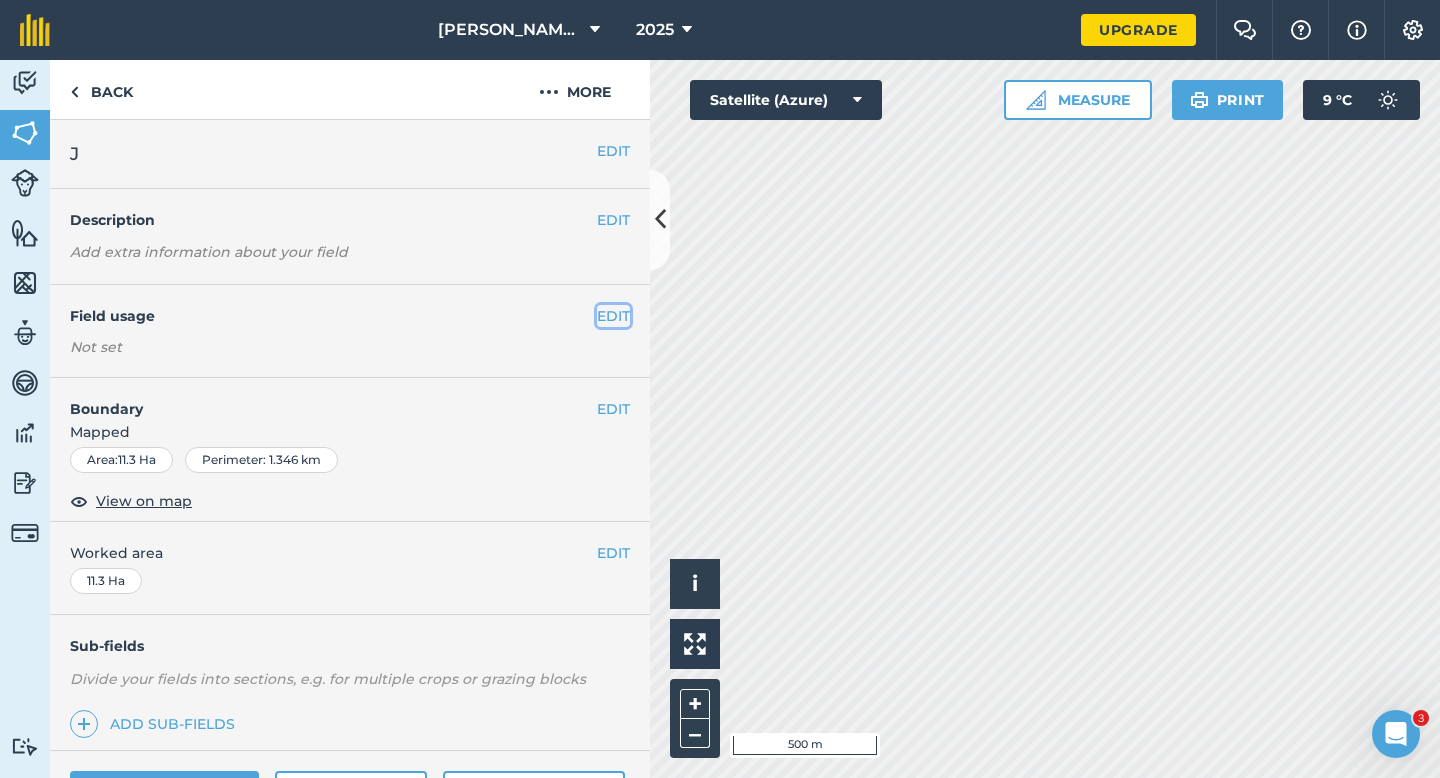 click on "EDIT" at bounding box center (613, 316) 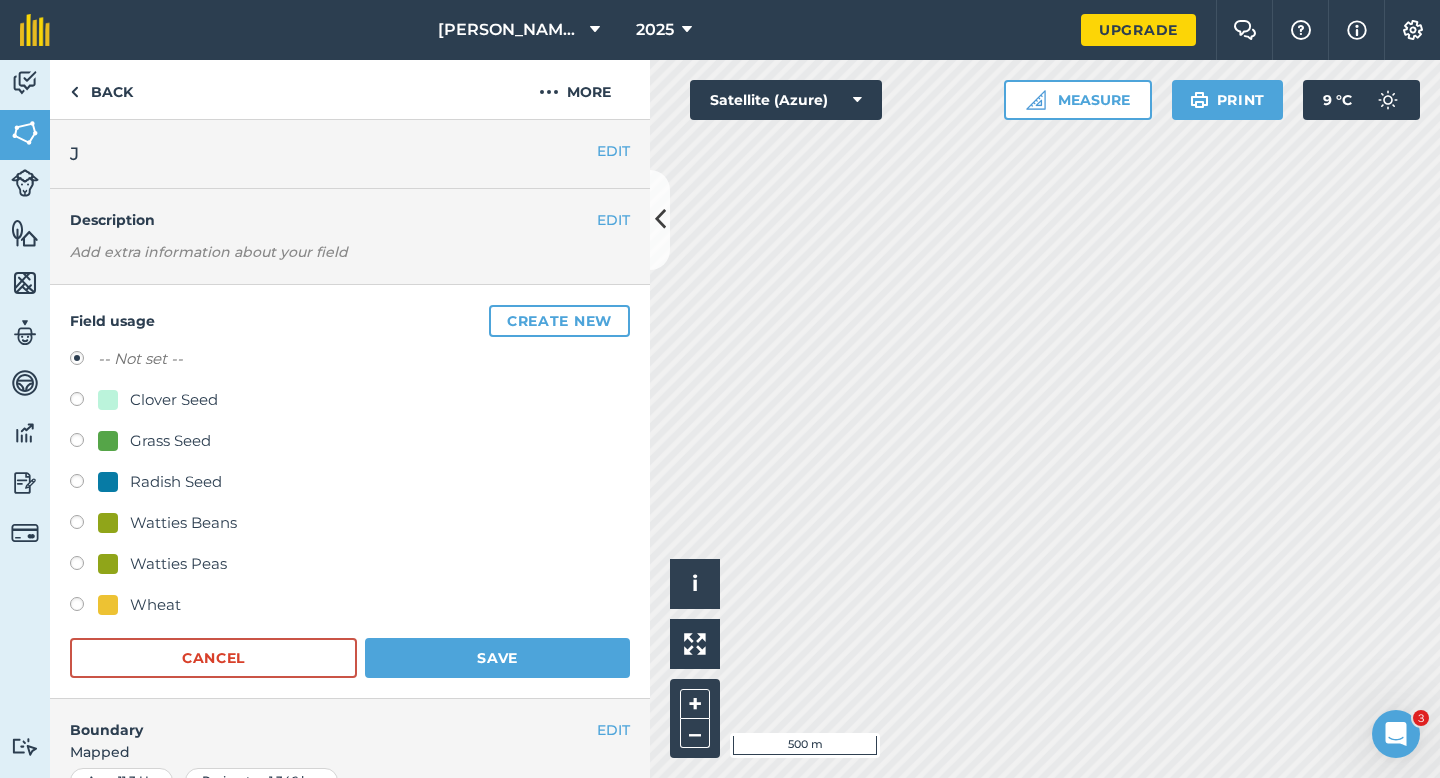click on "Watties Beans" at bounding box center [183, 523] 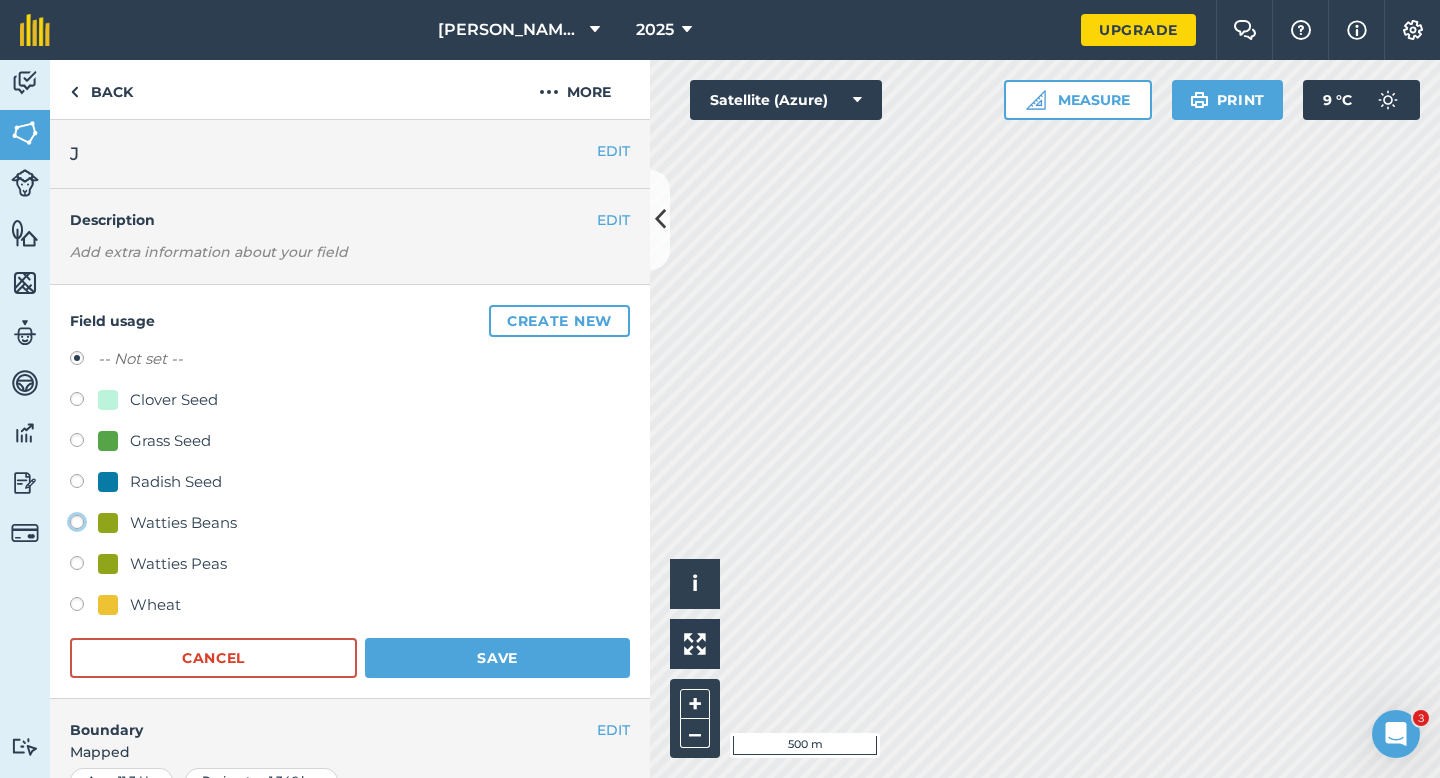 click on "Watties Beans" at bounding box center [-9923, 521] 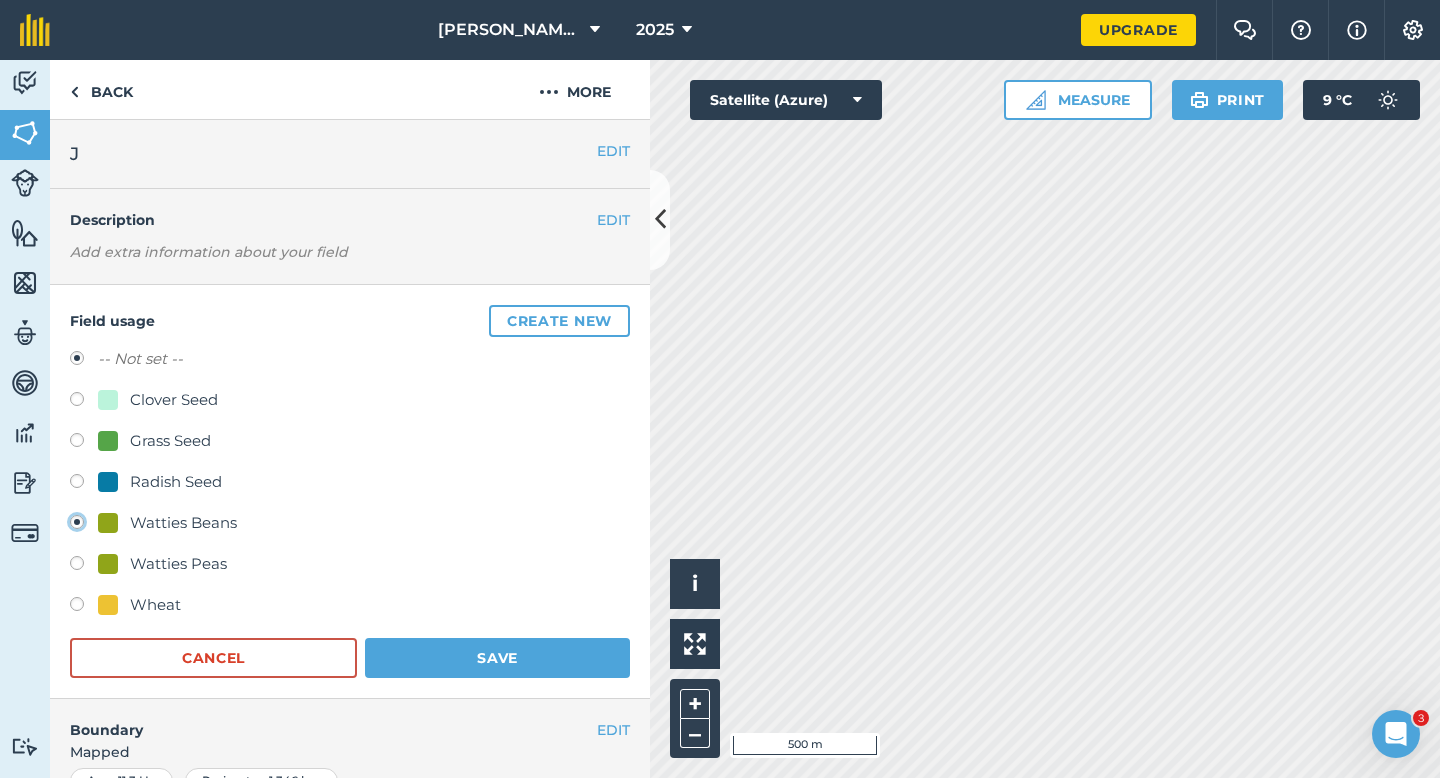 radio on "true" 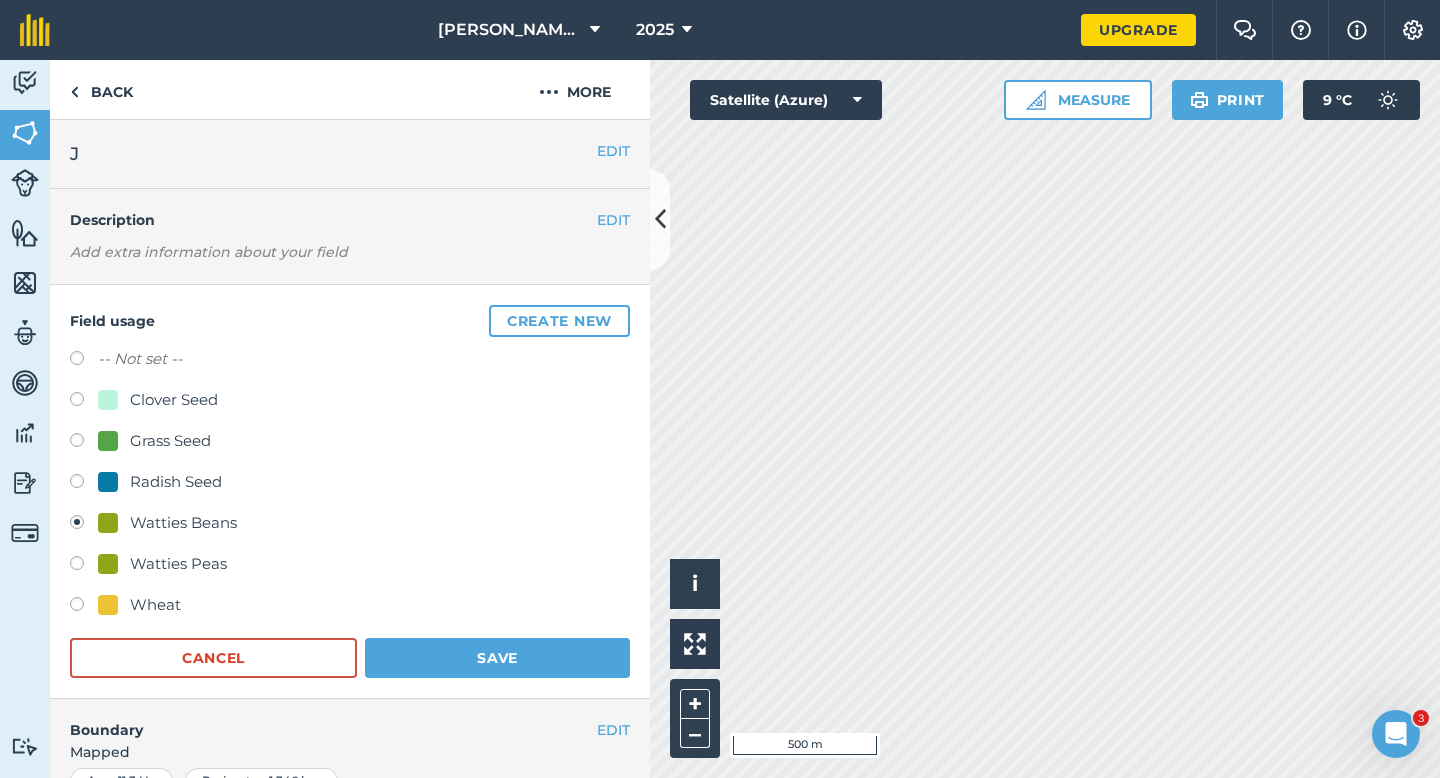 click on "Field usage   Create new -- Not set -- Clover Seed Grass Seed Radish Seed Watties Beans  Watties Peas Wheat Cancel Save" at bounding box center (350, 492) 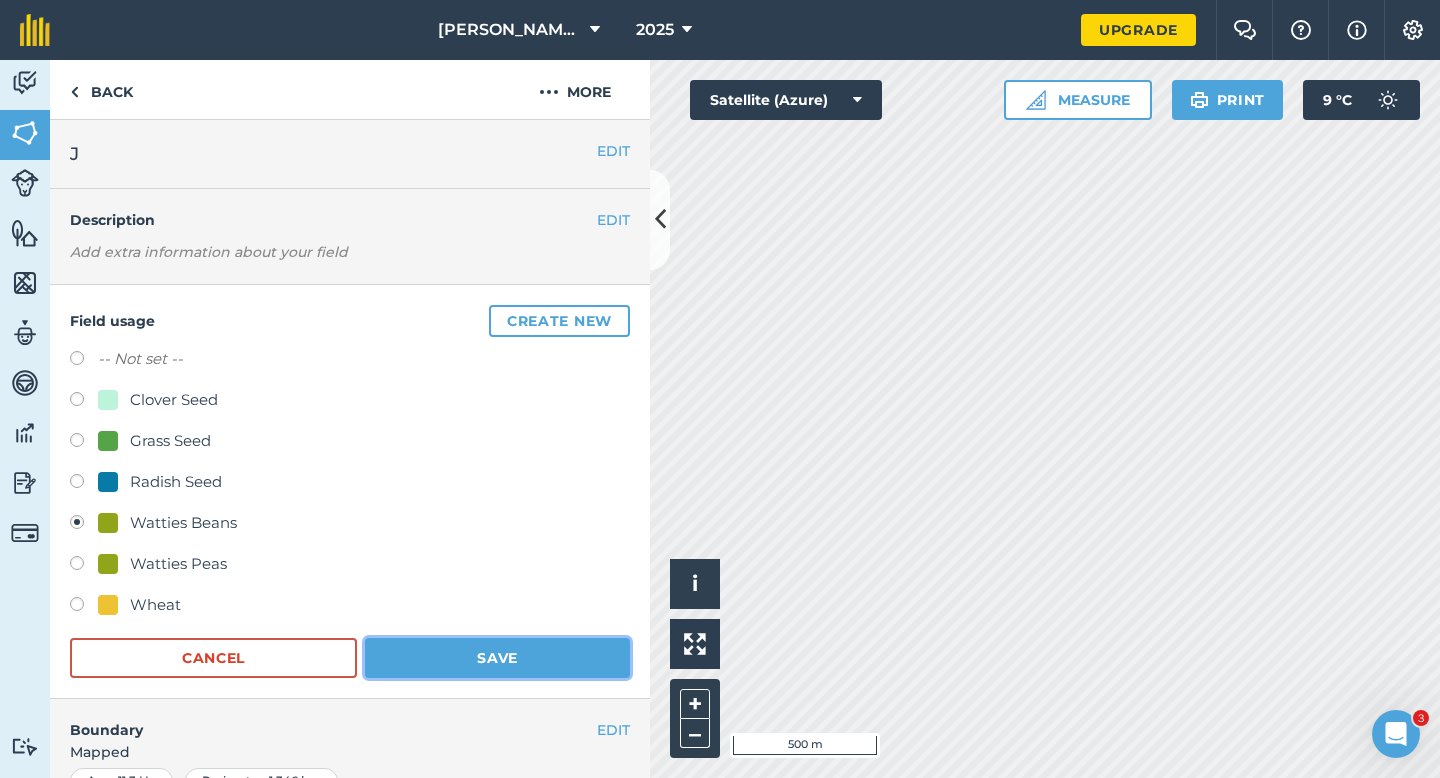 click on "Save" at bounding box center [497, 658] 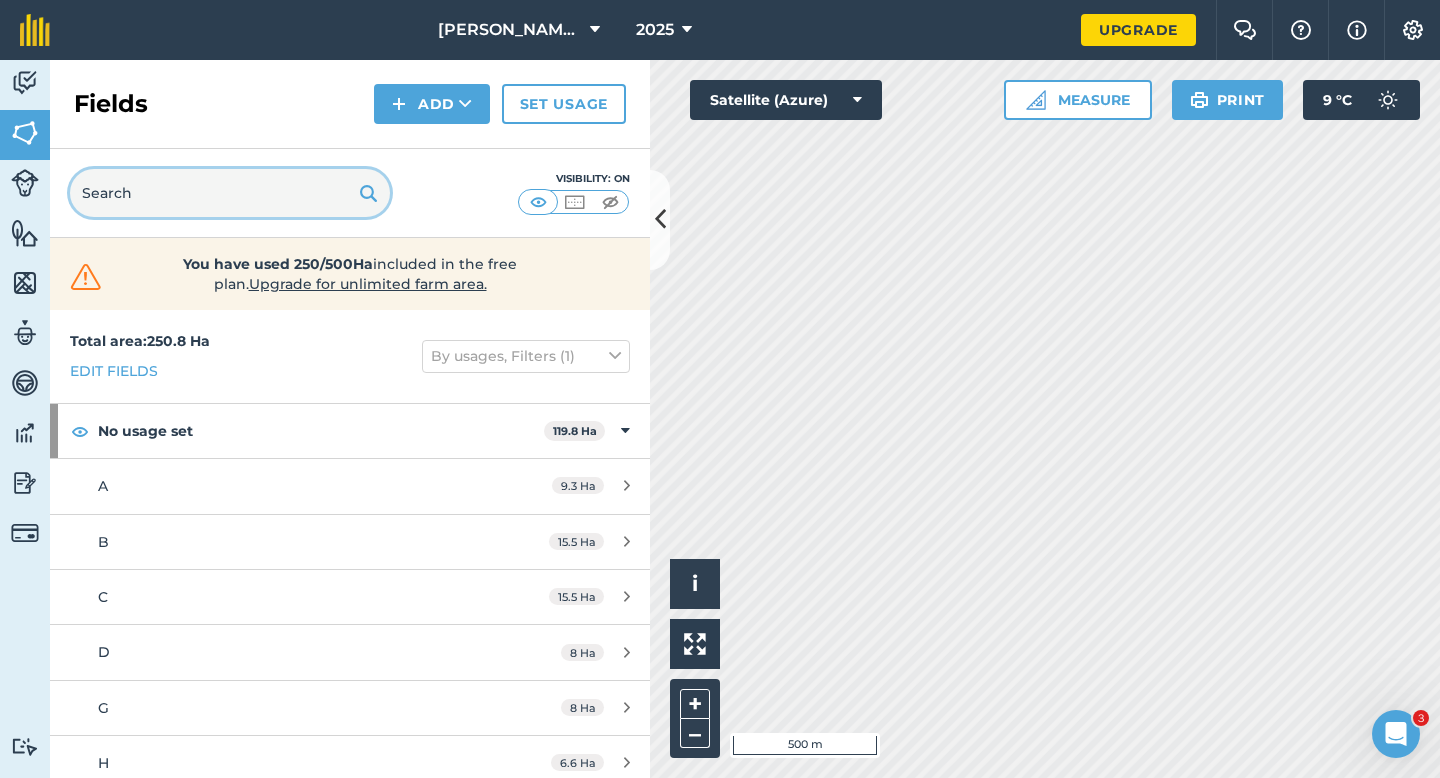 click at bounding box center (230, 193) 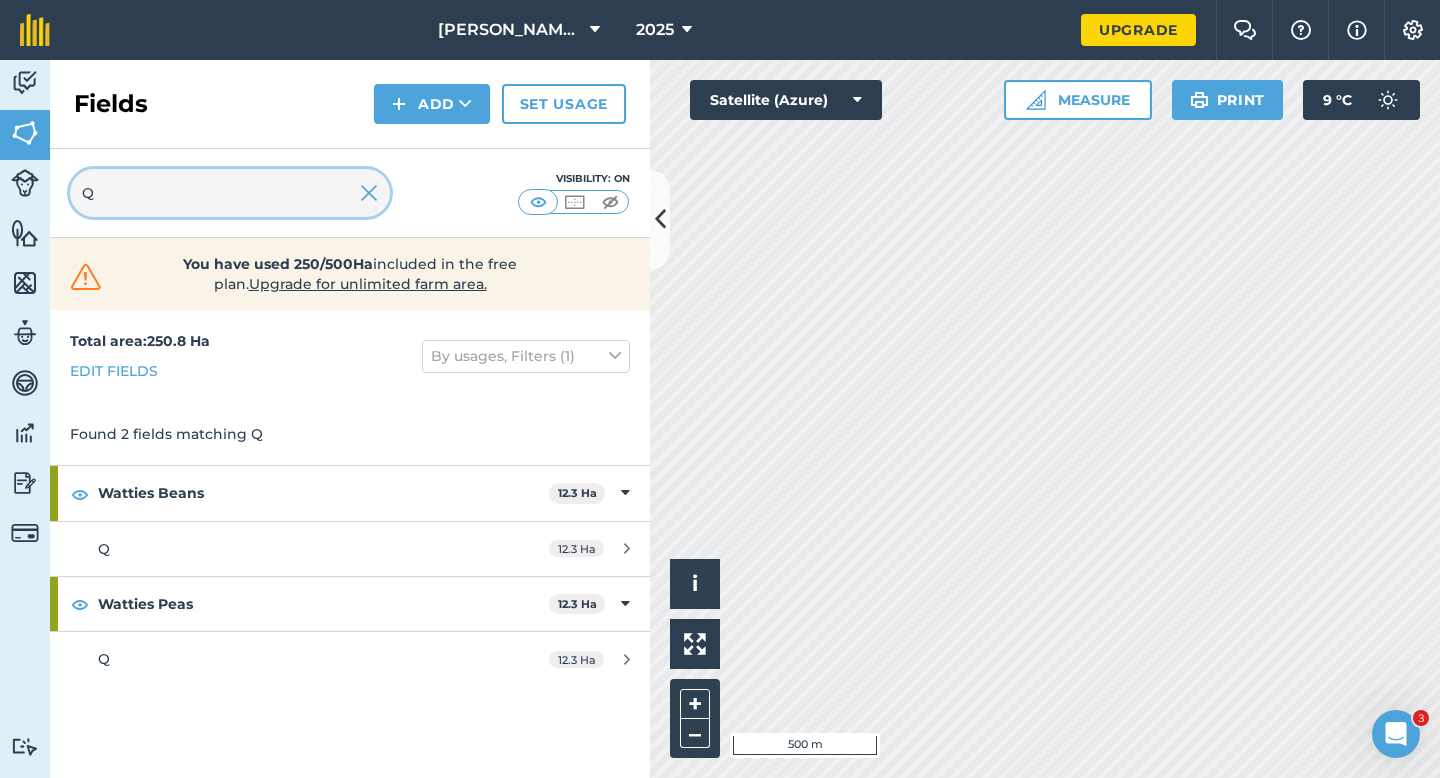 type on "Q" 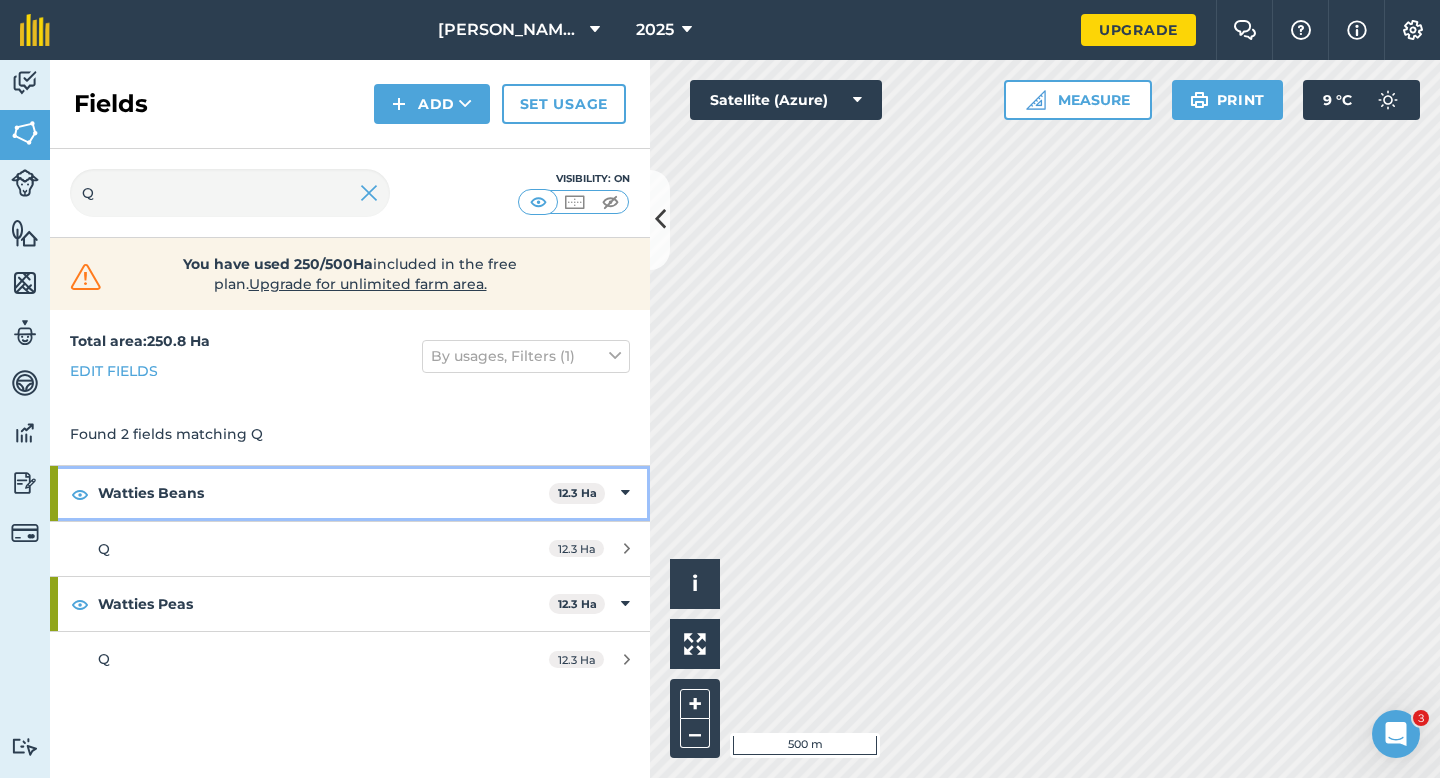 click on "Watties Beans" at bounding box center [323, 493] 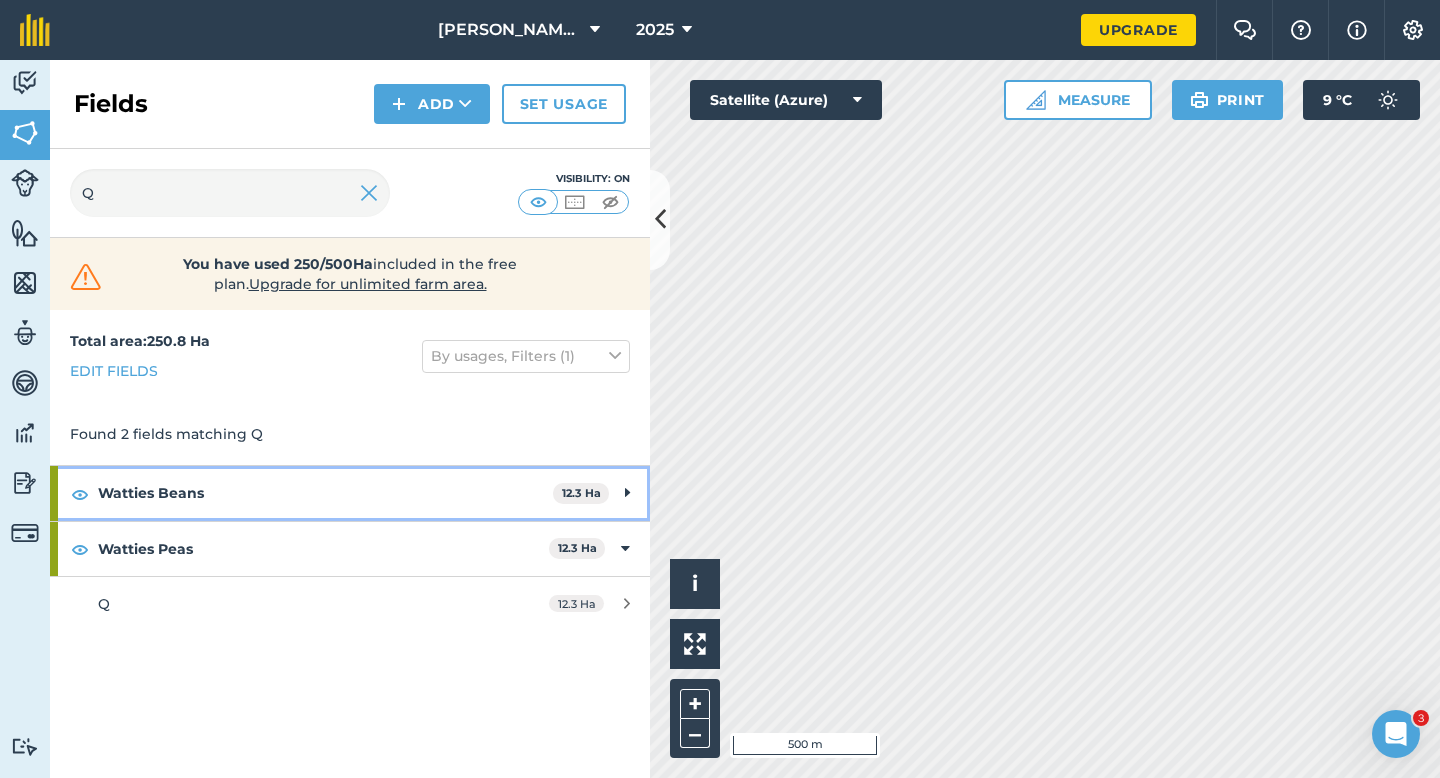 click on "Watties Beans" at bounding box center [325, 493] 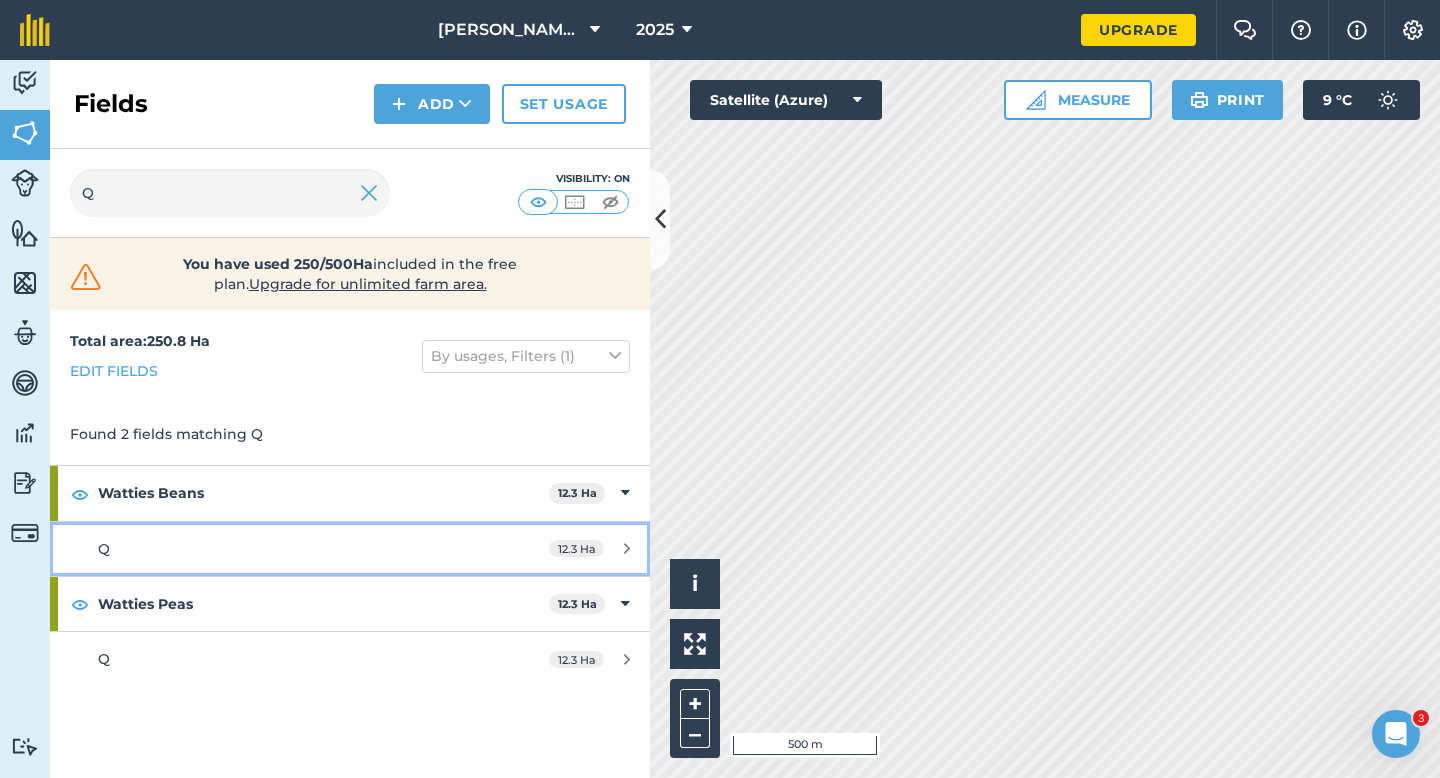 click on "Q 12.3   Ha" at bounding box center (350, 549) 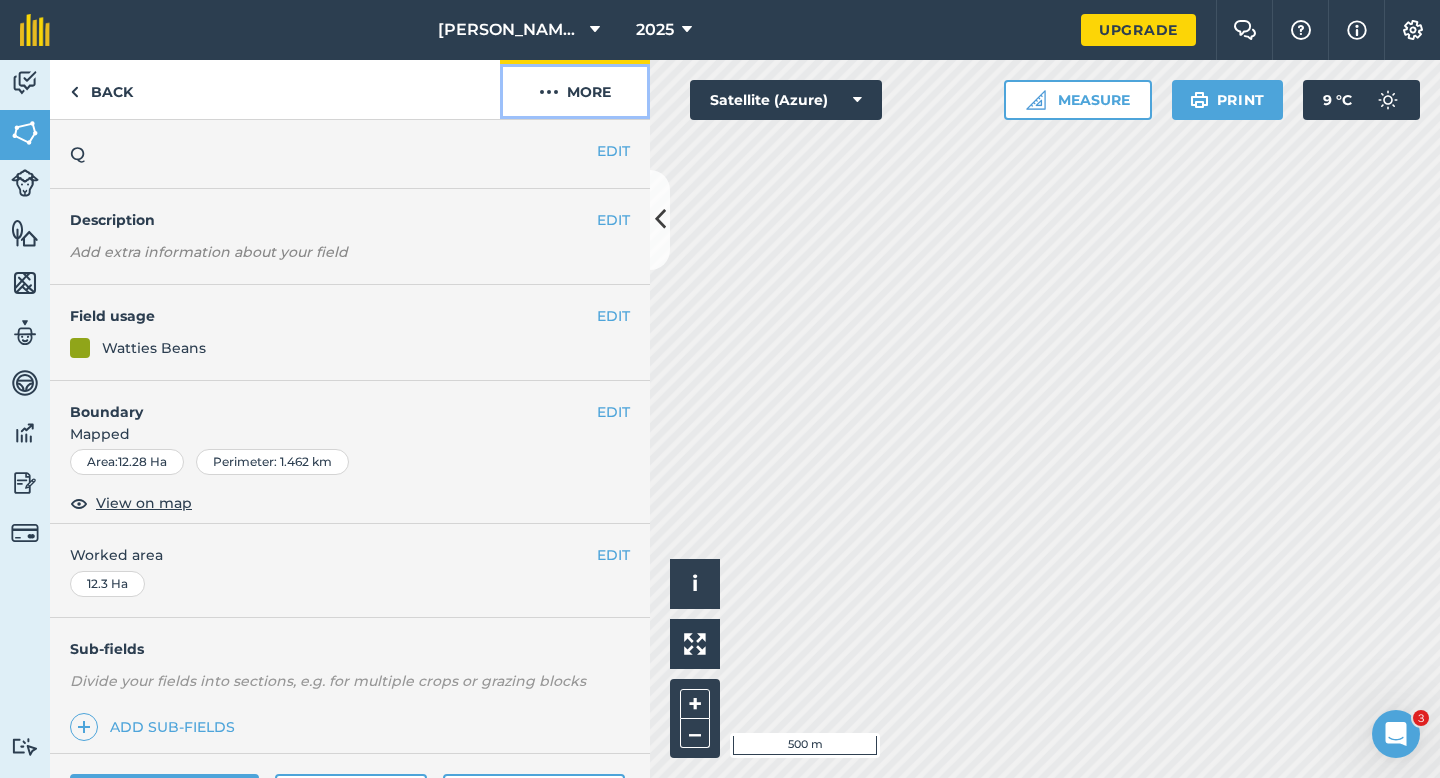 click on "More" at bounding box center (575, 89) 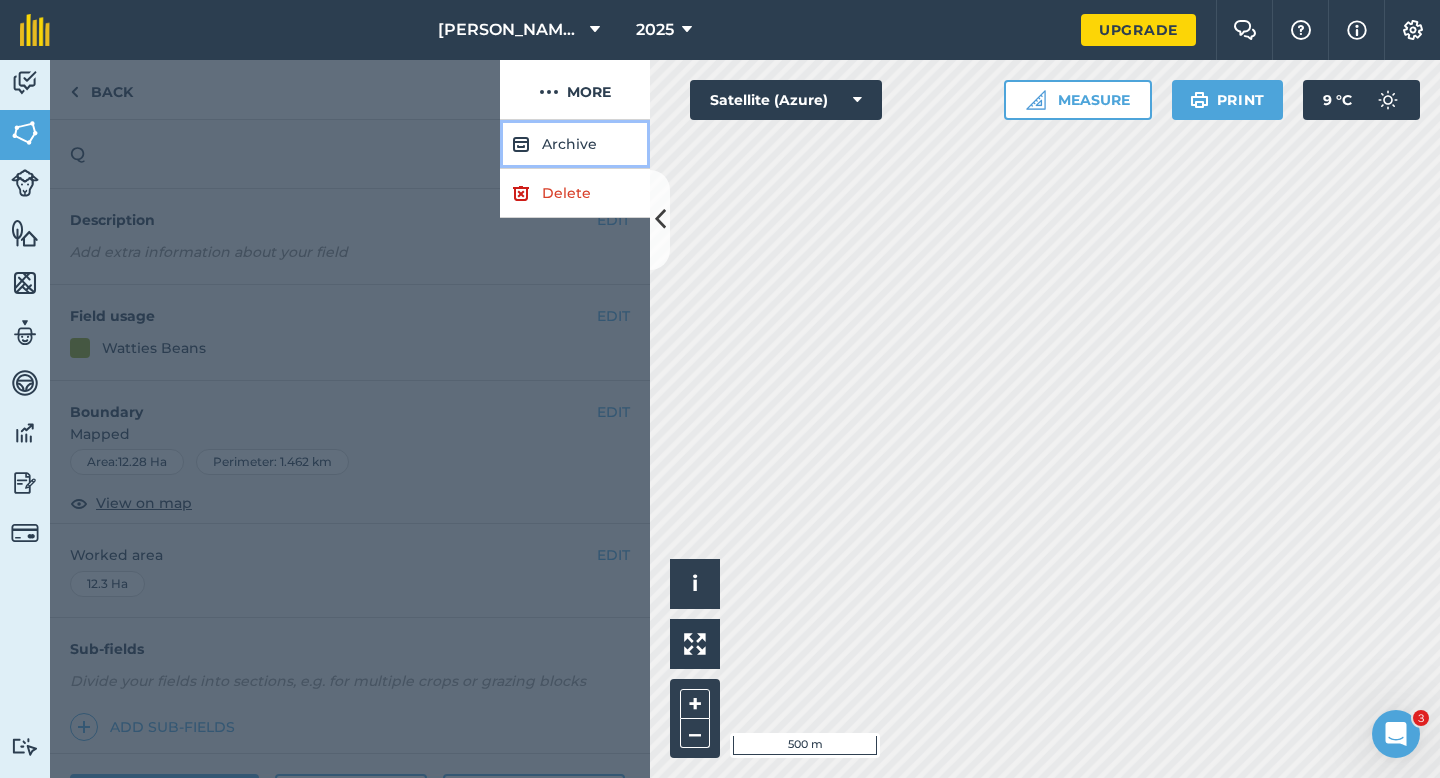 click on "Archive" at bounding box center [575, 144] 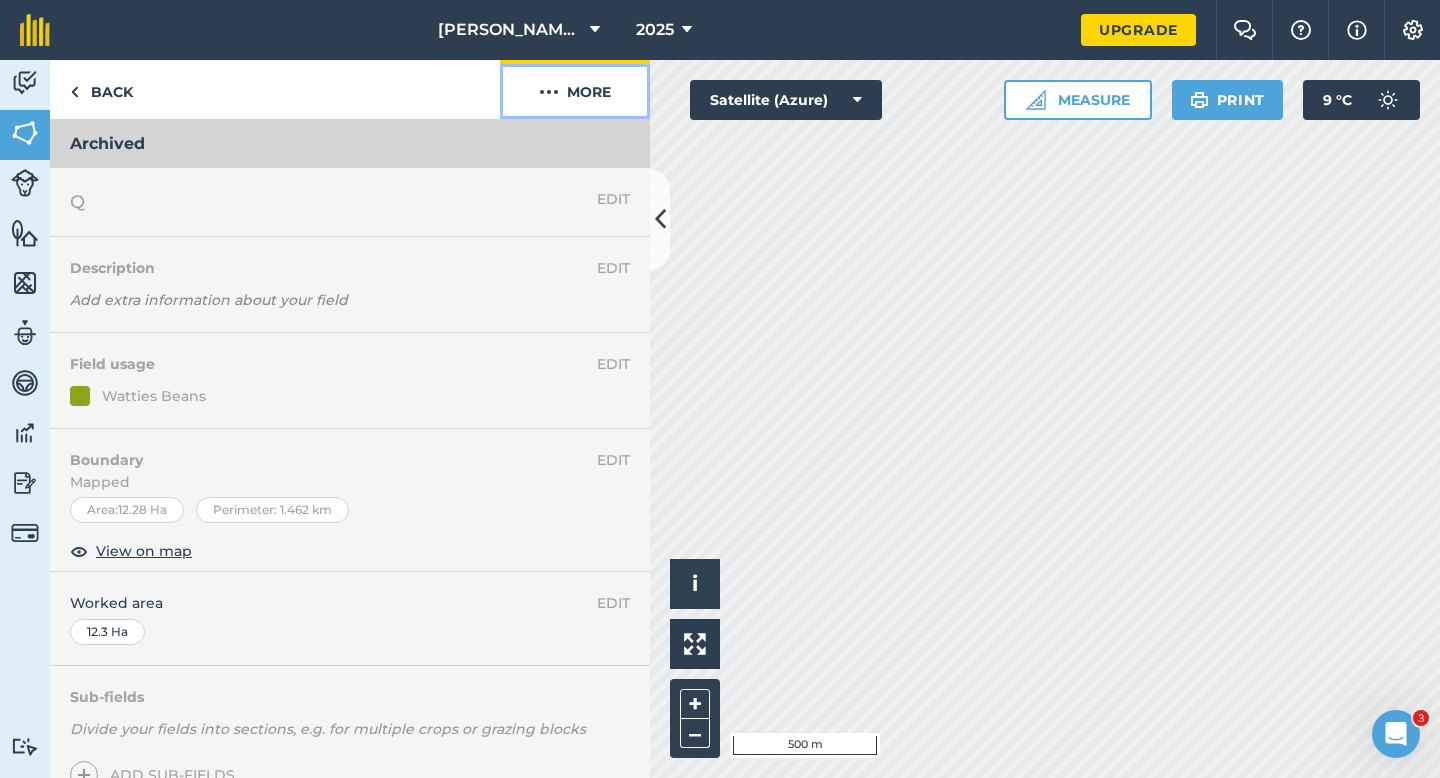 click on "More" at bounding box center [575, 89] 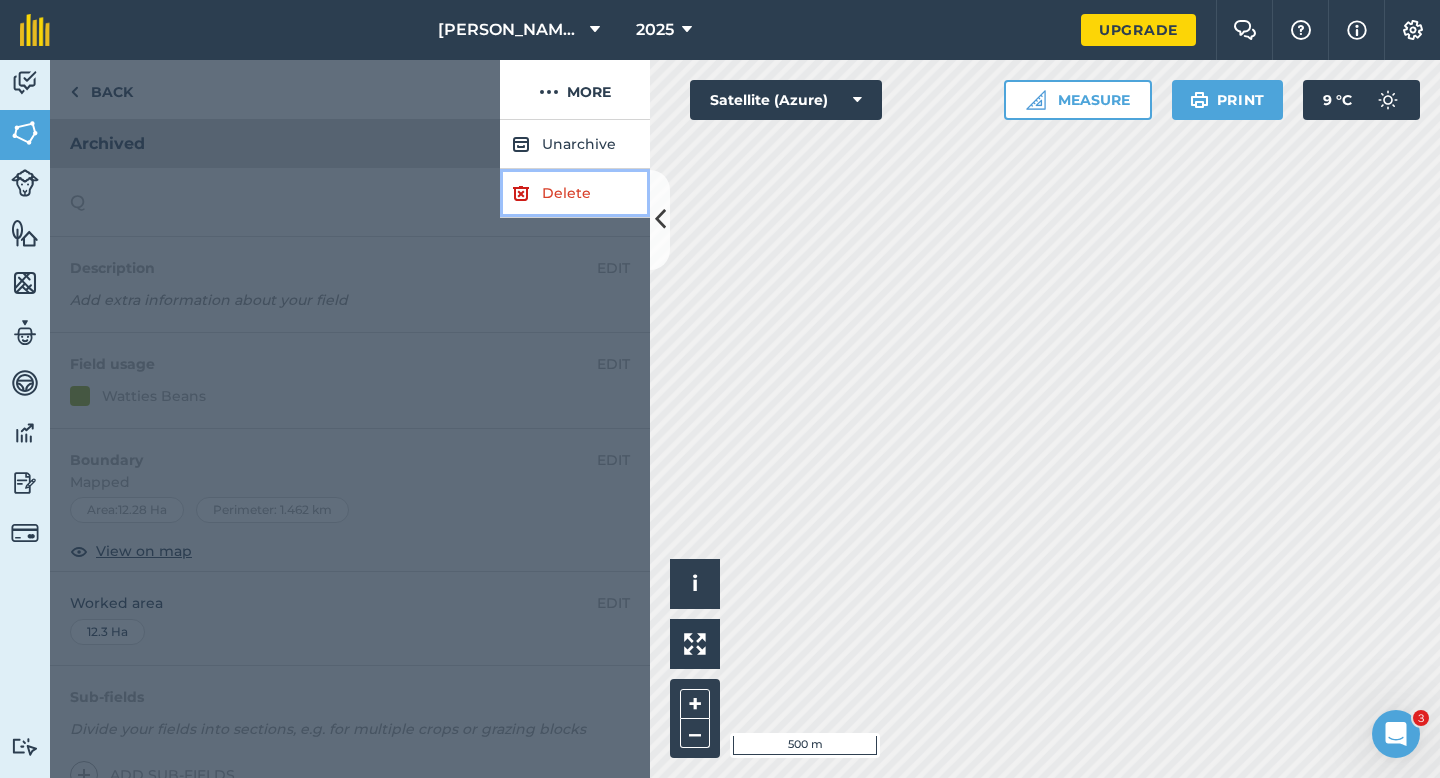click on "Delete" at bounding box center [575, 193] 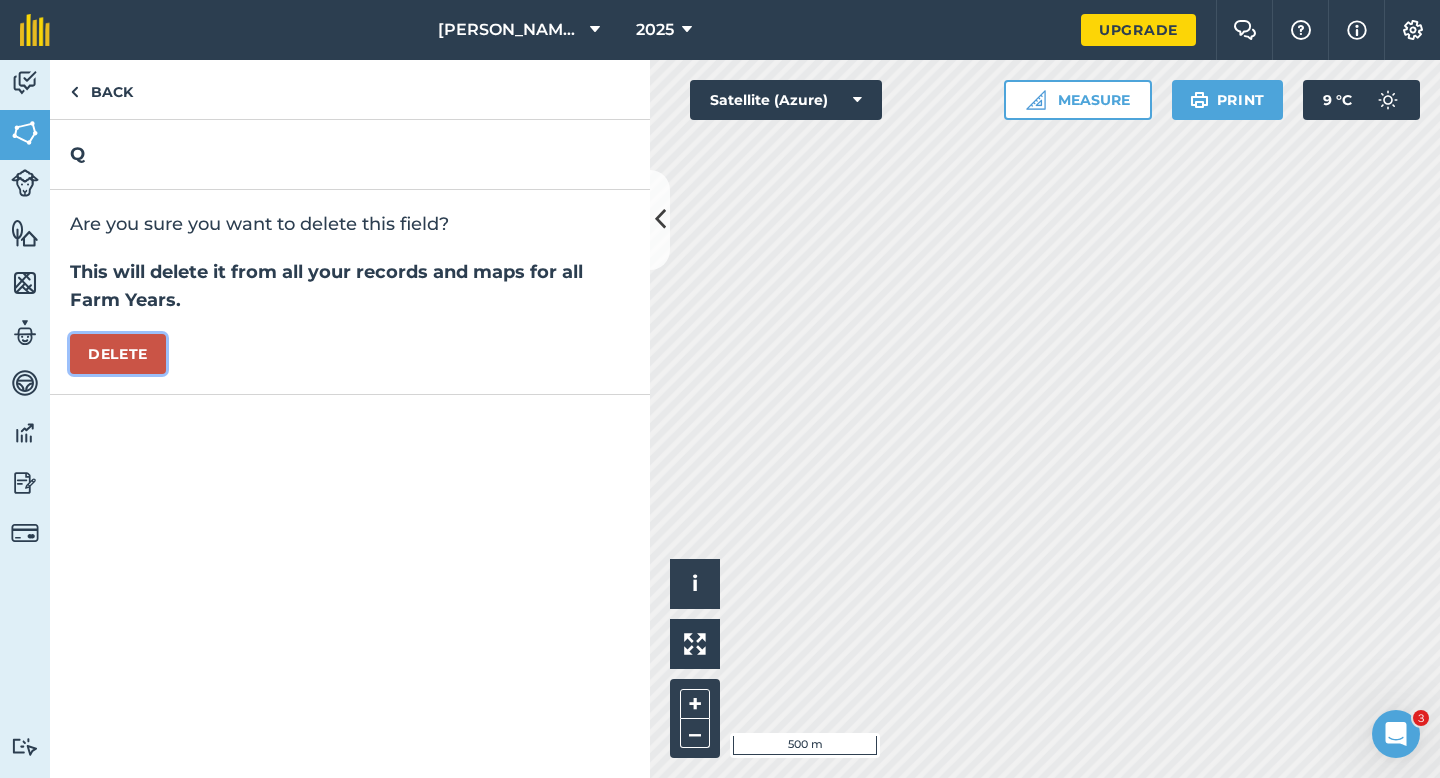 click on "Delete" at bounding box center [118, 354] 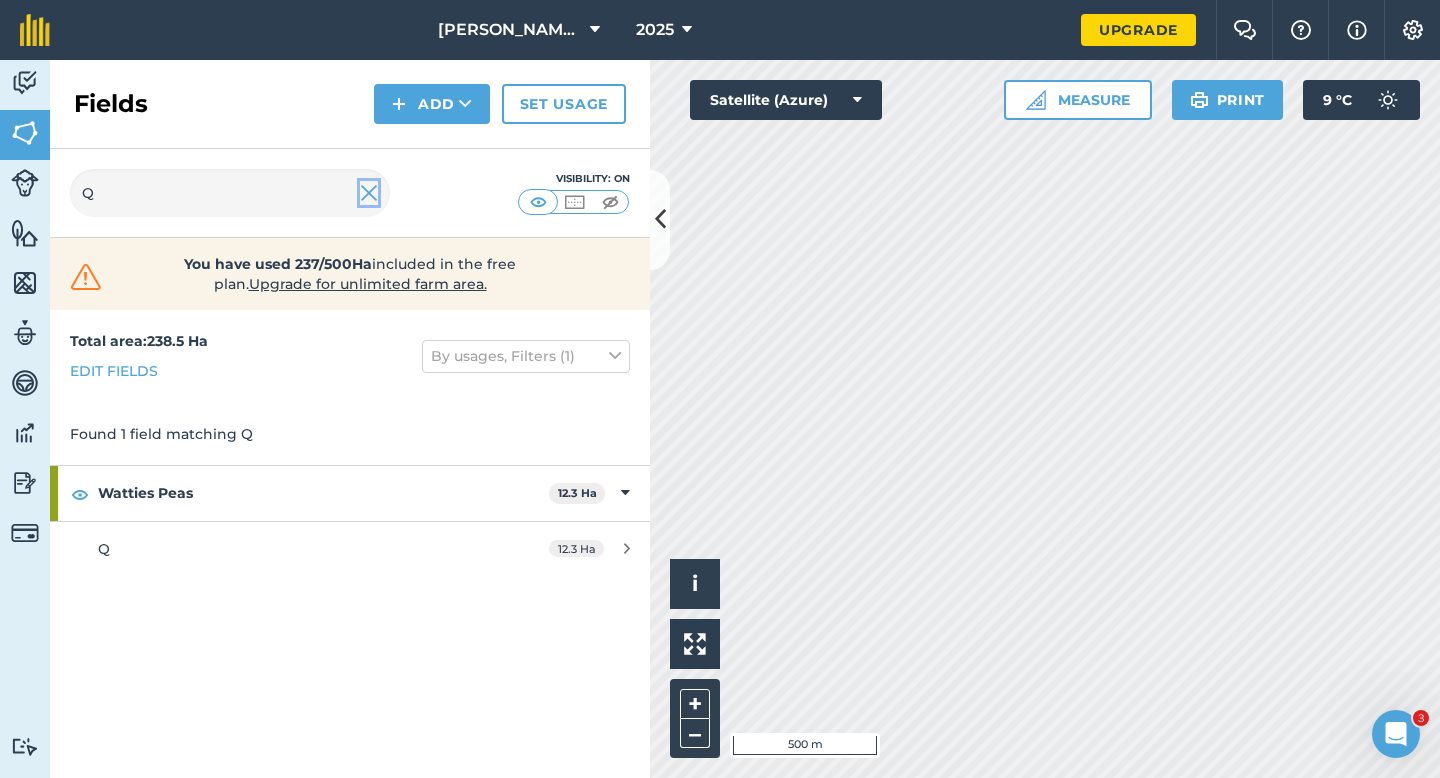 click at bounding box center (369, 193) 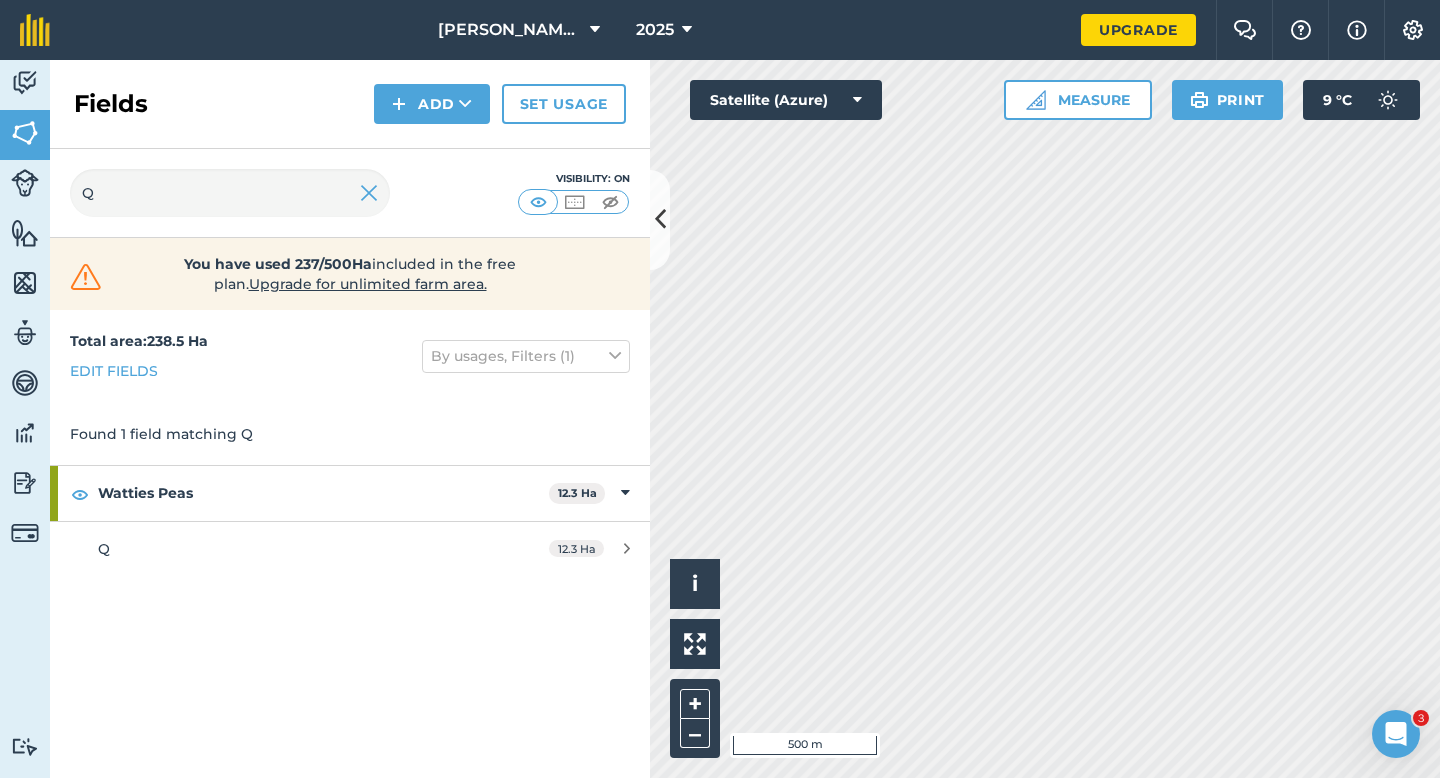 type 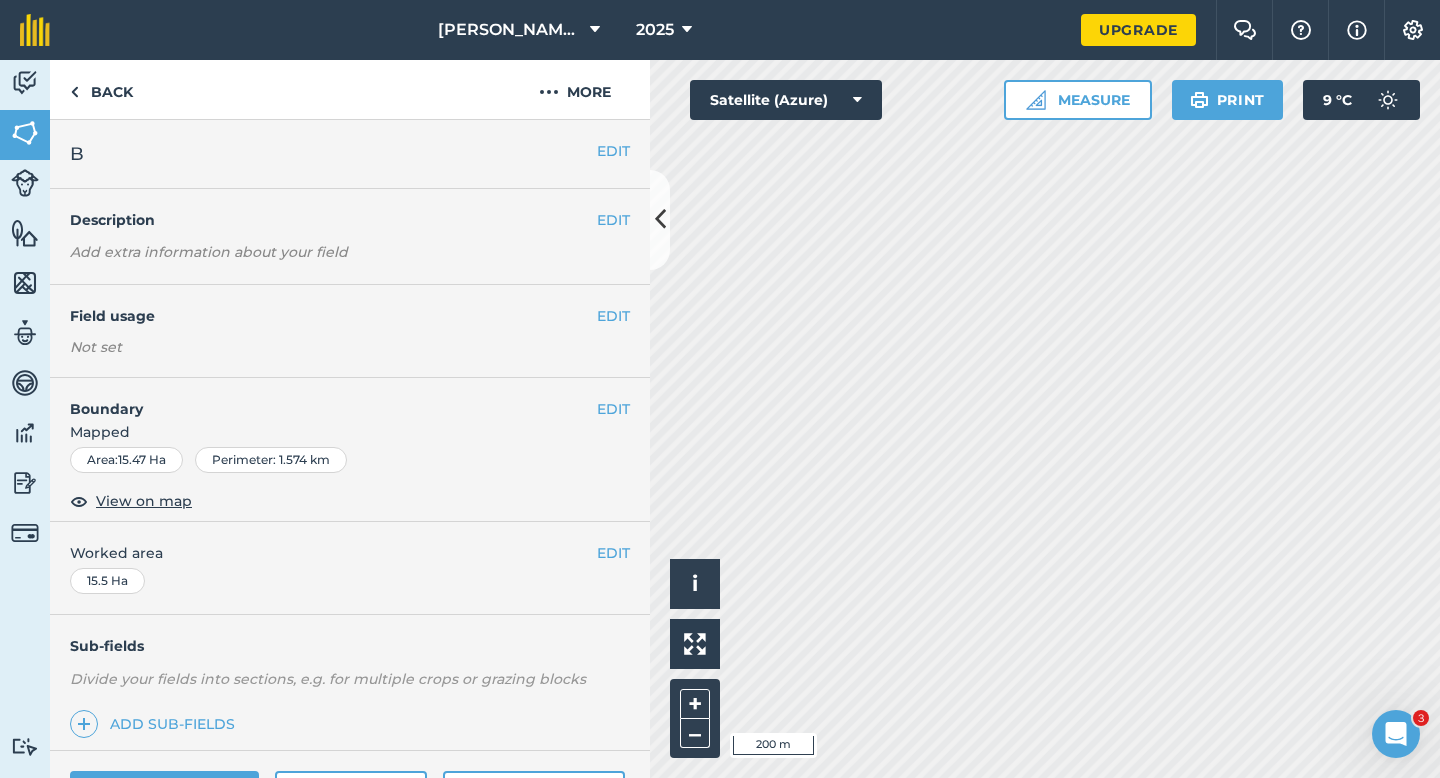 click on "EDIT Field usage Not set" at bounding box center [350, 331] 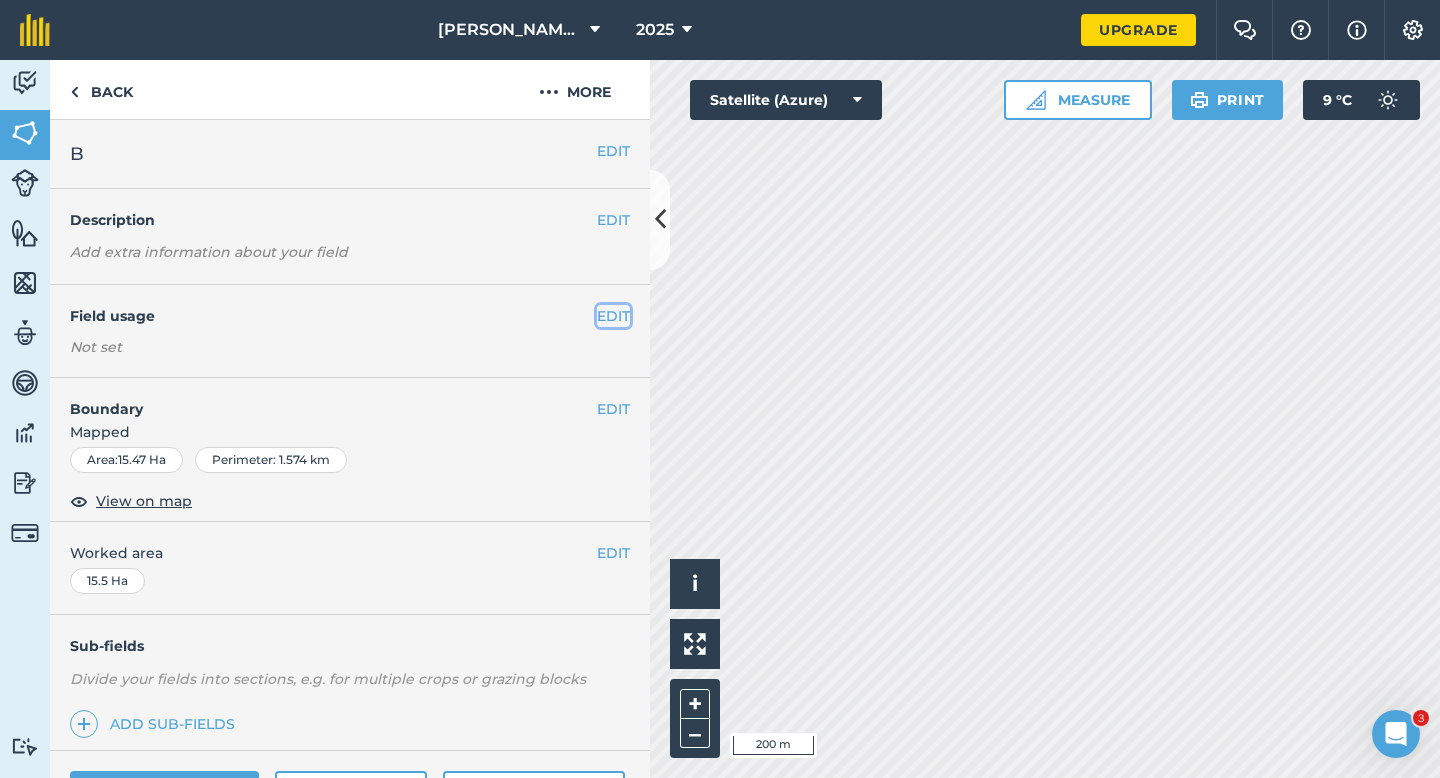 click on "EDIT" at bounding box center [613, 316] 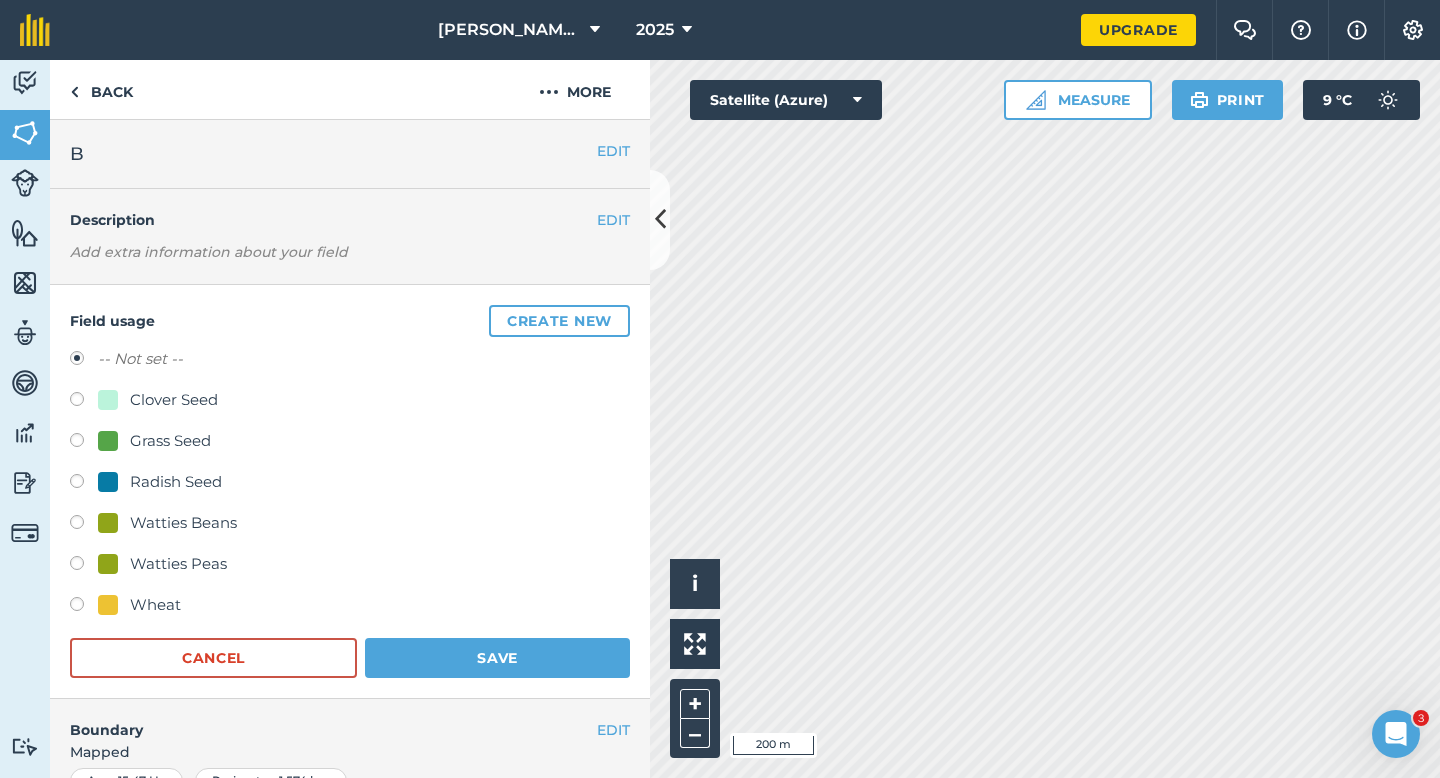 click on "Clover Seed" at bounding box center (350, 402) 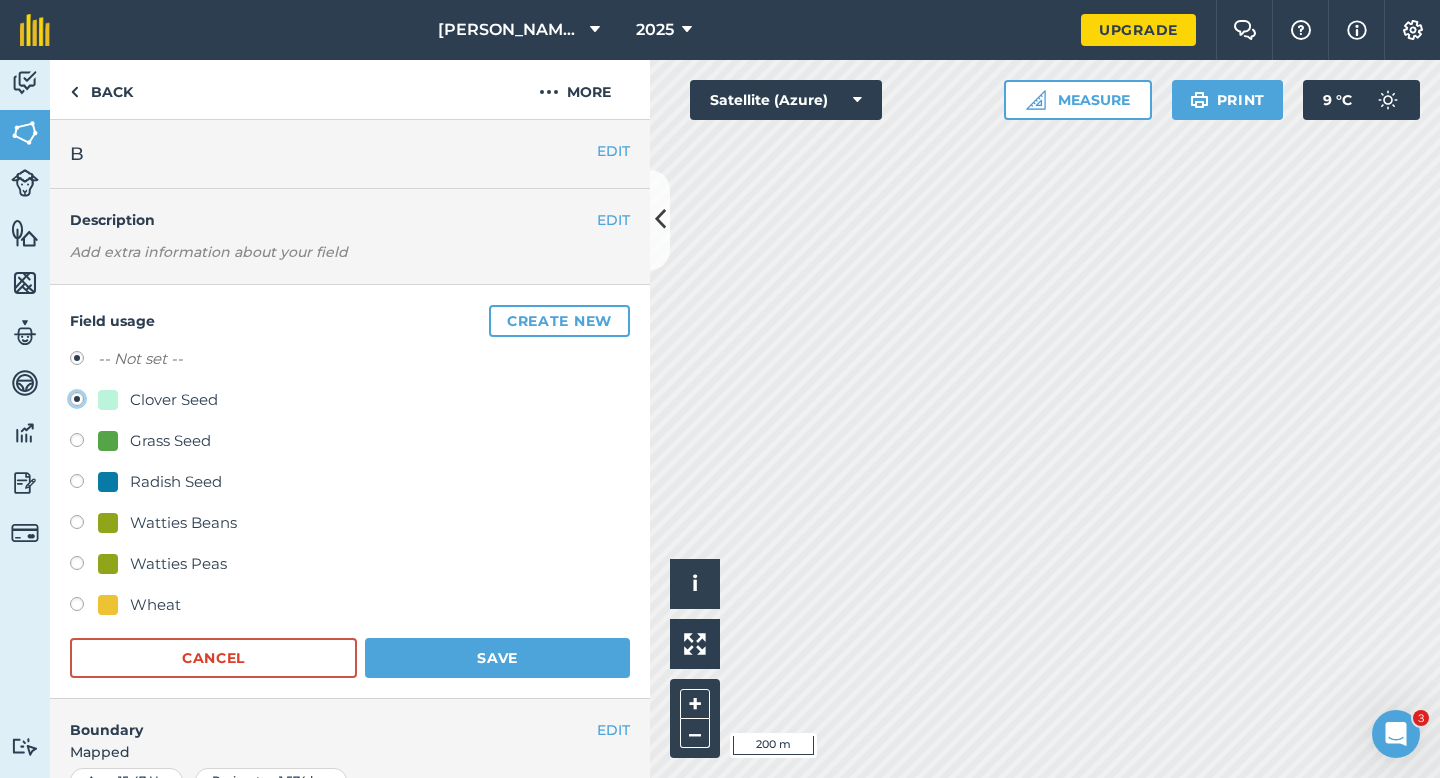 radio on "true" 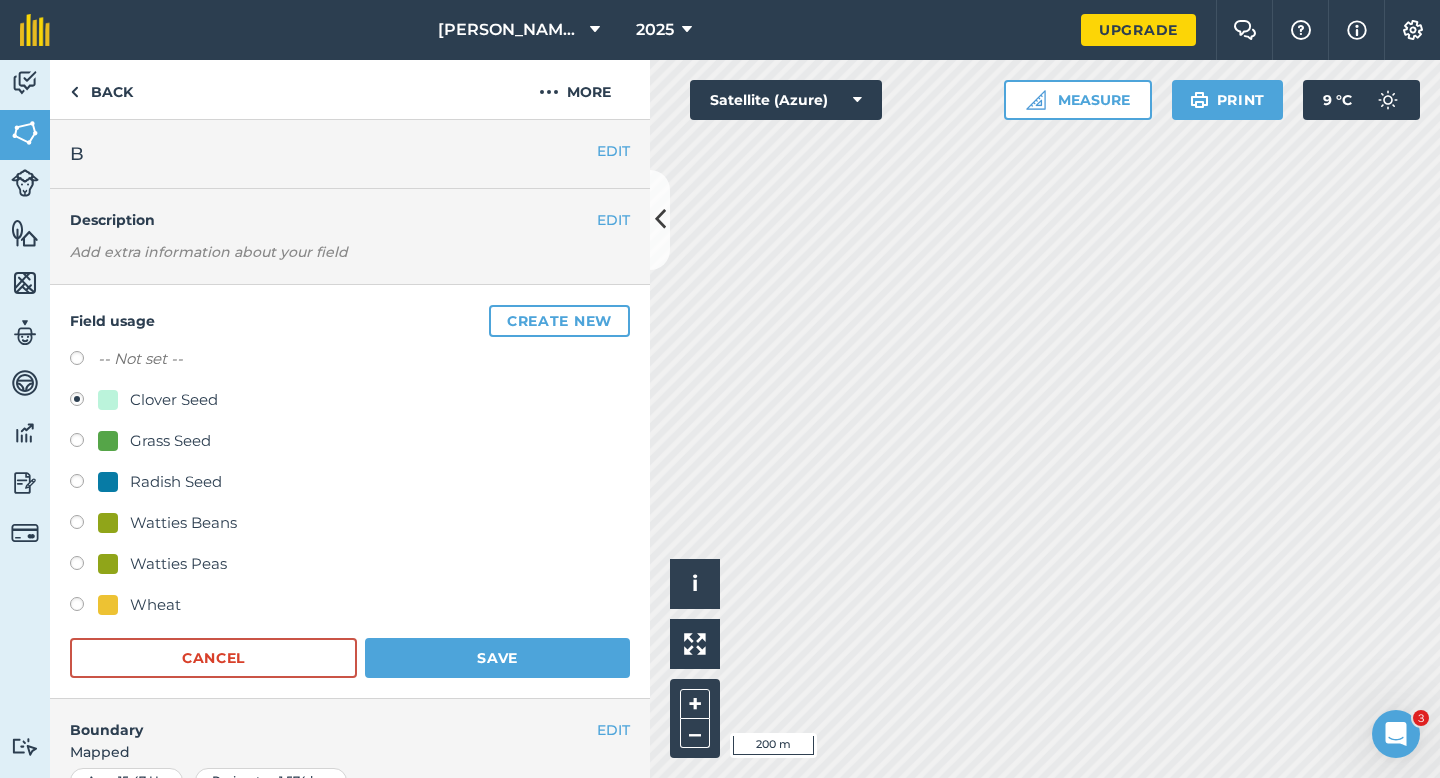 click on "-- Not set -- Clover Seed Grass Seed Radish Seed Watties Beans  Watties Peas Wheat Cancel Save" at bounding box center (350, 512) 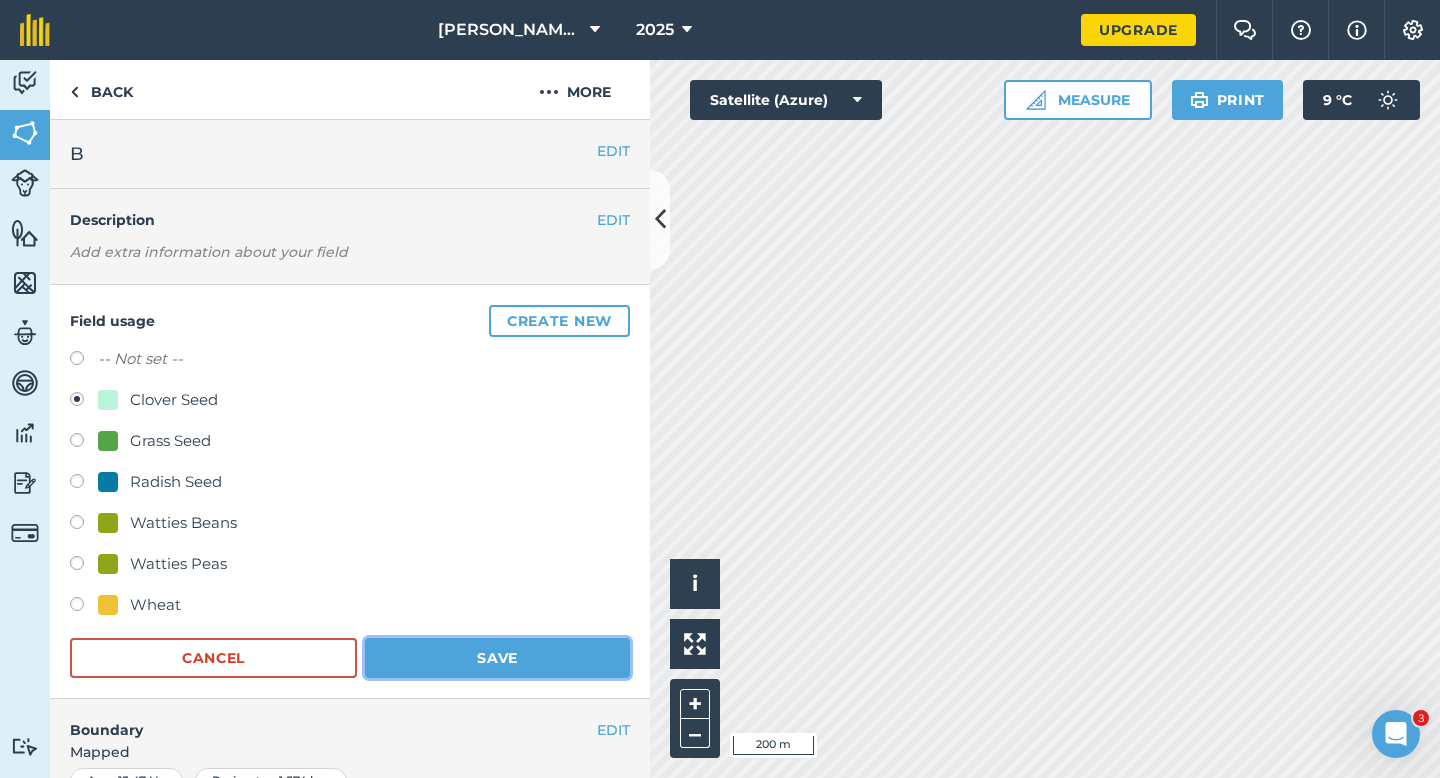 click on "Save" at bounding box center (497, 658) 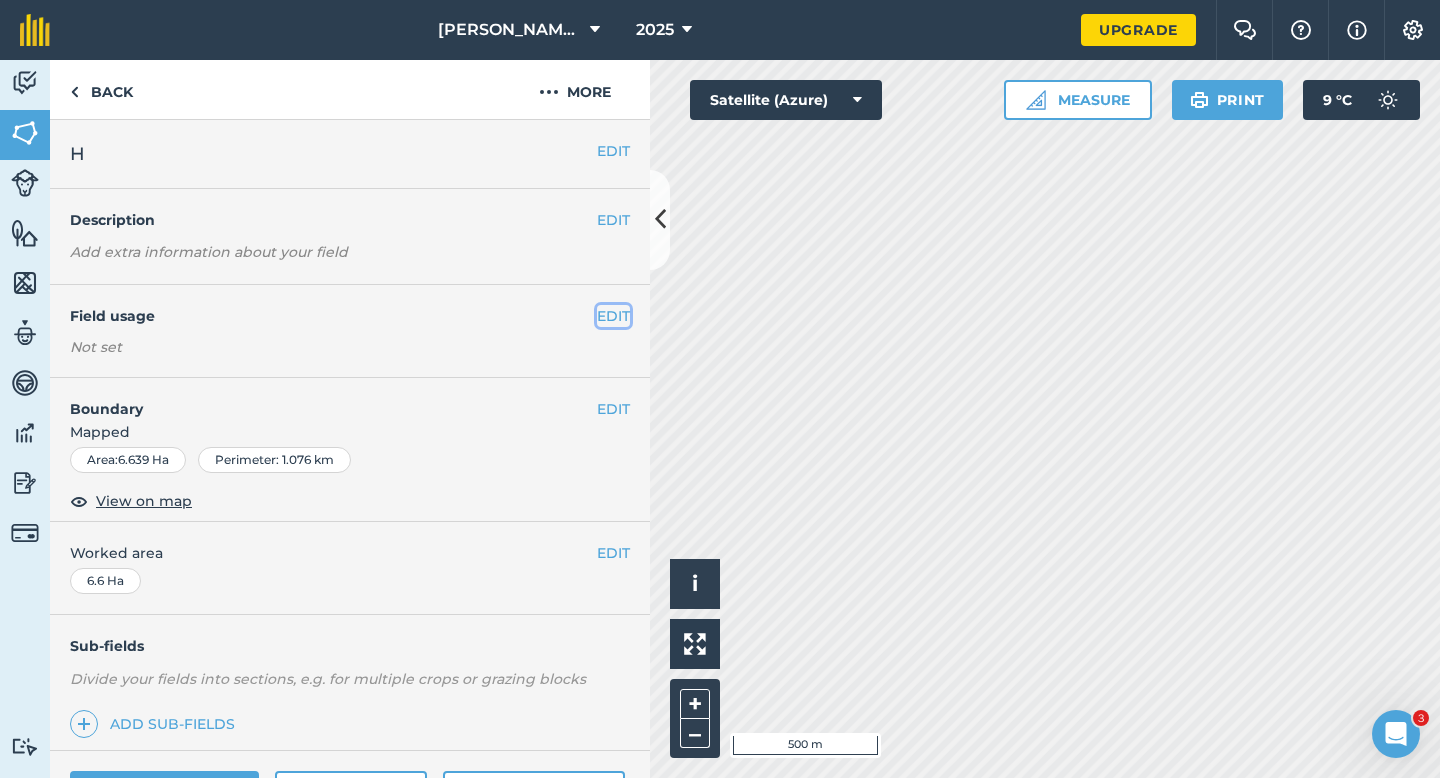 click on "EDIT" at bounding box center [613, 316] 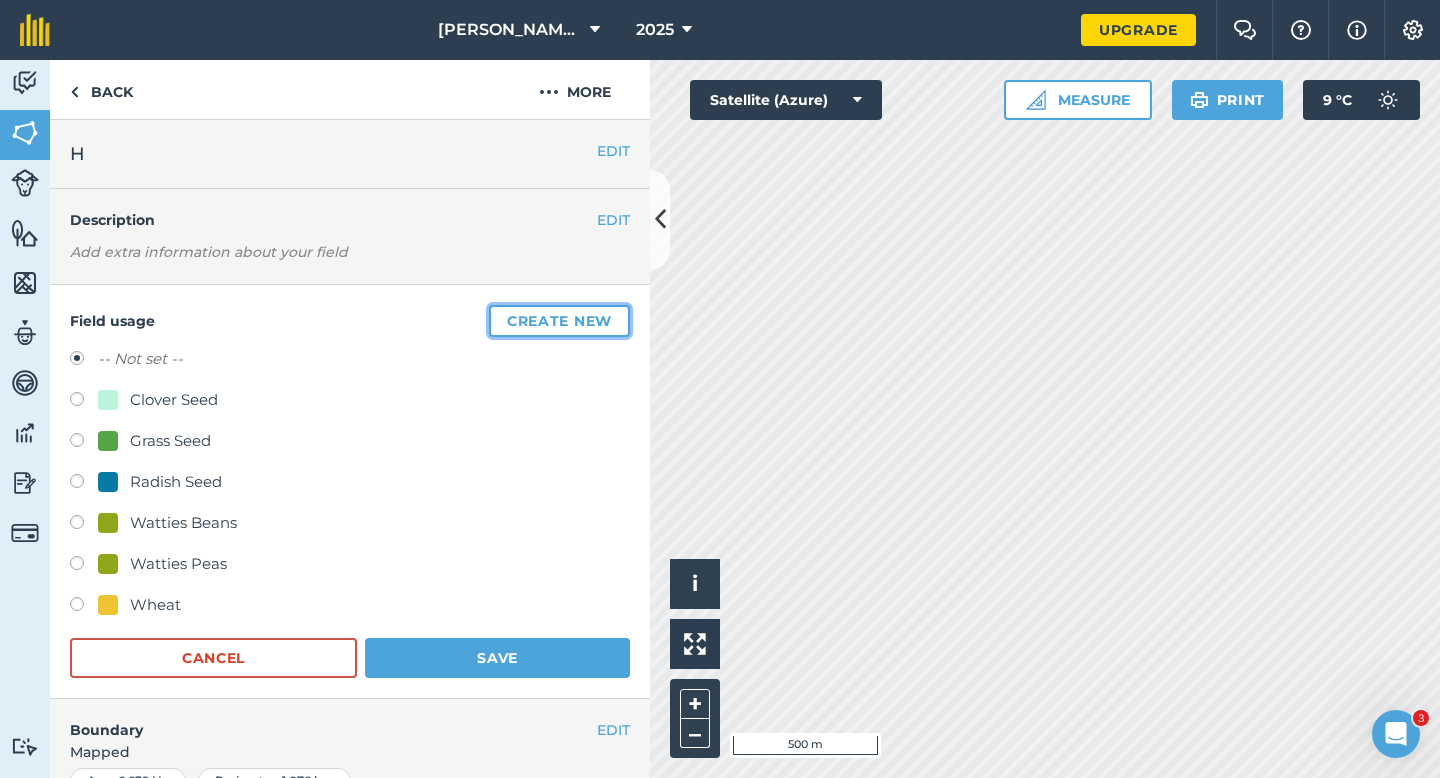 click on "Create new" at bounding box center [559, 321] 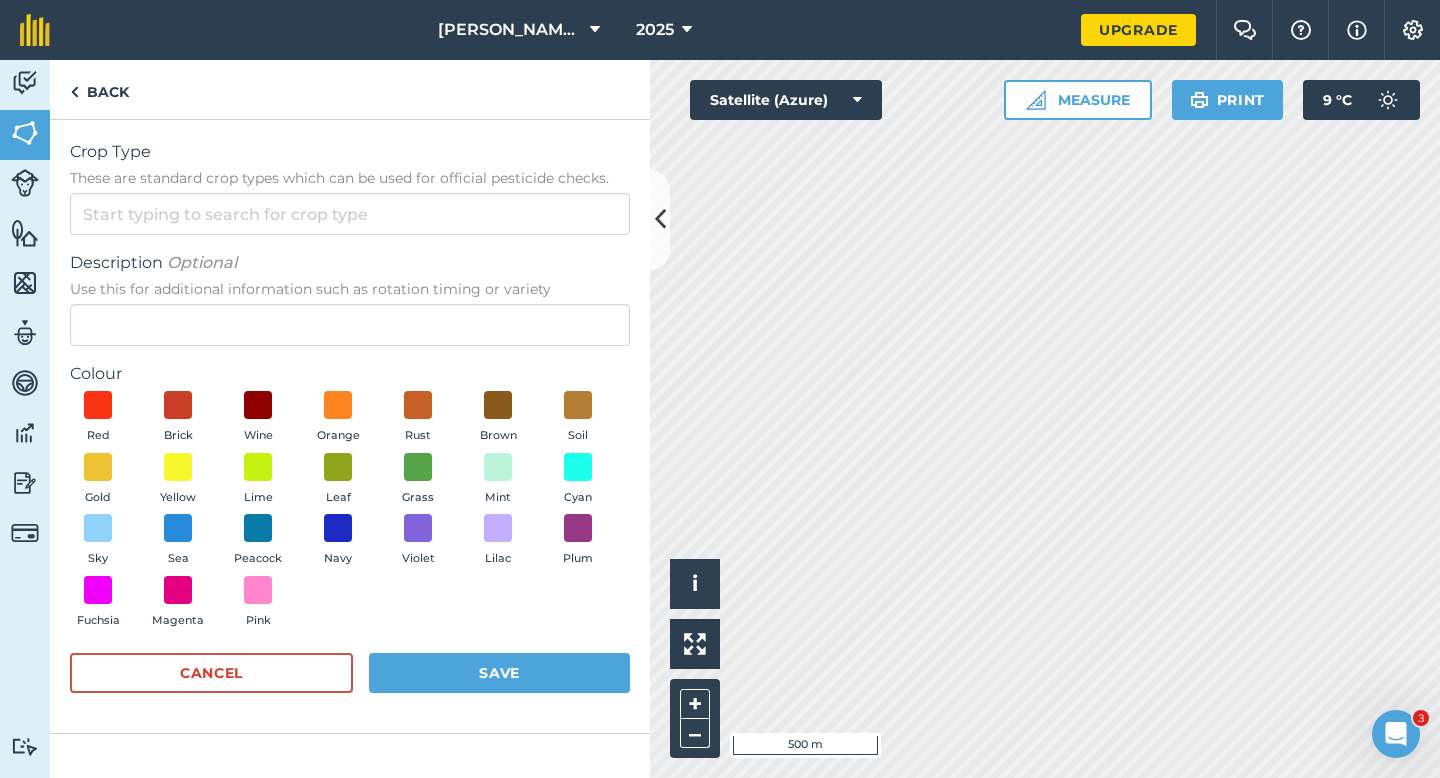 click on "Crop Type These are standard crop types which can be used for official pesticide checks. Description   Optional Use this for additional information such as rotation timing or variety Colour Red Brick Wine Orange Rust Brown Soil Gold Yellow Lime Leaf Grass Mint Cyan Sky Sea Peacock Navy Violet Lilac Plum Fuchsia Magenta Pink Cancel Save" at bounding box center [350, 426] 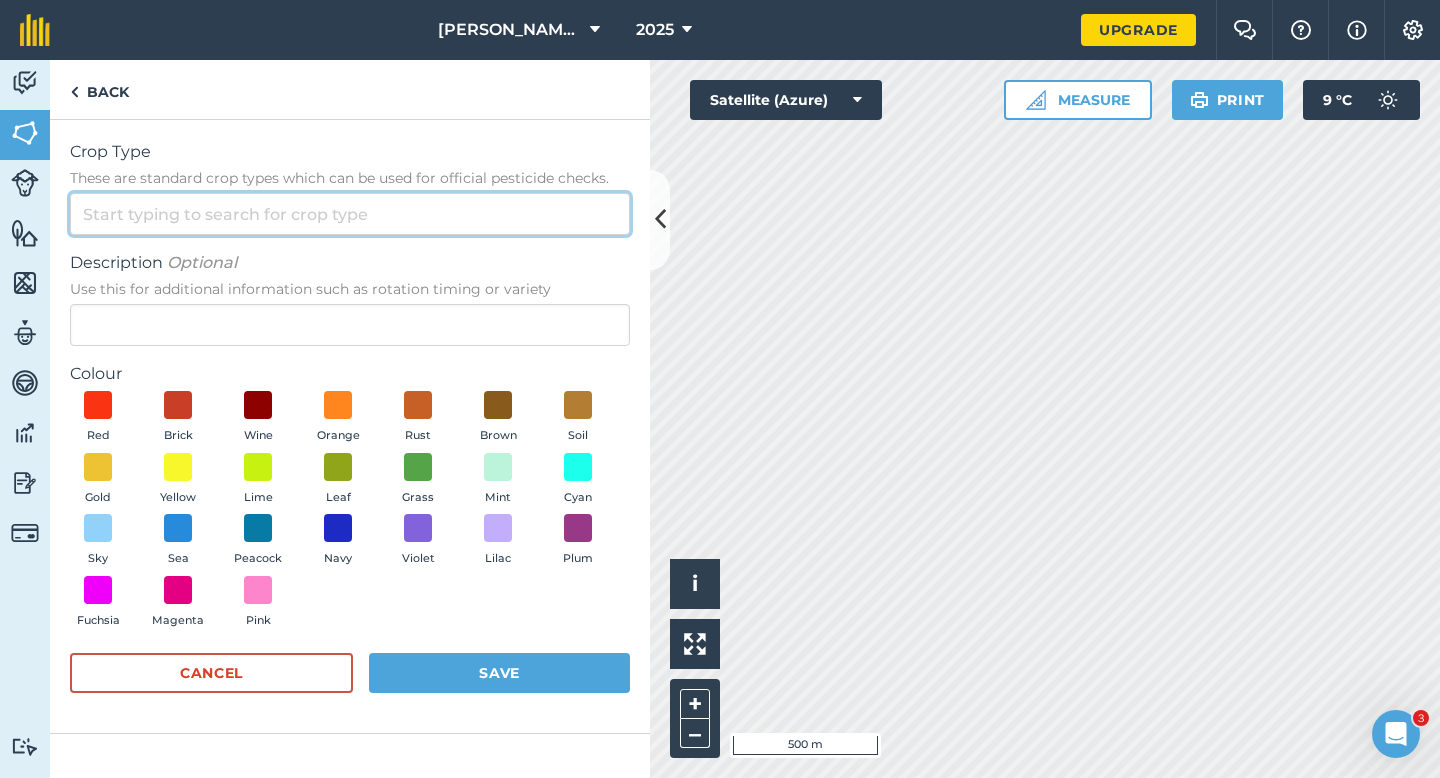 click on "Crop Type These are standard crop types which can be used for official pesticide checks." at bounding box center (350, 214) 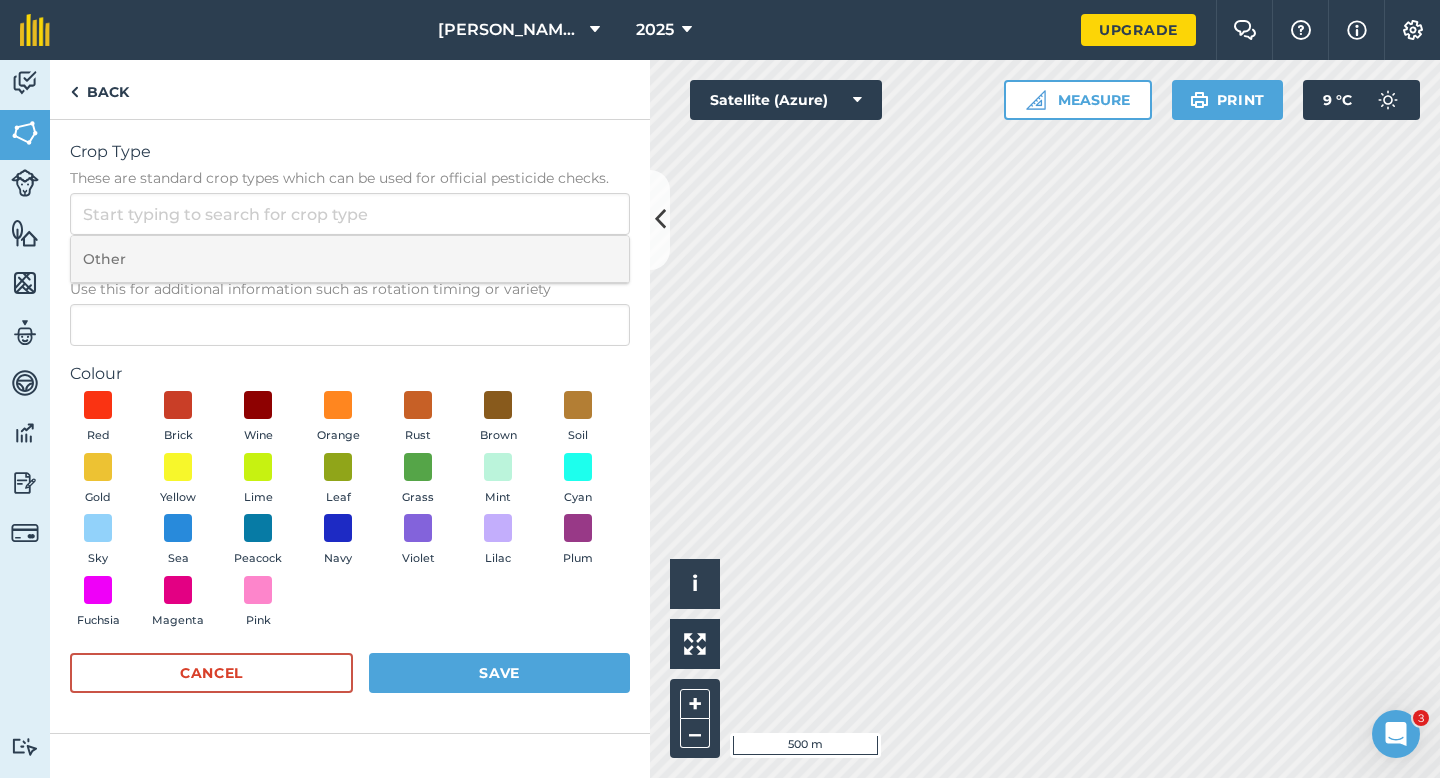click on "Other" at bounding box center [350, 259] 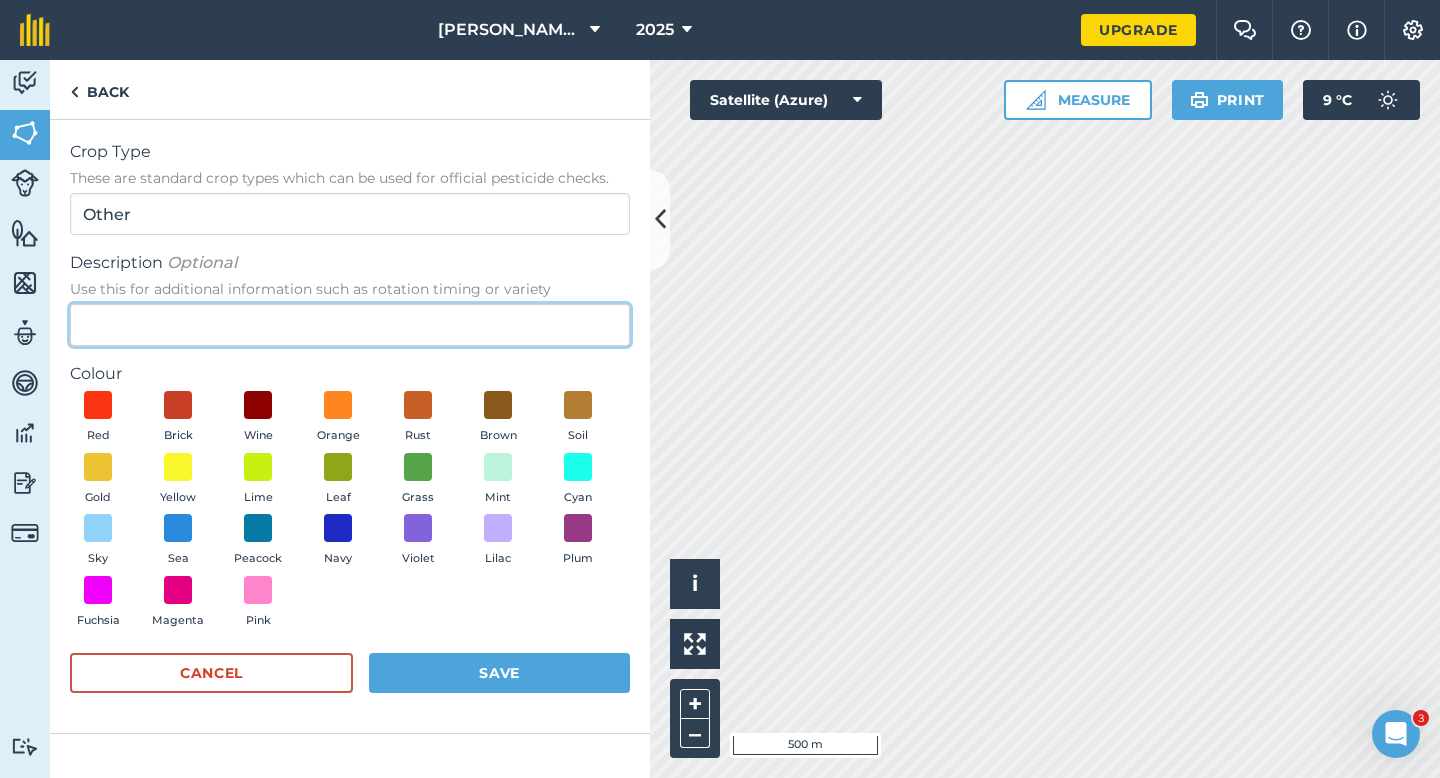 click on "Description   Optional Use this for additional information such as rotation timing or variety" at bounding box center [350, 325] 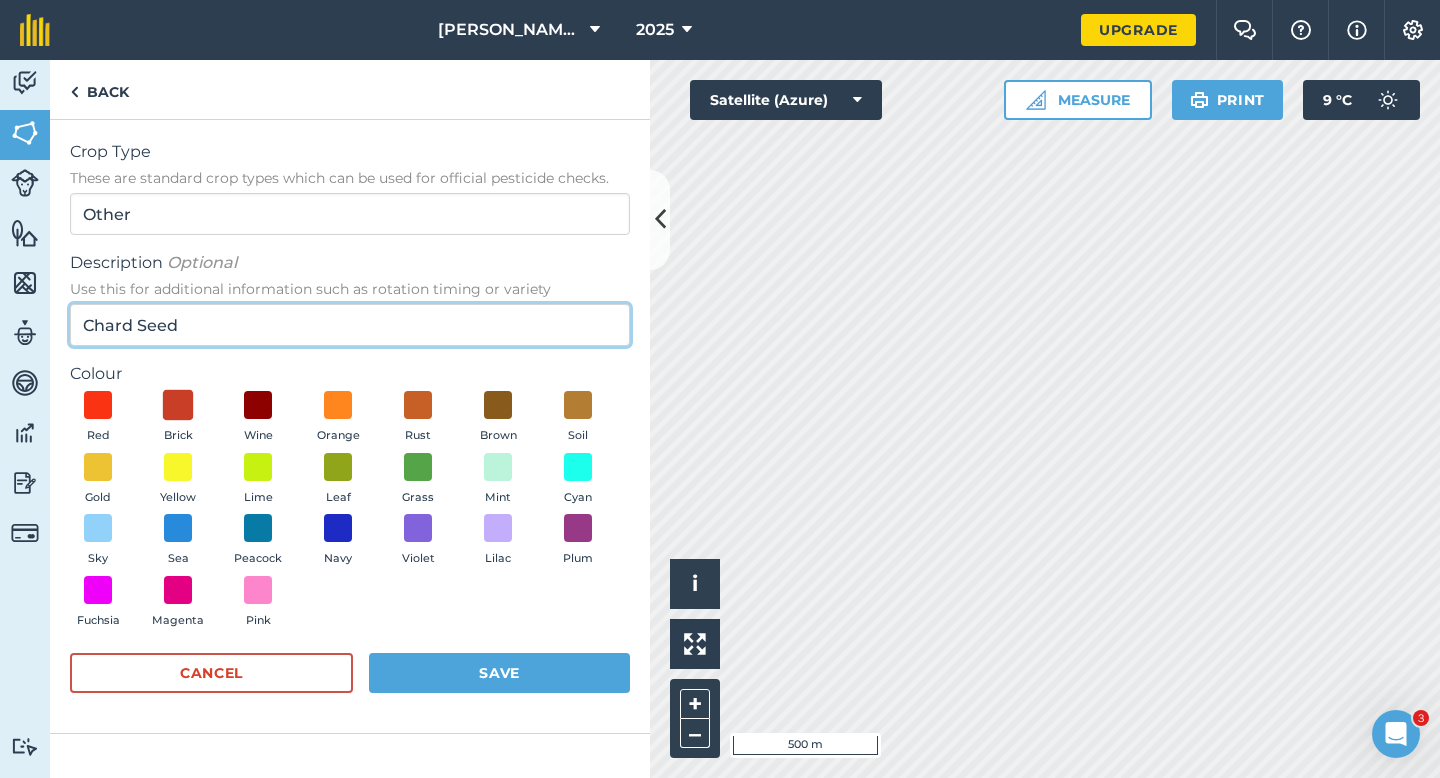 type on "Chard Seed" 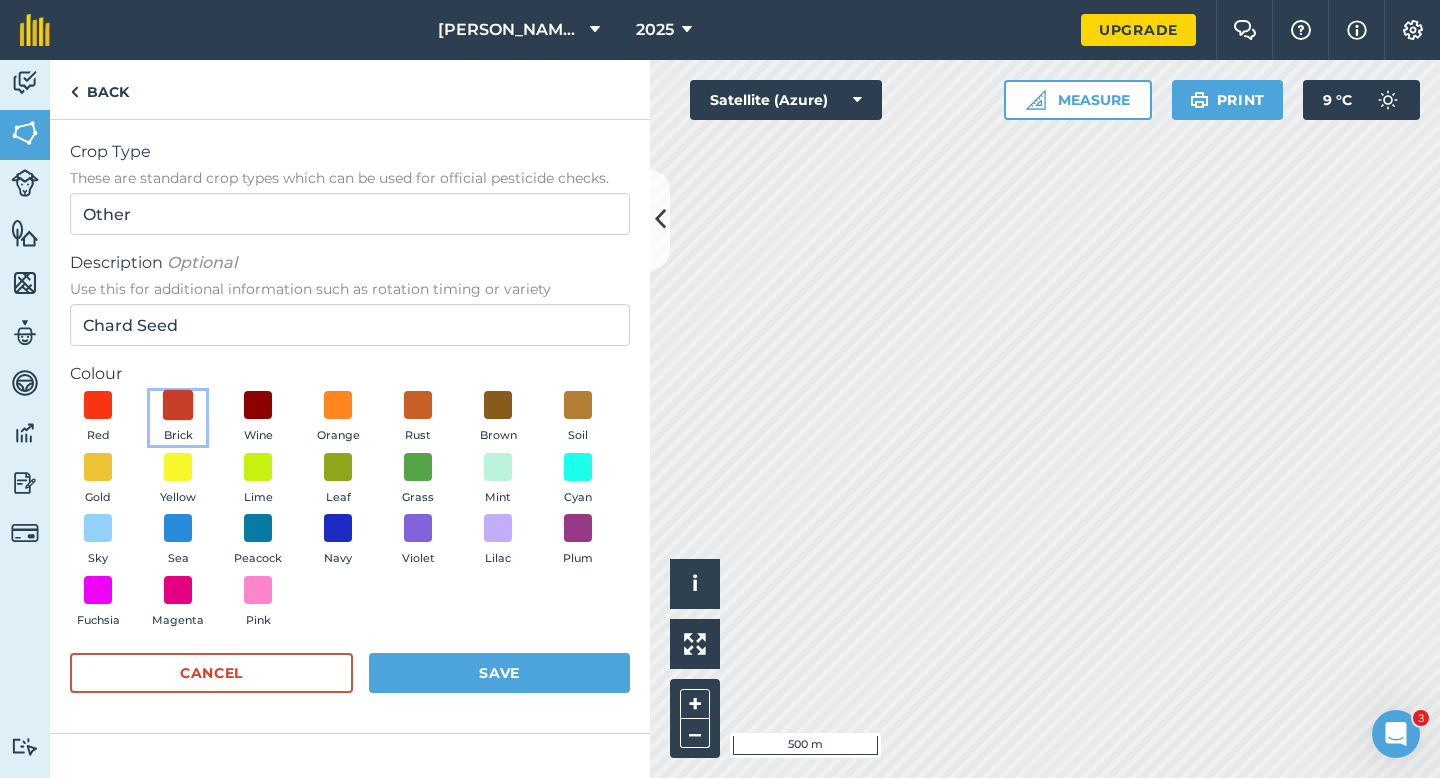 click at bounding box center (178, 405) 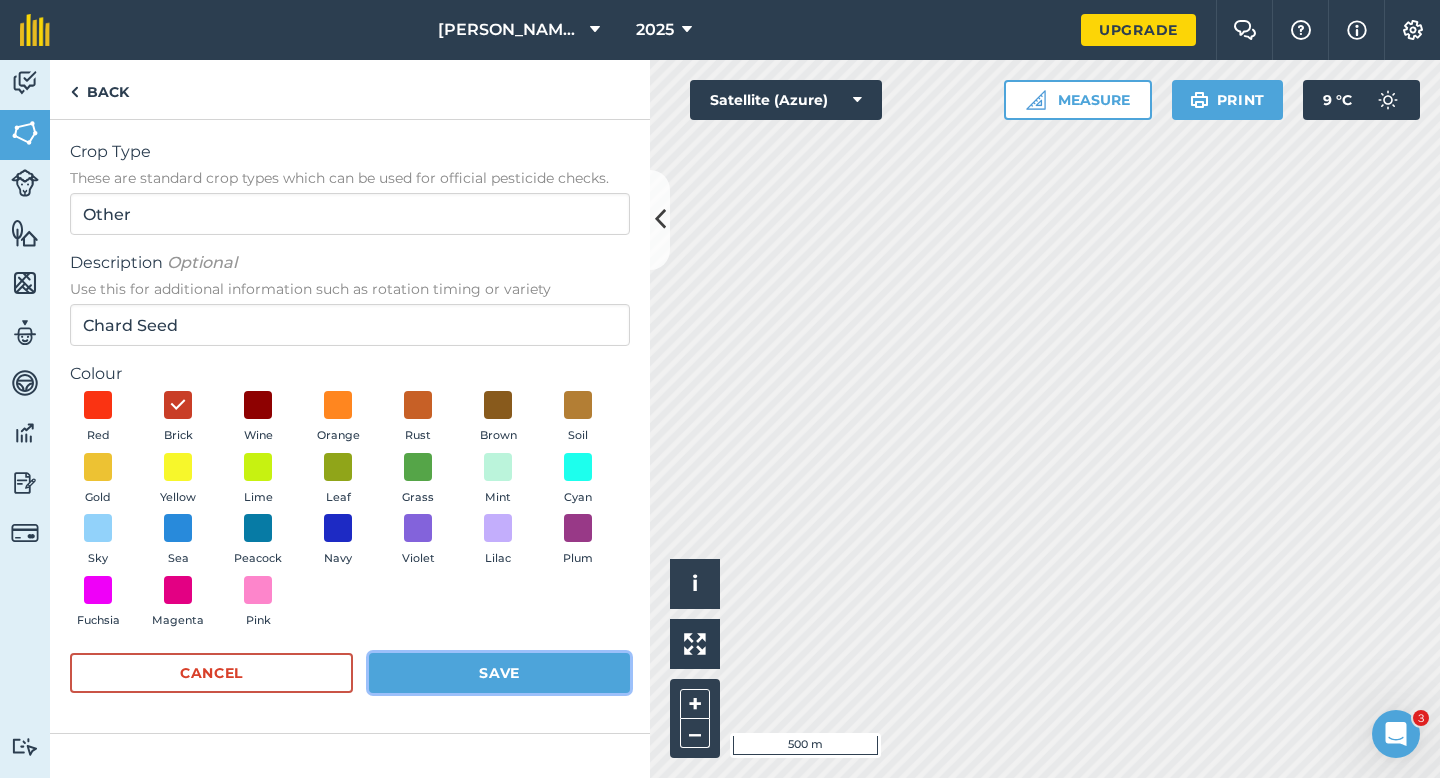 click on "Save" at bounding box center [499, 673] 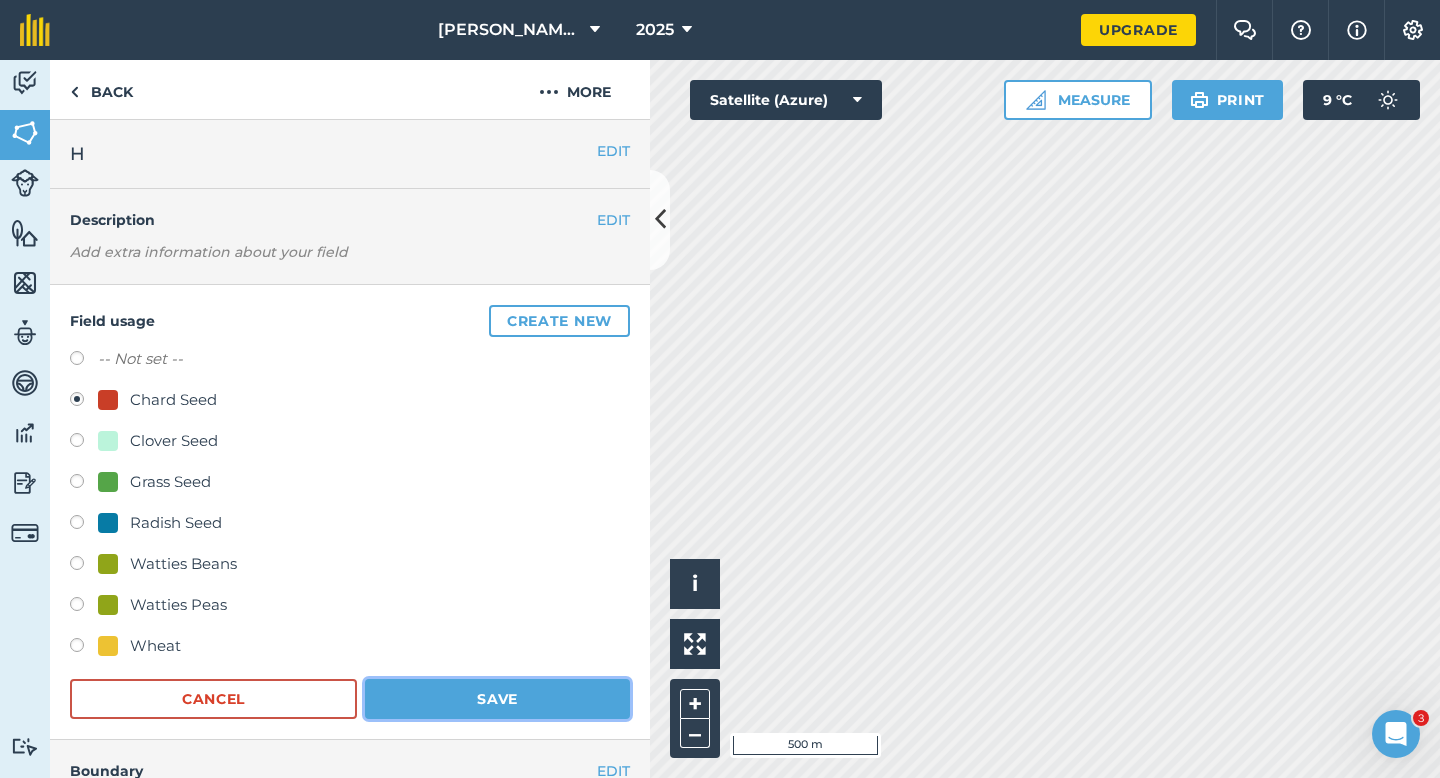 click on "Save" at bounding box center (497, 699) 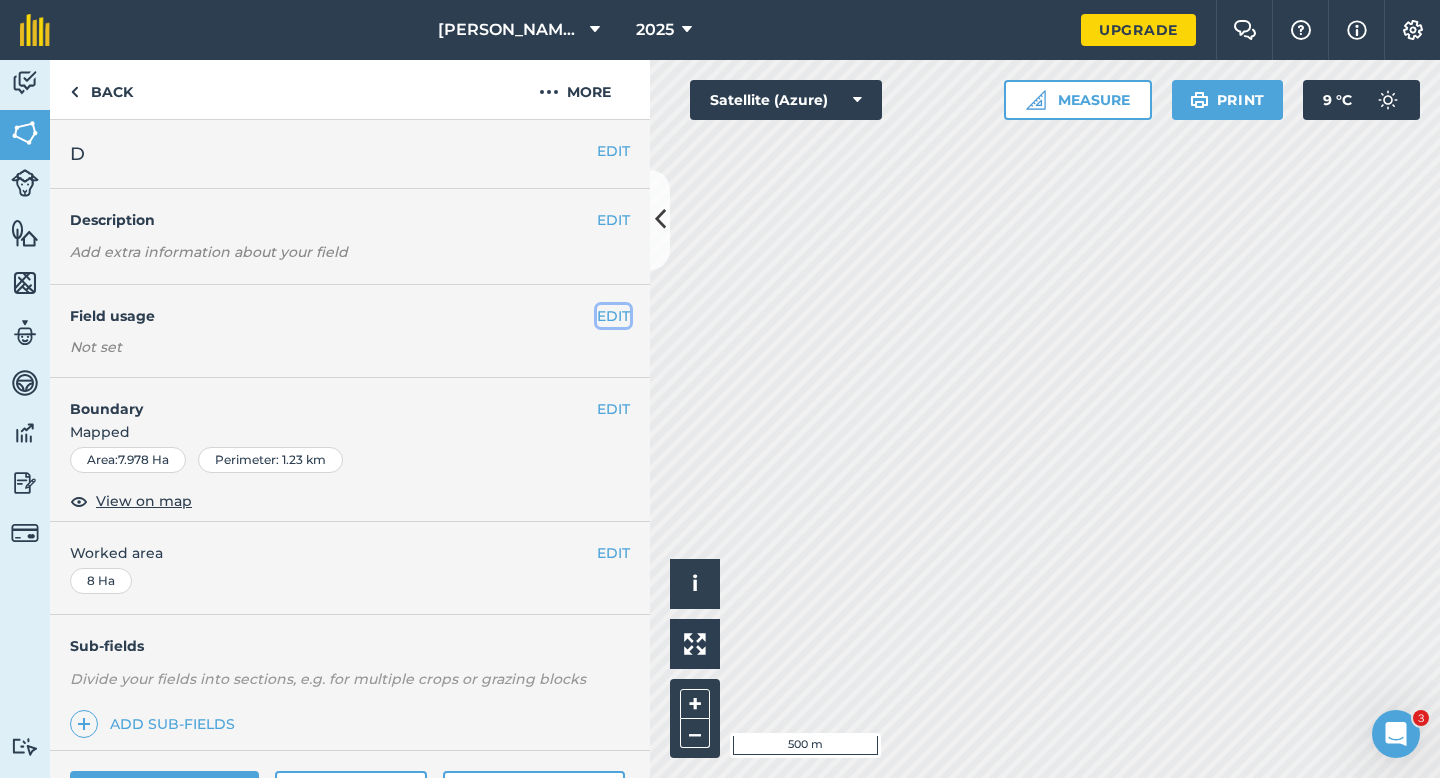 click on "EDIT" at bounding box center (613, 316) 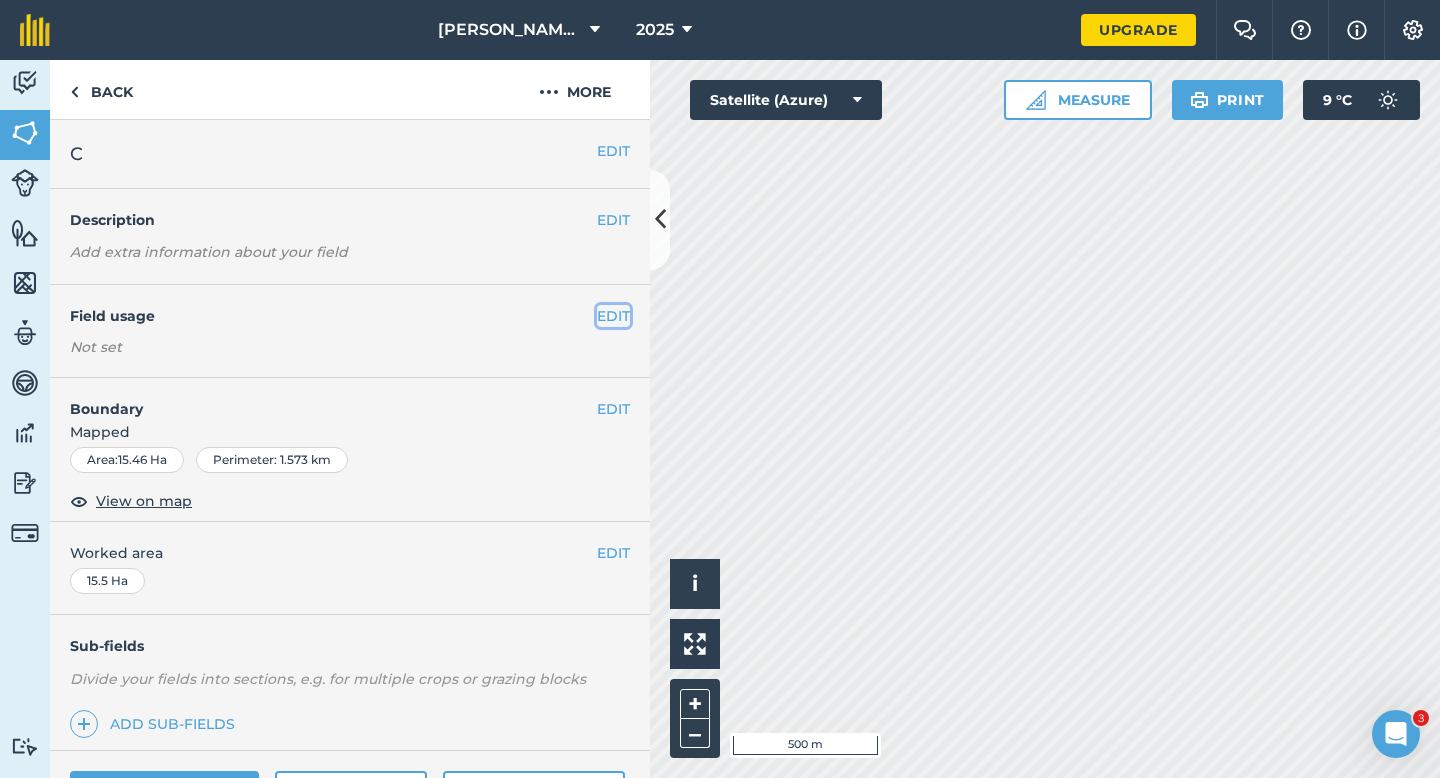 click on "EDIT" at bounding box center (613, 316) 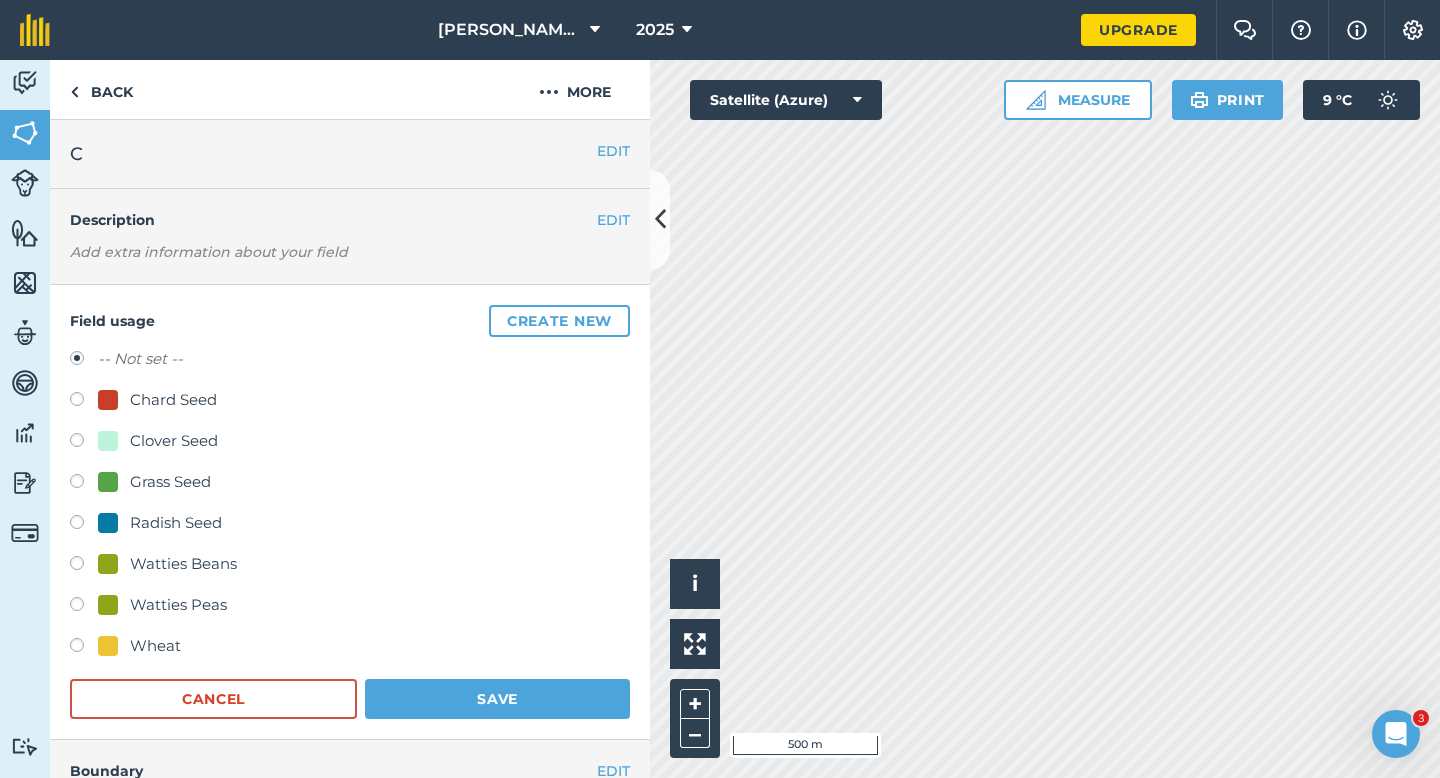 click on "Grass Seed" at bounding box center (170, 482) 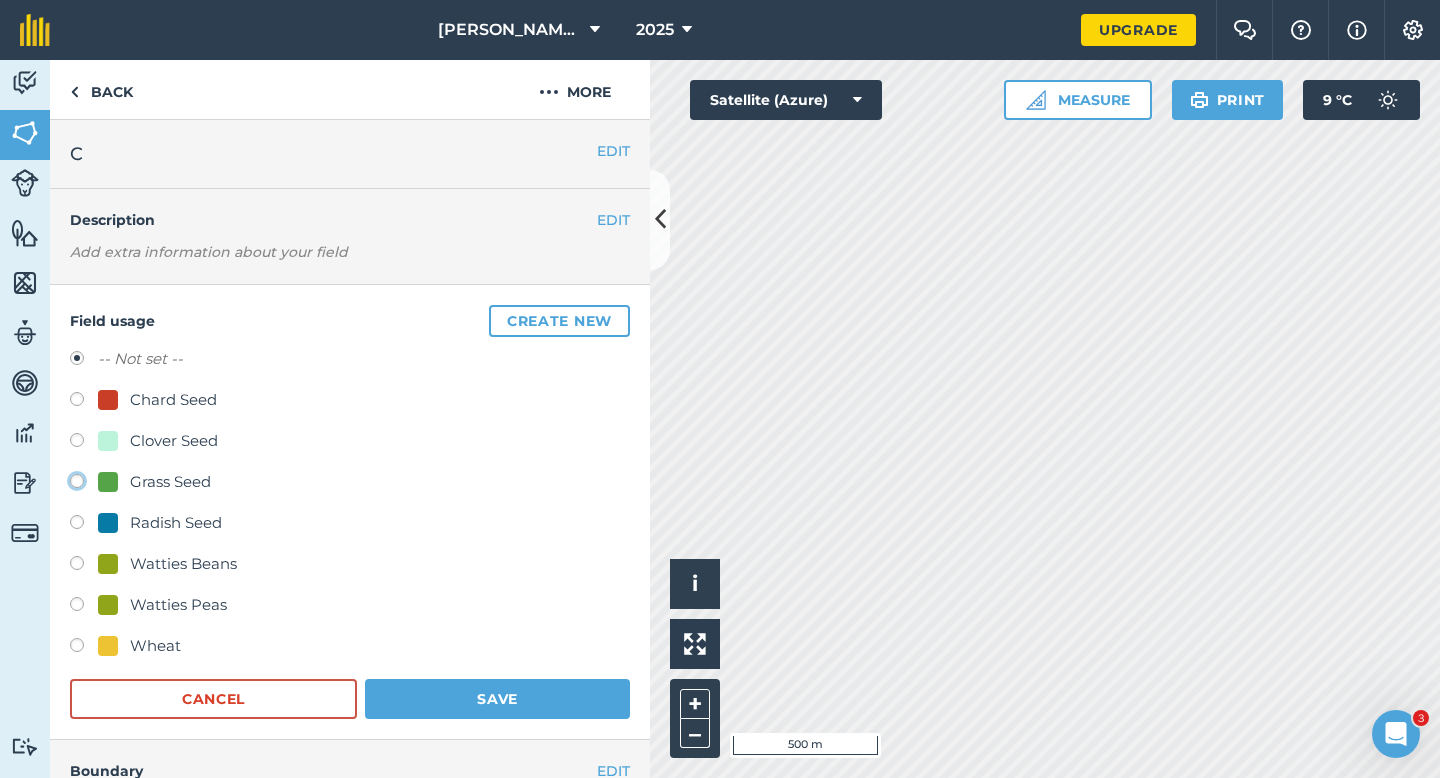 click on "Grass Seed" at bounding box center (-9923, 480) 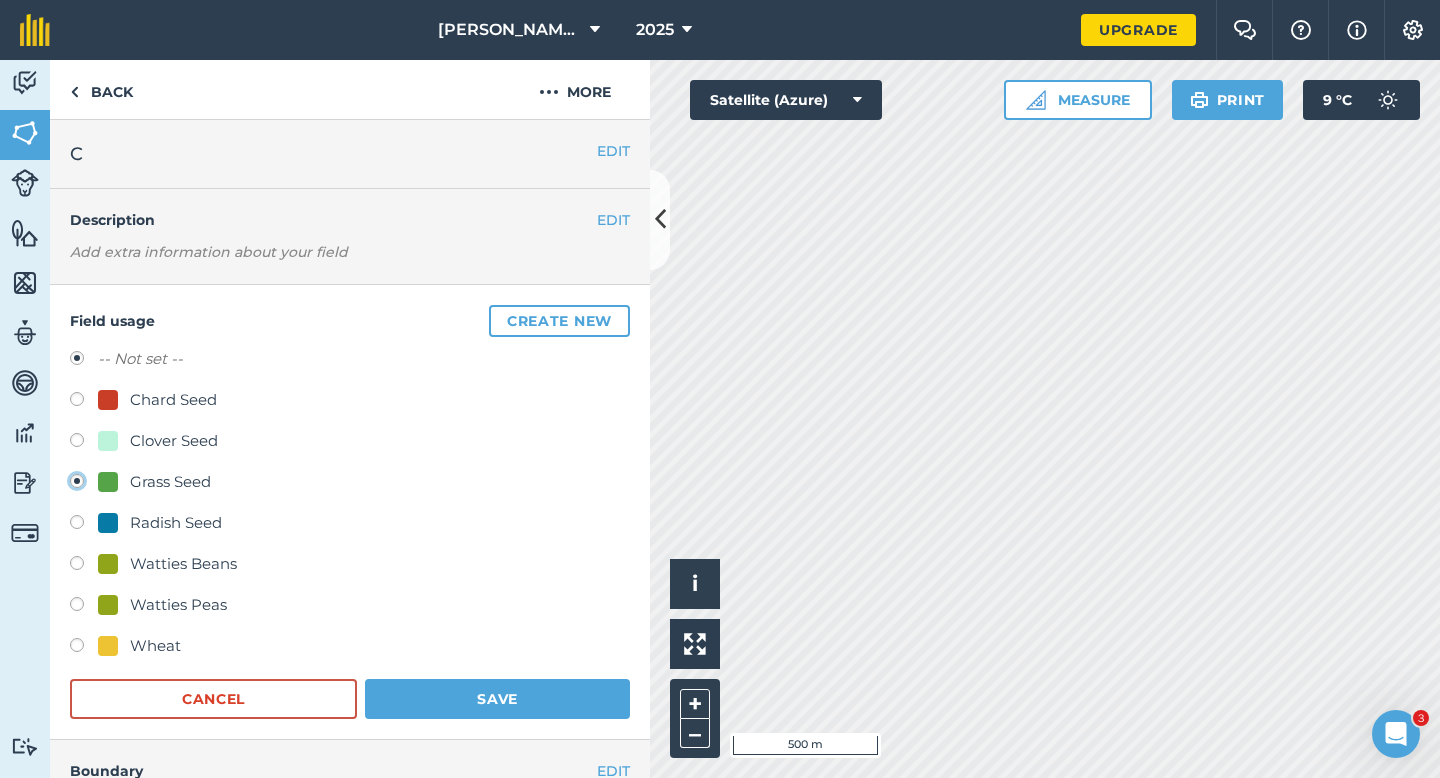 radio on "true" 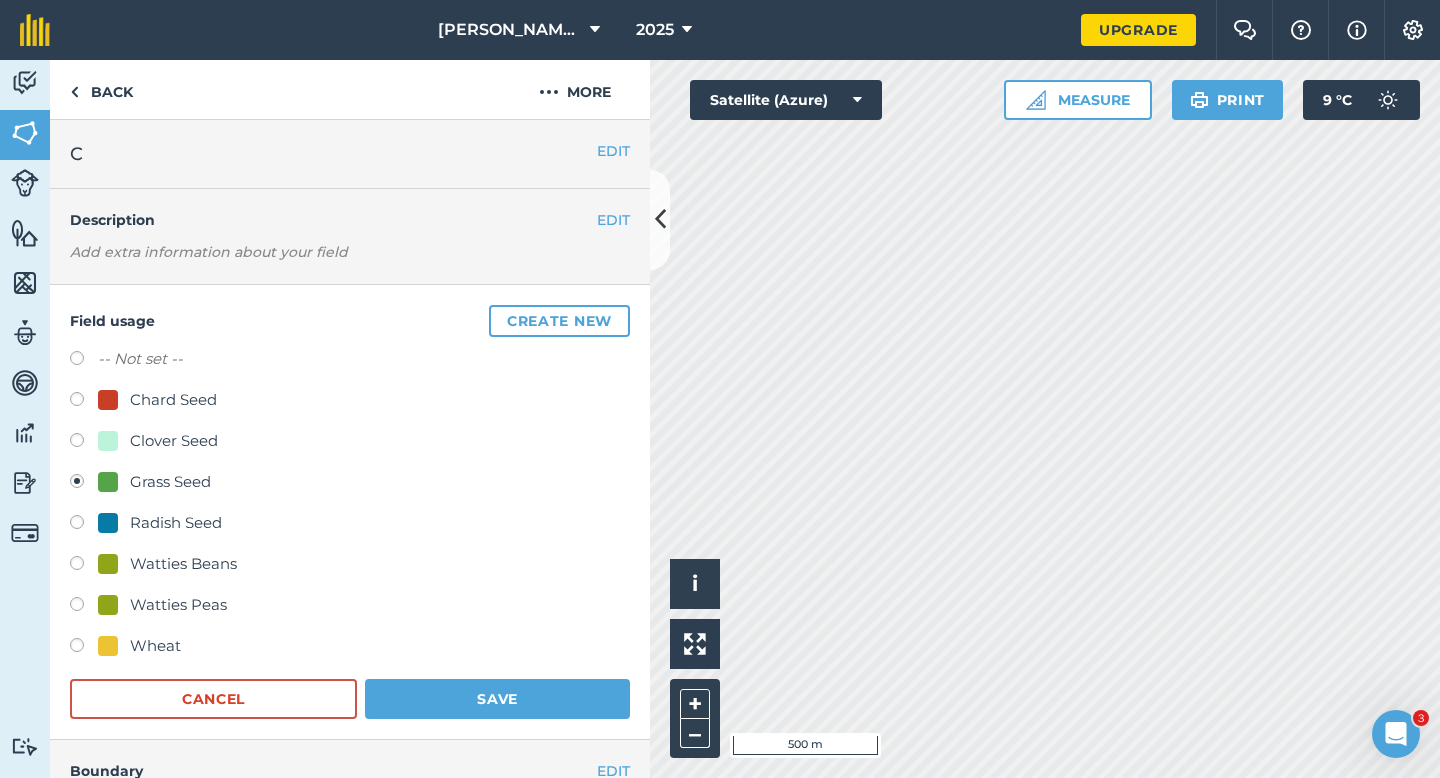 click on "Wheat" at bounding box center [350, 648] 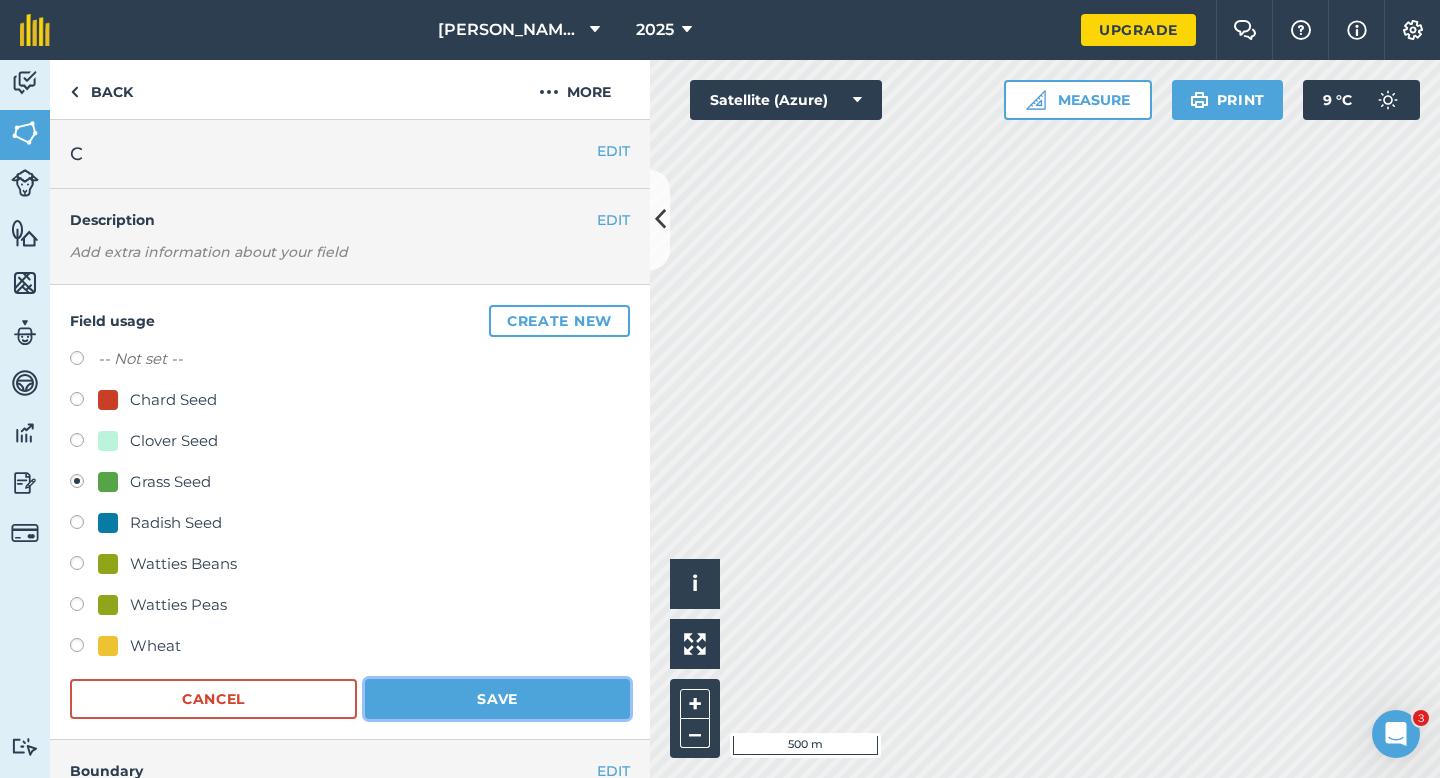 click on "Save" at bounding box center (497, 699) 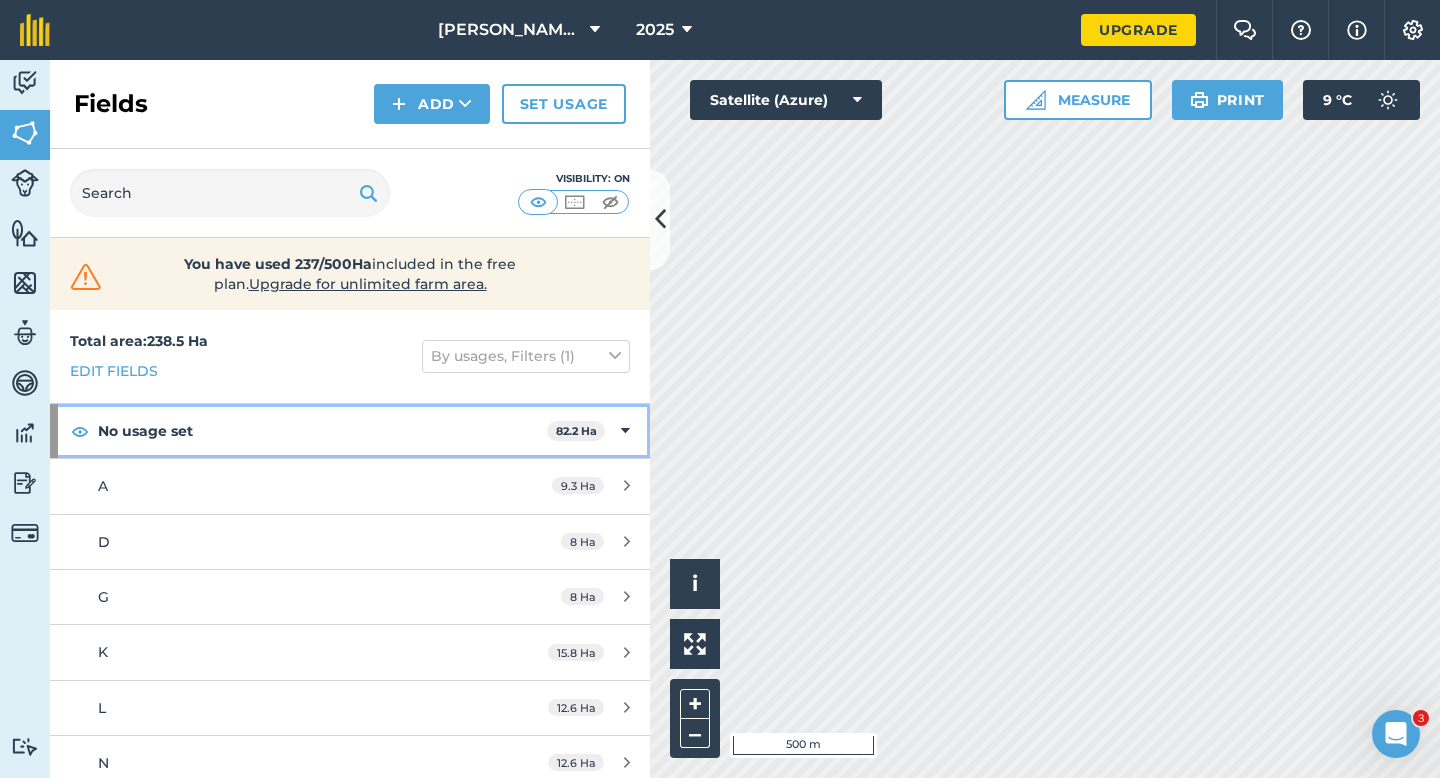 click on "No usage set 82.2   Ha" at bounding box center (350, 431) 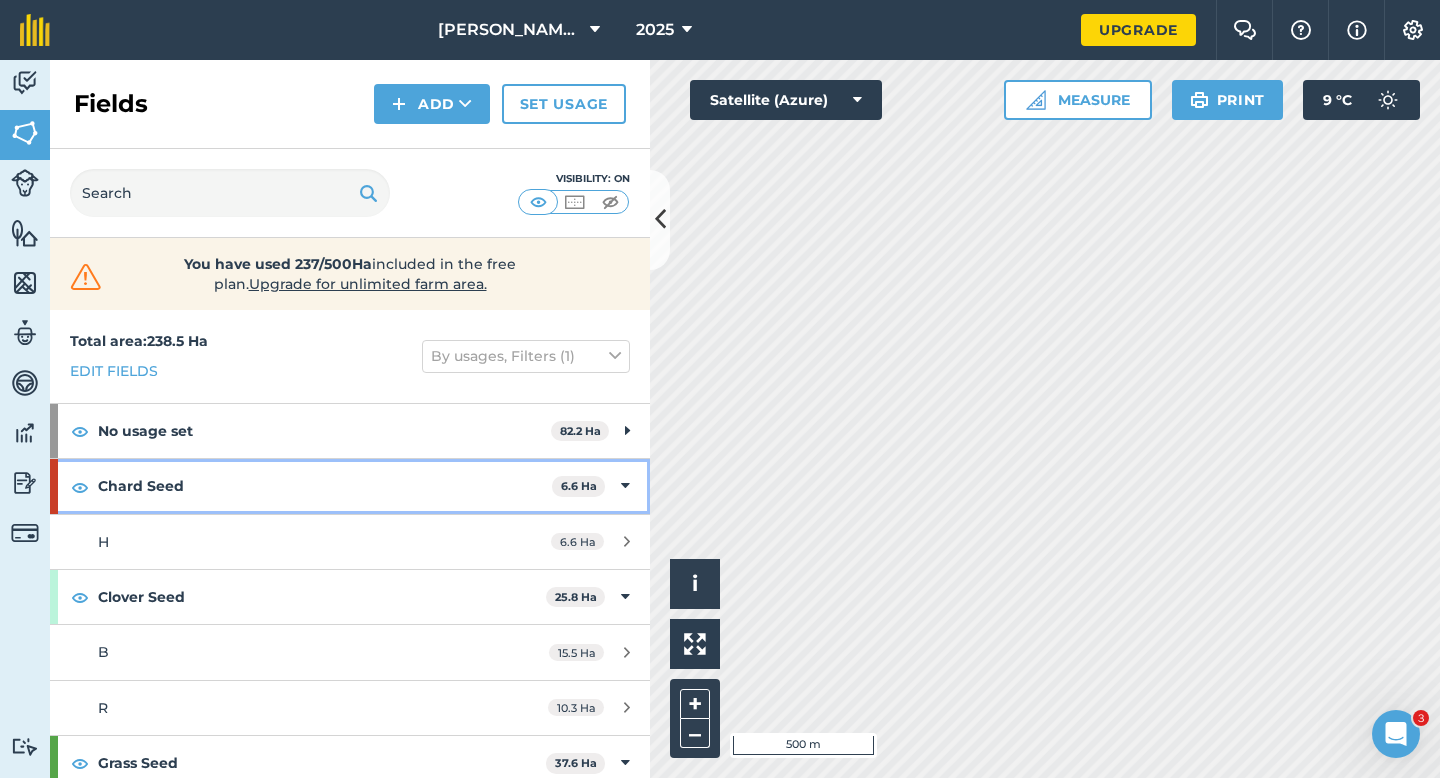 click on "Chard Seed 6.6   Ha" at bounding box center (350, 486) 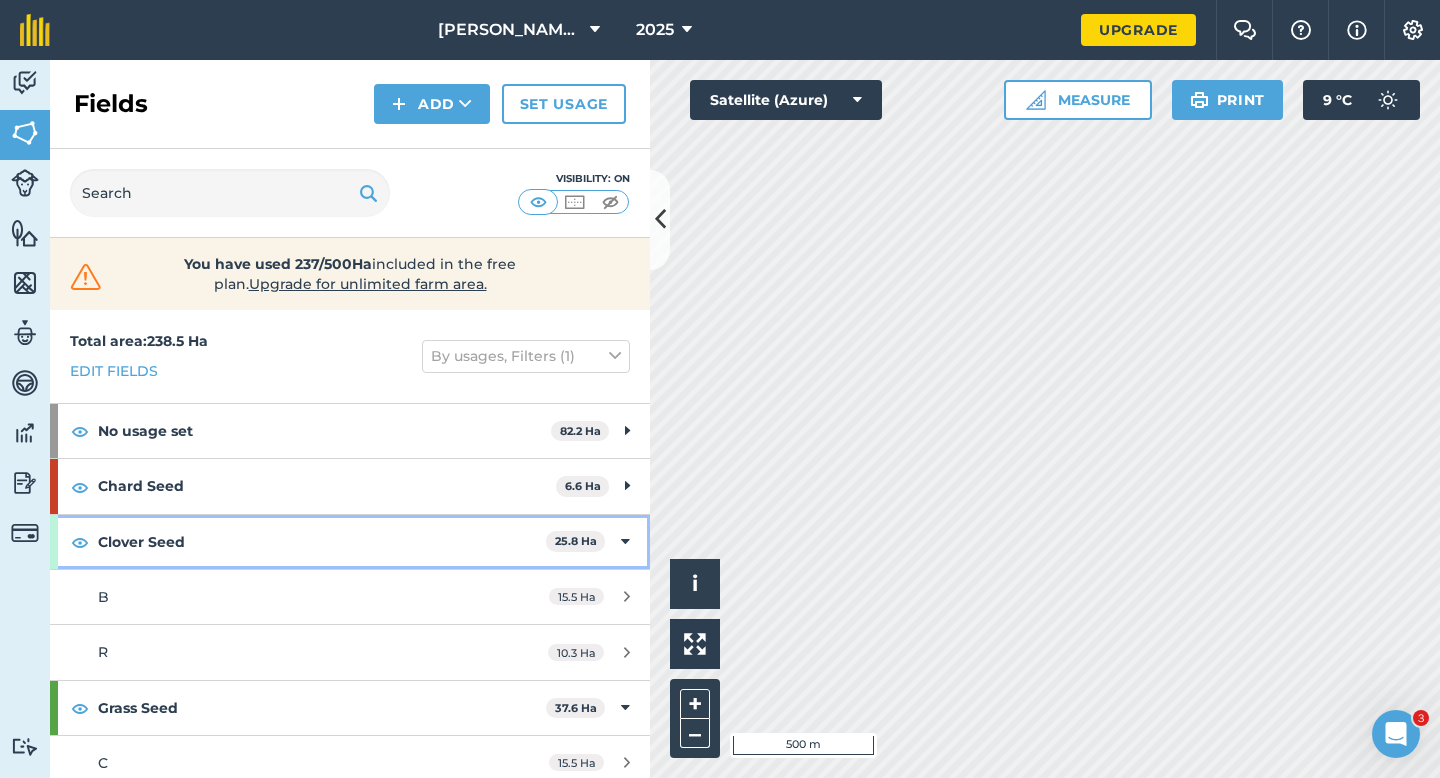 click on "Clover Seed 25.8   Ha" at bounding box center (350, 542) 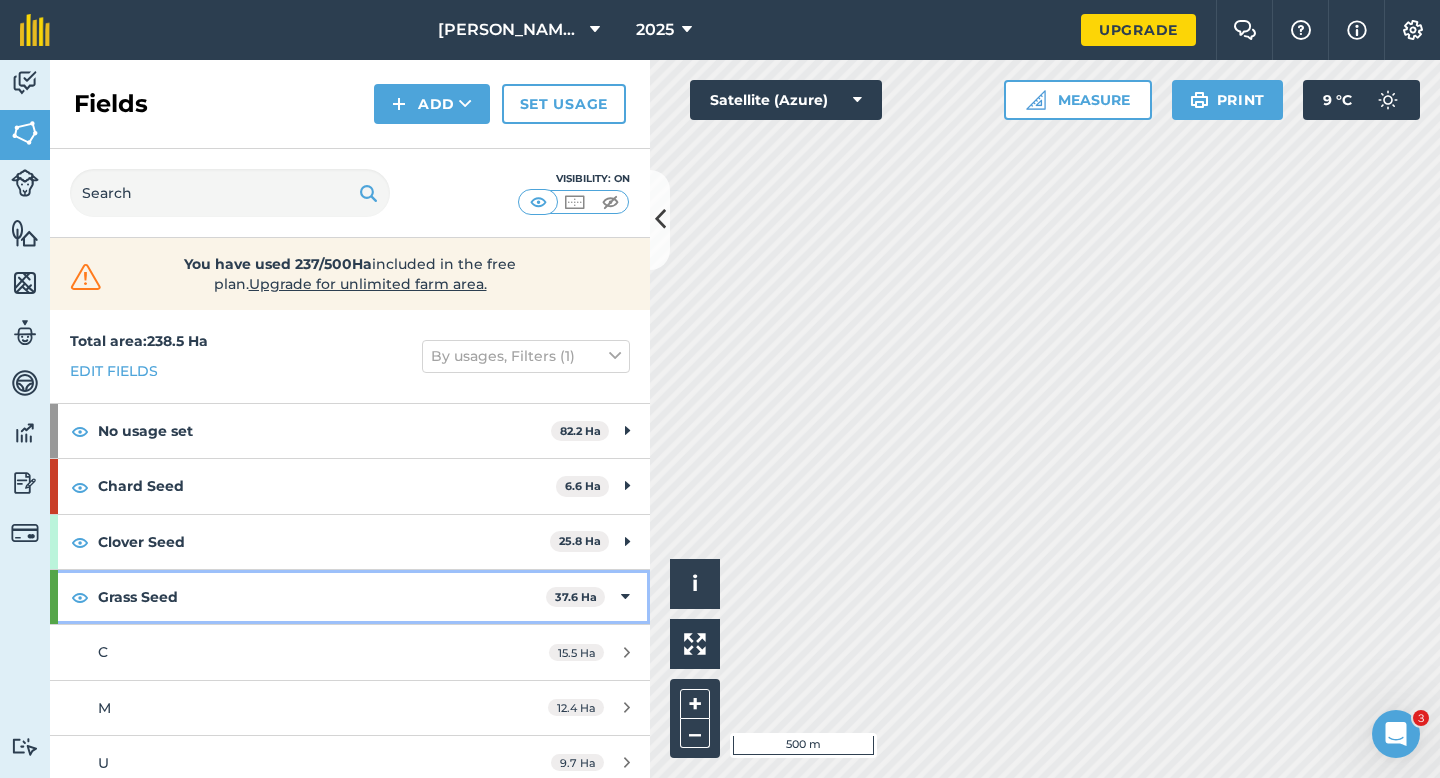 click at bounding box center [625, 597] 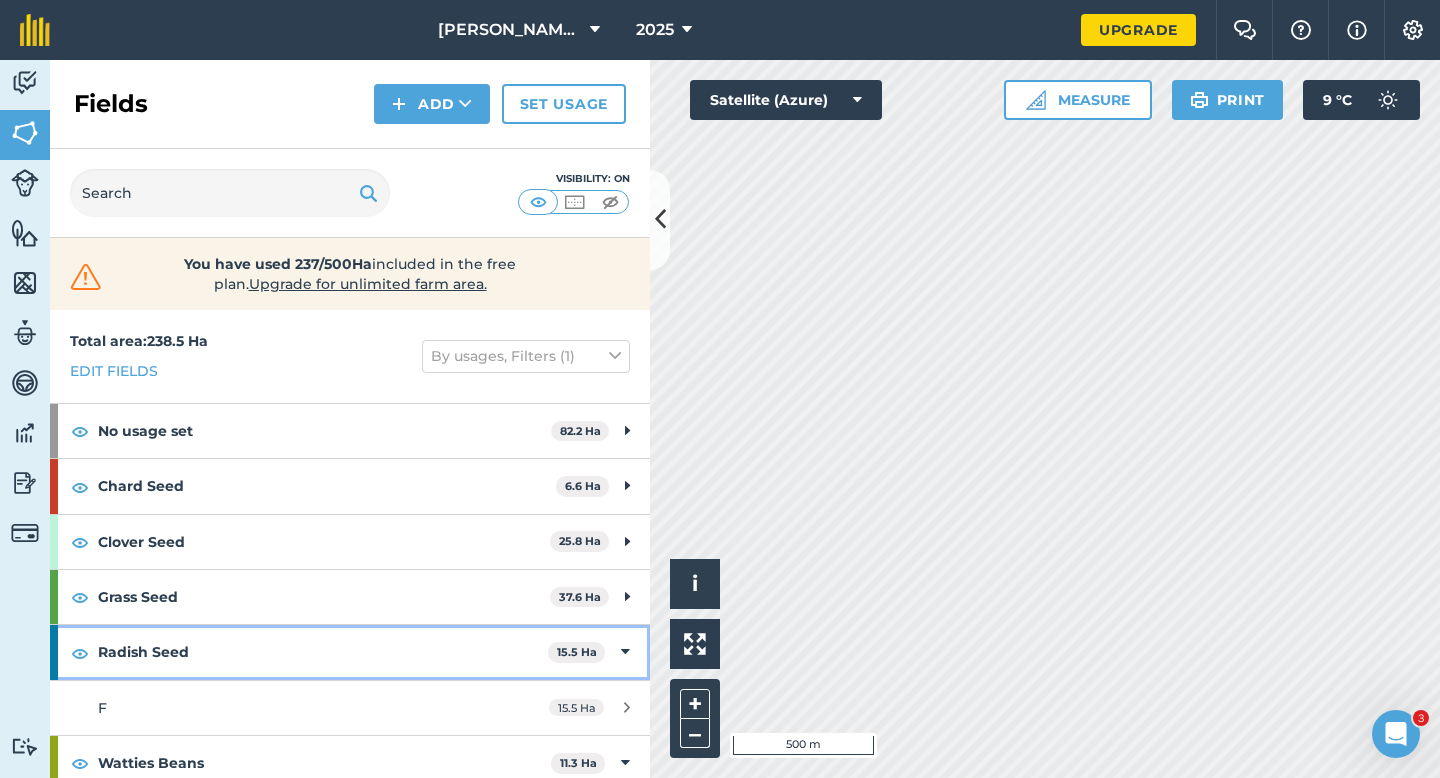 click at bounding box center (625, 652) 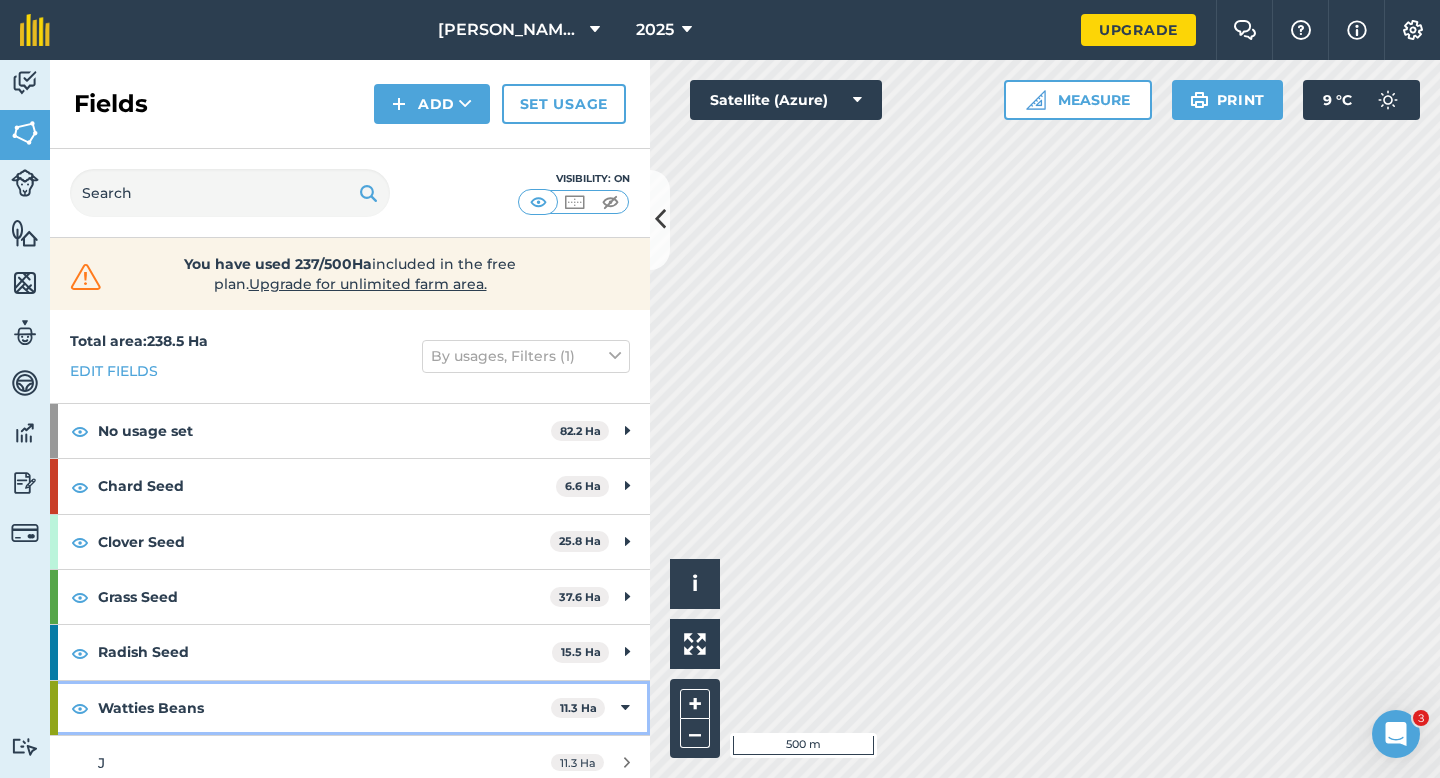 click on "Watties Beans  11.3   Ha" at bounding box center [350, 708] 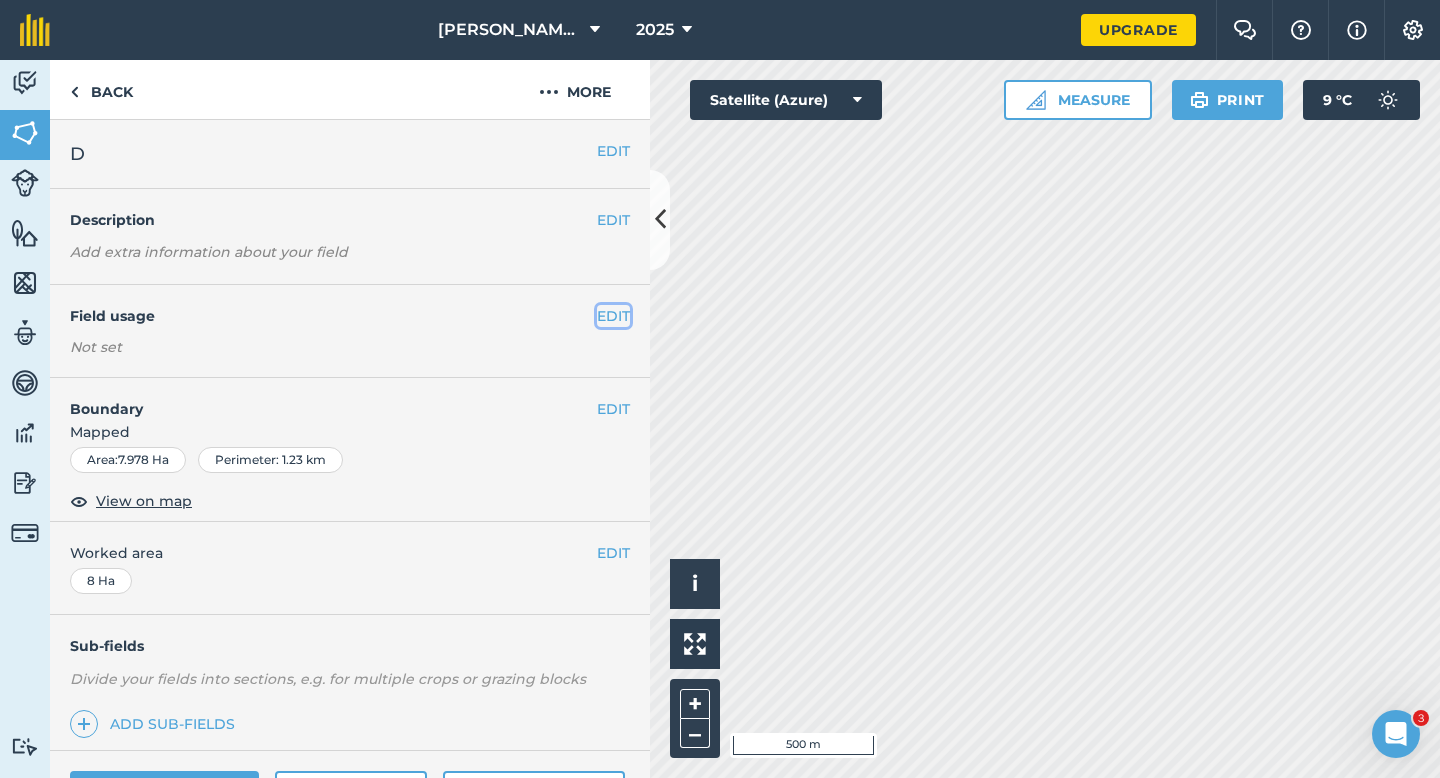 click on "EDIT" at bounding box center (613, 316) 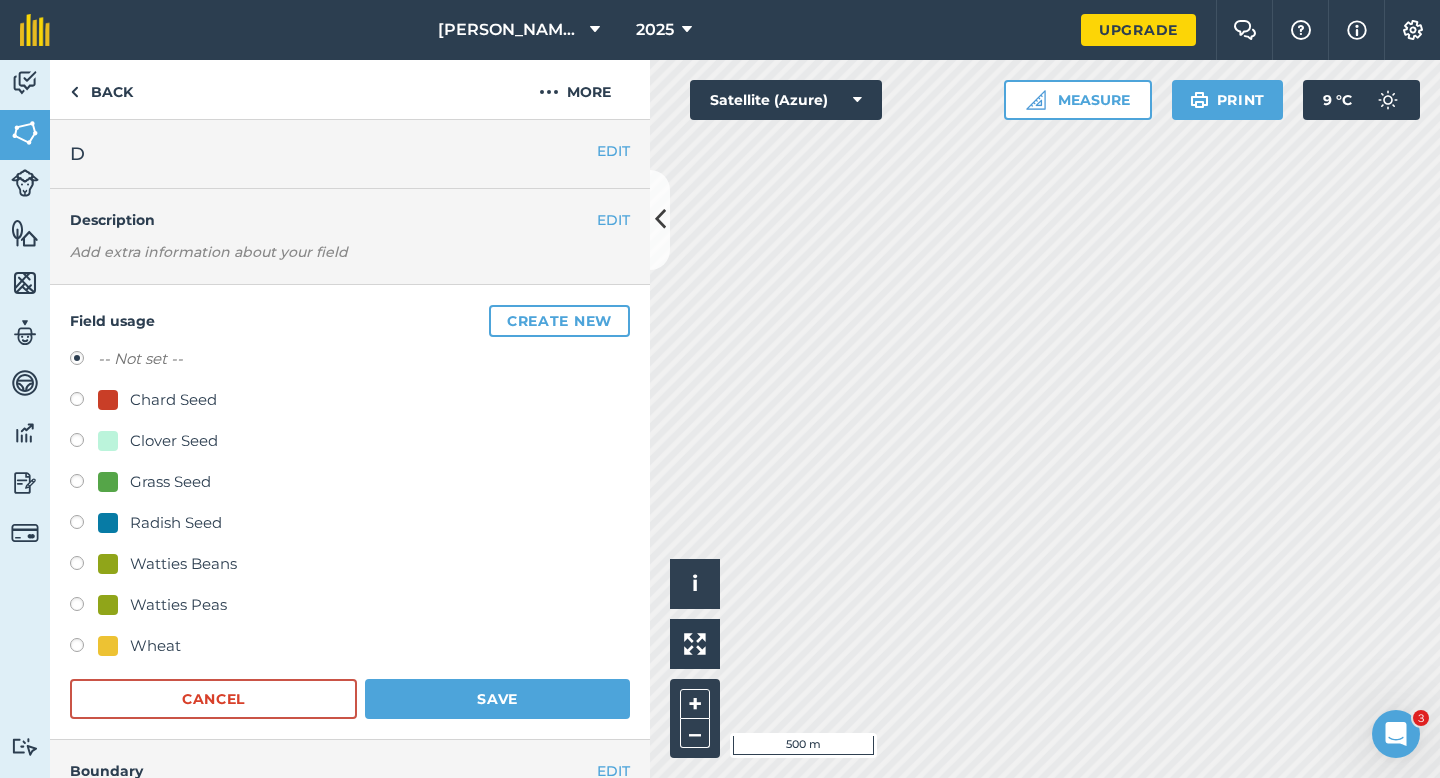 click on "Create new" at bounding box center [559, 321] 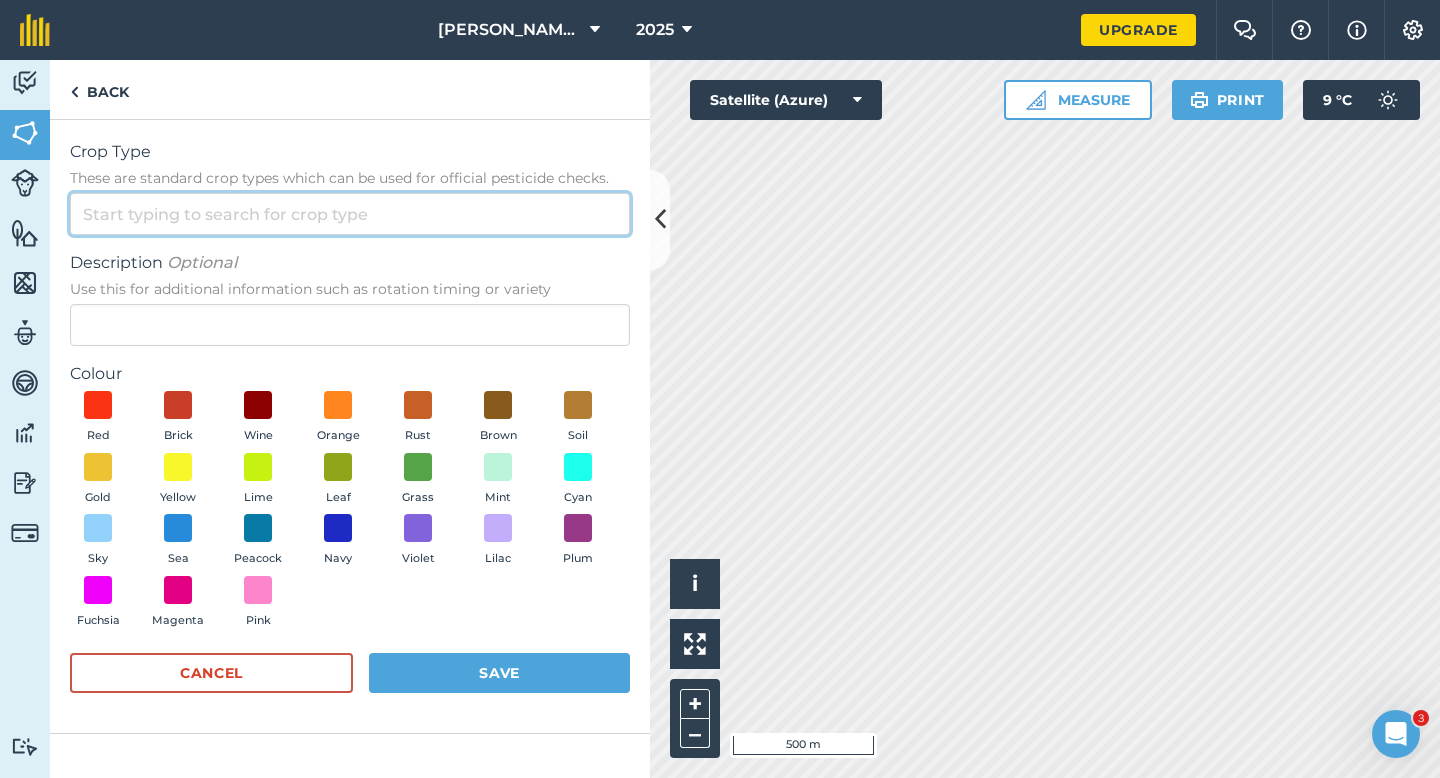click on "Crop Type These are standard crop types which can be used for official pesticide checks." at bounding box center (350, 214) 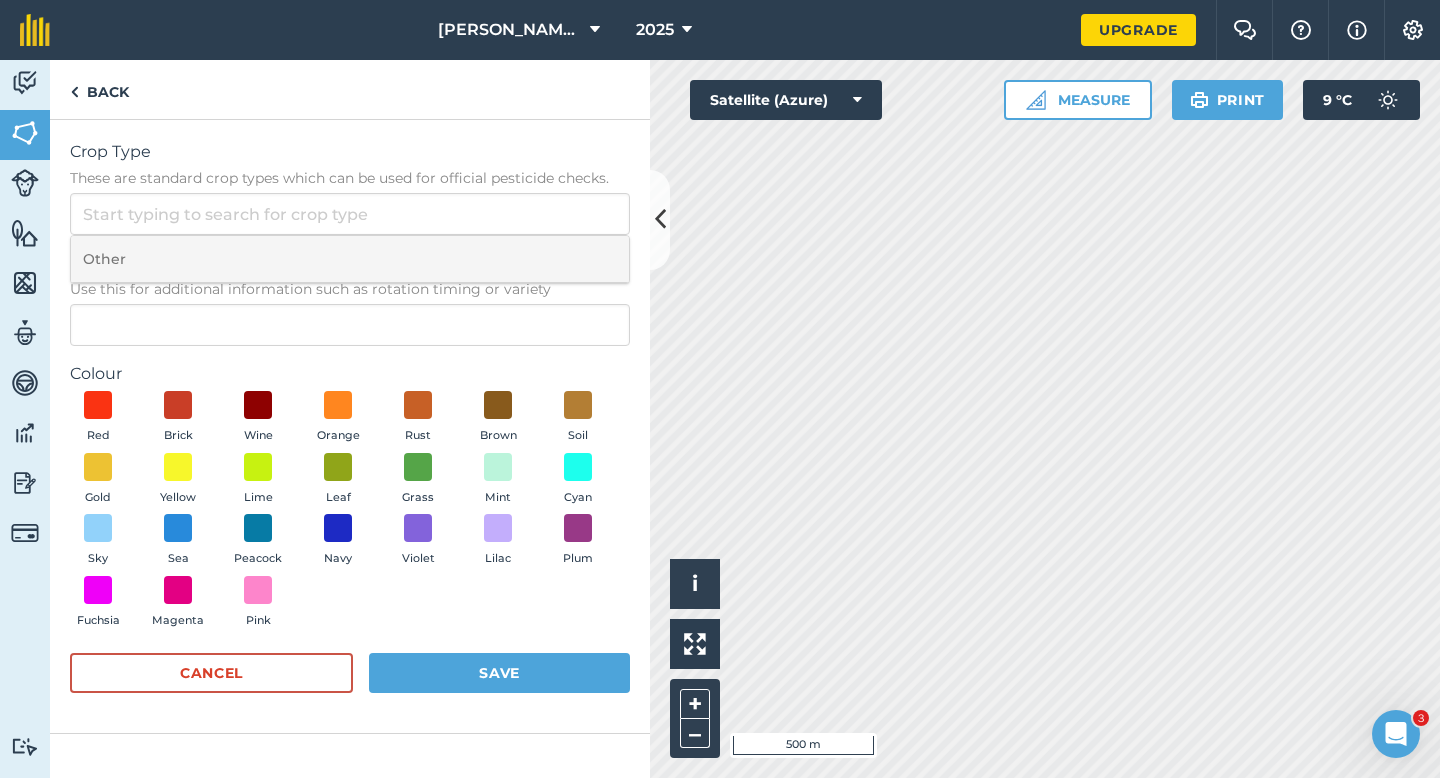 click on "Other" at bounding box center (350, 259) 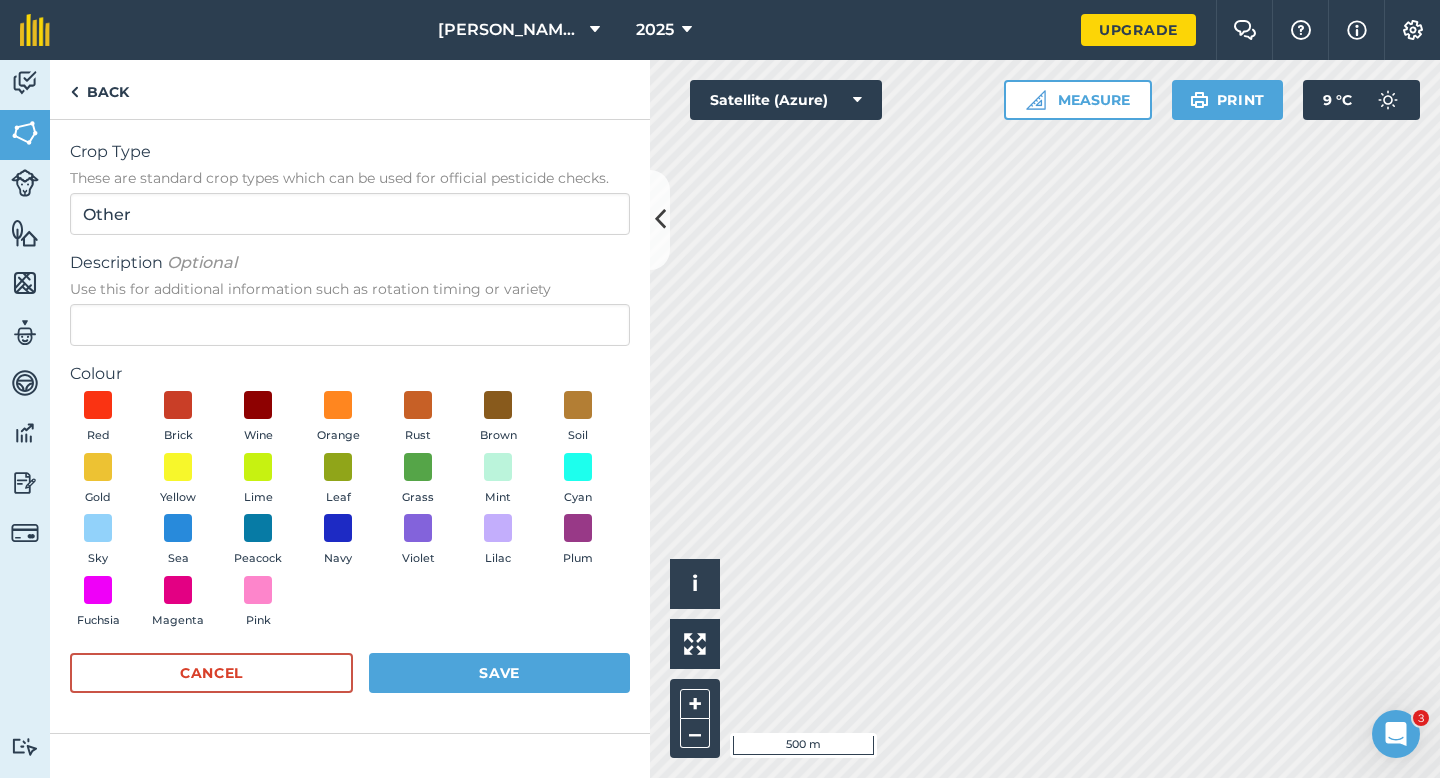 click on "Description   Optional Use this for additional information such as rotation timing or variety" at bounding box center (350, 298) 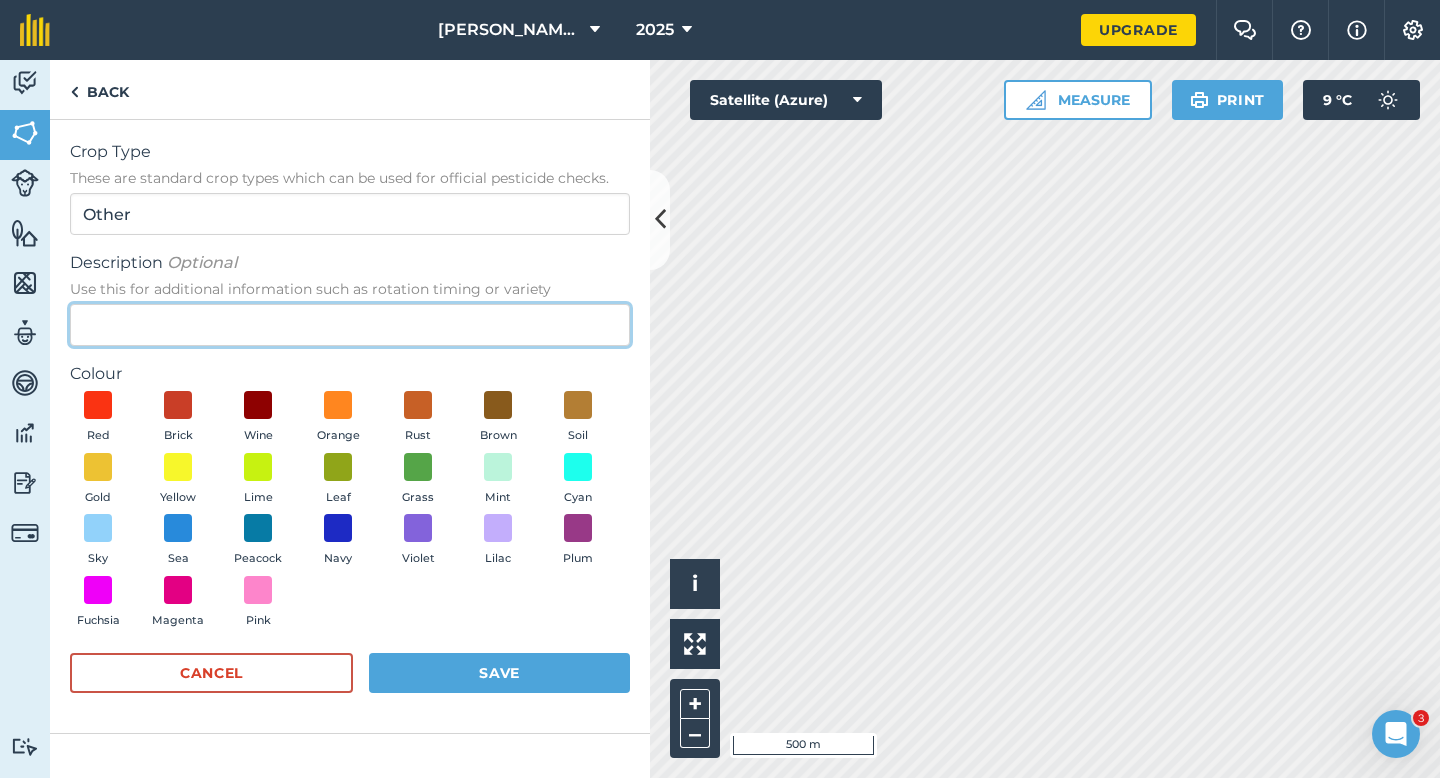 click on "Description   Optional Use this for additional information such as rotation timing or variety" at bounding box center (350, 325) 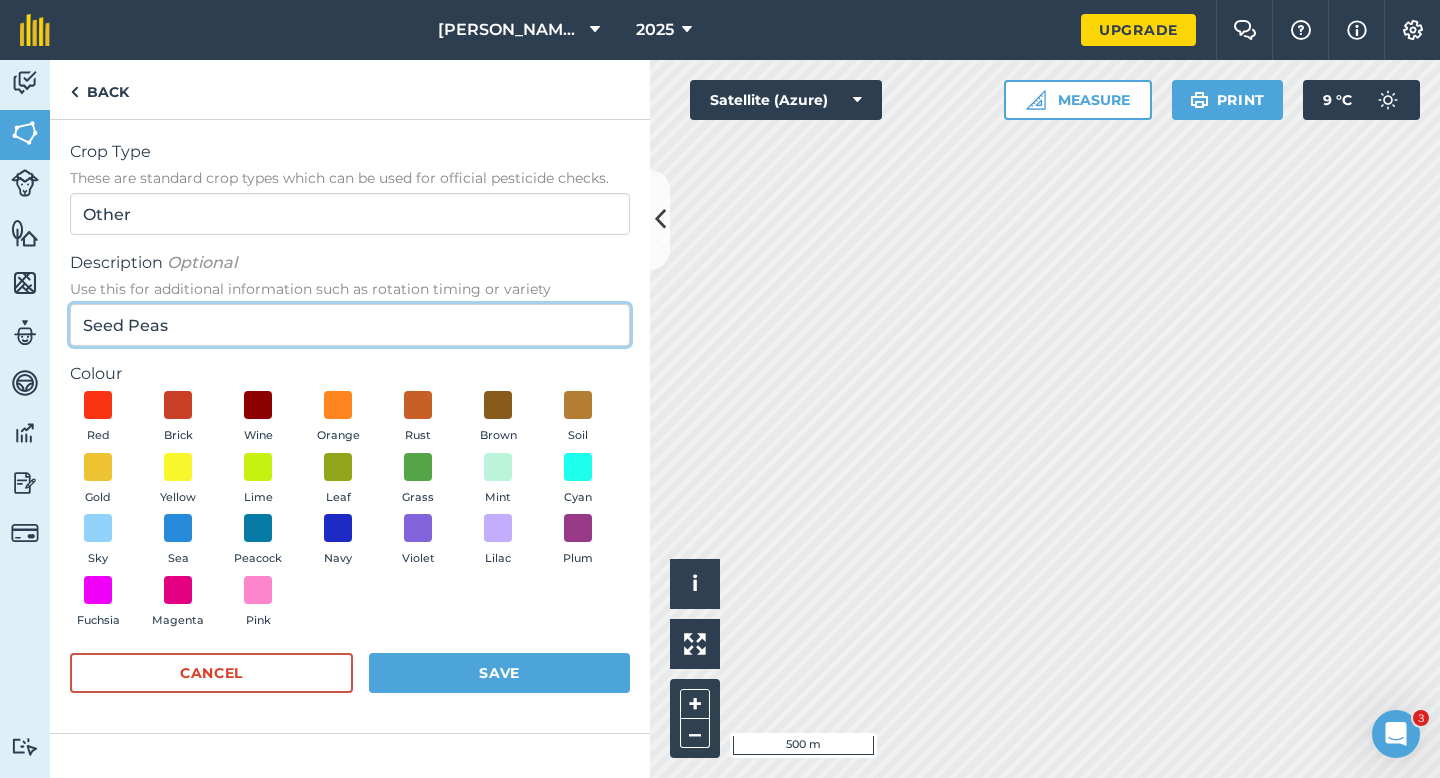 type on "Seed Peas" 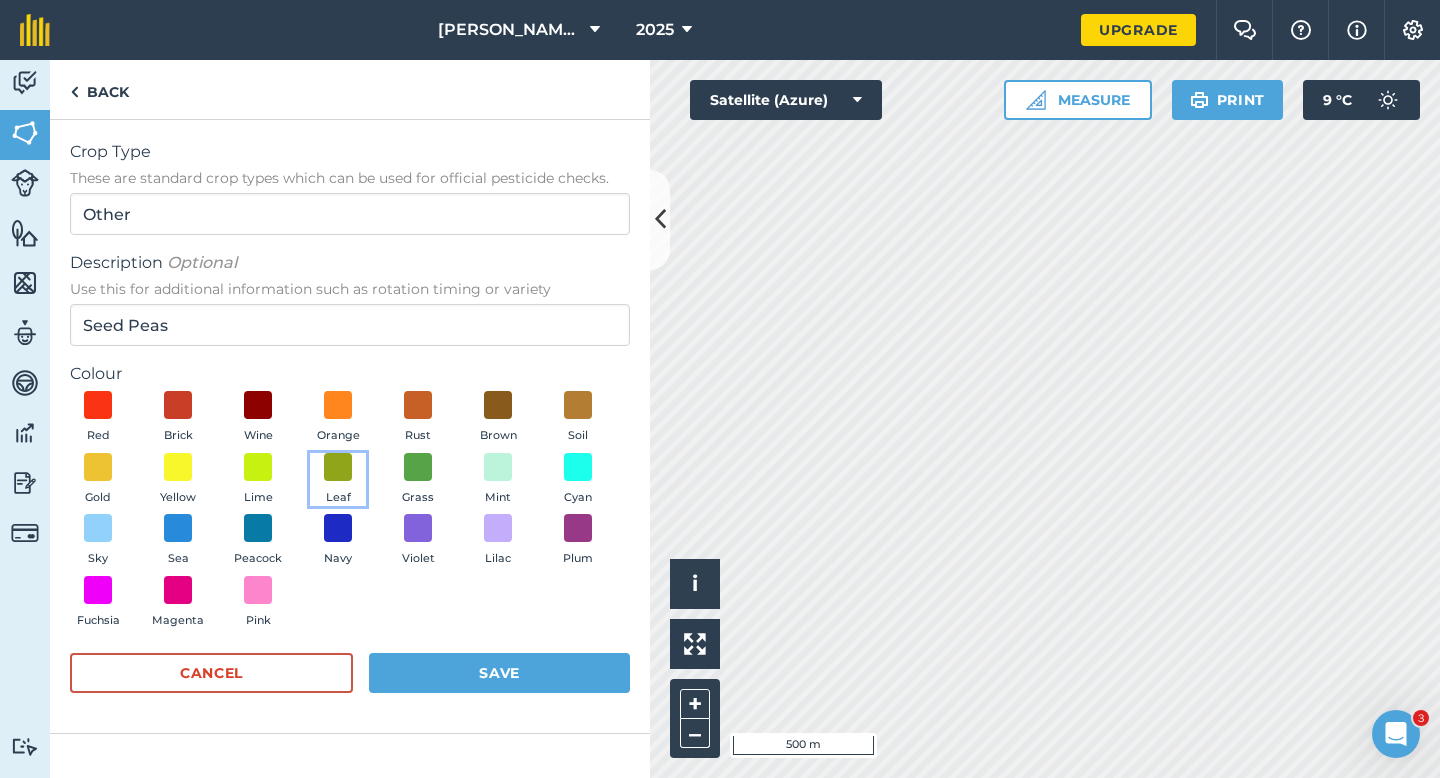 click on "Leaf" at bounding box center (338, 480) 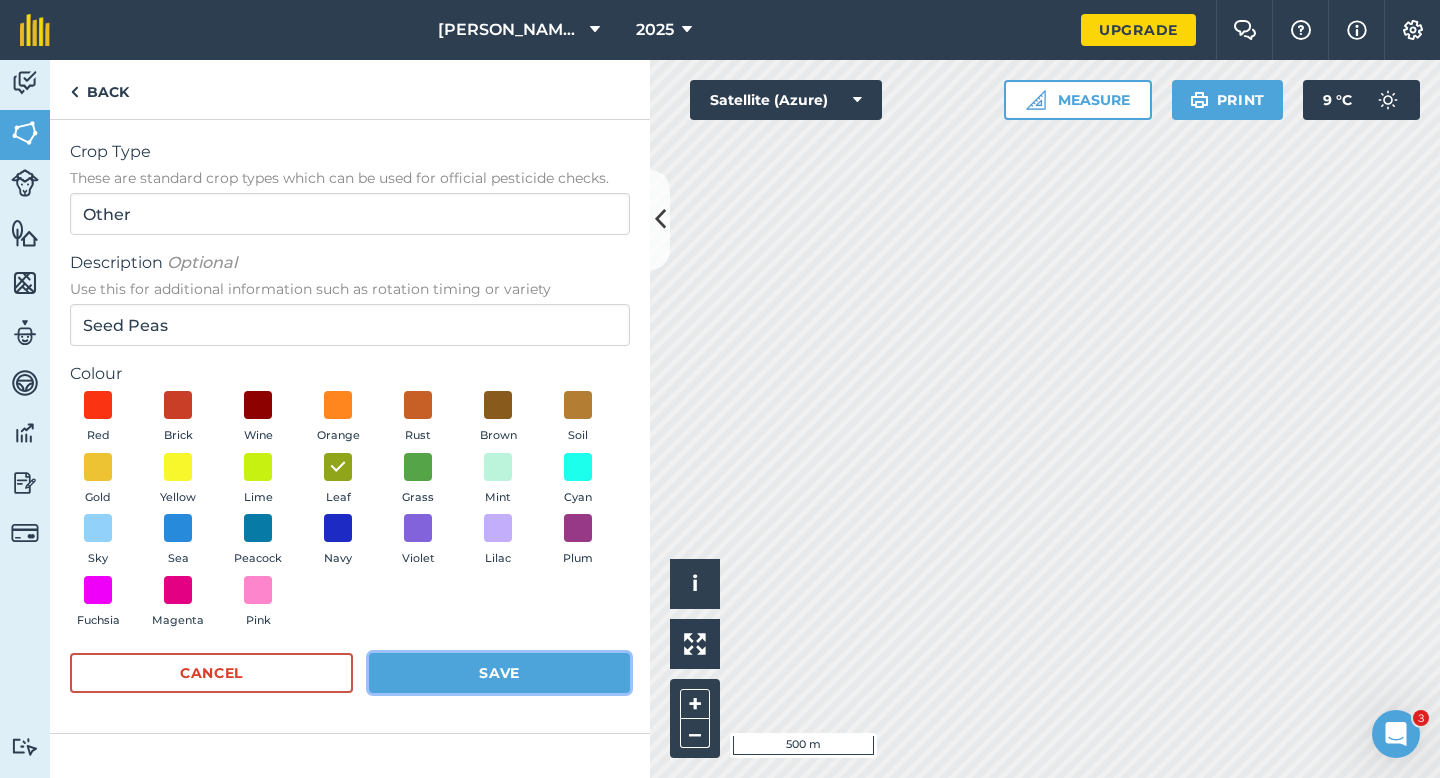 click on "Save" at bounding box center (499, 673) 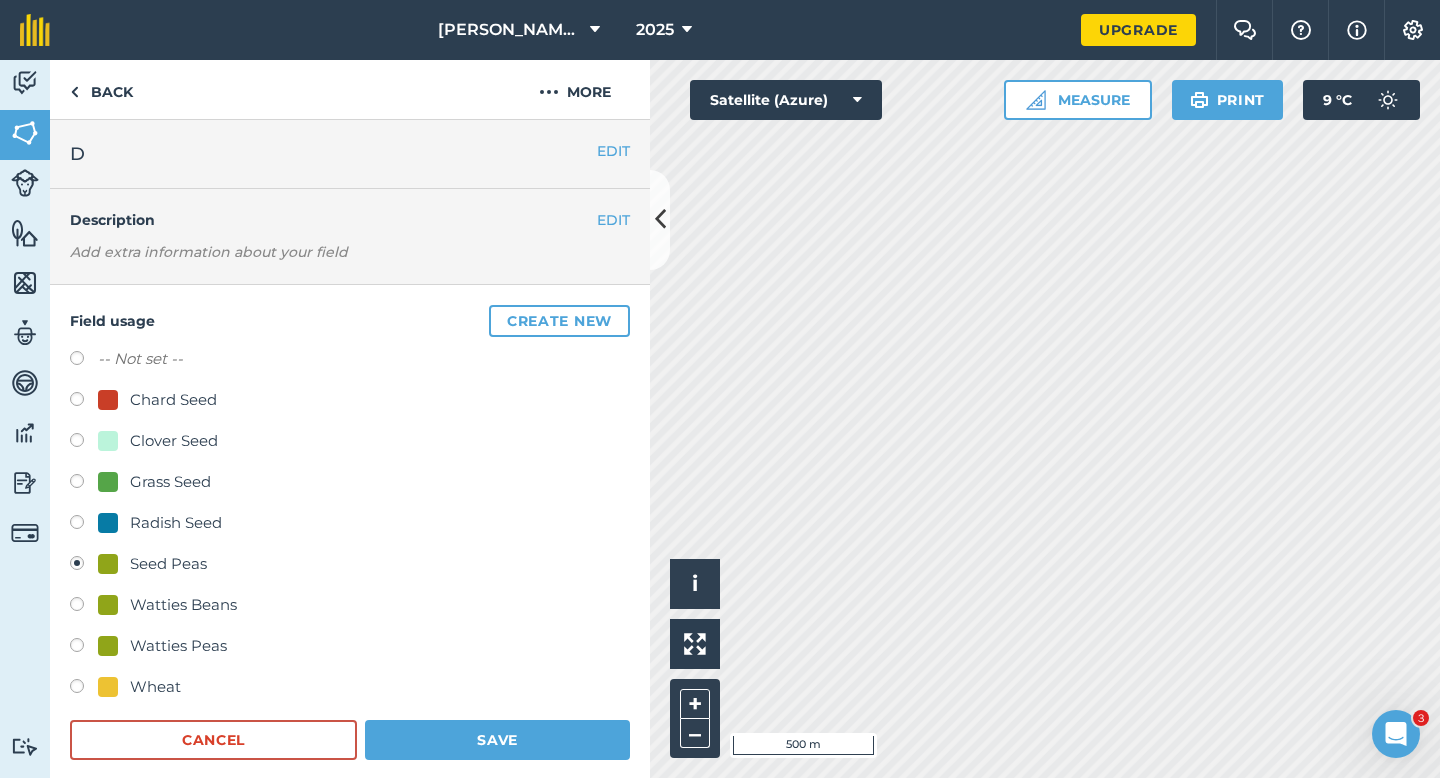 click on "-- Not set -- Chard Seed Clover Seed Grass Seed Radish Seed Seed Peas Watties Beans  Watties Peas Wheat Cancel Save" at bounding box center (350, 553) 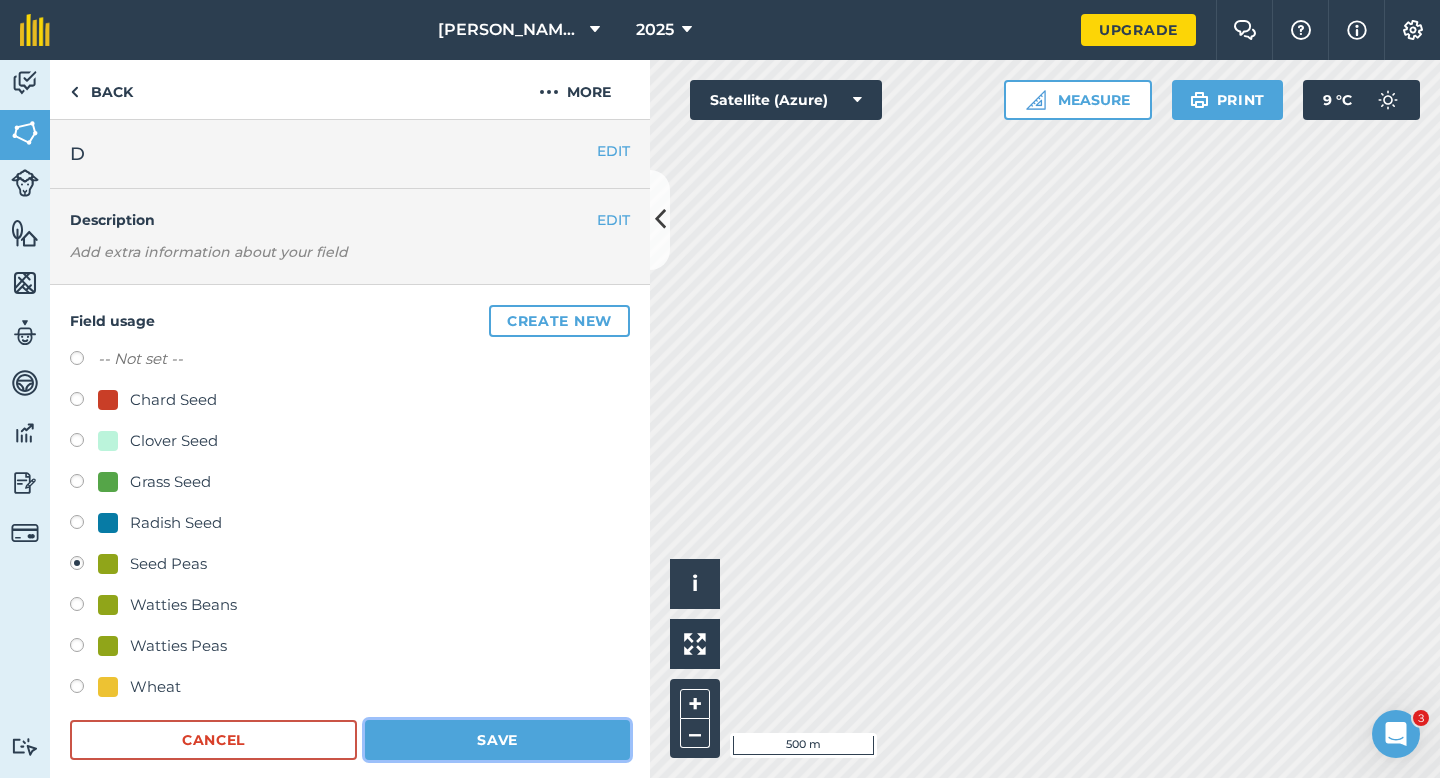 click on "Save" at bounding box center [497, 740] 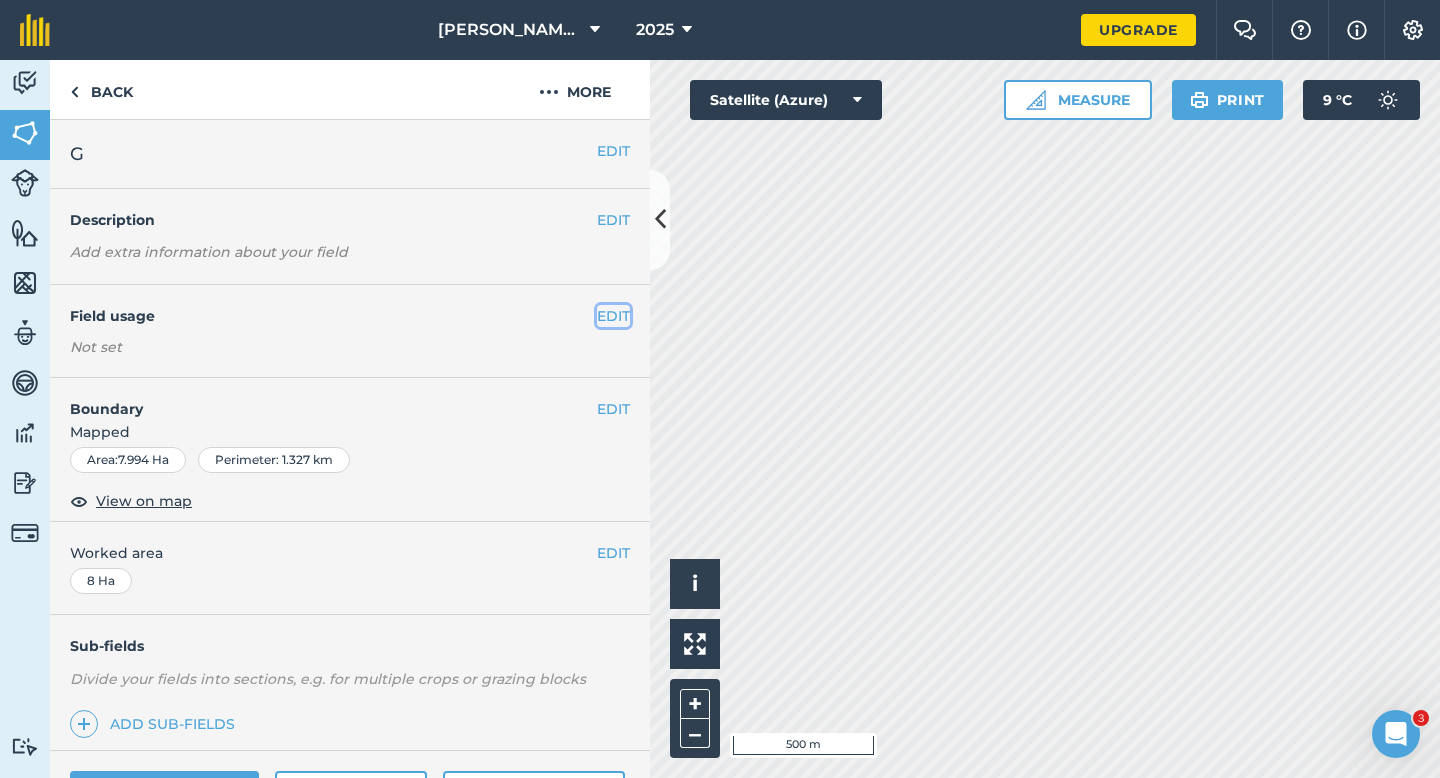 click on "EDIT" at bounding box center (613, 316) 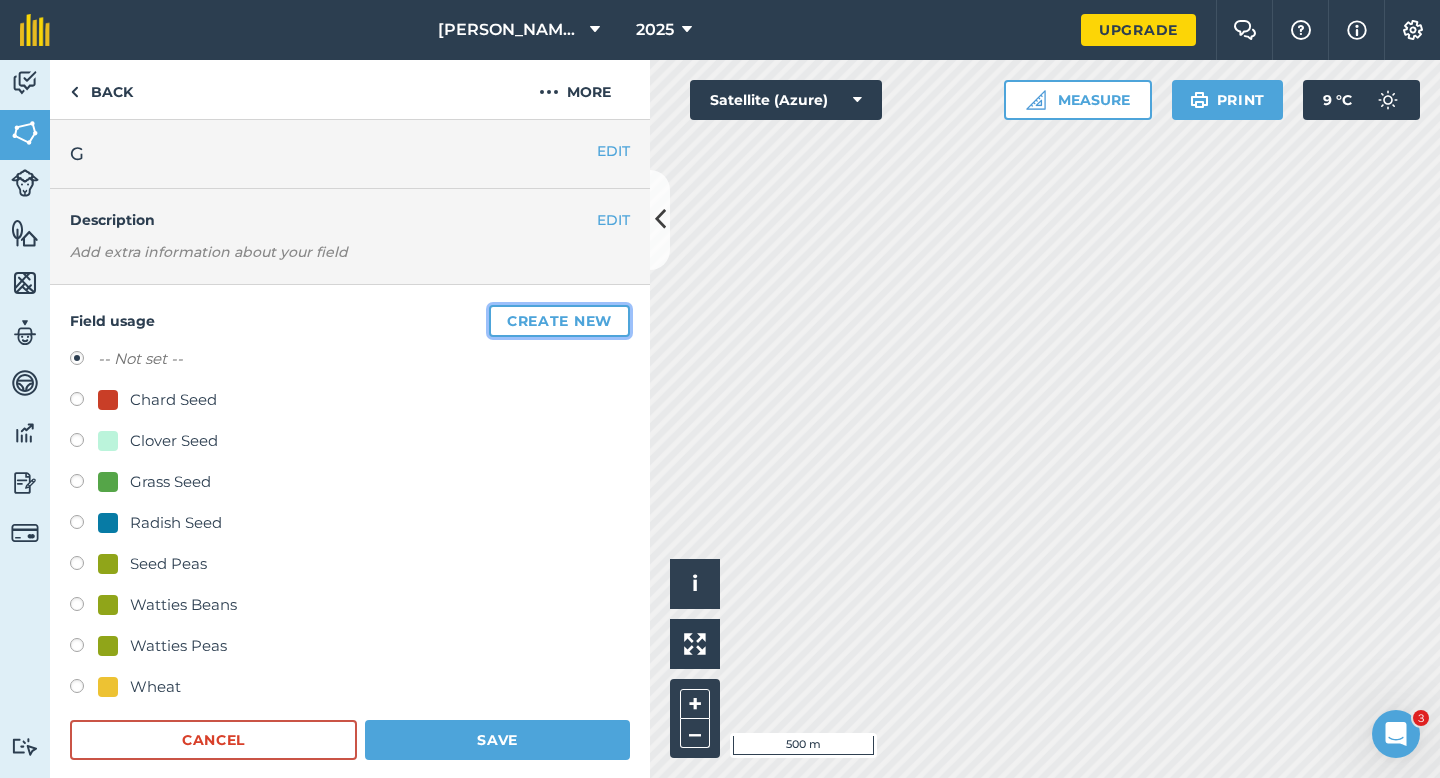 click on "Create new" at bounding box center [559, 321] 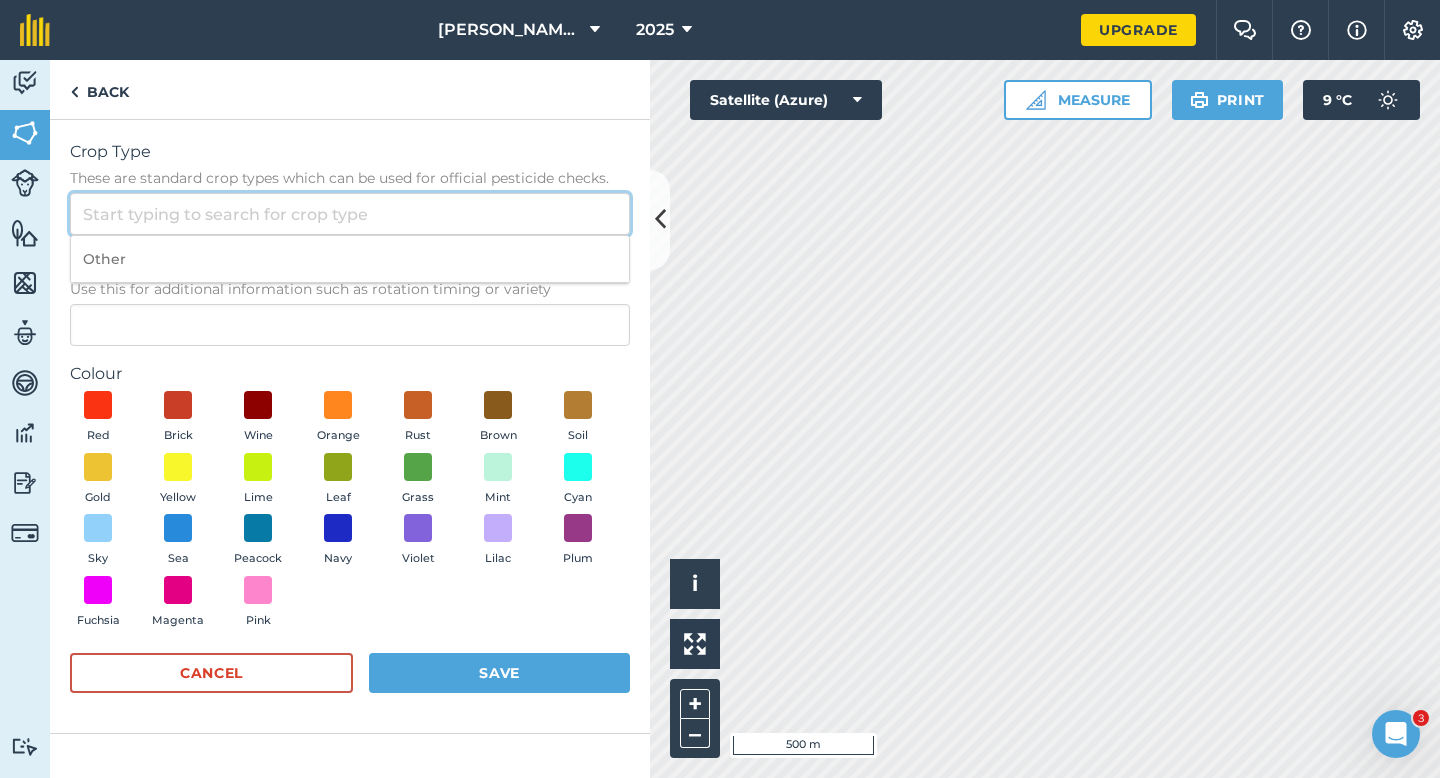 click on "Crop Type These are standard crop types which can be used for official pesticide checks." at bounding box center [350, 214] 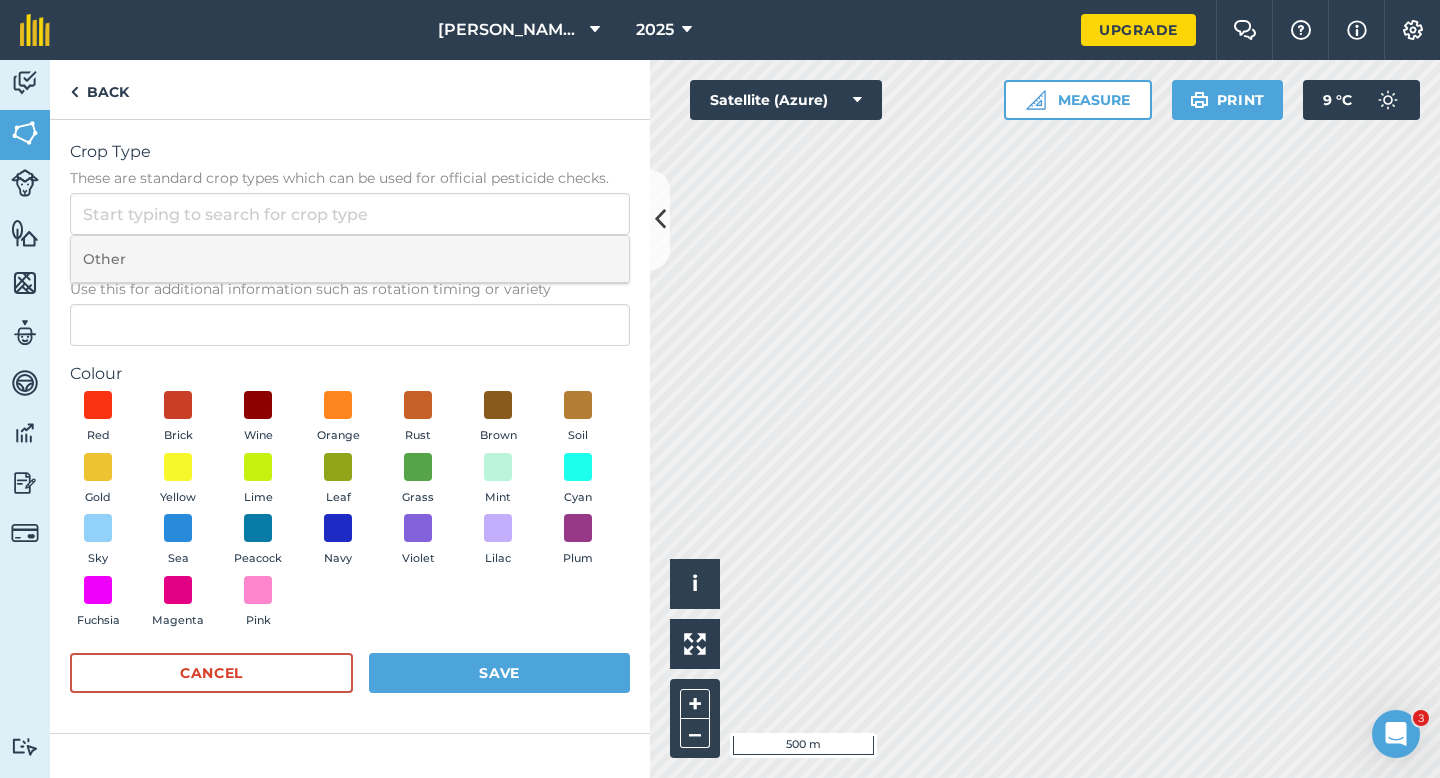 click on "Other" at bounding box center (350, 259) 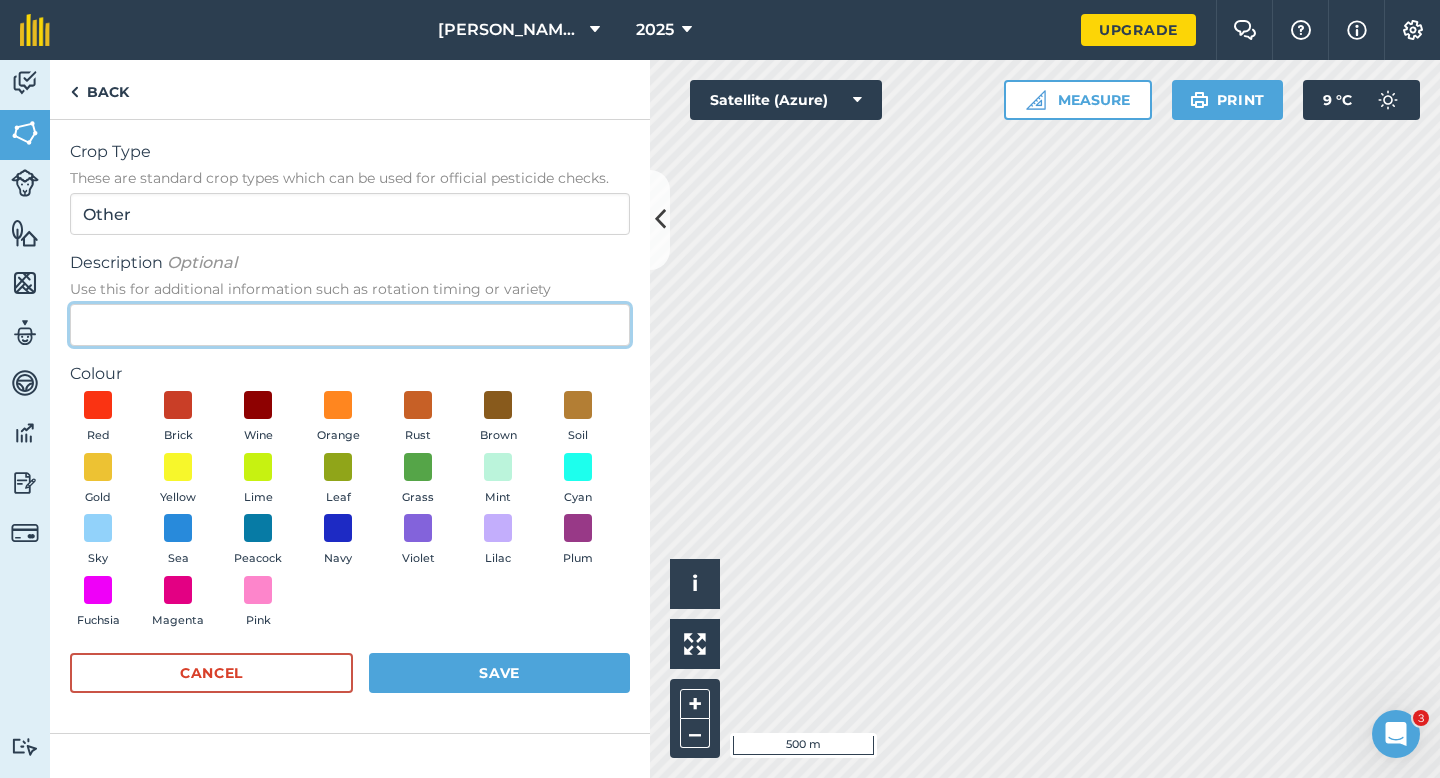 click on "Description   Optional Use this for additional information such as rotation timing or variety" at bounding box center [350, 325] 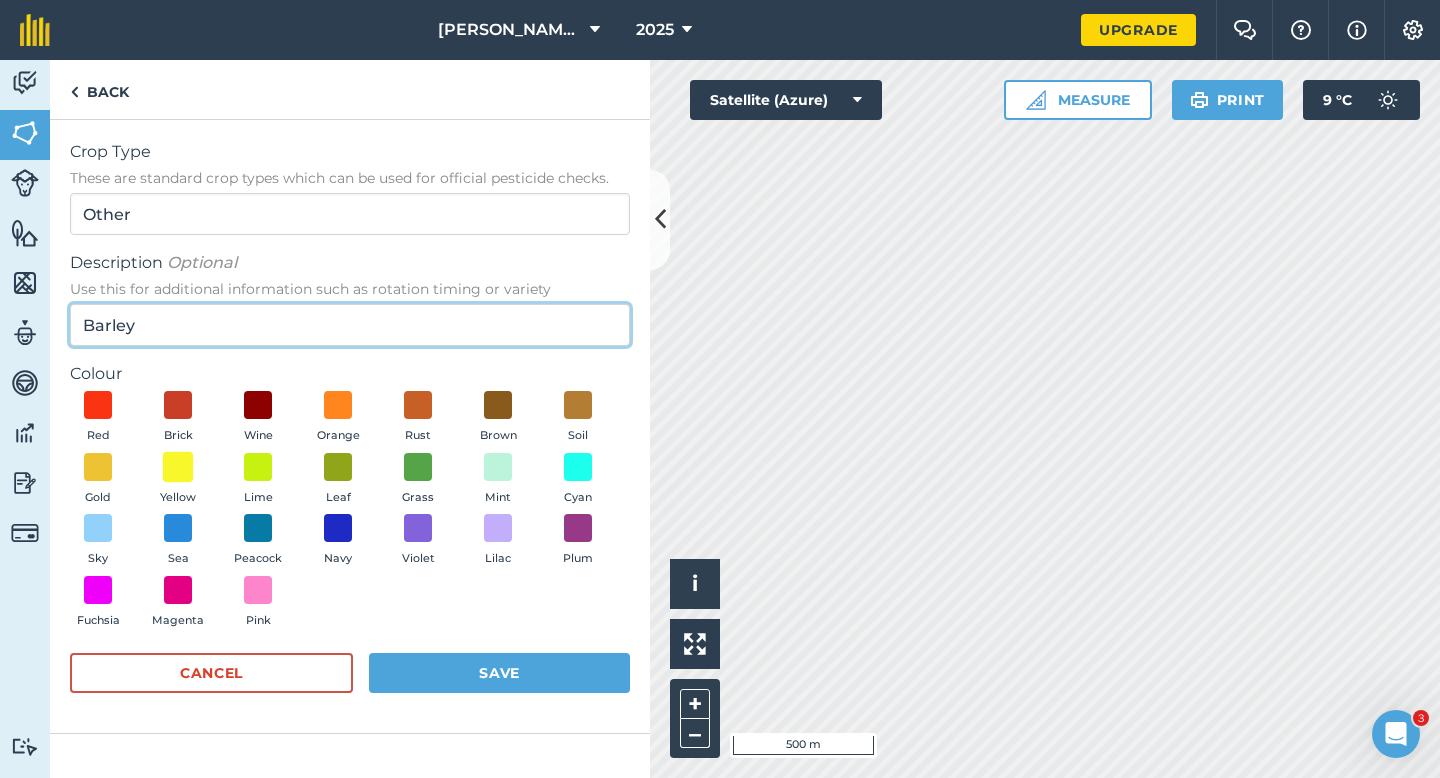 type on "Barley" 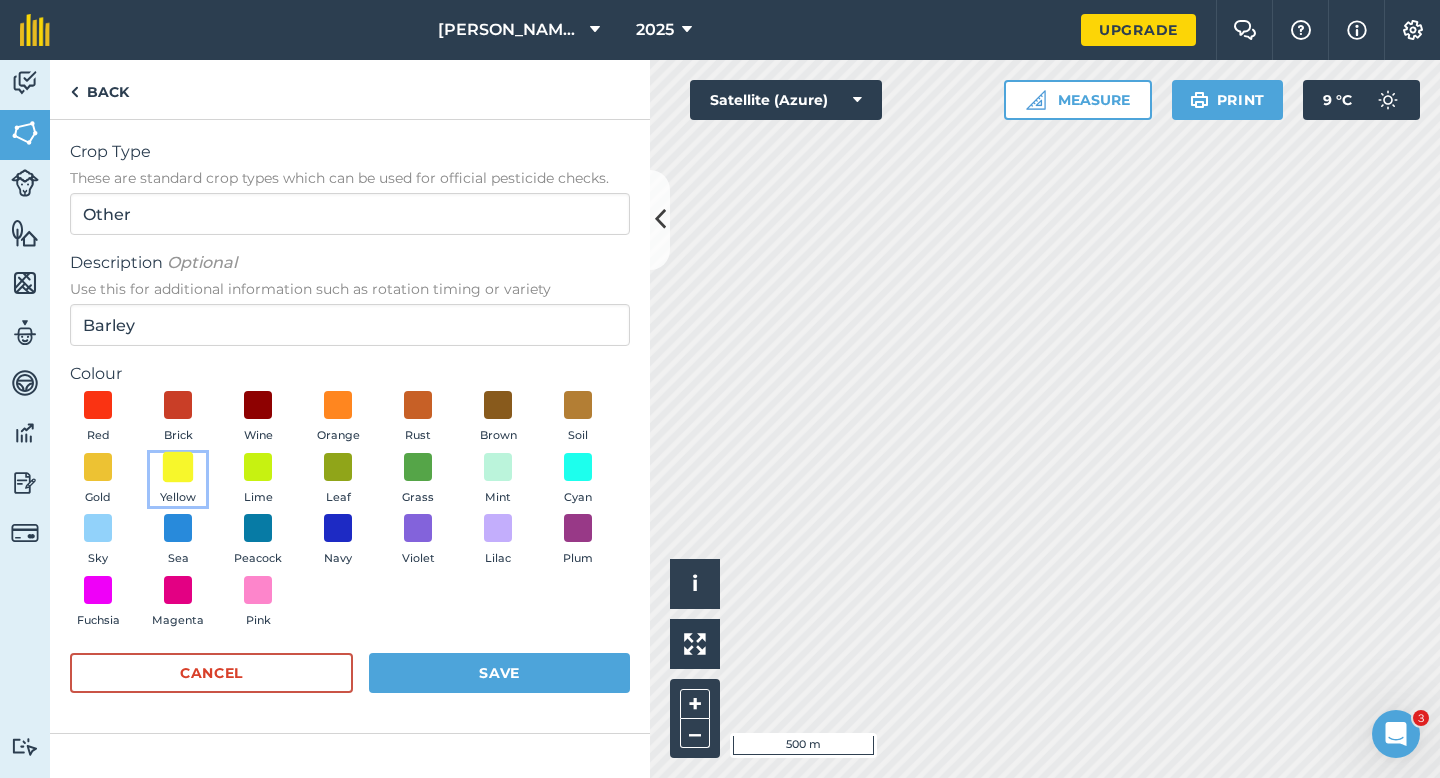 click at bounding box center [178, 466] 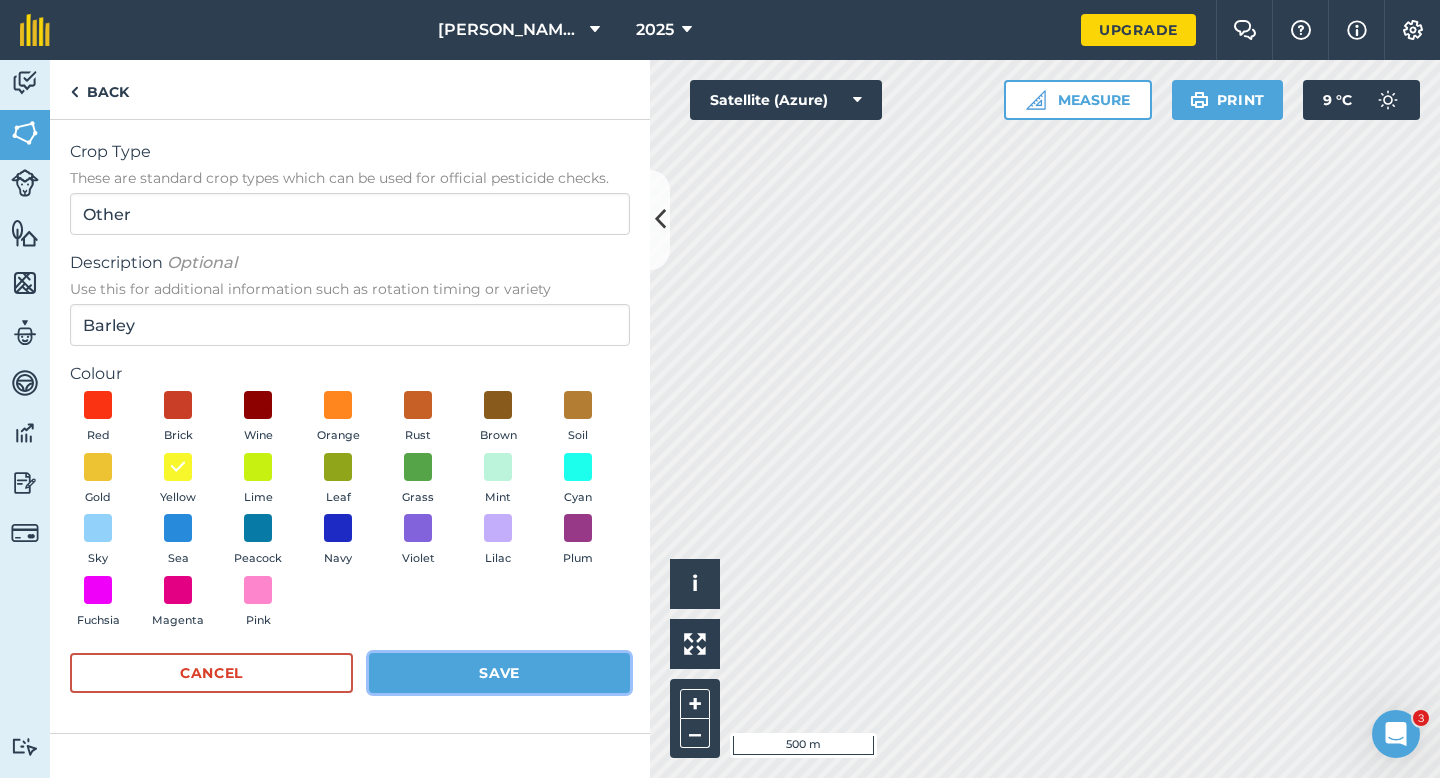 click on "Save" at bounding box center (499, 673) 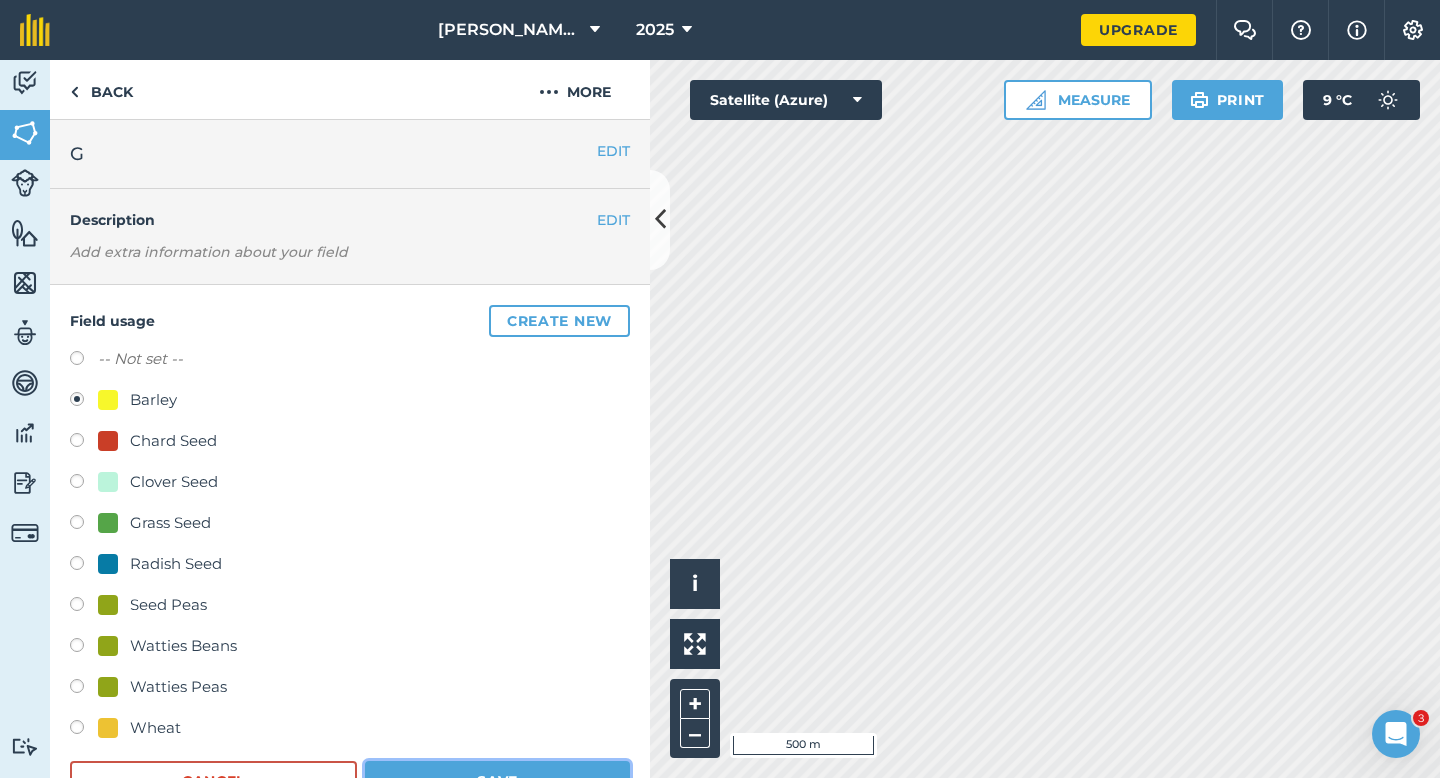 click on "Save" at bounding box center (497, 781) 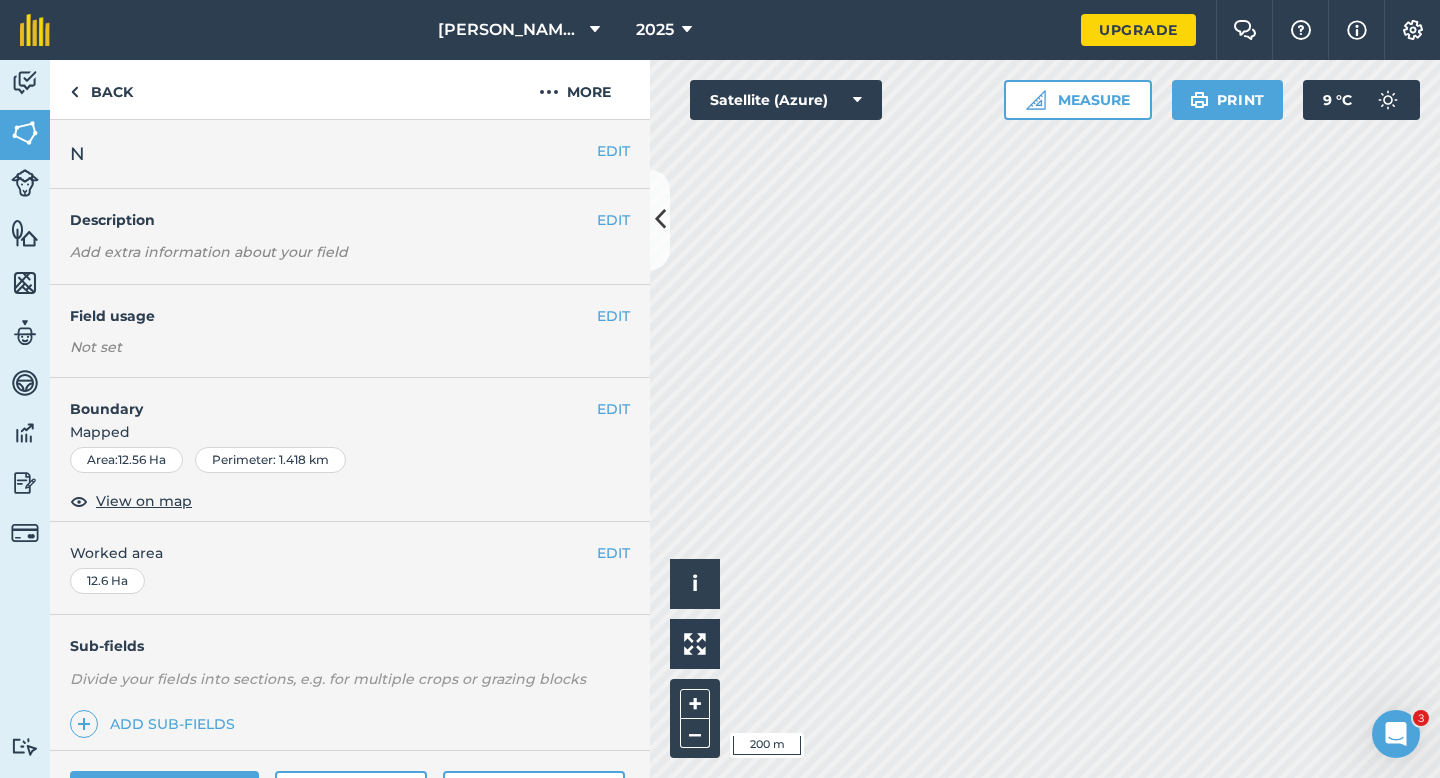 click on "Not set" at bounding box center [350, 347] 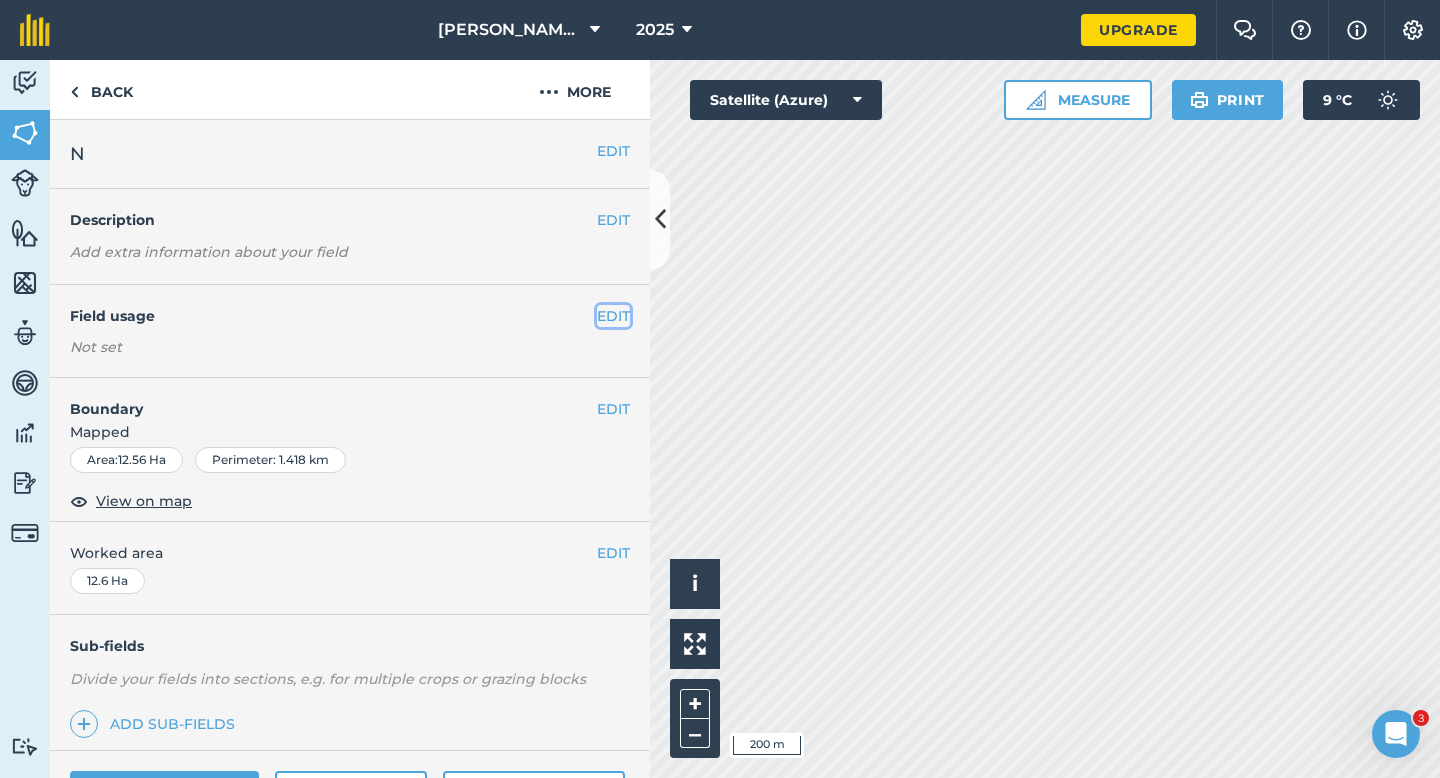 click on "EDIT" at bounding box center (613, 316) 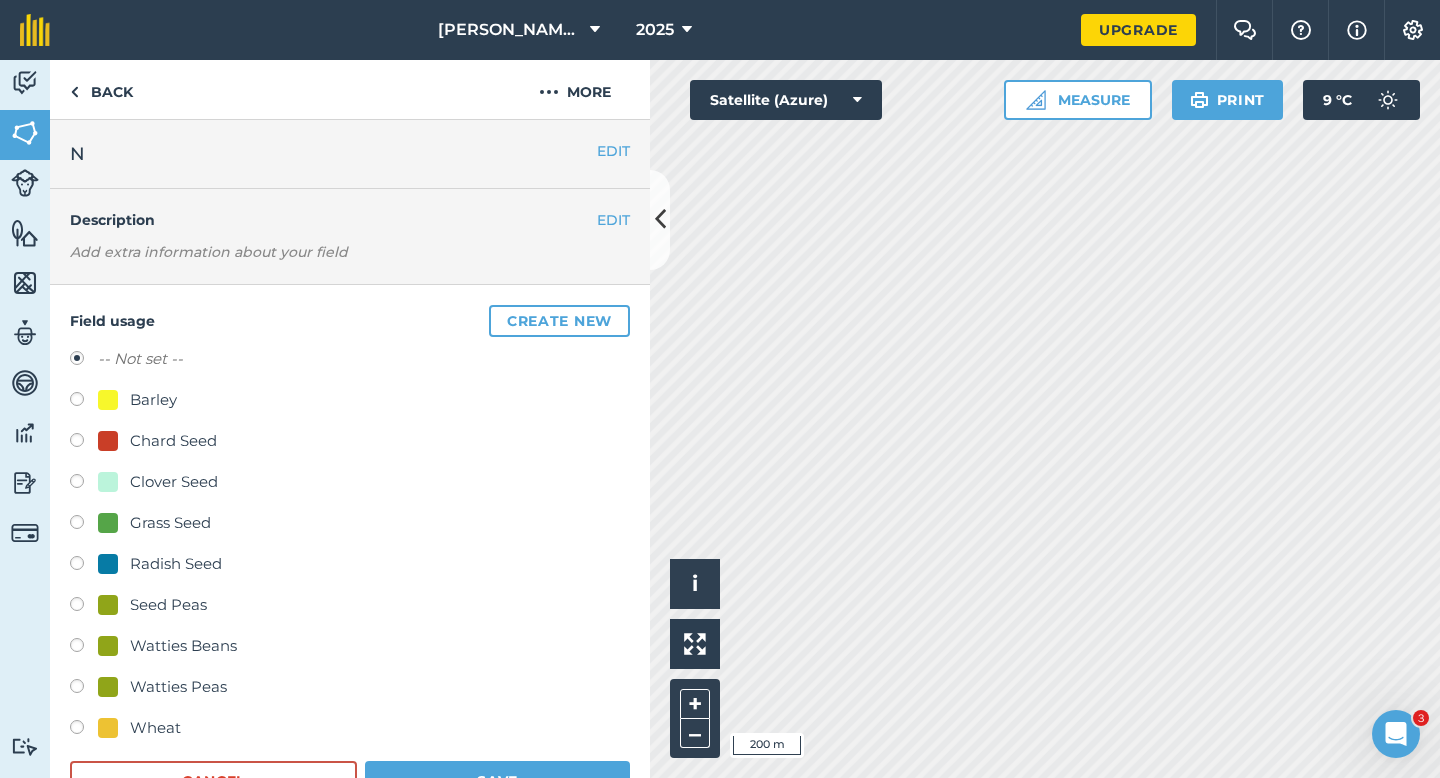 click on "Create new" at bounding box center (559, 321) 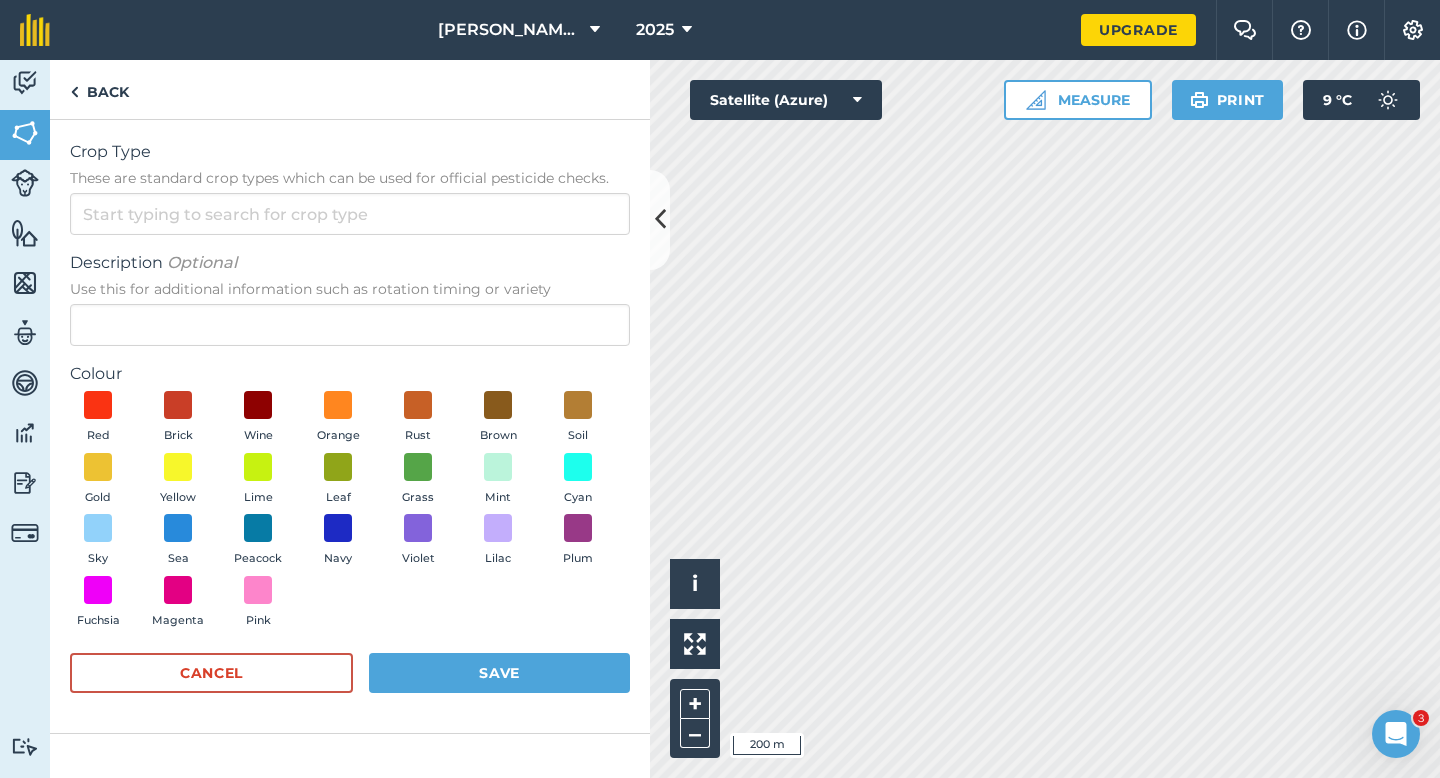 click on "Description   Optional" at bounding box center (350, 263) 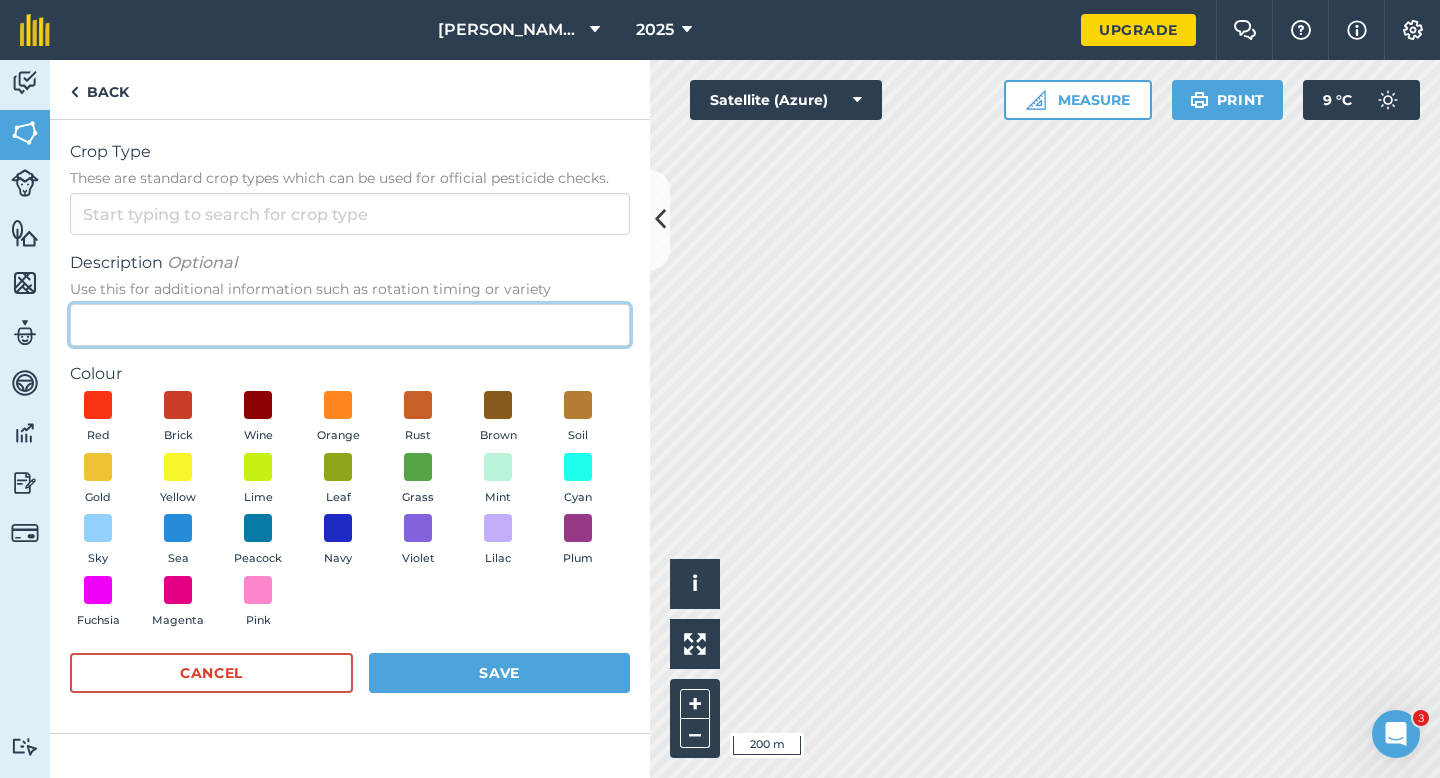 click on "Description   Optional Use this for additional information such as rotation timing or variety" at bounding box center [350, 325] 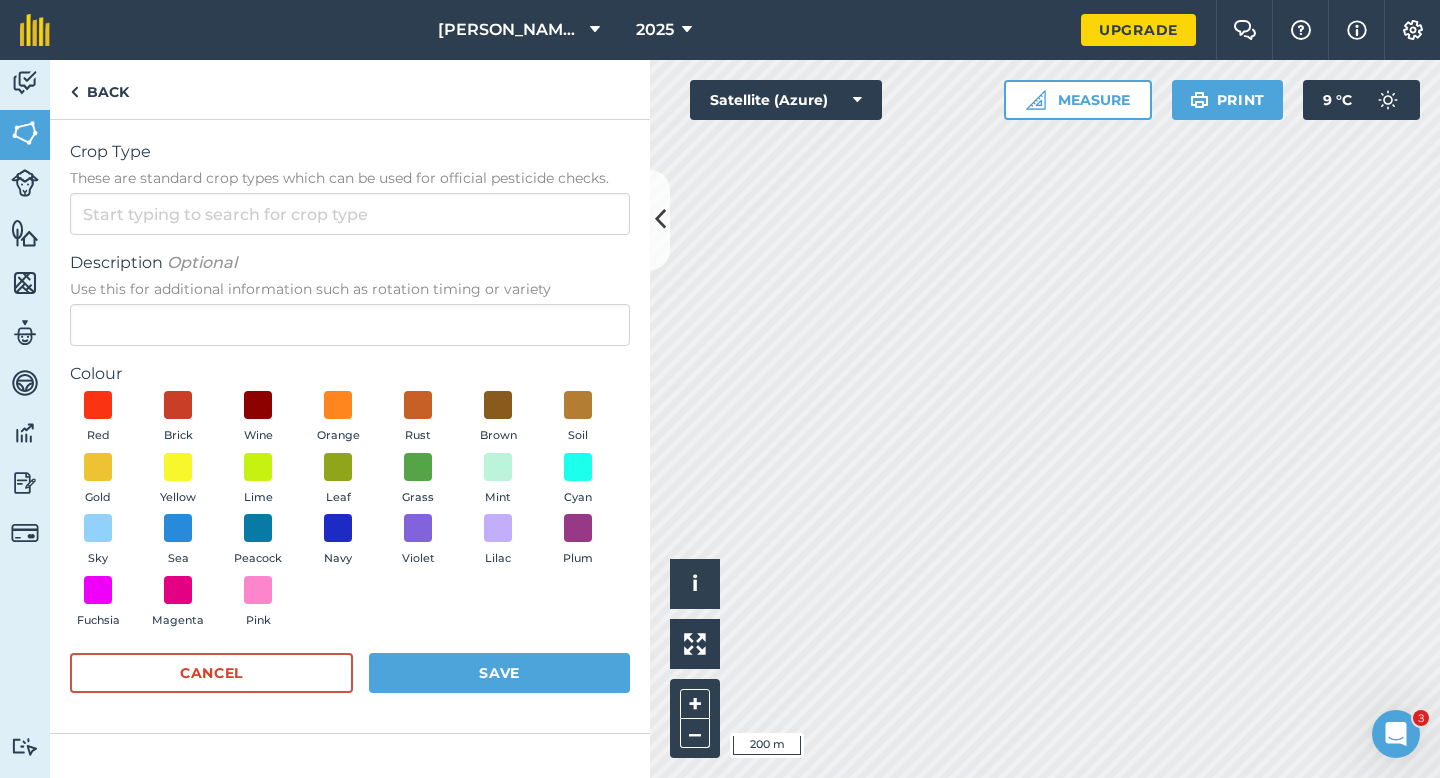click on "Crop Type These are standard crop types which can be used for official pesticide checks. Description   Optional Use this for additional information such as rotation timing or variety Colour Red Brick Wine Orange Rust Brown Soil Gold Yellow Lime Leaf Grass Mint Cyan Sky Sea Peacock Navy Violet Lilac Plum Fuchsia Magenta Pink Cancel Save" at bounding box center (350, 426) 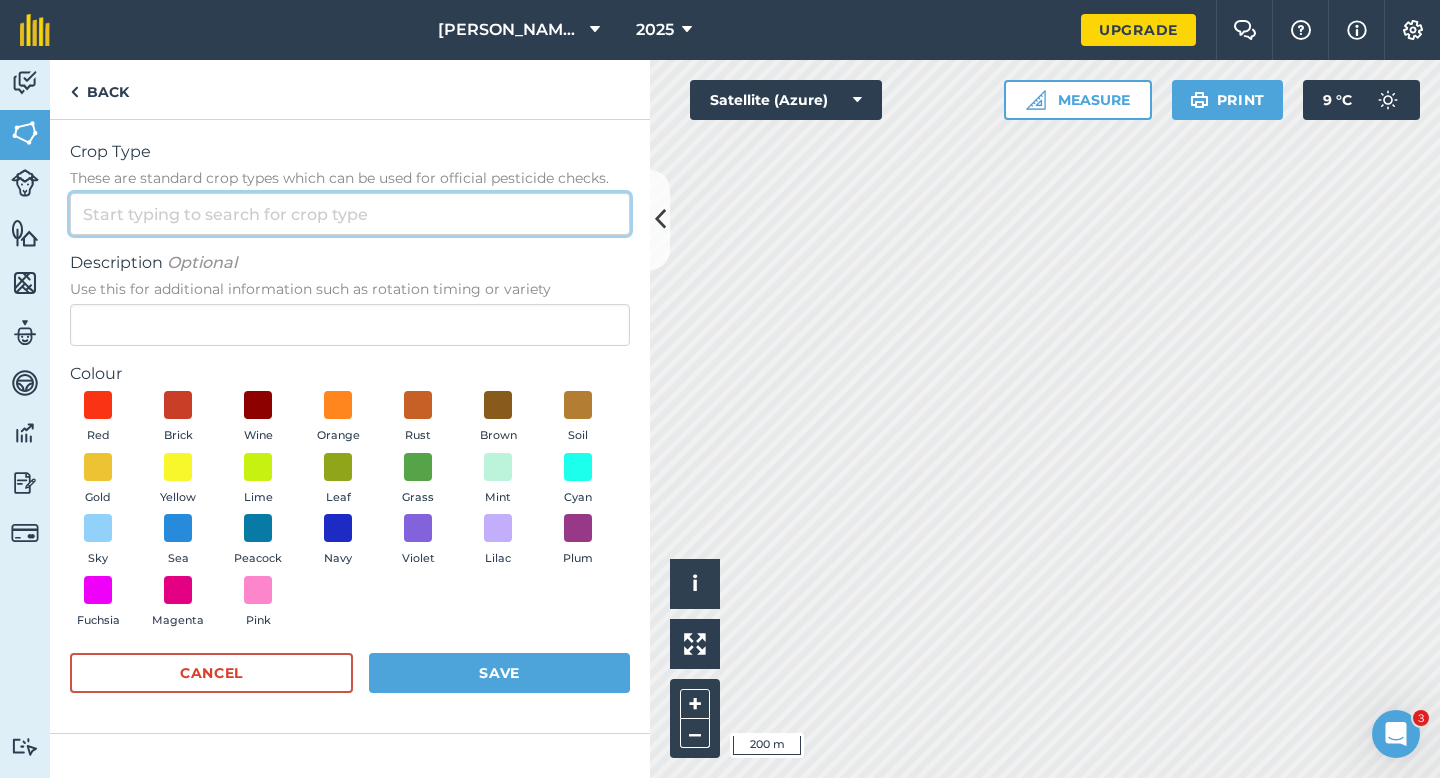 click on "Crop Type These are standard crop types which can be used for official pesticide checks." at bounding box center (350, 214) 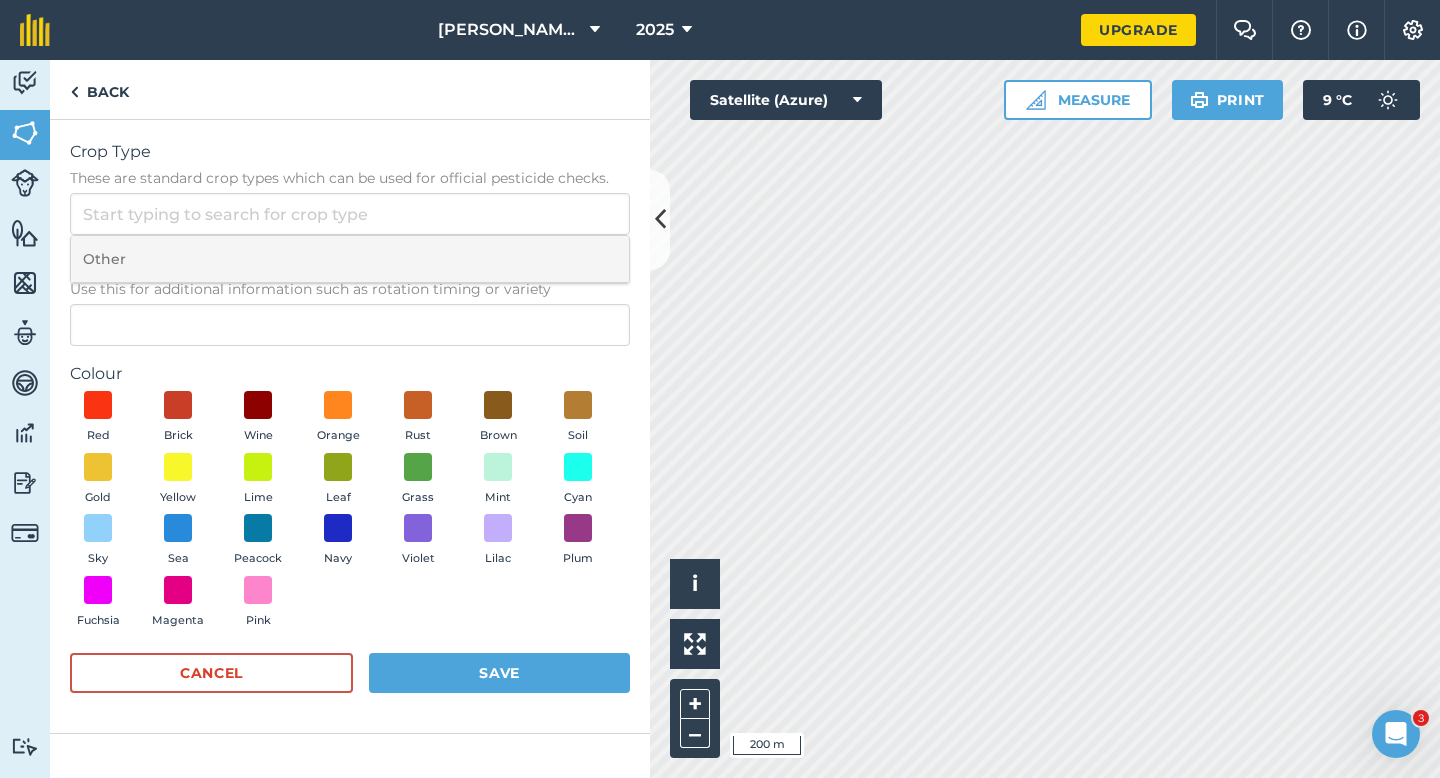 click on "Other" at bounding box center (350, 259) 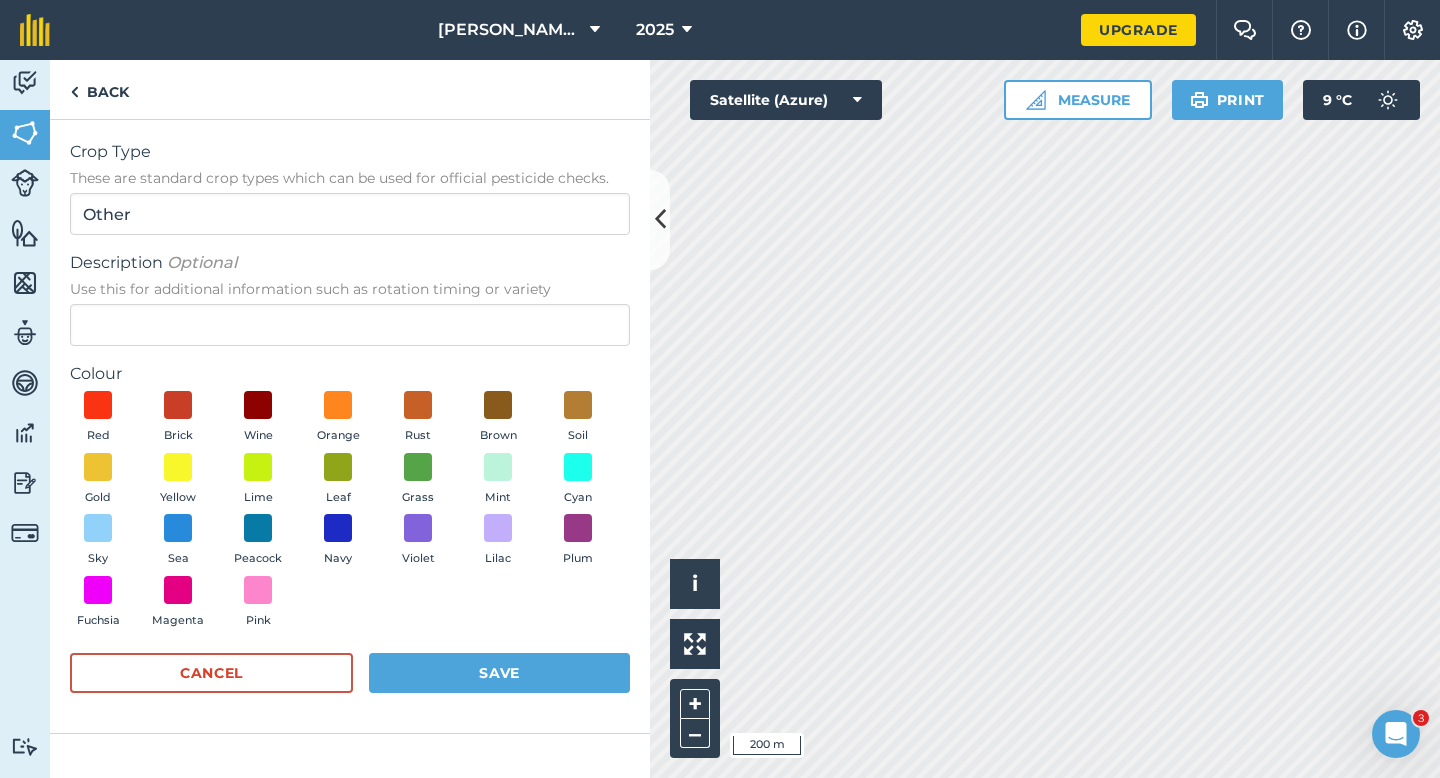 click on "Crop Type These are standard crop types which can be used for official pesticide checks. Other Description   Optional Use this for additional information such as rotation timing or variety Colour Red Brick Wine Orange Rust Brown Soil Gold Yellow Lime Leaf Grass Mint Cyan Sky Sea Peacock Navy Violet Lilac Plum Fuchsia Magenta Pink Cancel Save" at bounding box center [350, 426] 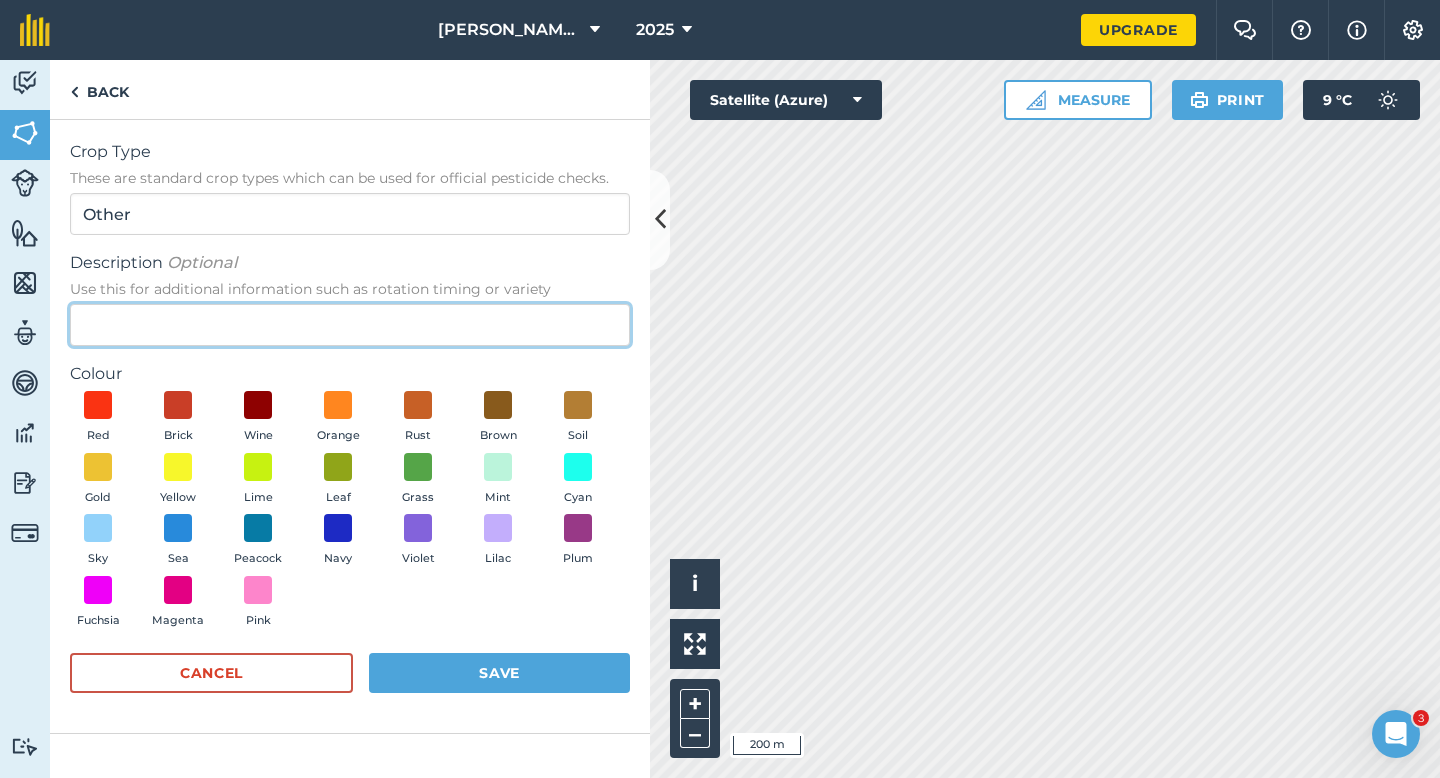 click on "Description   Optional Use this for additional information such as rotation timing or variety" at bounding box center [350, 325] 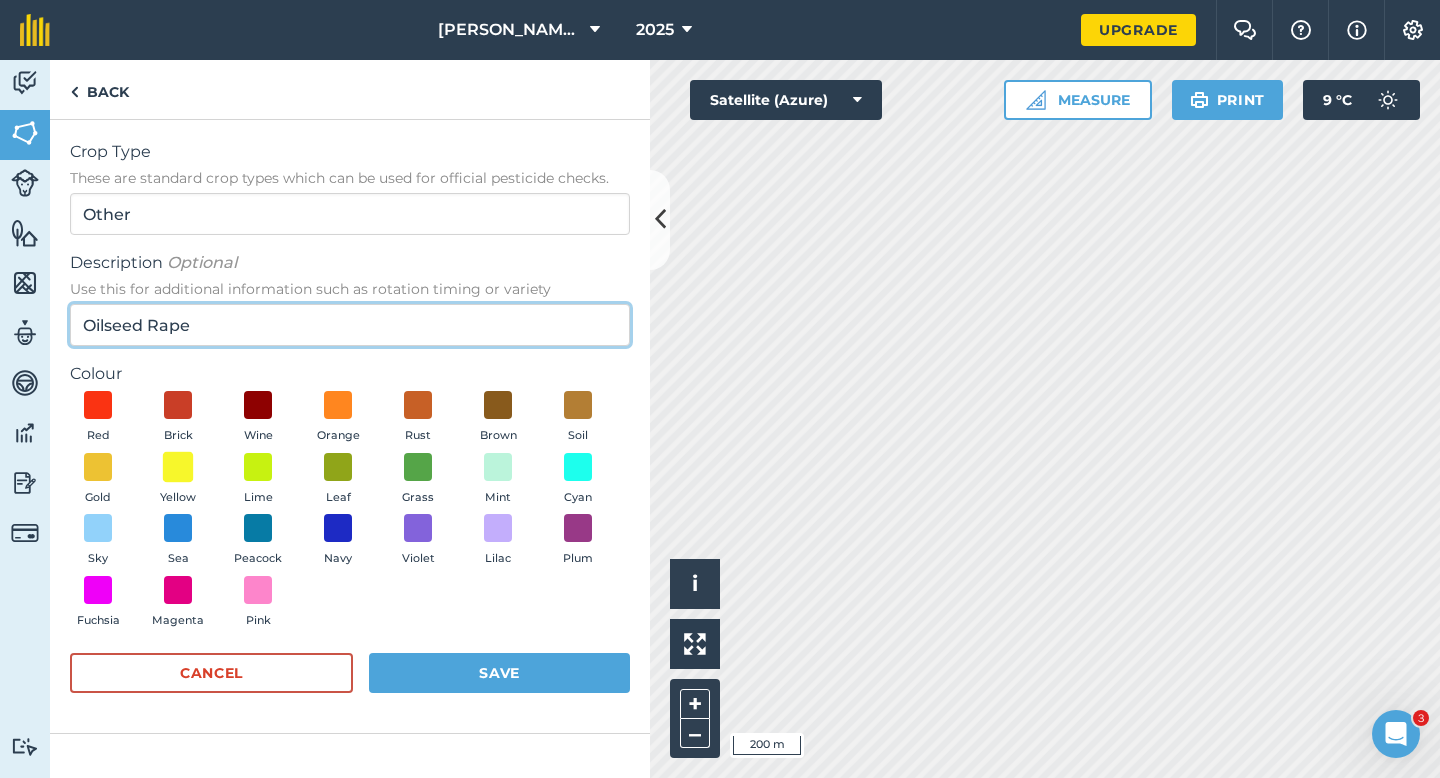 type on "Oilseed Rape" 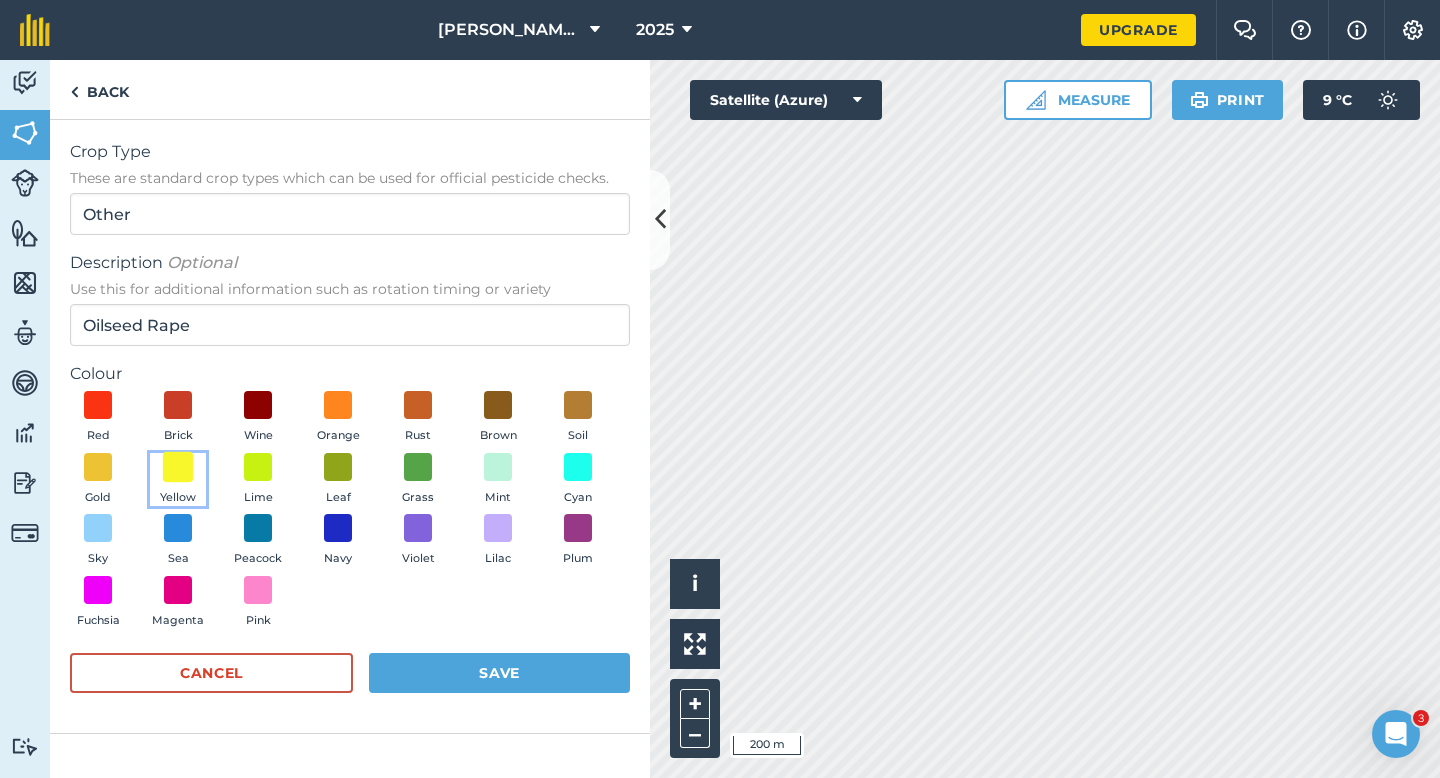 click at bounding box center [178, 466] 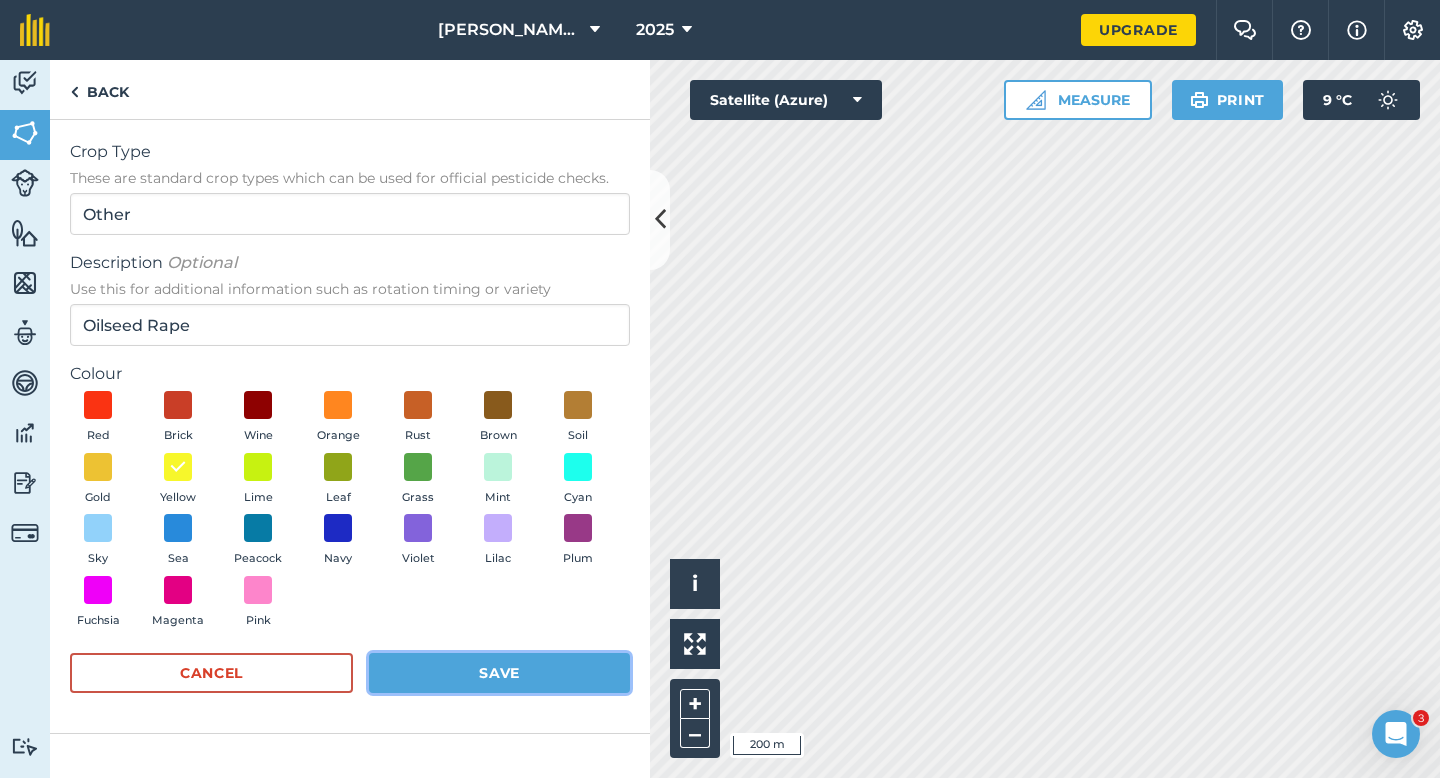 click on "Save" at bounding box center (499, 673) 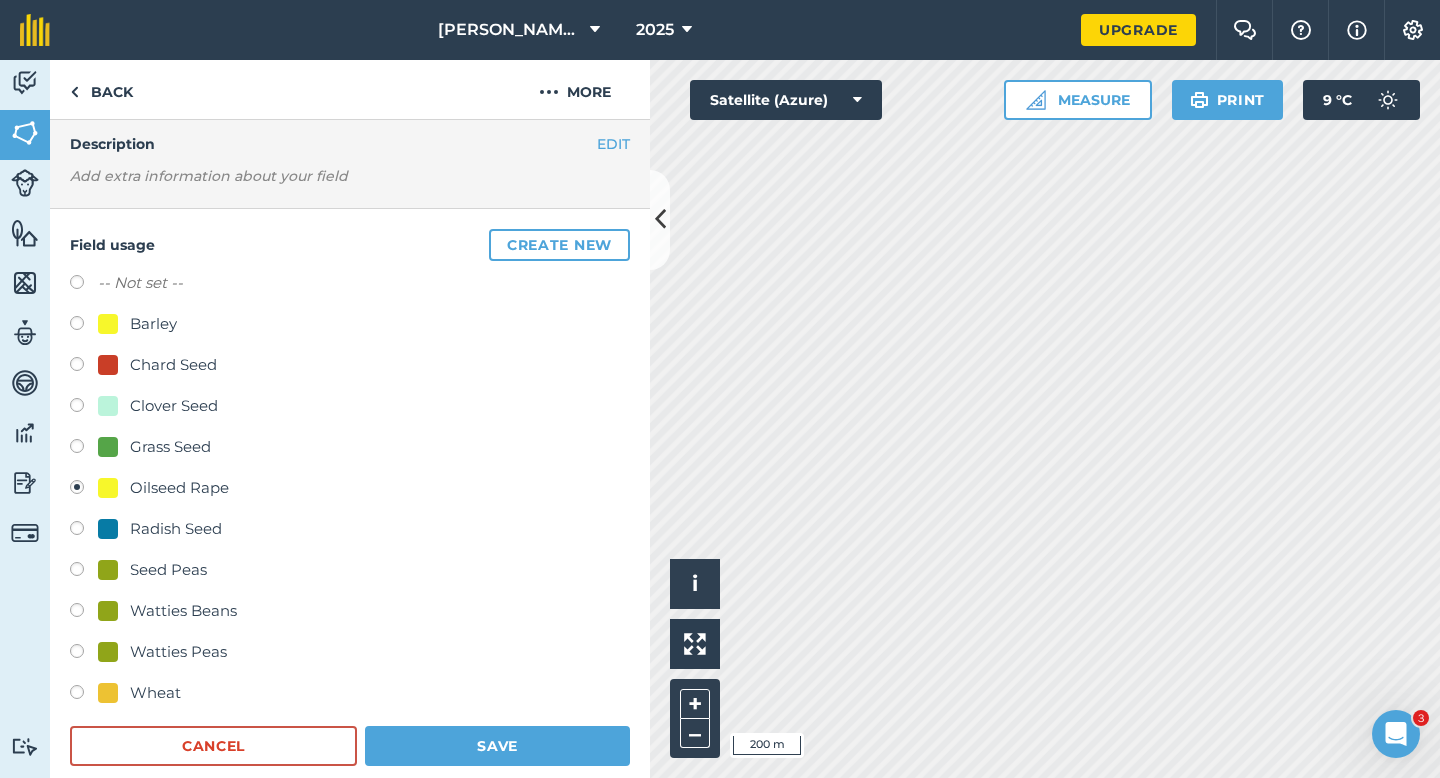 scroll, scrollTop: 230, scrollLeft: 0, axis: vertical 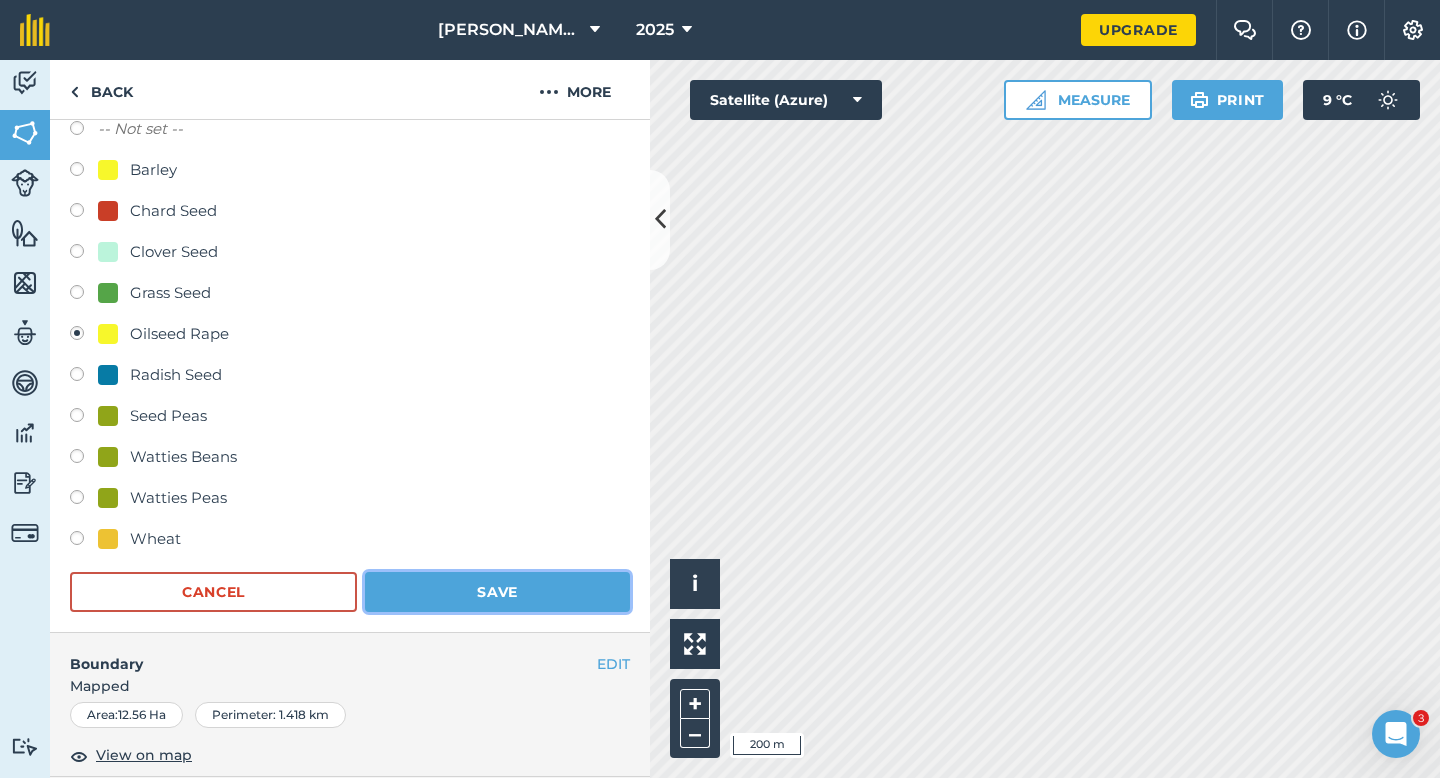 click on "Save" at bounding box center [497, 592] 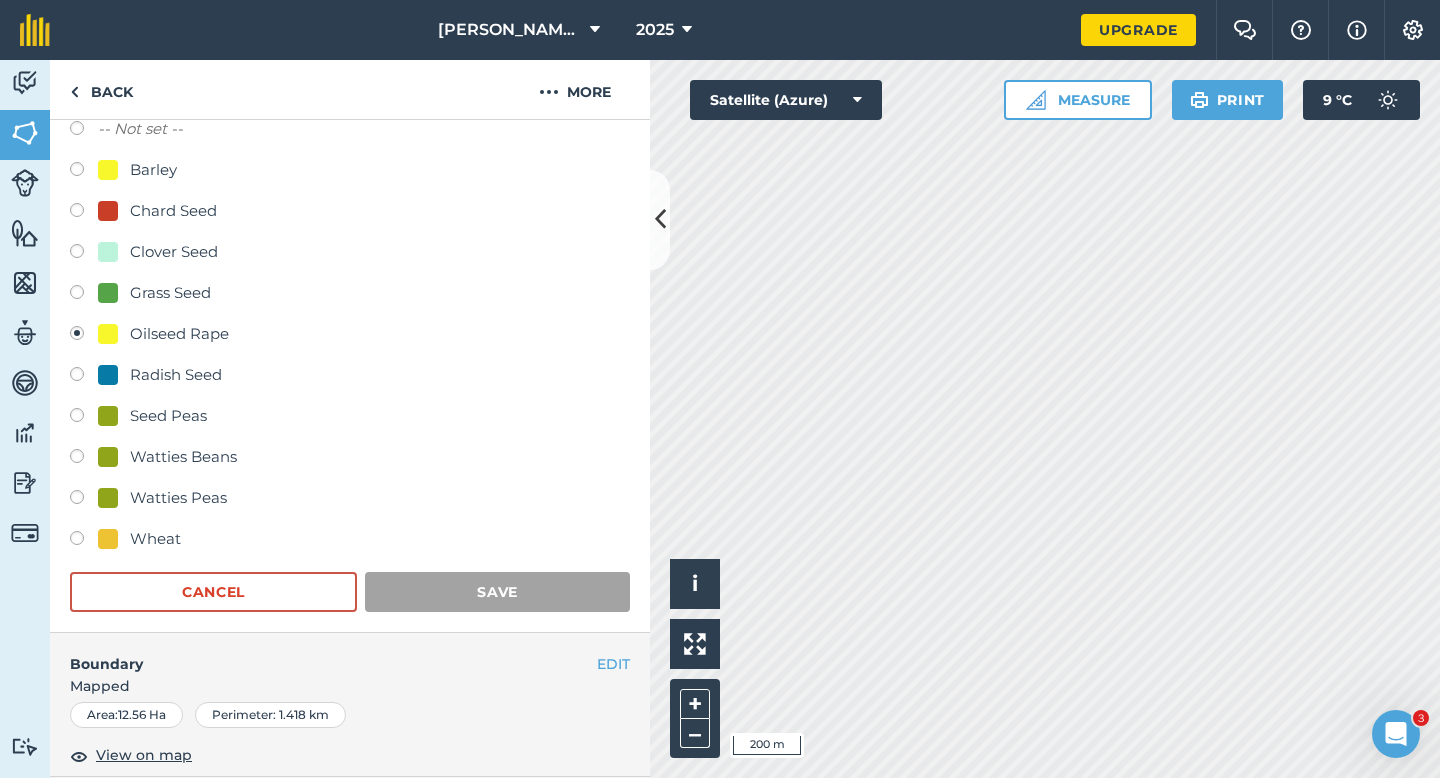 scroll, scrollTop: 163, scrollLeft: 0, axis: vertical 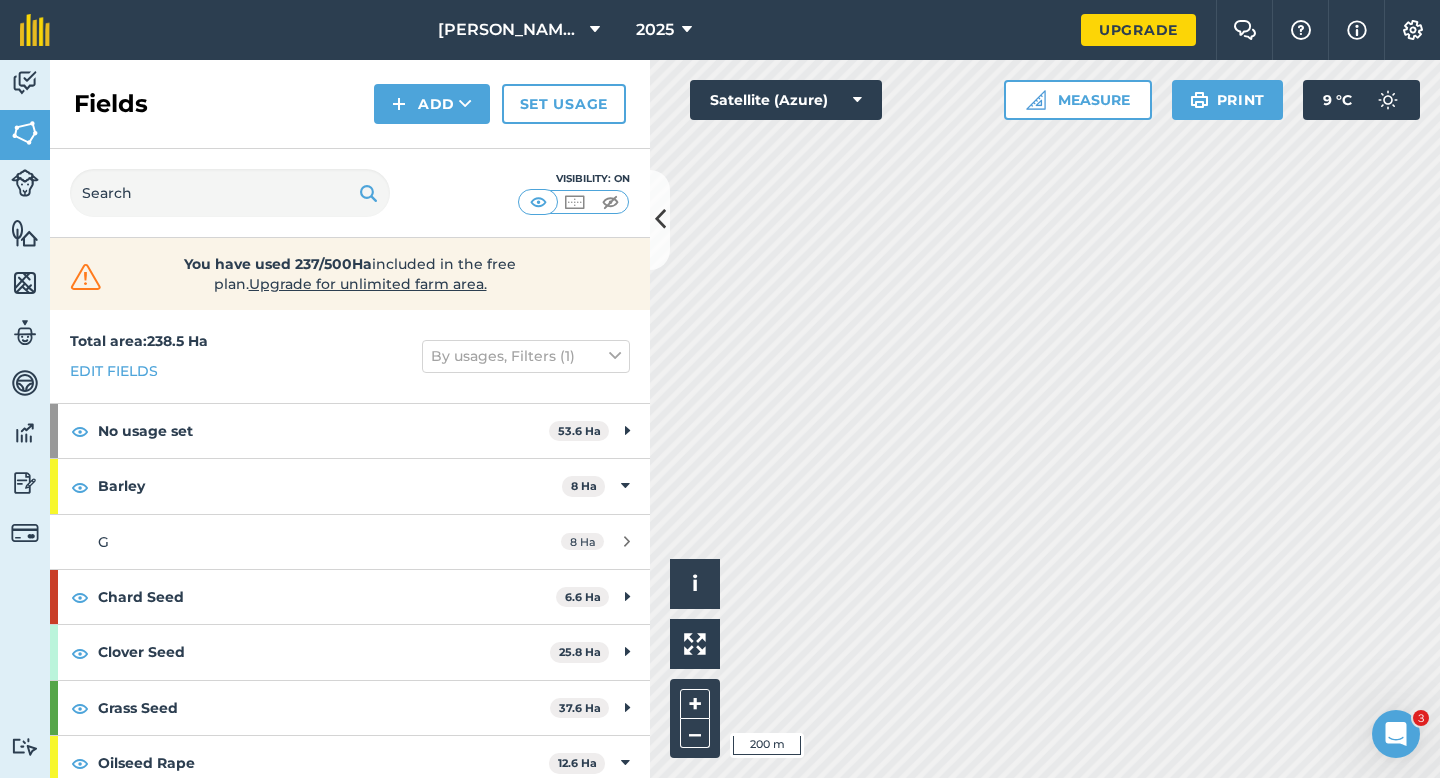 click on "Click to start drawing i © 2025 TomTom, Microsoft 200 m + – Satellite (Azure) Measure Print 9   ° C" at bounding box center [1045, 419] 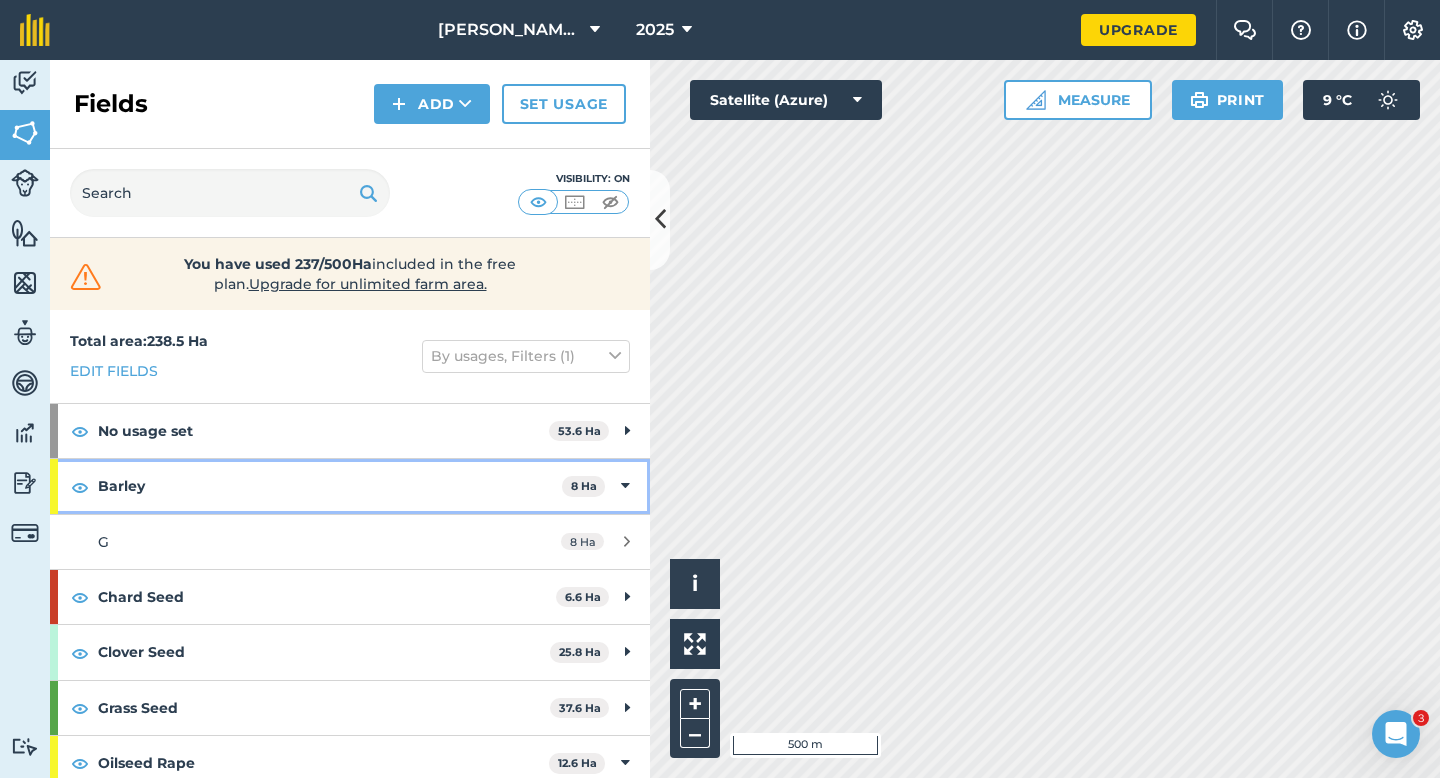 click on "Barley 8   Ha" at bounding box center [350, 486] 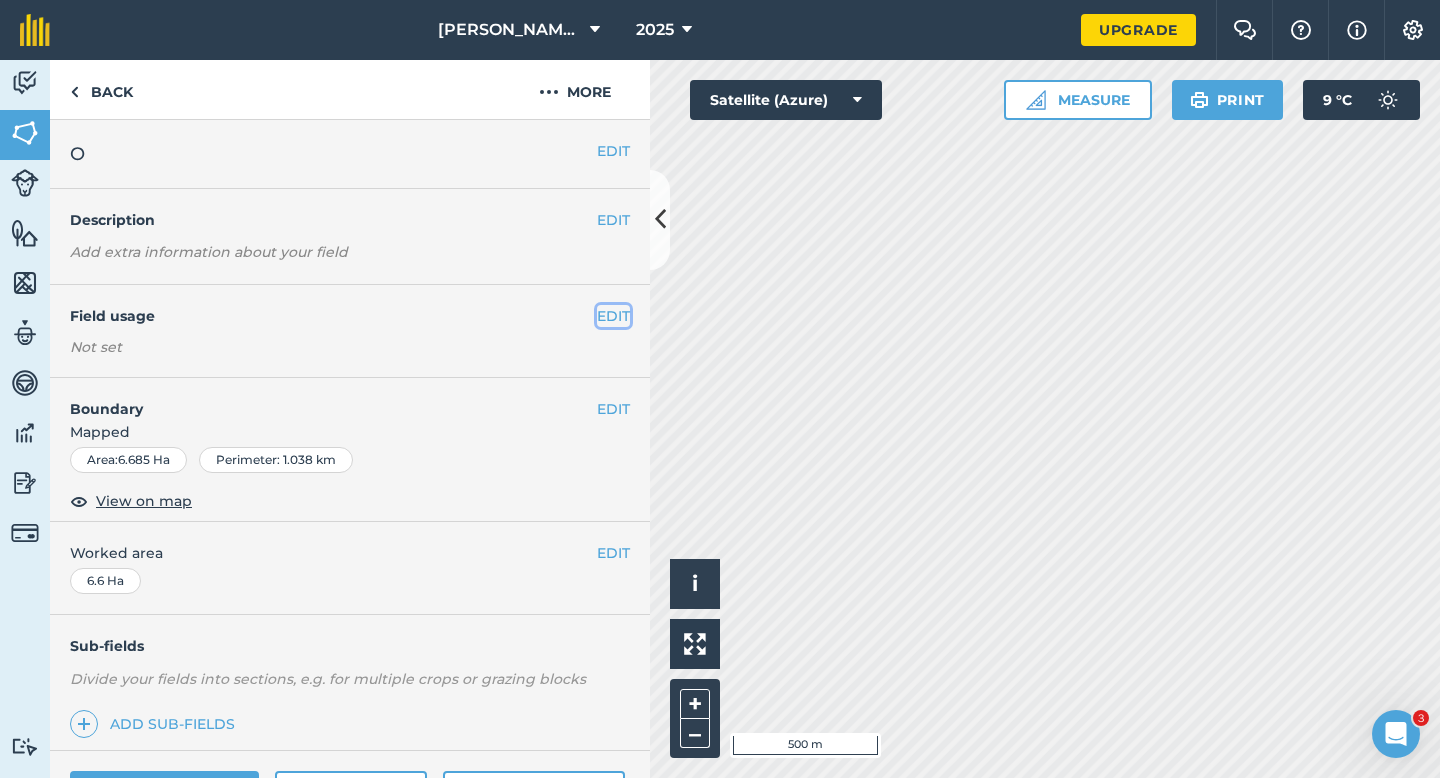 click on "EDIT" at bounding box center [613, 316] 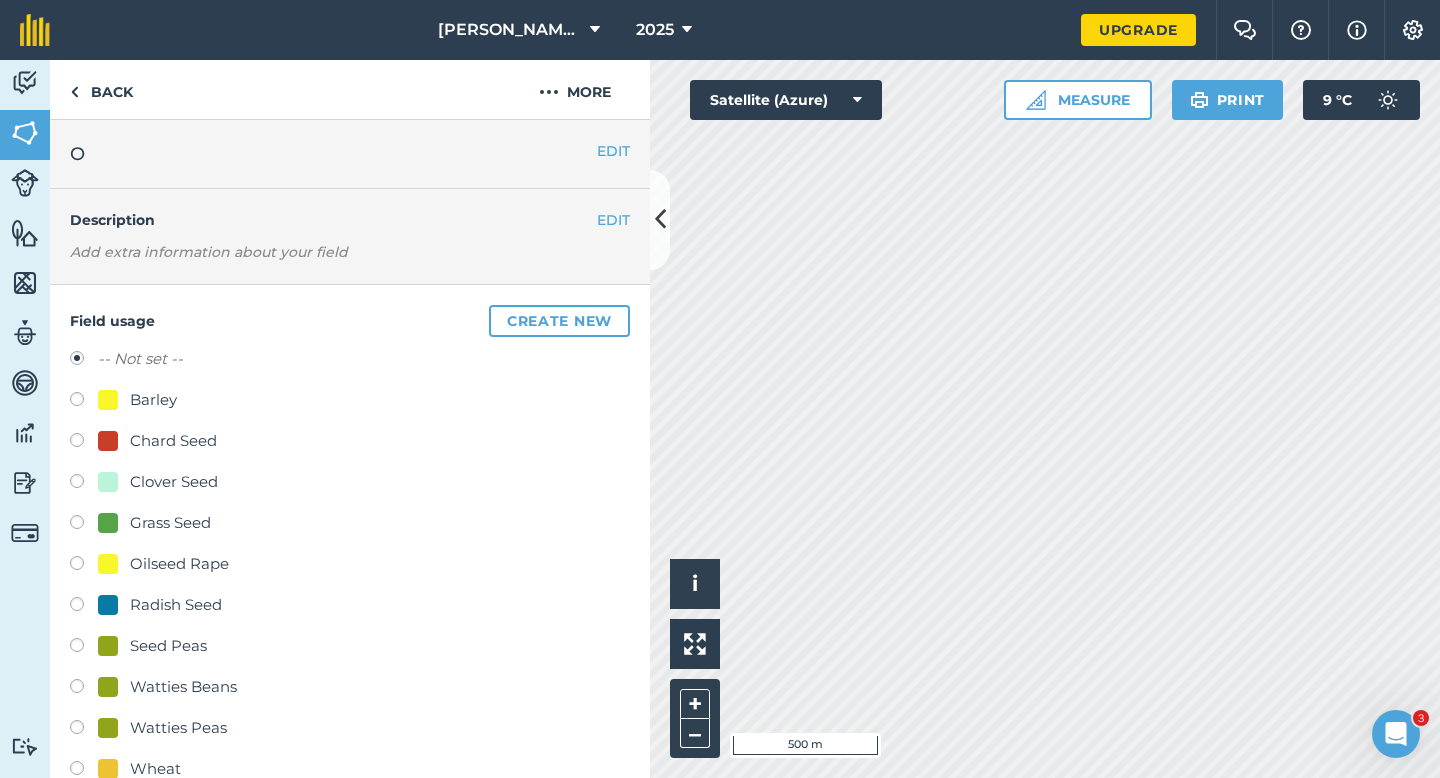 click on "Barley" at bounding box center [137, 400] 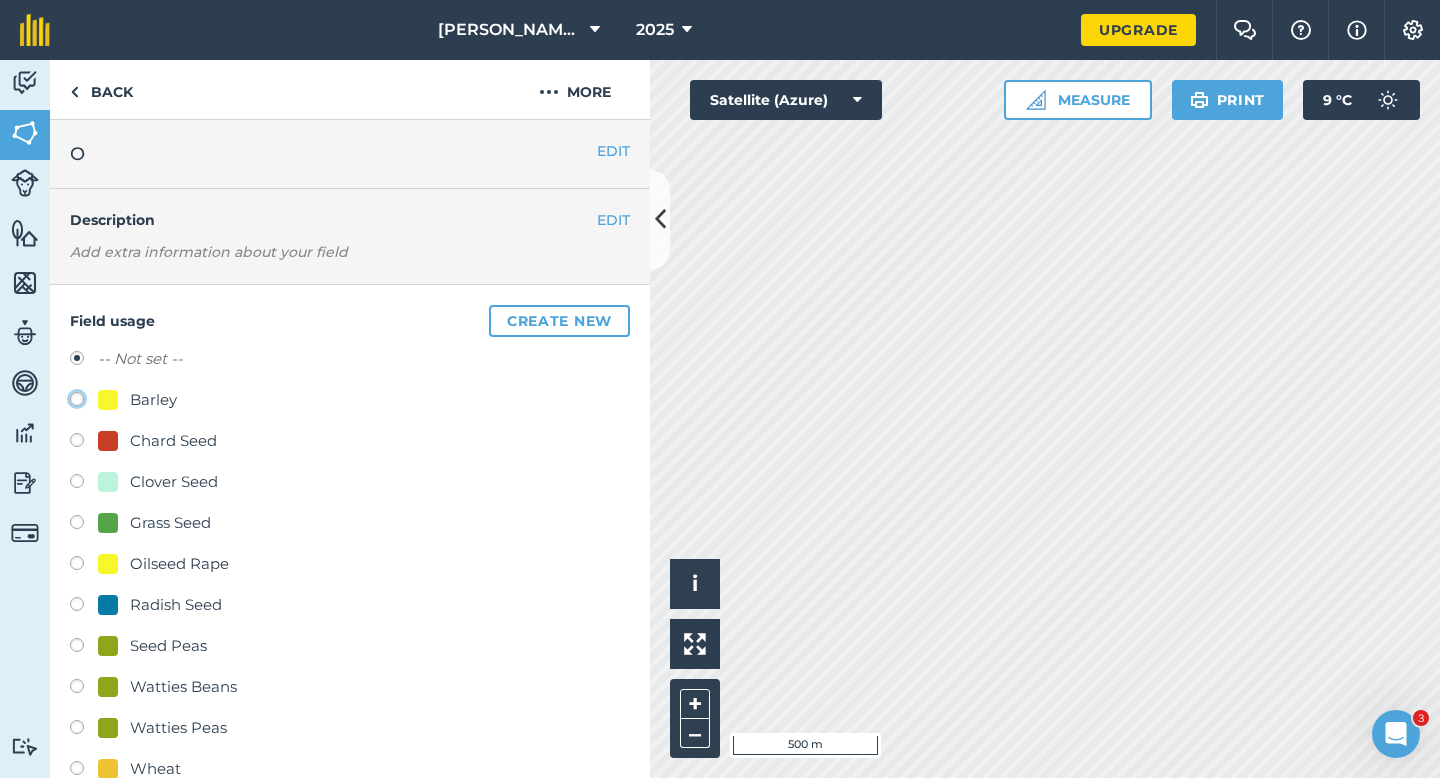 click on "Barley" at bounding box center (-9923, 398) 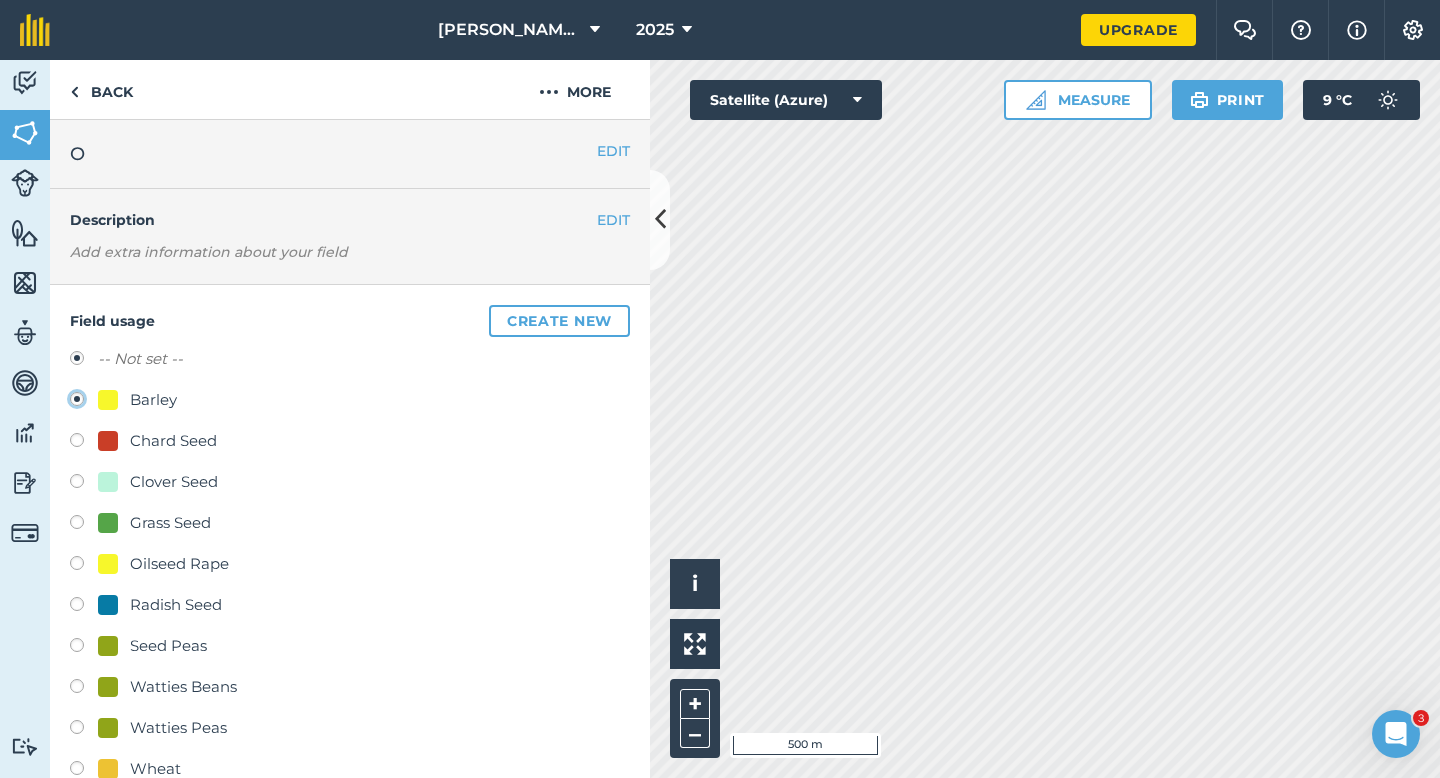 radio on "true" 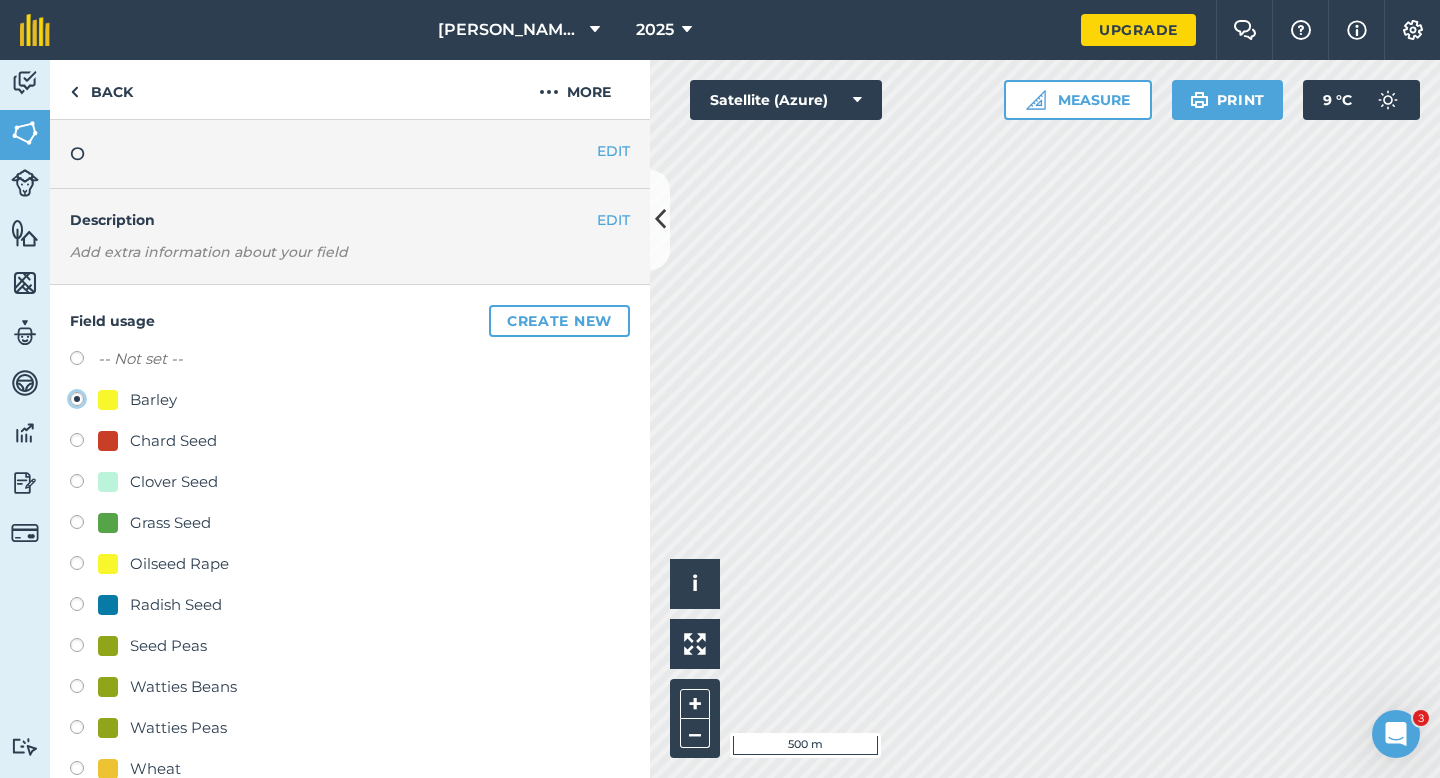 scroll, scrollTop: 369, scrollLeft: 0, axis: vertical 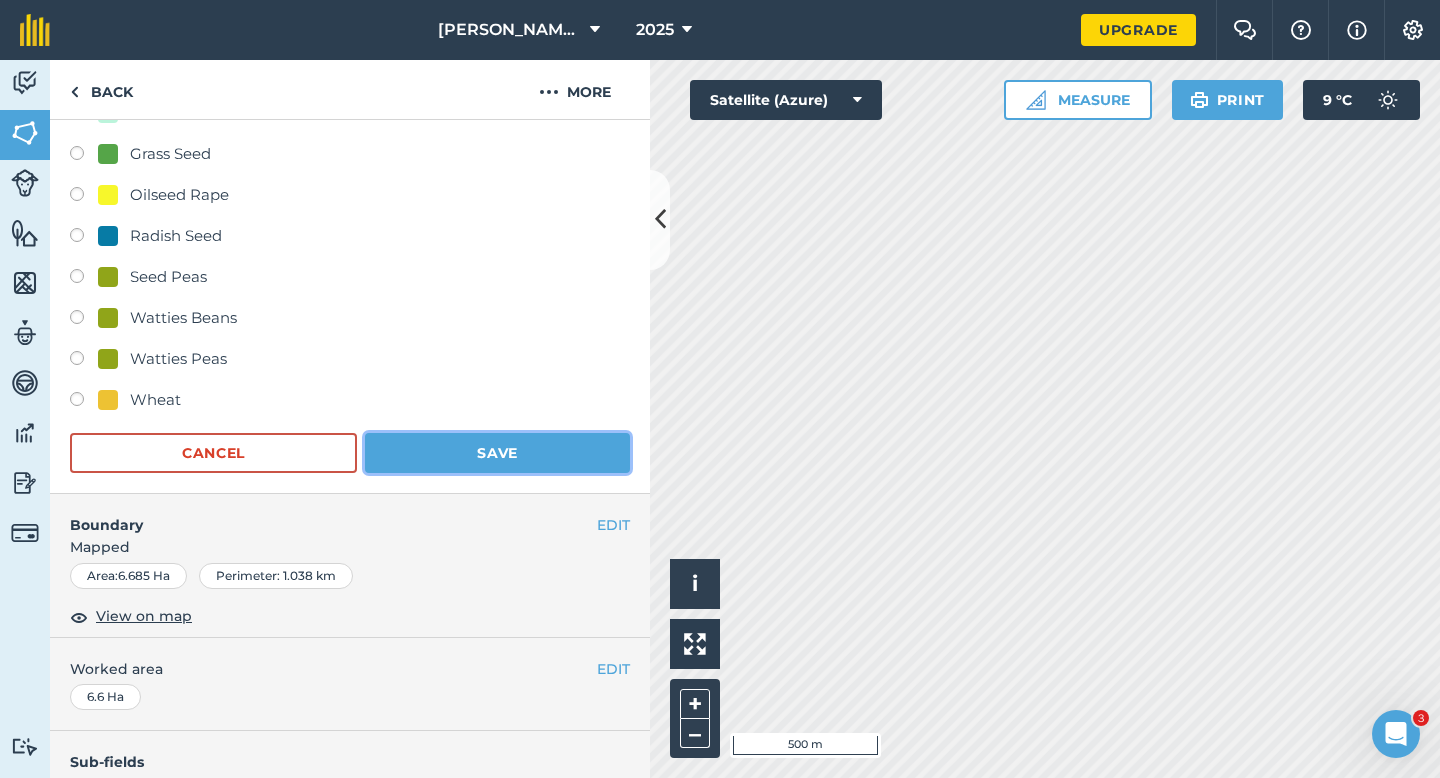 click on "Save" at bounding box center (497, 453) 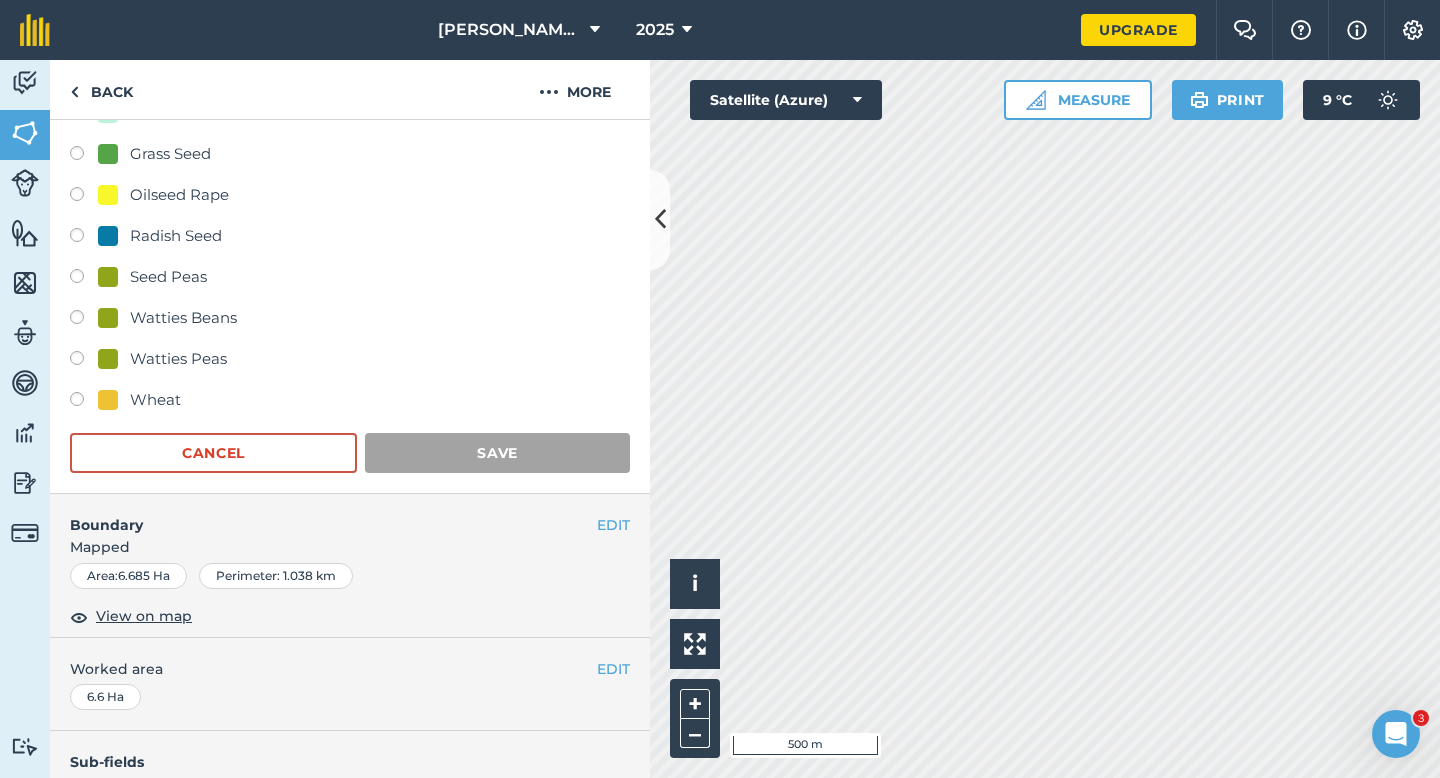 scroll, scrollTop: 0, scrollLeft: 0, axis: both 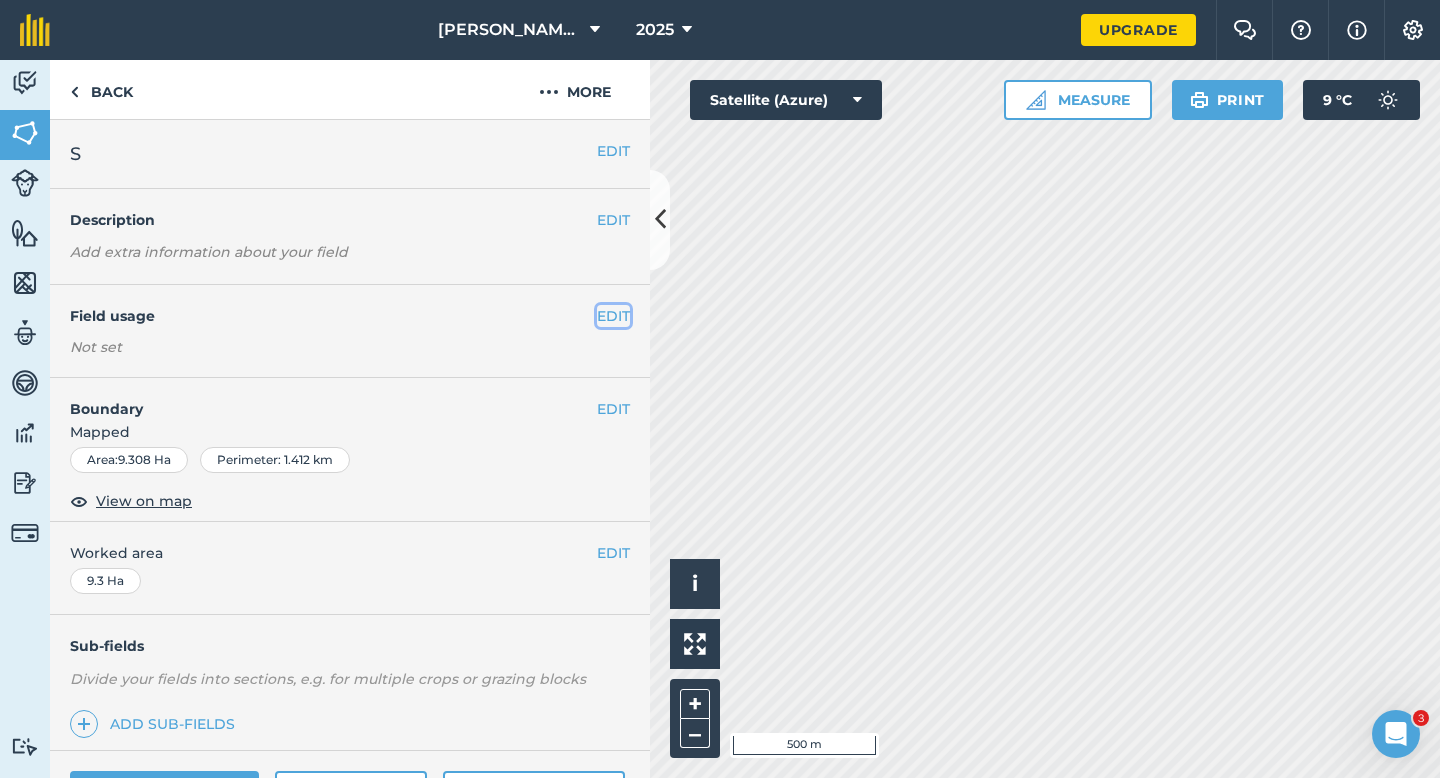 click on "EDIT" at bounding box center (613, 316) 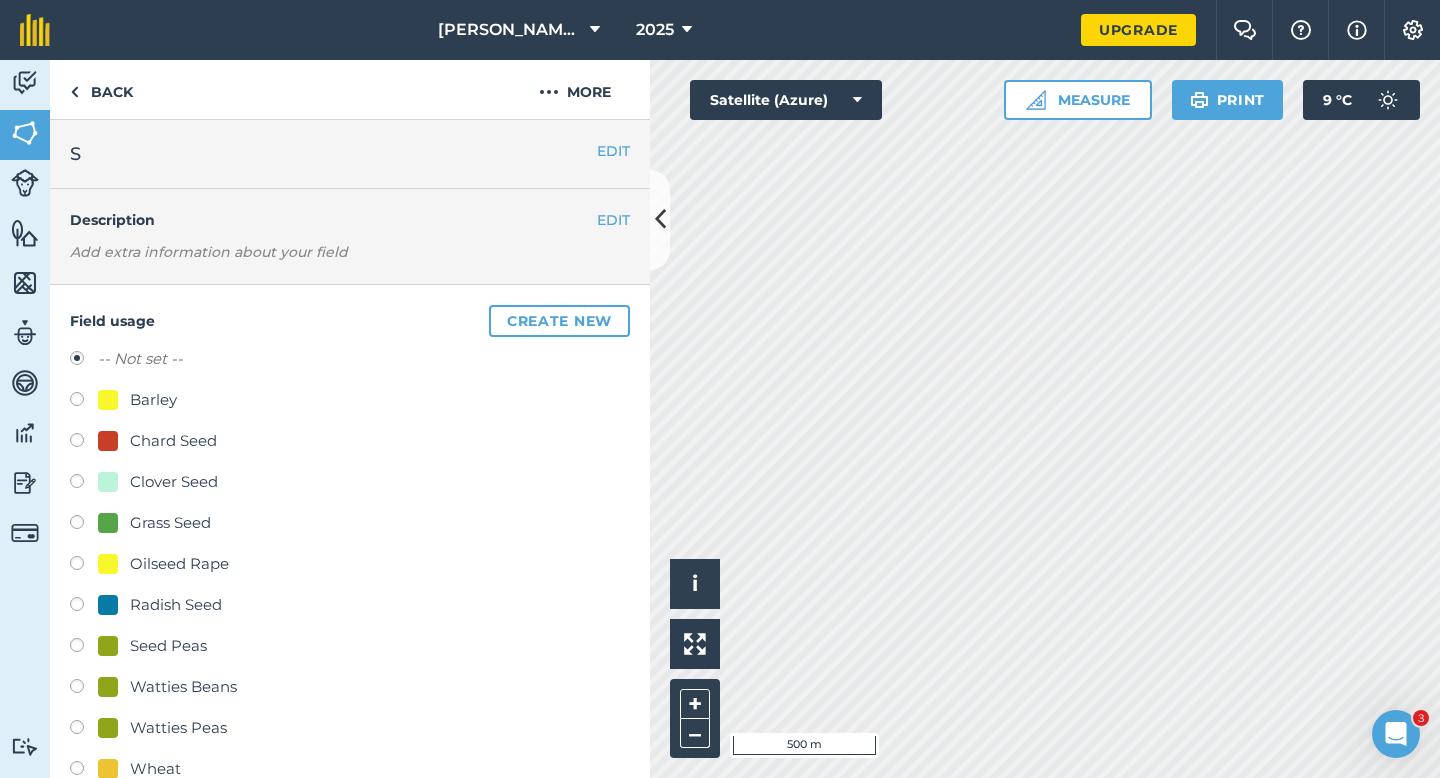 click on "Clover Seed" at bounding box center (174, 482) 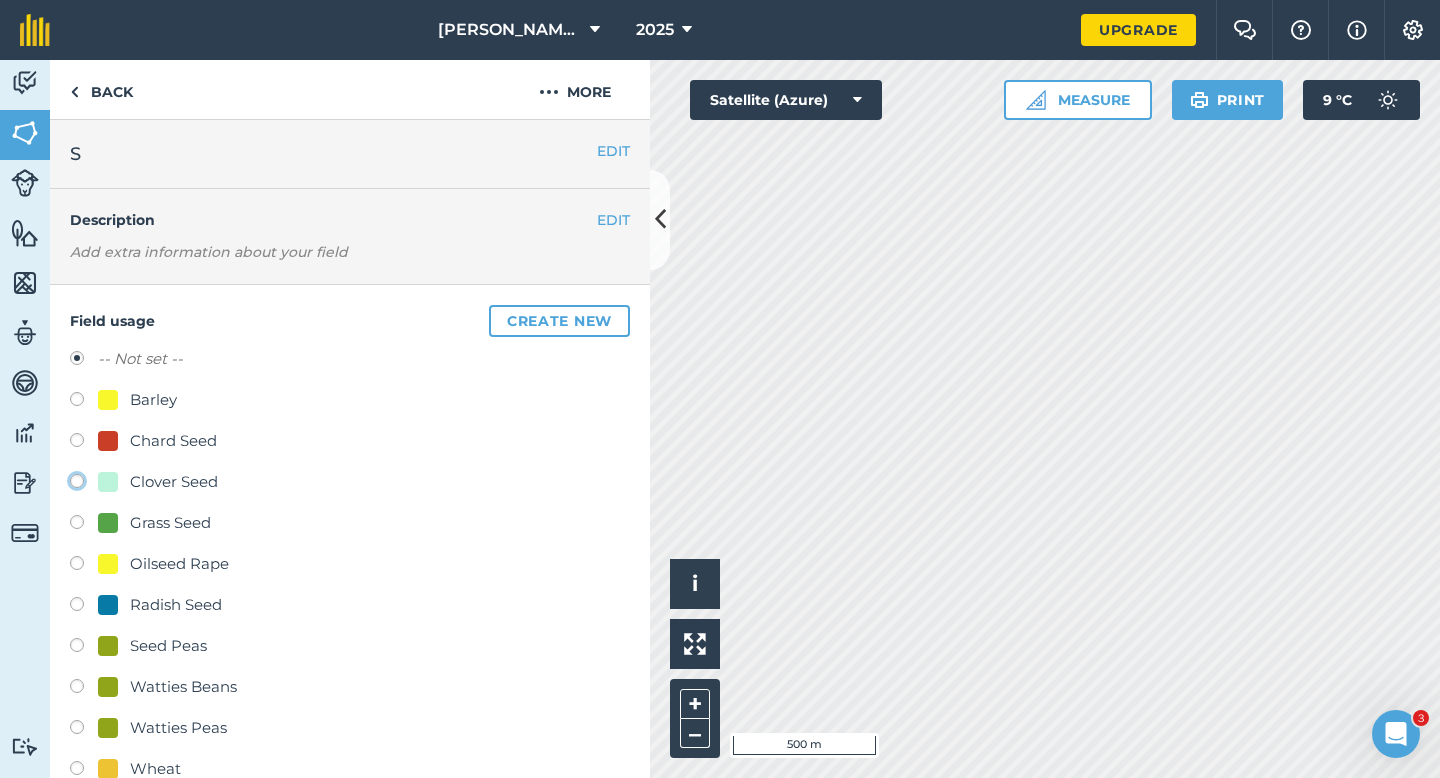 click on "Clover Seed" at bounding box center (-9923, 480) 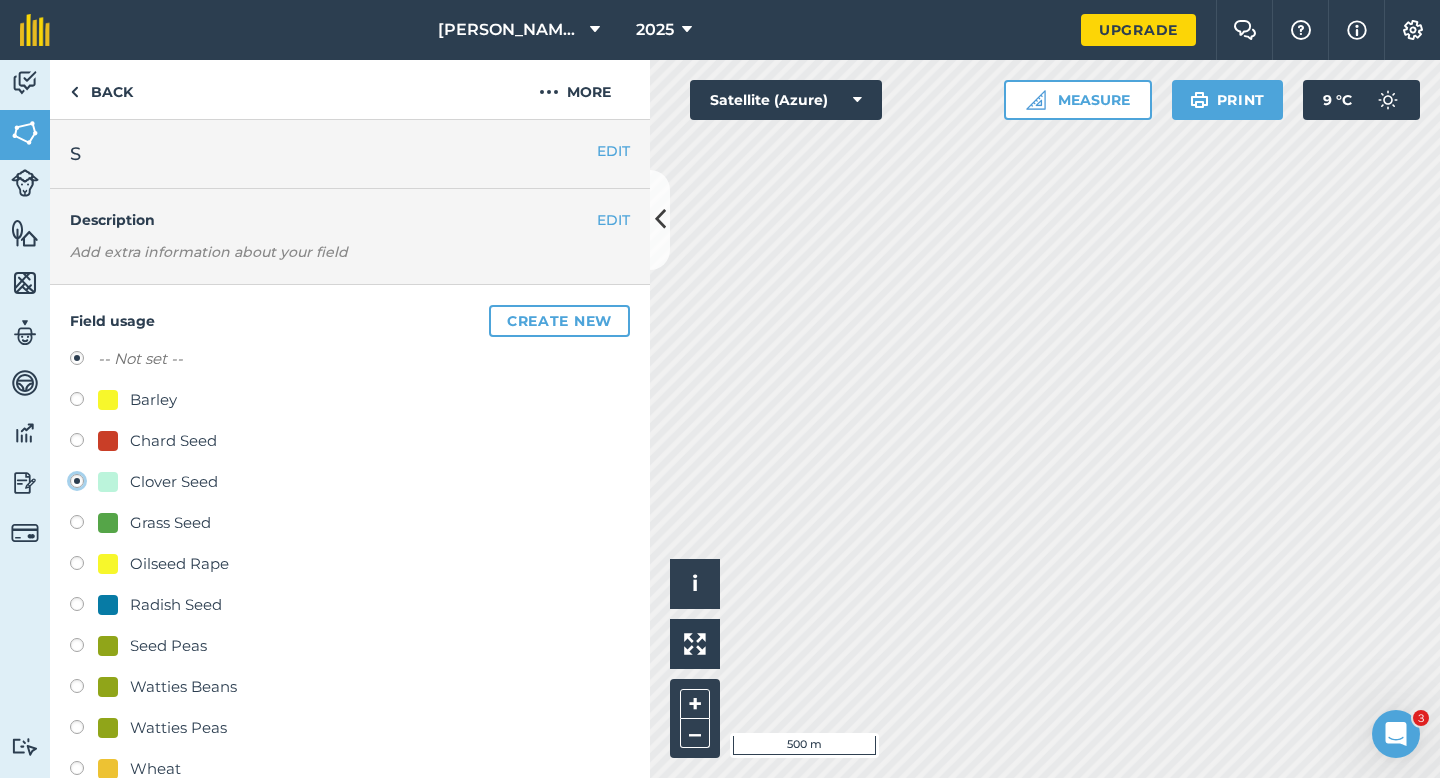 radio on "true" 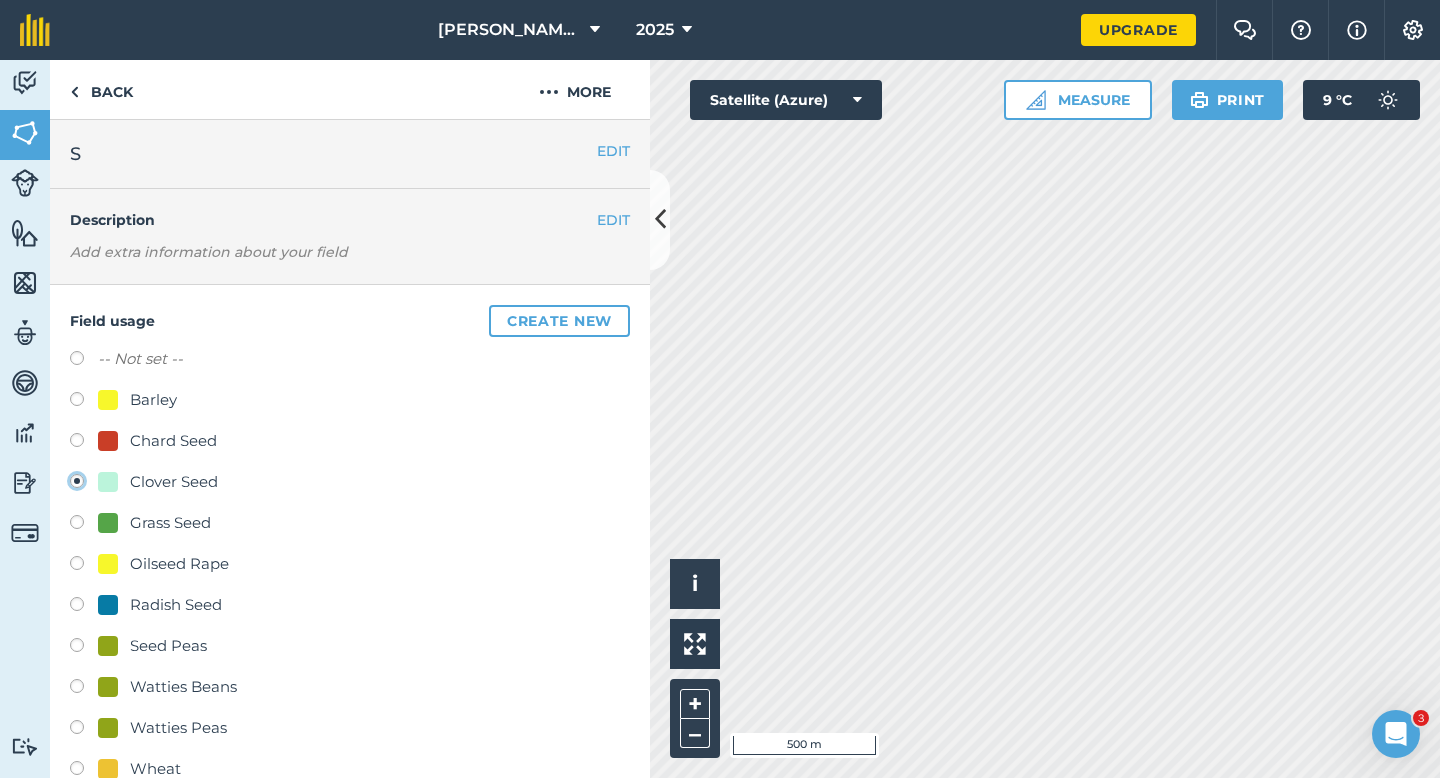 scroll, scrollTop: 217, scrollLeft: 0, axis: vertical 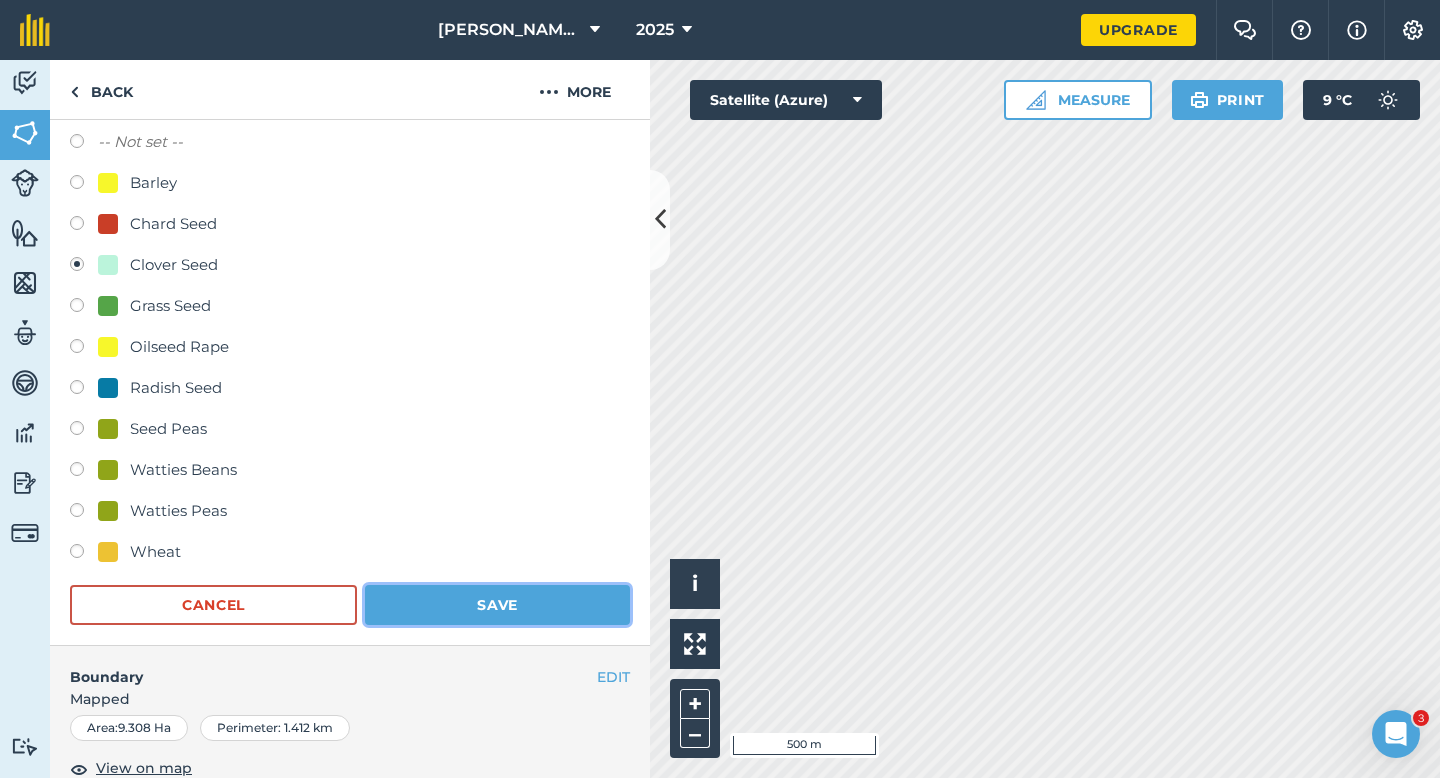 click on "Save" at bounding box center [497, 605] 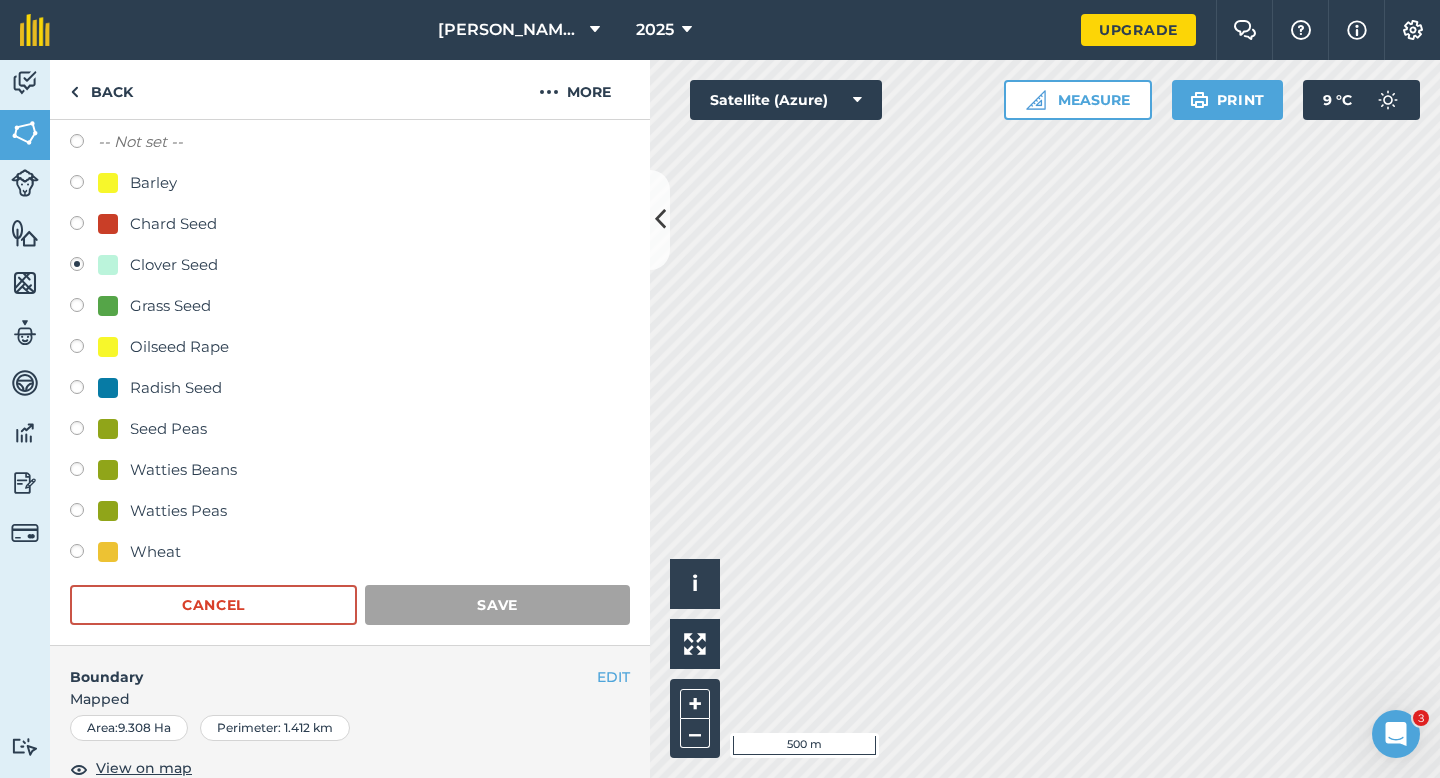 scroll, scrollTop: 163, scrollLeft: 0, axis: vertical 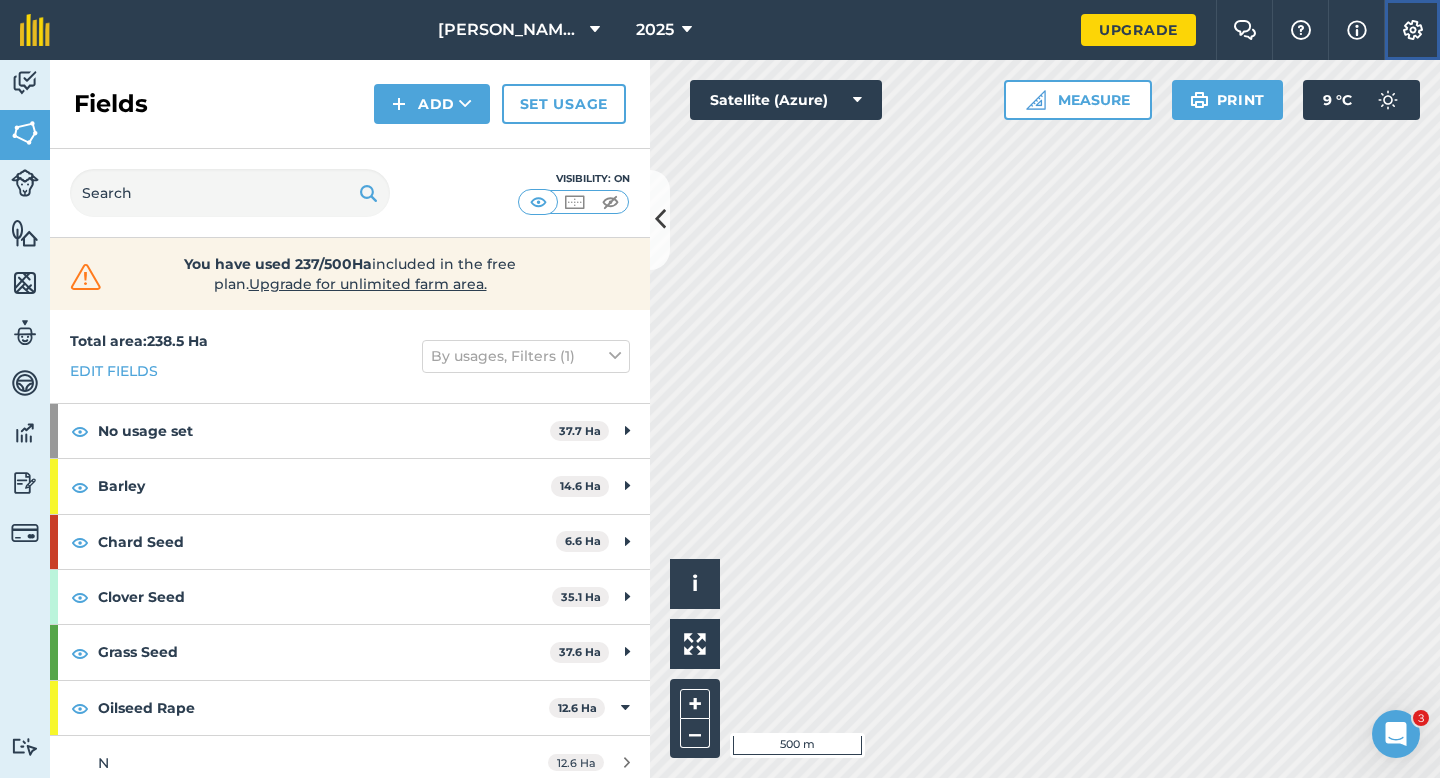click on "Settings" at bounding box center (1412, 30) 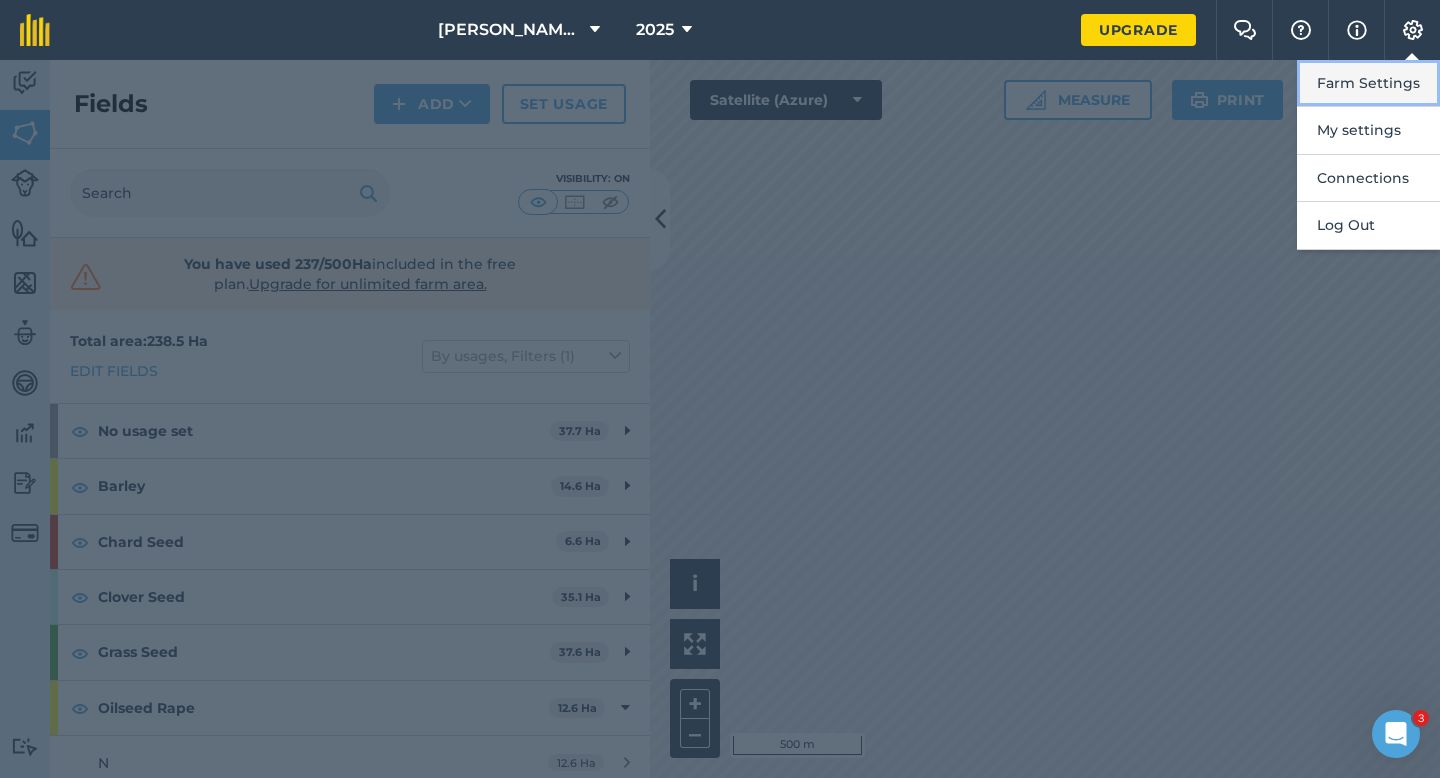 click on "Farm Settings" at bounding box center [1368, 83] 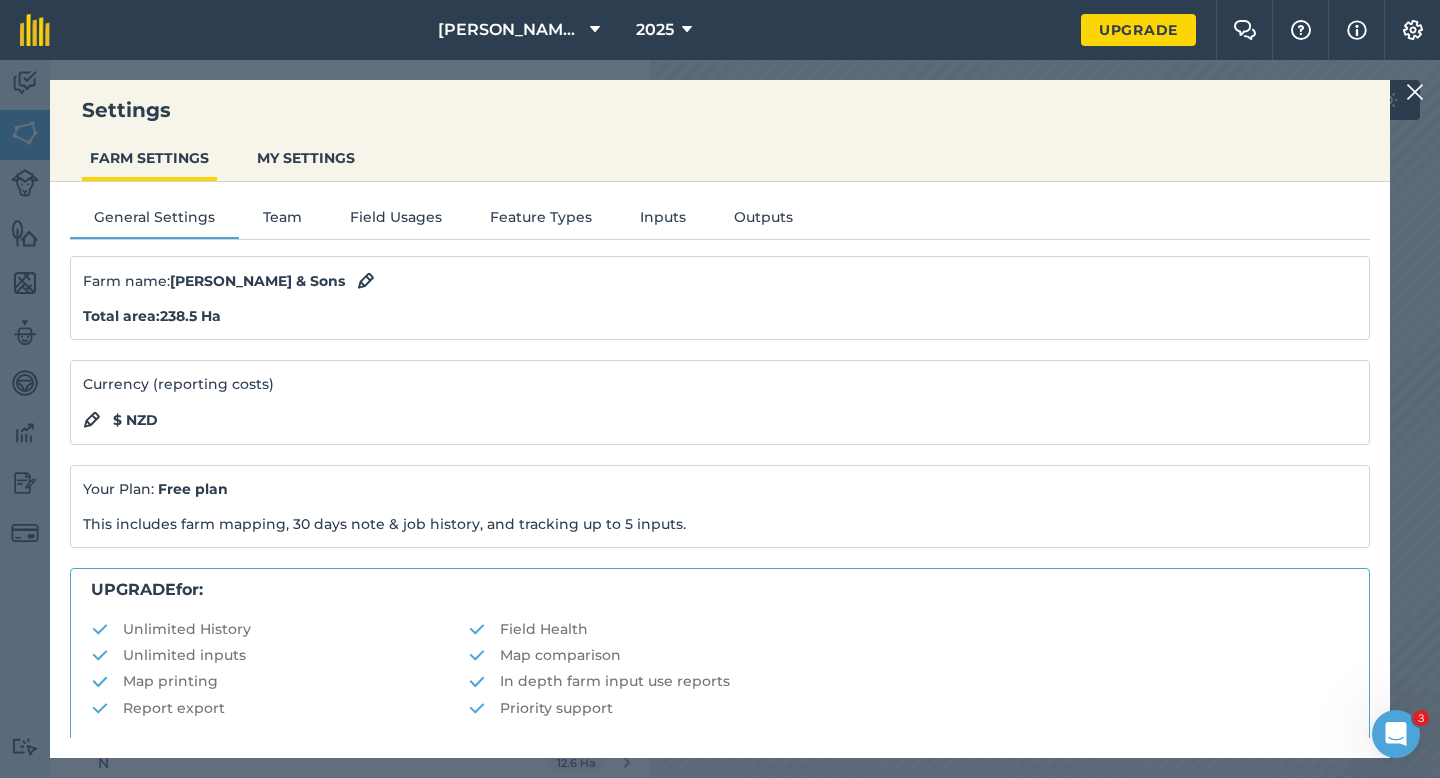 scroll, scrollTop: 384, scrollLeft: 0, axis: vertical 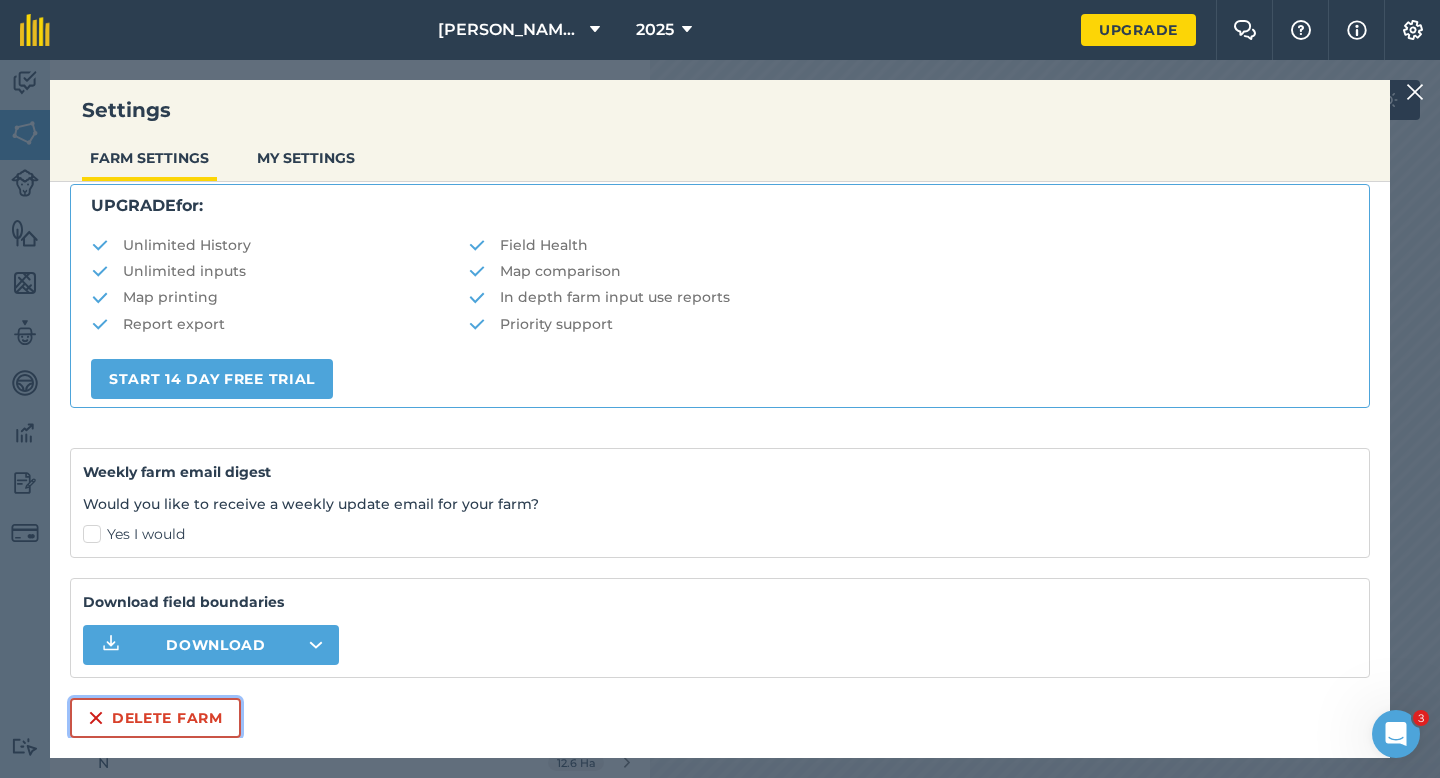 click on "Delete farm" at bounding box center (155, 718) 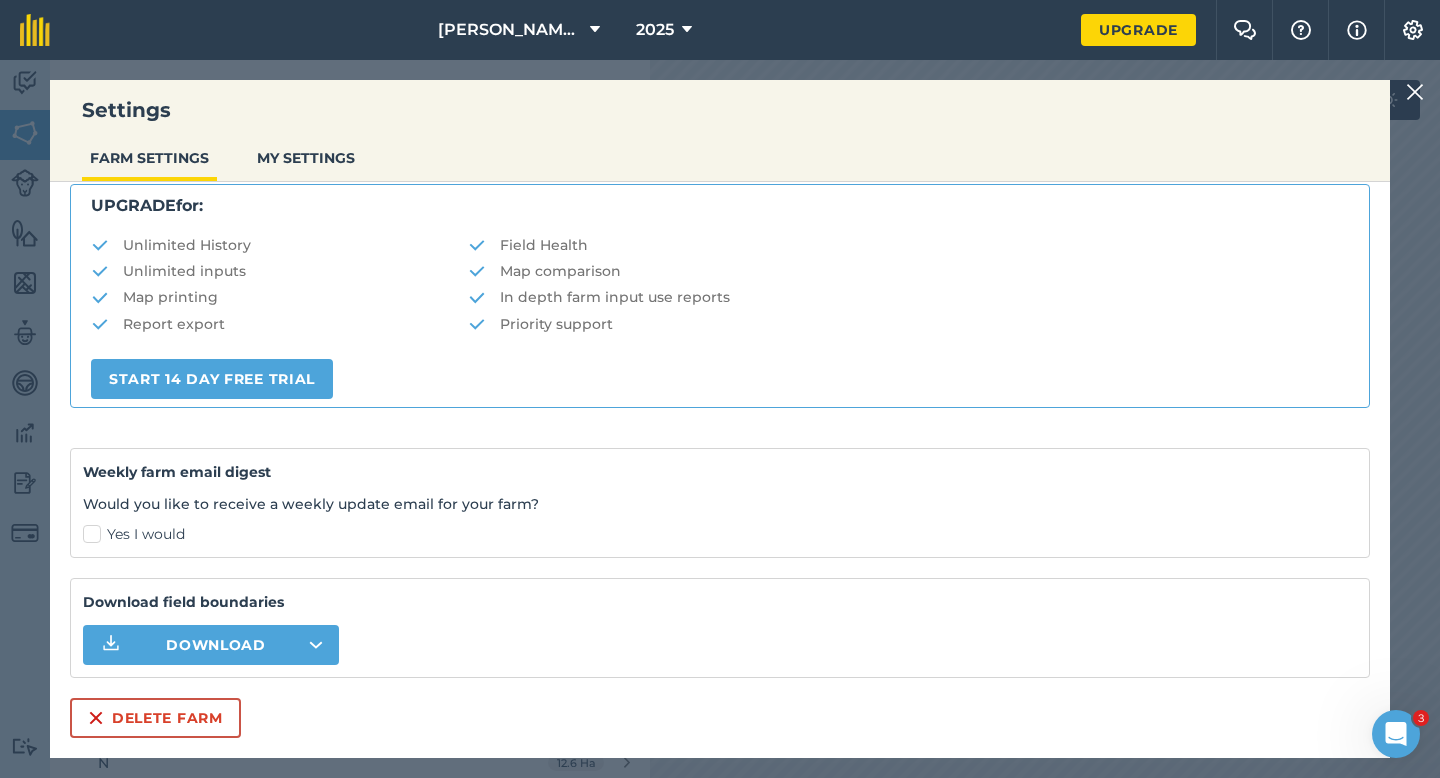 scroll, scrollTop: 0, scrollLeft: 0, axis: both 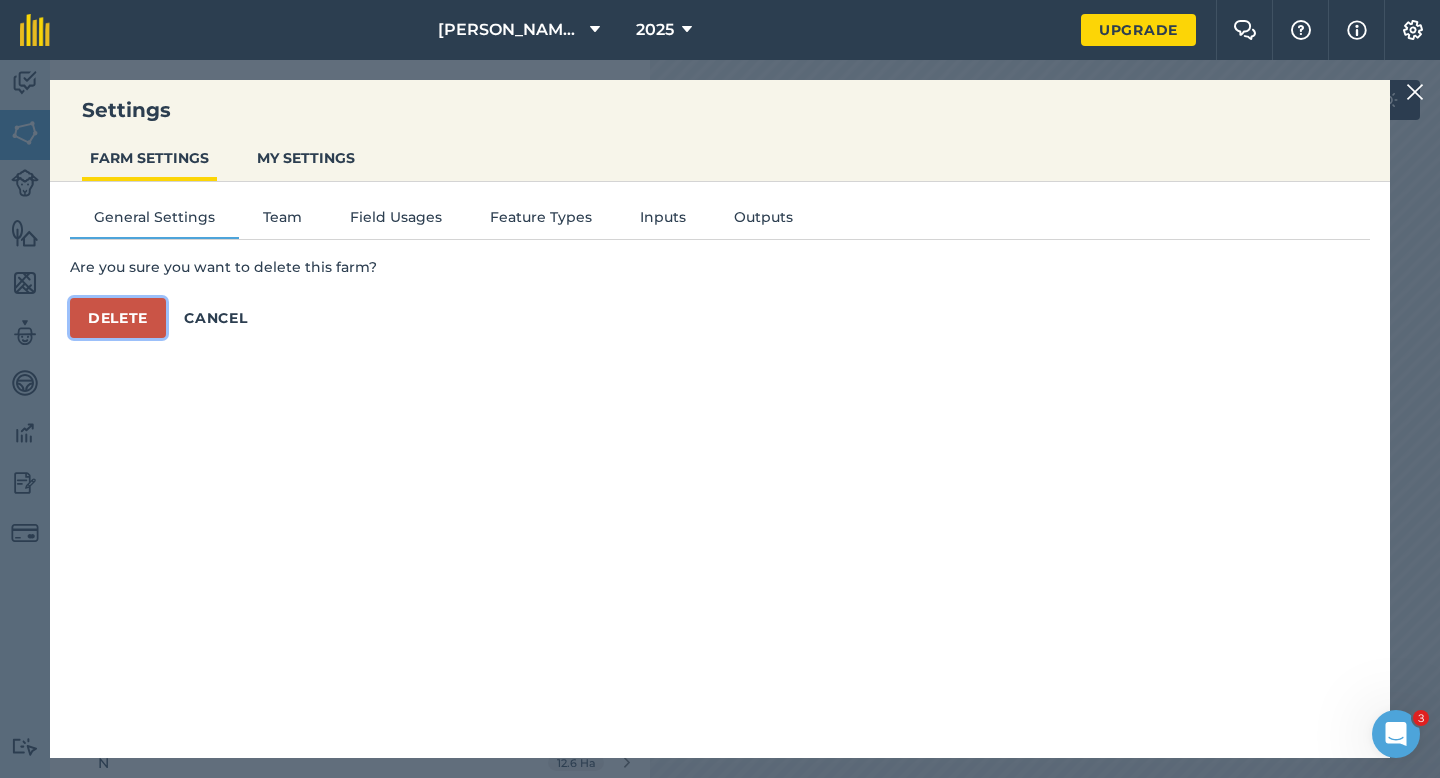 click on "Delete" at bounding box center [118, 318] 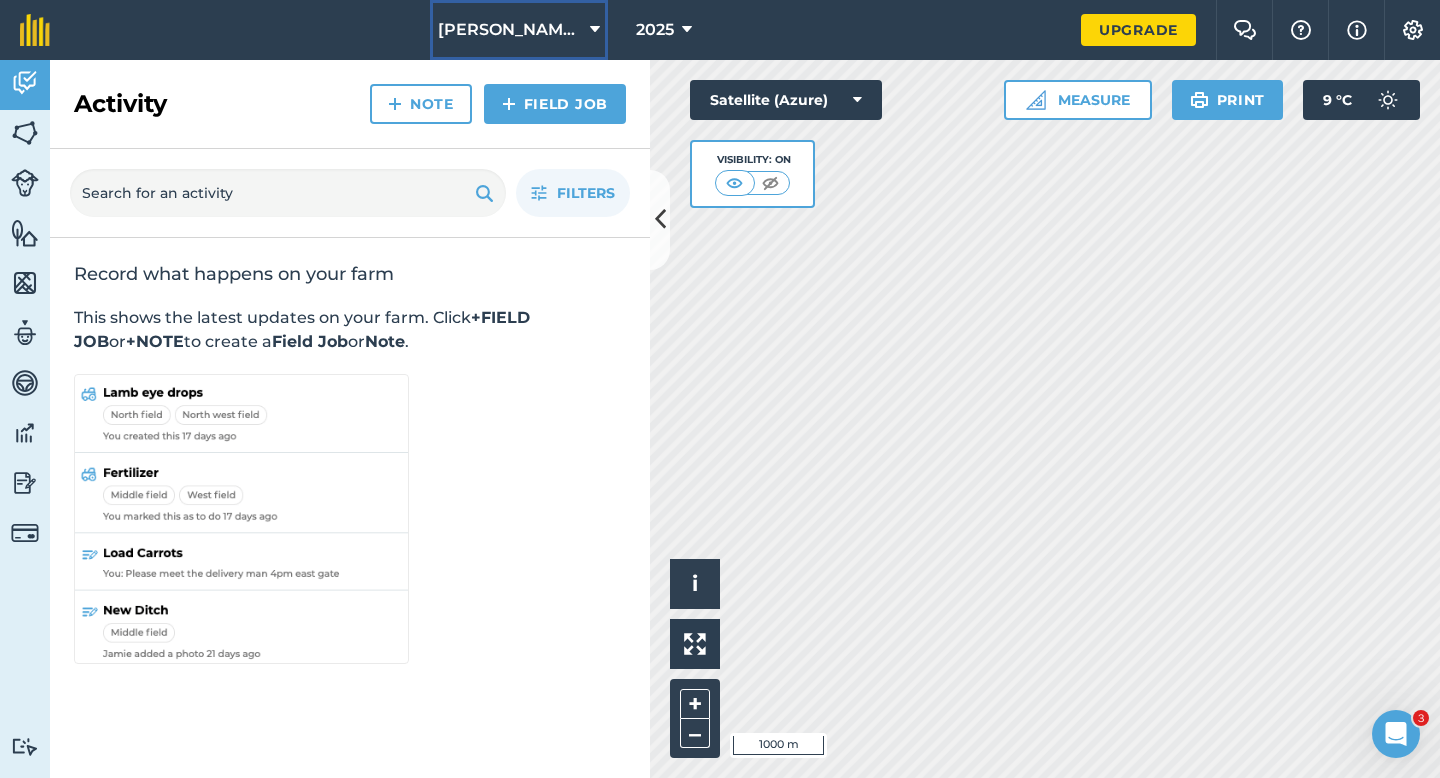 click on "[PERSON_NAME] Farming Partnership" at bounding box center [510, 30] 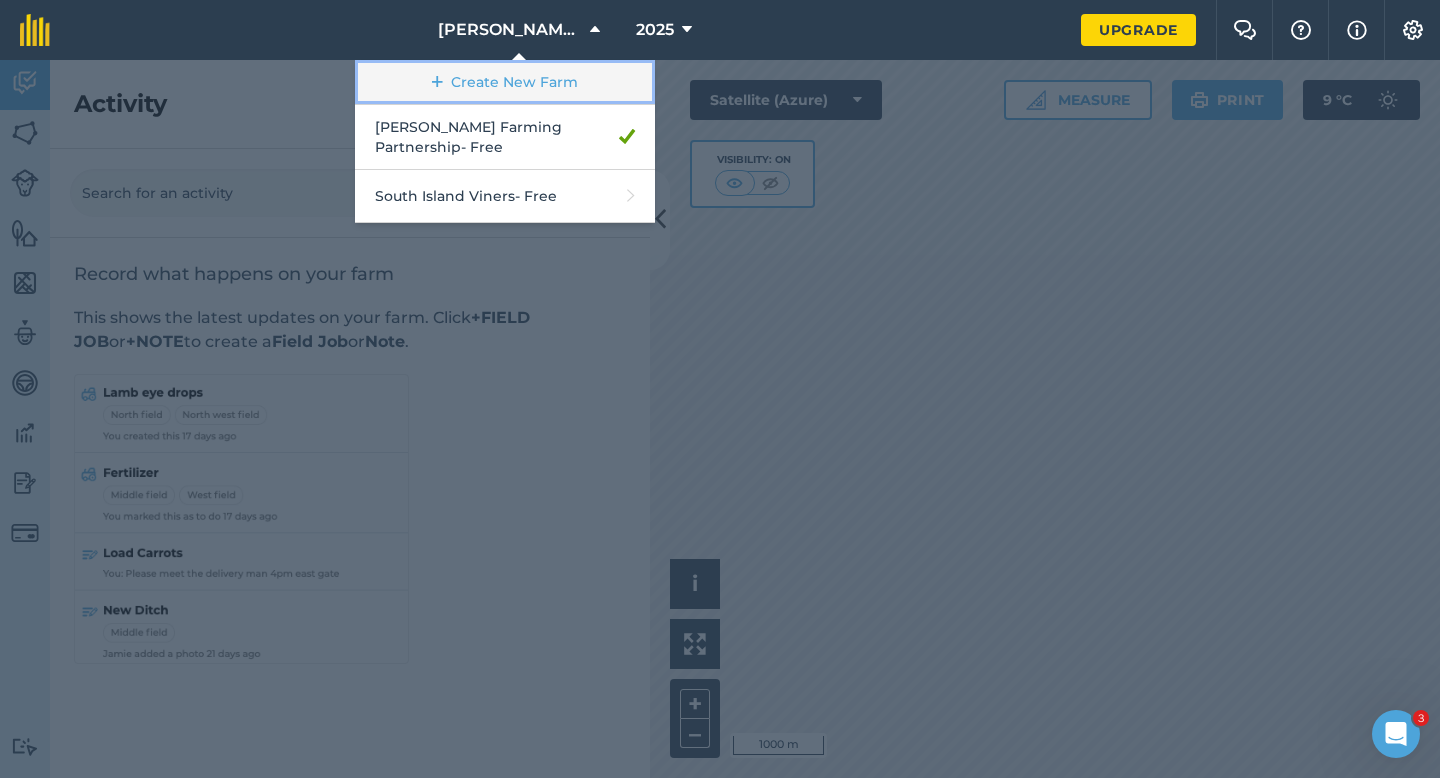 click at bounding box center [437, 82] 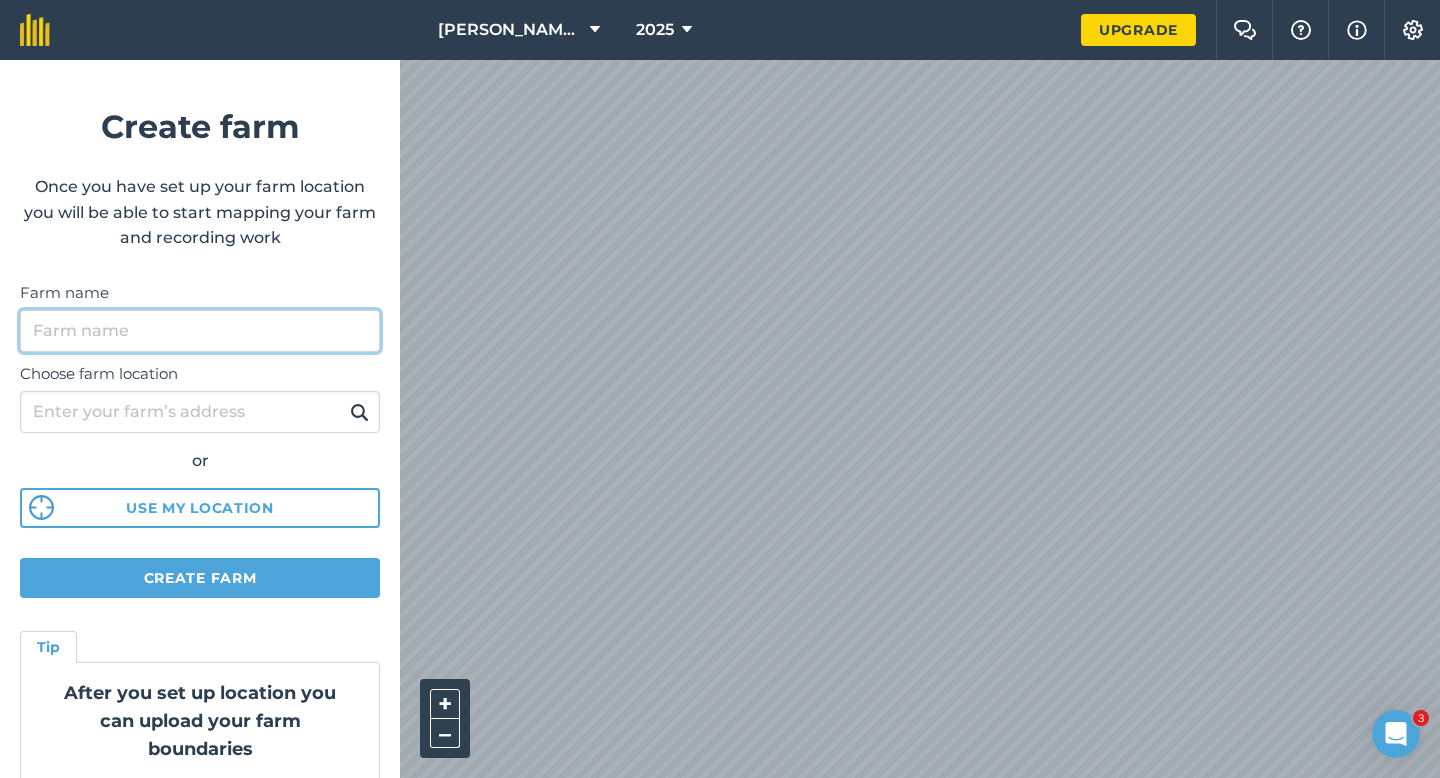 click on "Farm name" at bounding box center [200, 331] 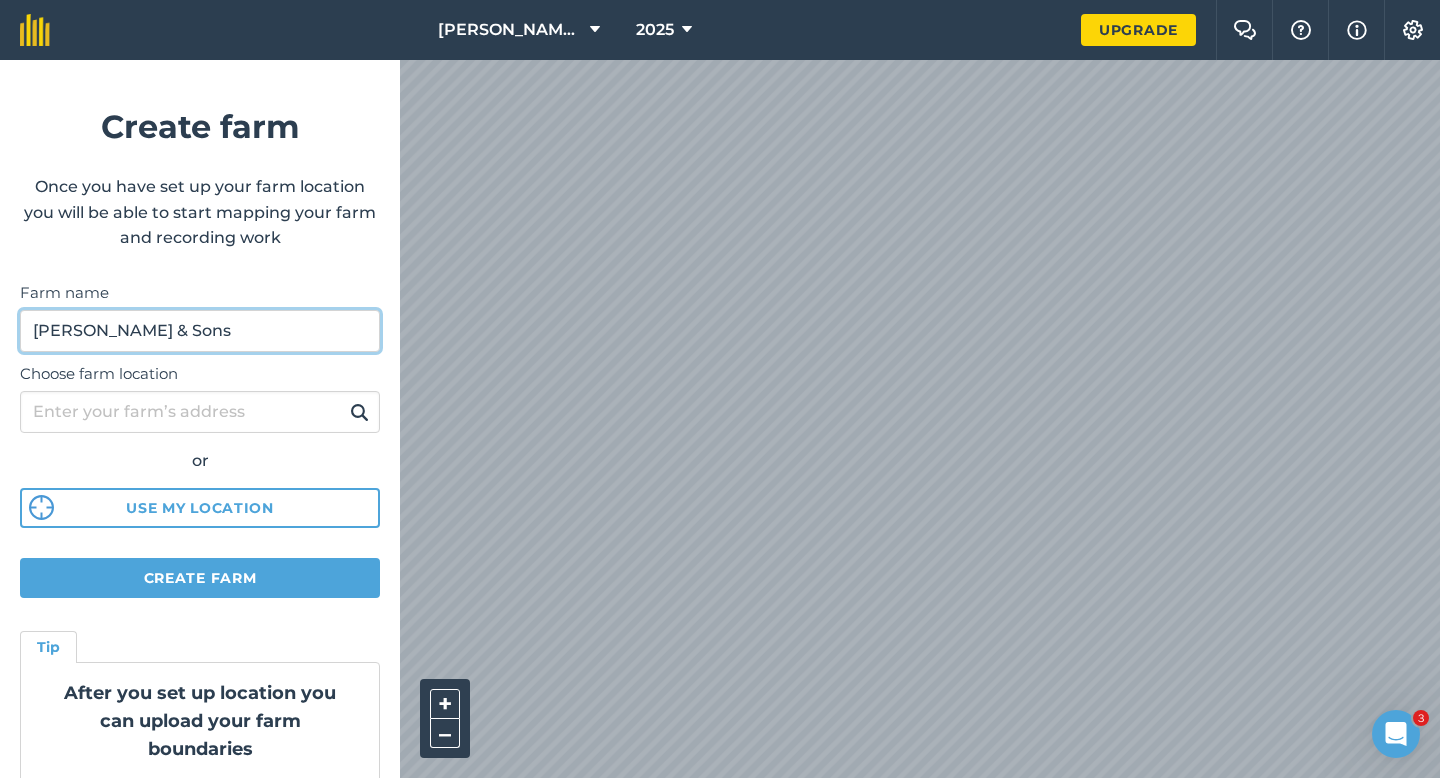 type on "[PERSON_NAME] & Sons" 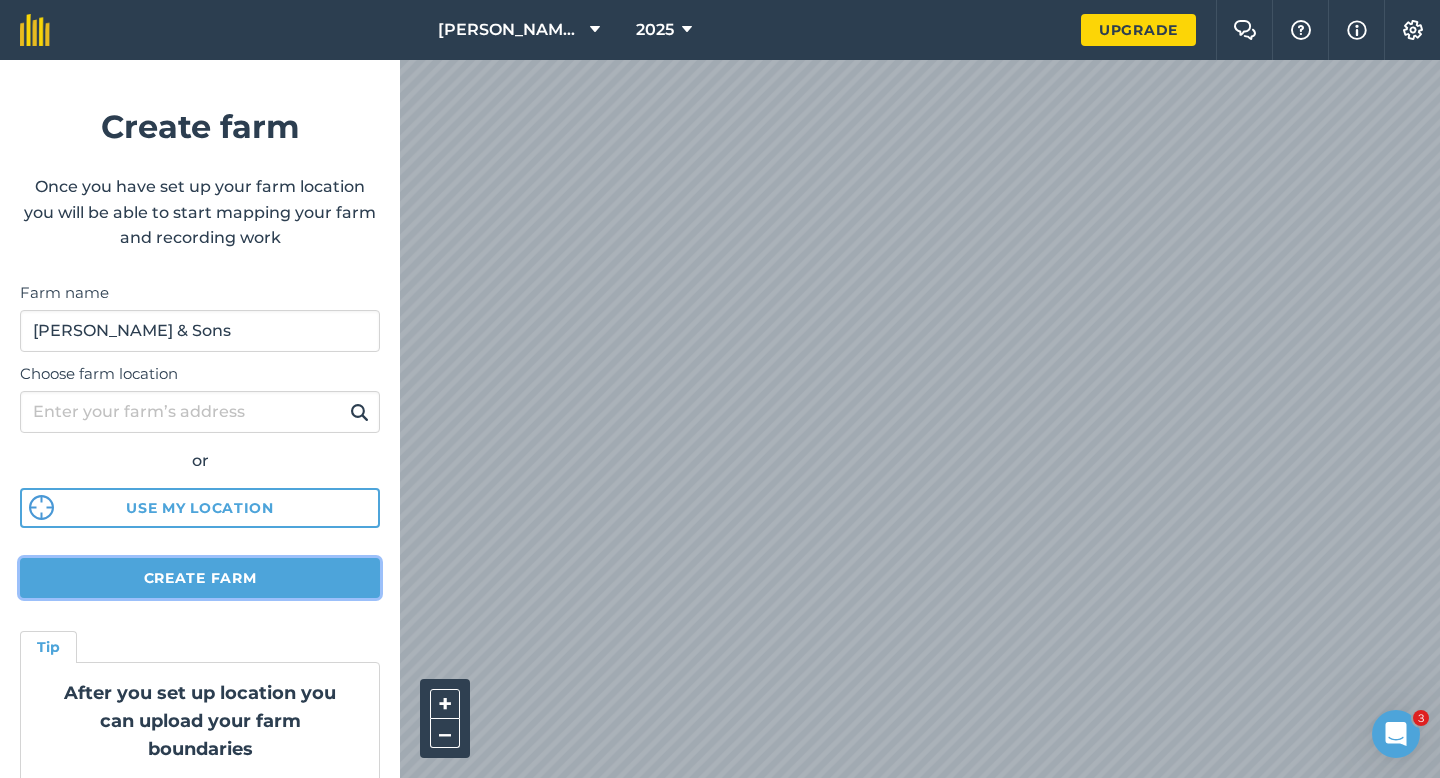 click on "Create farm" at bounding box center [200, 578] 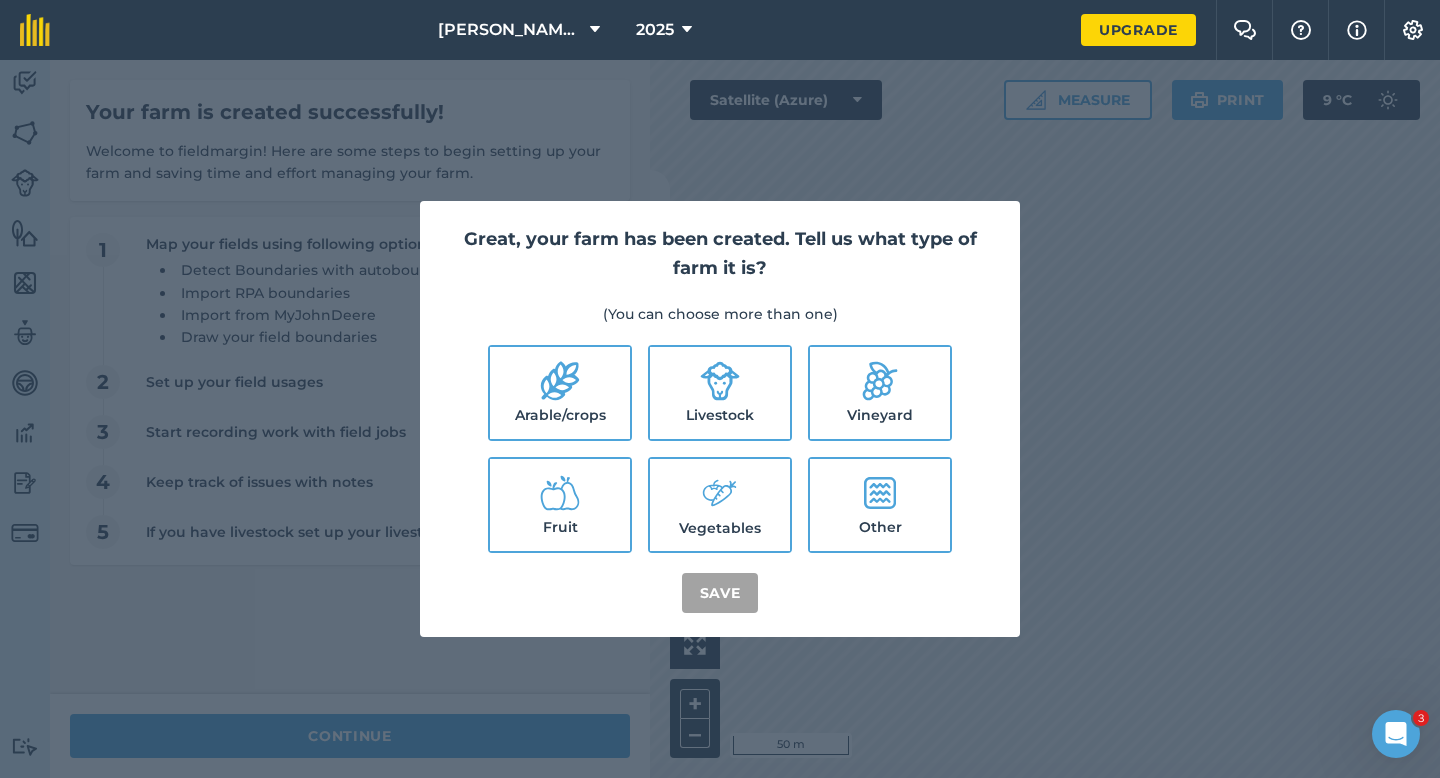 click on "Arable/crops" at bounding box center [560, 393] 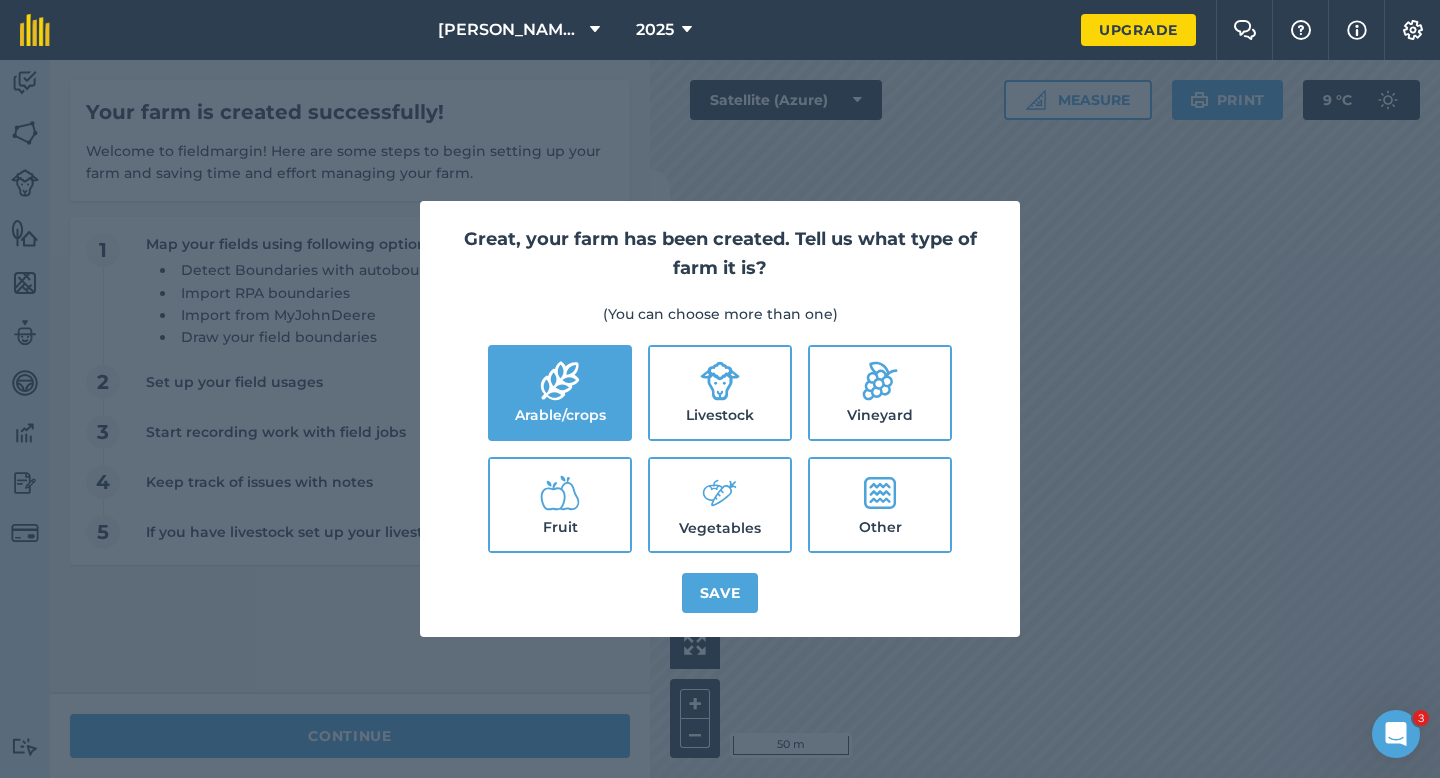 click on "Livestock" at bounding box center (720, 393) 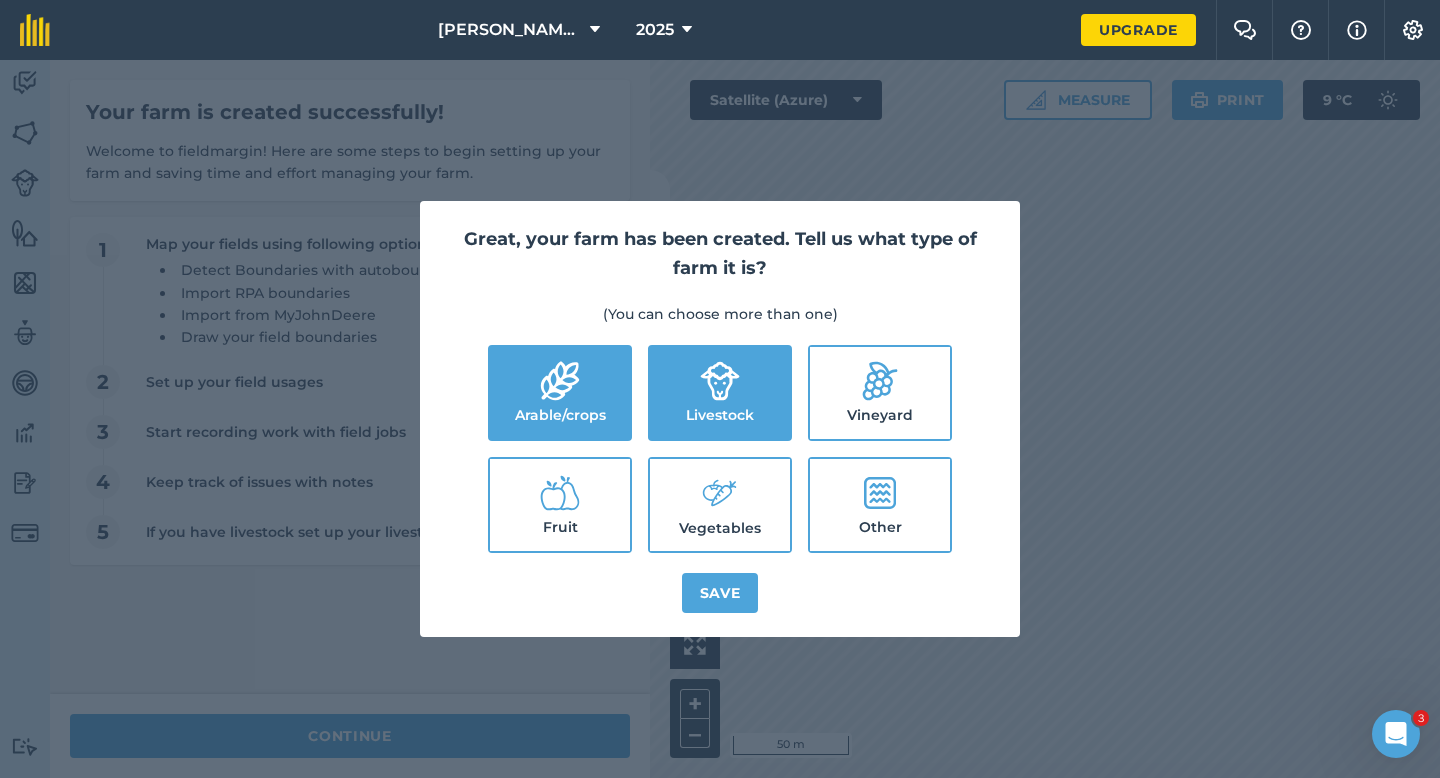 click 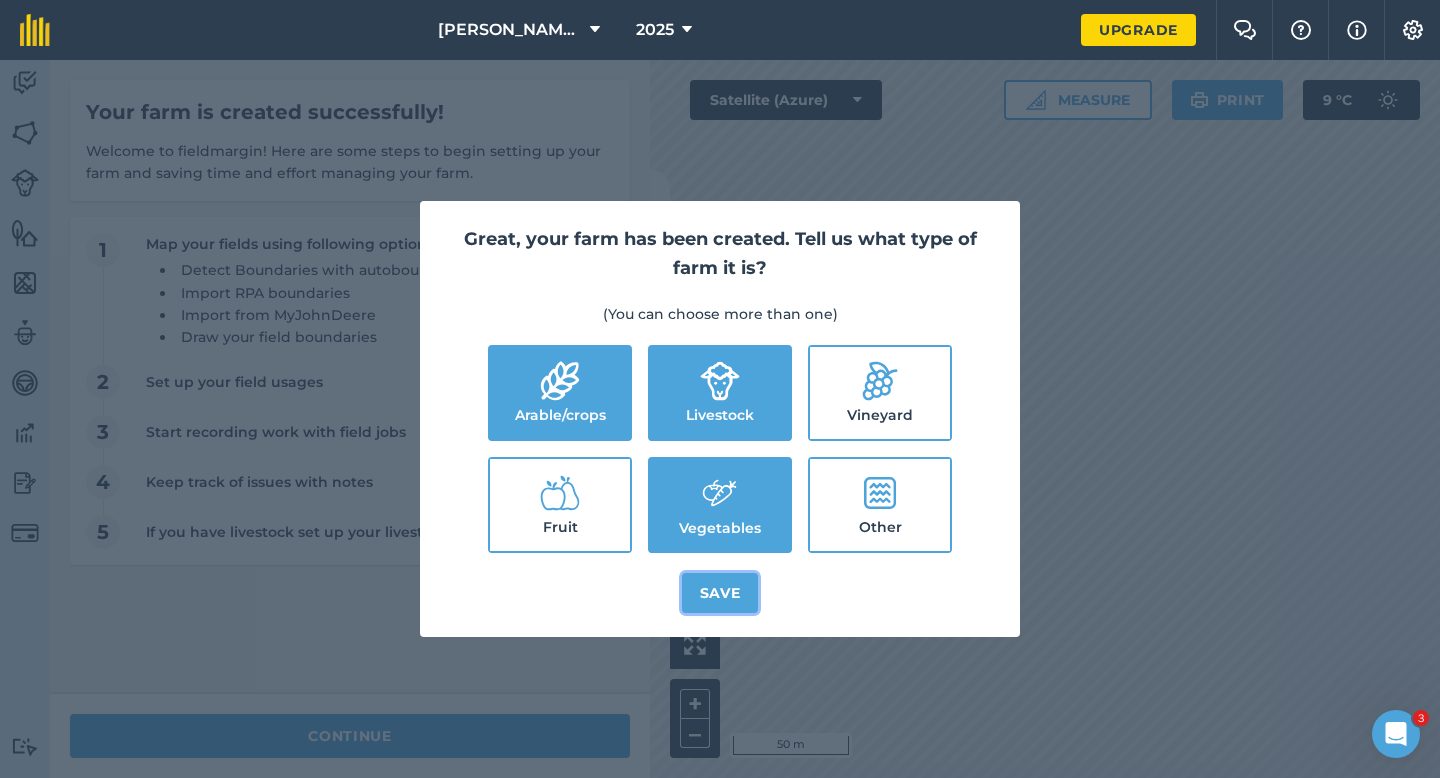 click on "Save" at bounding box center (720, 593) 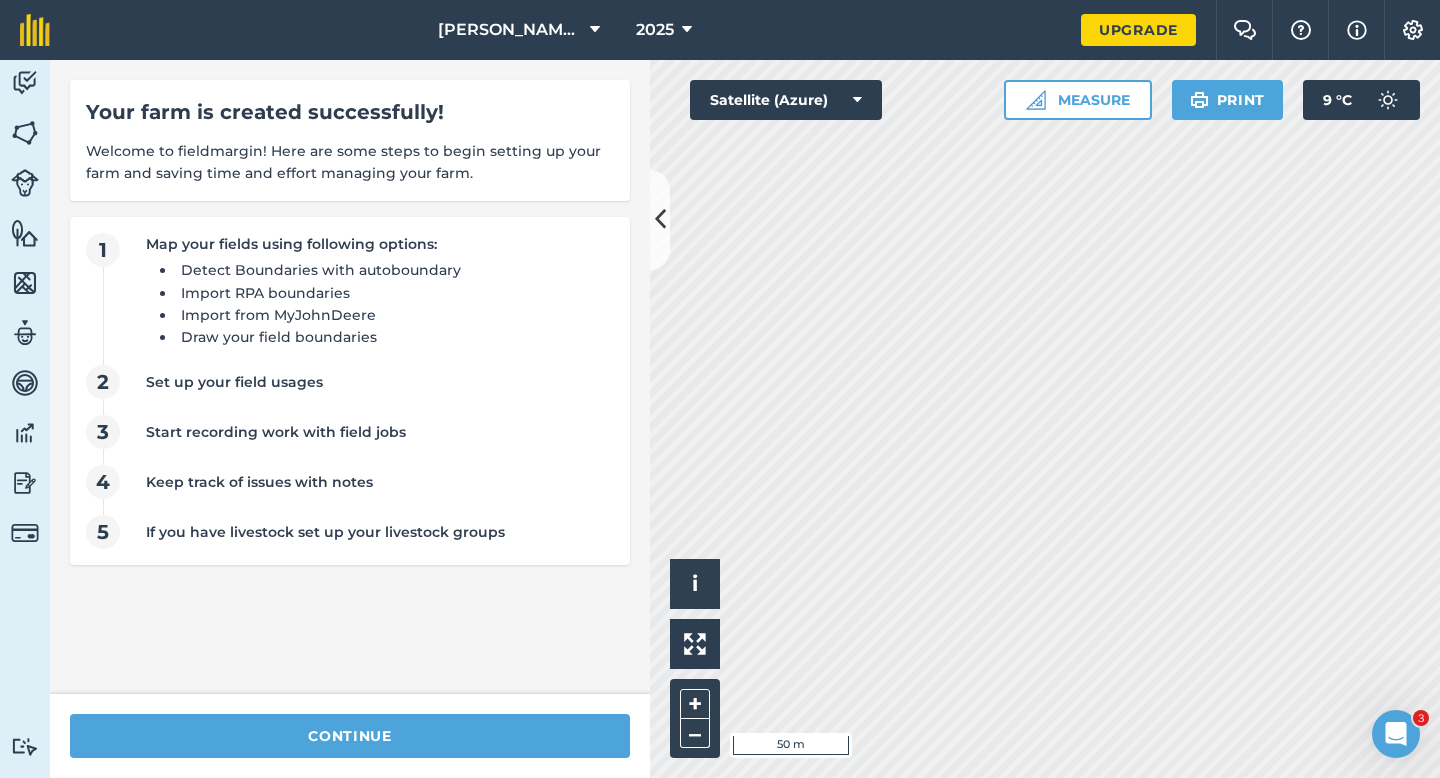 click on "continue" at bounding box center (350, 736) 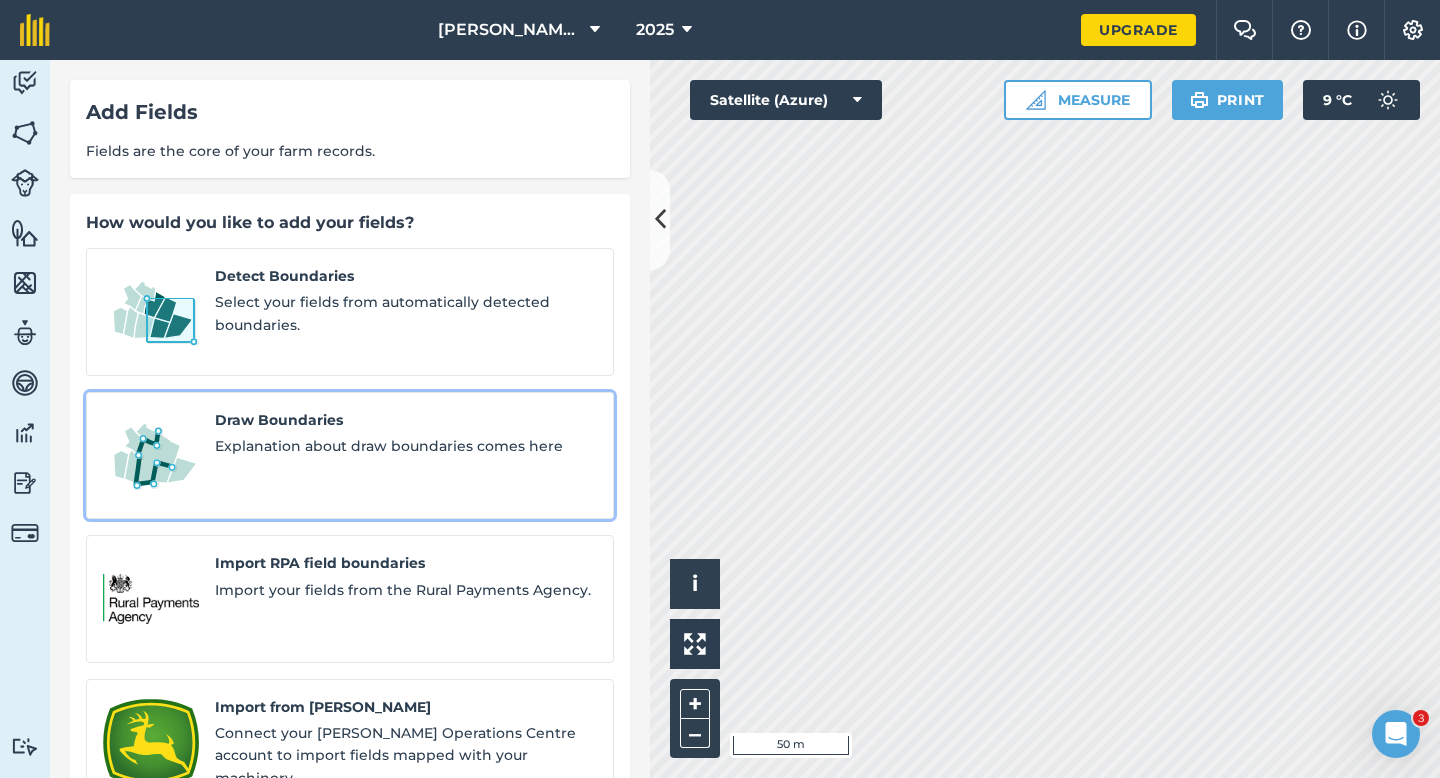 click on "Draw Boundaries" at bounding box center [406, 420] 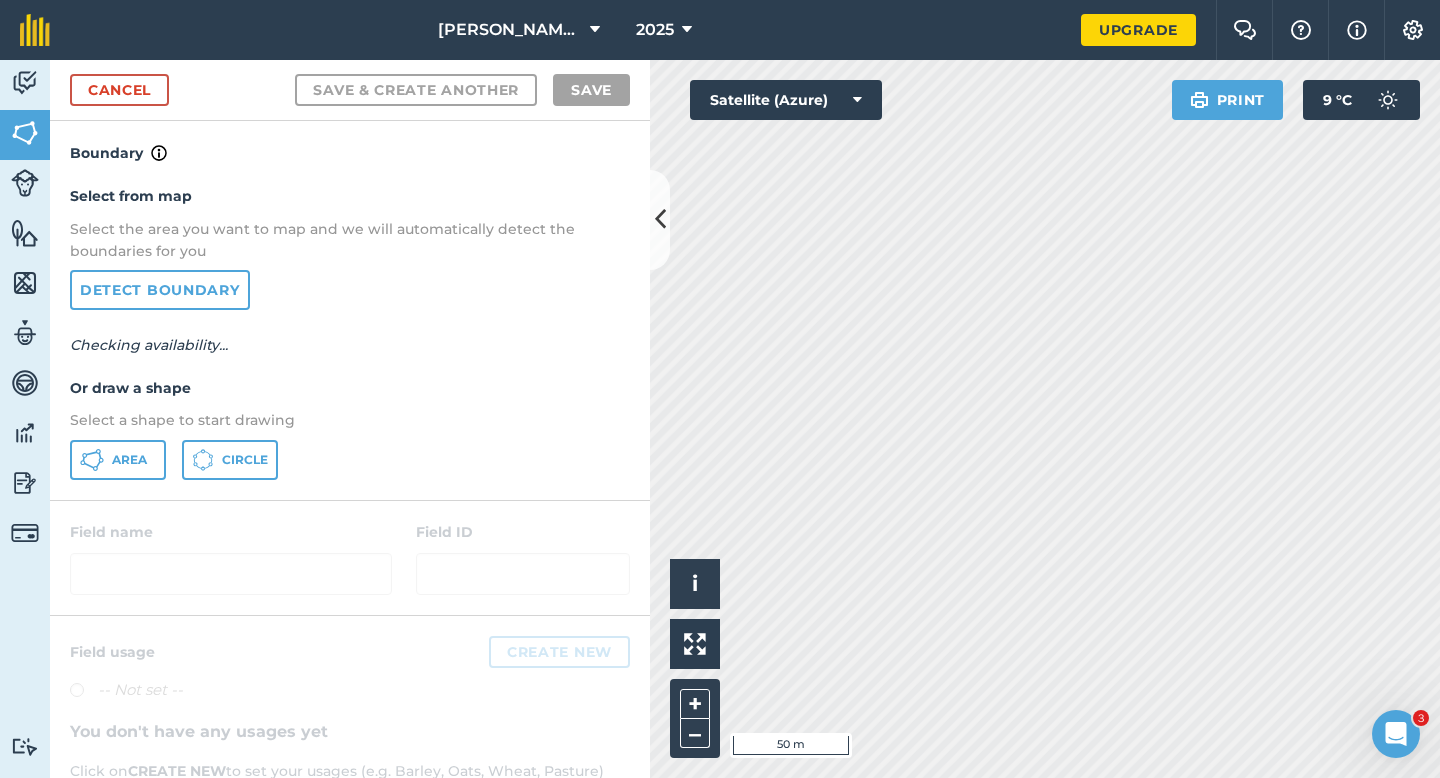 click on "Select from map Select the area you want to map and we will automatically detect the boundaries for you Detect boundary Checking availability... Or draw a shape Select a shape to start drawing Area Circle" at bounding box center (350, 332) 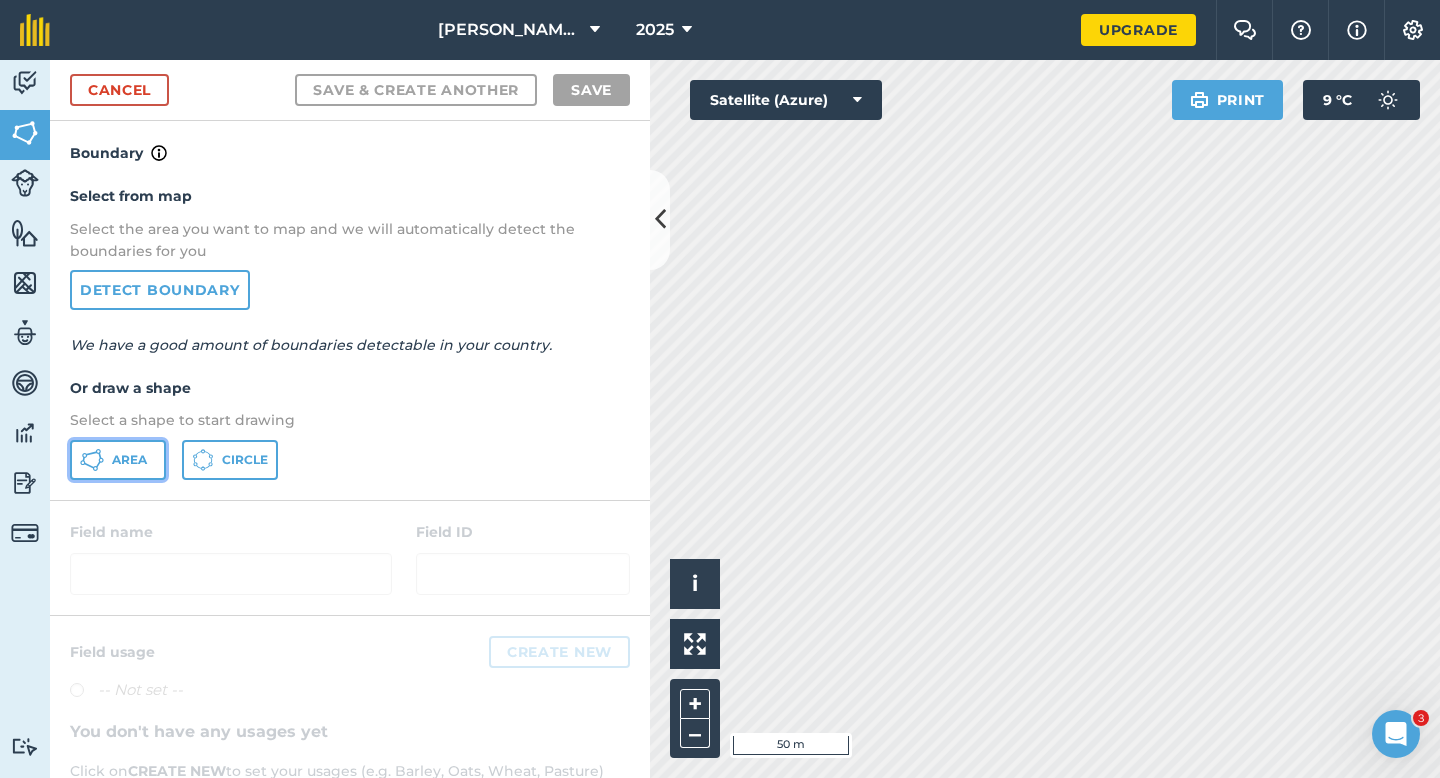 click on "Area" at bounding box center (118, 460) 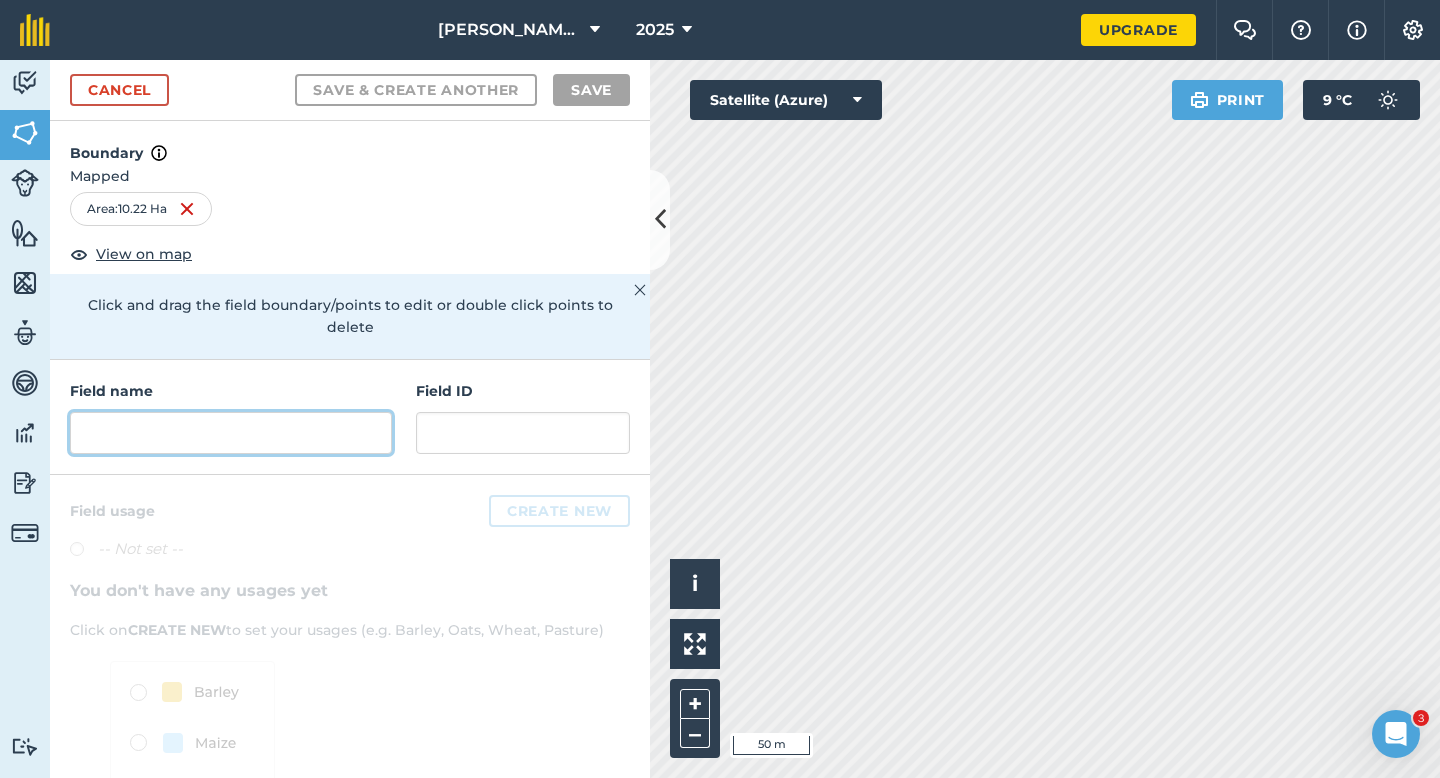 click at bounding box center [231, 433] 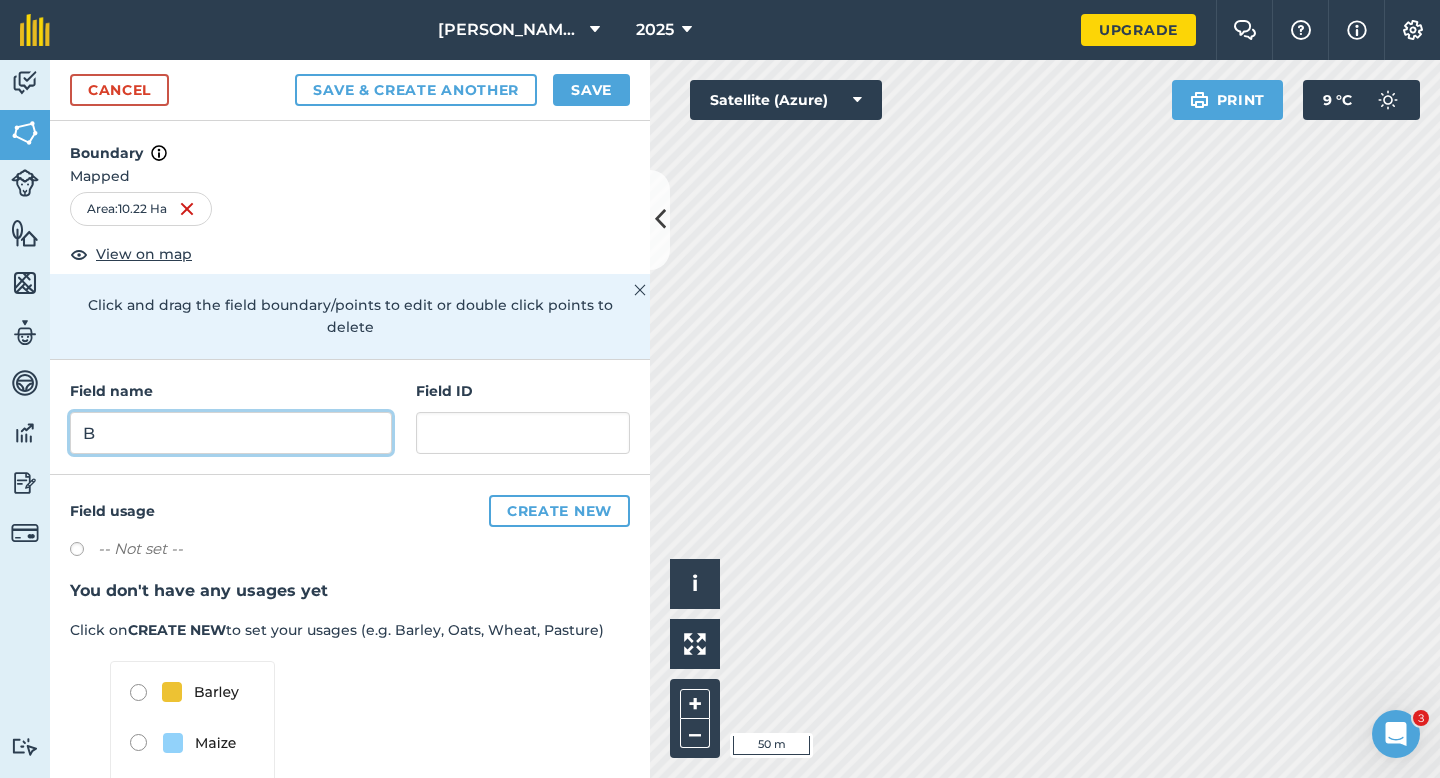 type on "B" 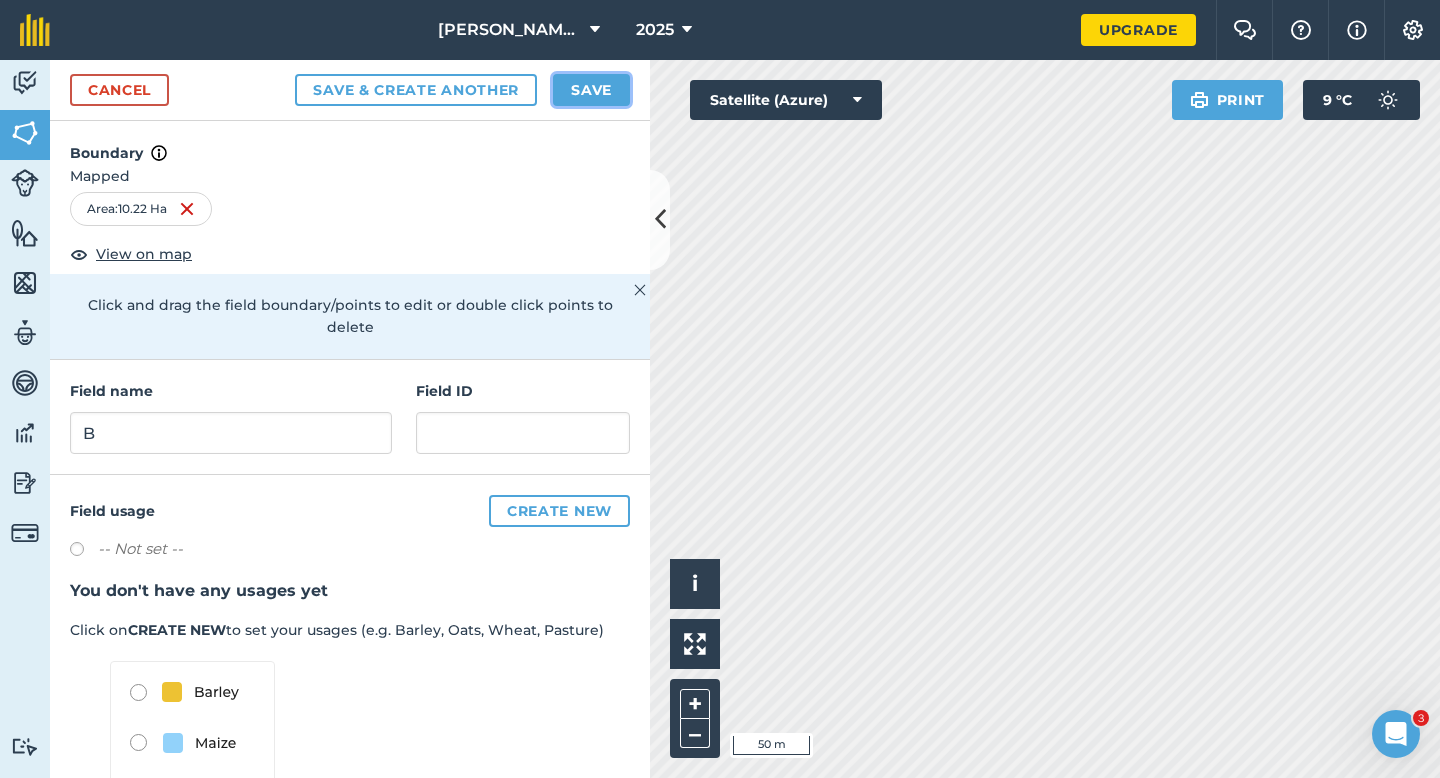 click on "Save" at bounding box center [591, 90] 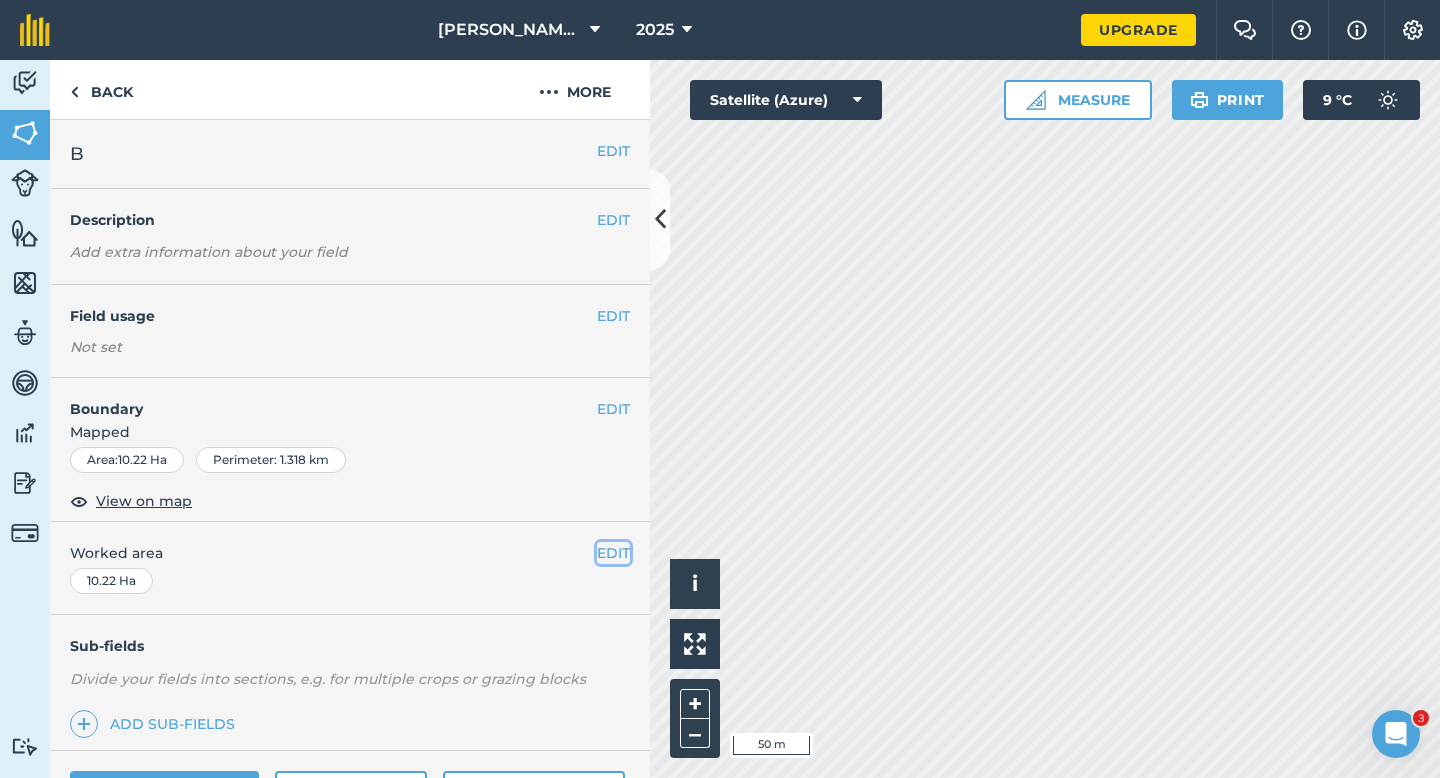 click on "EDIT" at bounding box center (613, 553) 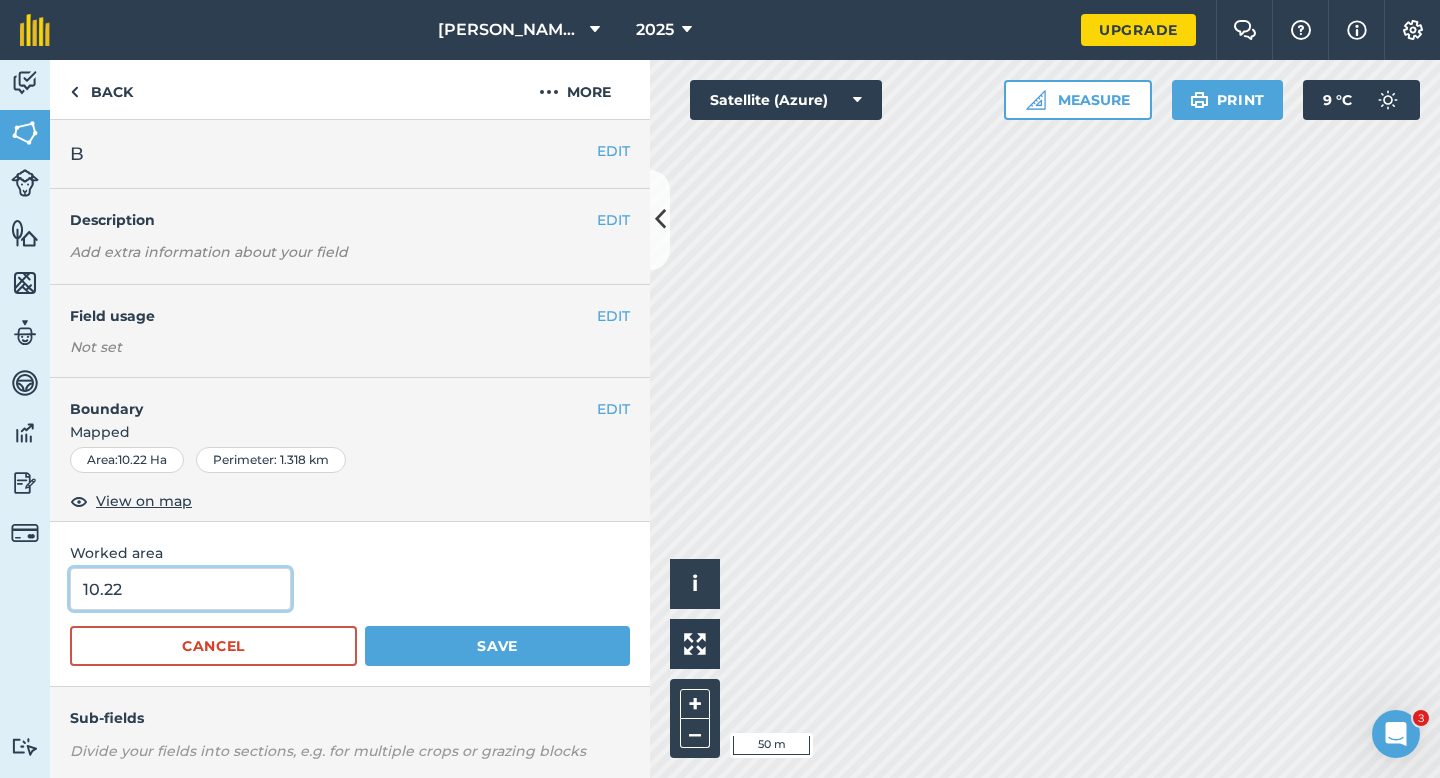 click on "10.22" at bounding box center [180, 589] 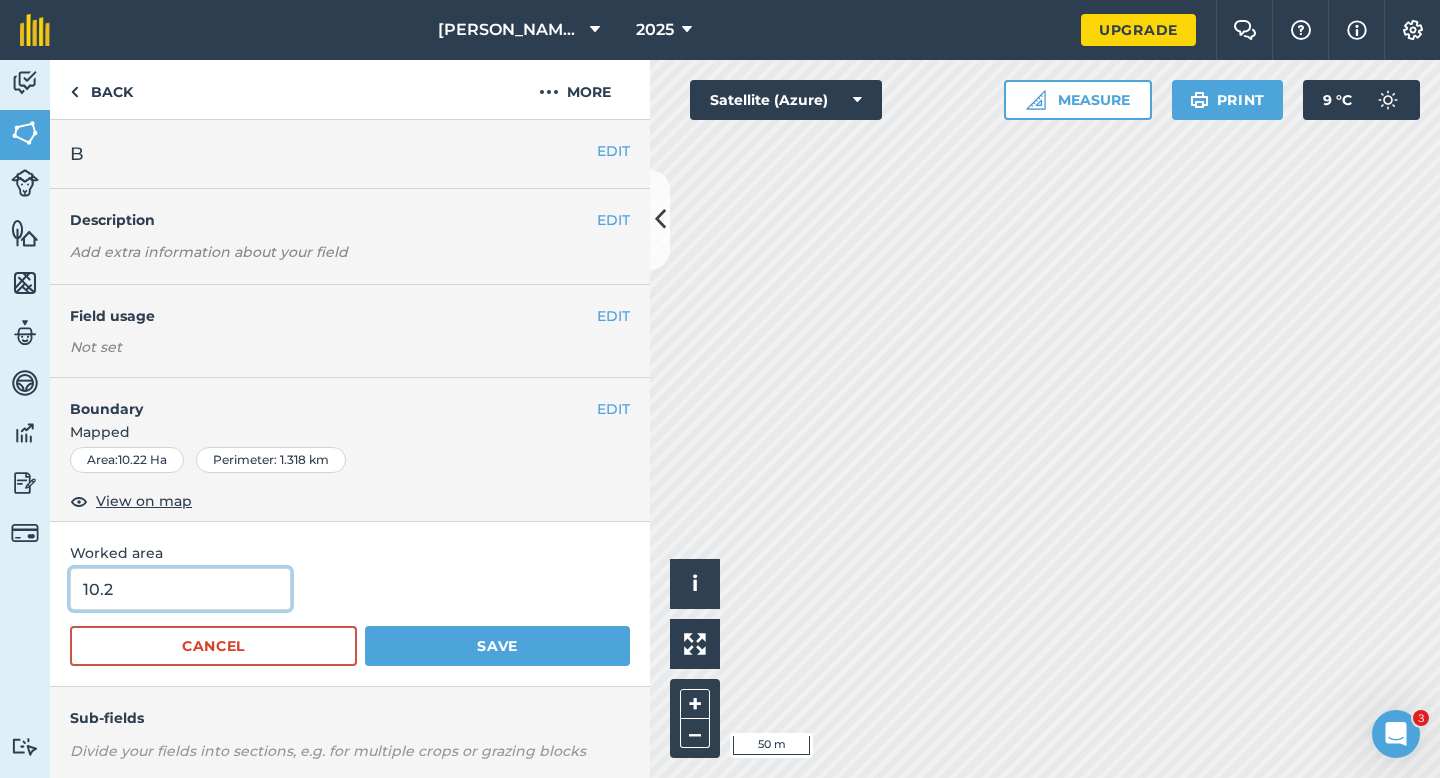 type on "10.2" 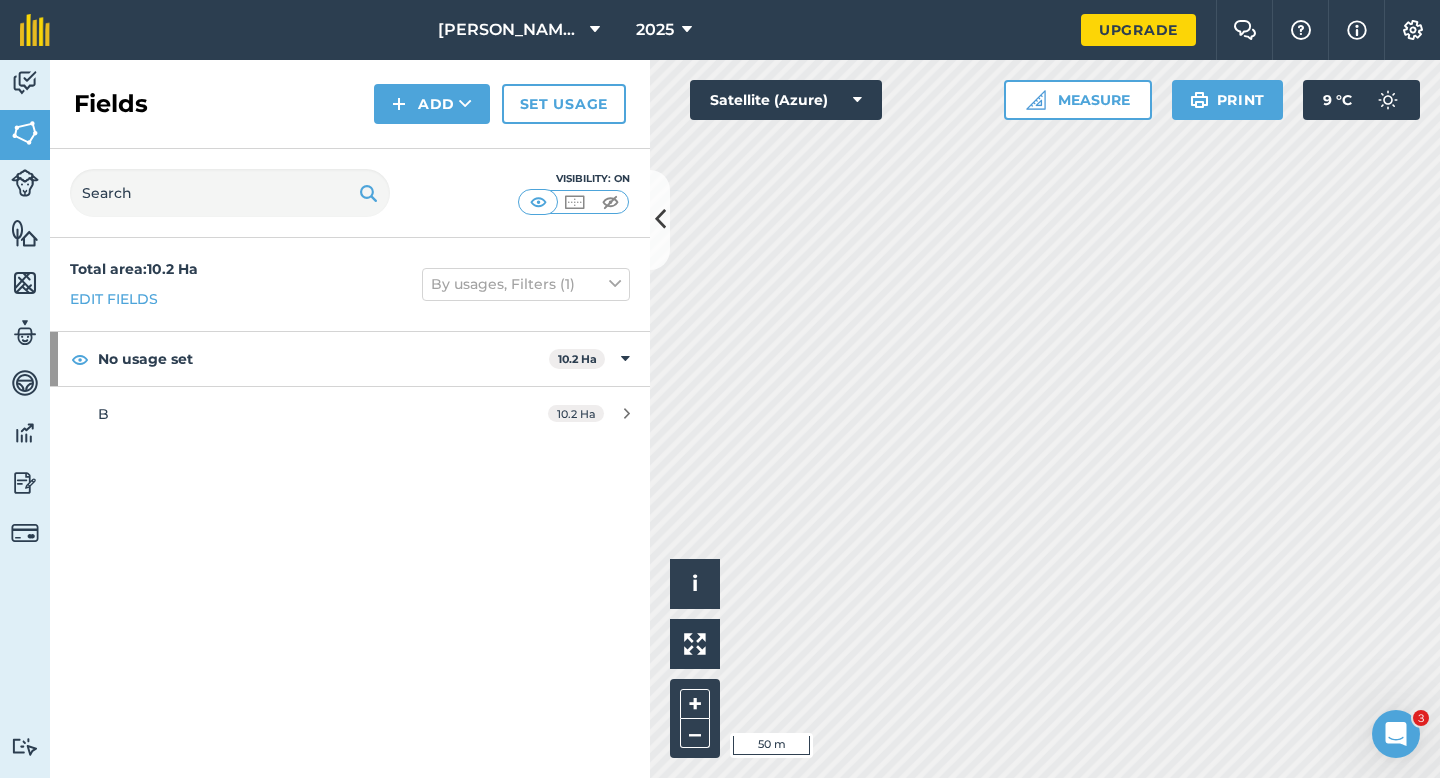 click on "Fields   Add   Set usage" at bounding box center [350, 104] 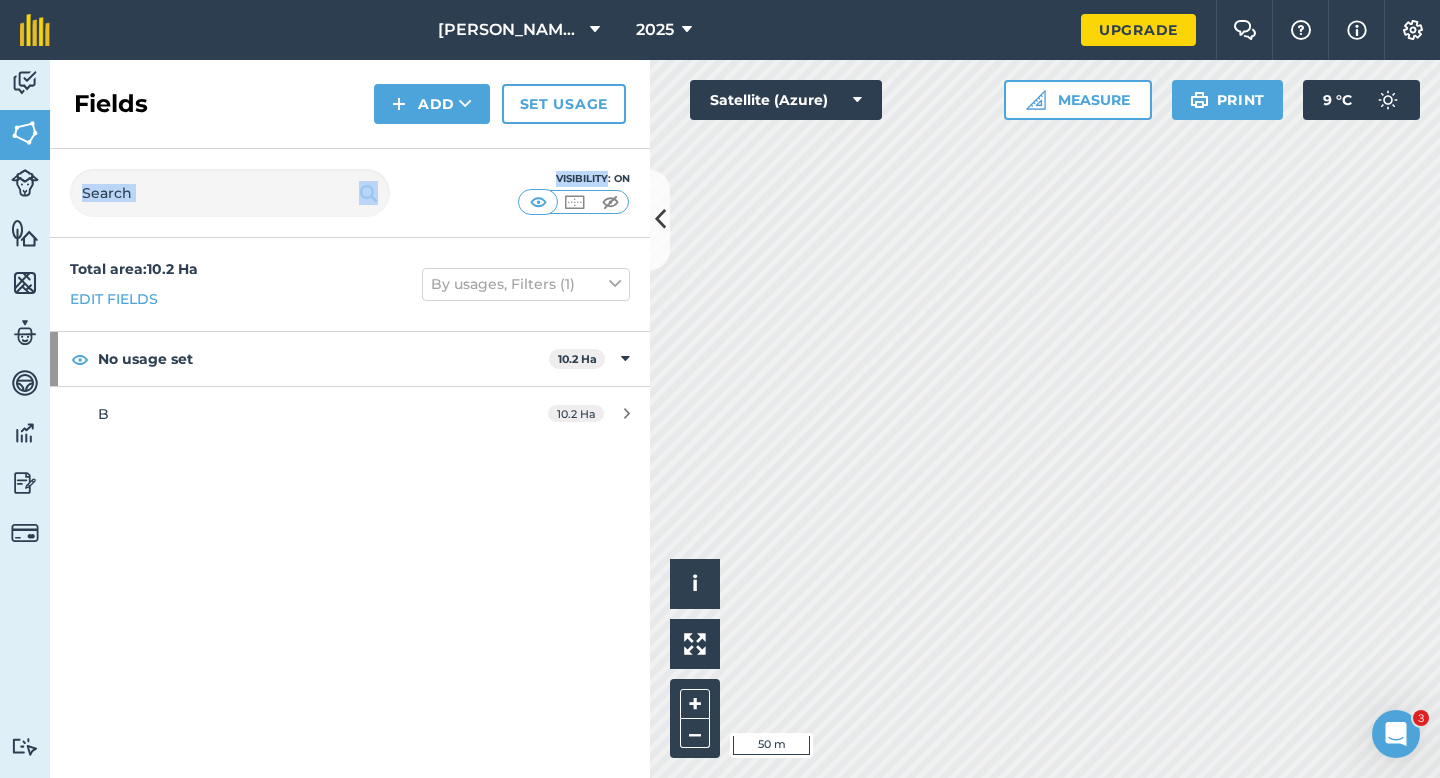 click on "Fields   Add   Set usage" at bounding box center [350, 104] 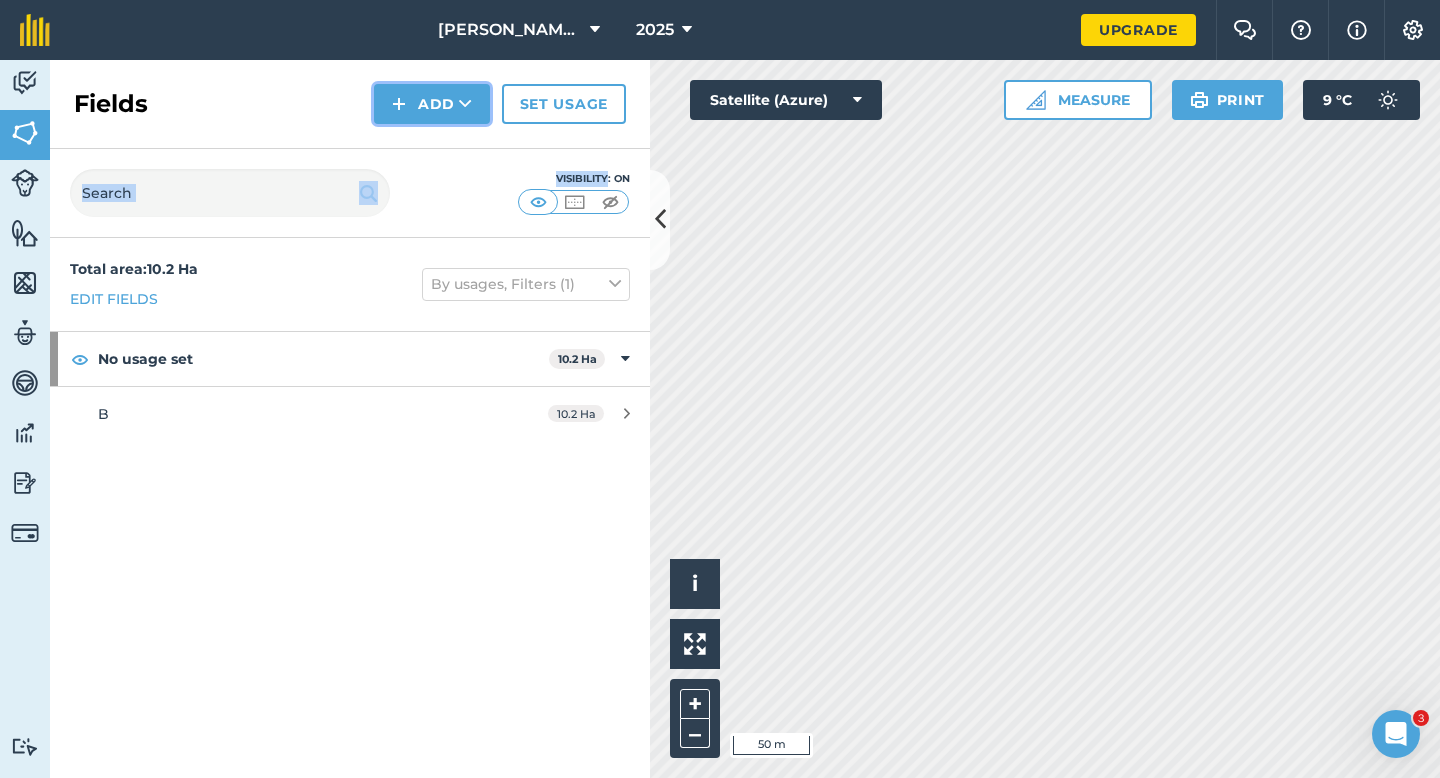 click on "Add" at bounding box center (432, 104) 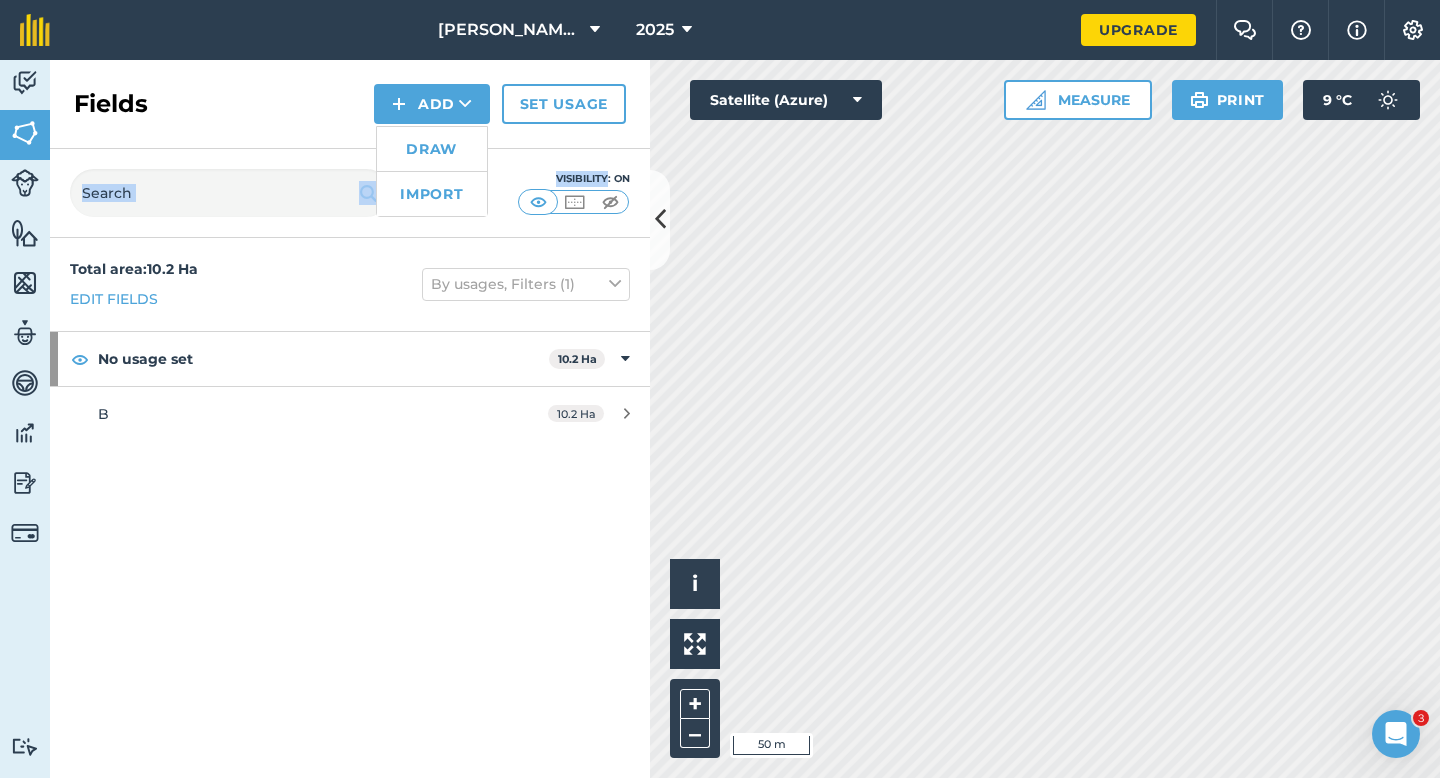 click on "Draw" at bounding box center [432, 149] 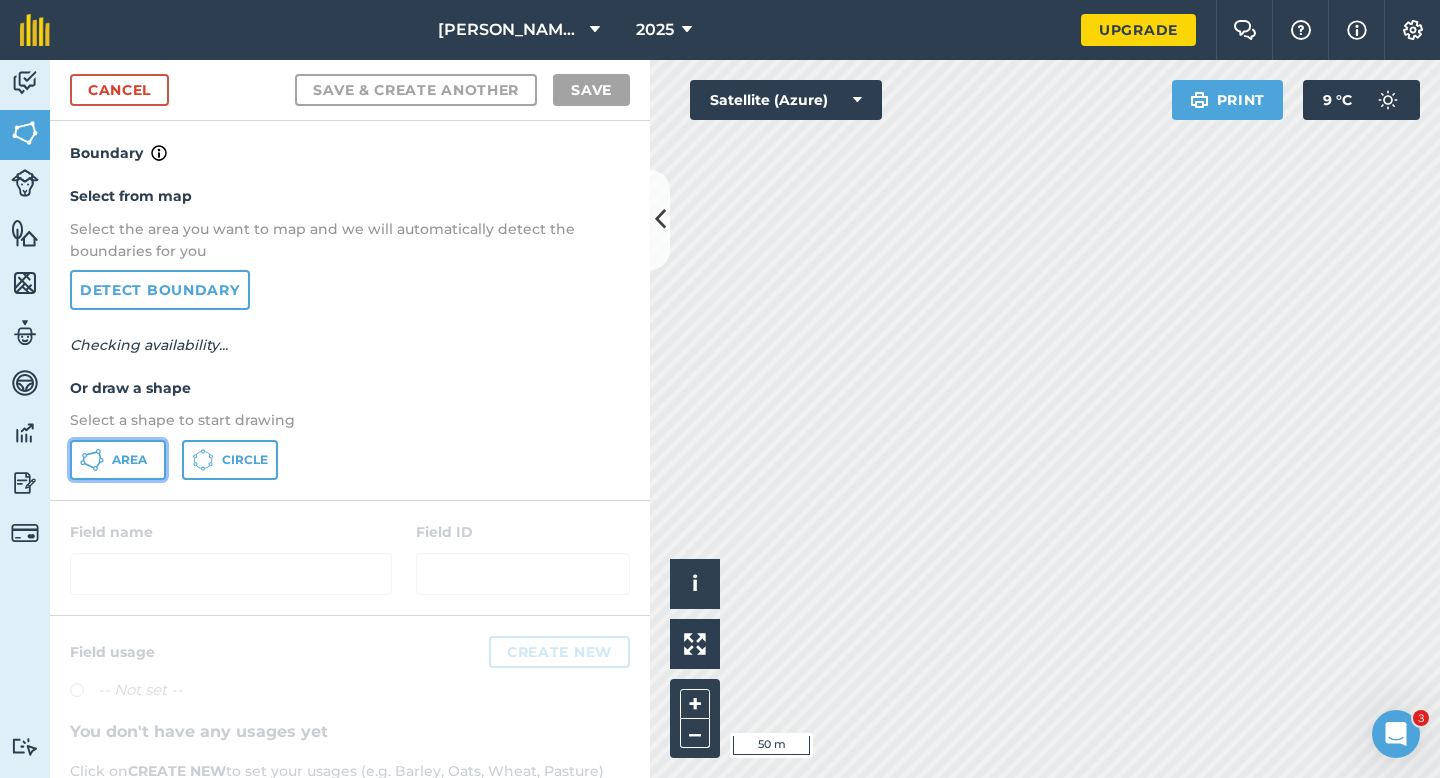 click on "Area" at bounding box center (118, 460) 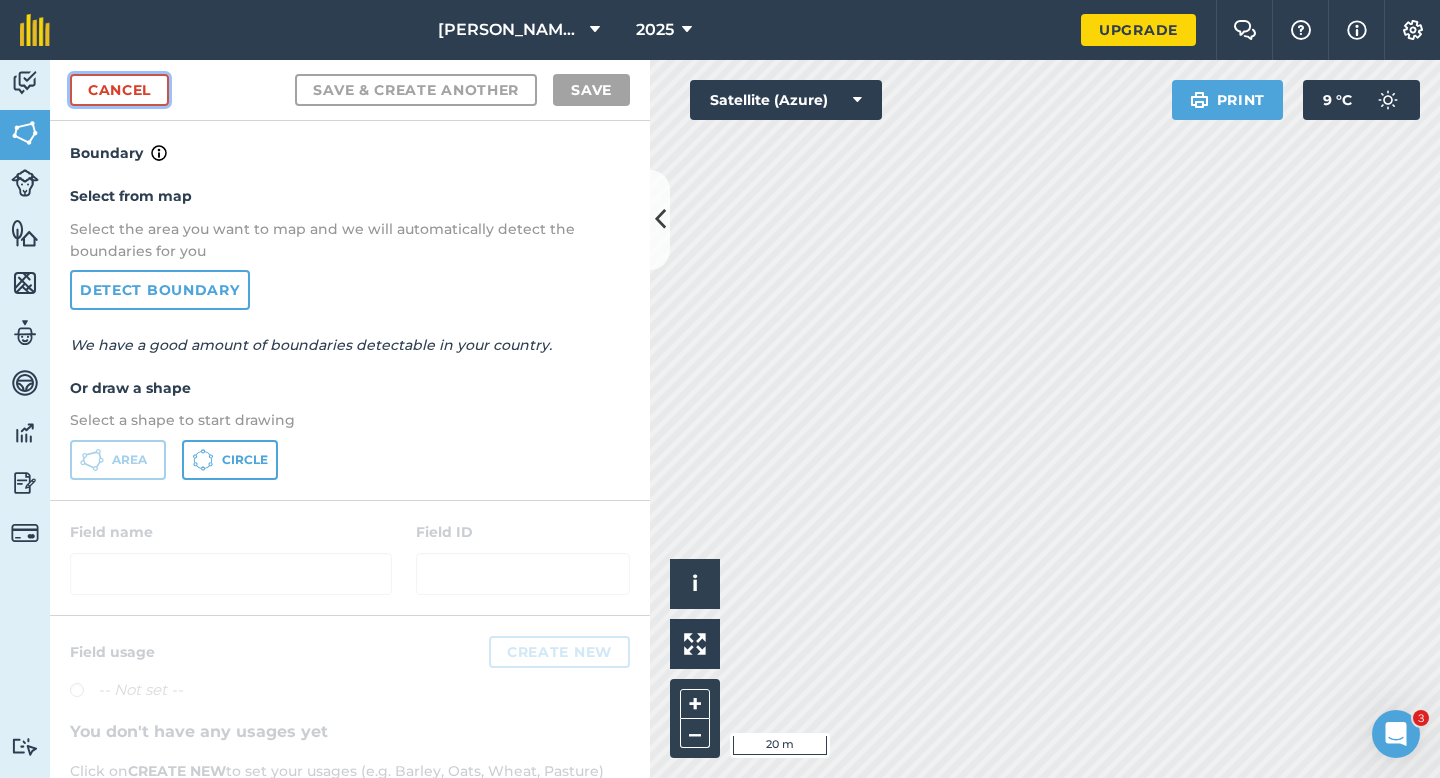 click on "Cancel" at bounding box center (119, 90) 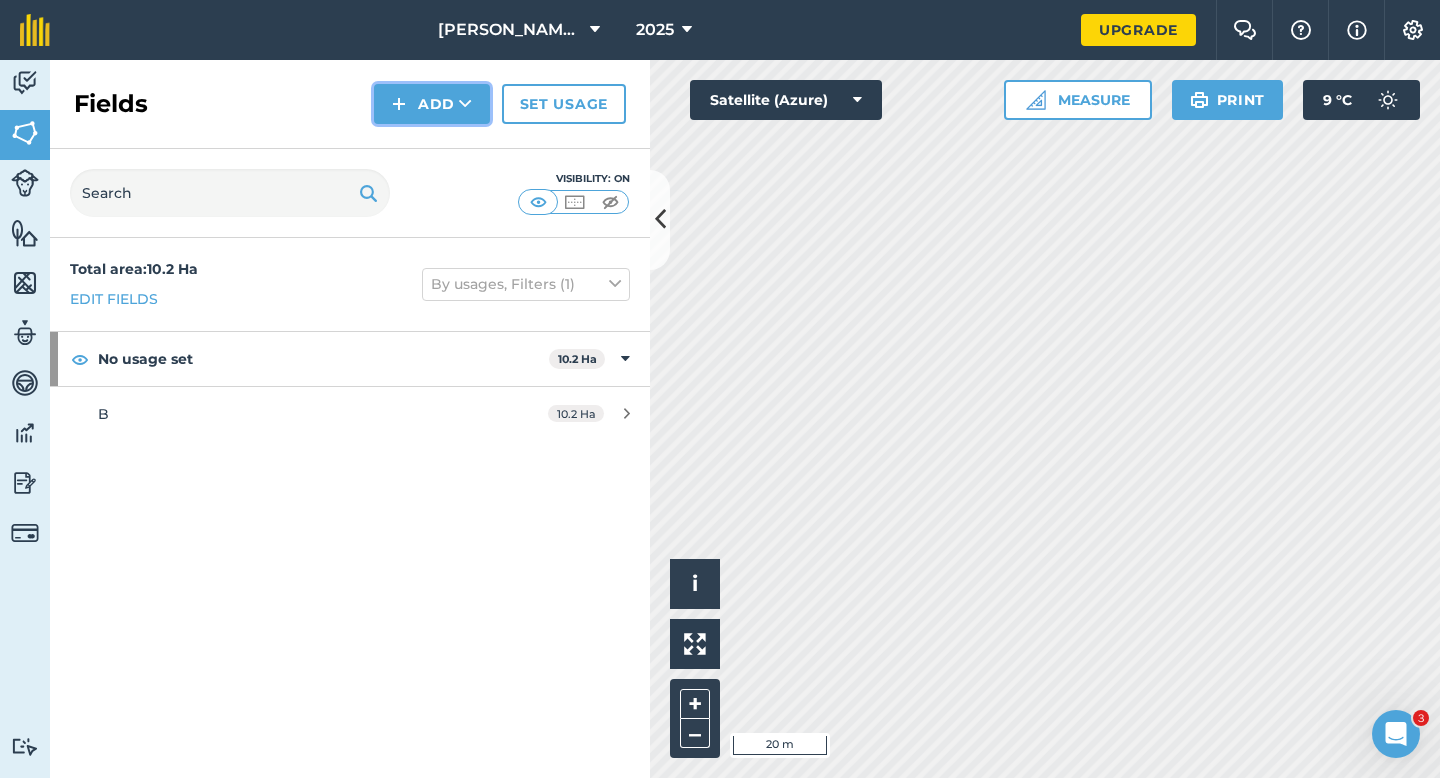 click on "Add" at bounding box center (432, 104) 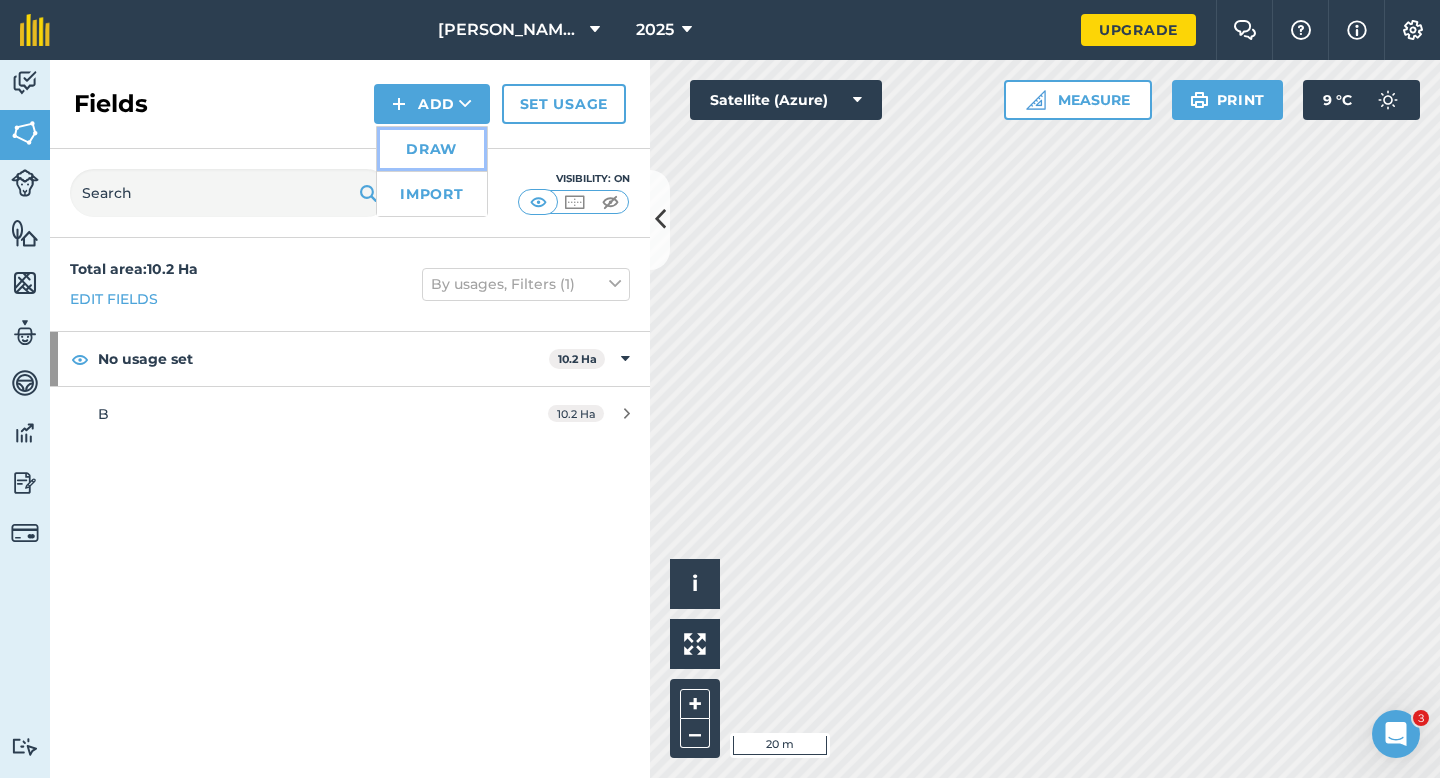 click on "Draw" at bounding box center [432, 149] 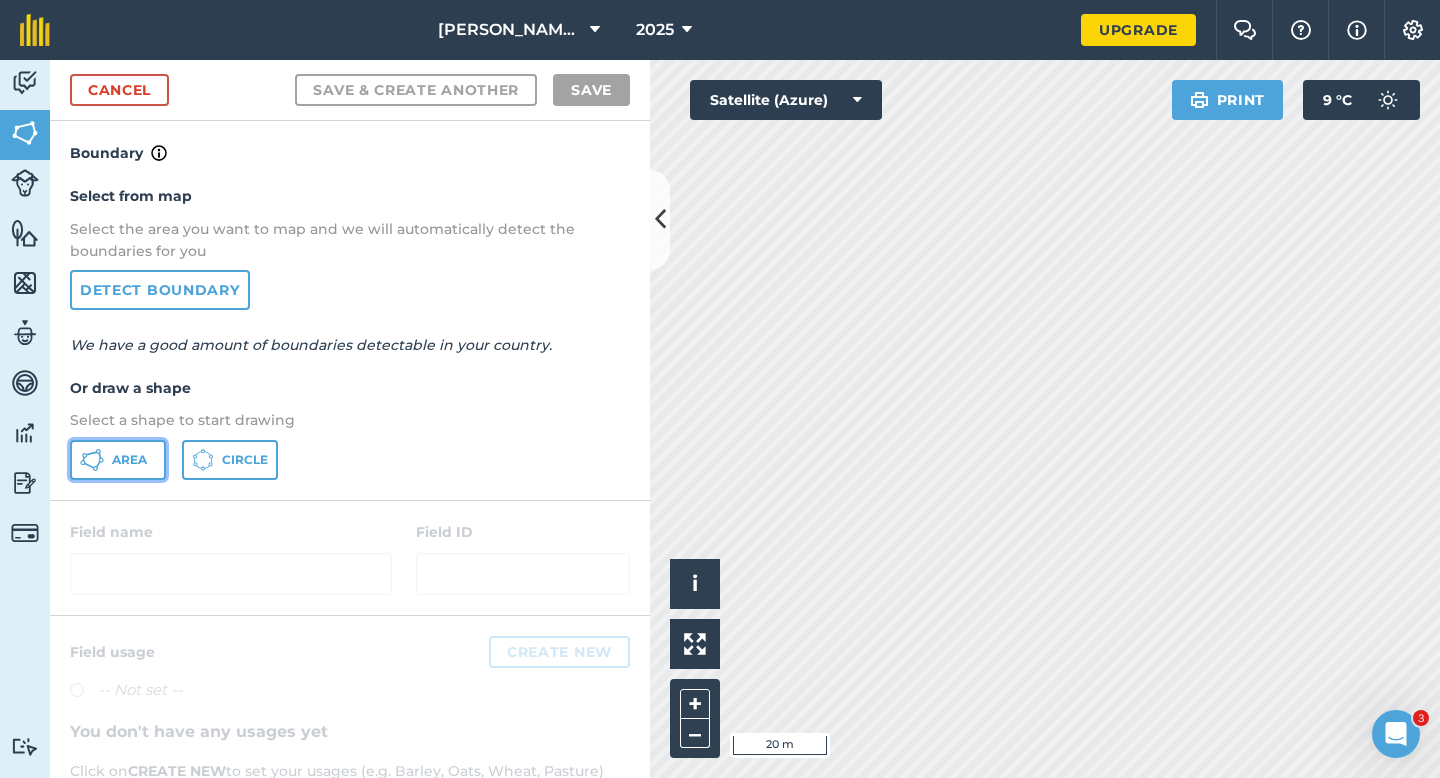 click on "Area" at bounding box center [118, 460] 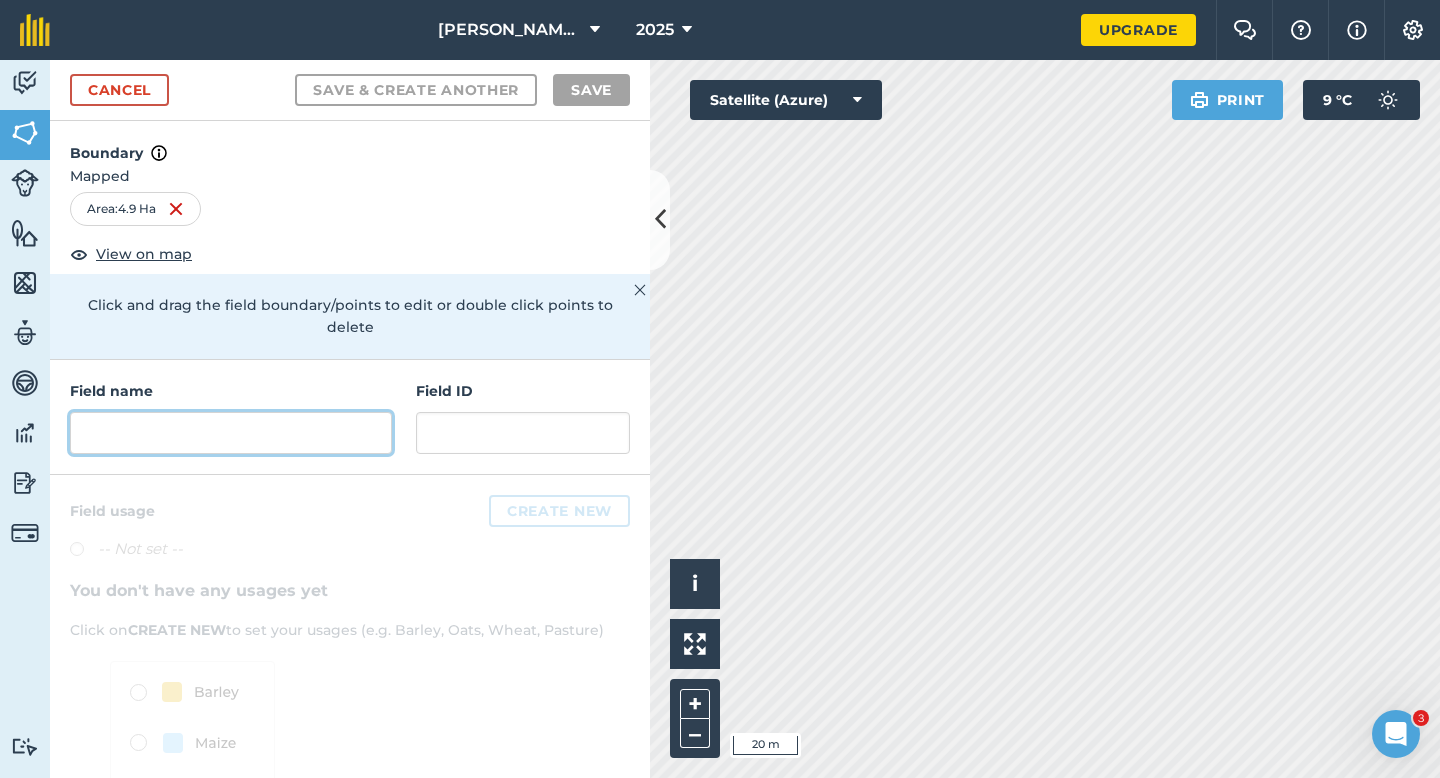 click at bounding box center [231, 433] 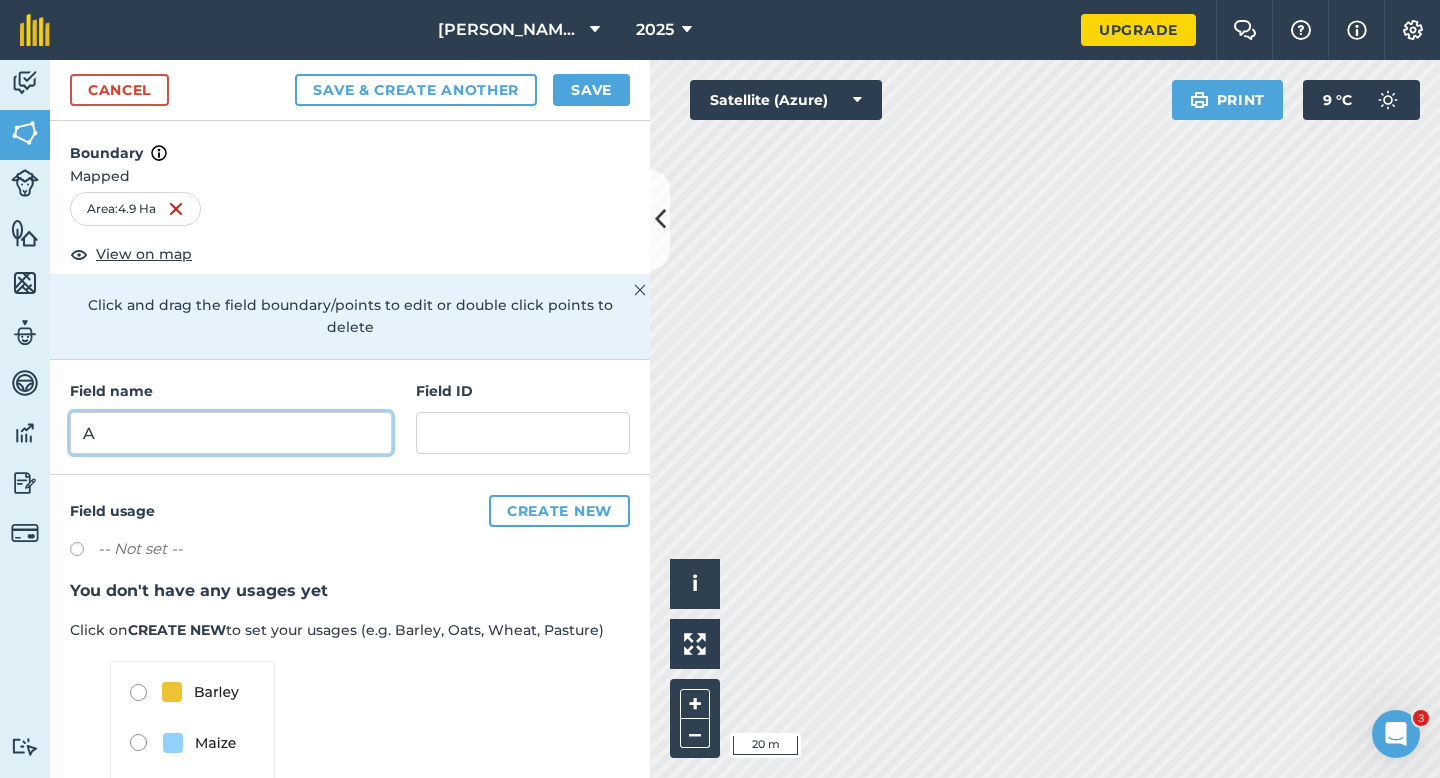 type on "A" 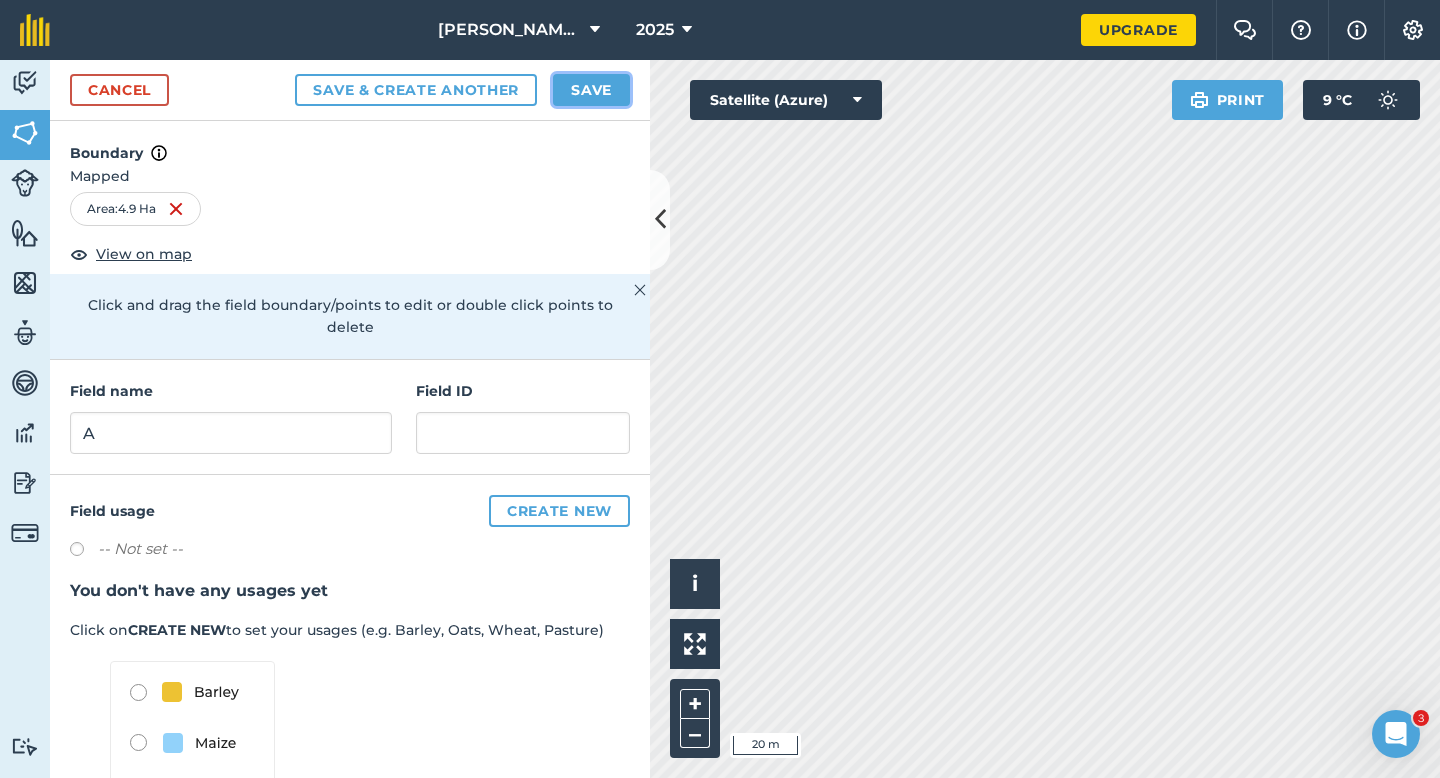click on "Save" at bounding box center (591, 90) 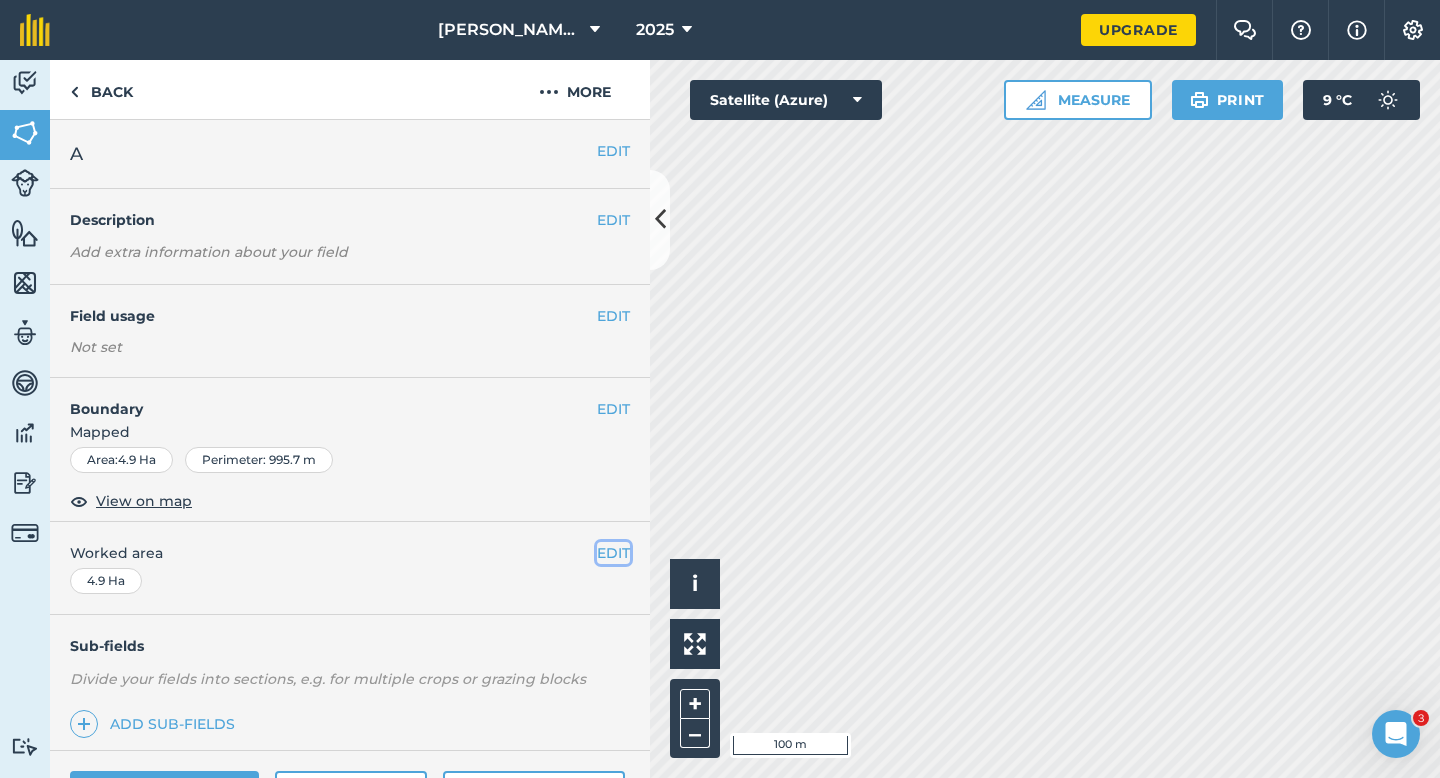 click on "EDIT" at bounding box center [613, 553] 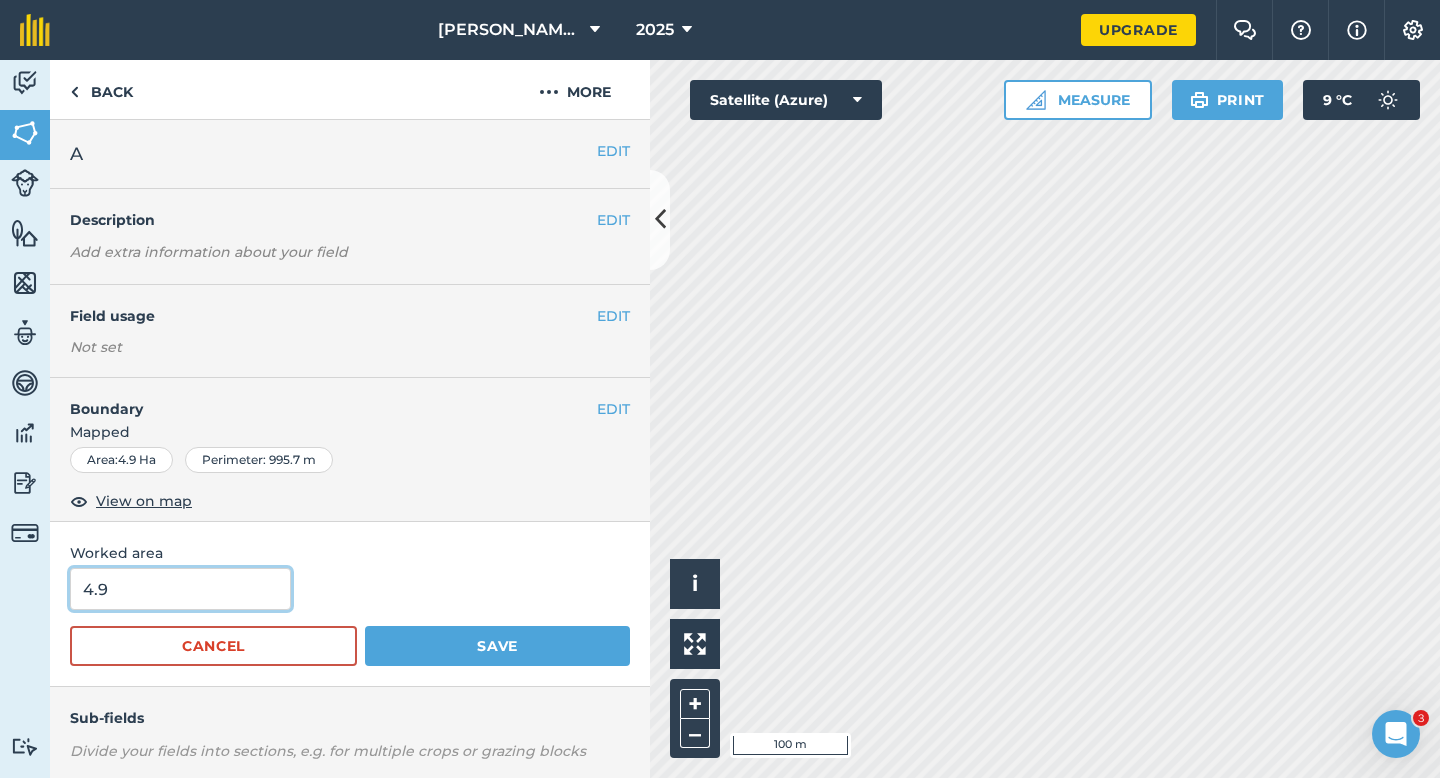 click on "4.9" at bounding box center (180, 589) 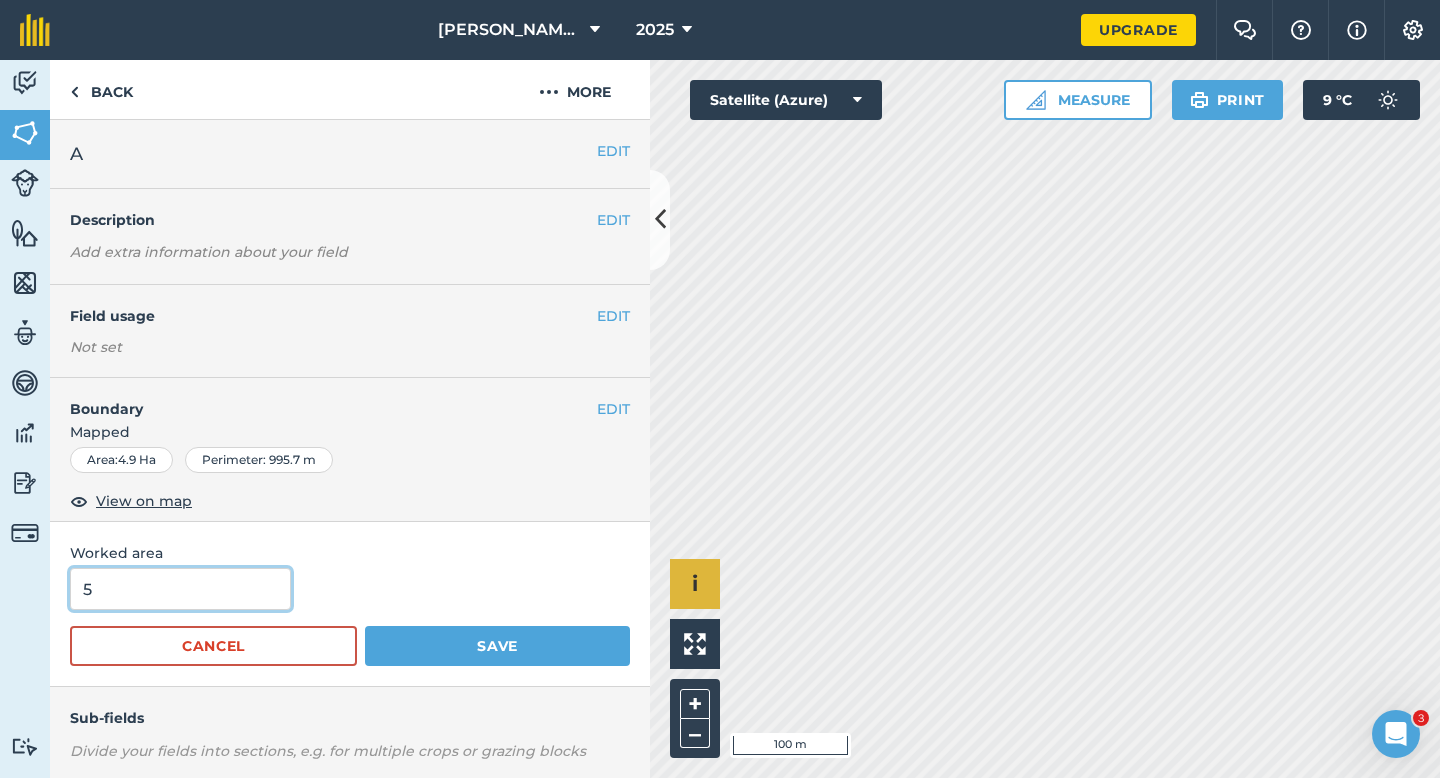 click on "Save" at bounding box center (497, 646) 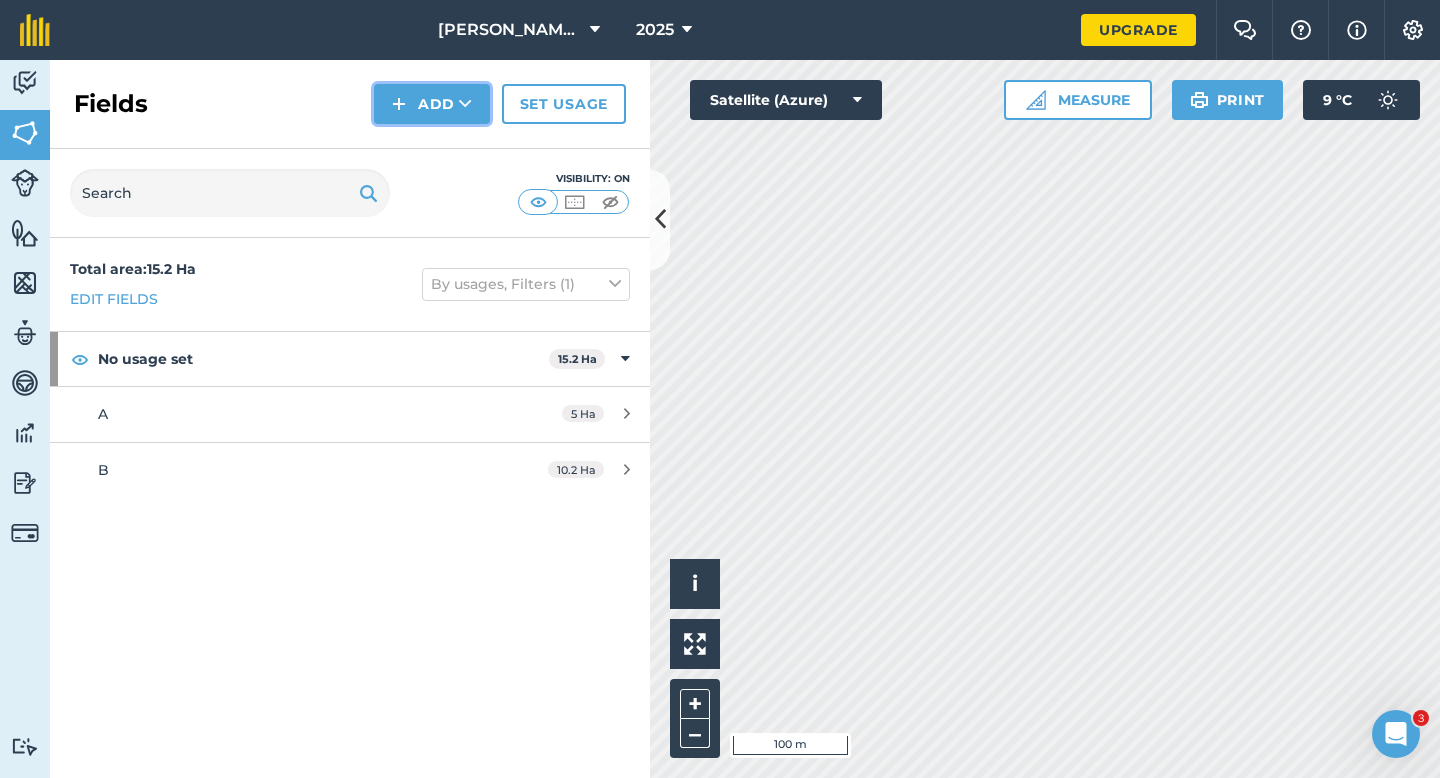 click on "Add" at bounding box center [432, 104] 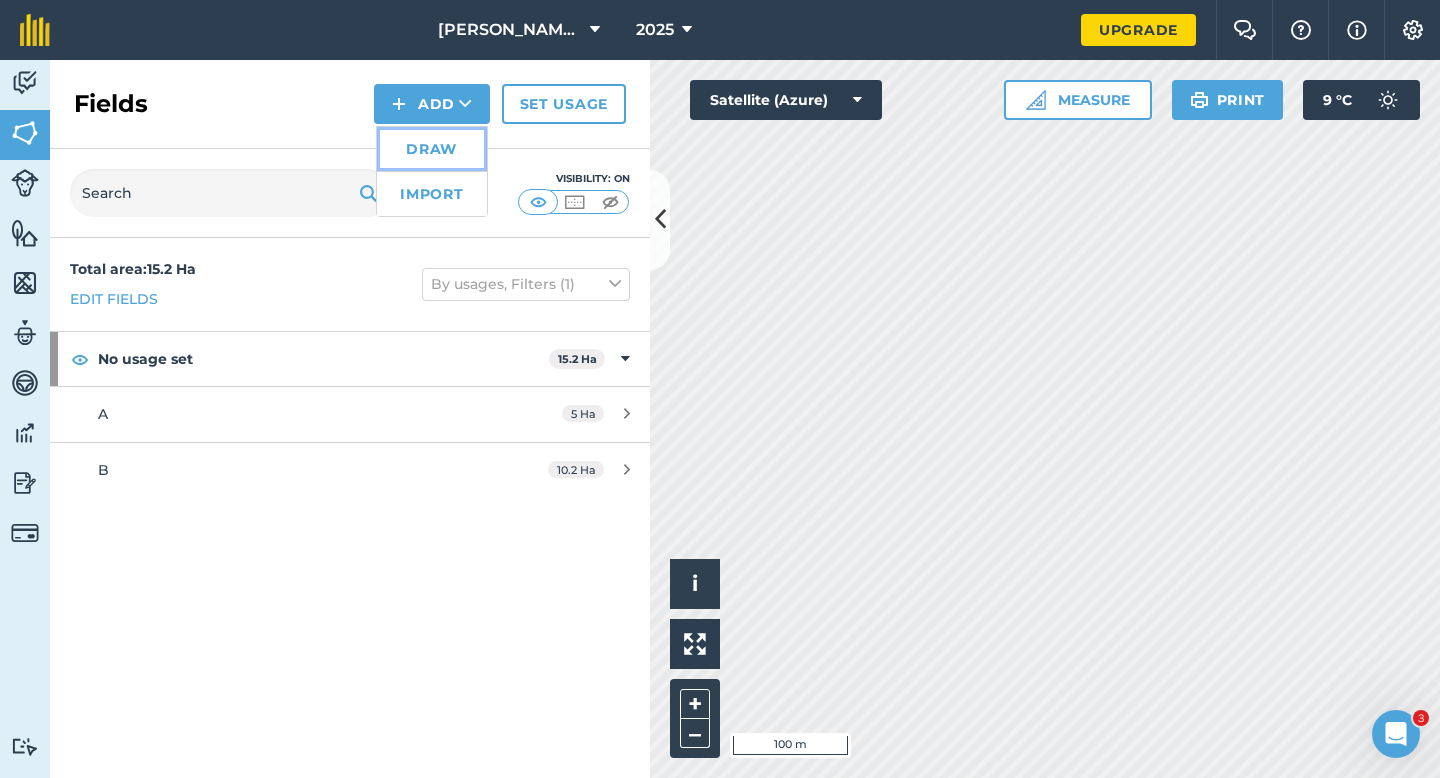 click on "Draw" at bounding box center (432, 149) 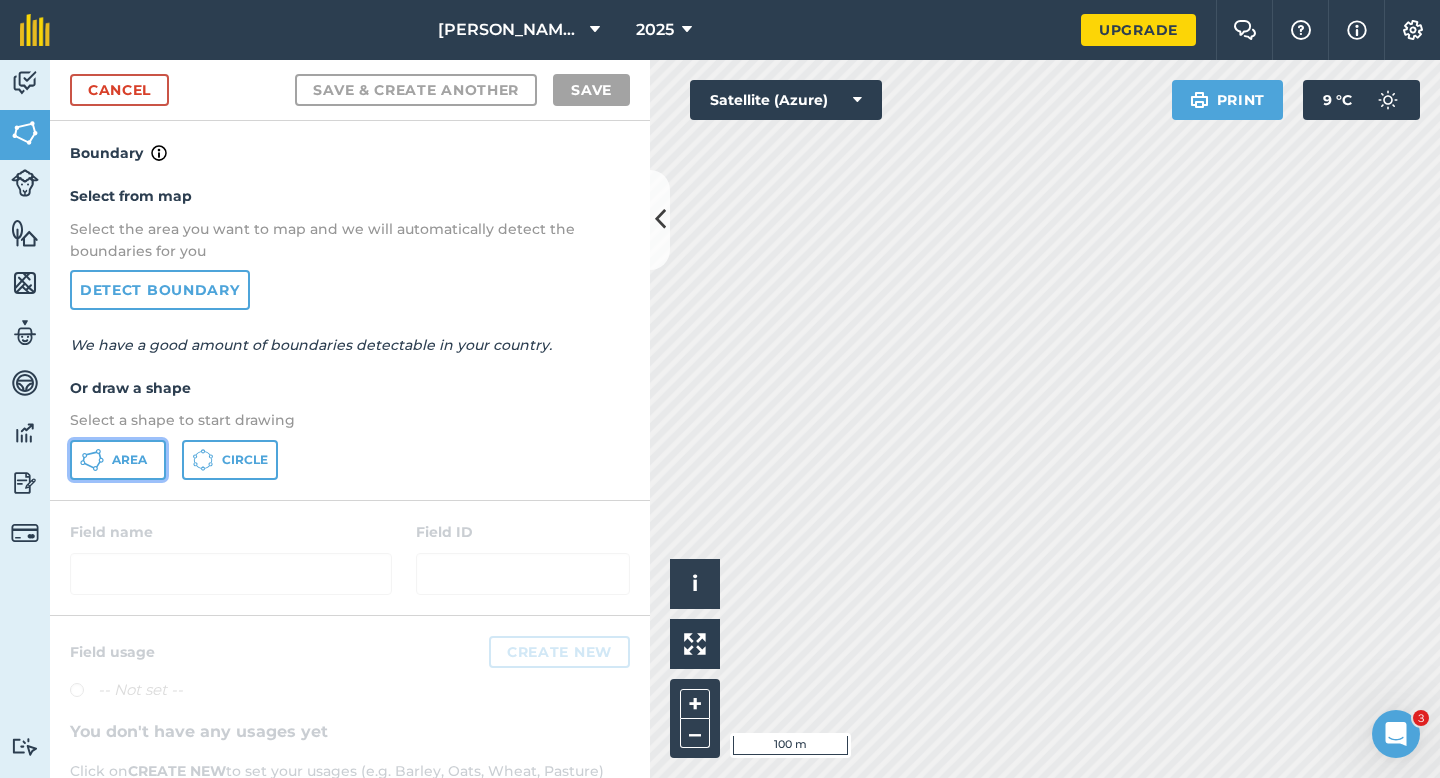 click on "Area" at bounding box center (118, 460) 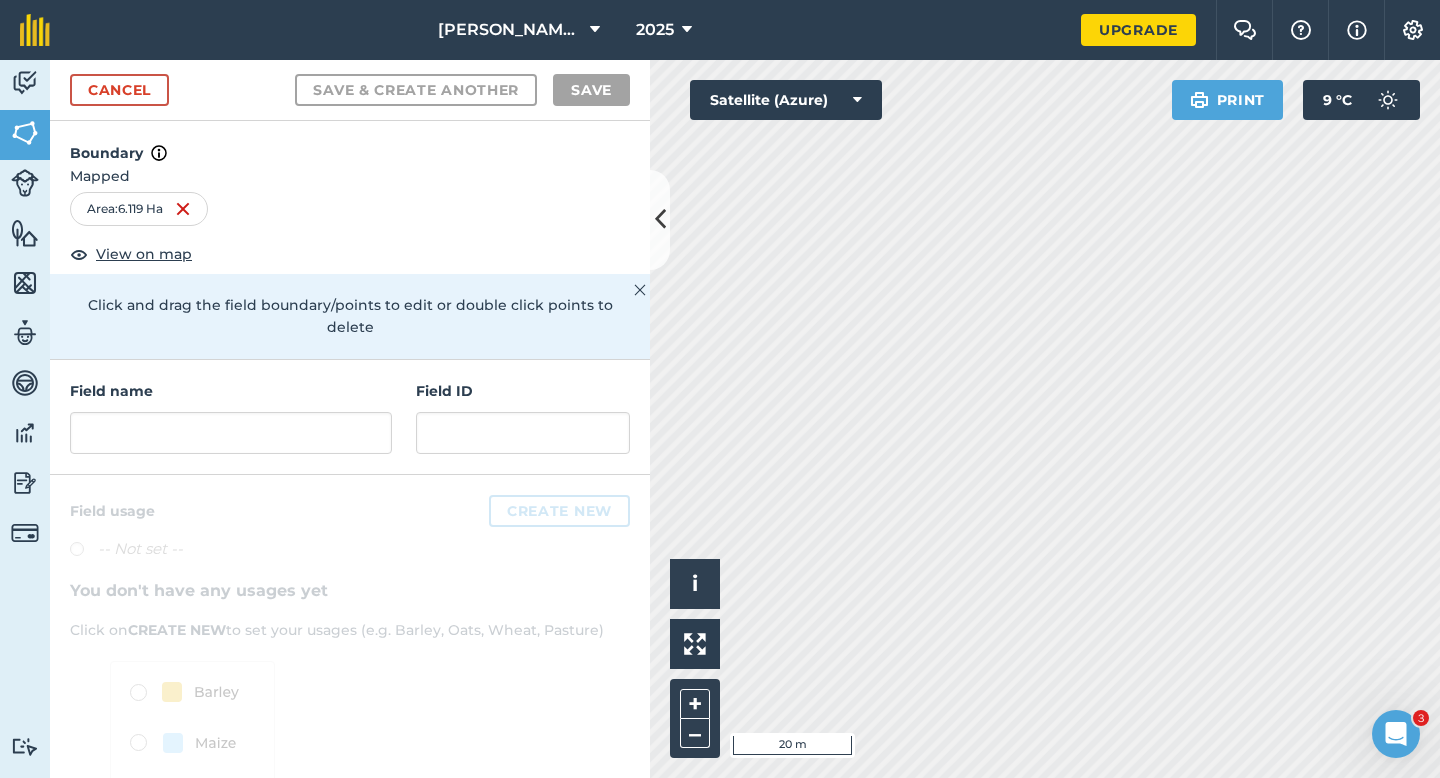 click on "Field name Field ID" at bounding box center (350, 417) 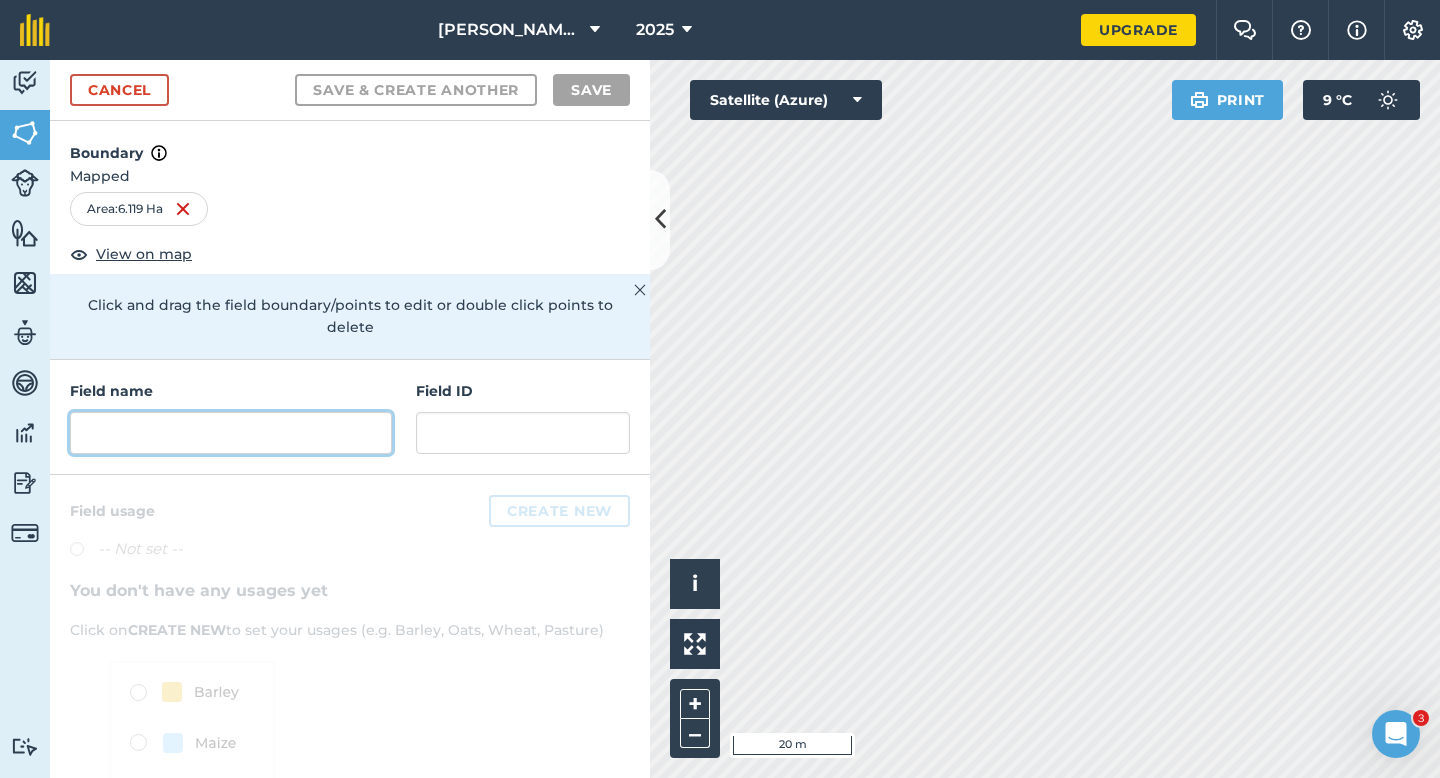 click at bounding box center (231, 433) 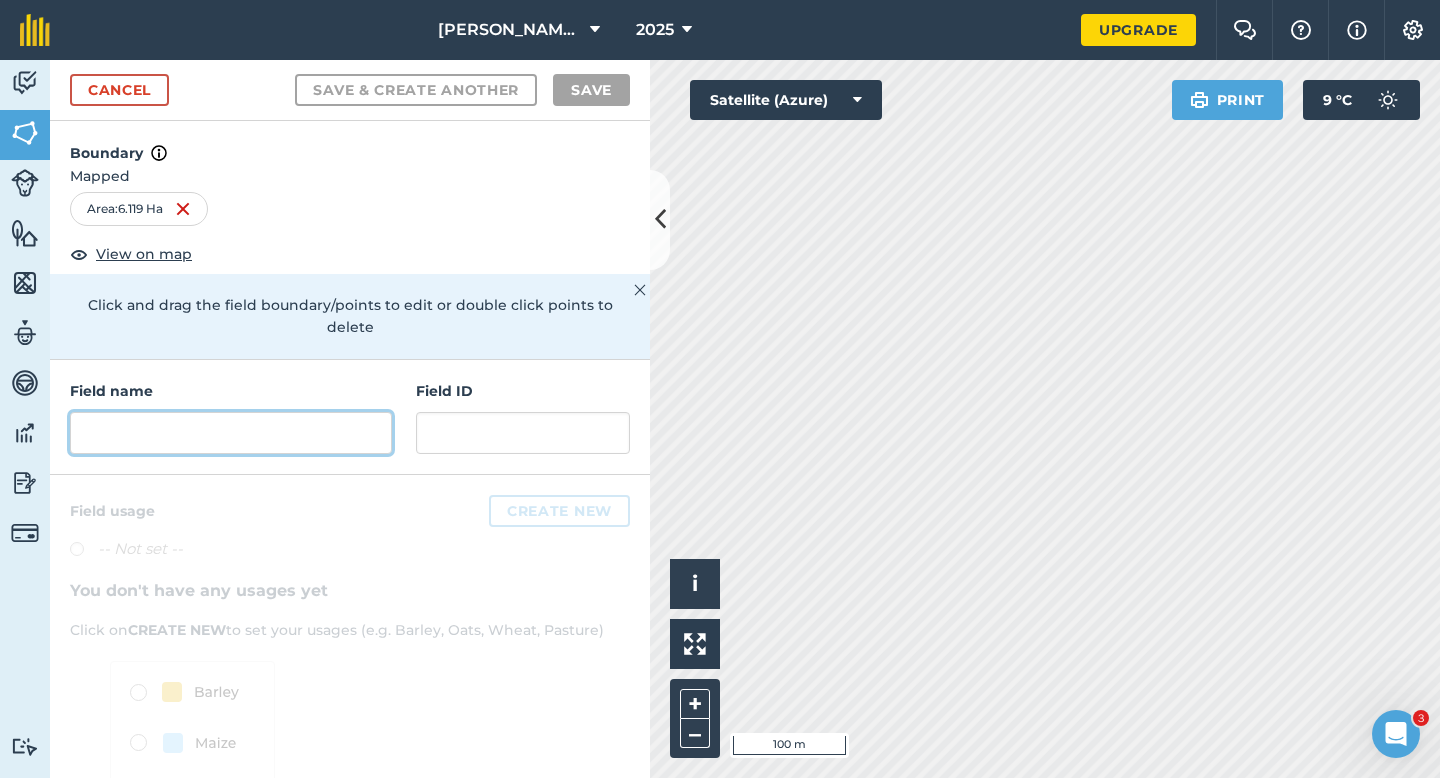 click at bounding box center [231, 433] 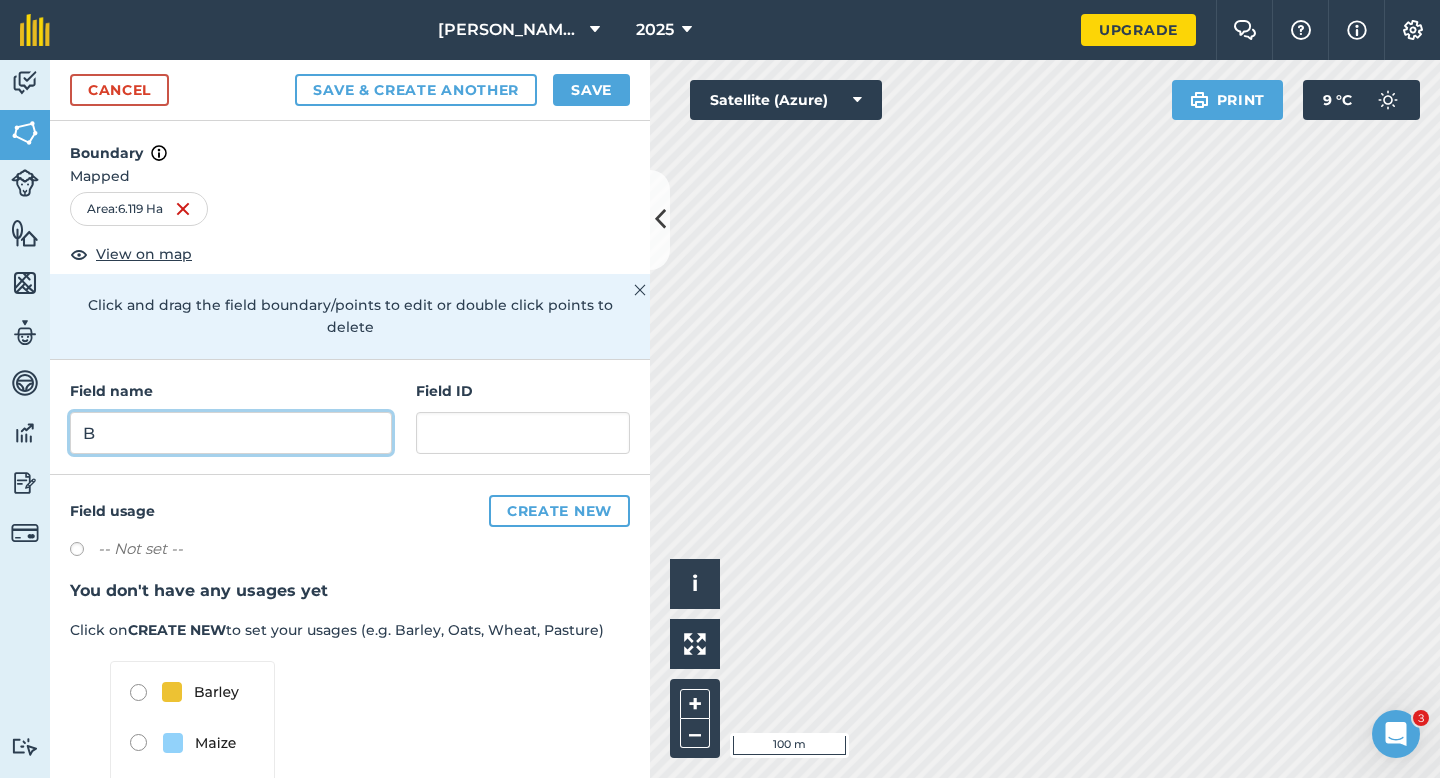 type on "B" 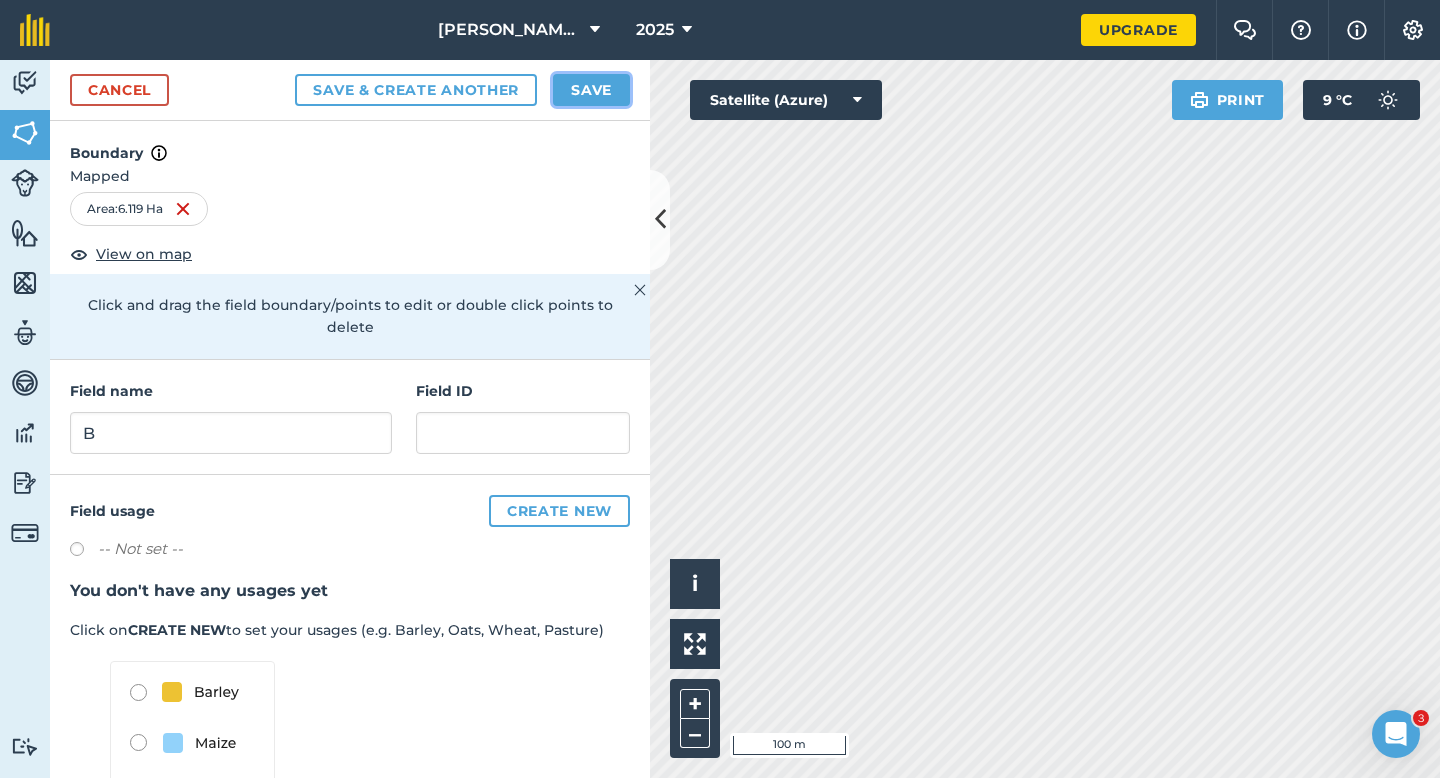 click on "Save" at bounding box center (591, 90) 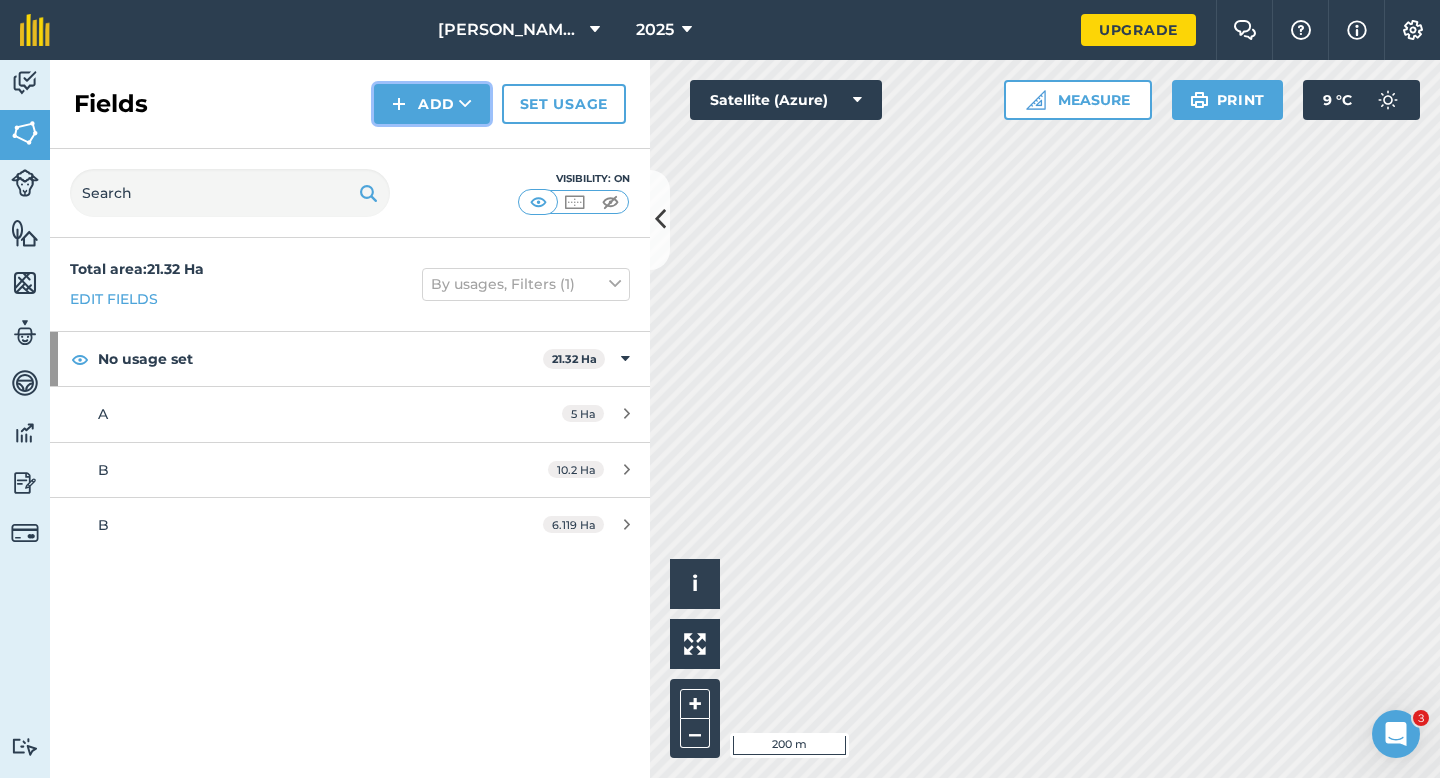 click on "Add" at bounding box center (432, 104) 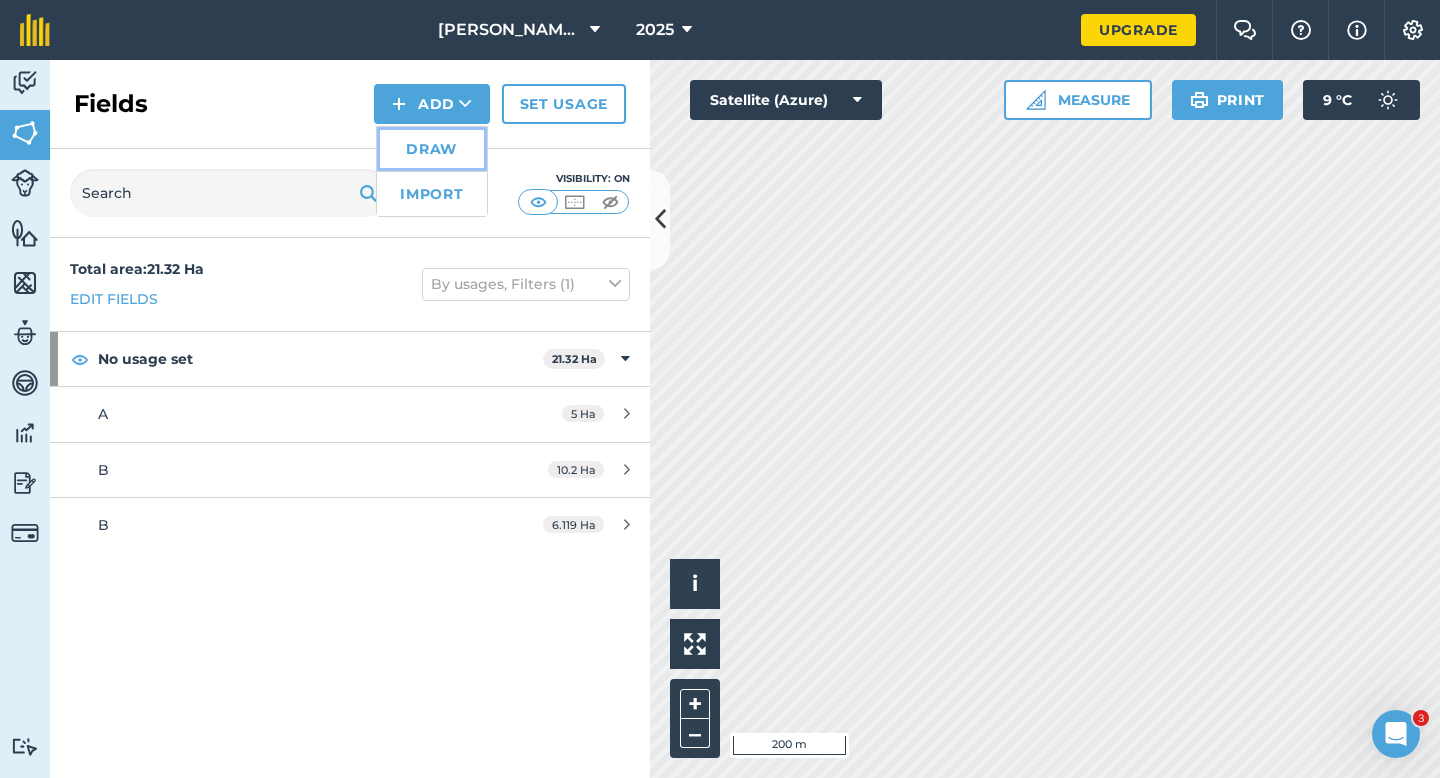 click on "Draw" at bounding box center (432, 149) 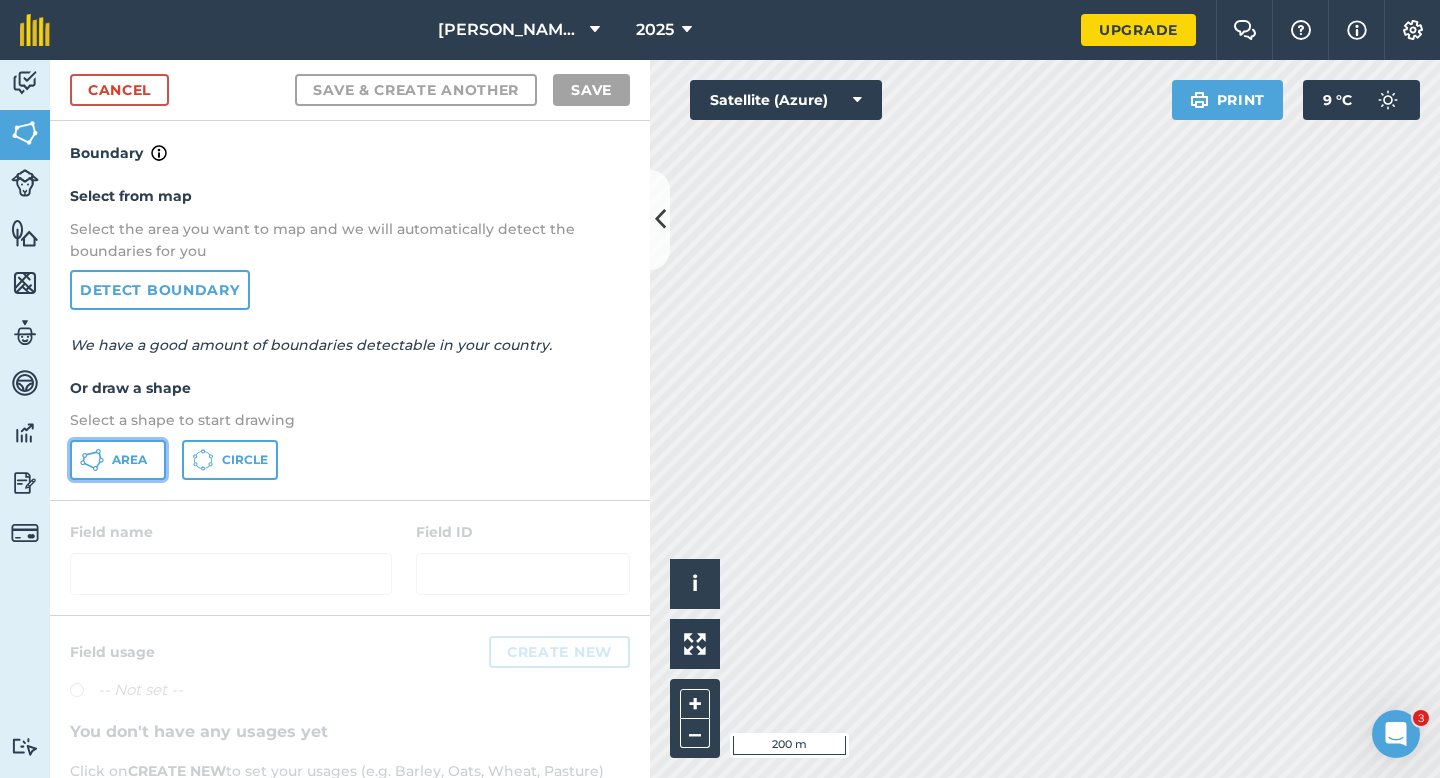 click on "Area" at bounding box center (129, 460) 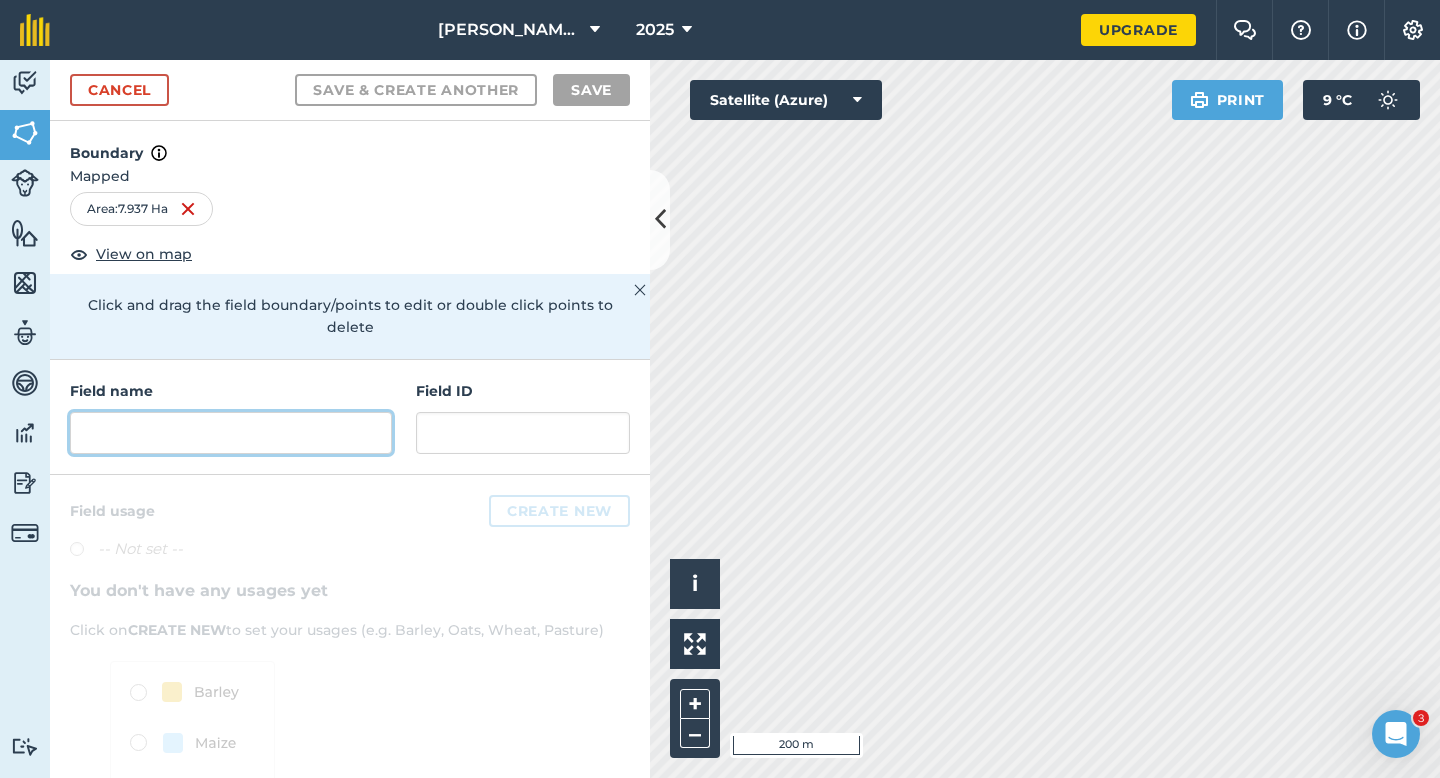 click at bounding box center [231, 433] 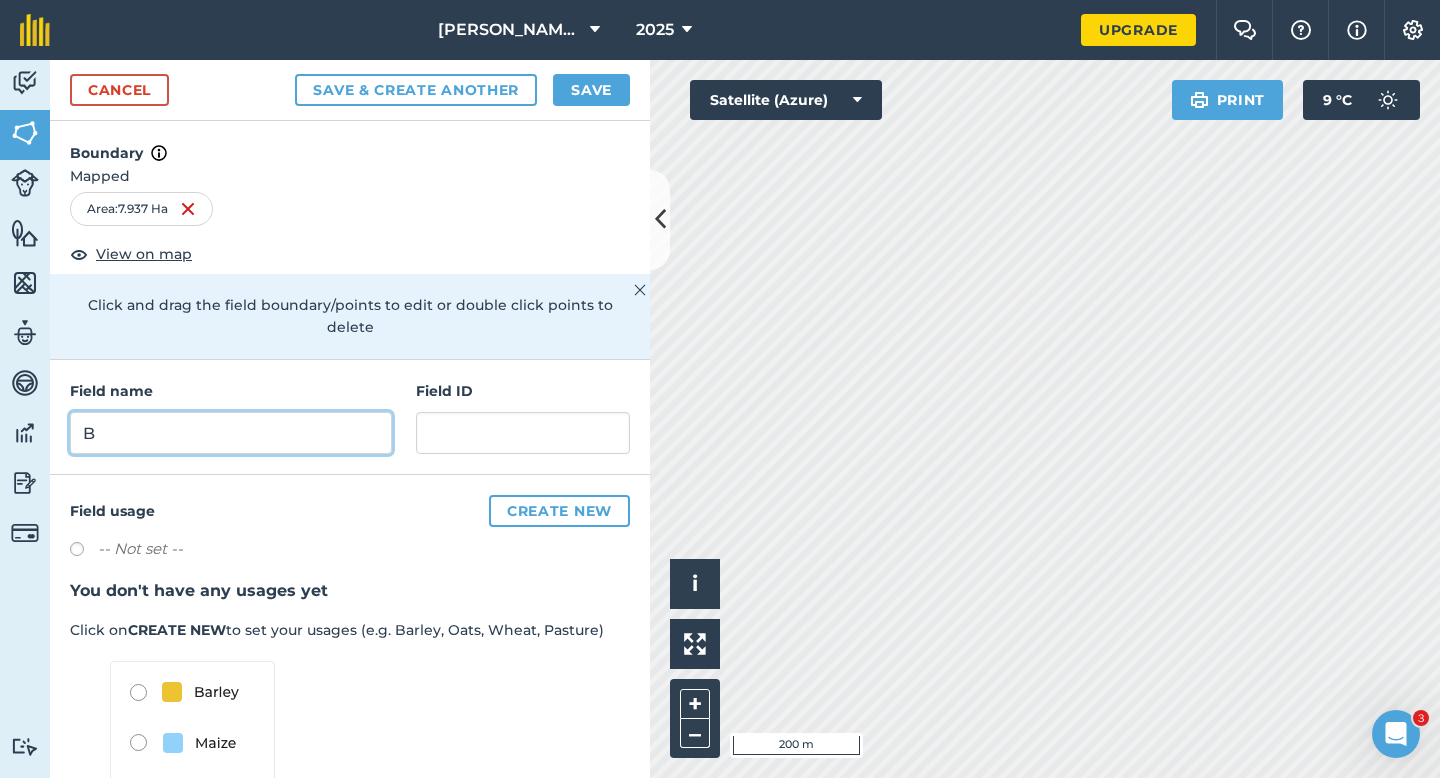 type on "B" 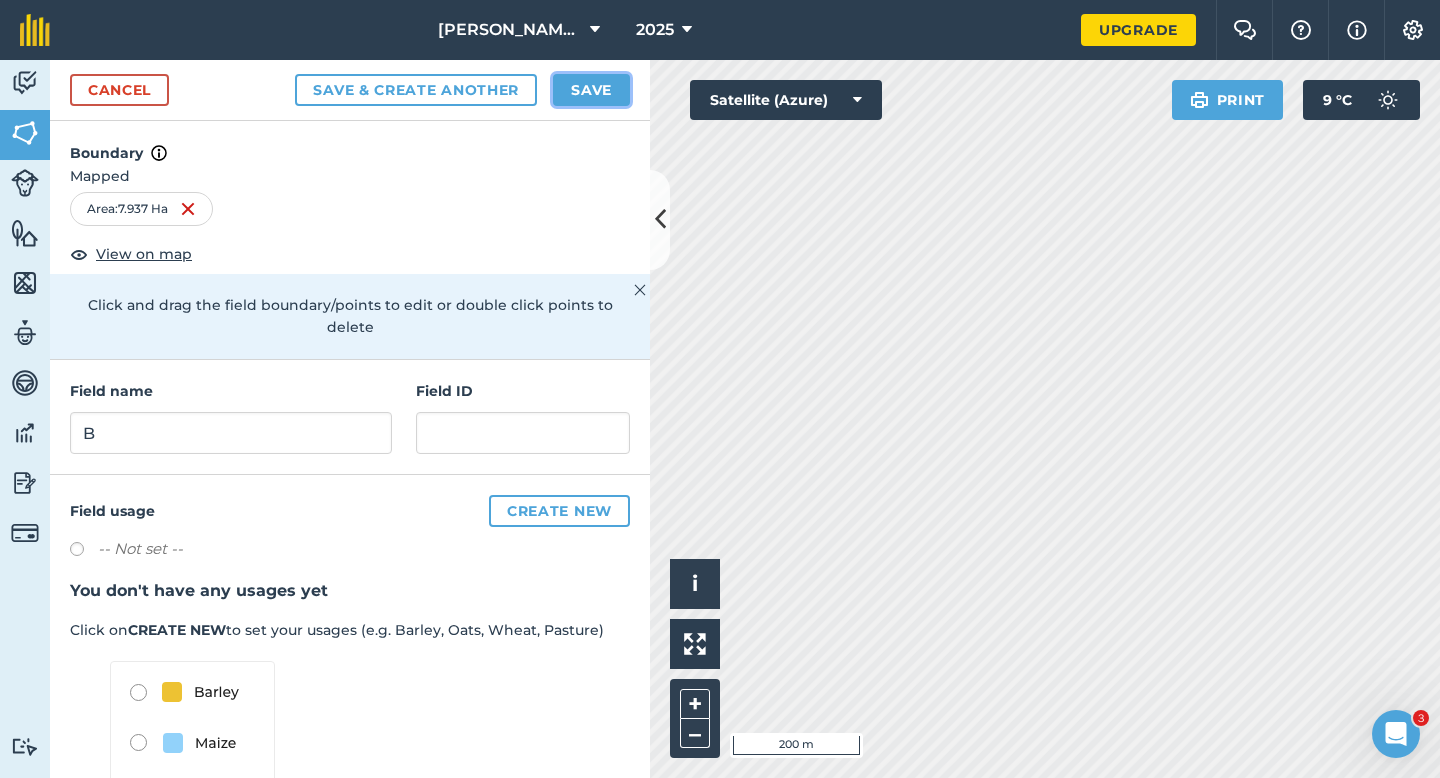 click on "Save" at bounding box center [591, 90] 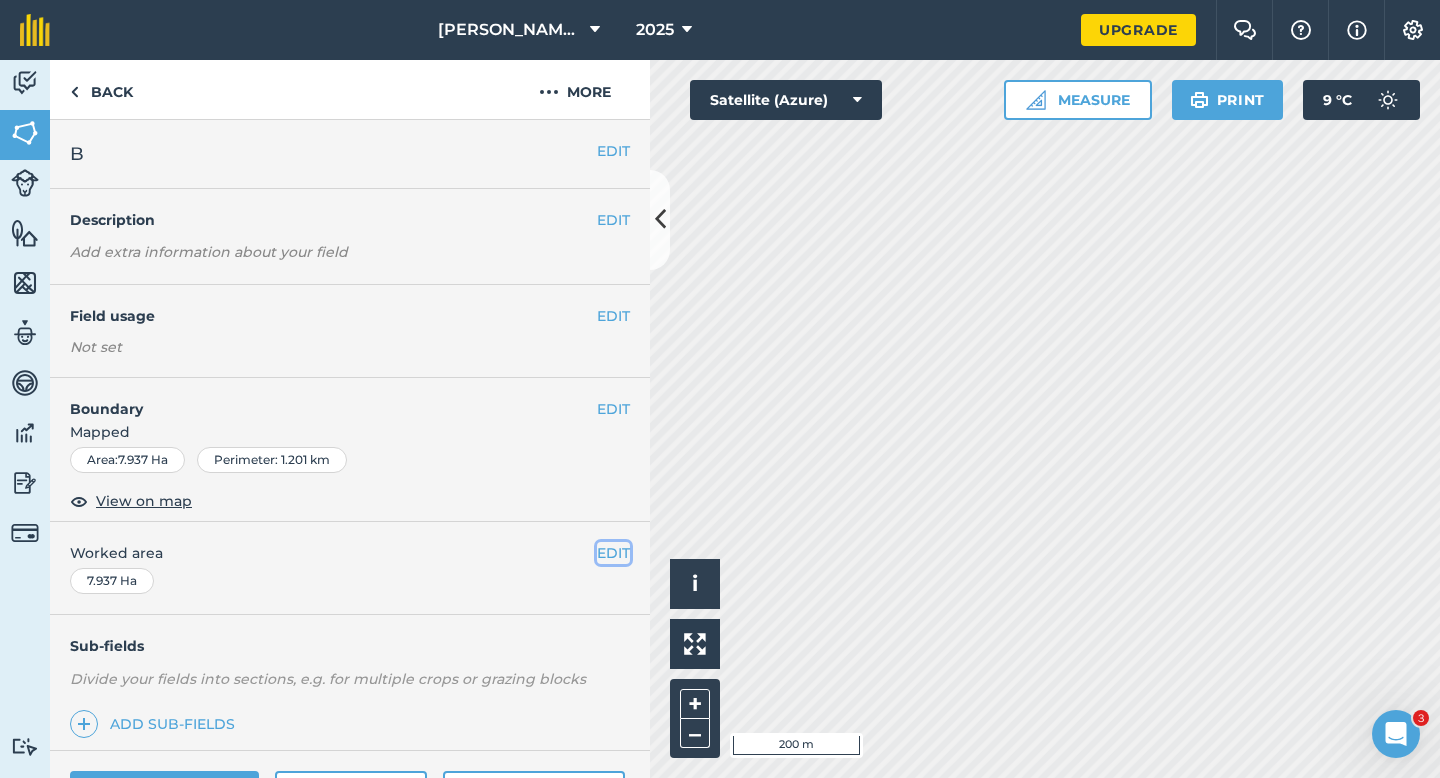 click on "EDIT" at bounding box center [613, 553] 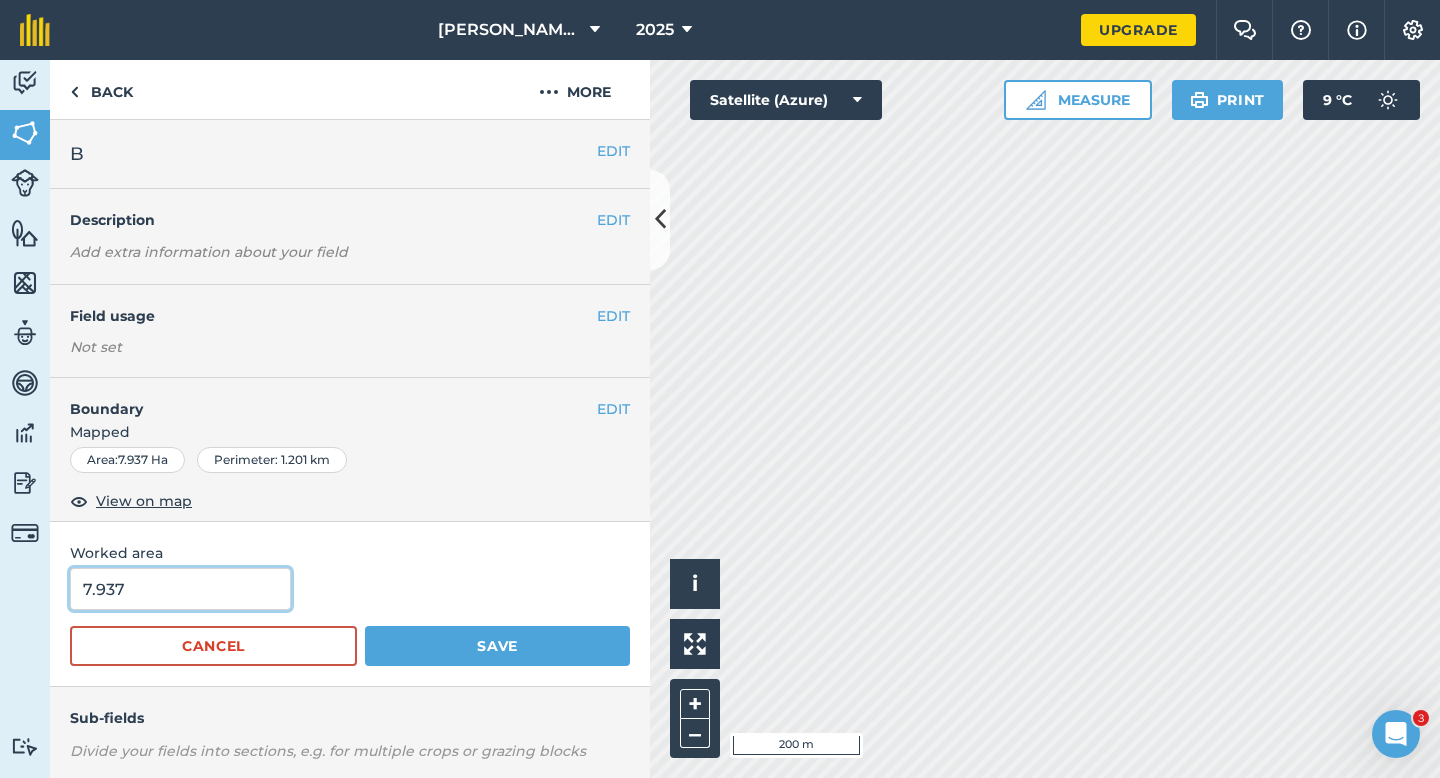 click on "7.937" at bounding box center (180, 589) 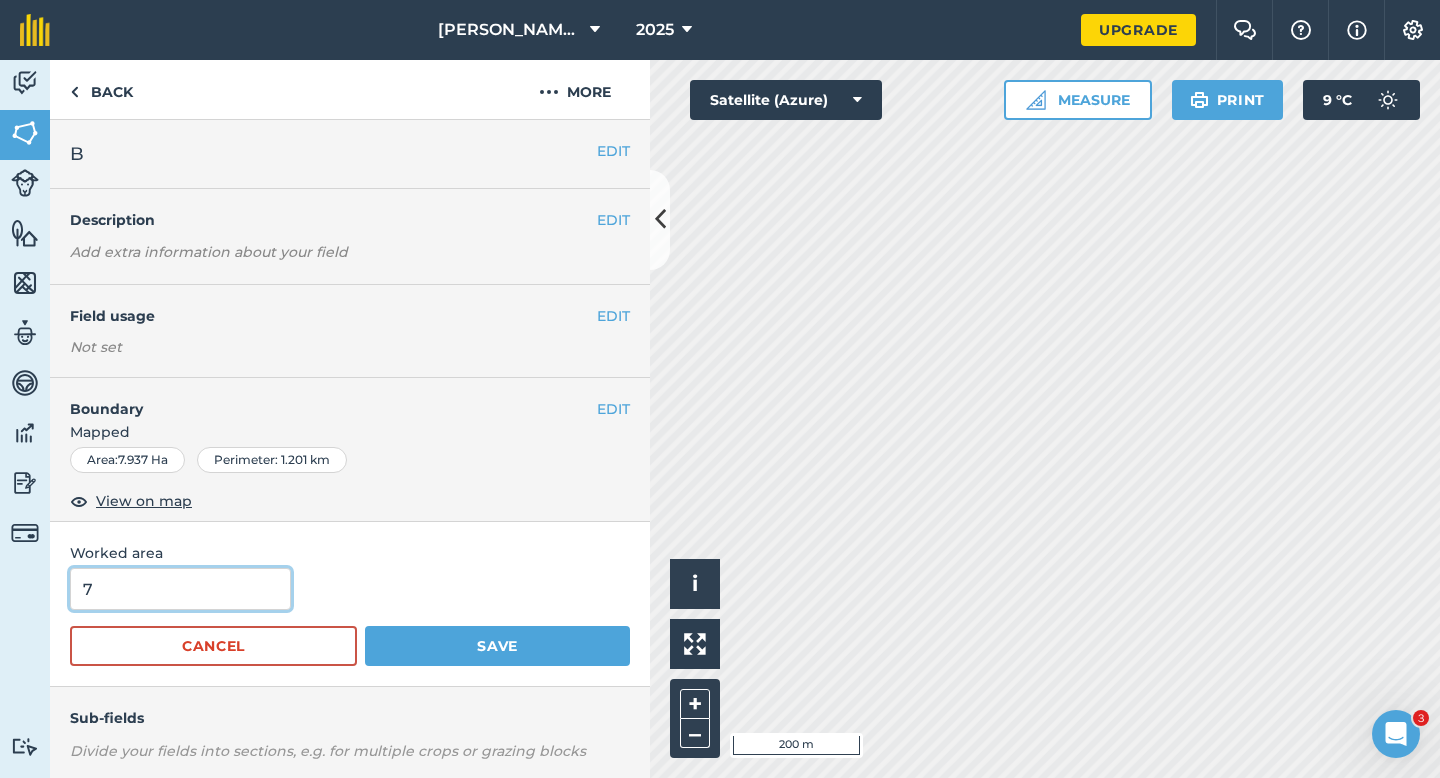 type on "8" 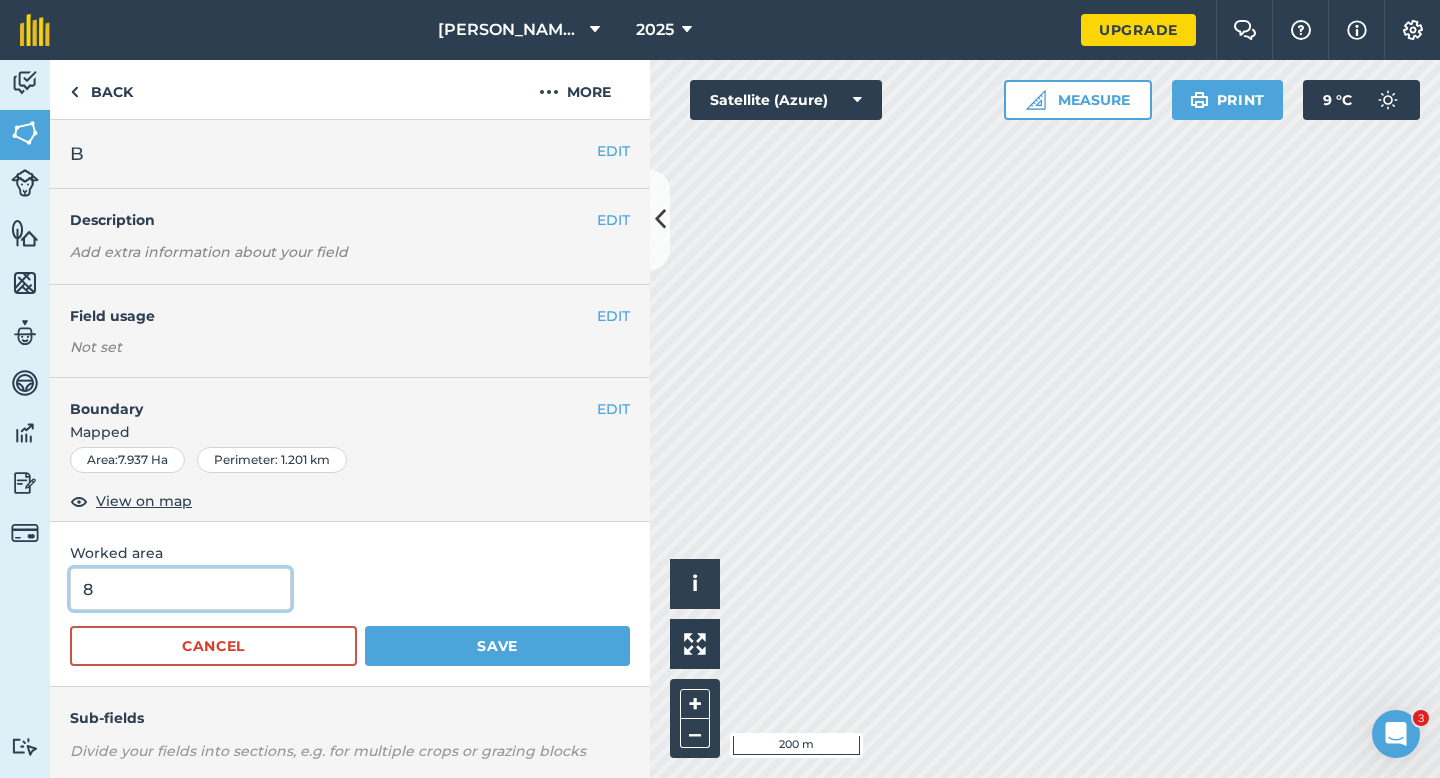 click on "Save" at bounding box center [497, 646] 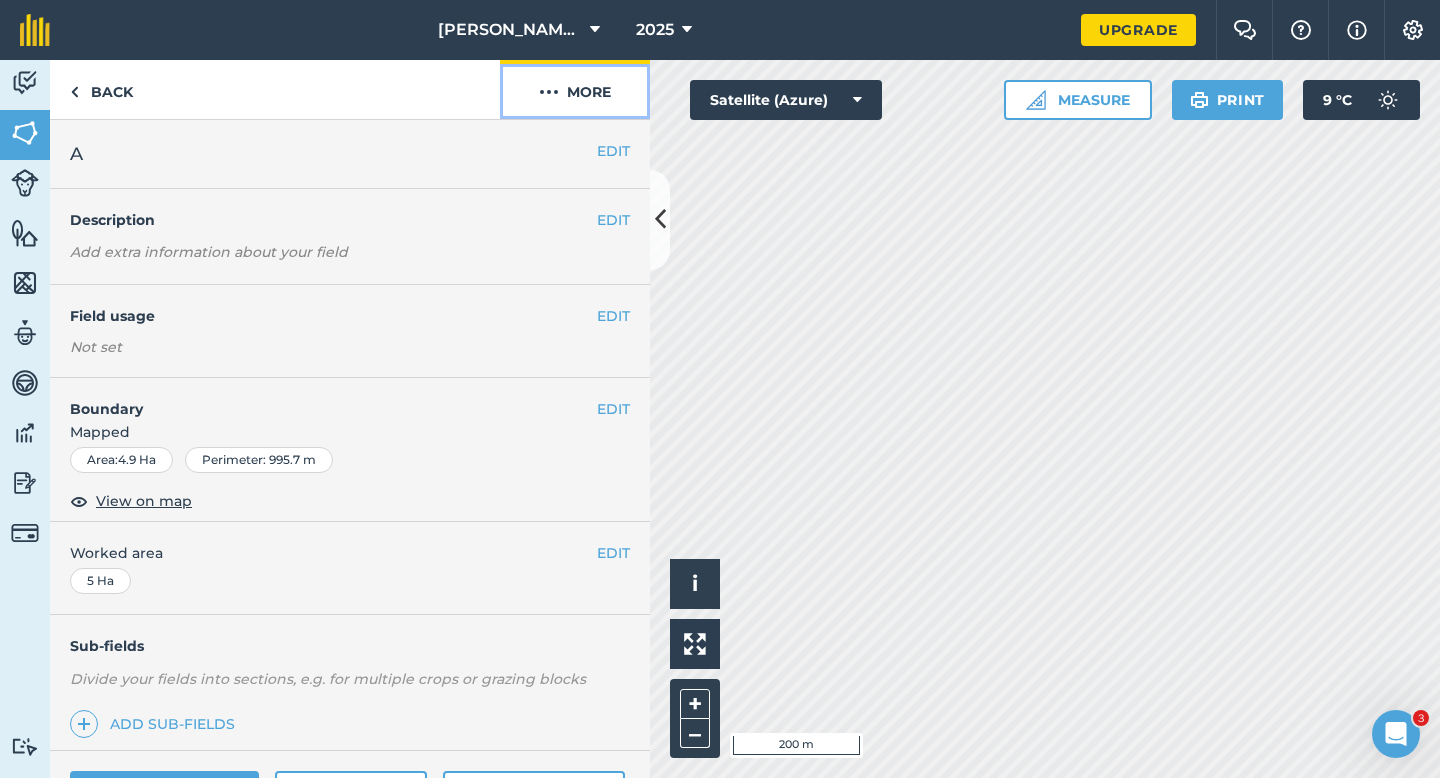 click on "More" at bounding box center (575, 89) 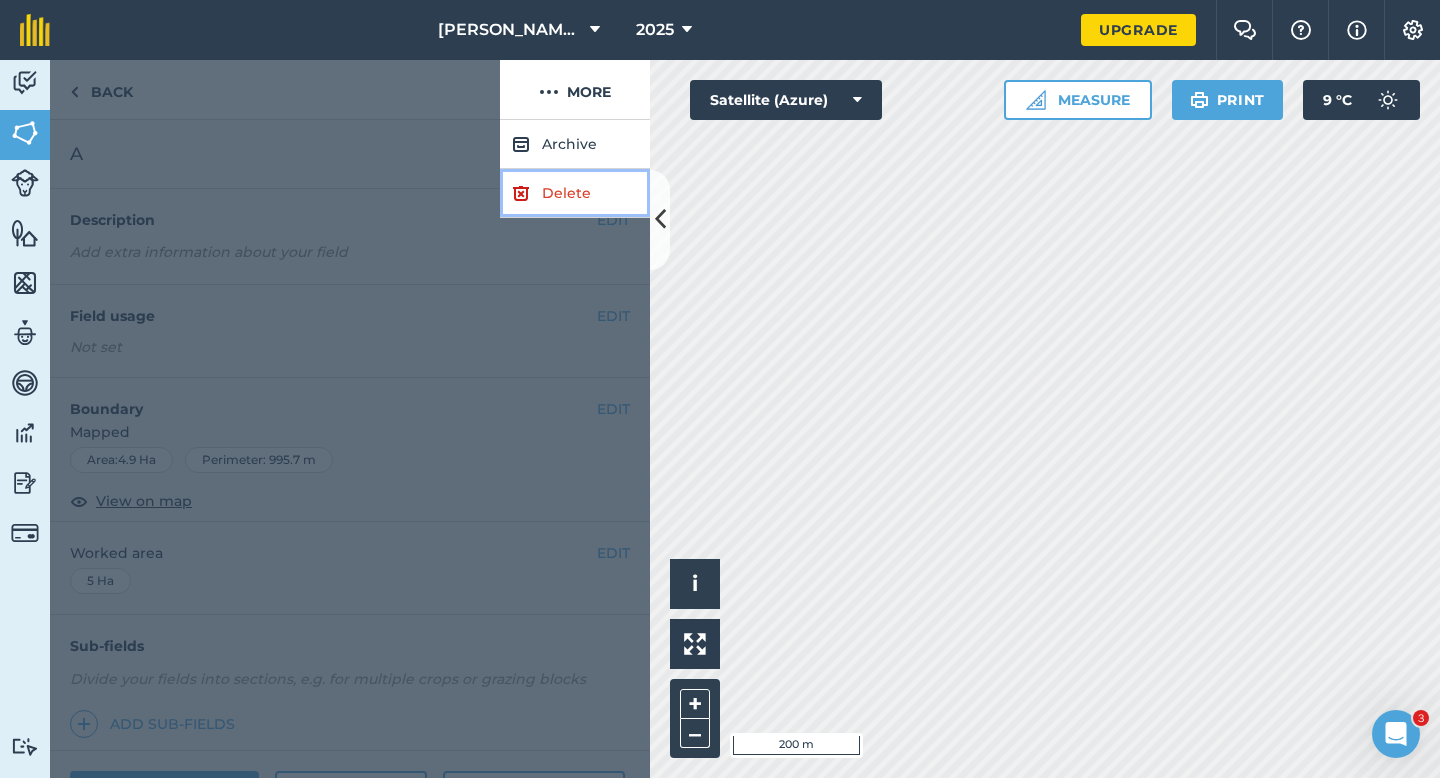 click on "Delete" at bounding box center (575, 193) 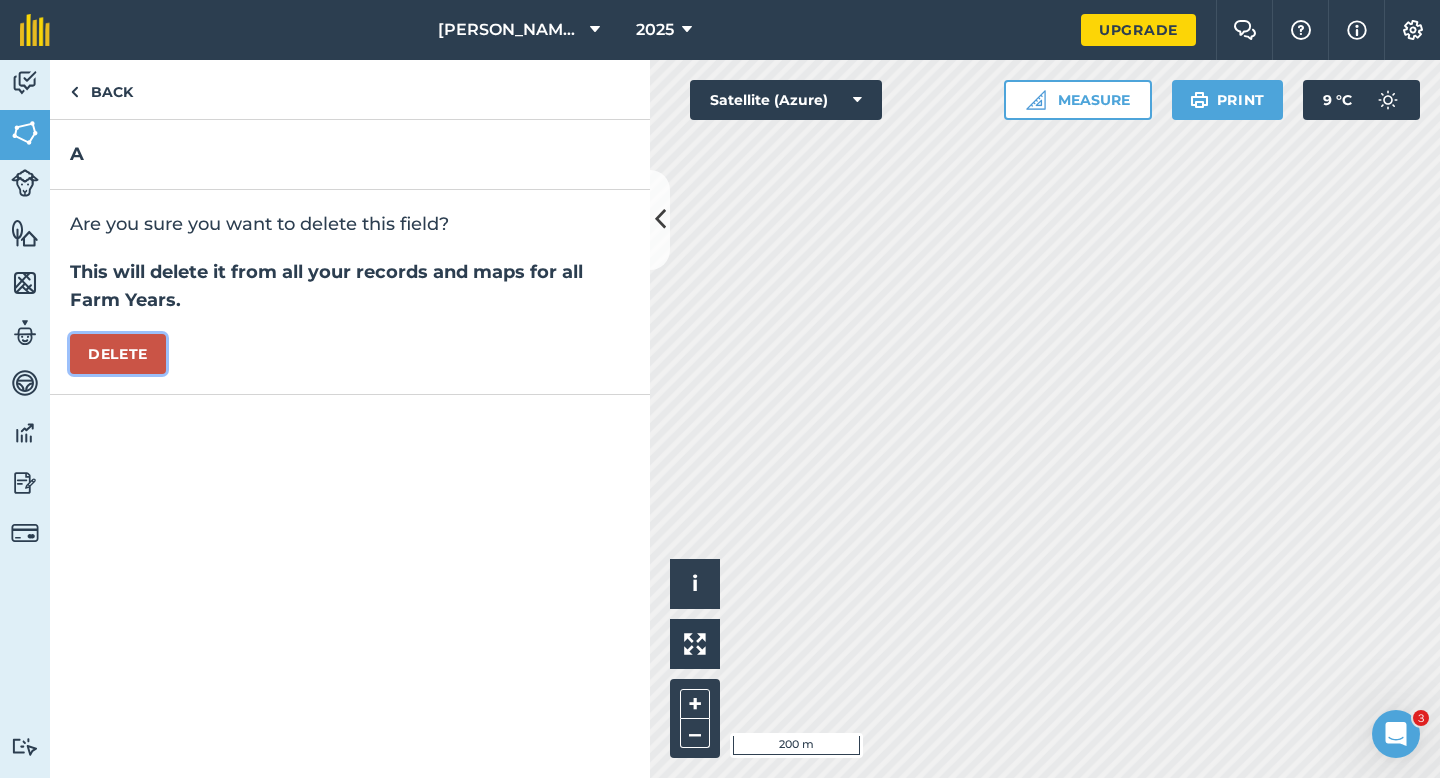 click on "Delete" at bounding box center [118, 354] 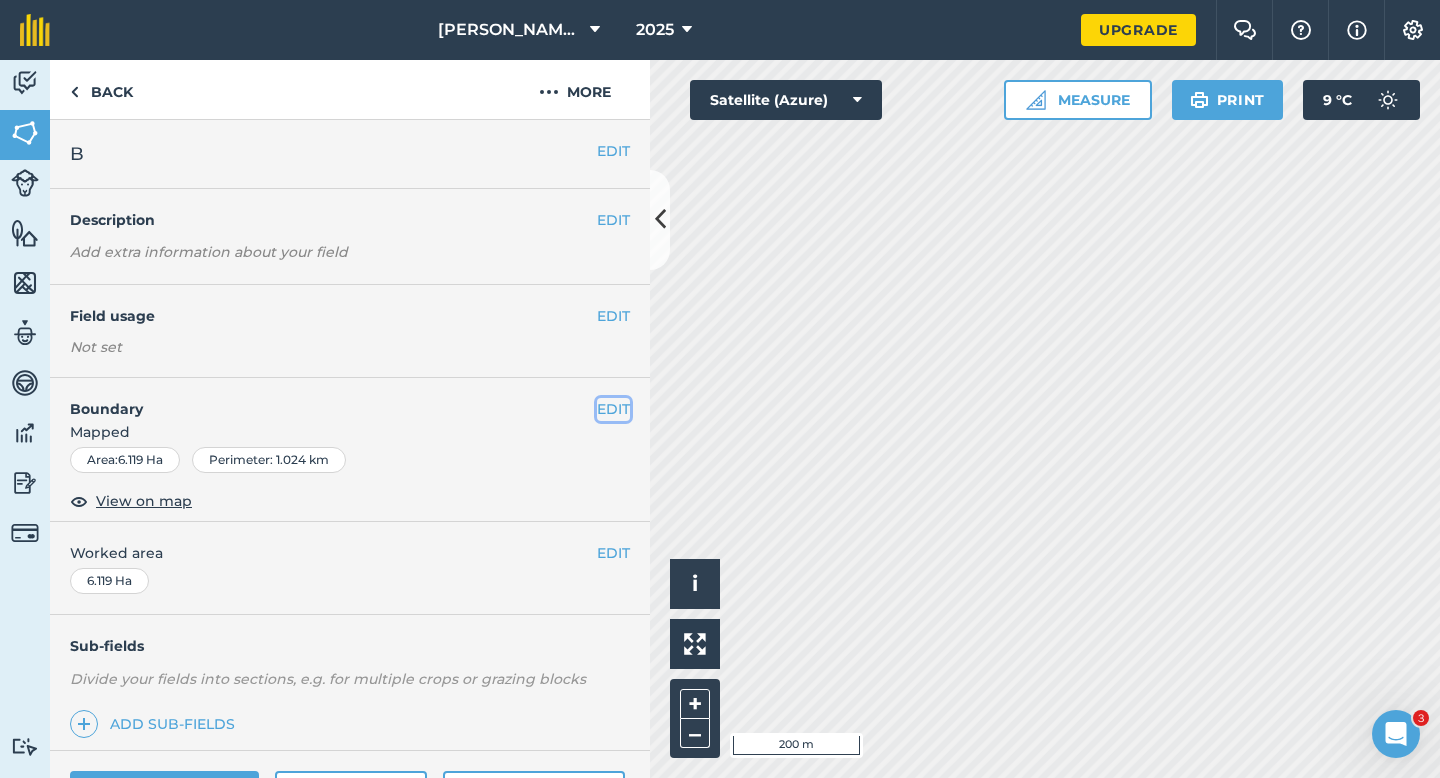 click on "EDIT" at bounding box center [613, 409] 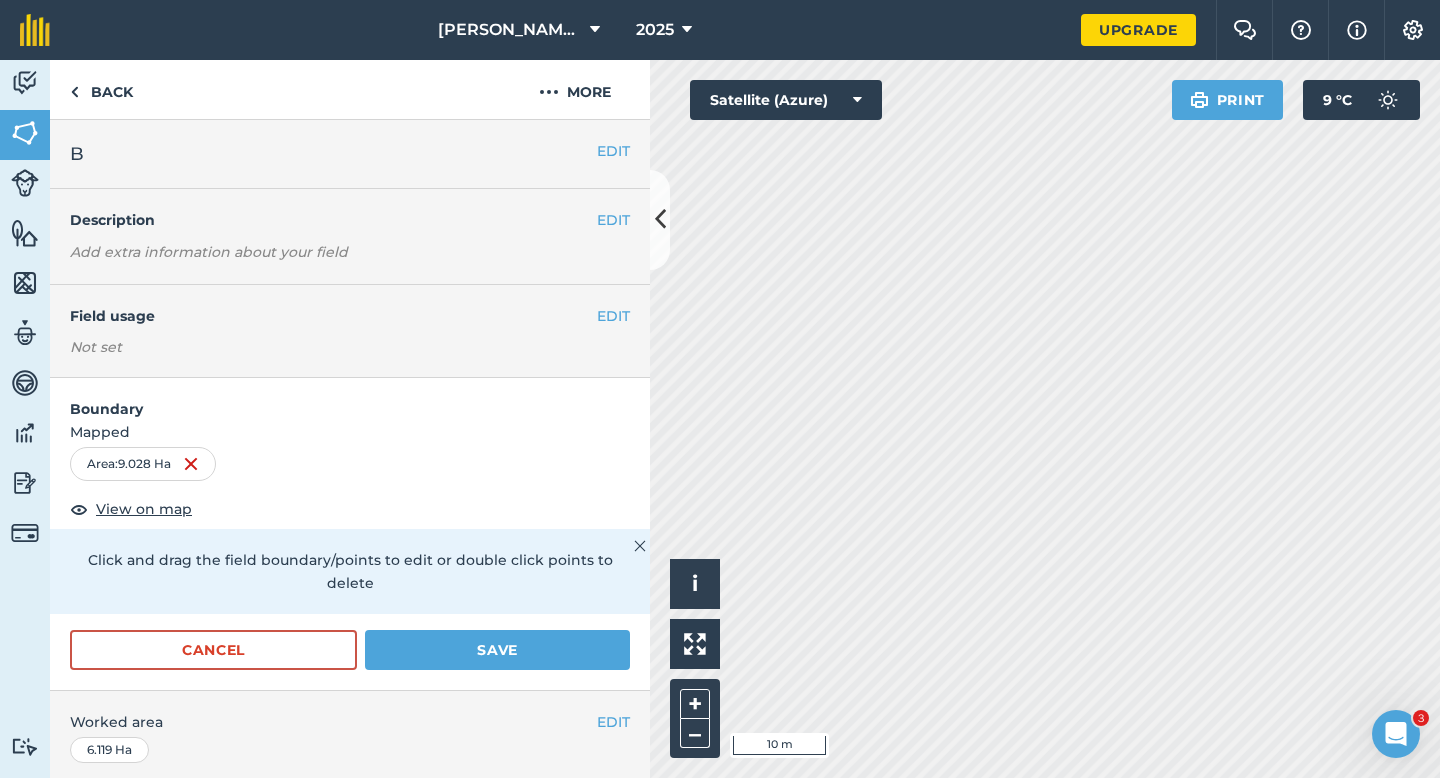 click on "Cancel Save" at bounding box center (350, 660) 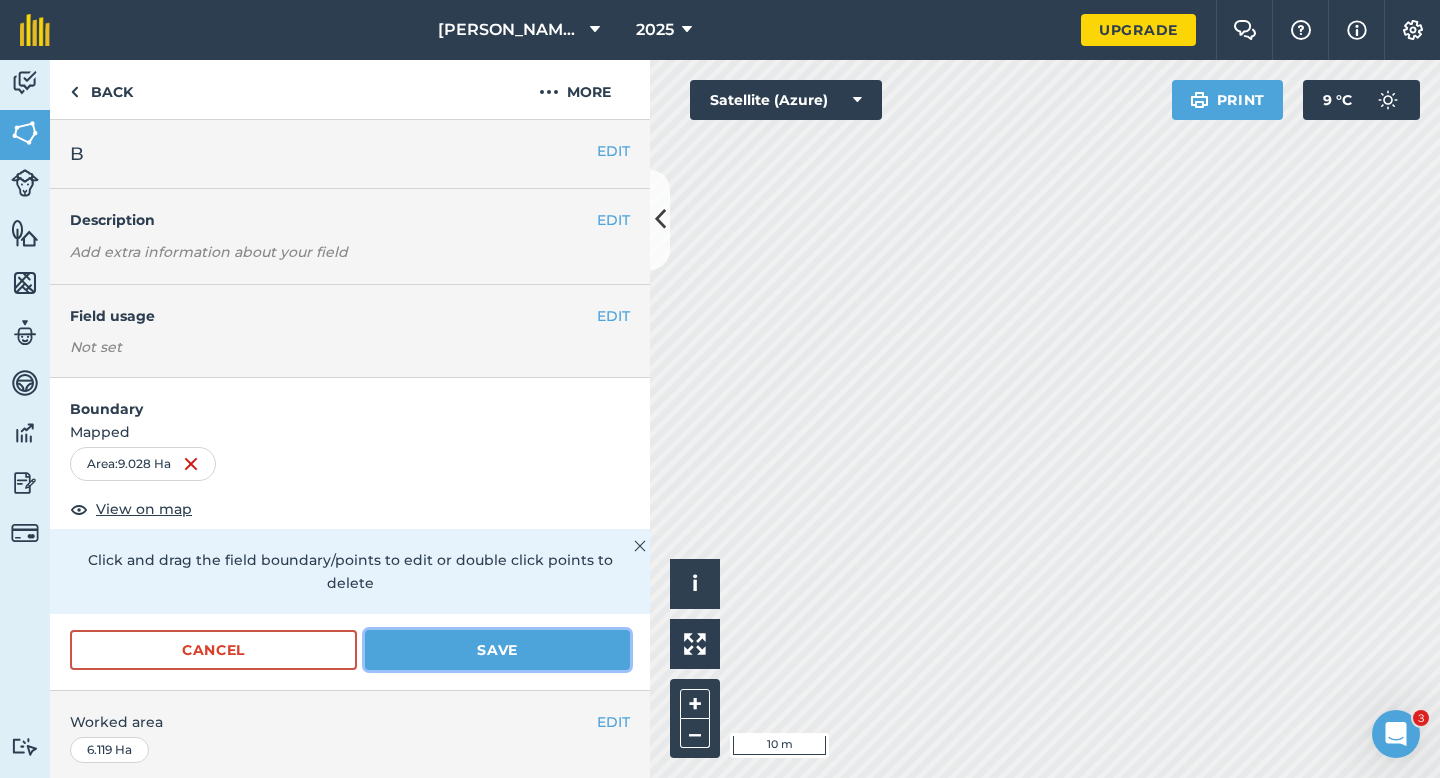 click on "Save" at bounding box center [497, 650] 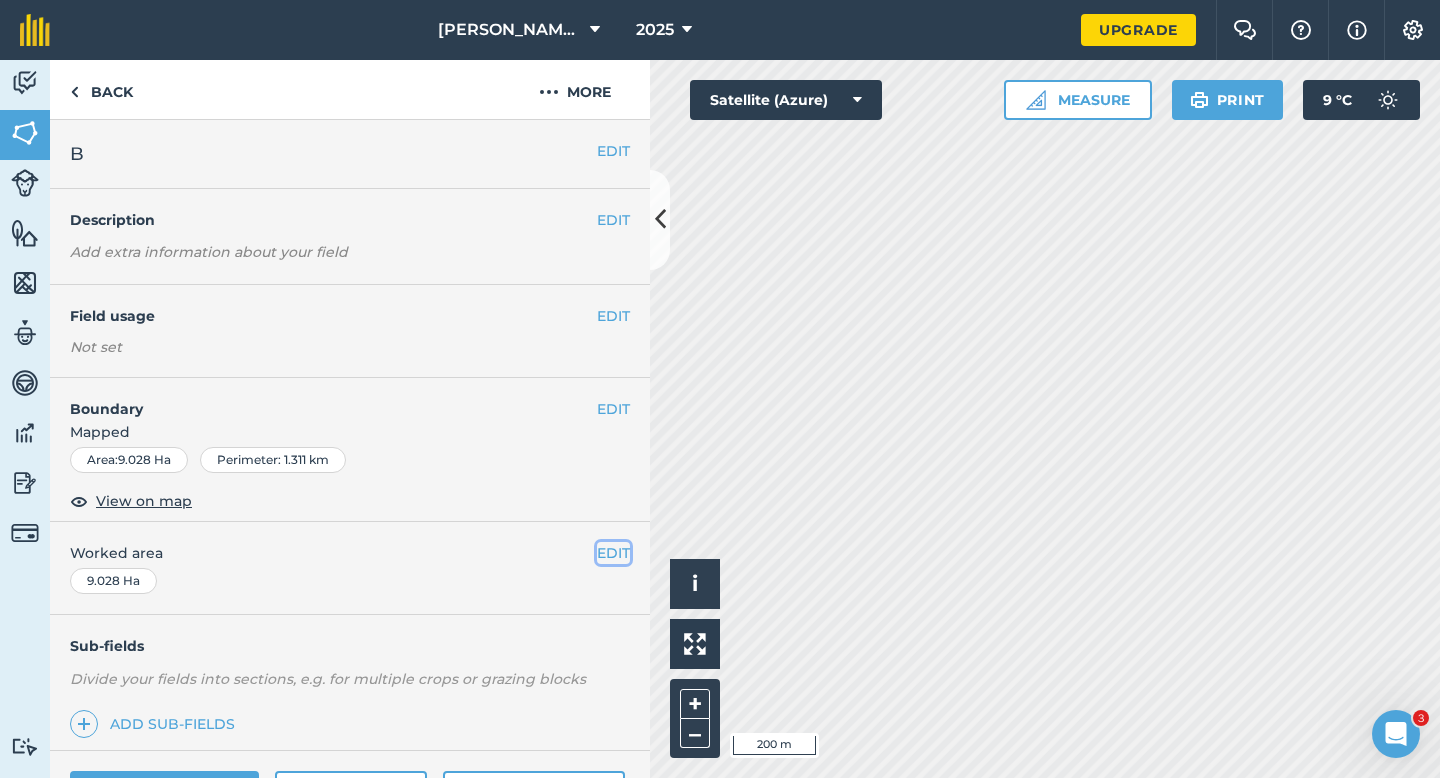 click on "EDIT" at bounding box center (613, 553) 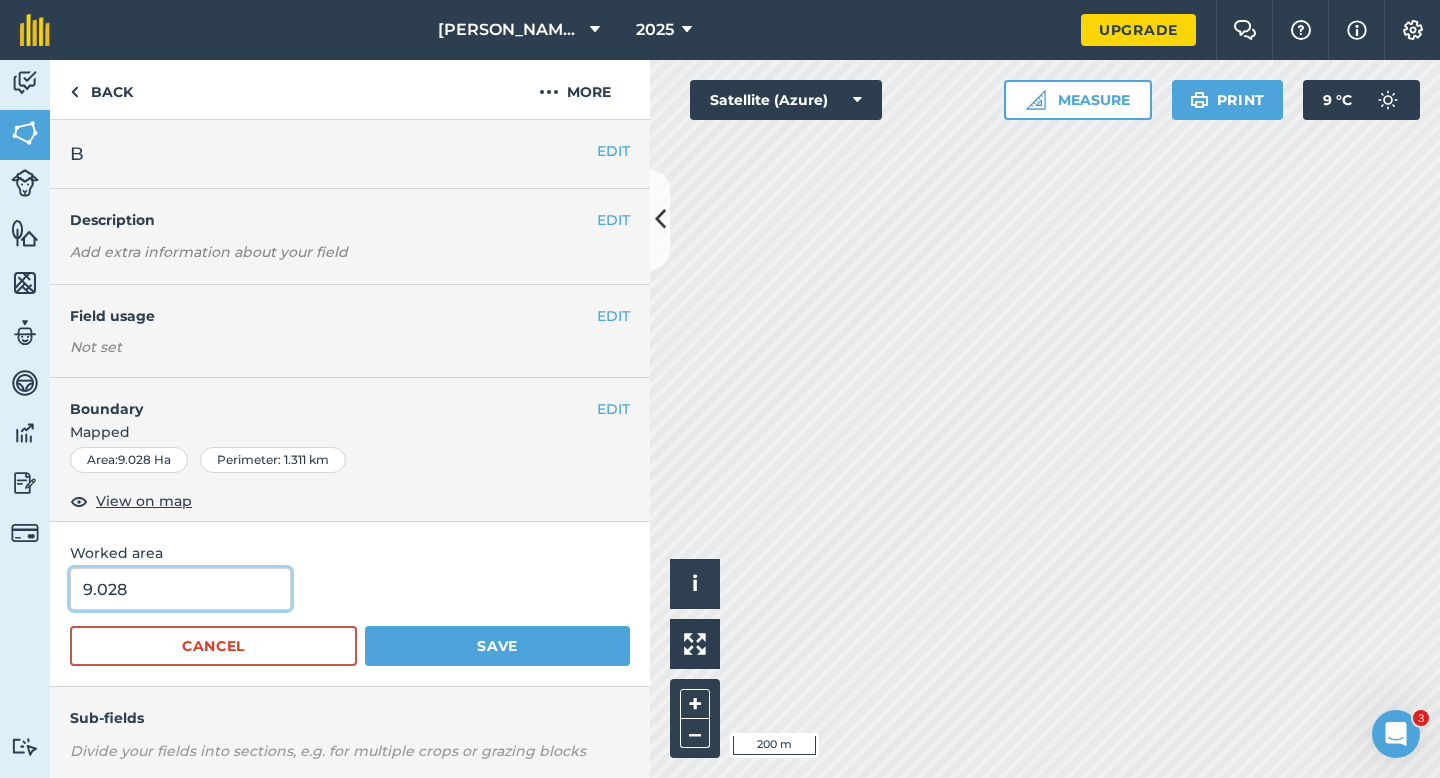 click on "9.028" at bounding box center (180, 589) 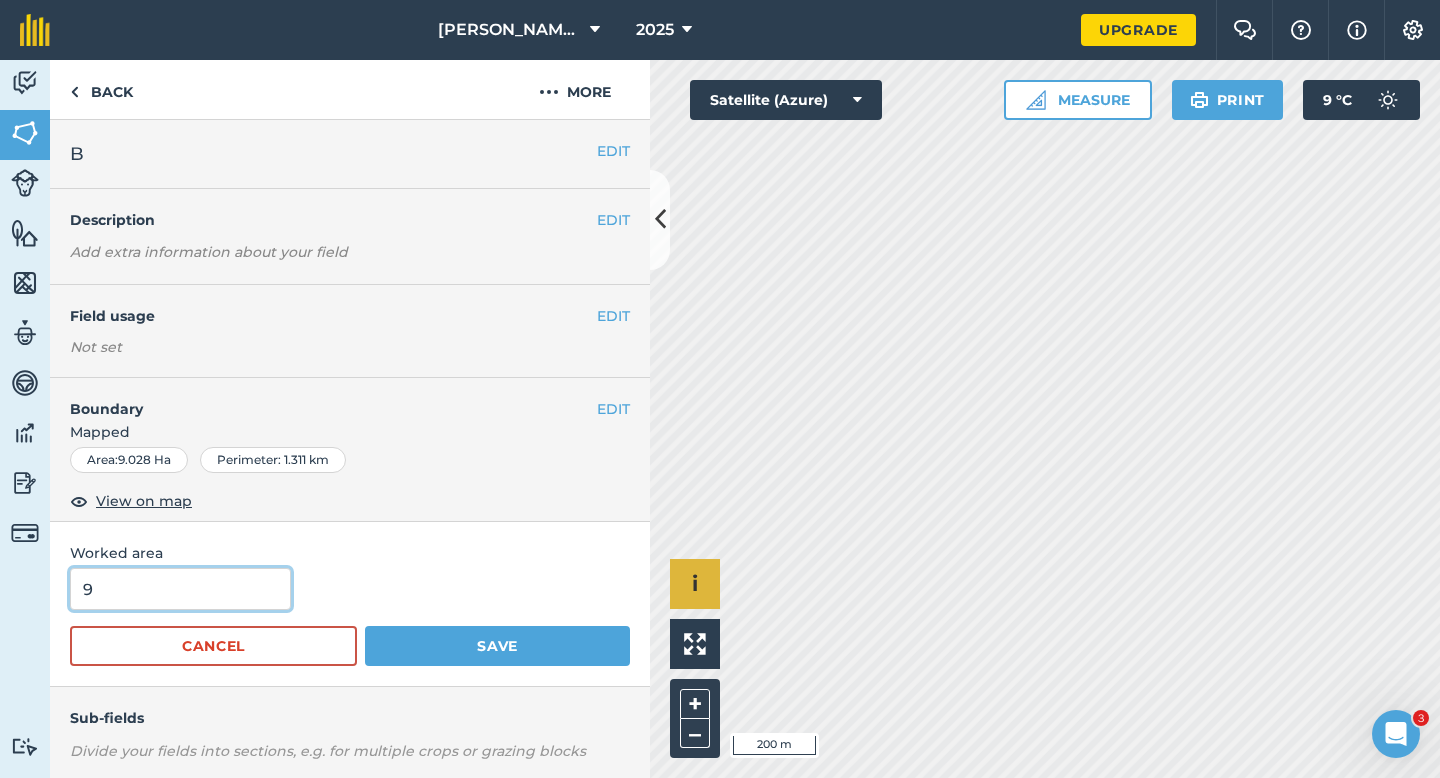 click on "Save" at bounding box center (497, 646) 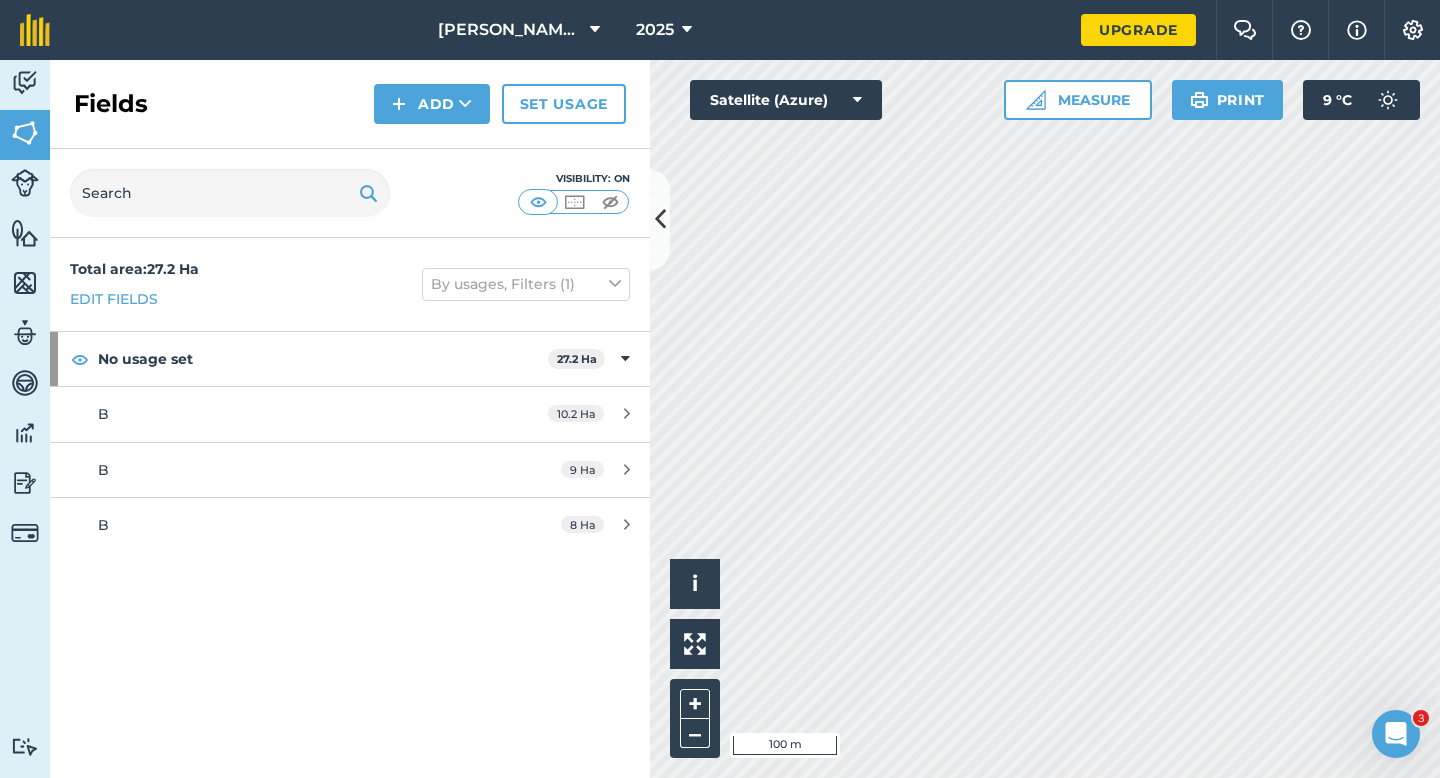 click on "Fields   Add   Set usage" at bounding box center [350, 104] 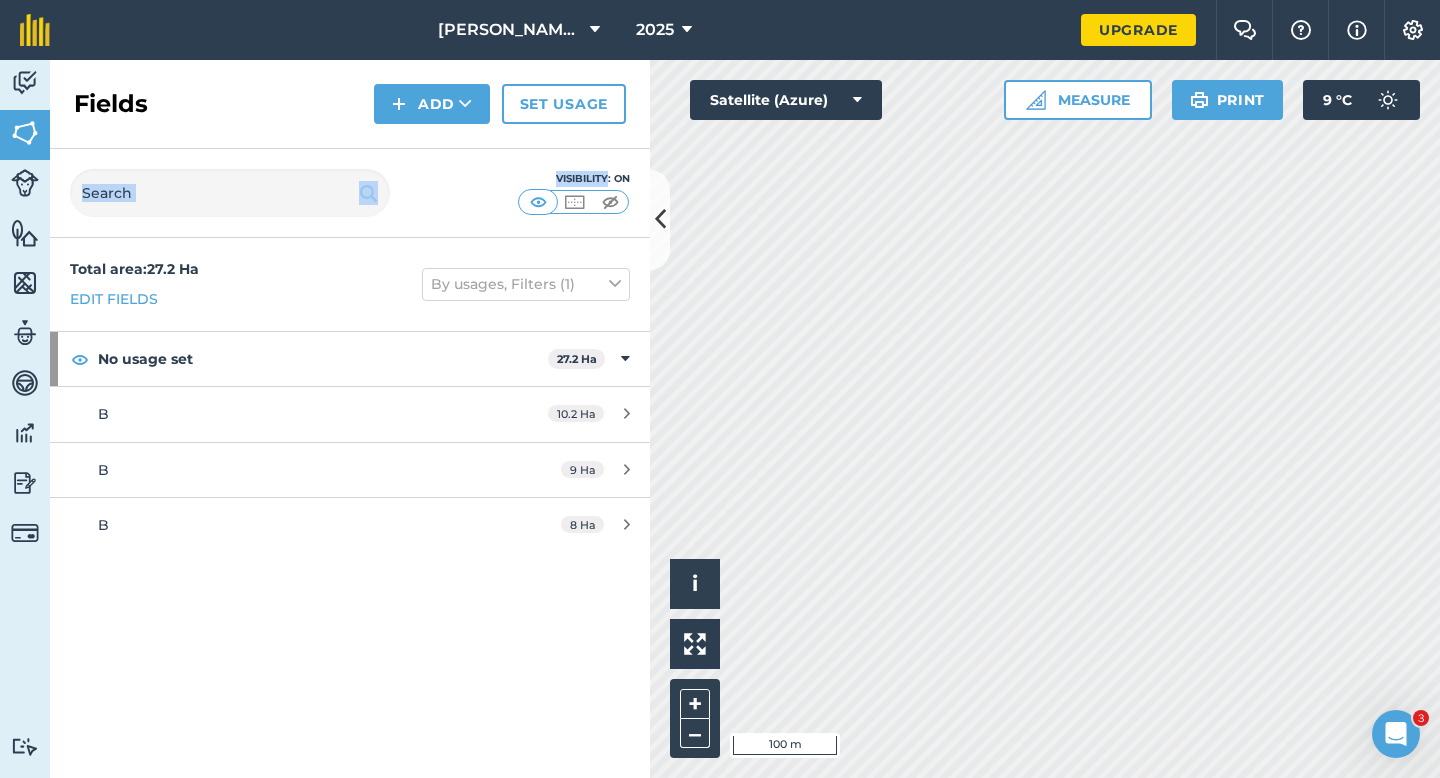 click on "Fields   Add   Set usage" at bounding box center (350, 104) 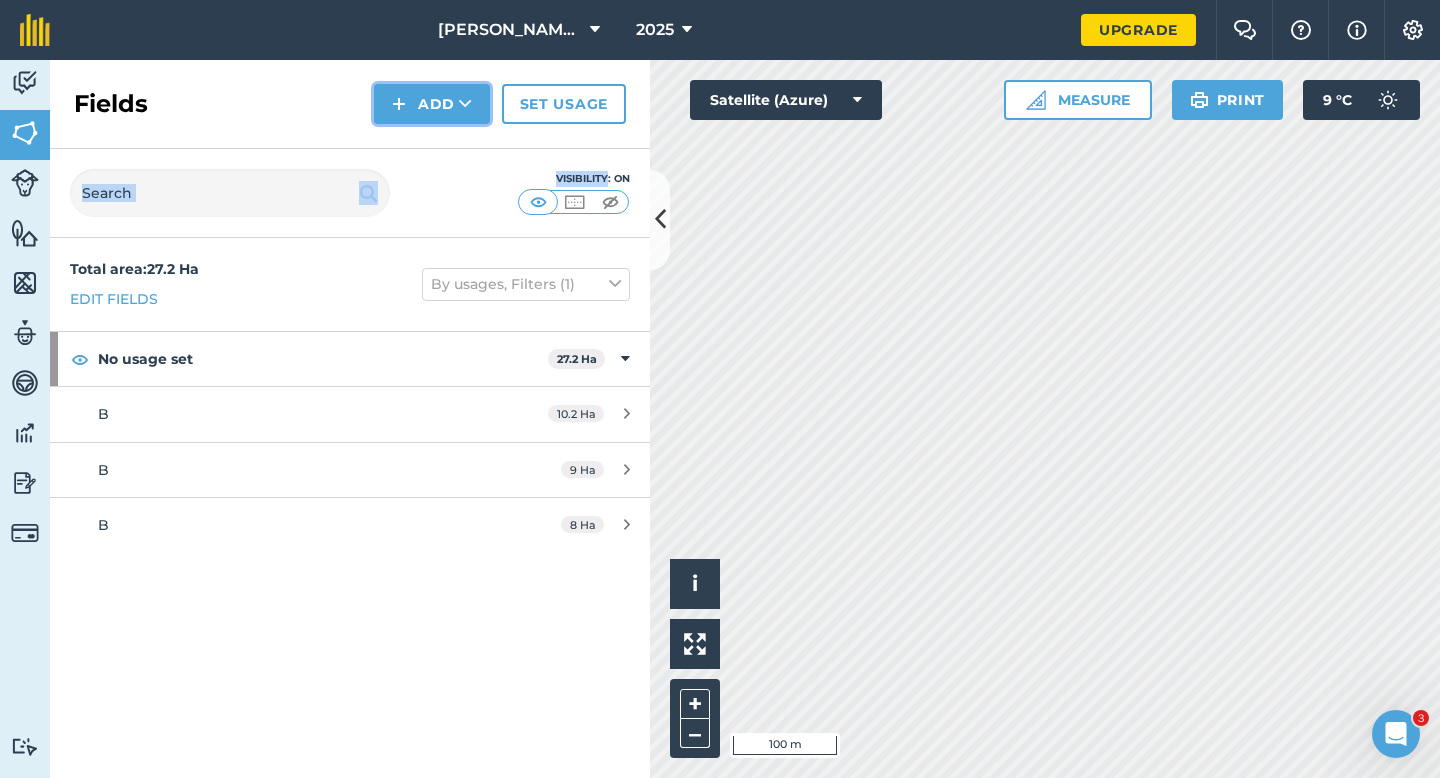 click on "Add" at bounding box center [432, 104] 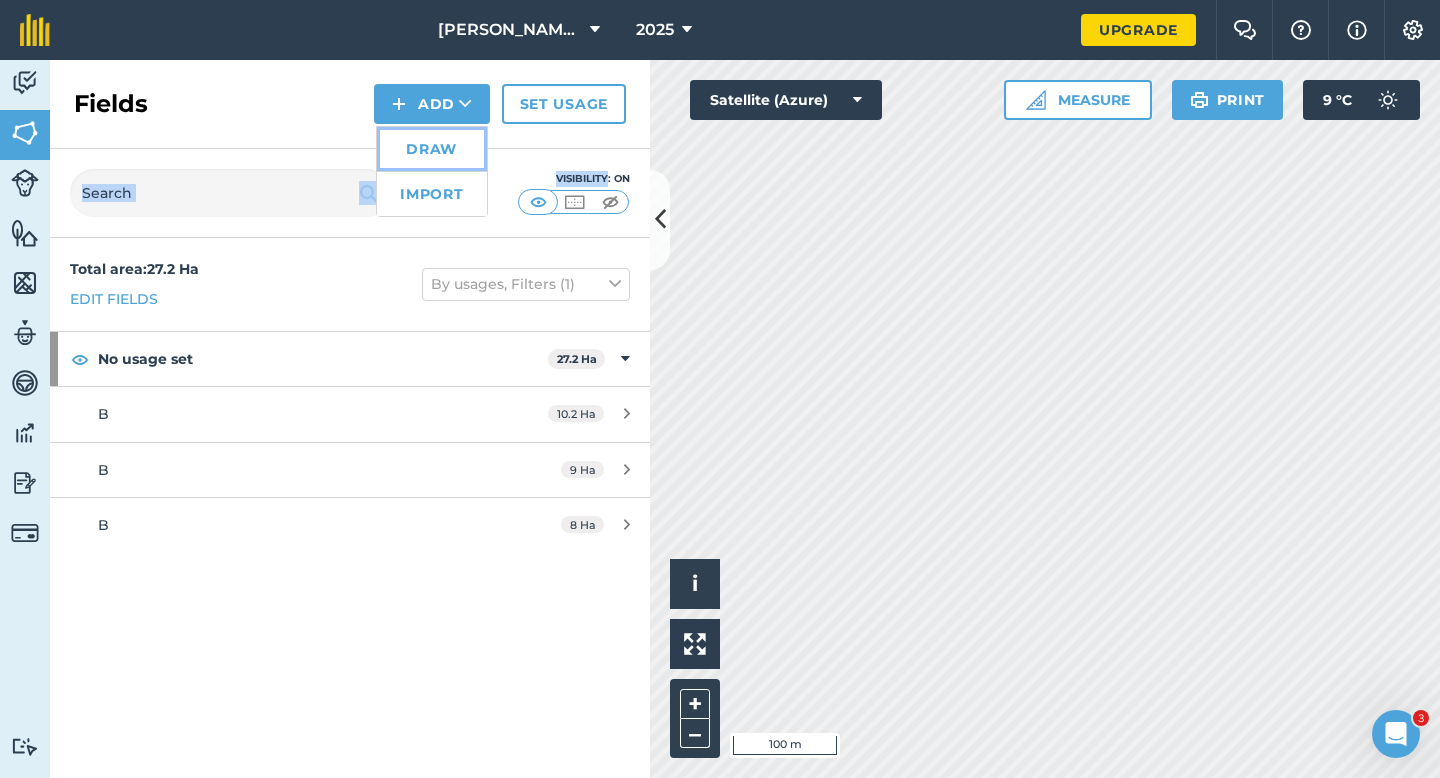 click on "Draw" at bounding box center [432, 149] 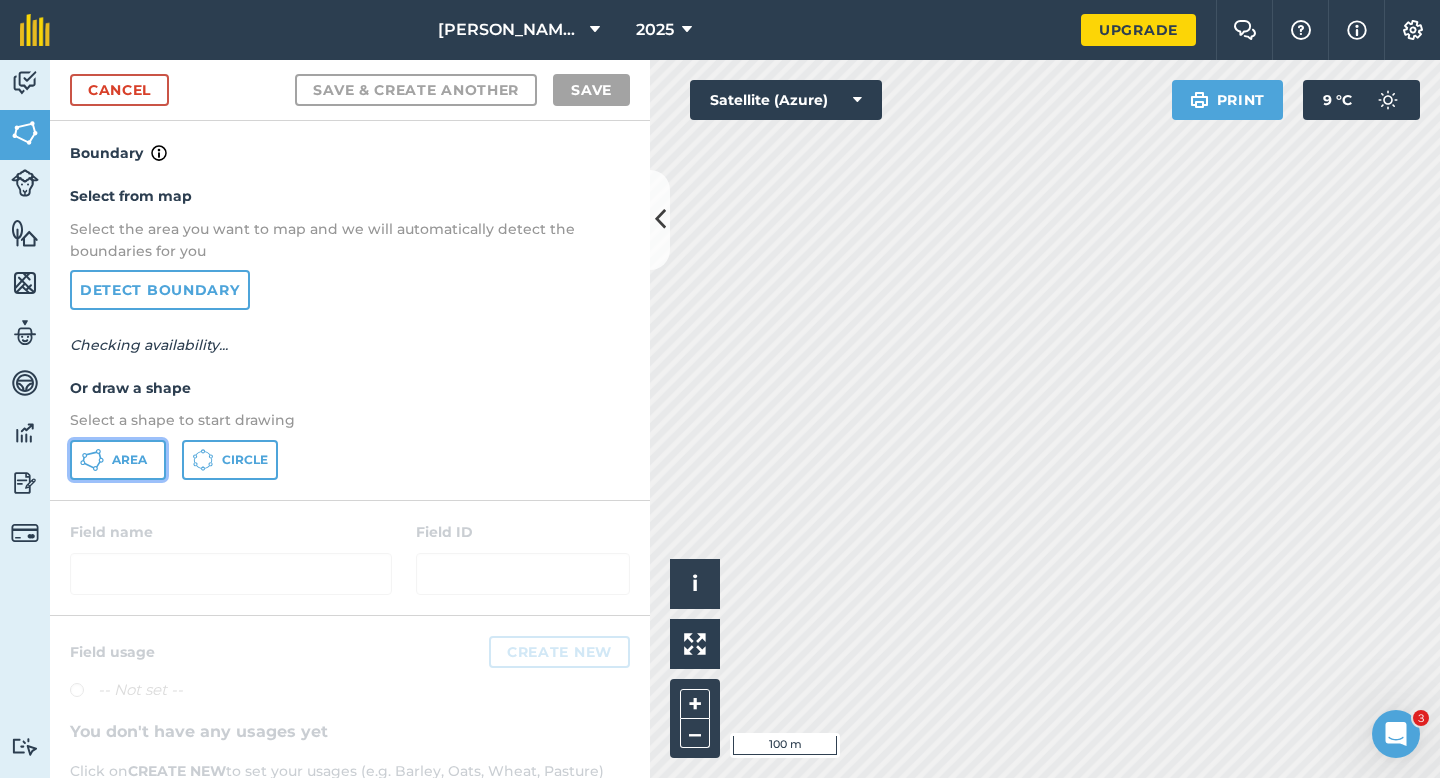 click on "Area" at bounding box center (118, 460) 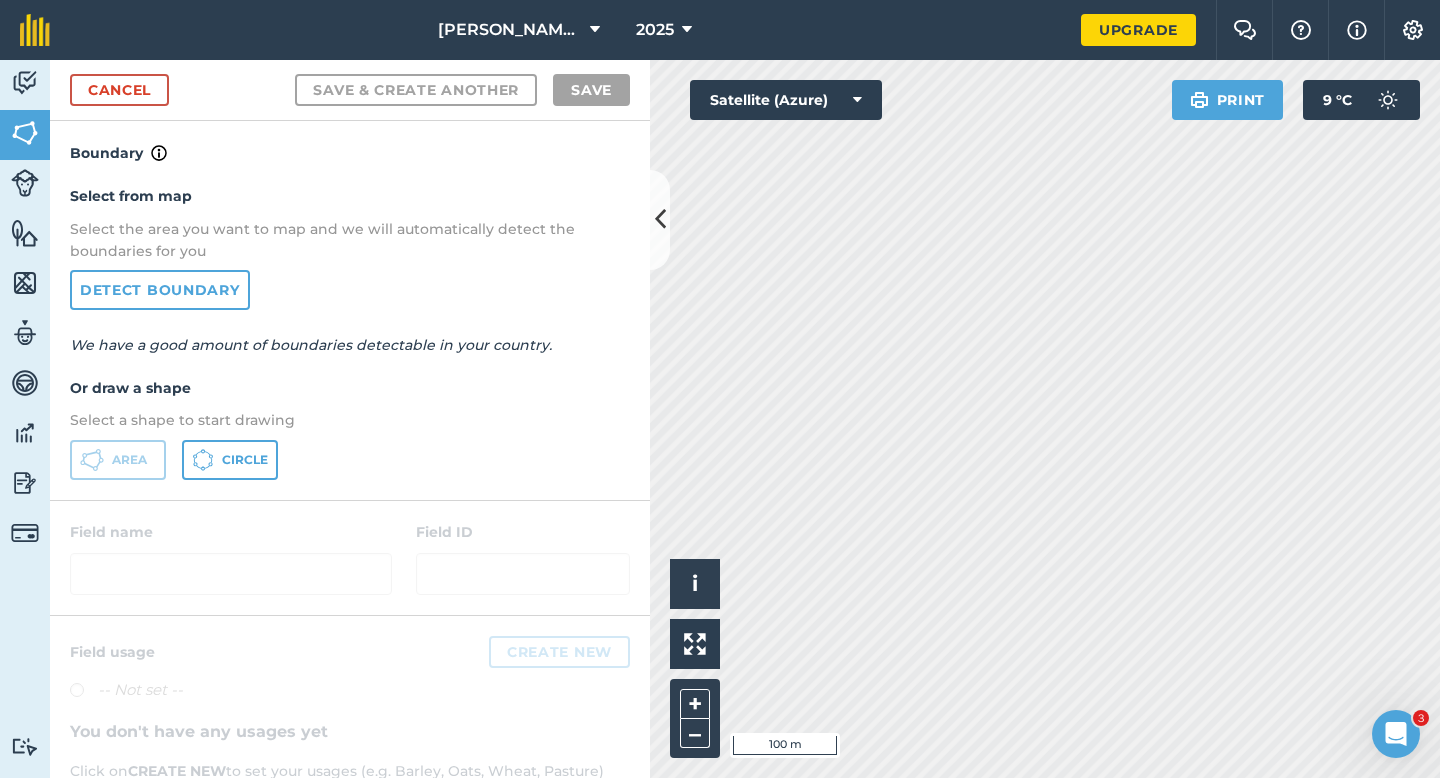 click on "Area Circle" at bounding box center [350, 460] 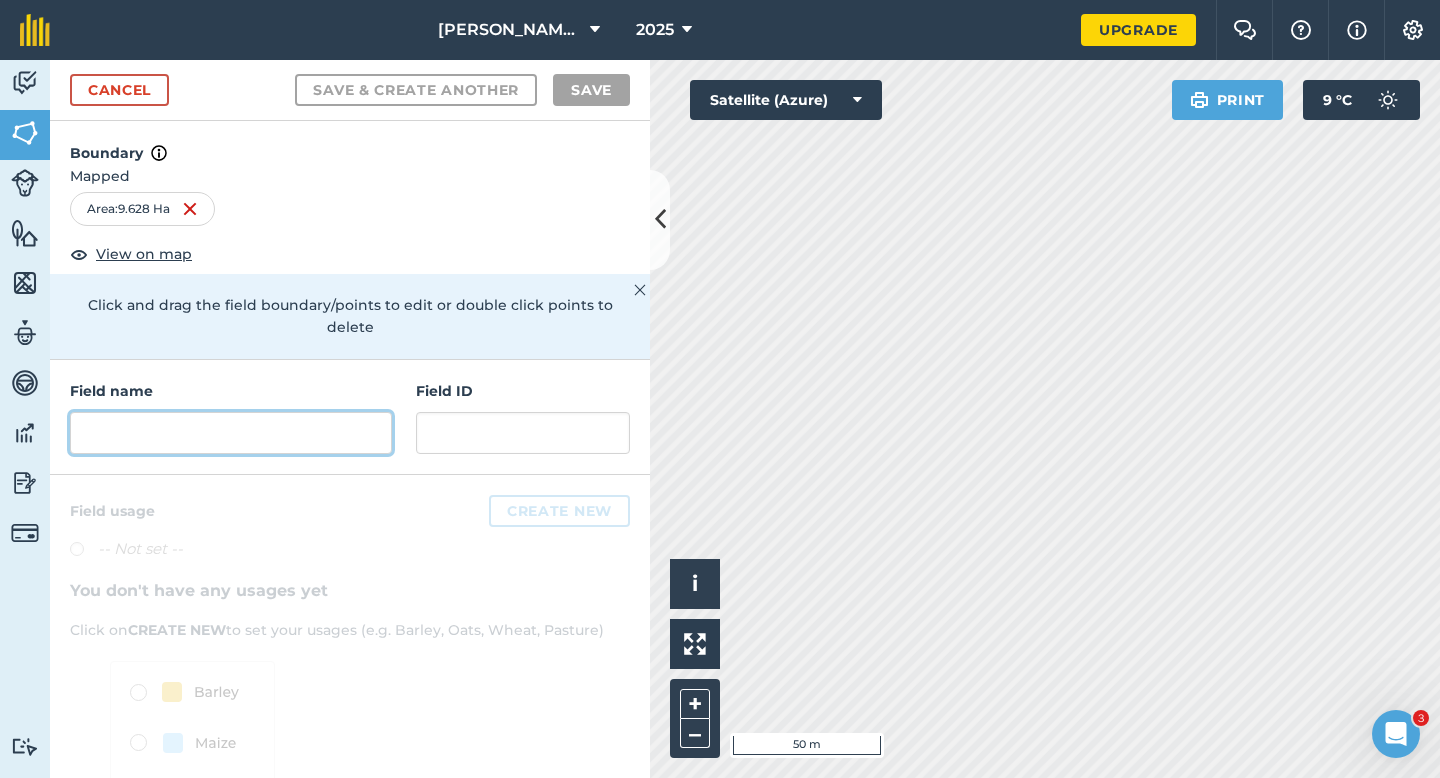 click at bounding box center [231, 433] 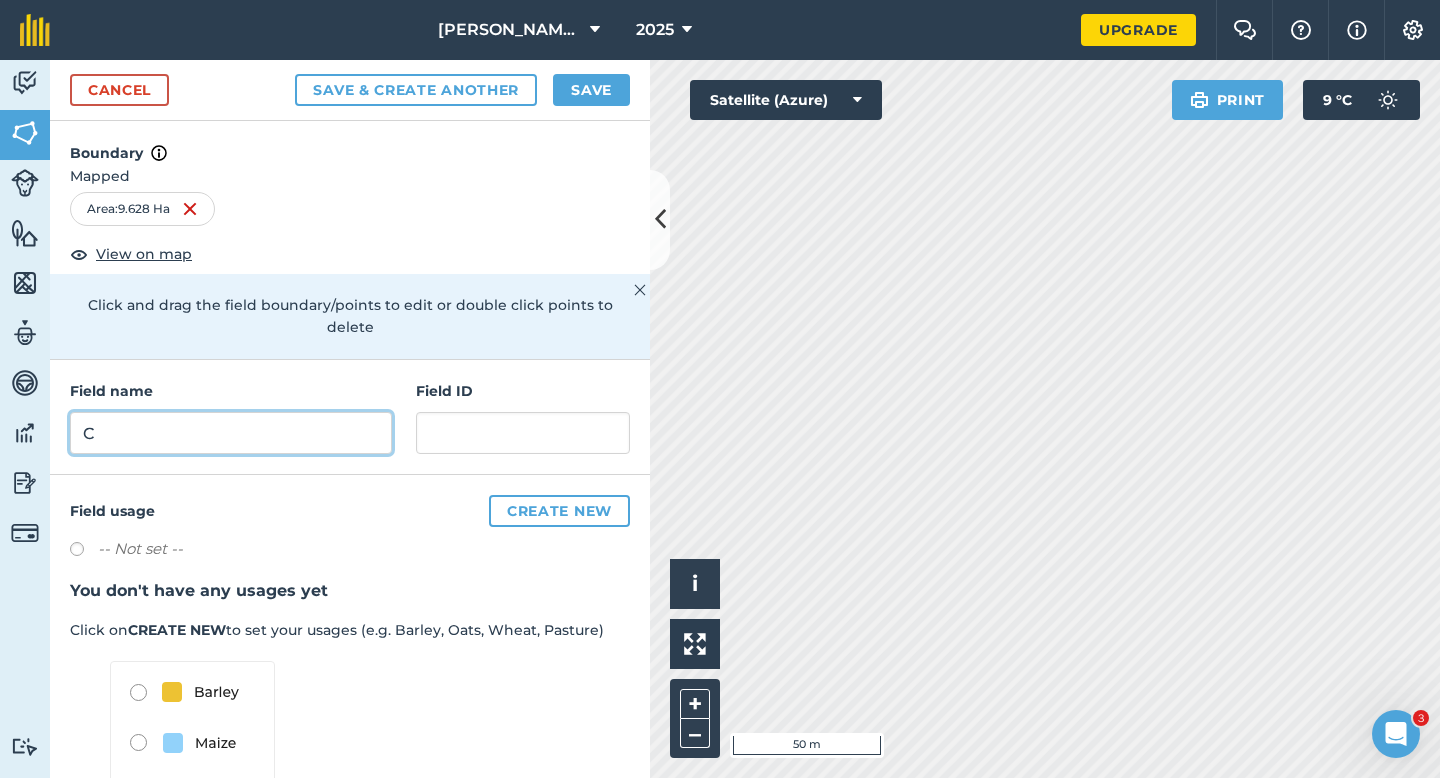 type on "C" 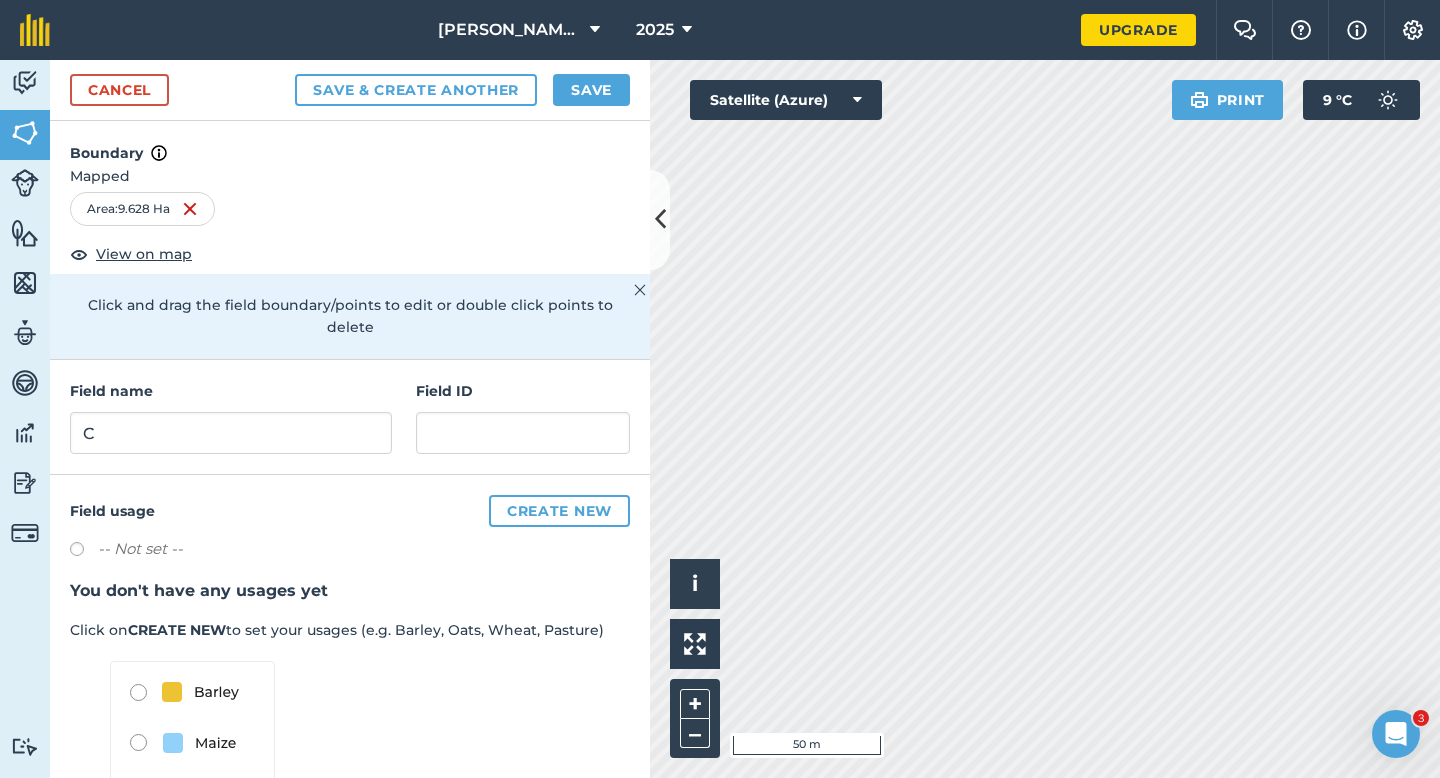 click on "Cancel Save & Create Another Save" at bounding box center (350, 90) 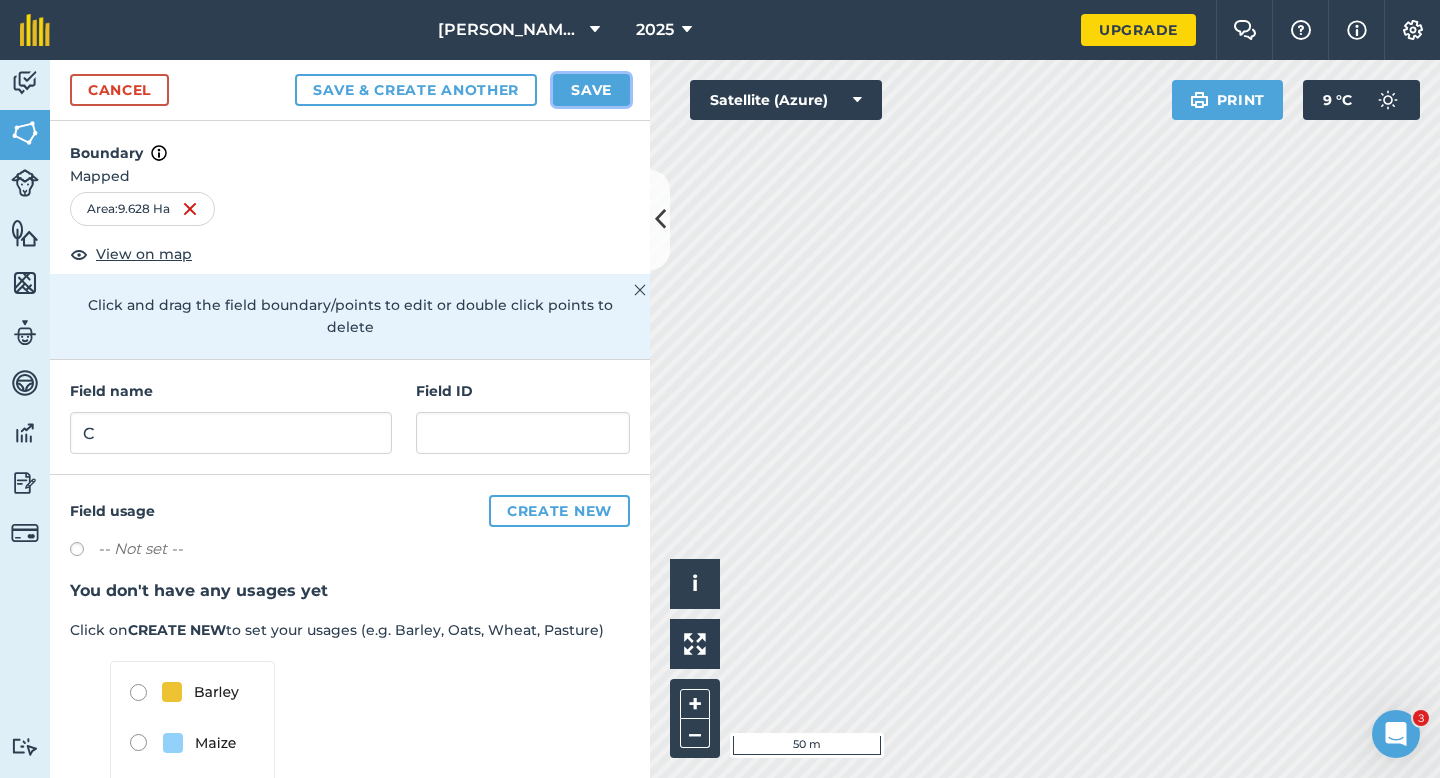 click on "Save" at bounding box center [591, 90] 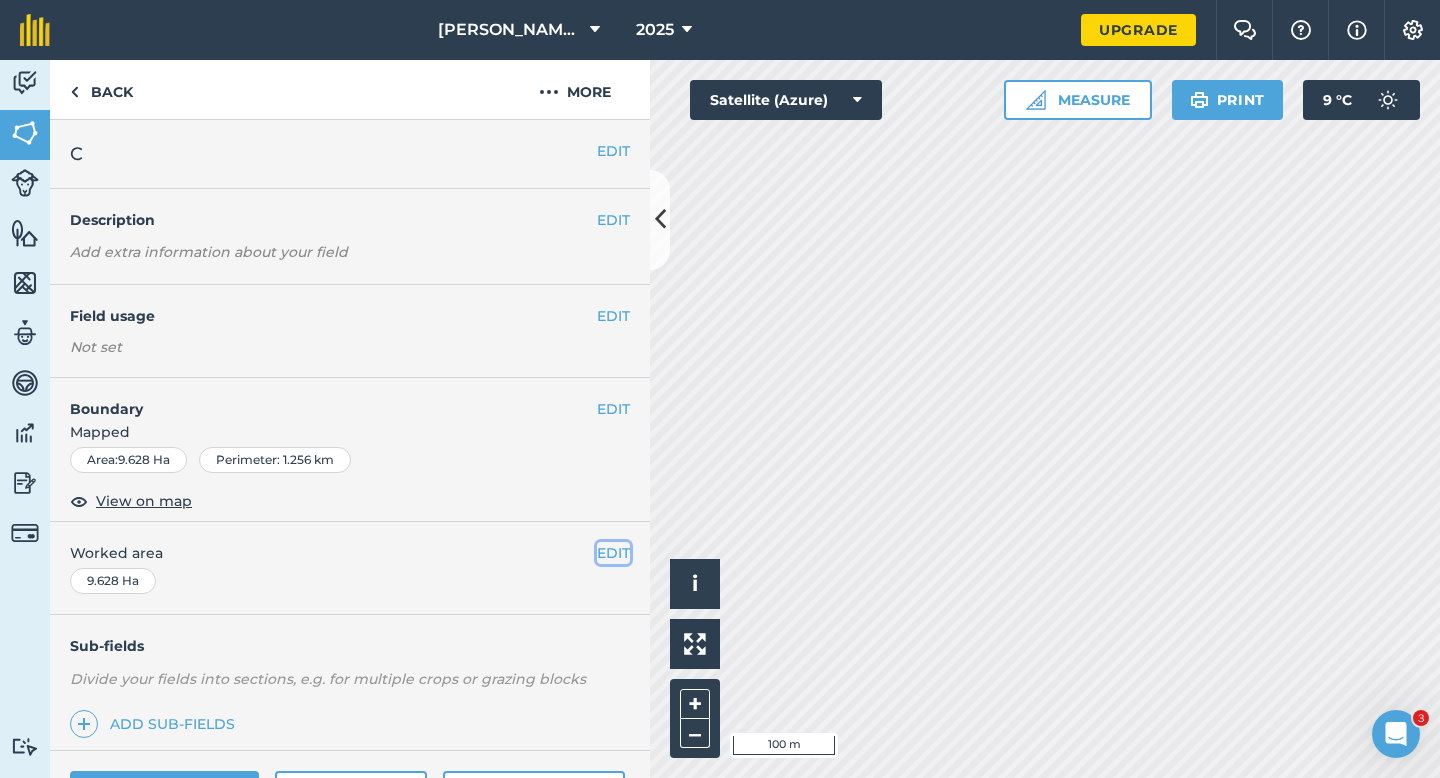 drag, startPoint x: 605, startPoint y: 549, endPoint x: 448, endPoint y: 581, distance: 160.22797 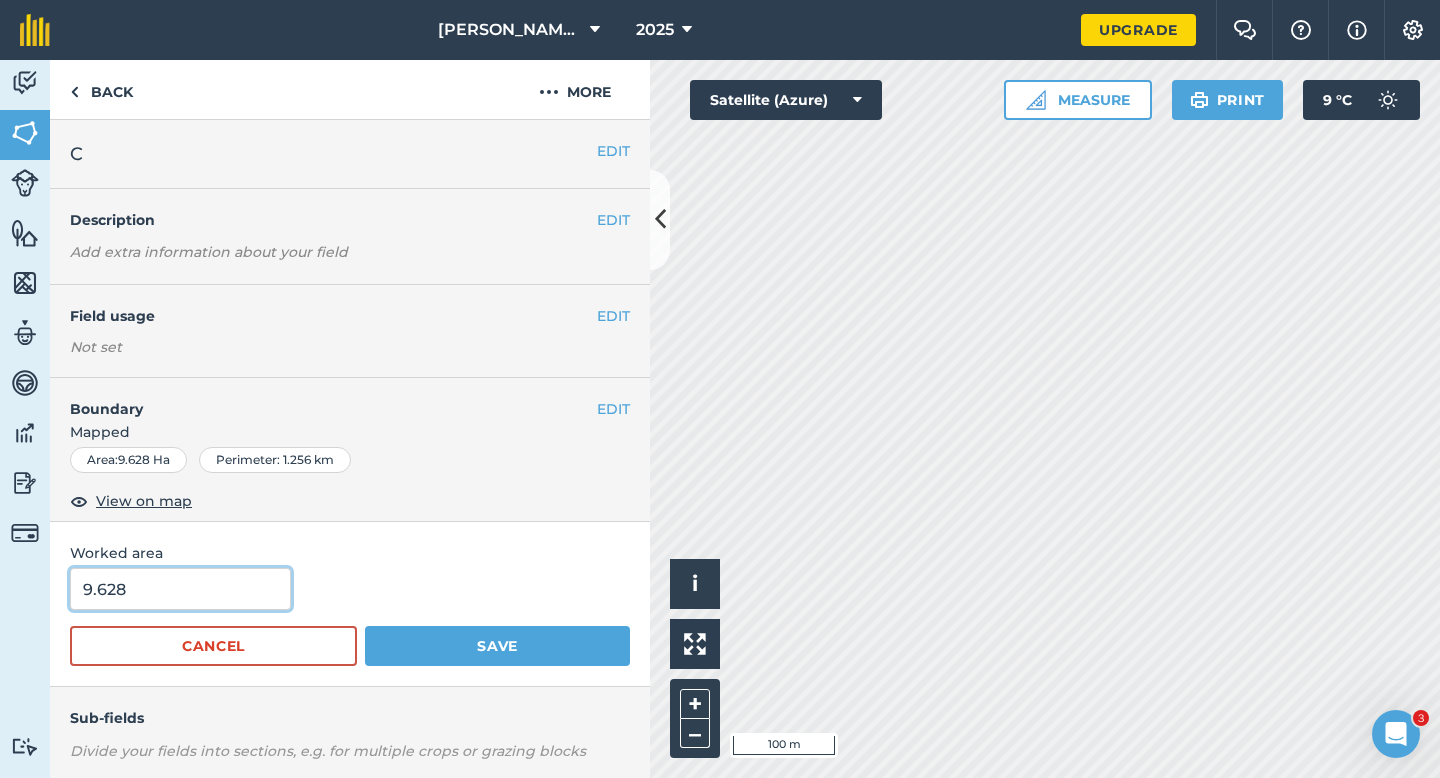 click on "9.628" at bounding box center (180, 589) 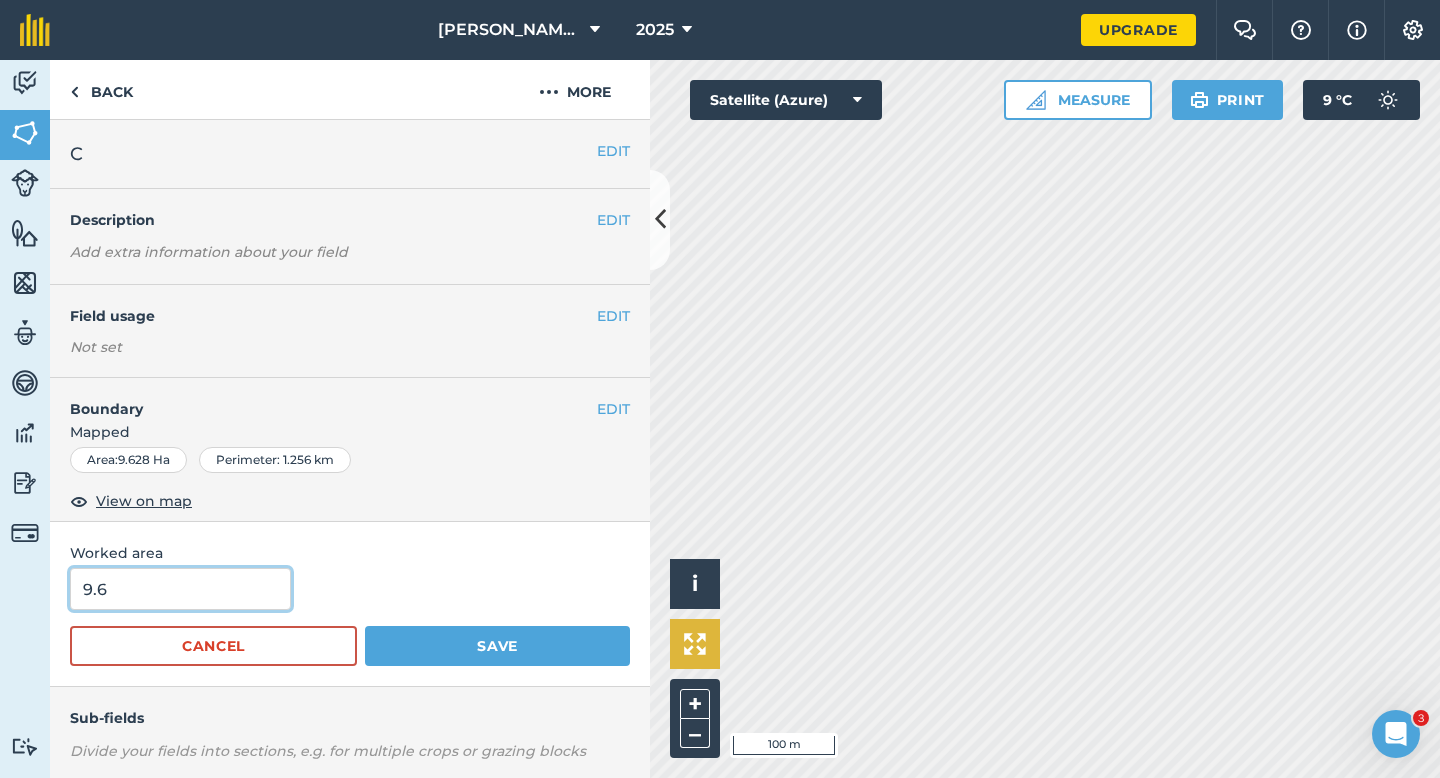 type on "9.6" 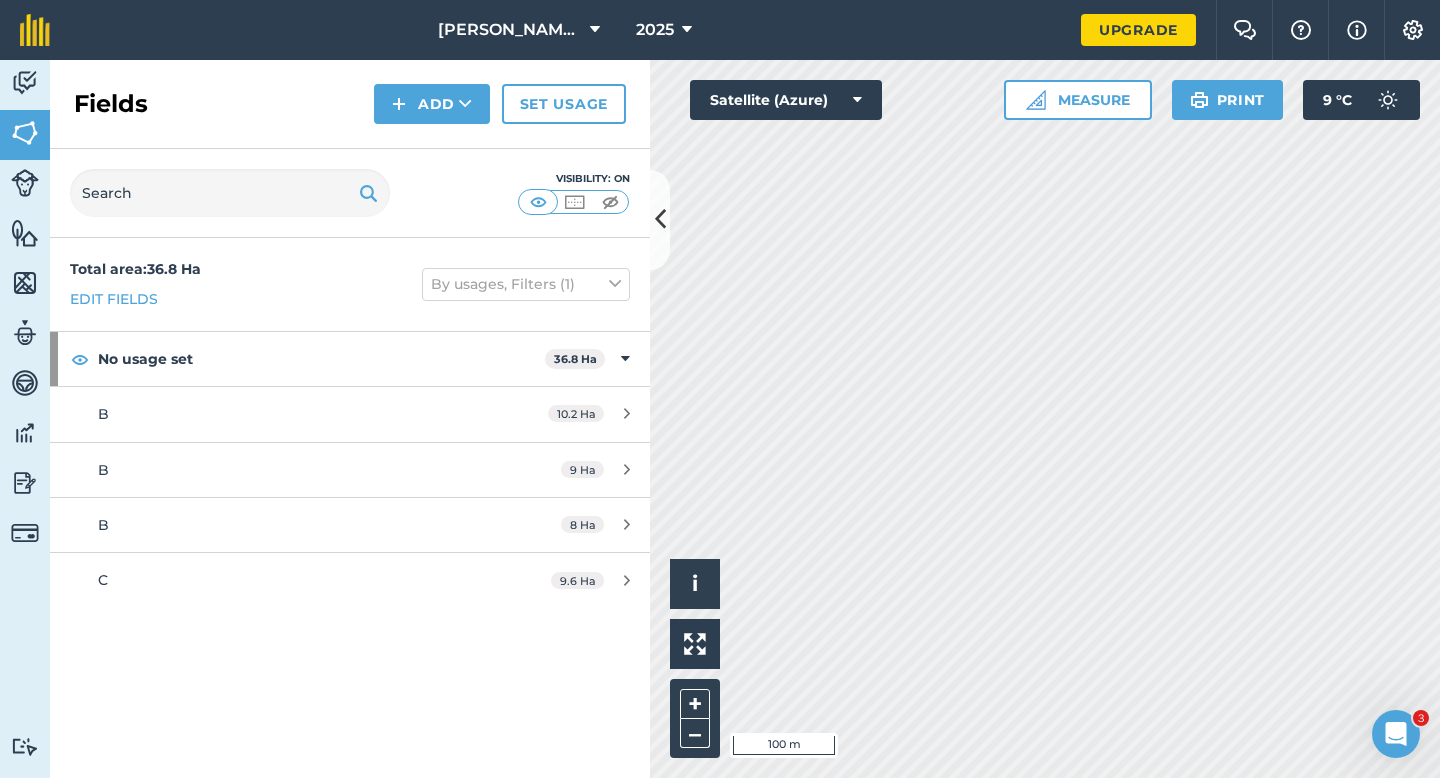 click on "Fields   Add   Set usage" at bounding box center (350, 104) 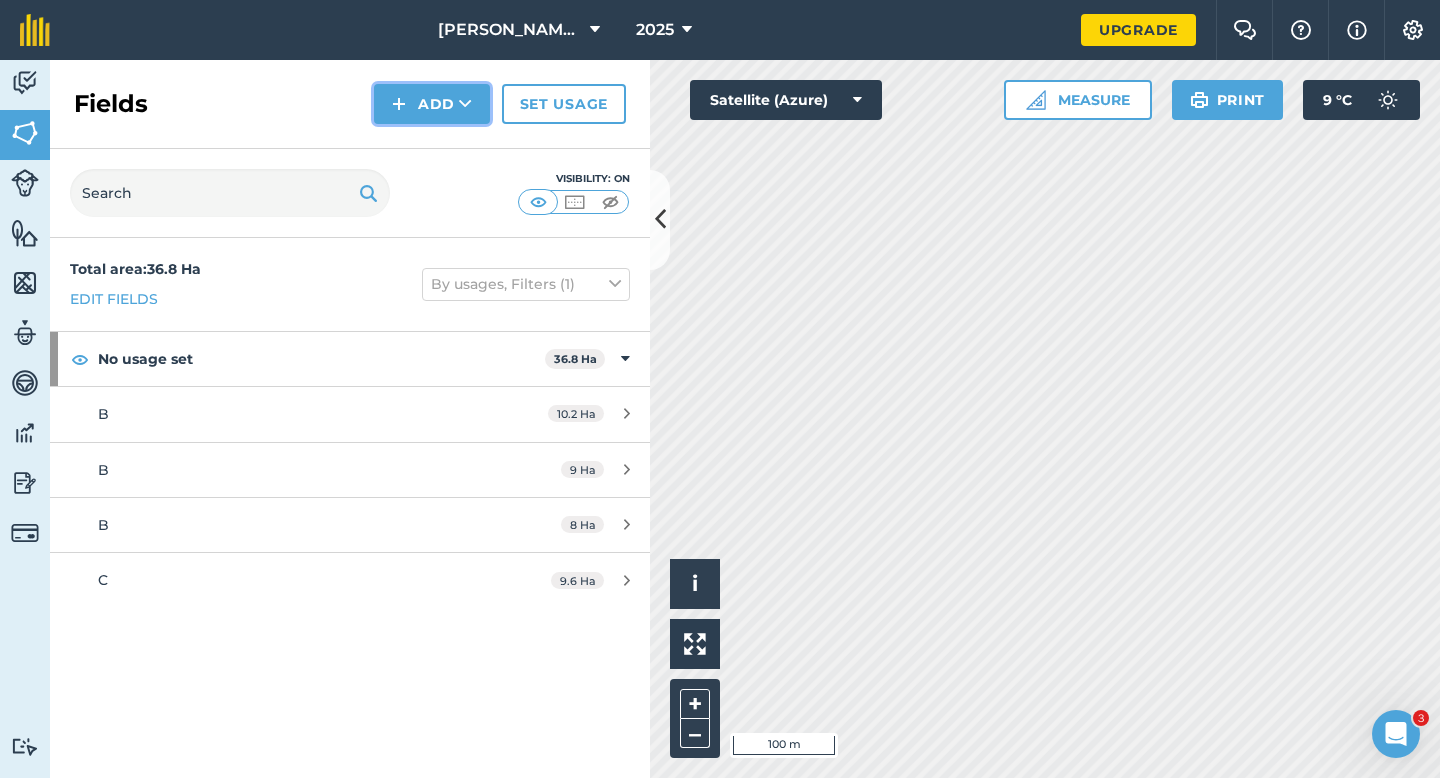 click on "Add" at bounding box center [432, 104] 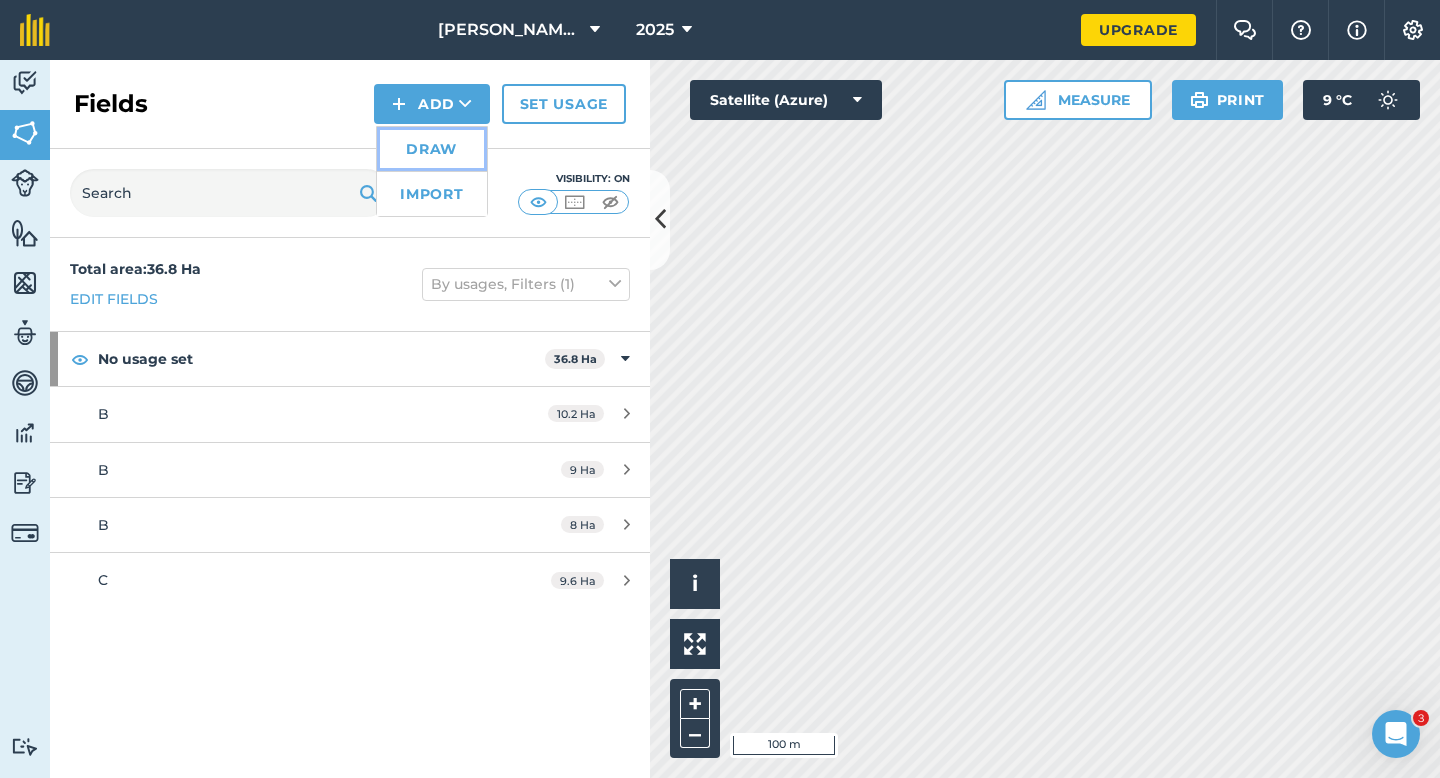 click on "Draw" at bounding box center (432, 149) 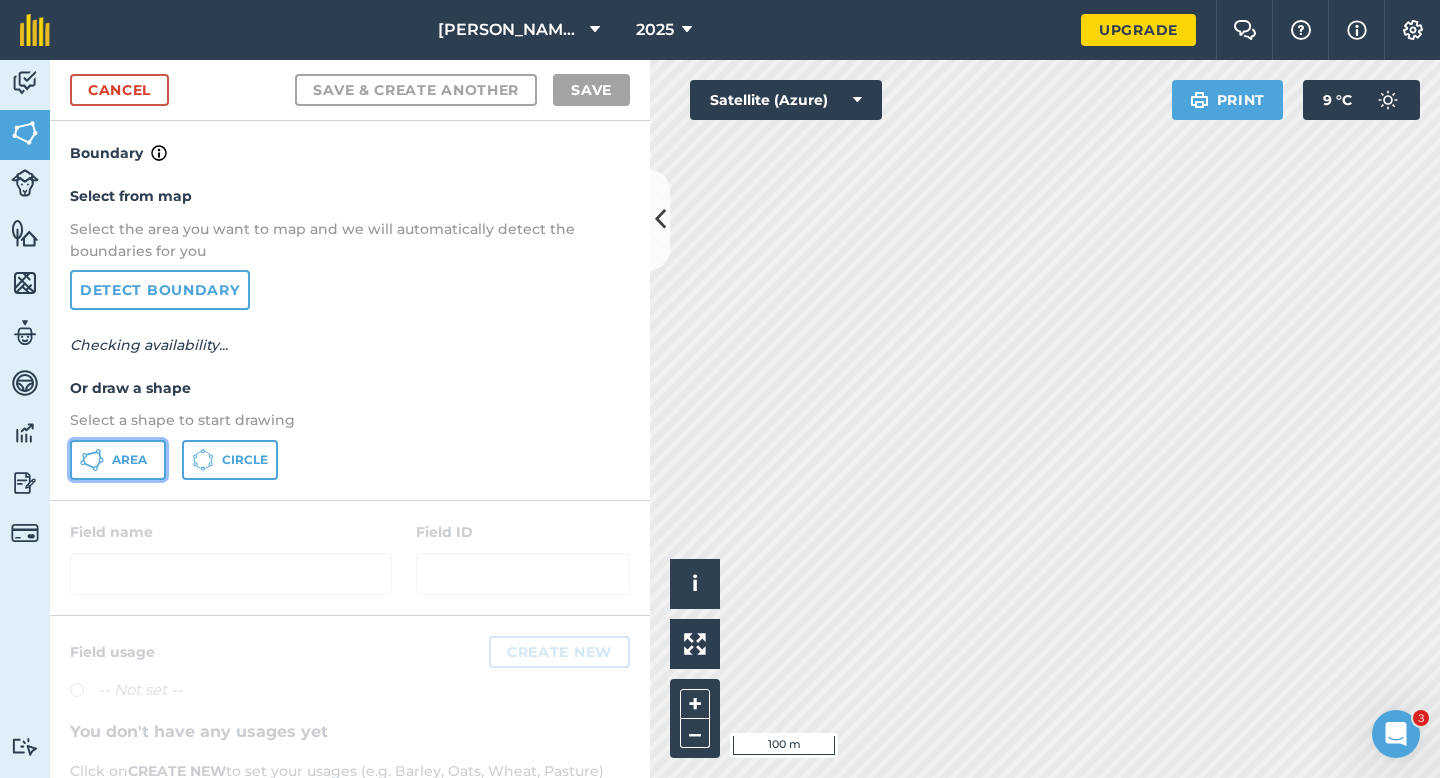 click 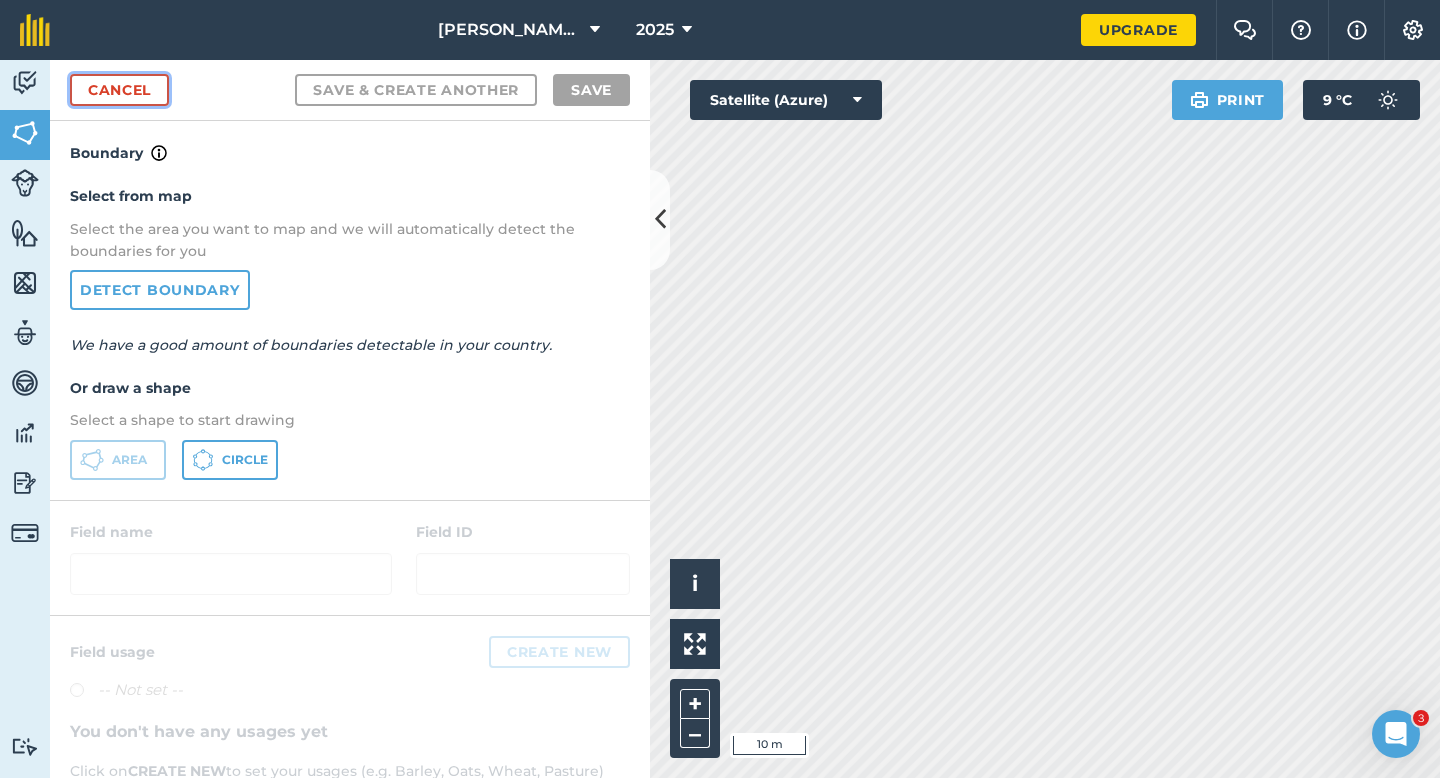 click on "Cancel" at bounding box center (119, 90) 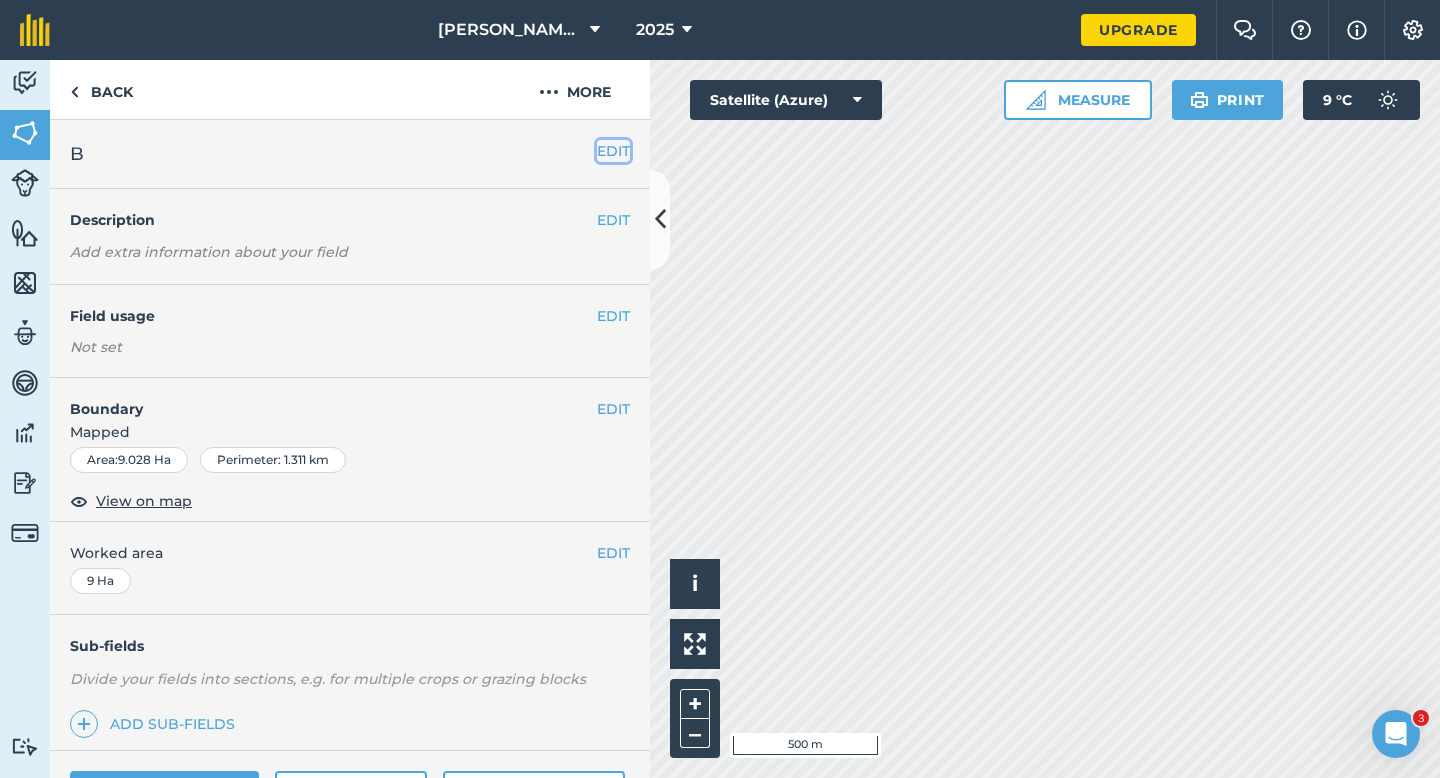 click on "EDIT" at bounding box center [613, 151] 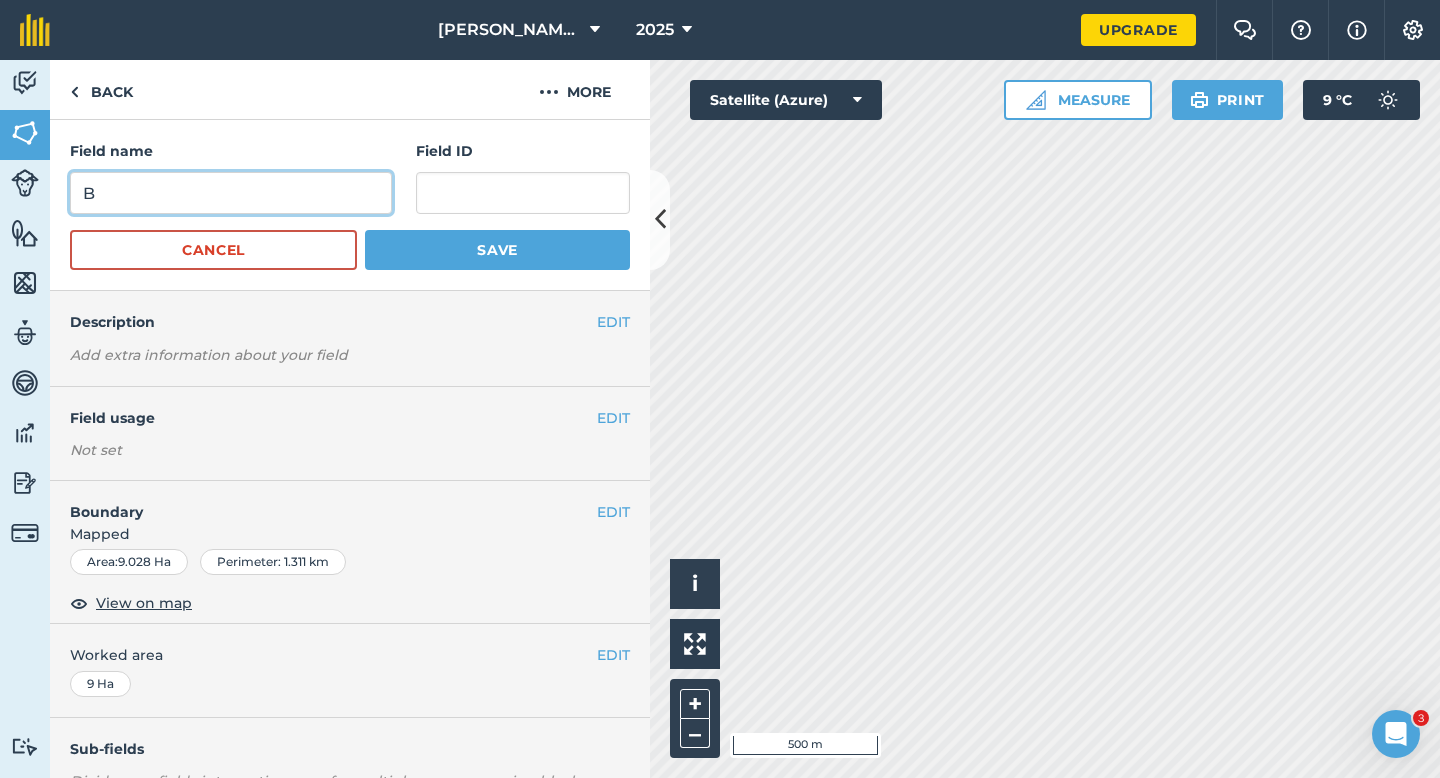 click on "B" at bounding box center [231, 193] 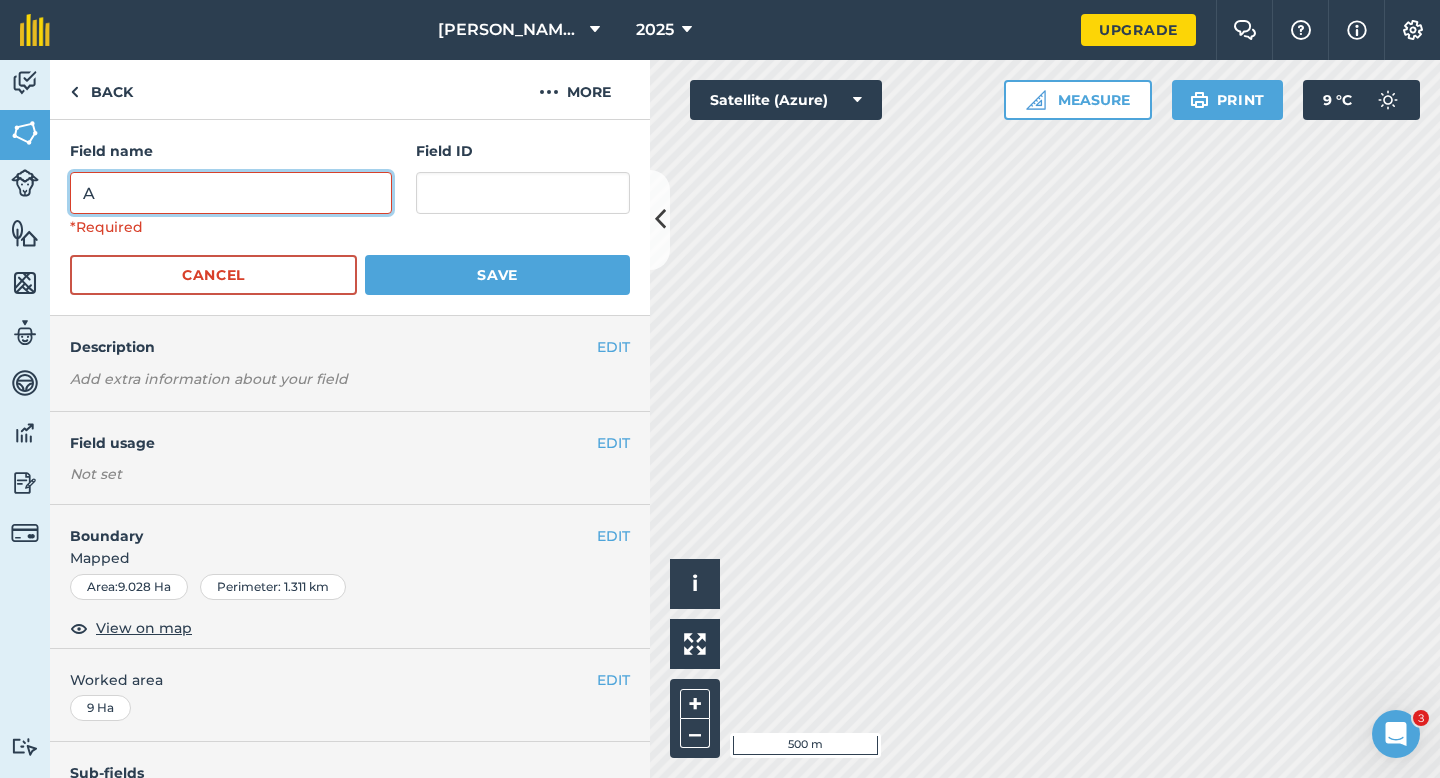 type on "A" 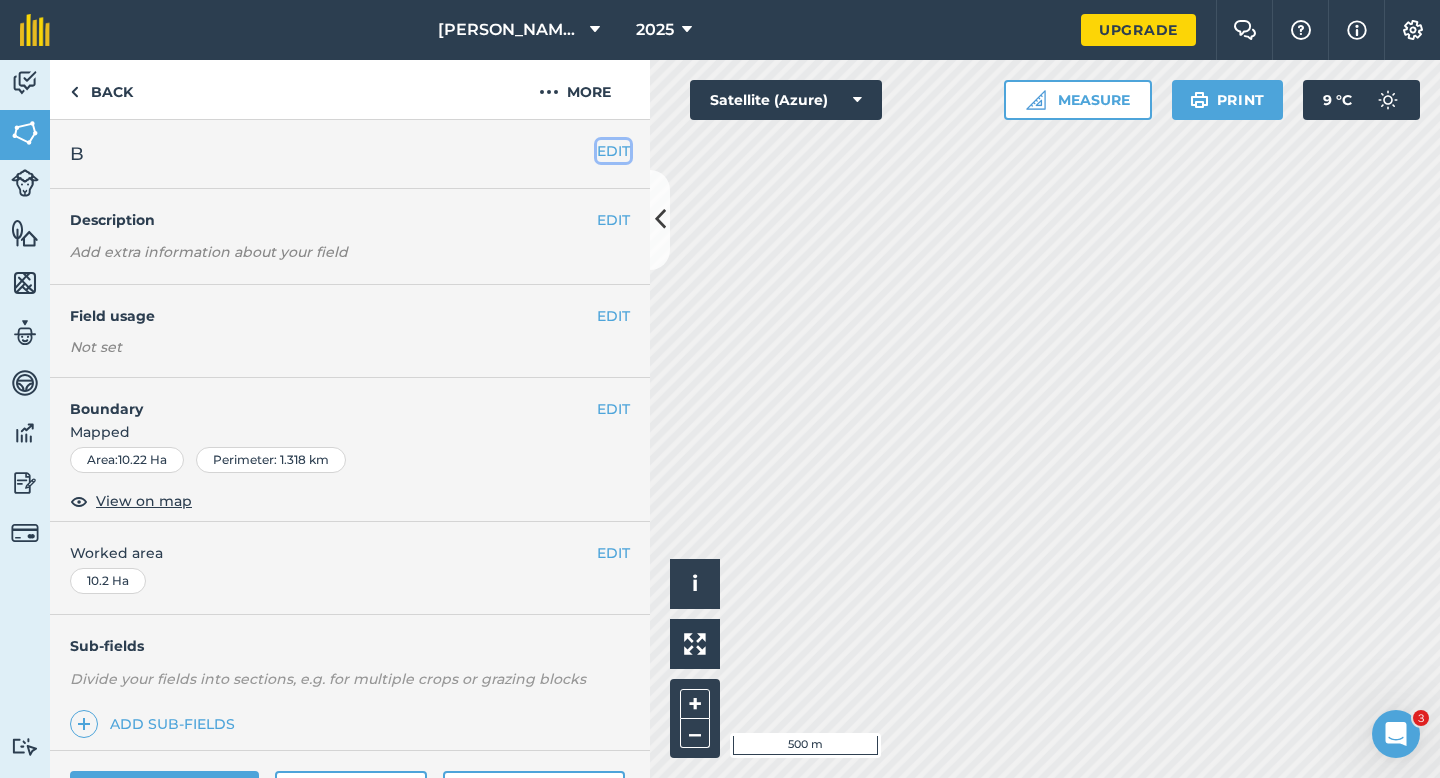 click on "EDIT" at bounding box center [613, 151] 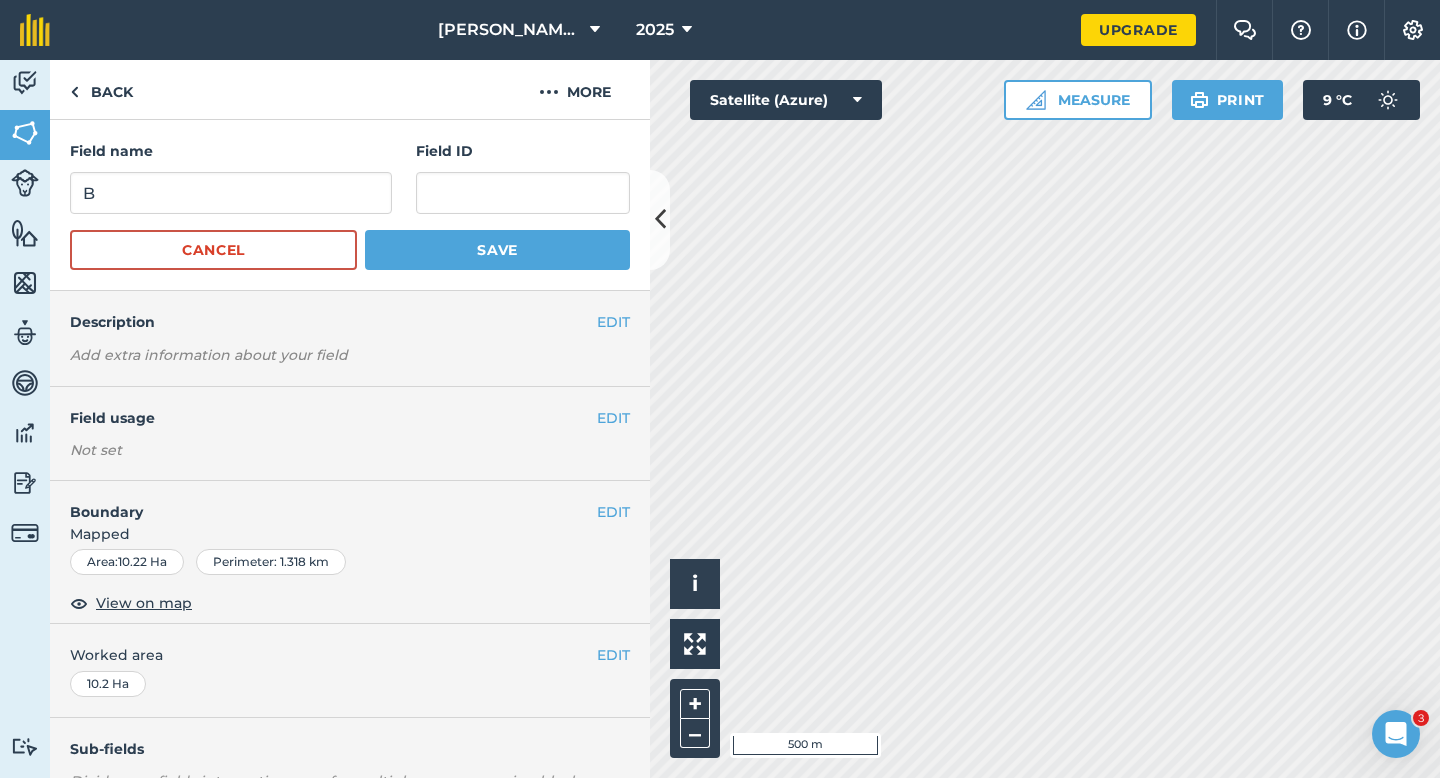 click on "Field name B Field ID Cancel Save" at bounding box center [350, 205] 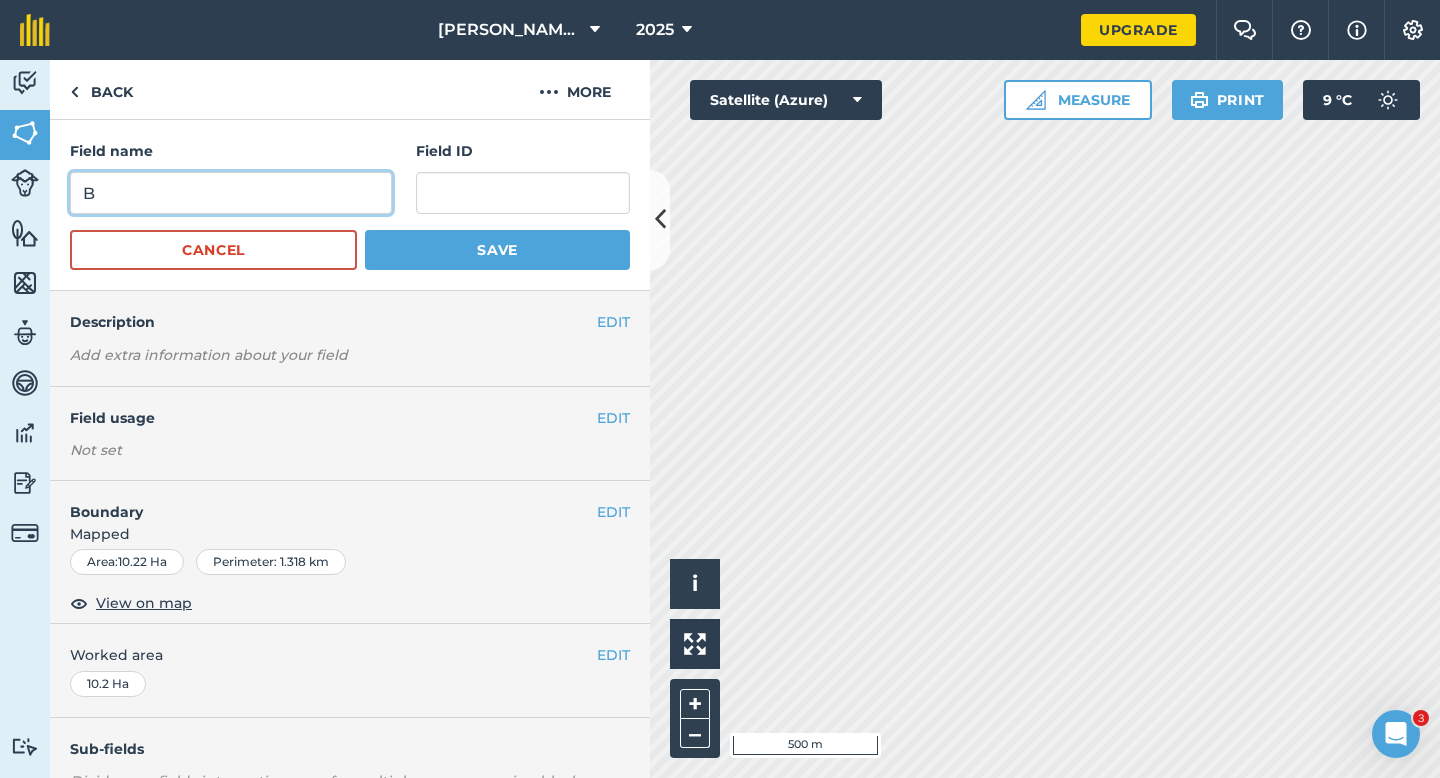 click on "B" at bounding box center [231, 193] 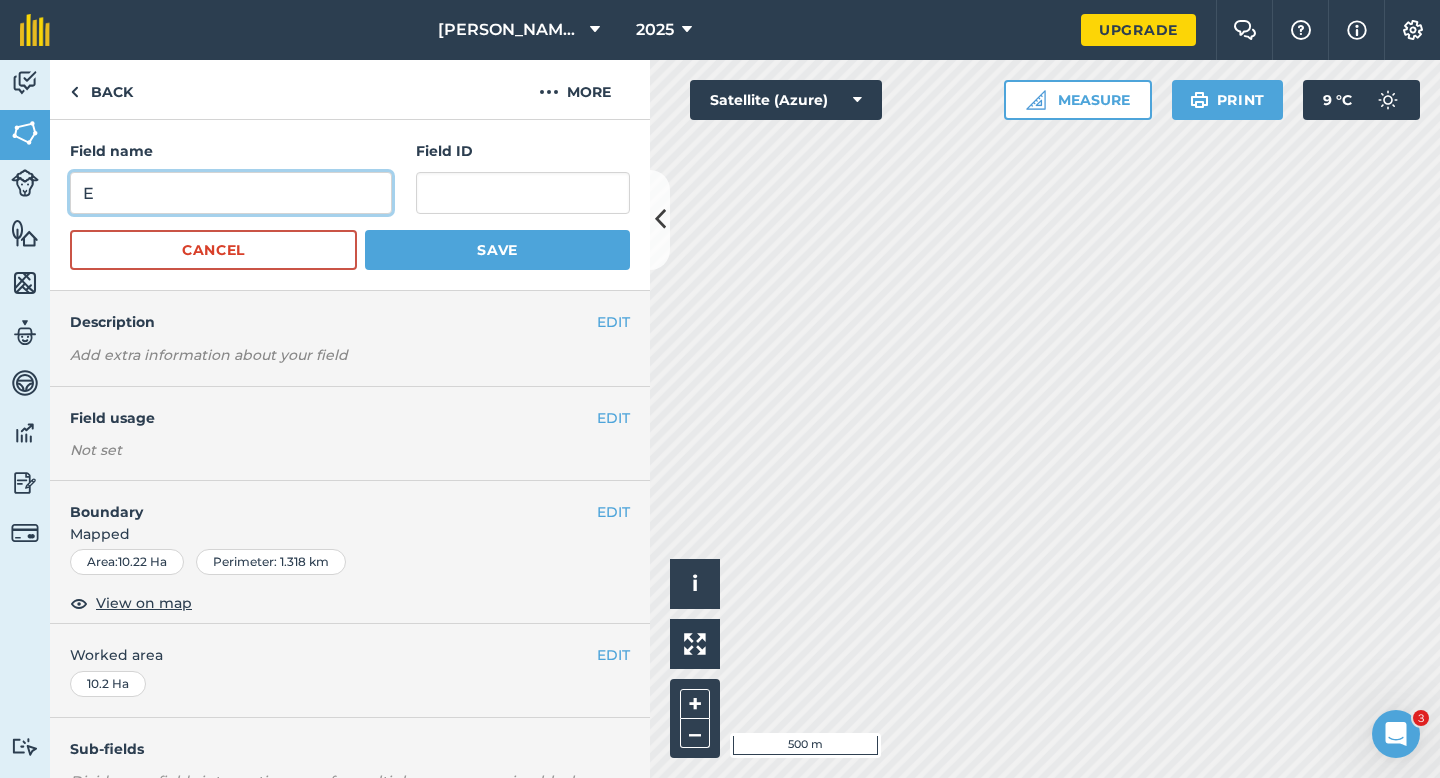 type on "E" 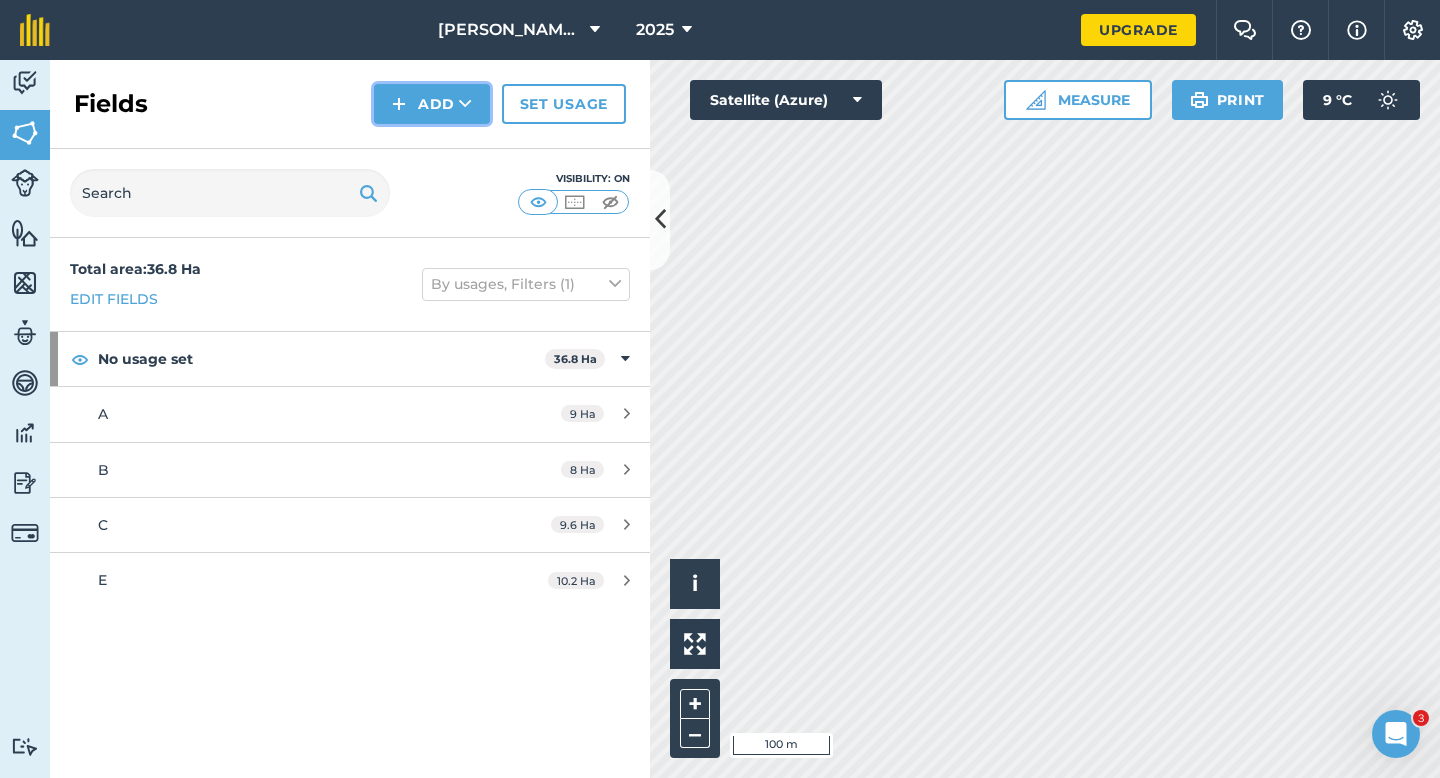 click on "Add" at bounding box center [432, 104] 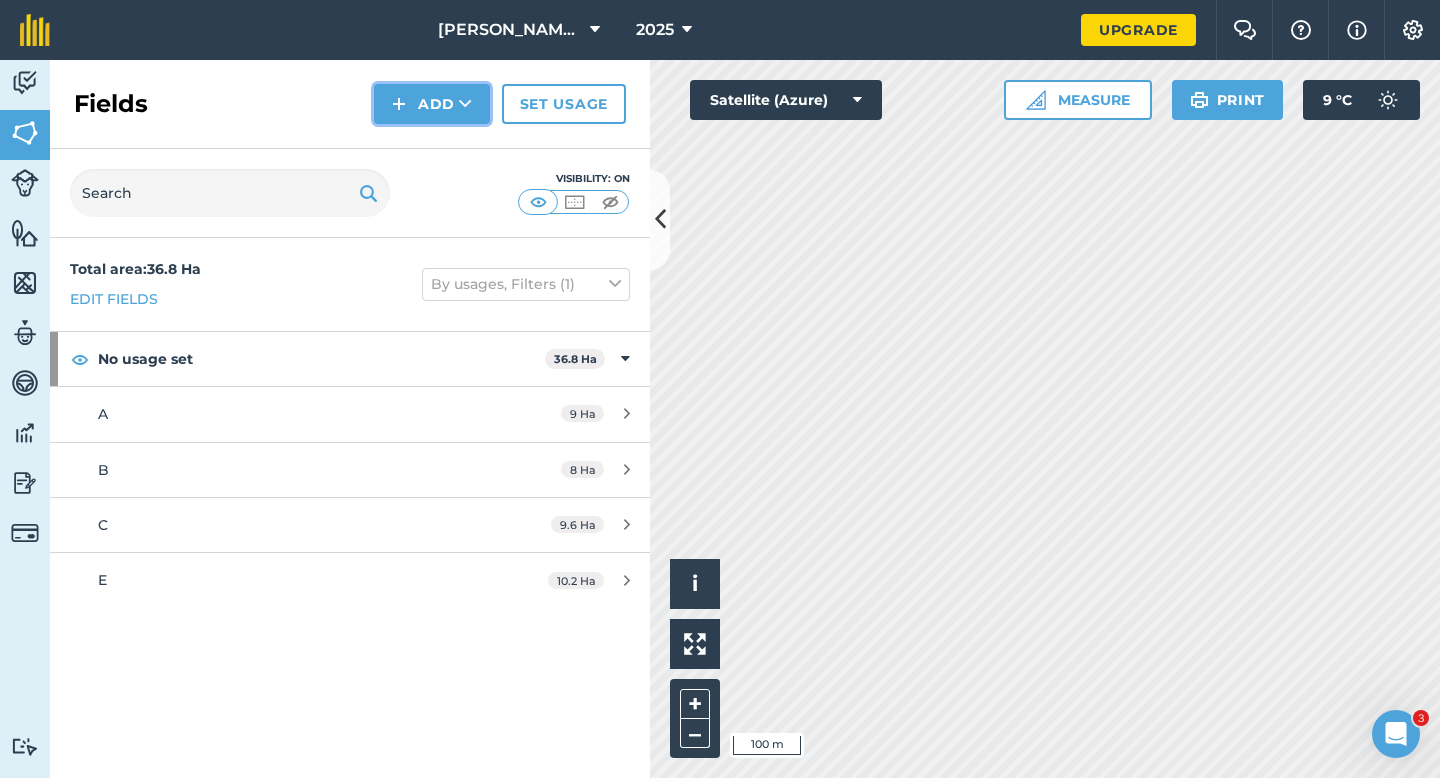 click on "Add" at bounding box center [432, 104] 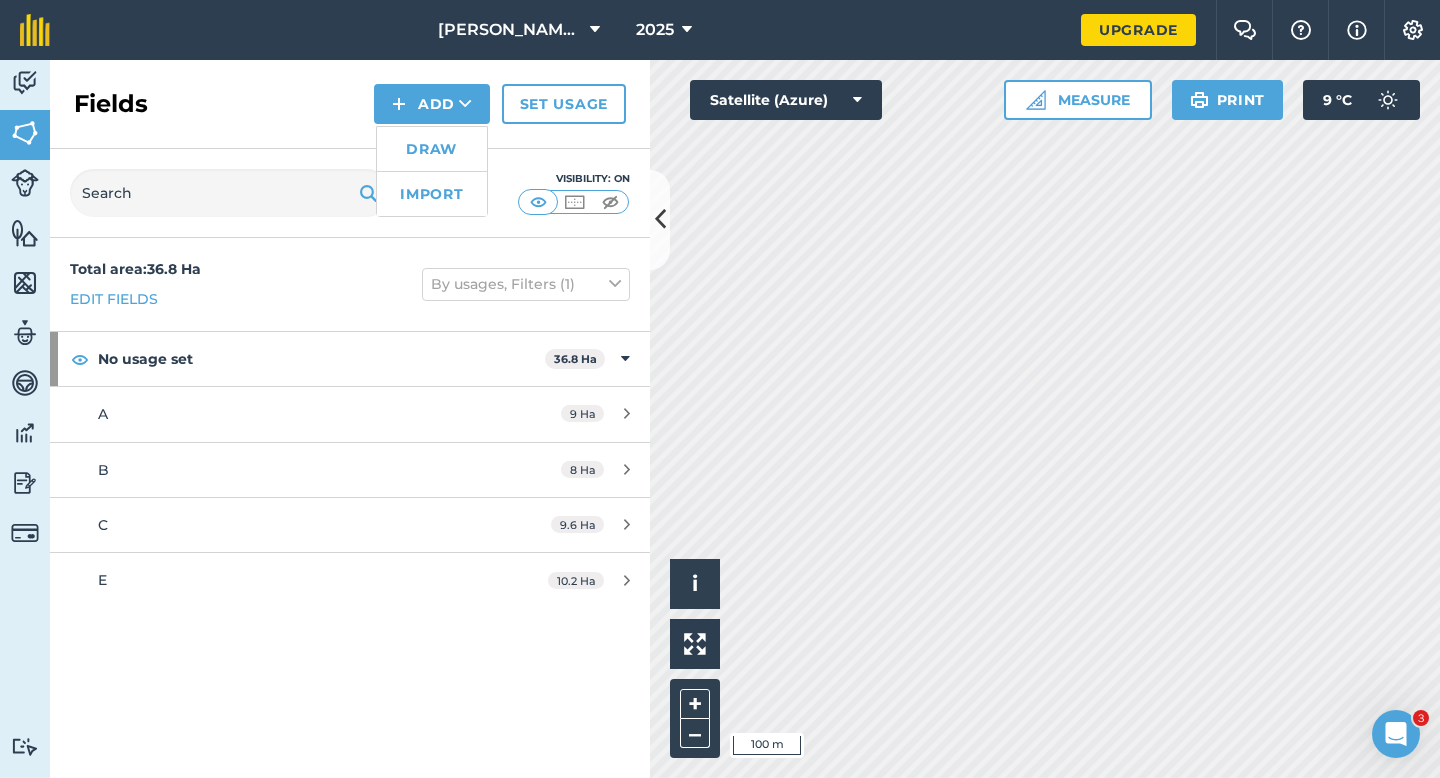 click on "Draw" at bounding box center (432, 149) 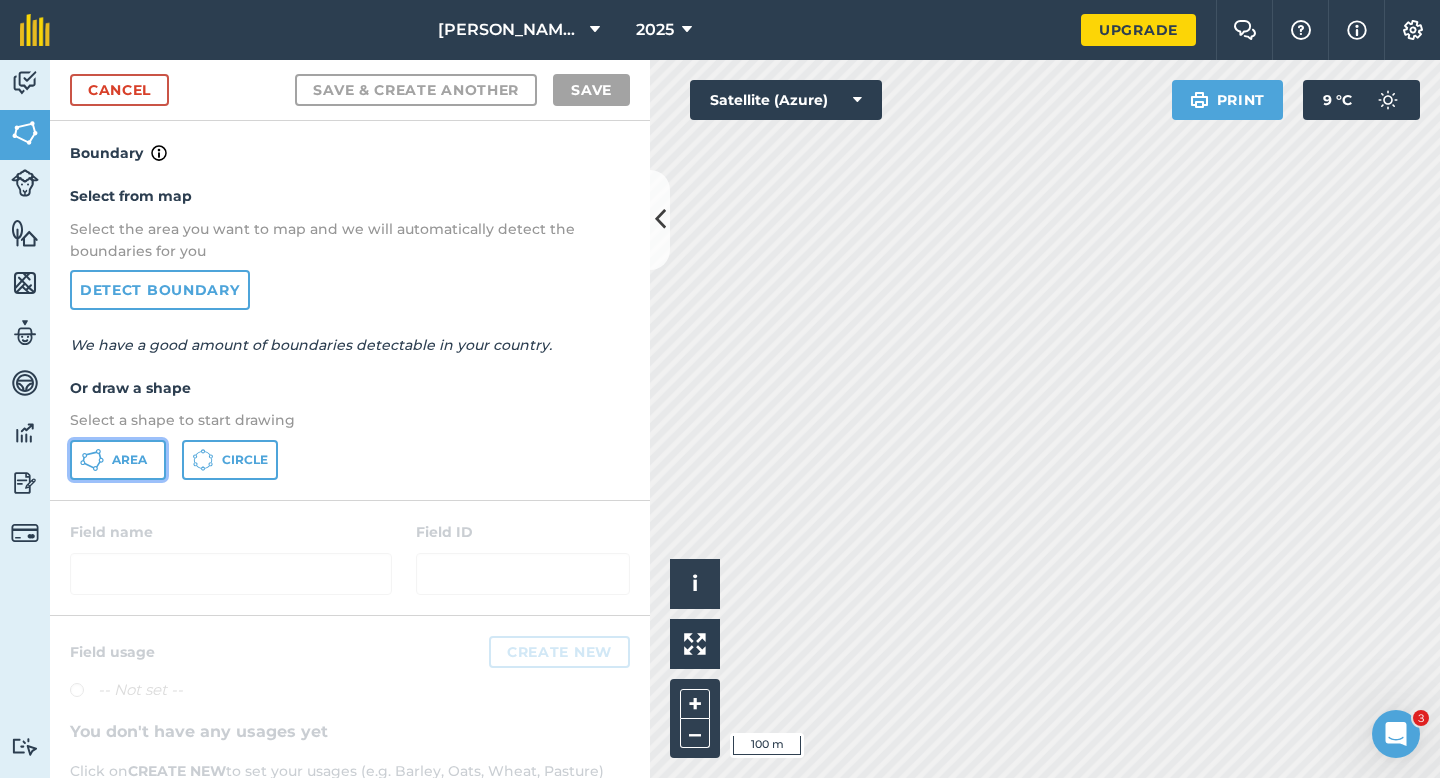 click on "Area" at bounding box center (118, 460) 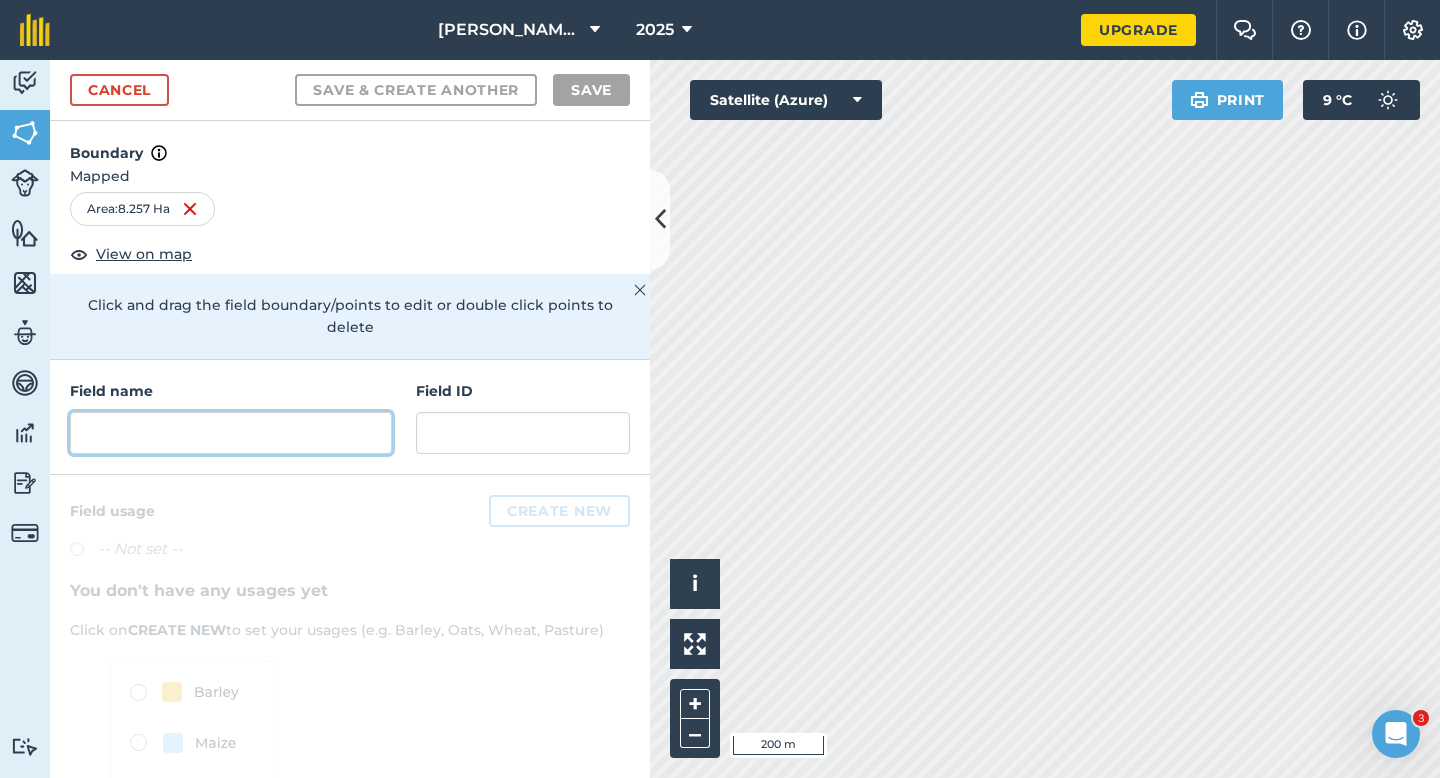 click at bounding box center (231, 433) 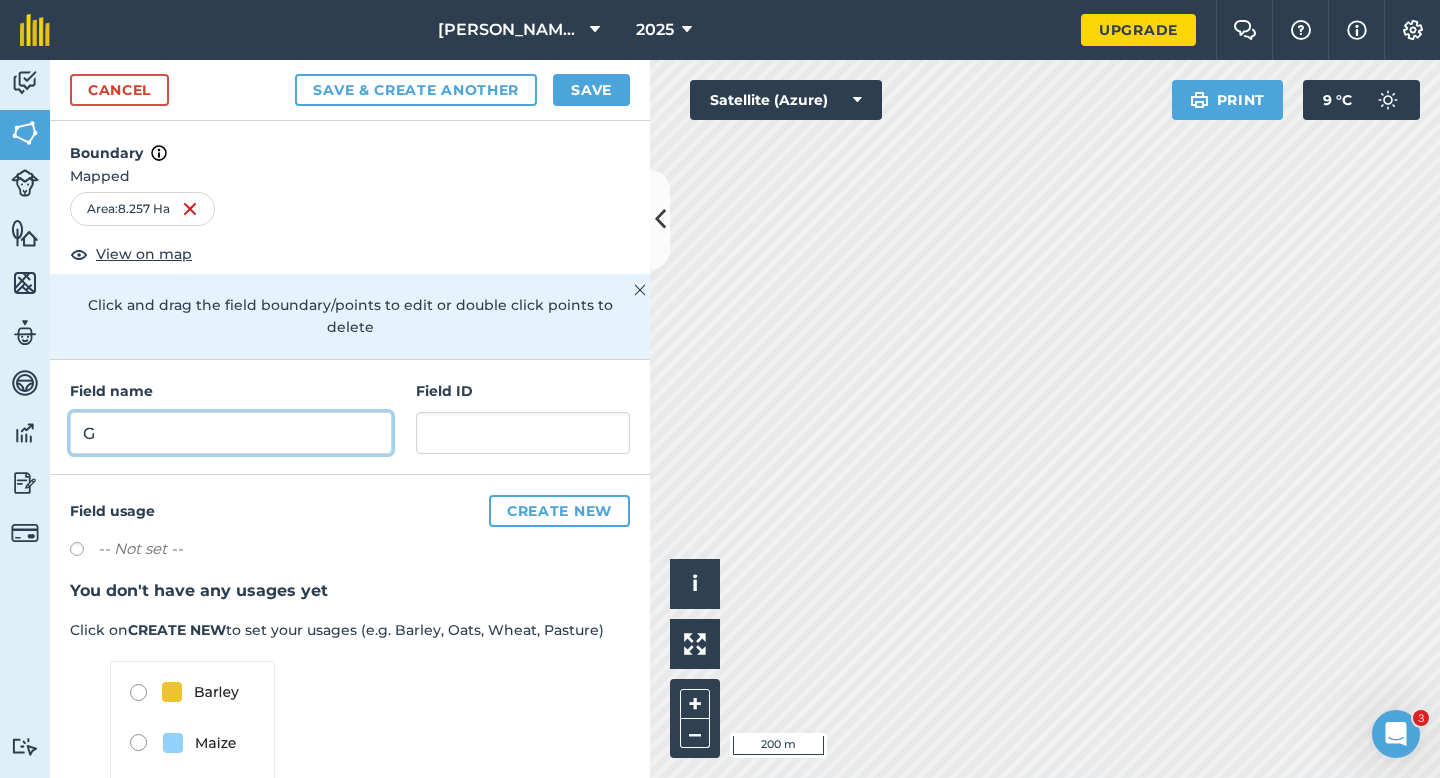 type on "G" 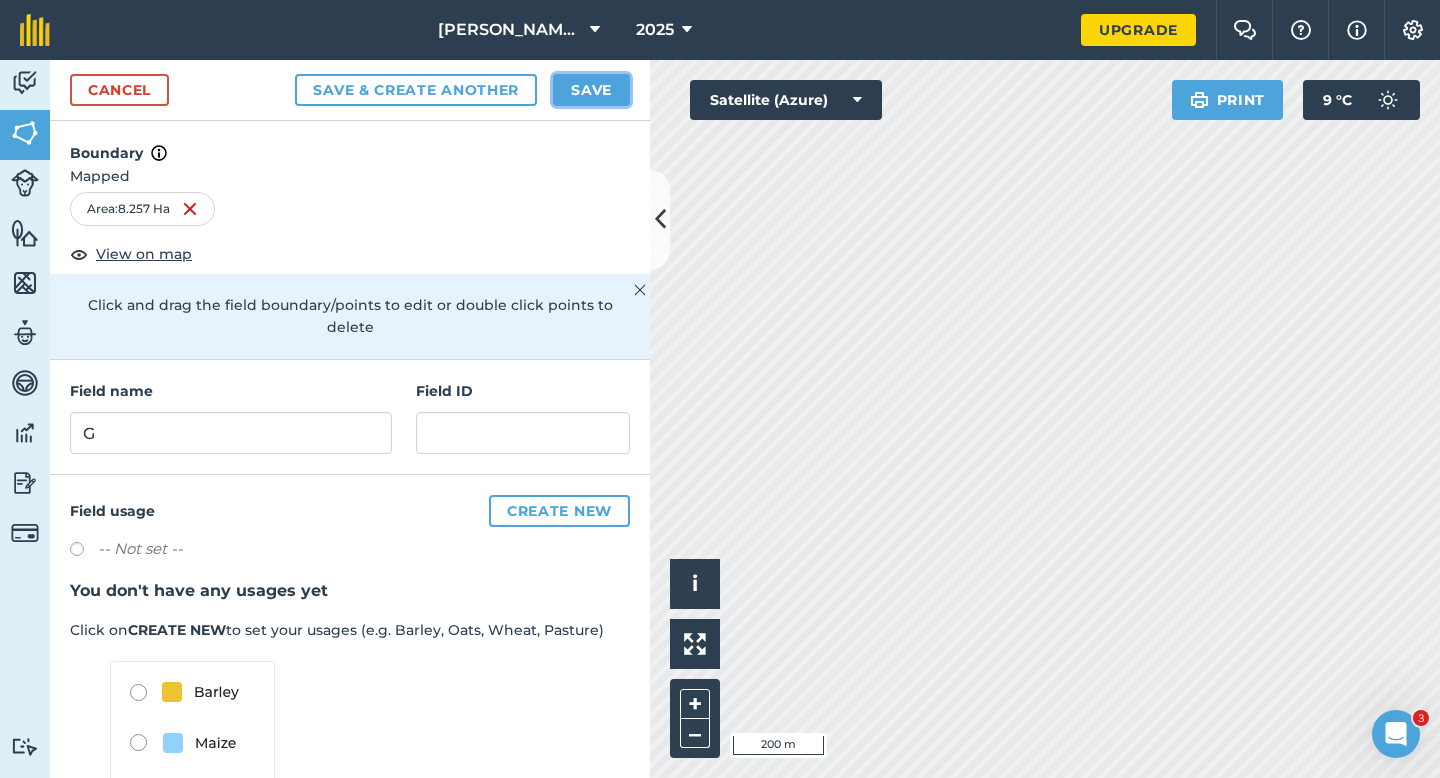 click on "Save" at bounding box center [591, 90] 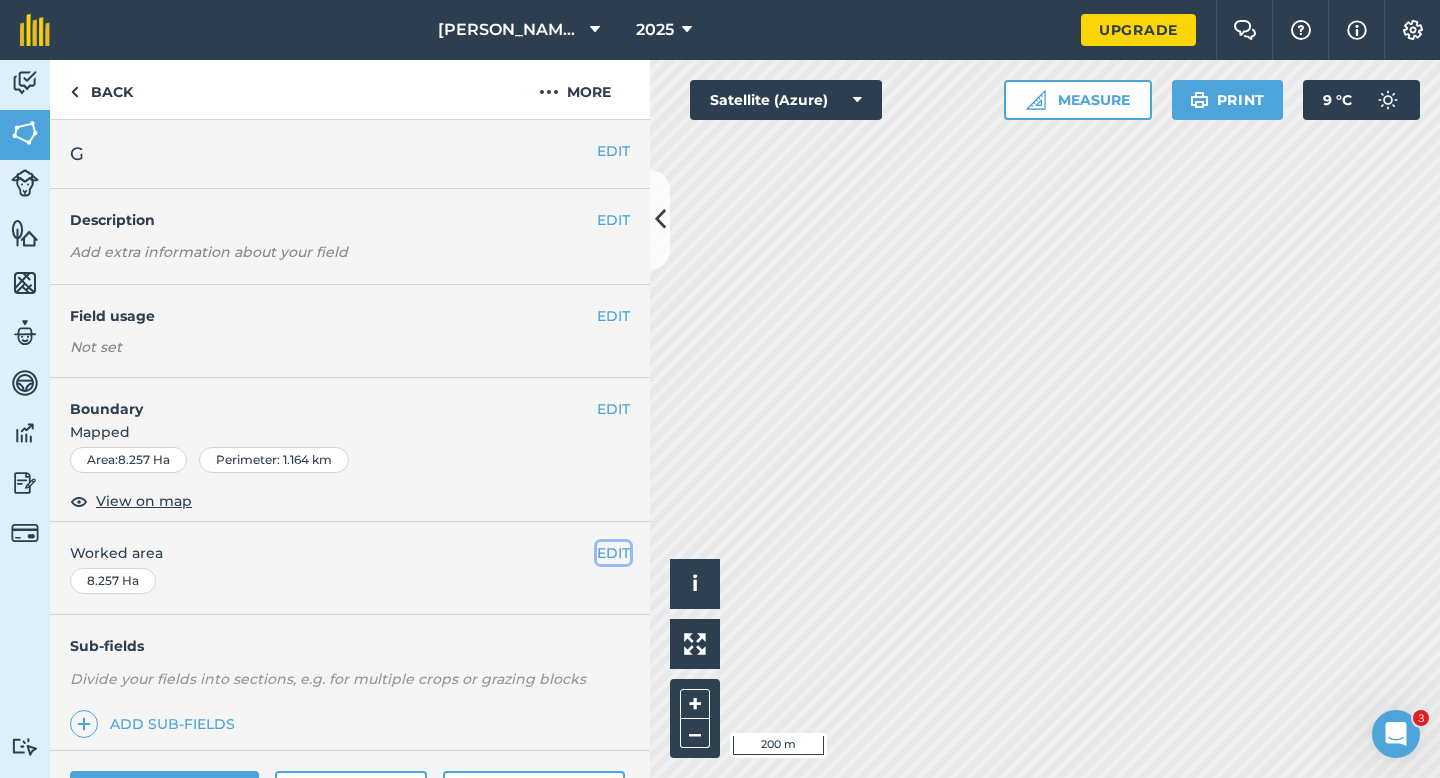 click on "EDIT" at bounding box center [613, 553] 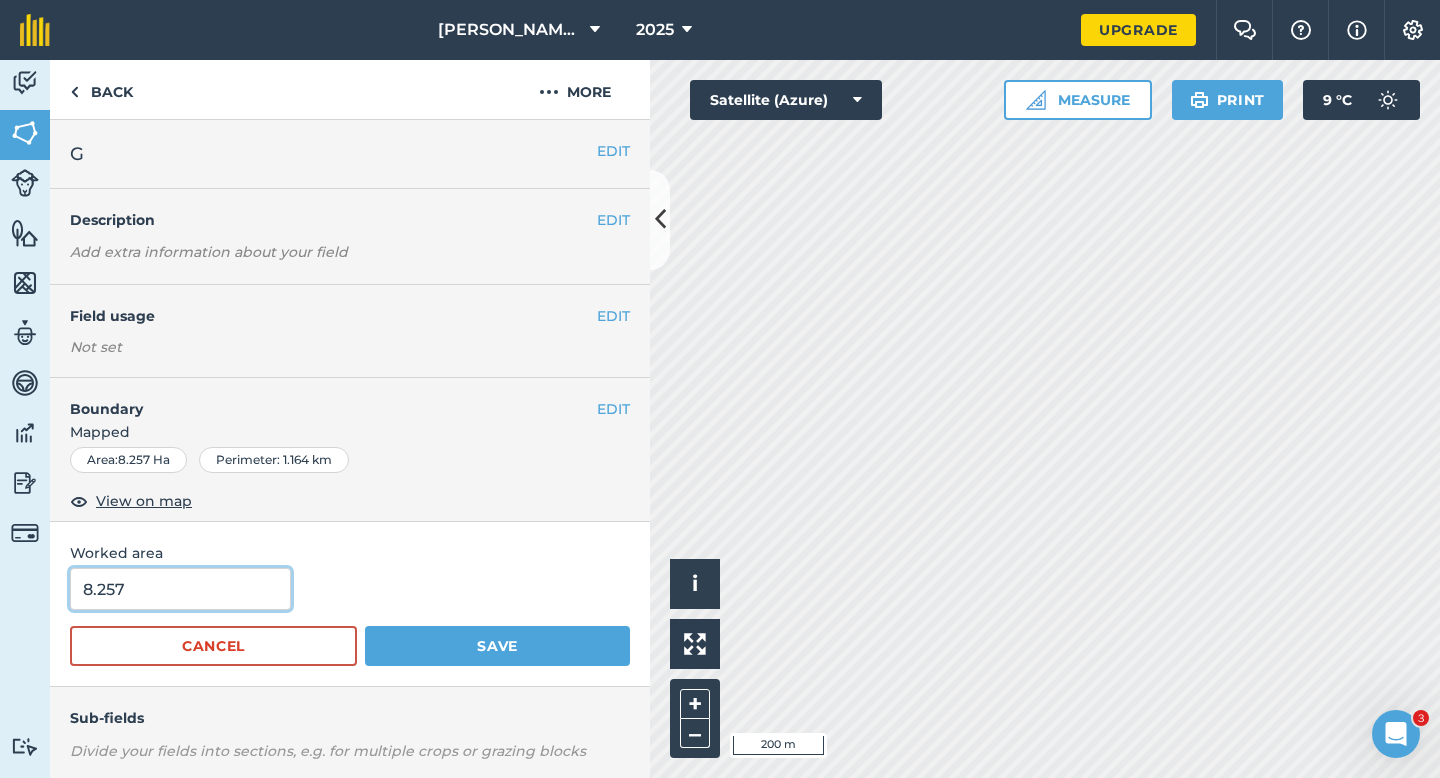 click on "8.257" at bounding box center [180, 589] 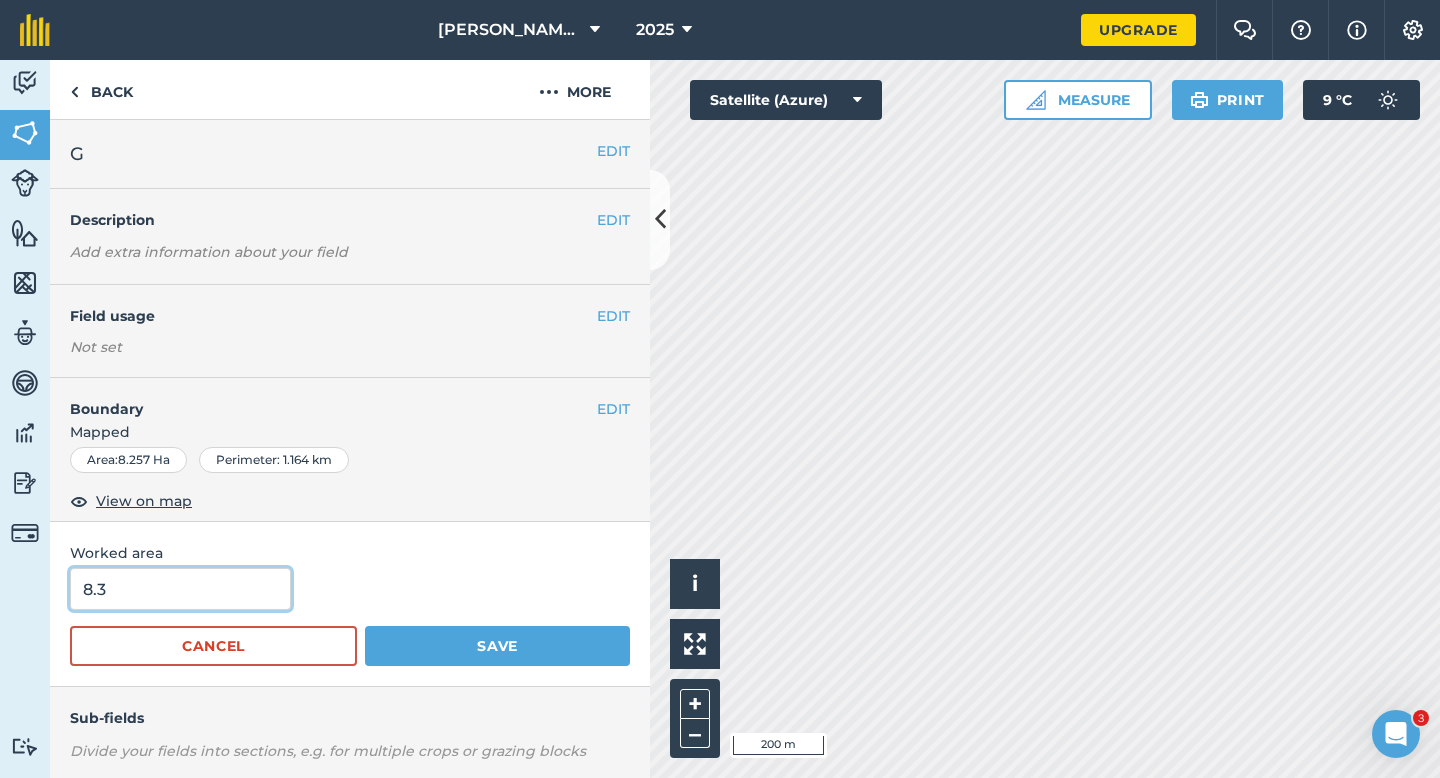 type on "8.3" 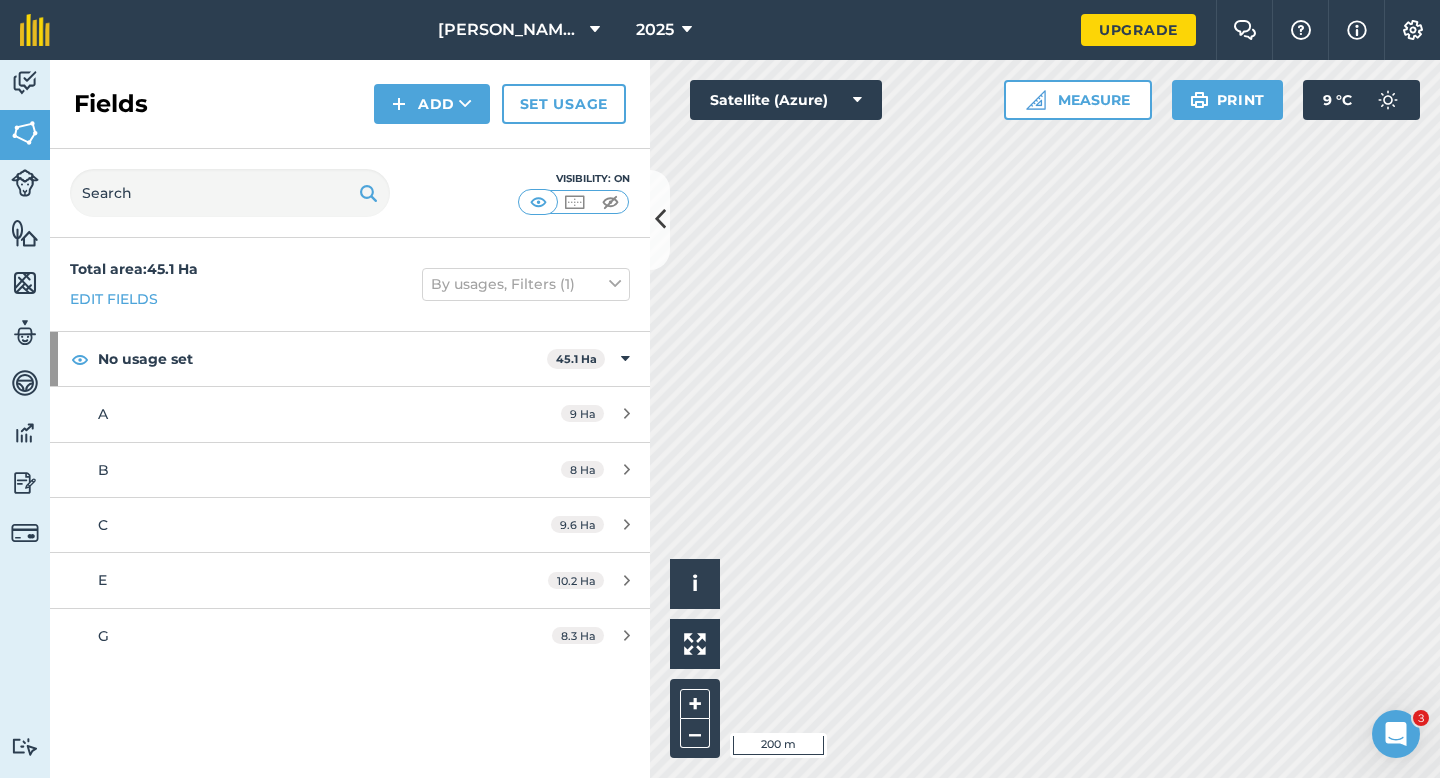click on "Fields   Add   Set usage" at bounding box center (350, 104) 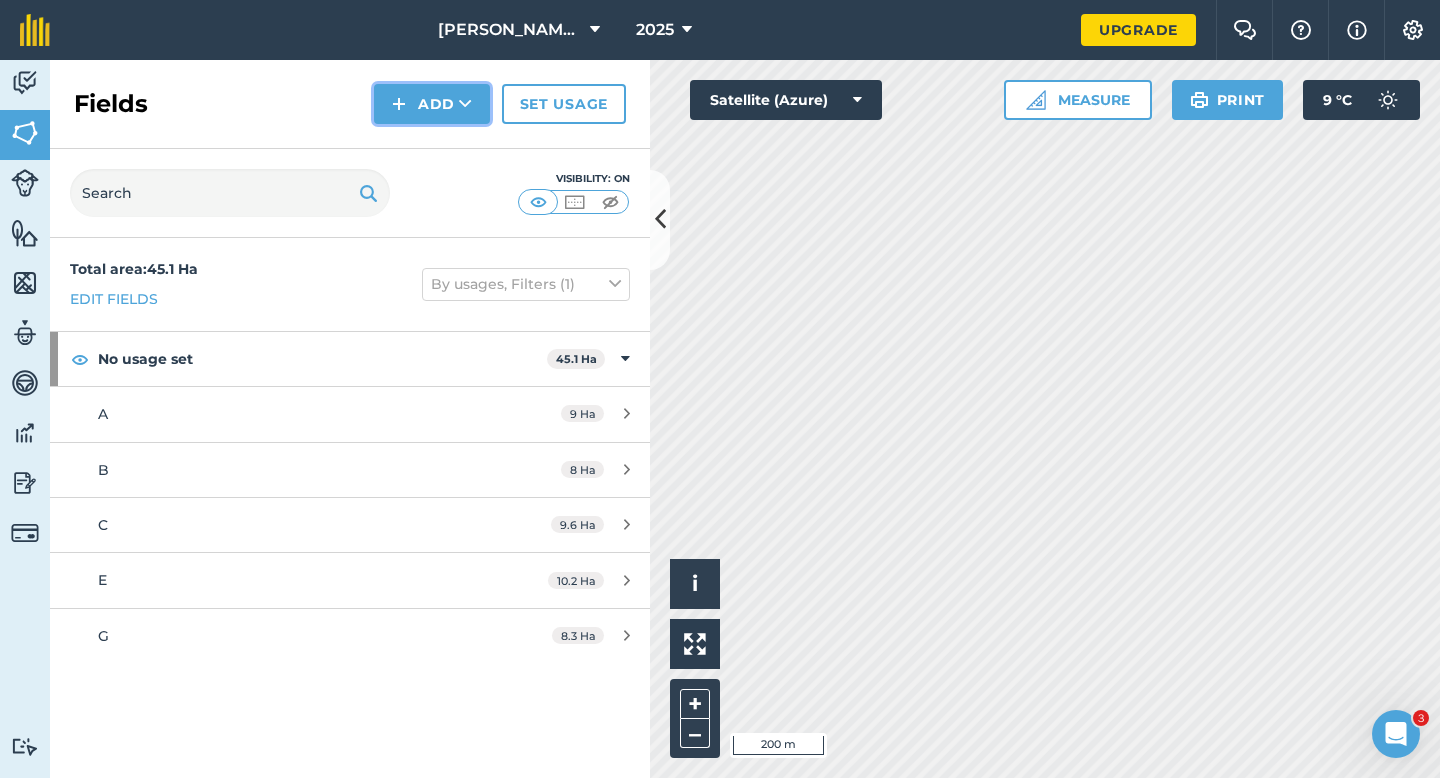 click on "Add" at bounding box center (432, 104) 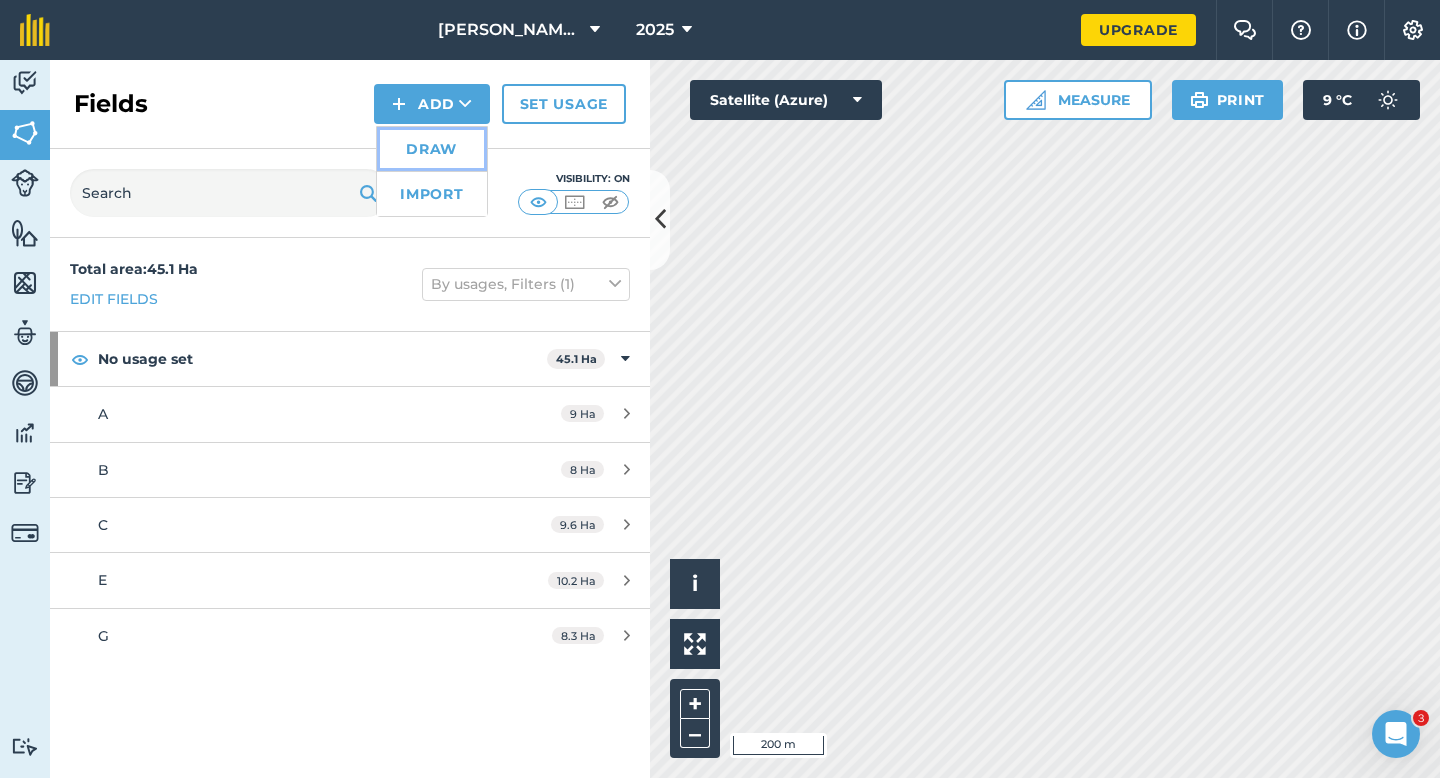 click on "Draw" at bounding box center [432, 149] 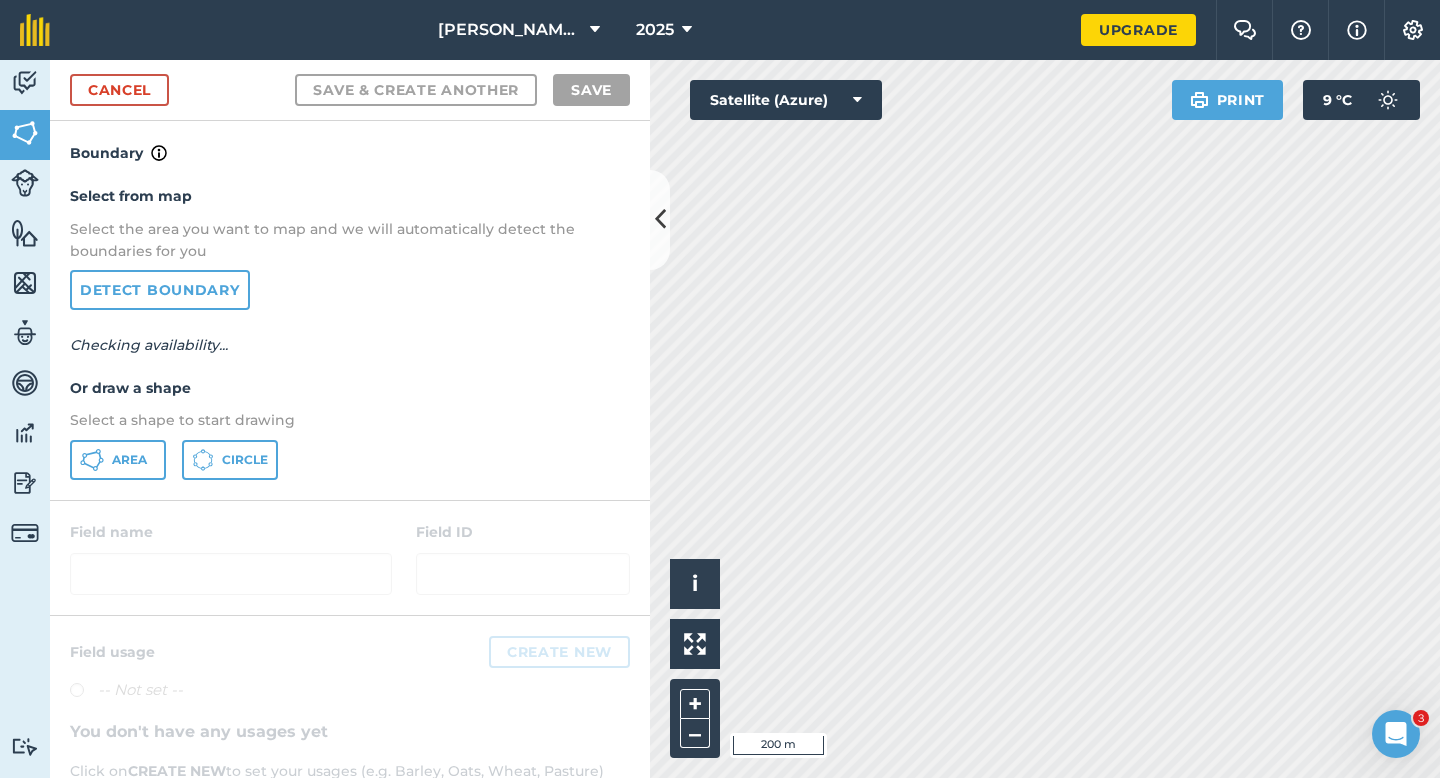 click on "Select from map Select the area you want to map and we will automatically detect the boundaries for you Detect boundary Checking availability... Or draw a shape Select a shape to start drawing Area Circle" at bounding box center [350, 332] 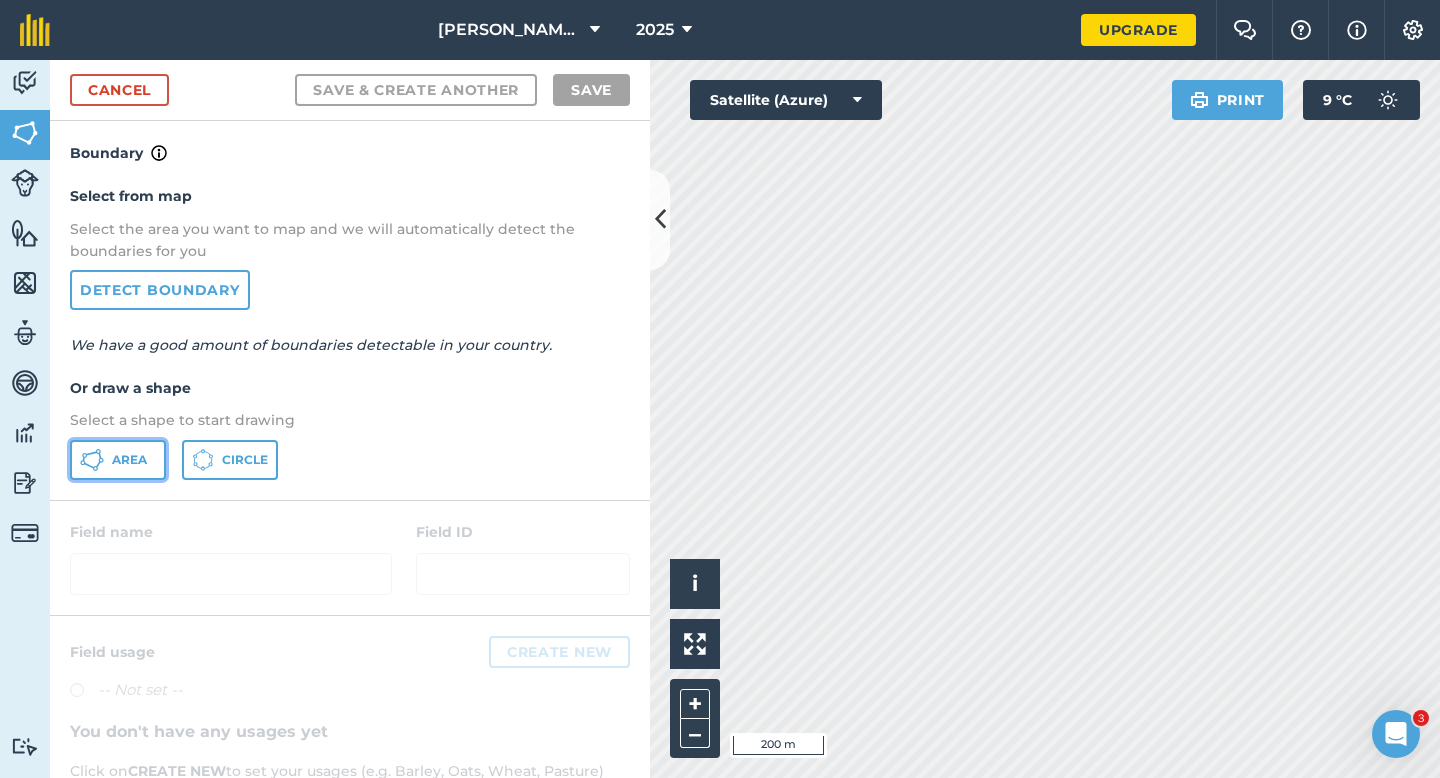 click on "Area" at bounding box center (129, 460) 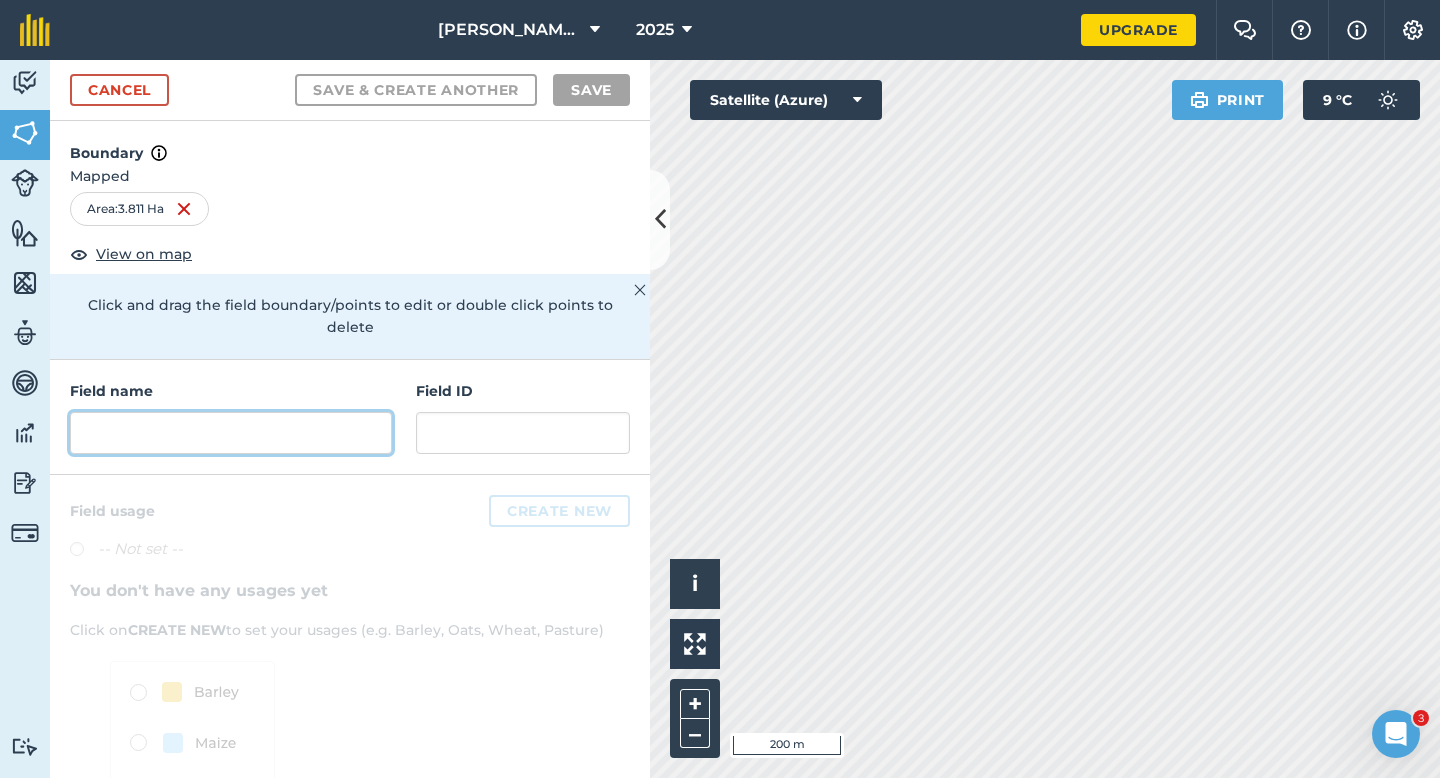 click at bounding box center [231, 433] 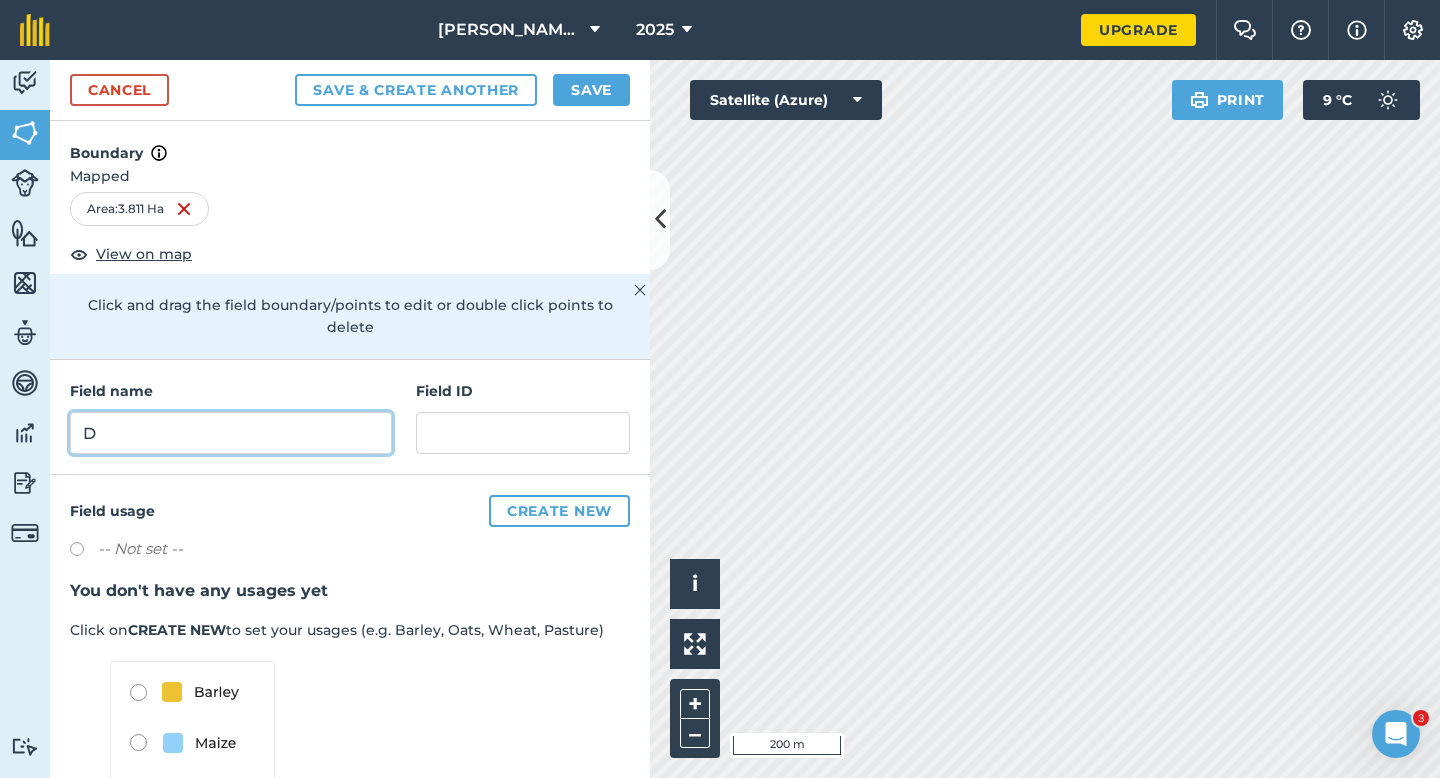 type on "D" 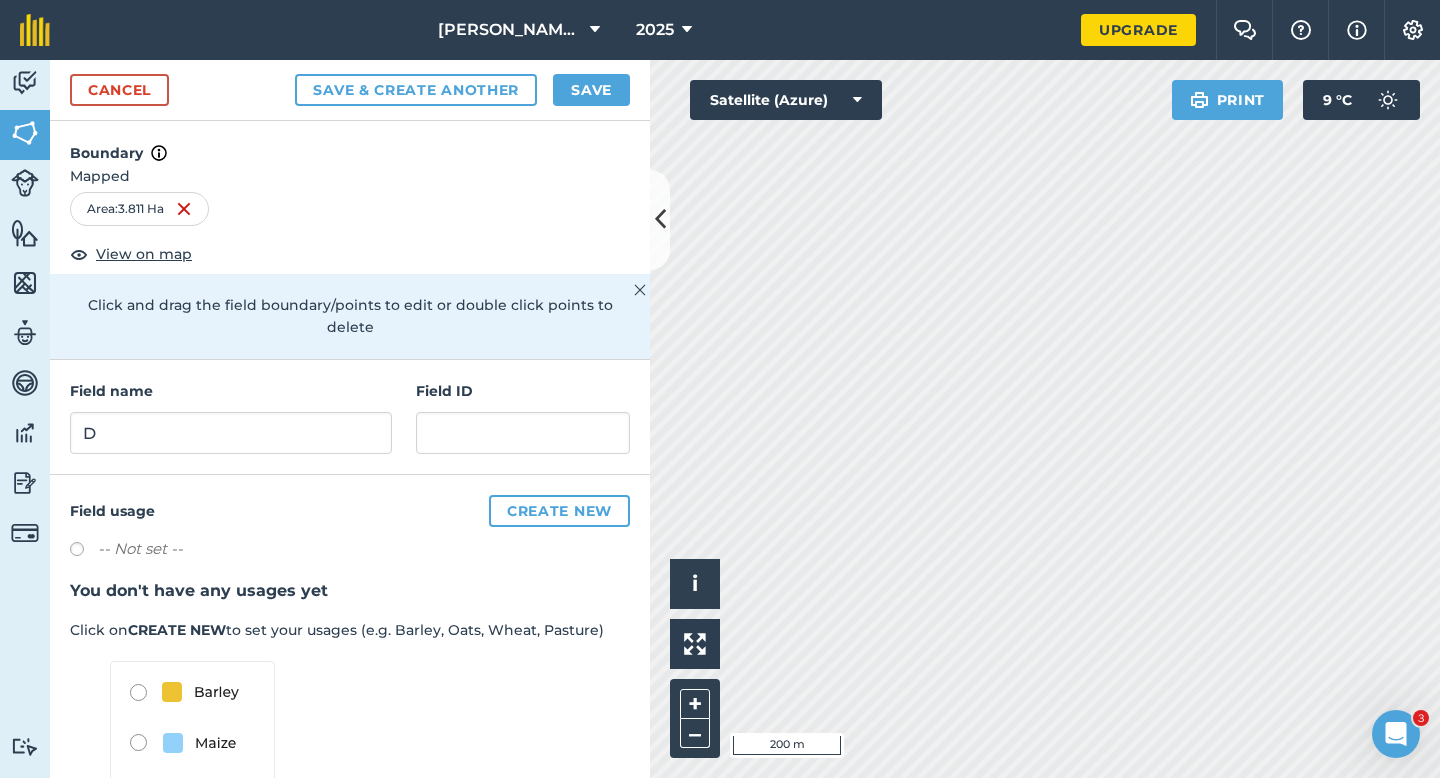 click on "Cancel Save & Create Another Save" at bounding box center [350, 90] 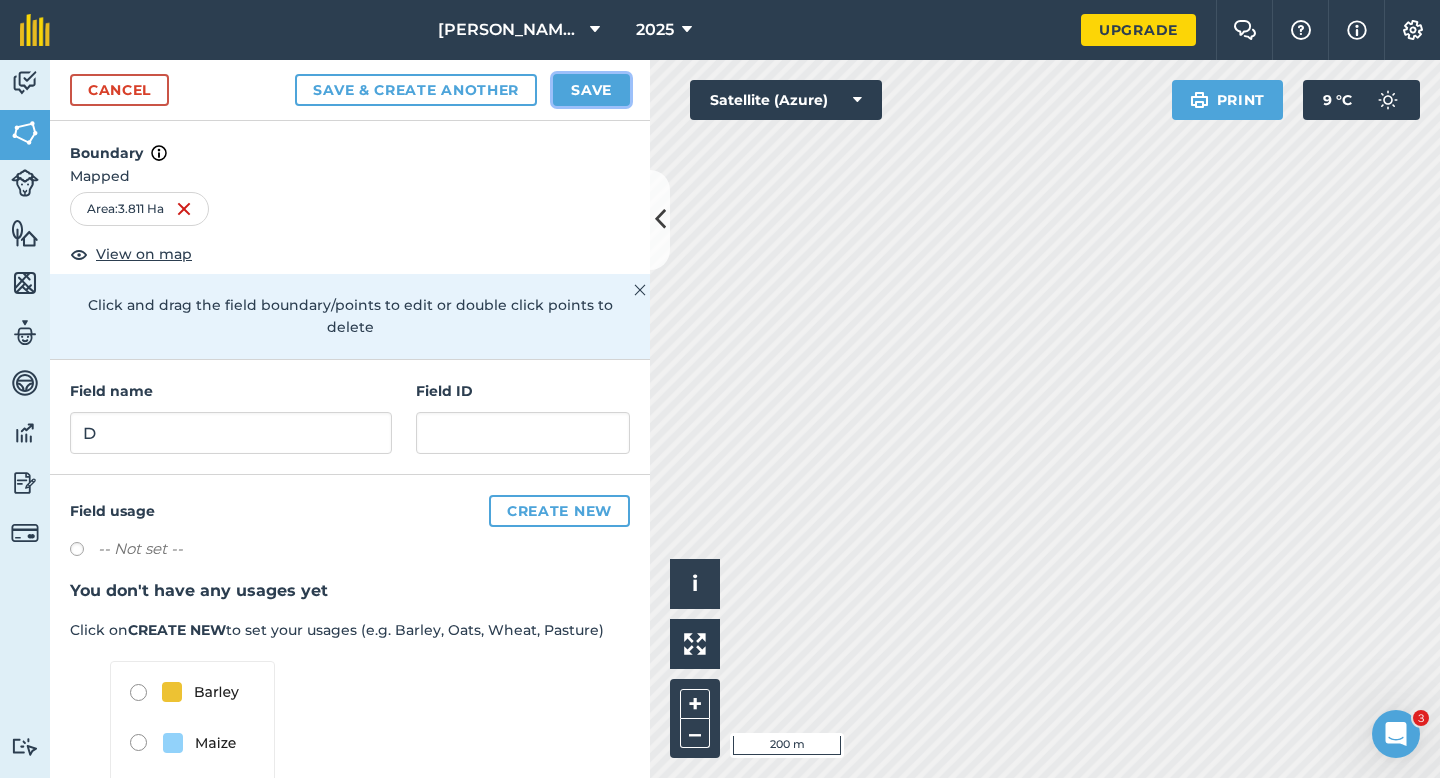 click on "Save" at bounding box center [591, 90] 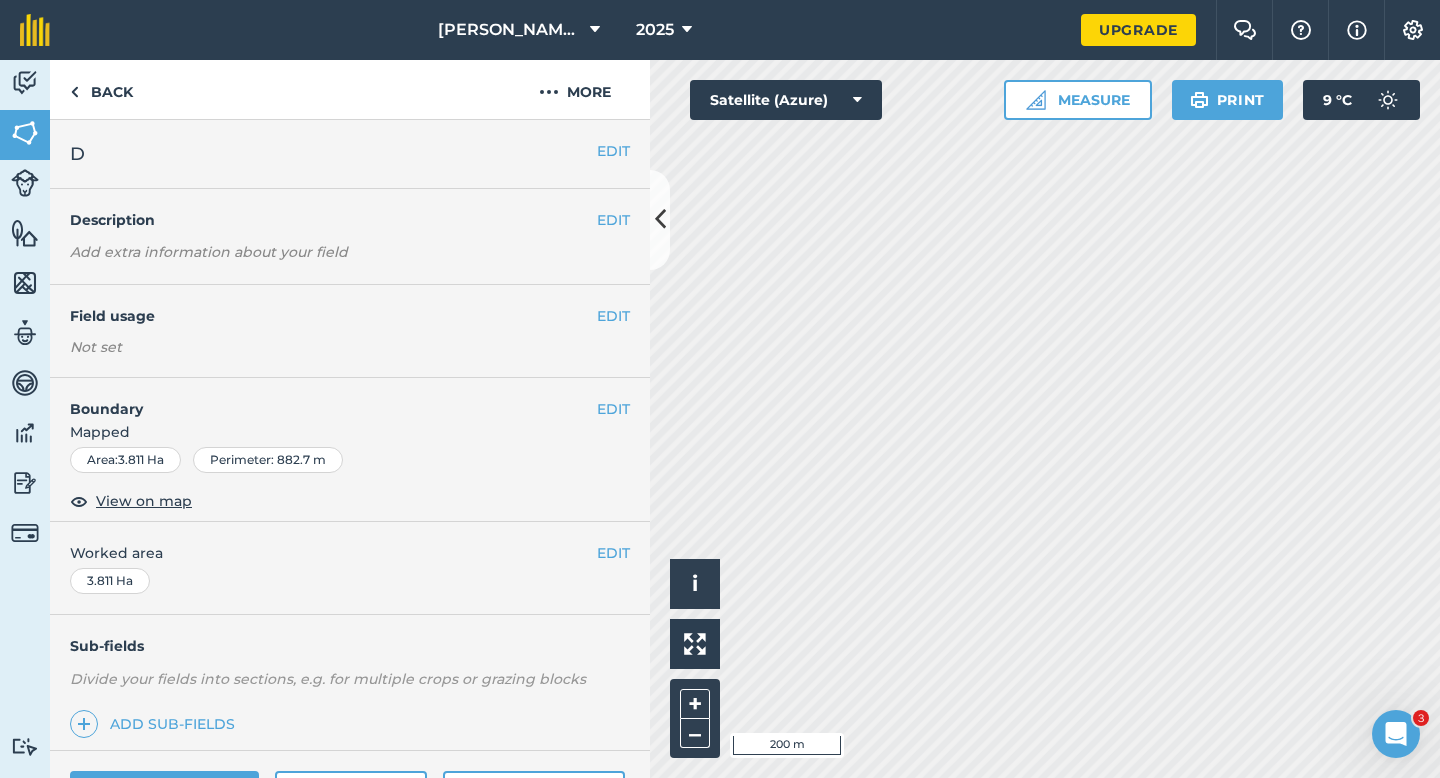 click on "EDIT Worked area 3.811   Ha" at bounding box center (350, 568) 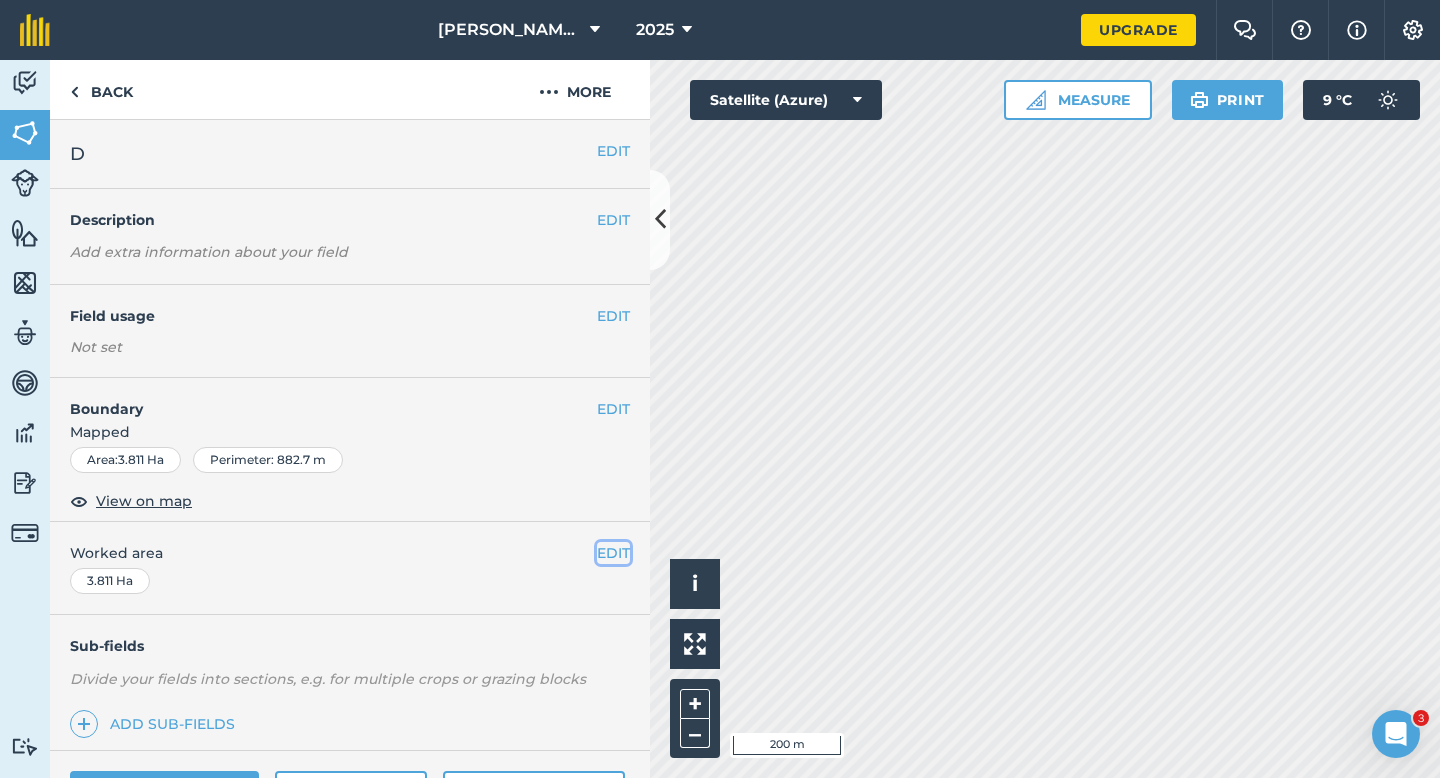 click on "EDIT" at bounding box center [613, 553] 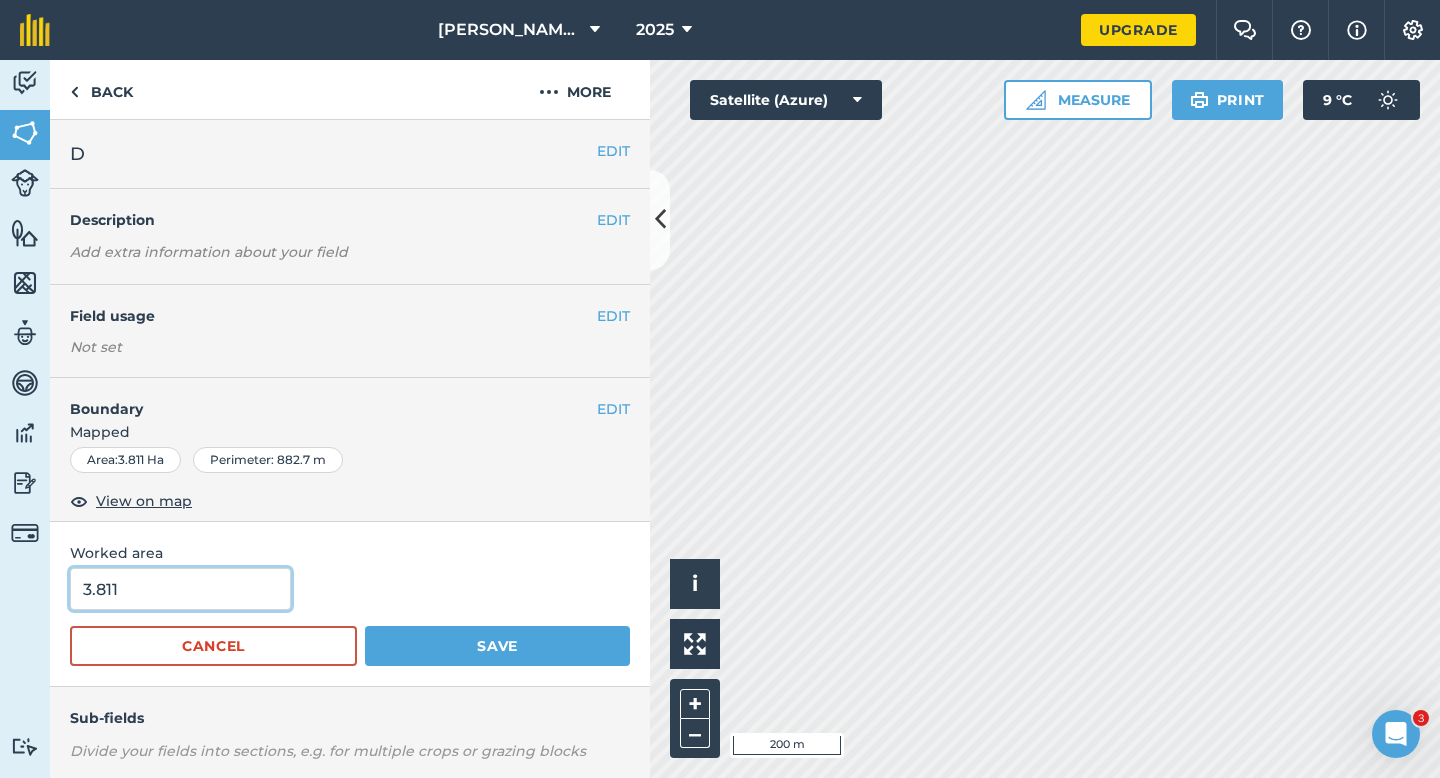click on "3.811" at bounding box center (180, 589) 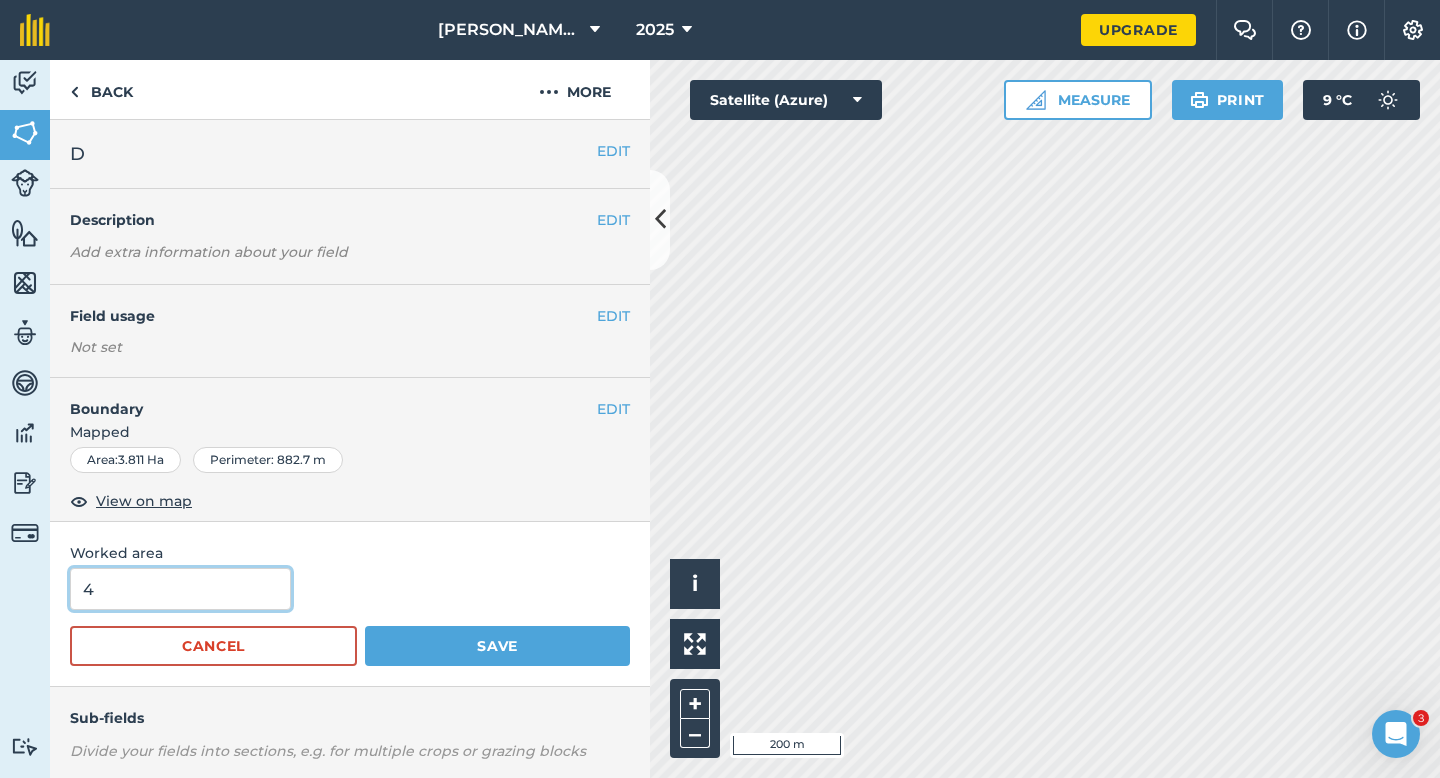 click on "Save" at bounding box center (497, 646) 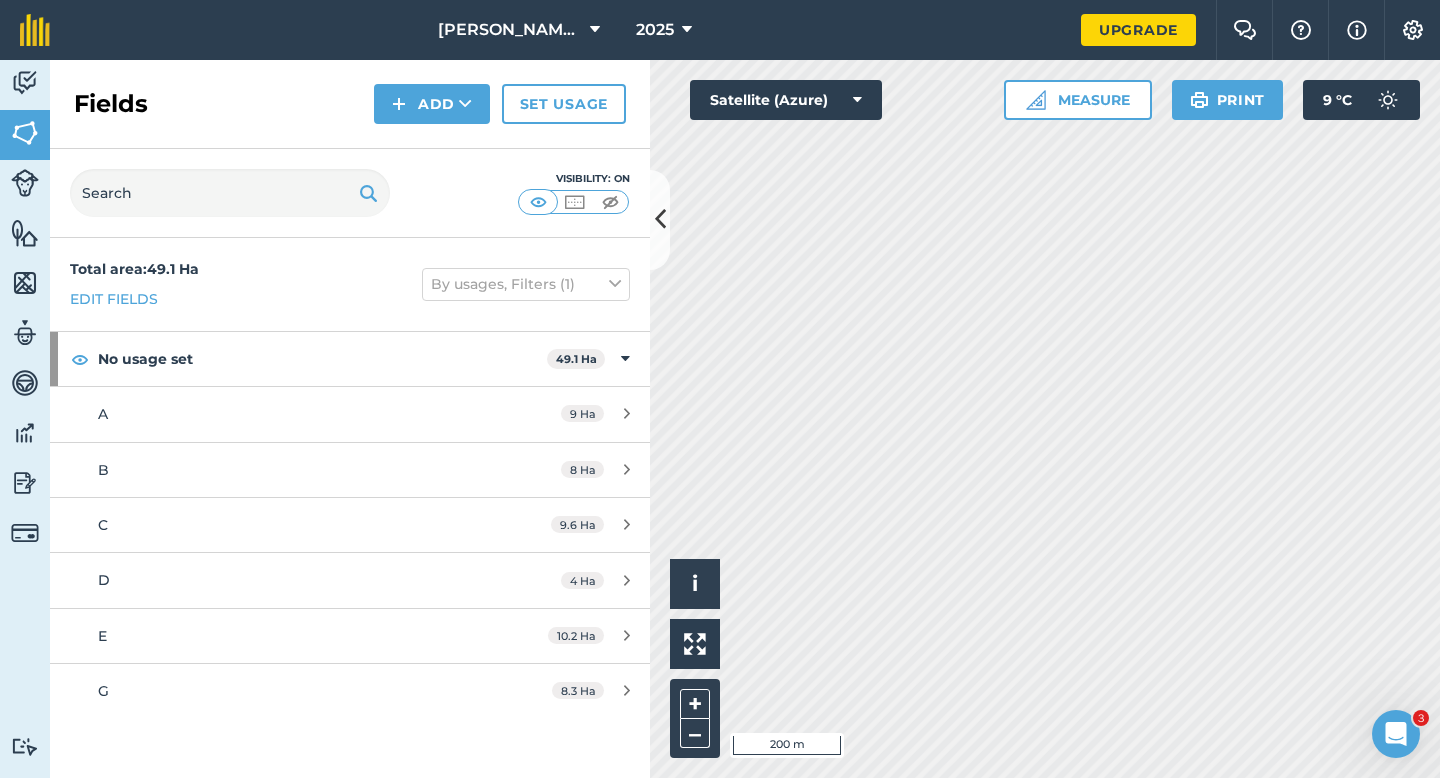 click on "Fields   Add   Set usage" at bounding box center [350, 104] 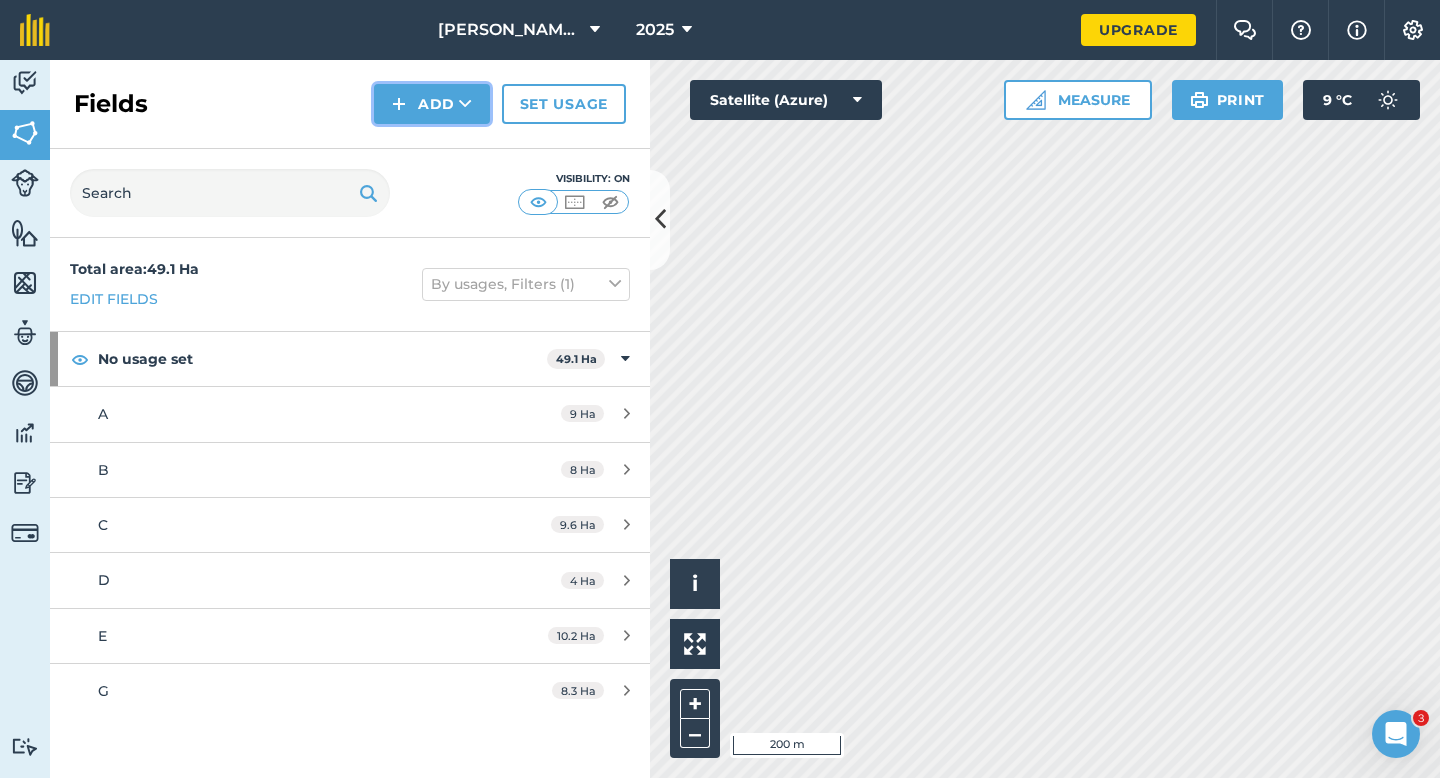click on "Add" at bounding box center (432, 104) 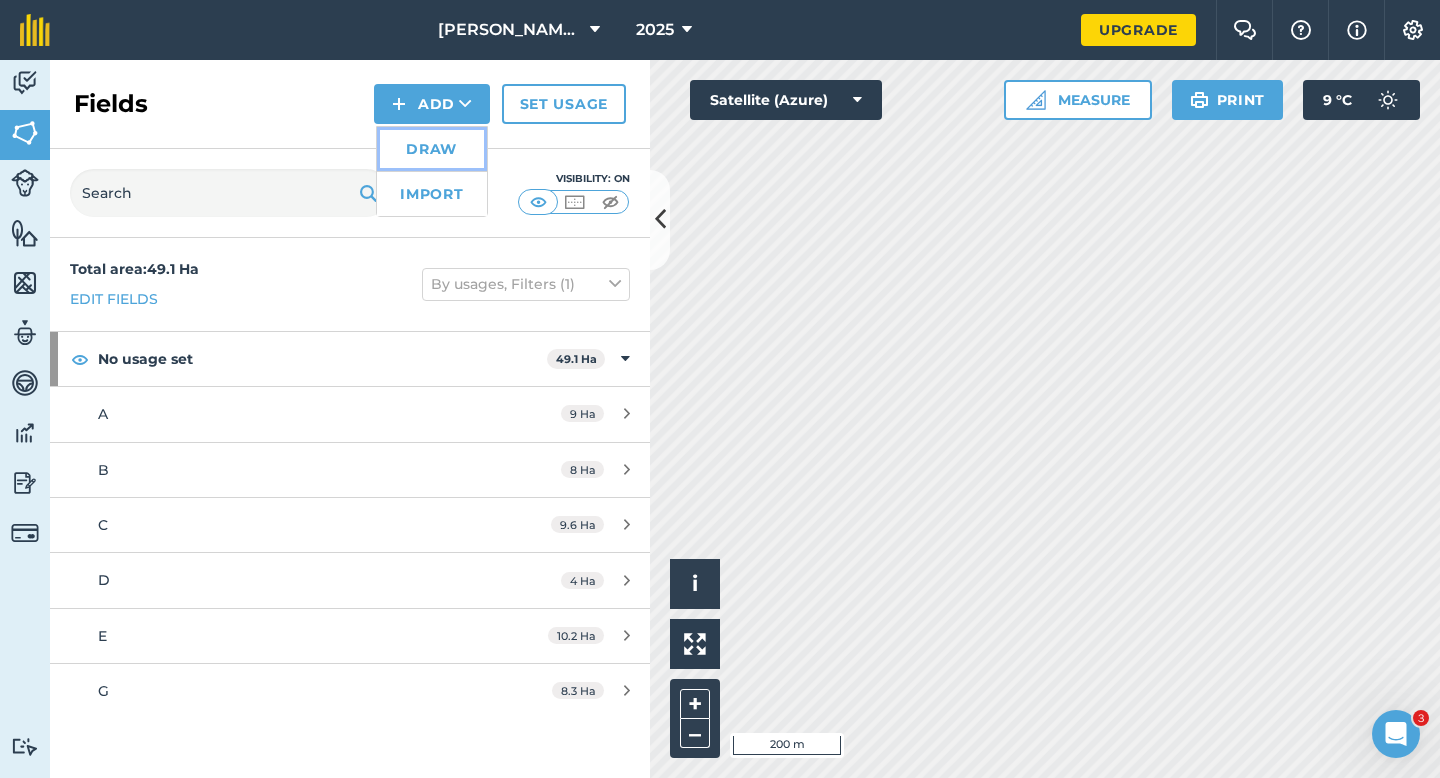 click on "Draw" at bounding box center (432, 149) 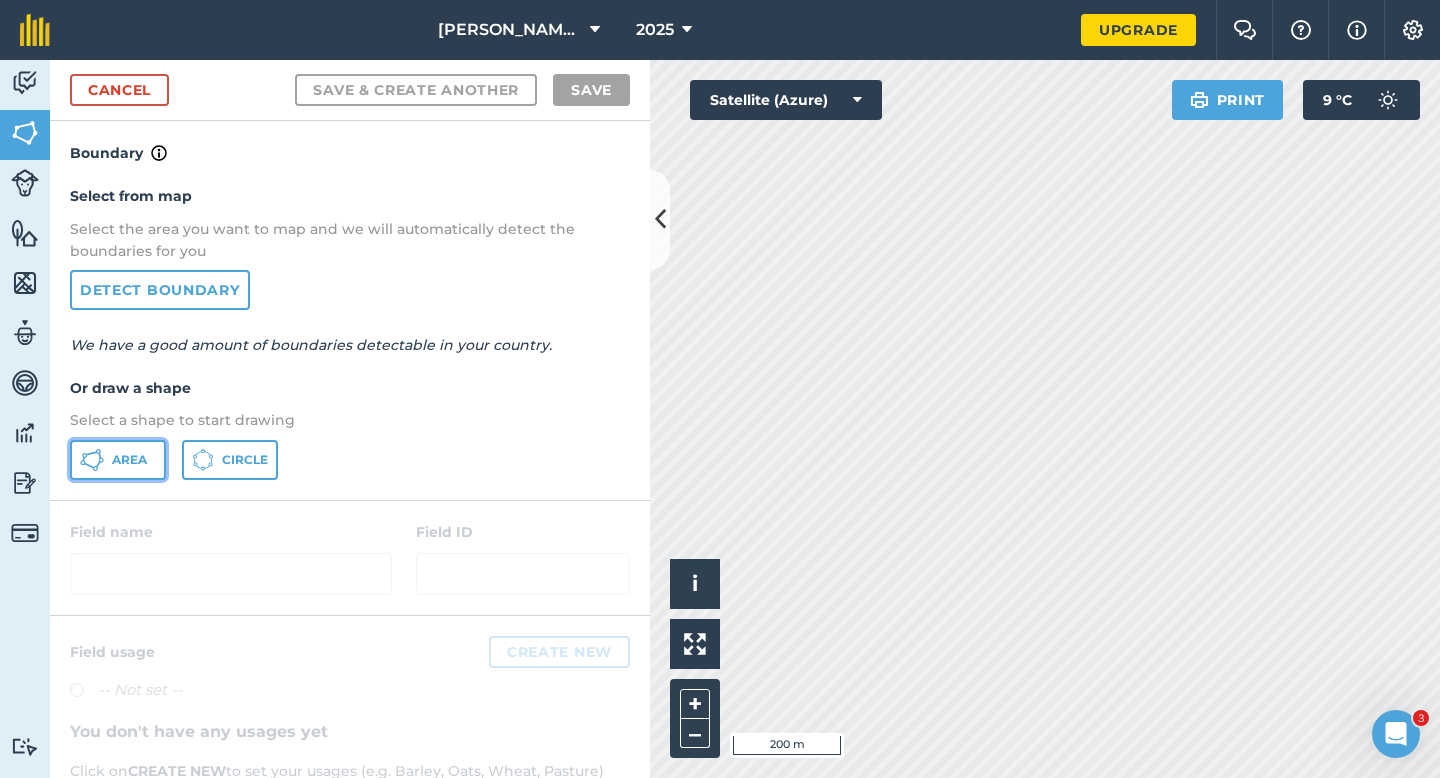 click on "Area" at bounding box center (118, 460) 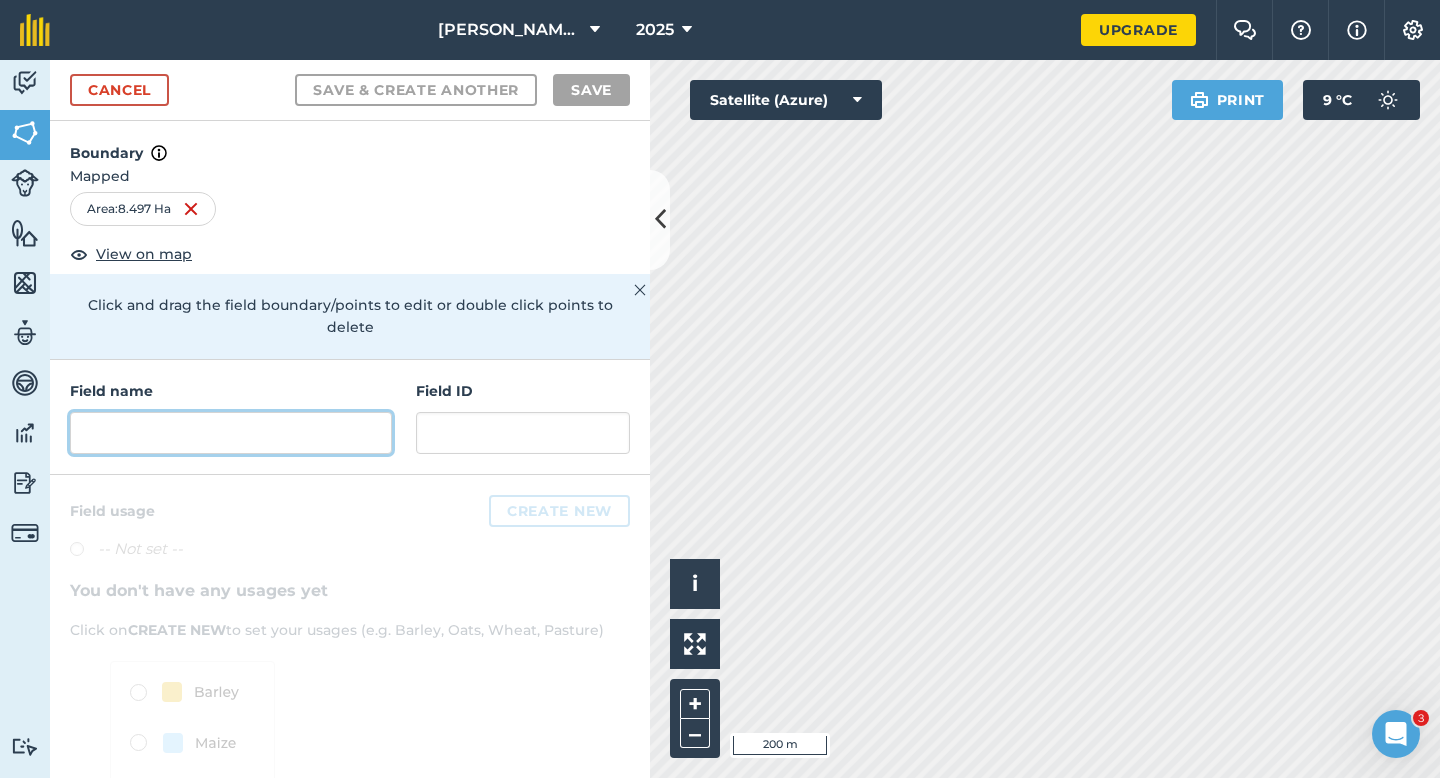 click at bounding box center (231, 433) 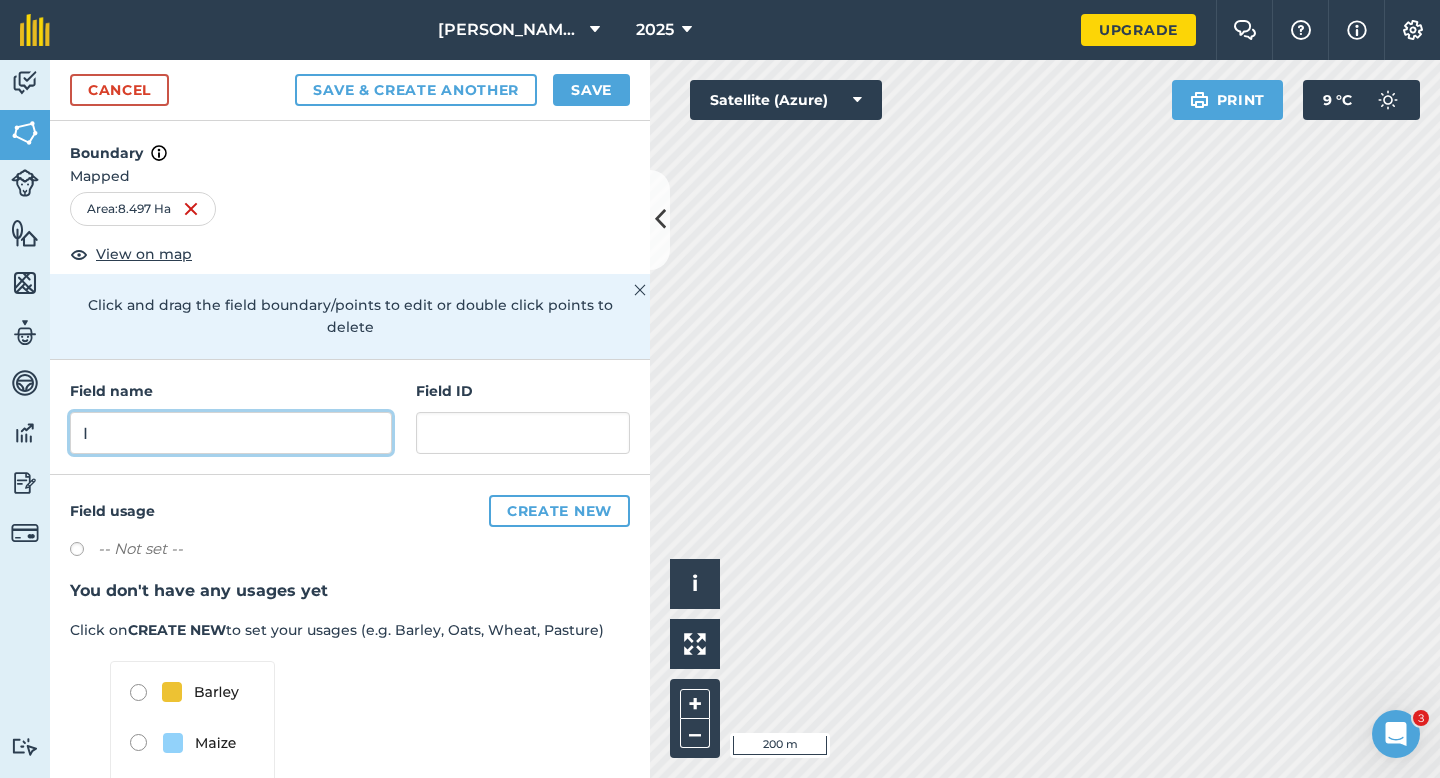 type on "I" 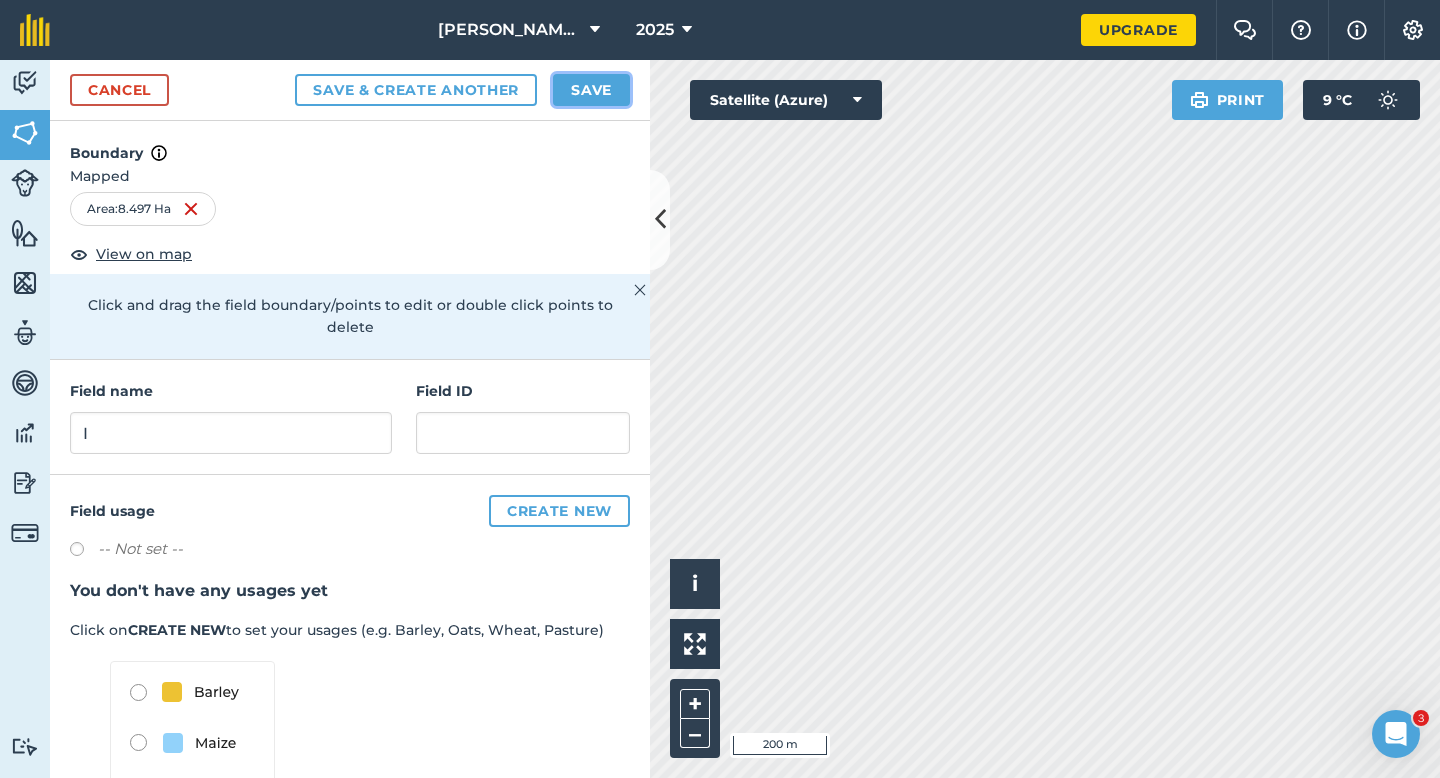 click on "Save" at bounding box center [591, 90] 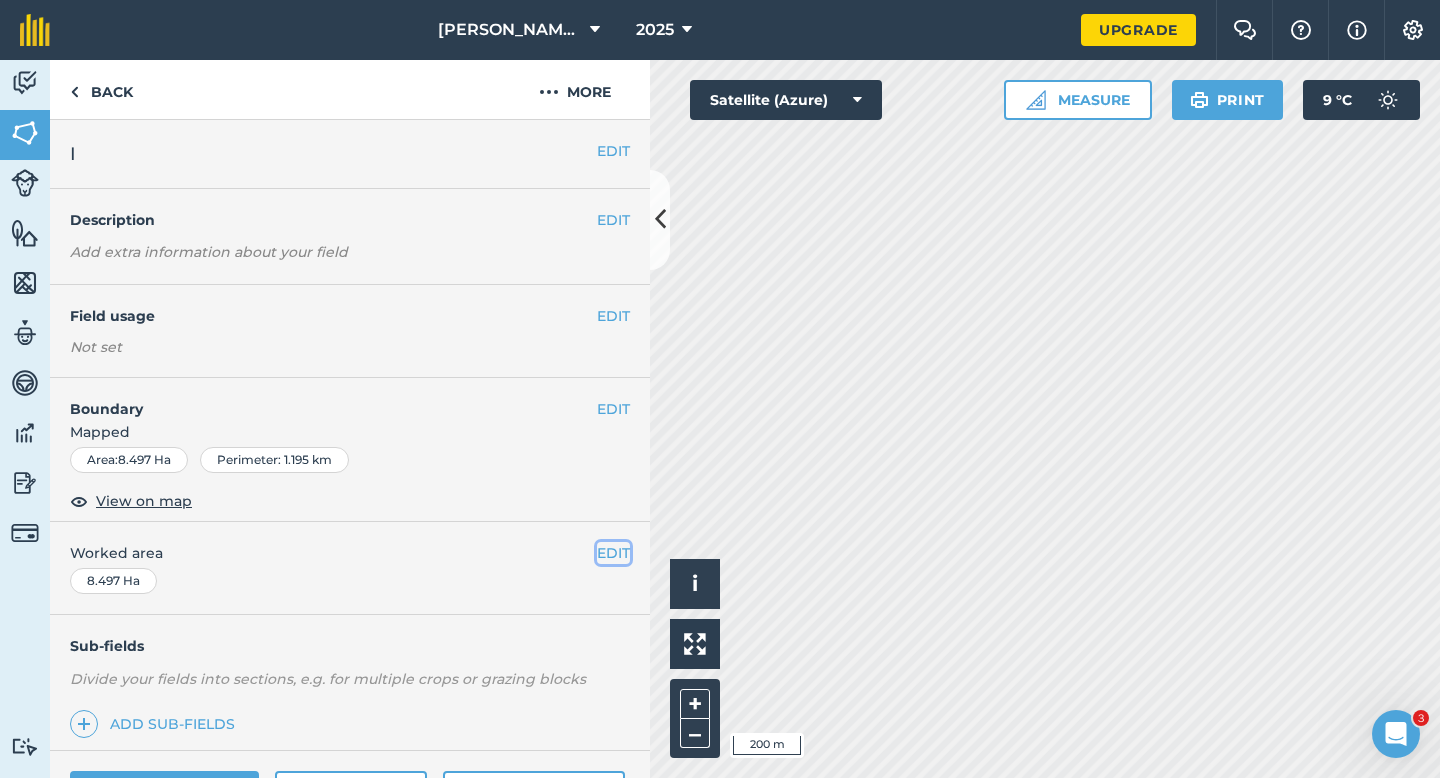 click on "EDIT" at bounding box center [613, 553] 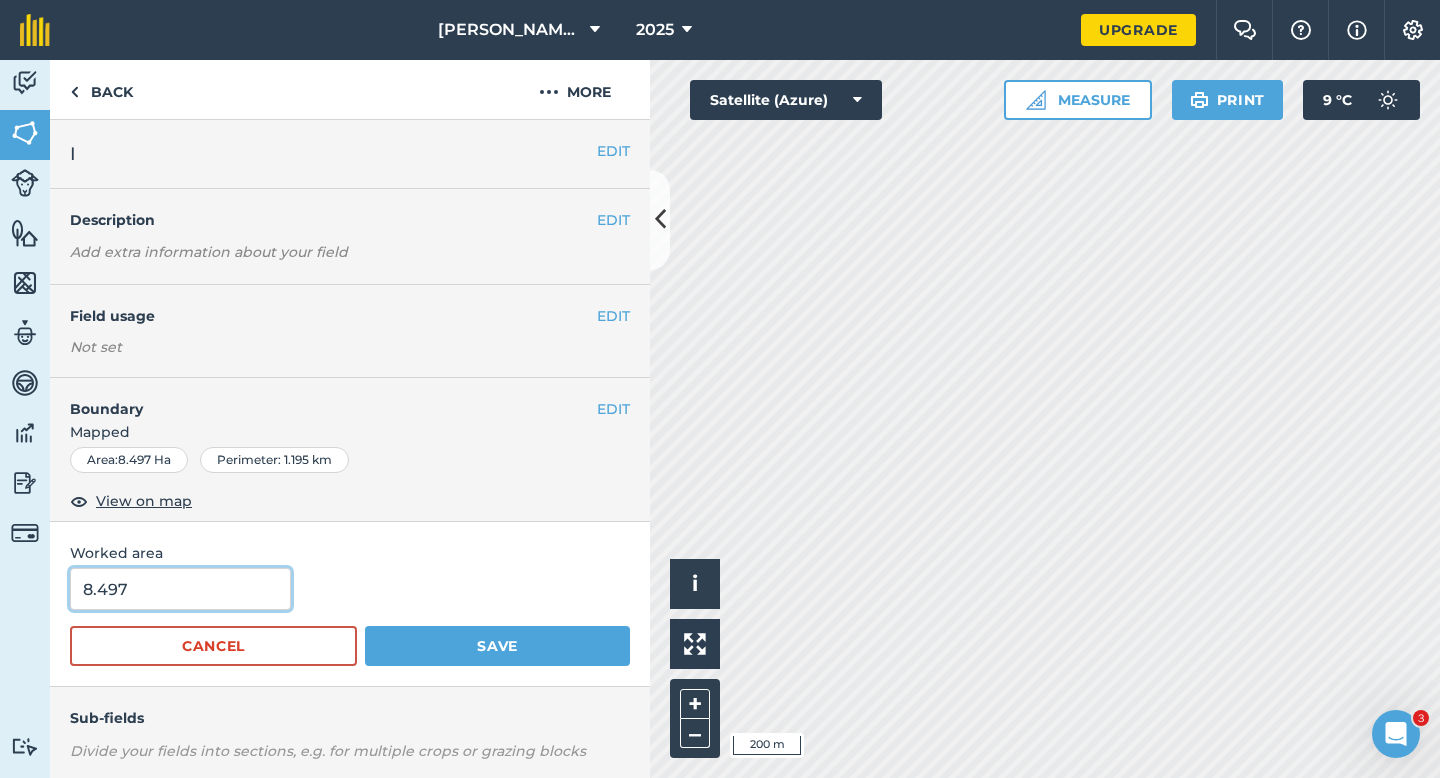click on "8.497" at bounding box center (180, 589) 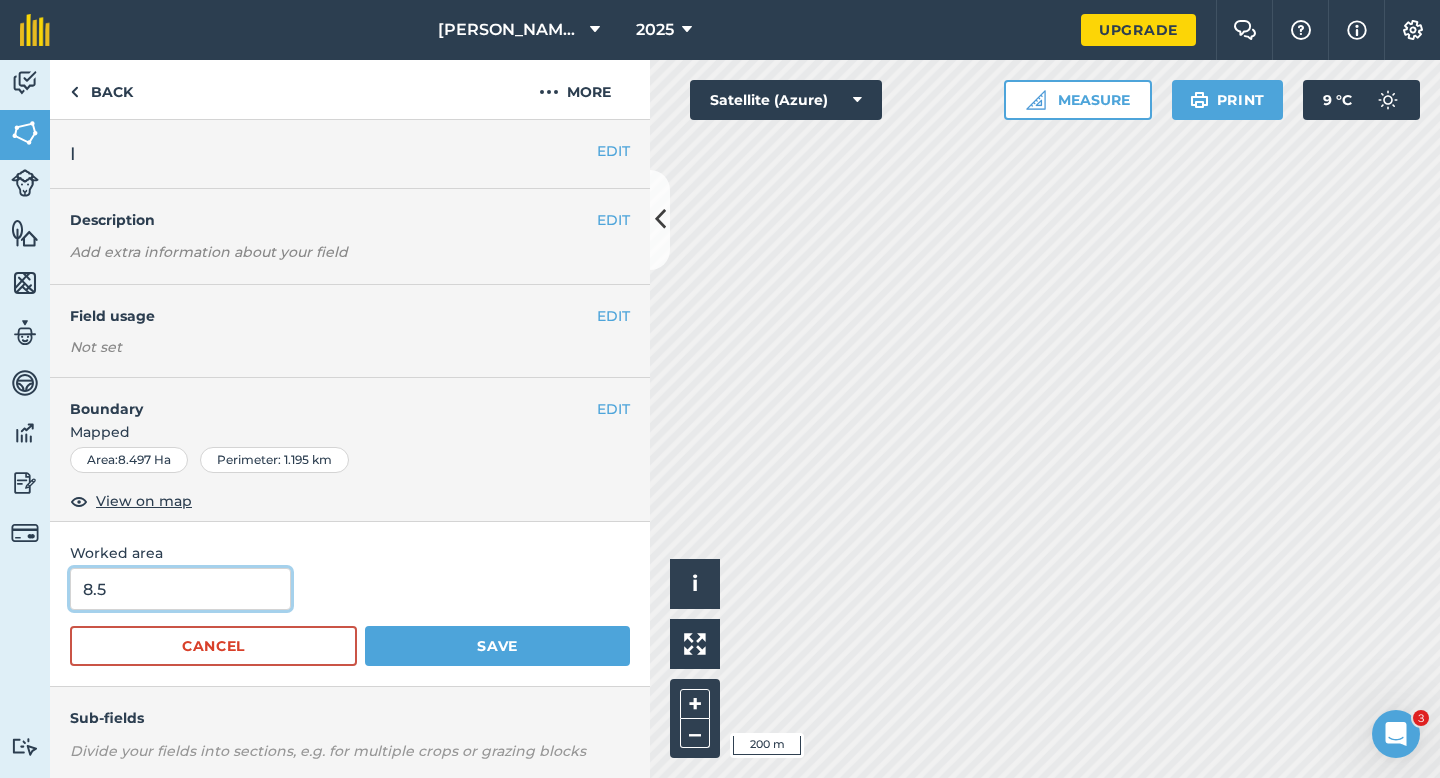 type on "8.5" 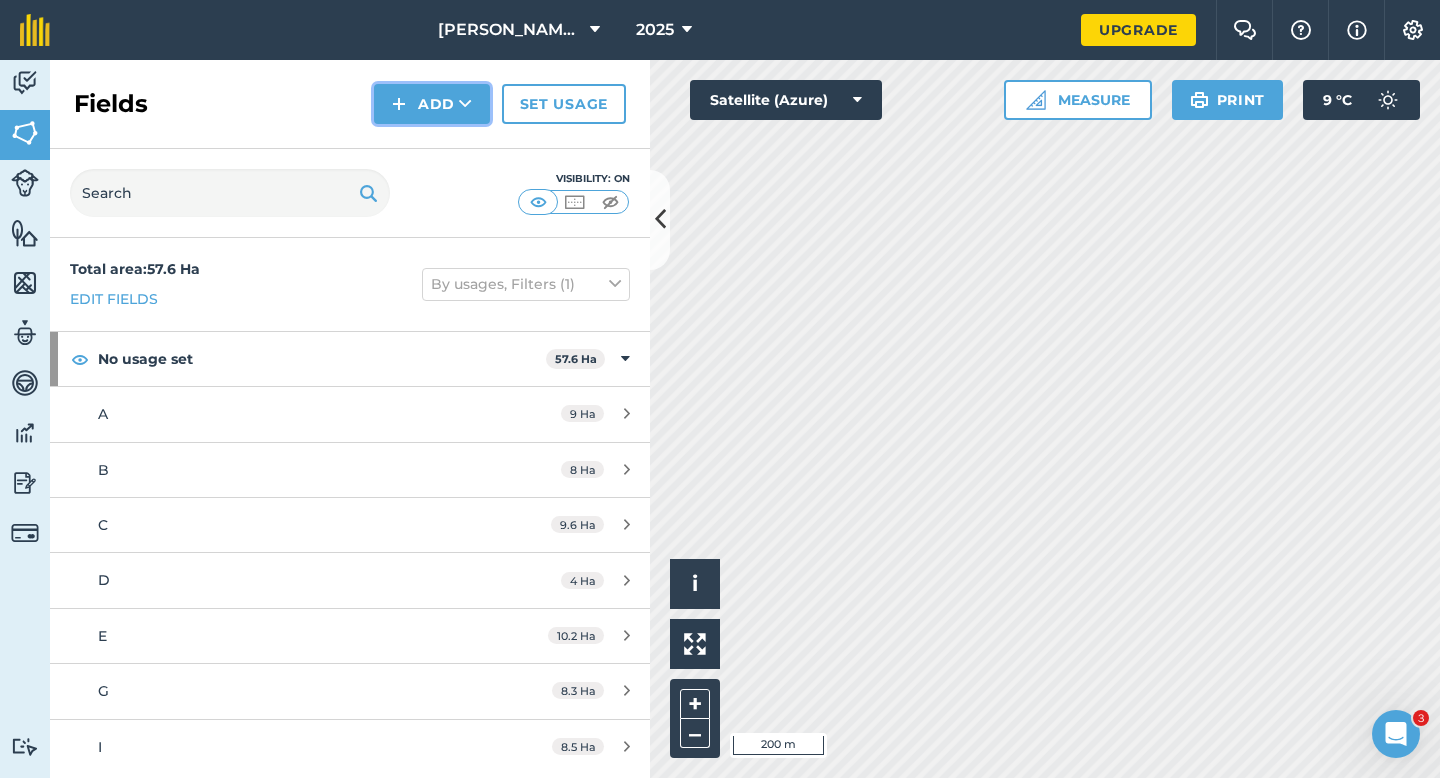 click on "Add" at bounding box center (432, 104) 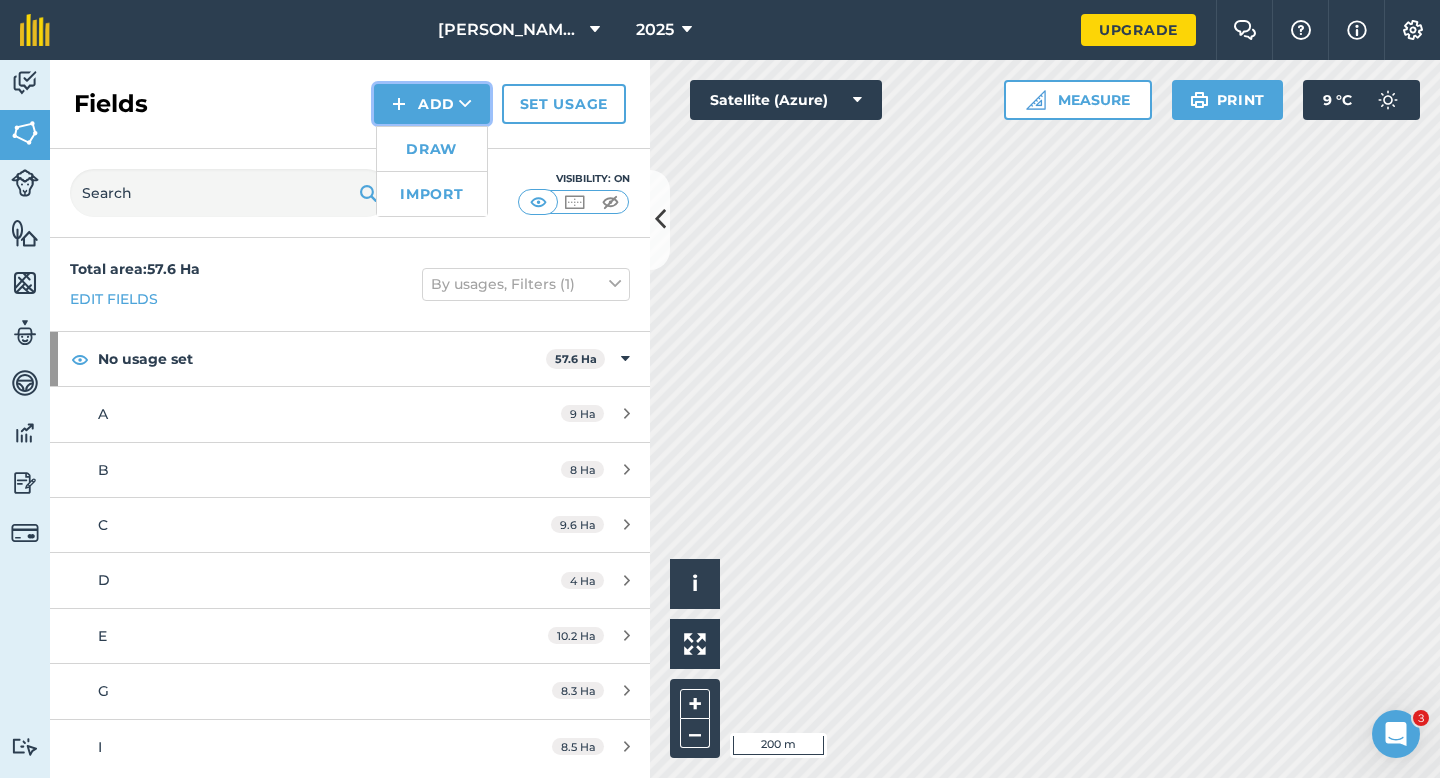 click on "Add   Draw Import" at bounding box center (432, 104) 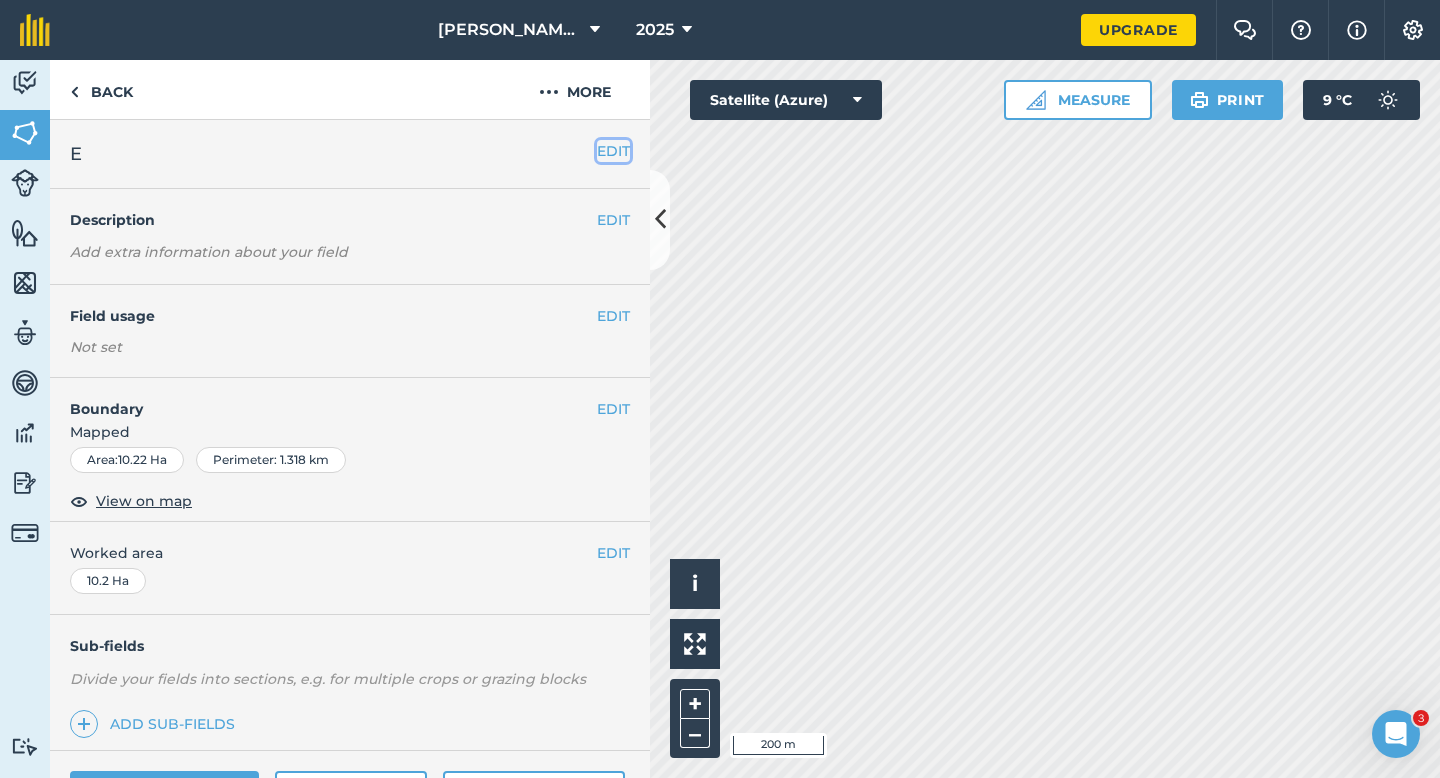 click on "EDIT" at bounding box center (613, 151) 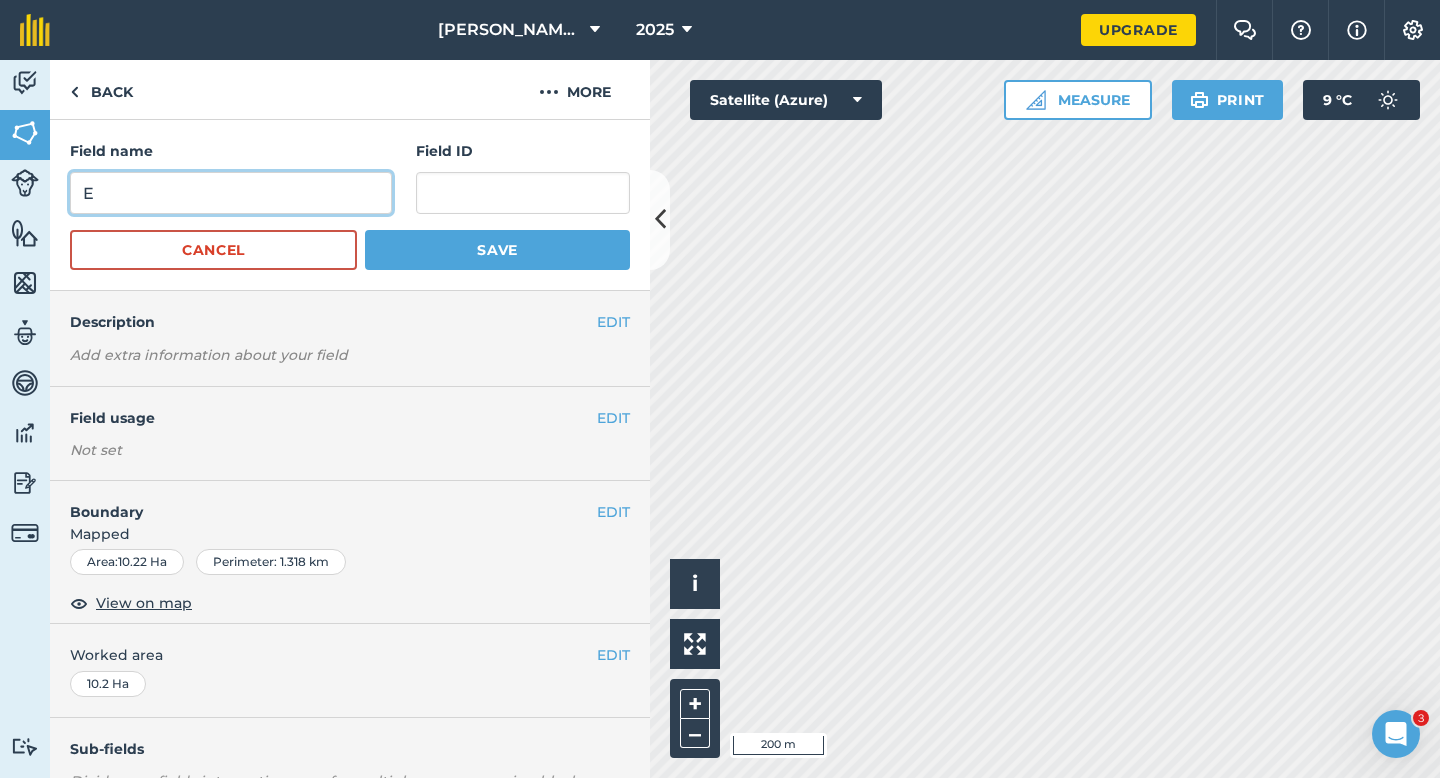 click on "E" at bounding box center [231, 193] 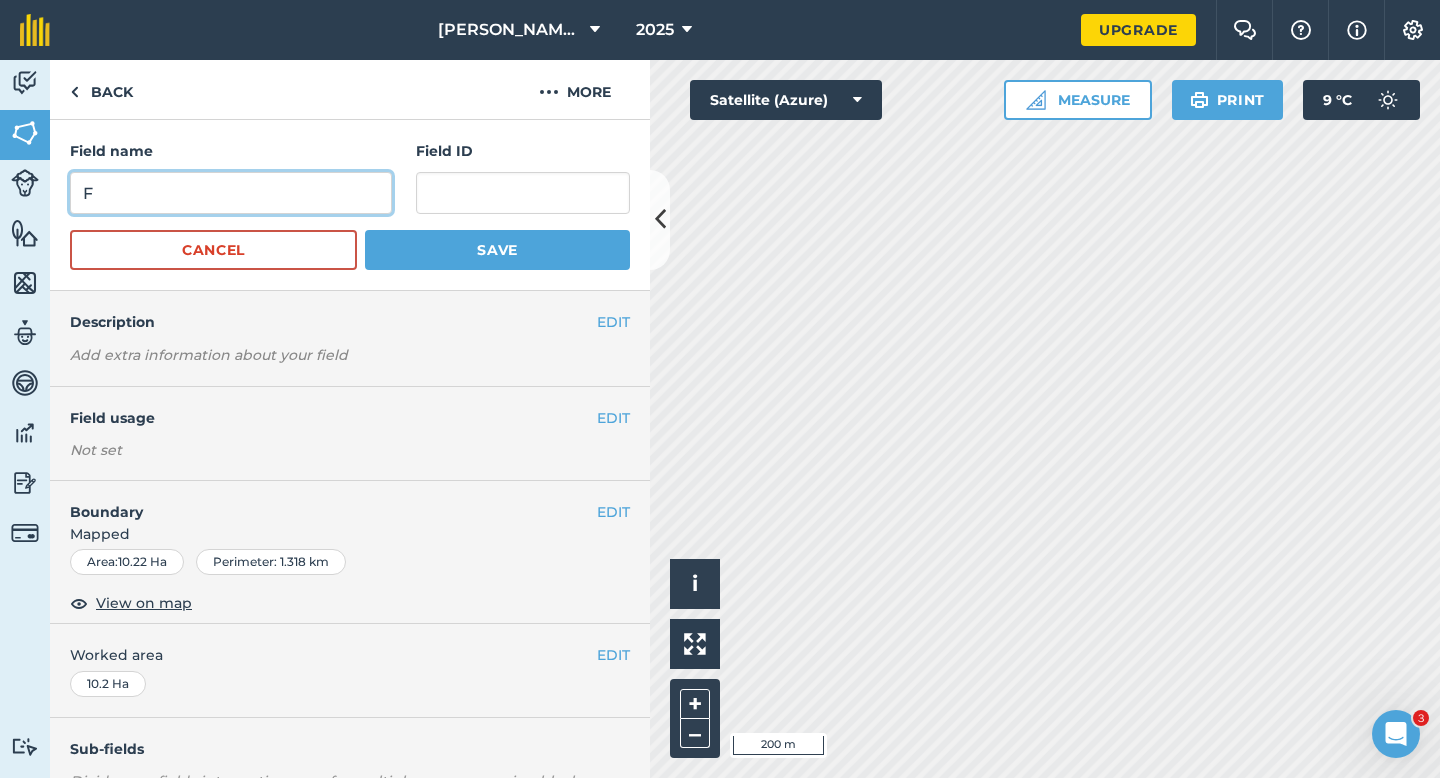 type on "F" 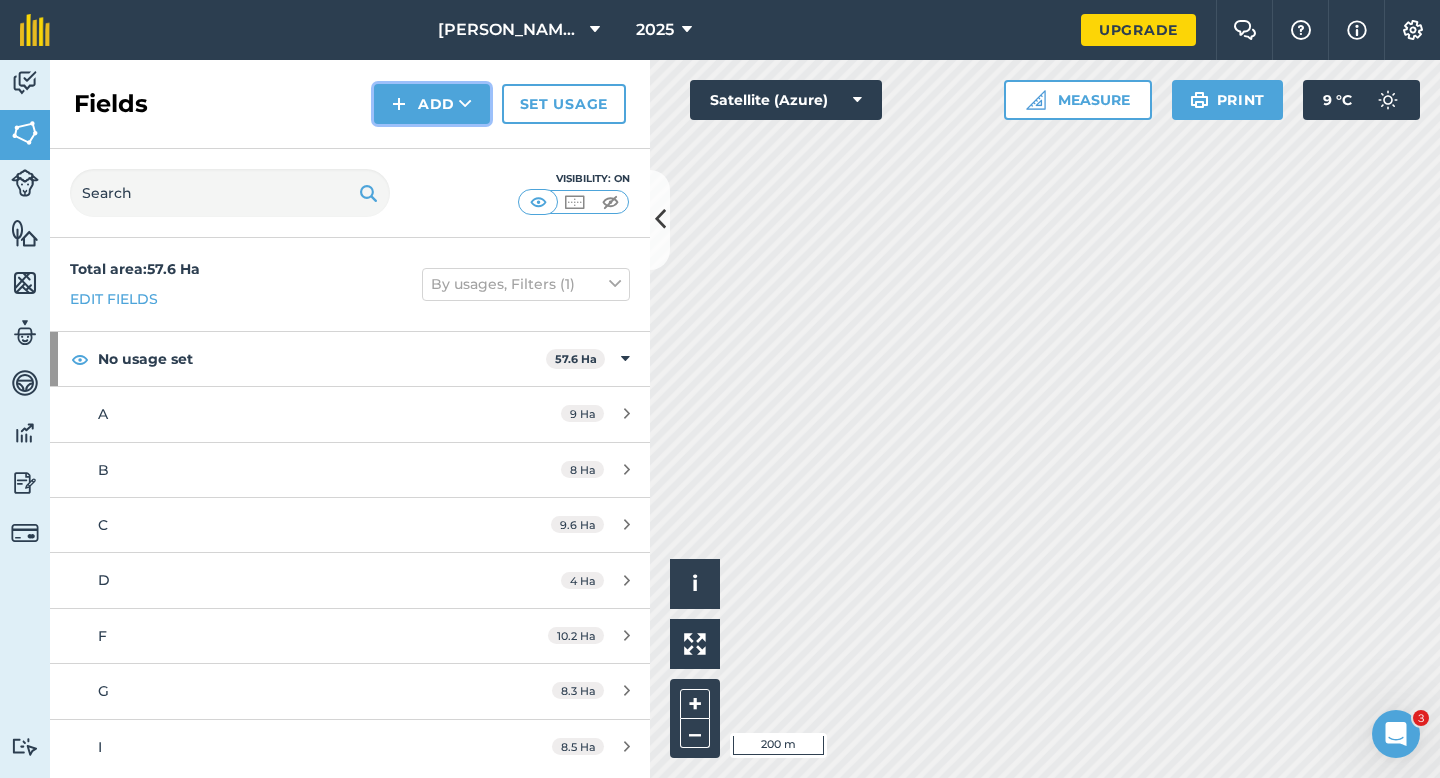 click on "Add" at bounding box center [432, 104] 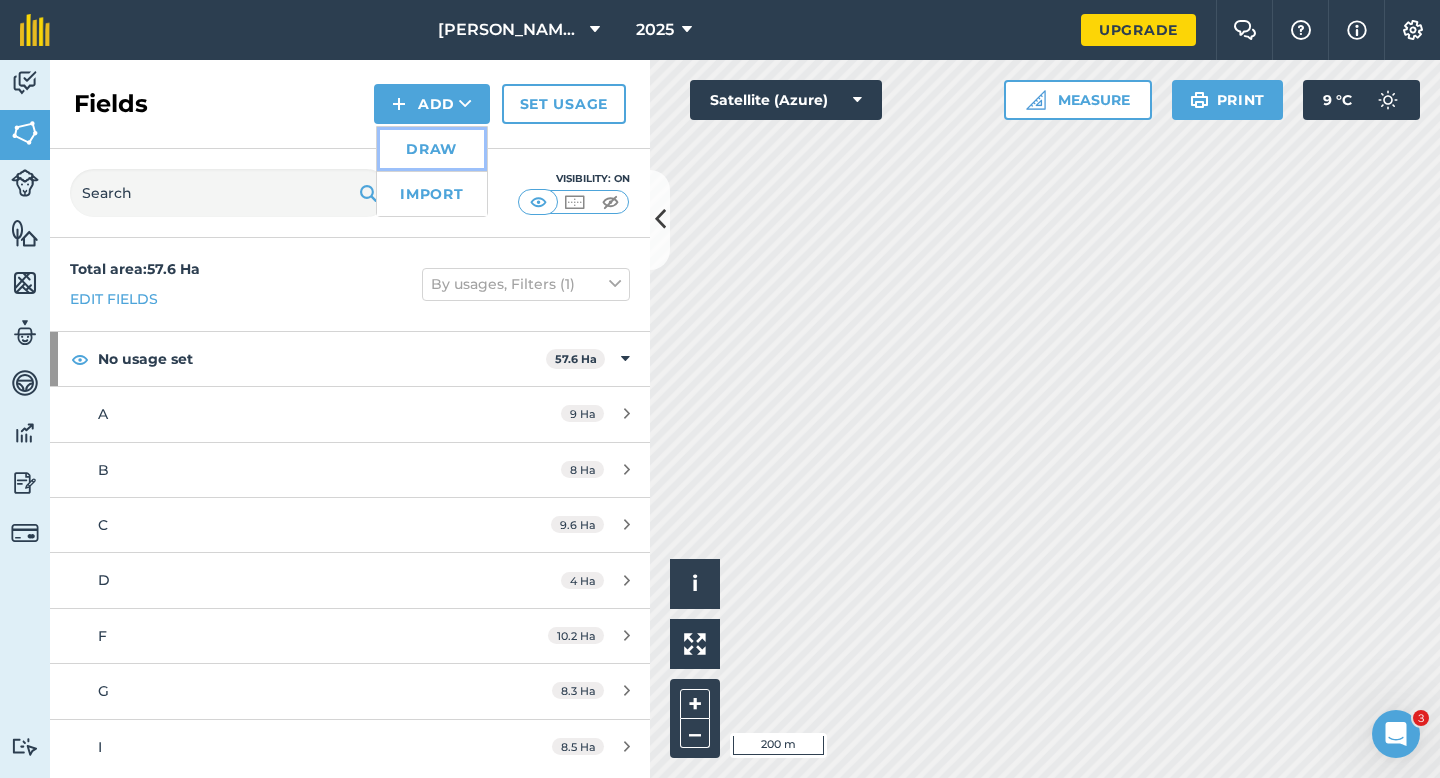 click on "Draw" at bounding box center (432, 149) 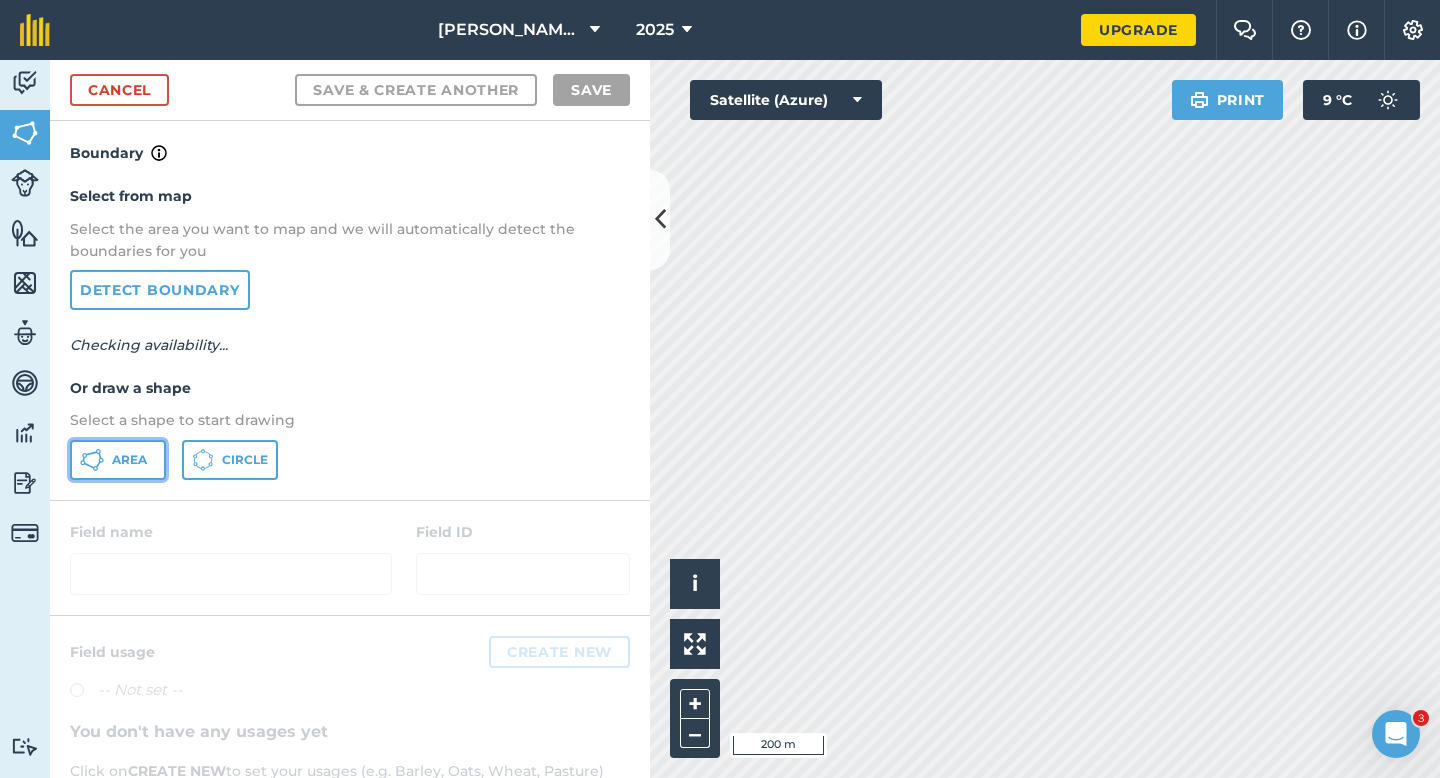 click on "Area" at bounding box center [129, 460] 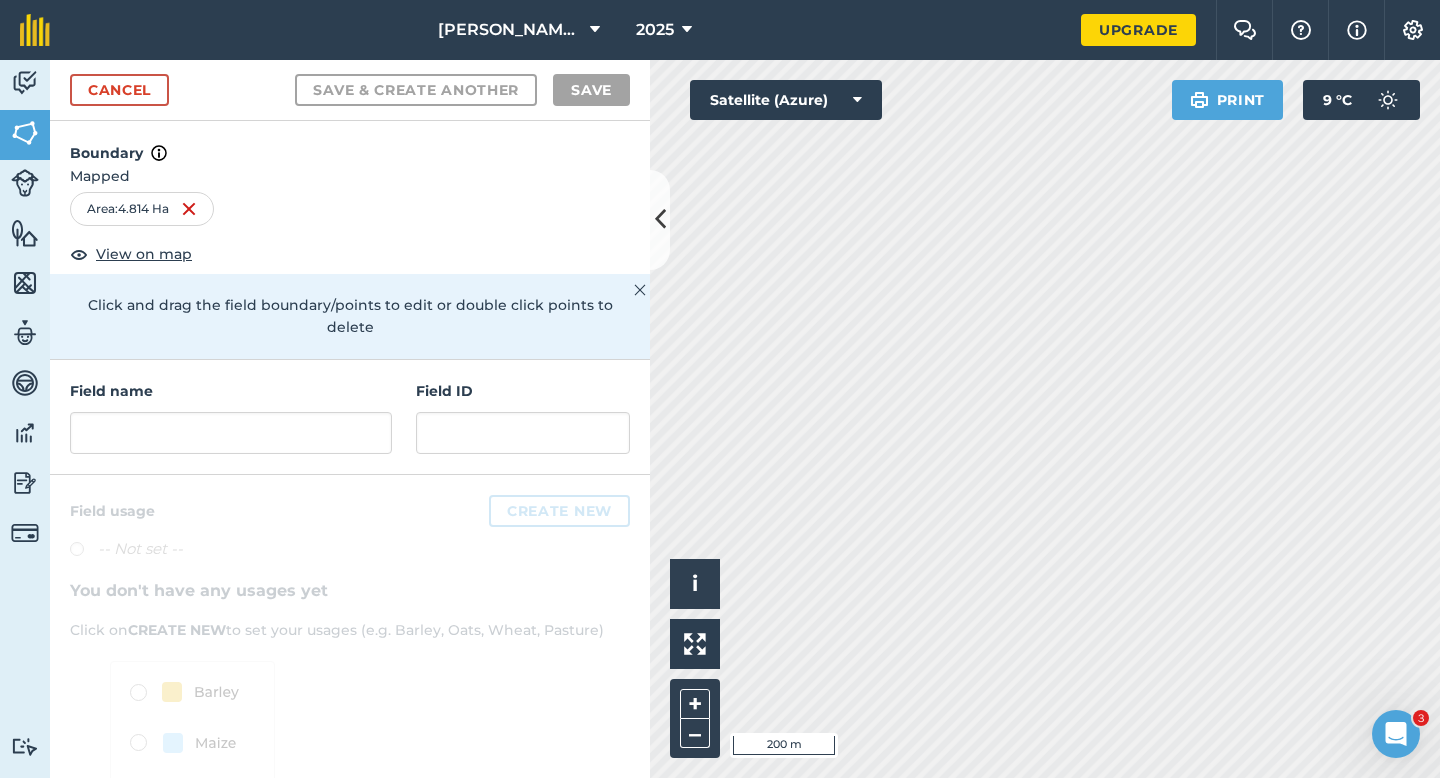 click on "Field name" at bounding box center (231, 391) 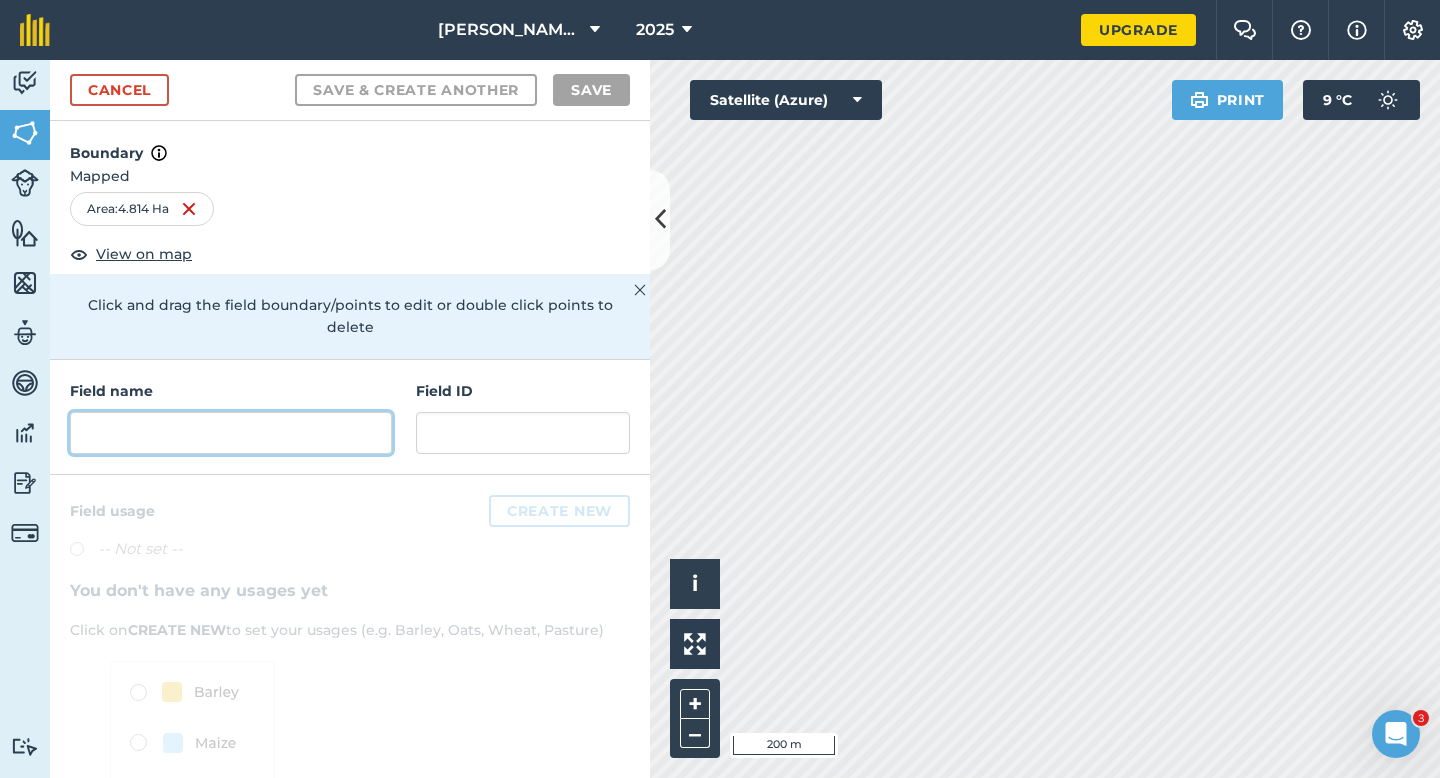 click at bounding box center [231, 433] 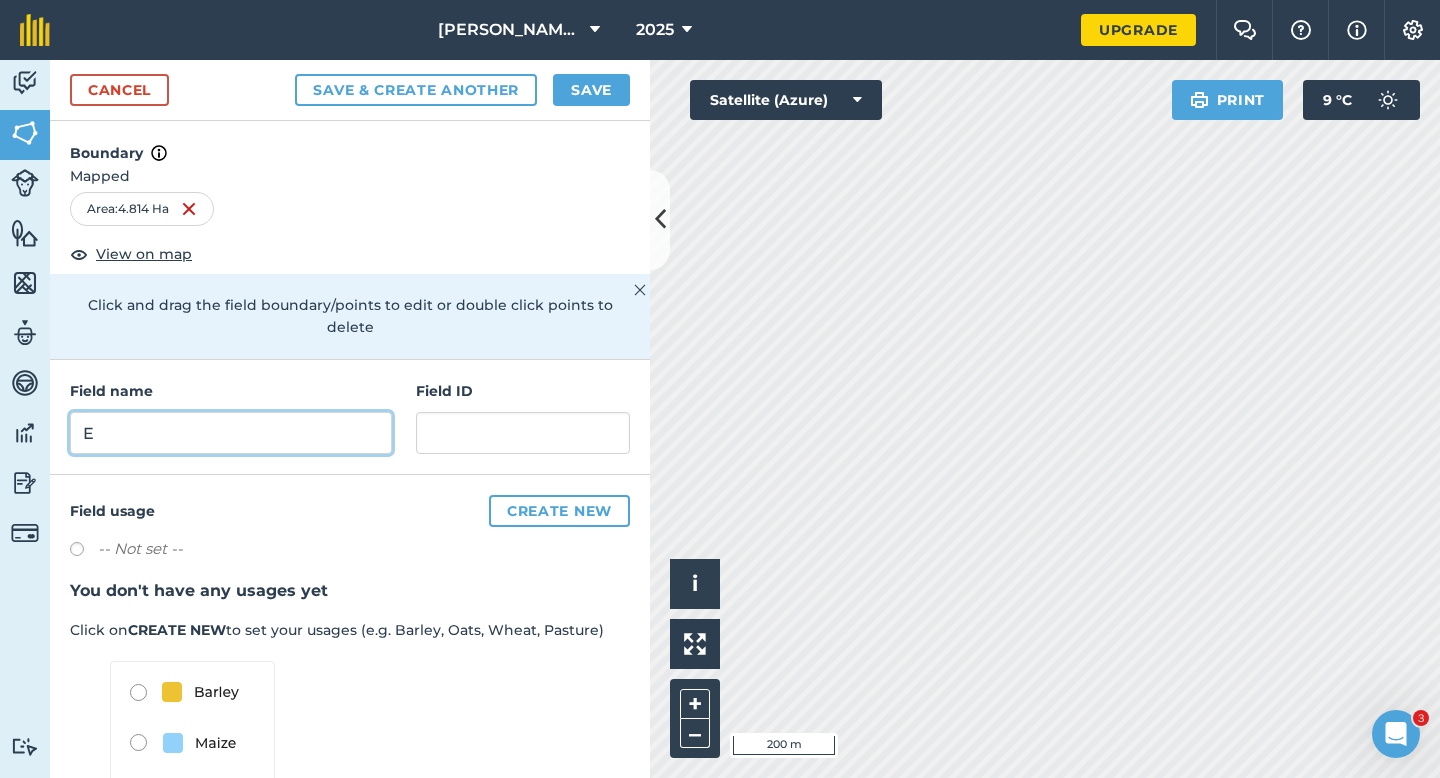 type on "E" 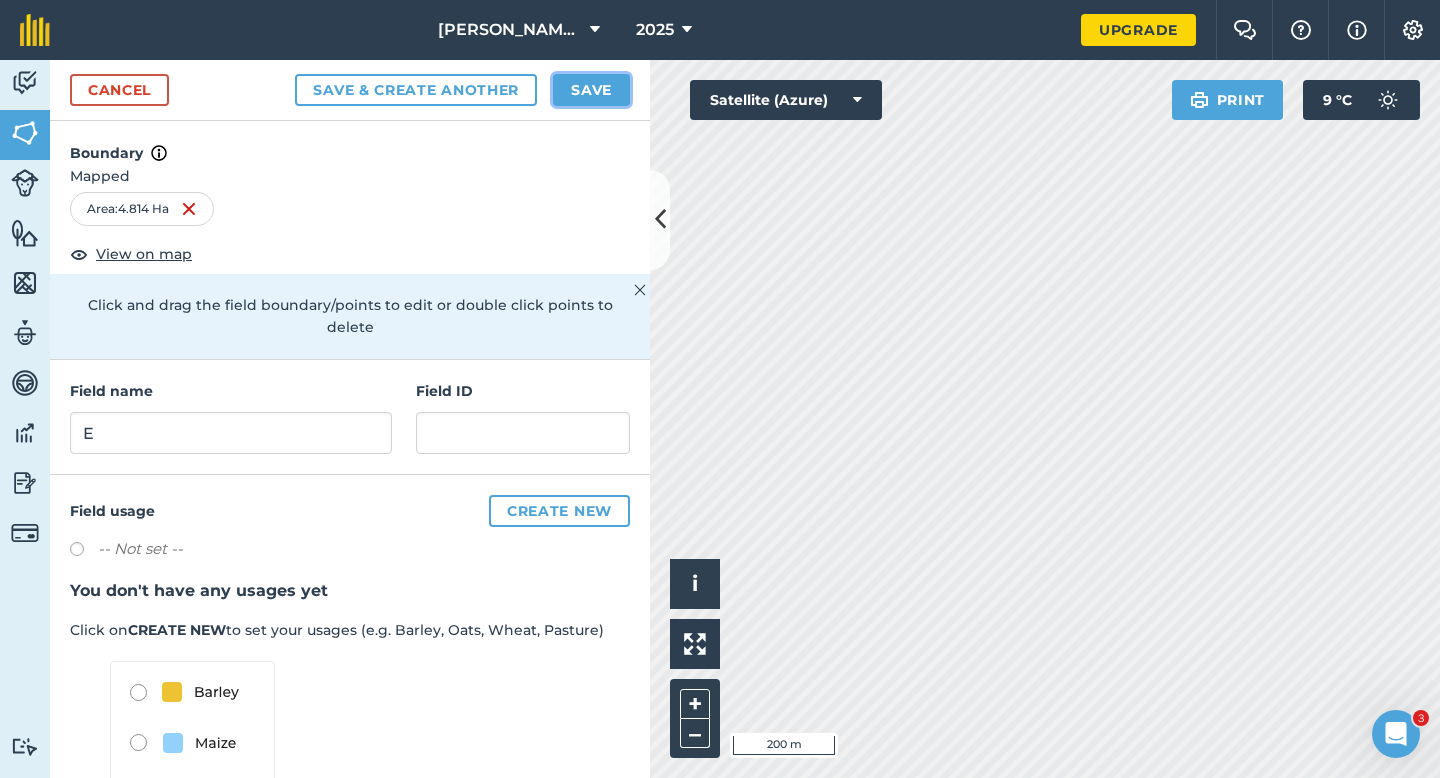 click on "Save" at bounding box center (591, 90) 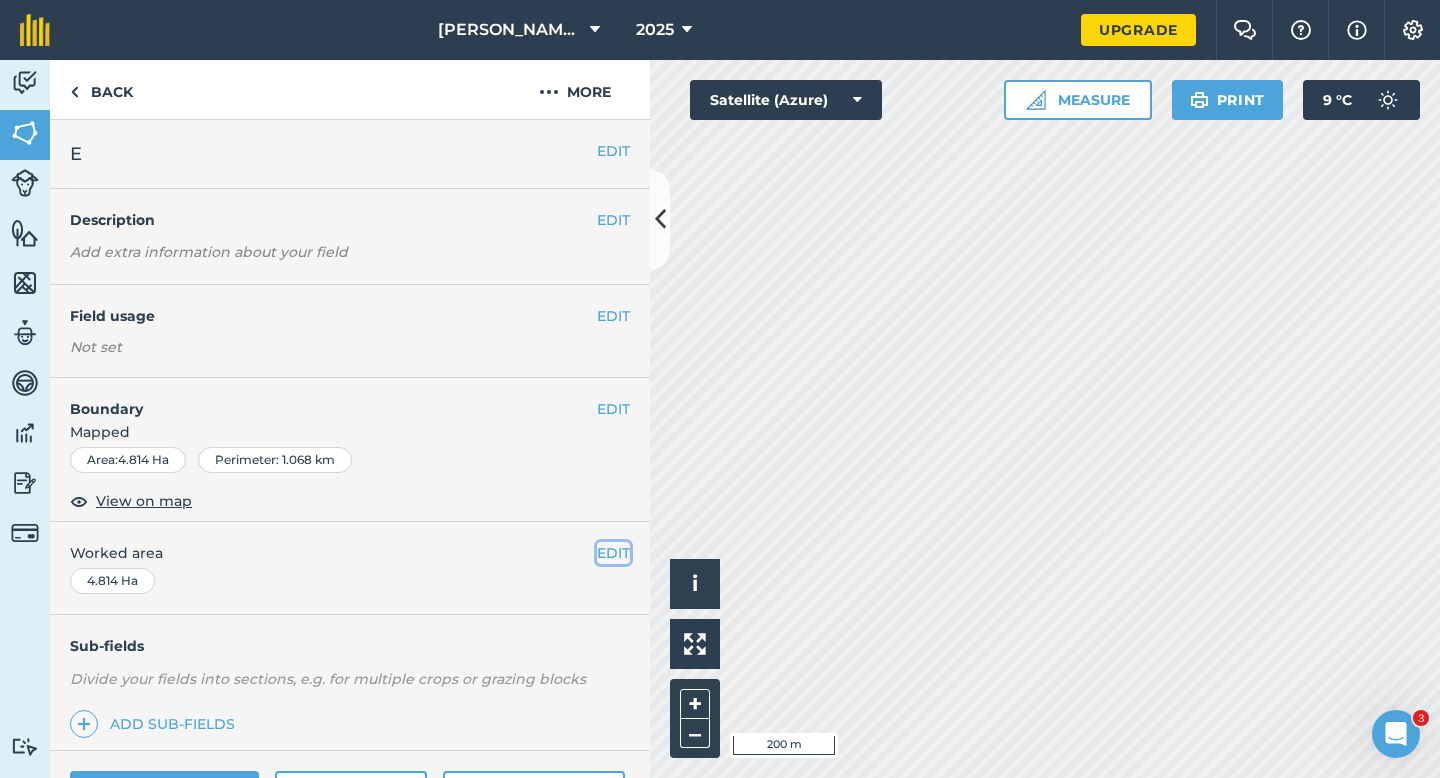 click on "EDIT" at bounding box center (613, 553) 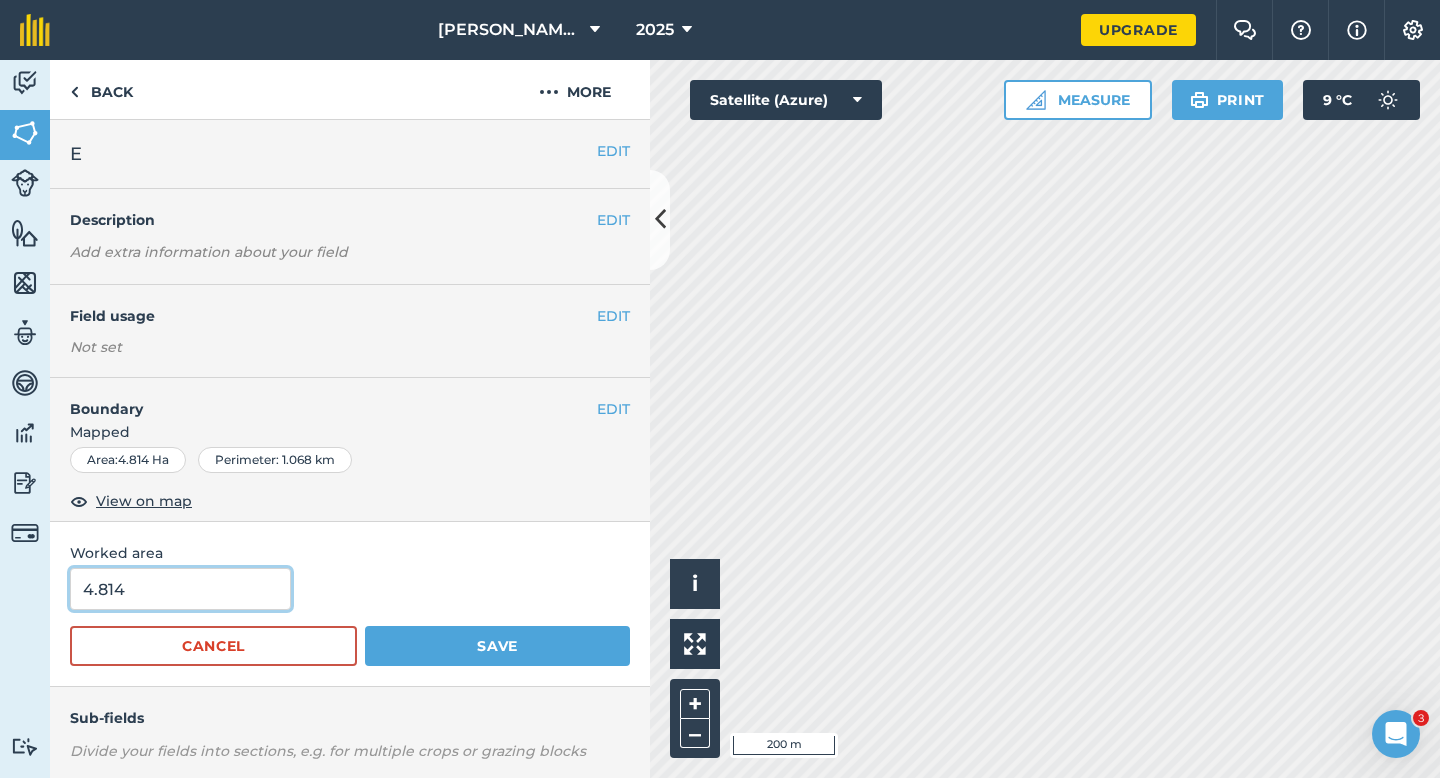 click on "4.814" at bounding box center [180, 589] 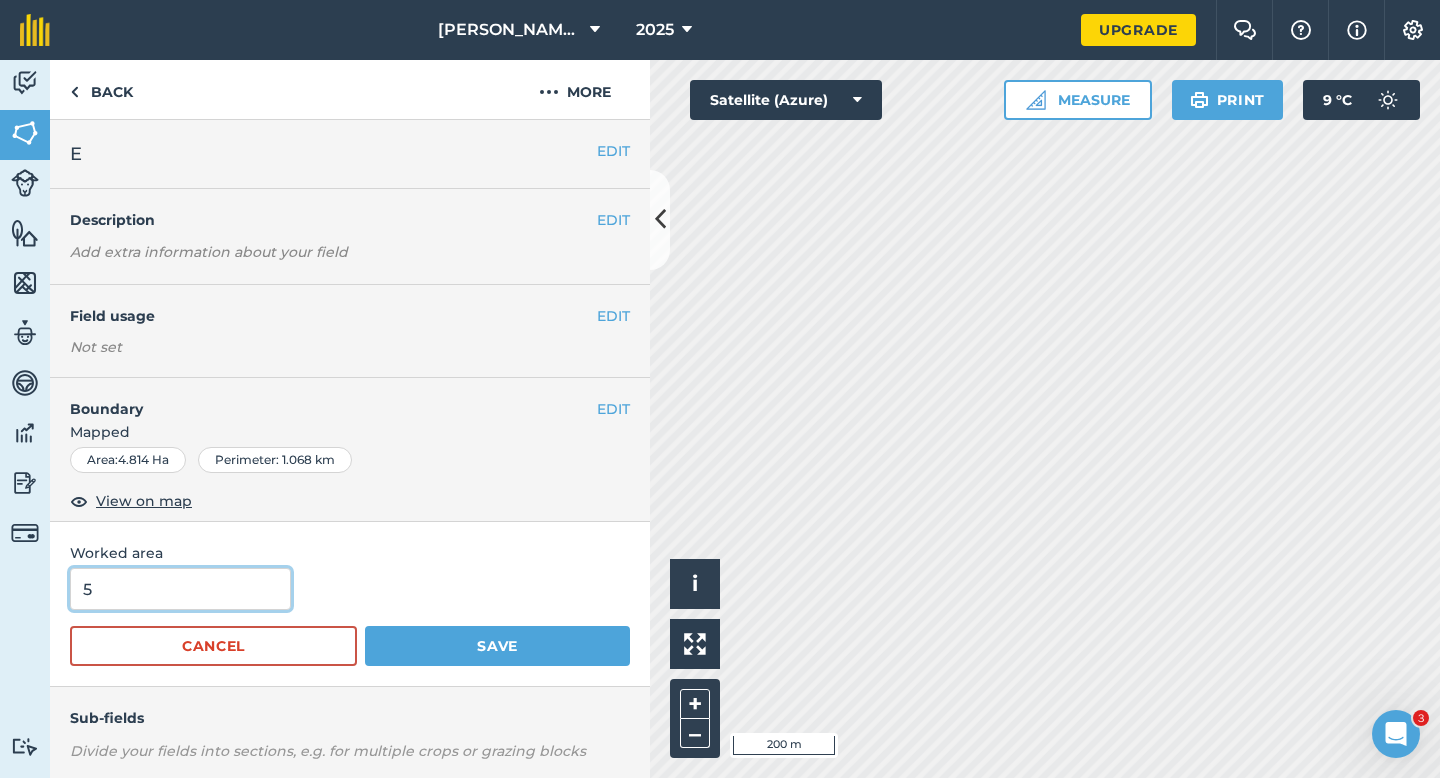 click on "Save" at bounding box center (497, 646) 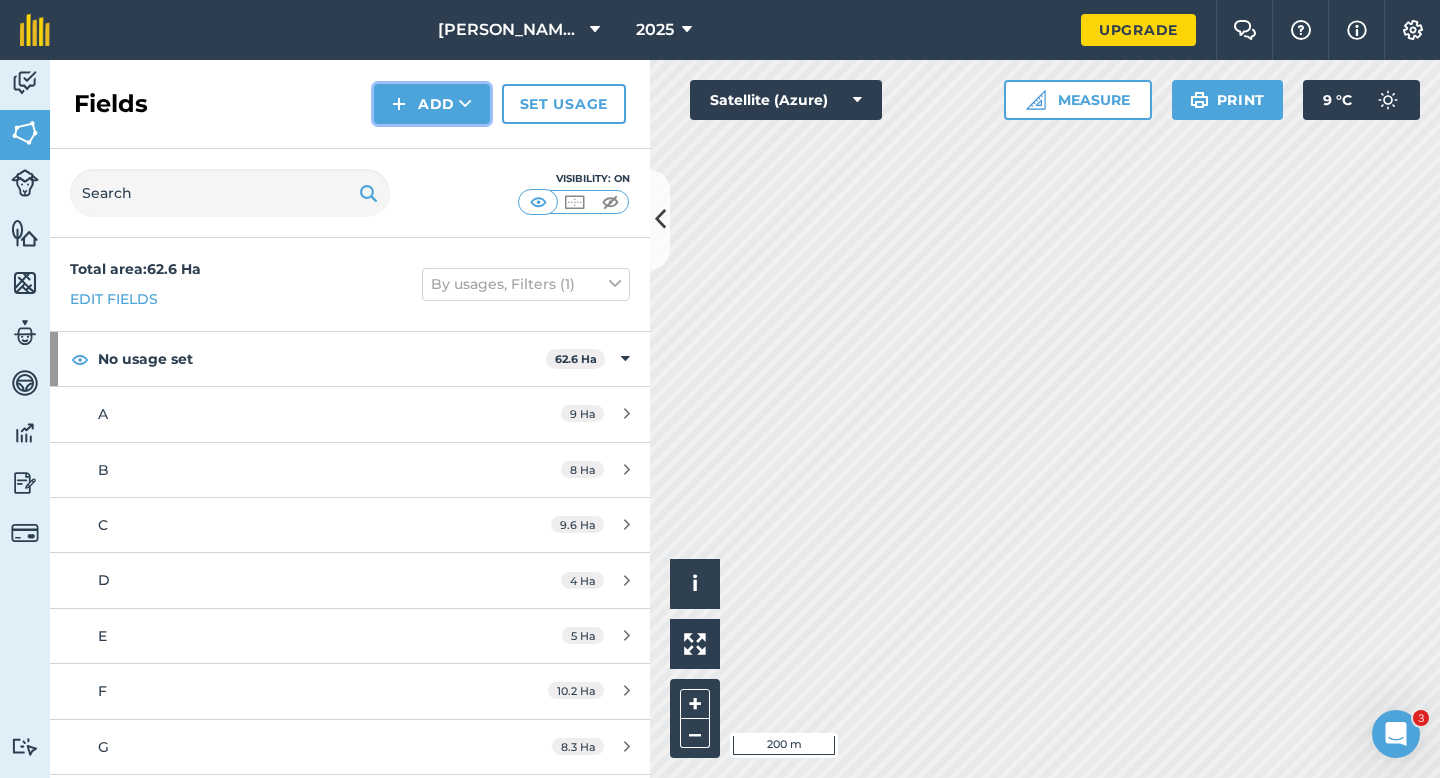 click on "Add" at bounding box center [432, 104] 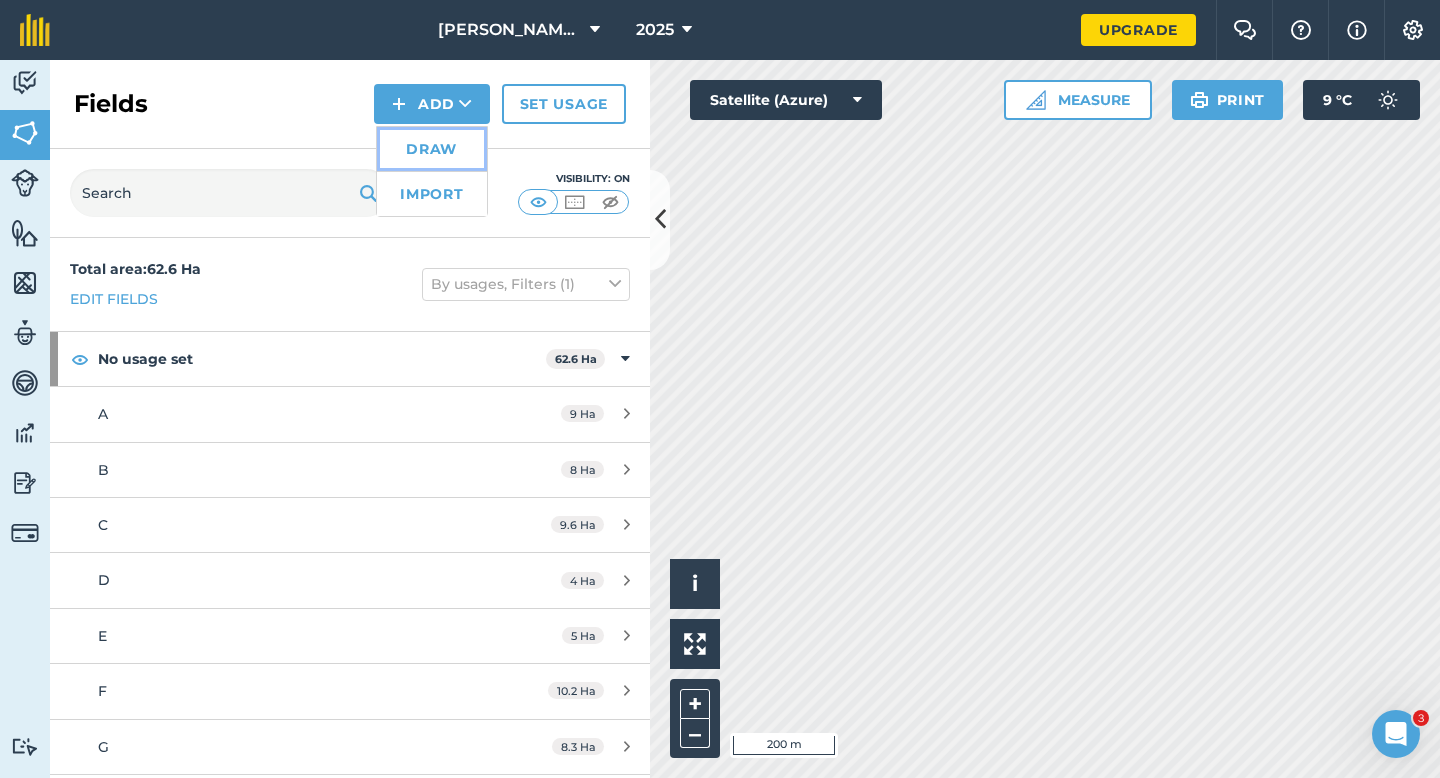 click on "Draw" at bounding box center (432, 149) 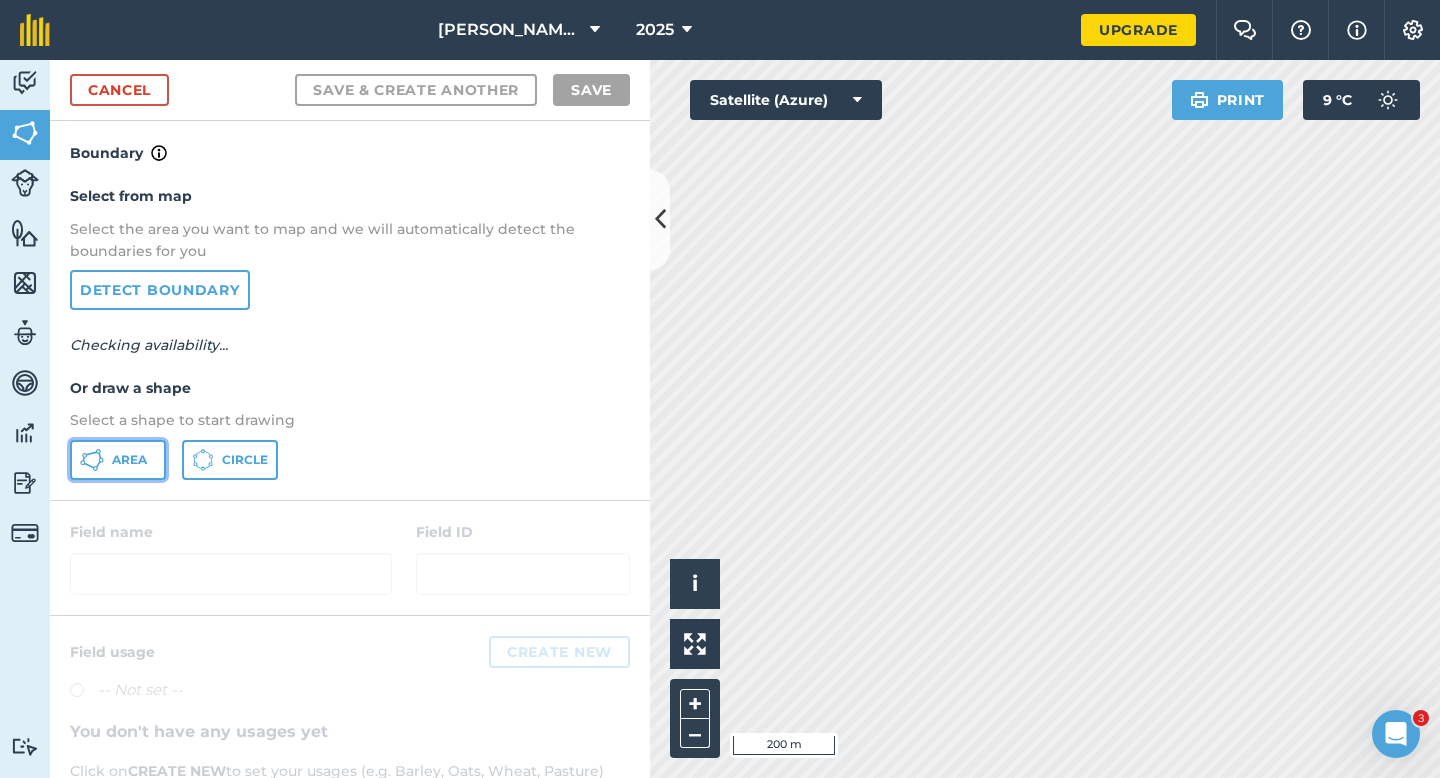 click on "Area" at bounding box center [129, 460] 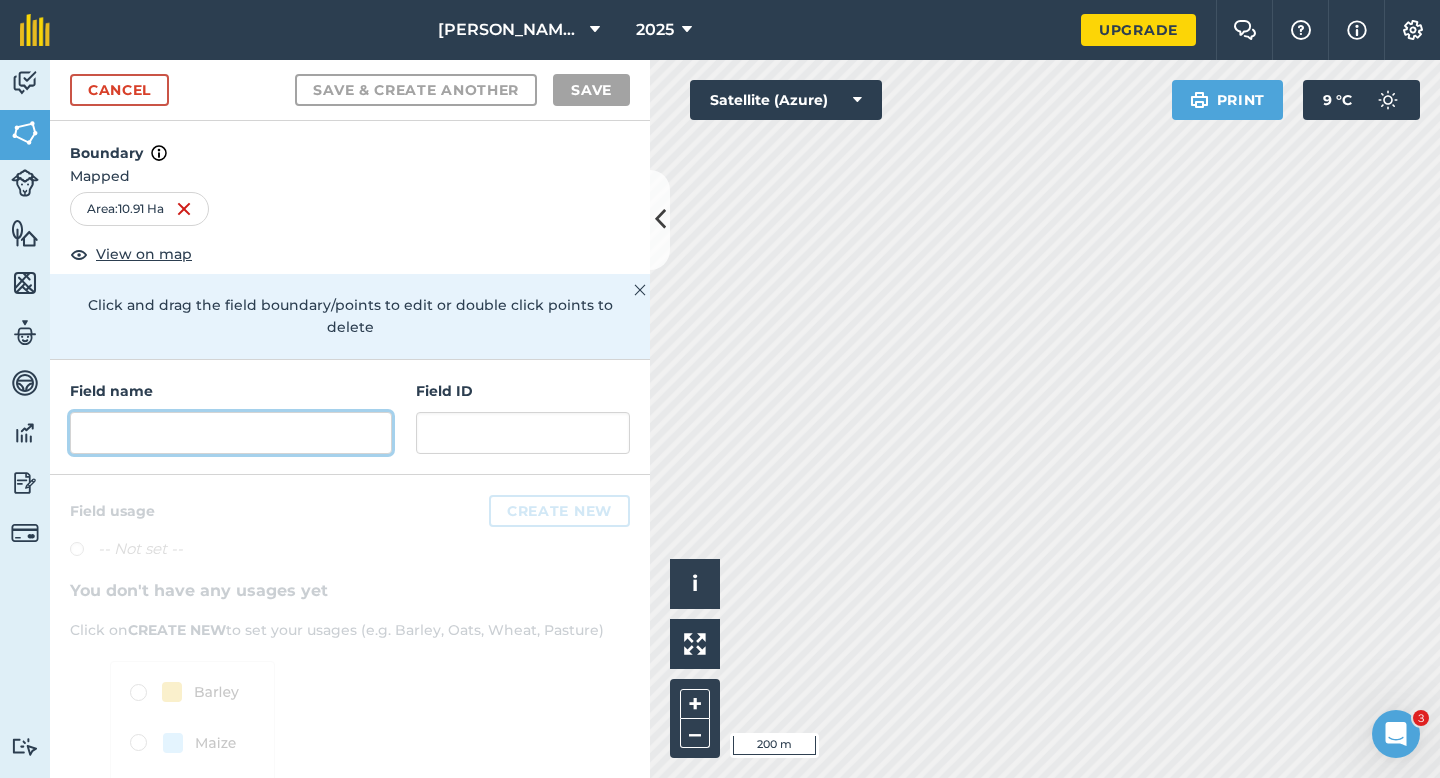 click at bounding box center [231, 433] 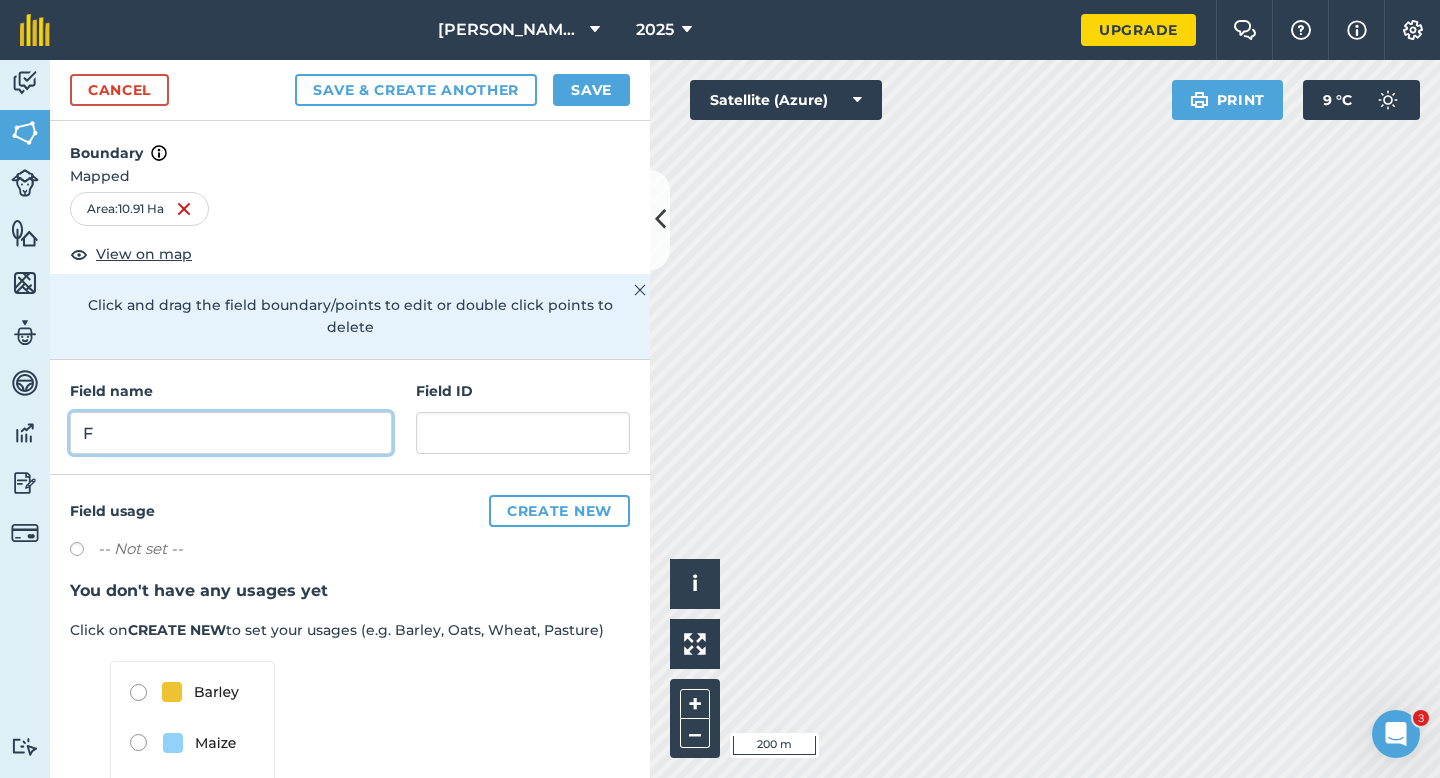 click on "F" at bounding box center [231, 433] 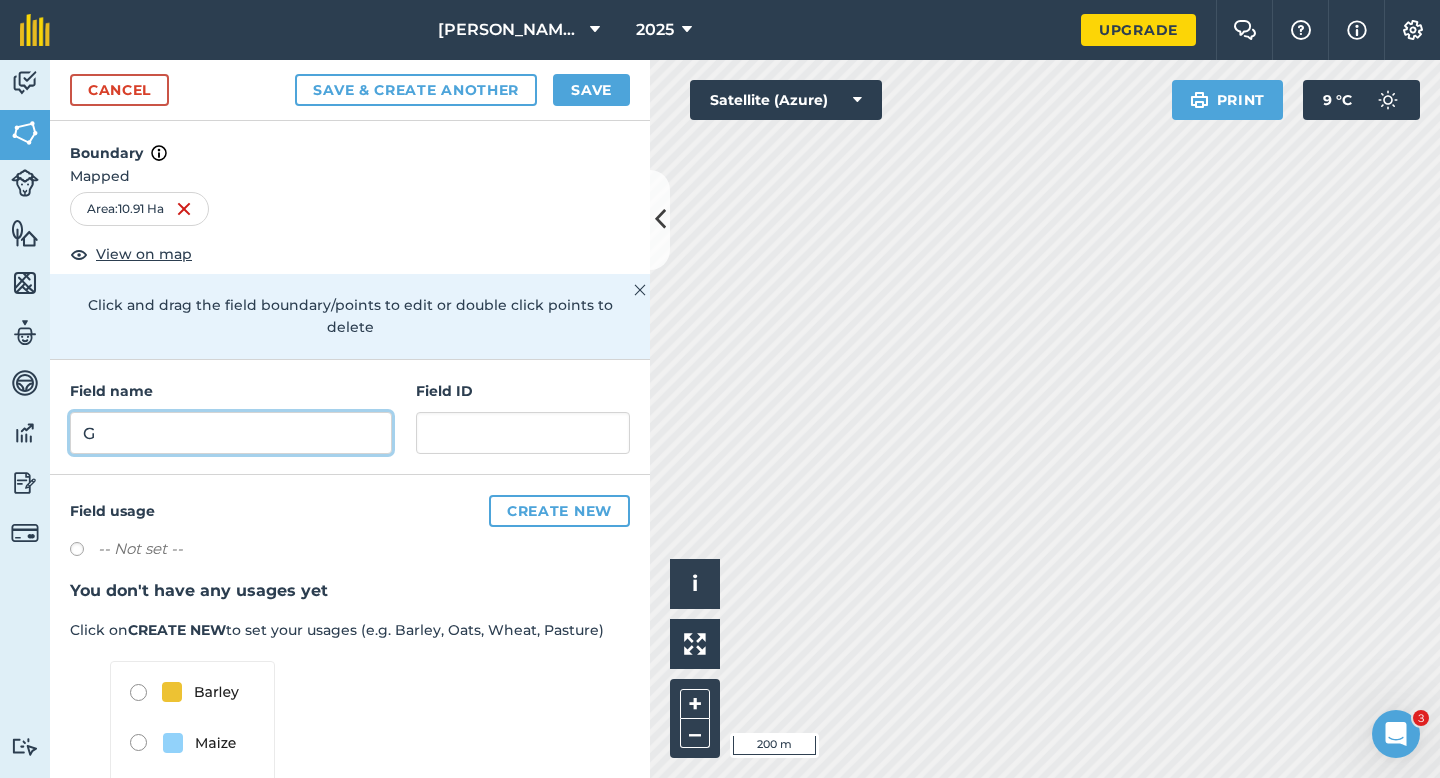 type on "G" 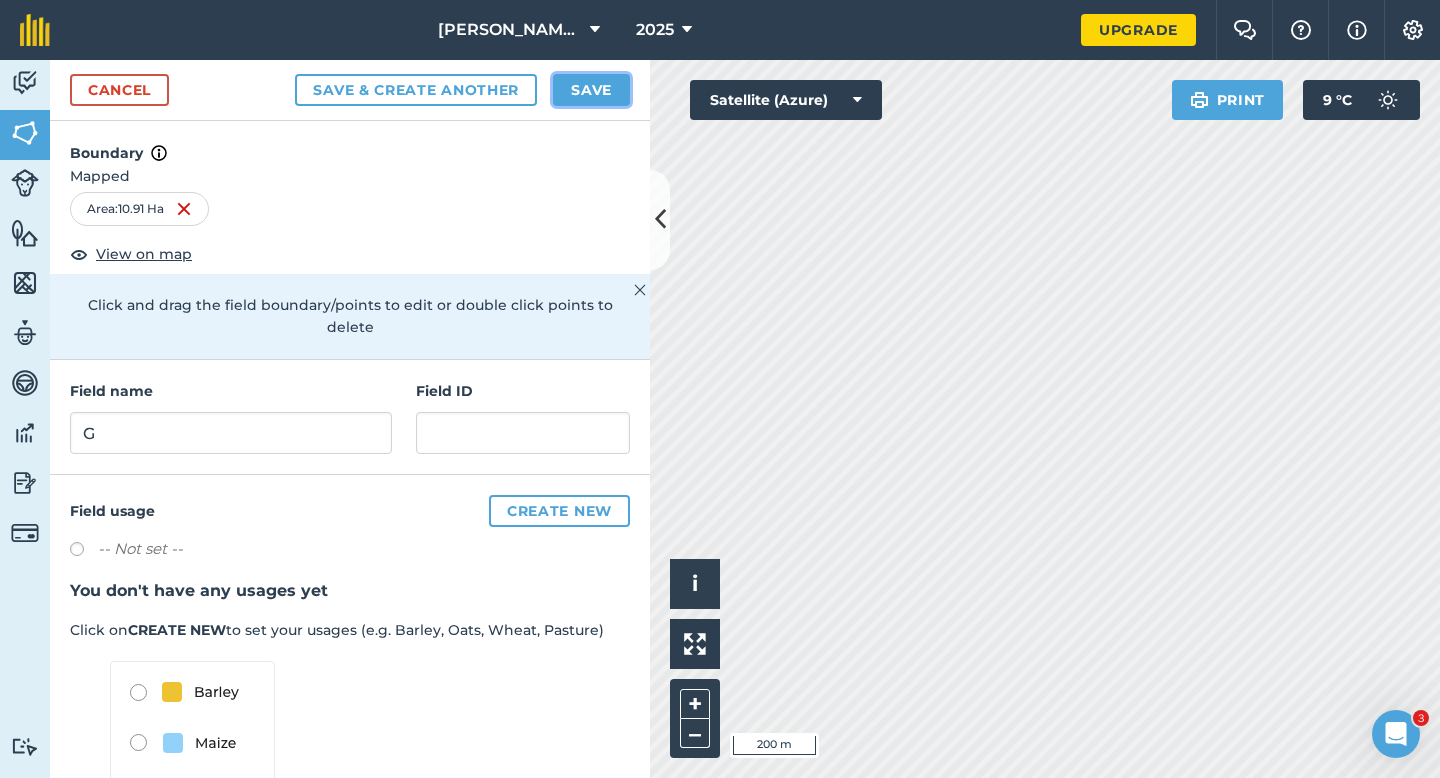 click on "Save" at bounding box center [591, 90] 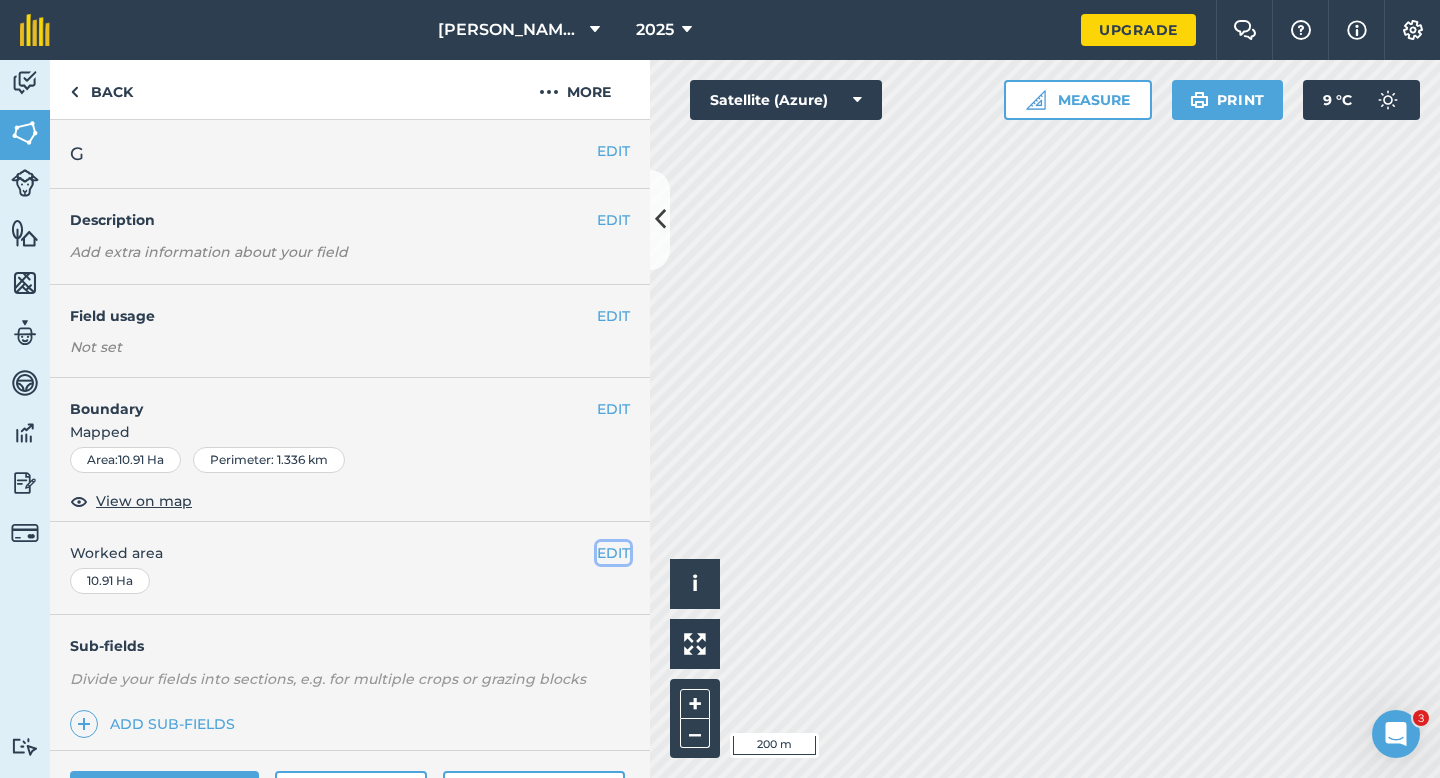 click on "EDIT" at bounding box center (613, 553) 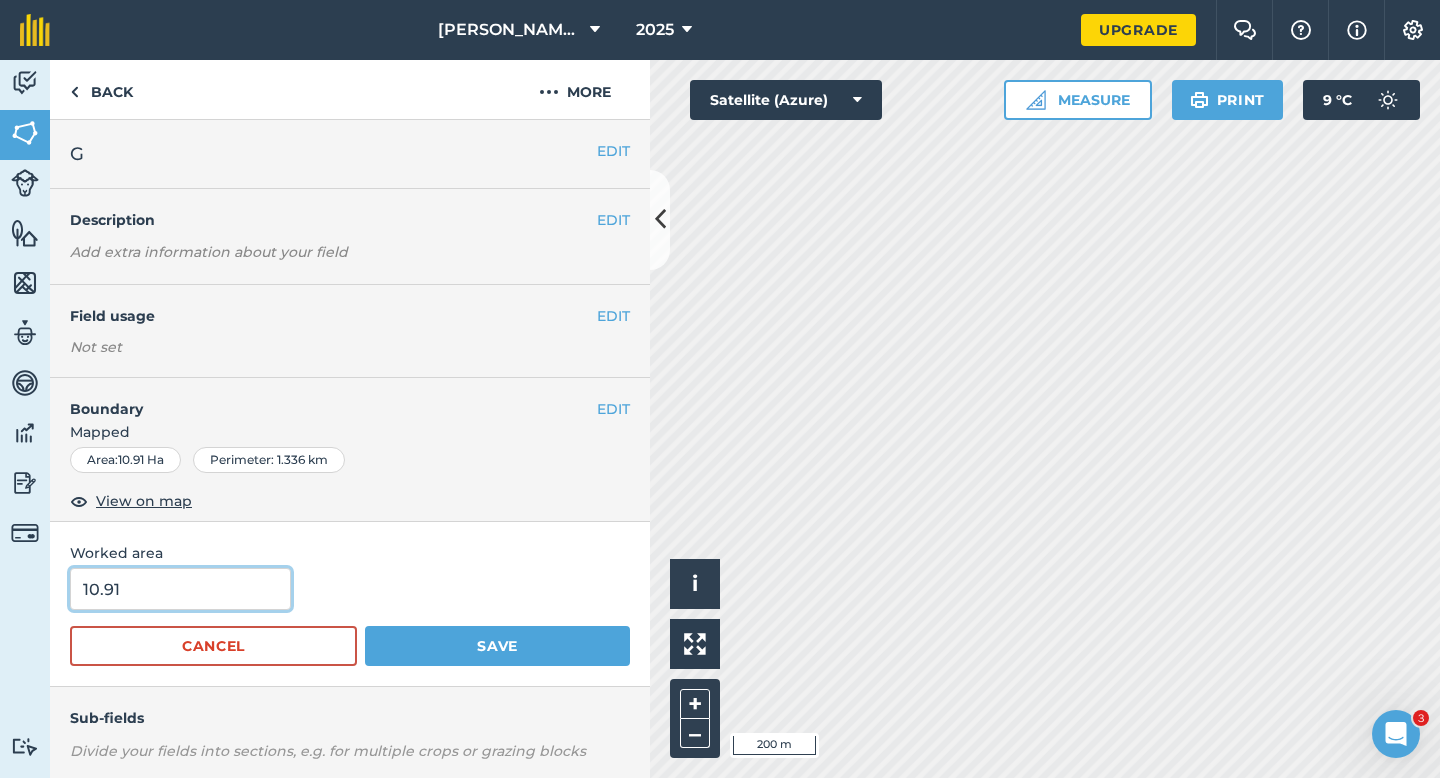 click on "10.91" at bounding box center (180, 589) 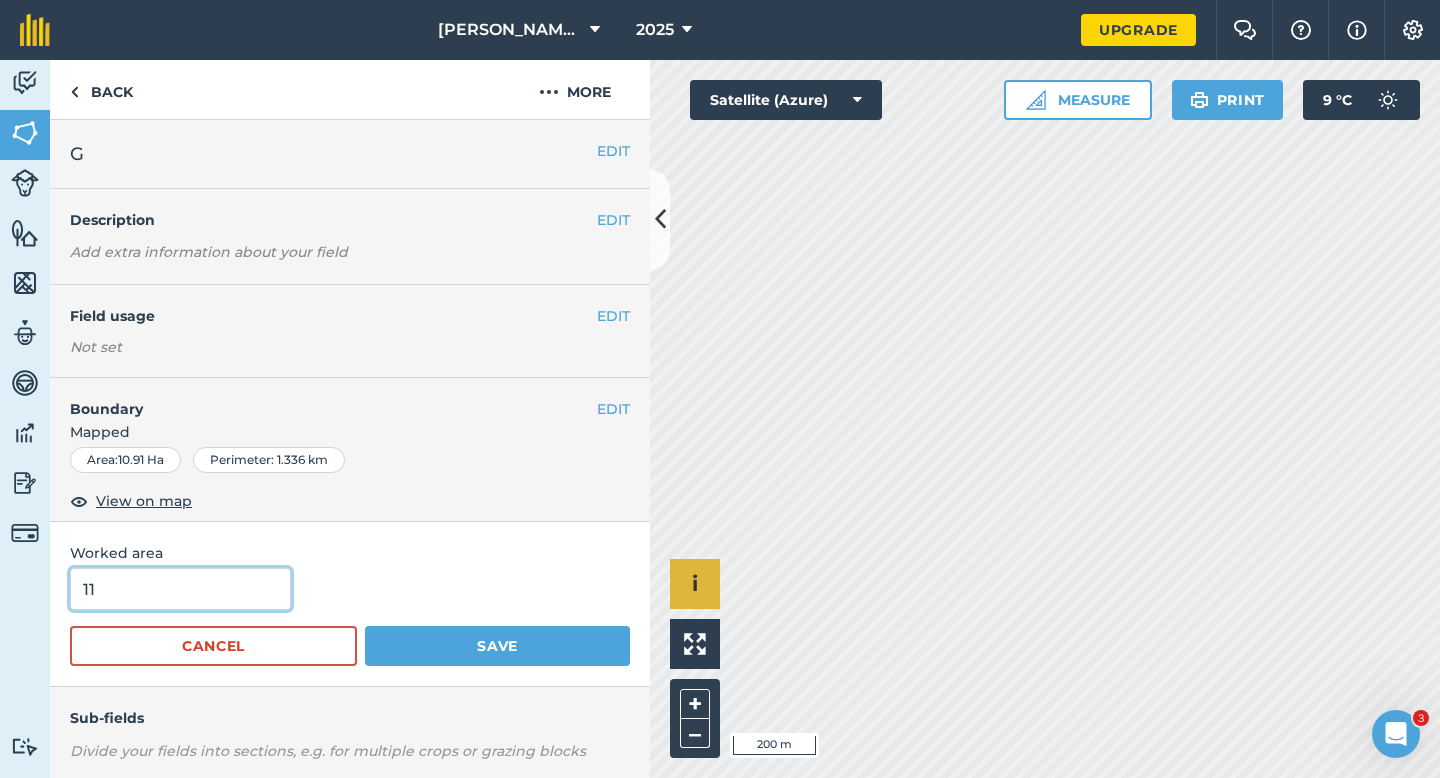 click on "Save" at bounding box center [497, 646] 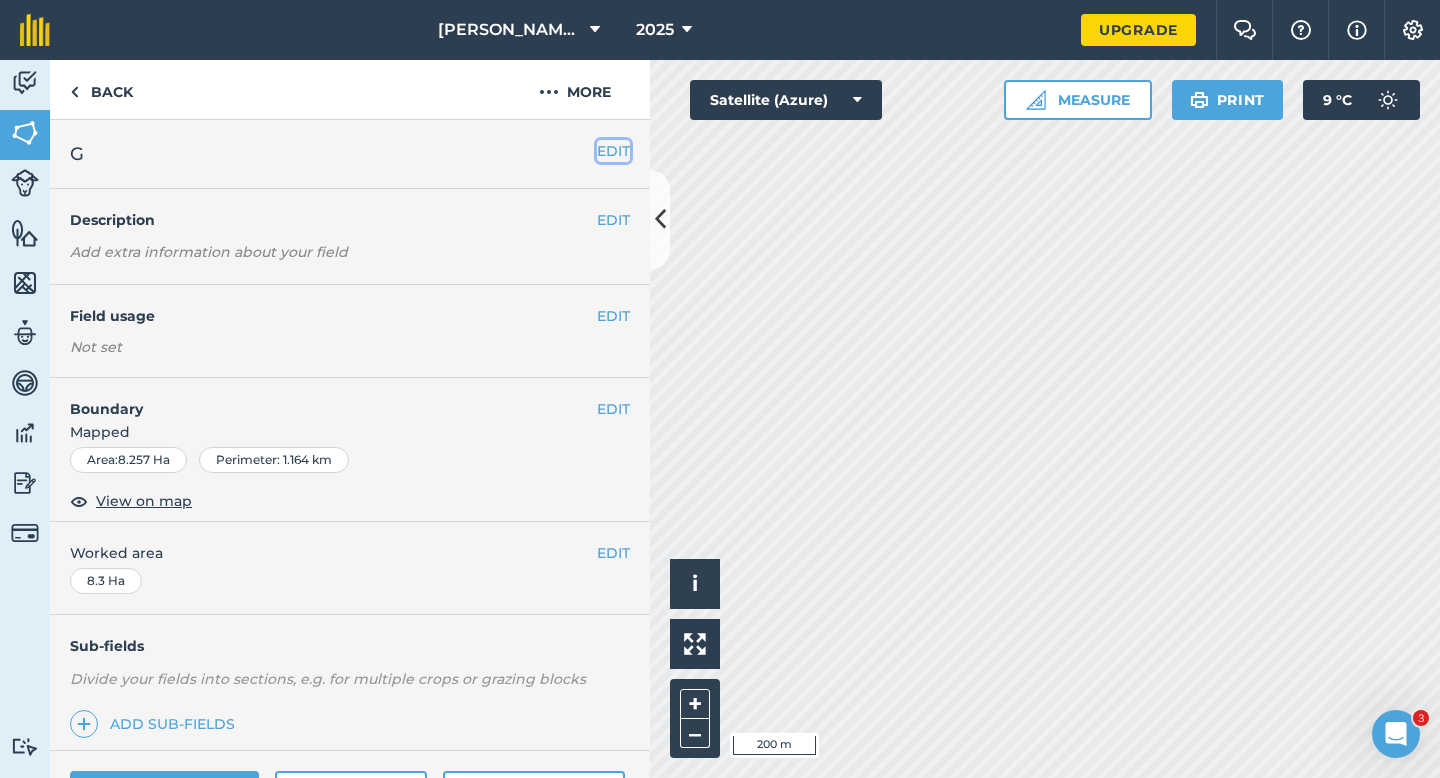click on "EDIT" at bounding box center [613, 151] 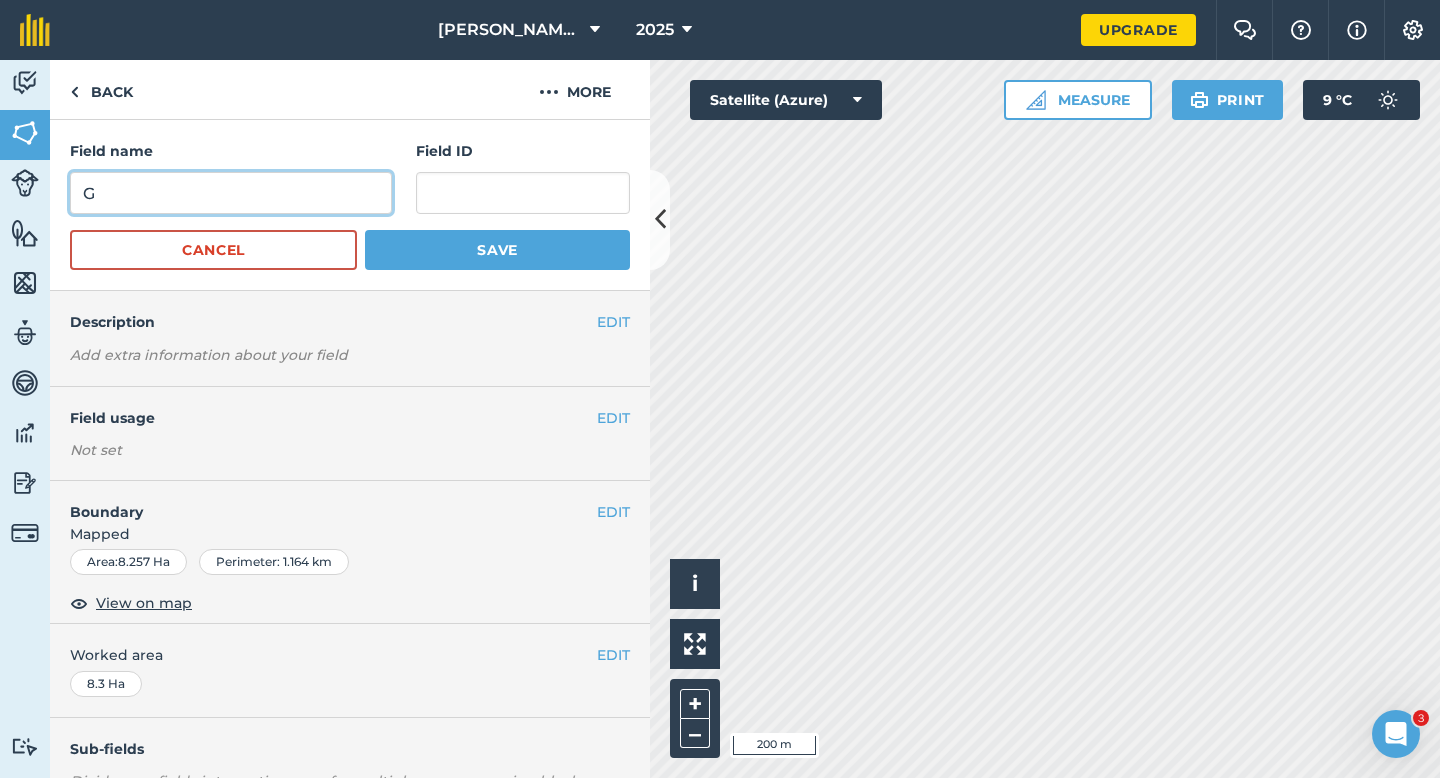 click on "G" at bounding box center [231, 193] 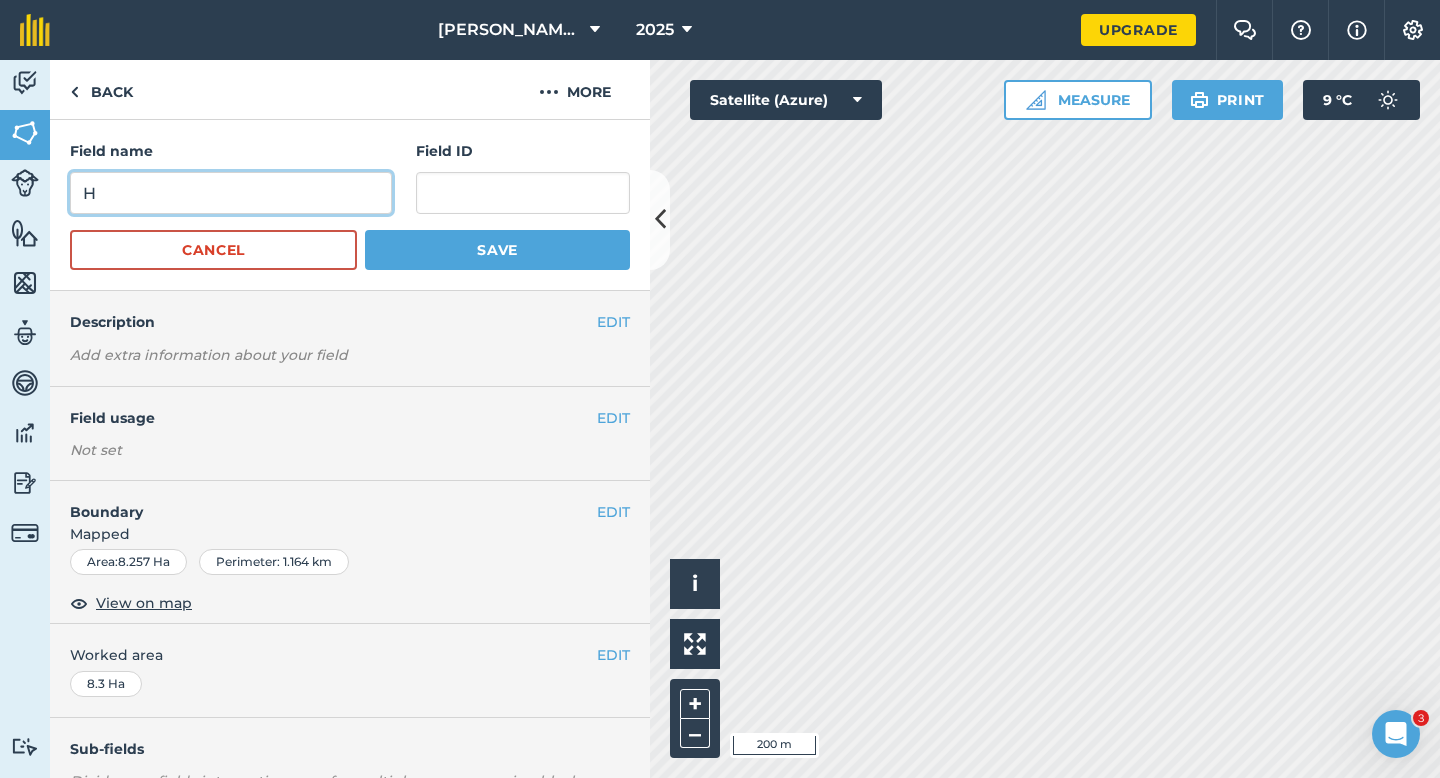 type on "H" 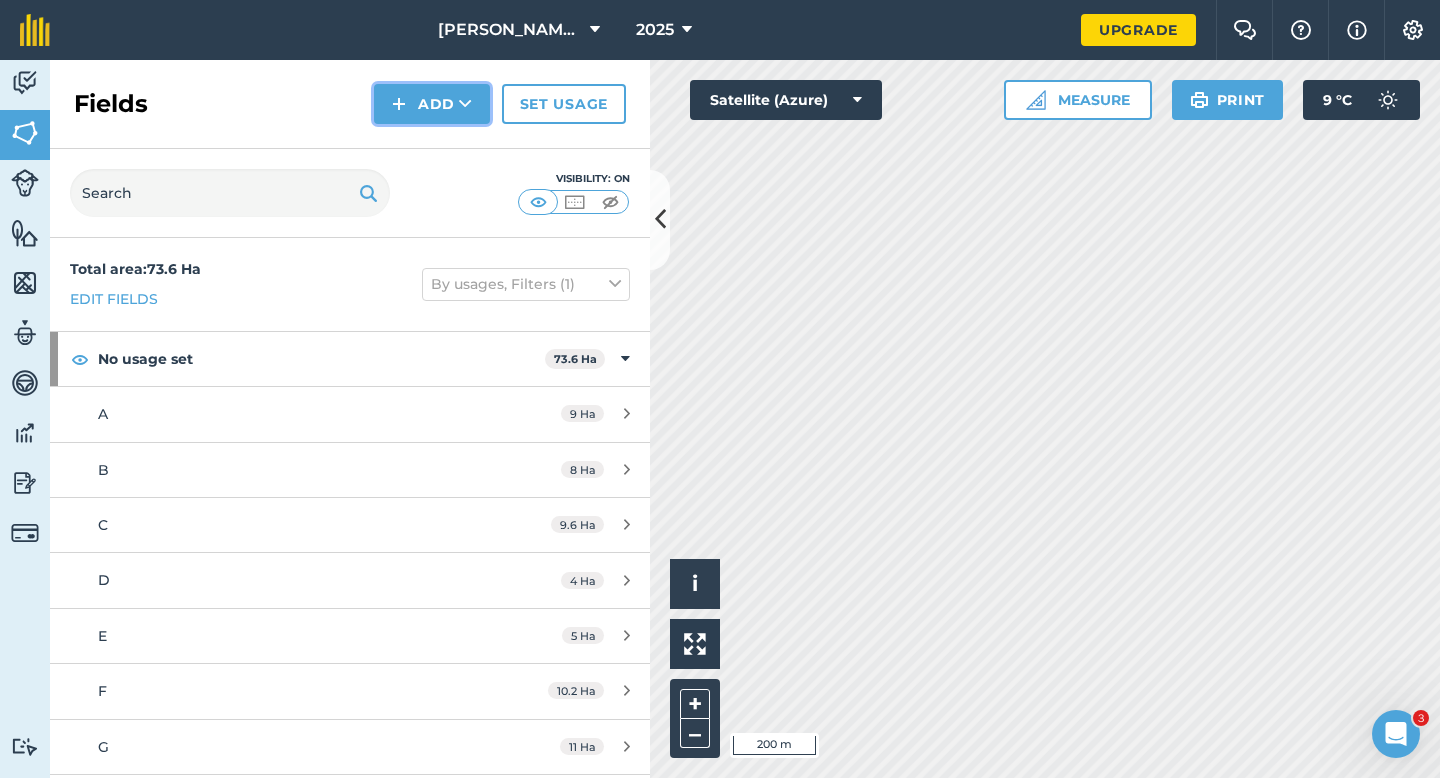 click at bounding box center (399, 104) 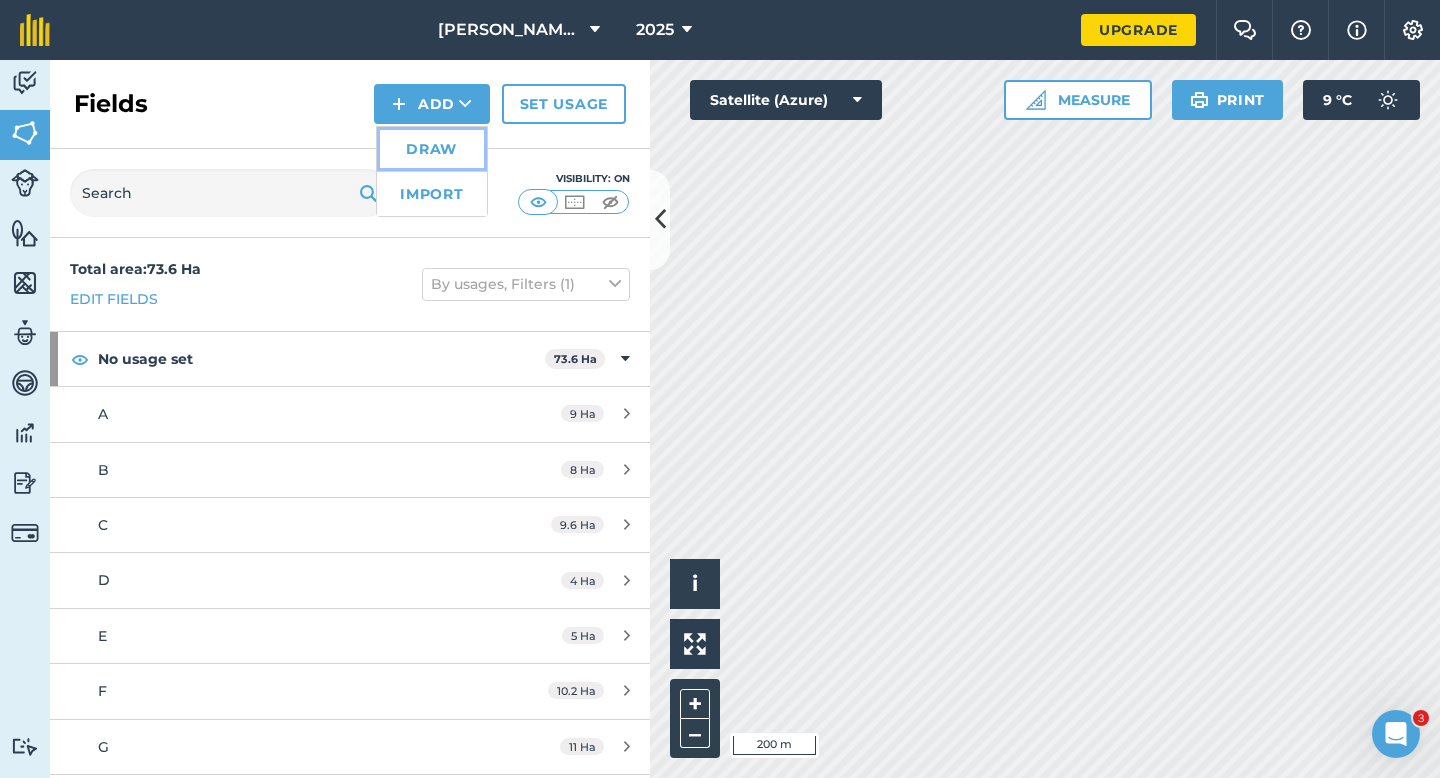 click on "Draw" at bounding box center (432, 149) 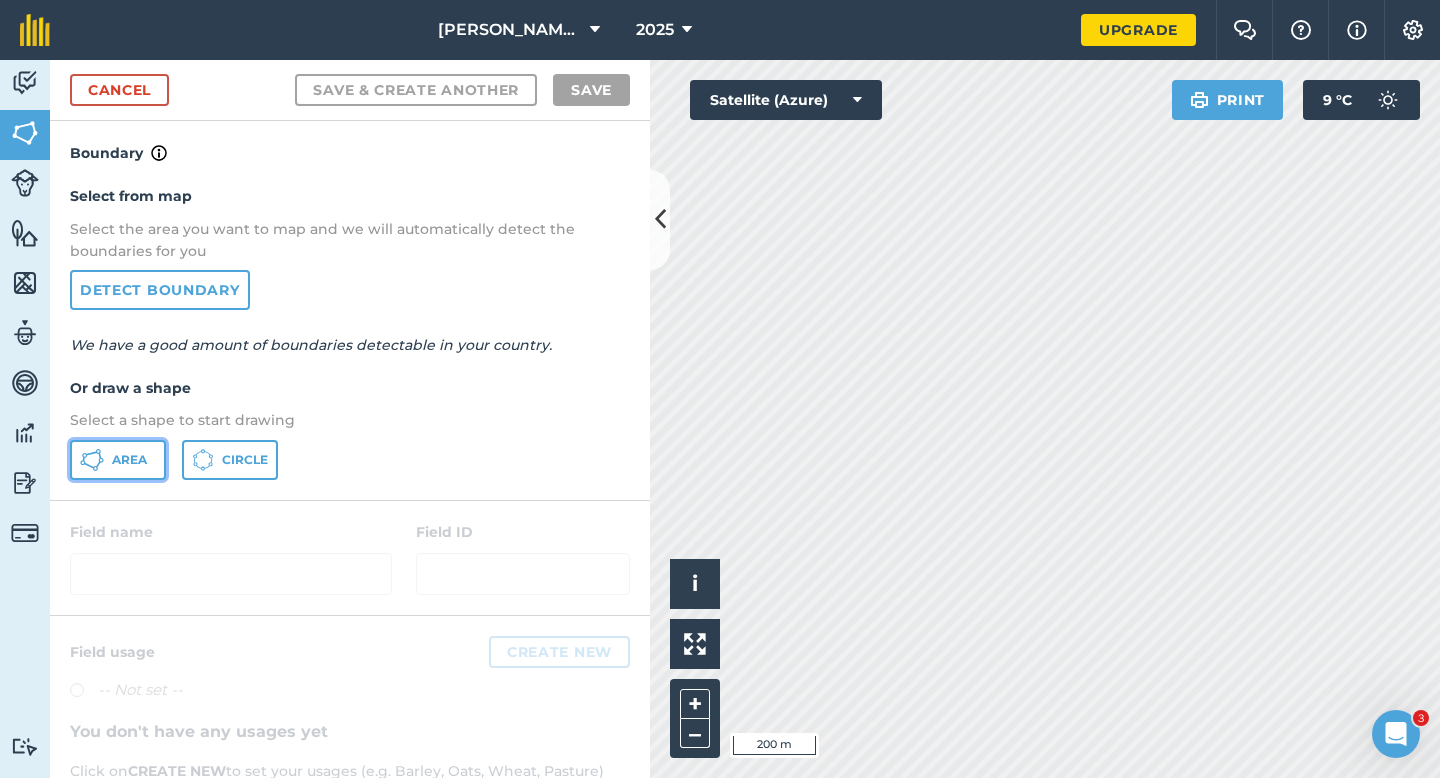 click on "Area" at bounding box center [129, 460] 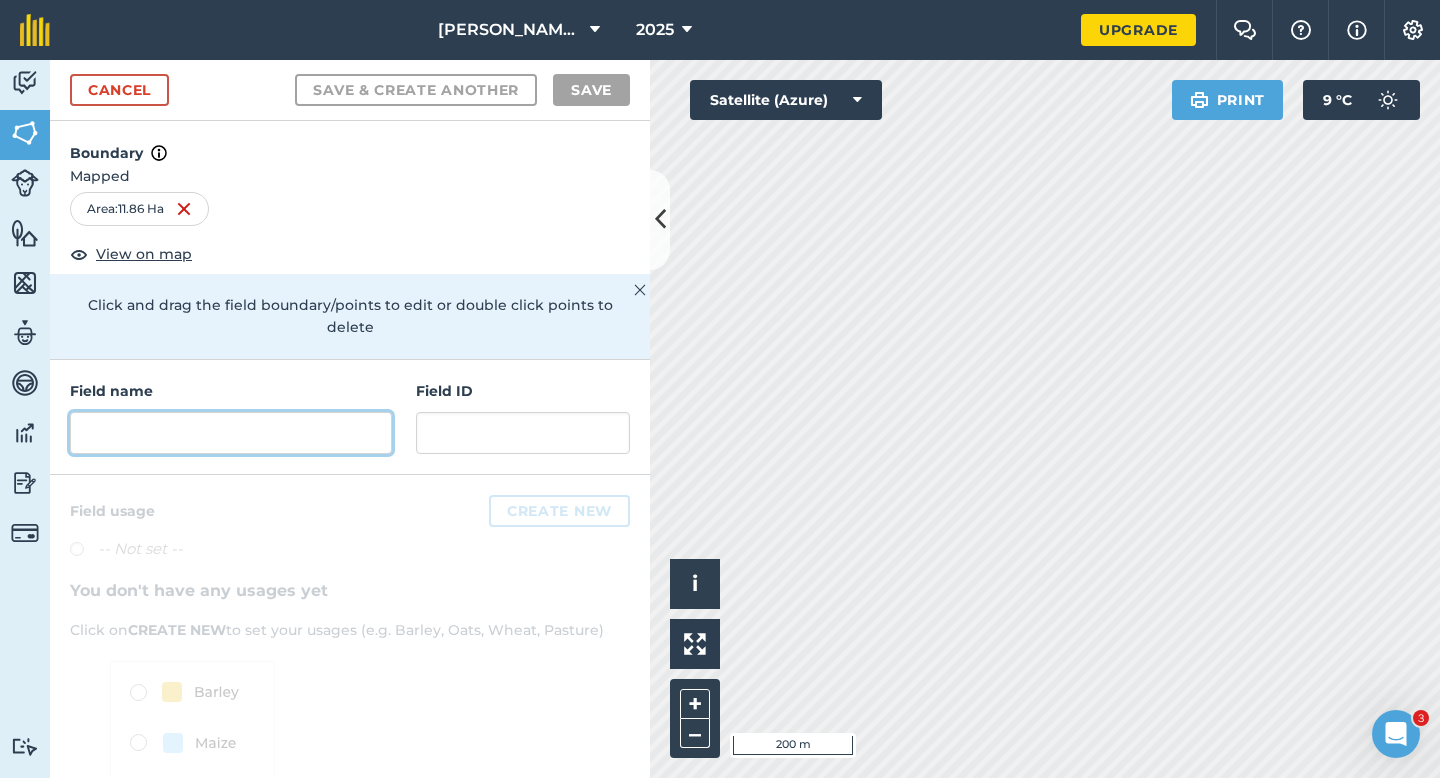 click at bounding box center (231, 433) 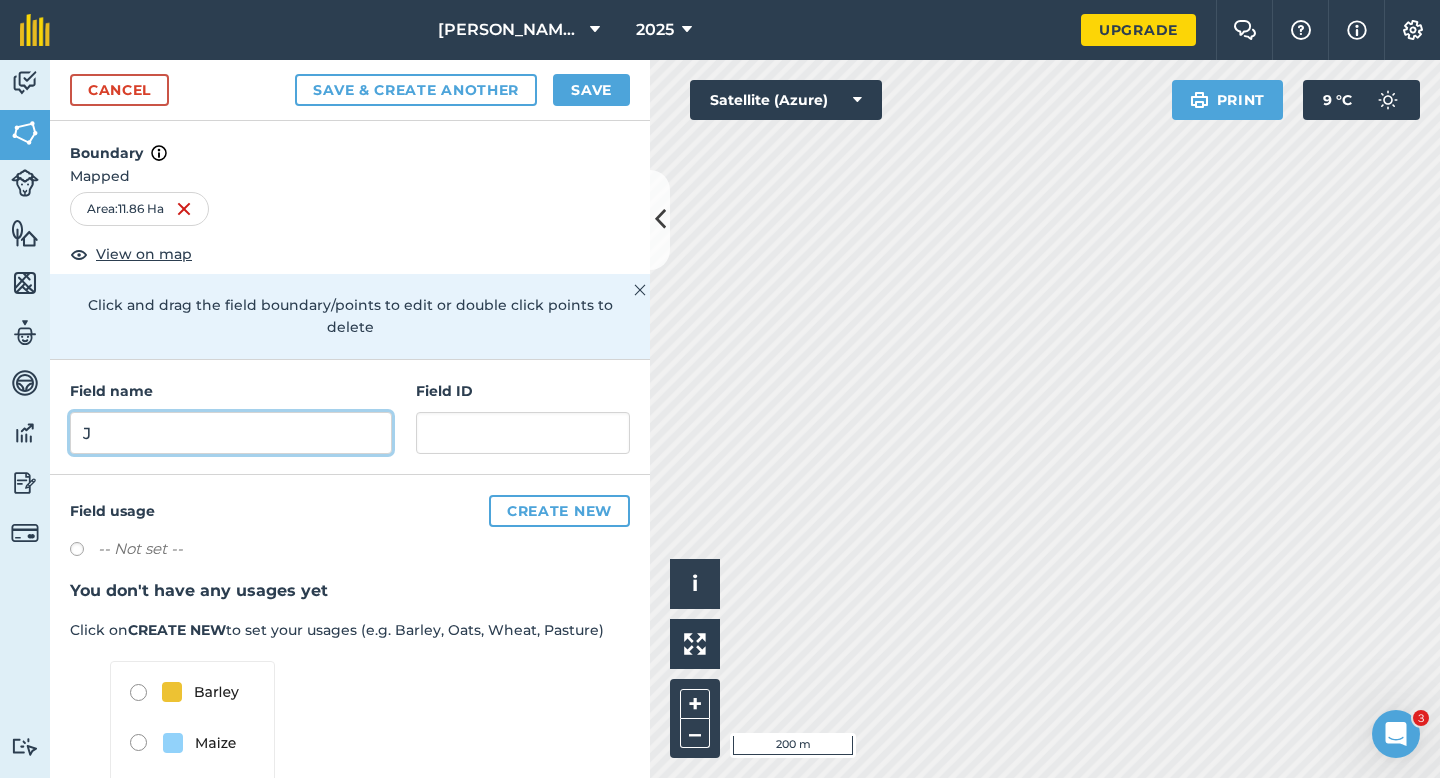 type on "J" 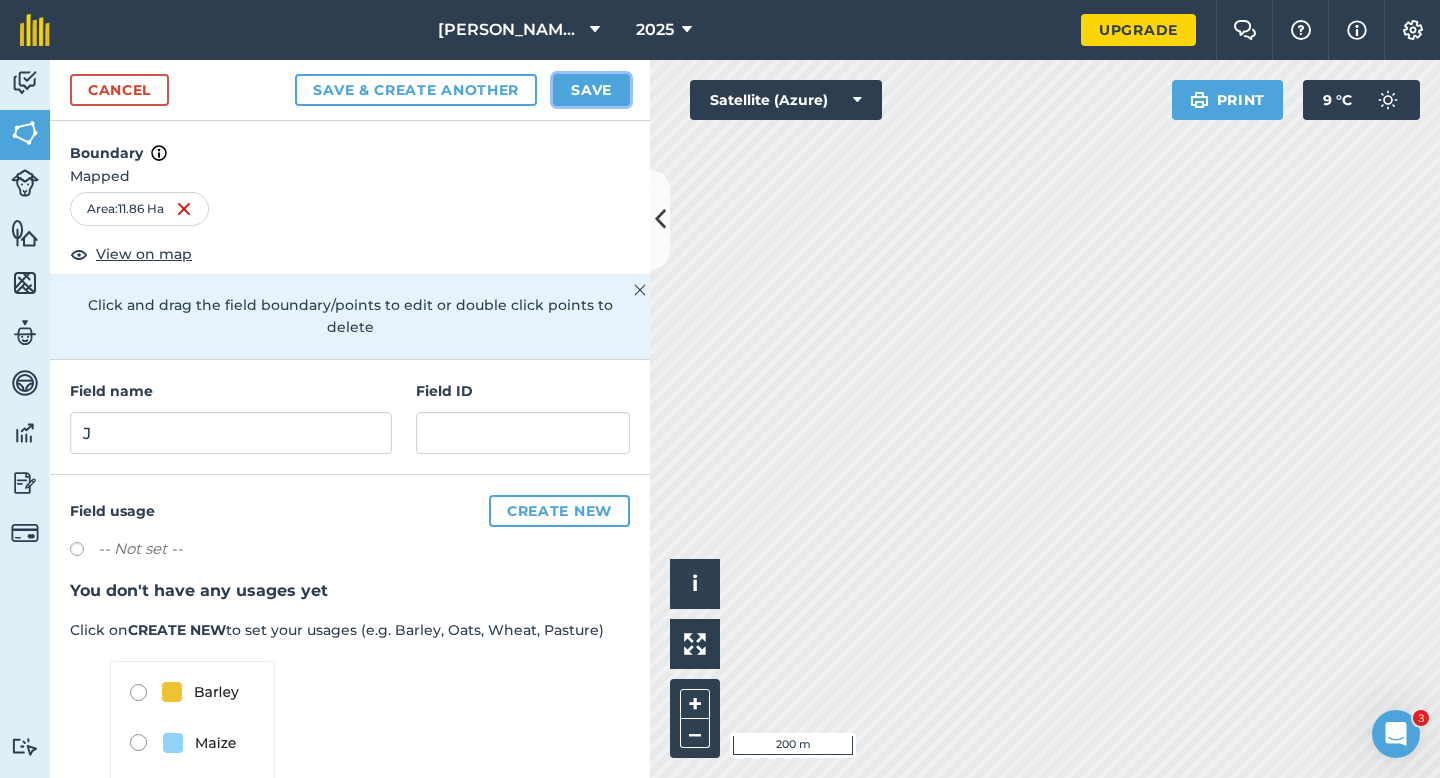 click on "Save" at bounding box center (591, 90) 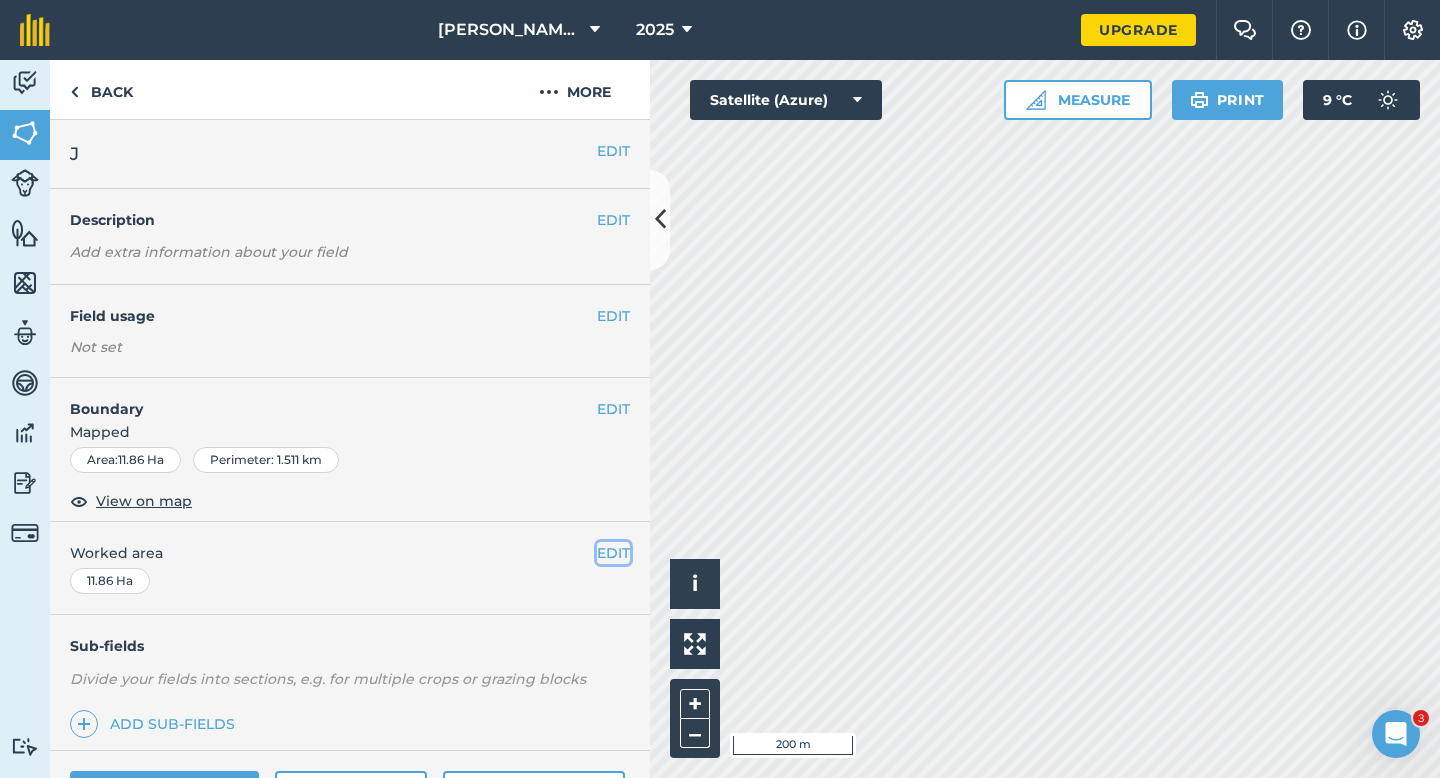 click on "EDIT" at bounding box center [613, 553] 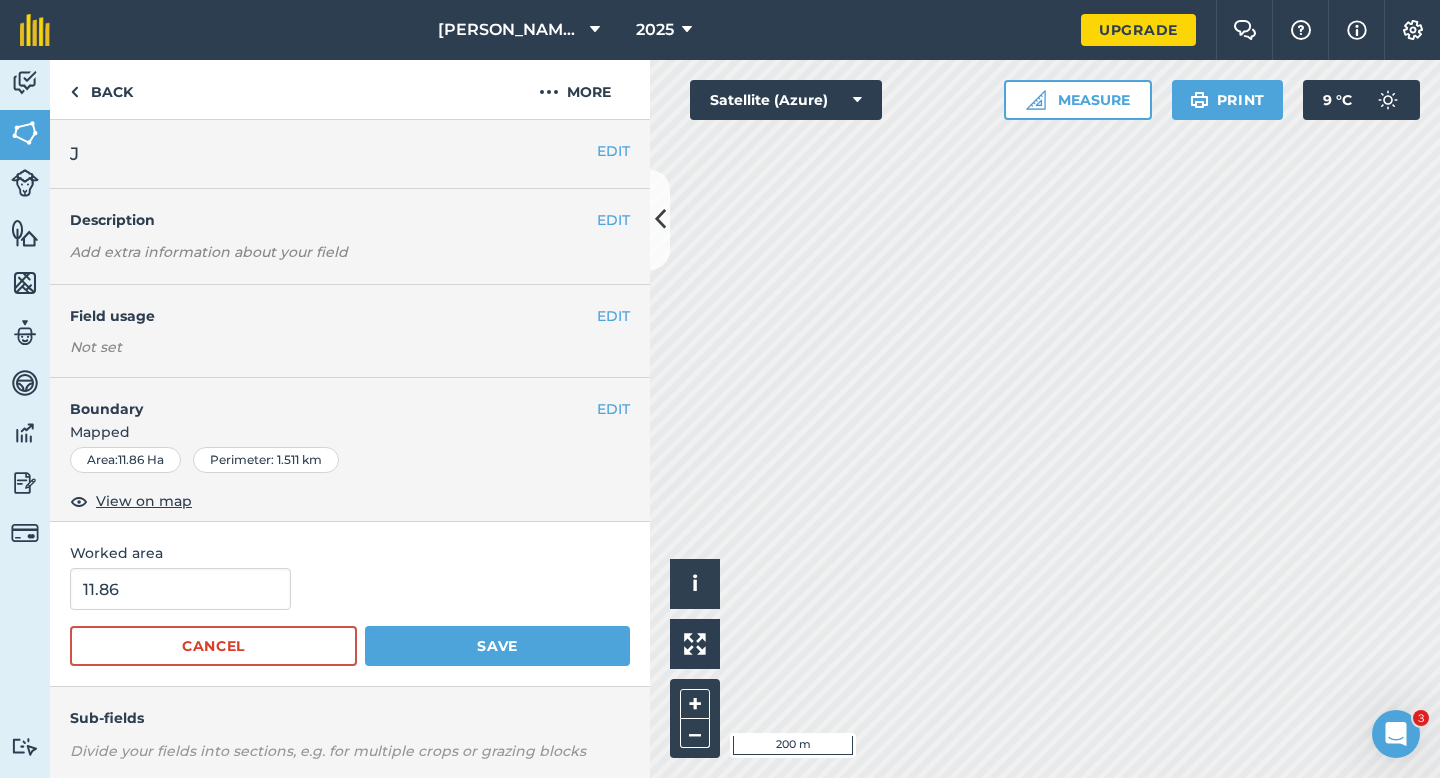 click on "11.86 Cancel Save" at bounding box center (350, 617) 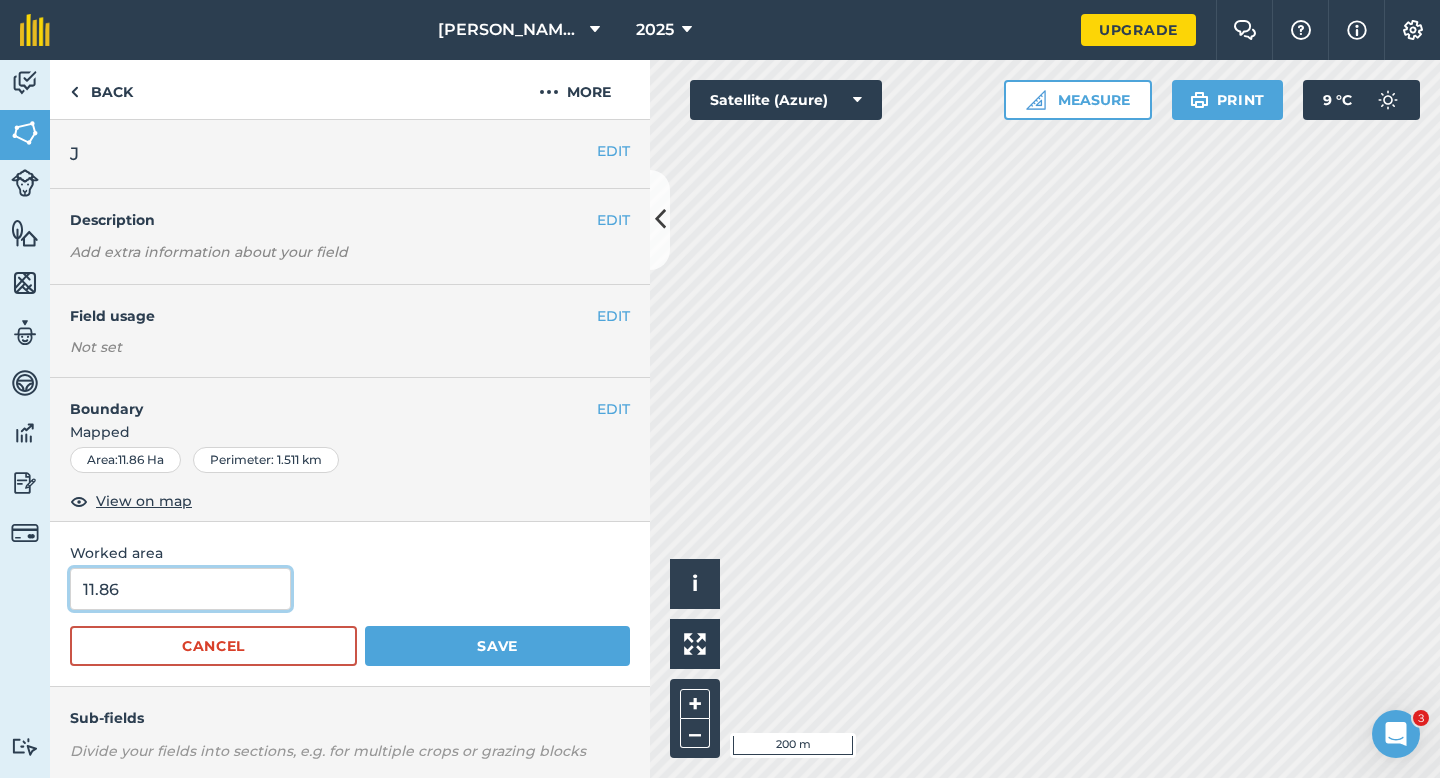 click on "11.86" at bounding box center (180, 589) 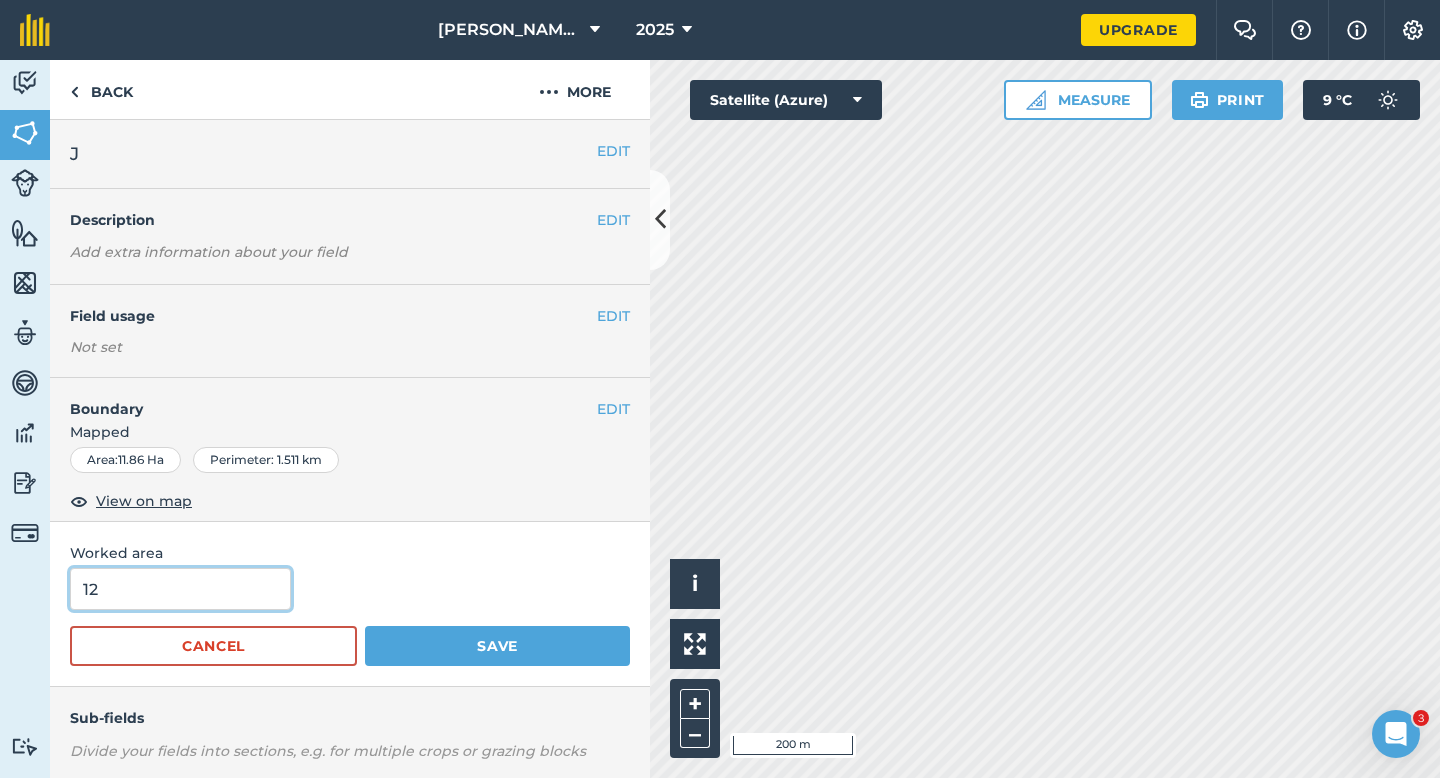click on "Save" at bounding box center (497, 646) 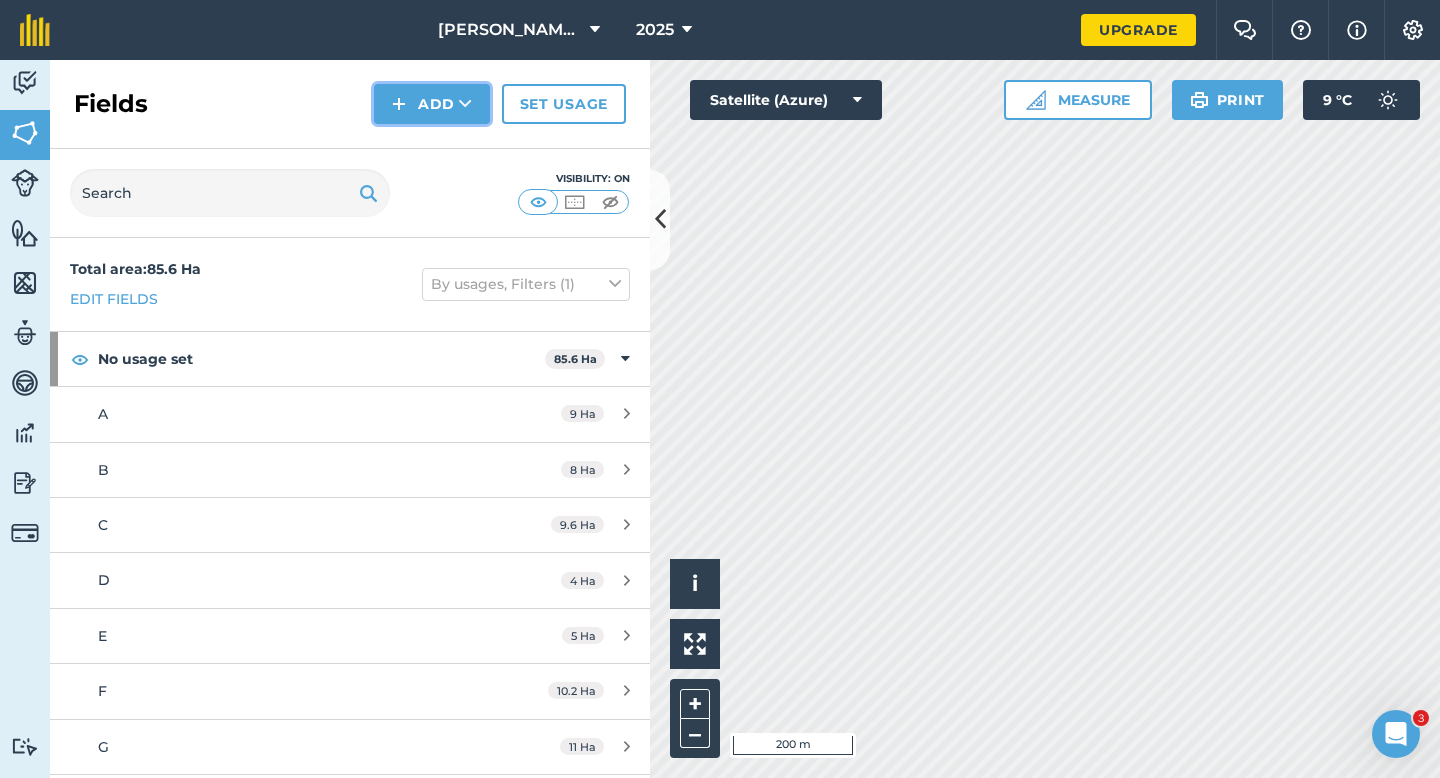 click on "Add" at bounding box center [432, 104] 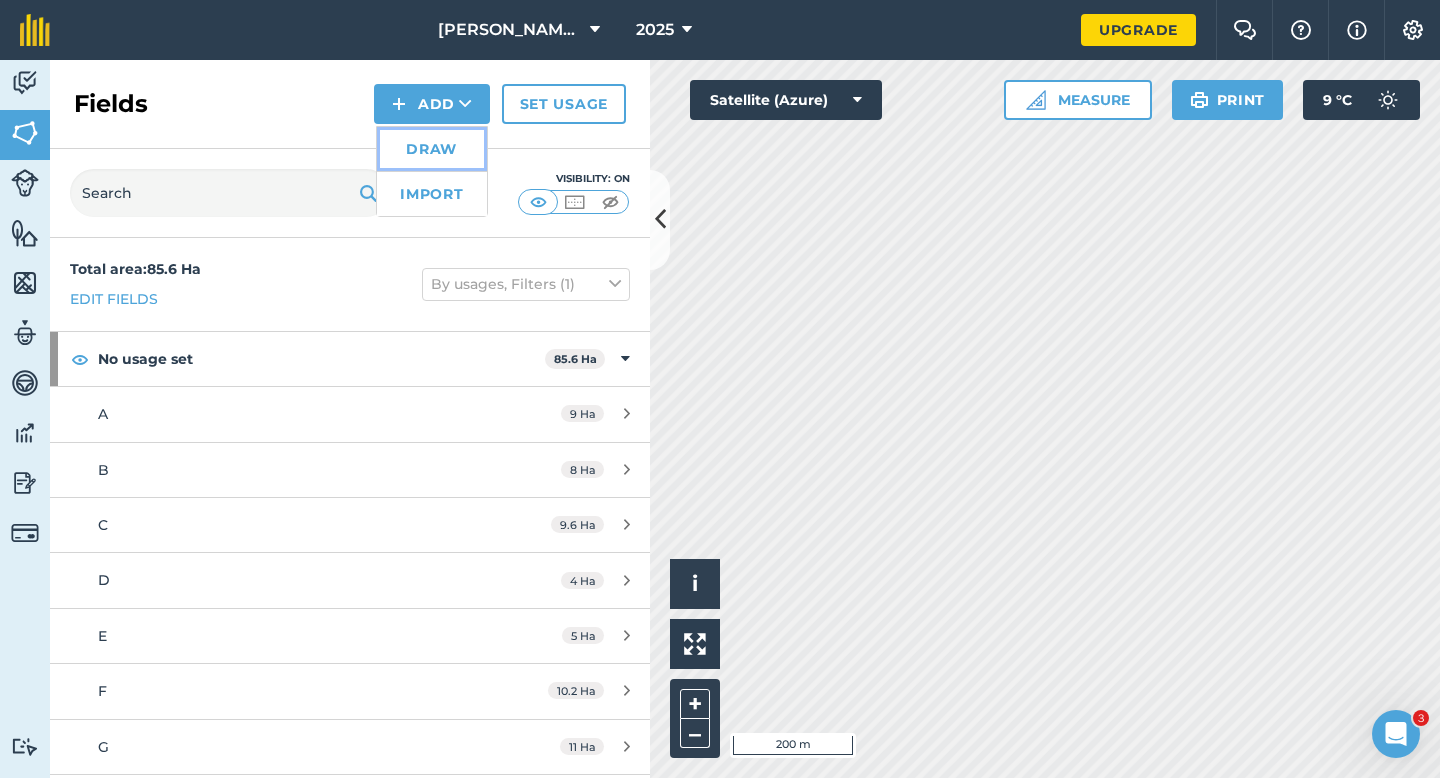 click on "Draw" at bounding box center [432, 149] 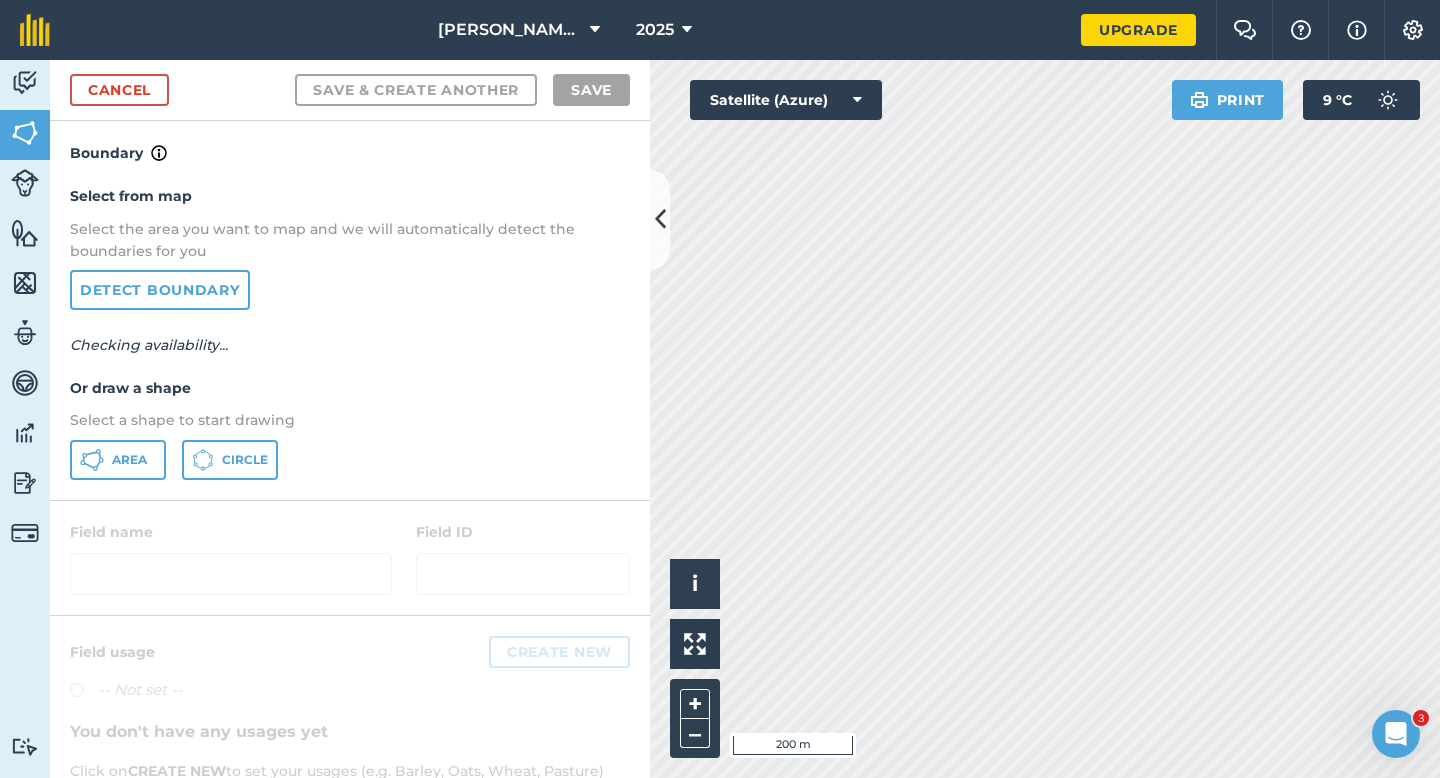 click on "Select from map Select the area you want to map and we will automatically detect the boundaries for you Detect boundary Checking availability... Or draw a shape Select a shape to start drawing Area Circle" at bounding box center [350, 332] 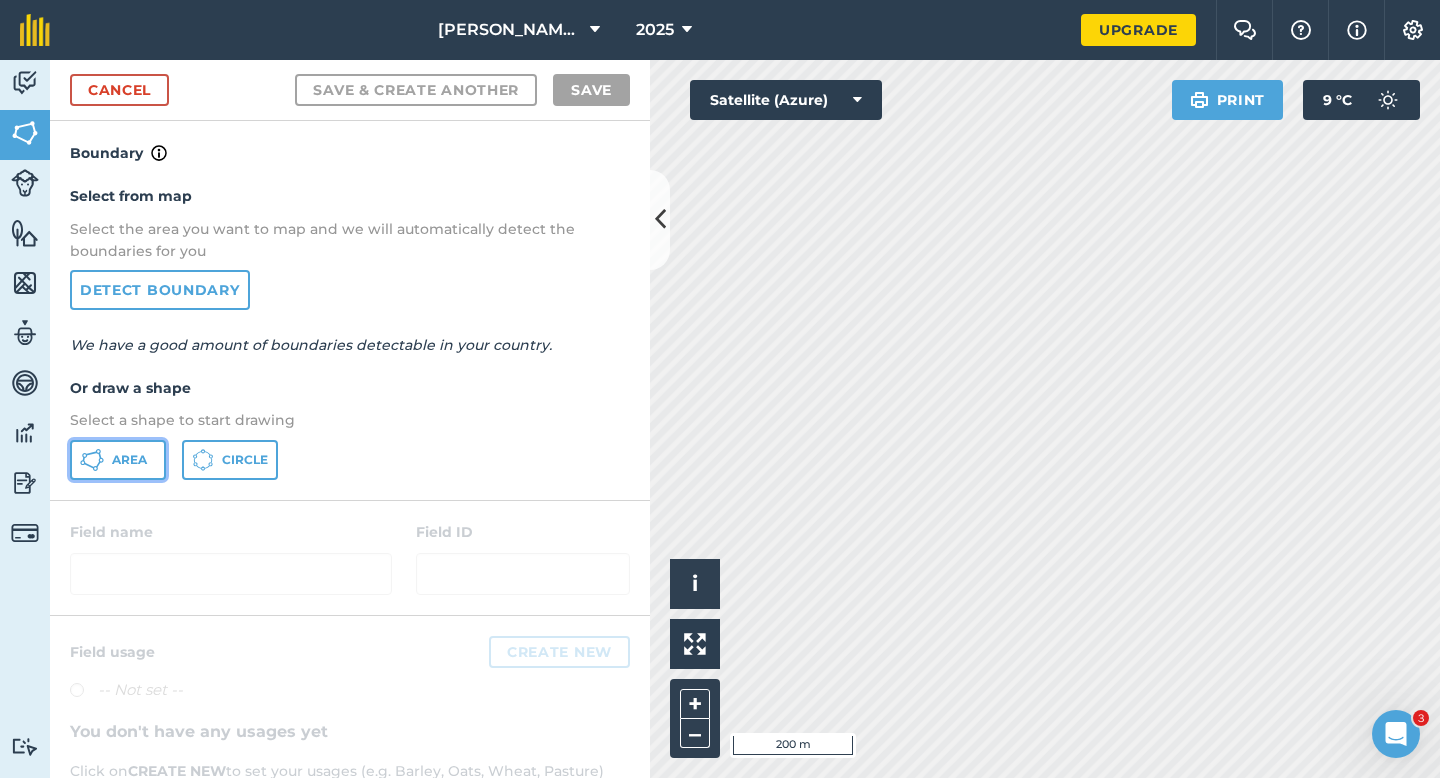click on "Area" at bounding box center [129, 460] 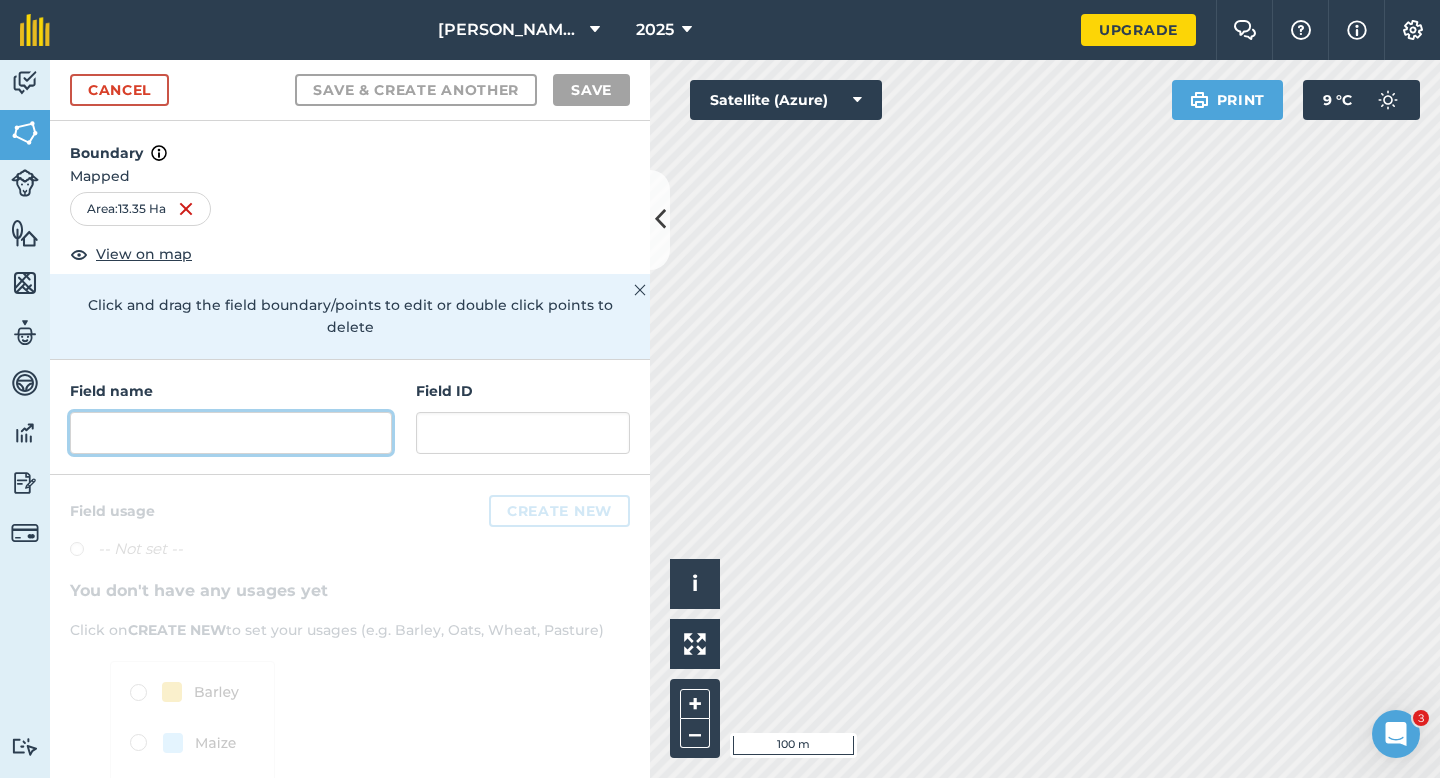 click at bounding box center (231, 433) 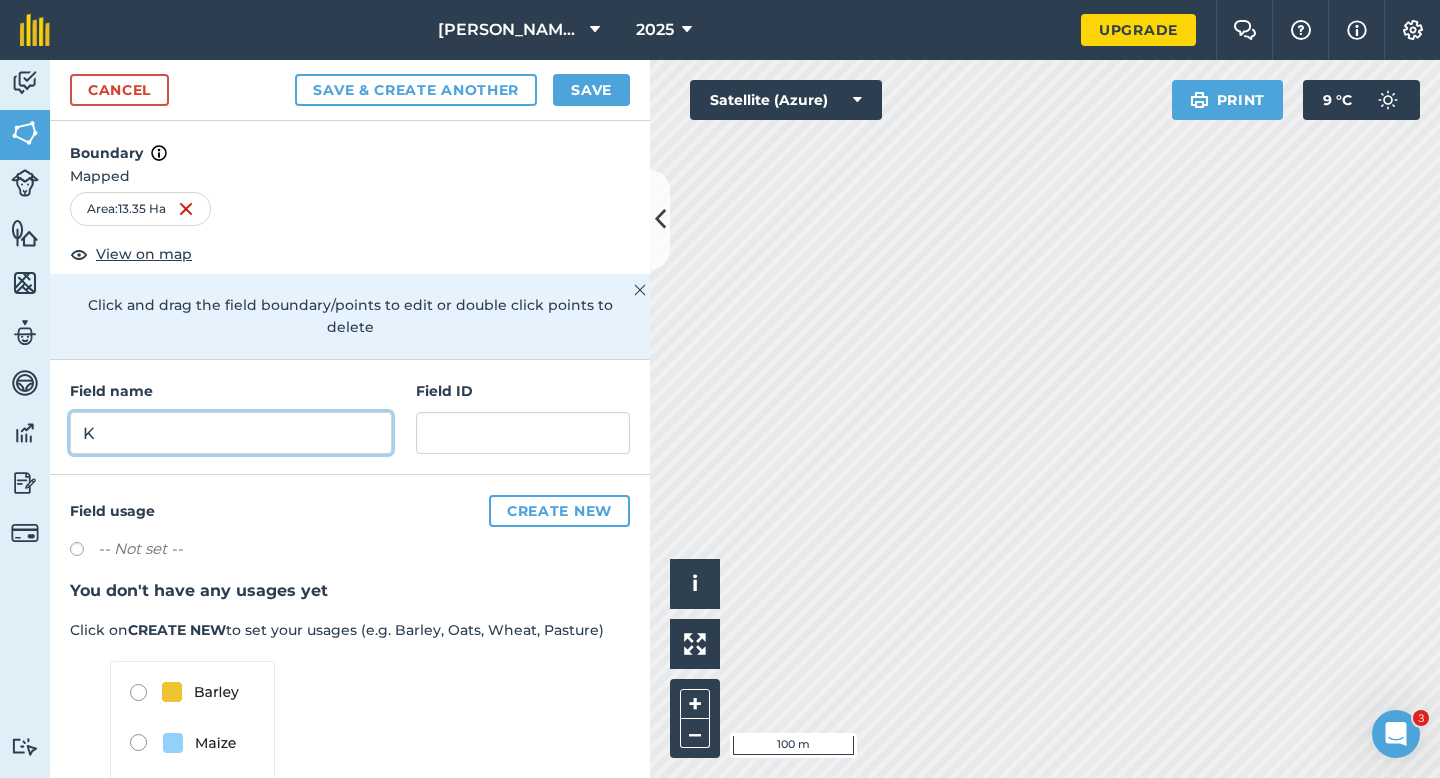 type on "K" 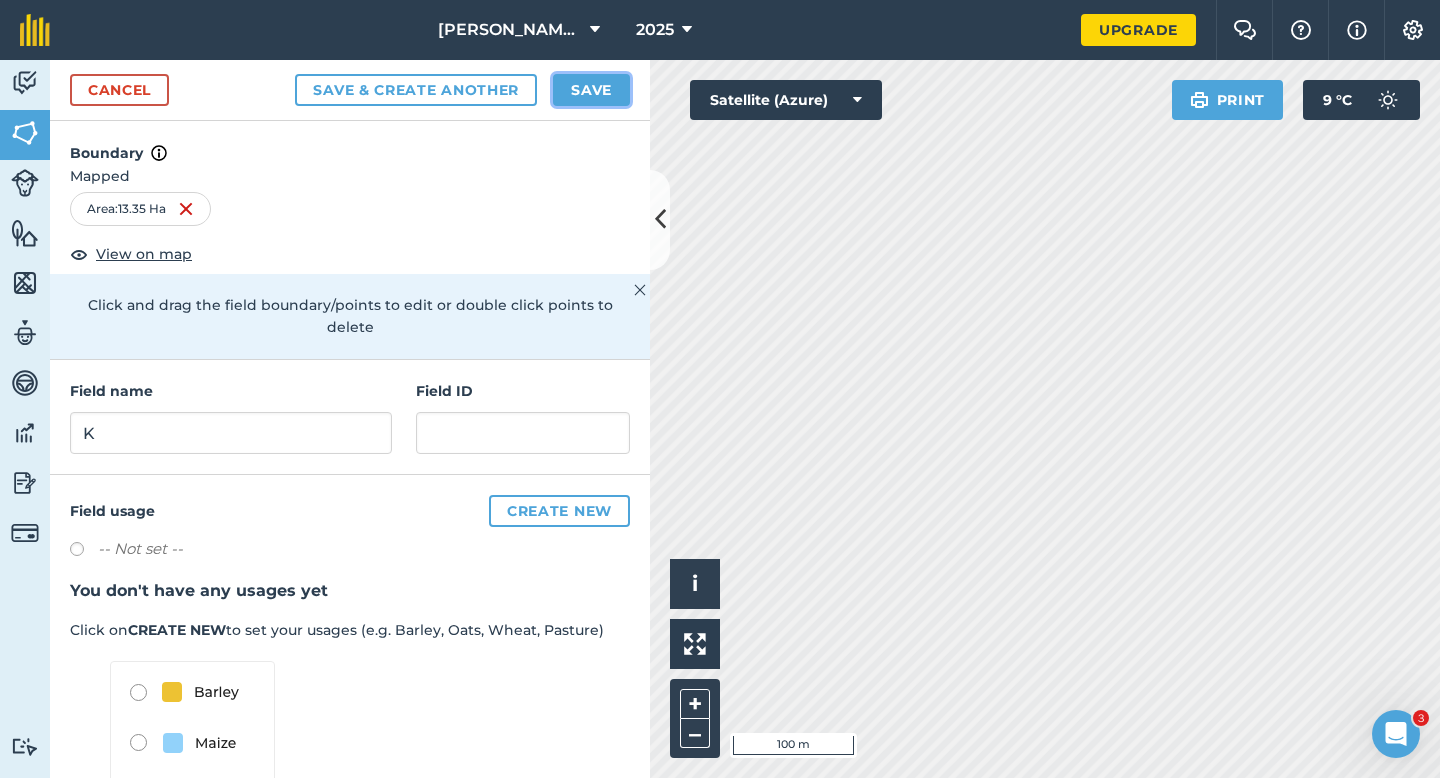 click on "Save" at bounding box center (591, 90) 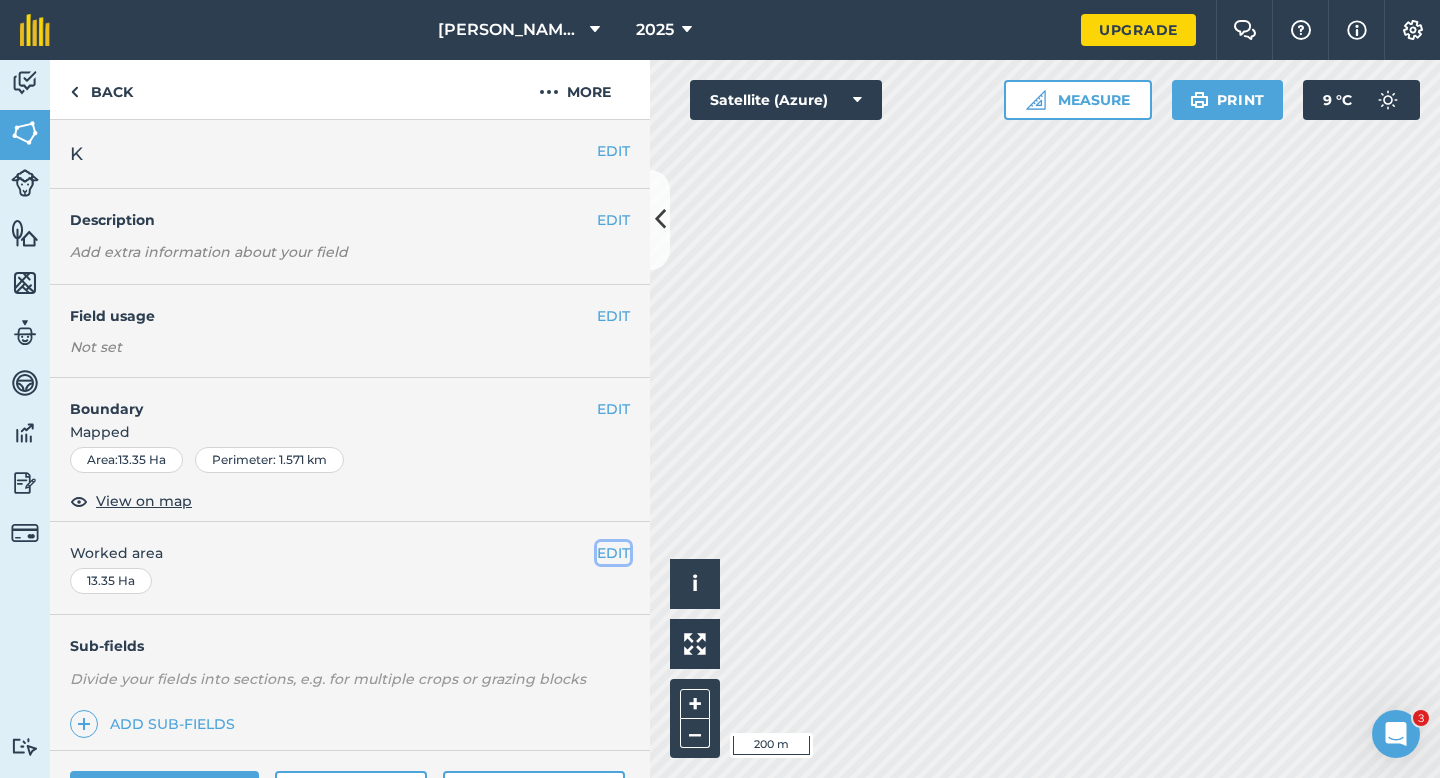 click on "EDIT" at bounding box center (613, 553) 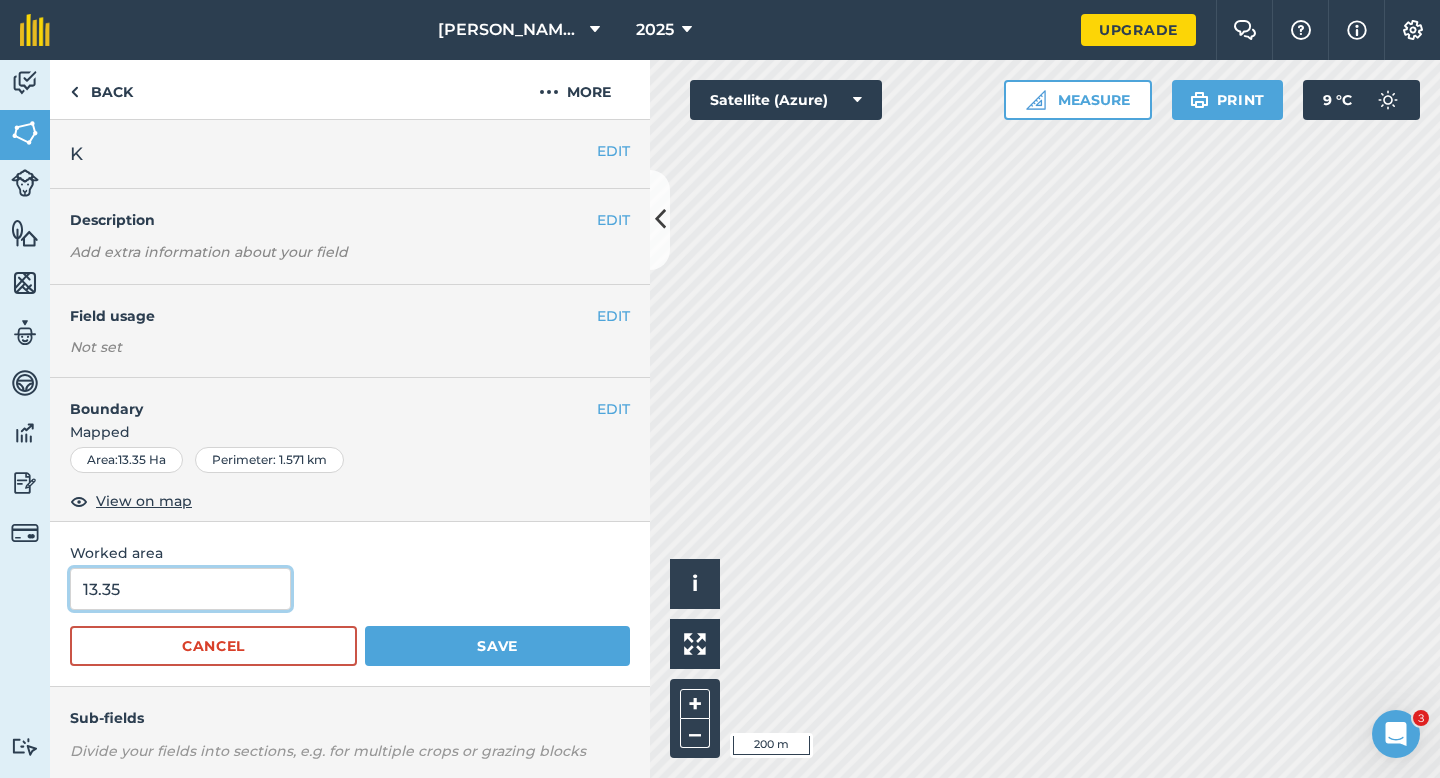 click on "13.35" at bounding box center [180, 589] 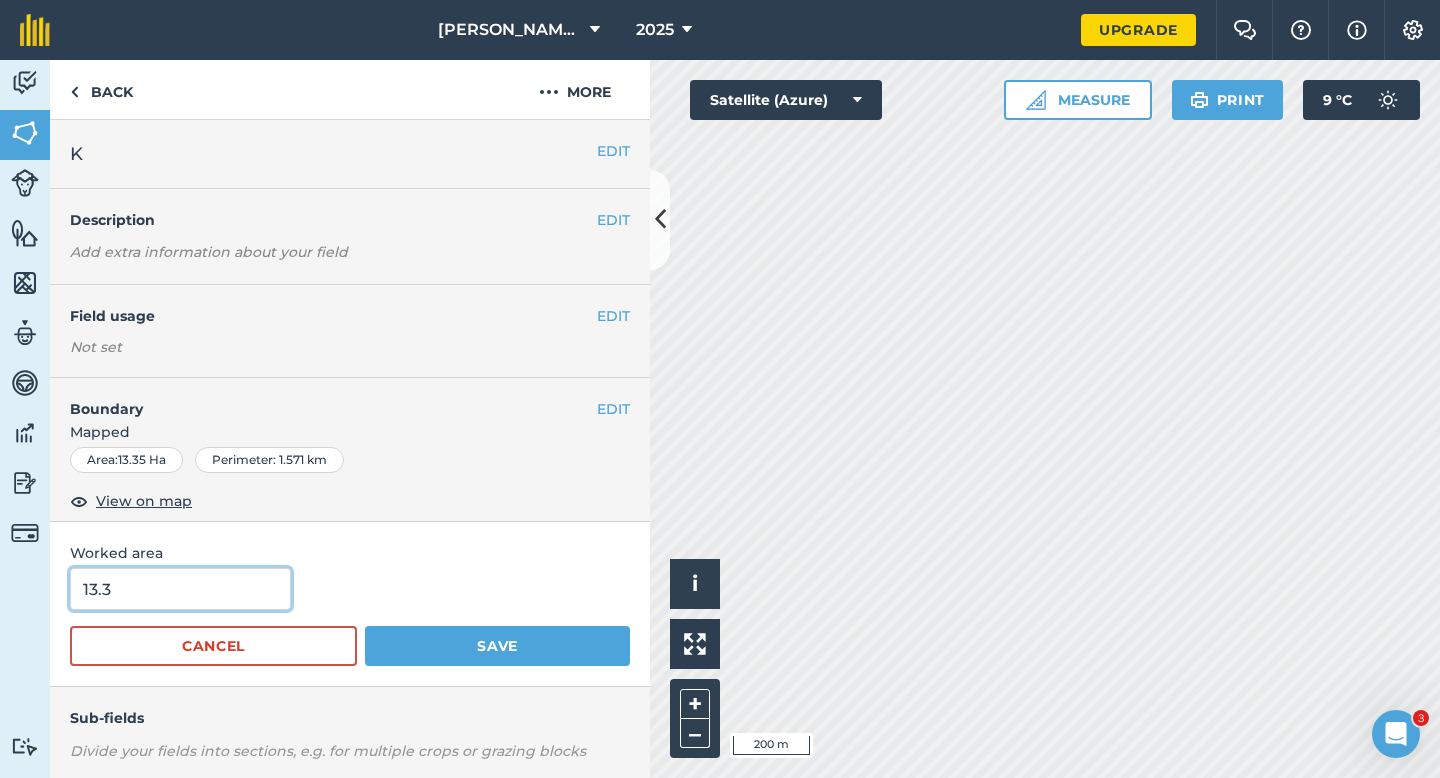type on "13.3" 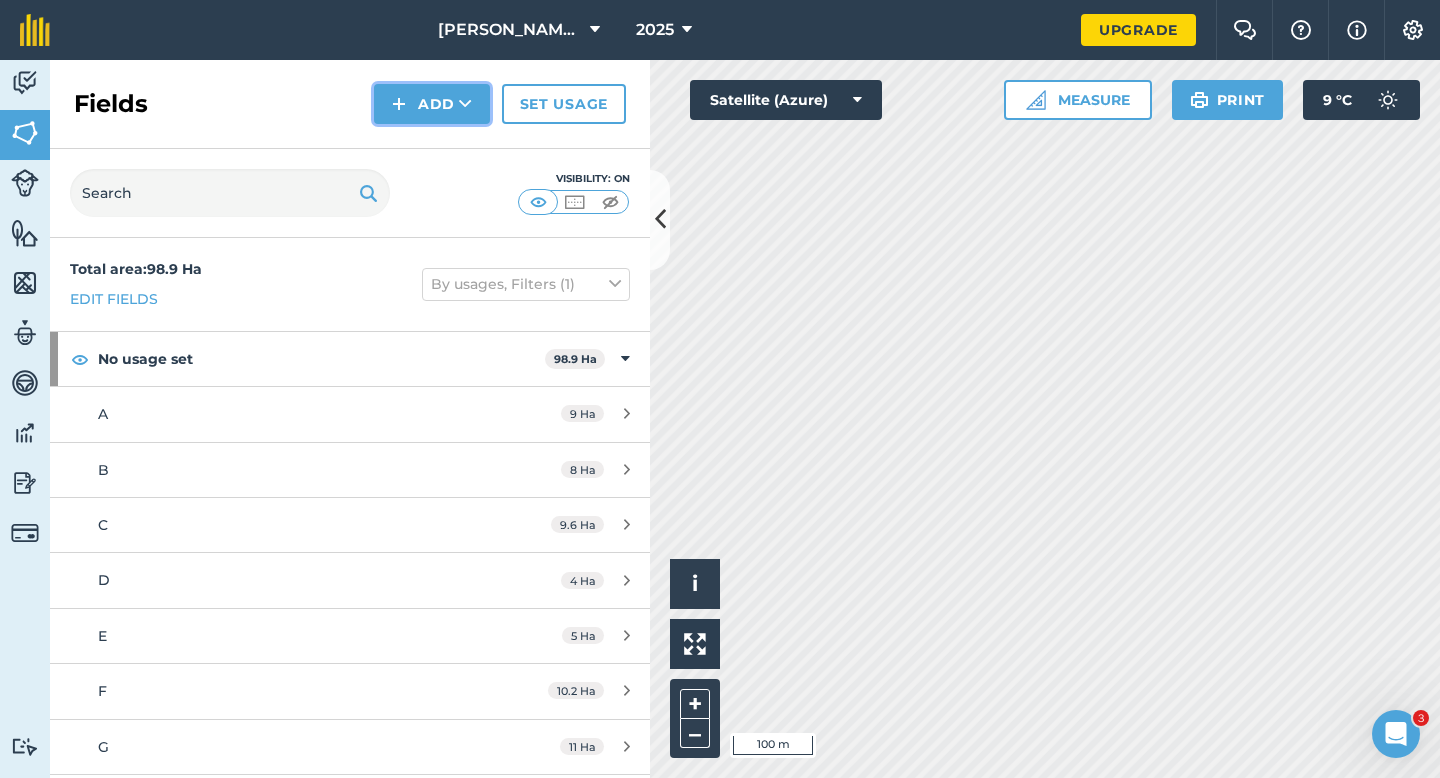 click on "Add" at bounding box center [432, 104] 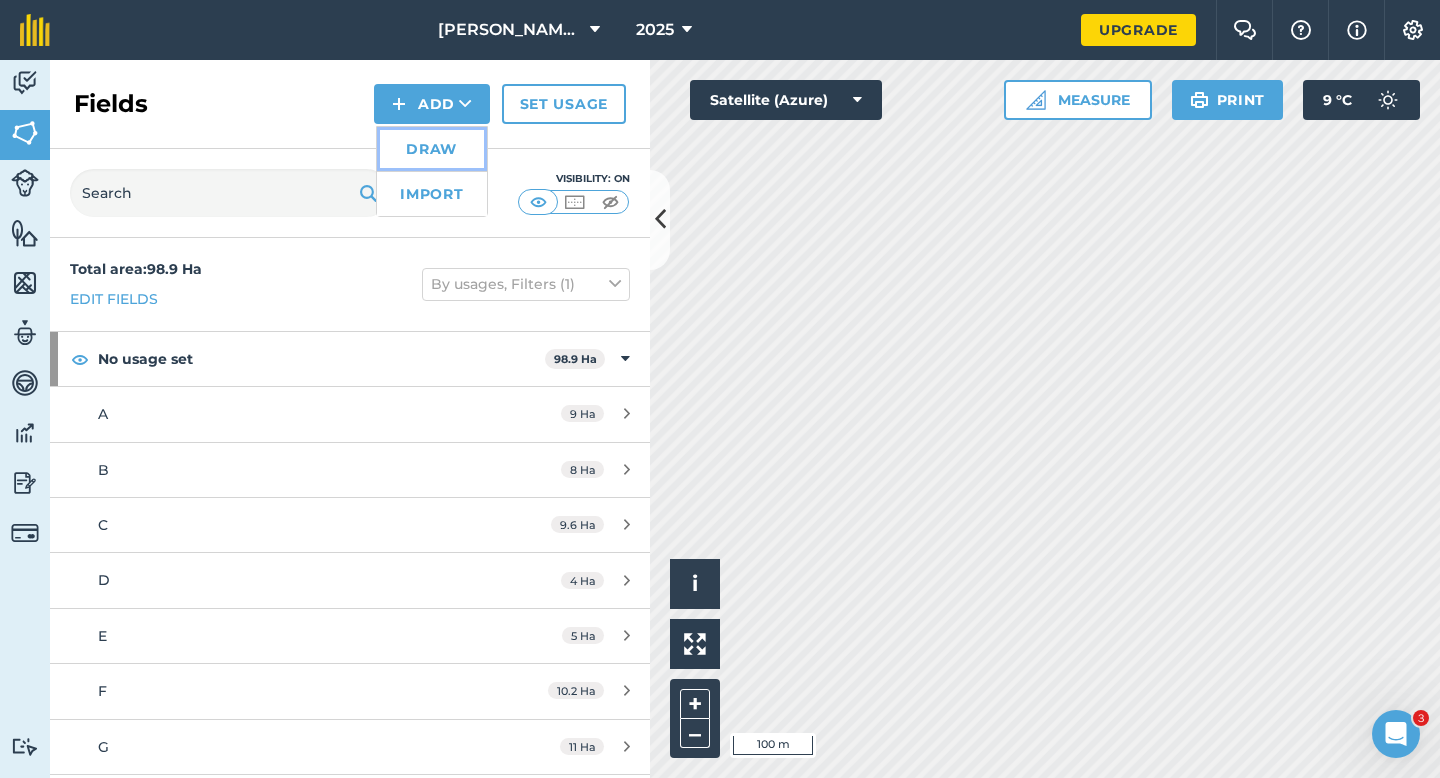 click on "Draw" at bounding box center [432, 149] 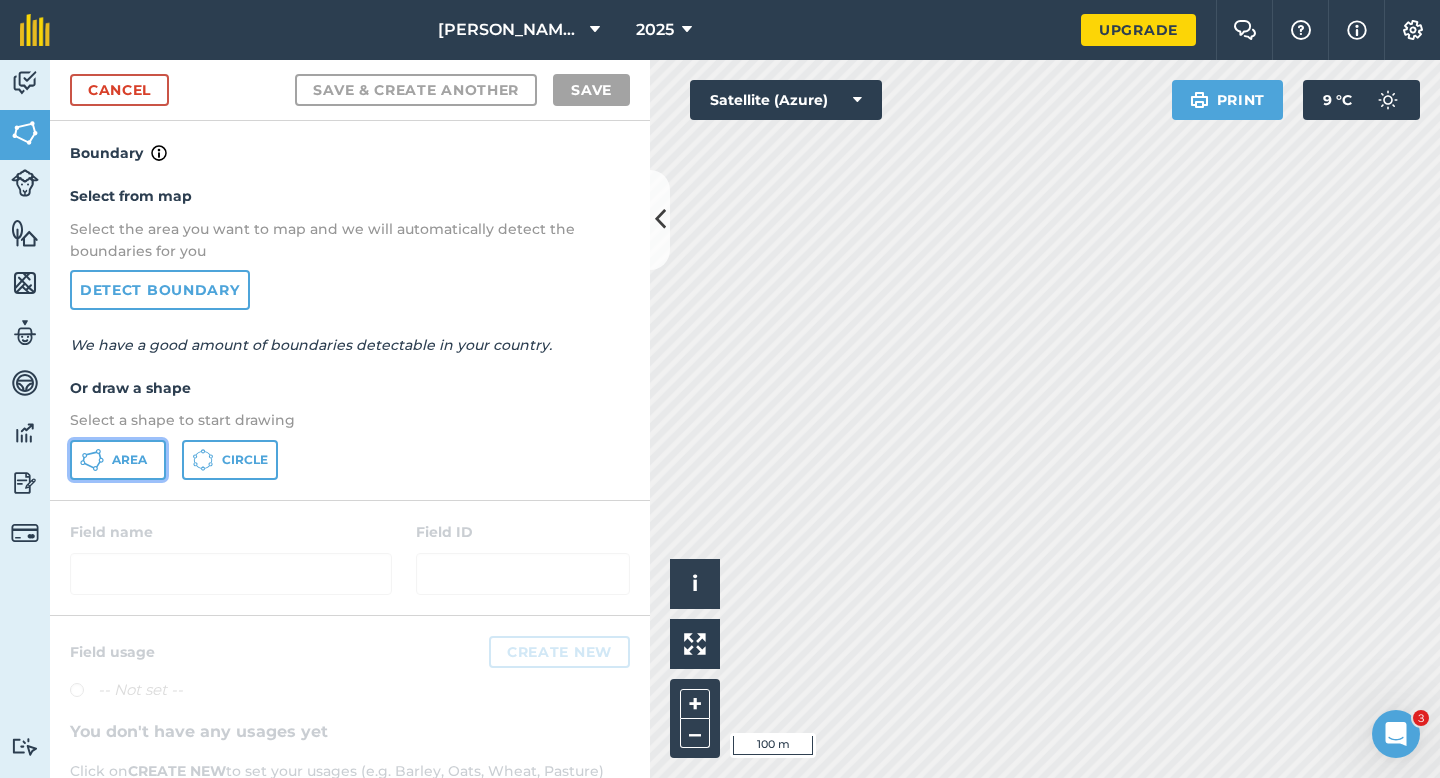 click on "Area" at bounding box center (118, 460) 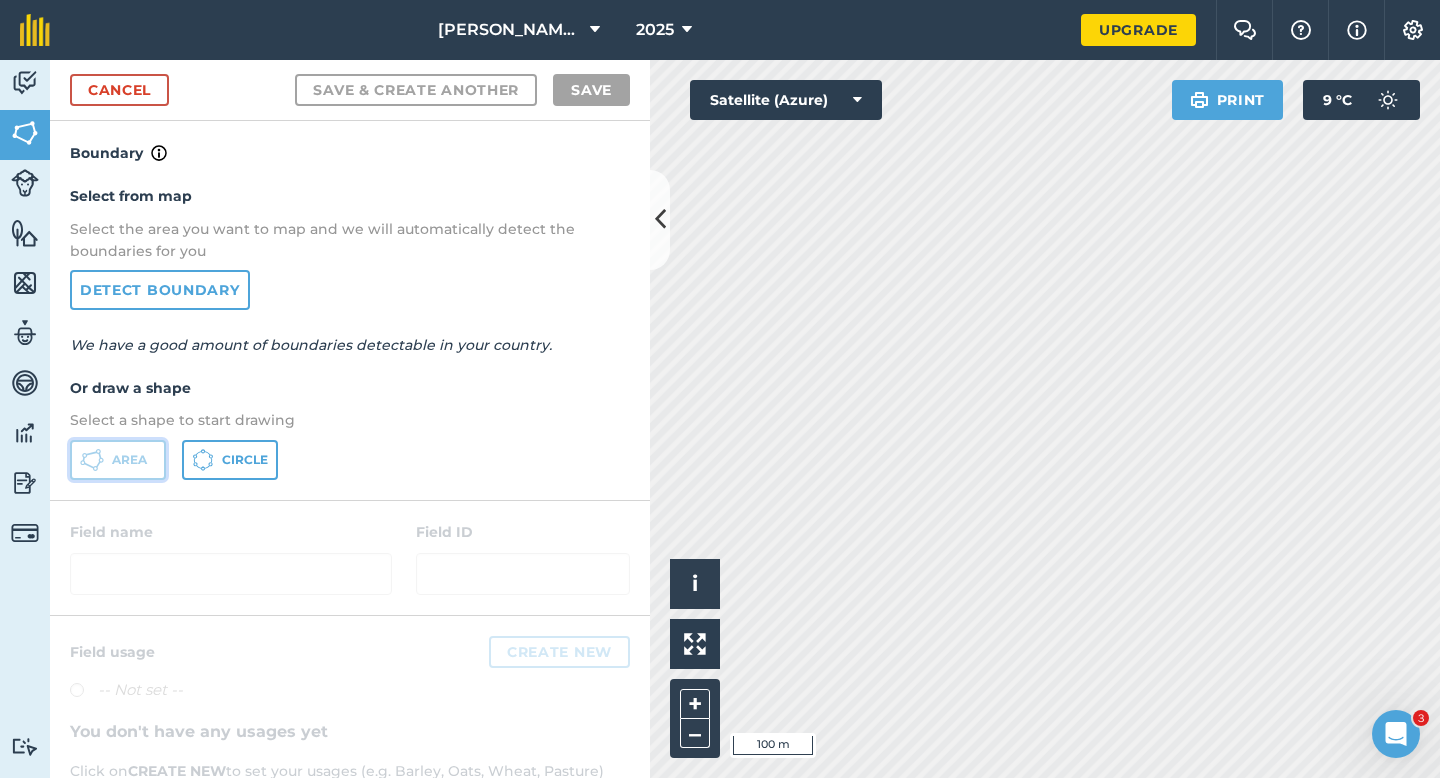 click on "Area" at bounding box center [118, 460] 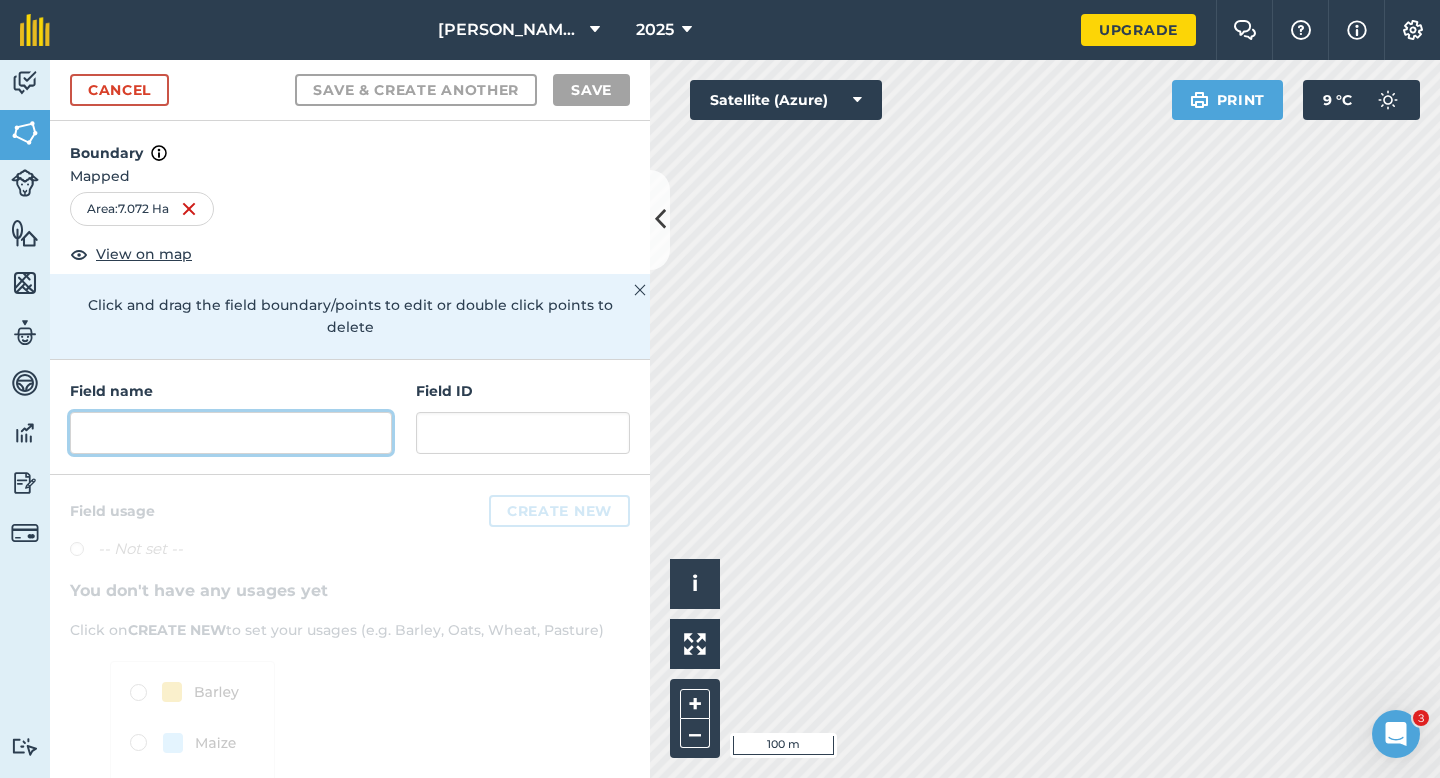 click at bounding box center (231, 433) 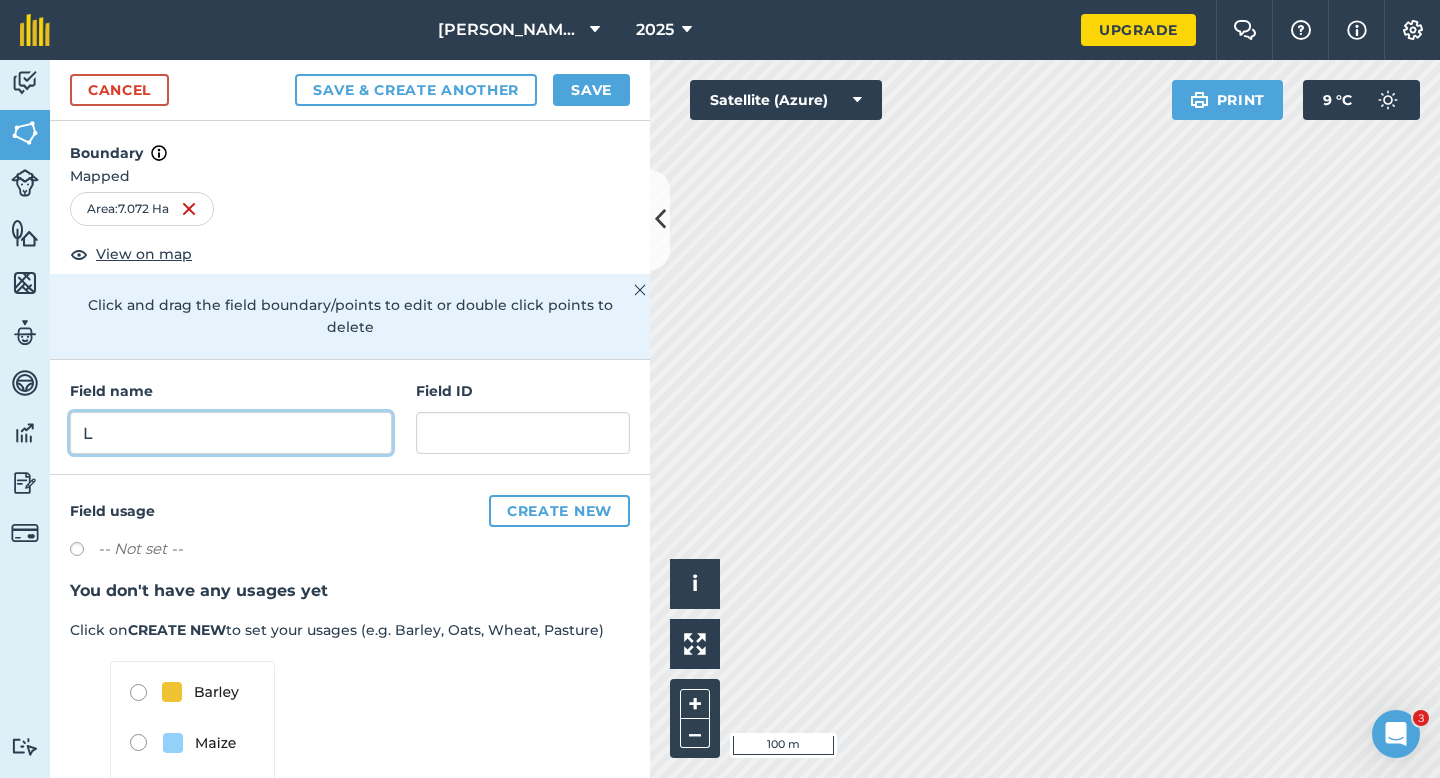 type on "L" 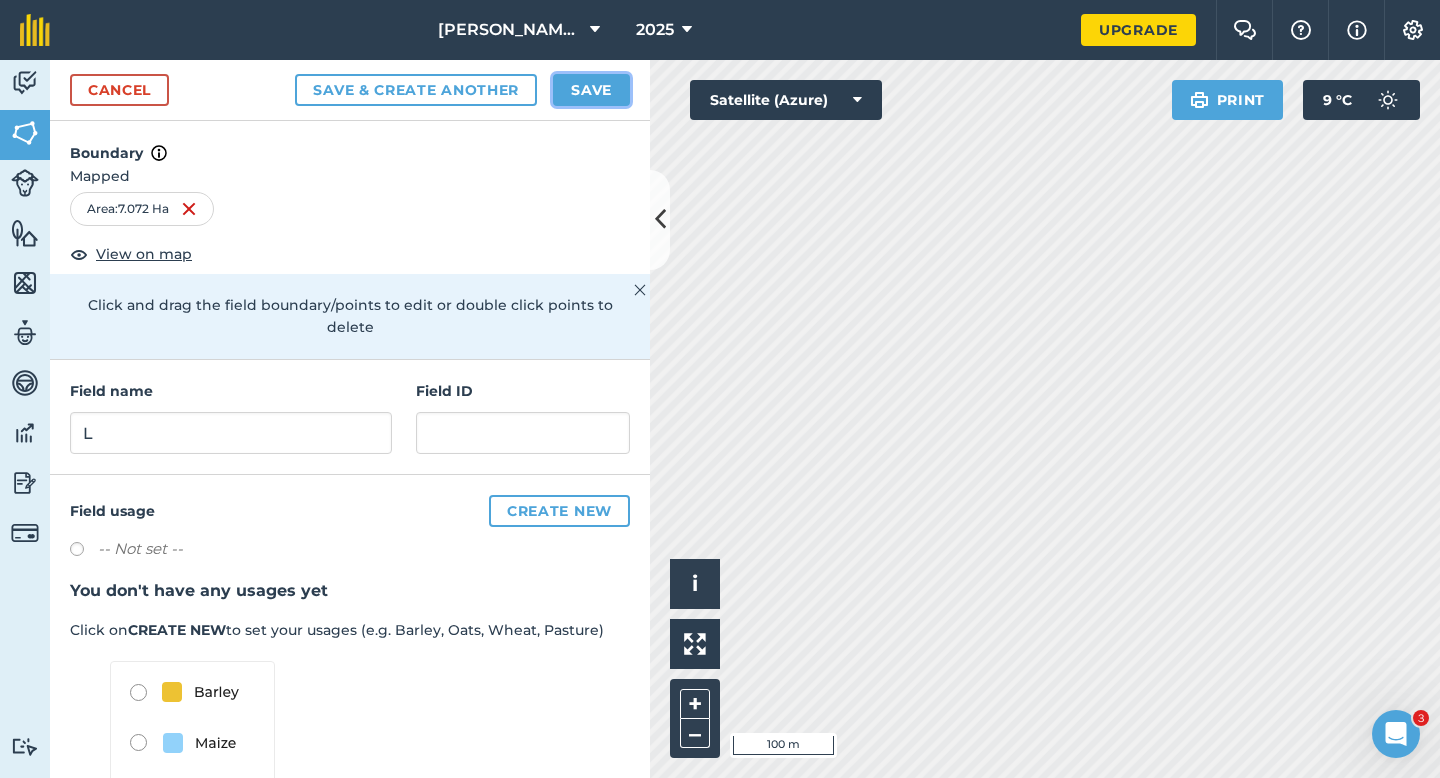 click on "Save" at bounding box center (591, 90) 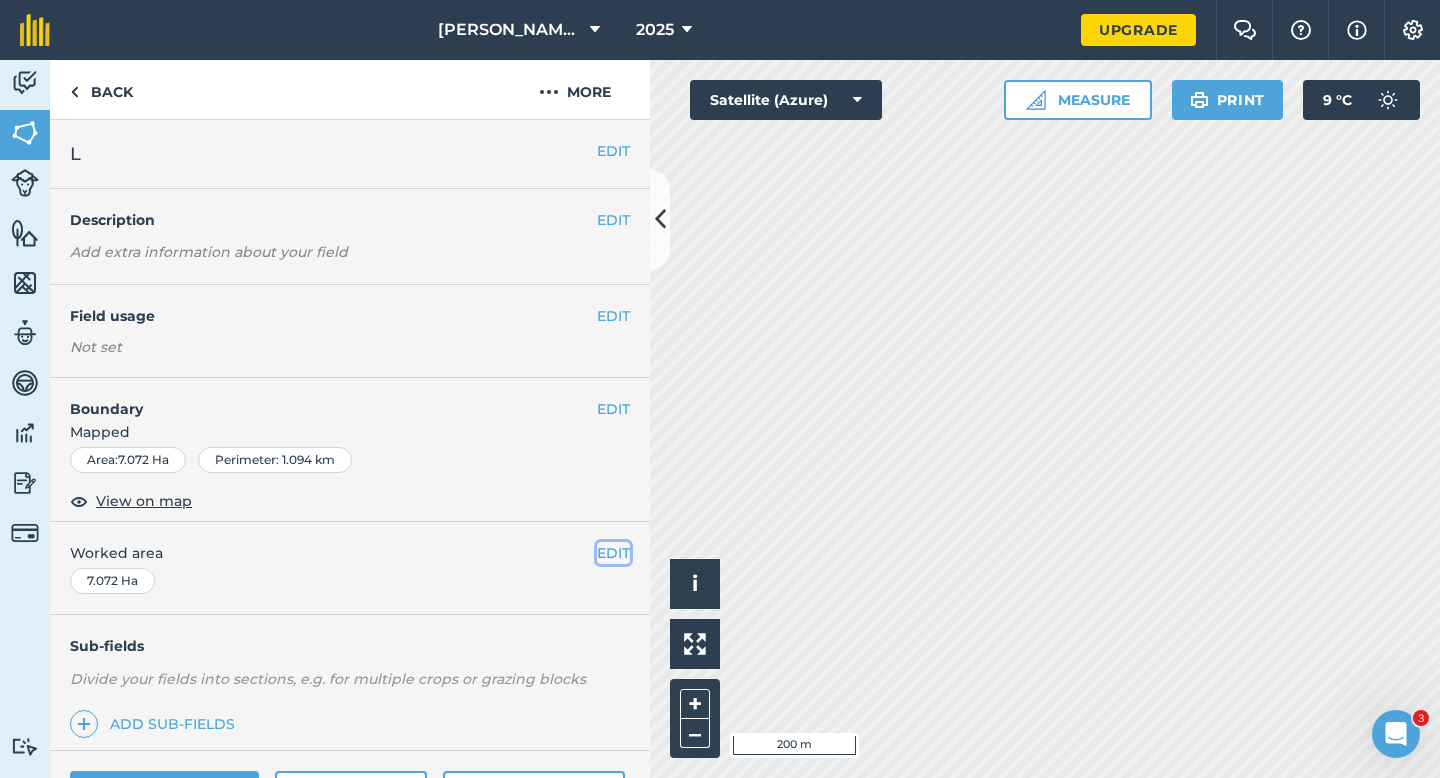 click on "EDIT" at bounding box center (613, 553) 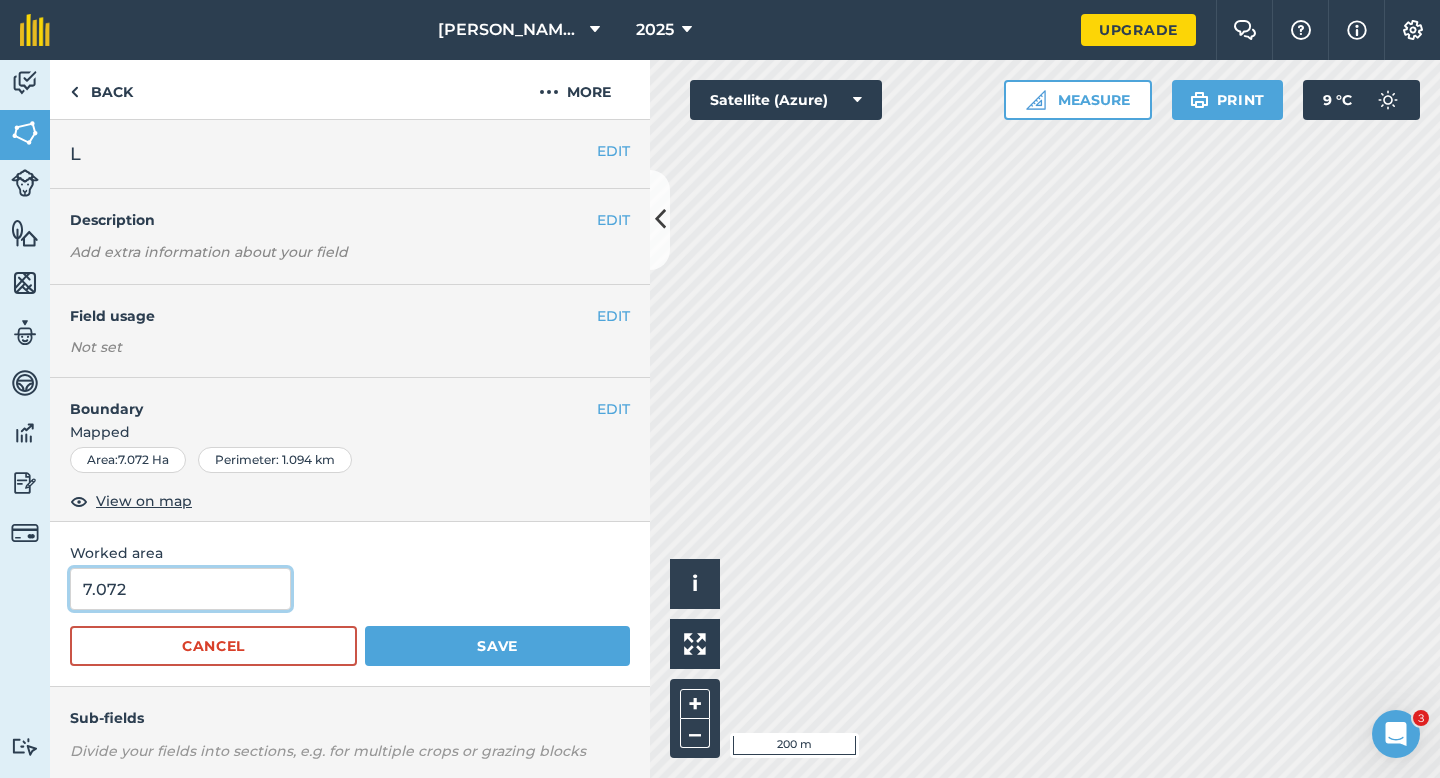 click on "7.072" at bounding box center (180, 589) 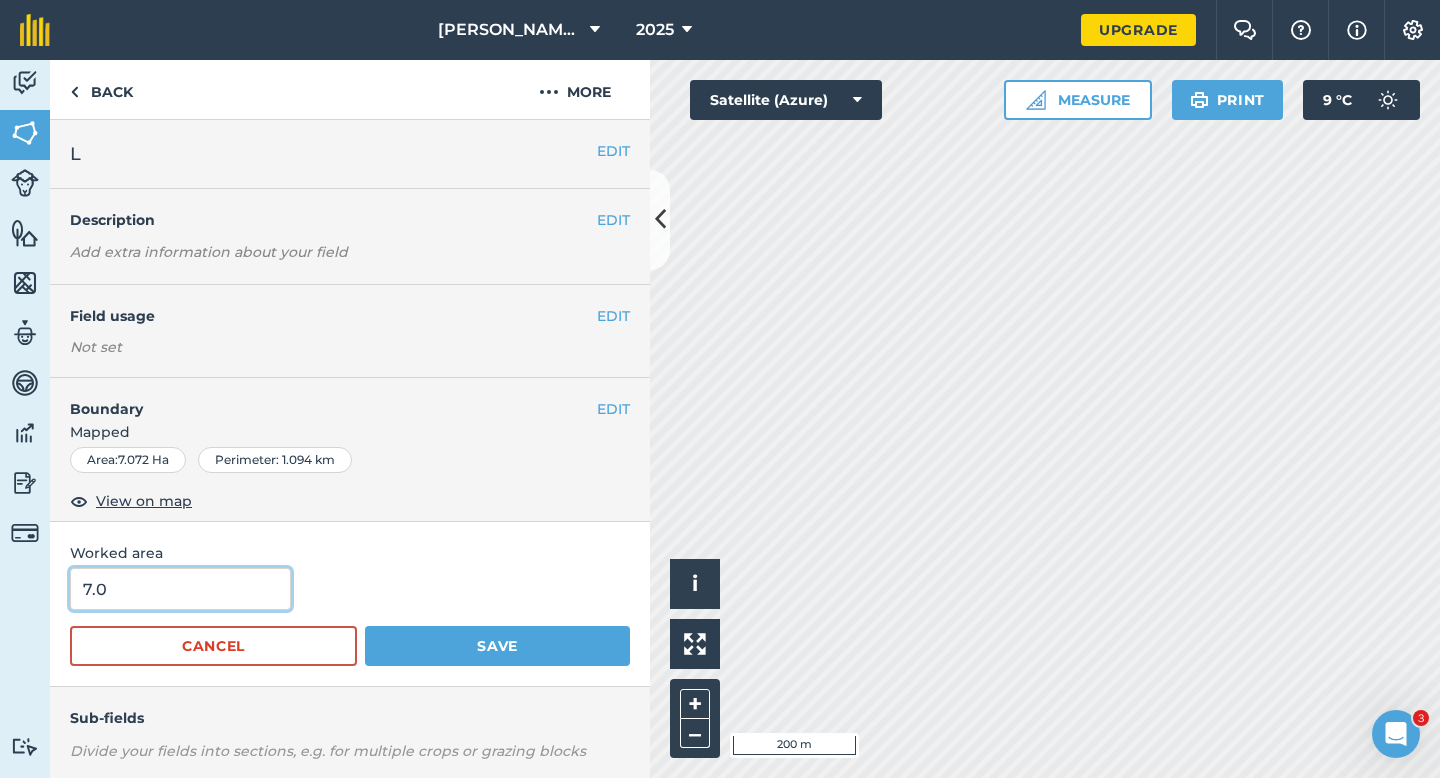 type on "7" 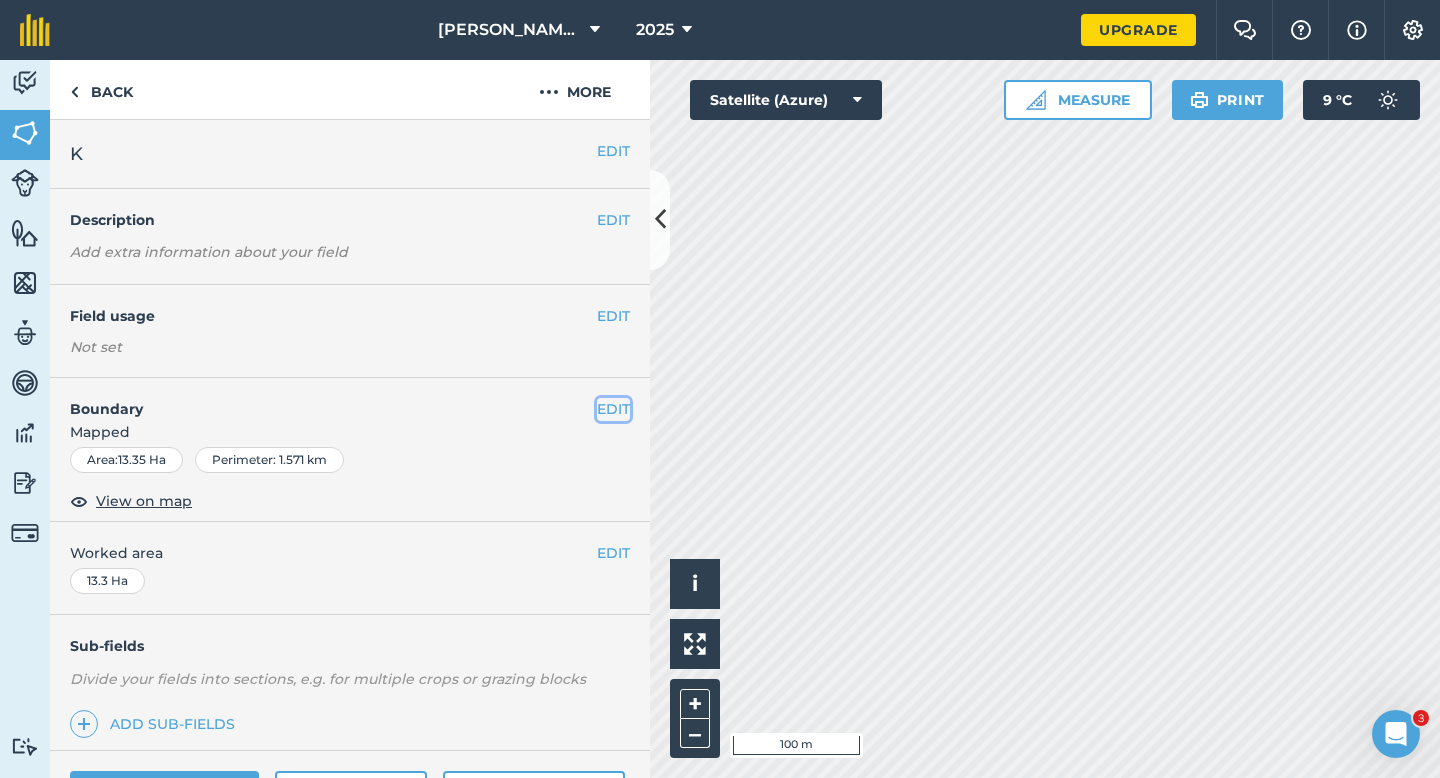 click on "EDIT" at bounding box center [613, 409] 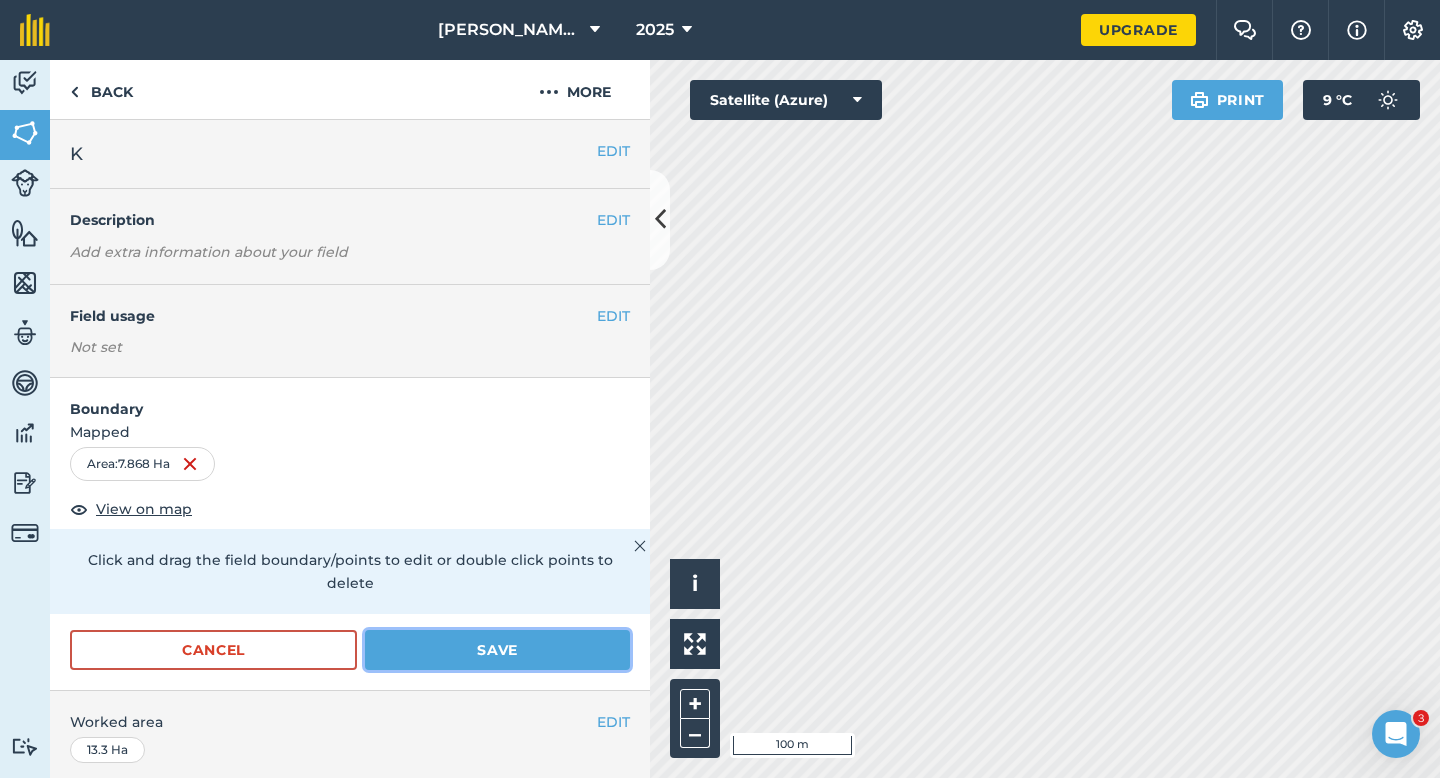 click on "Save" at bounding box center [497, 650] 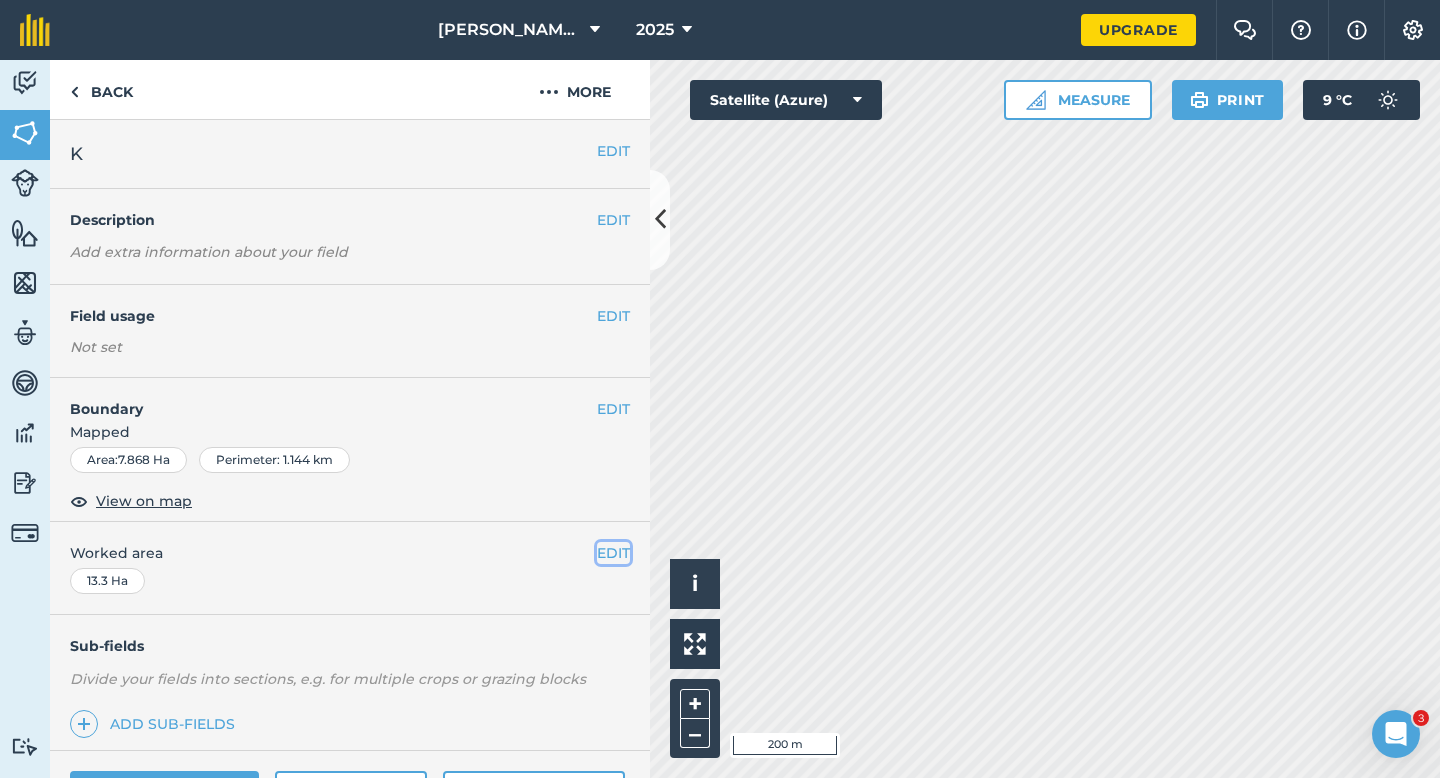 click on "EDIT" at bounding box center (613, 553) 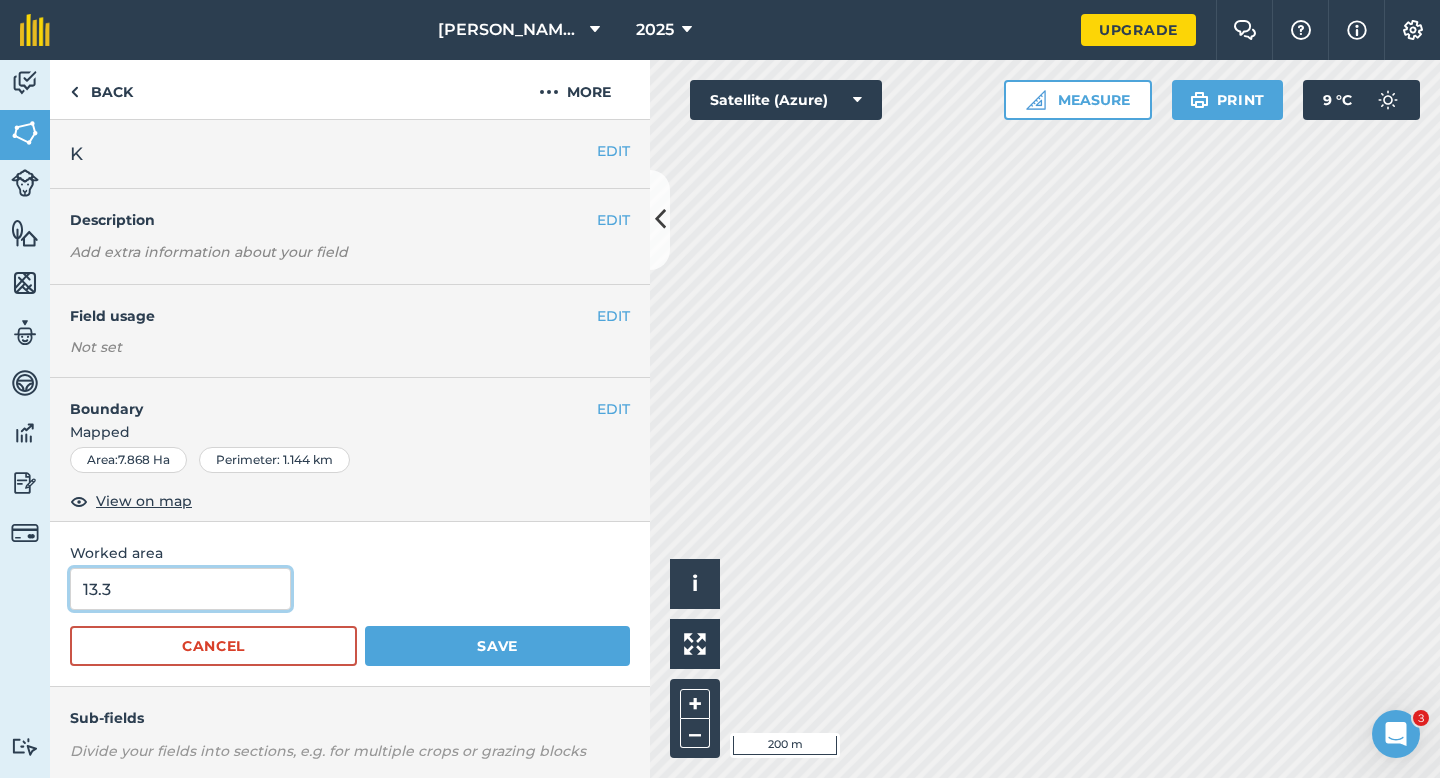 click on "13.3" at bounding box center [180, 589] 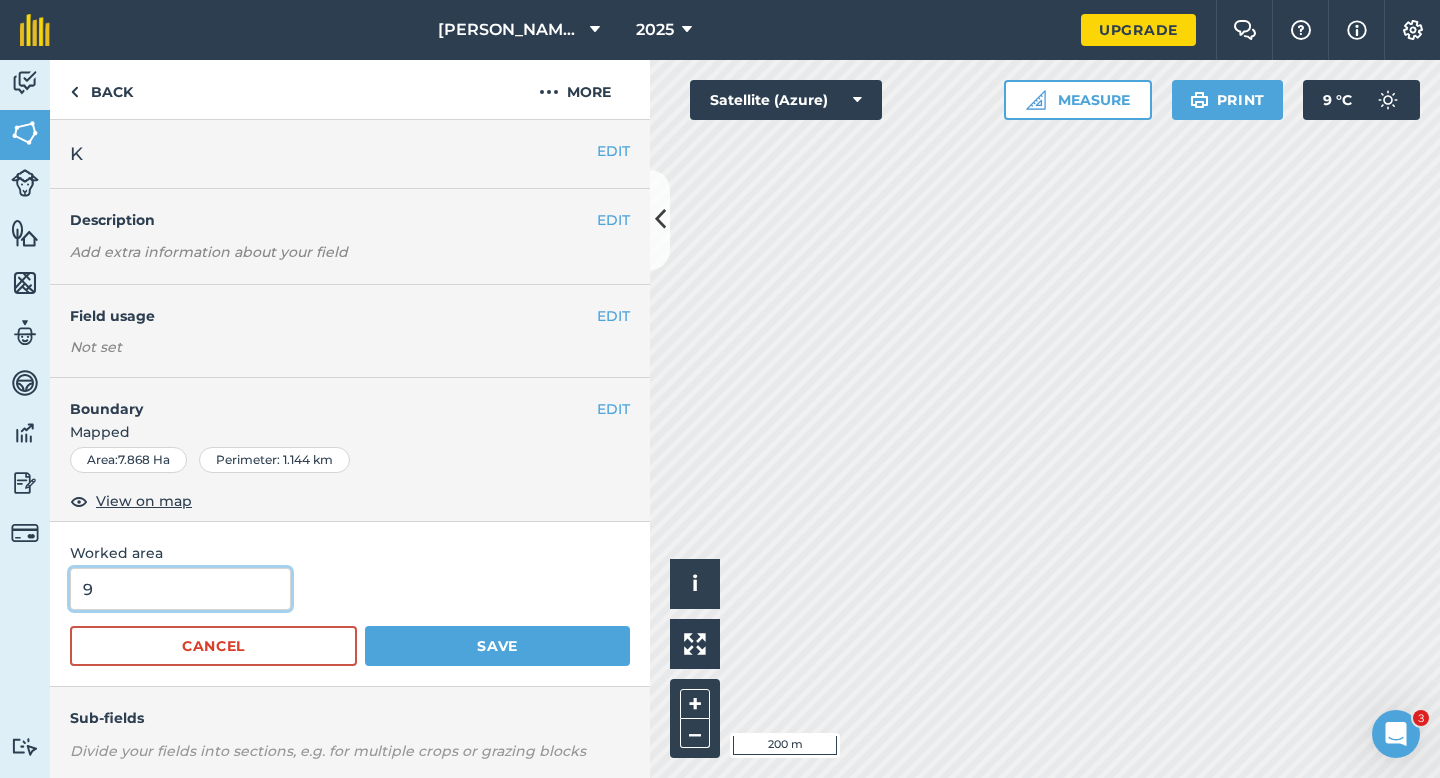 type on "8" 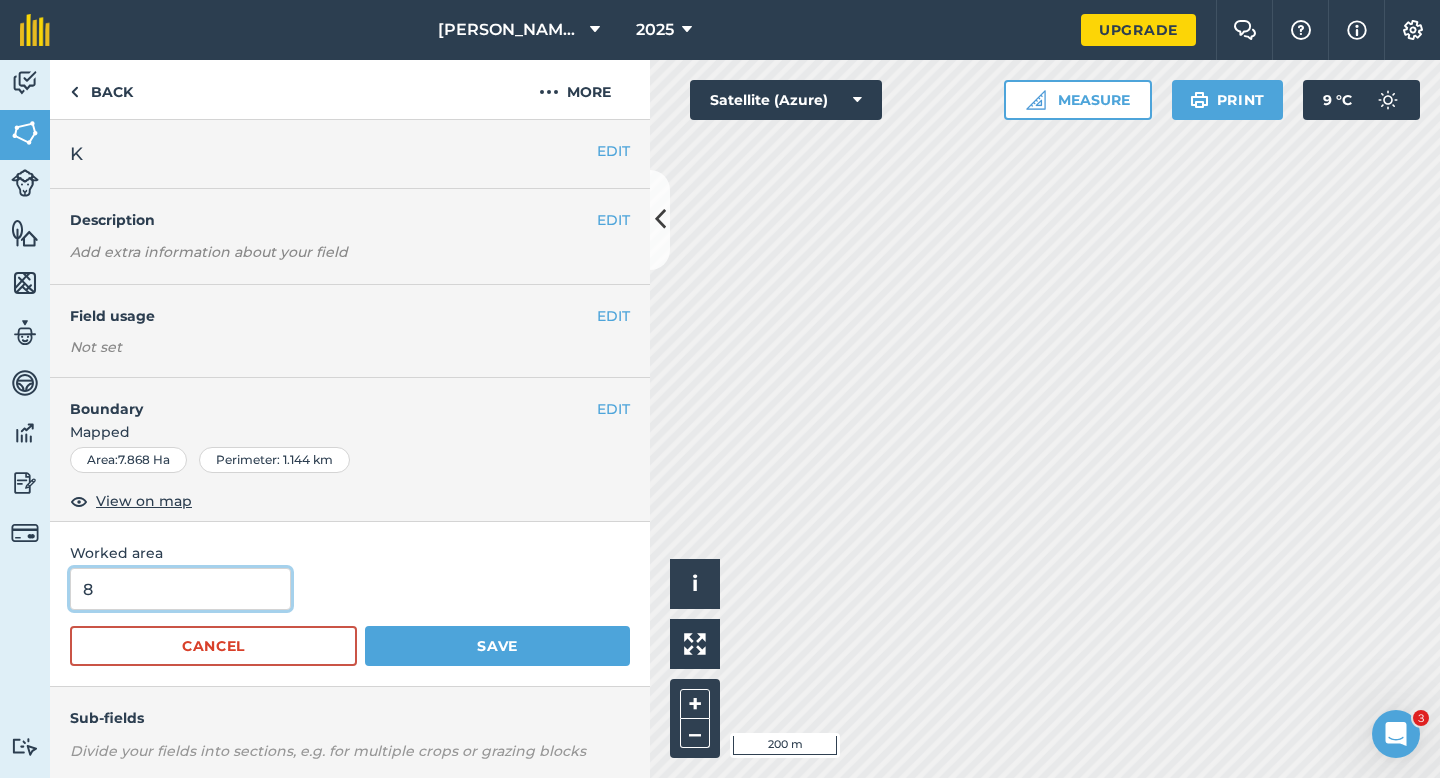 click on "Save" at bounding box center (497, 646) 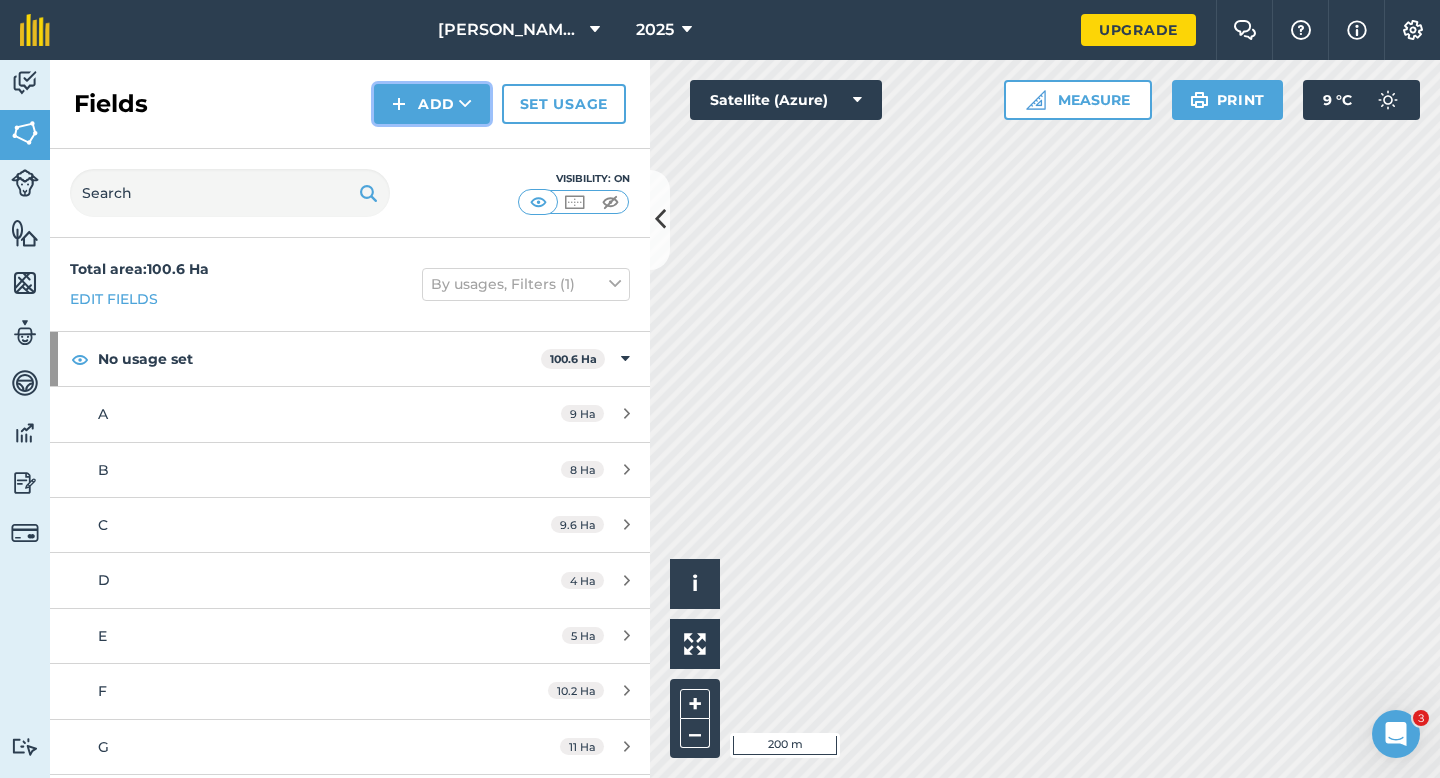 click on "Add" at bounding box center [432, 104] 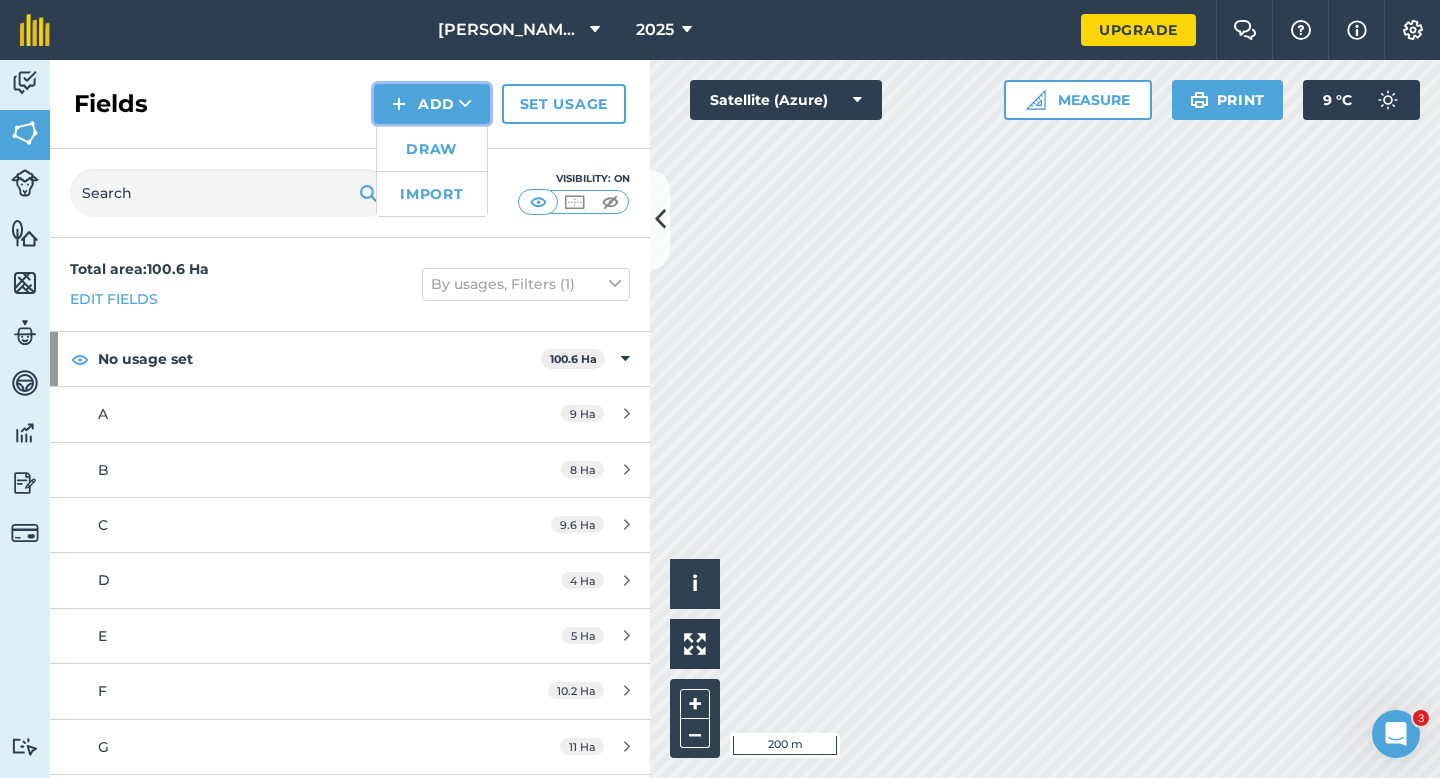 click on "Add   Draw Import" at bounding box center (432, 104) 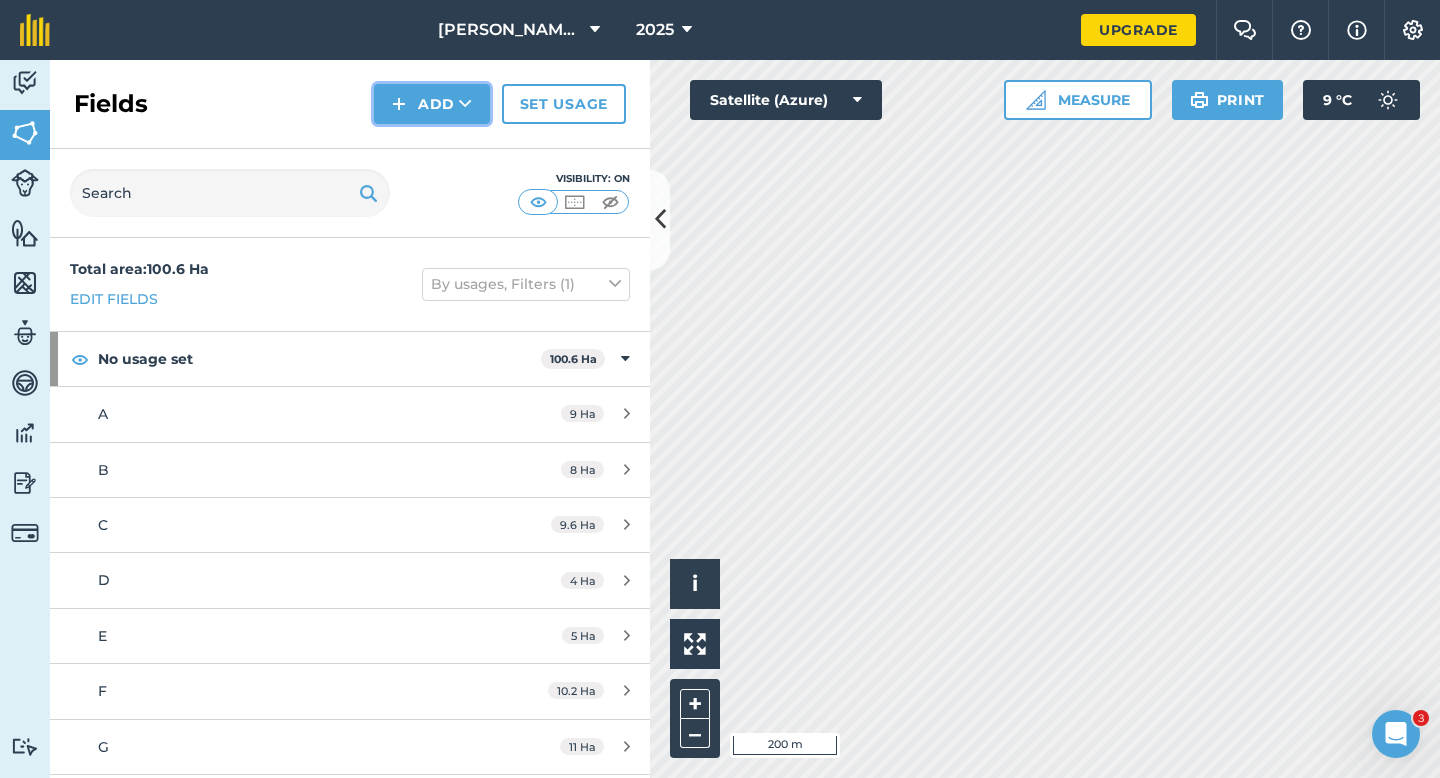 click on "Add" at bounding box center (432, 104) 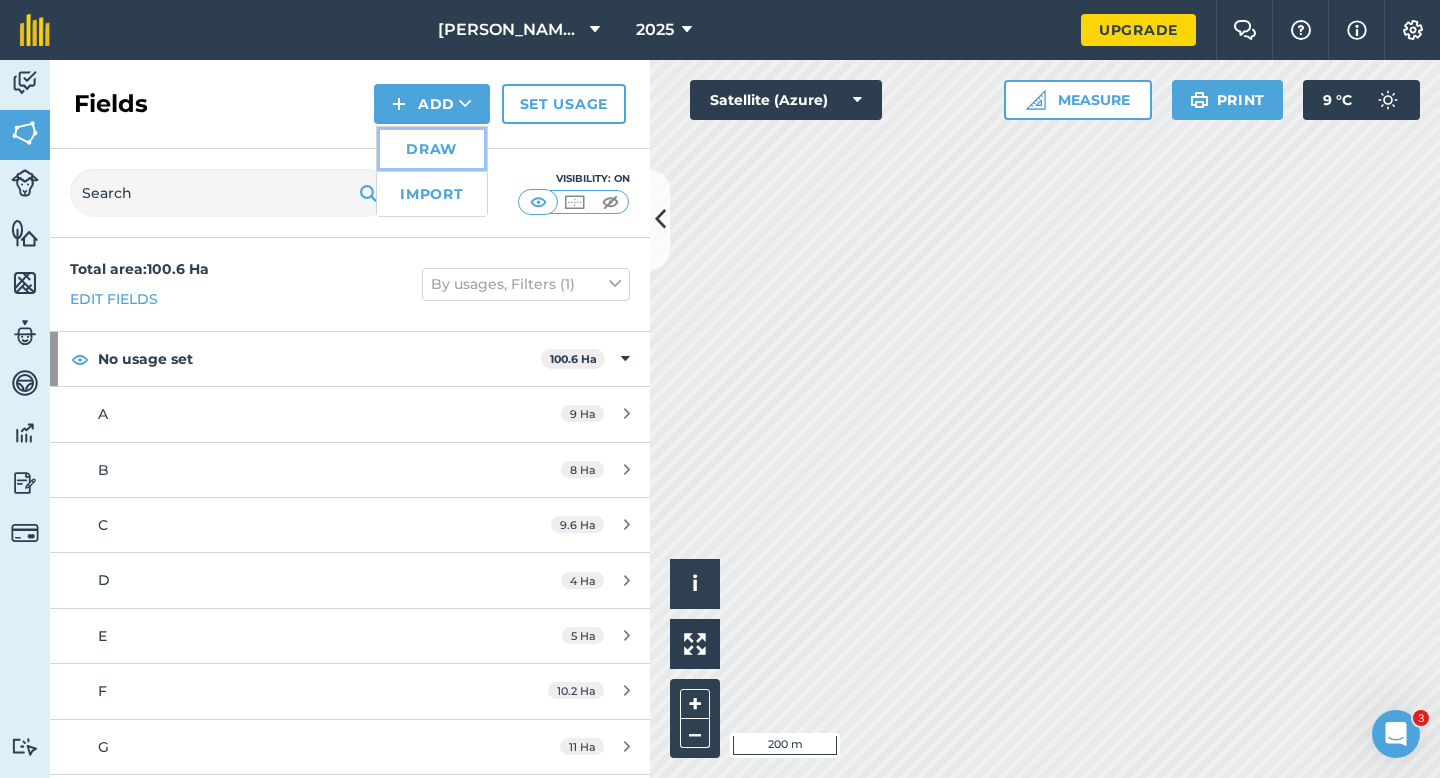 click on "Draw" at bounding box center [432, 149] 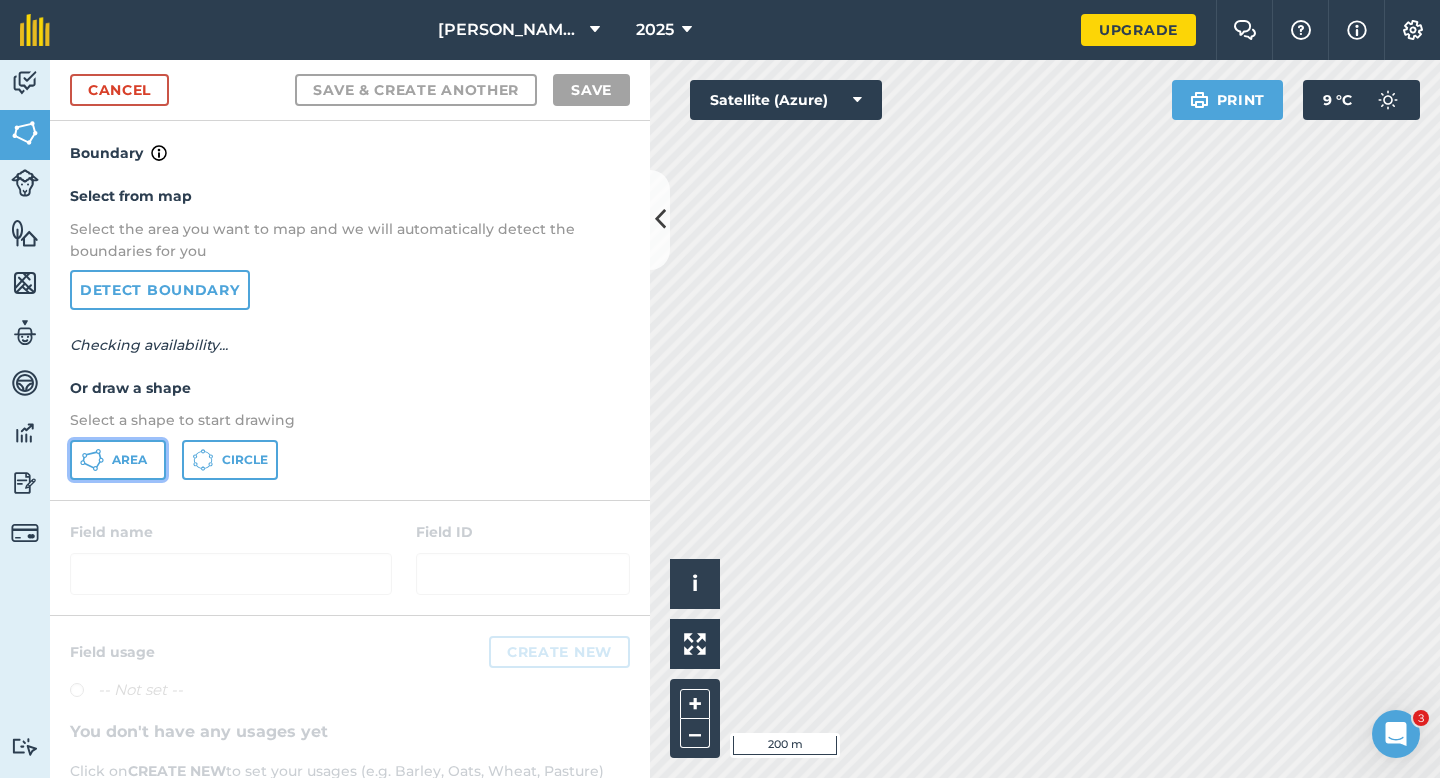 click on "Area" at bounding box center (129, 460) 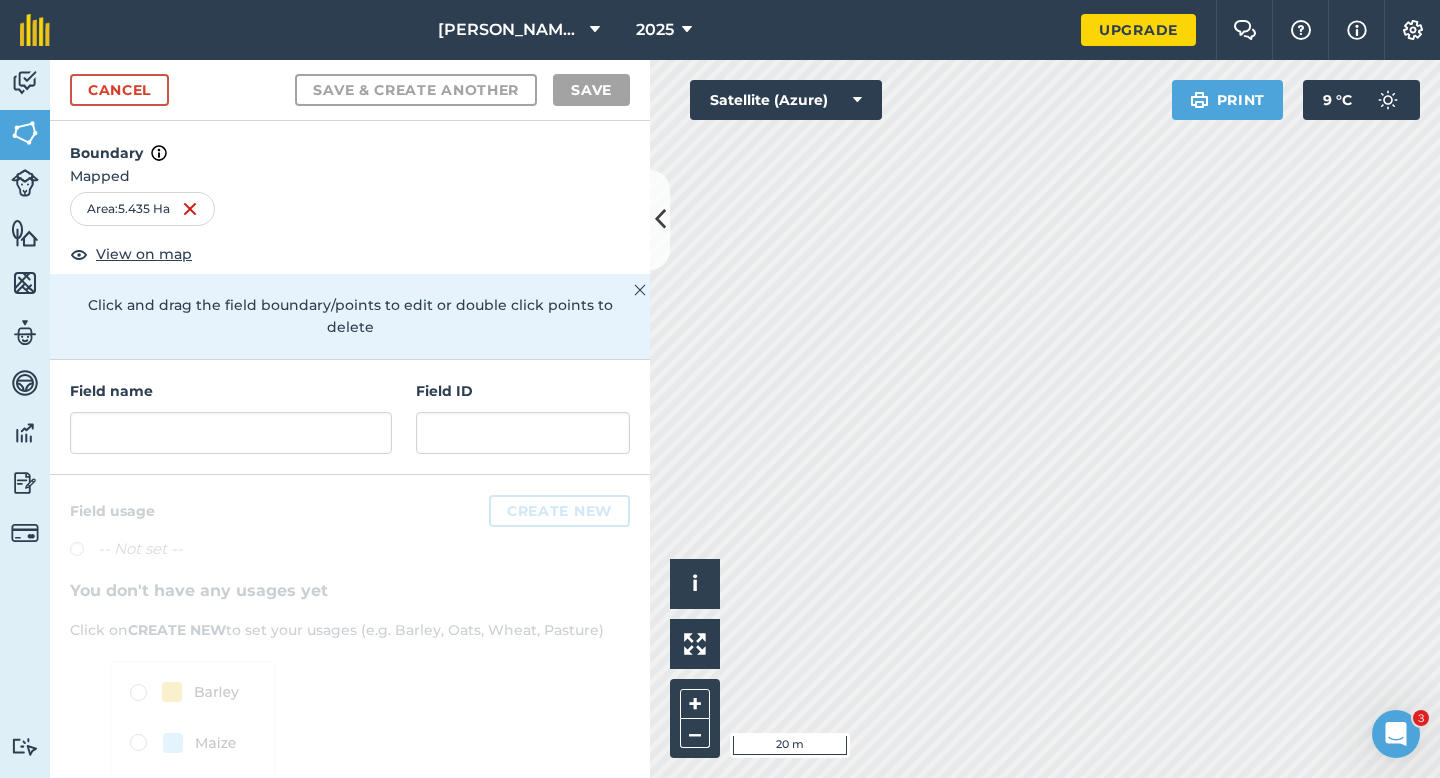 click on "Field name Field ID" at bounding box center (350, 417) 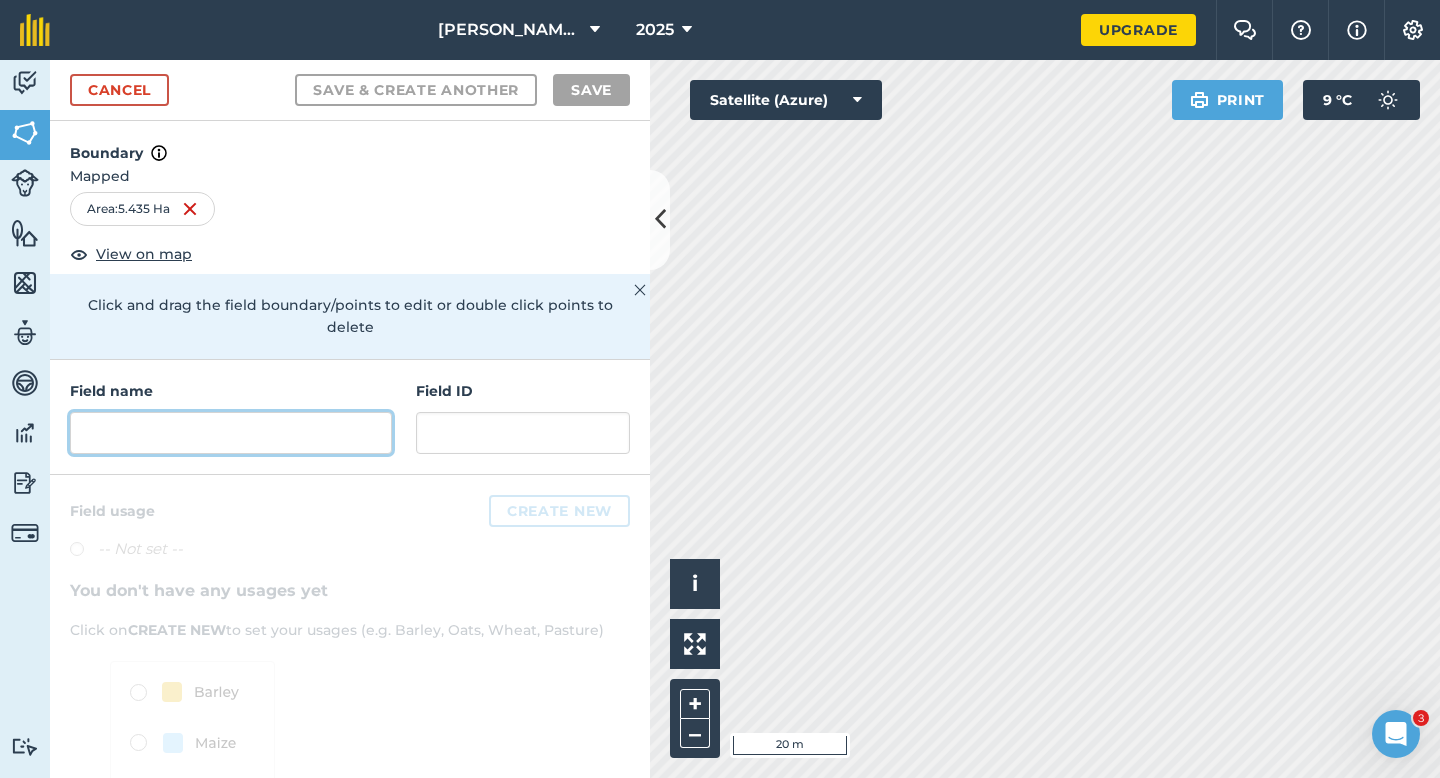click at bounding box center (231, 433) 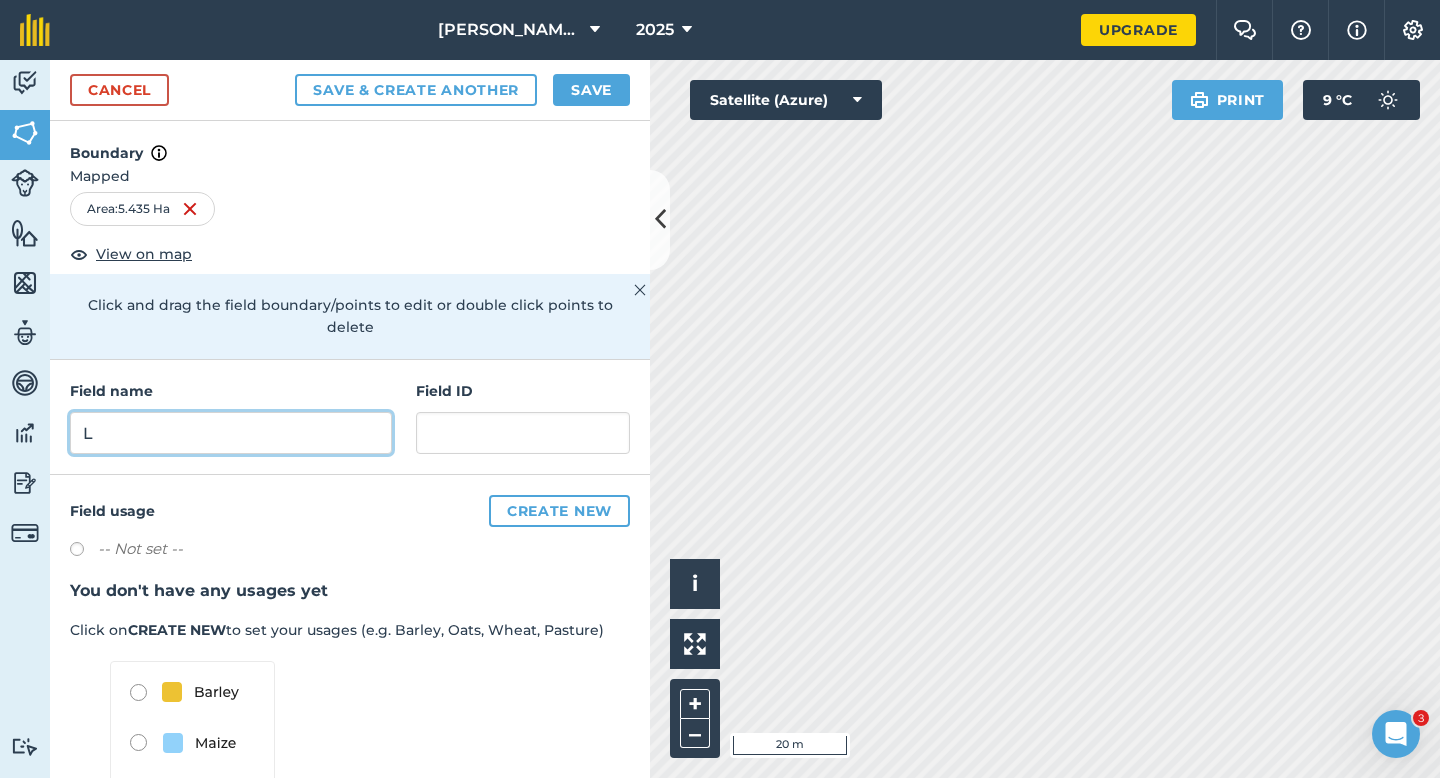 type on "L" 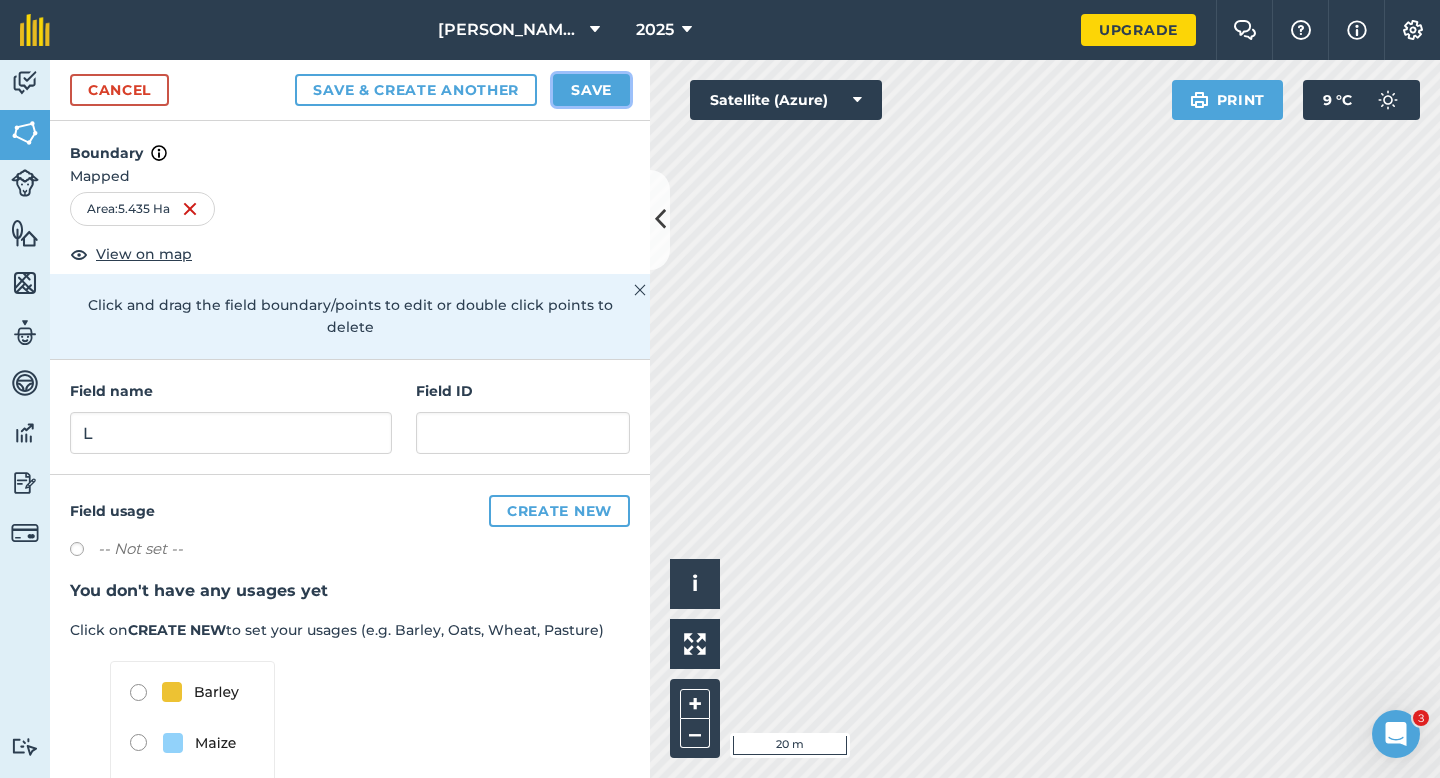 click on "Save" at bounding box center (591, 90) 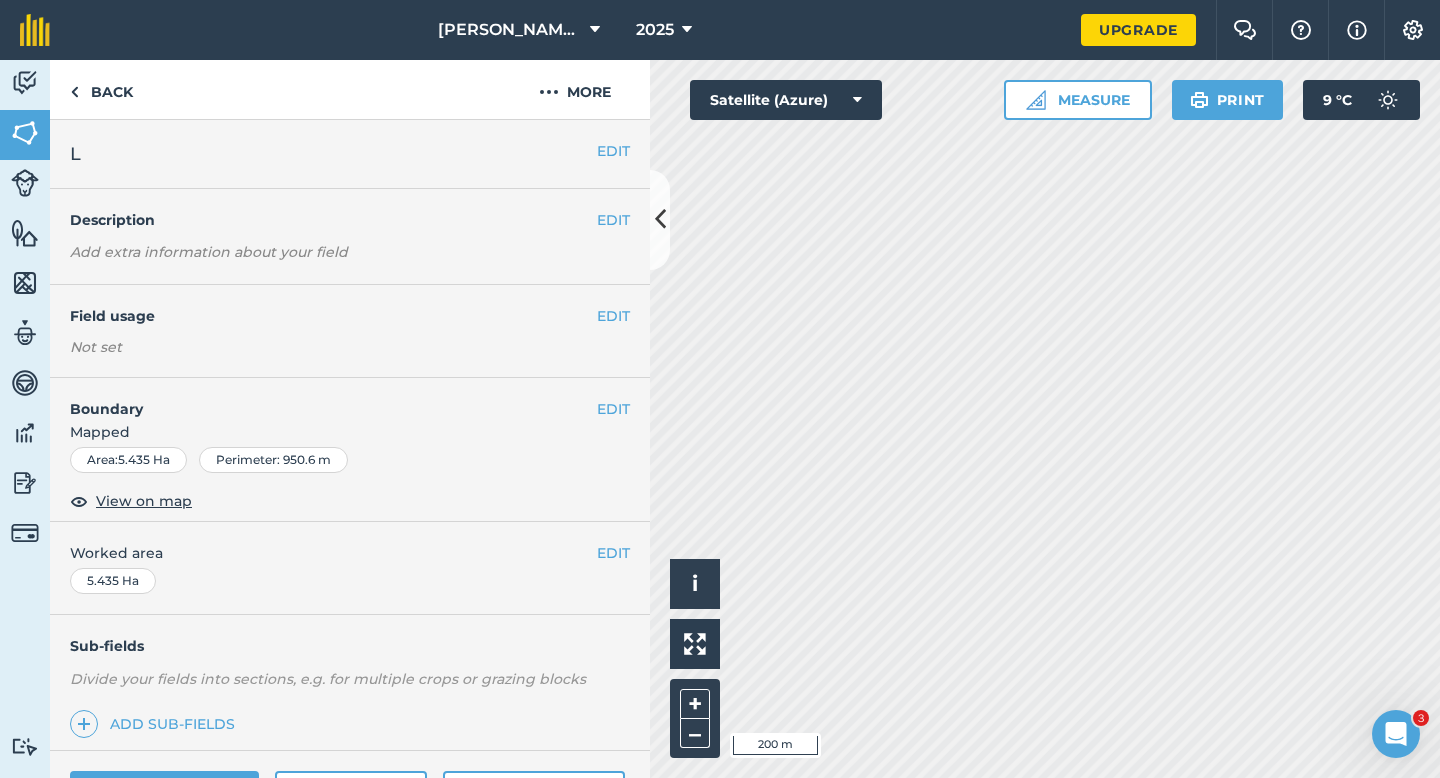 click on "EDIT Worked area 5.435   Ha" at bounding box center [350, 568] 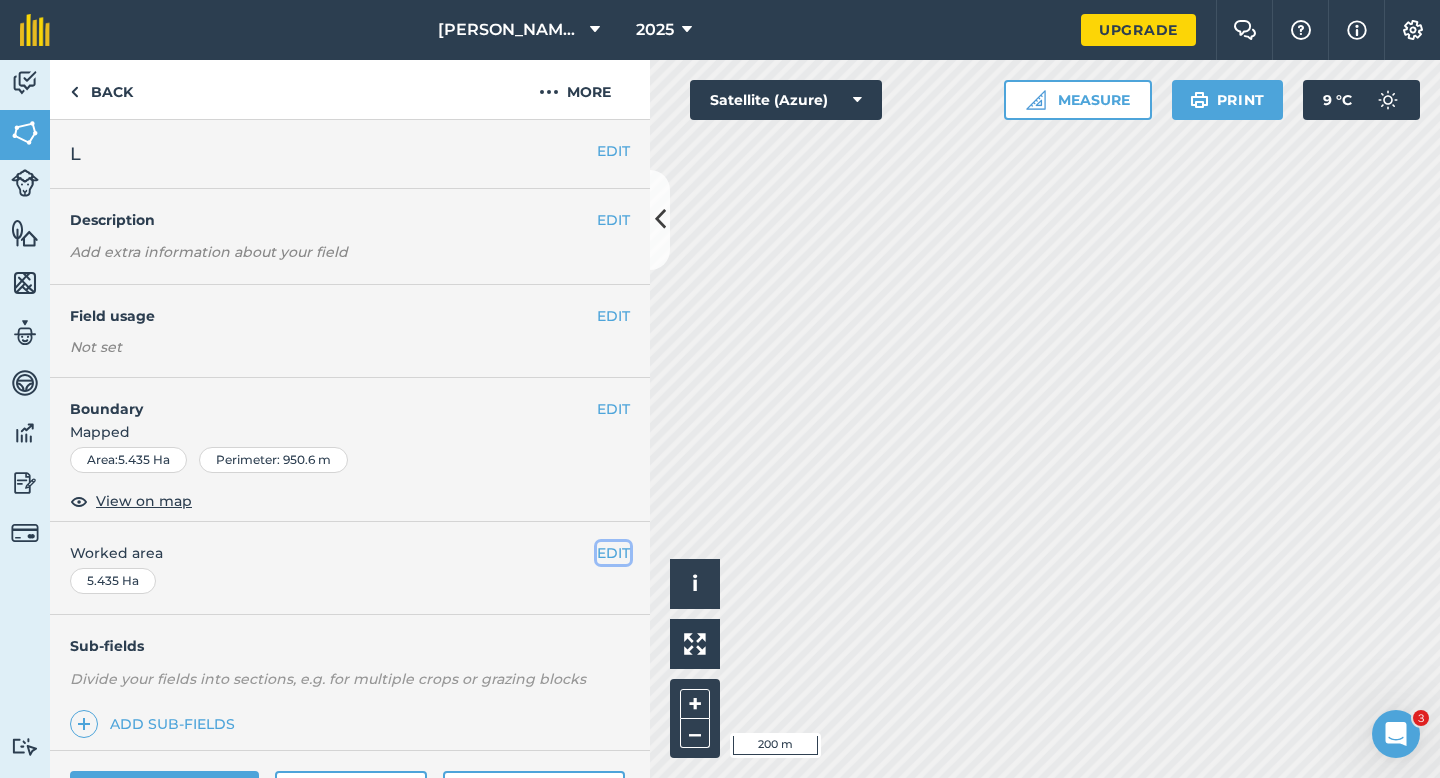 click on "EDIT" at bounding box center (613, 553) 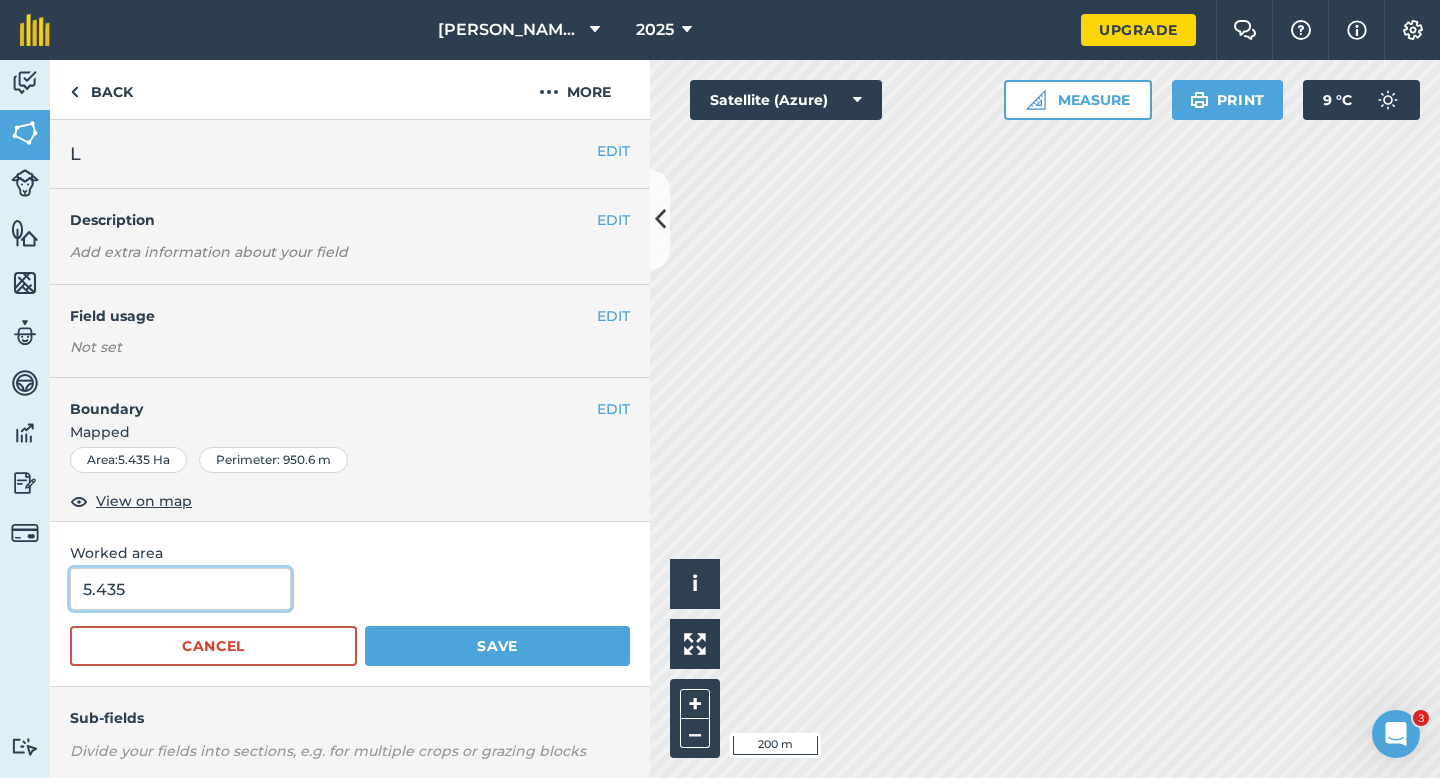 click on "5.435" at bounding box center [180, 589] 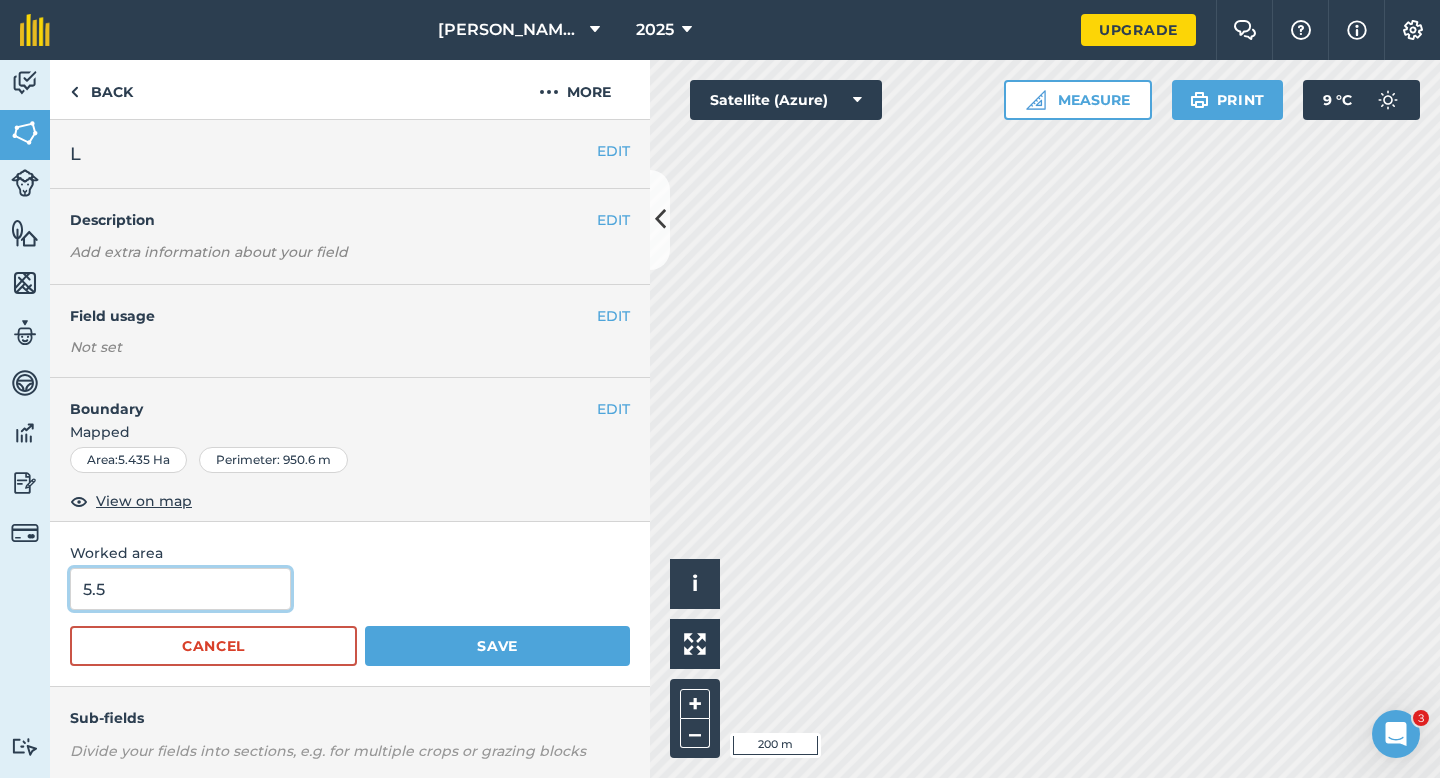type on "5.5" 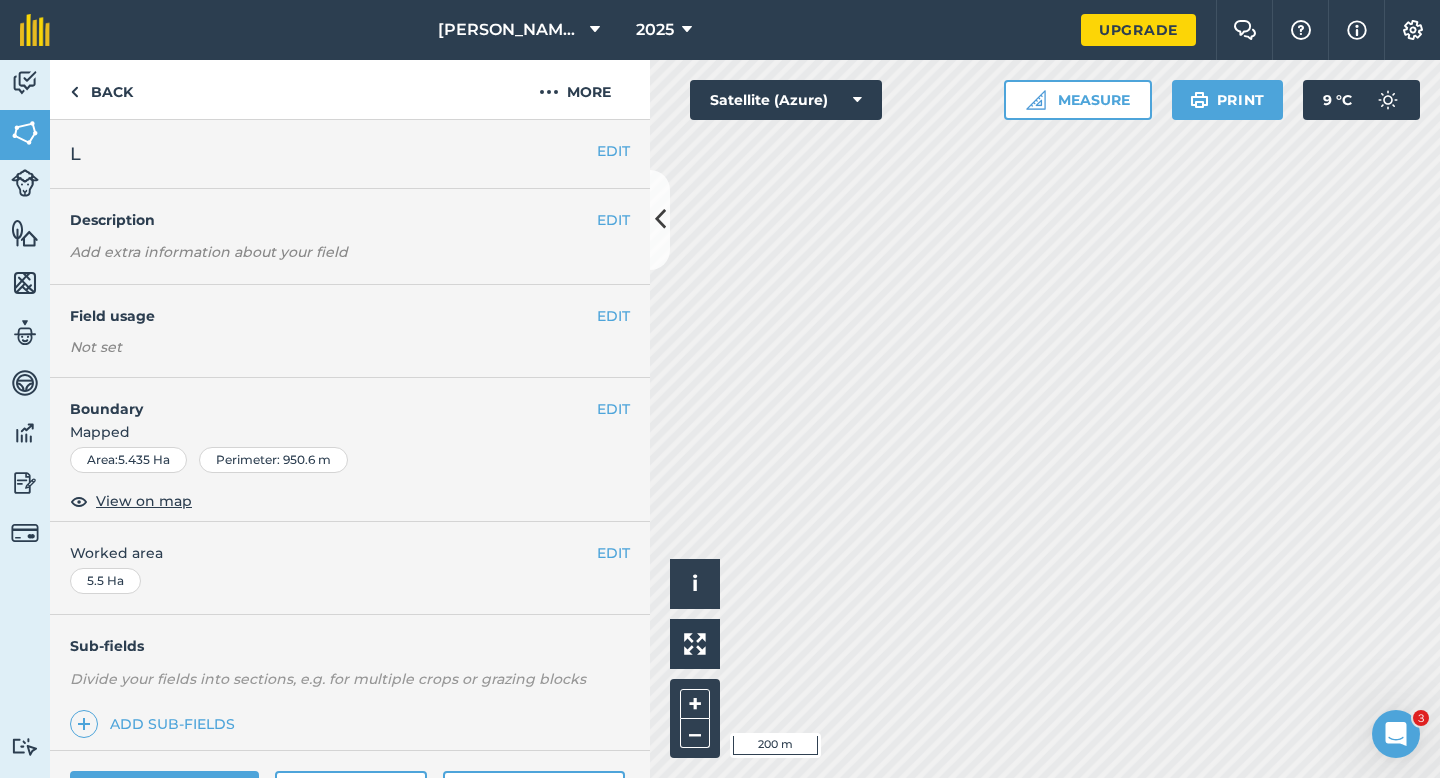 click on "EDIT Worked area 5.5   Ha" at bounding box center [350, 568] 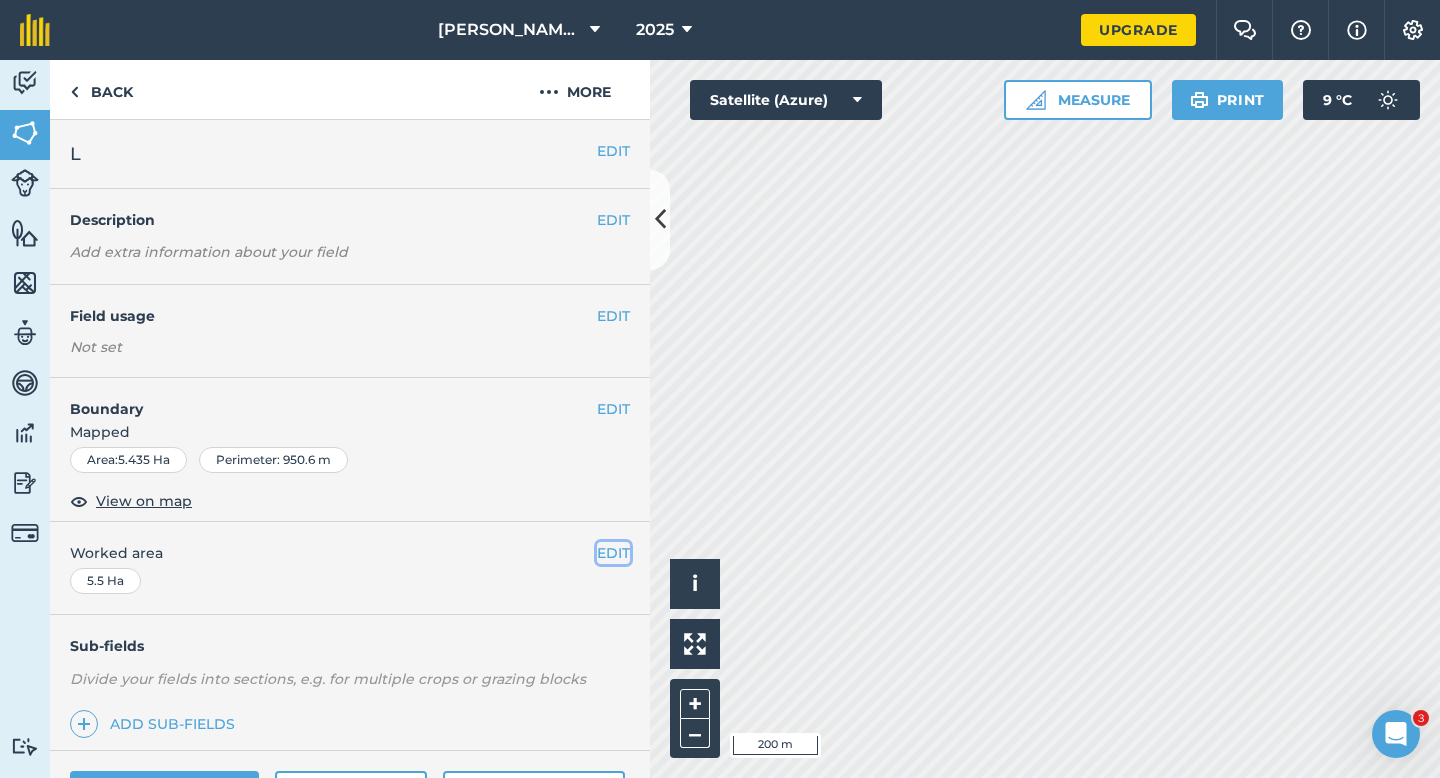click on "EDIT" at bounding box center (613, 553) 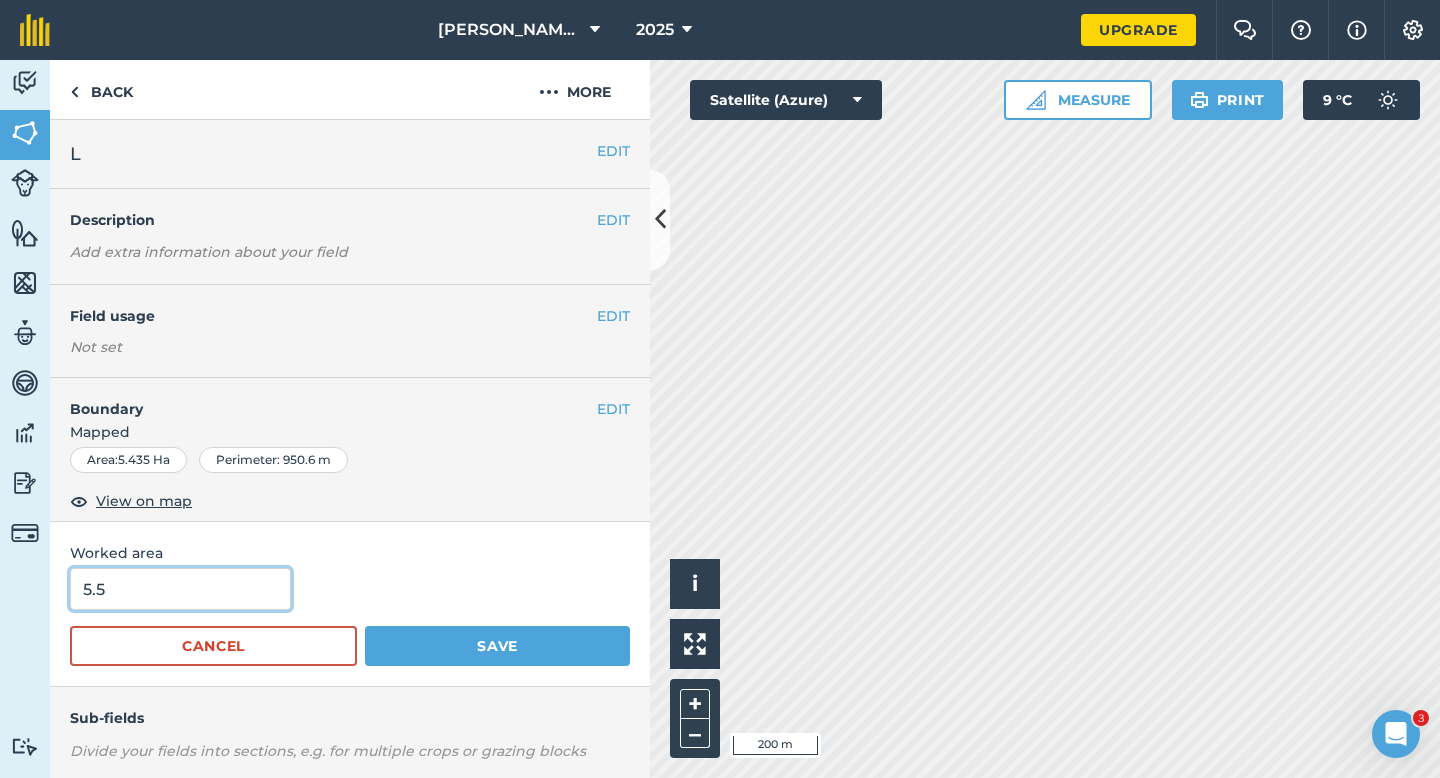 click on "5.5" at bounding box center [180, 589] 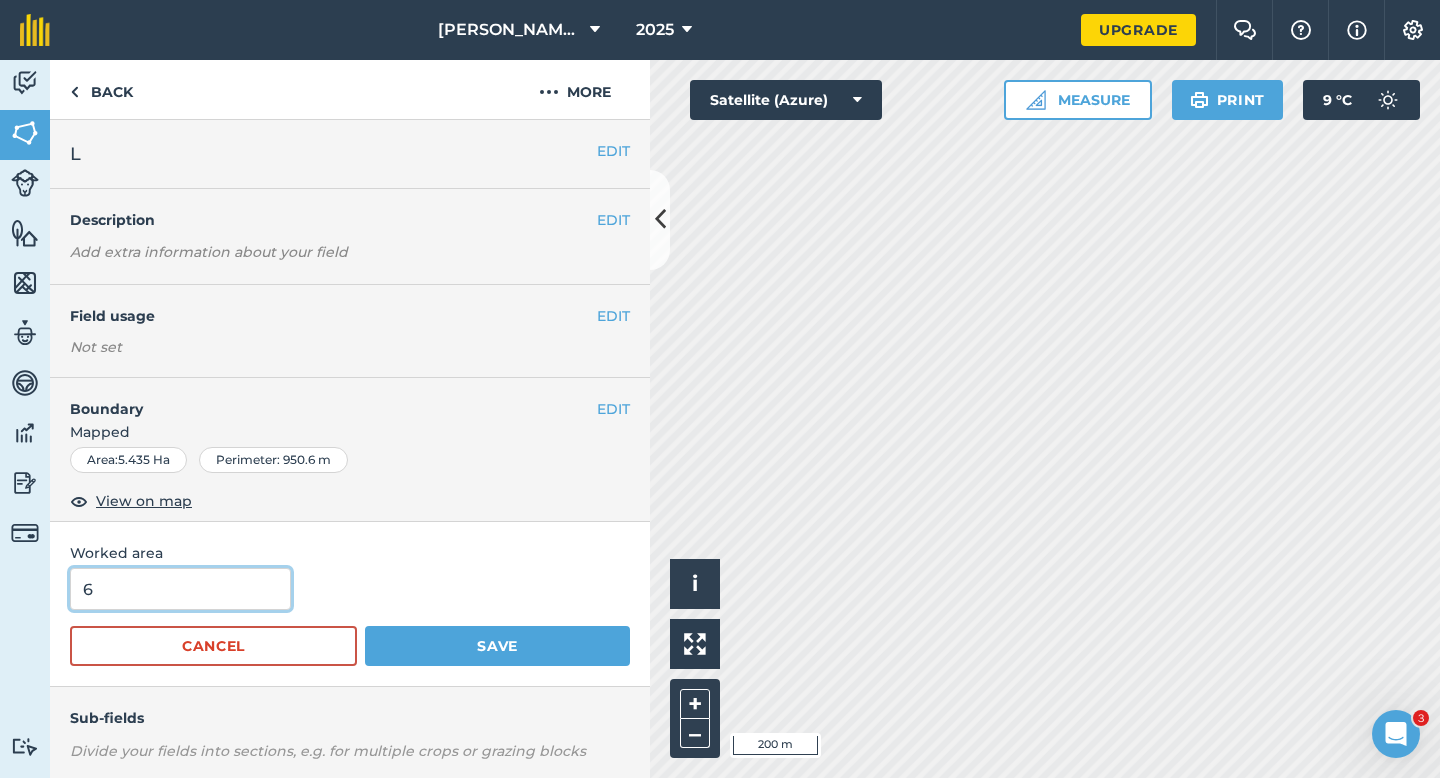 click on "Save" at bounding box center [497, 646] 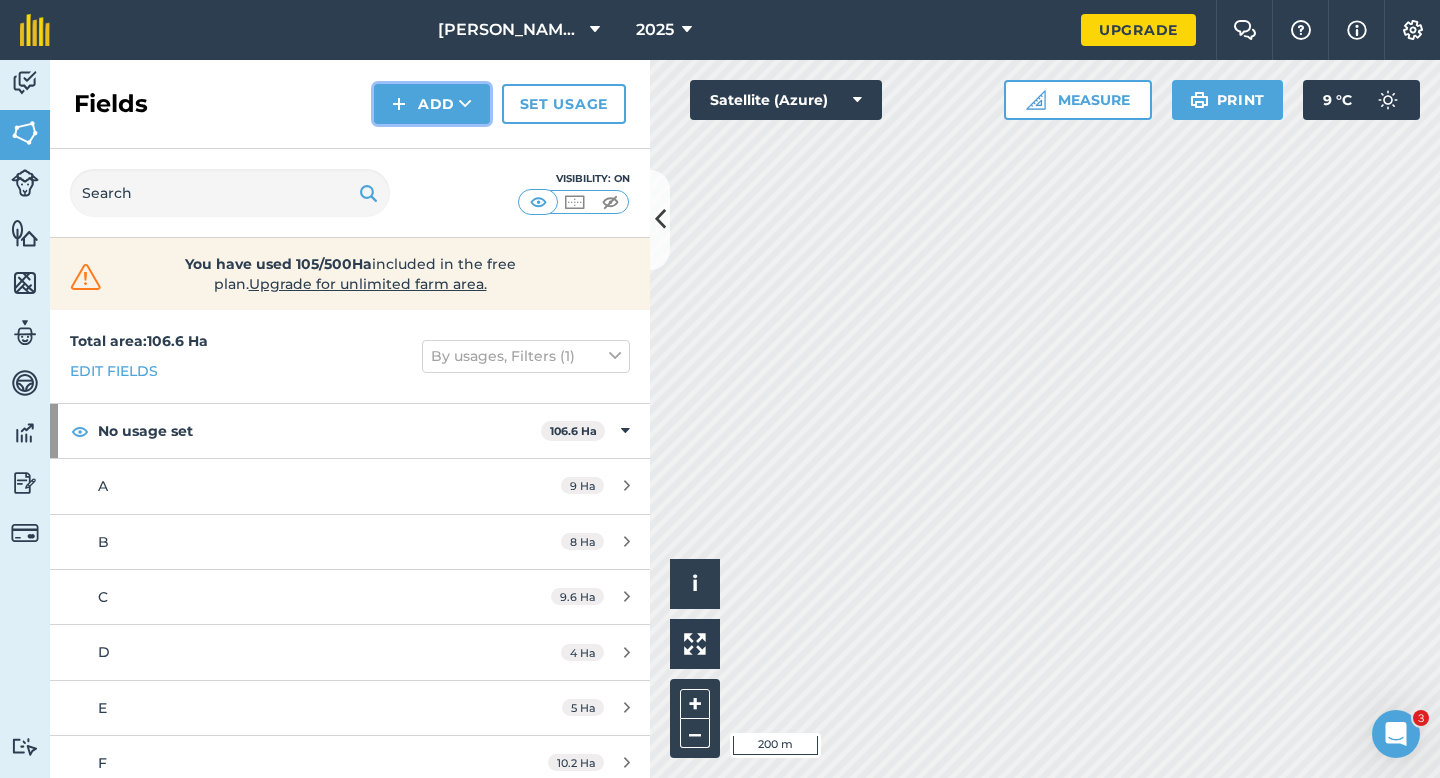 click on "Add" at bounding box center (432, 104) 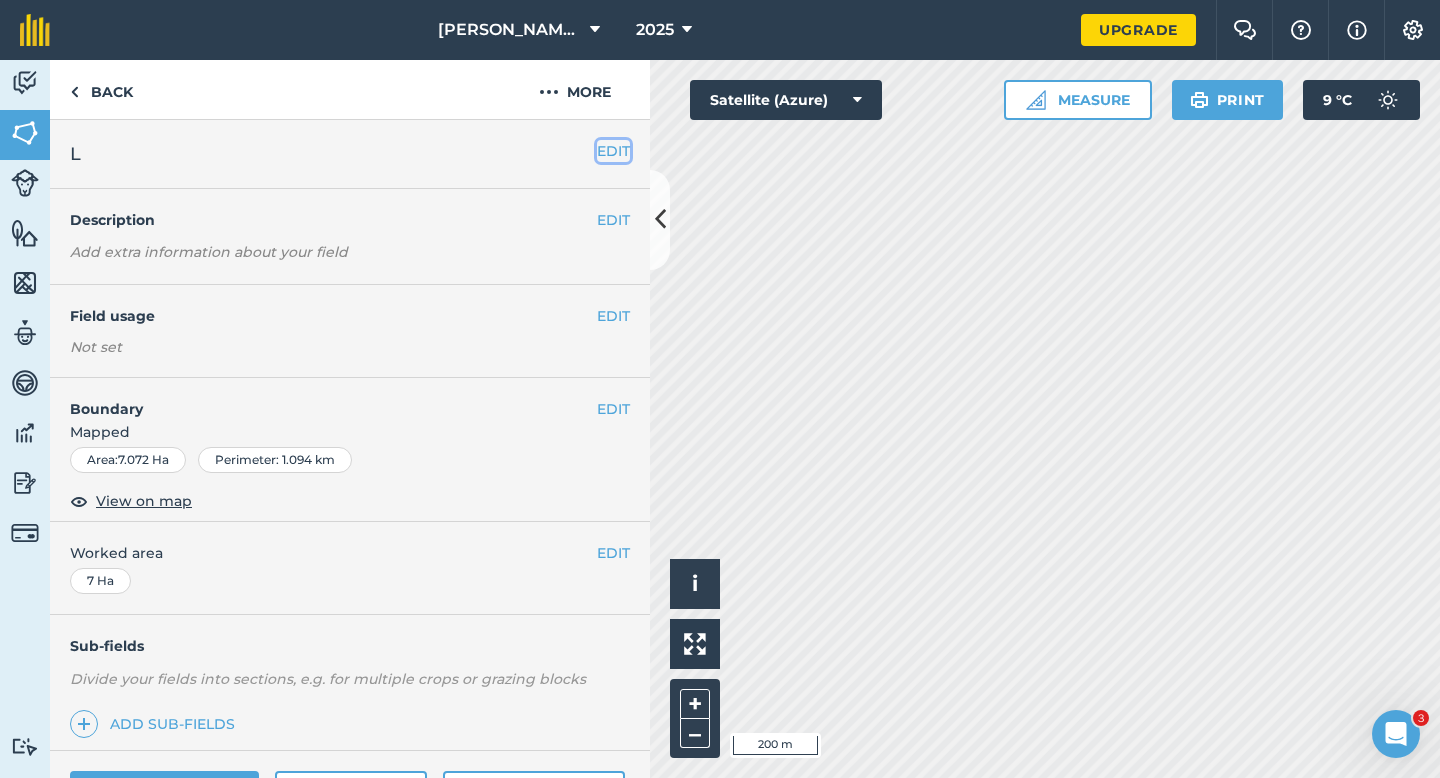 click on "EDIT" at bounding box center (613, 151) 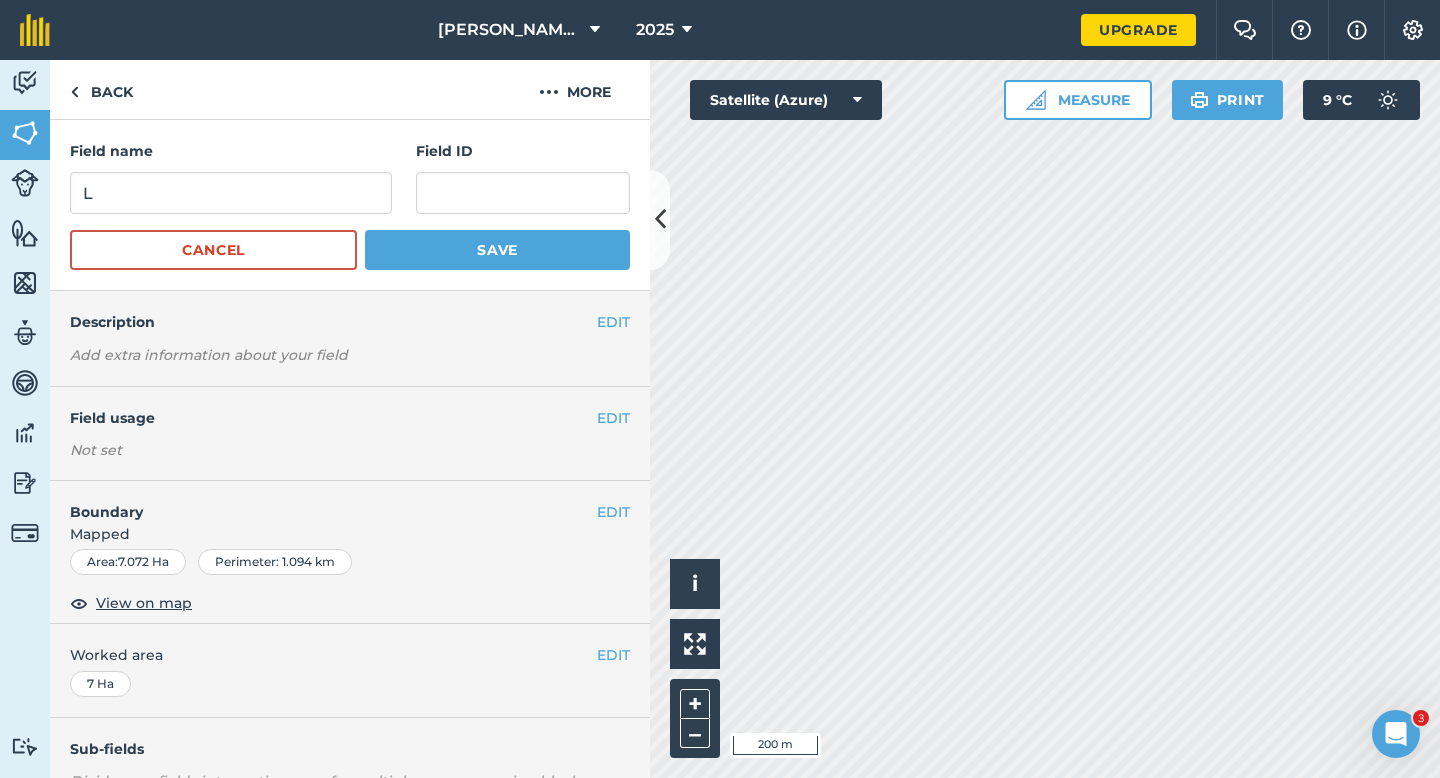 click on "Field name L Field ID Cancel Save" at bounding box center [350, 205] 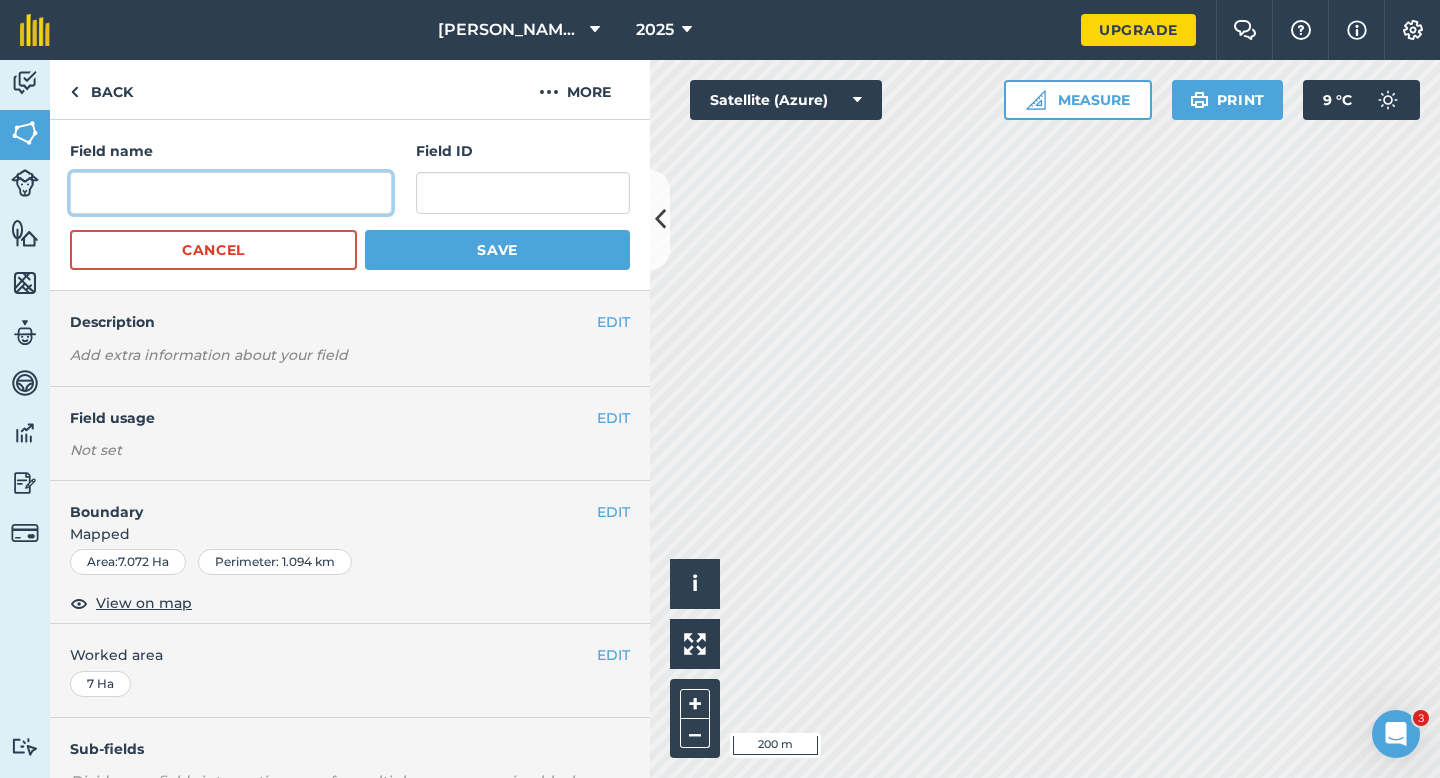 click at bounding box center (231, 193) 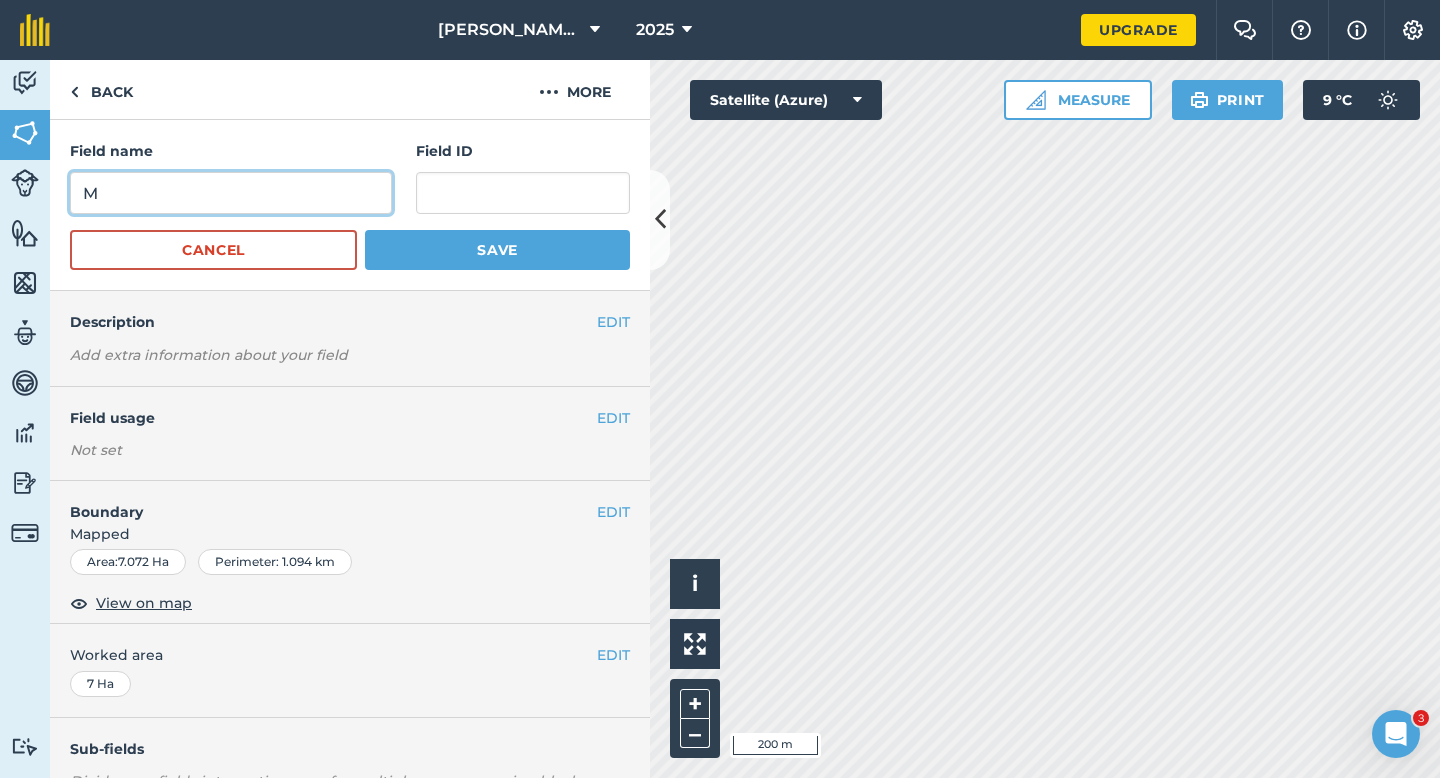 type on "M" 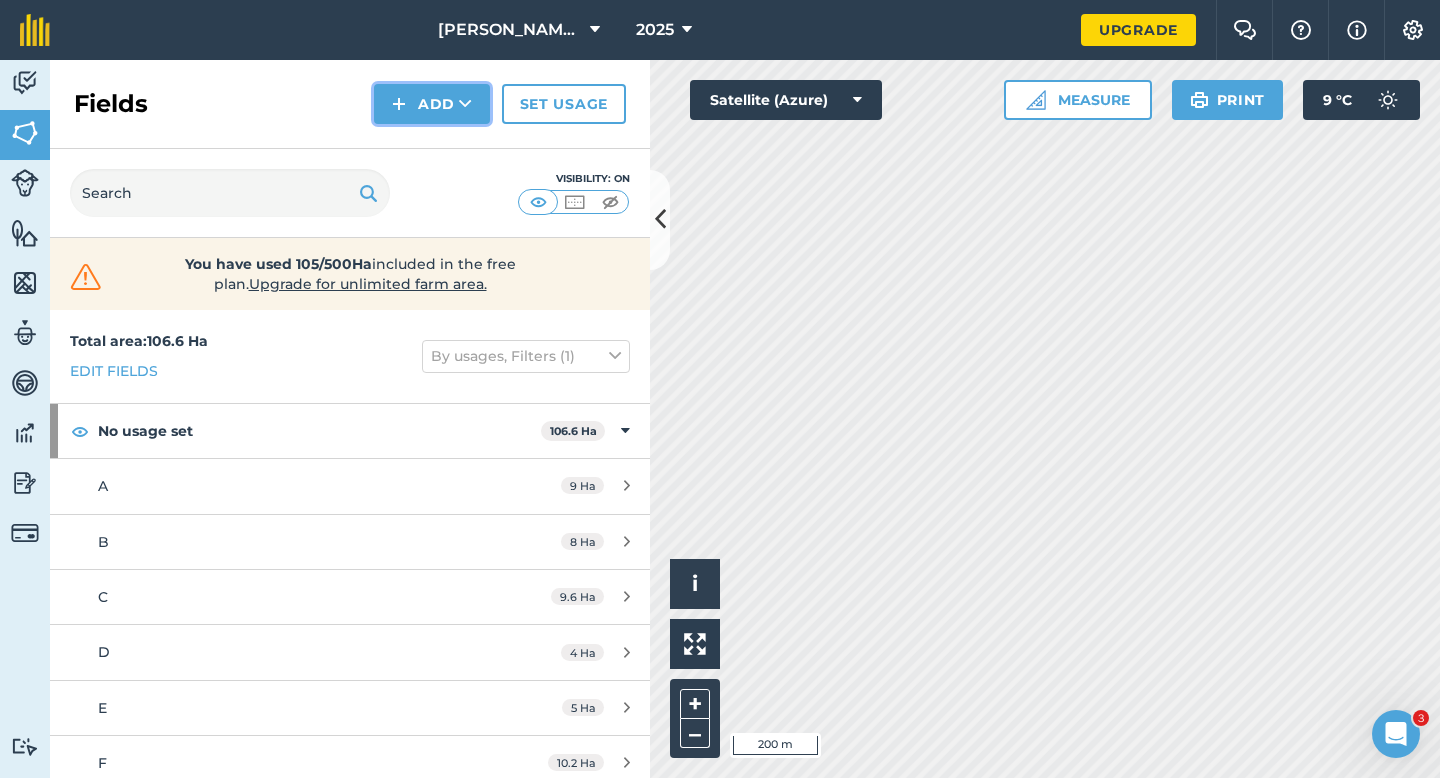 click on "Add" at bounding box center (432, 104) 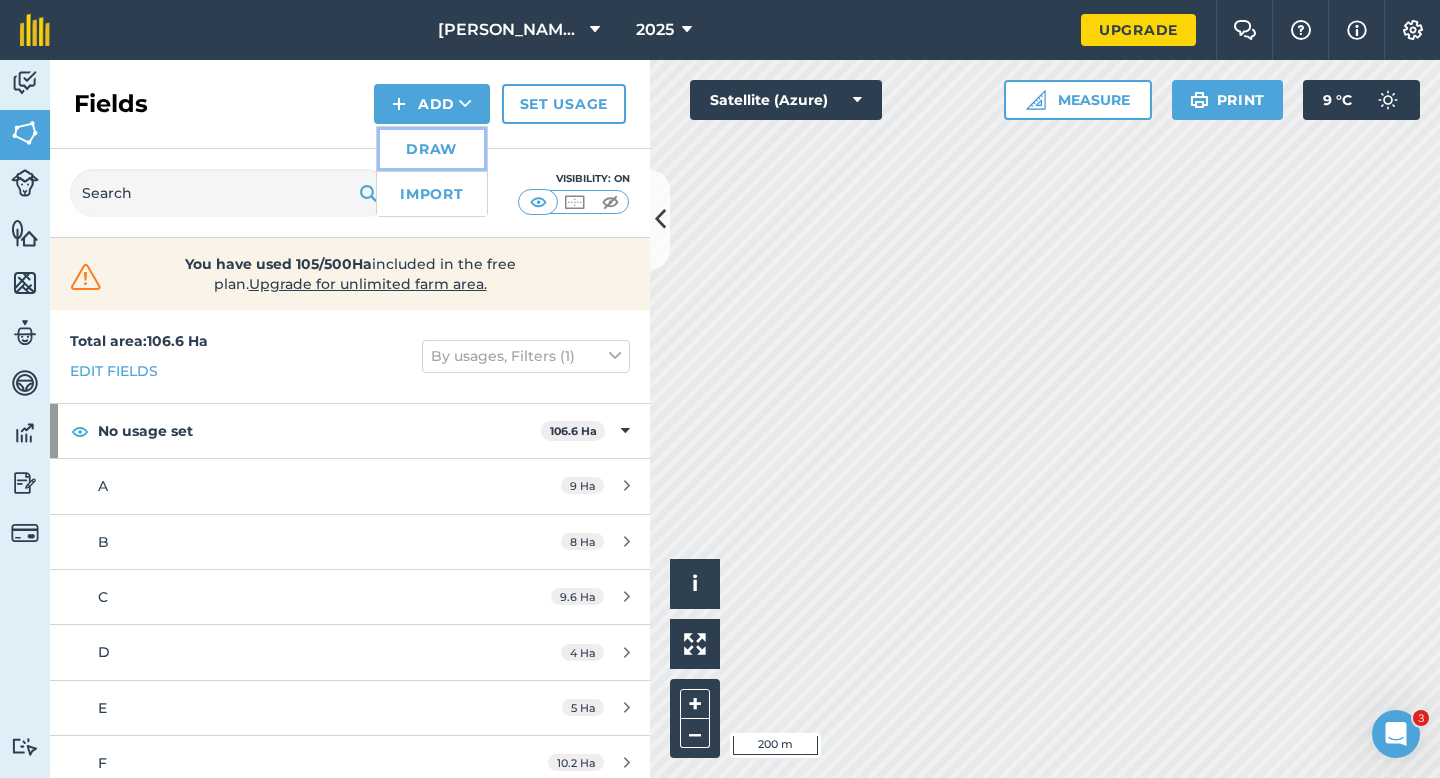 click on "Draw" at bounding box center (432, 149) 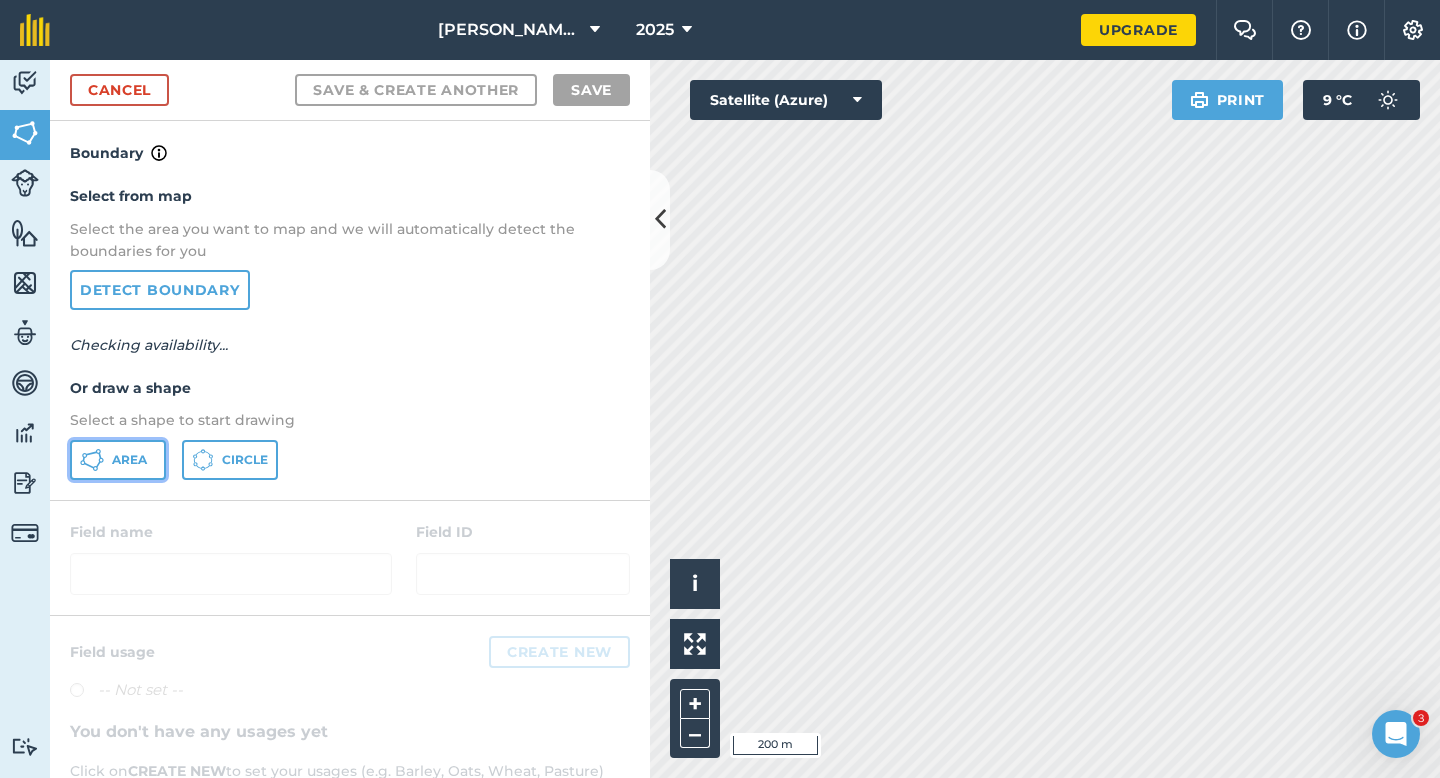click on "Area" at bounding box center [118, 460] 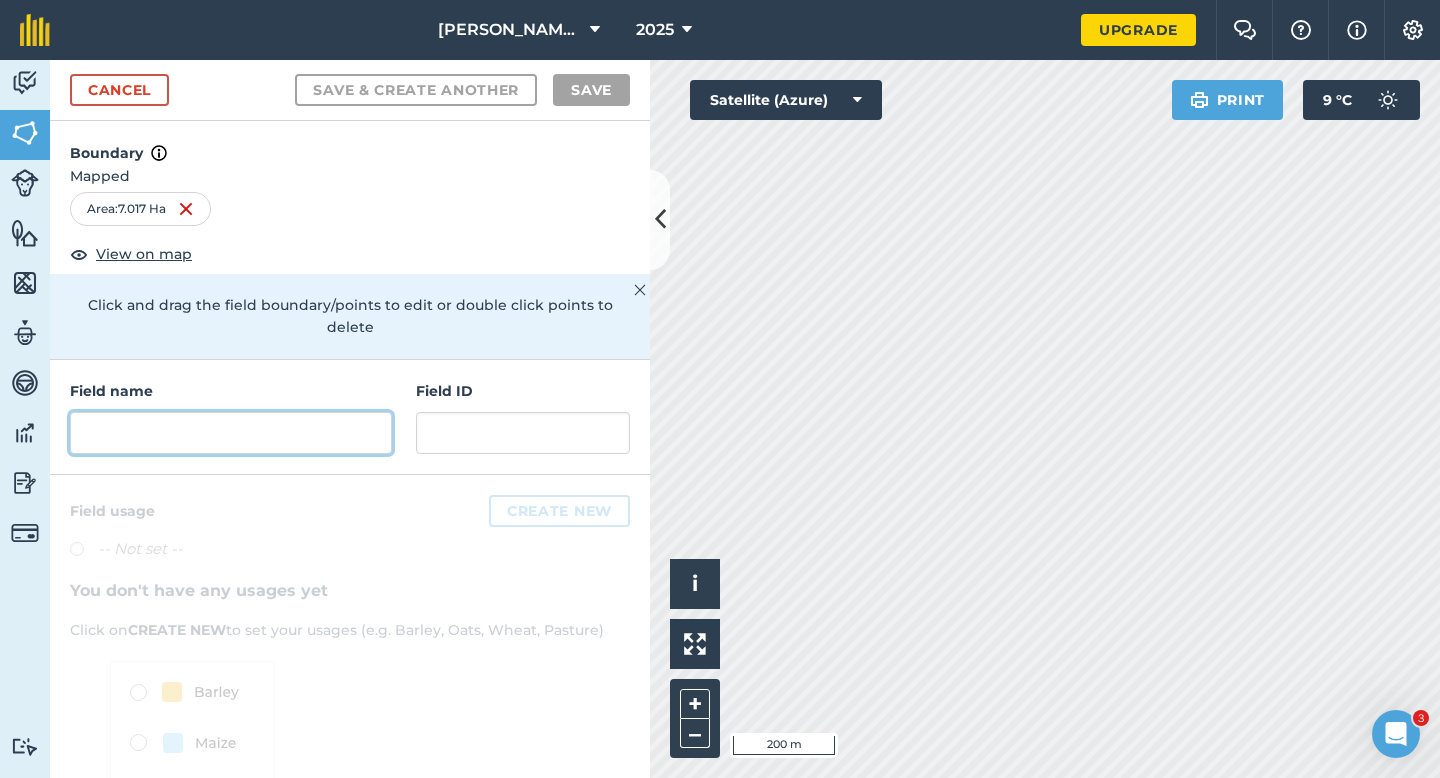click at bounding box center (231, 433) 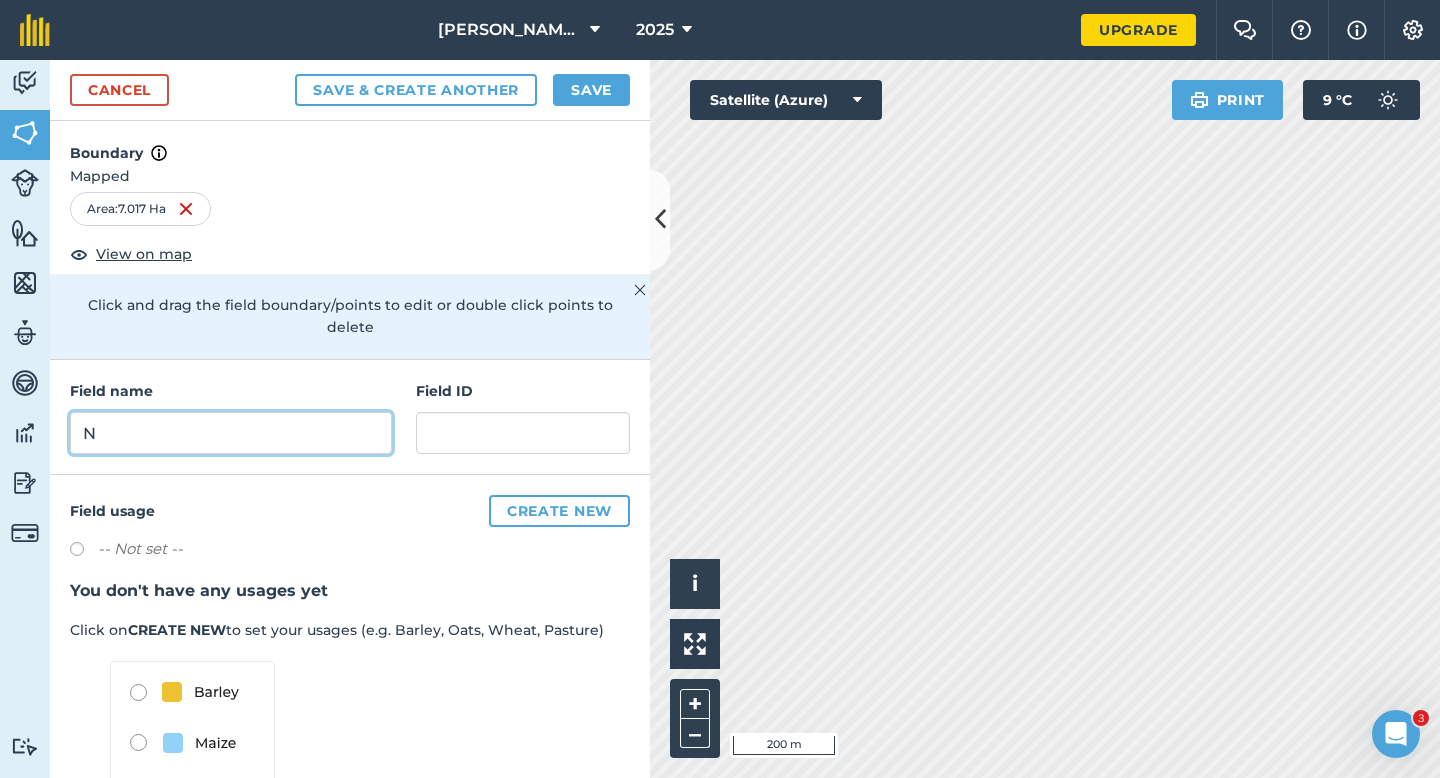 type on "N" 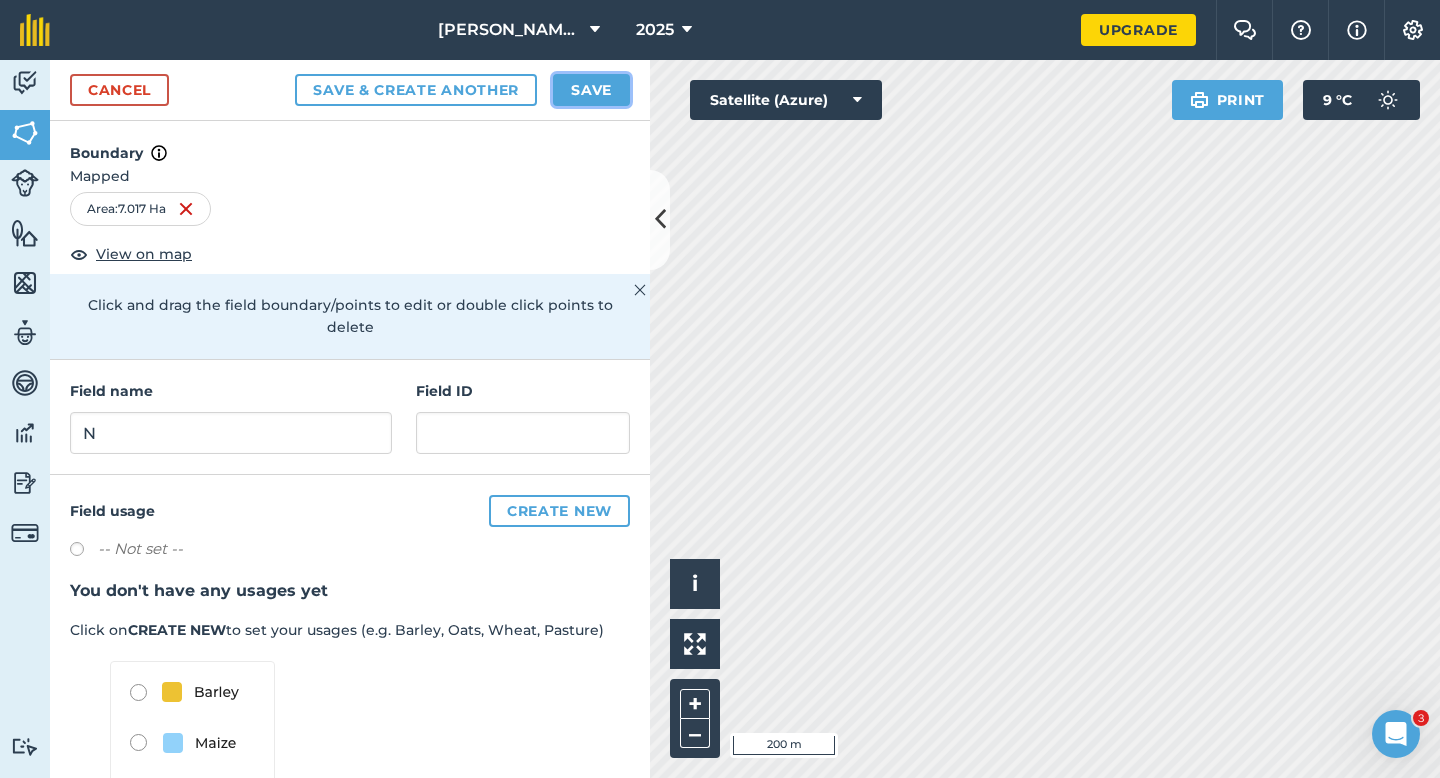 click on "Save" at bounding box center [591, 90] 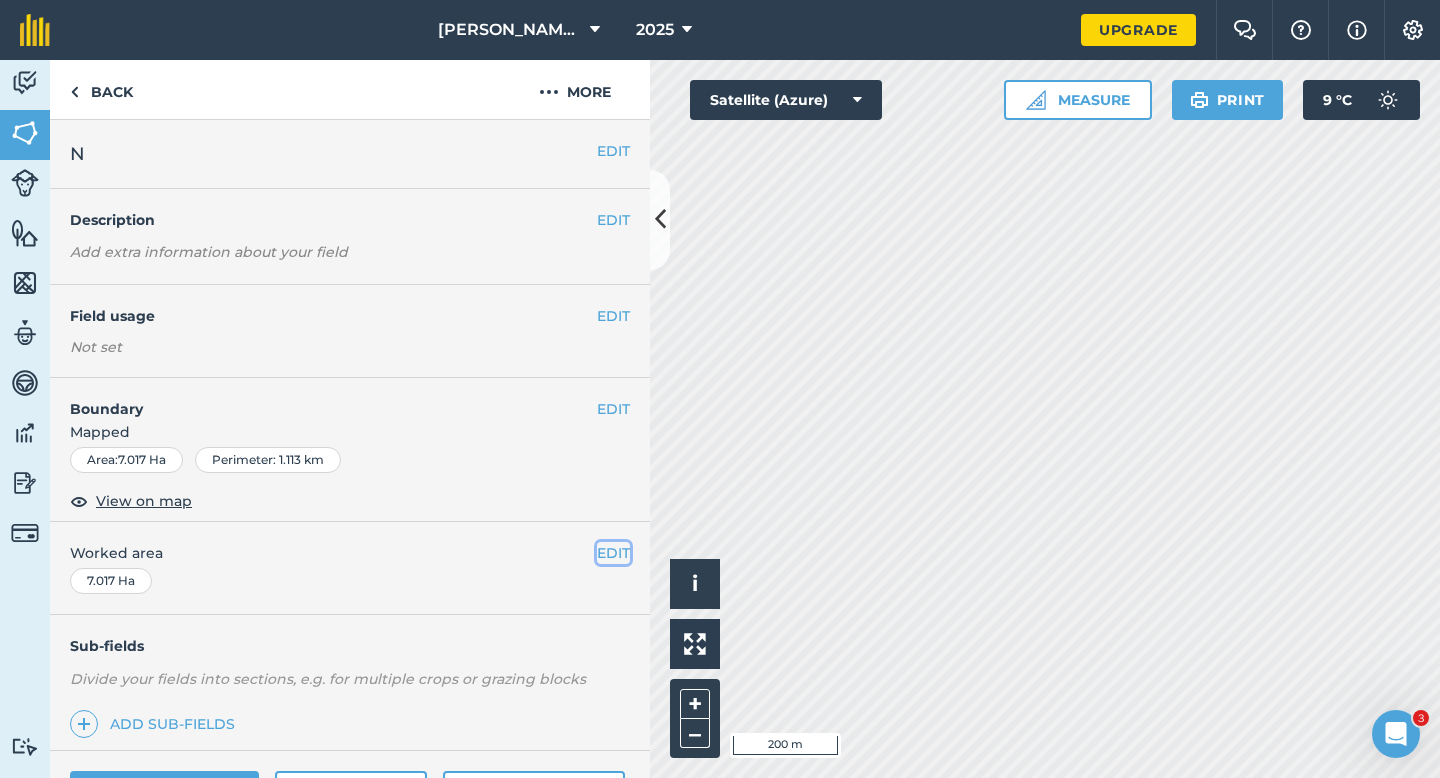 click on "EDIT" at bounding box center (613, 553) 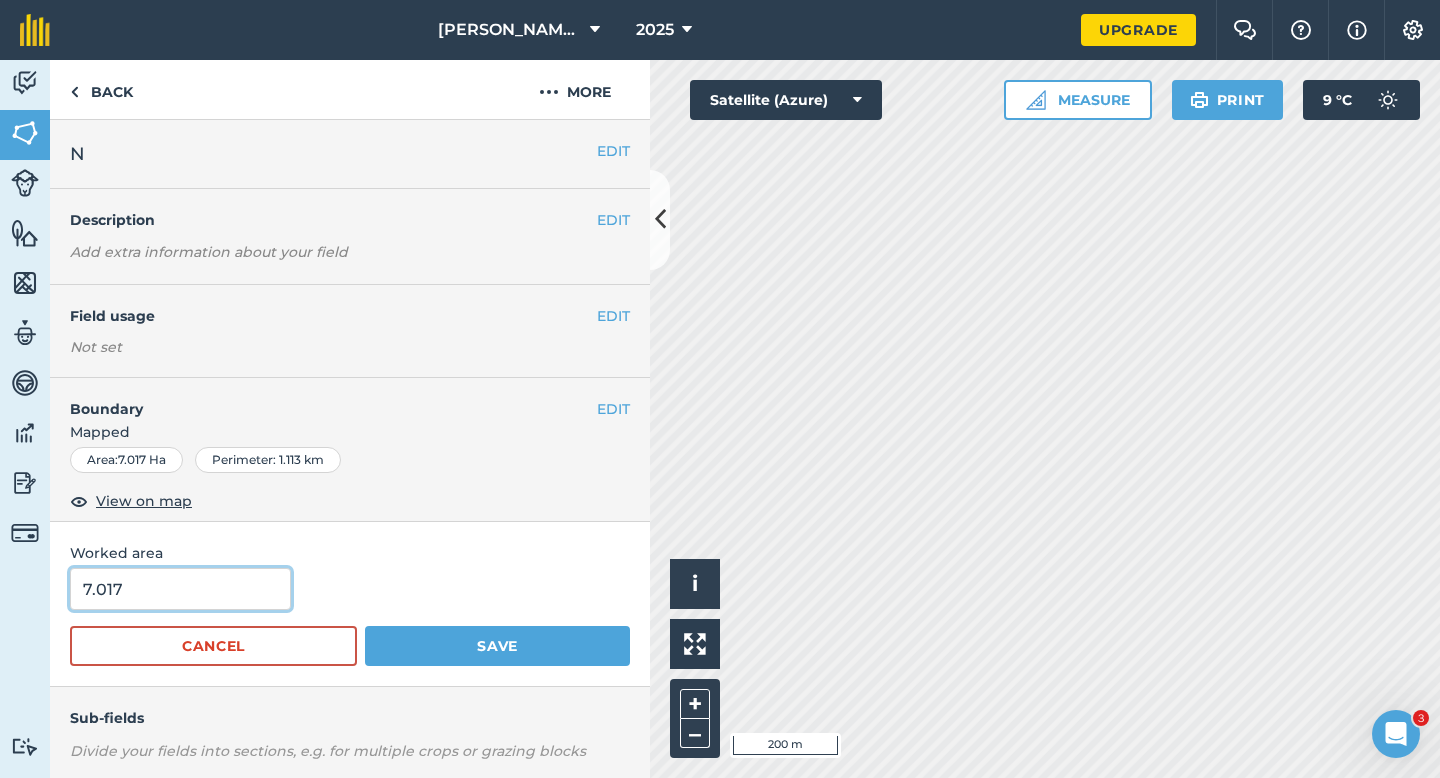 click on "7.017" at bounding box center [180, 589] 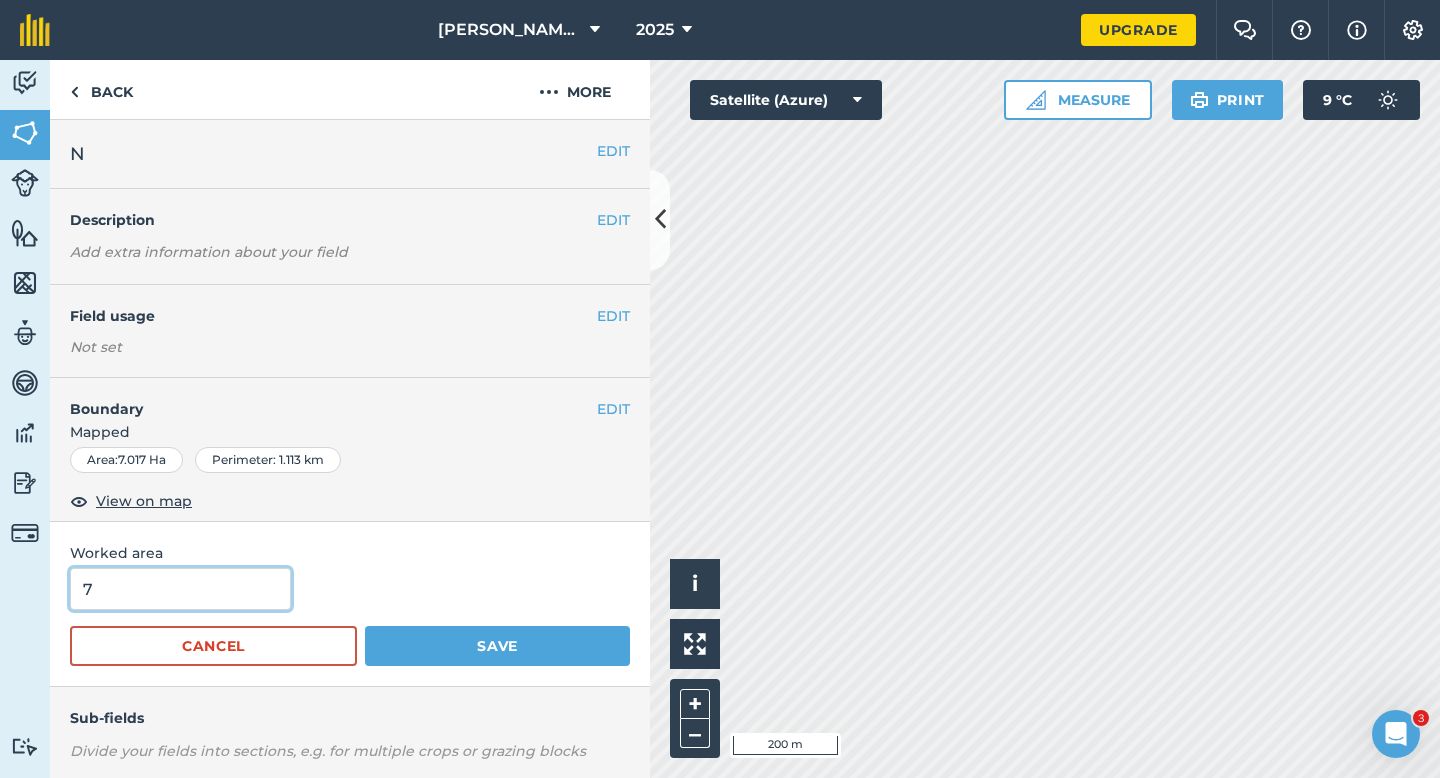 click on "Save" at bounding box center (497, 646) 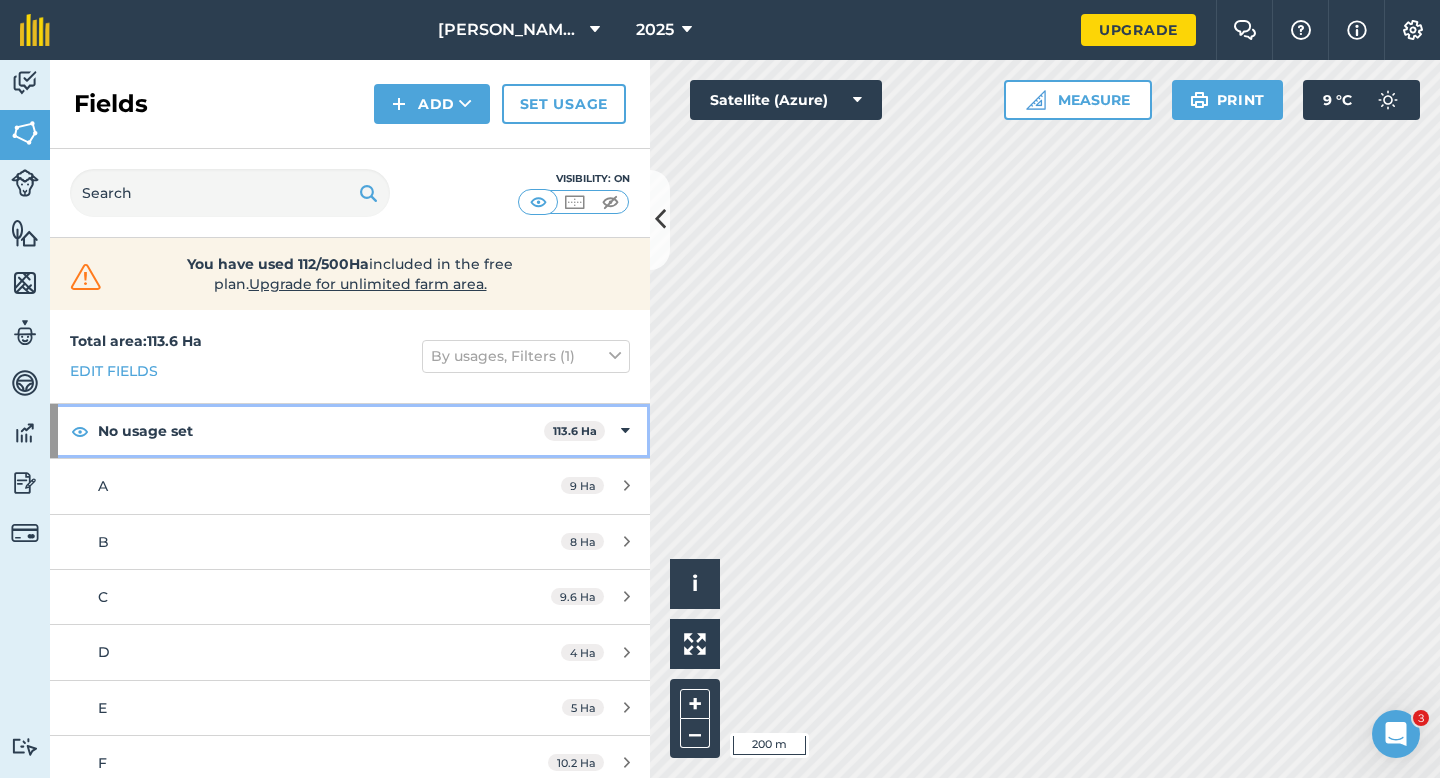 click at bounding box center [625, 431] 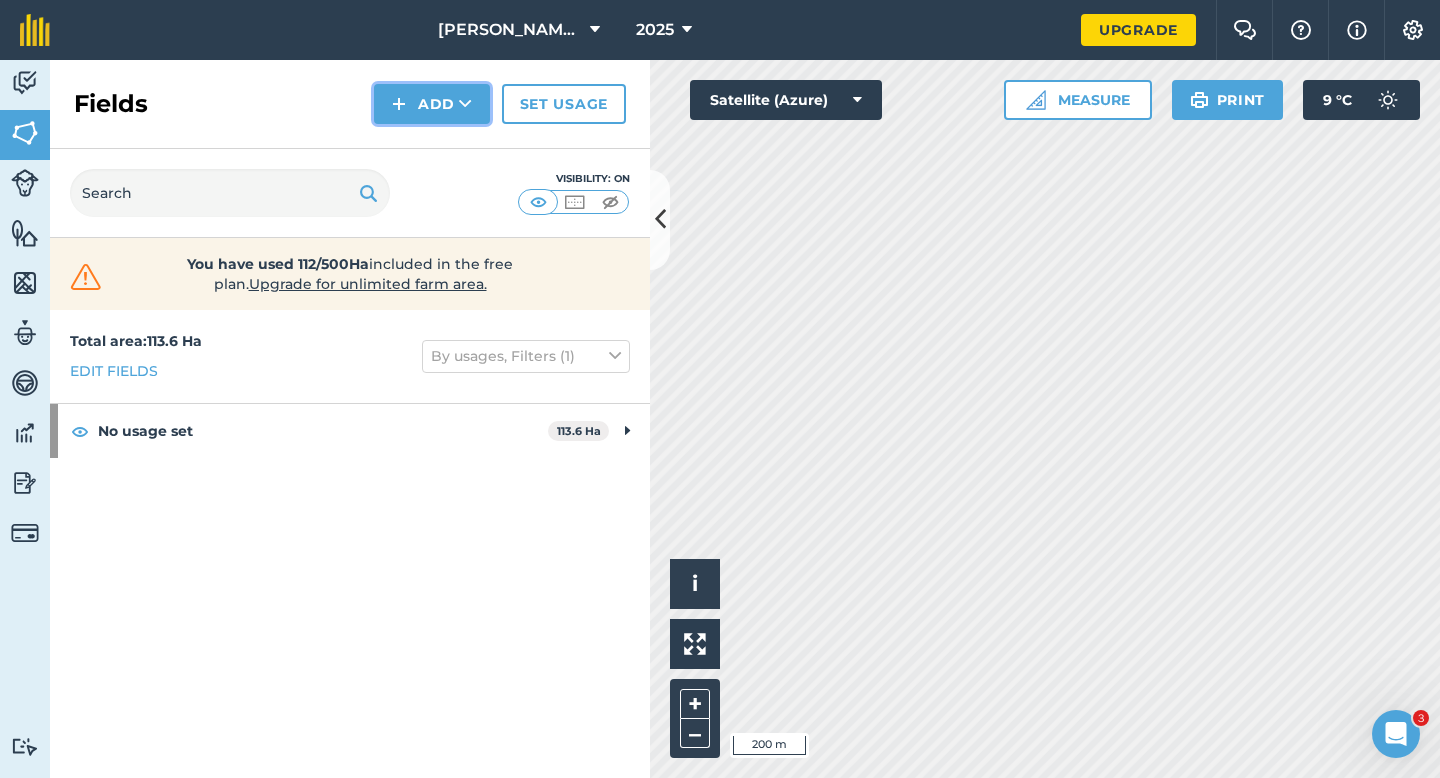click at bounding box center [399, 104] 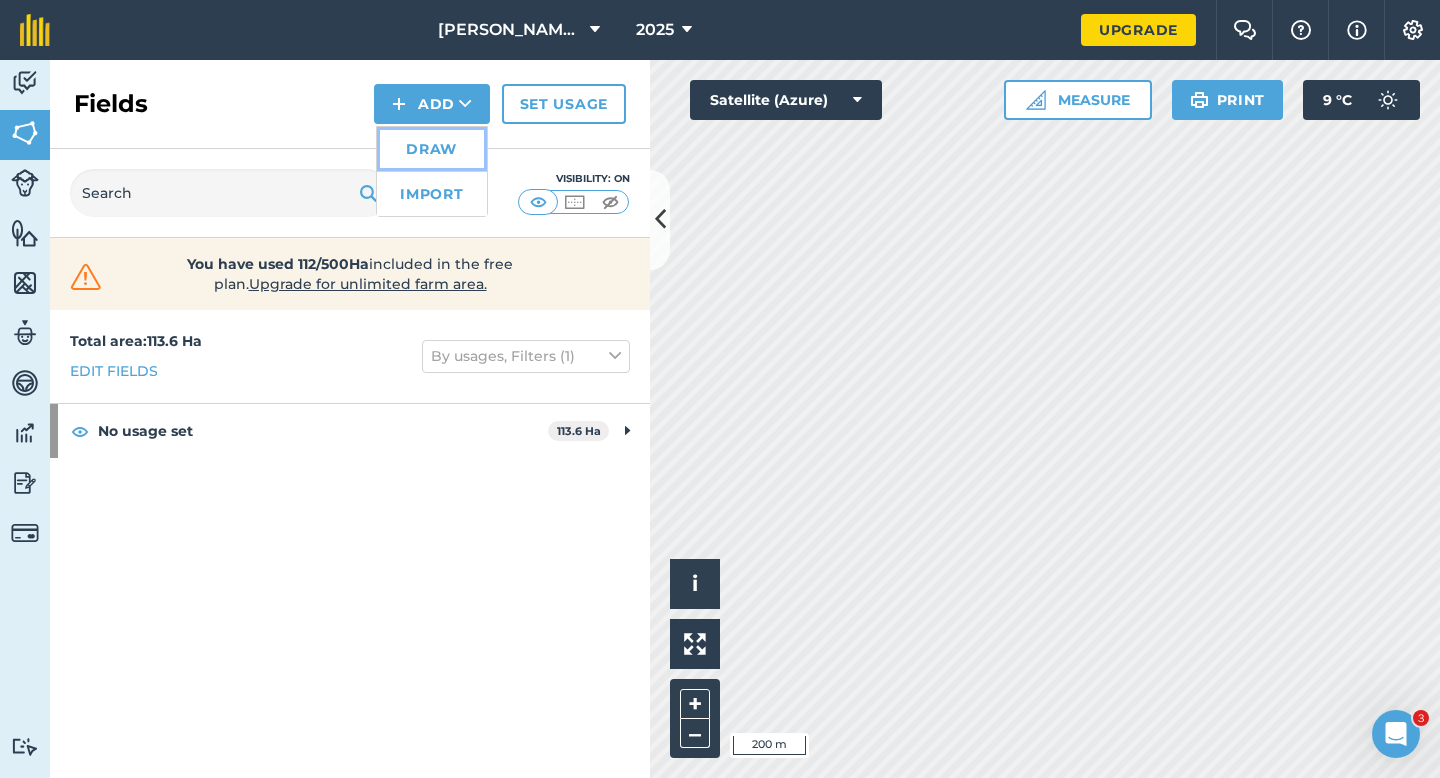 click on "Draw" at bounding box center (432, 149) 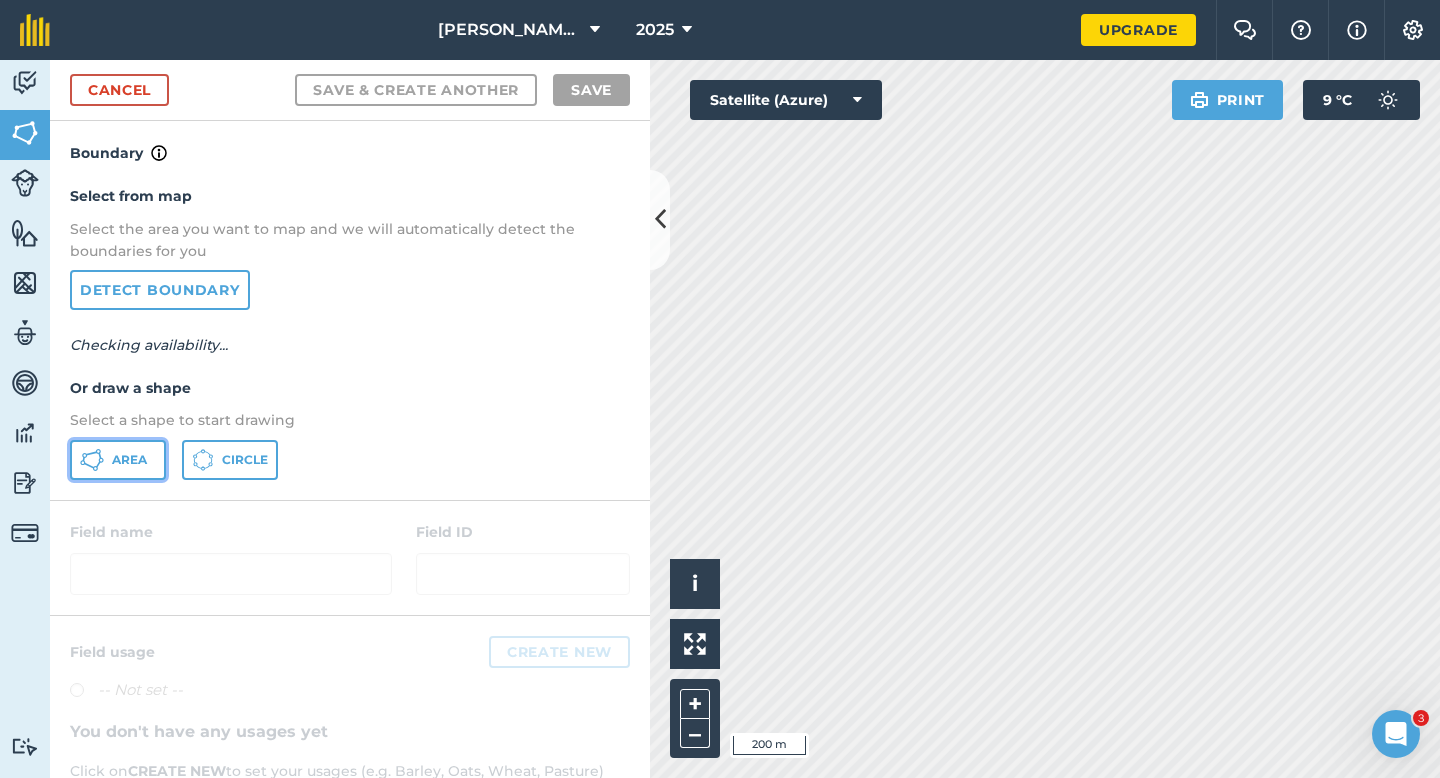click on "Area" at bounding box center [129, 460] 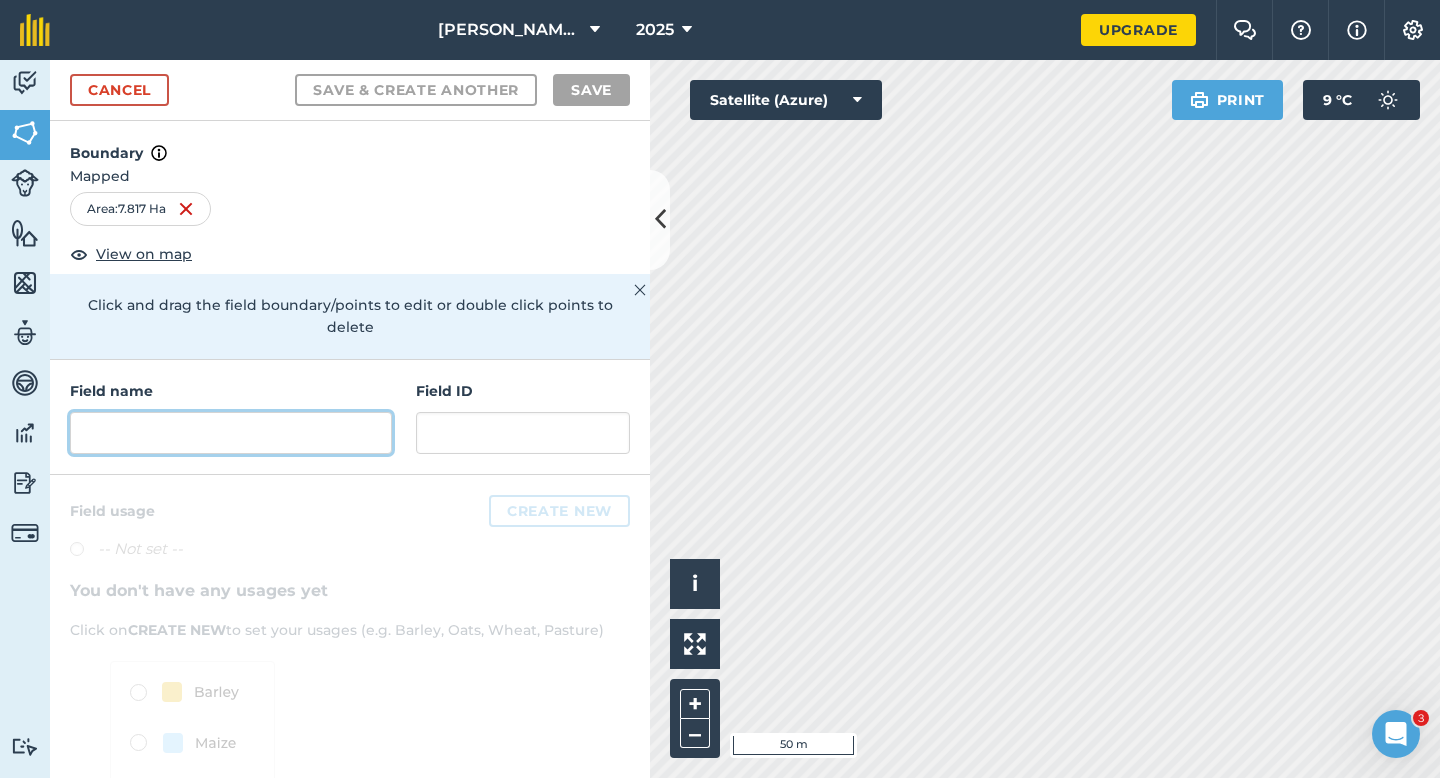 click at bounding box center [231, 433] 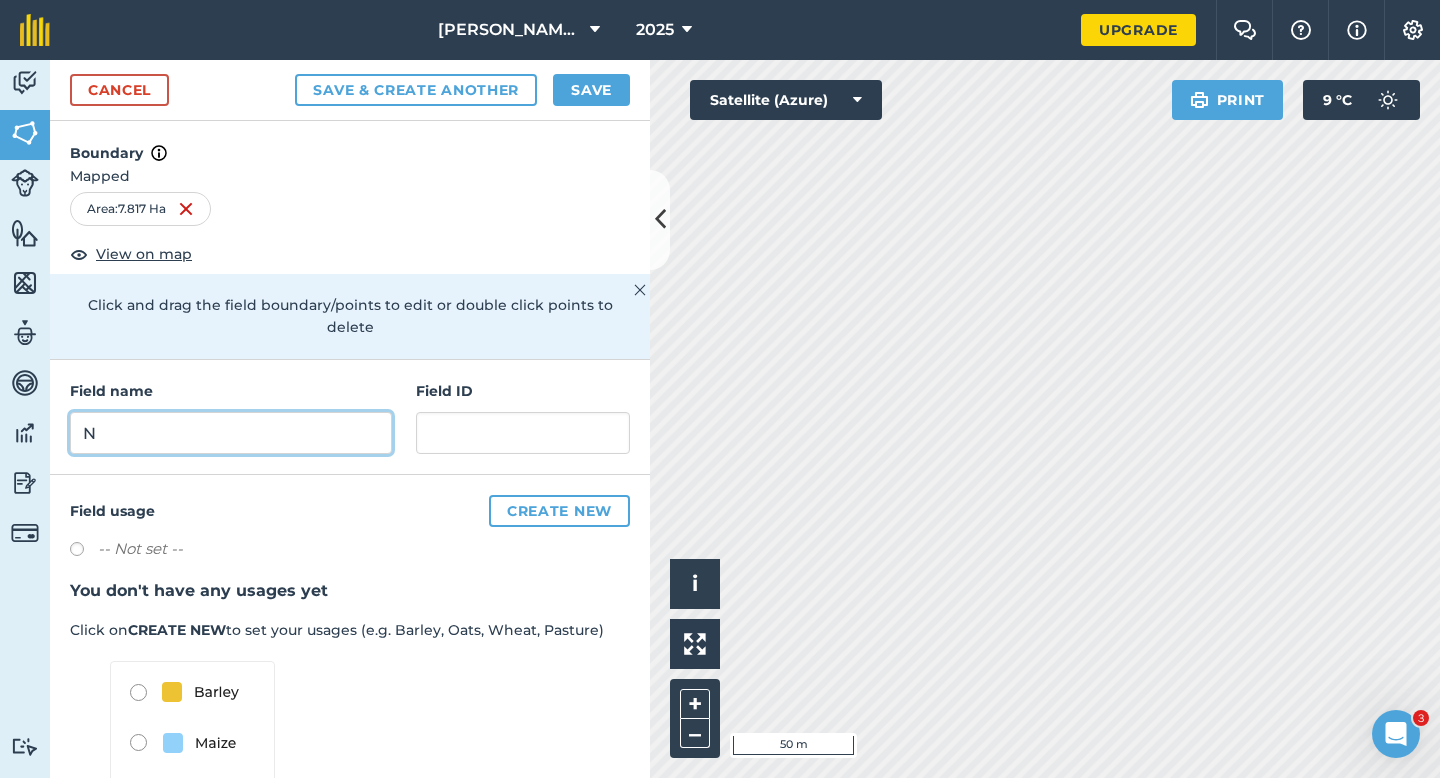 type on "N" 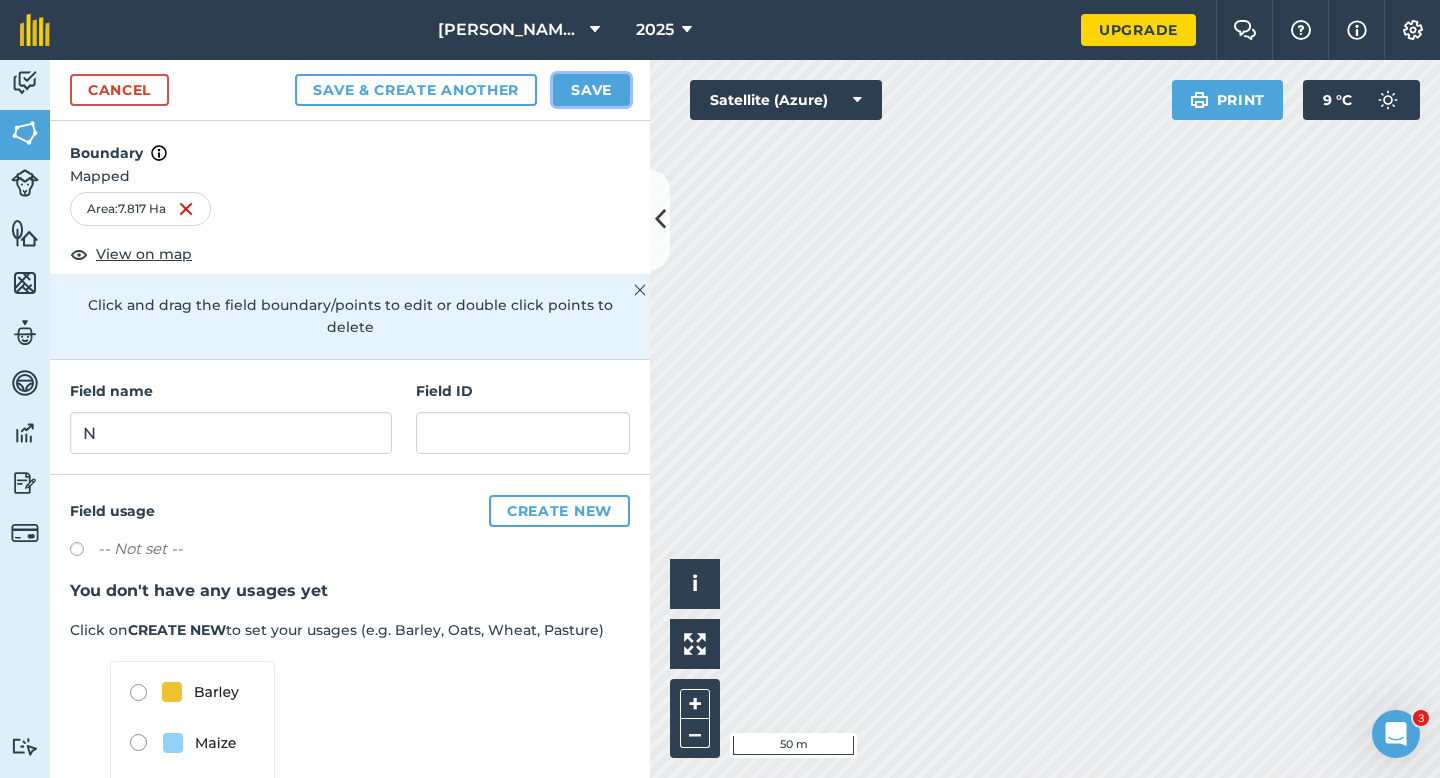 click on "Save" at bounding box center (591, 90) 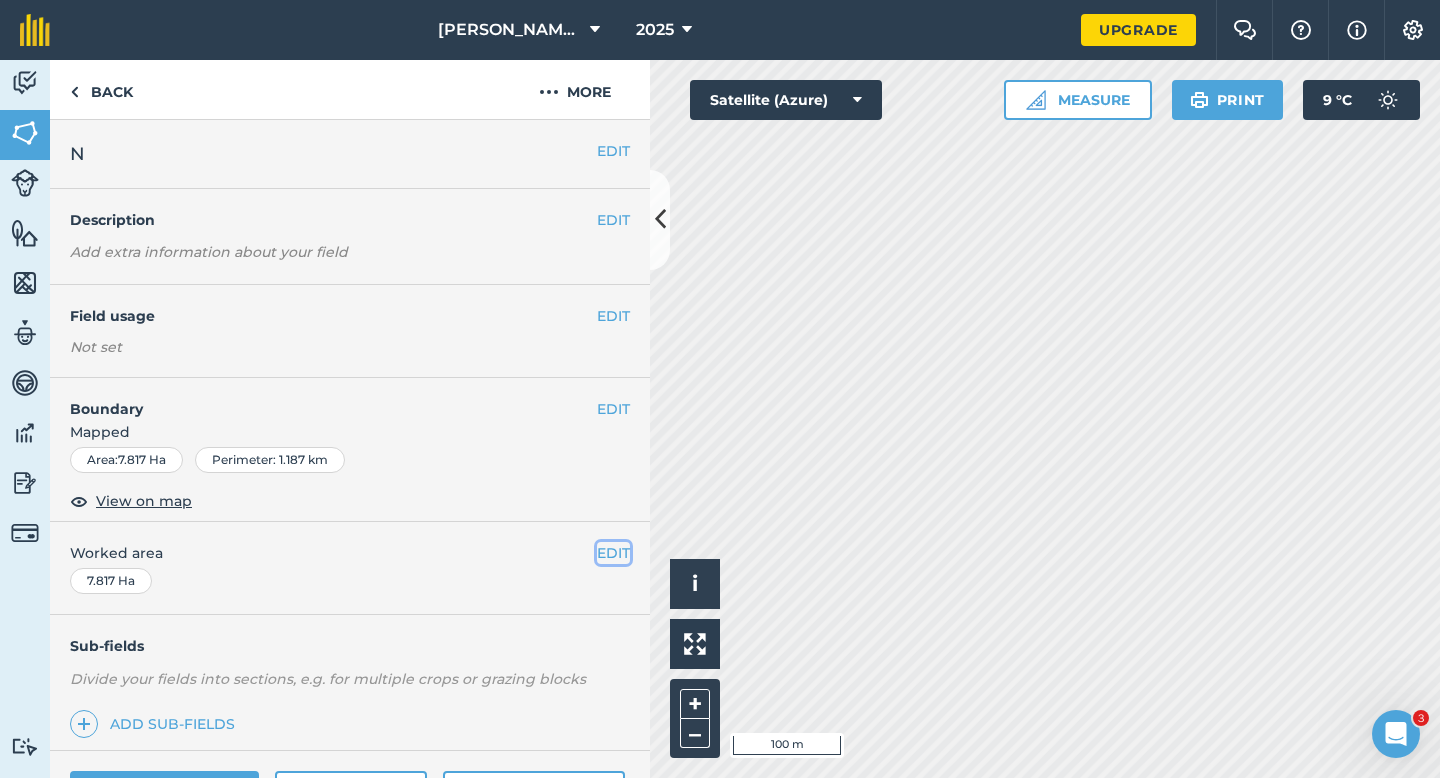click on "EDIT" at bounding box center [613, 553] 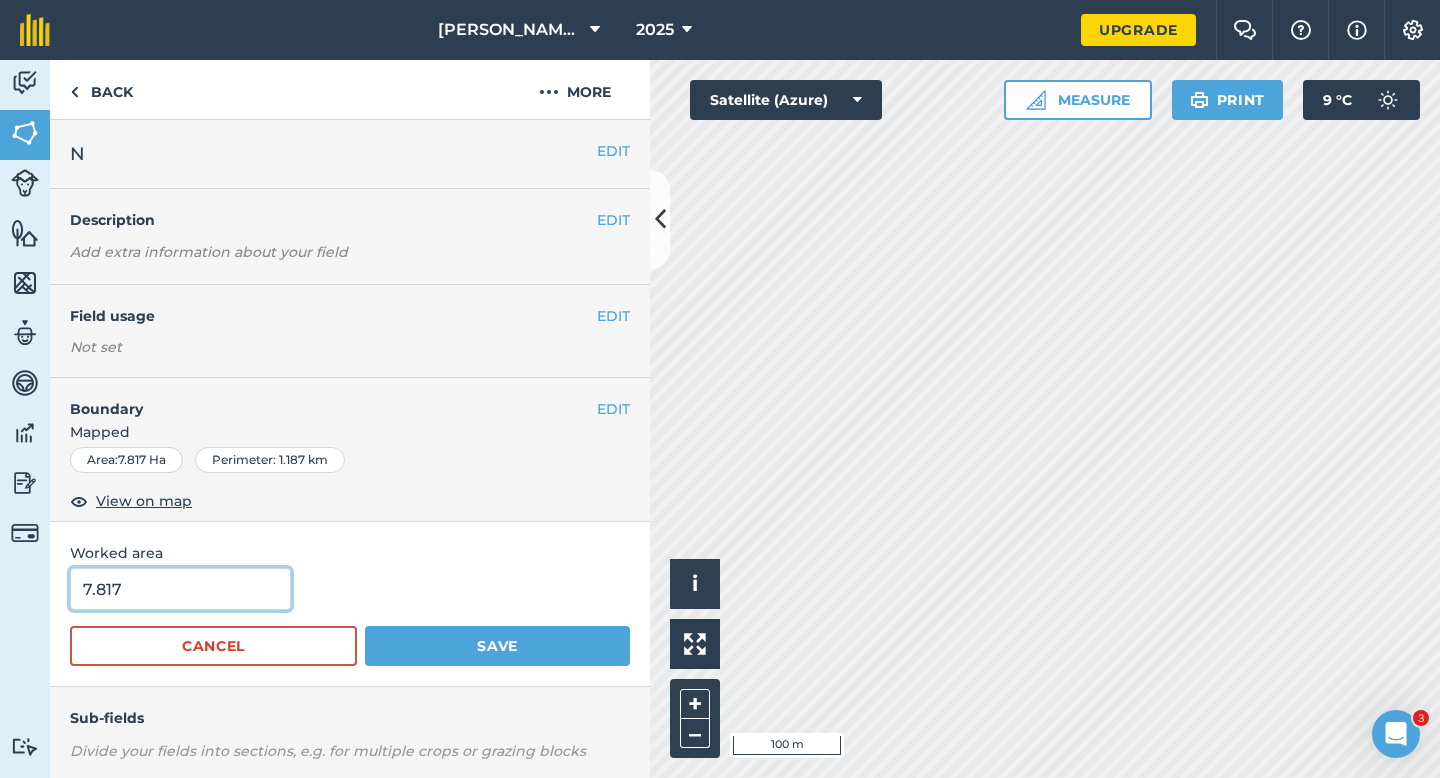 click on "7.817" at bounding box center (180, 589) 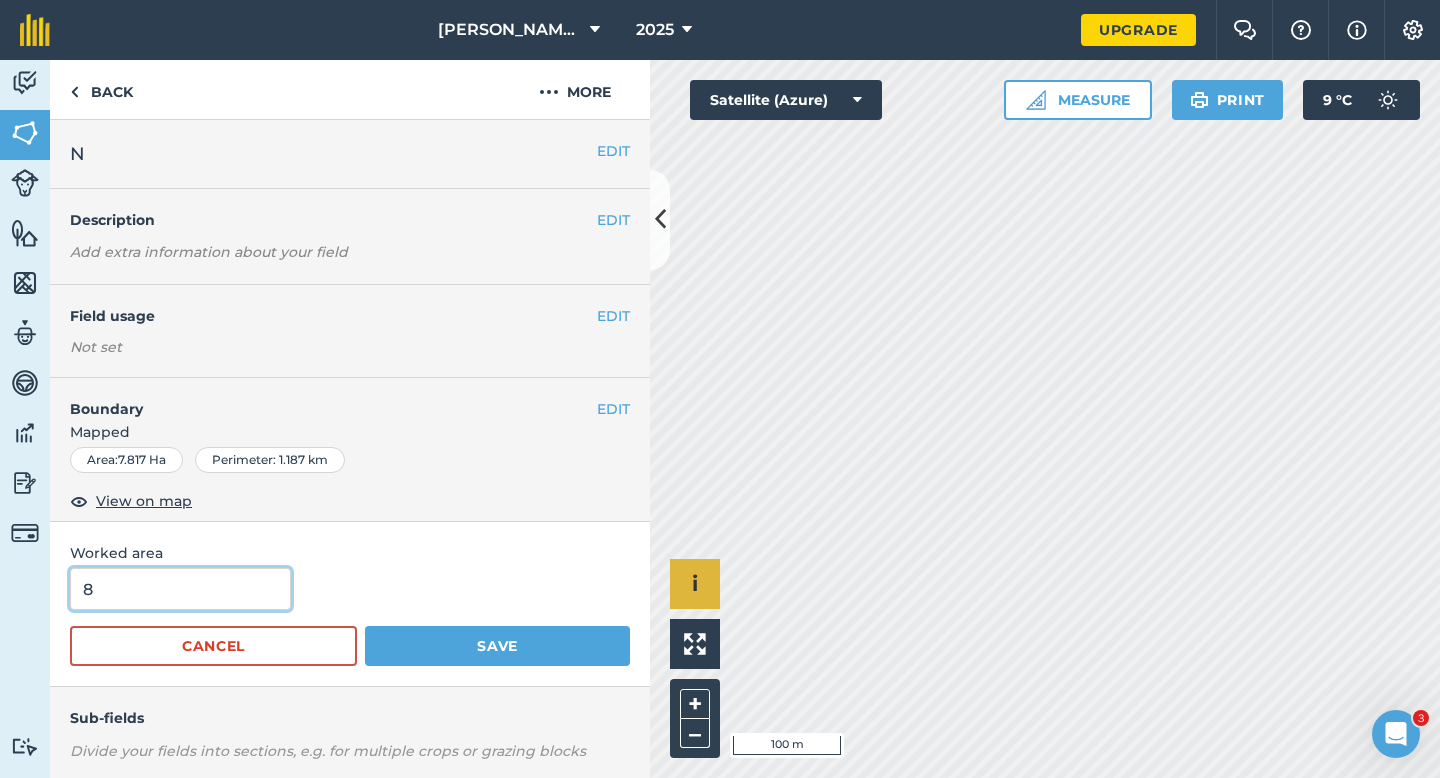click on "Save" at bounding box center (497, 646) 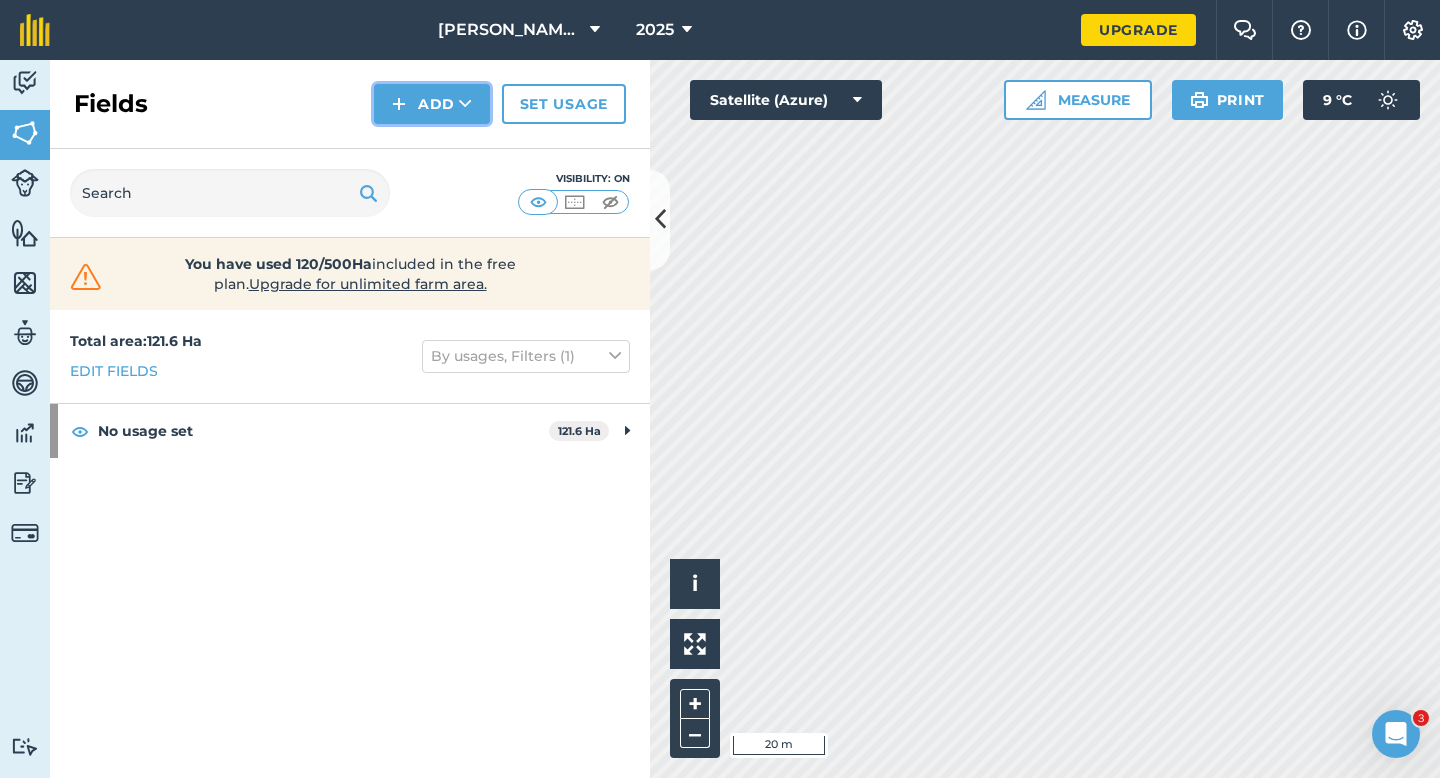 click on "Add" at bounding box center (432, 104) 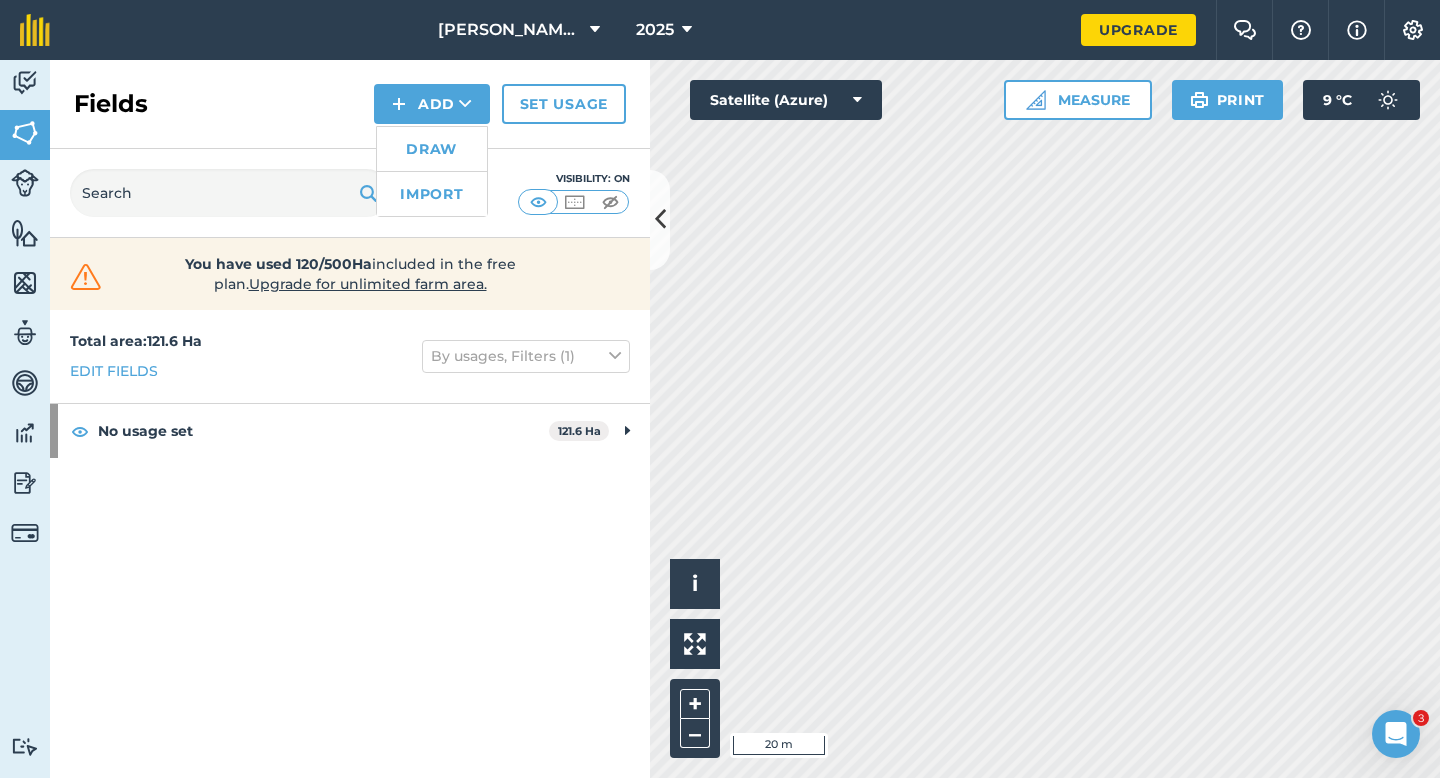 click on "Draw" at bounding box center [432, 149] 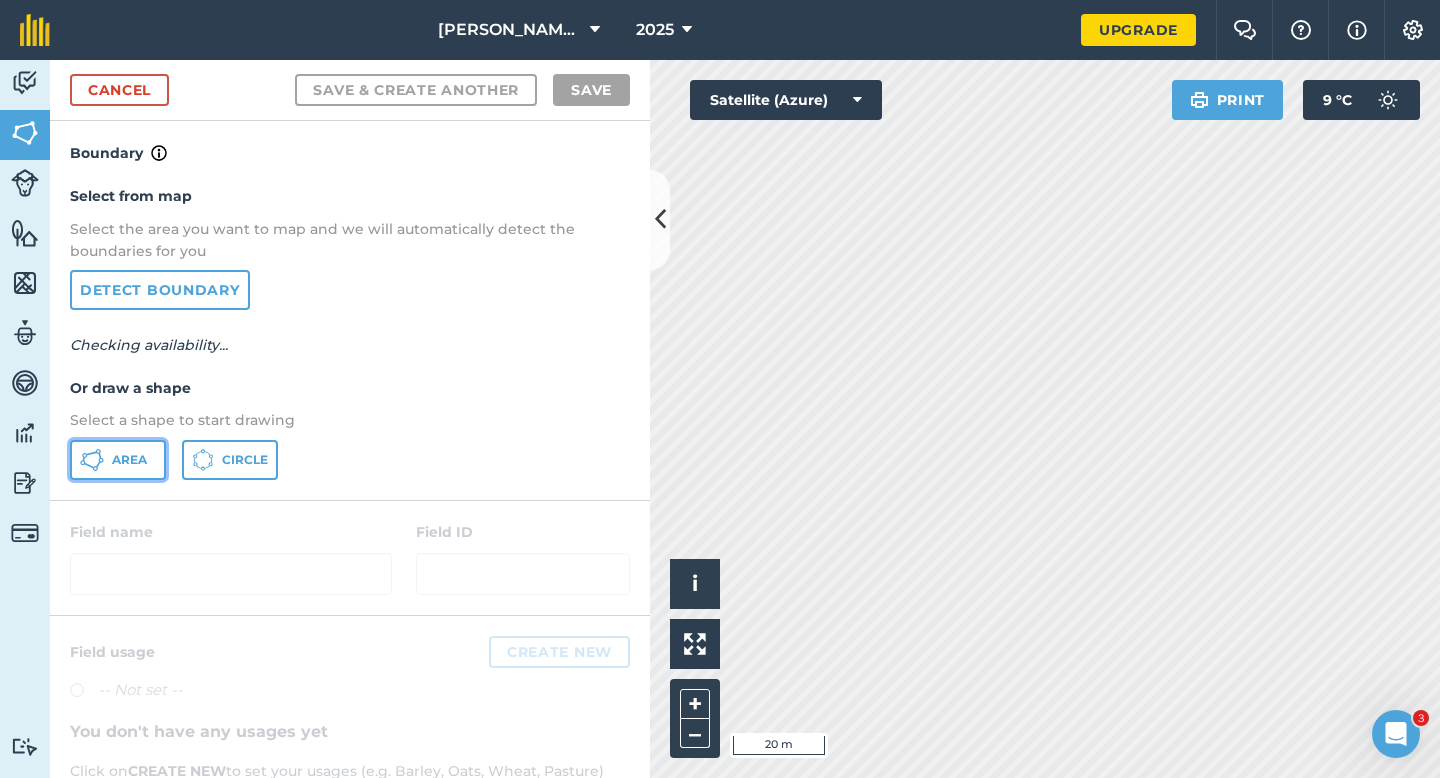 click on "Area" at bounding box center (118, 460) 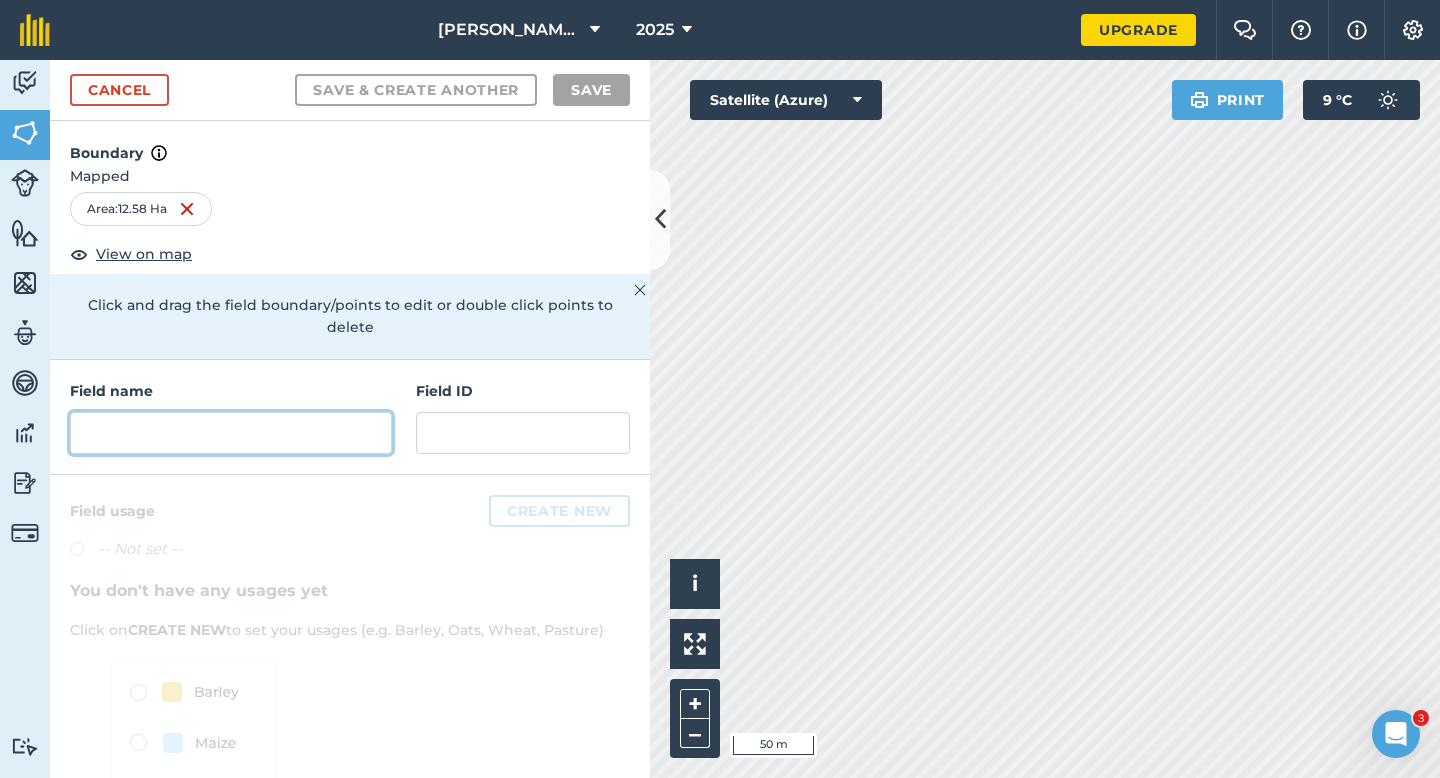 click at bounding box center (231, 433) 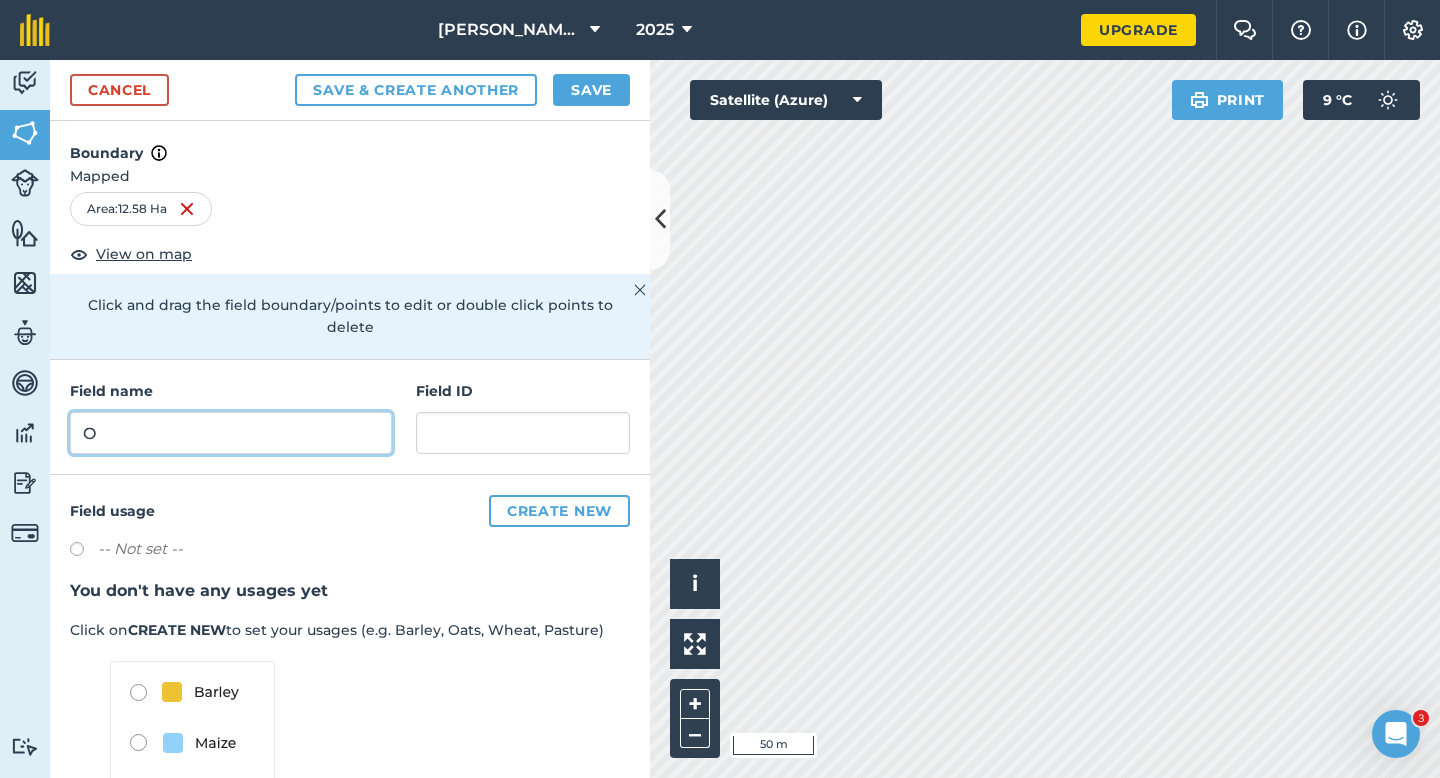 type on "O" 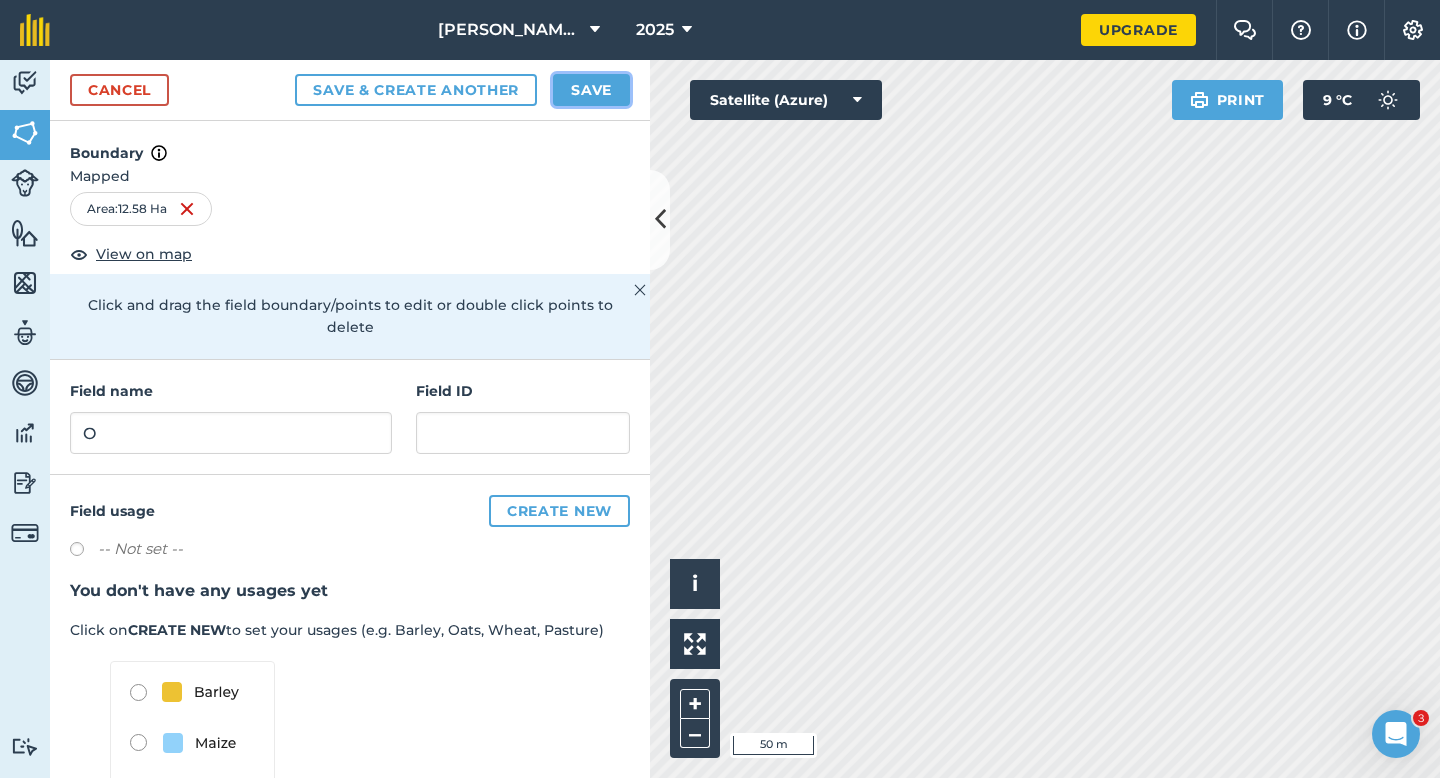click on "Save" at bounding box center (591, 90) 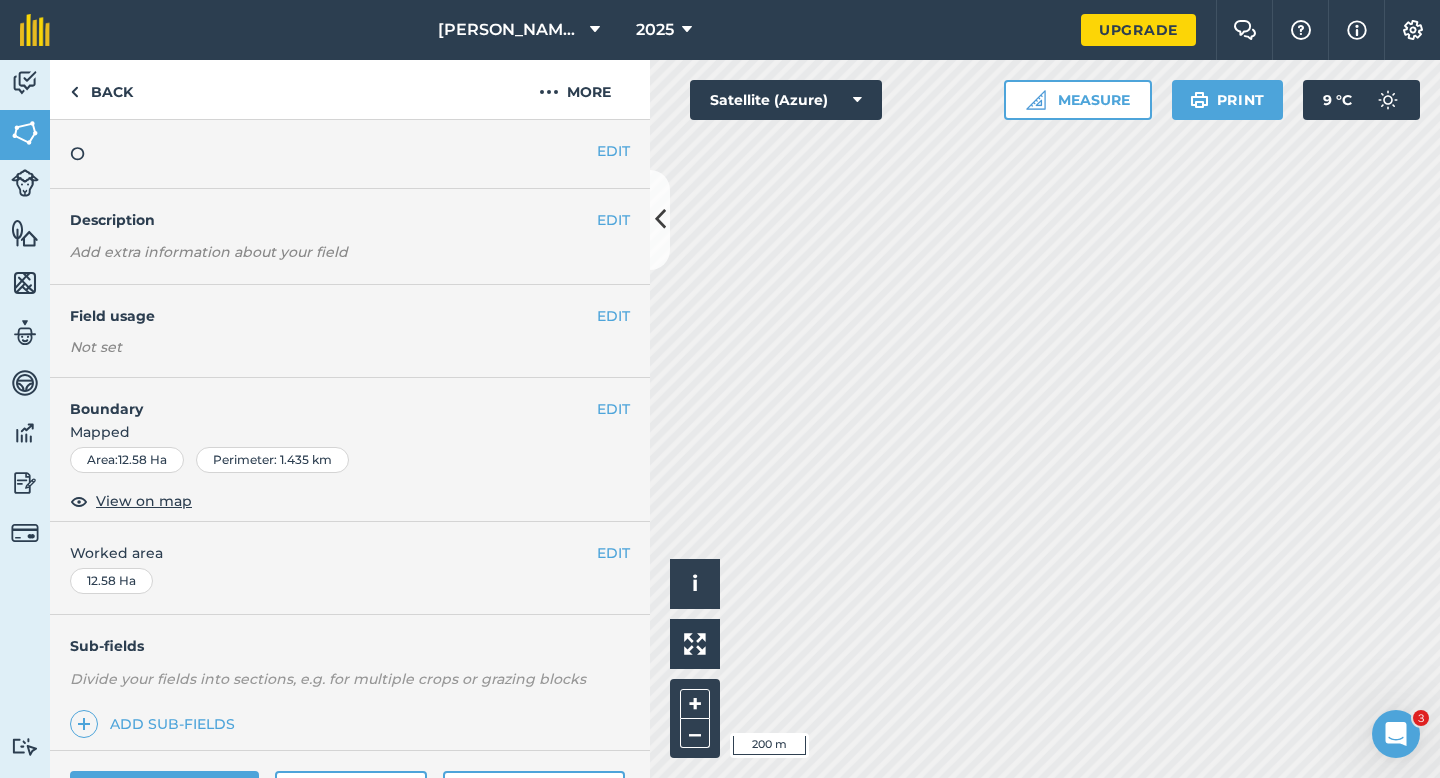 click on "EDIT Worked area 12.58   Ha" at bounding box center [350, 568] 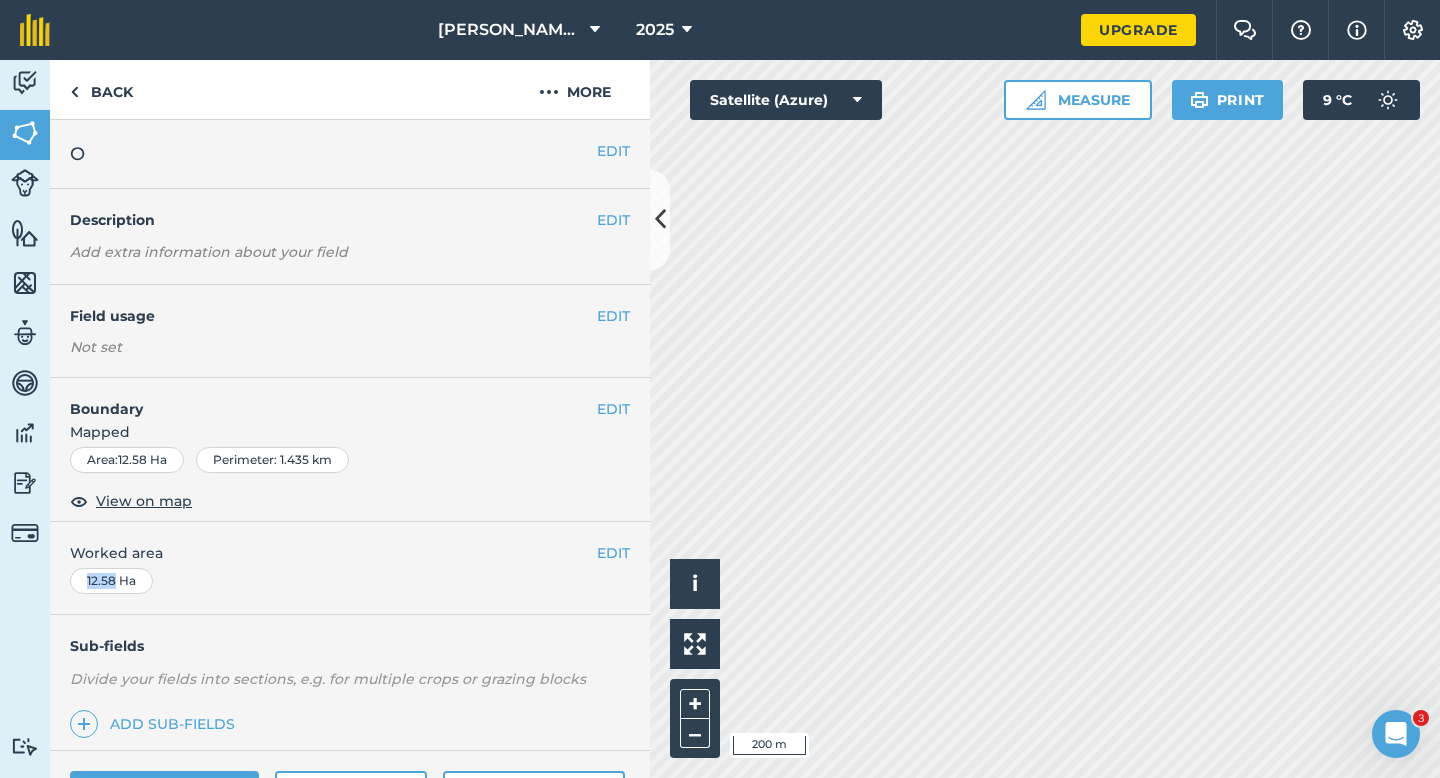 click on "EDIT Worked area 12.58   Ha" at bounding box center [350, 568] 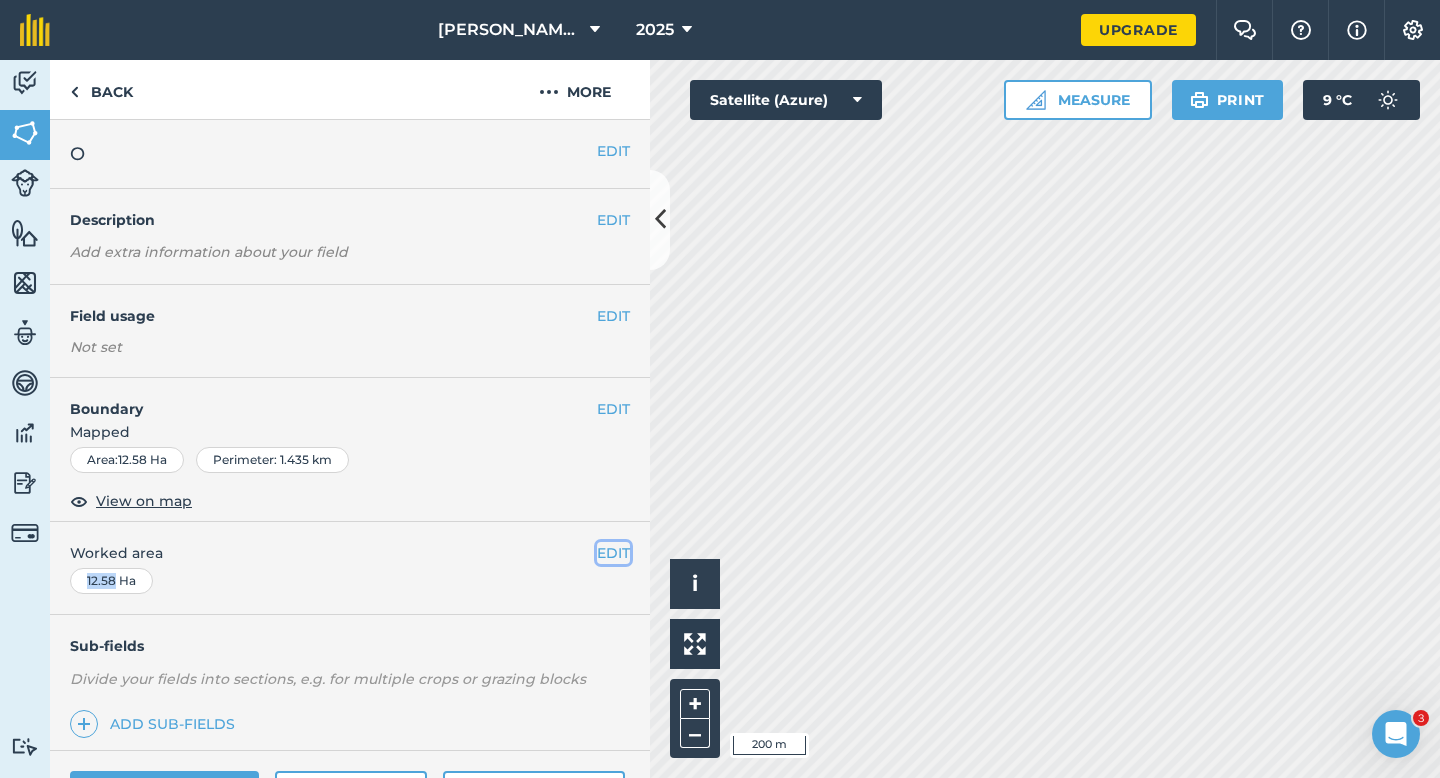 click on "EDIT" at bounding box center (613, 553) 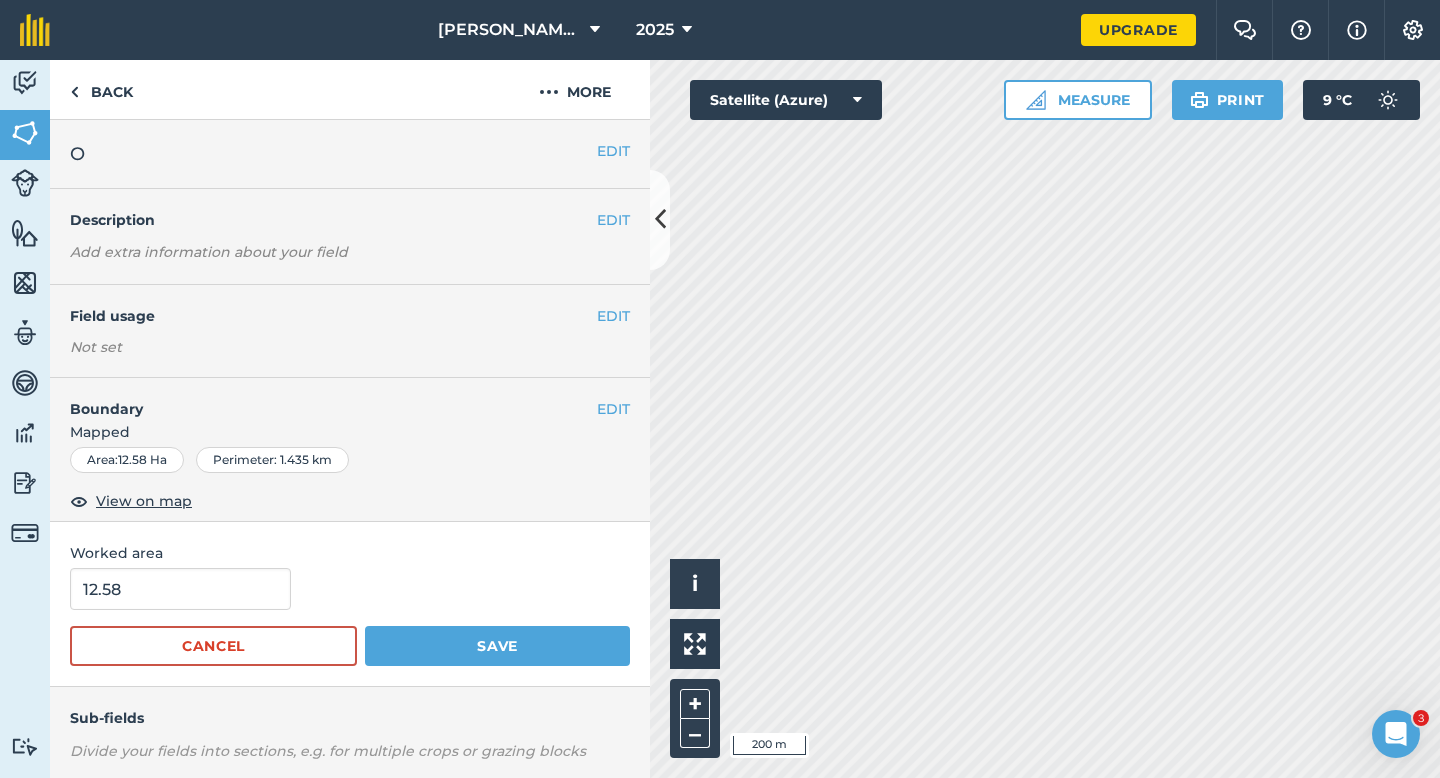 click on "12.58 Cancel Save" at bounding box center [350, 617] 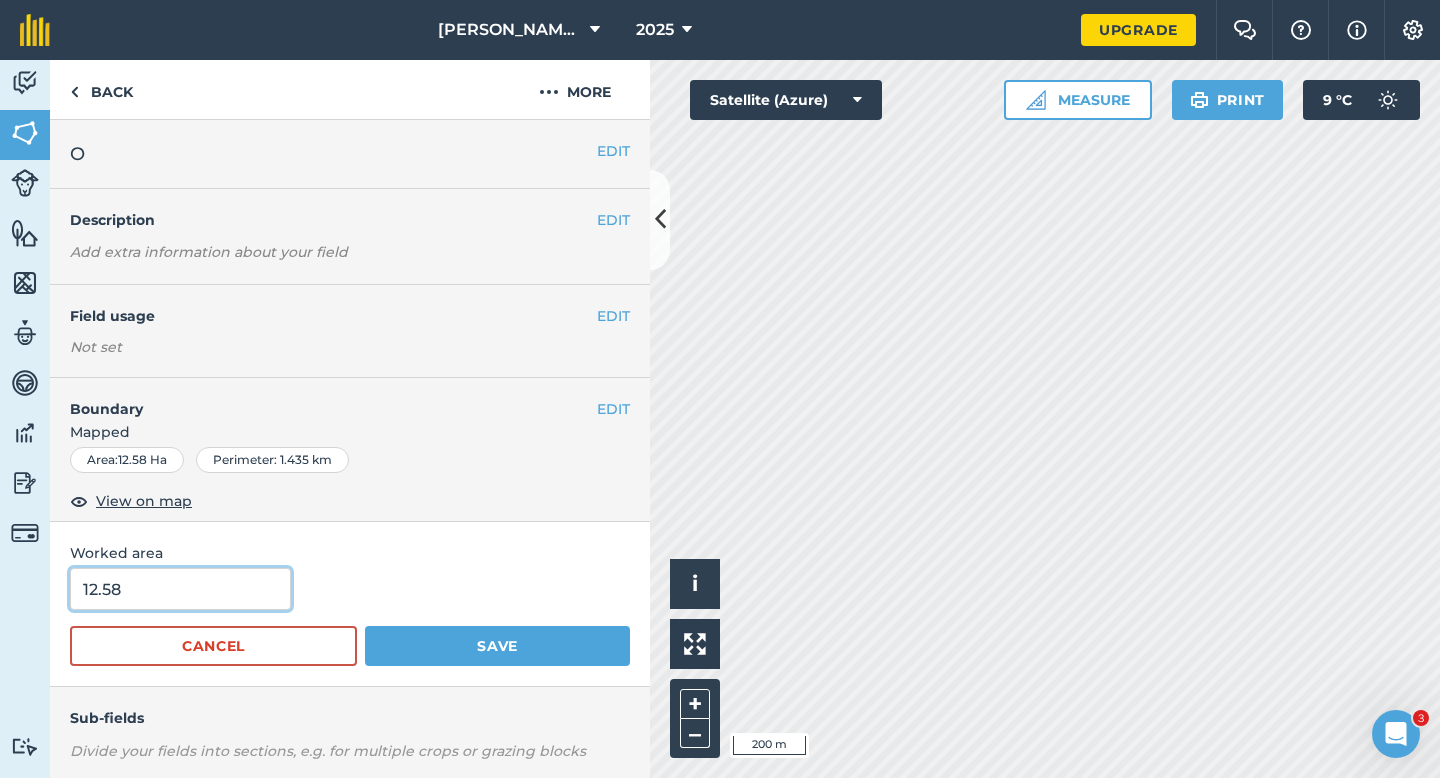 click on "12.58" at bounding box center [180, 589] 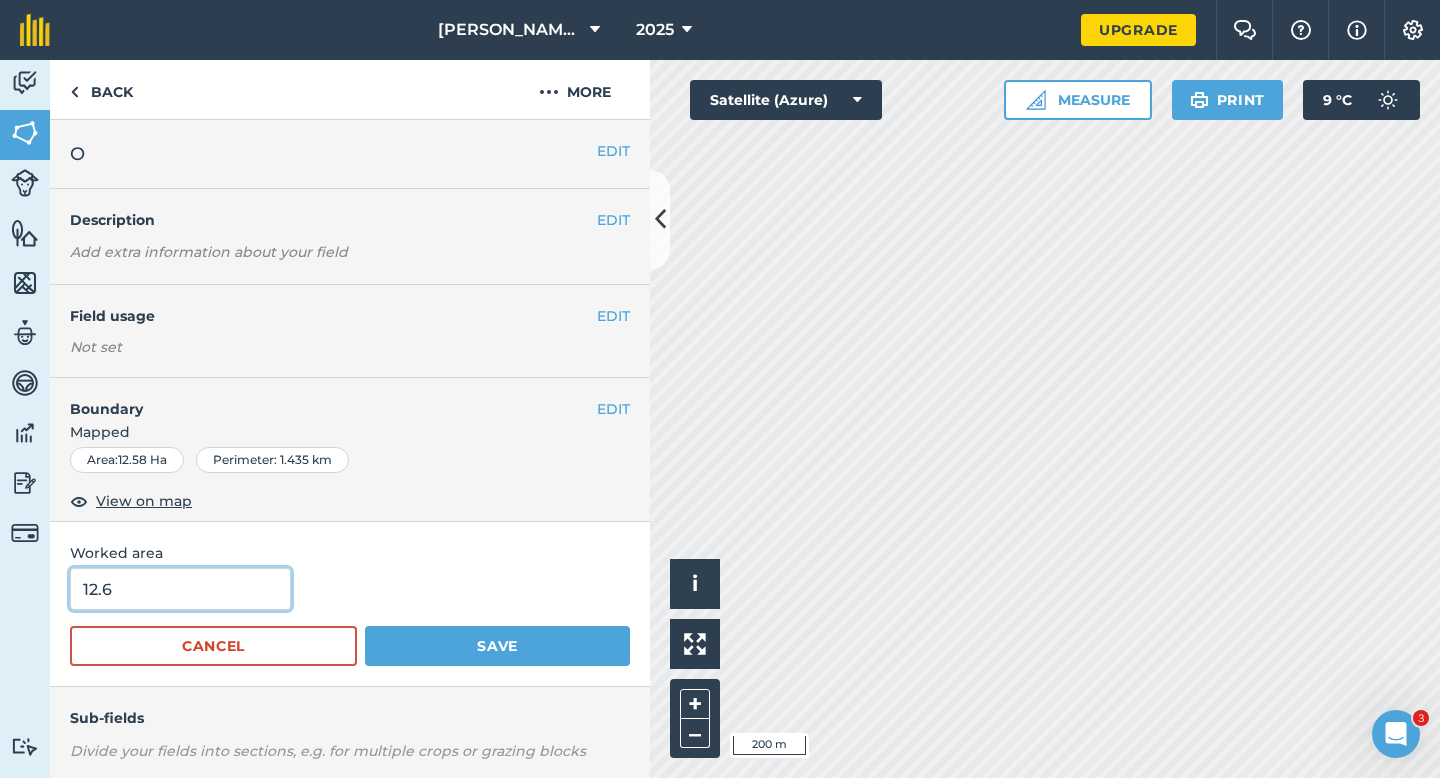 type on "12.6" 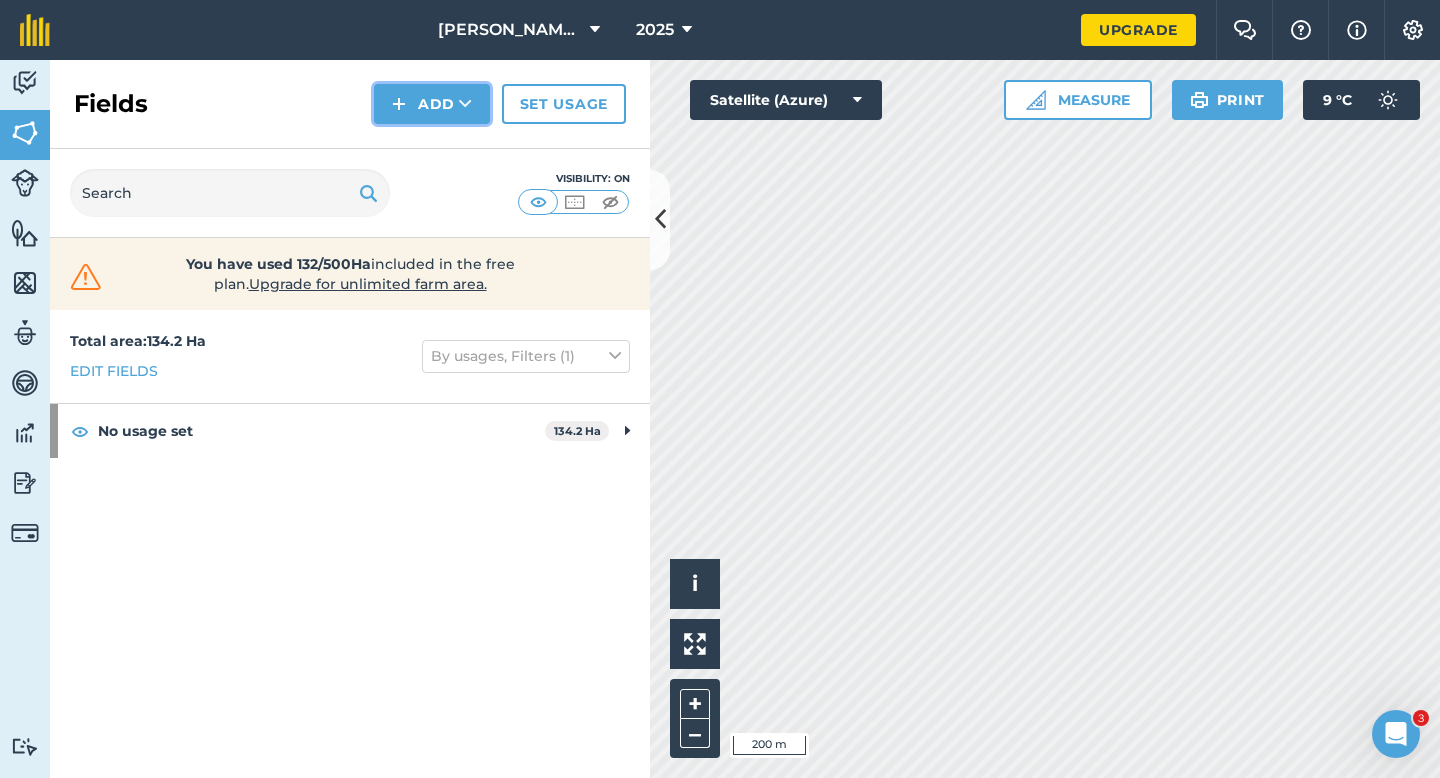 click on "Add" at bounding box center [432, 104] 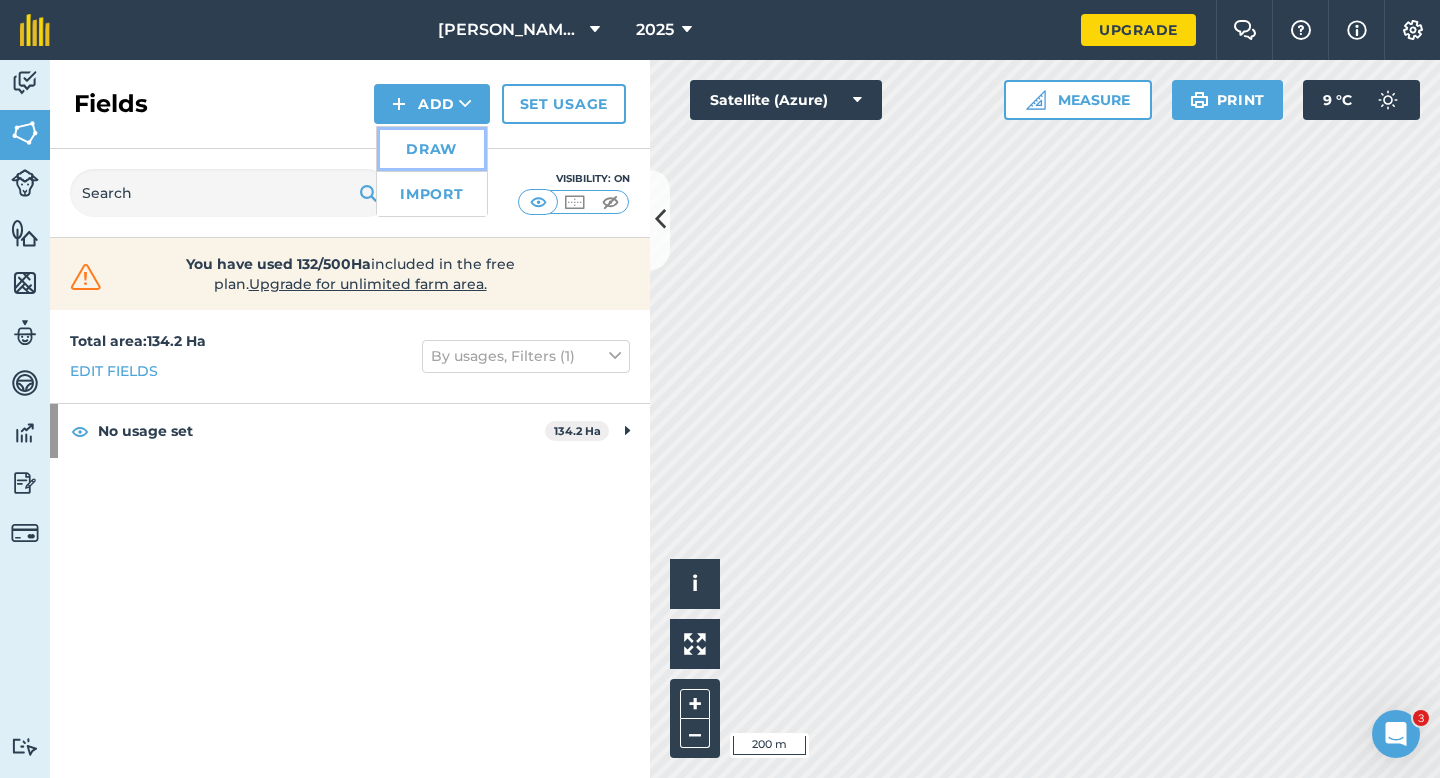 click on "Draw" at bounding box center (432, 149) 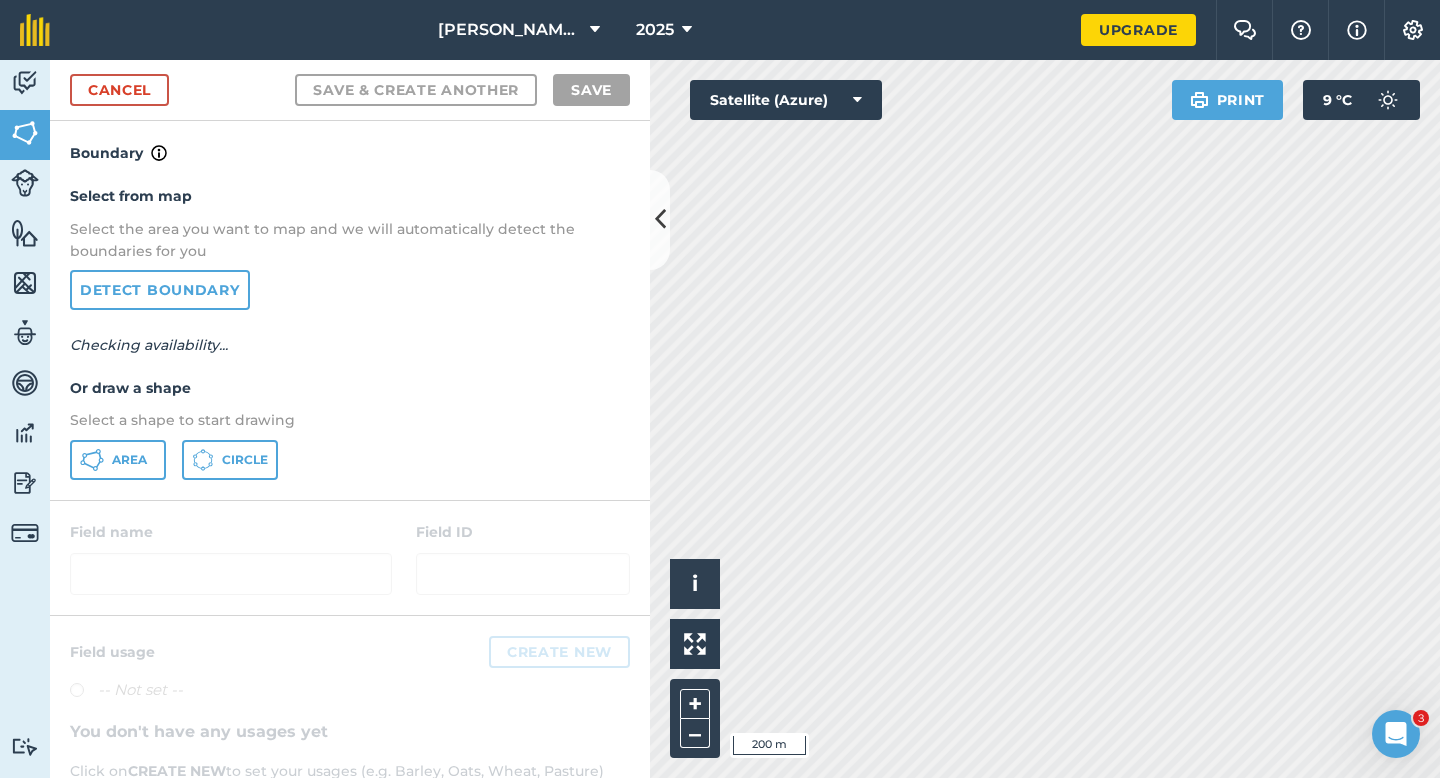 click on "Select from map Select the area you want to map and we will automatically detect the boundaries for you Detect boundary Checking availability... Or draw a shape Select a shape to start drawing Area Circle" at bounding box center [350, 332] 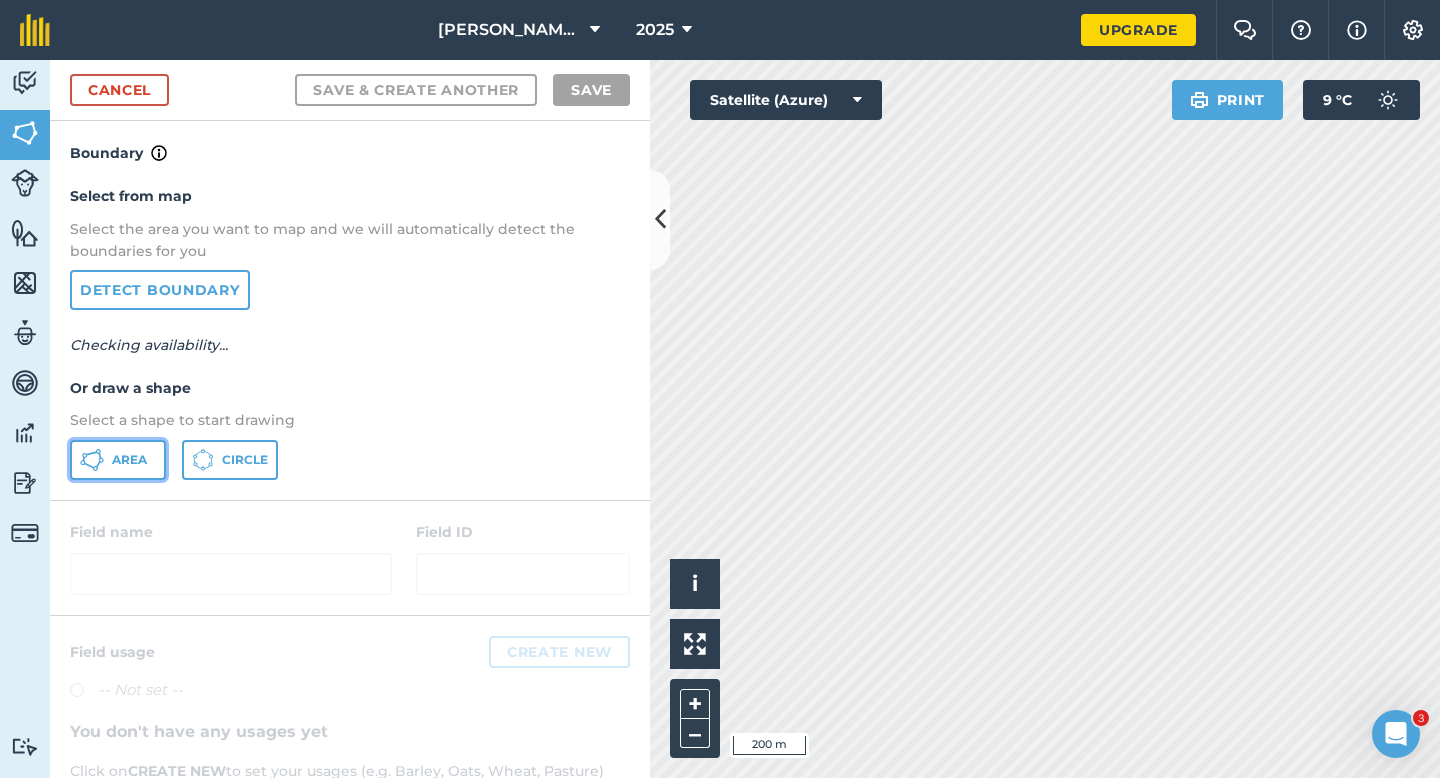 click on "Area" at bounding box center (118, 460) 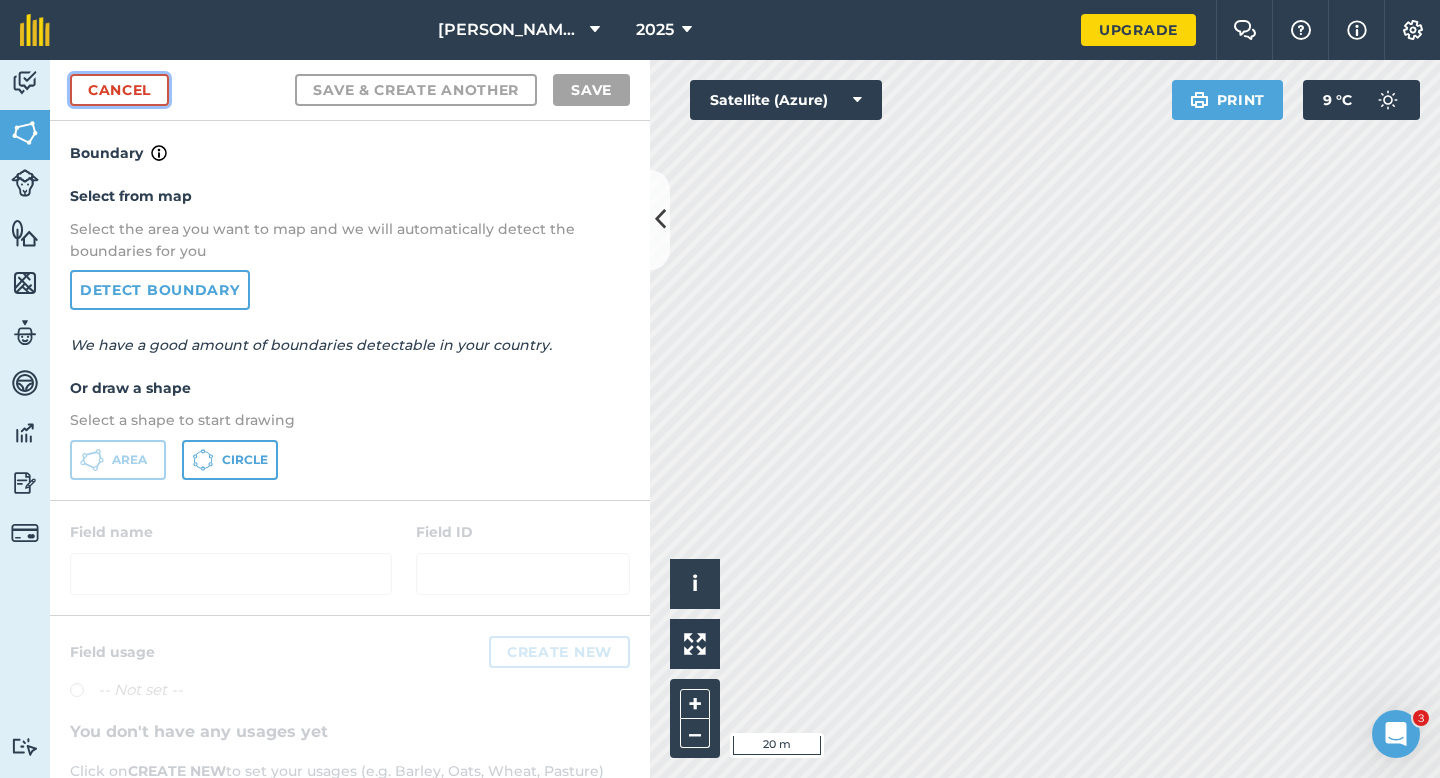 click on "Cancel" at bounding box center [119, 90] 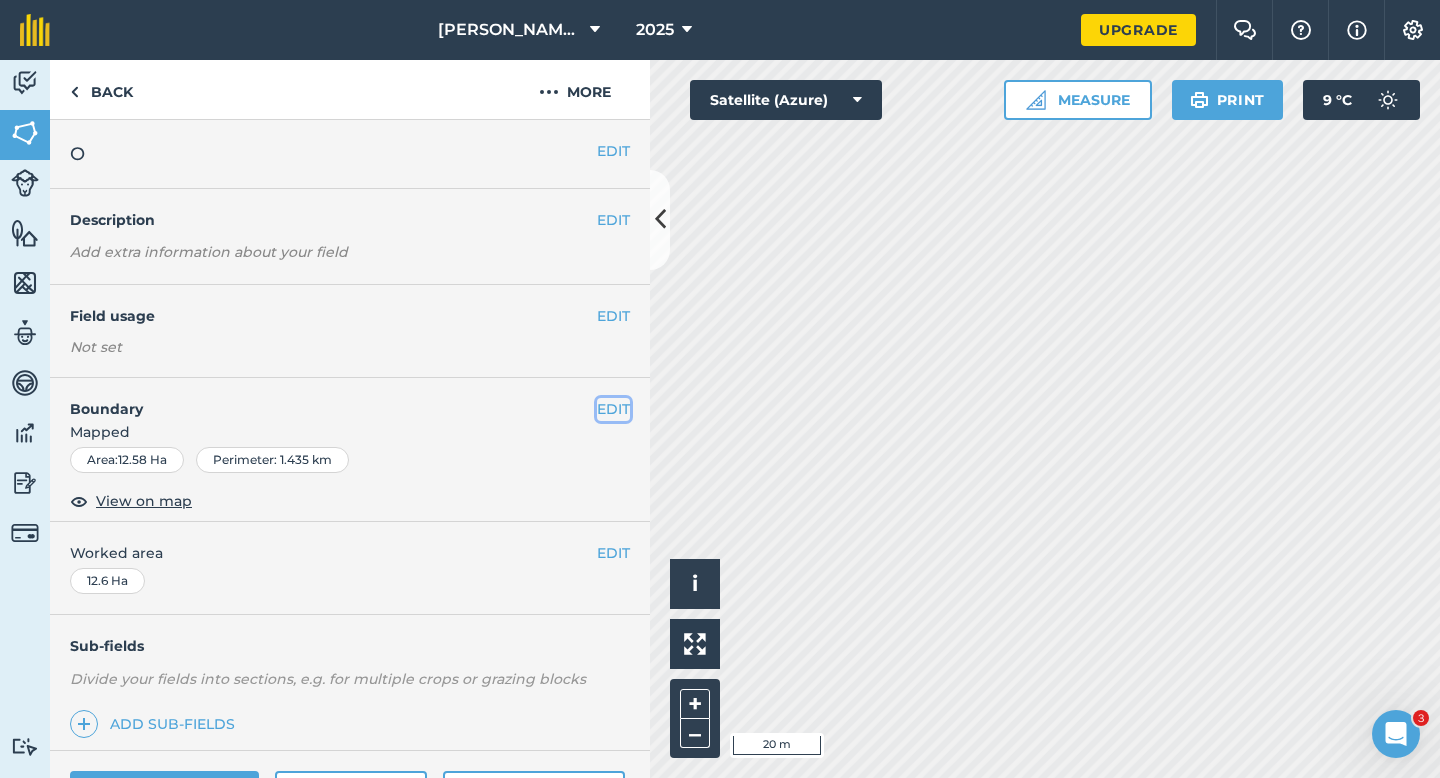click on "EDIT" at bounding box center [613, 409] 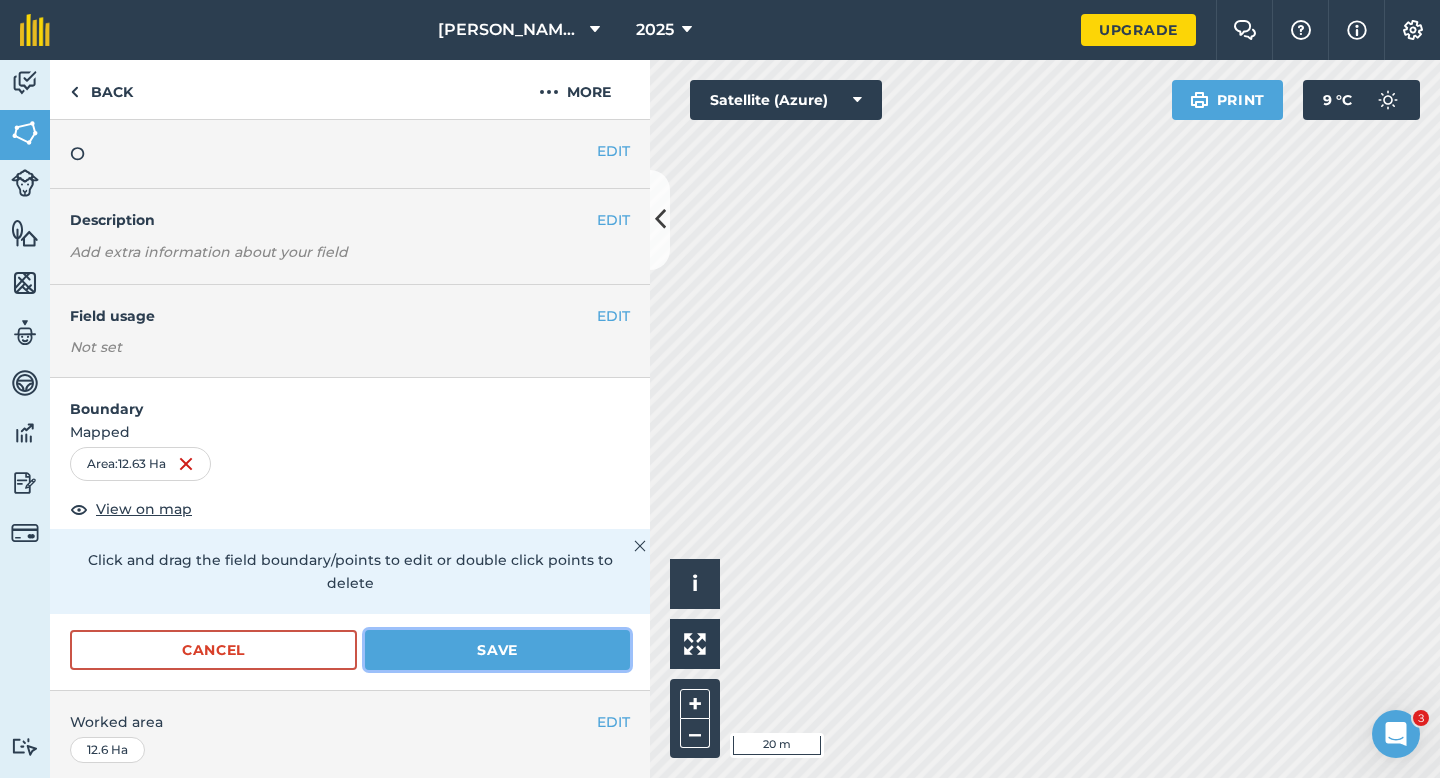 click on "Save" at bounding box center (497, 650) 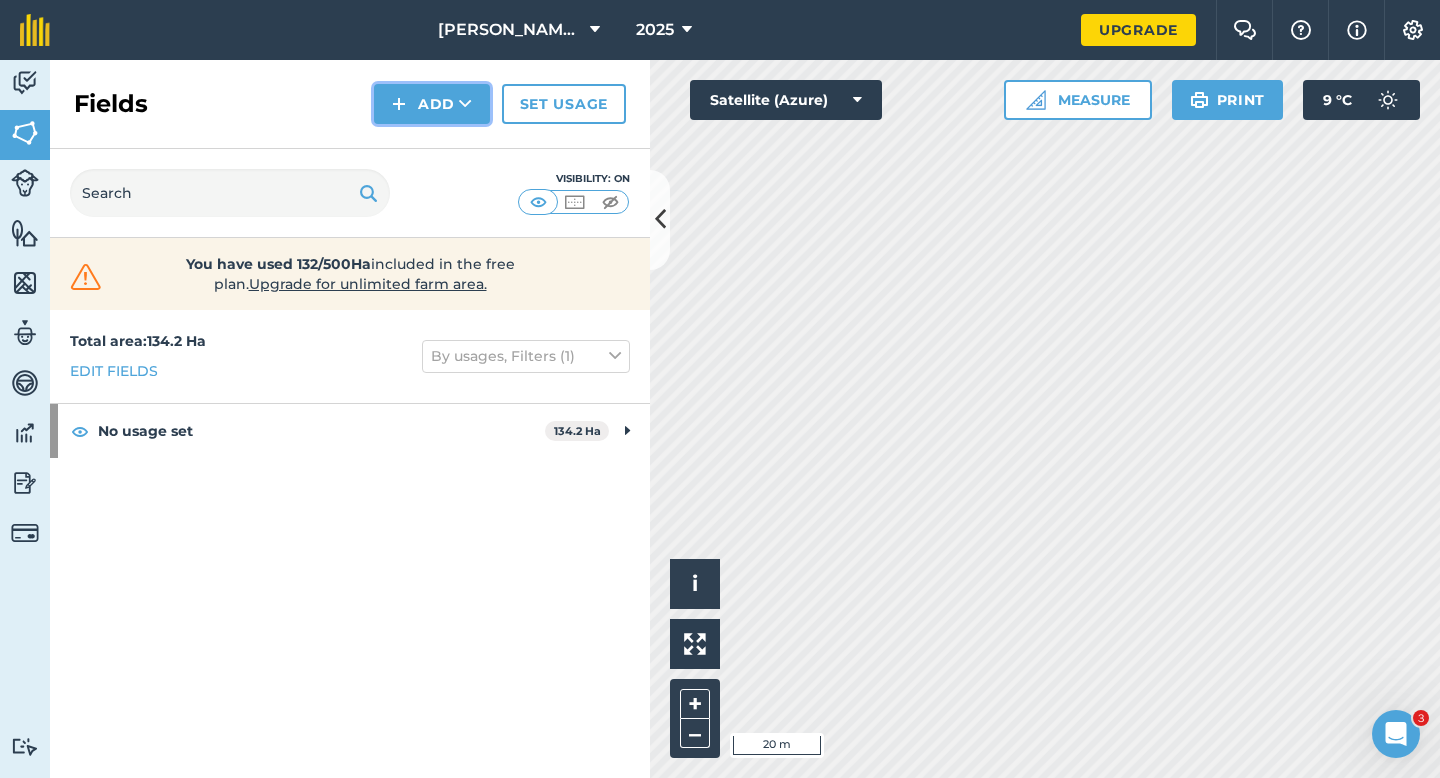 click on "Add" at bounding box center [432, 104] 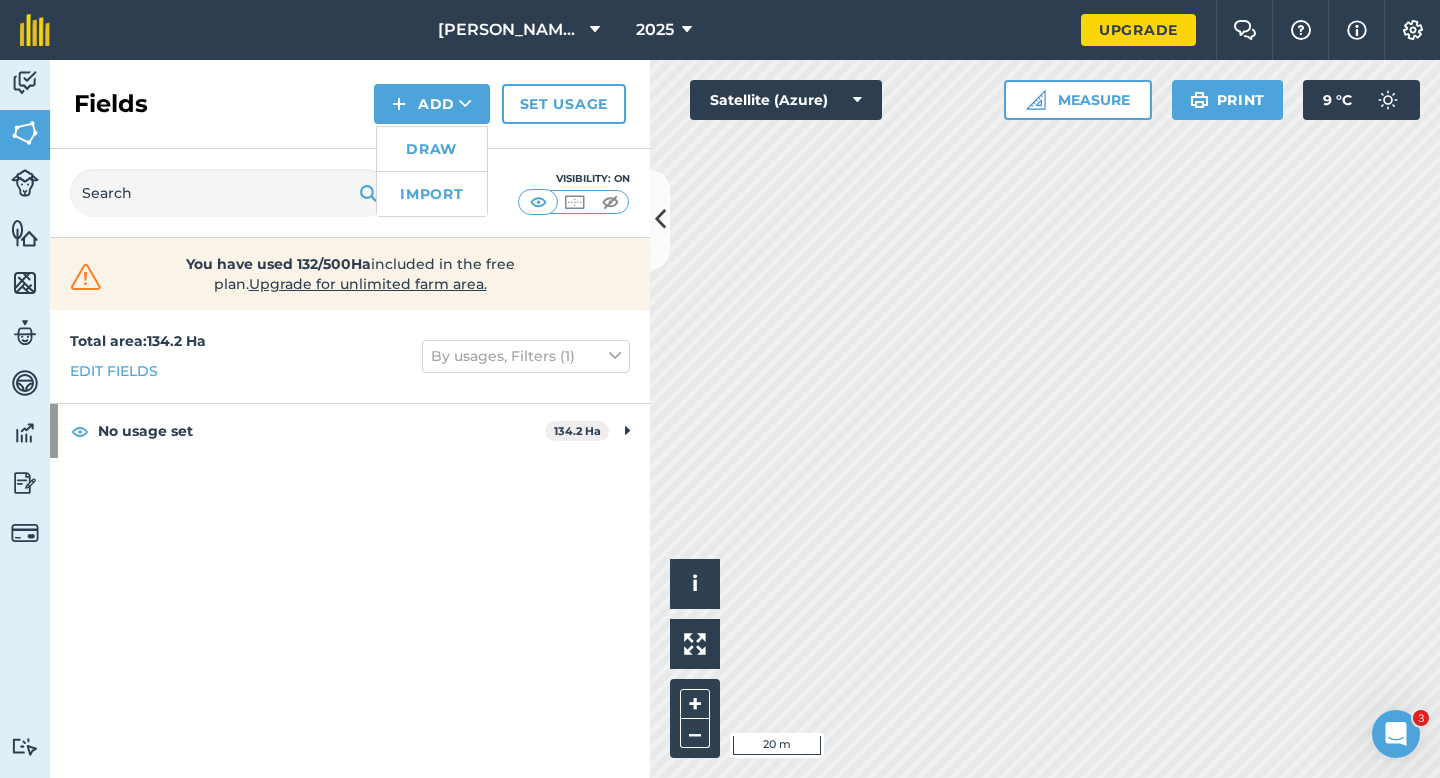 click on "Draw" at bounding box center (432, 149) 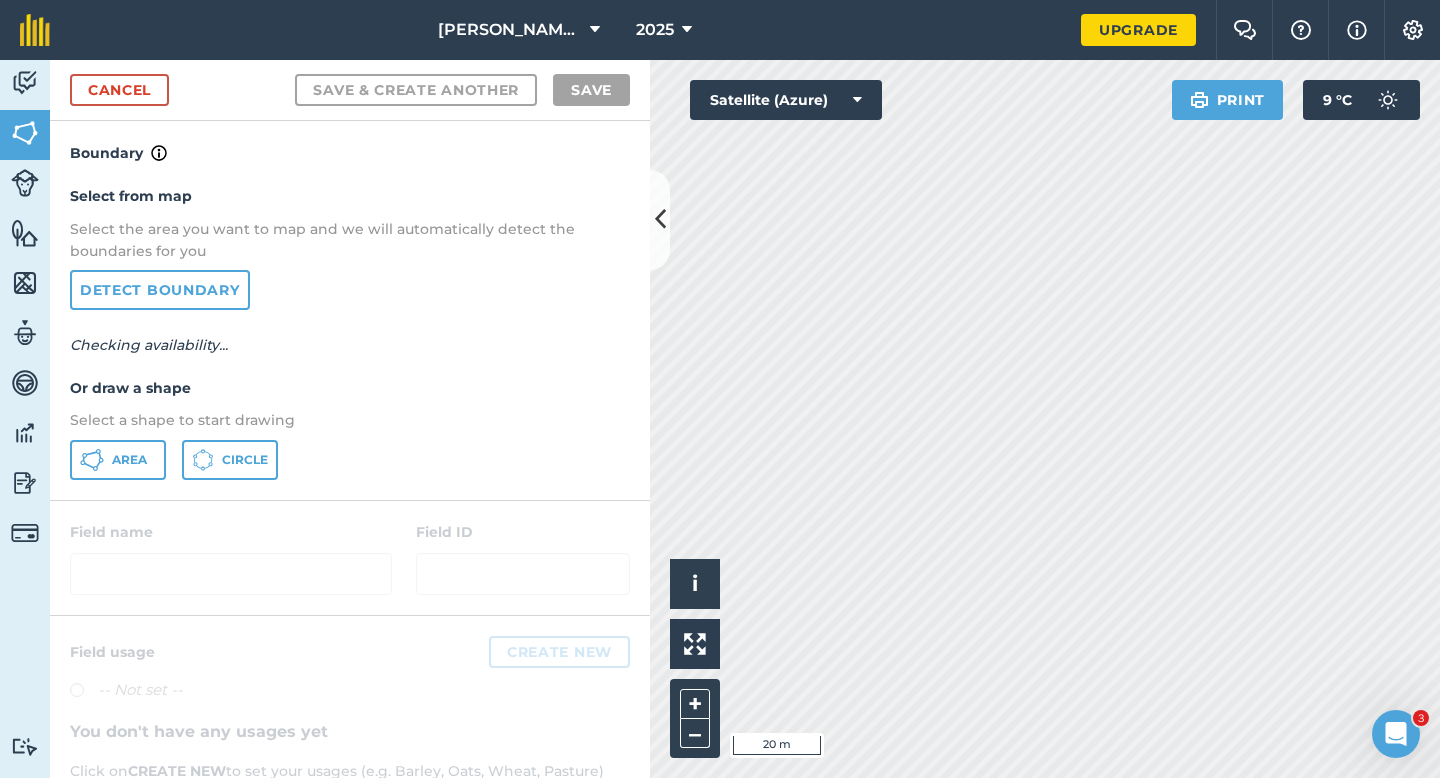 click on "Select a shape to start drawing" at bounding box center [350, 420] 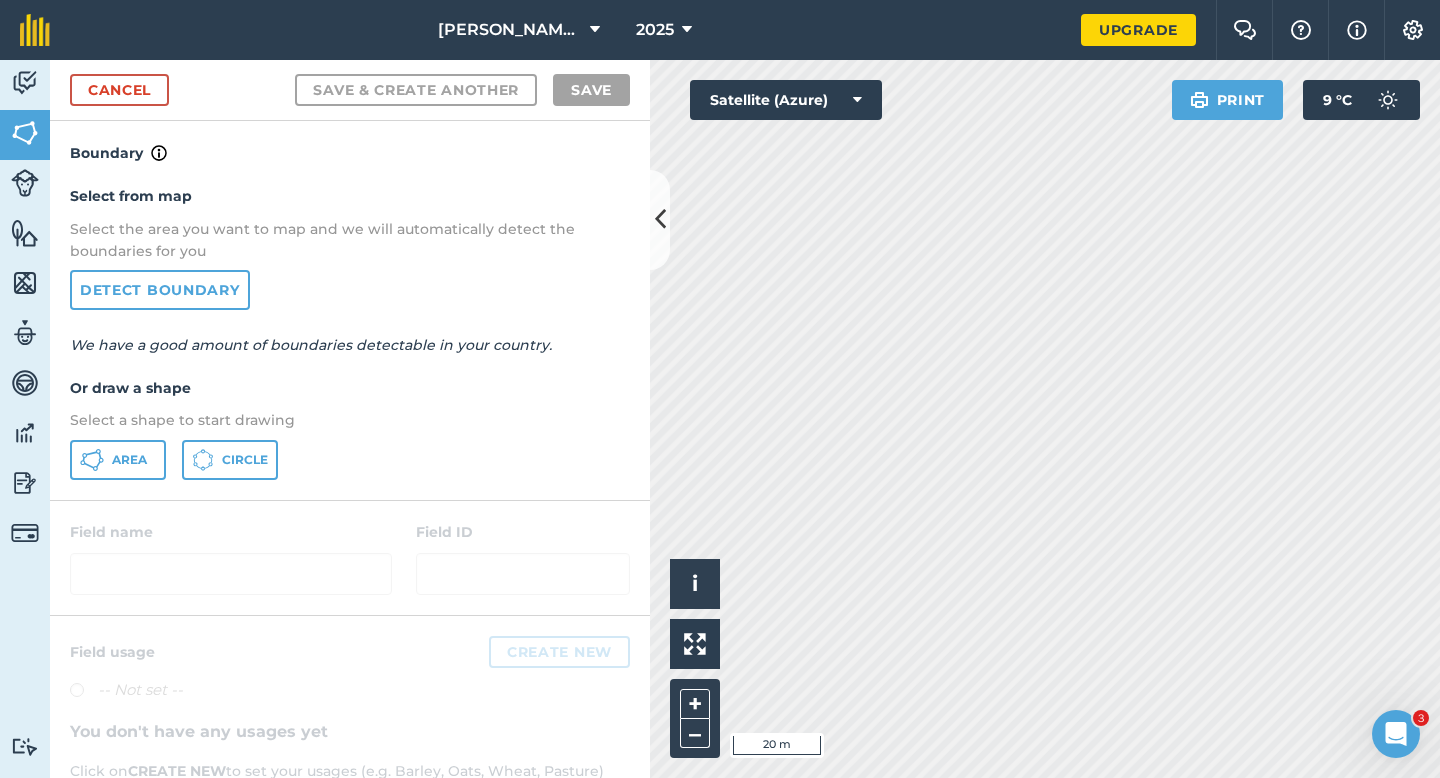 click on "Select from map Select the area you want to map and we will automatically detect the boundaries for you Detect boundary We have a good amount of boundaries detectable in your country. Or draw a shape Select a shape to start drawing Area Circle" at bounding box center [350, 332] 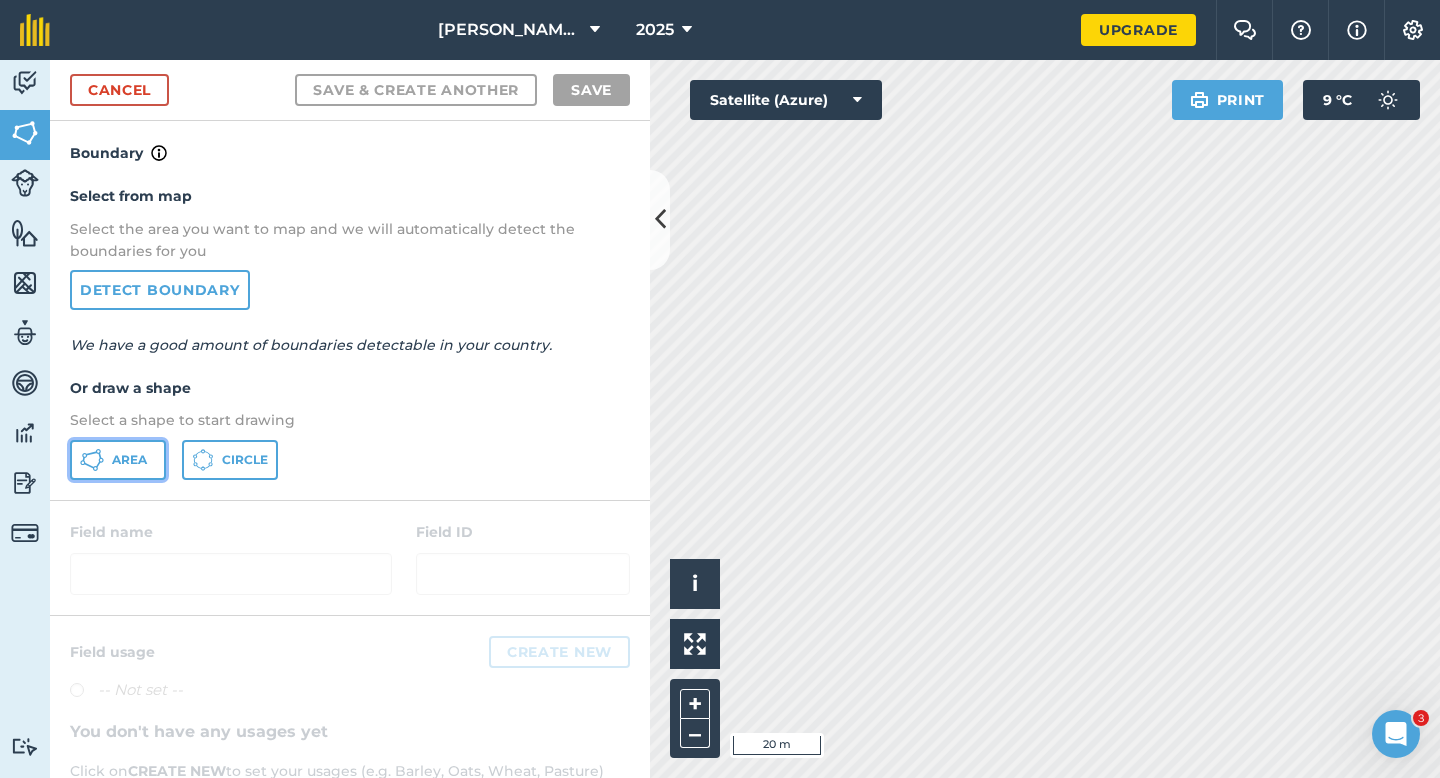 click on "Area" at bounding box center (118, 460) 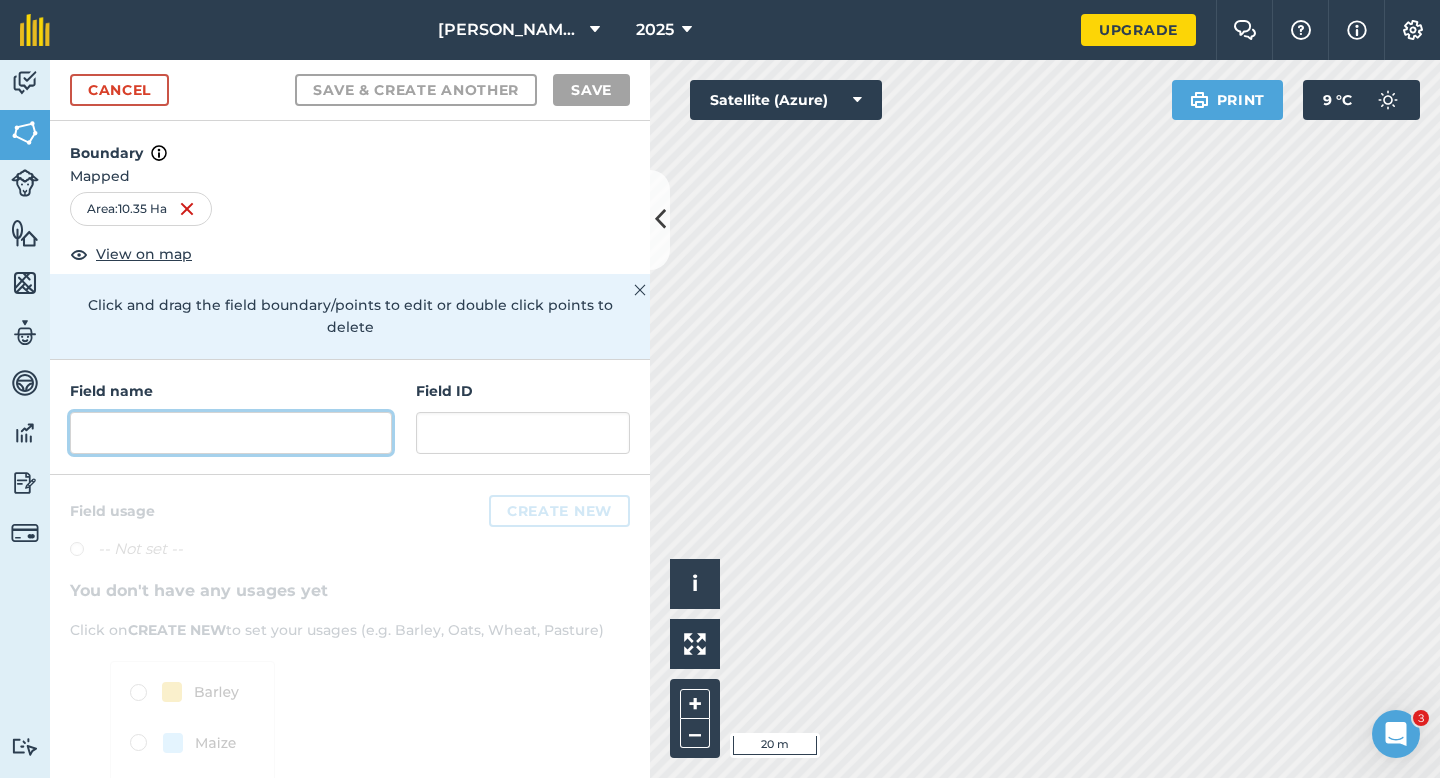 click at bounding box center (231, 433) 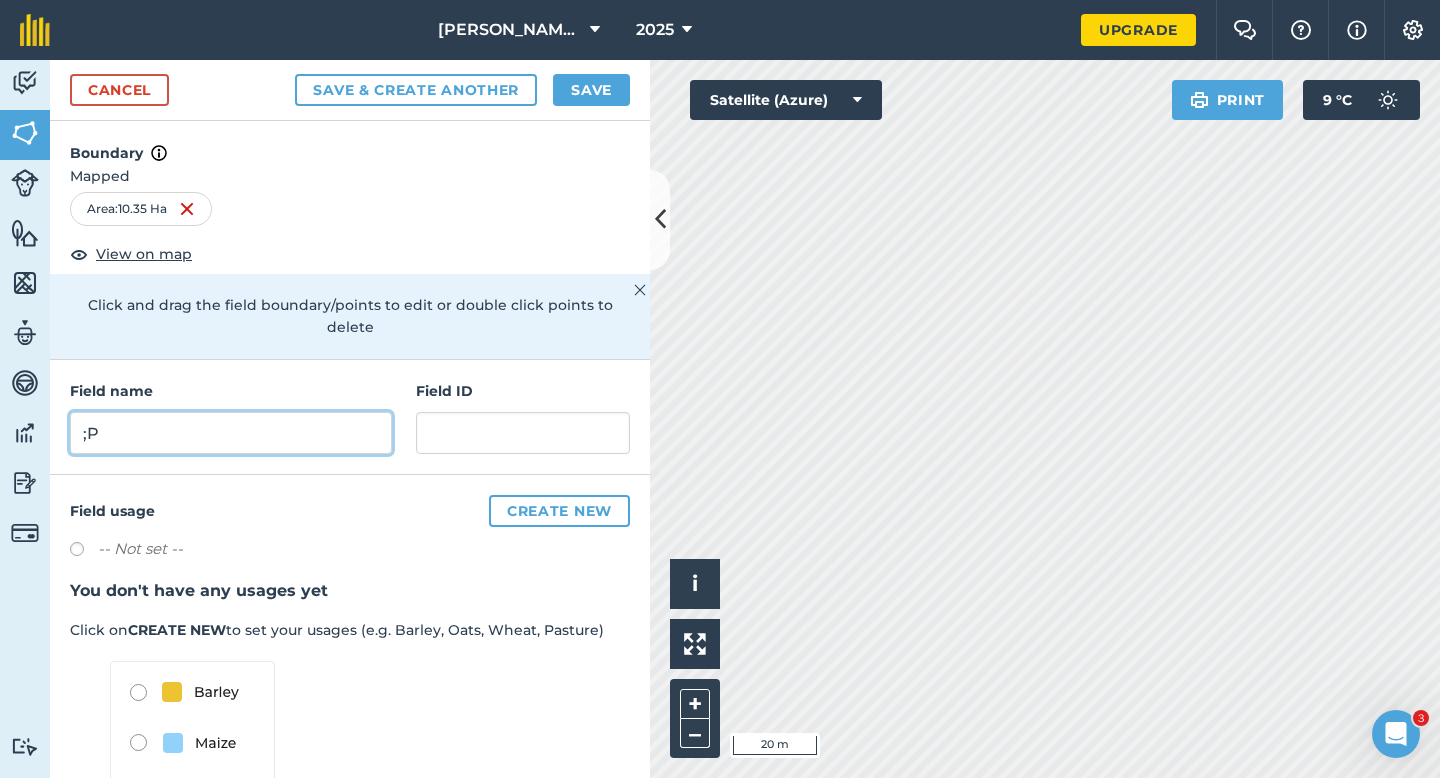 type on ";" 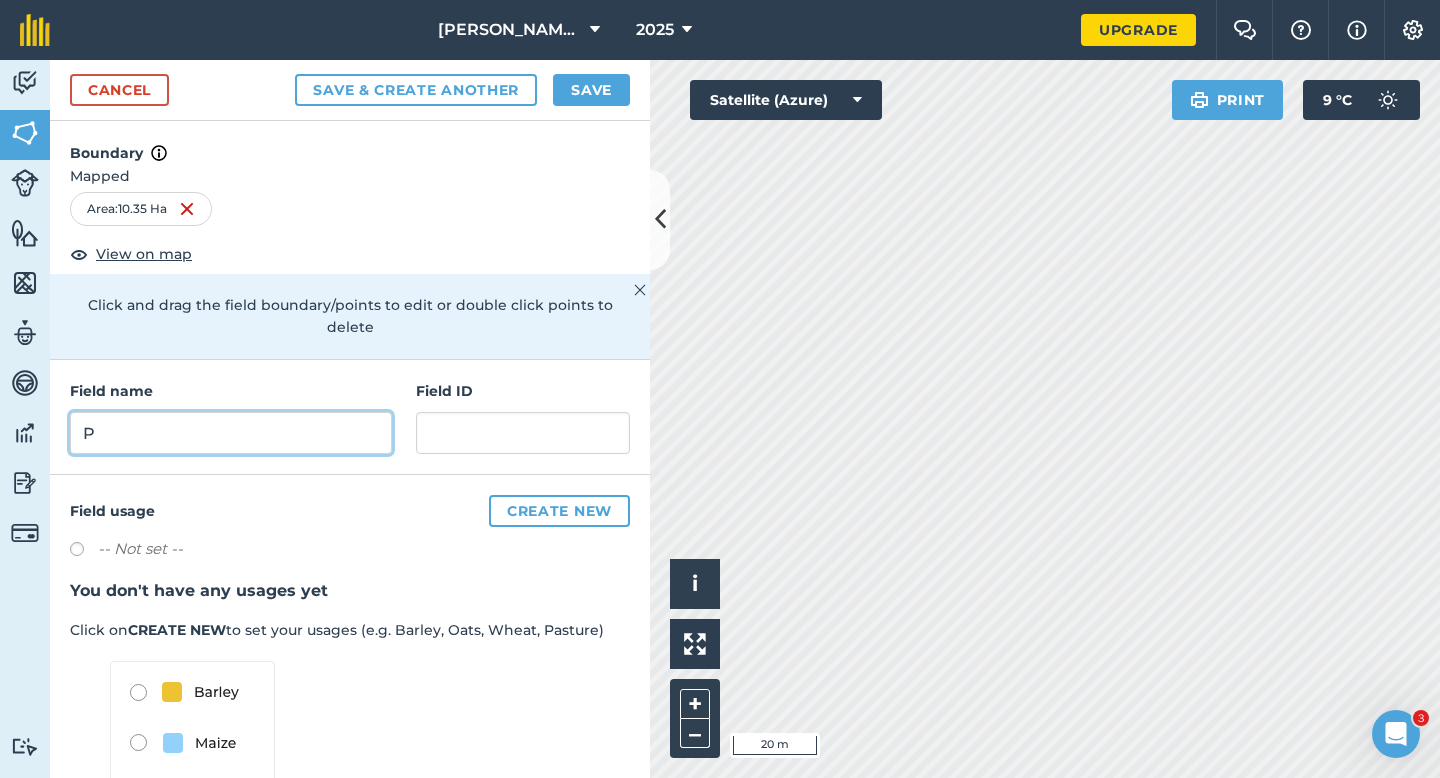 type on "P" 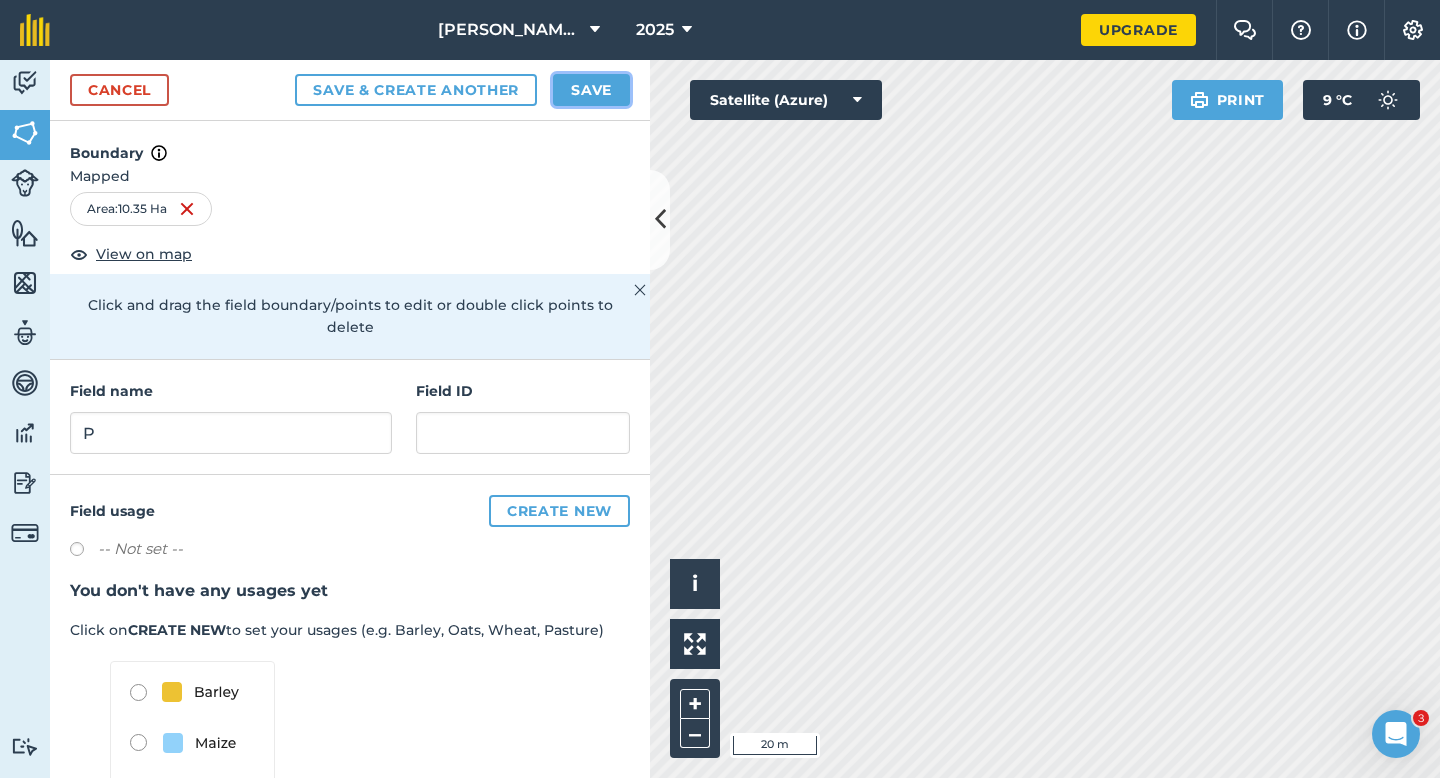 click on "Save" at bounding box center (591, 90) 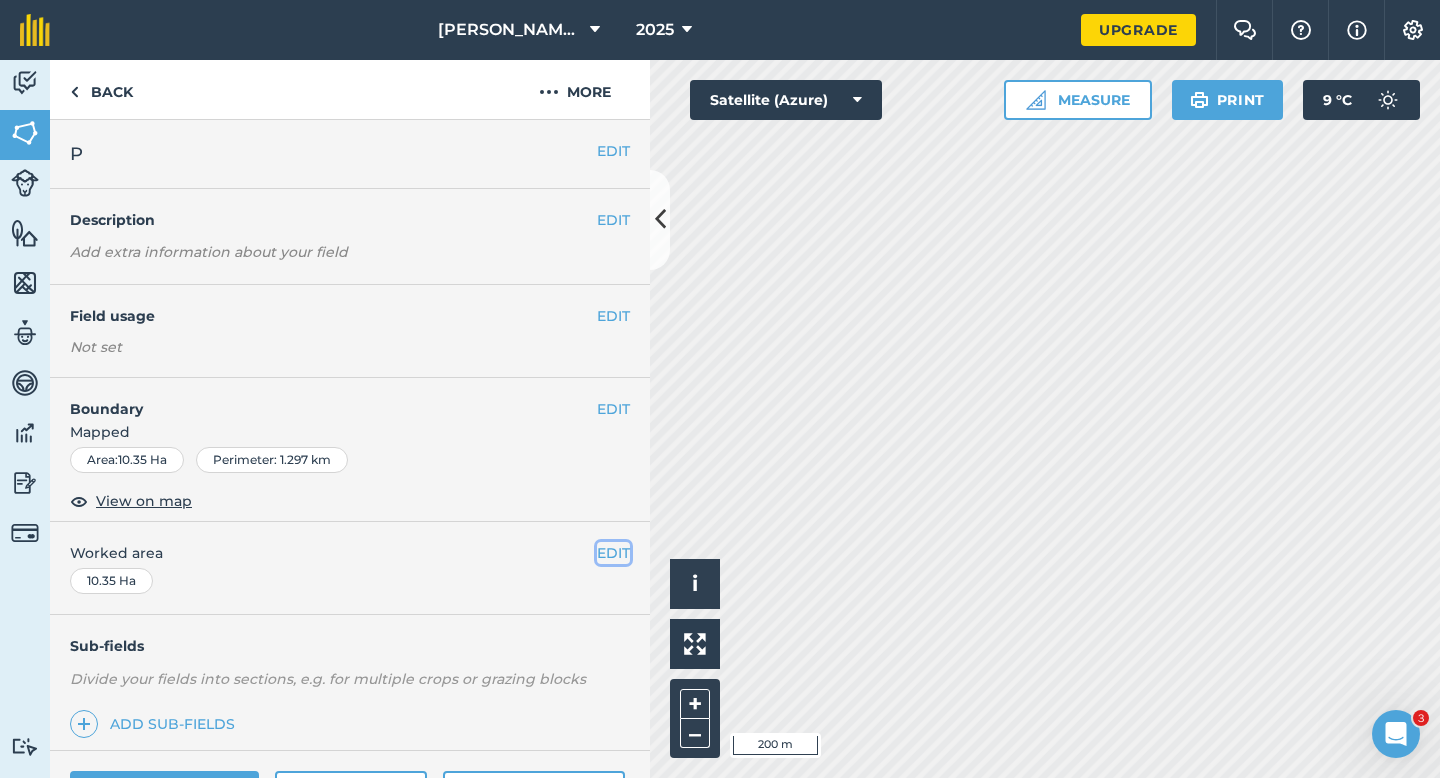 click on "EDIT" at bounding box center (613, 553) 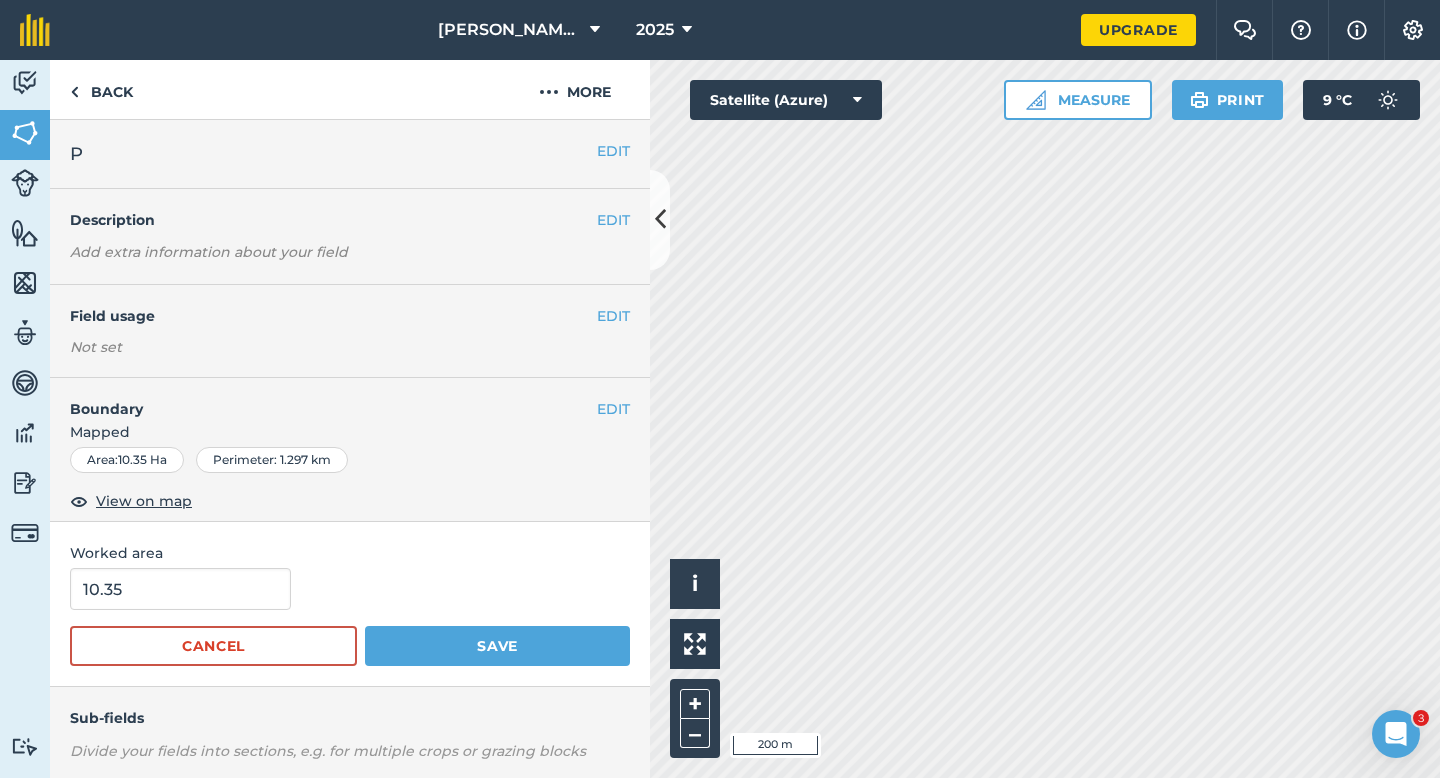 click on "Worked area 10.35 Cancel Save" at bounding box center [350, 604] 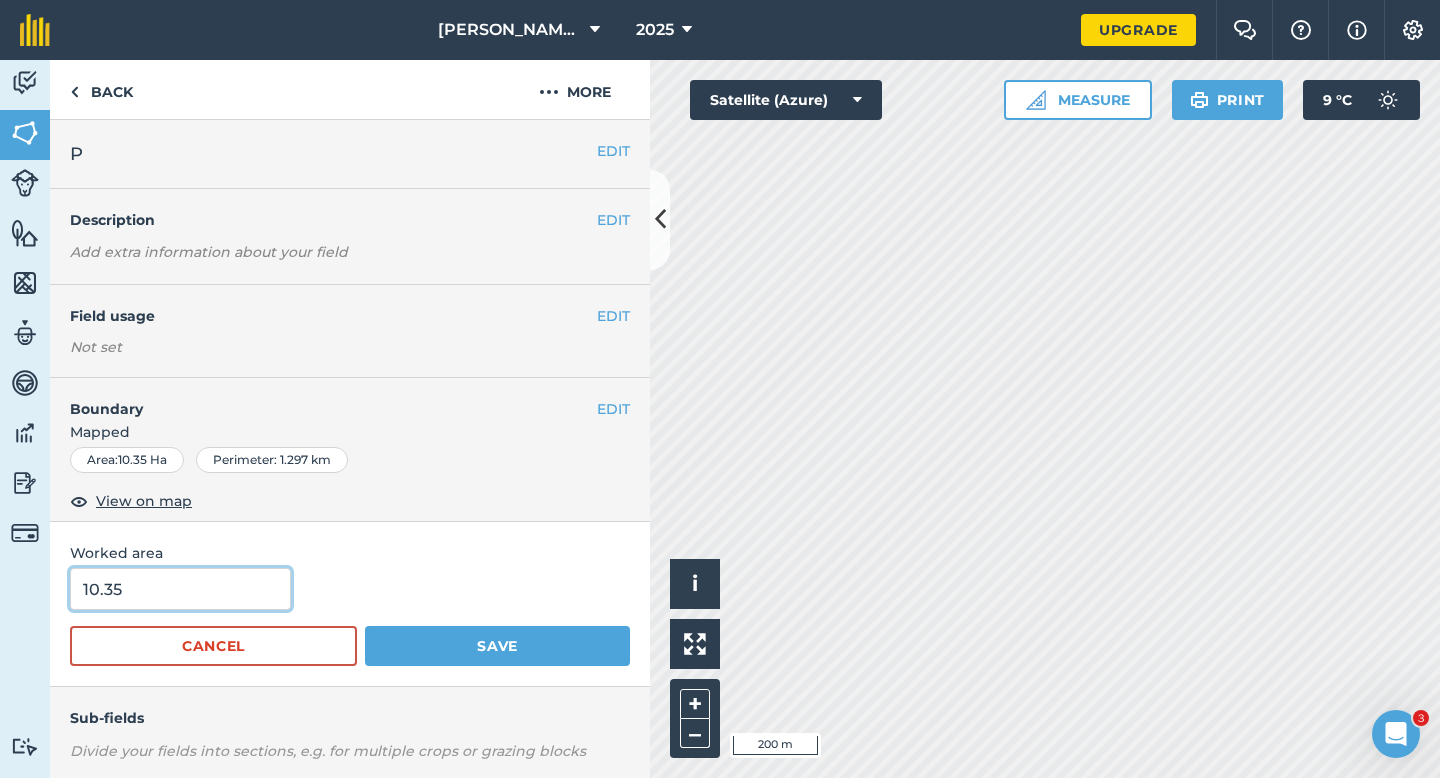 click on "10.35" at bounding box center (180, 589) 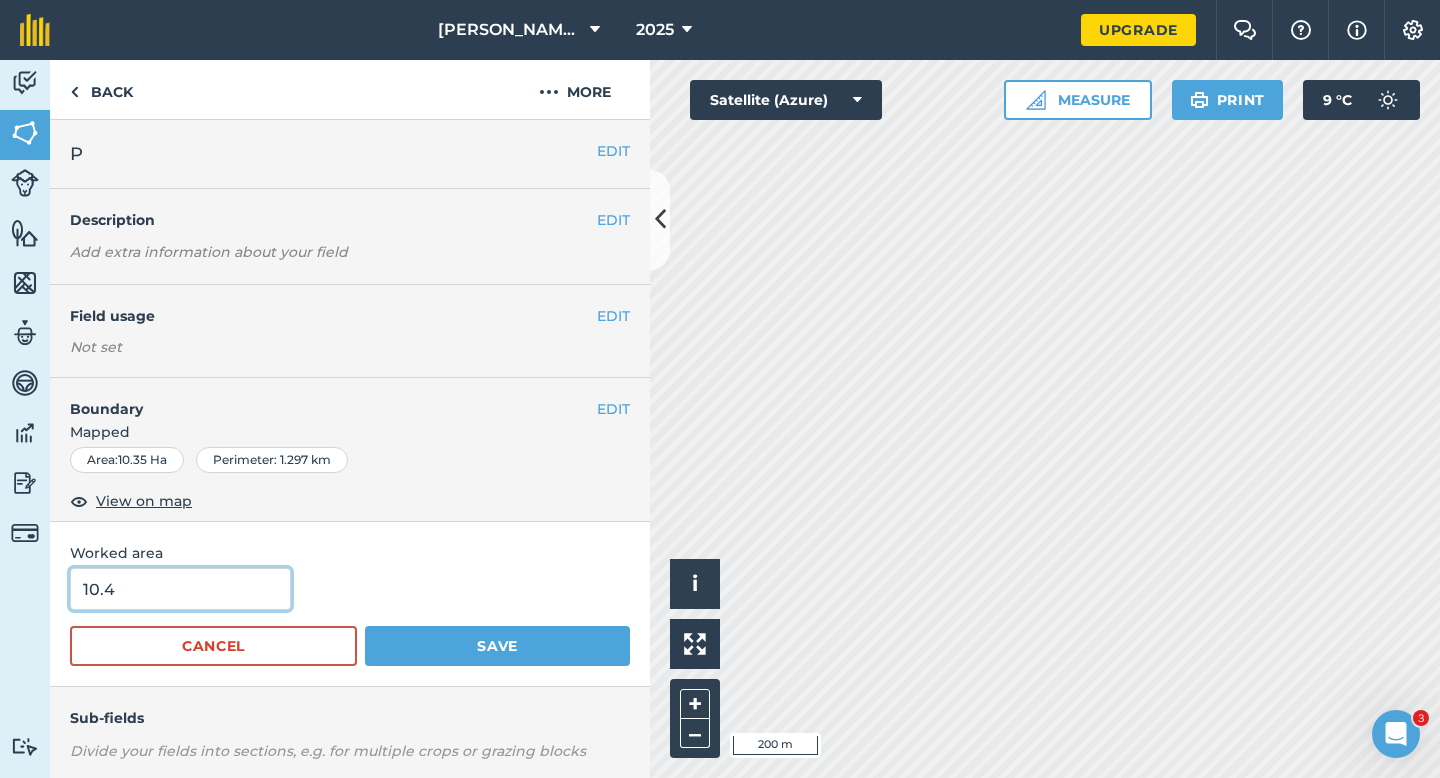 type on "10.4" 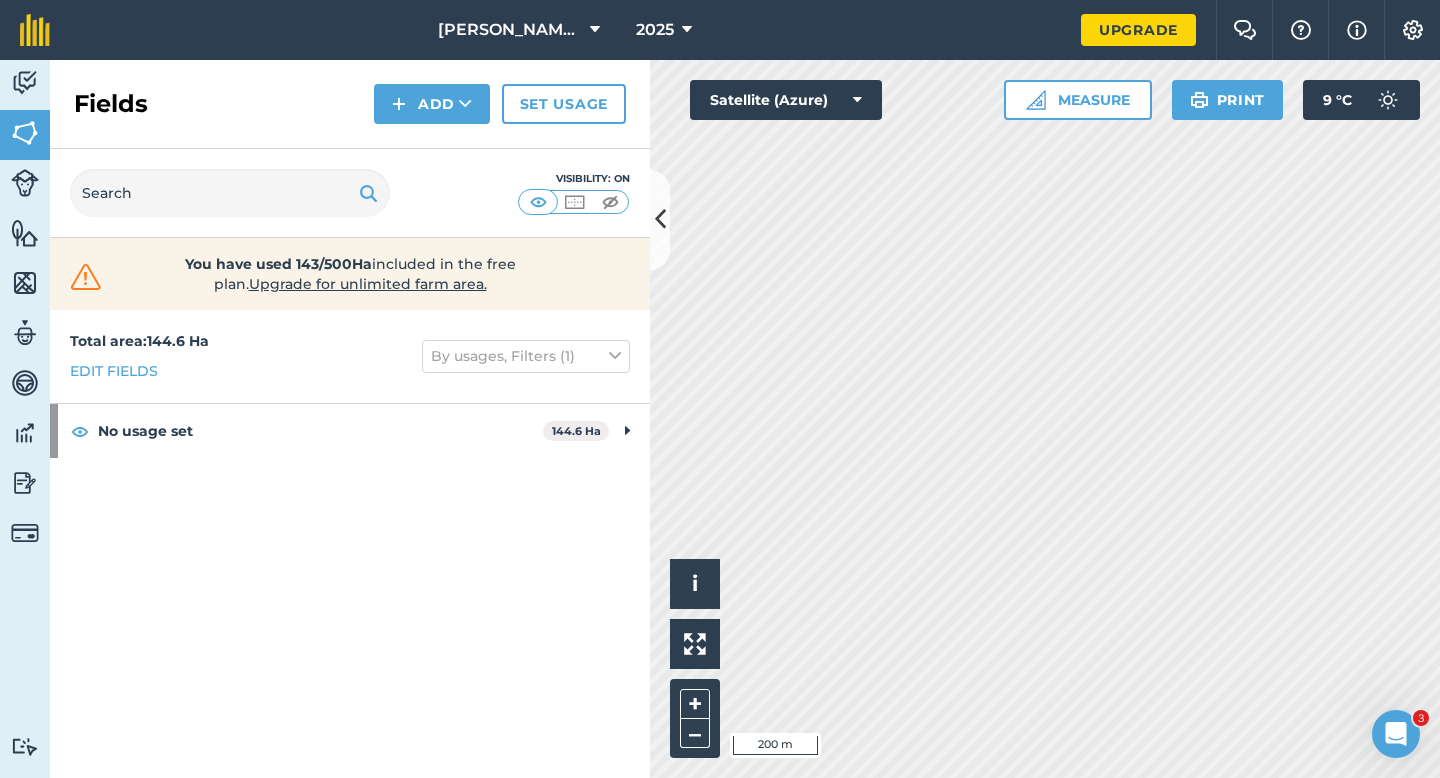 click on "Fields   Add   Set usage" at bounding box center [350, 104] 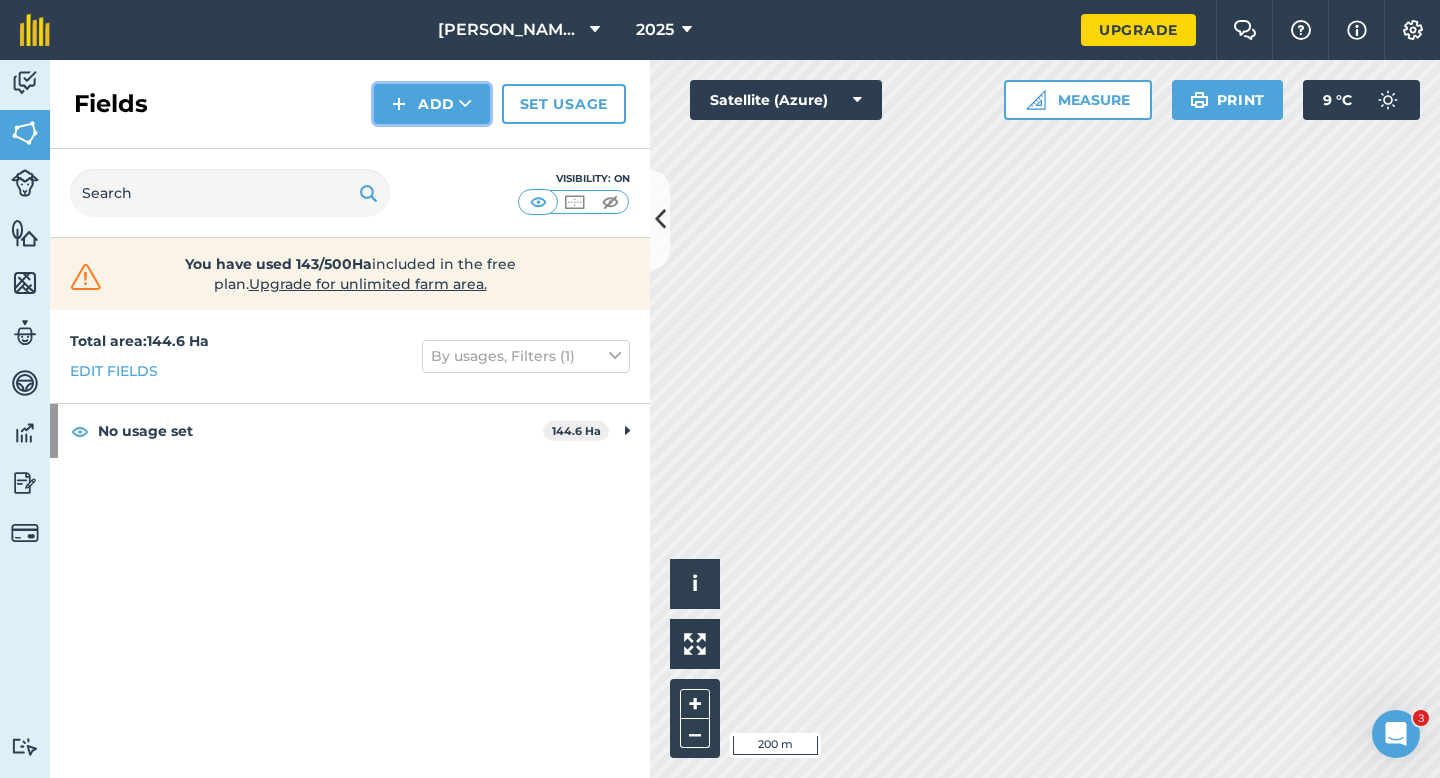 click on "Add" at bounding box center (432, 104) 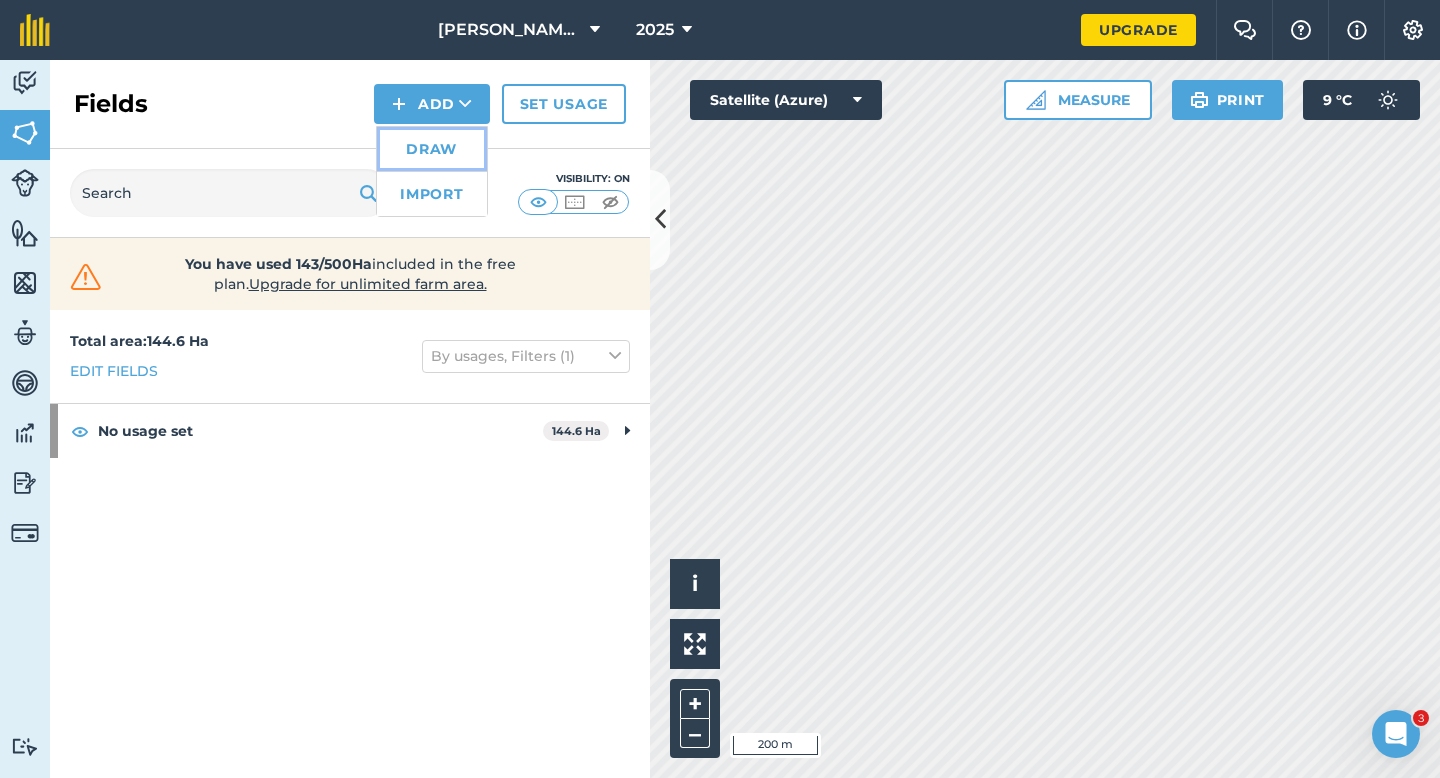 click on "Draw" at bounding box center (432, 149) 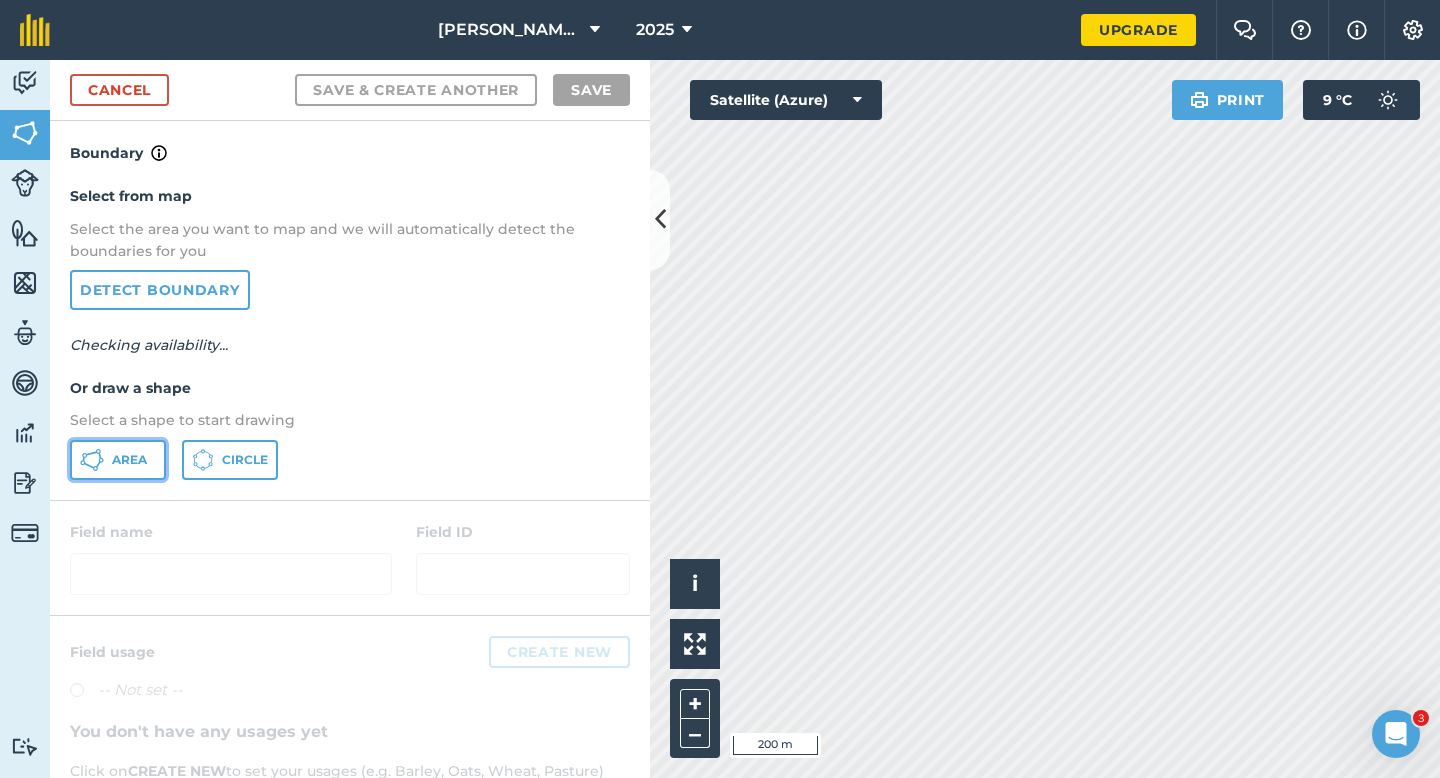 click on "Area" at bounding box center (129, 460) 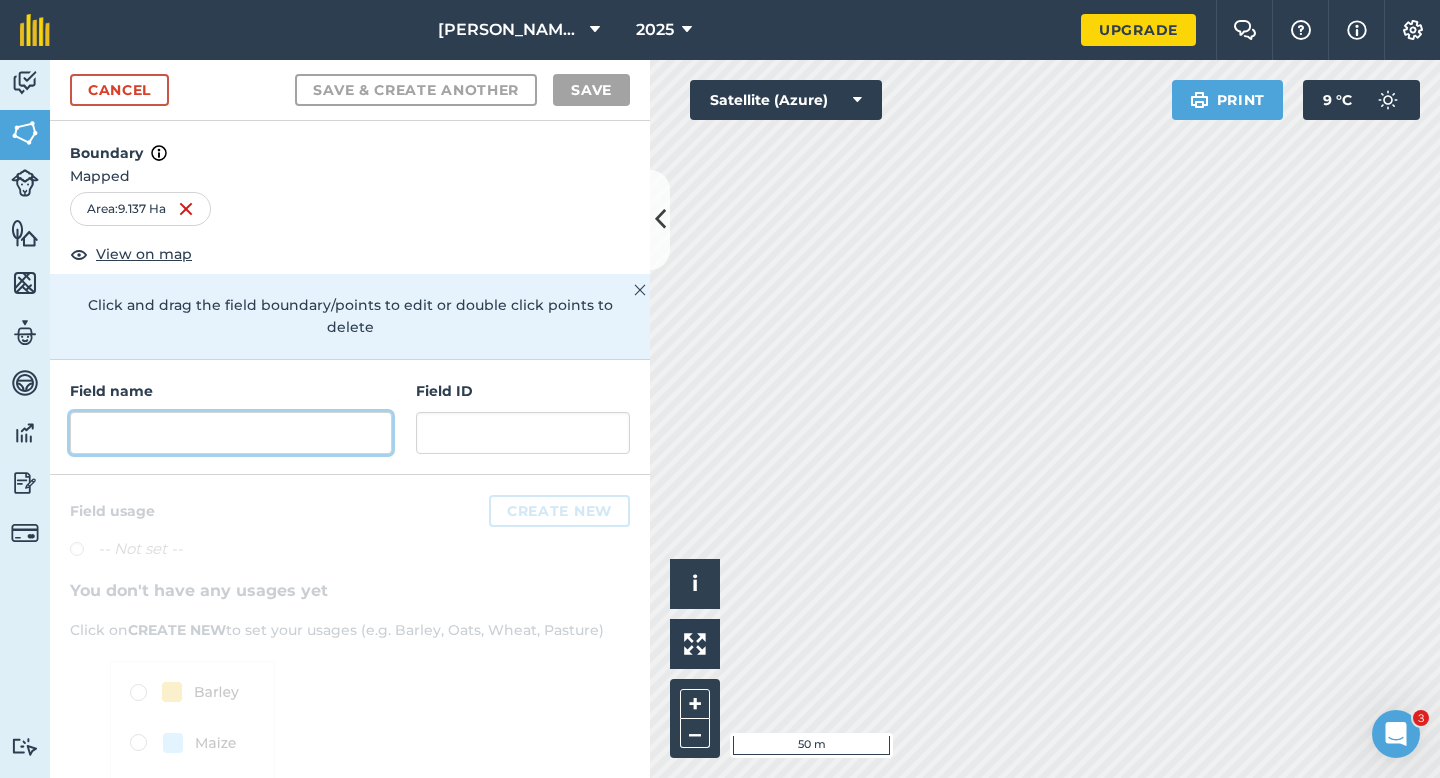 click at bounding box center (231, 433) 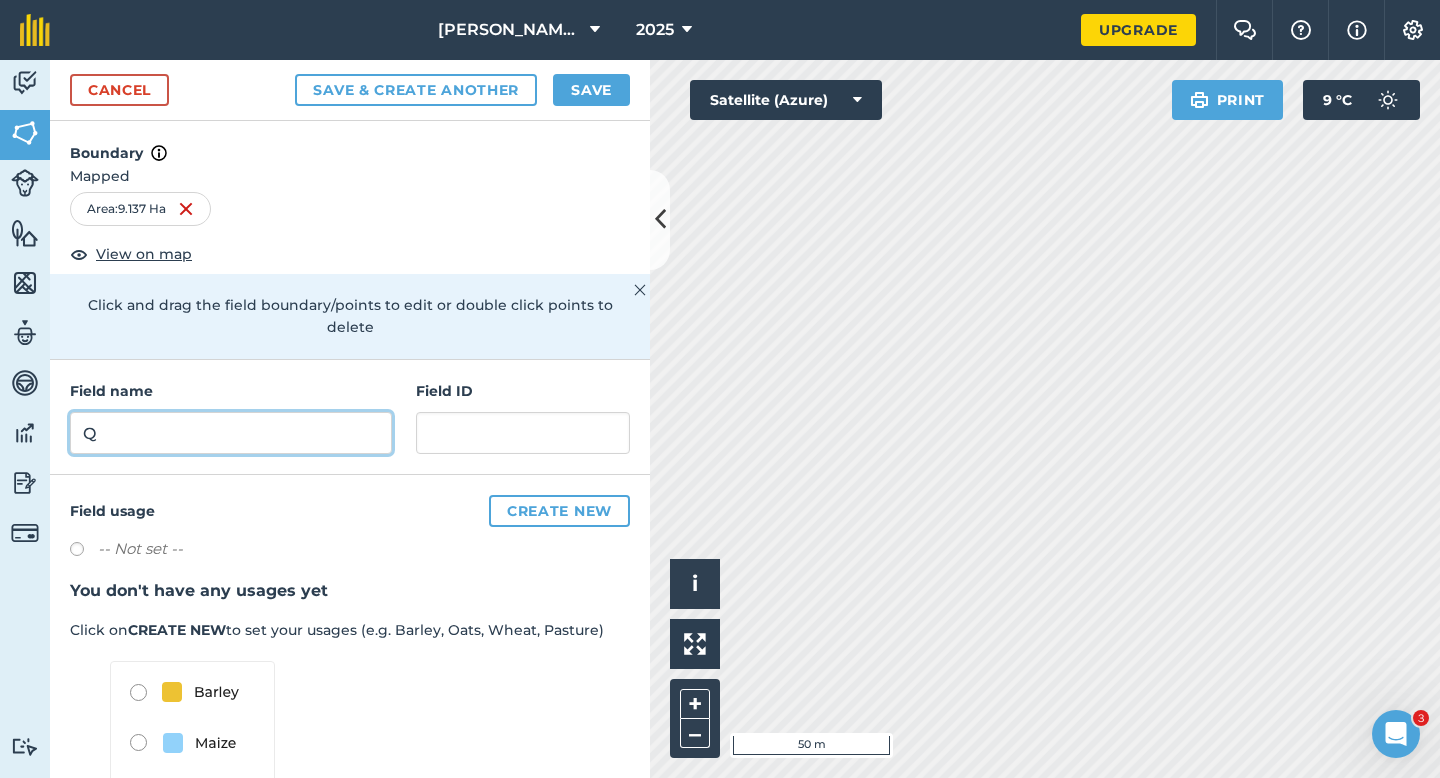 type on "Q" 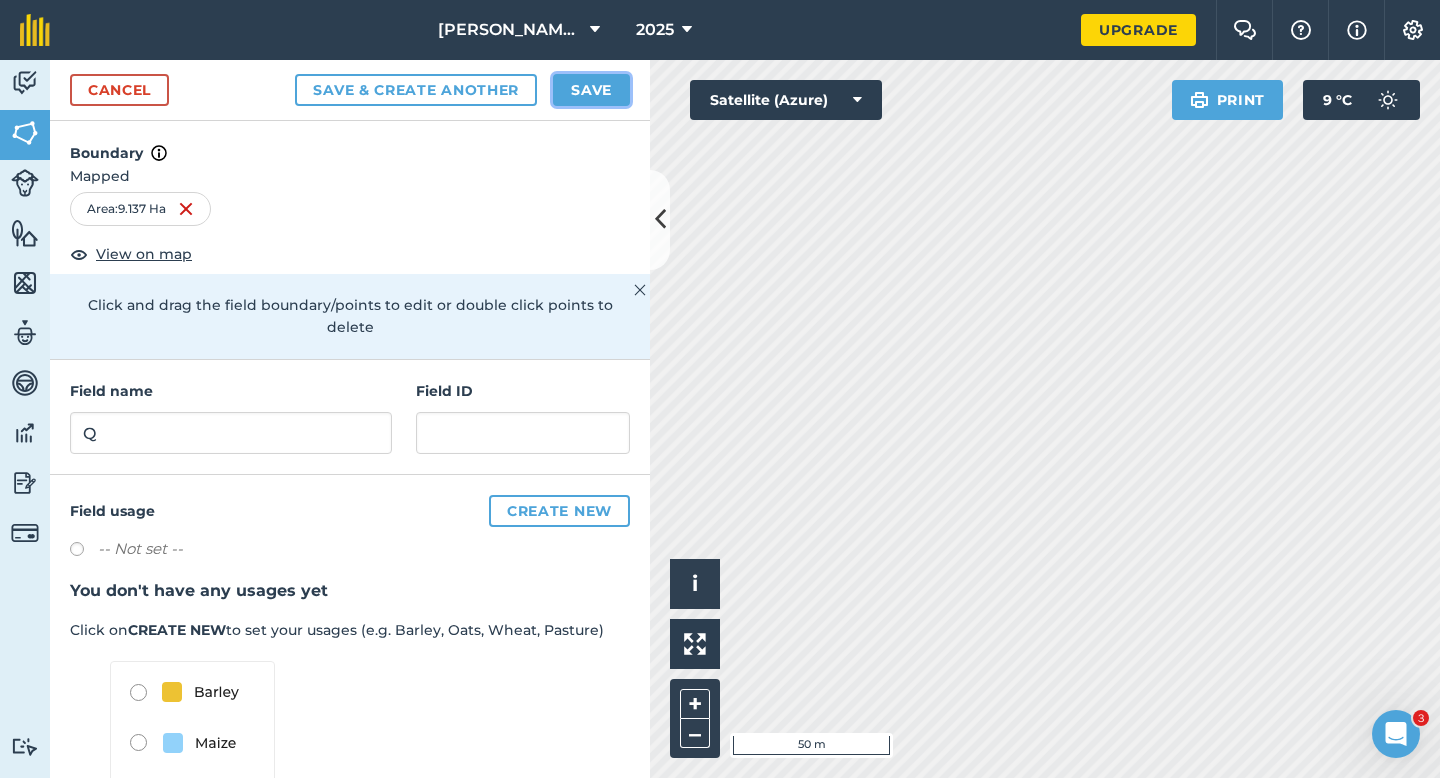 click on "Save" at bounding box center [591, 90] 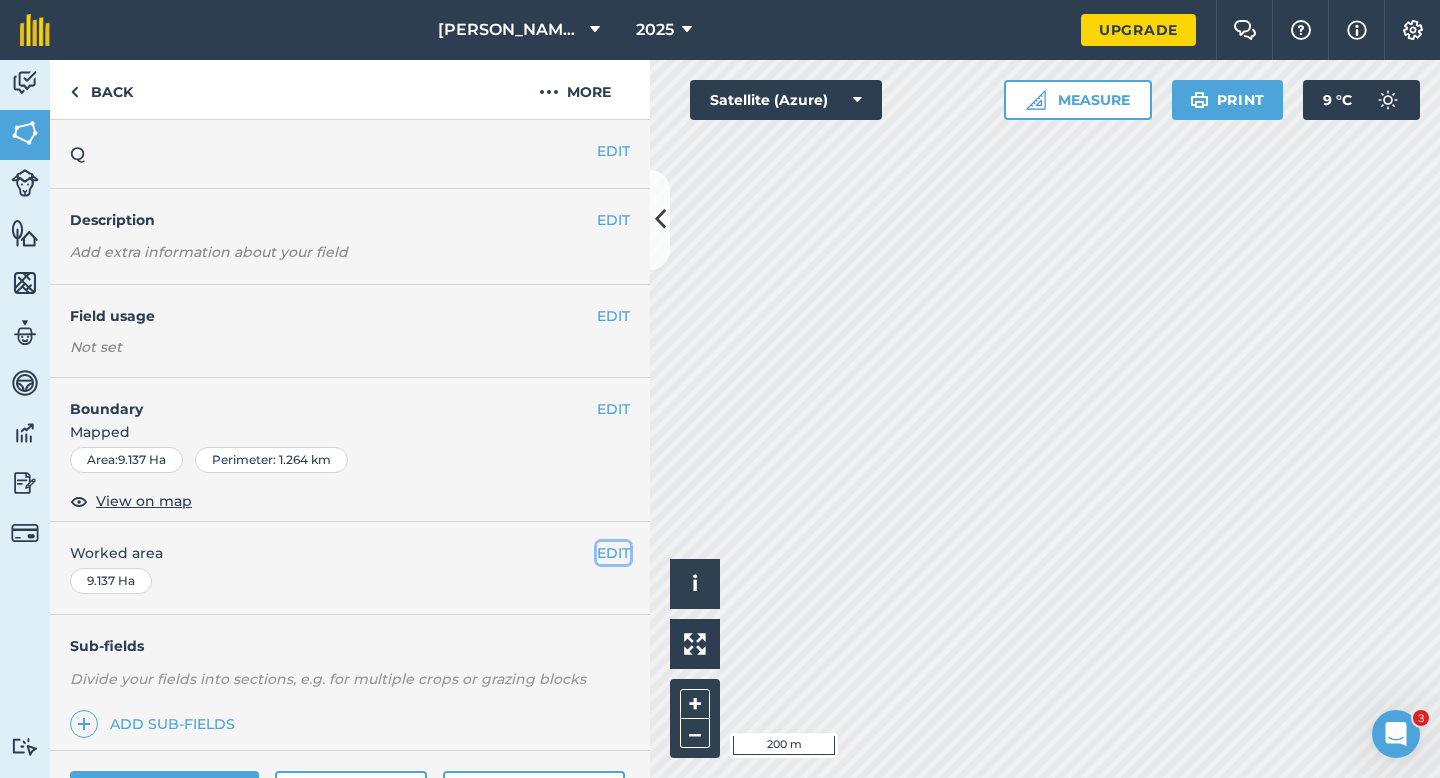 click on "EDIT" at bounding box center [613, 553] 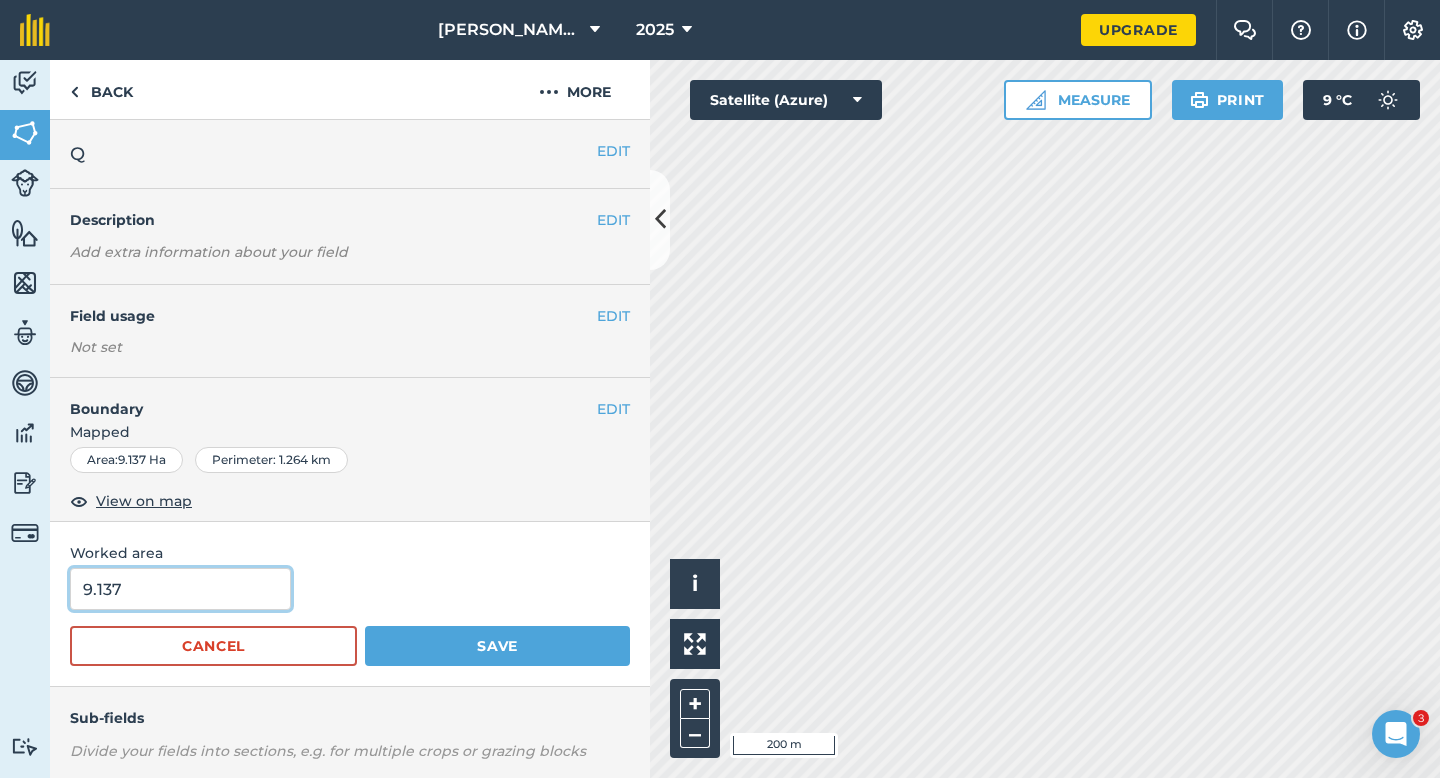 click on "9.137" at bounding box center [180, 589] 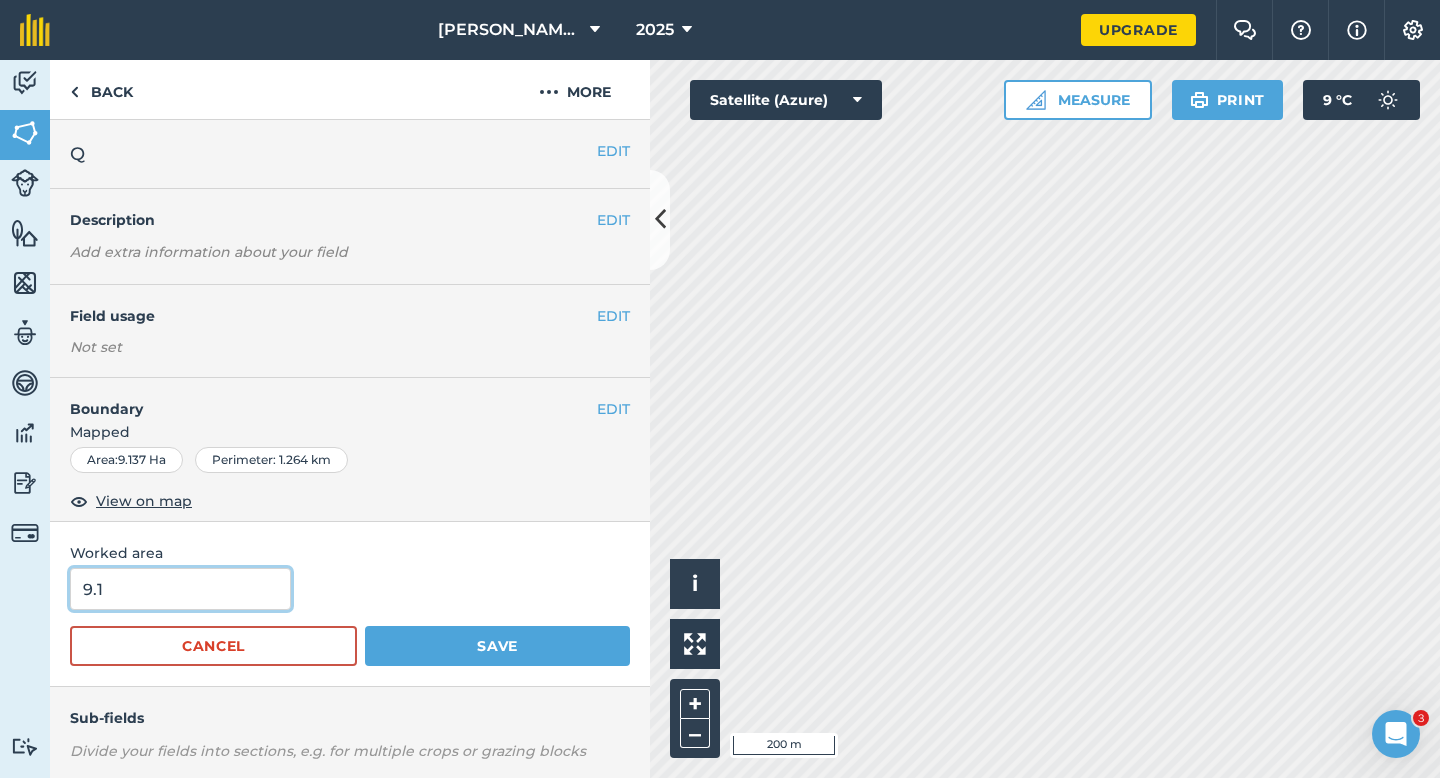 type on "9.1" 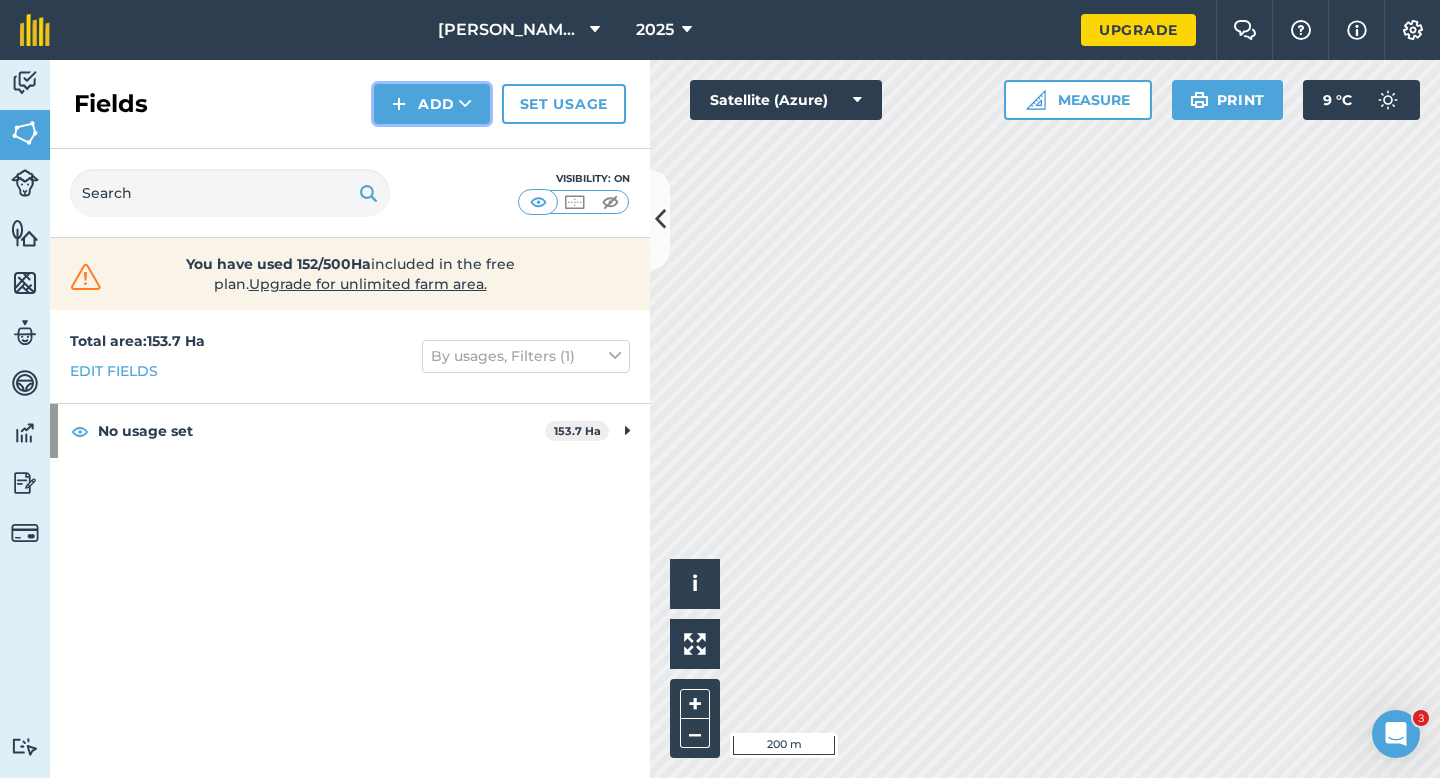 click on "Add" at bounding box center (432, 104) 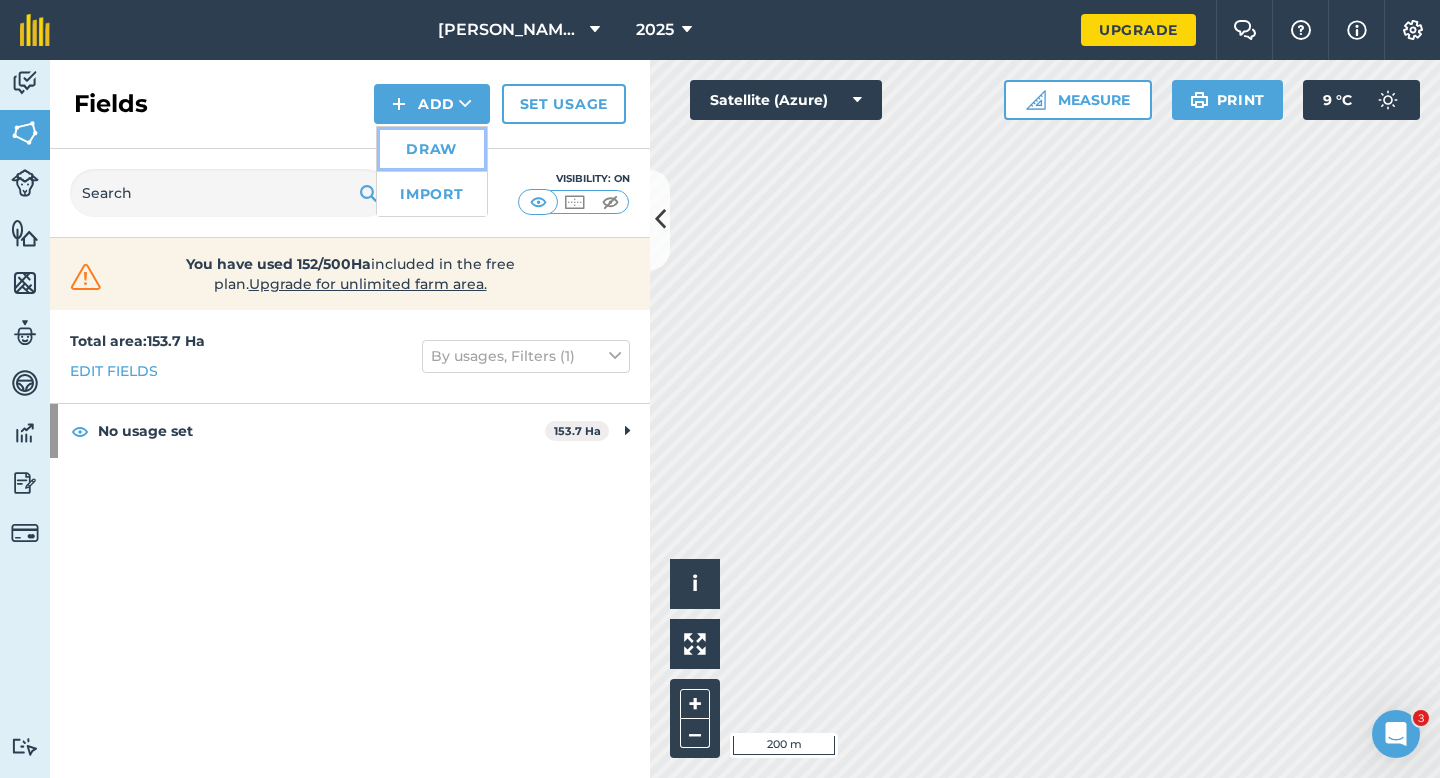 click on "Draw" at bounding box center [432, 149] 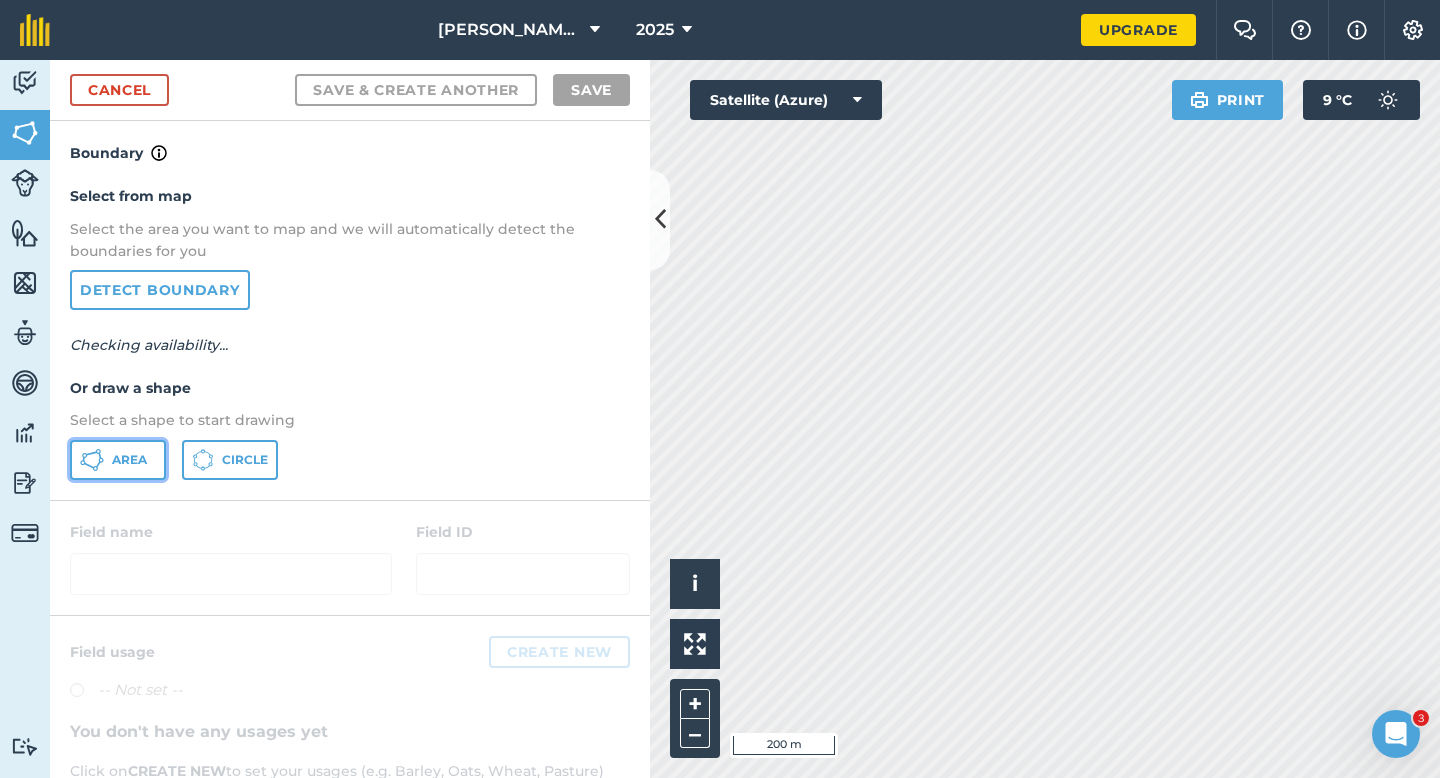 click on "Area" at bounding box center (118, 460) 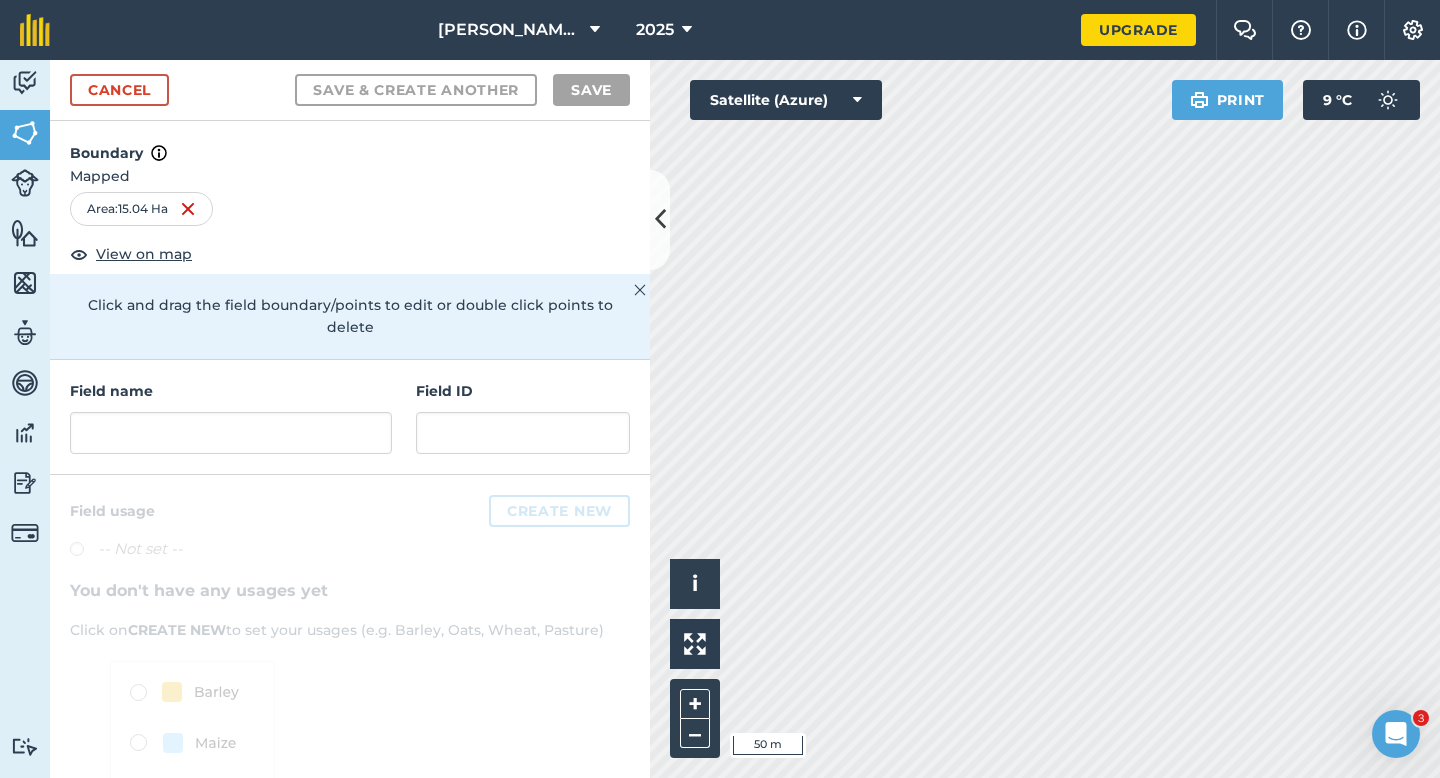 click at bounding box center [350, 691] 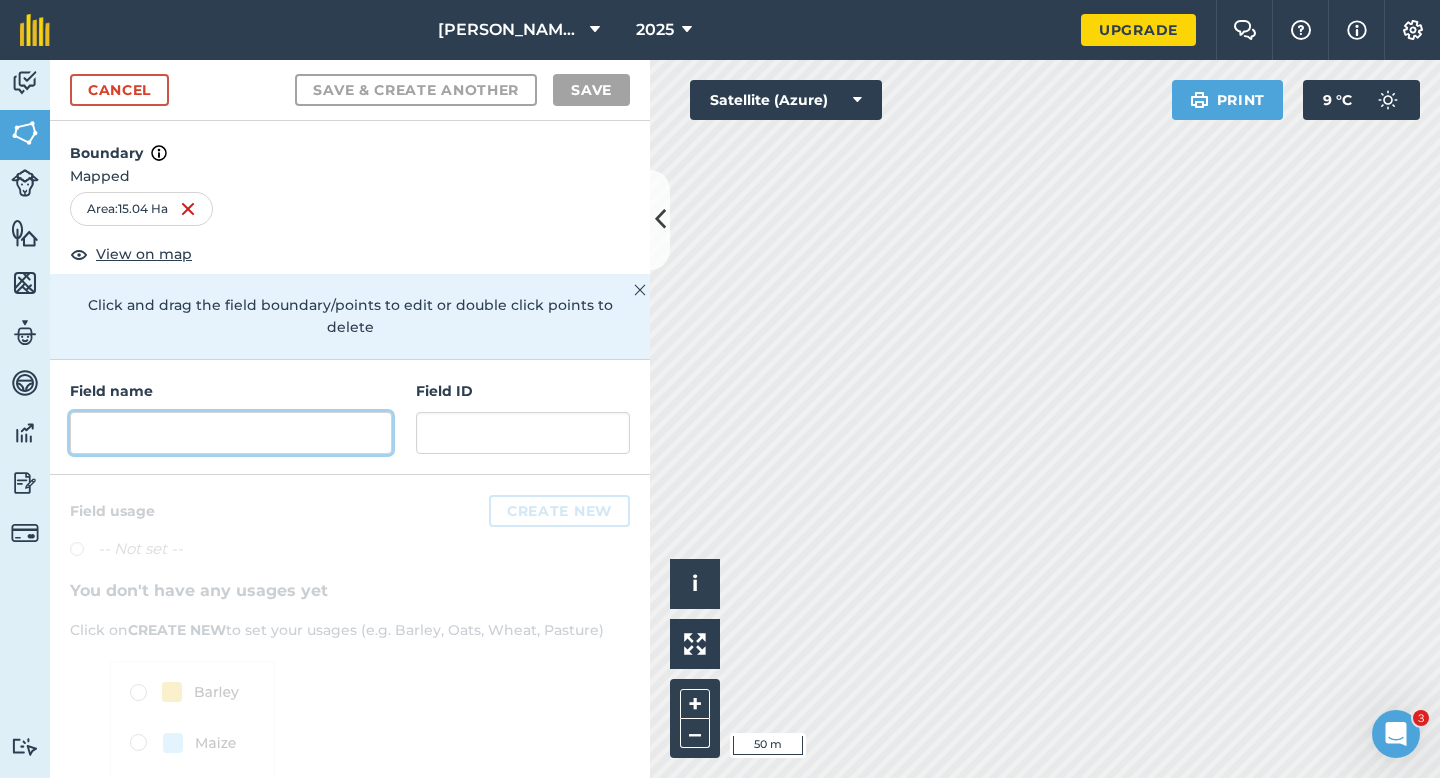 click at bounding box center [231, 433] 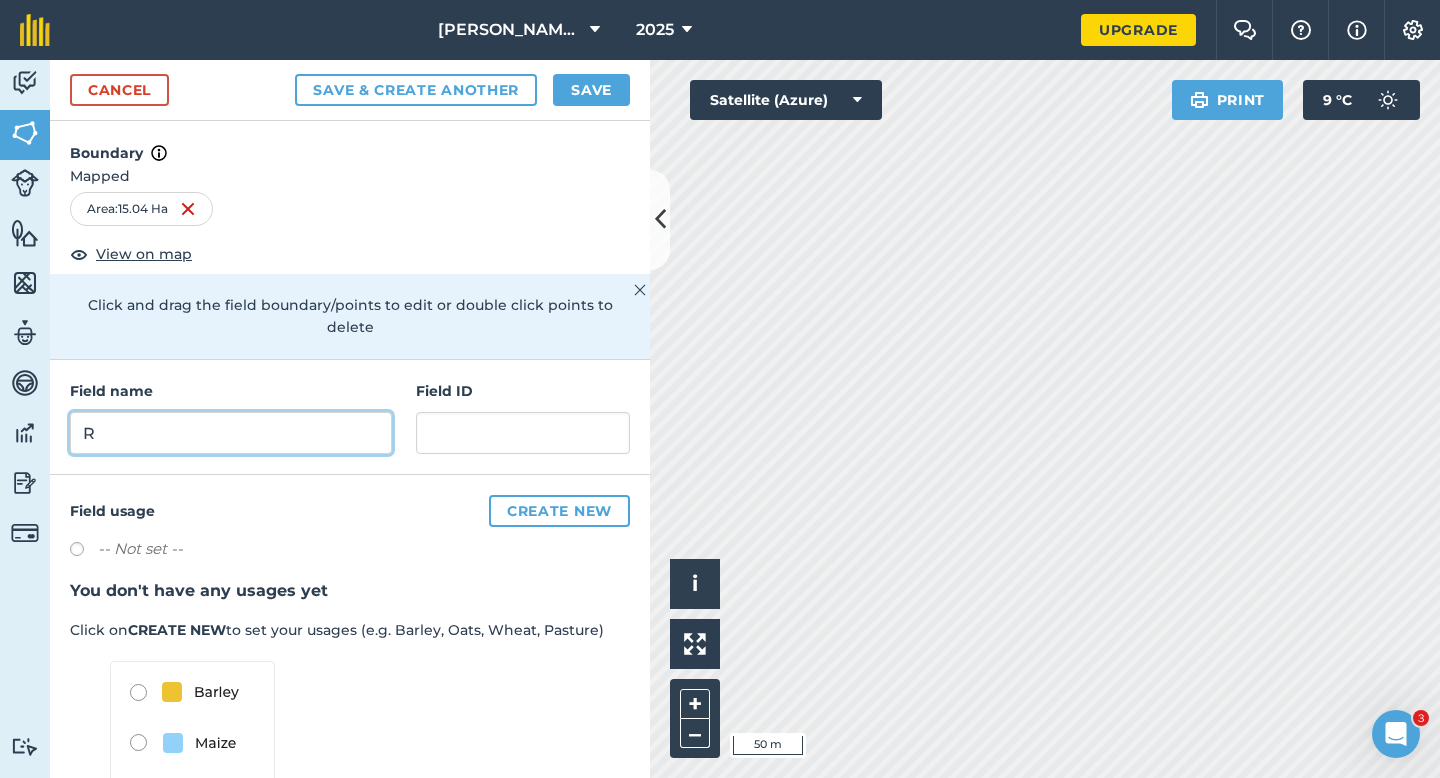 type on "R" 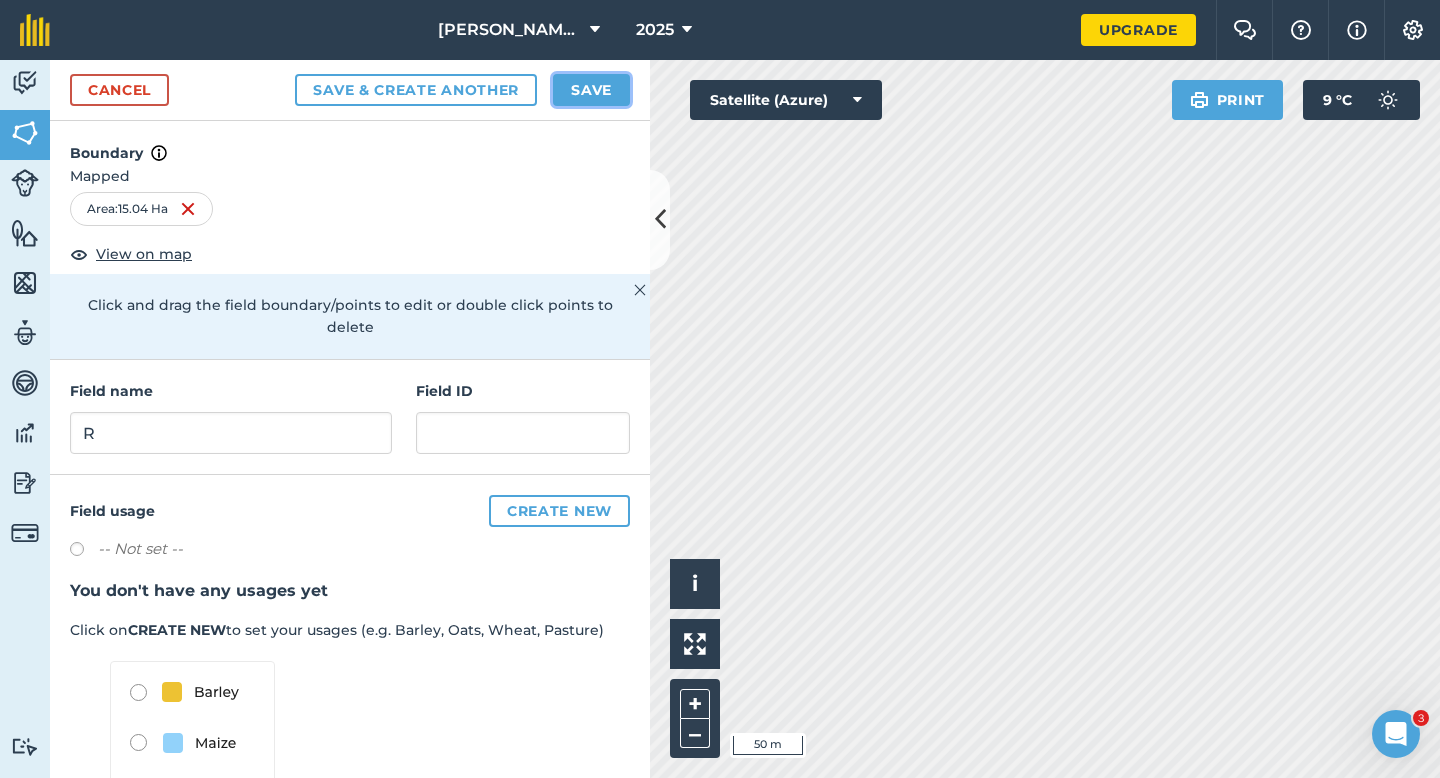 click on "Save" at bounding box center (591, 90) 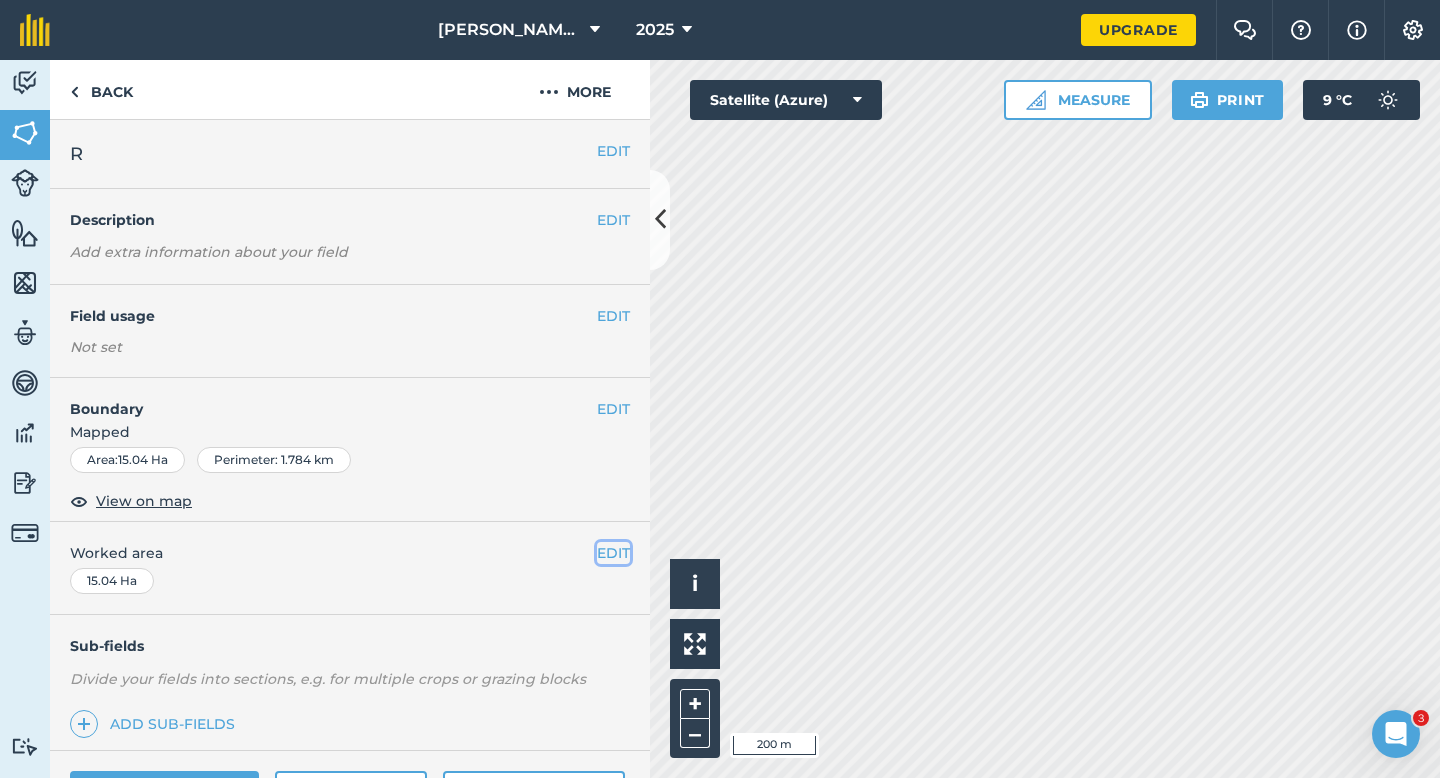 click on "EDIT" at bounding box center [613, 553] 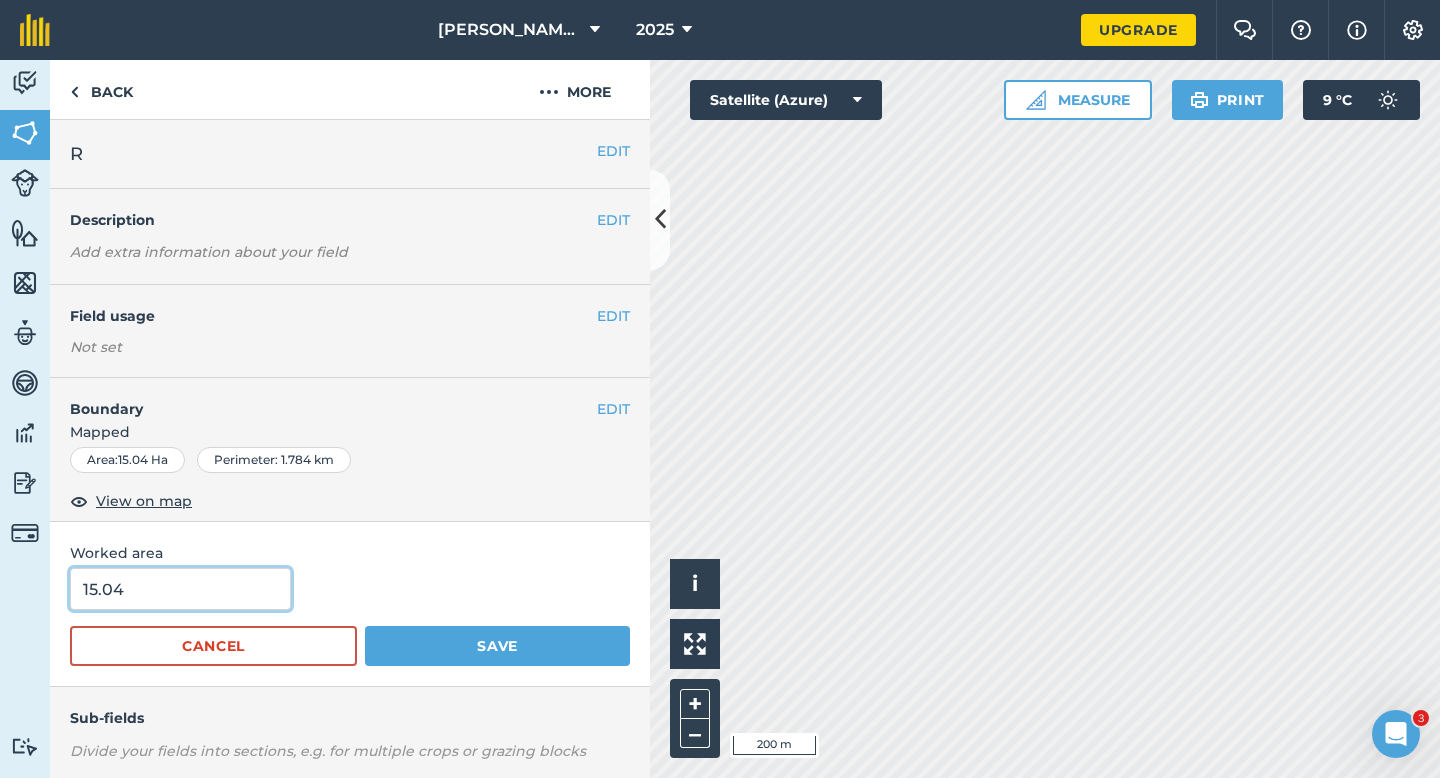 click on "15.04" at bounding box center [180, 589] 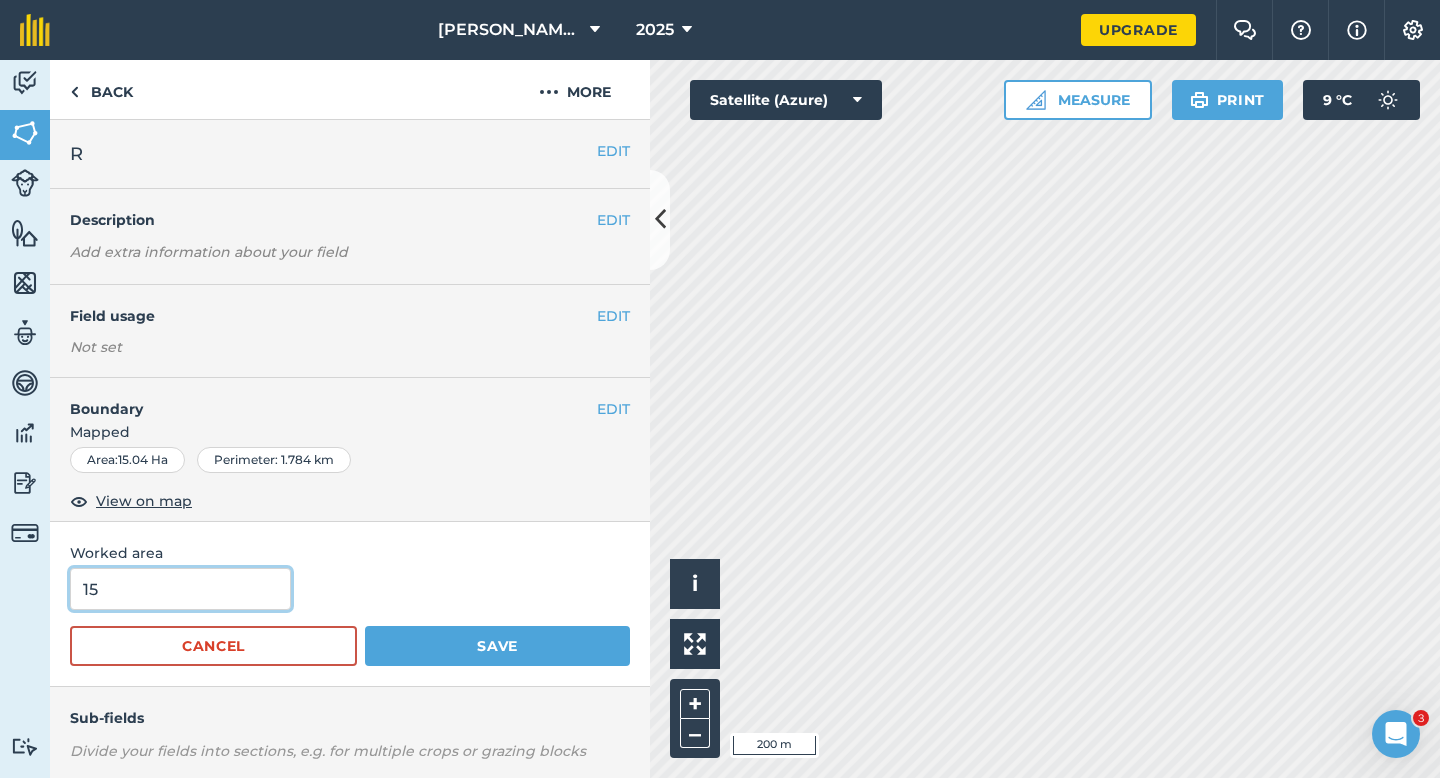 click on "Save" at bounding box center (497, 646) 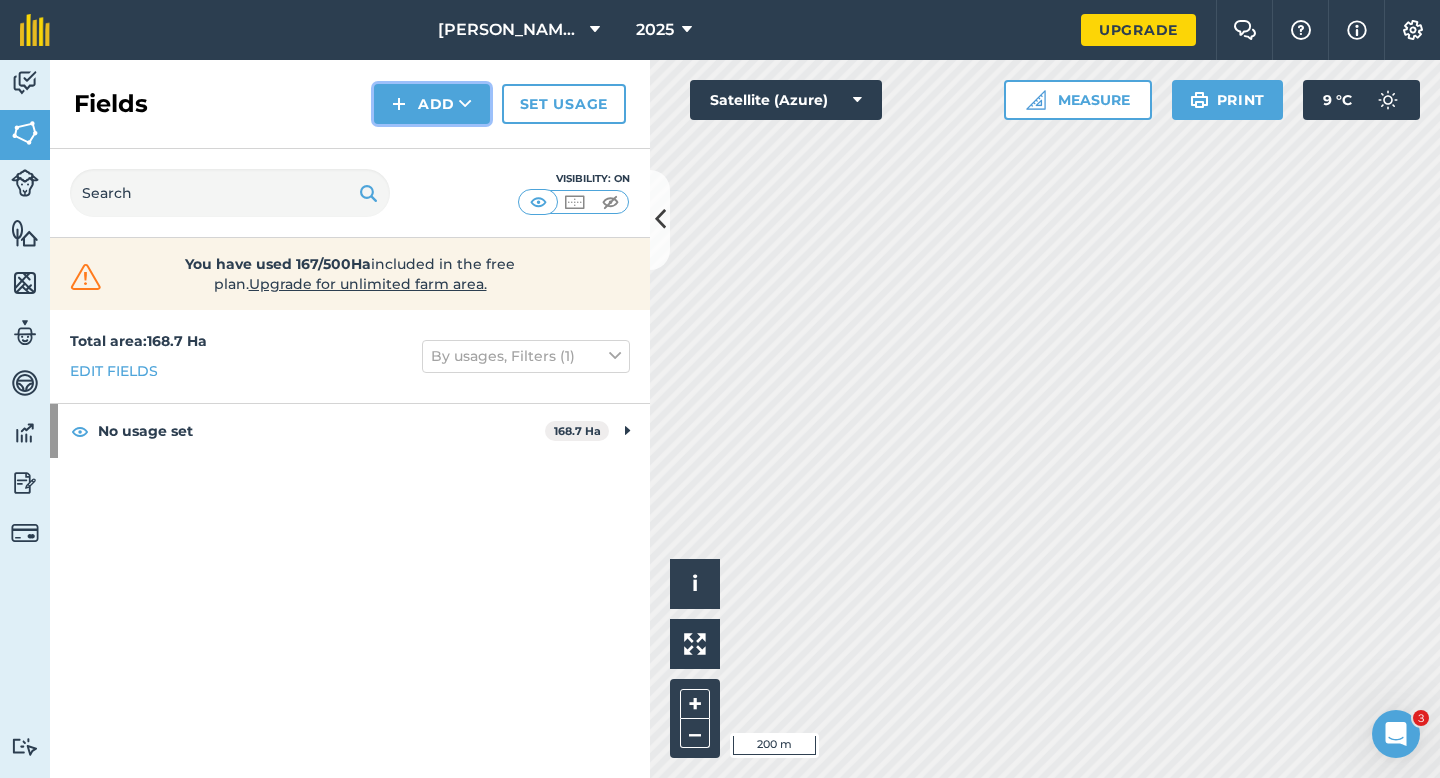 click at bounding box center [399, 104] 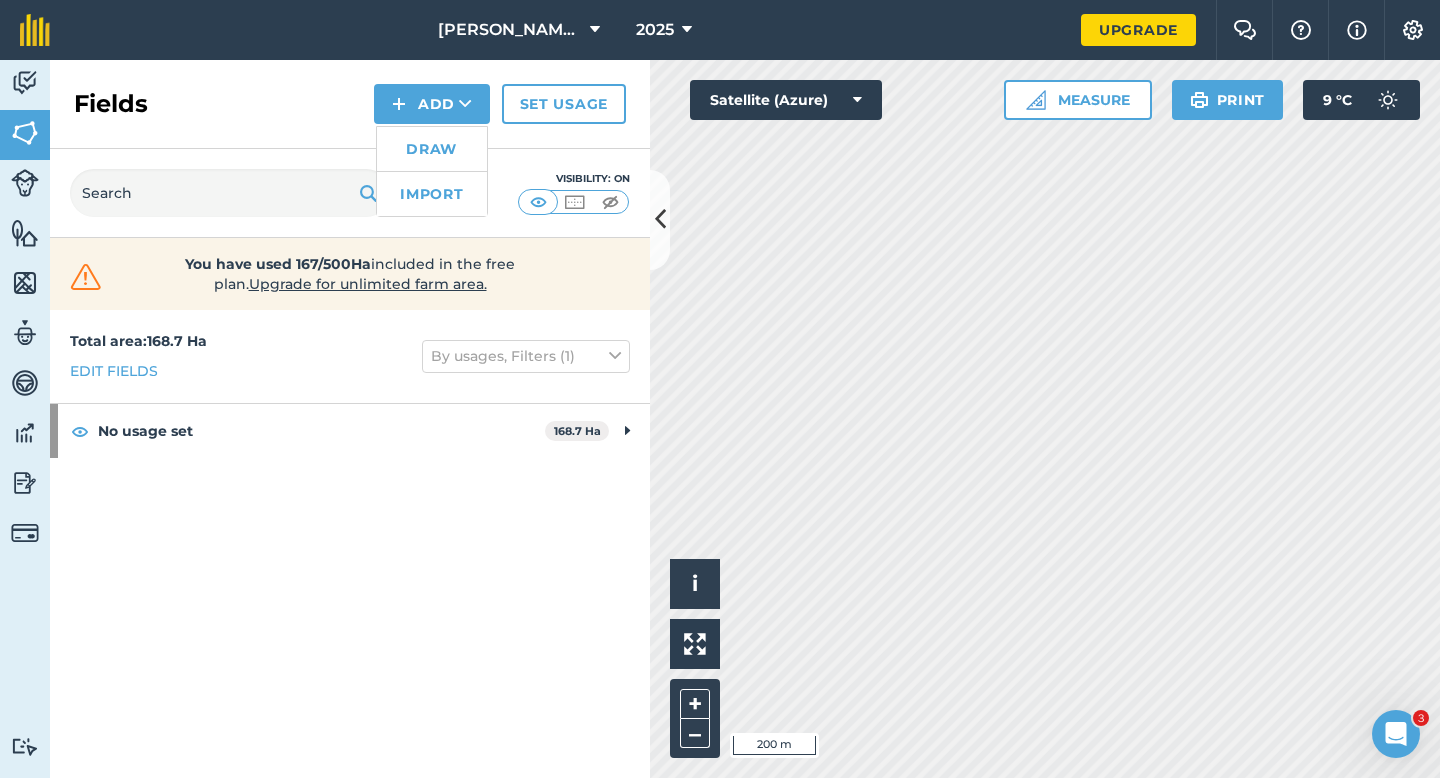click on "Draw" at bounding box center (432, 149) 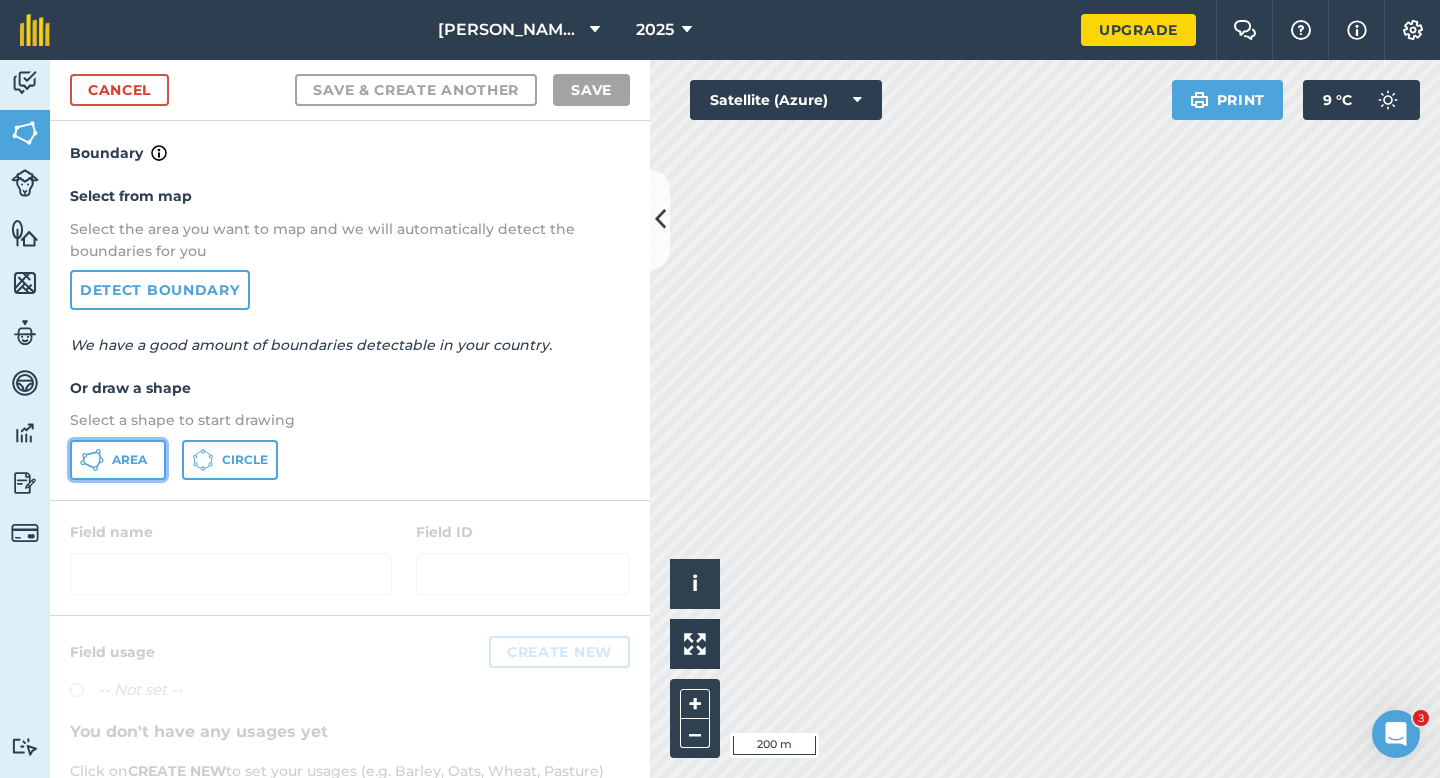 click on "Area" at bounding box center (118, 460) 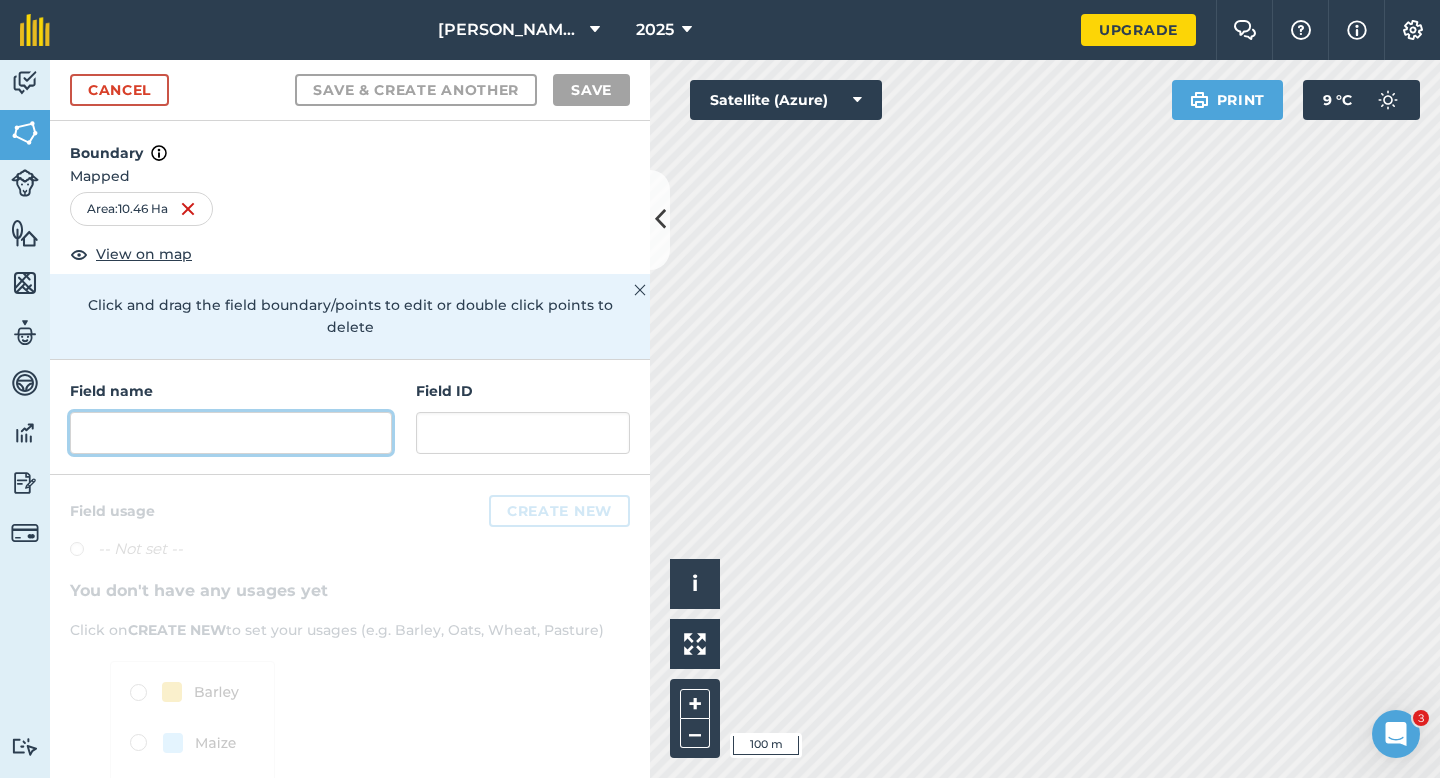 click at bounding box center [231, 433] 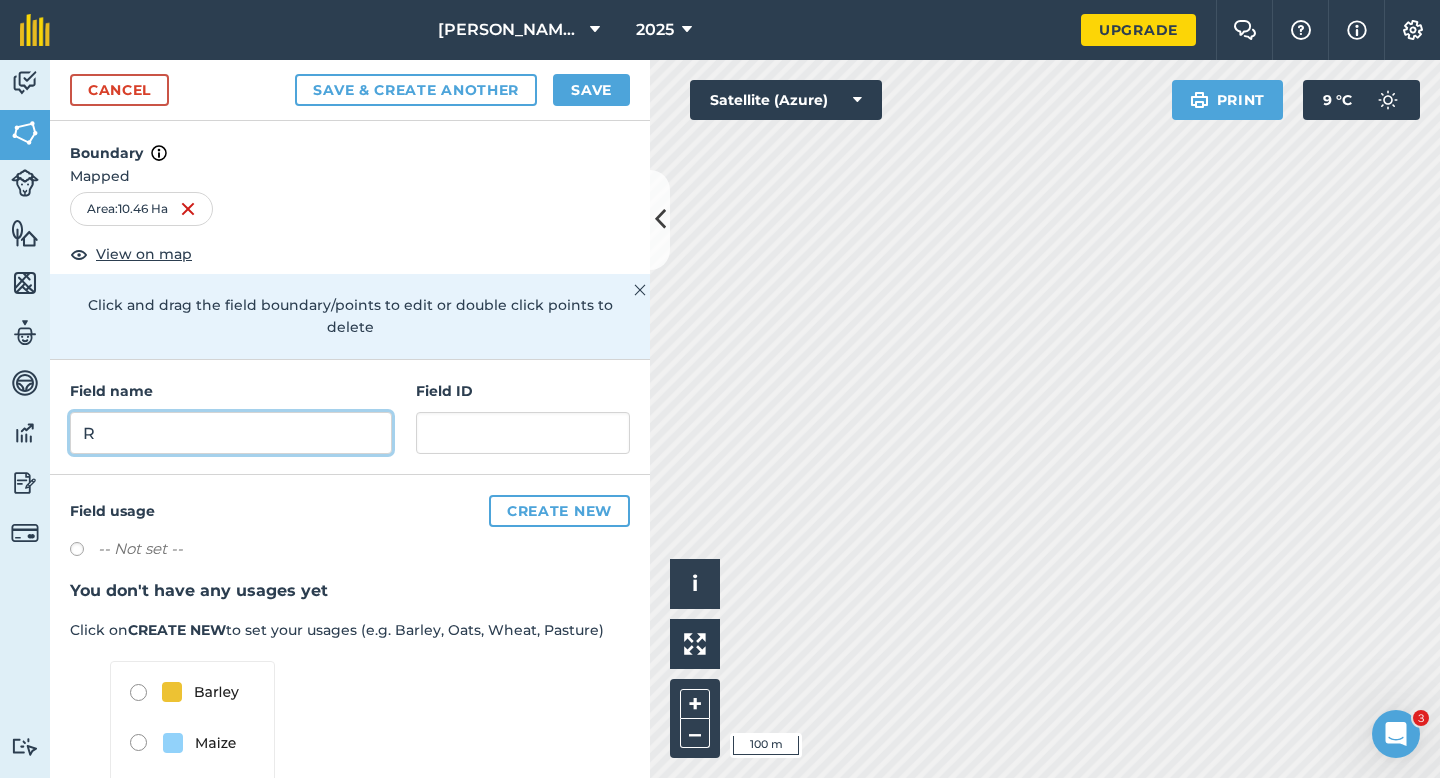 click on "R" at bounding box center [231, 433] 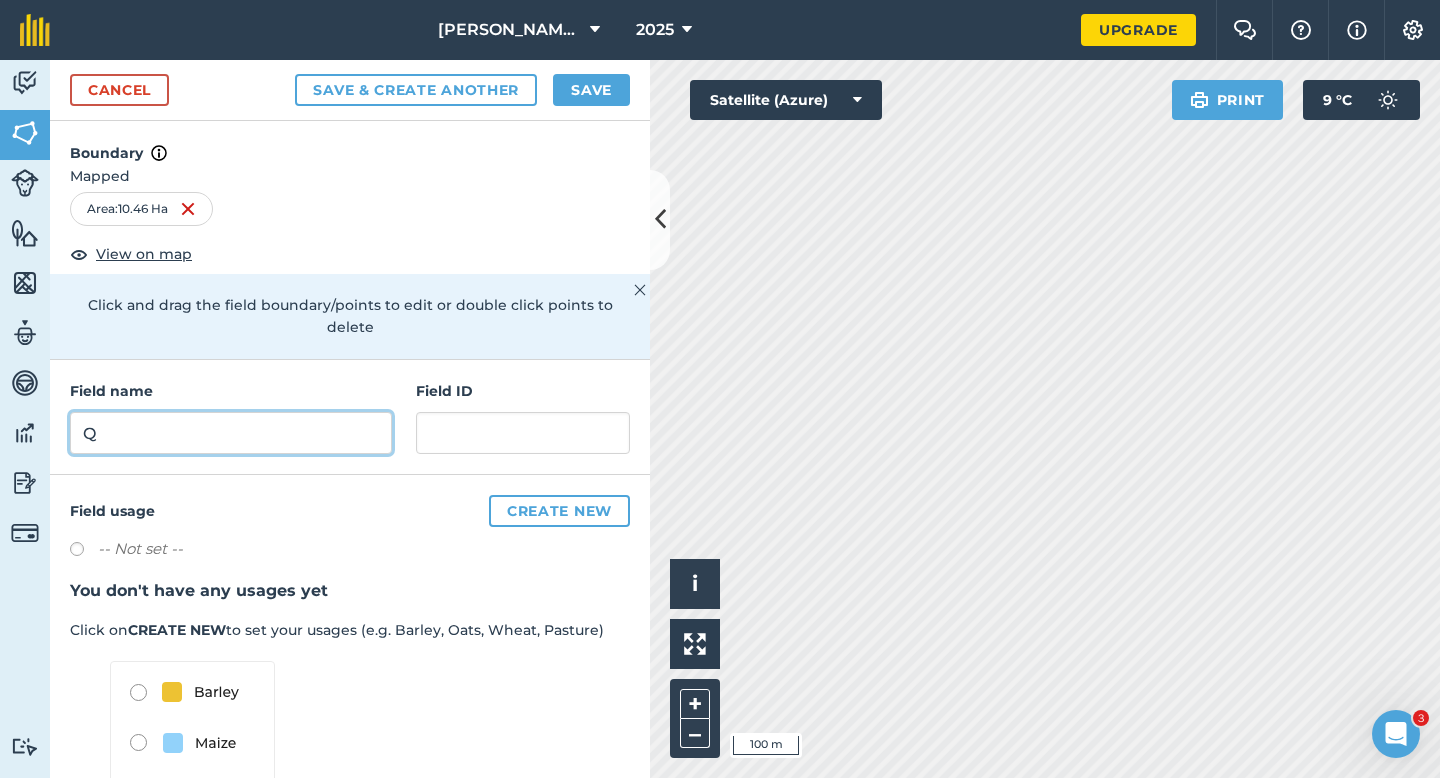 type on "Q" 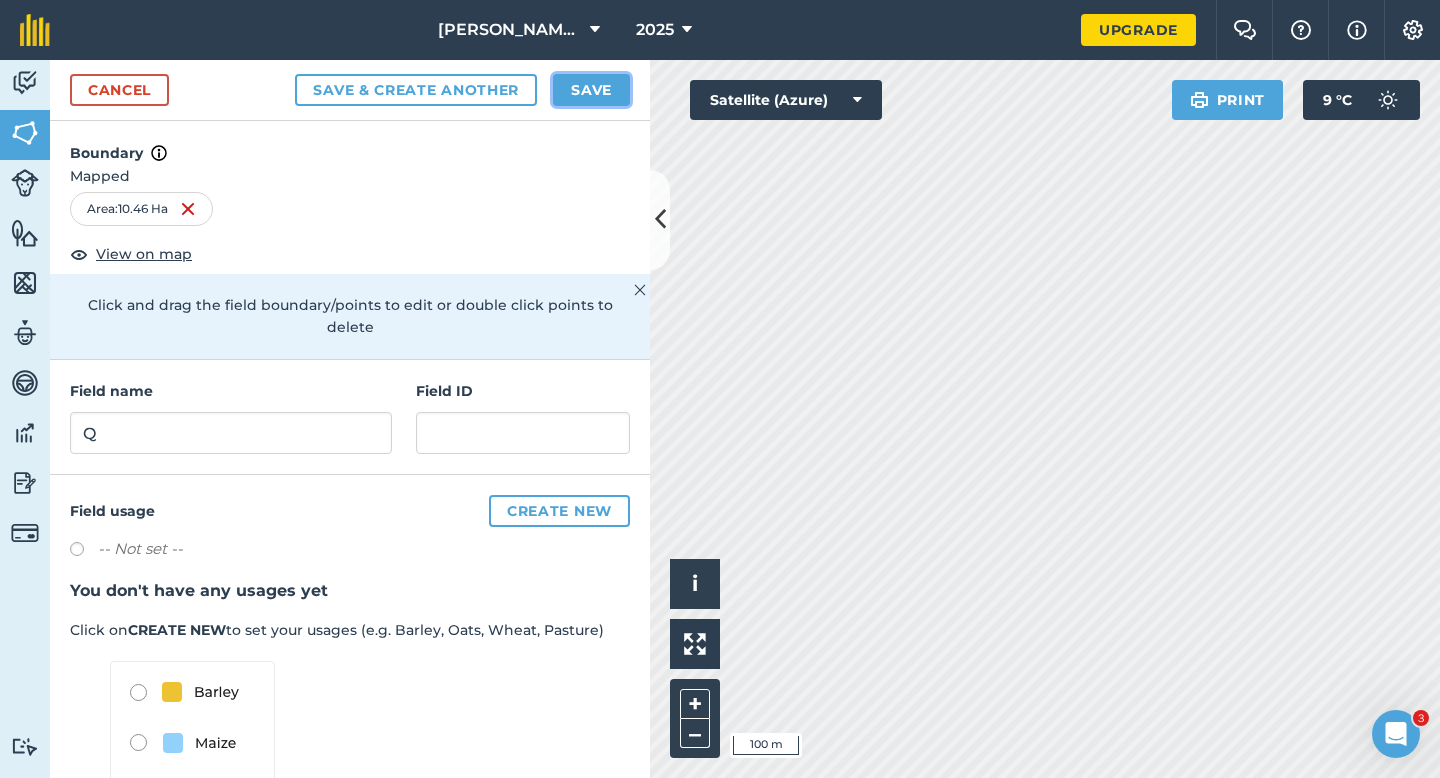 click on "Save" at bounding box center [591, 90] 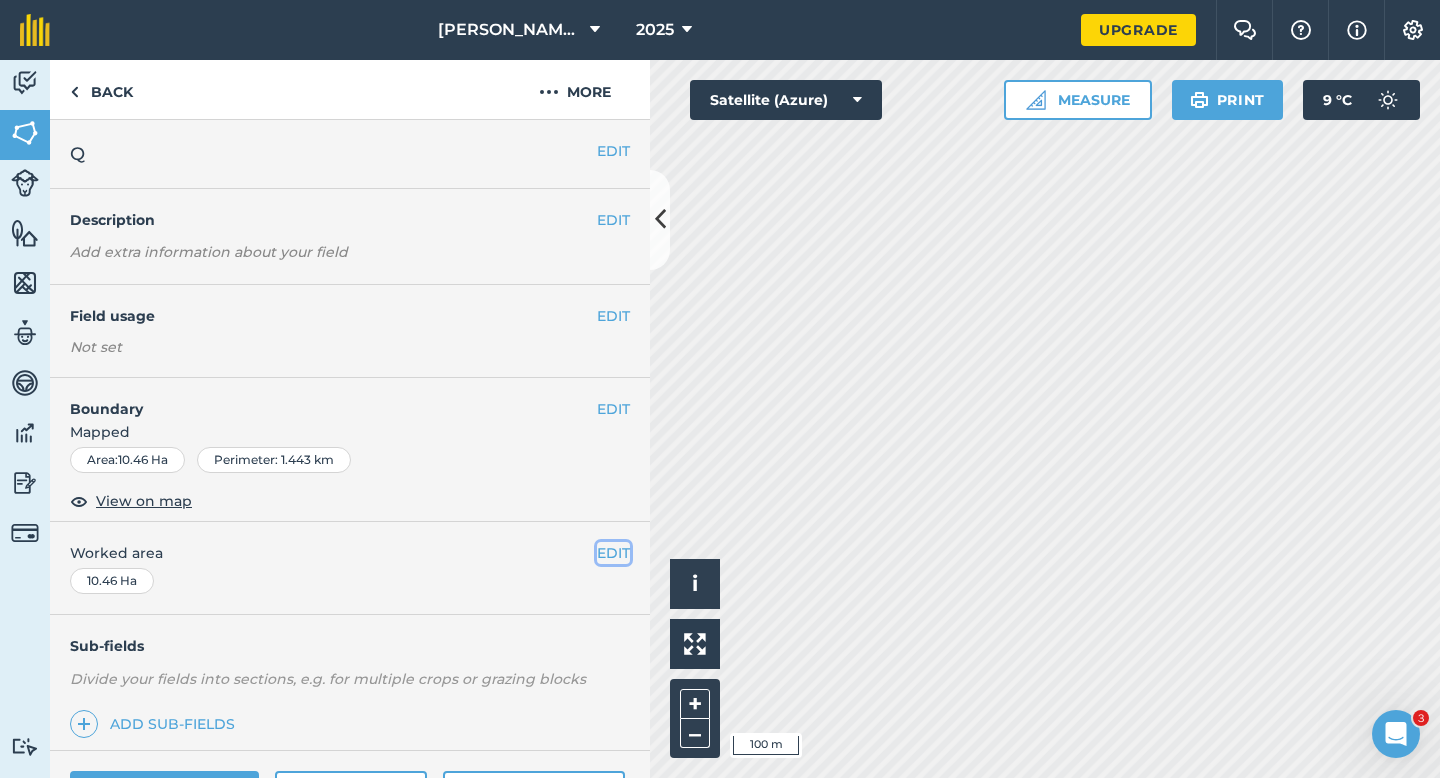 click on "EDIT" at bounding box center (613, 553) 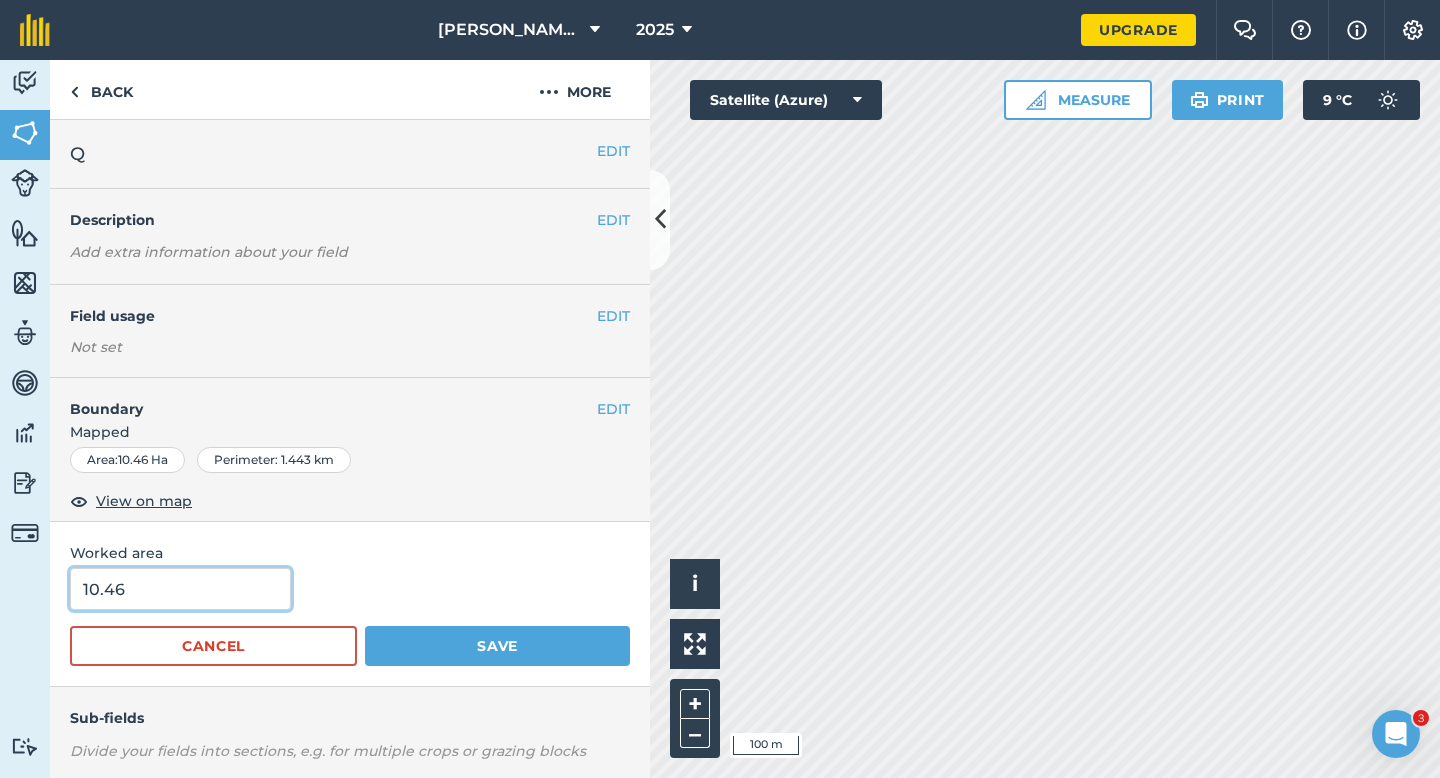 click on "10.46" at bounding box center (180, 589) 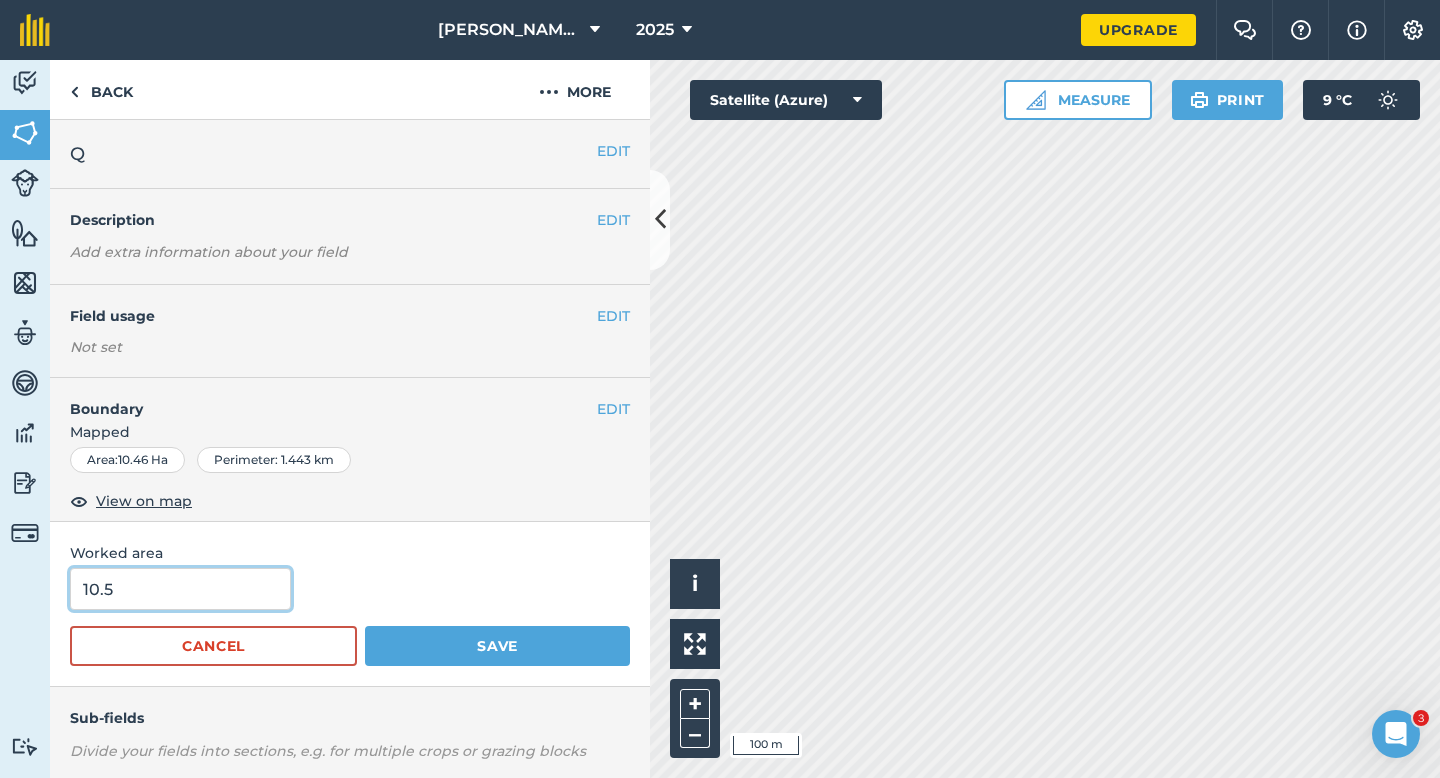 type on "10.5" 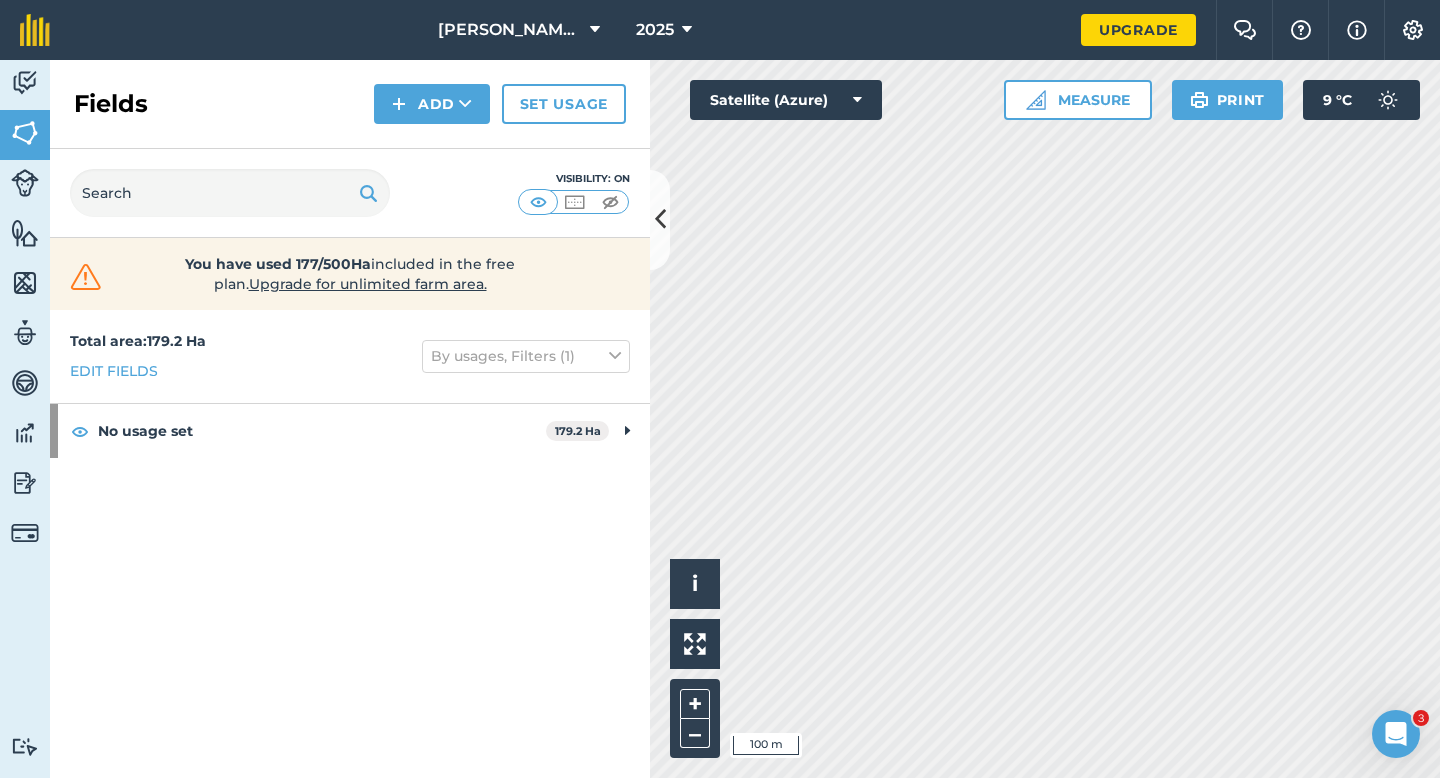 click on "Fields   Add   Set usage" at bounding box center (350, 104) 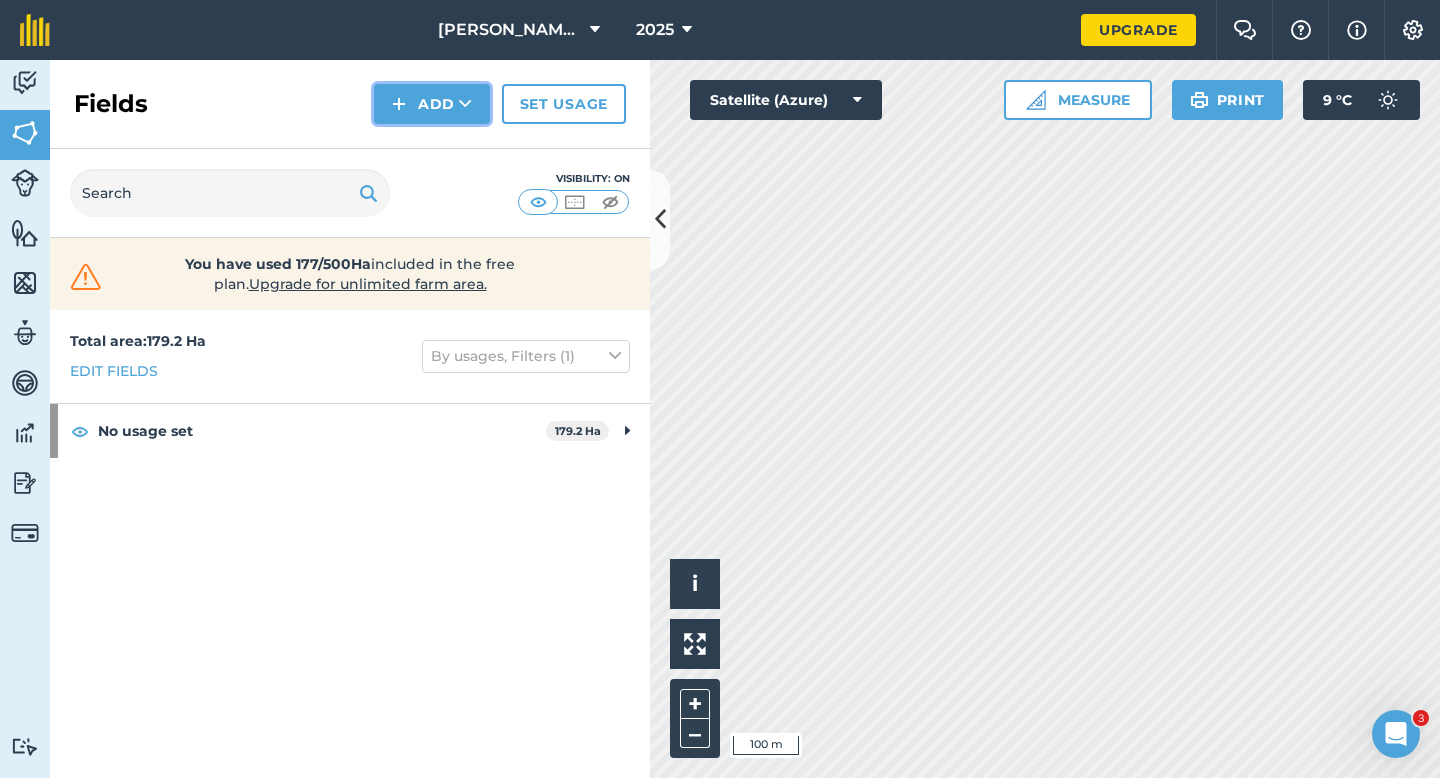 click on "Add" at bounding box center [432, 104] 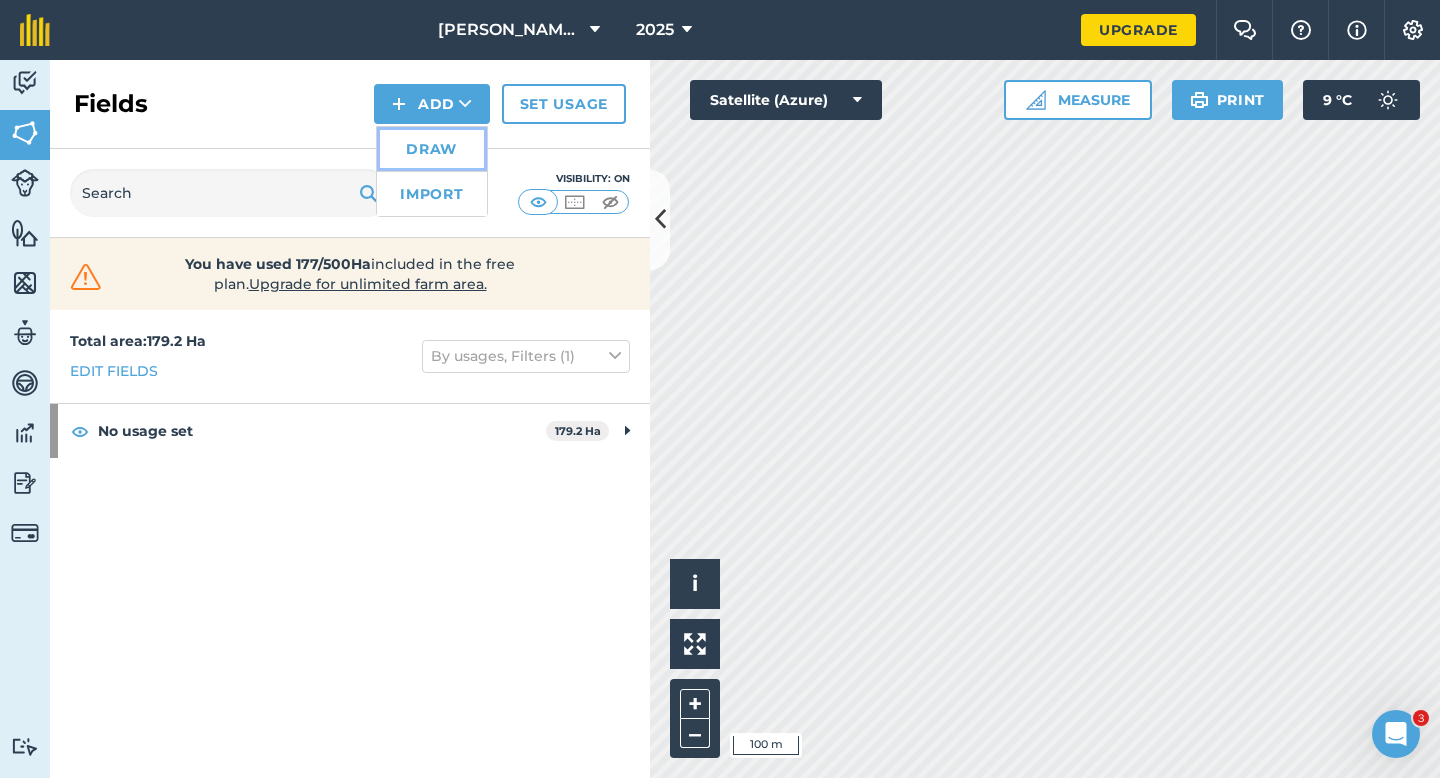 click on "Draw" at bounding box center (432, 149) 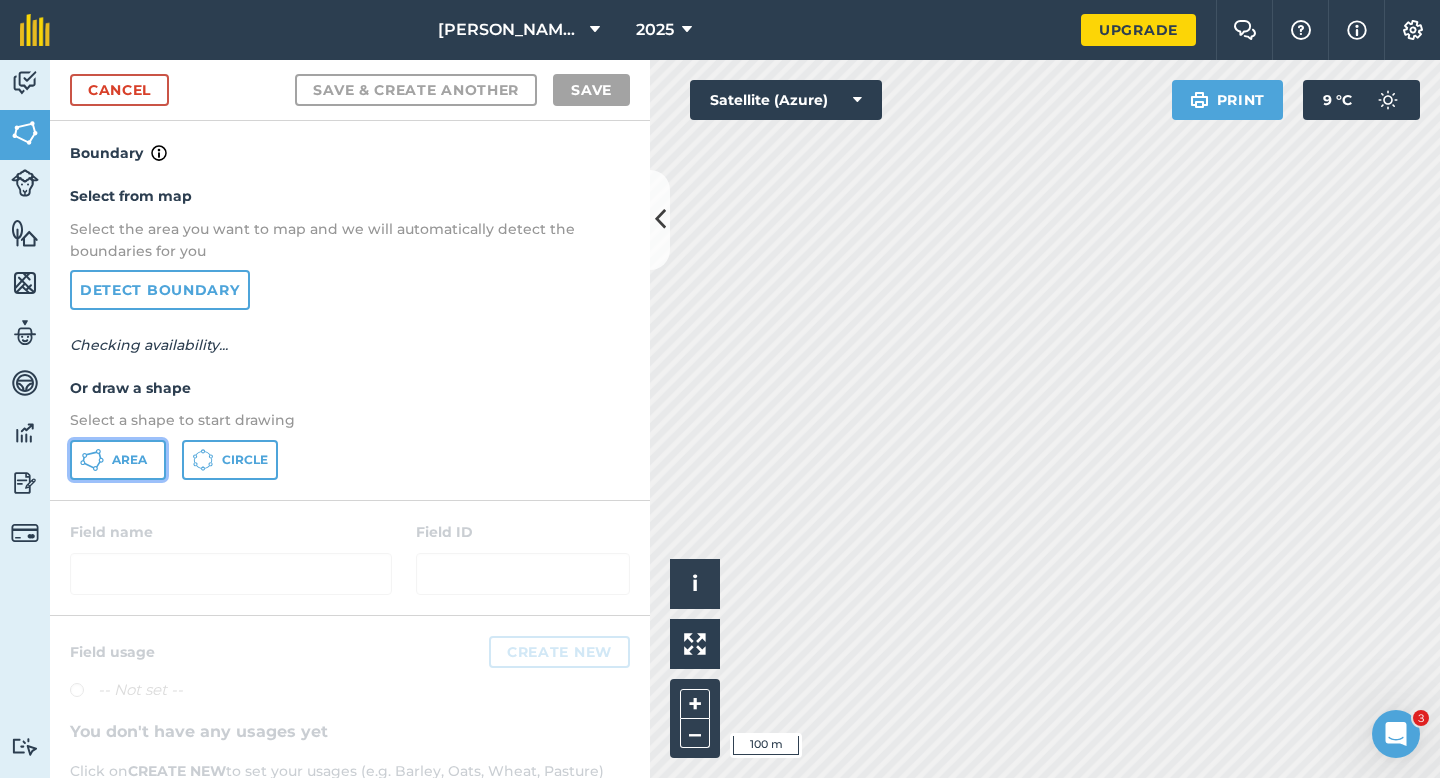 click on "Area" at bounding box center [118, 460] 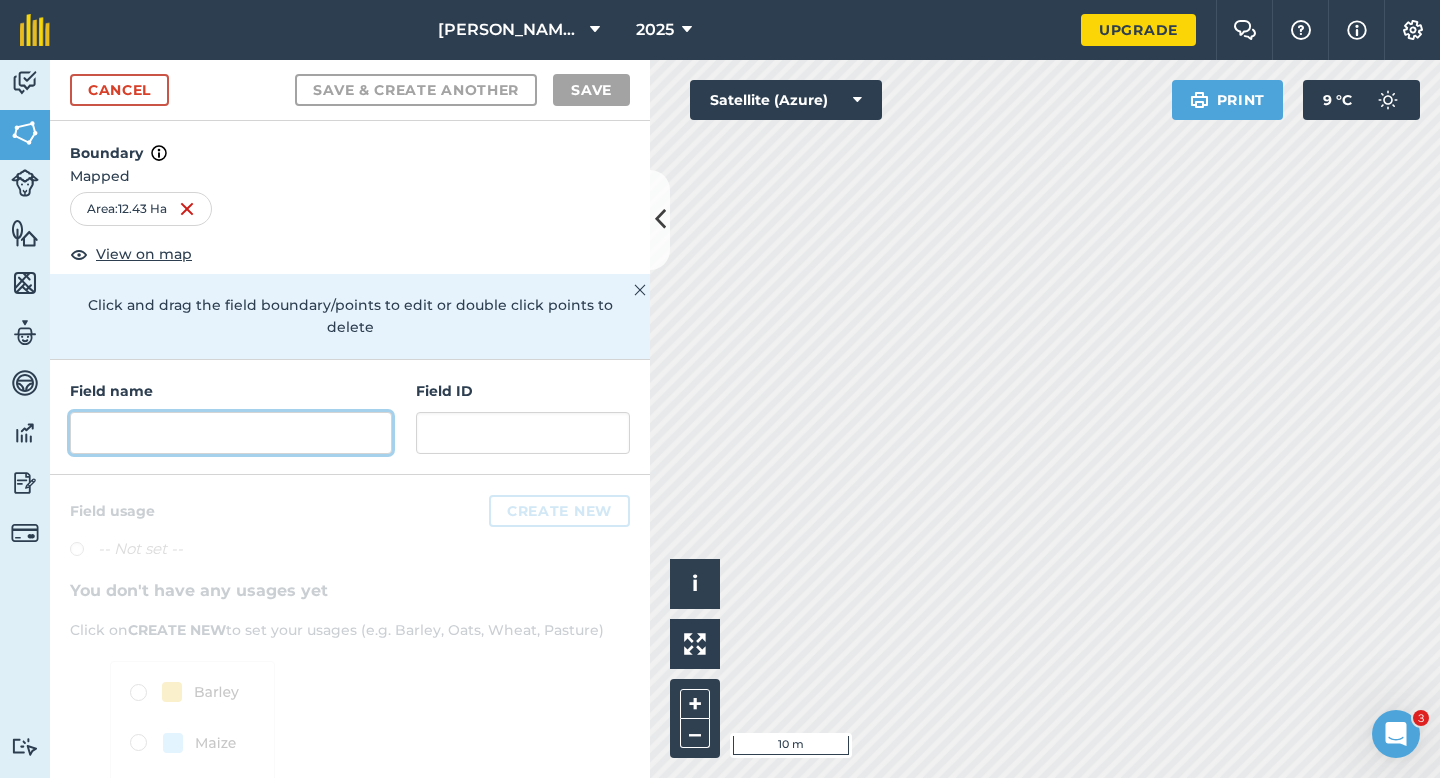 click at bounding box center [231, 433] 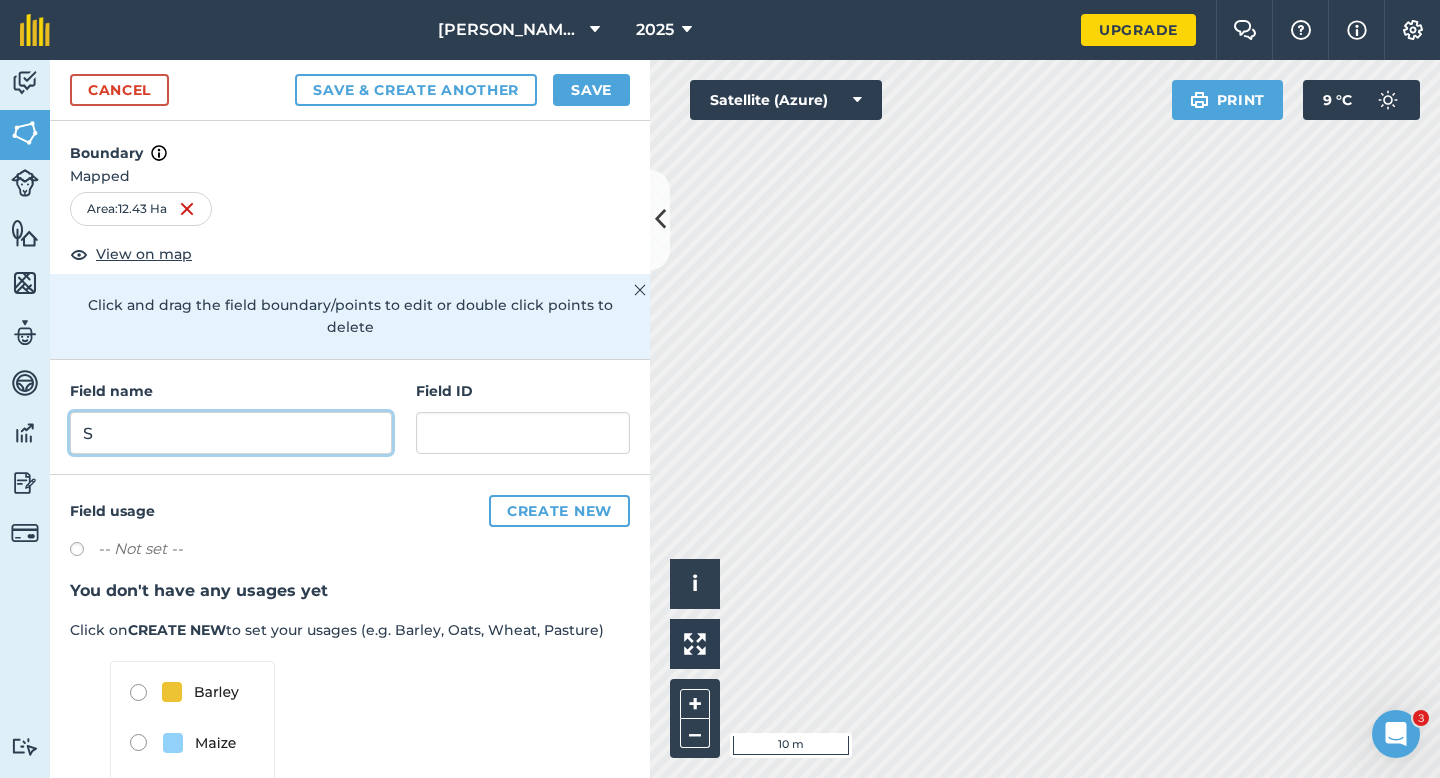type on "S" 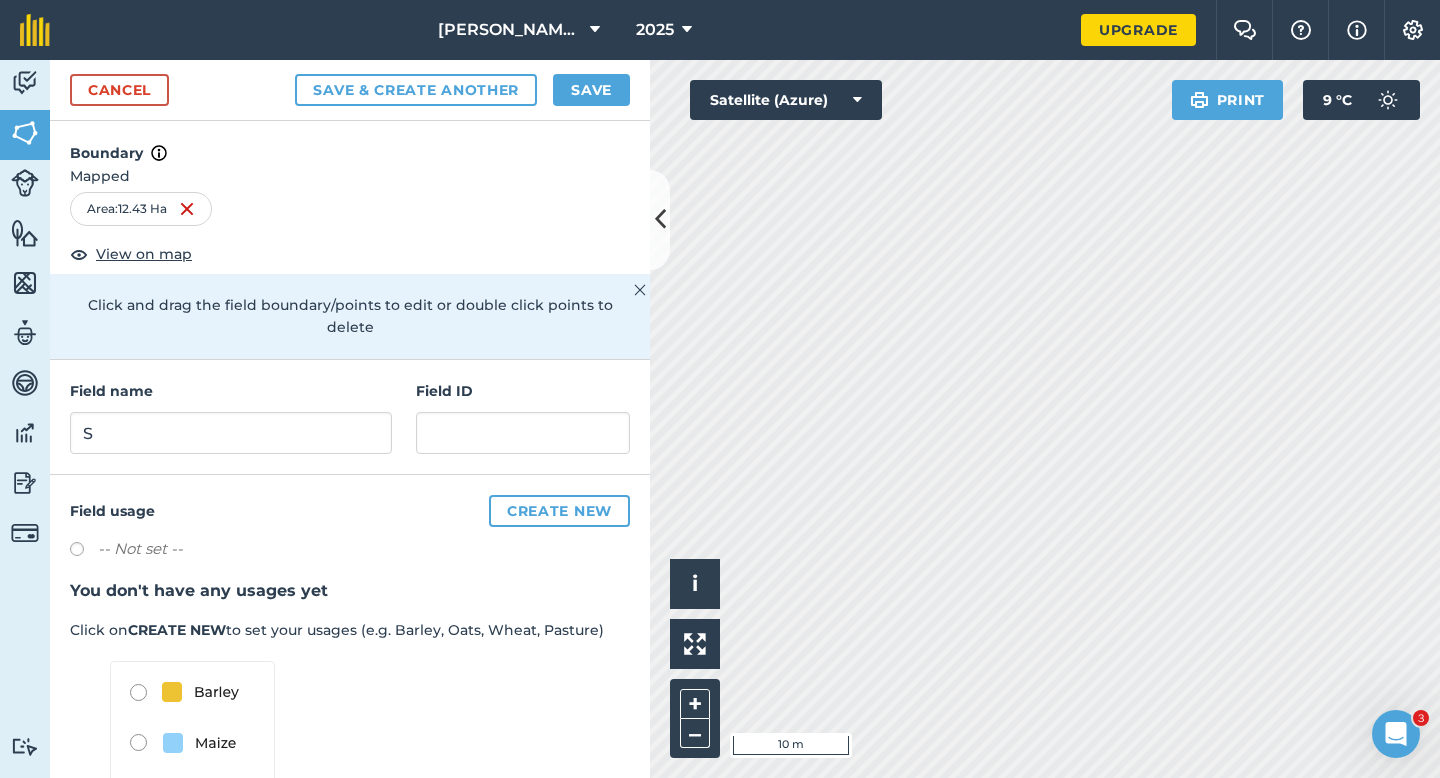 drag, startPoint x: 587, startPoint y: 124, endPoint x: 588, endPoint y: 95, distance: 29.017237 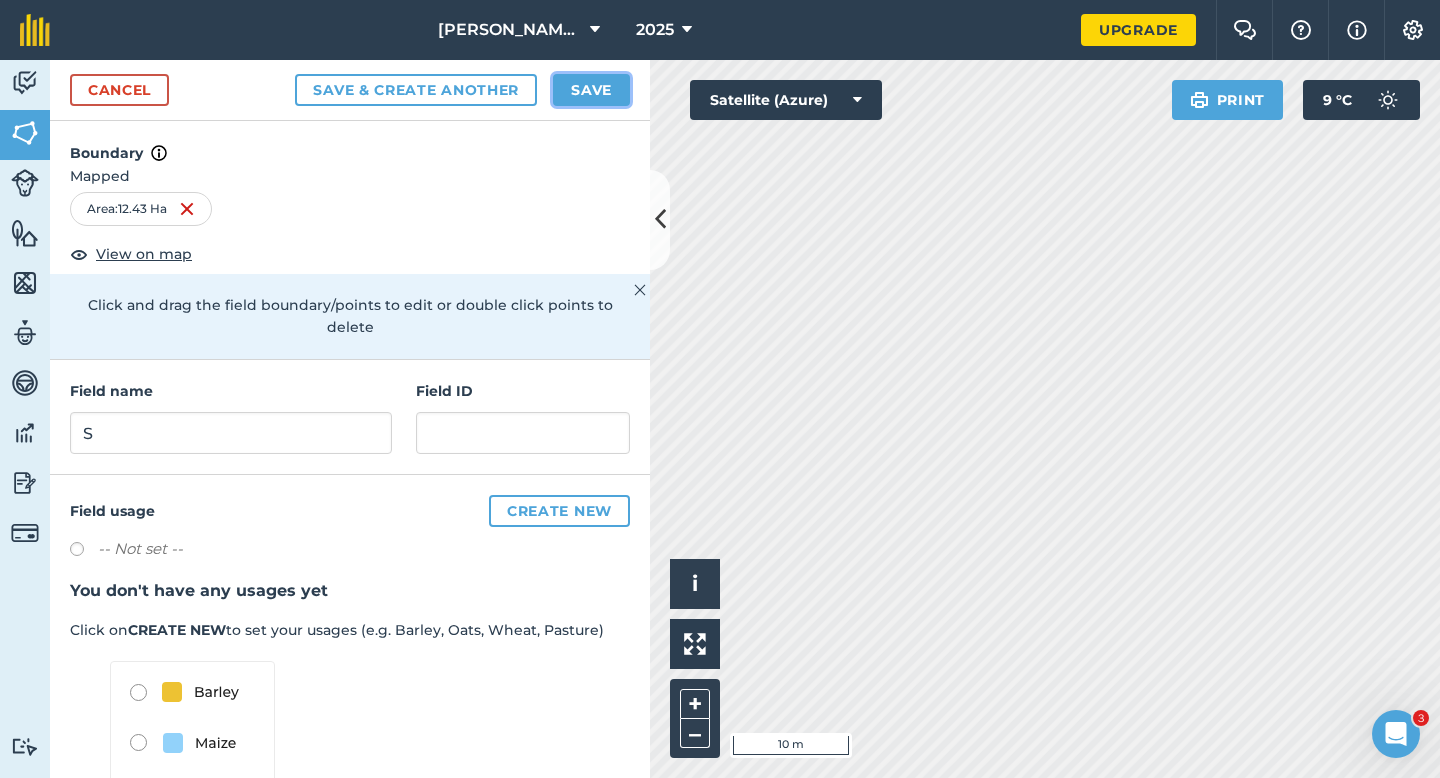 click on "Save" at bounding box center (591, 90) 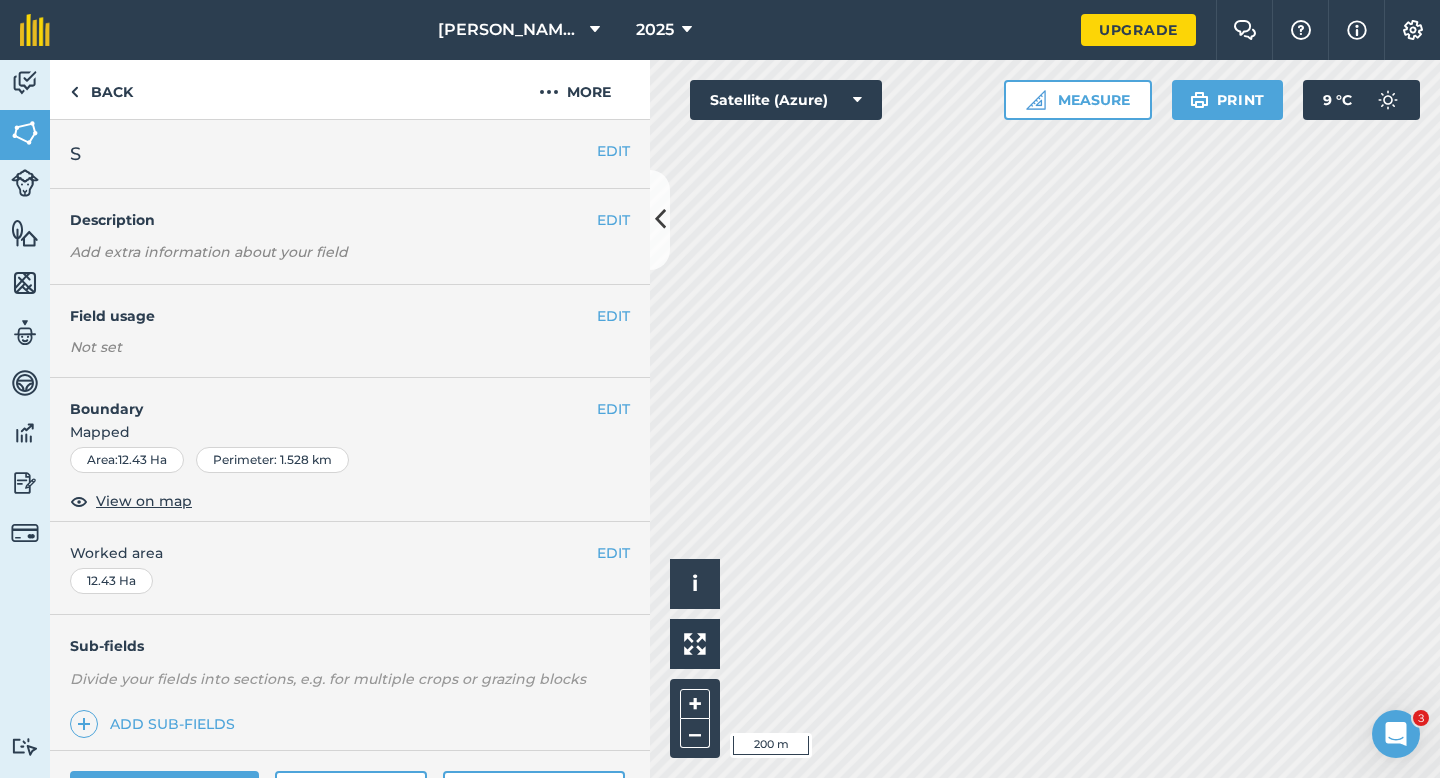click on "EDIT Worked area 12.43   Ha" at bounding box center [350, 568] 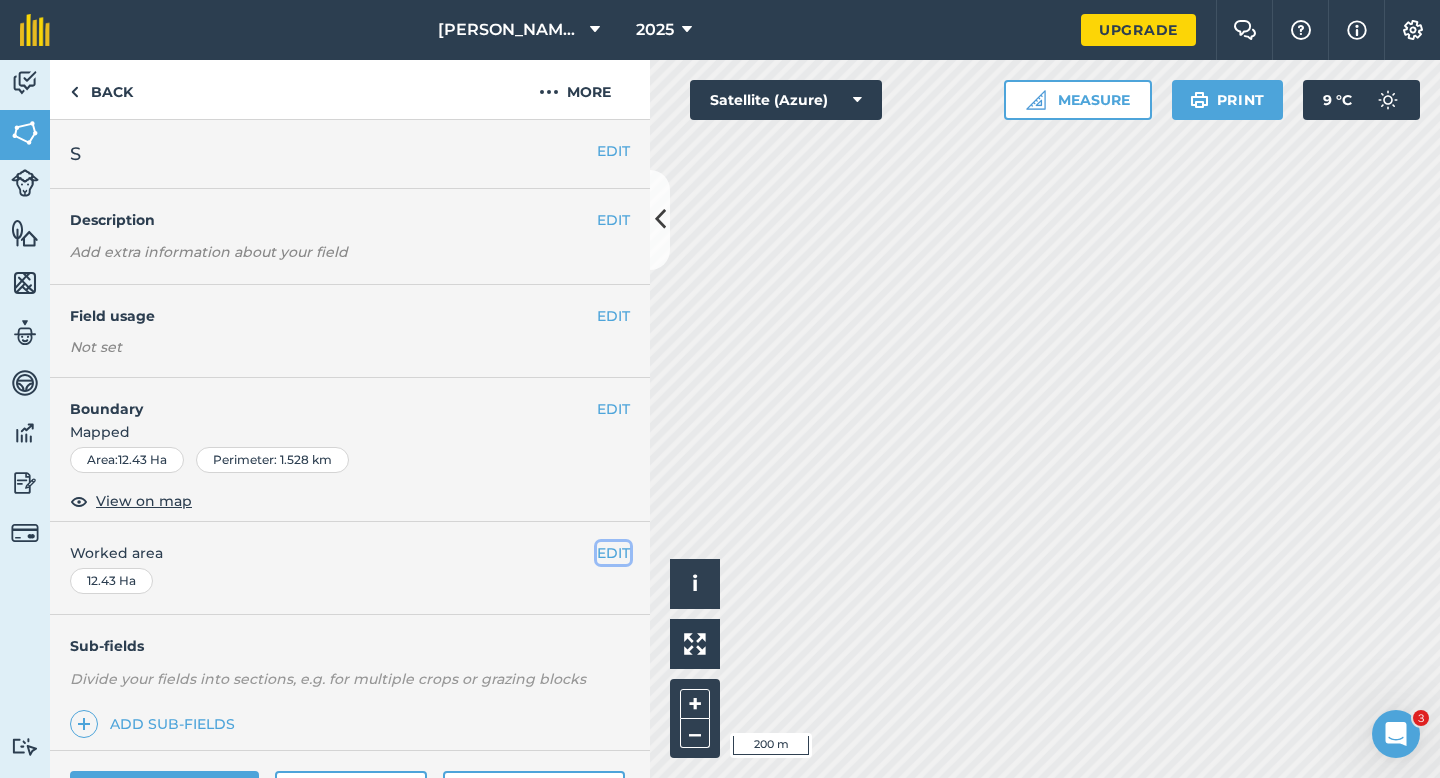 click on "EDIT" at bounding box center (613, 553) 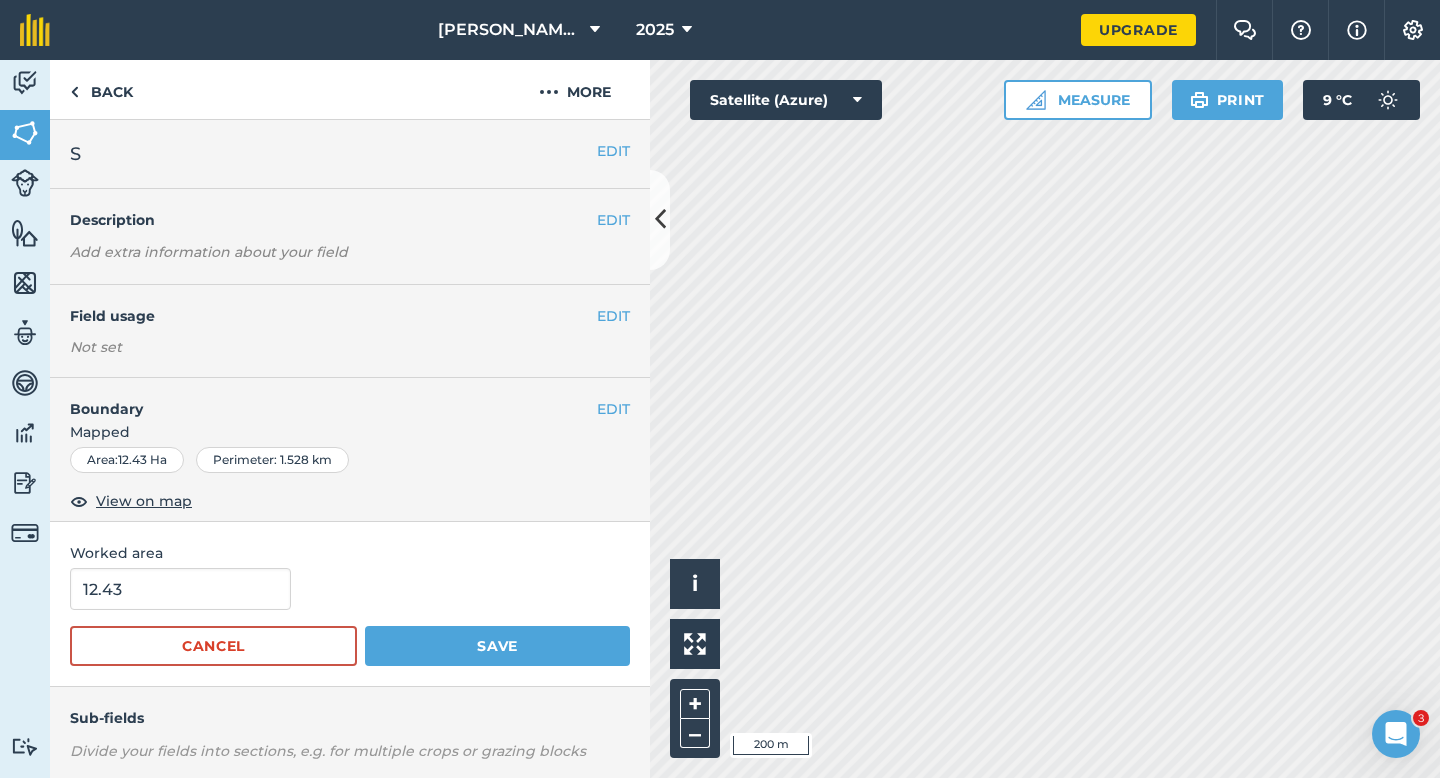 click on "12.43 Cancel Save" at bounding box center [350, 617] 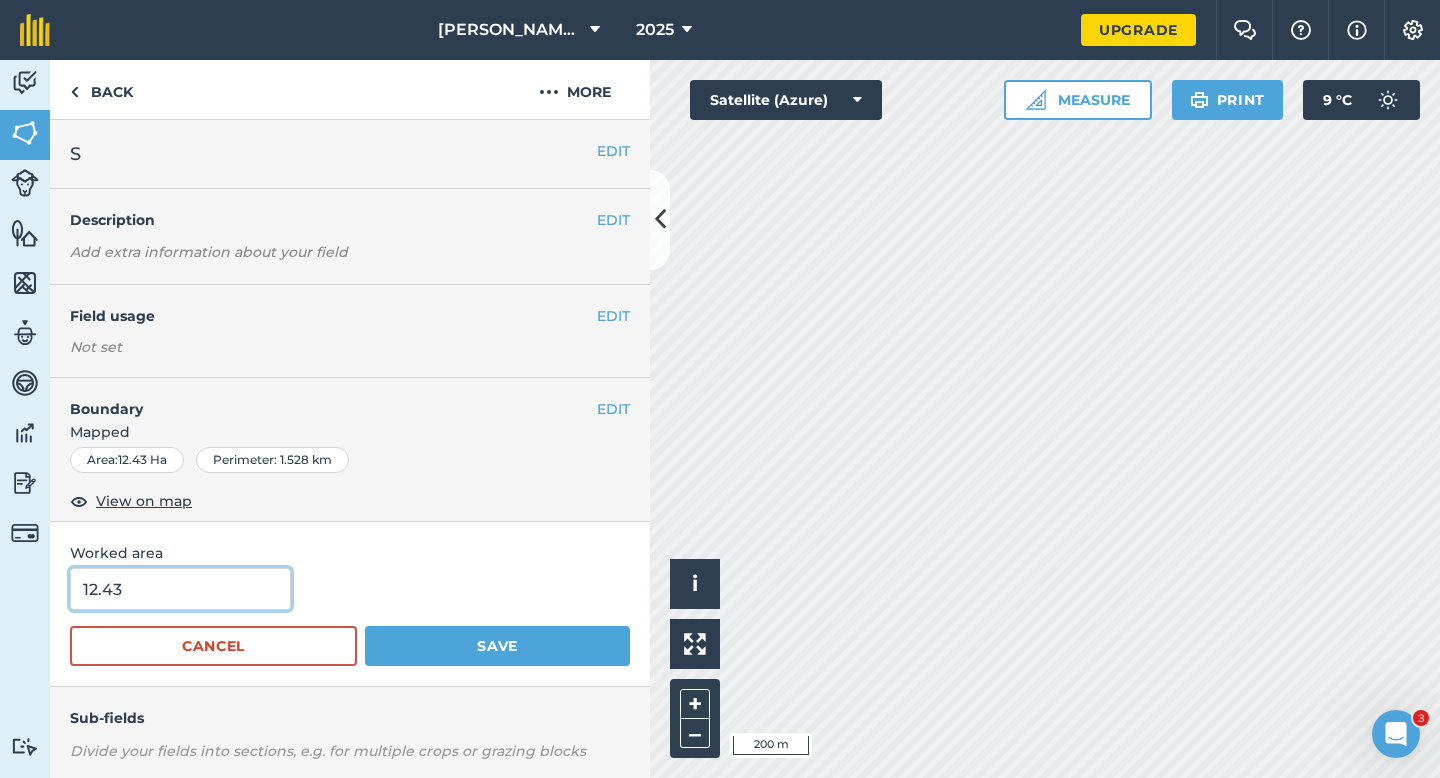 click on "12.43" at bounding box center (180, 589) 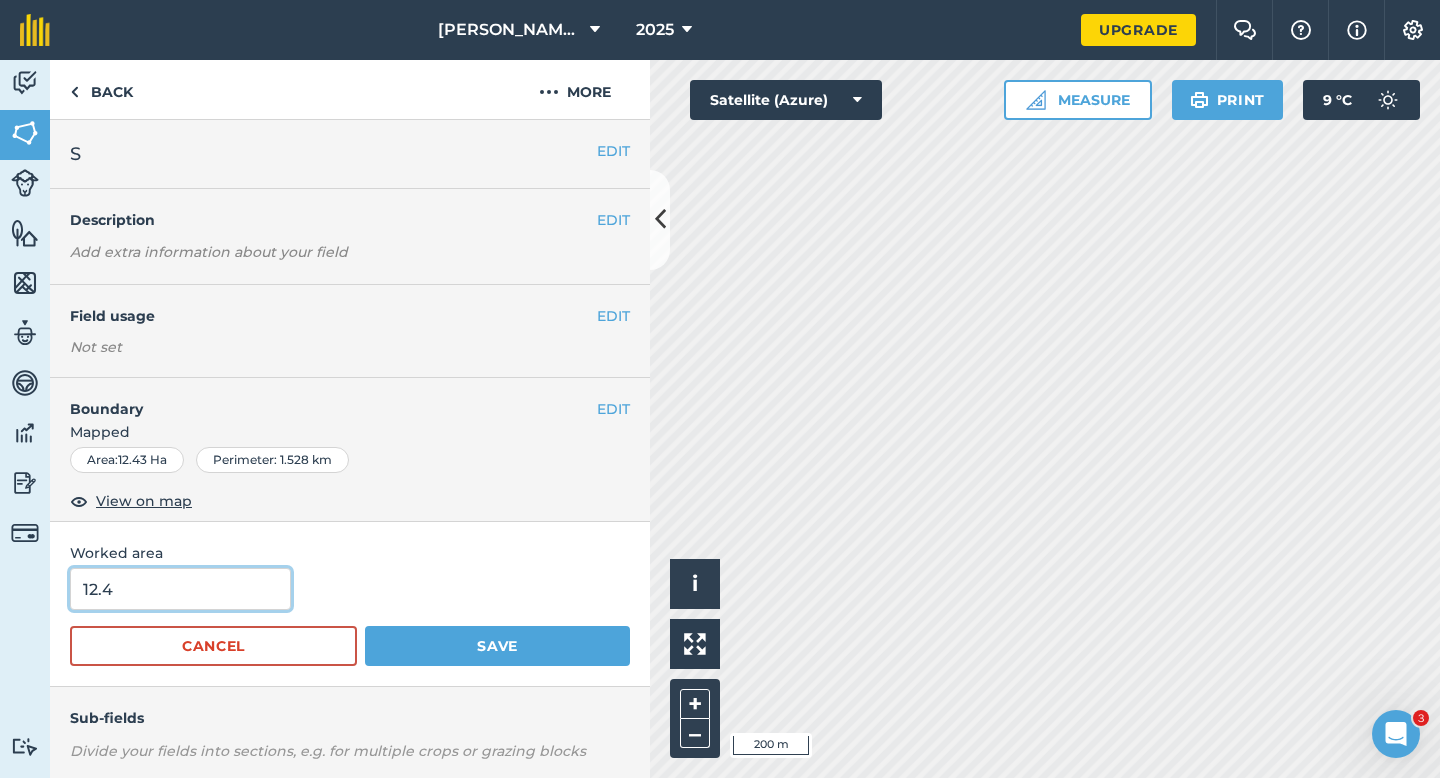 type on "12.4" 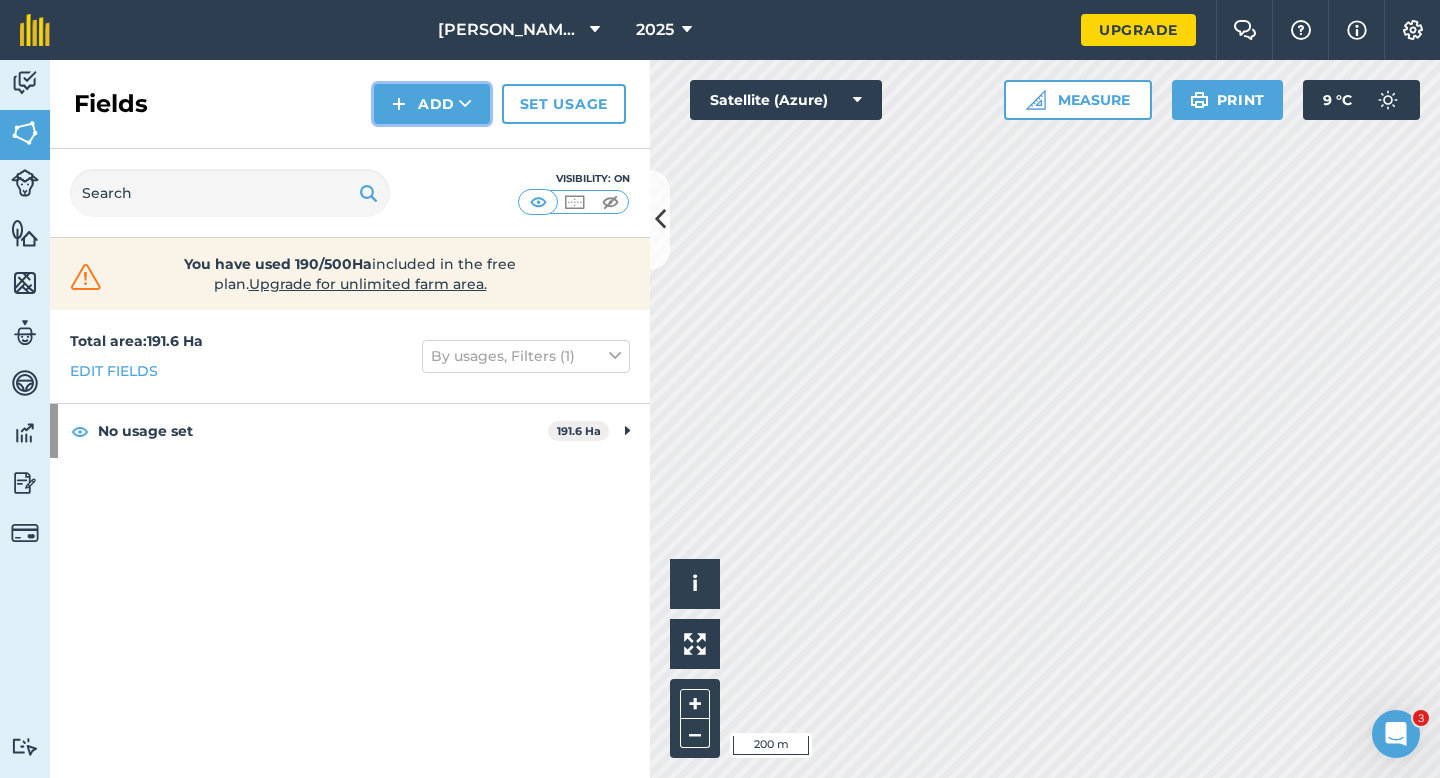 click at bounding box center (399, 104) 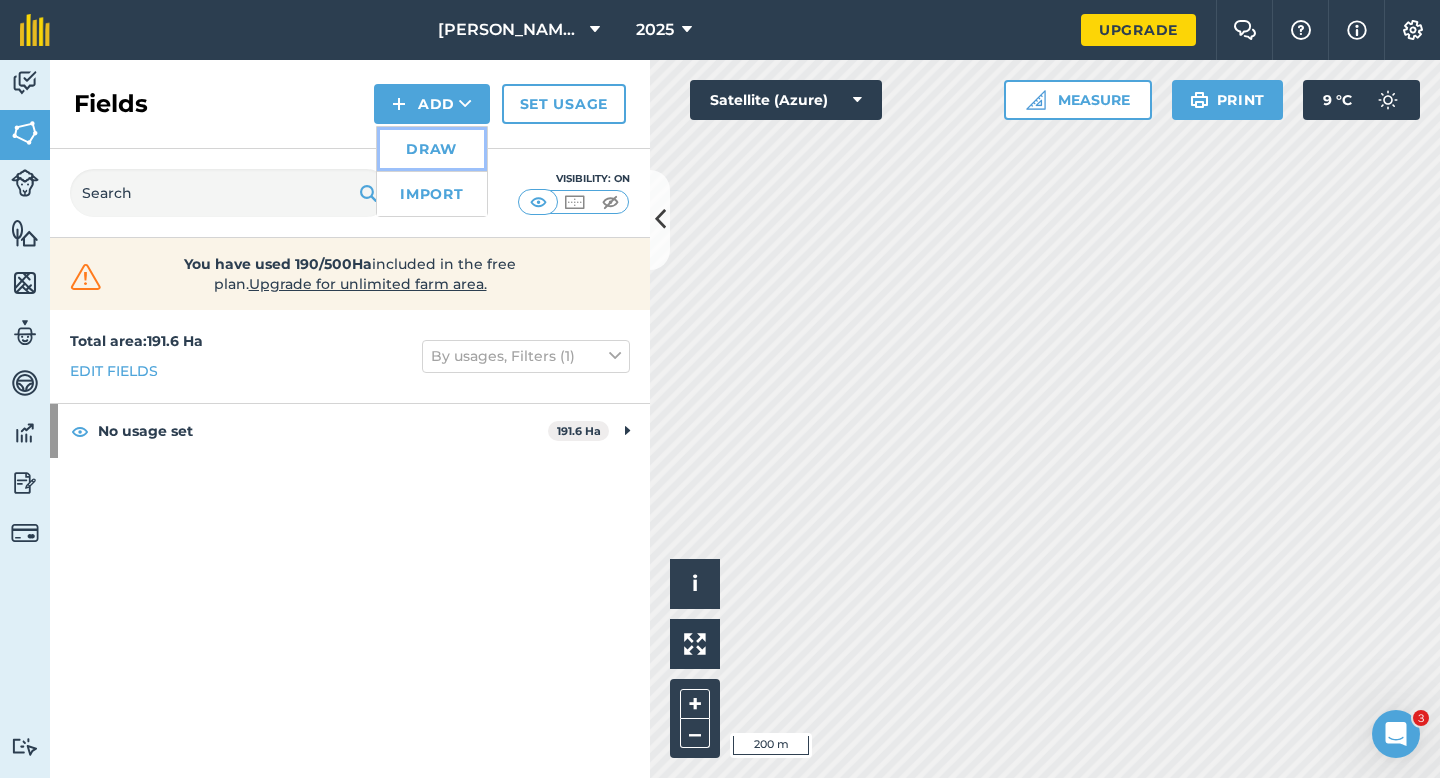 click on "Draw" at bounding box center (432, 149) 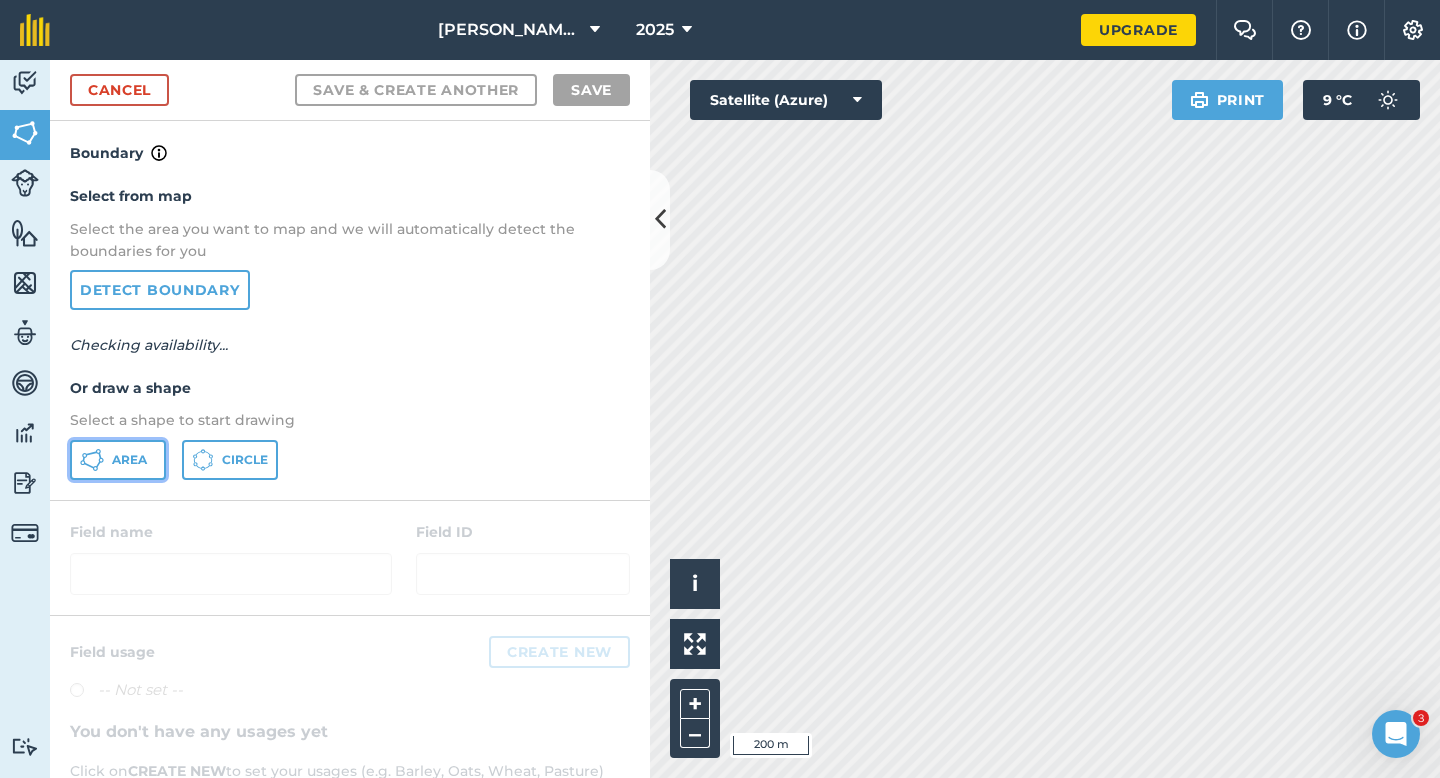 click on "Area" at bounding box center (118, 460) 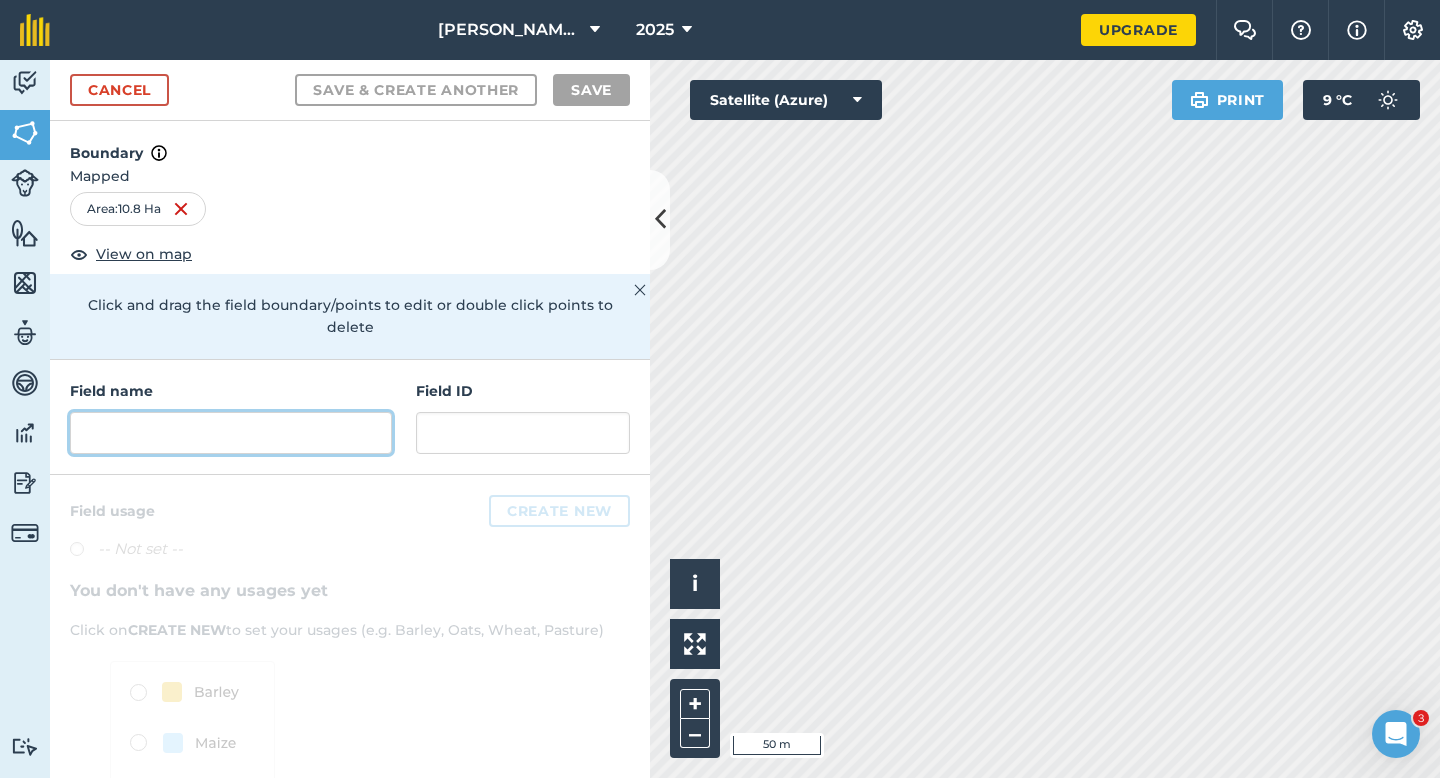 click at bounding box center [231, 433] 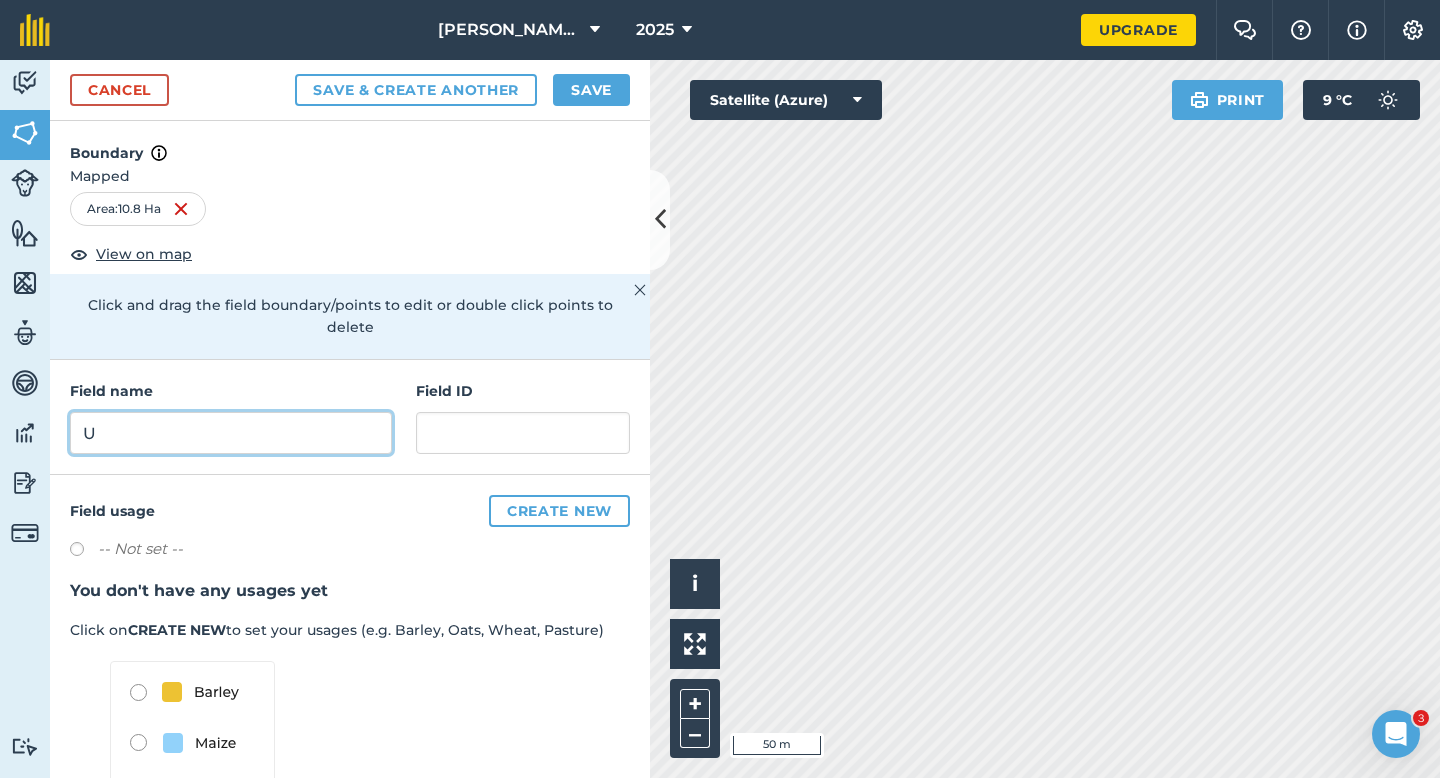 type on "U" 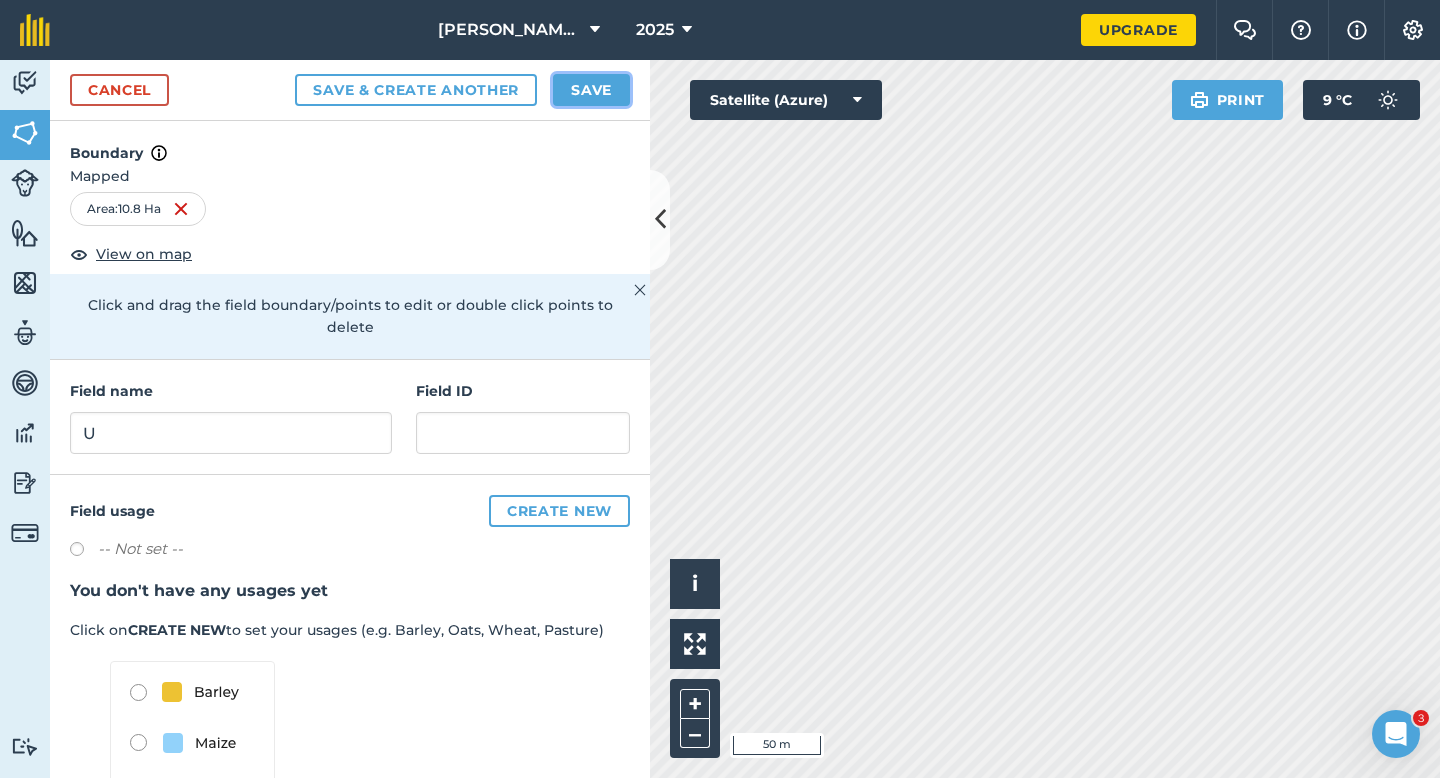 click on "Save" at bounding box center [591, 90] 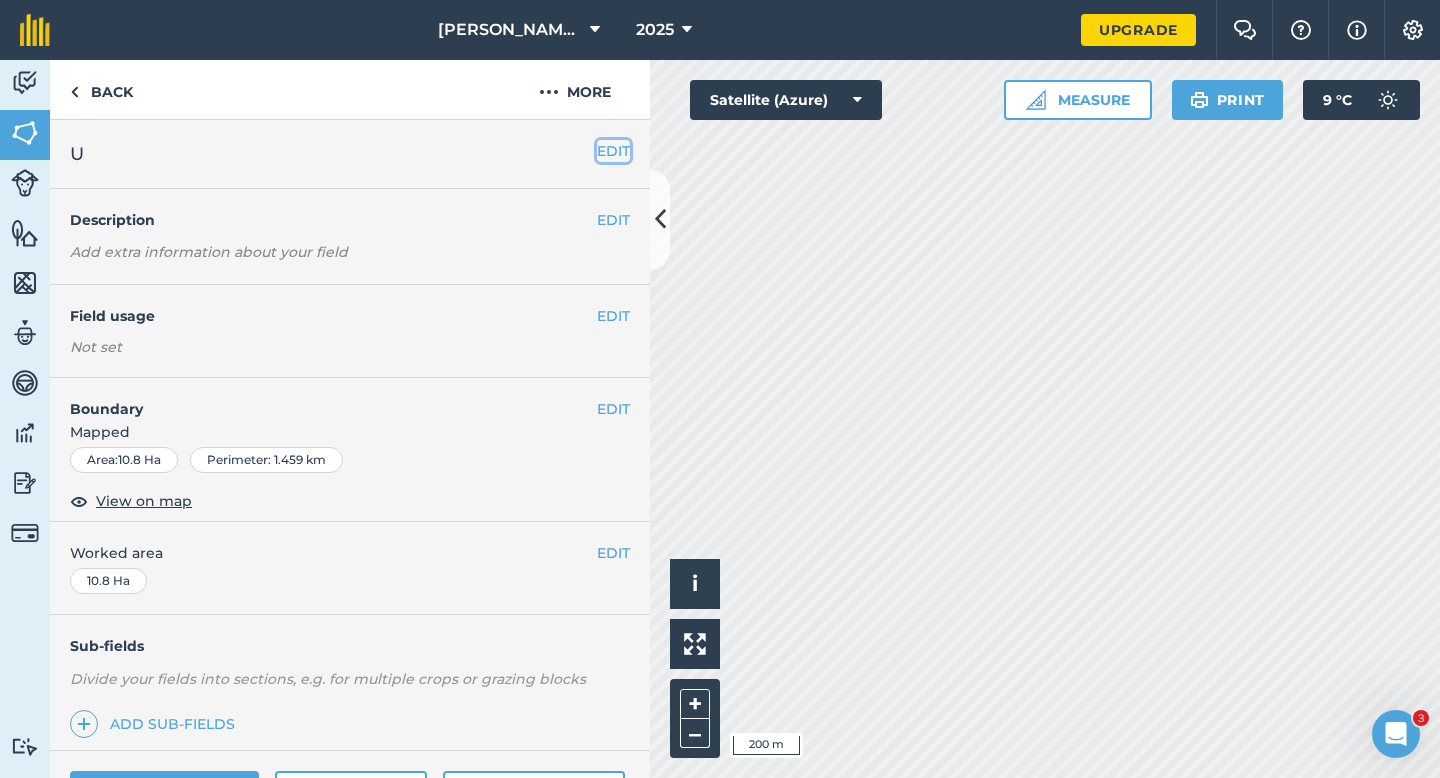 click on "EDIT" at bounding box center (613, 151) 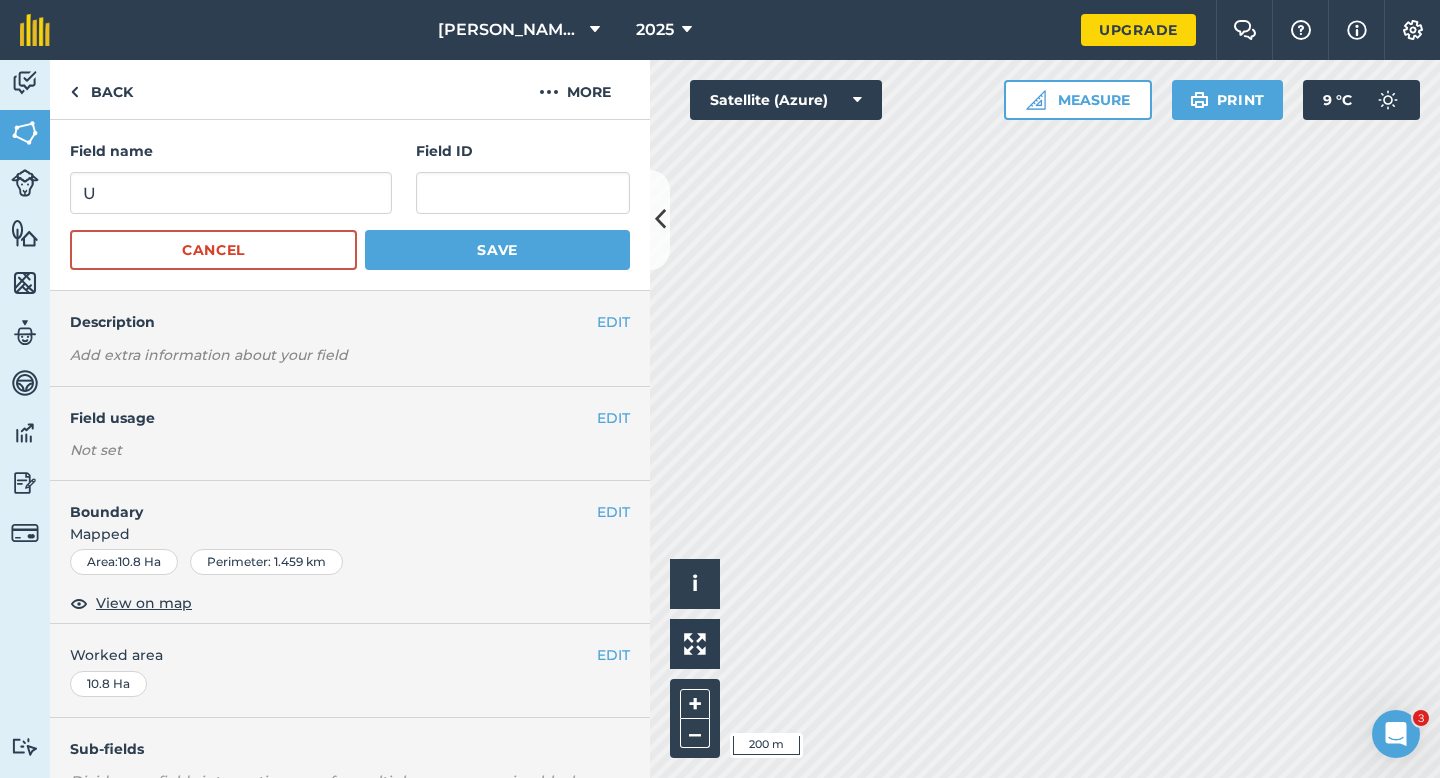click on "Field name U Field ID Cancel Save" at bounding box center (350, 205) 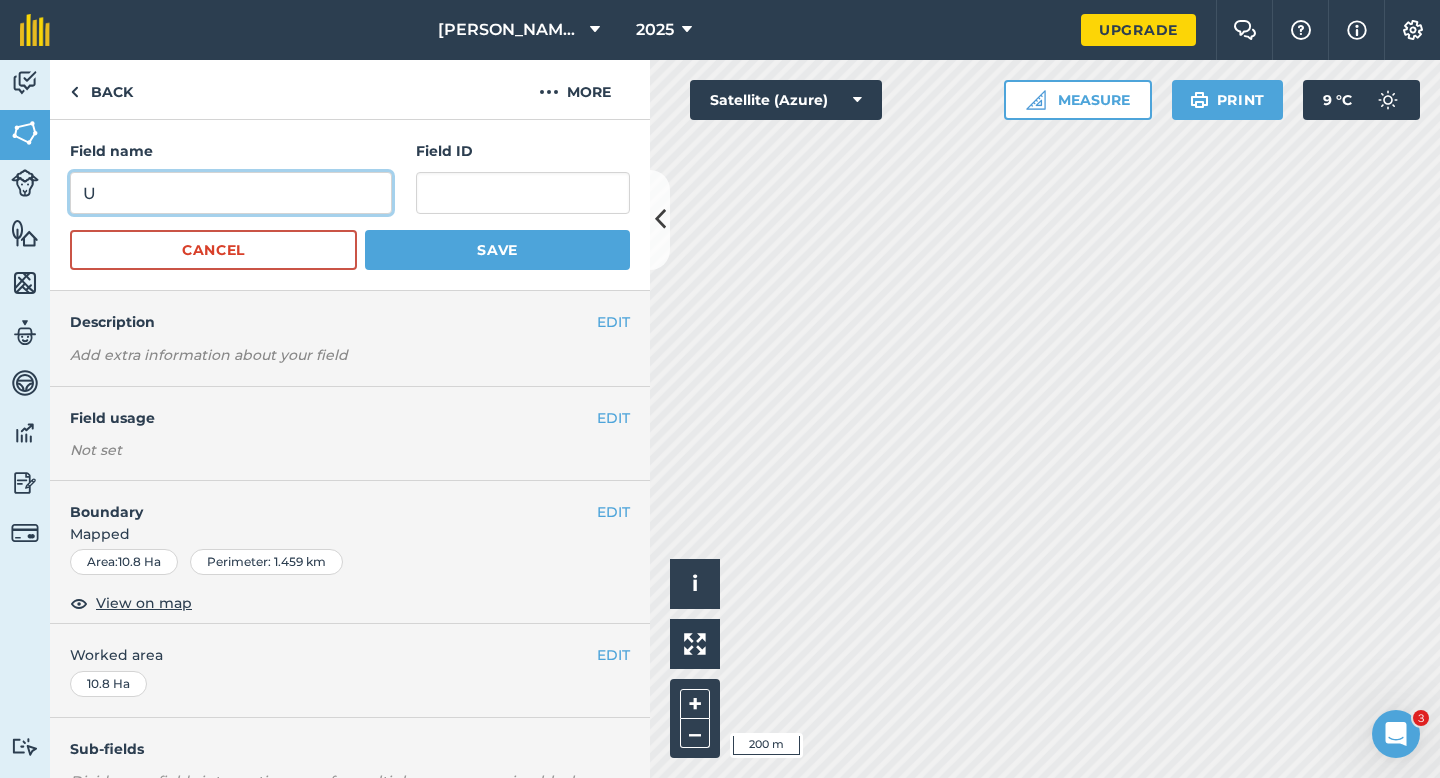 click on "U" at bounding box center [231, 193] 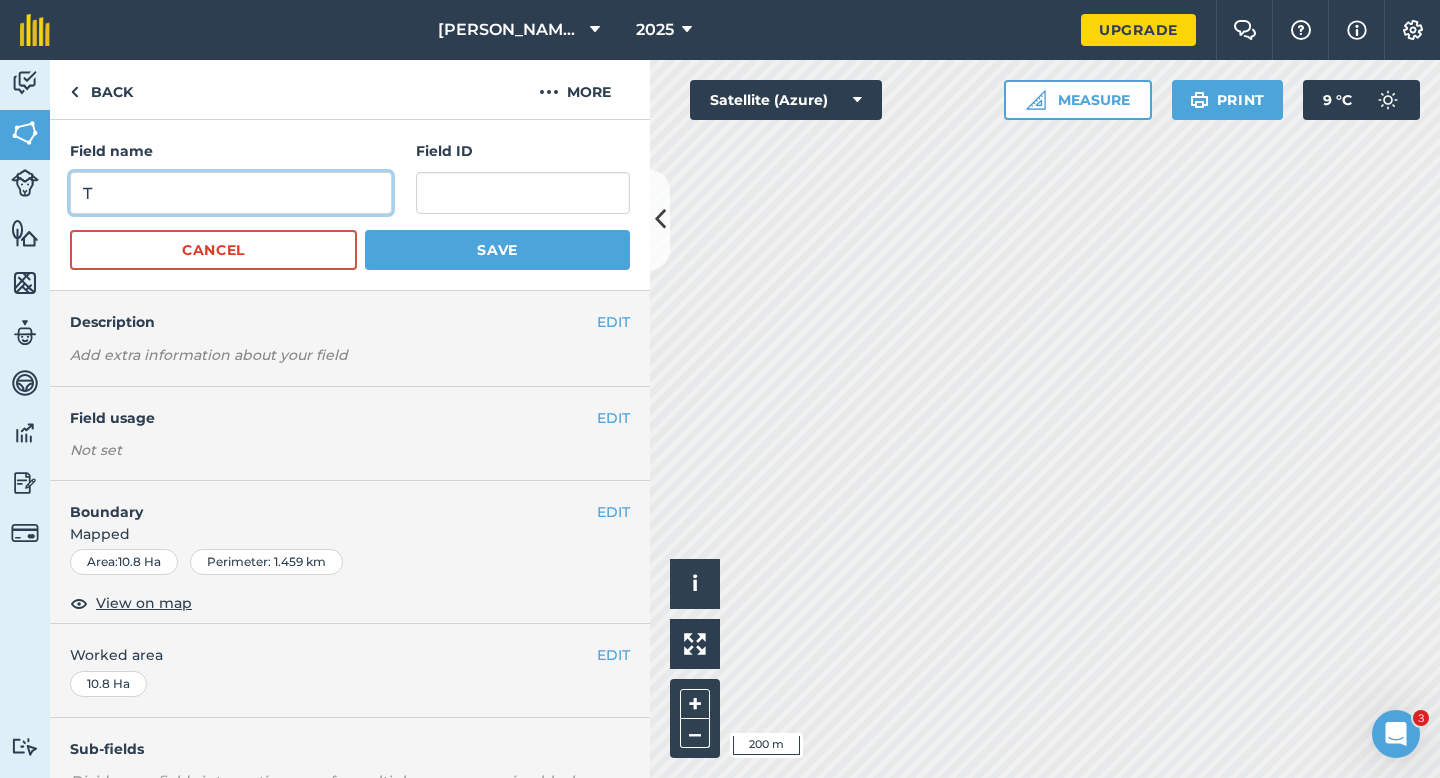 type on "T" 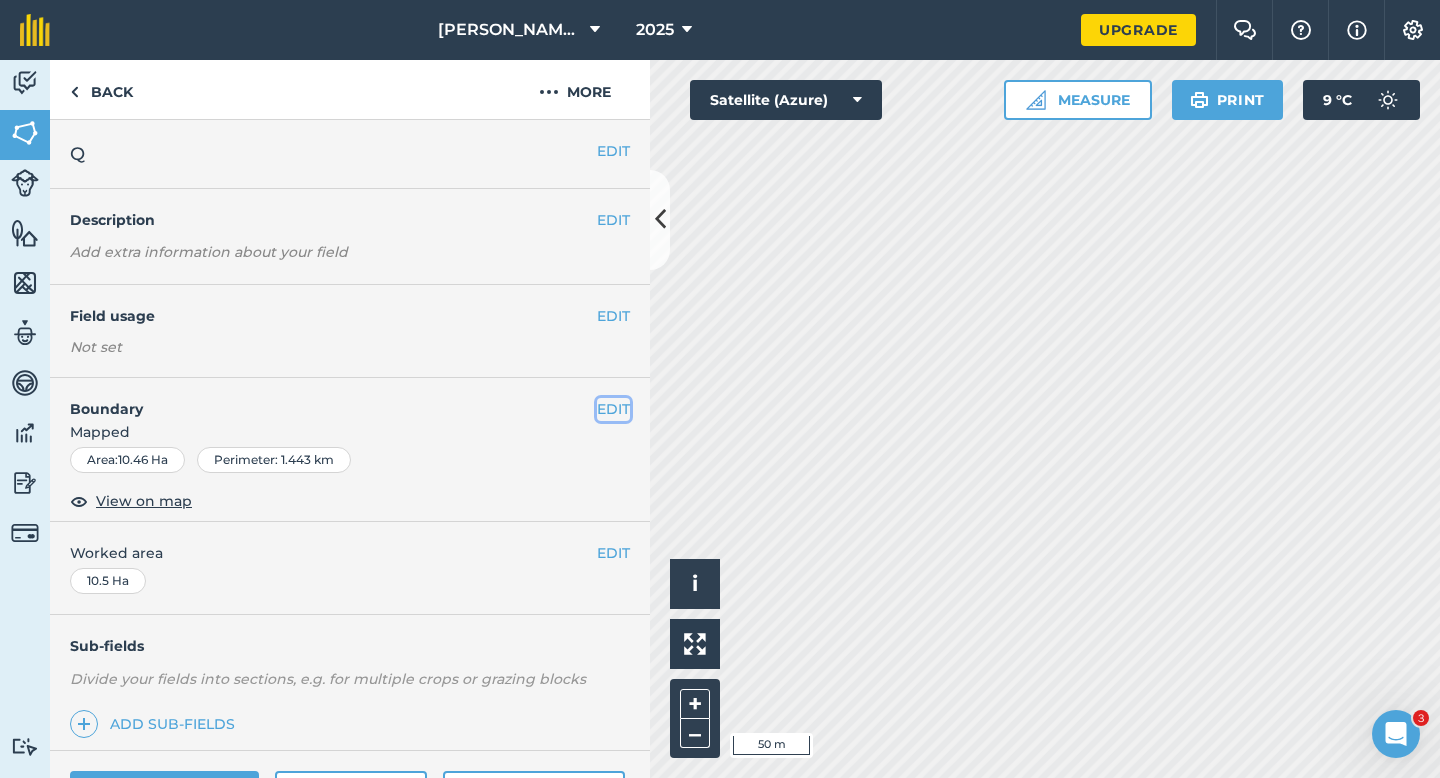 click on "EDIT" at bounding box center (613, 409) 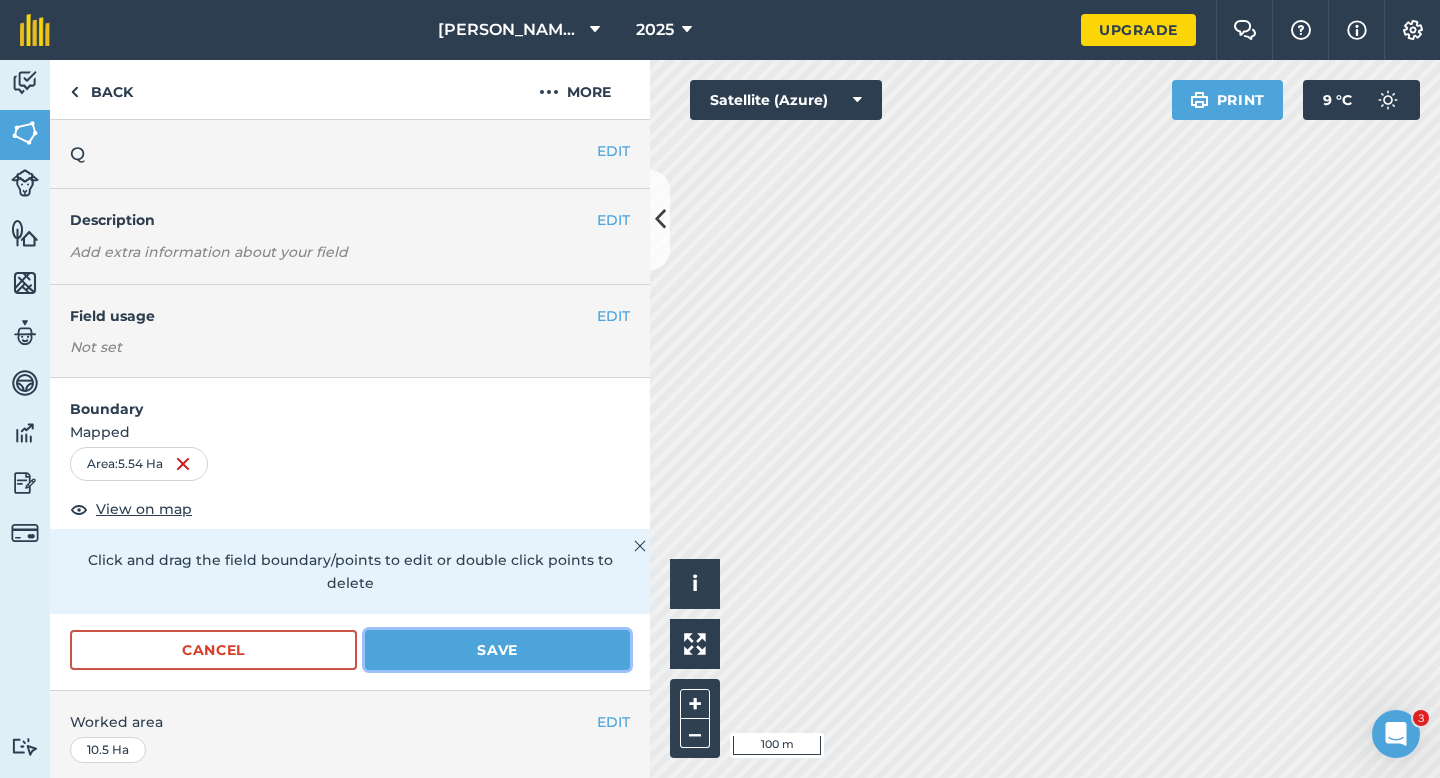 click on "Save" at bounding box center [497, 650] 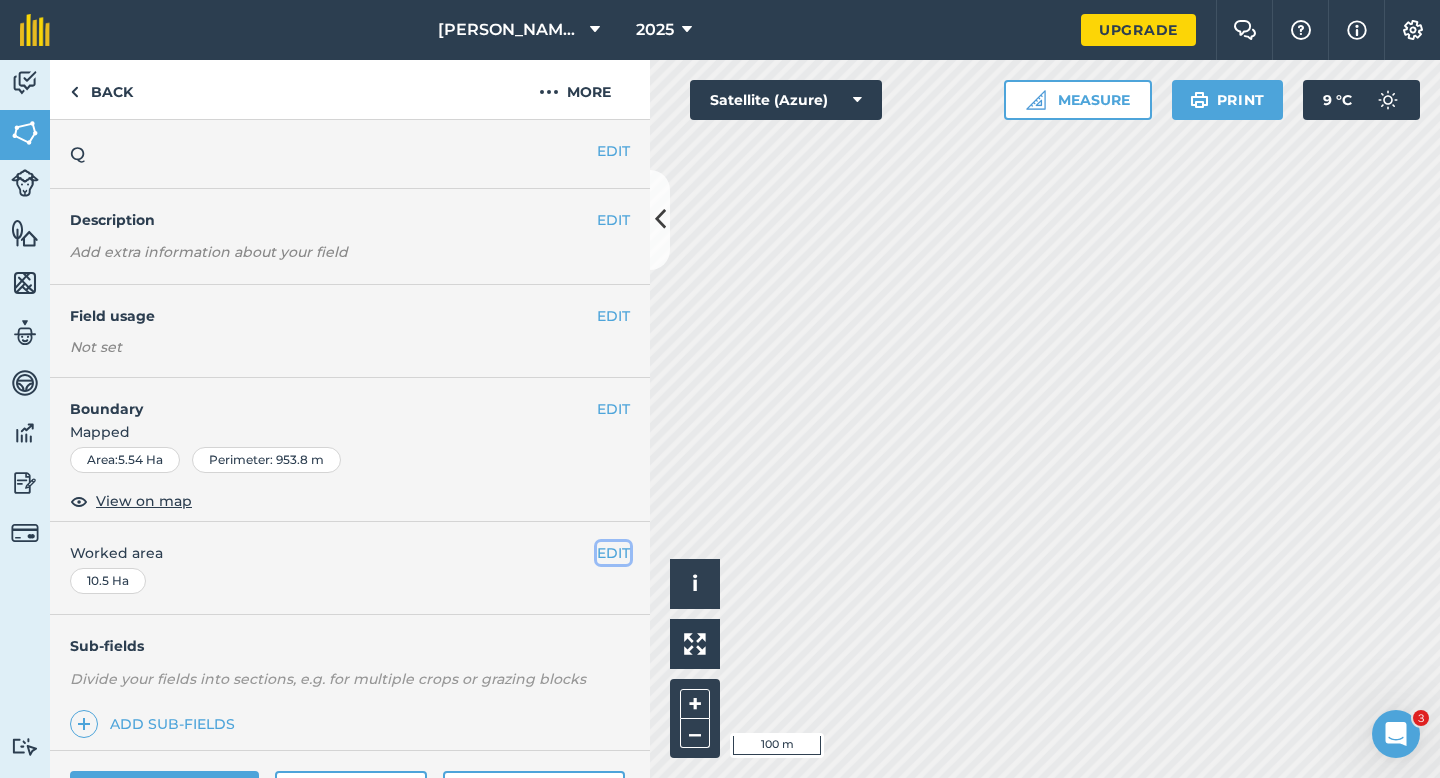 click on "EDIT" at bounding box center [613, 553] 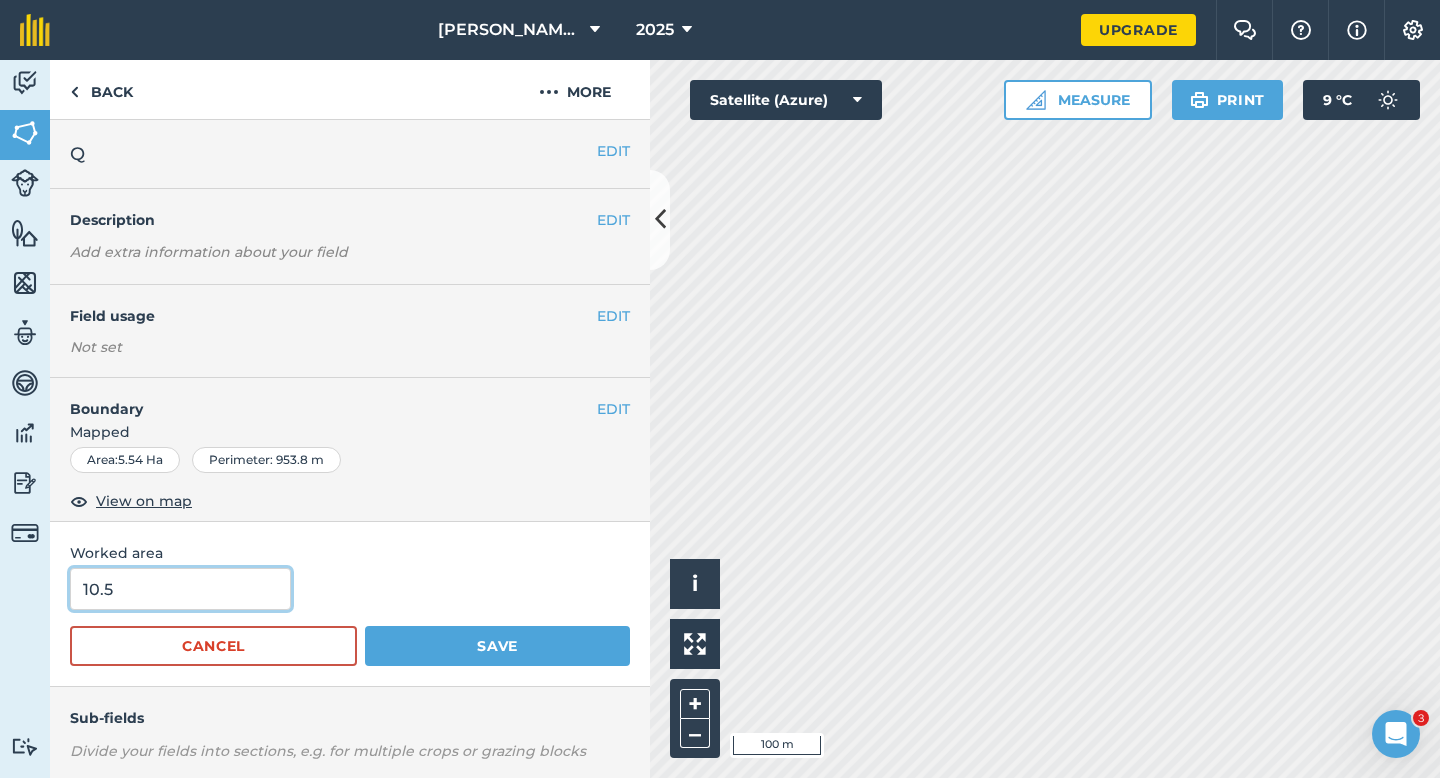 click on "10.5" at bounding box center [180, 589] 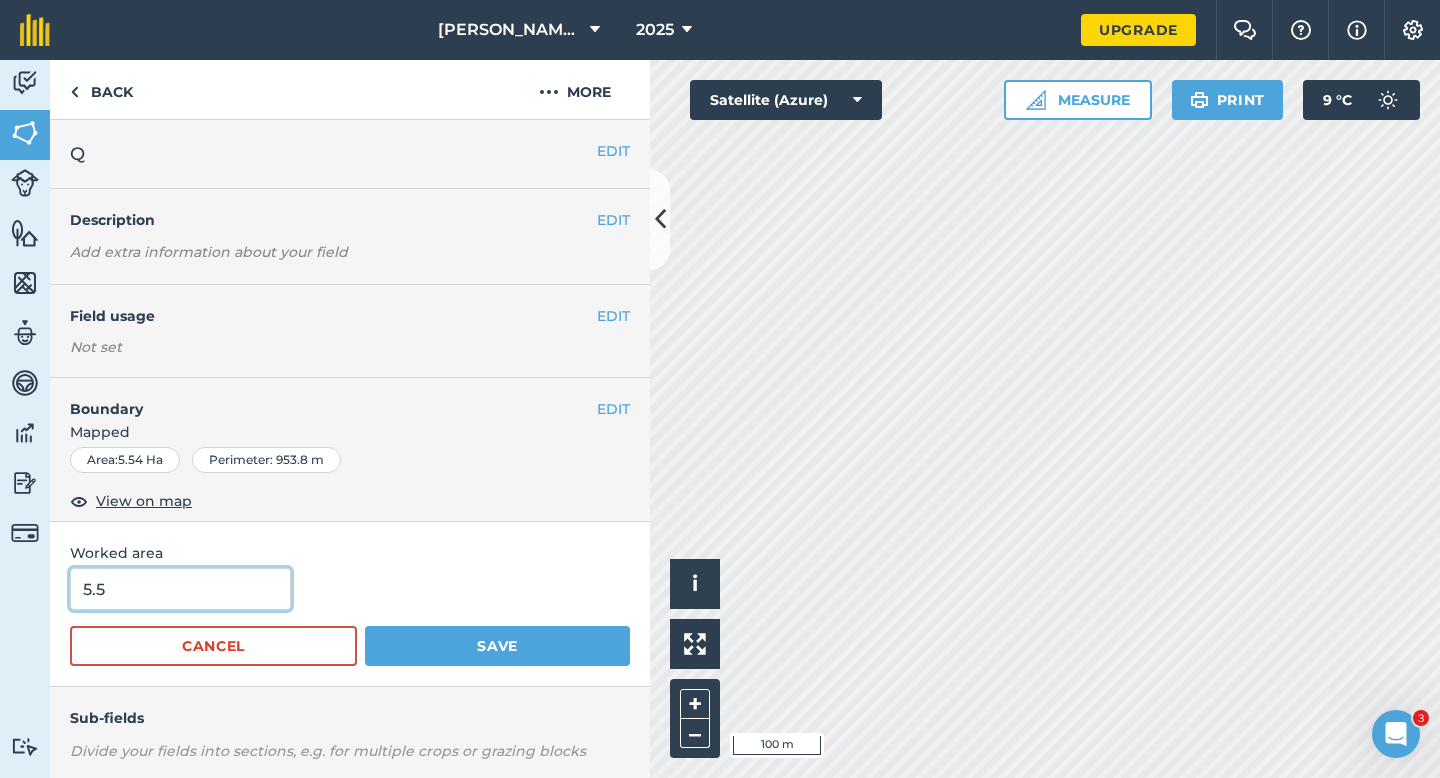 type on "5.5" 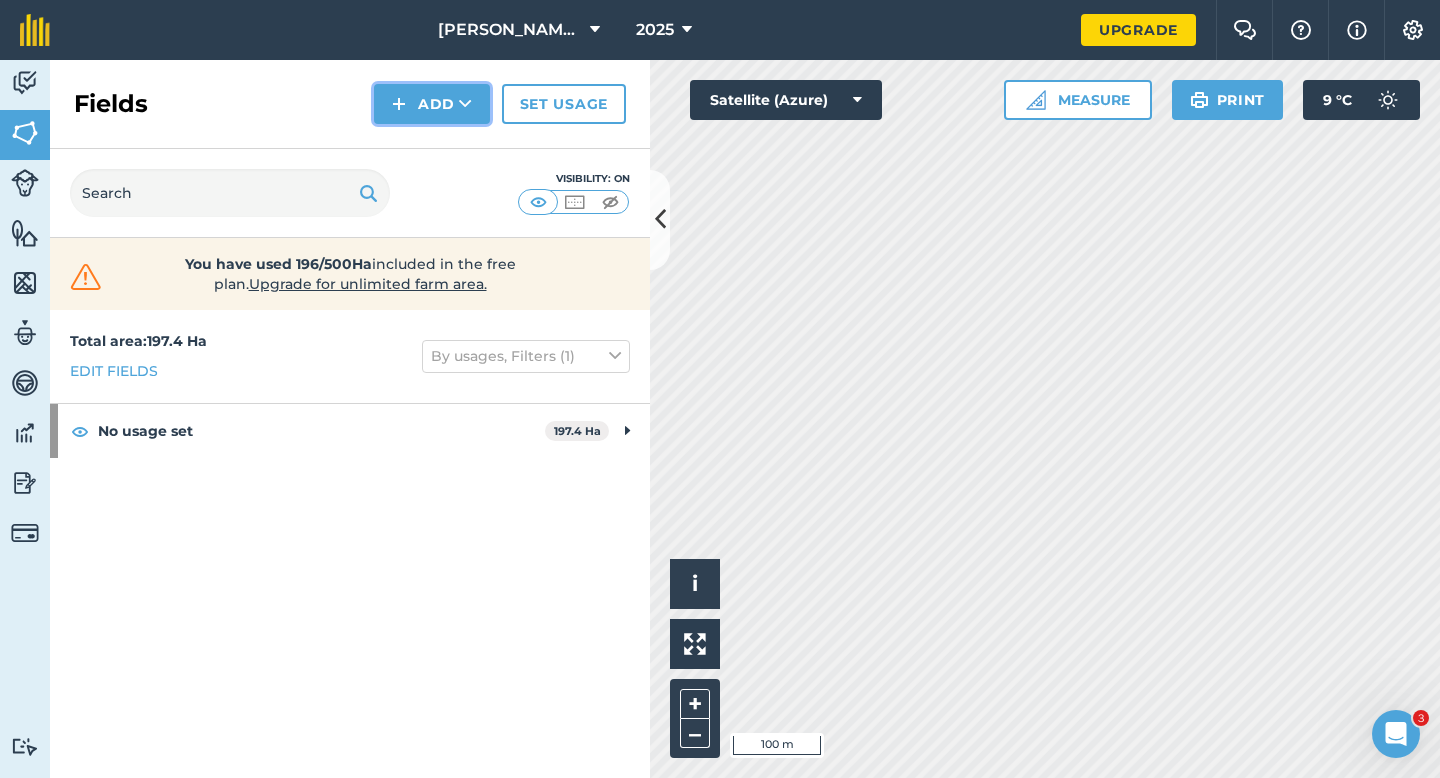 click on "Add" at bounding box center (432, 104) 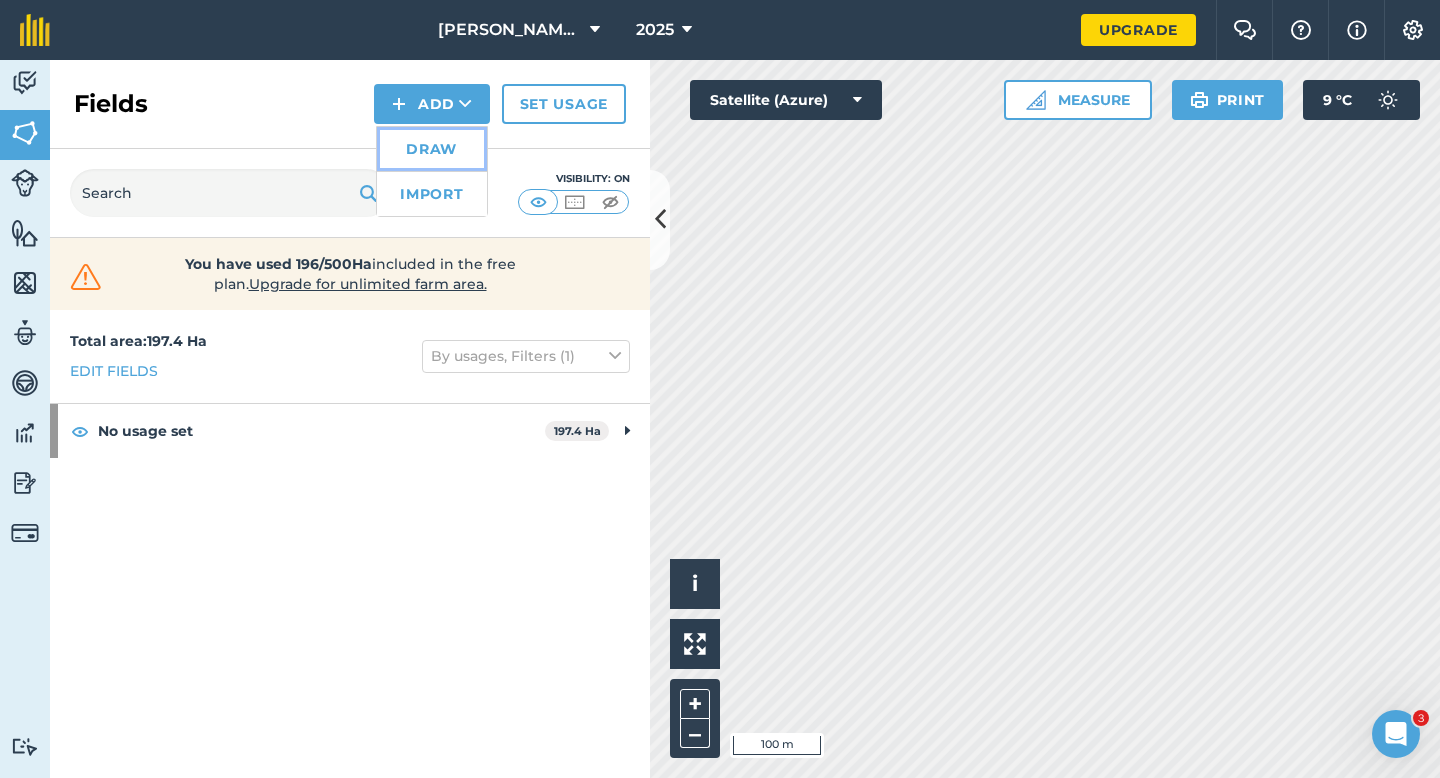 click on "Draw" at bounding box center (432, 149) 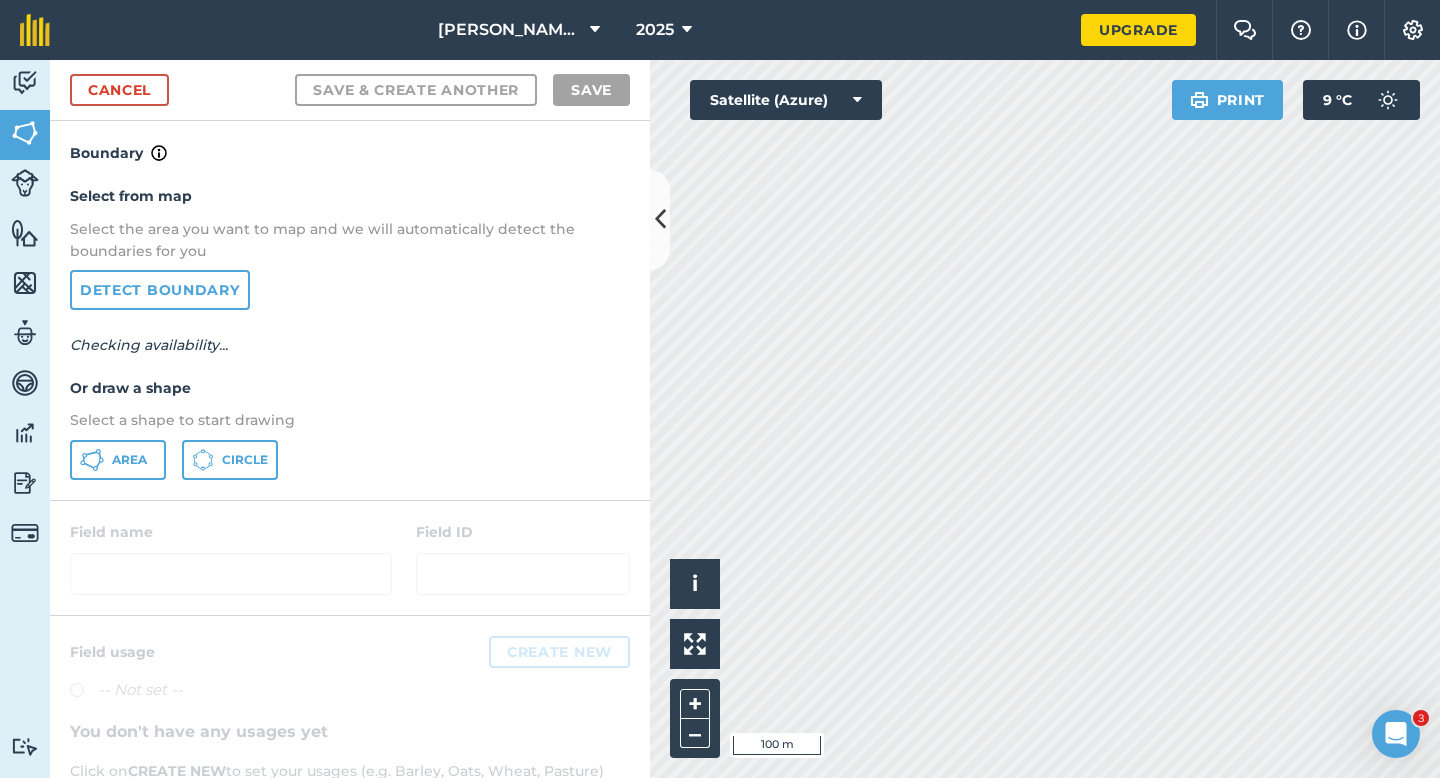 click on "Select from map Select the area you want to map and we will automatically detect the boundaries for you Detect boundary Checking availability... Or draw a shape Select a shape to start drawing Area Circle" at bounding box center [350, 332] 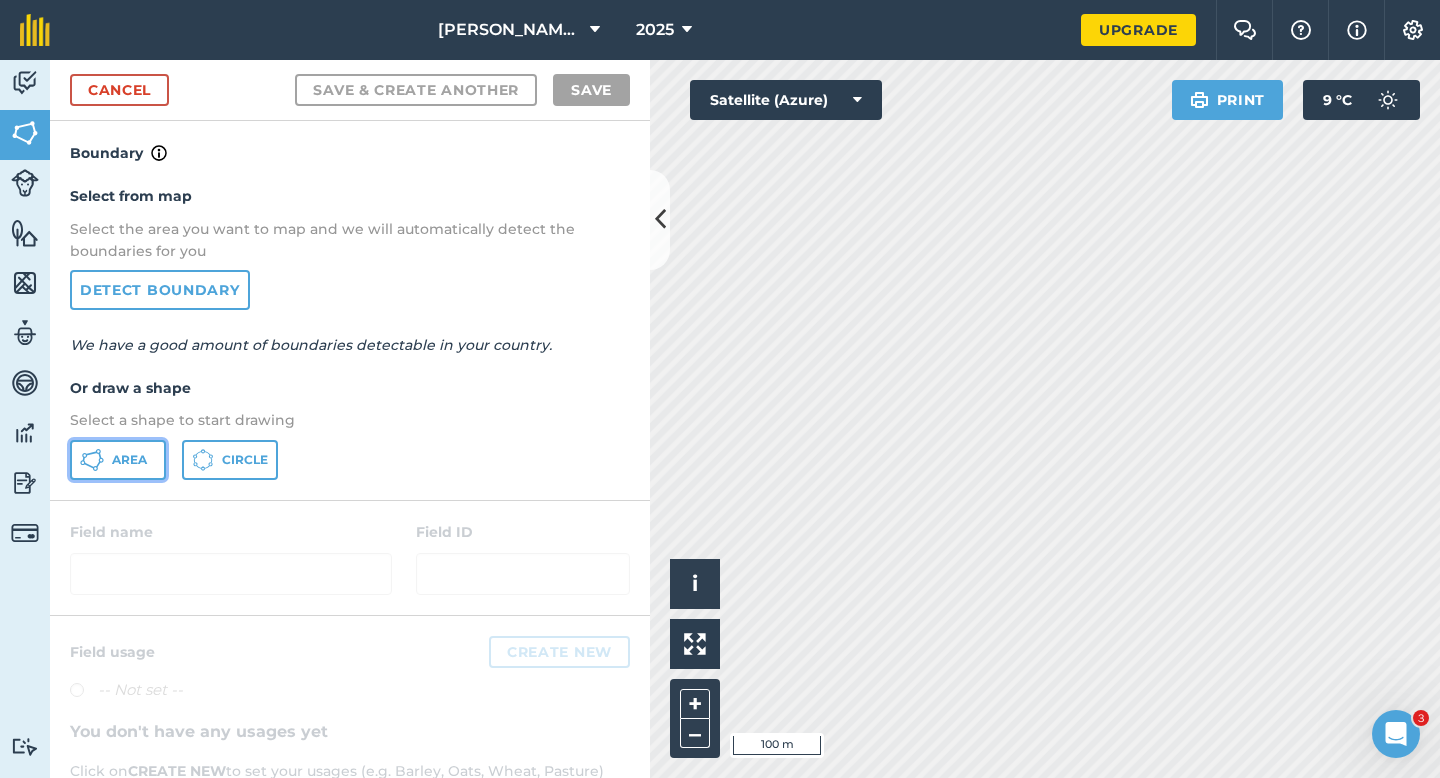 click on "Area" at bounding box center (118, 460) 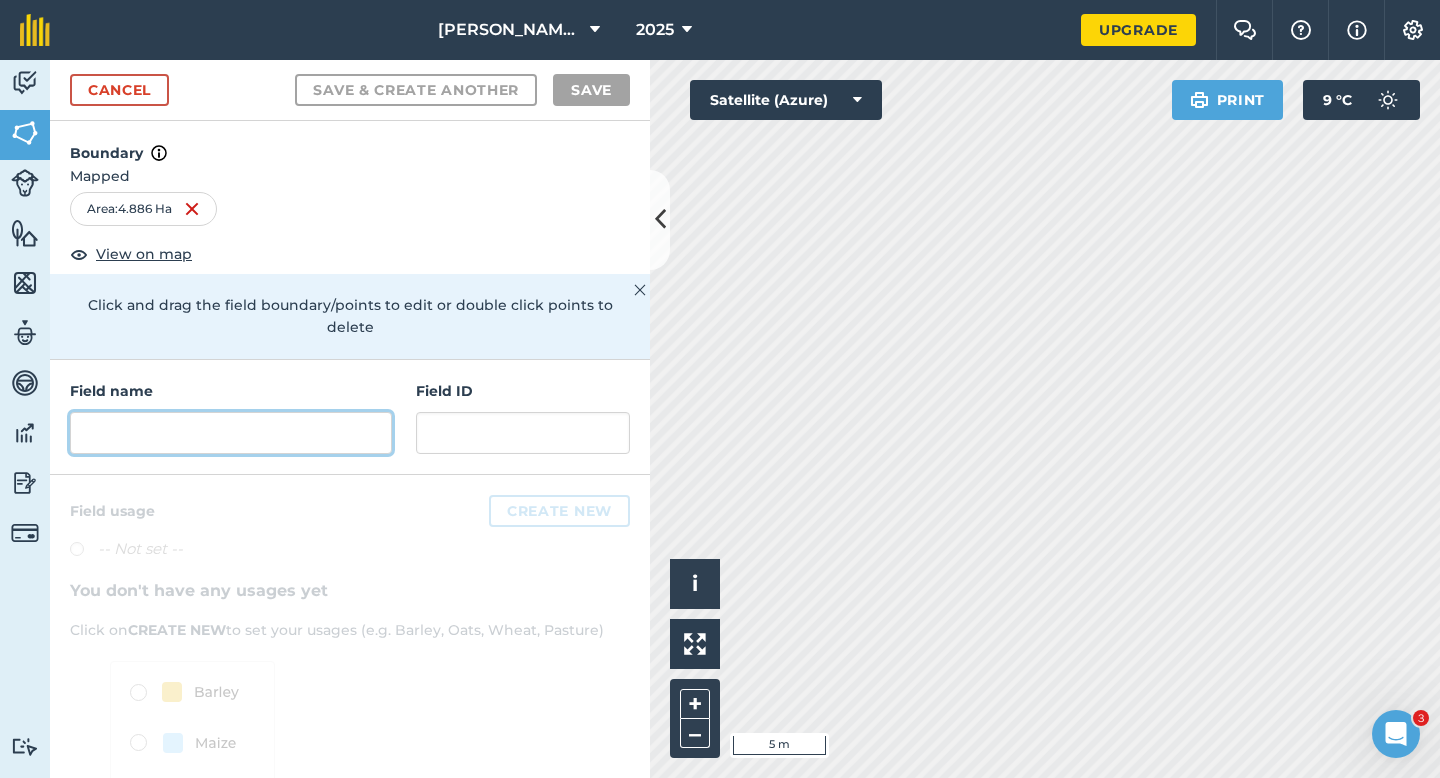 click at bounding box center (231, 433) 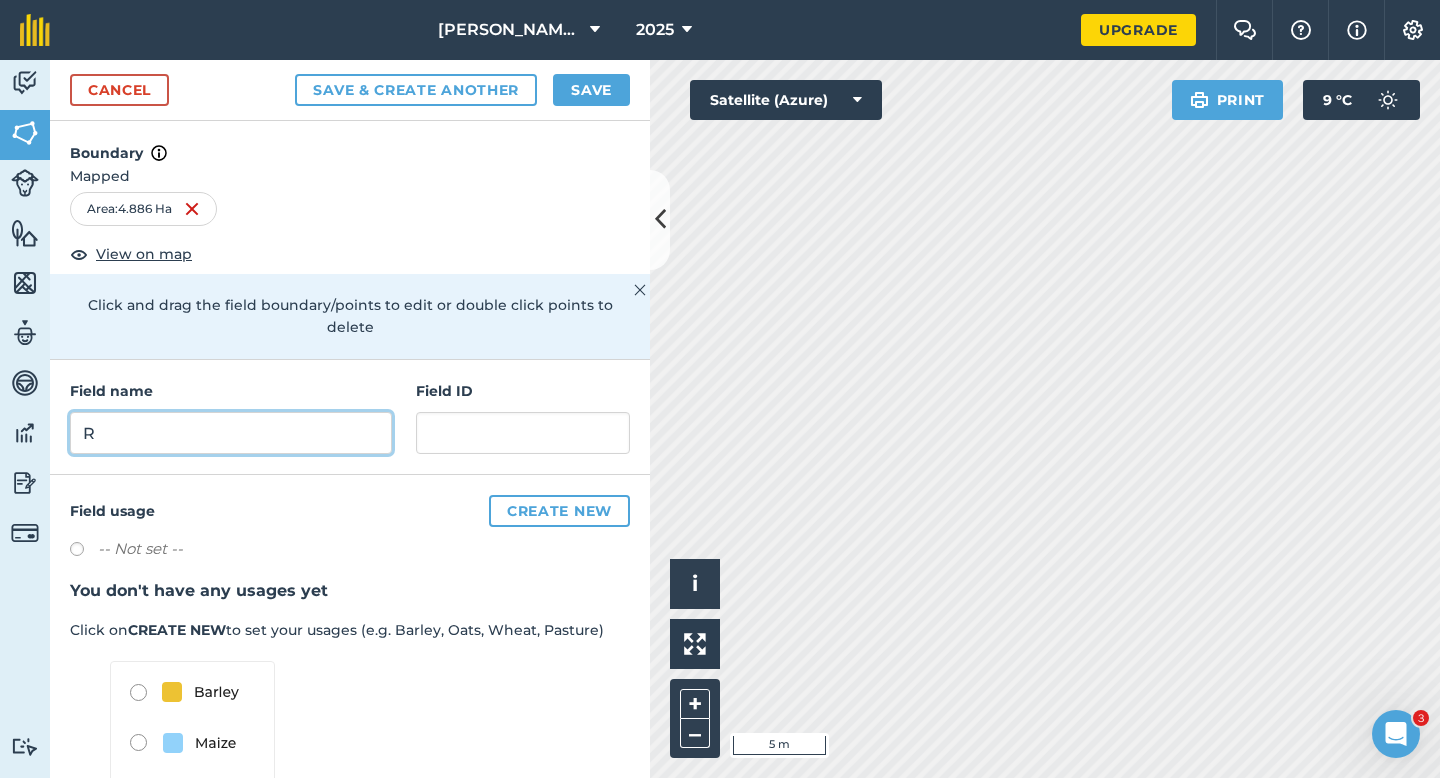 type on "R" 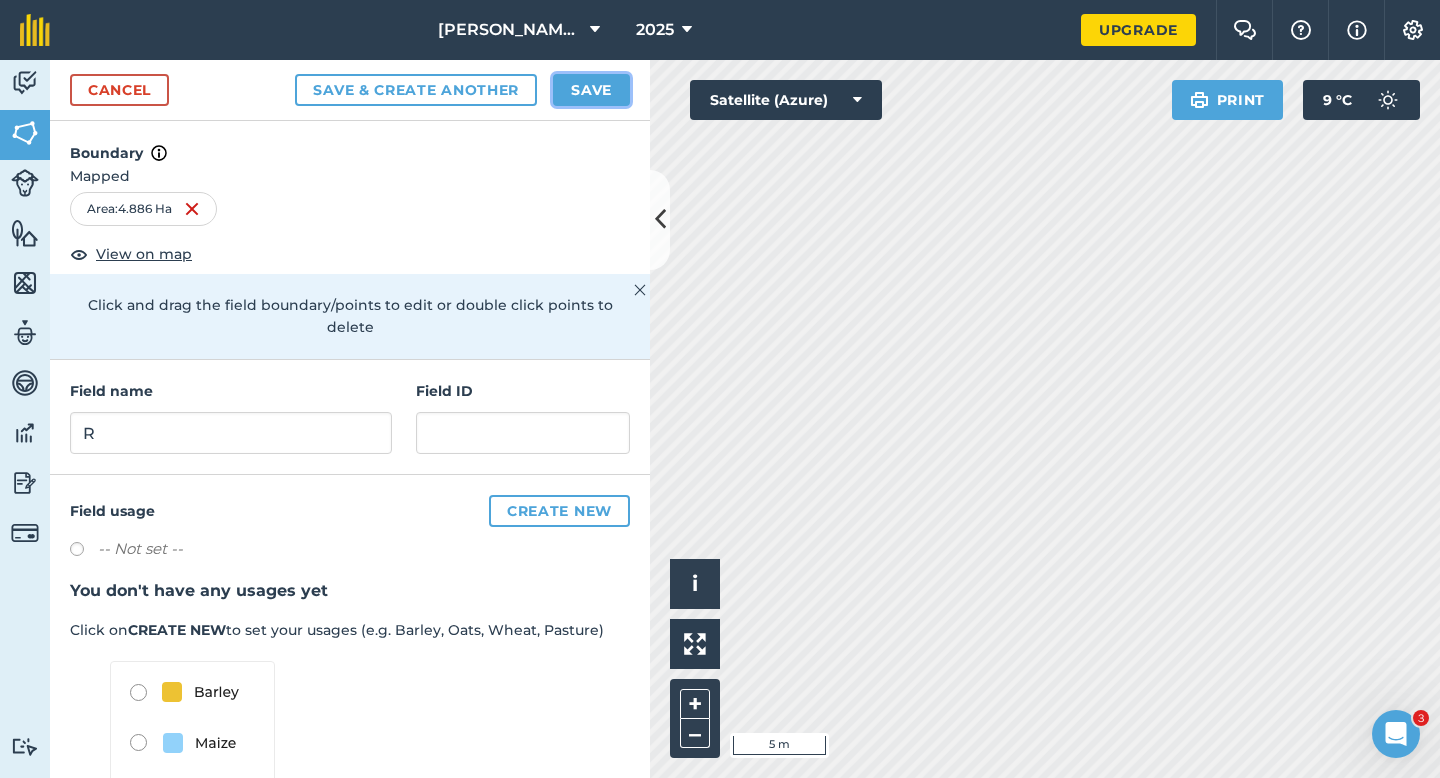 click on "Save" at bounding box center (591, 90) 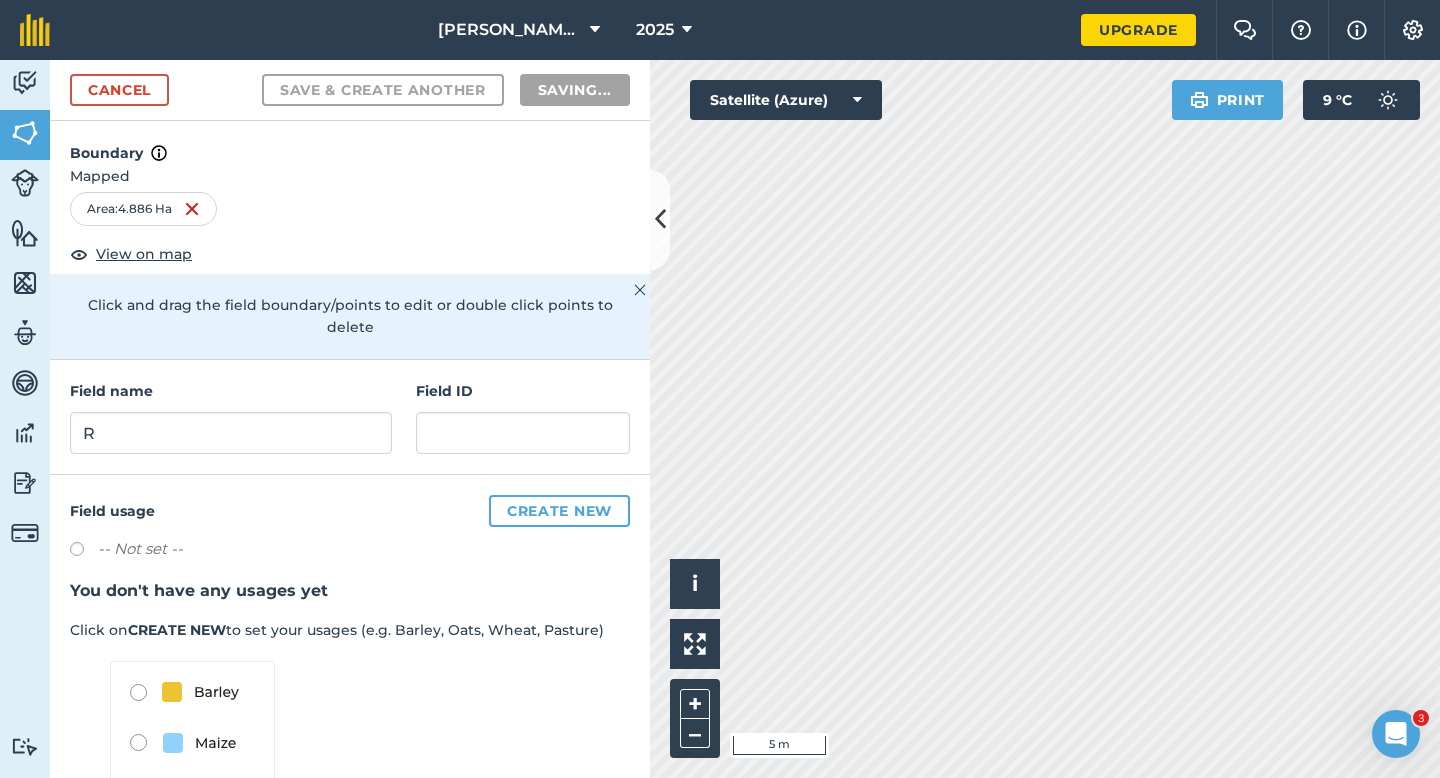 click on "Click to start drawing i © 2025 TomTom, Microsoft 5 m + – Satellite (Azure) Print 9   ° C" at bounding box center [1045, 419] 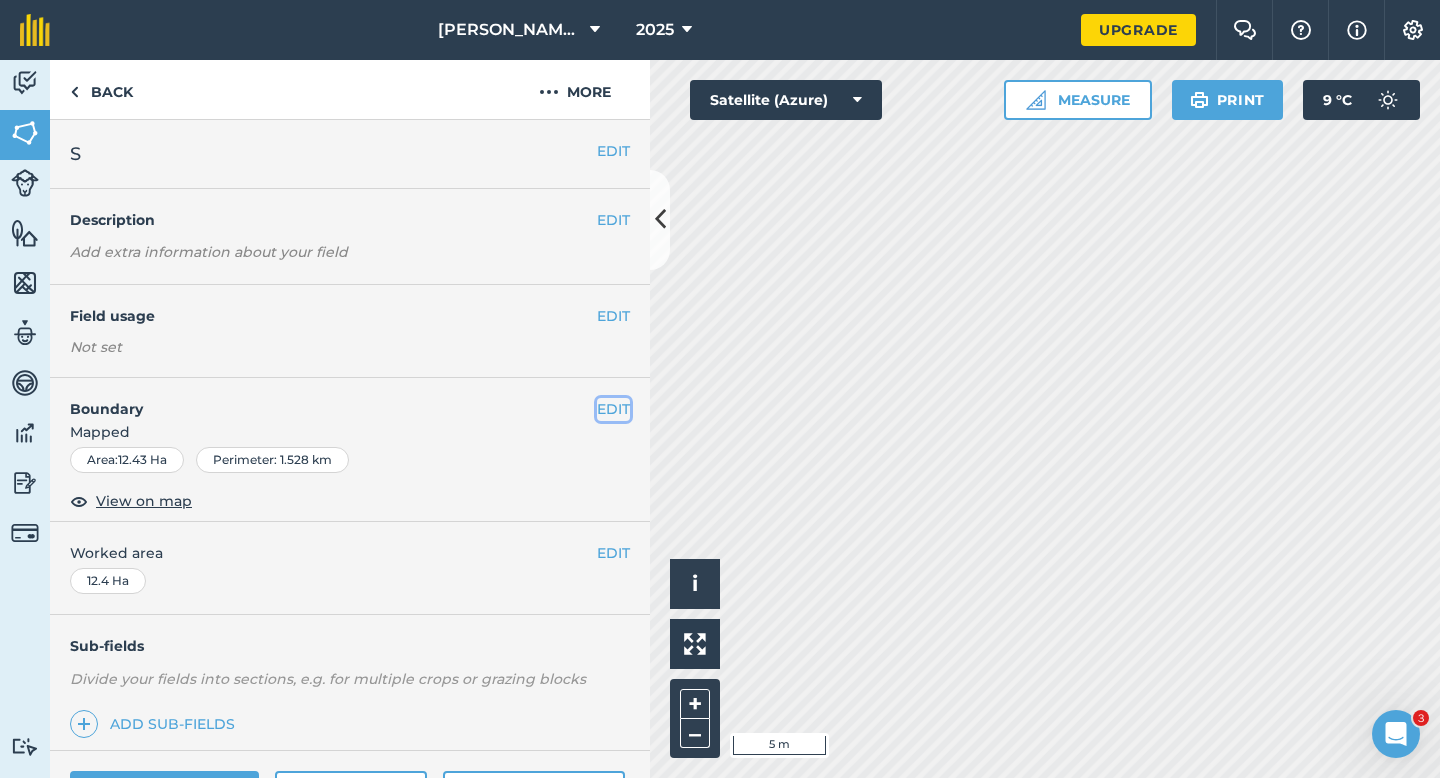 click on "EDIT" at bounding box center (613, 409) 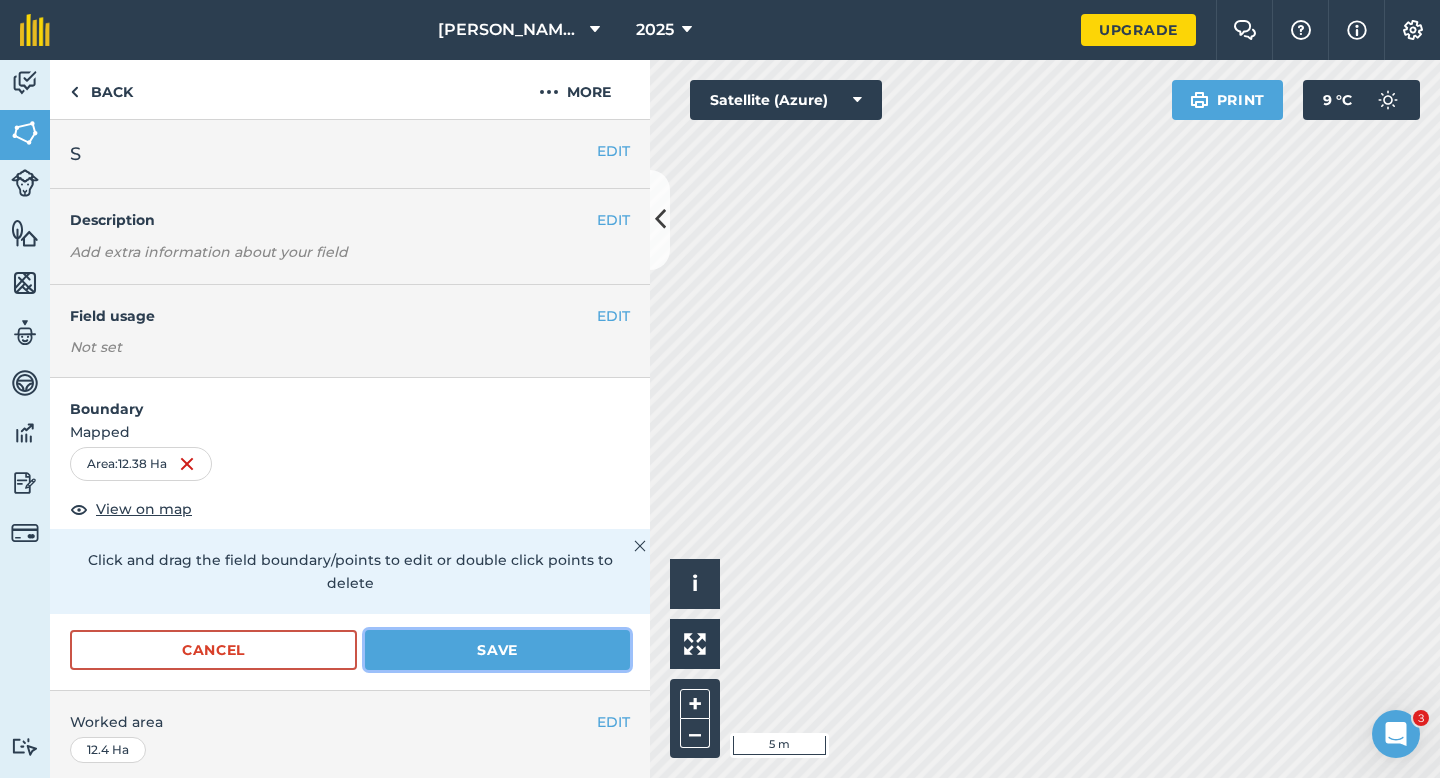 click on "Save" at bounding box center (497, 650) 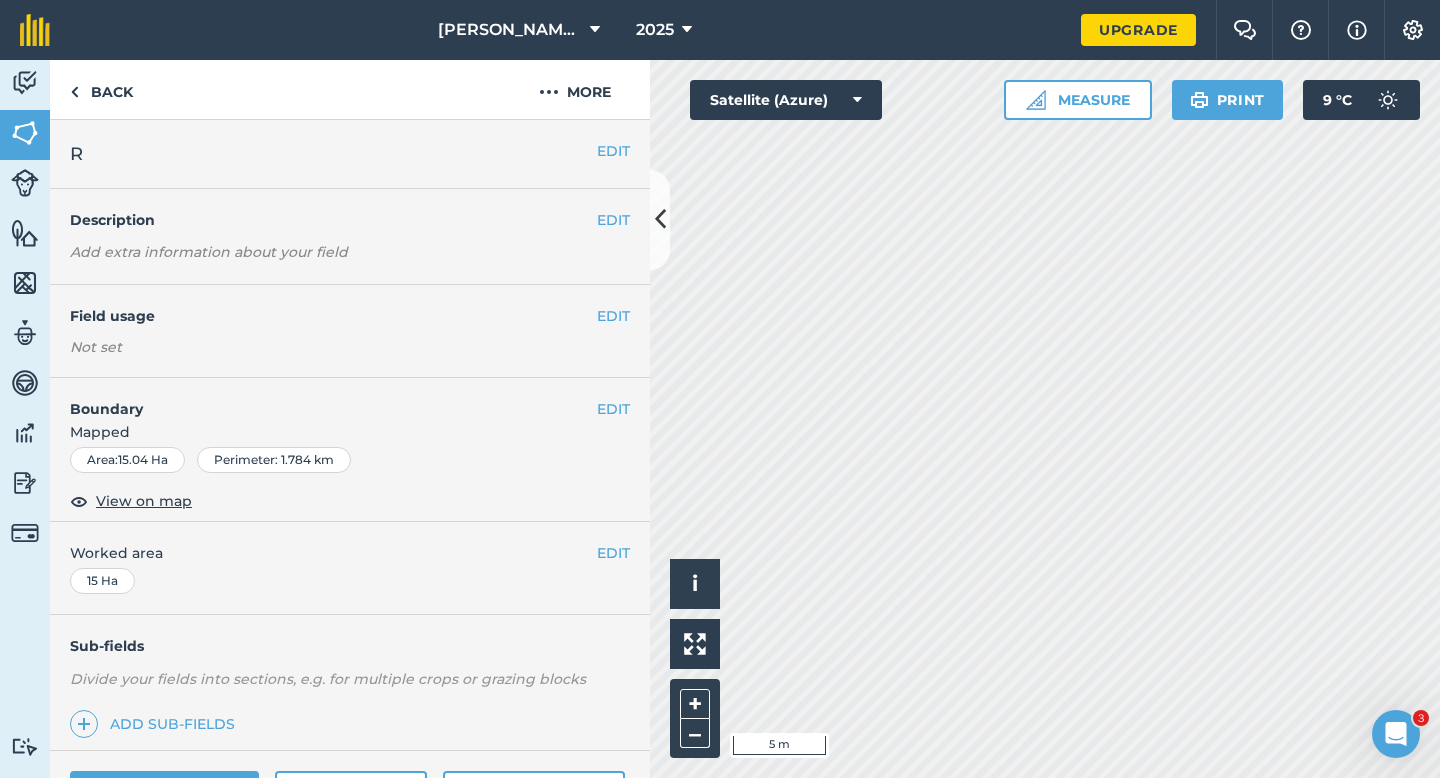 click on "Mapped" at bounding box center [350, 432] 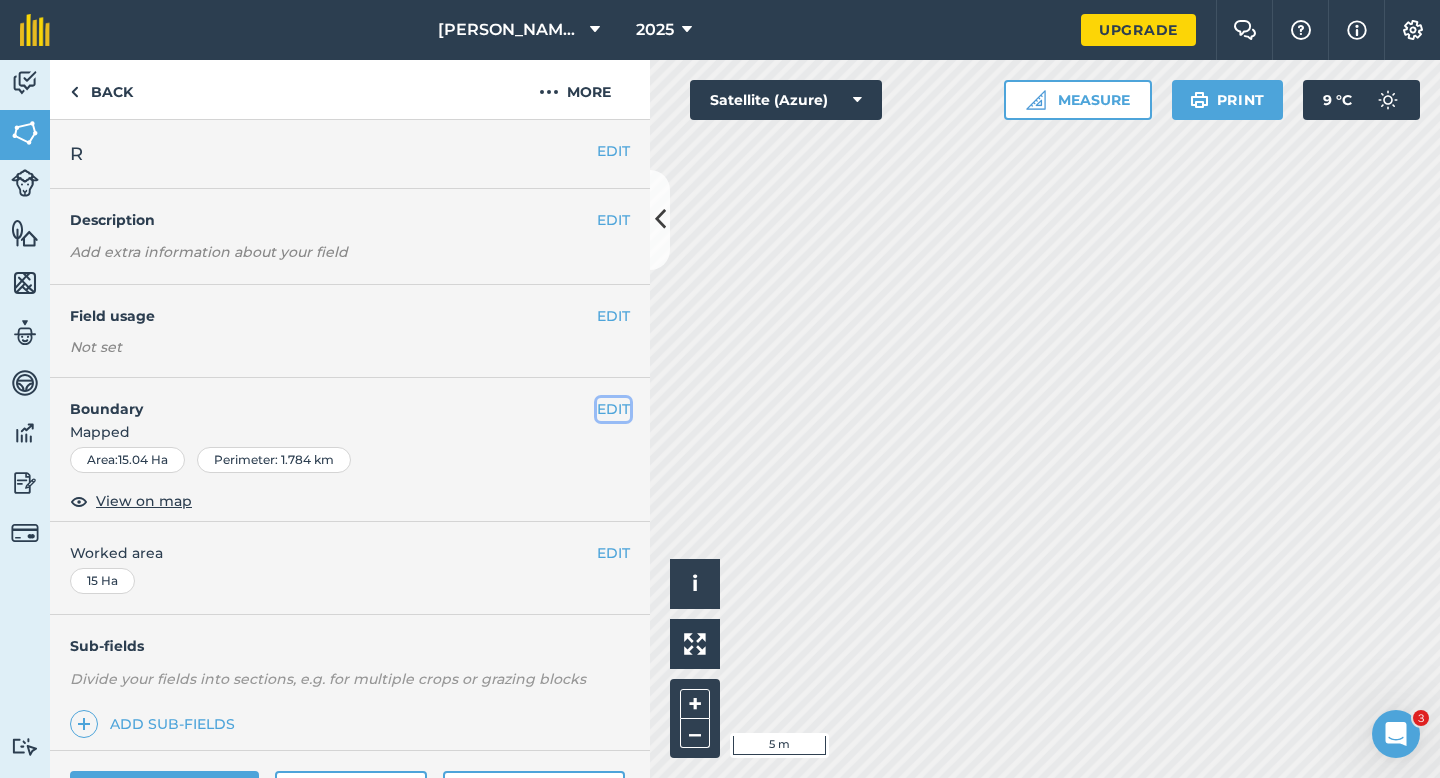 click on "EDIT" at bounding box center (613, 409) 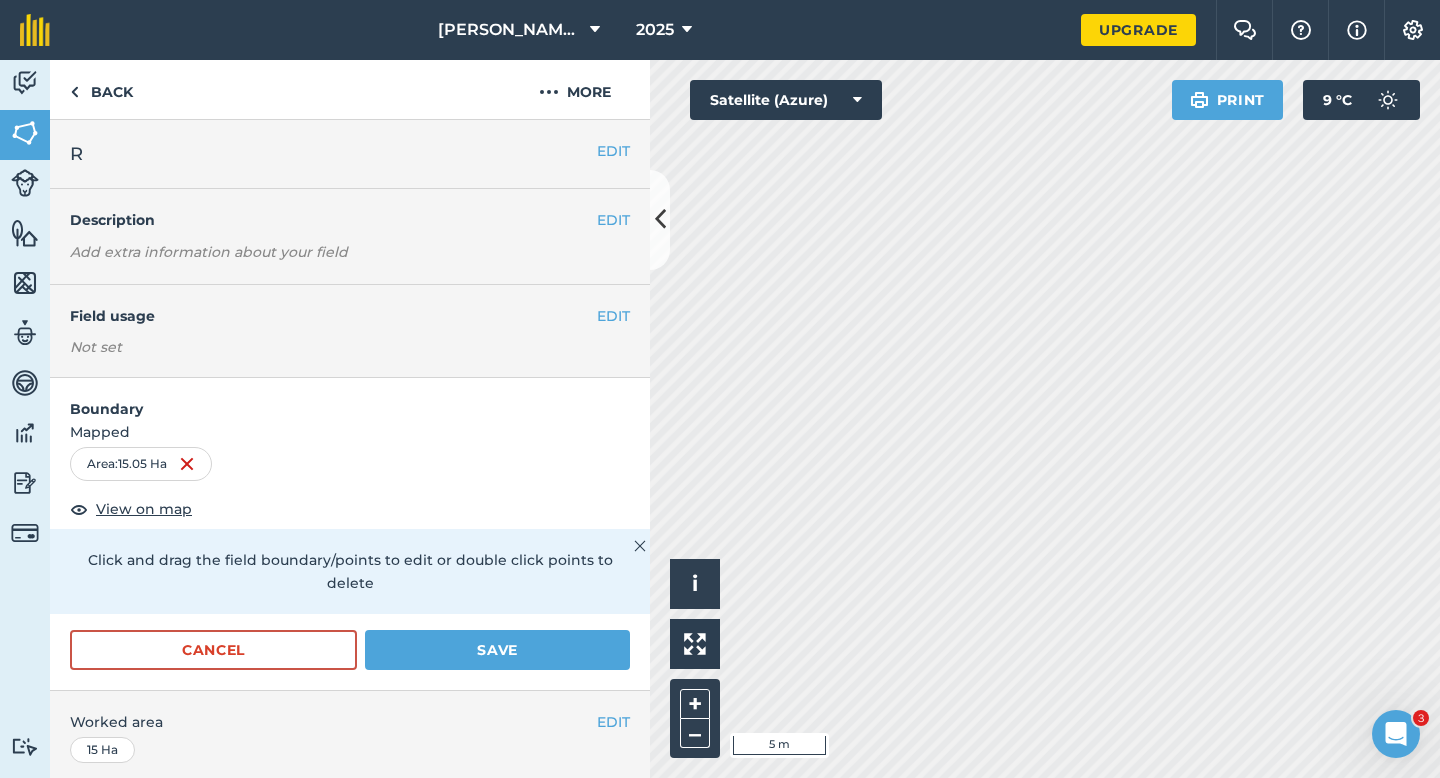 click on "Cancel Save" at bounding box center [350, 660] 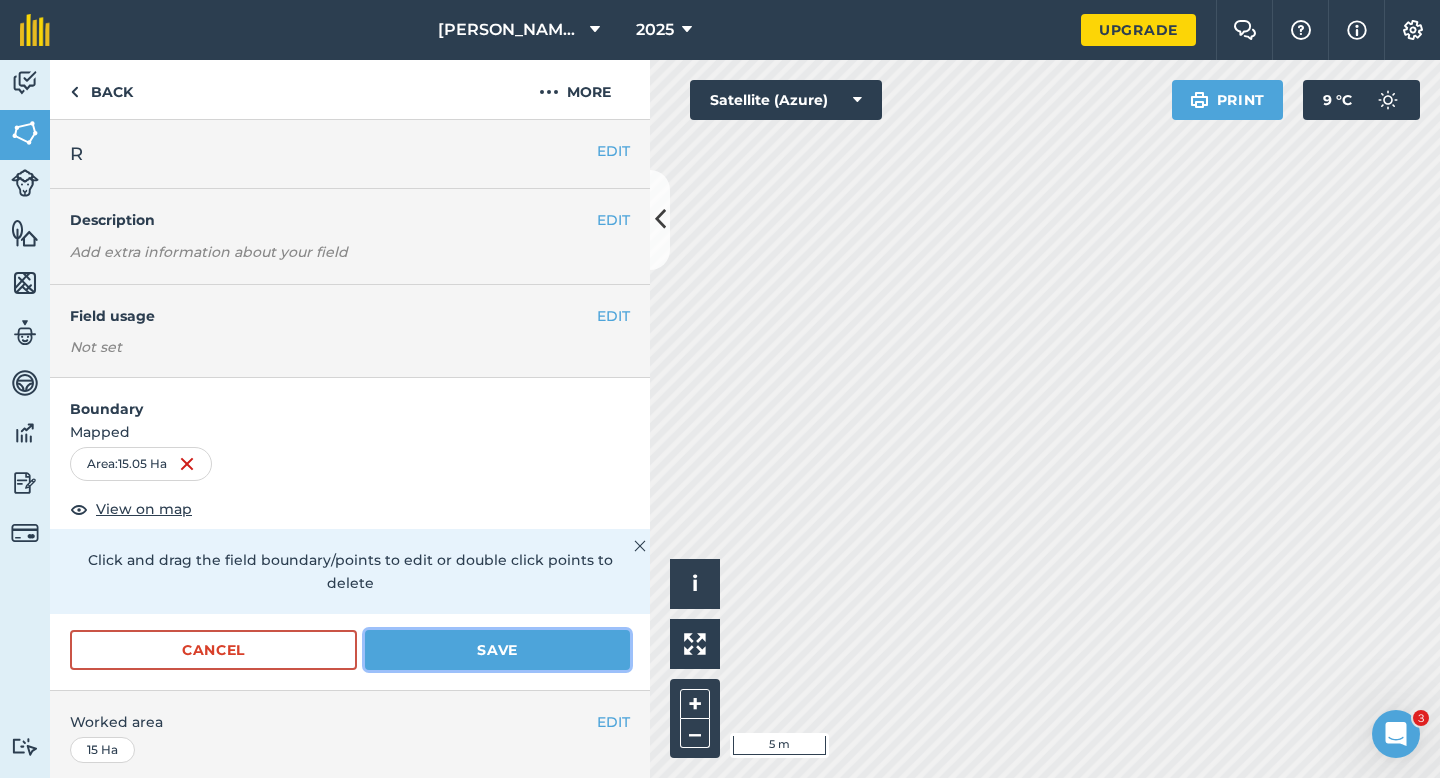 click on "Save" at bounding box center (497, 650) 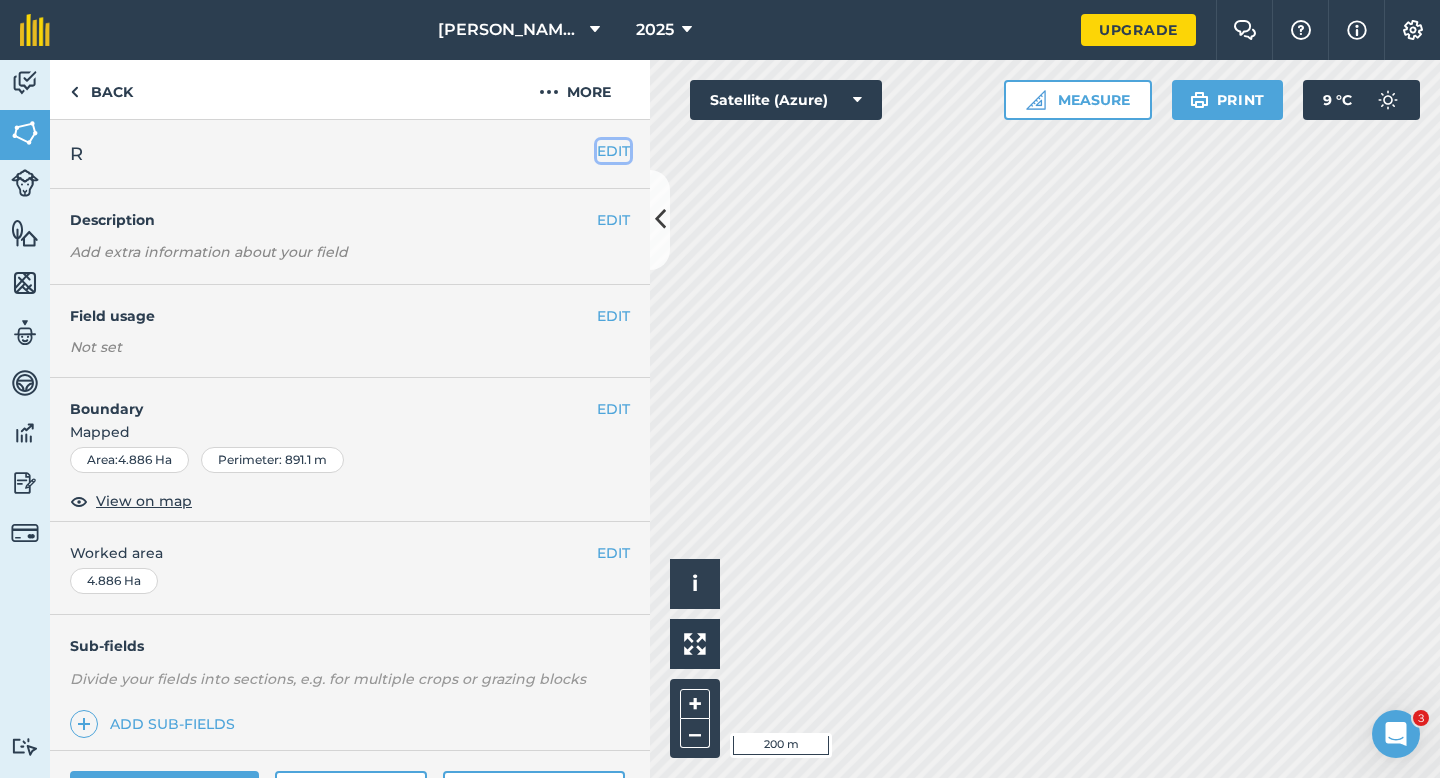 click on "EDIT" at bounding box center [613, 151] 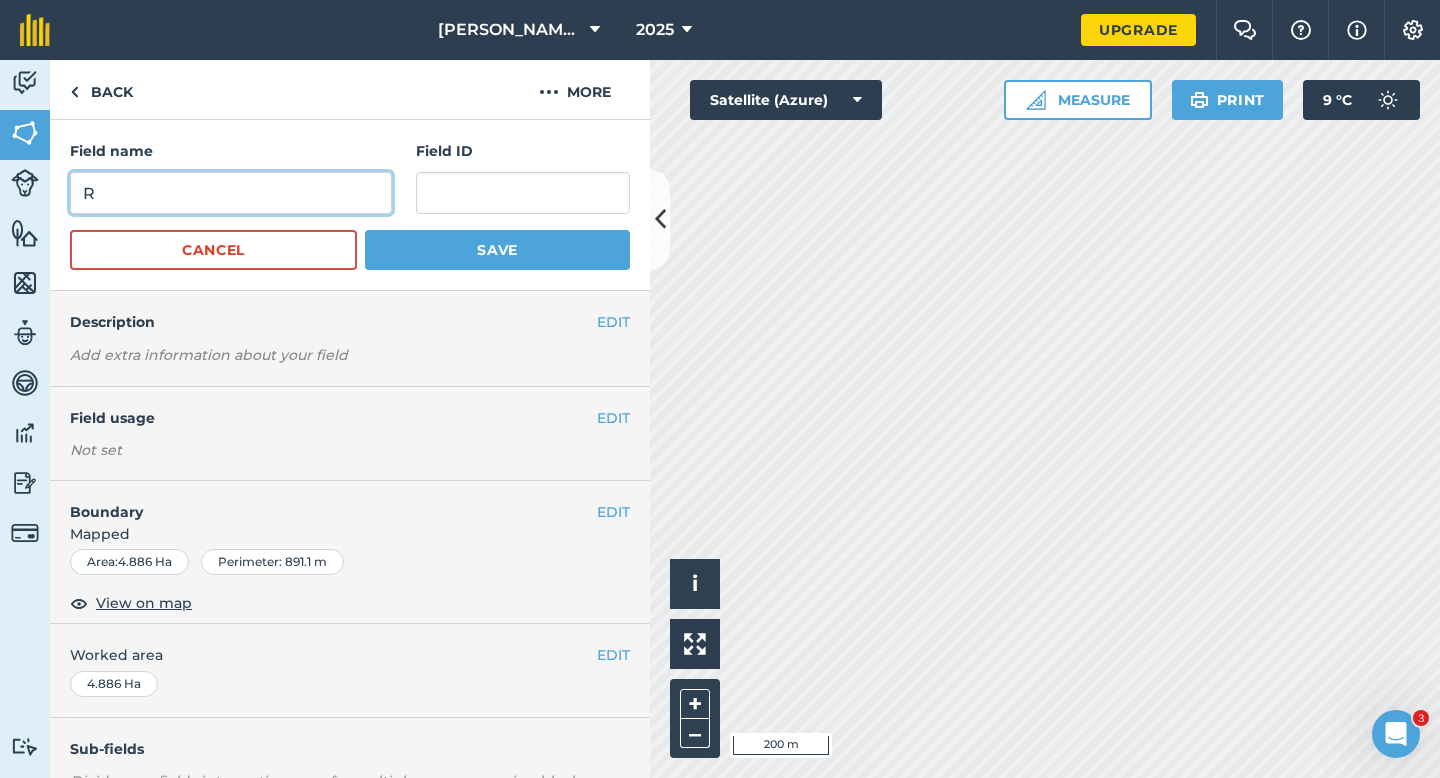 click on "R" at bounding box center [231, 193] 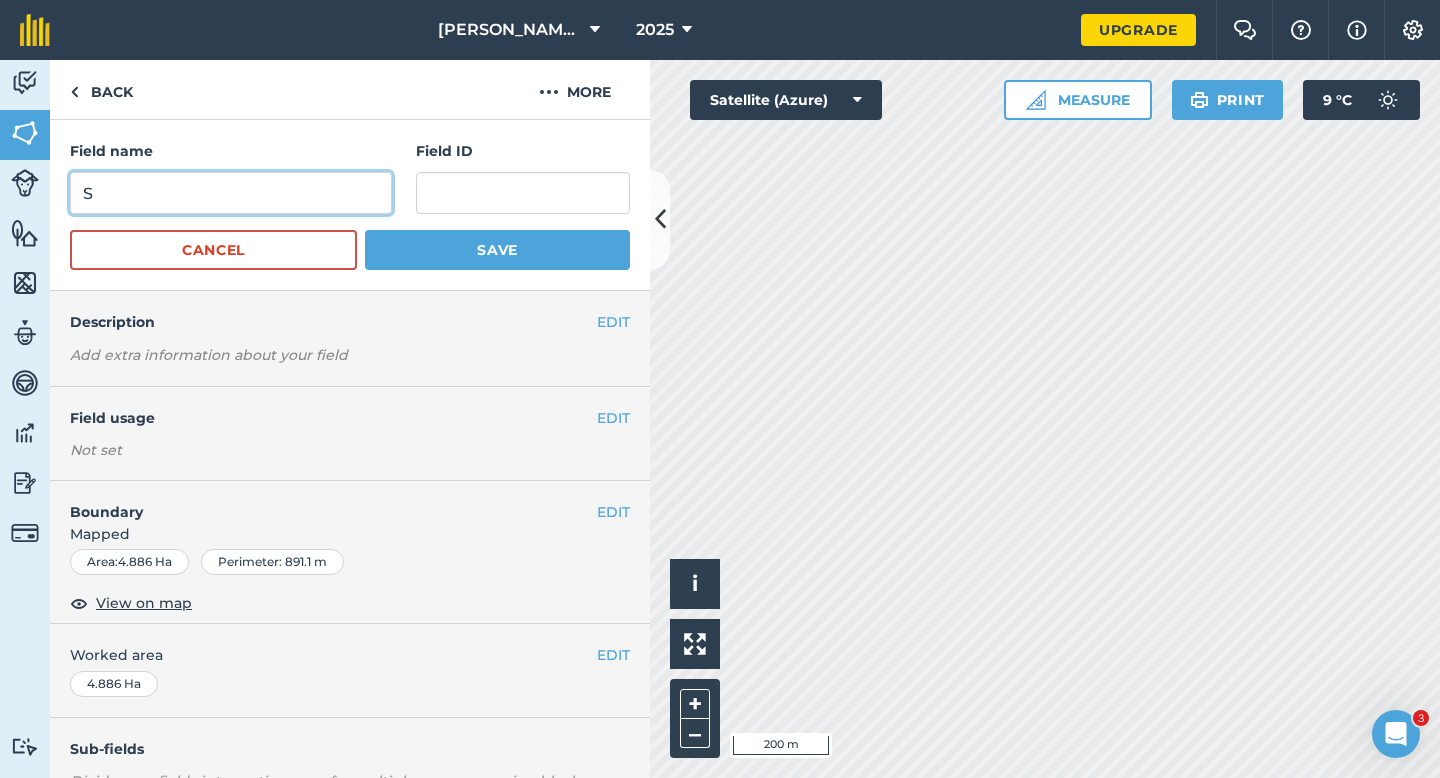 type on "S" 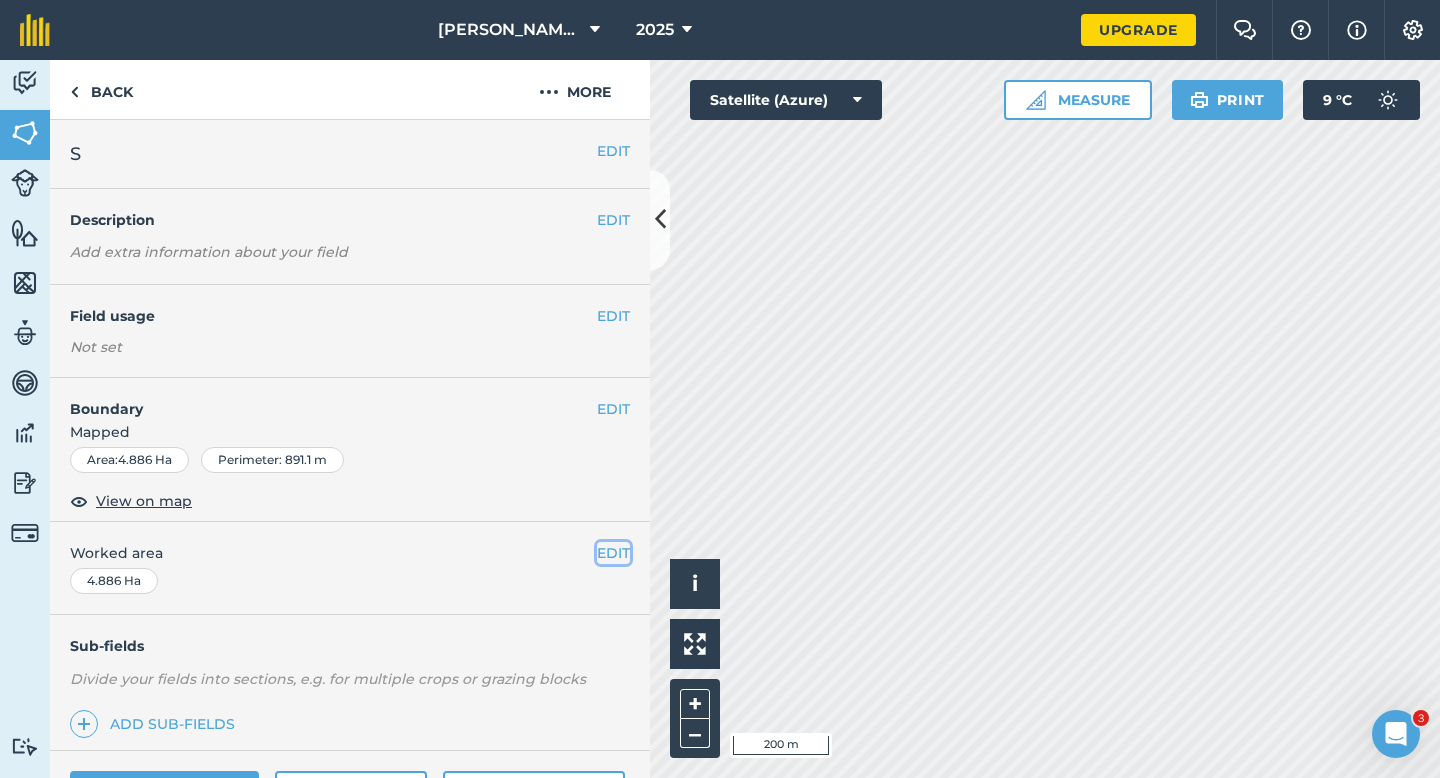 click on "EDIT" at bounding box center [613, 553] 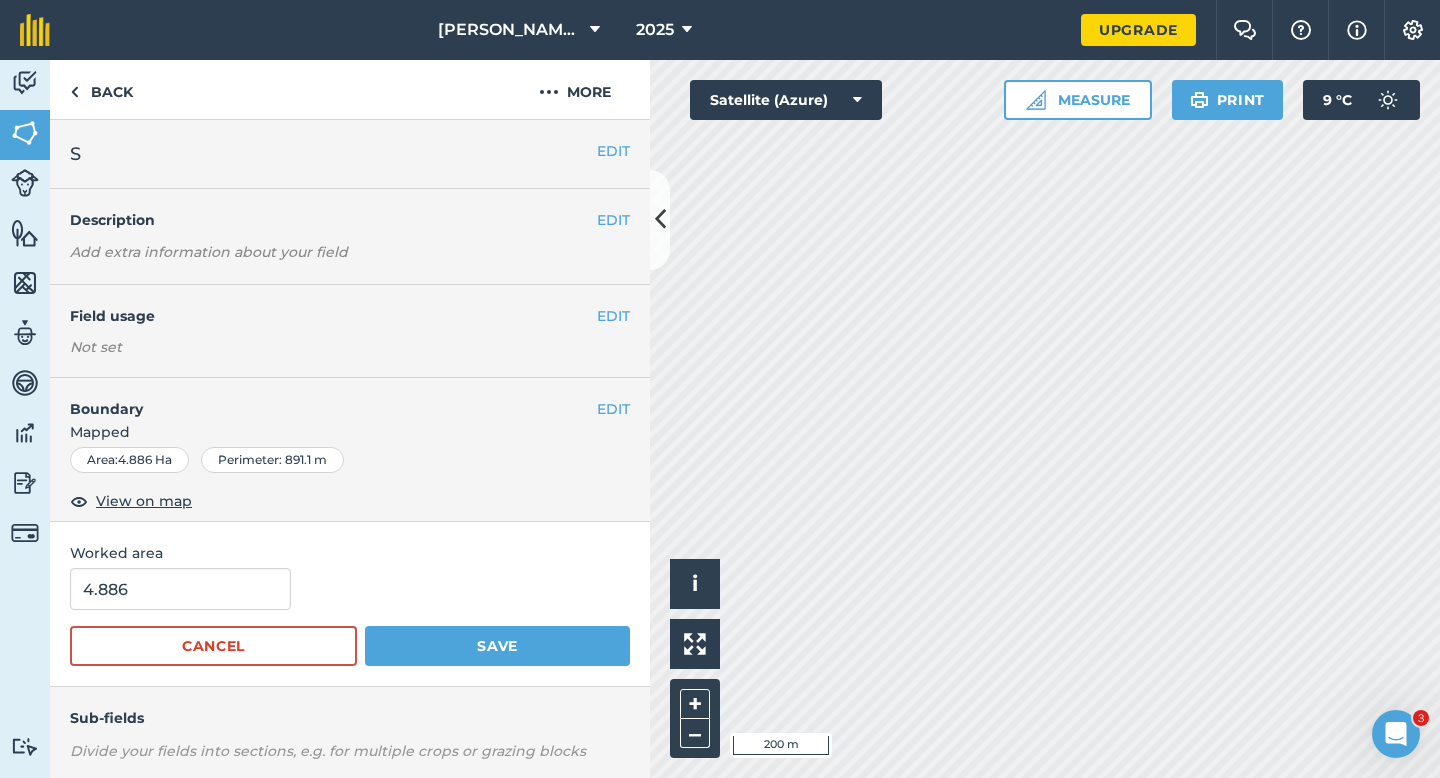 click on "4.886 Cancel Save" at bounding box center [350, 617] 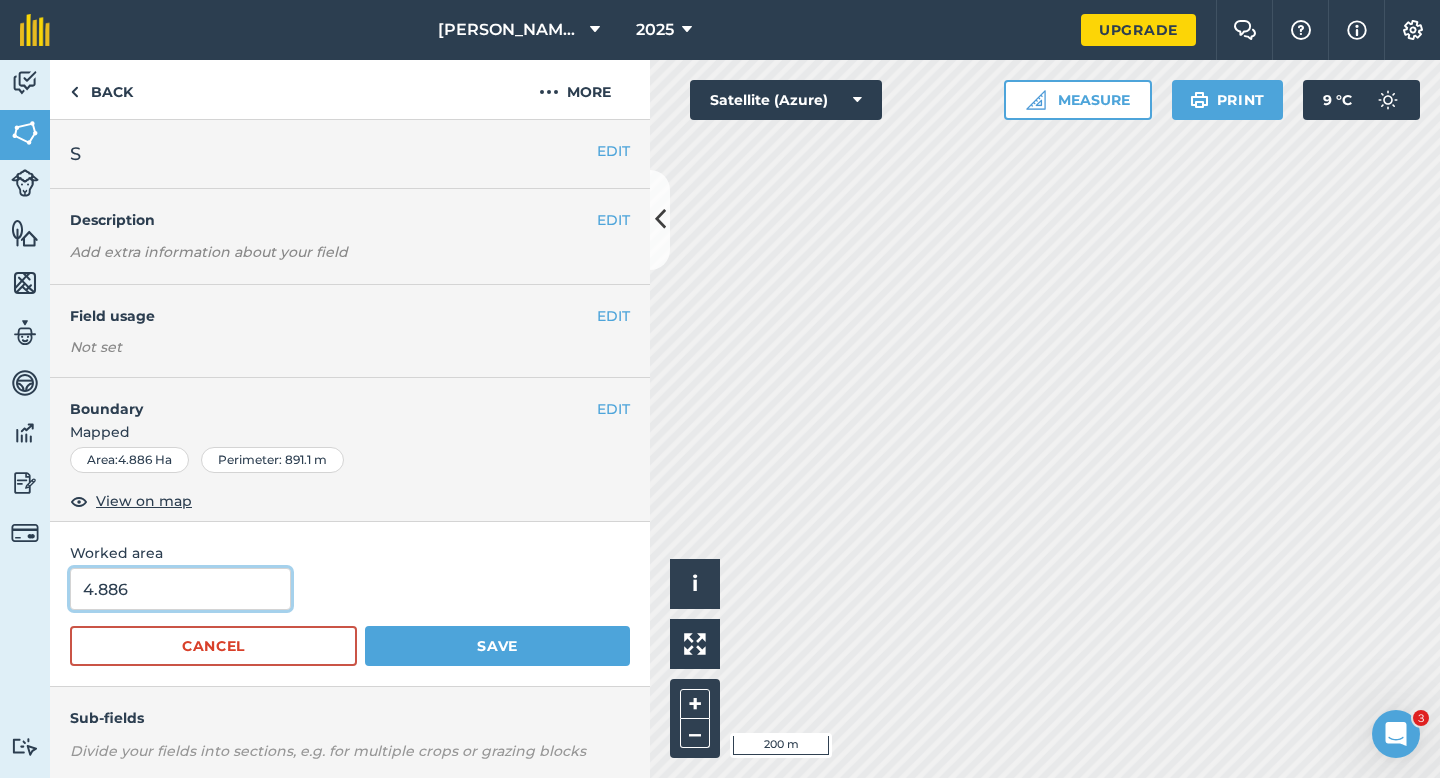 type on "5" 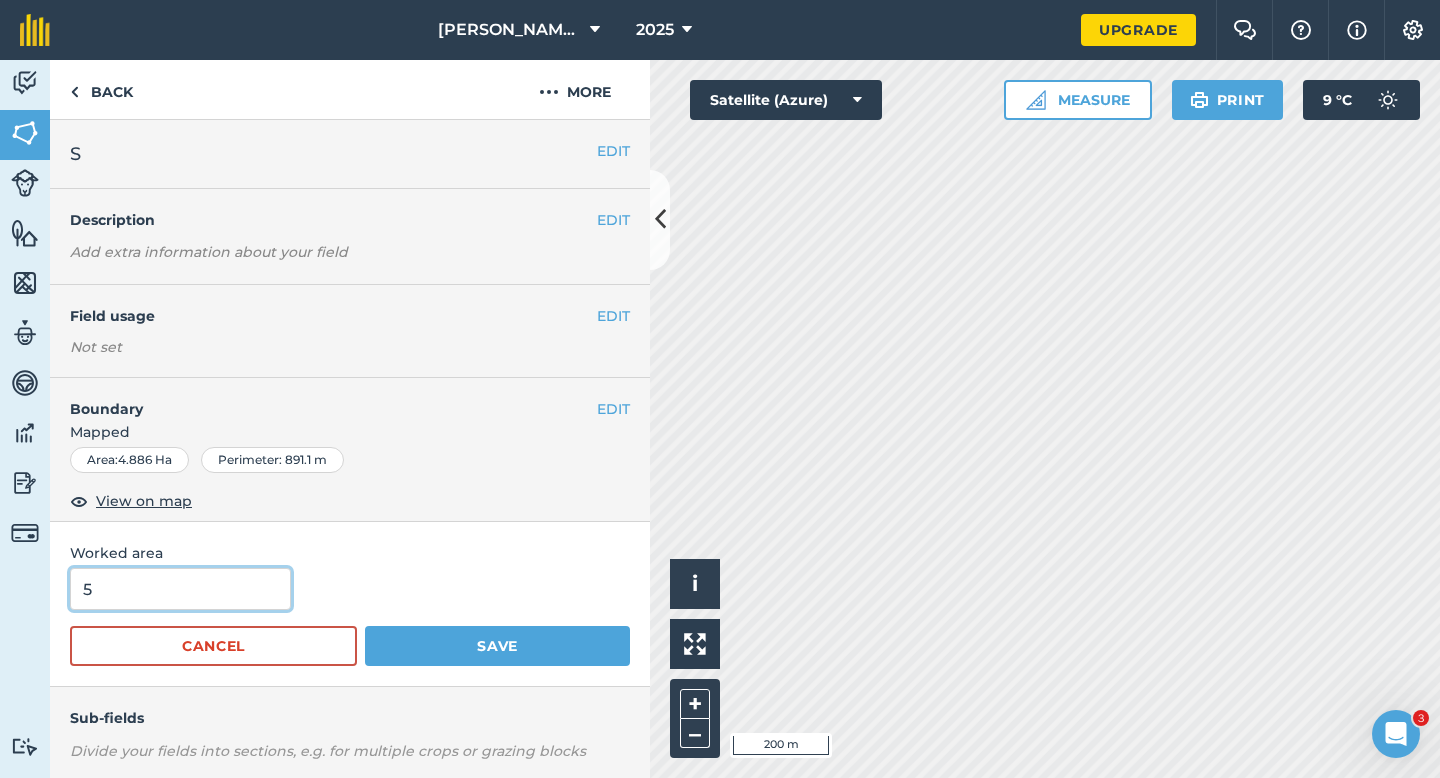 click on "5" at bounding box center (180, 589) 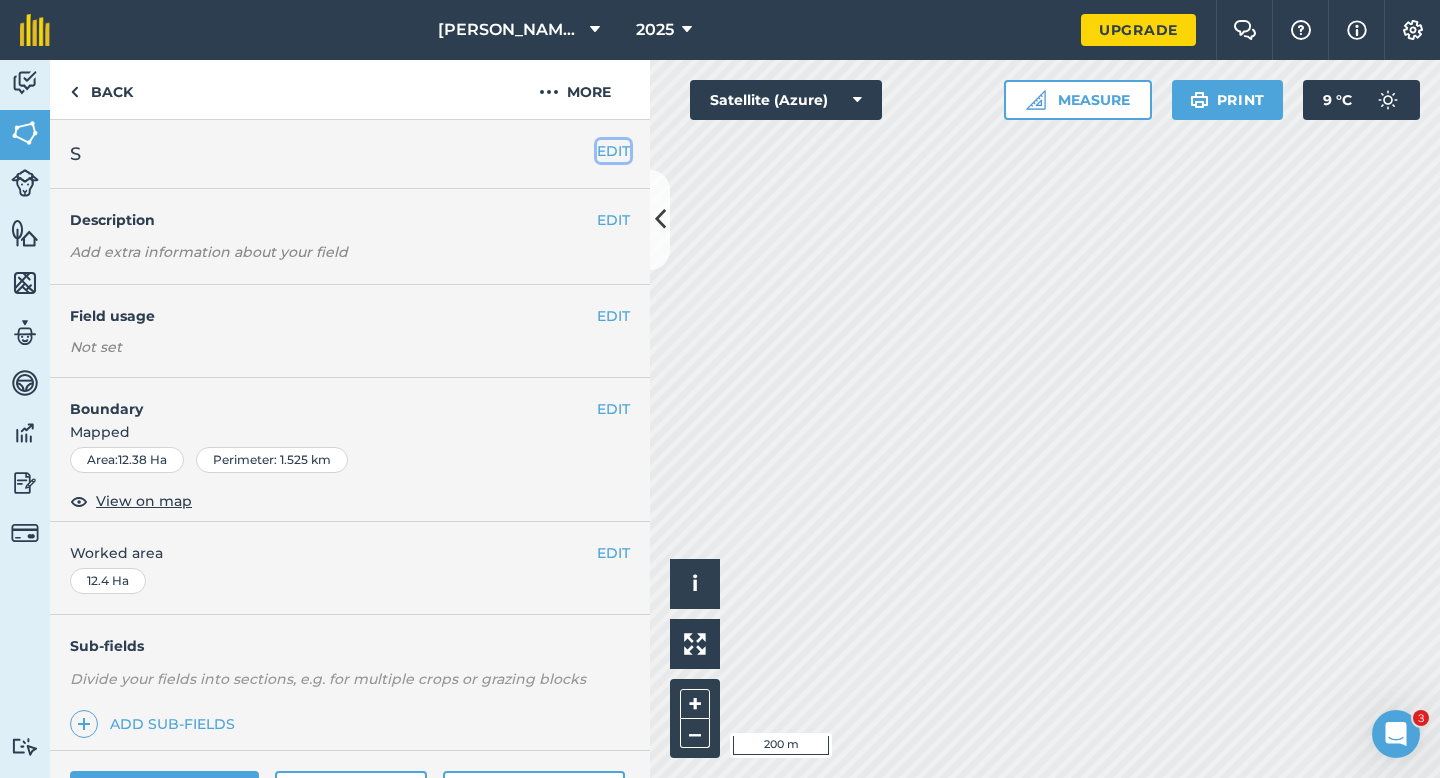 click on "EDIT" at bounding box center (613, 151) 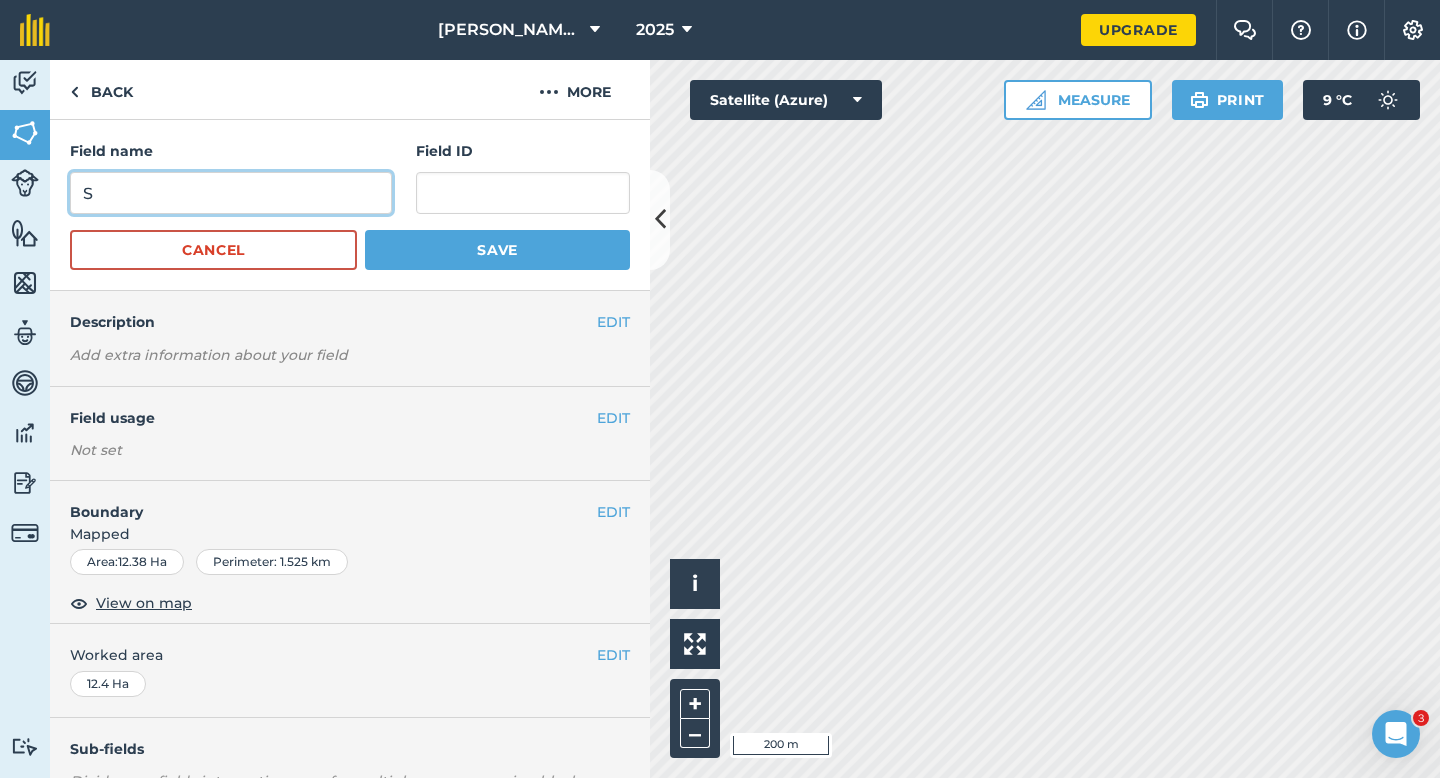 click on "S" at bounding box center (231, 193) 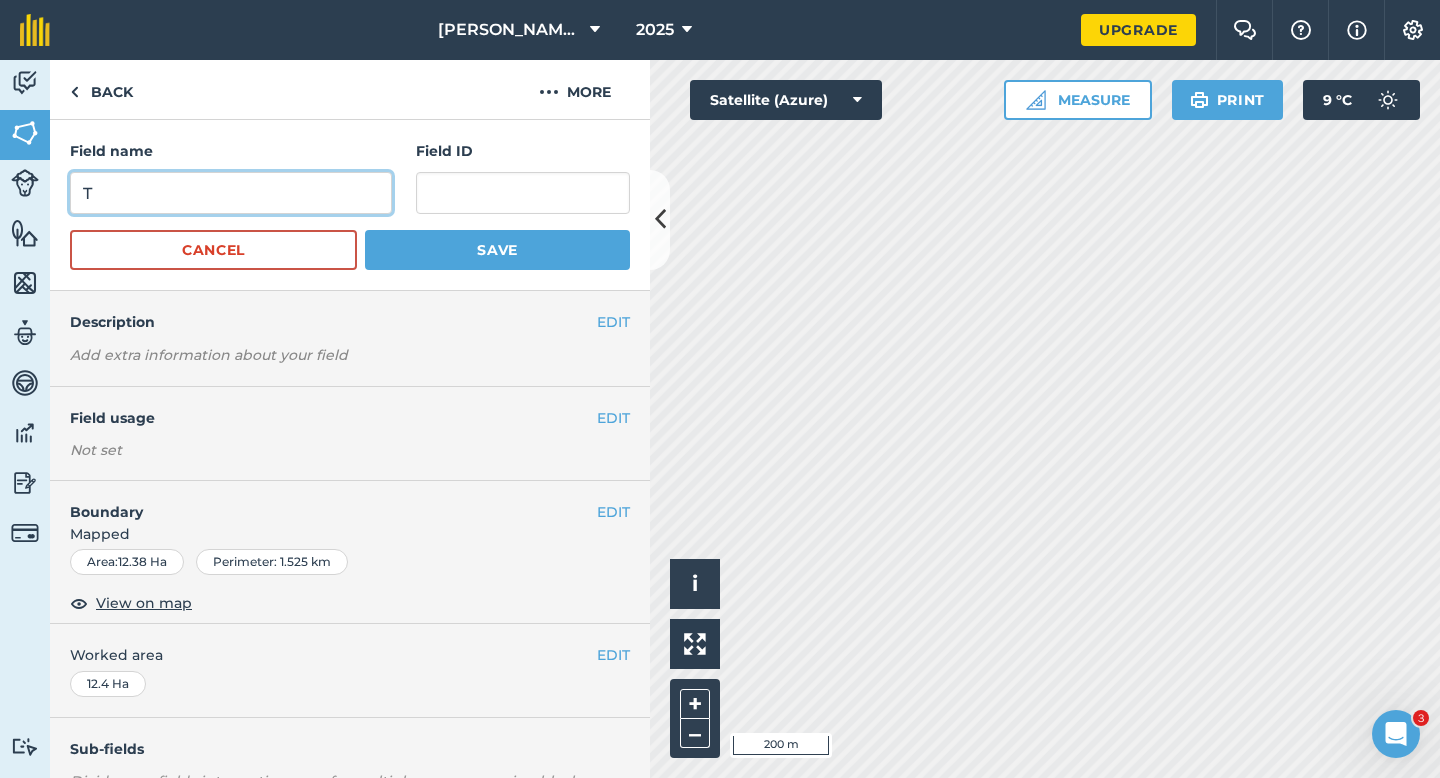 type on "T" 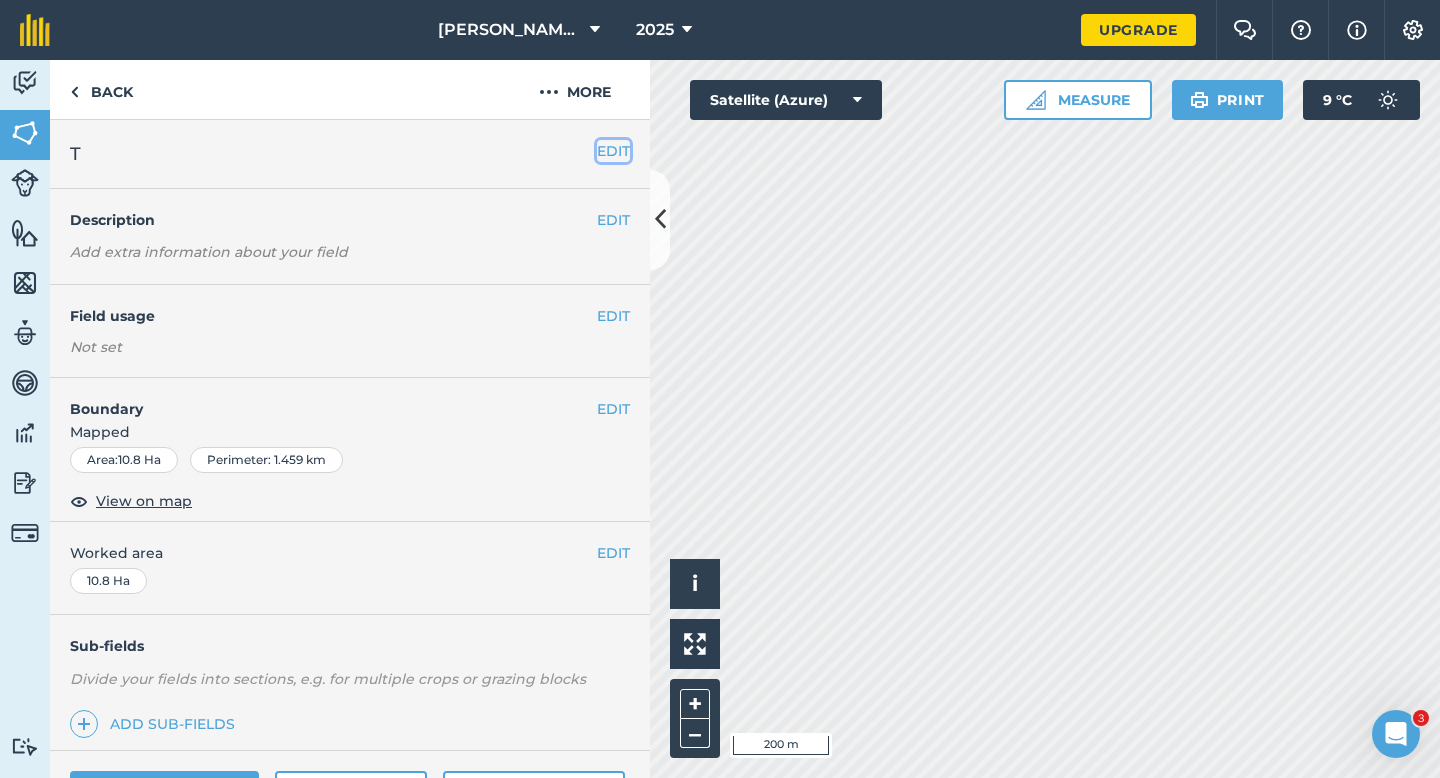 click on "EDIT" at bounding box center (613, 151) 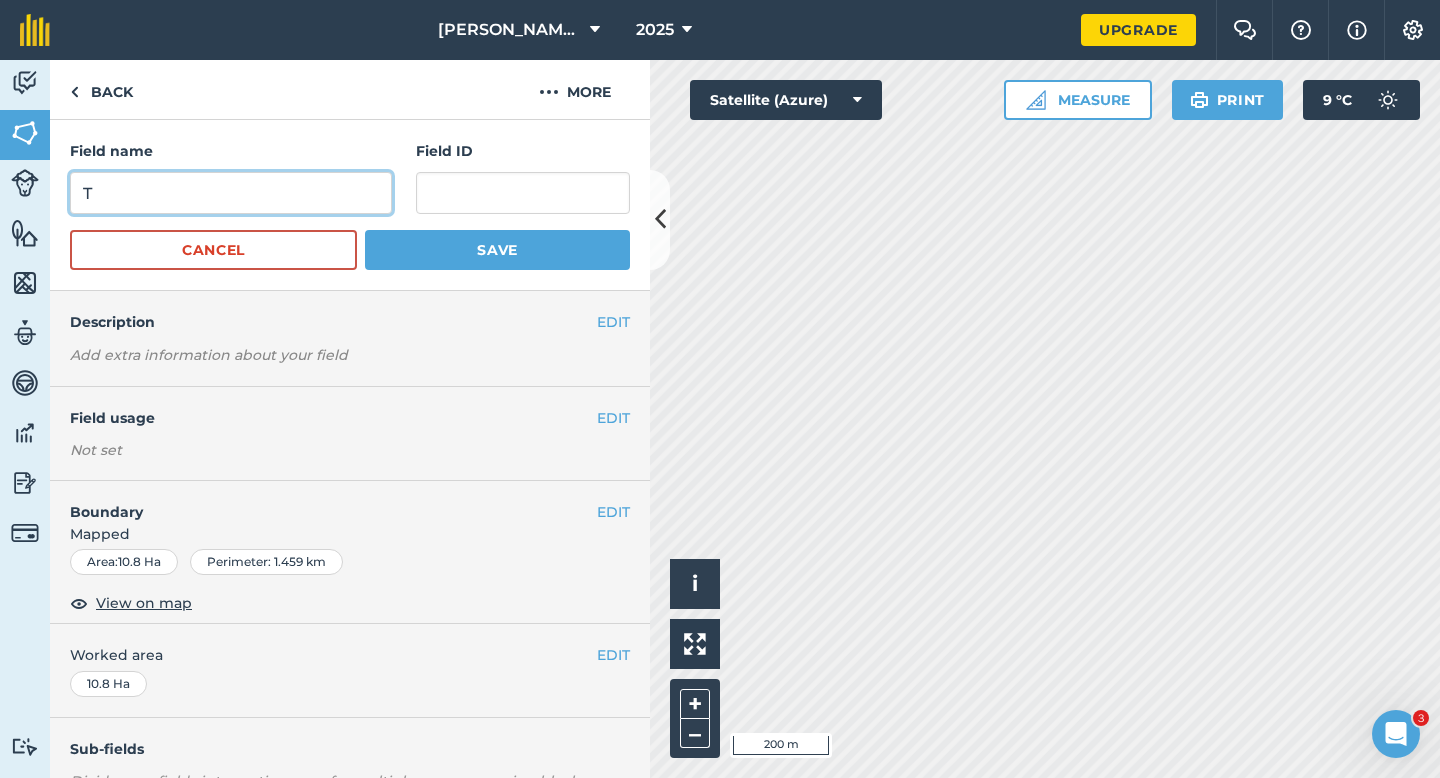 click on "T" at bounding box center (231, 193) 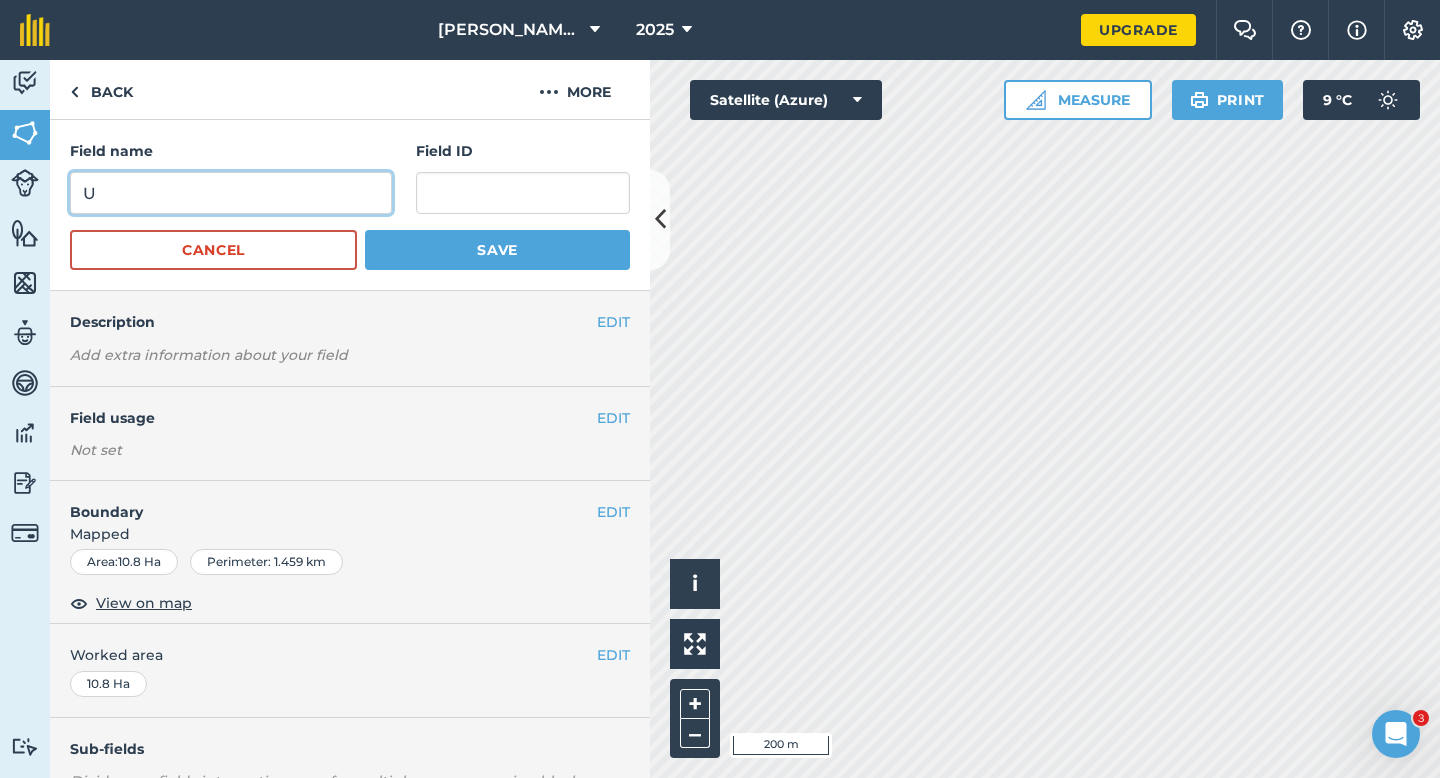 type on "U" 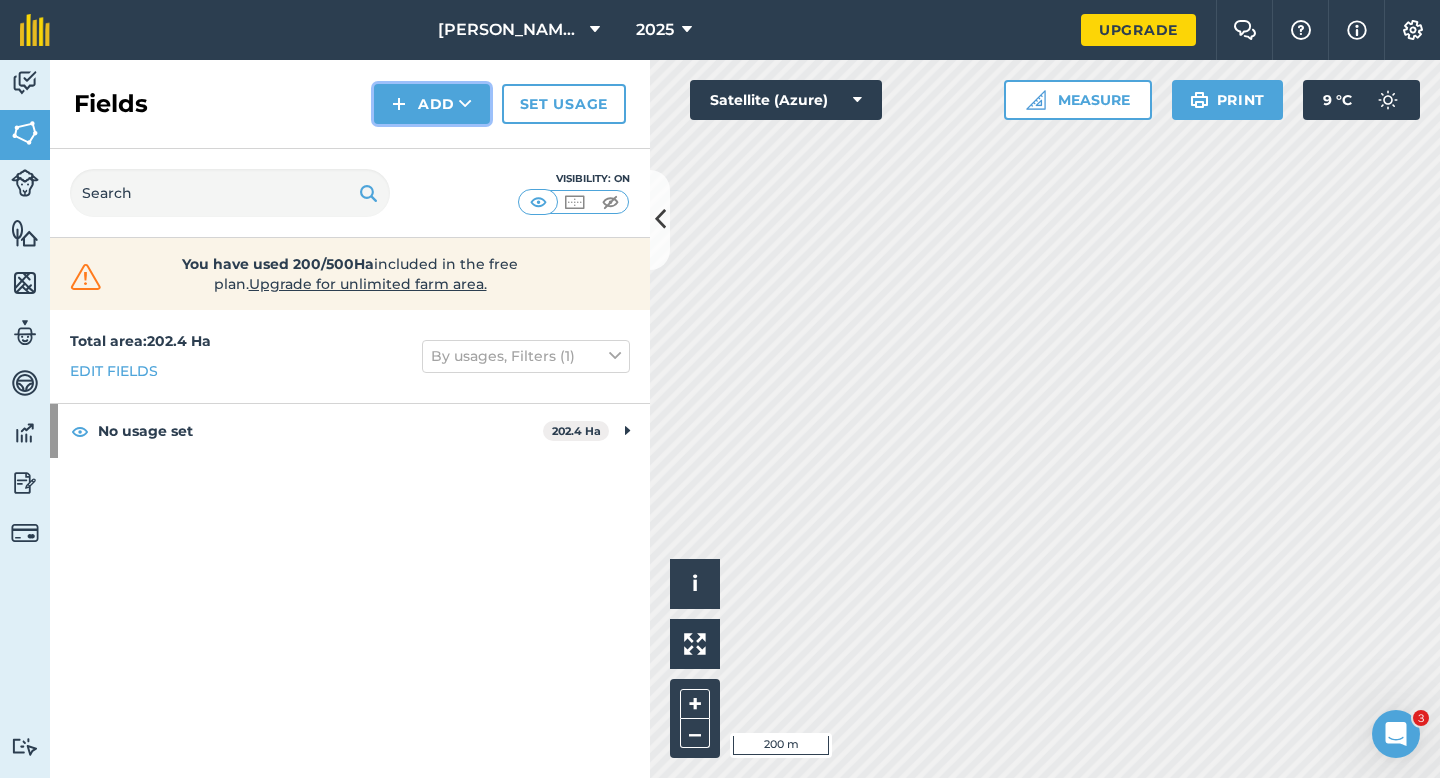 click at bounding box center [399, 104] 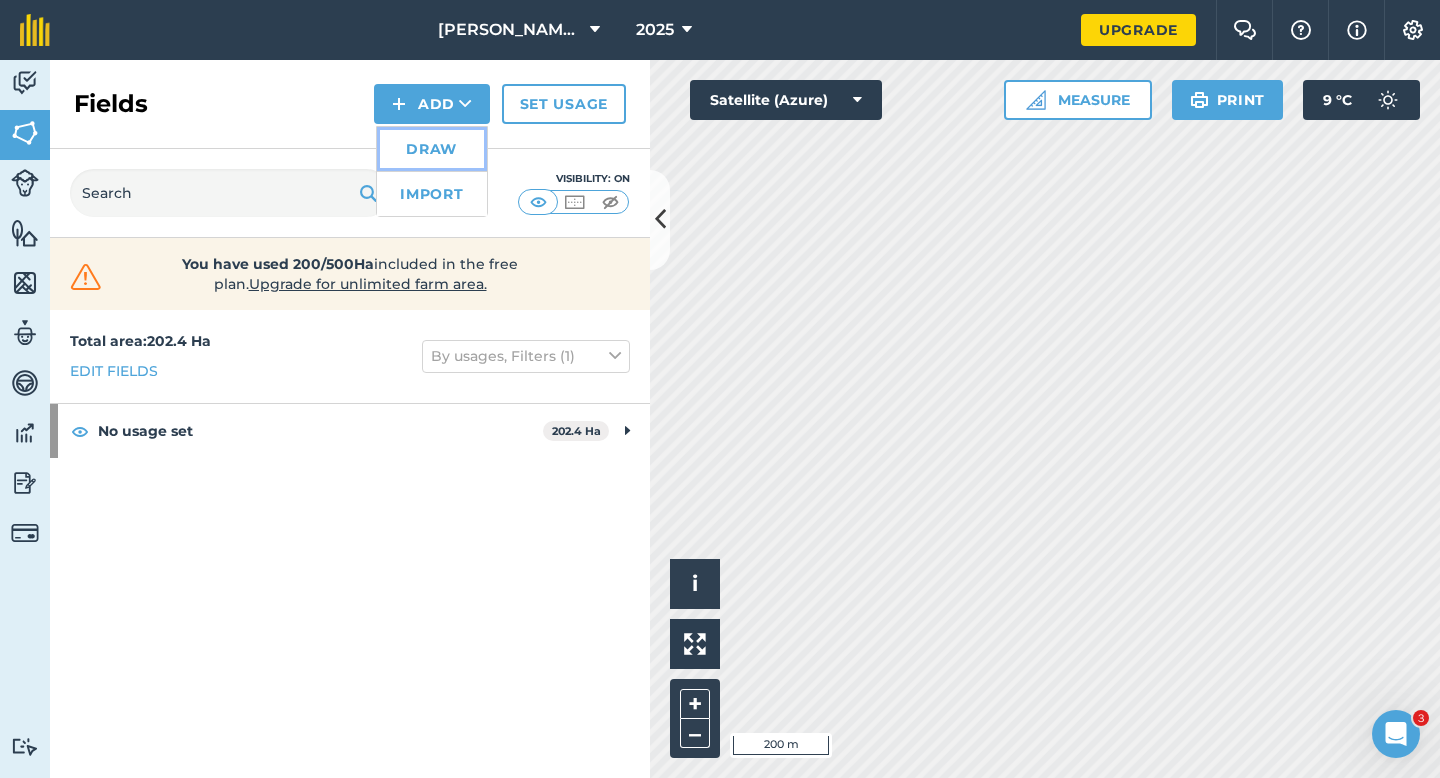 click on "Draw" at bounding box center [432, 149] 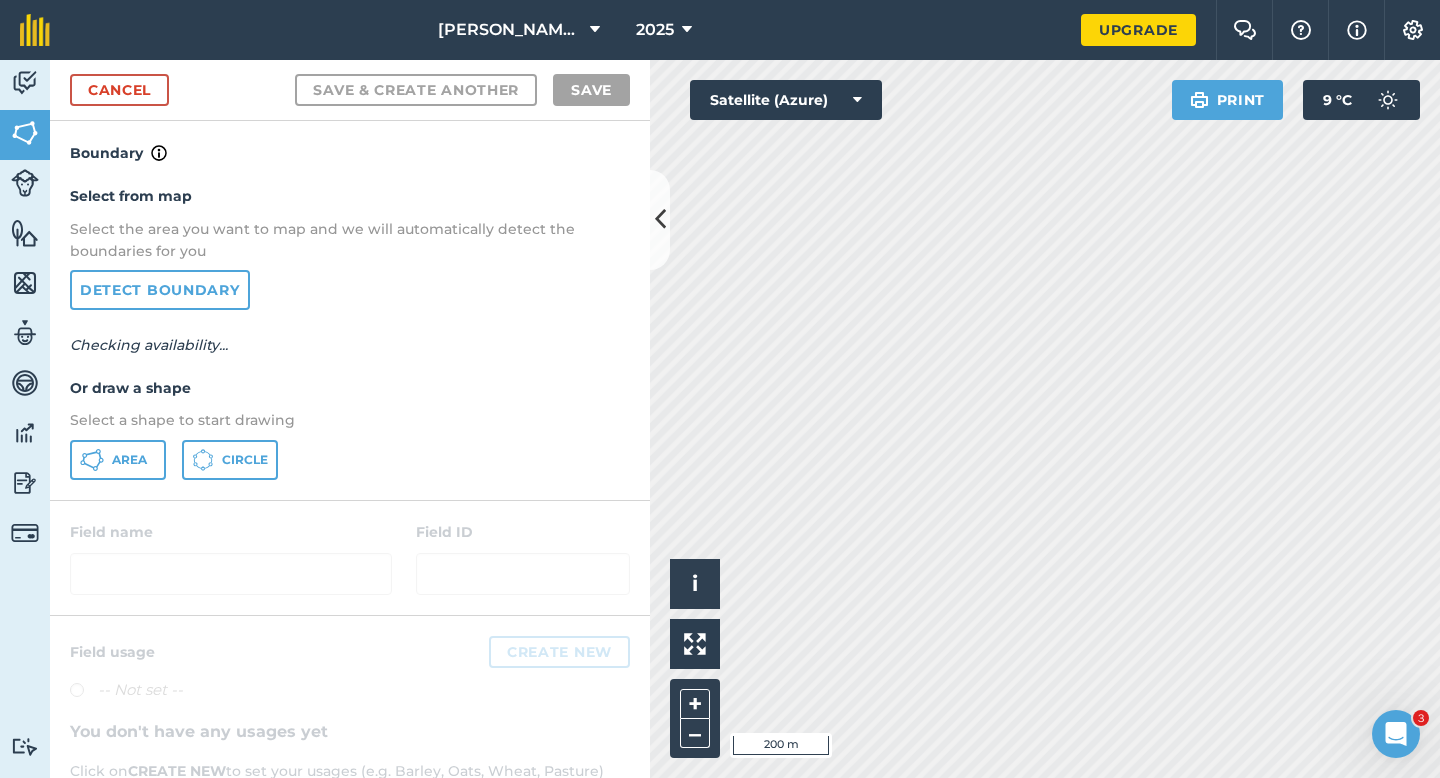 click on "Select from map Select the area you want to map and we will automatically detect the boundaries for you Detect boundary Checking availability... Or draw a shape Select a shape to start drawing Area Circle" at bounding box center [350, 332] 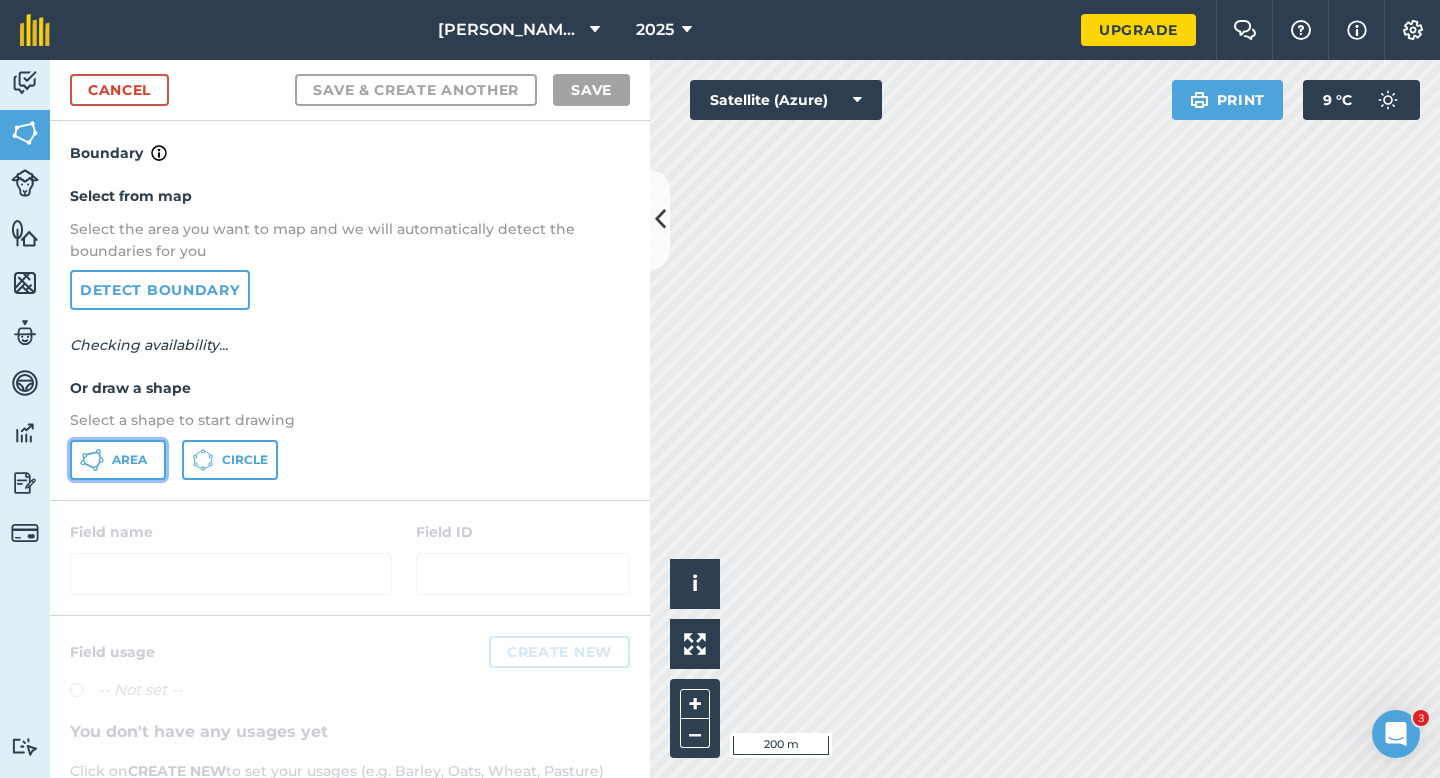 click on "Area" at bounding box center [129, 460] 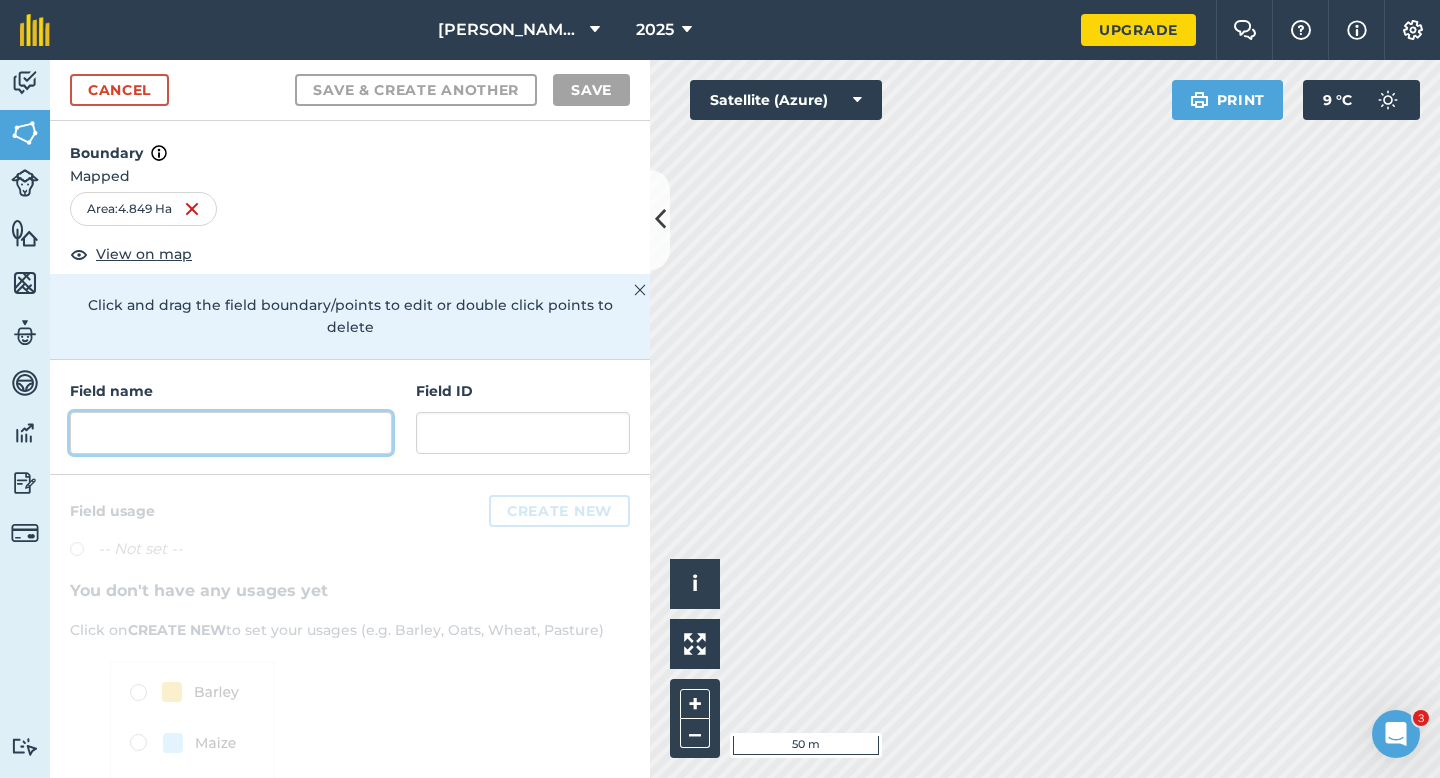 click at bounding box center [231, 433] 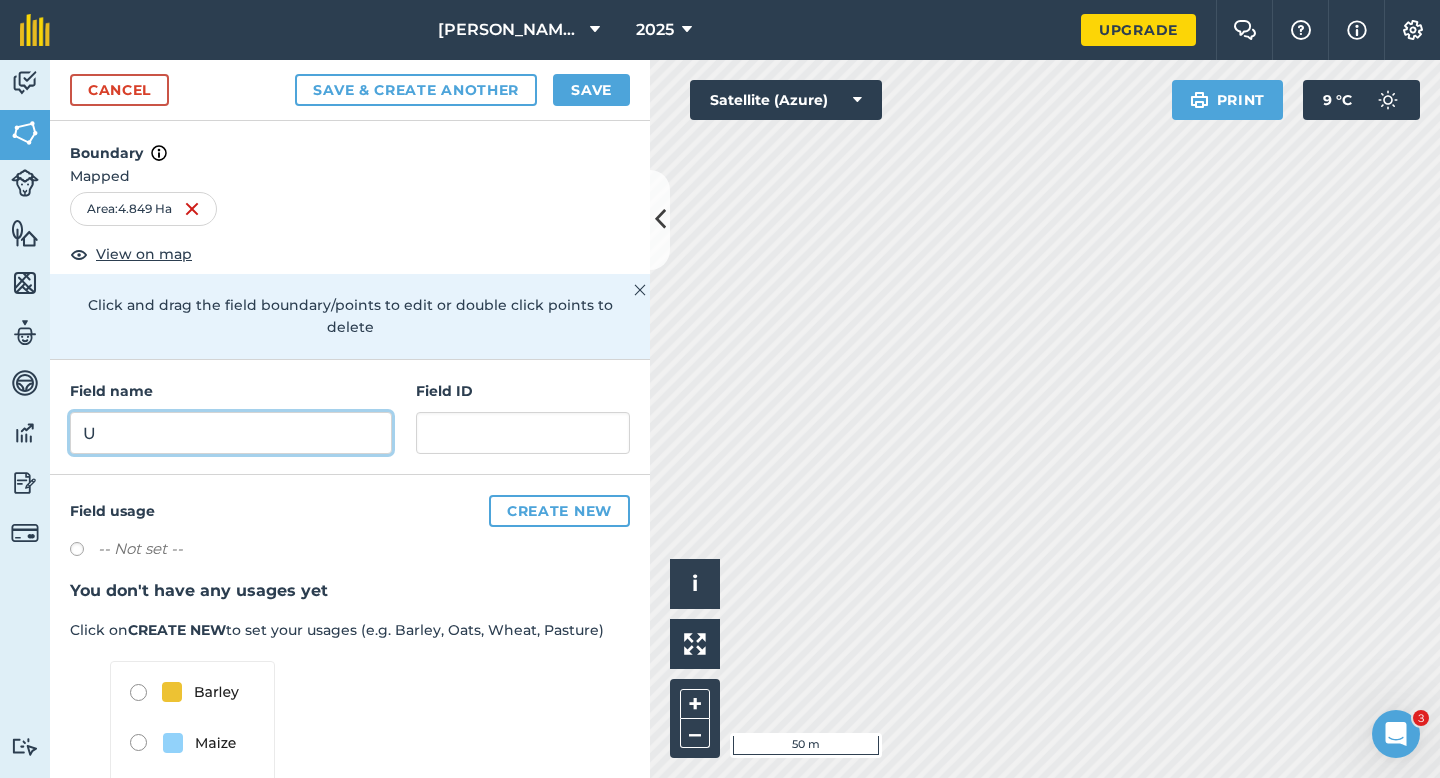 type on "U" 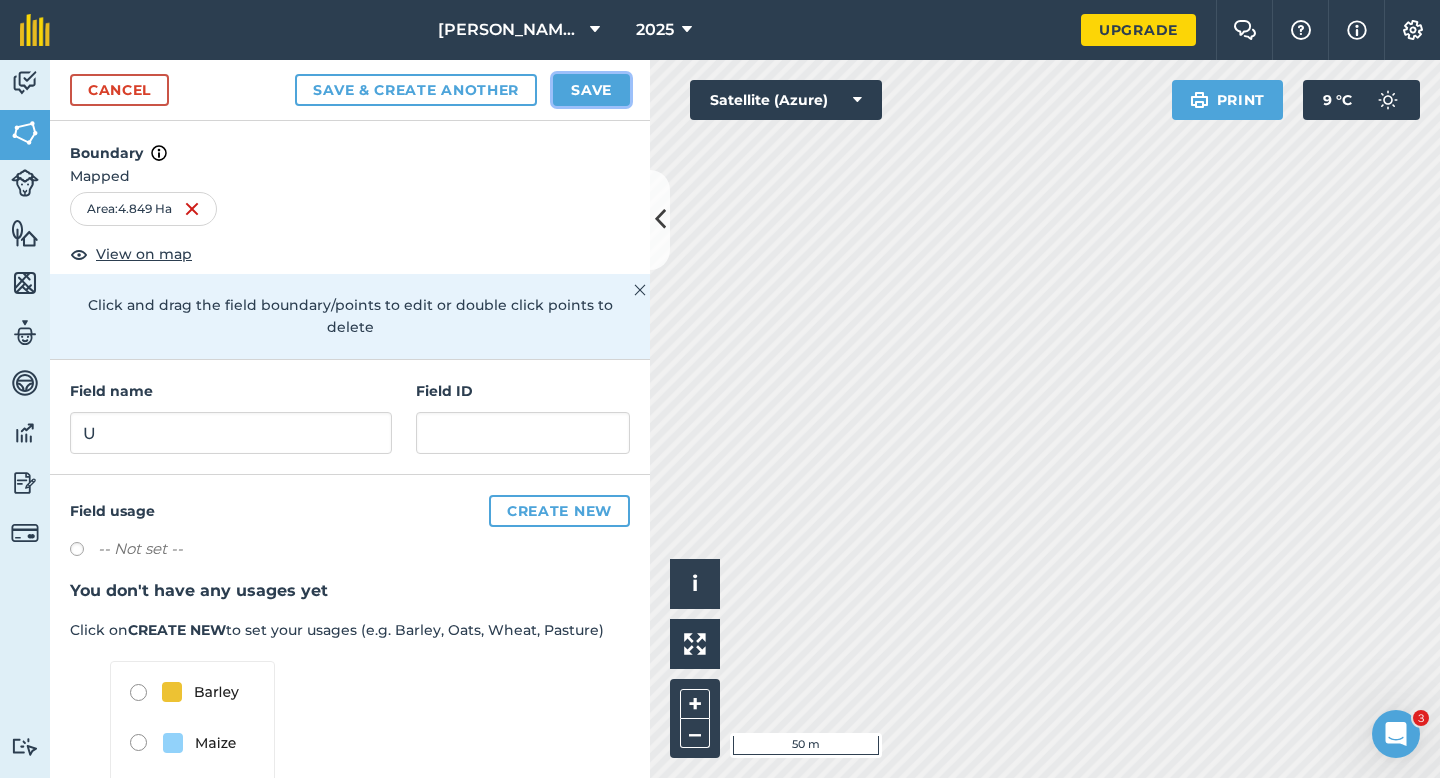 click on "Save" at bounding box center (591, 90) 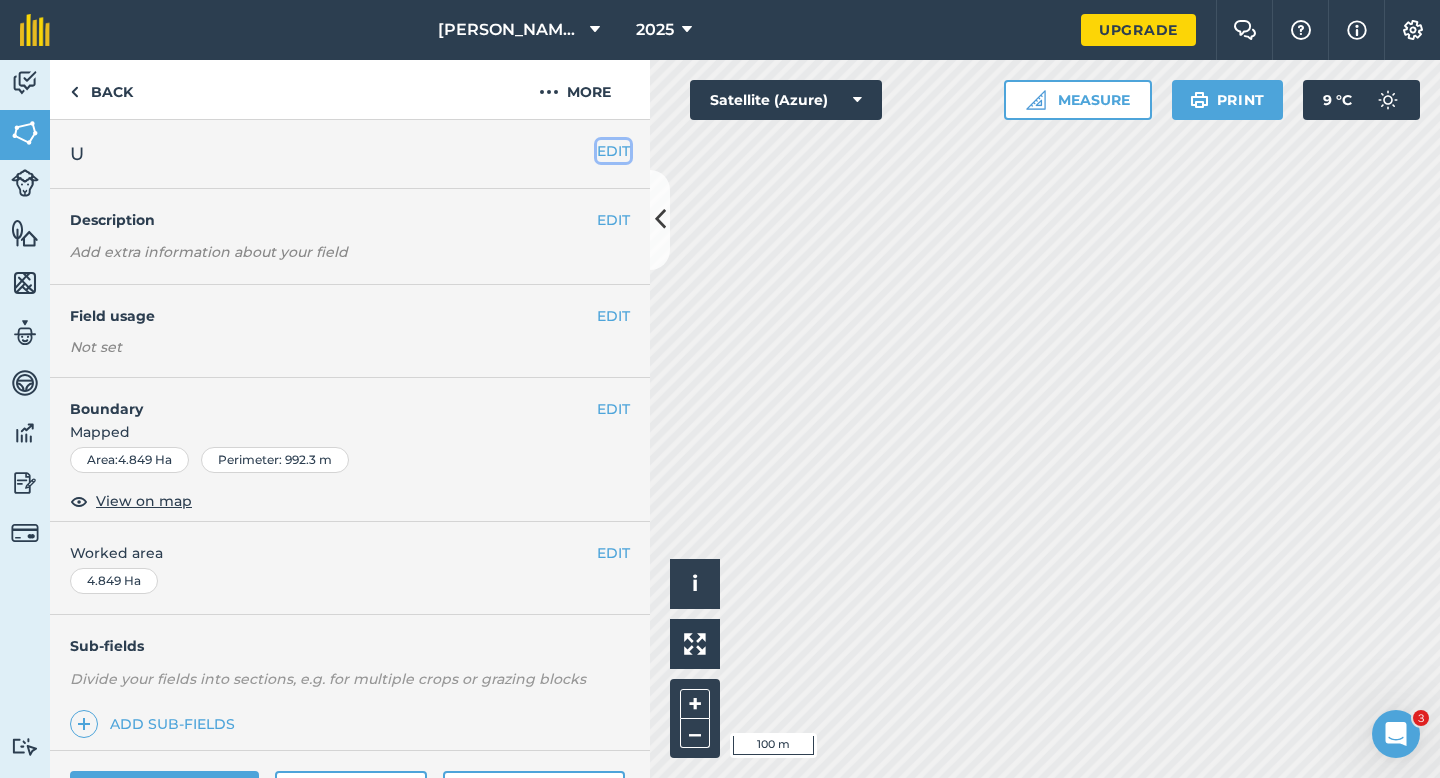 click on "EDIT" at bounding box center [613, 151] 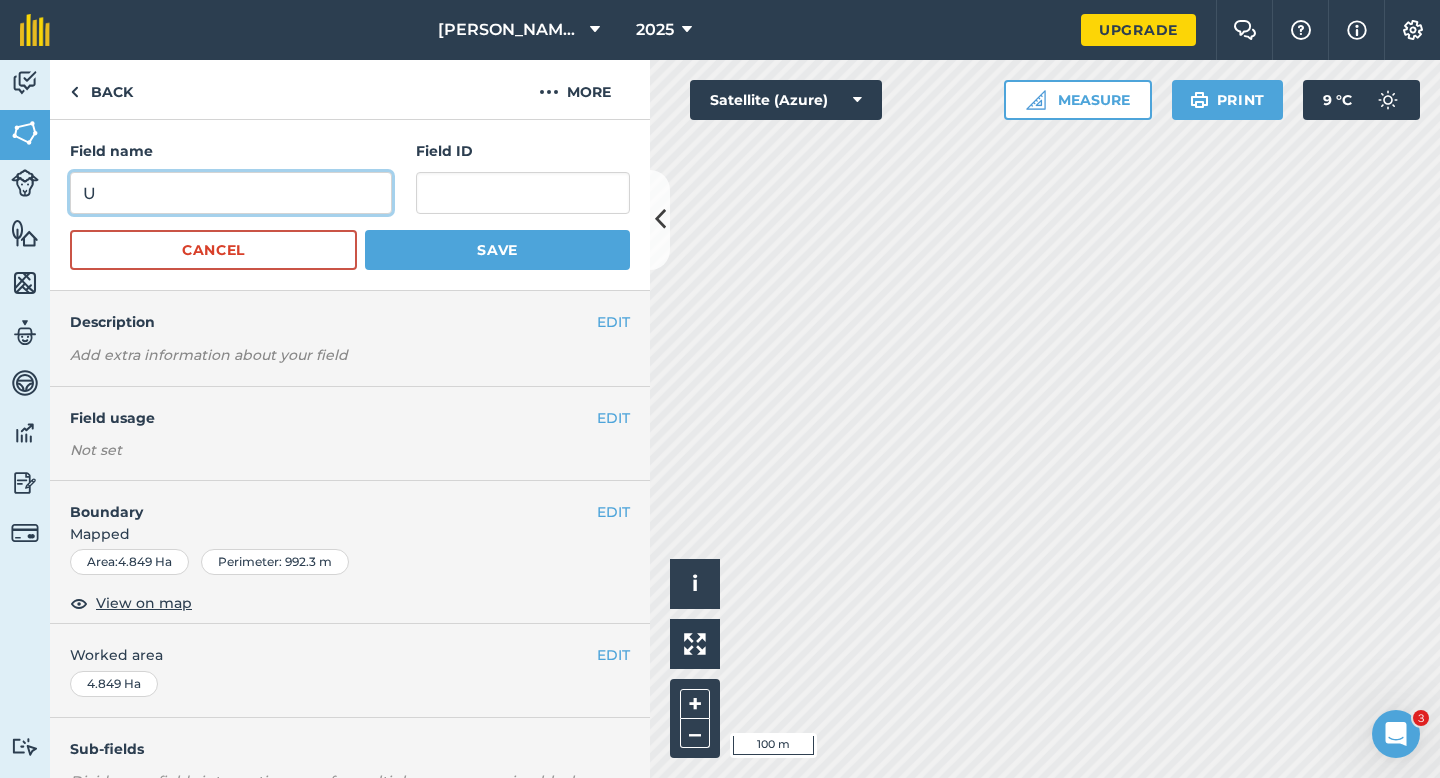 click on "U" at bounding box center (231, 193) 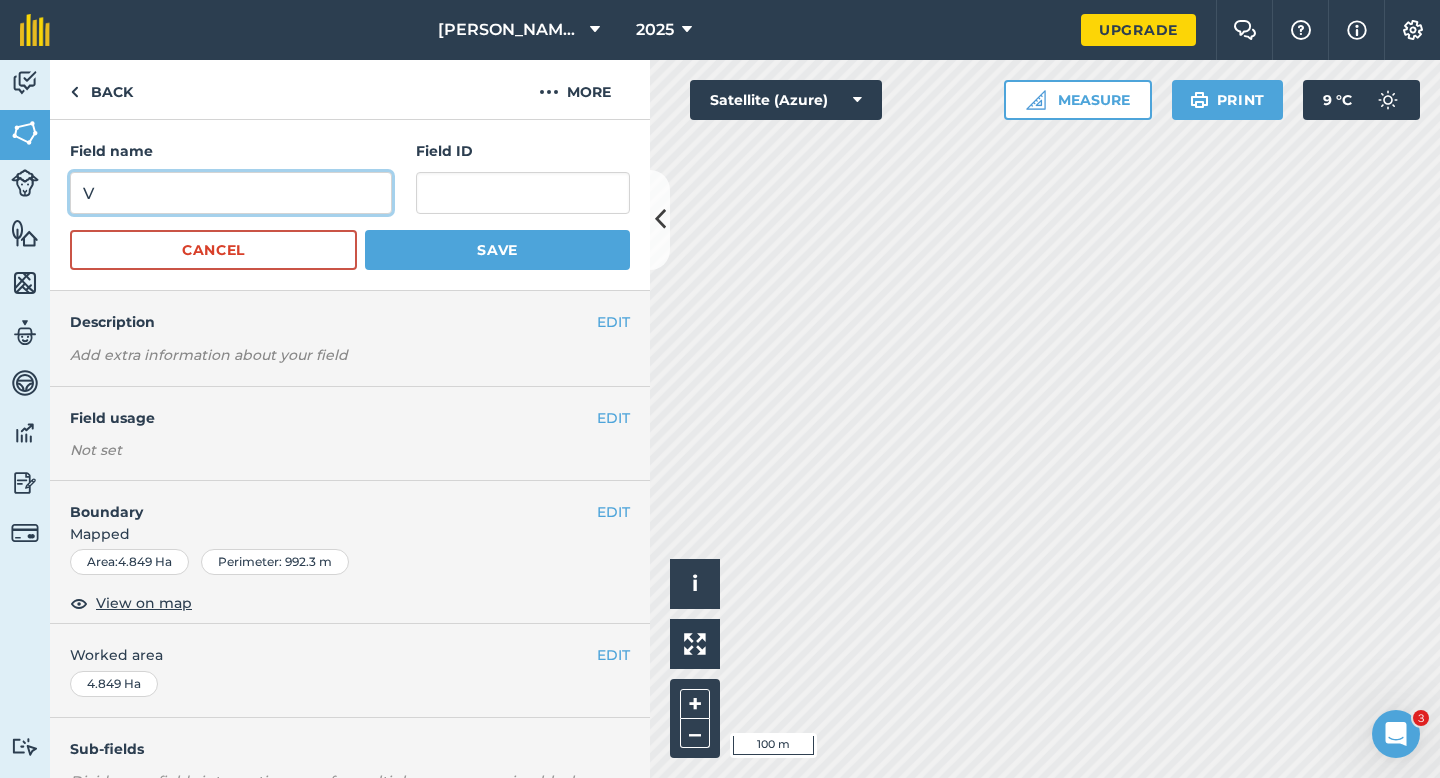 type on "V" 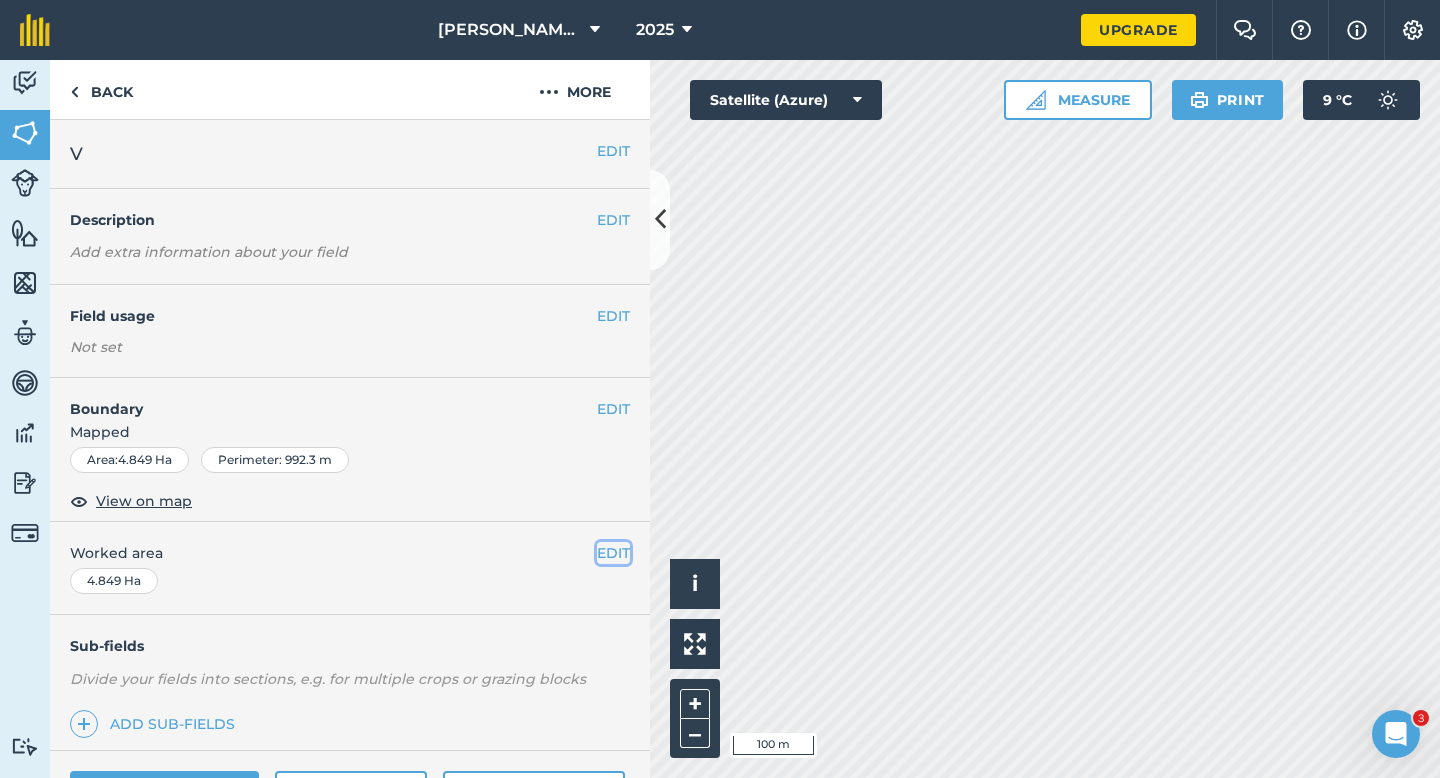 click on "EDIT" at bounding box center (613, 553) 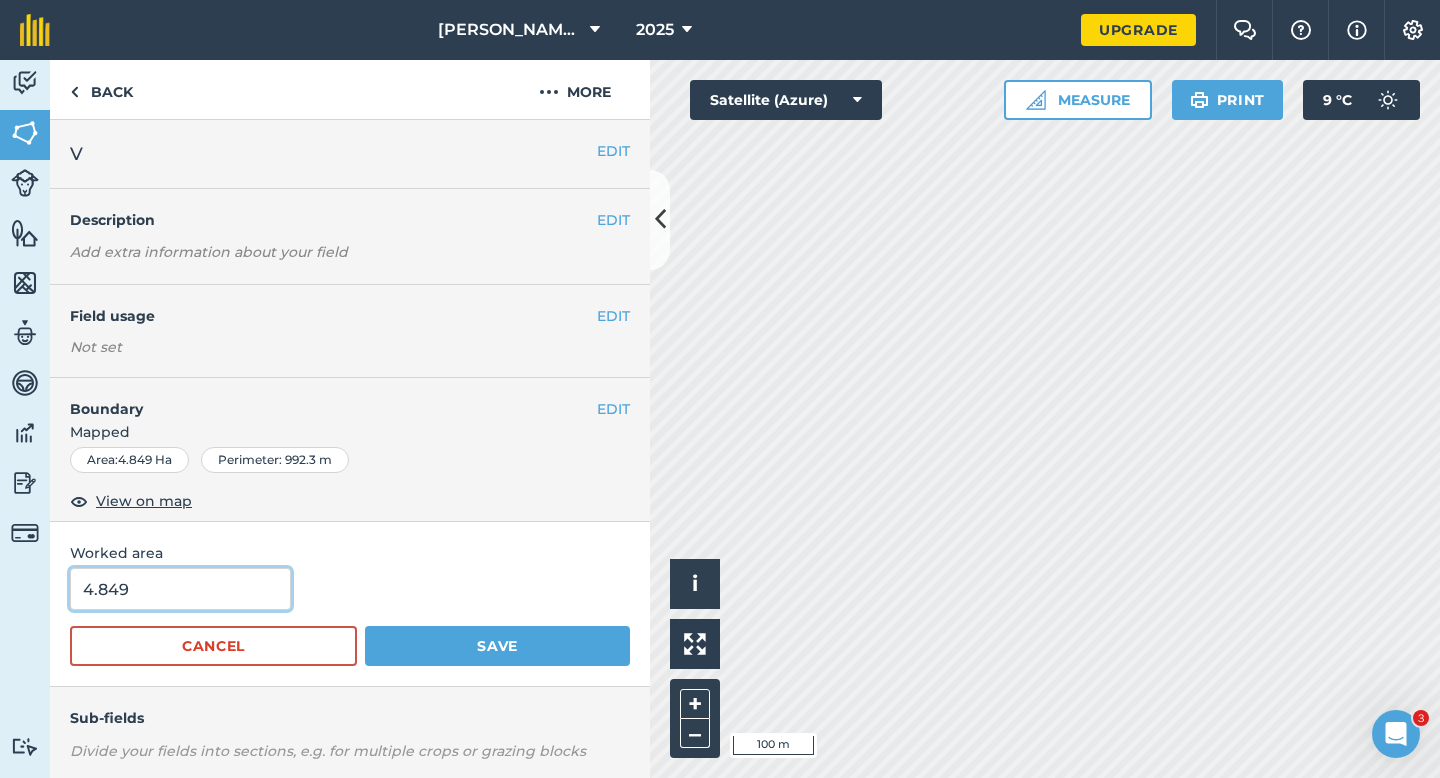 click on "4.849" at bounding box center (180, 589) 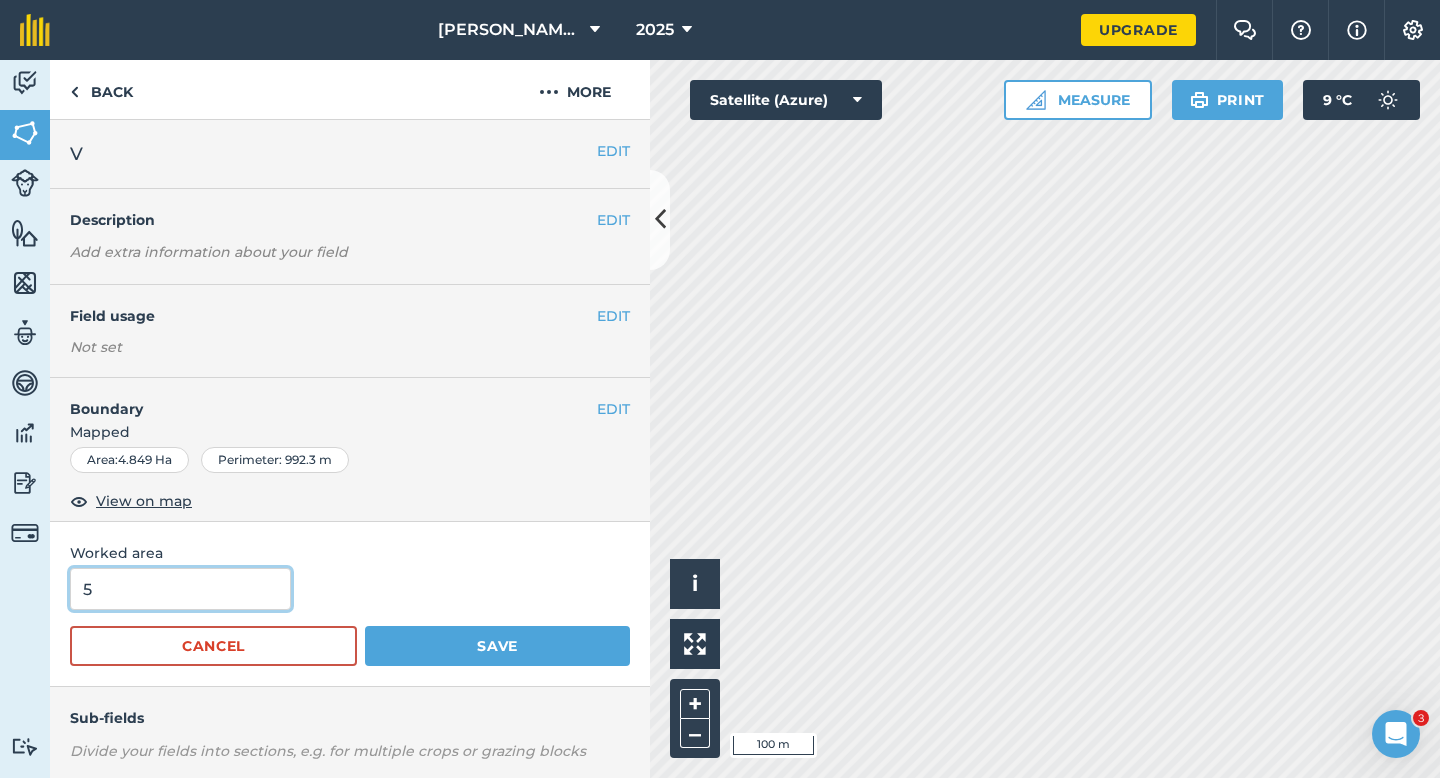 click on "Save" at bounding box center [497, 646] 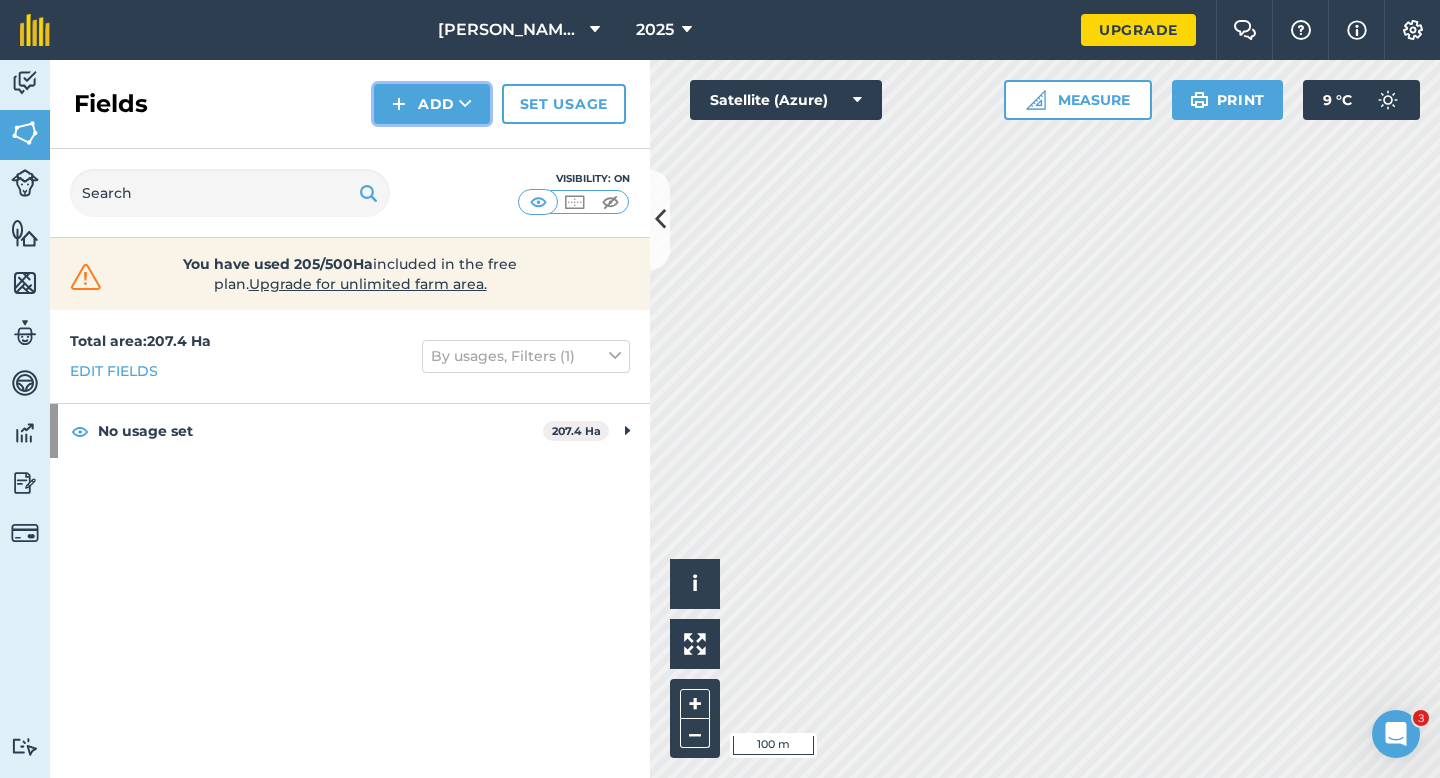 click at bounding box center [465, 104] 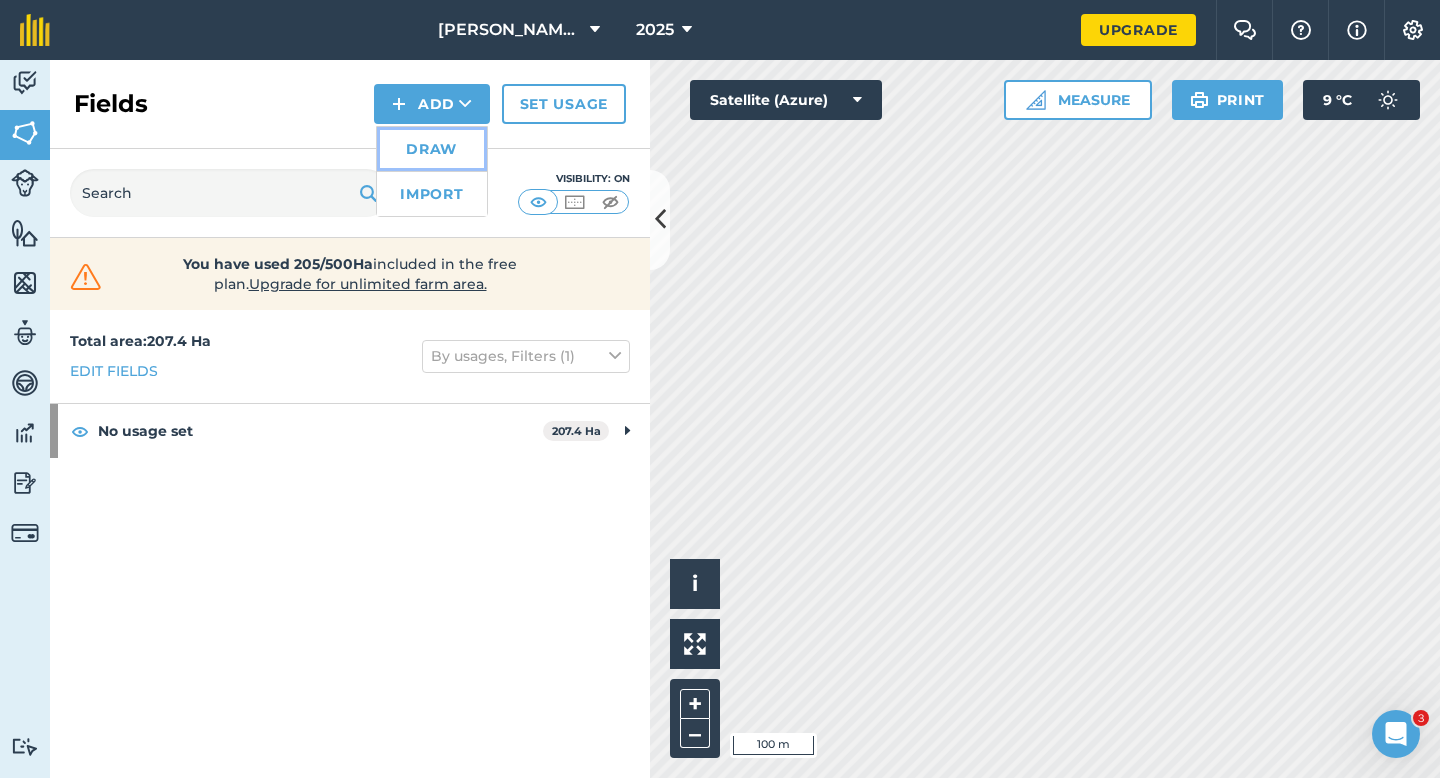click on "Draw" at bounding box center [432, 149] 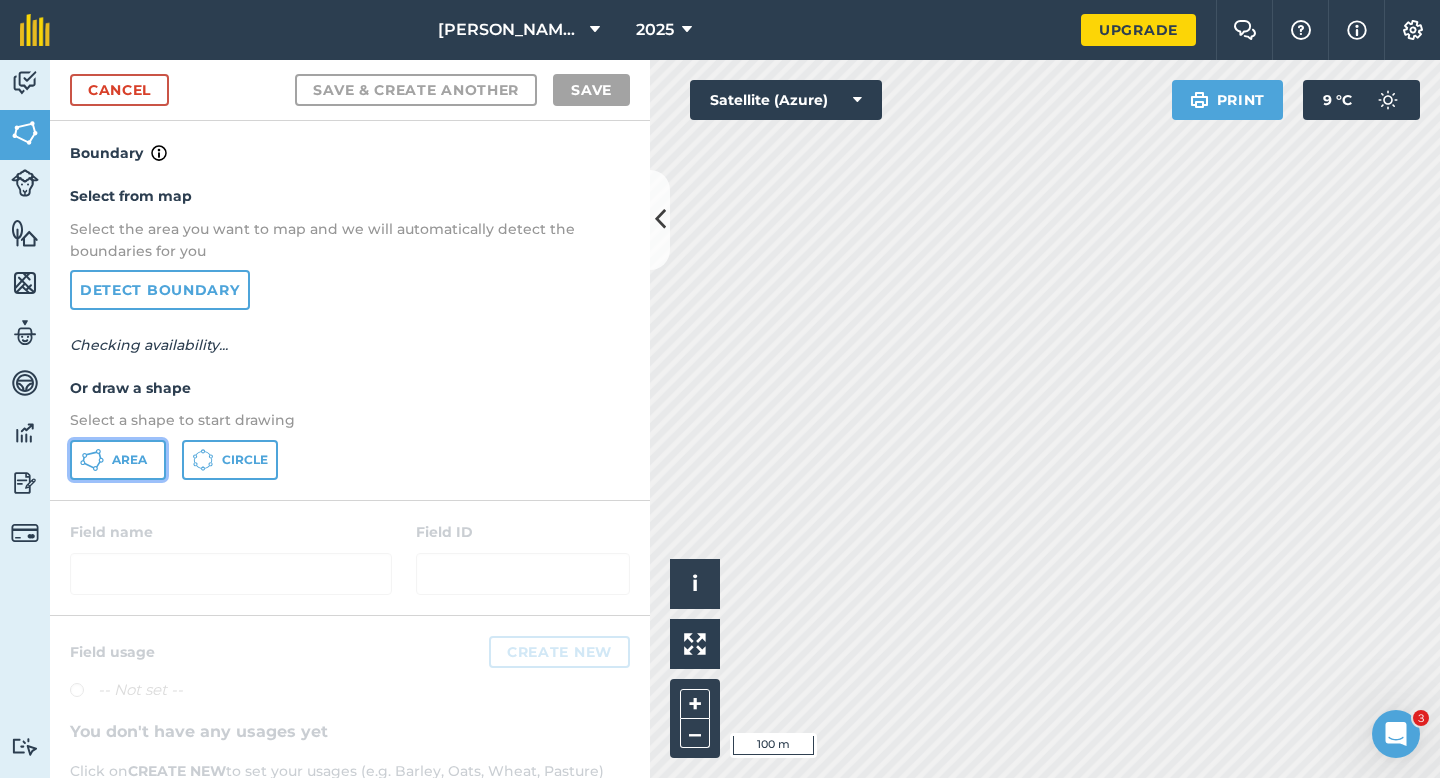 click 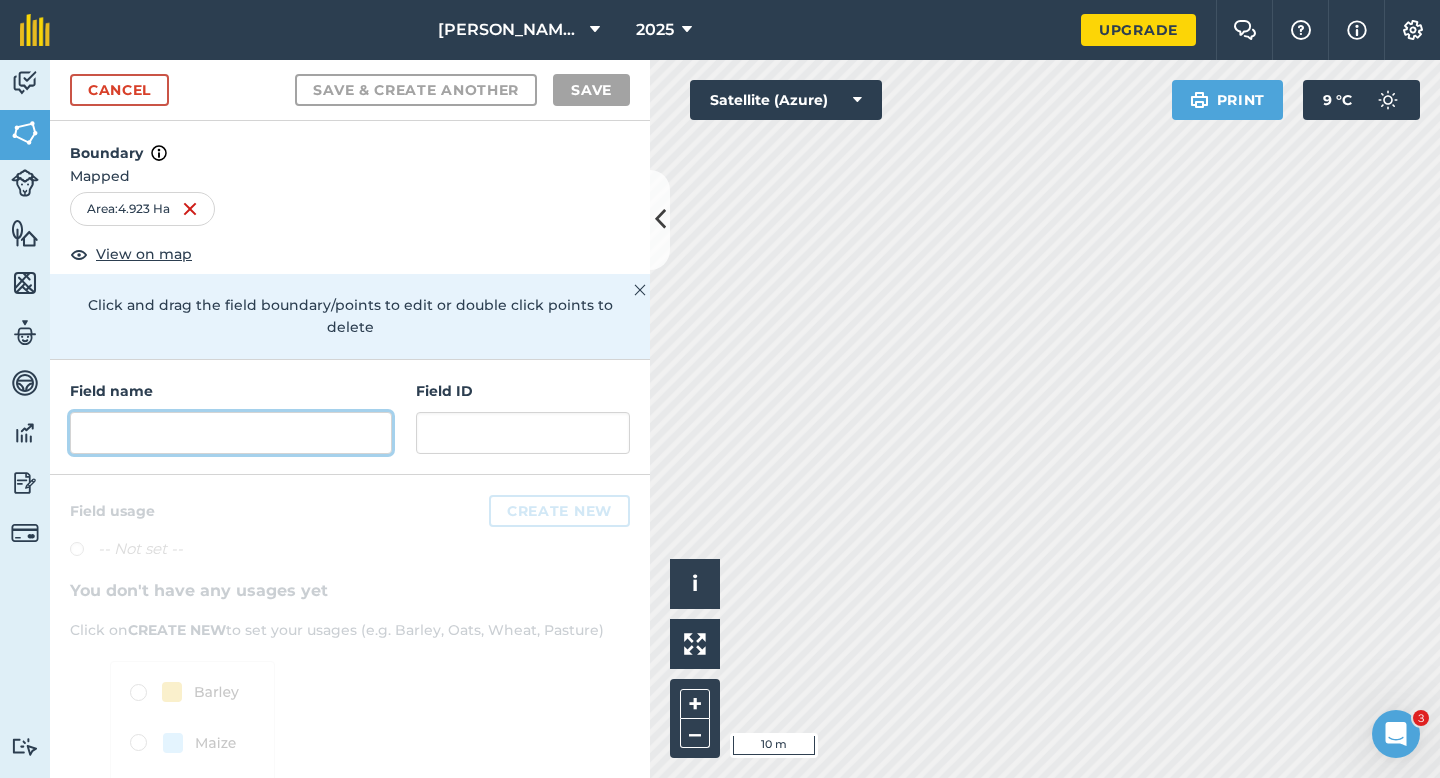 click at bounding box center [231, 433] 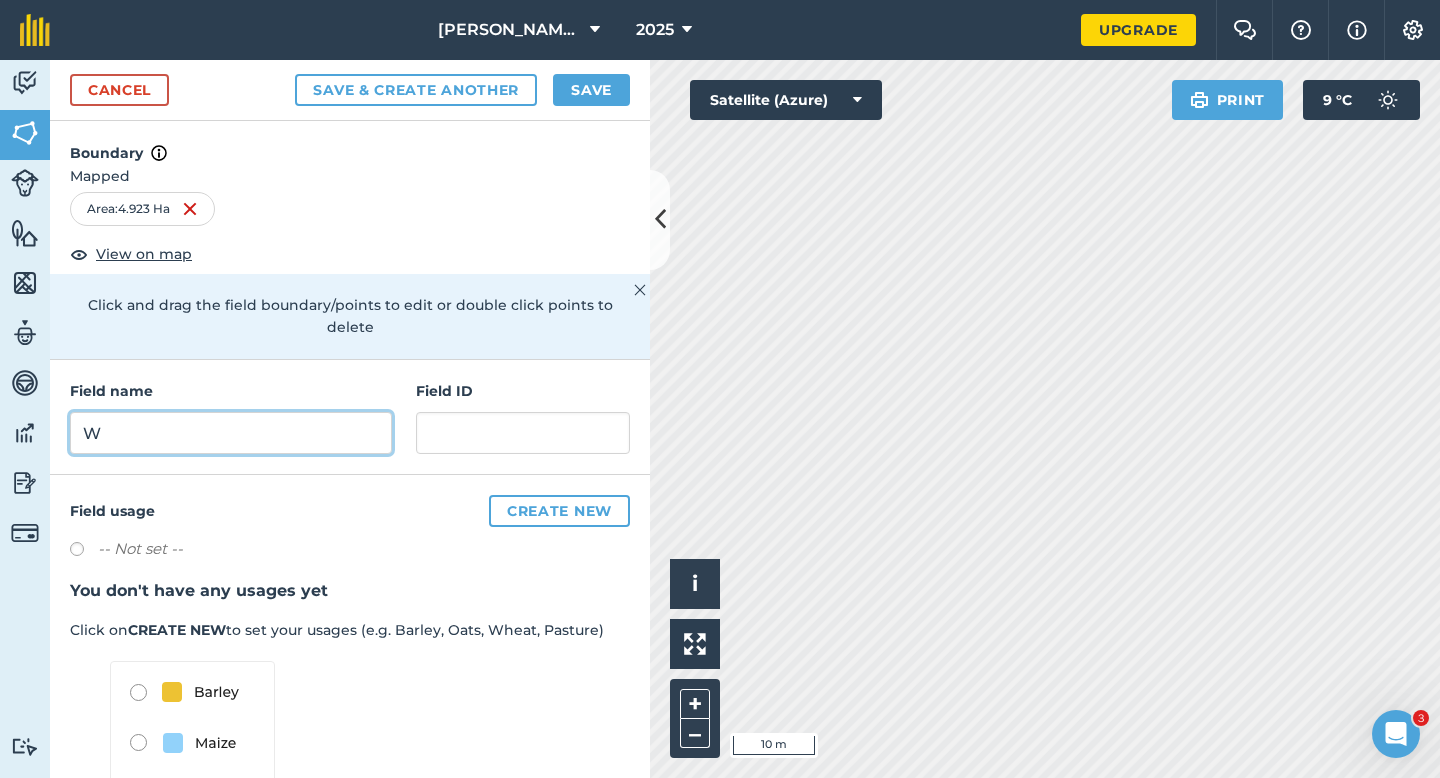 type on "W" 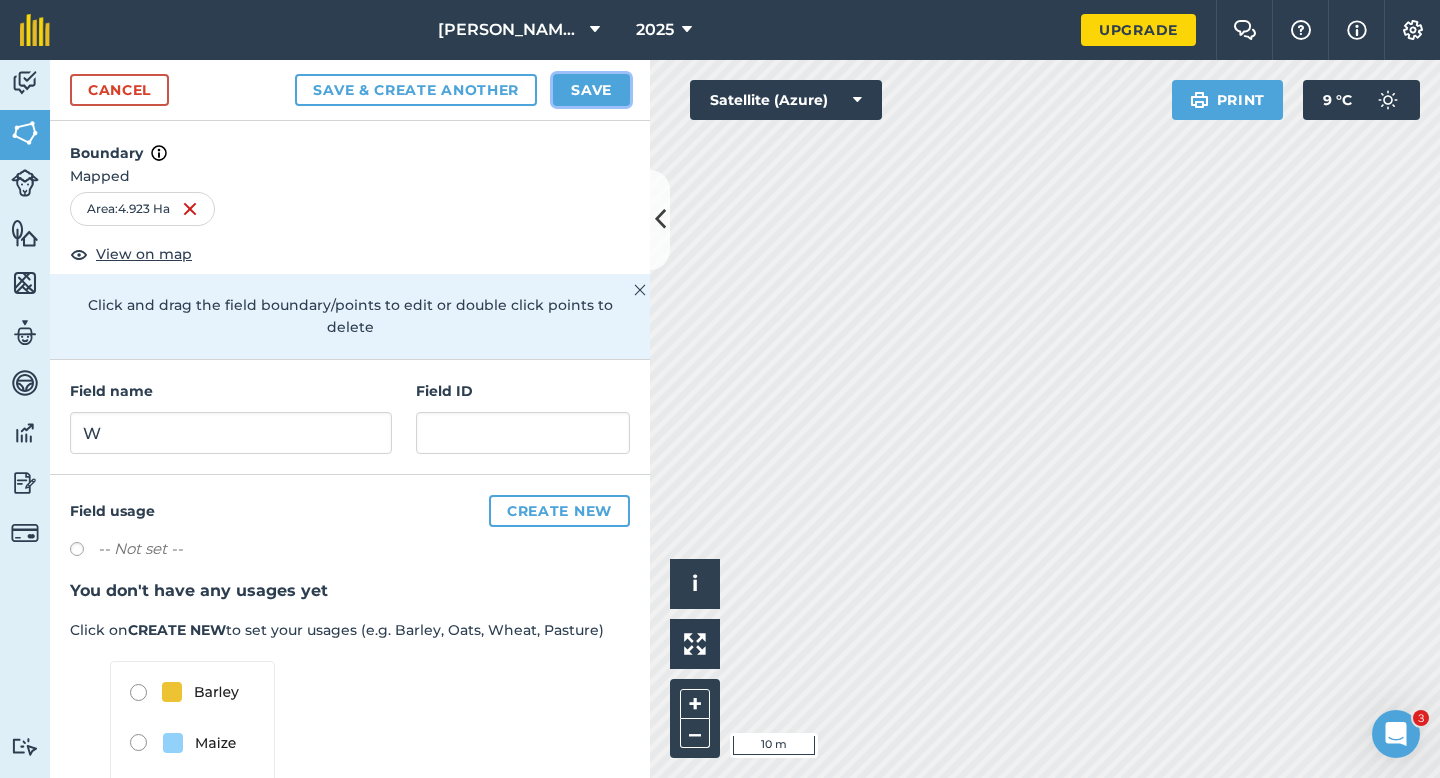 click on "Save" at bounding box center [591, 90] 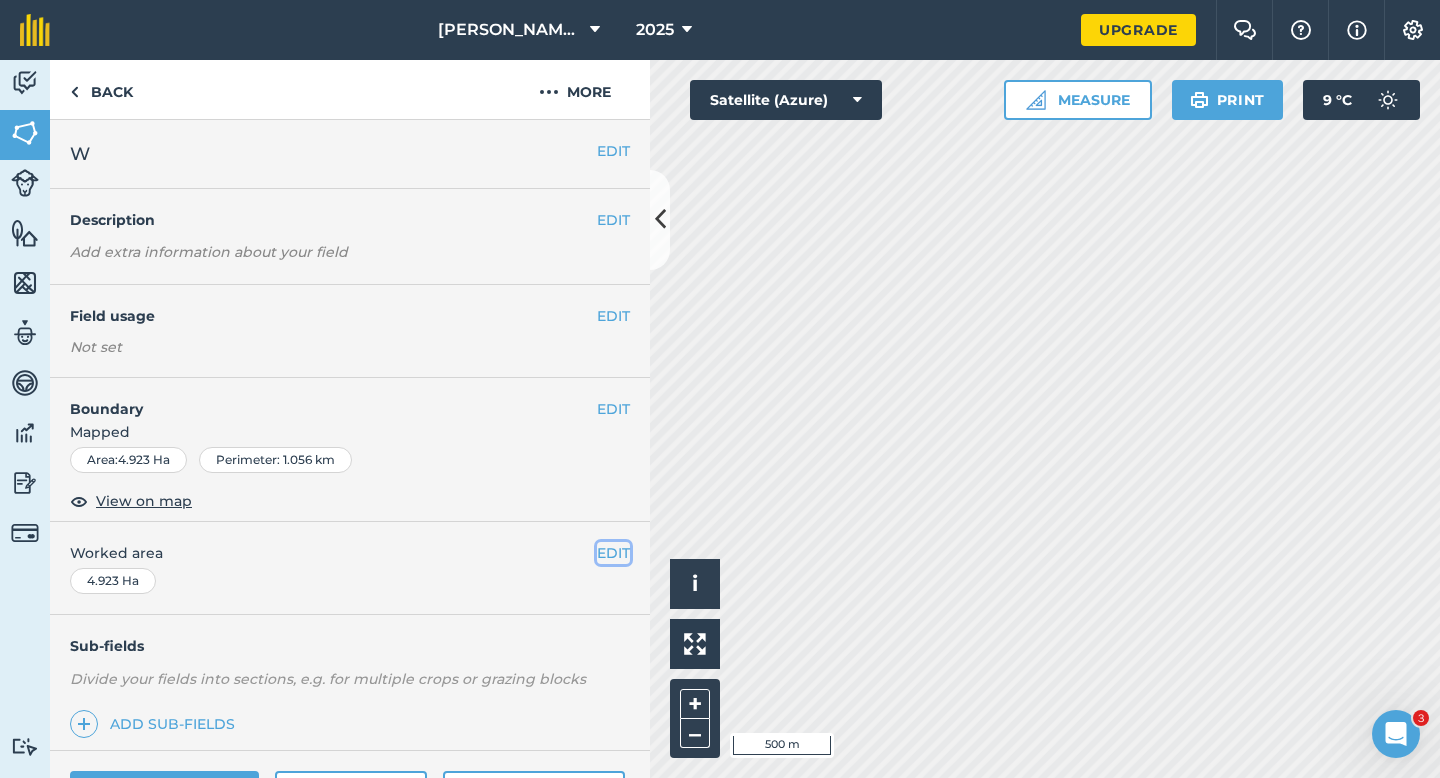 click on "EDIT" at bounding box center [613, 553] 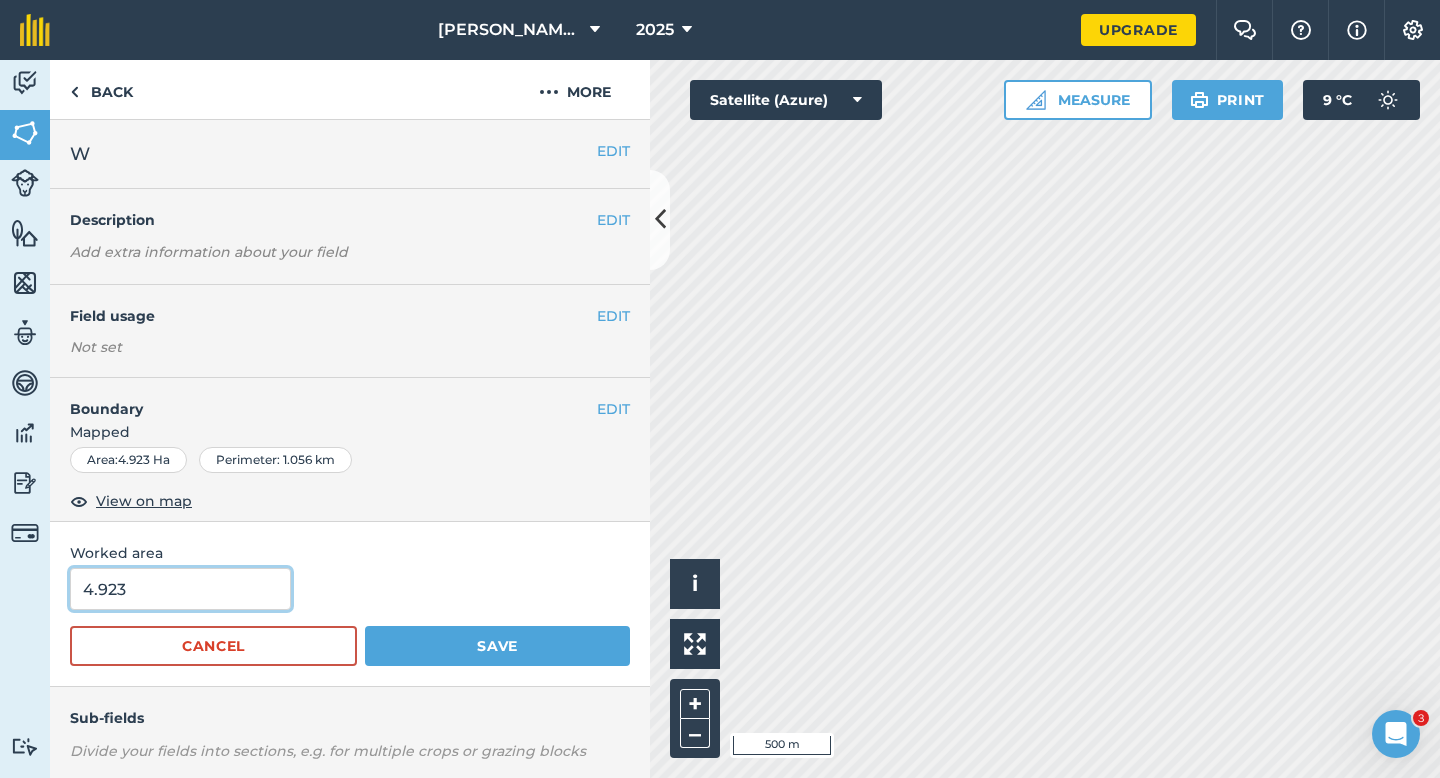 type on "5" 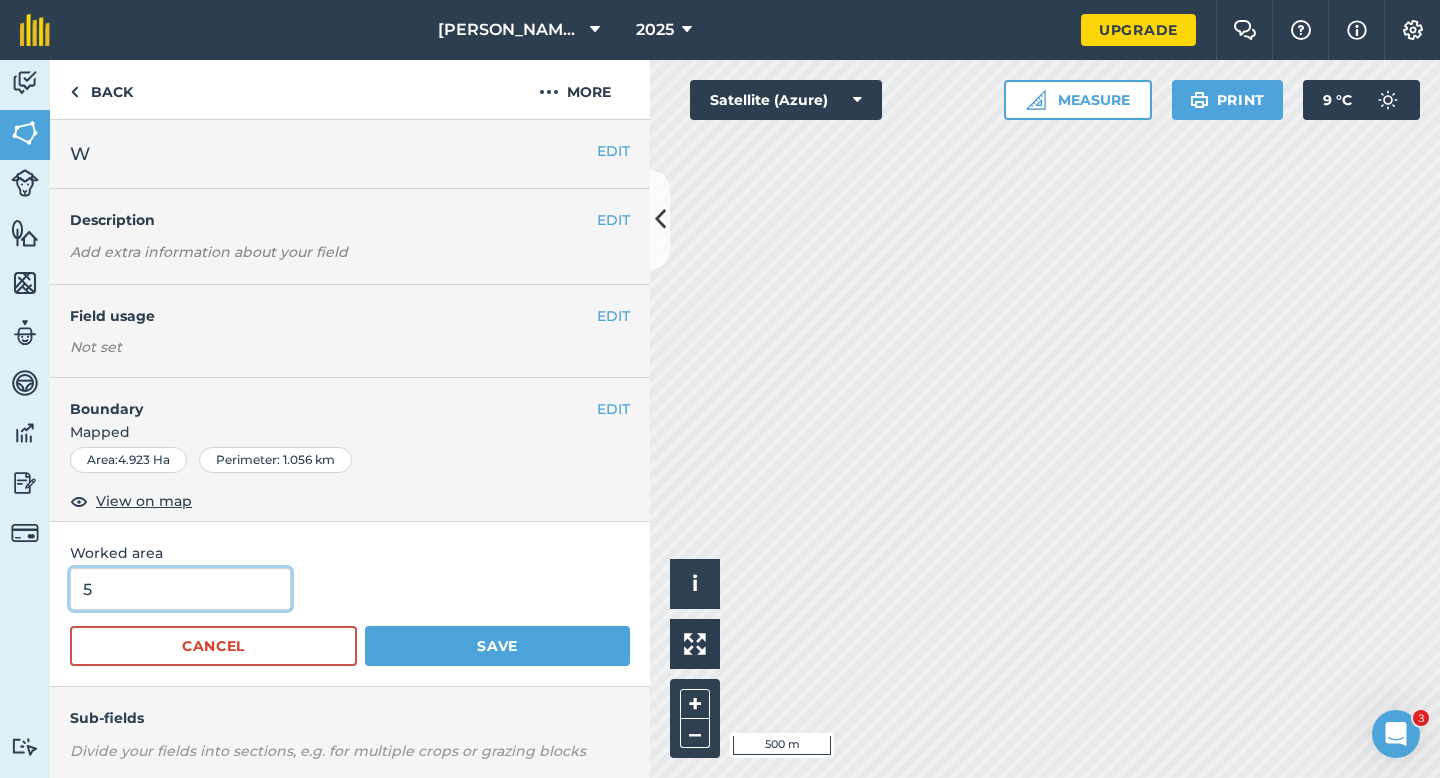 click on "5" at bounding box center (180, 589) 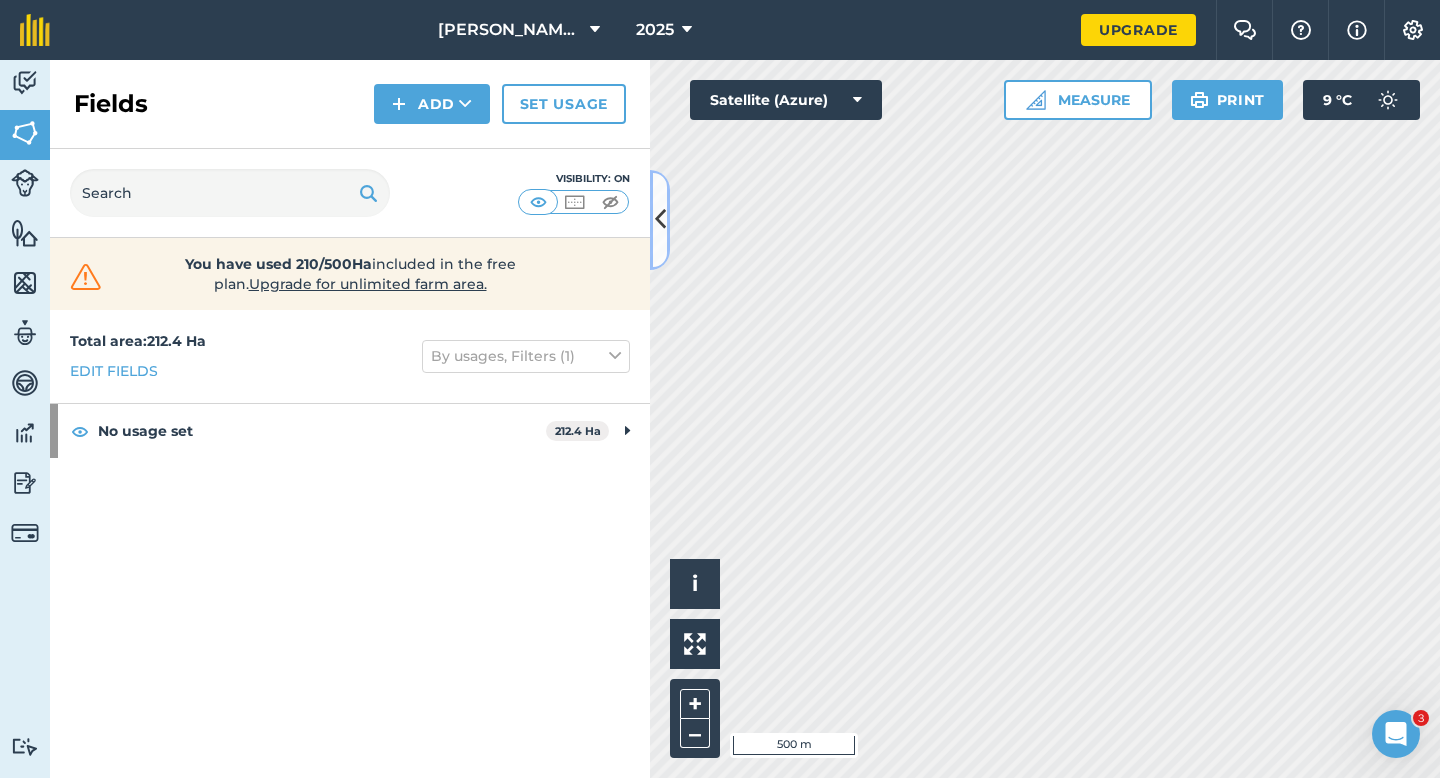 click at bounding box center [660, 219] 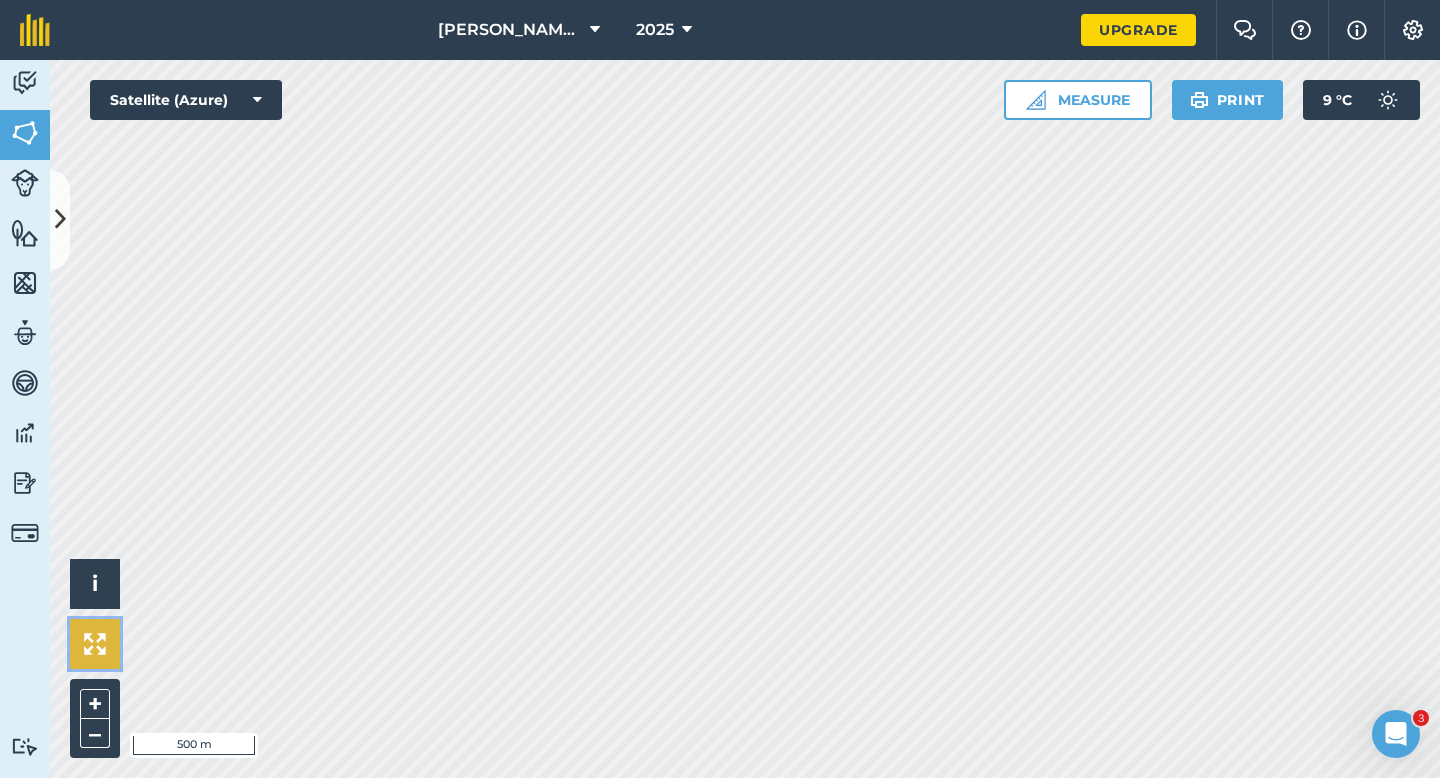 click at bounding box center (95, 644) 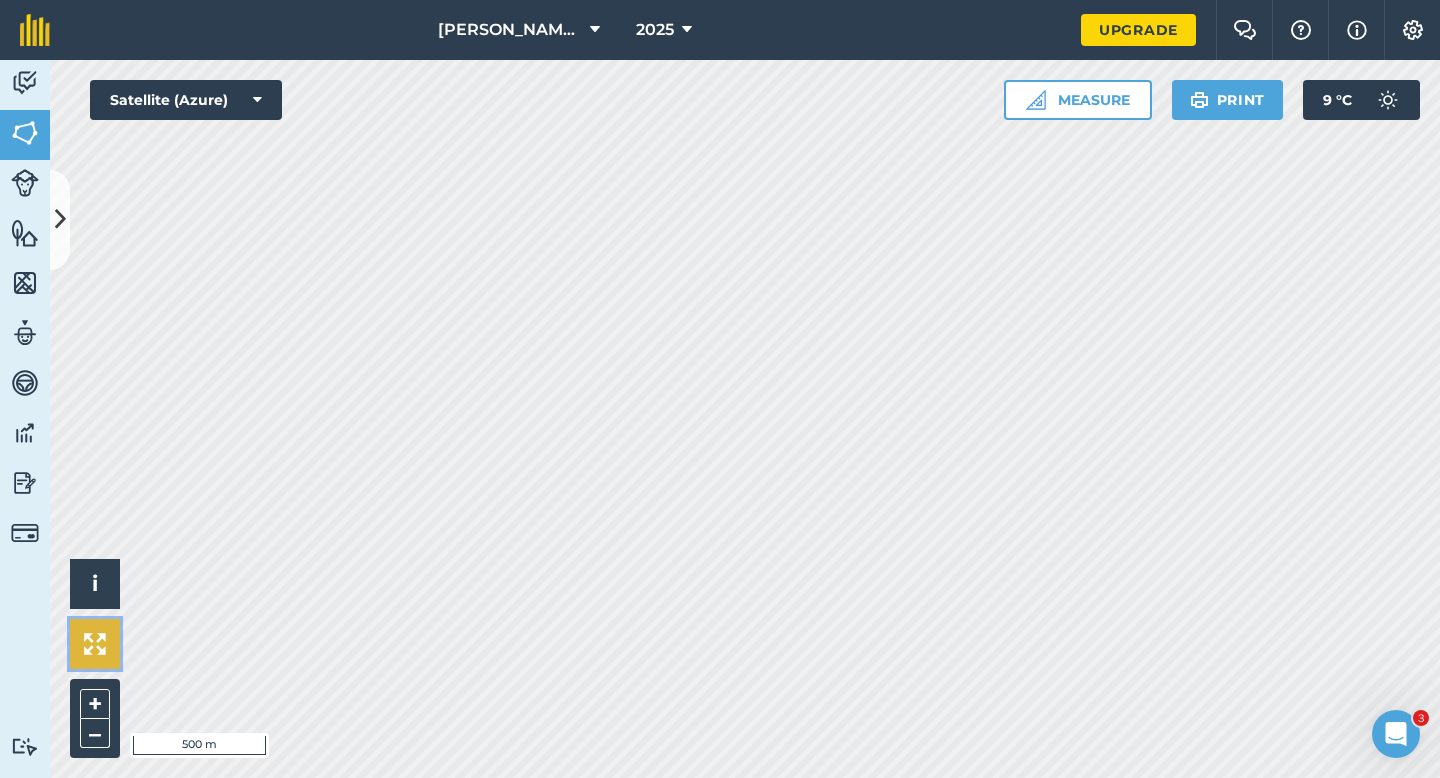 click at bounding box center [95, 644] 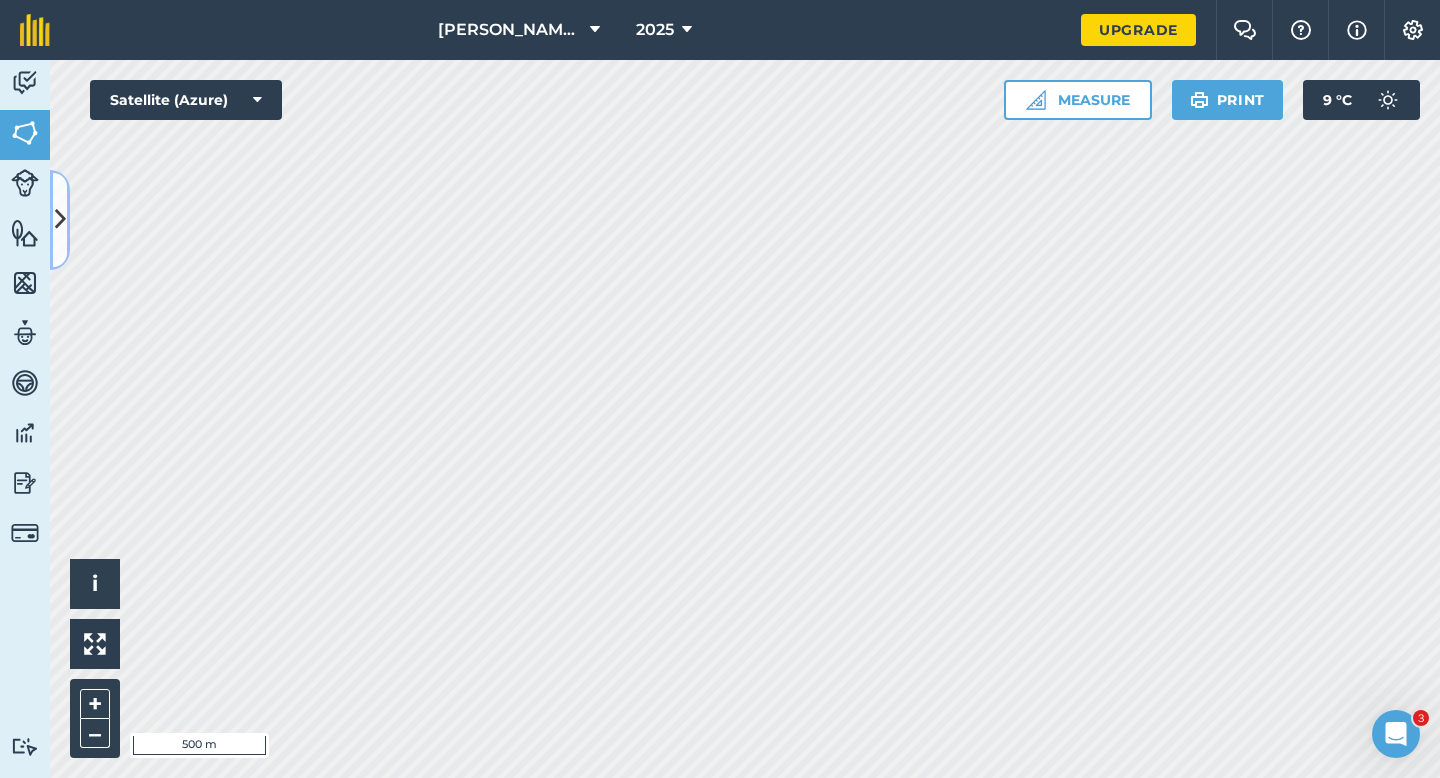 click at bounding box center (60, 220) 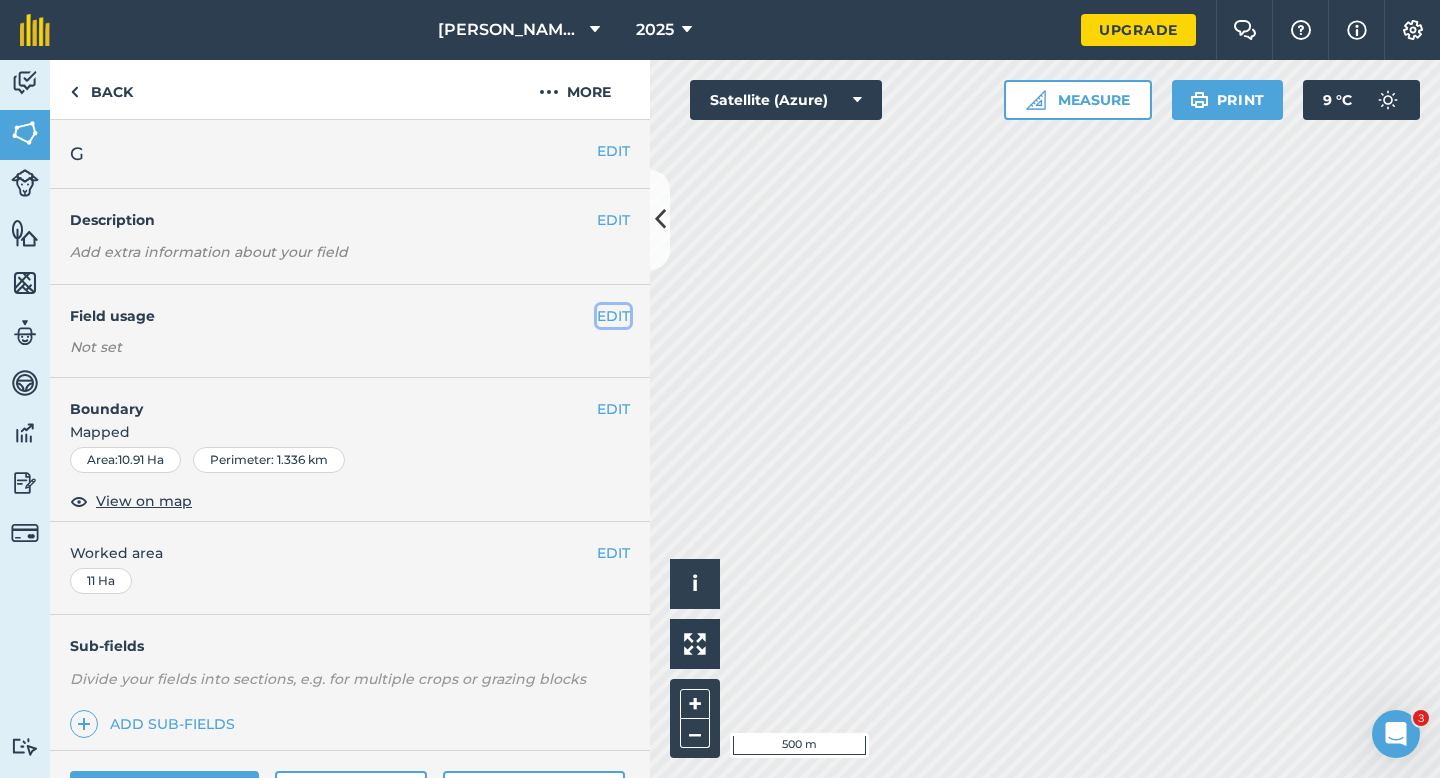 click on "EDIT" at bounding box center [613, 316] 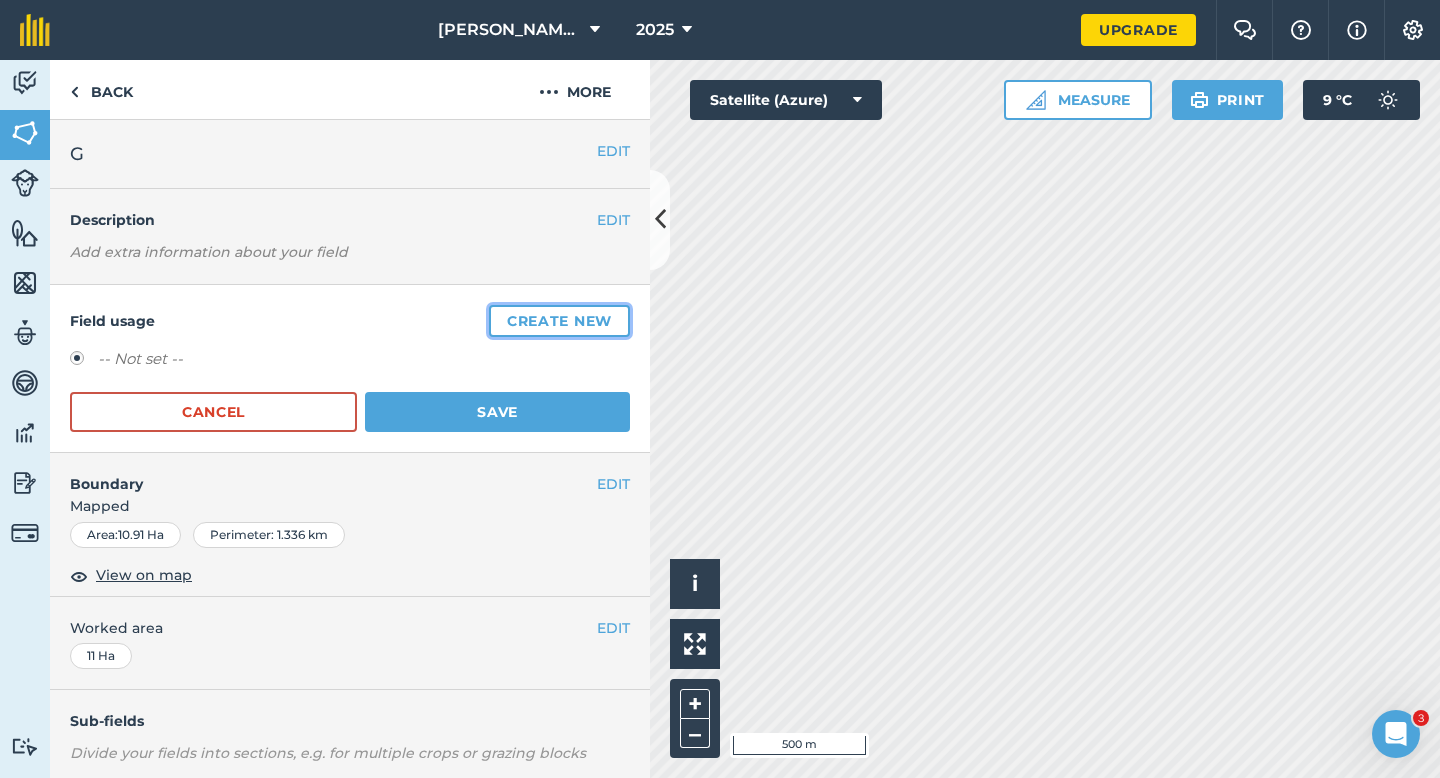click on "Create new" at bounding box center [559, 321] 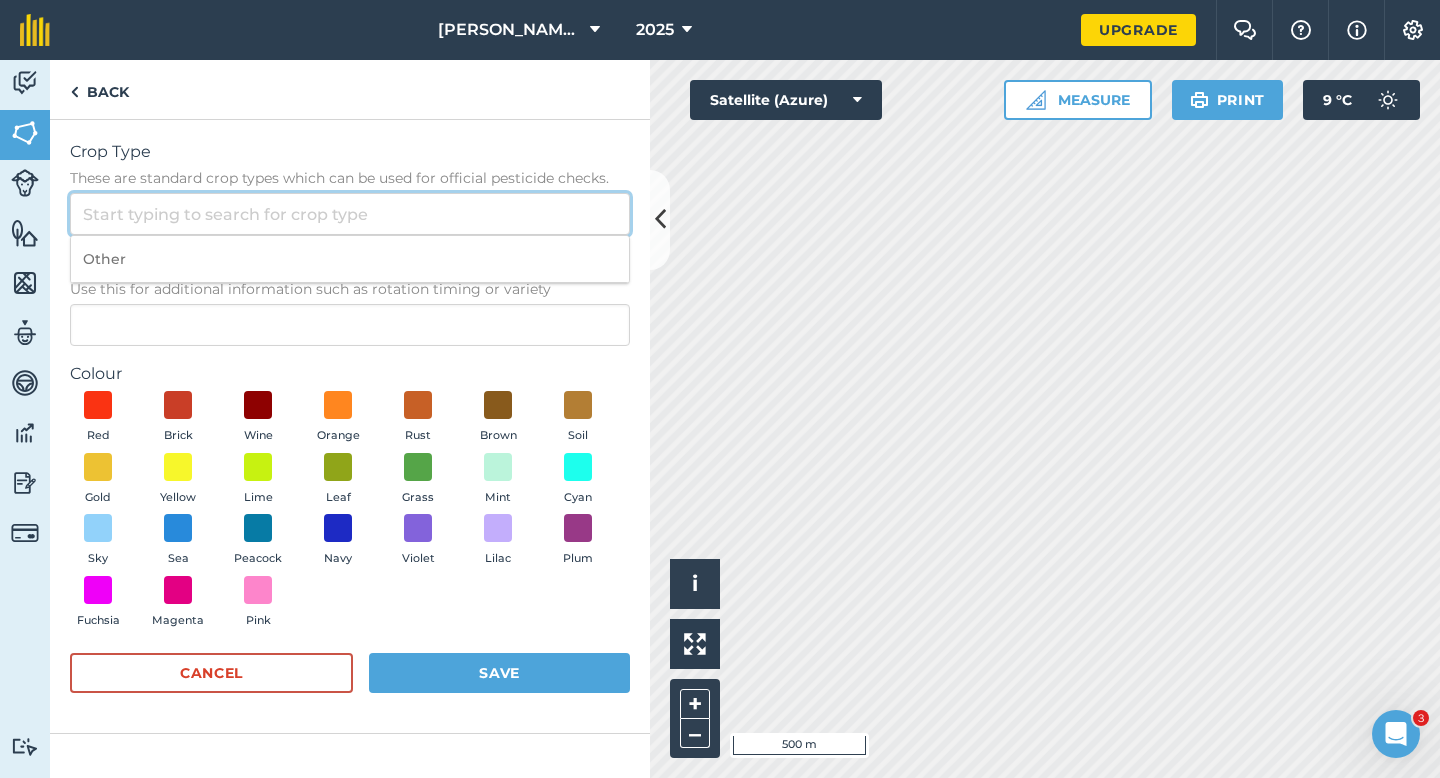 click on "Crop Type These are standard crop types which can be used for official pesticide checks." at bounding box center (350, 214) 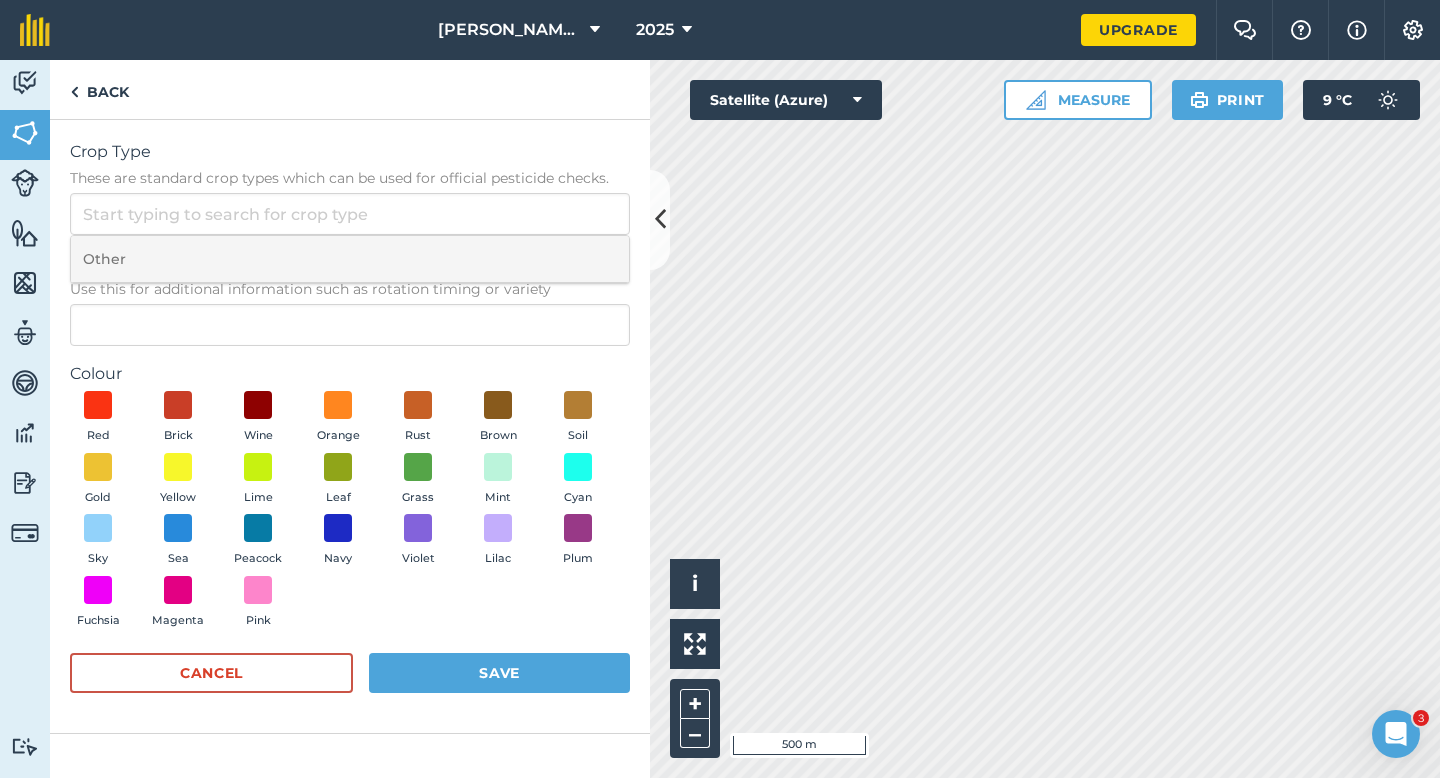 click on "Other" at bounding box center [350, 259] 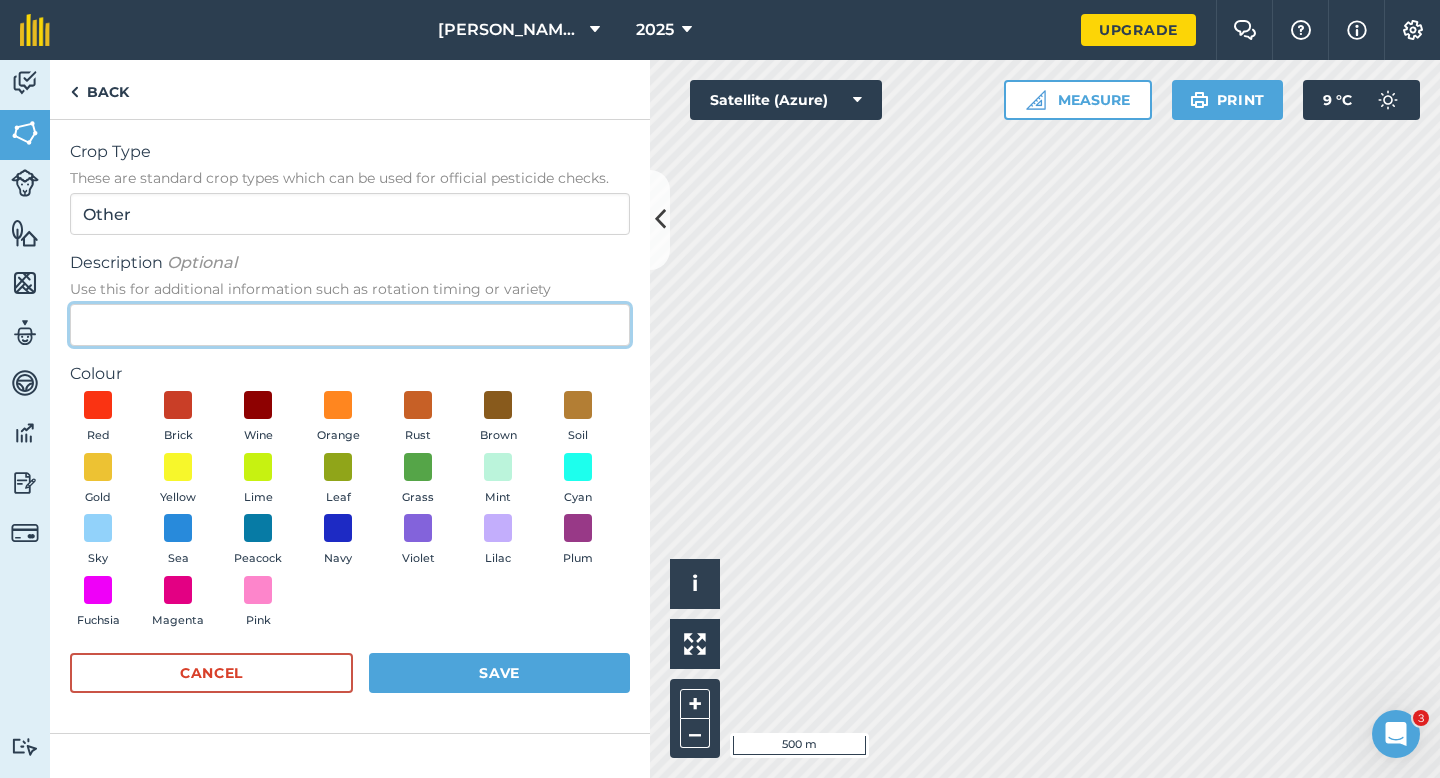 click on "Description   Optional Use this for additional information such as rotation timing or variety" at bounding box center [350, 325] 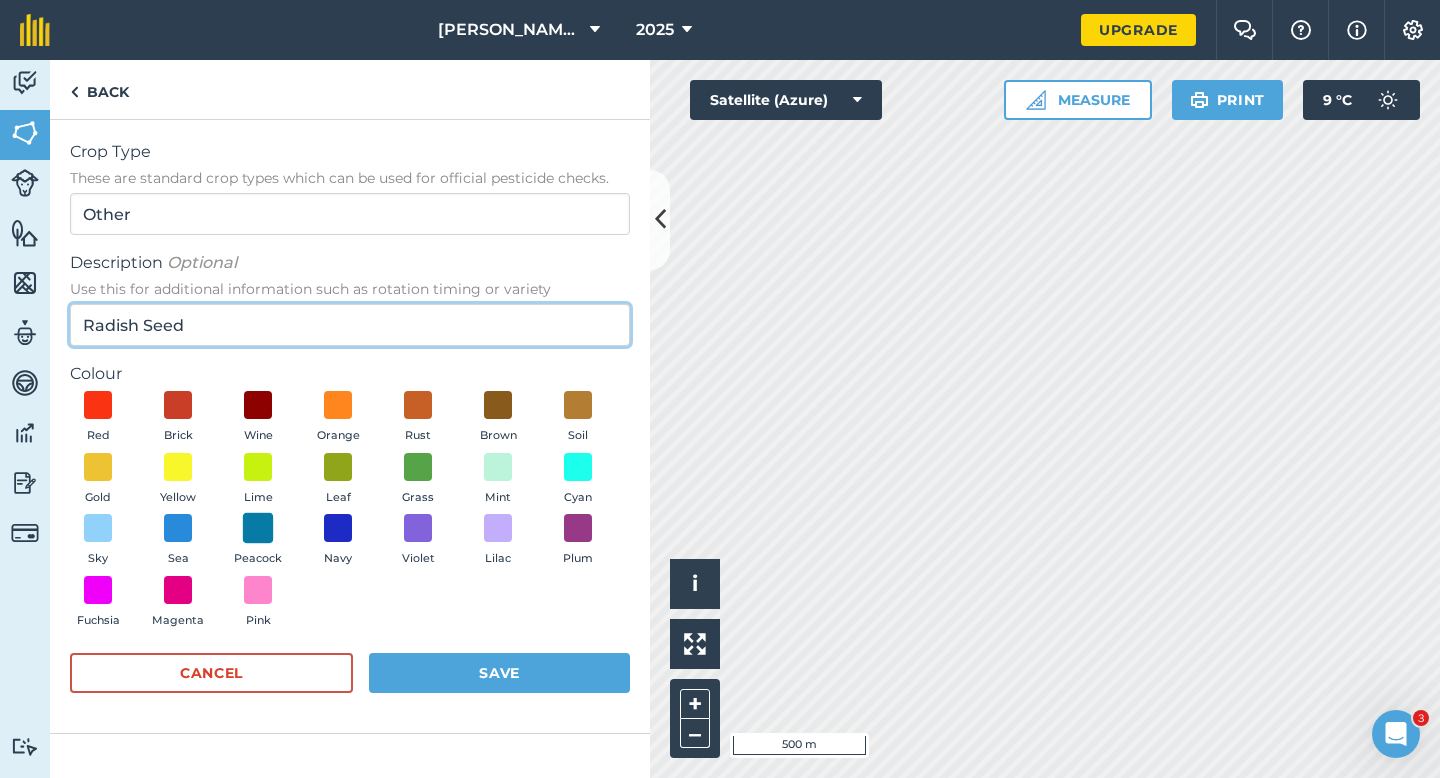 type on "Radish Seed" 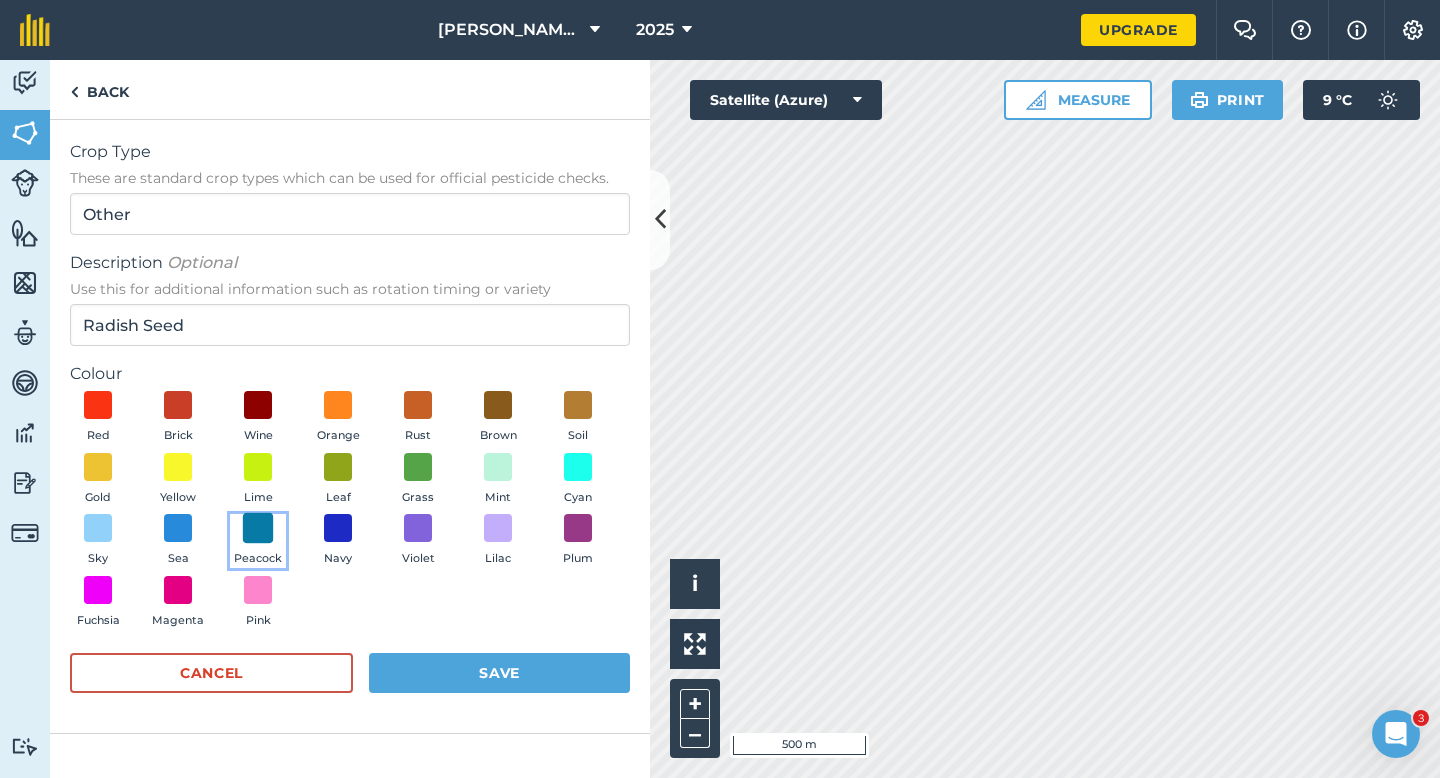 click at bounding box center (258, 528) 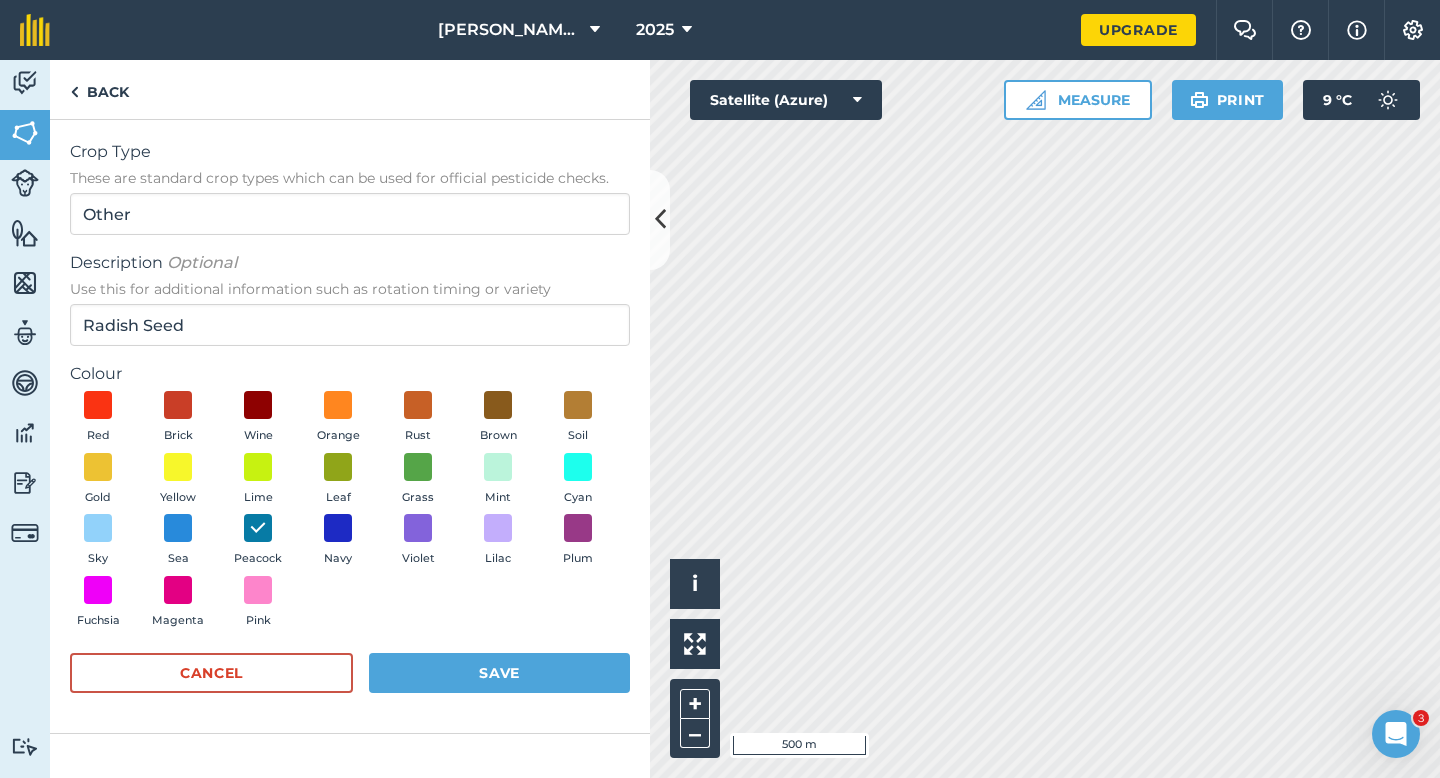 click on "Cancel Save" at bounding box center (350, 683) 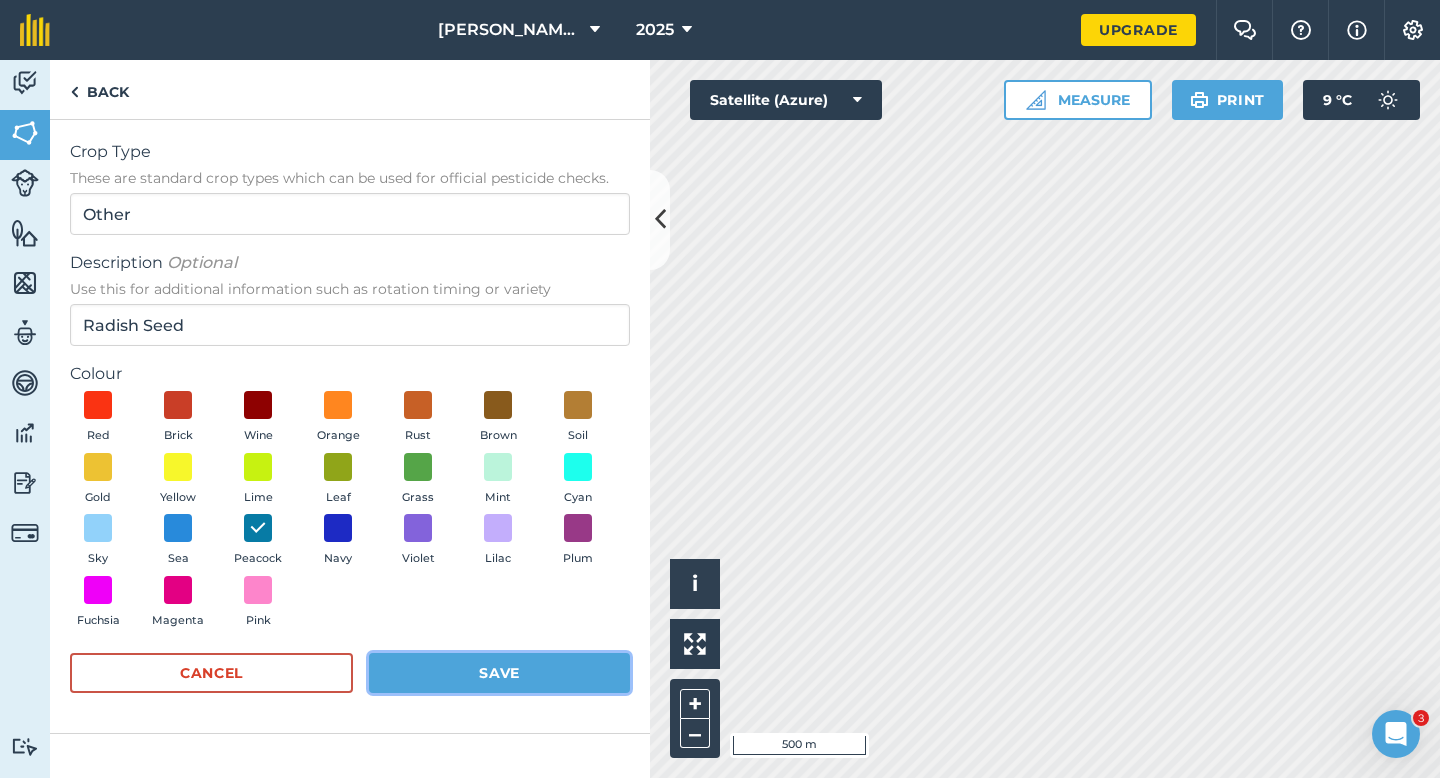click on "Save" at bounding box center (499, 673) 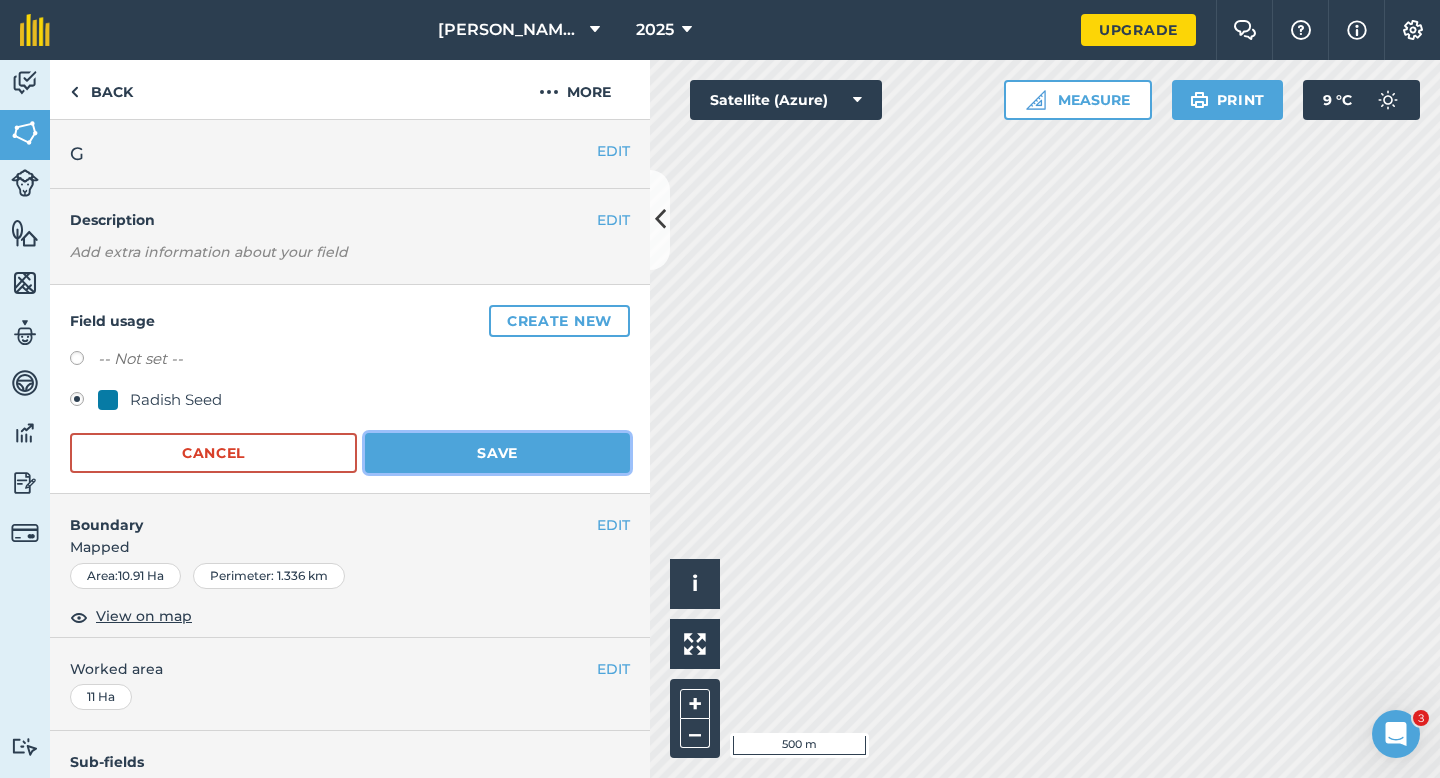 click on "Save" at bounding box center [497, 453] 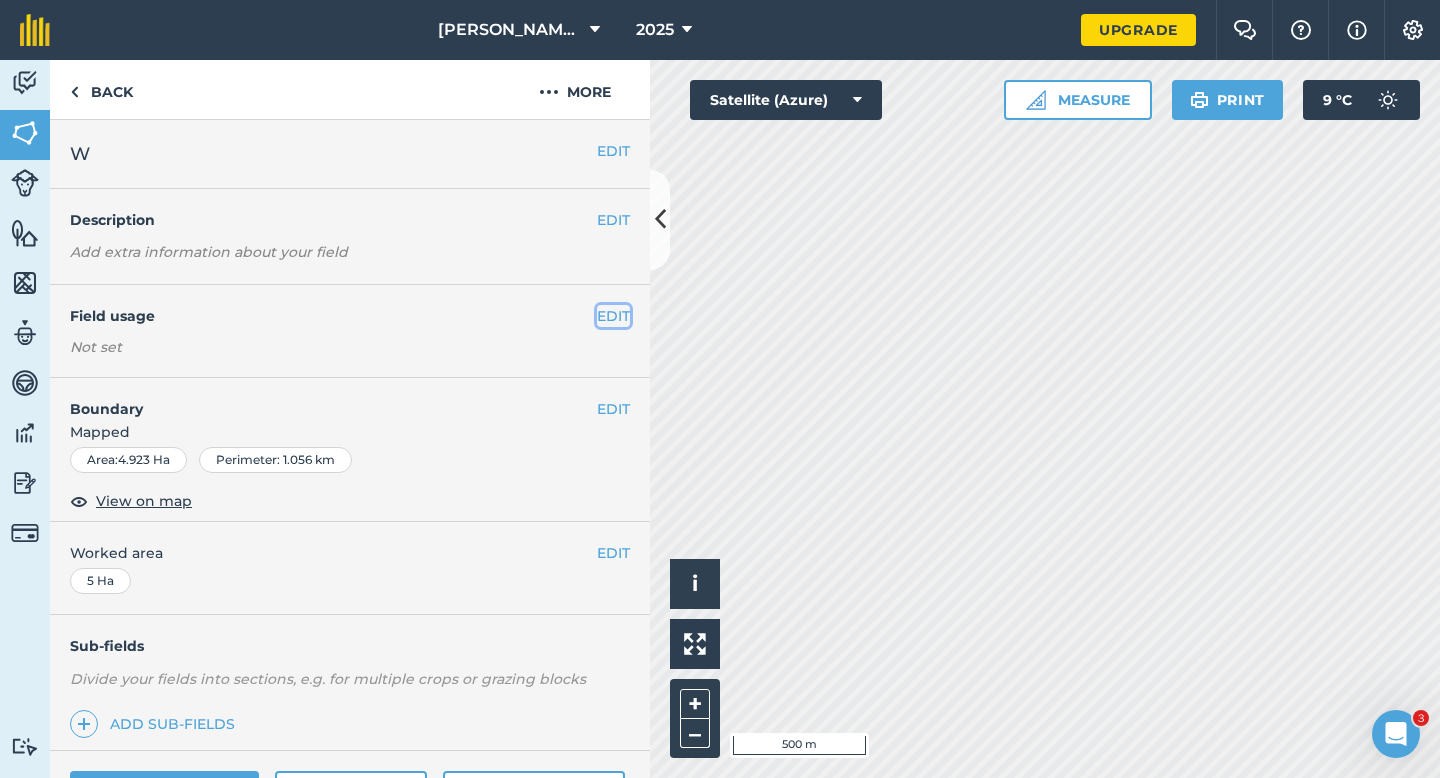 click on "EDIT" at bounding box center (613, 316) 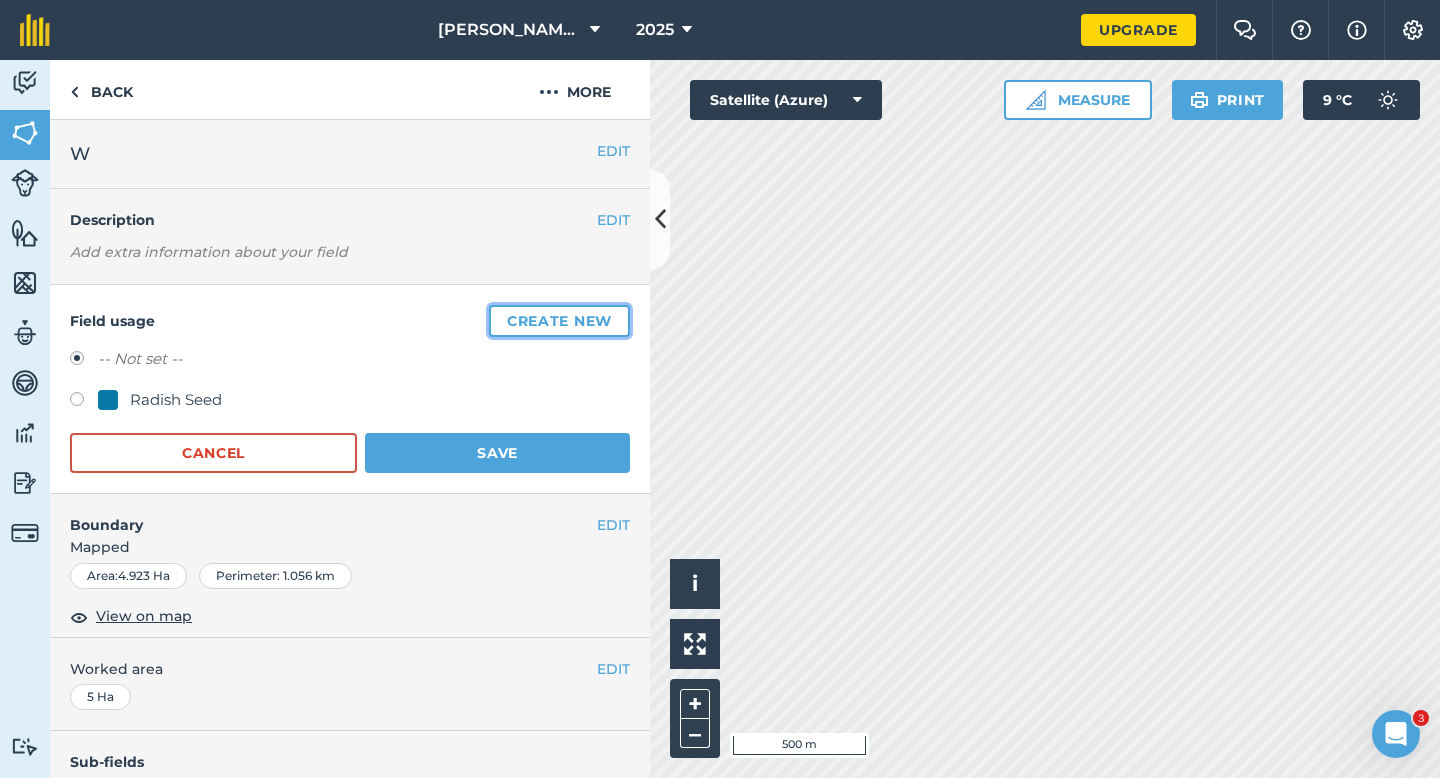 click on "Create new" at bounding box center (559, 321) 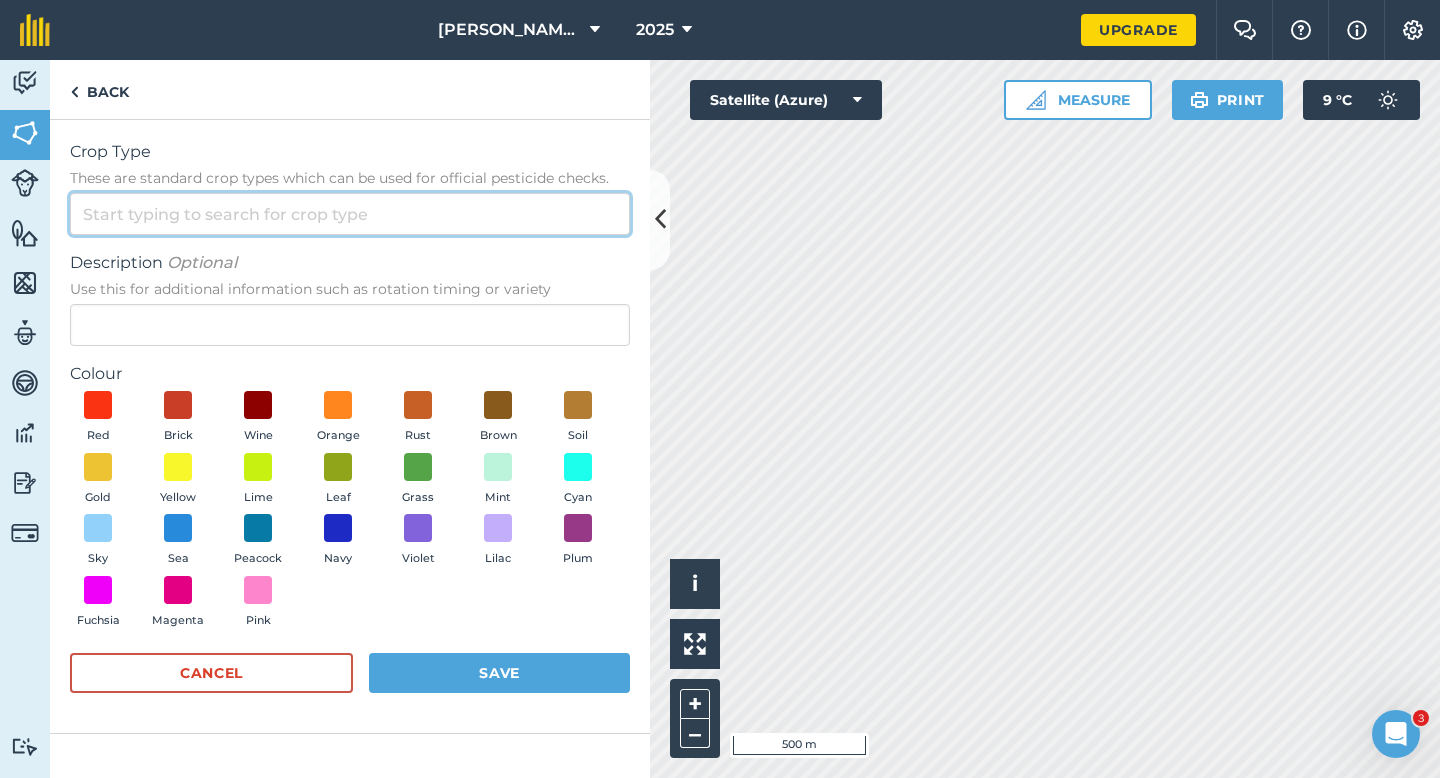 click on "Crop Type These are standard crop types which can be used for official pesticide checks." at bounding box center [350, 214] 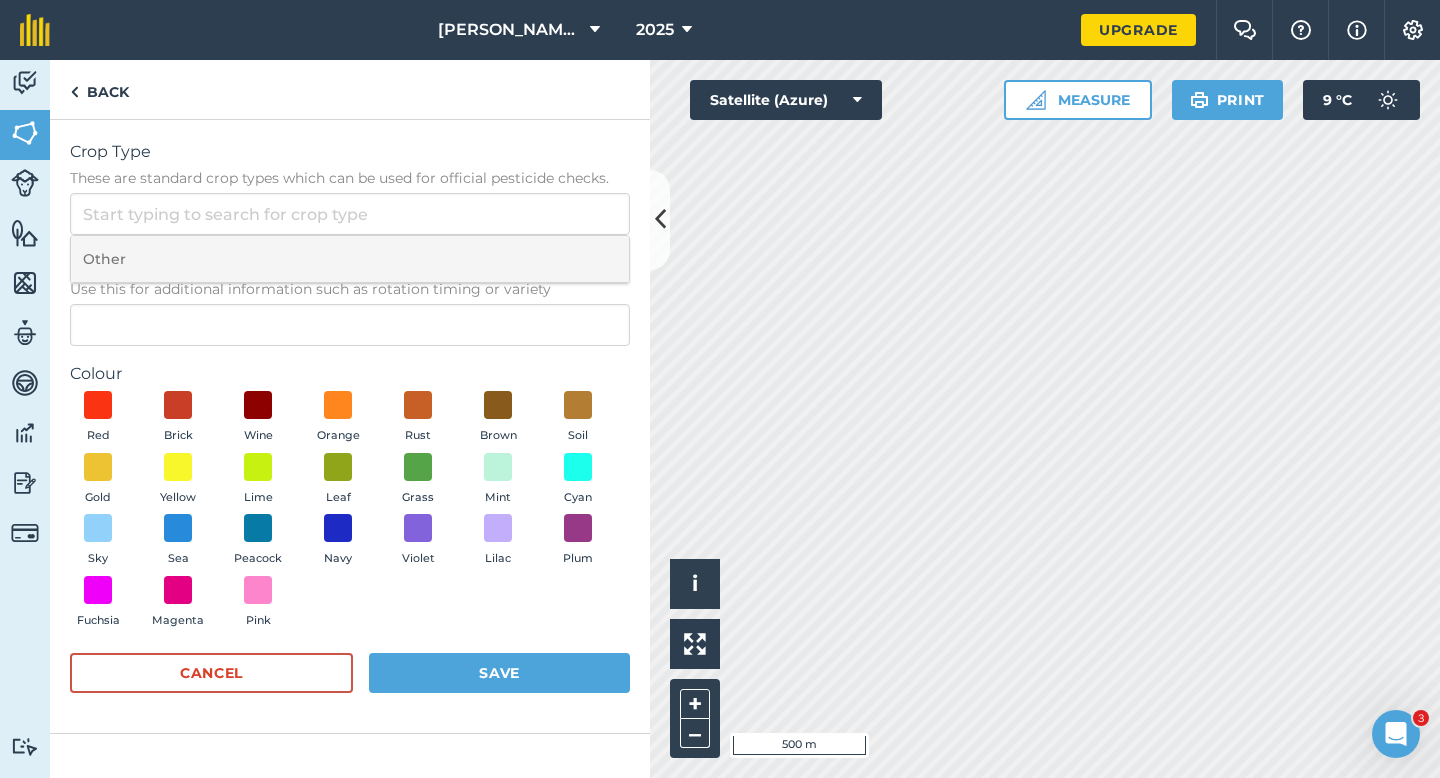 click on "Other" at bounding box center [350, 259] 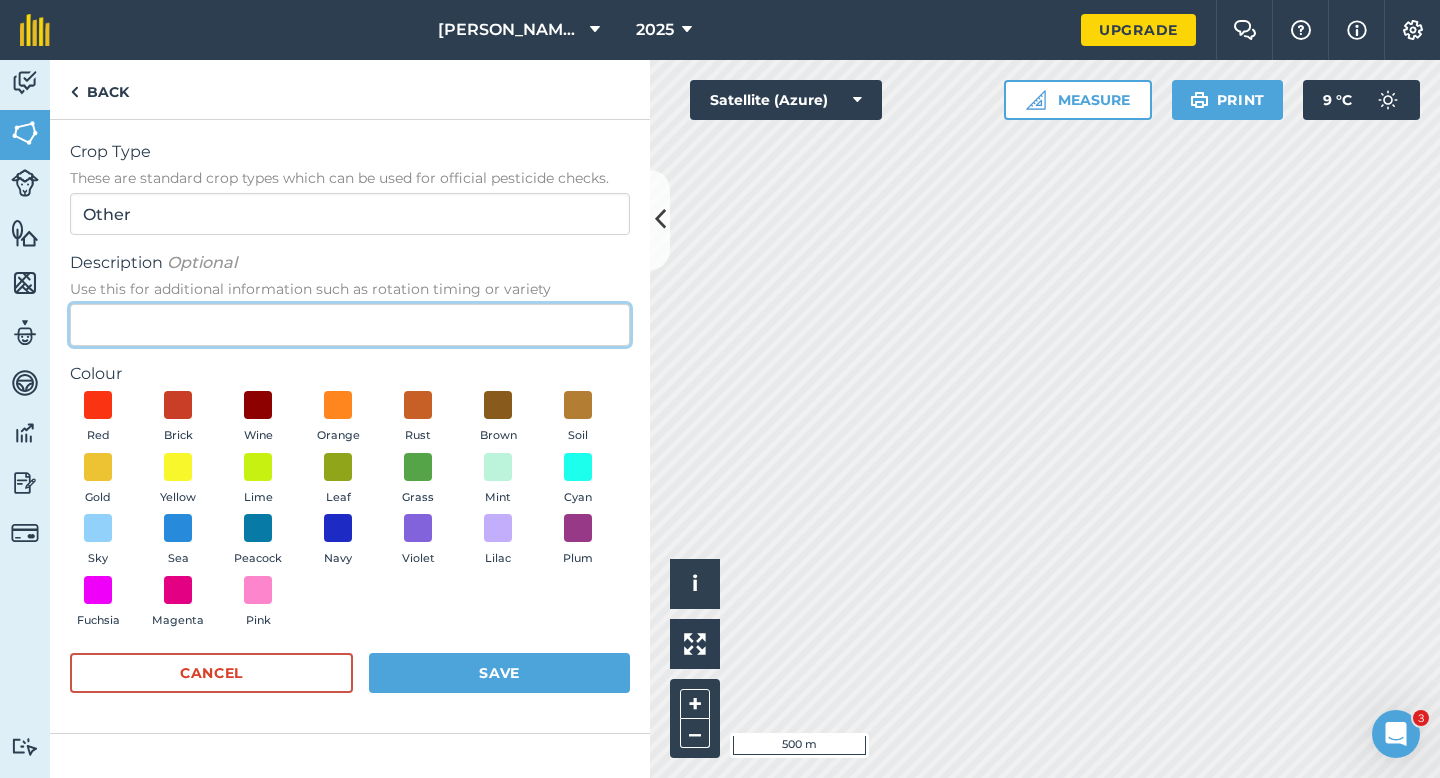 click on "Description   Optional Use this for additional information such as rotation timing or variety" at bounding box center (350, 325) 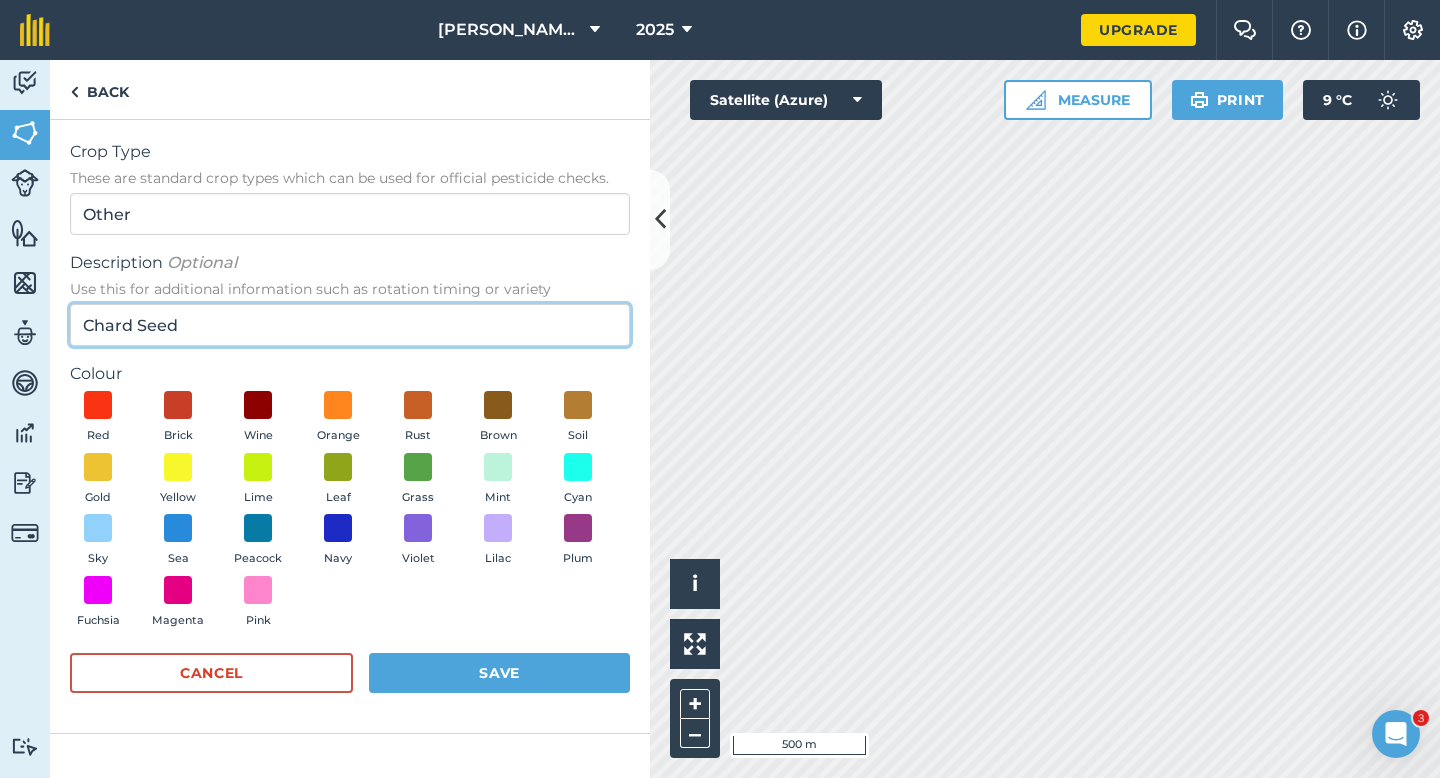 type on "Chard Seed" 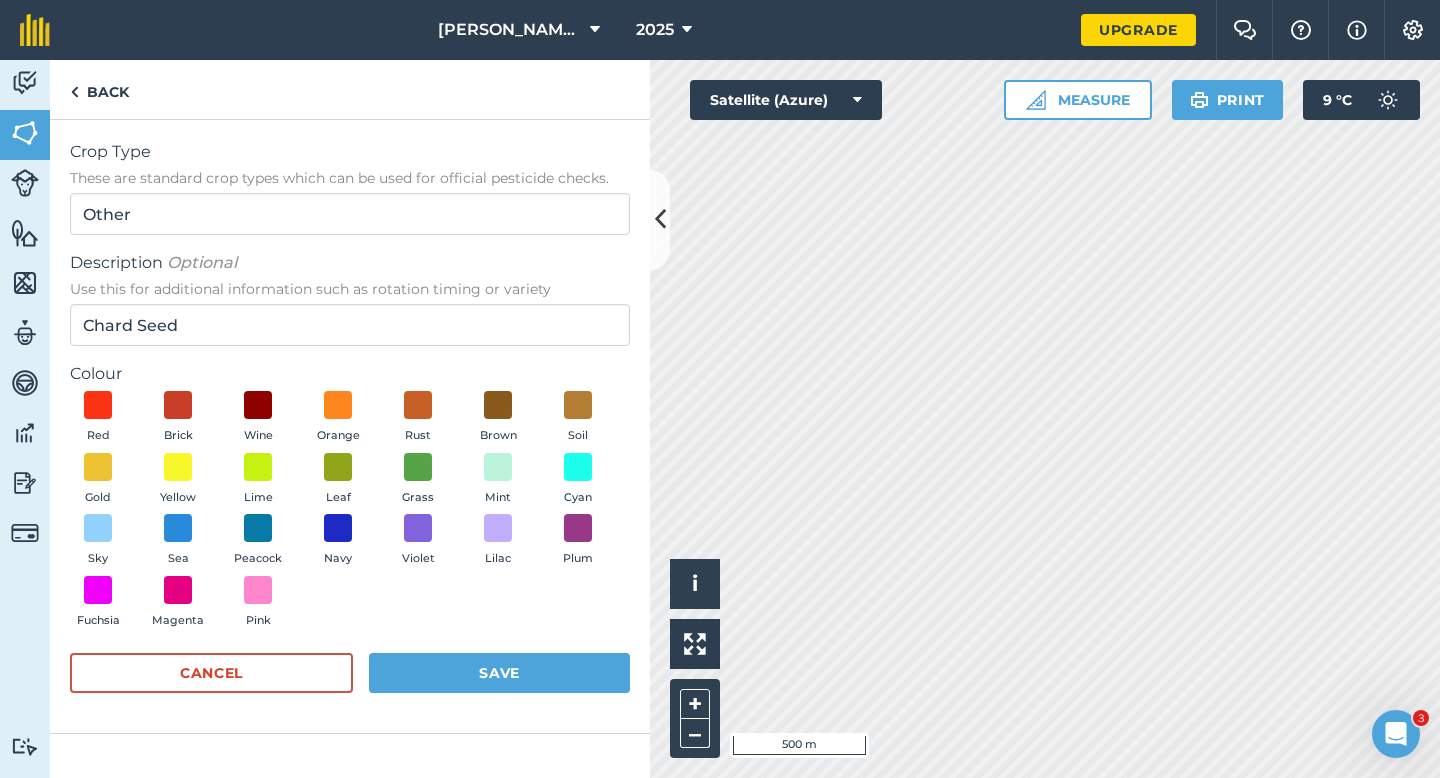 click on "Red Brick Wine Orange Rust Brown Soil Gold Yellow Lime Leaf Grass Mint Cyan Sky Sea Peacock Navy Violet Lilac Plum Fuchsia Magenta Pink" at bounding box center (350, 514) 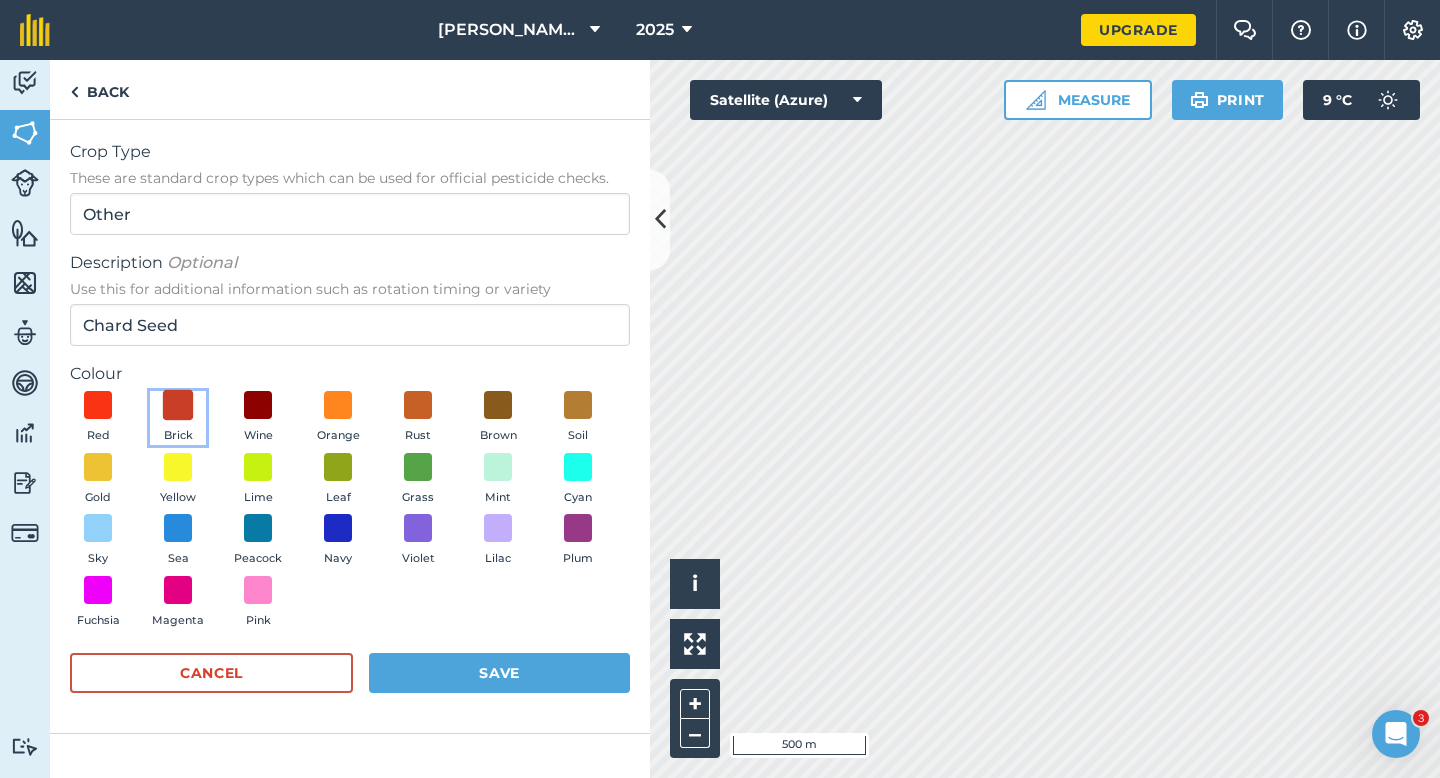 click at bounding box center (178, 405) 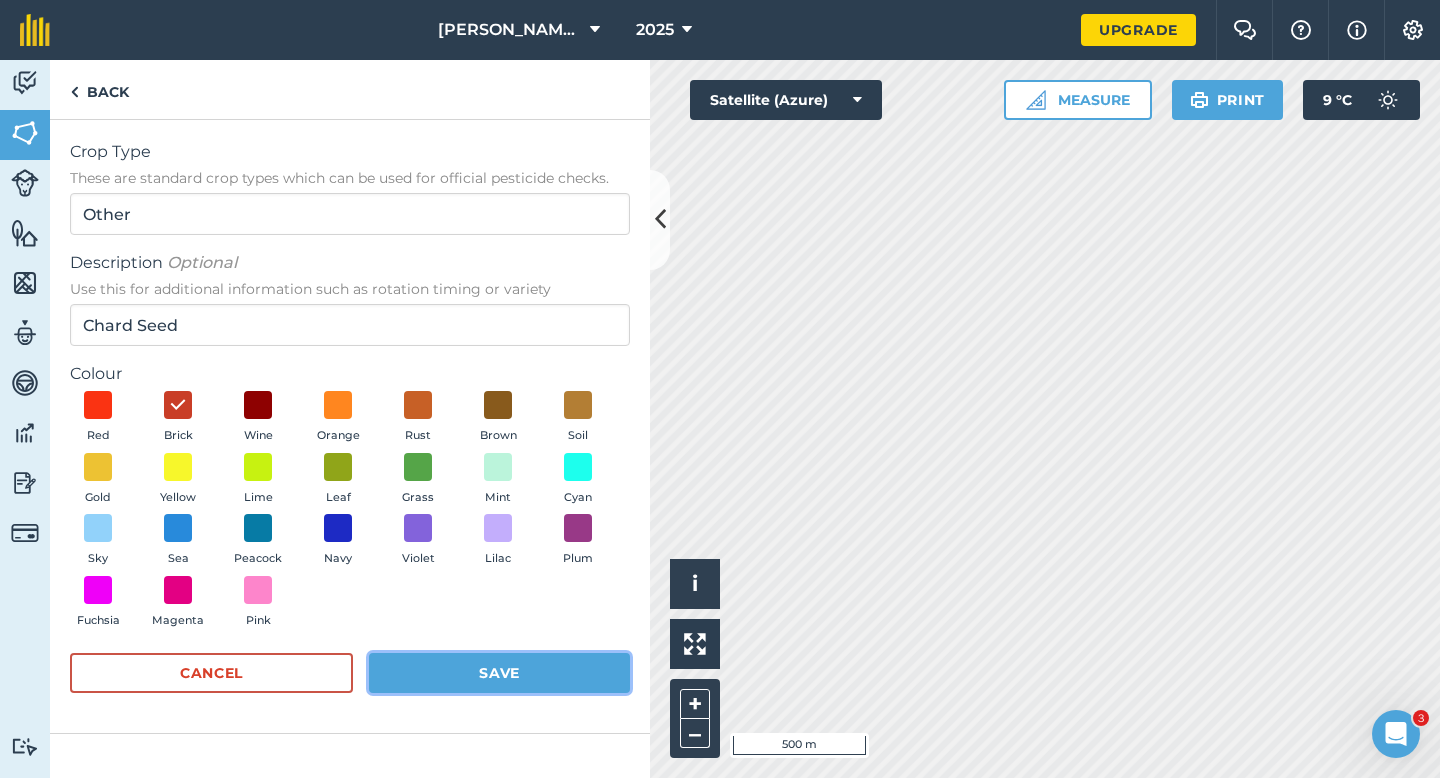 click on "Save" at bounding box center [499, 673] 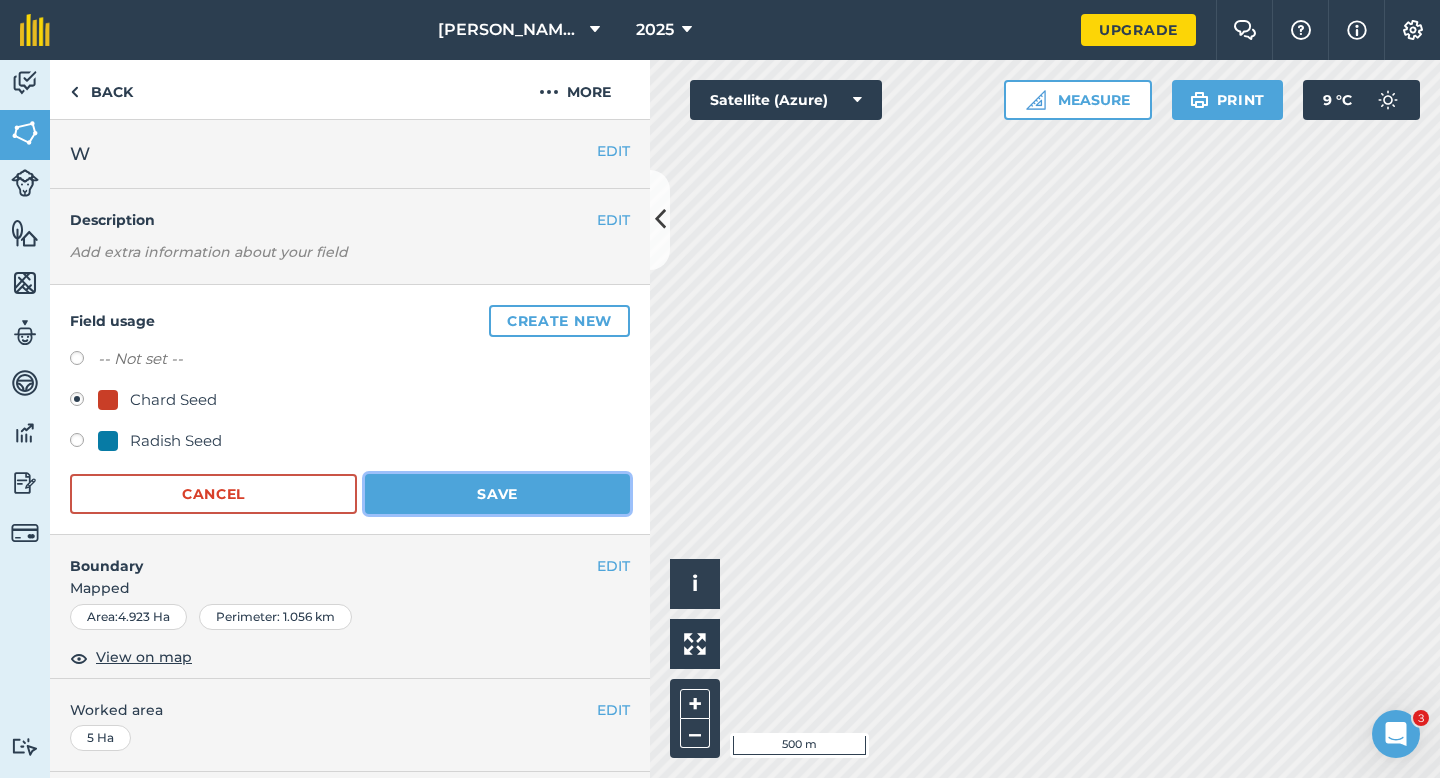 click on "Save" at bounding box center (497, 494) 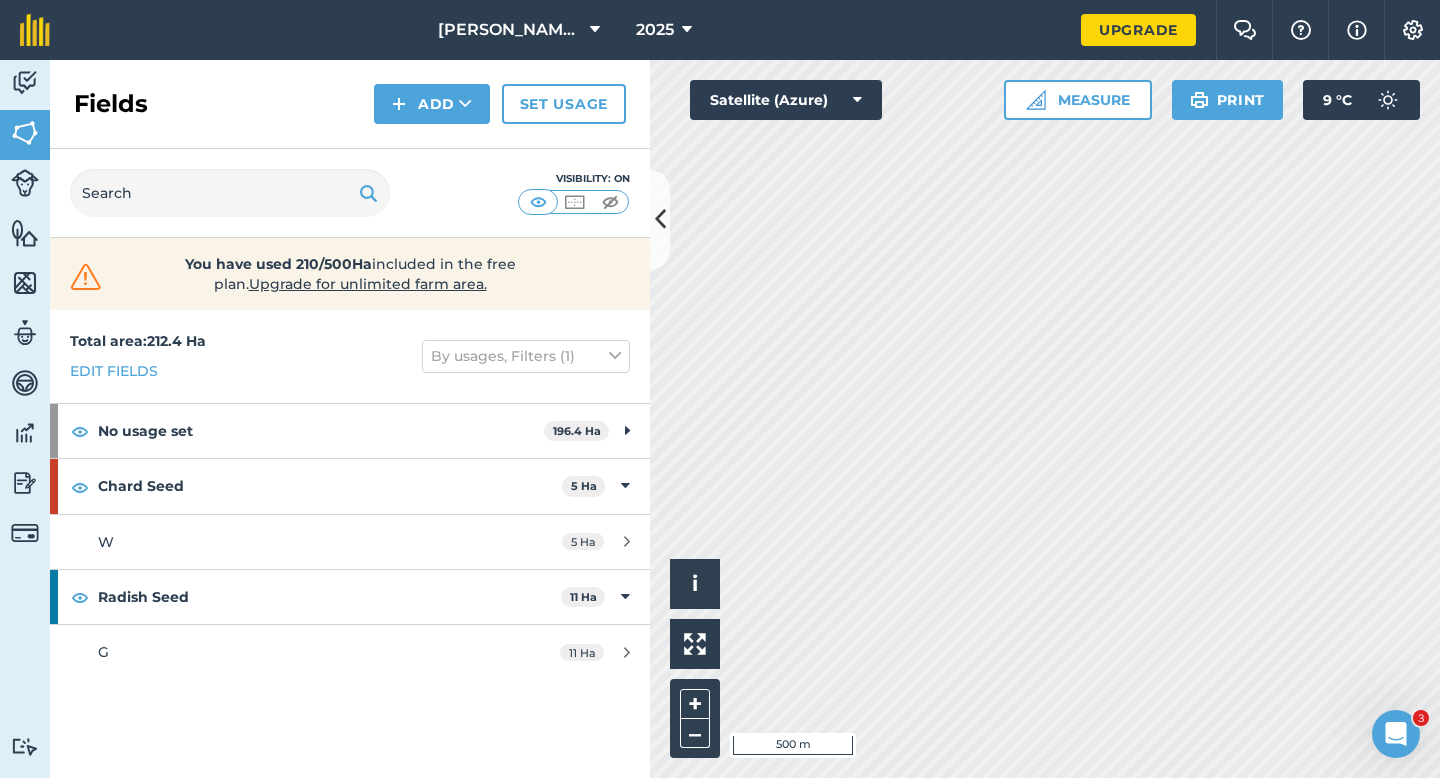 click on "Chard Seed 5   Ha W 5   Ha" at bounding box center [350, 513] 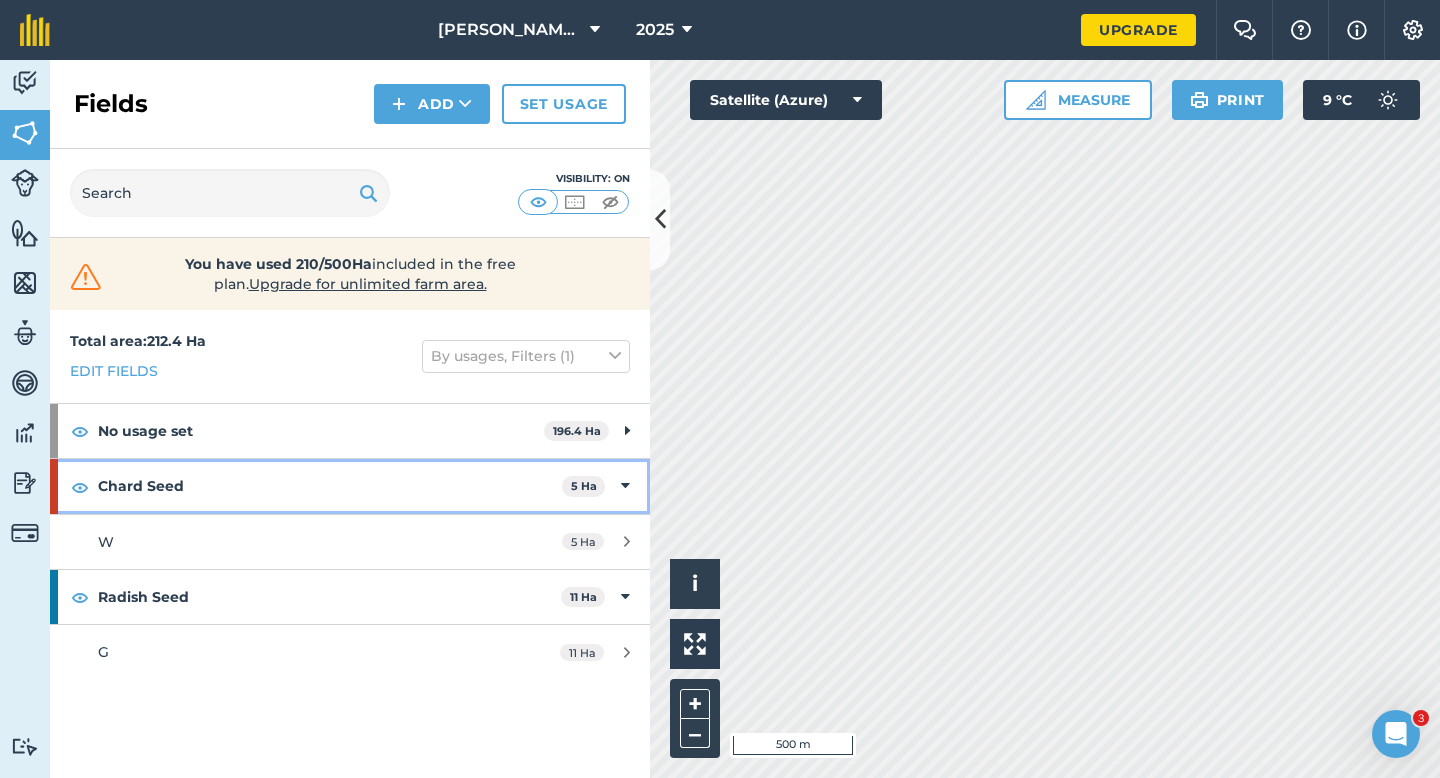 click on "Chard Seed 5   Ha" at bounding box center [350, 486] 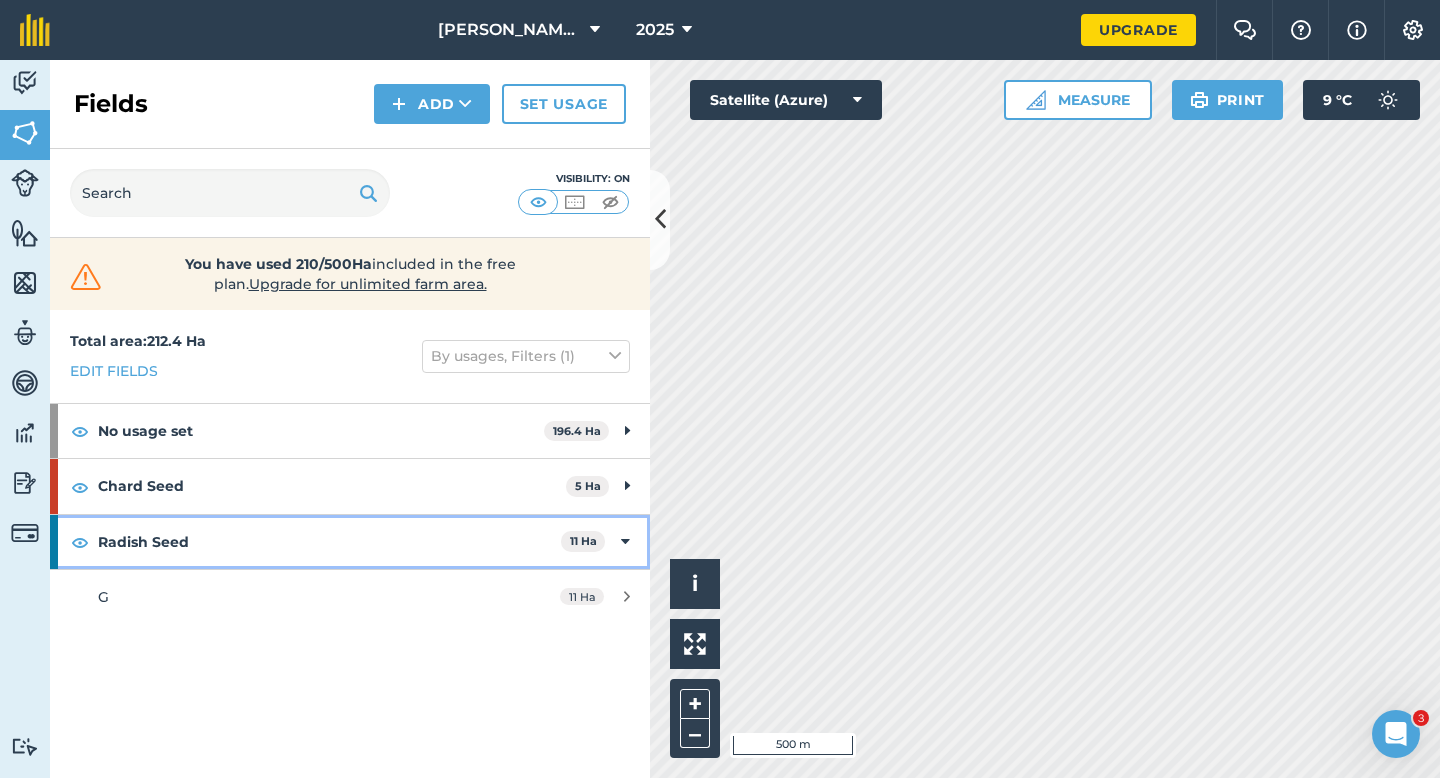 click at bounding box center (625, 542) 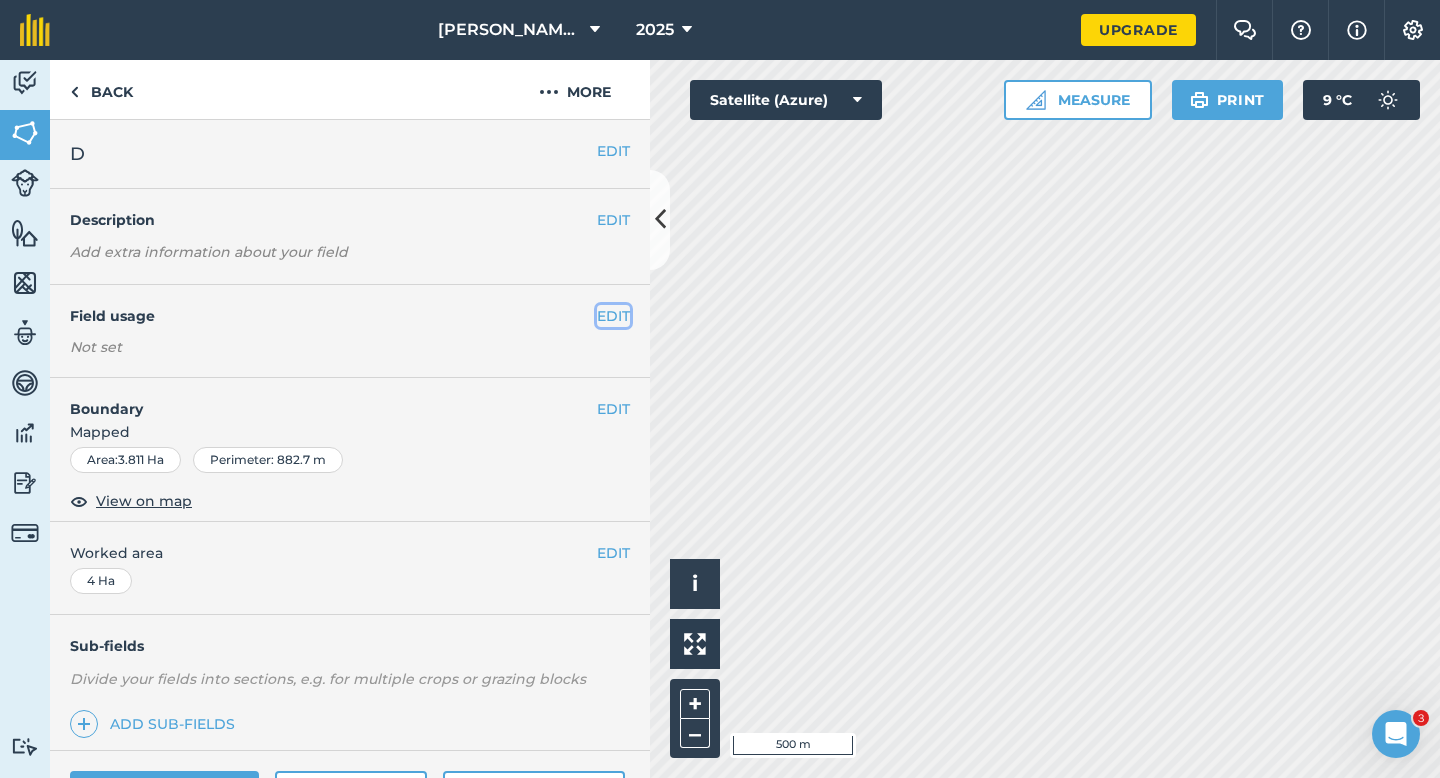 click on "EDIT" at bounding box center [613, 316] 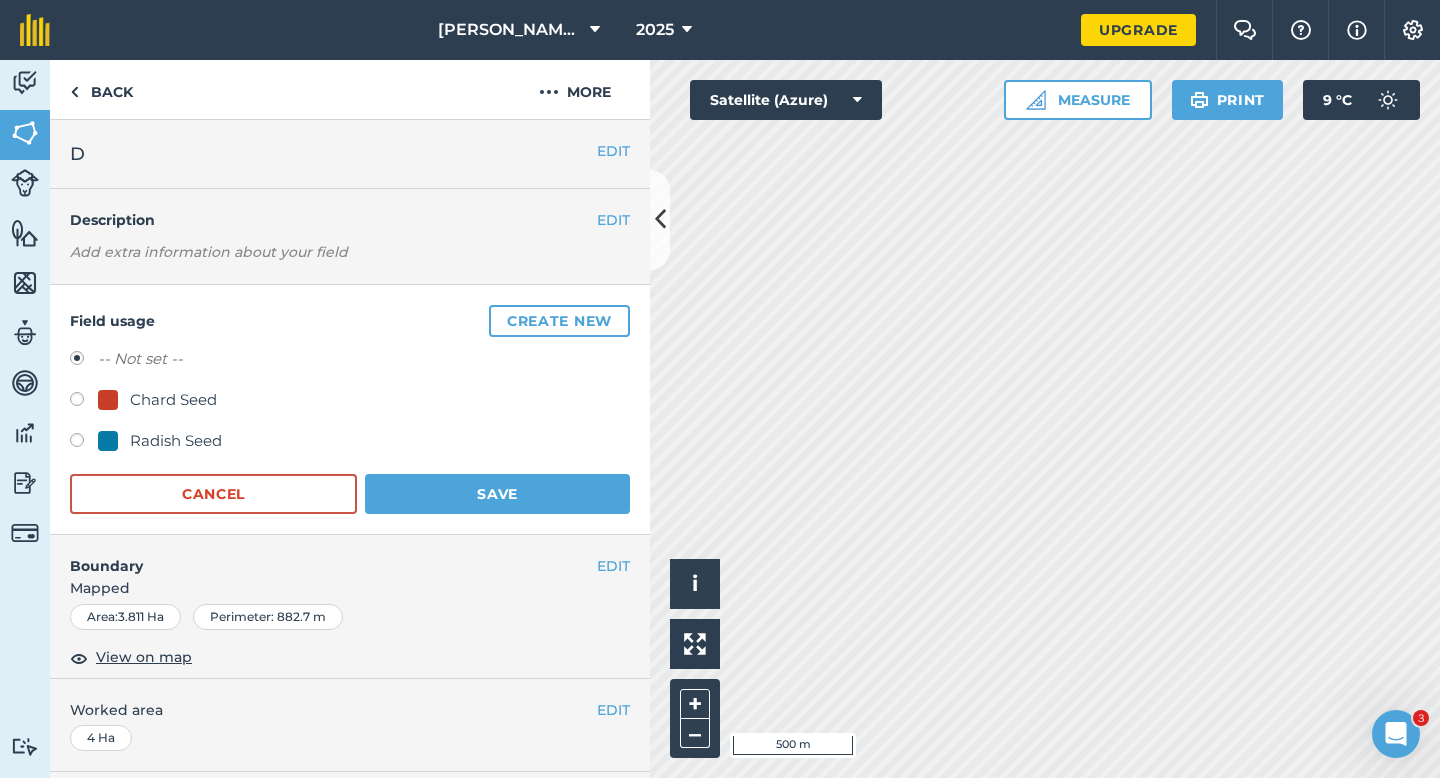 click on "Radish Seed" at bounding box center (160, 441) 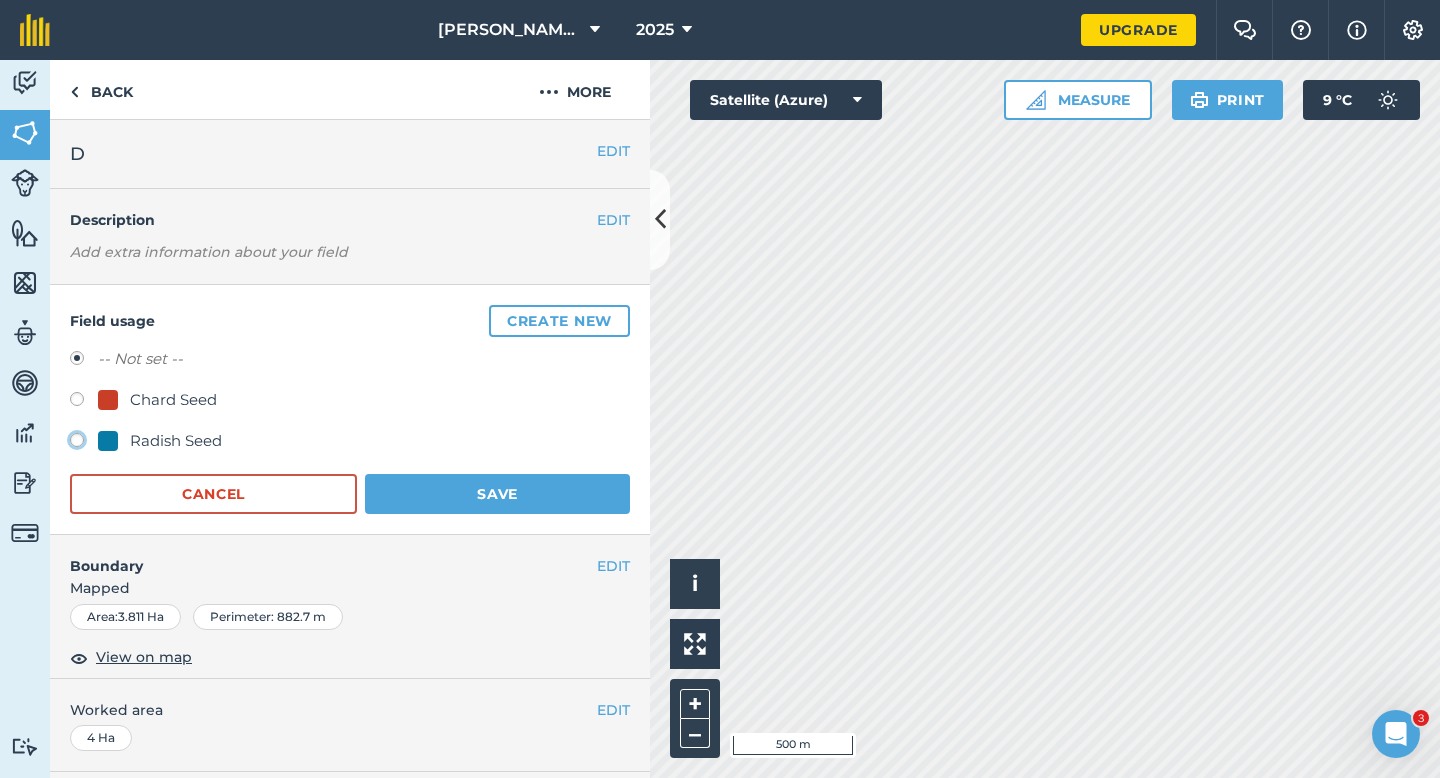 click on "Radish Seed" at bounding box center (-9923, 439) 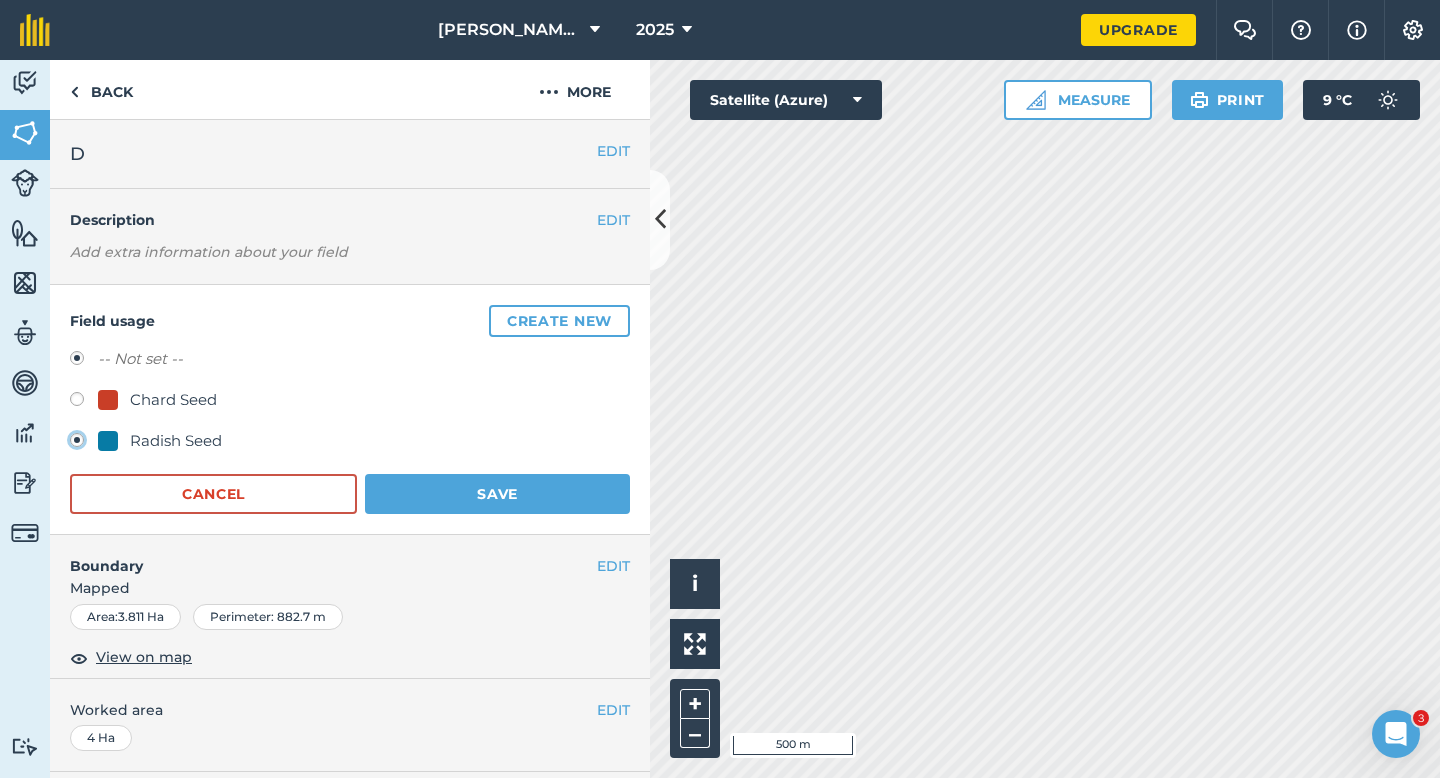 radio on "true" 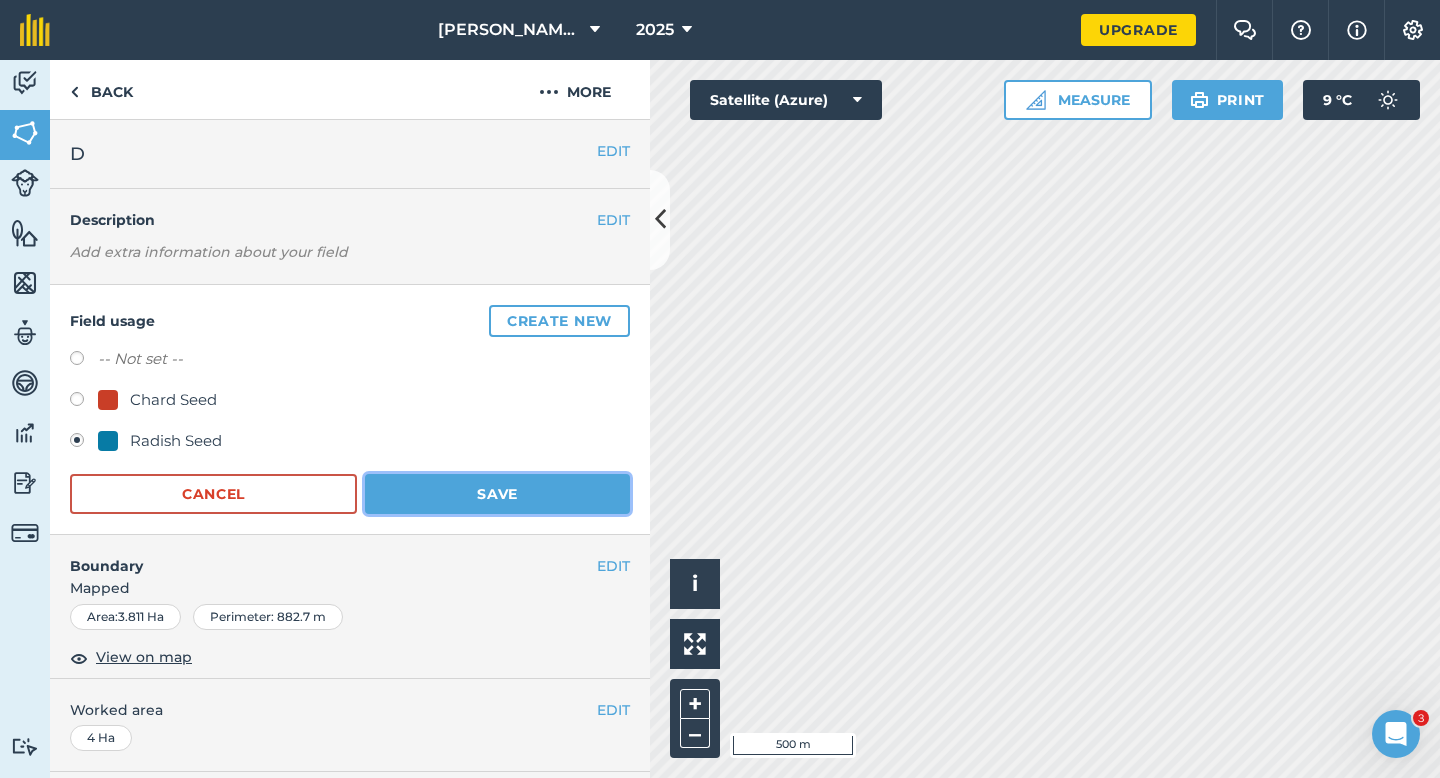 click on "Save" at bounding box center [497, 494] 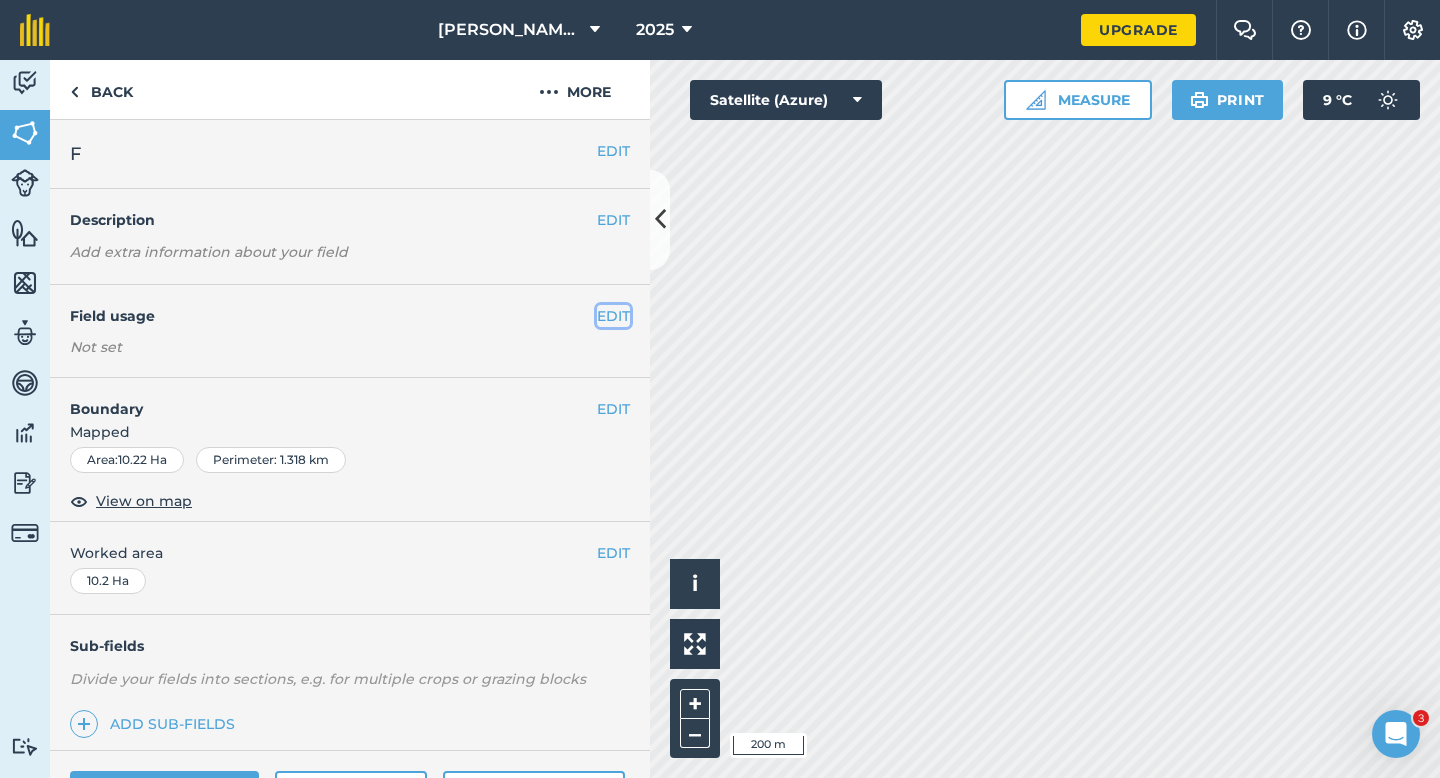 click on "EDIT" at bounding box center [613, 316] 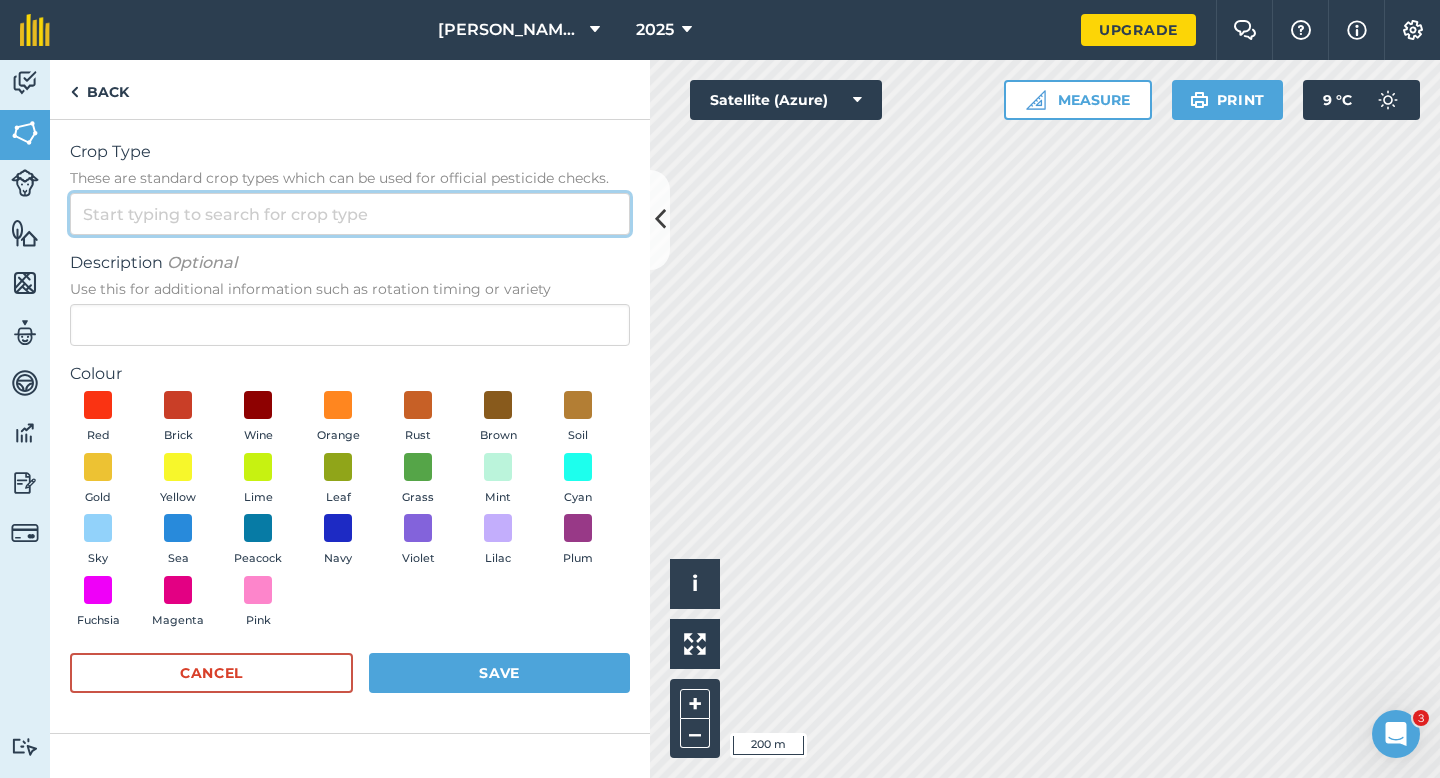 click on "Crop Type These are standard crop types which can be used for official pesticide checks." at bounding box center [350, 214] 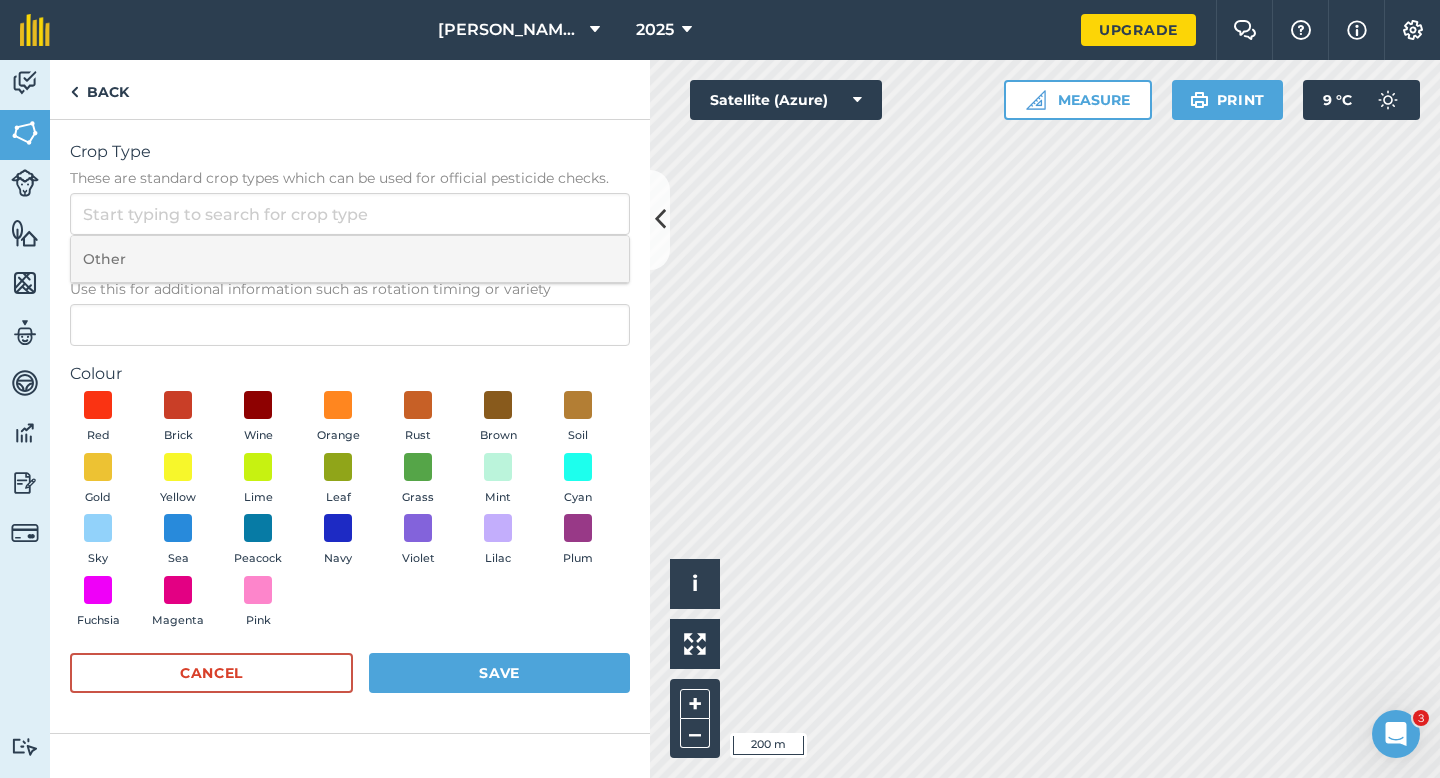 click on "Other" at bounding box center (350, 259) 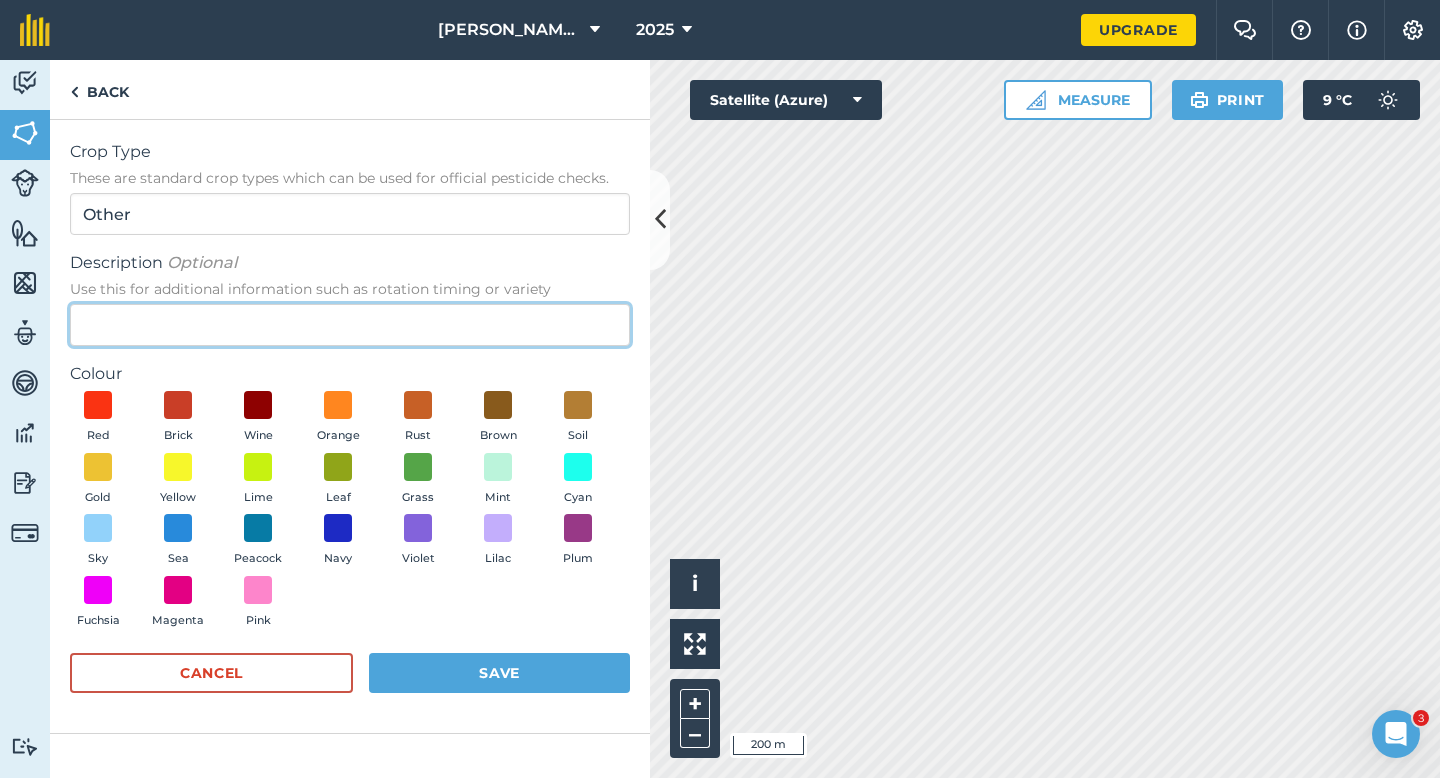 click on "Description   Optional Use this for additional information such as rotation timing or variety" at bounding box center [350, 325] 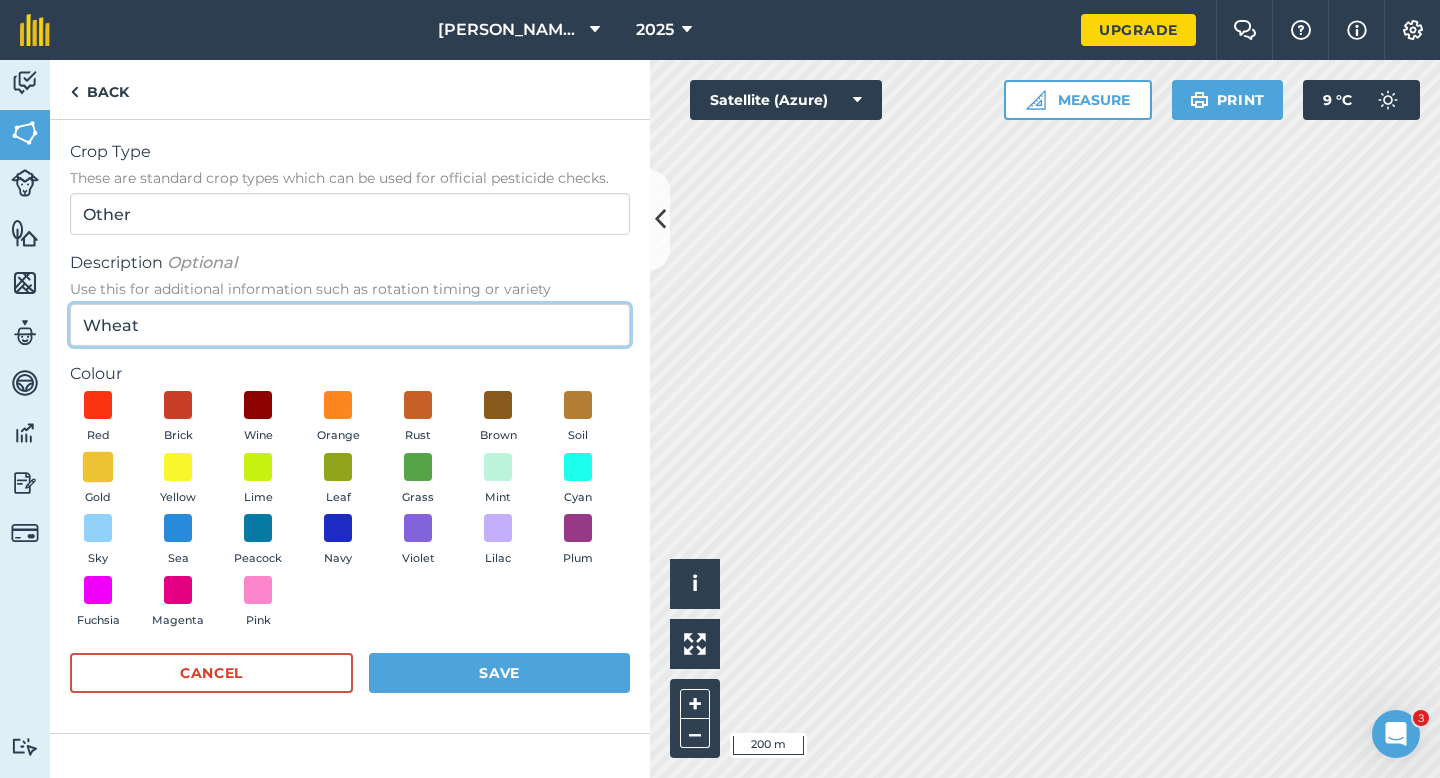 type on "Wheat" 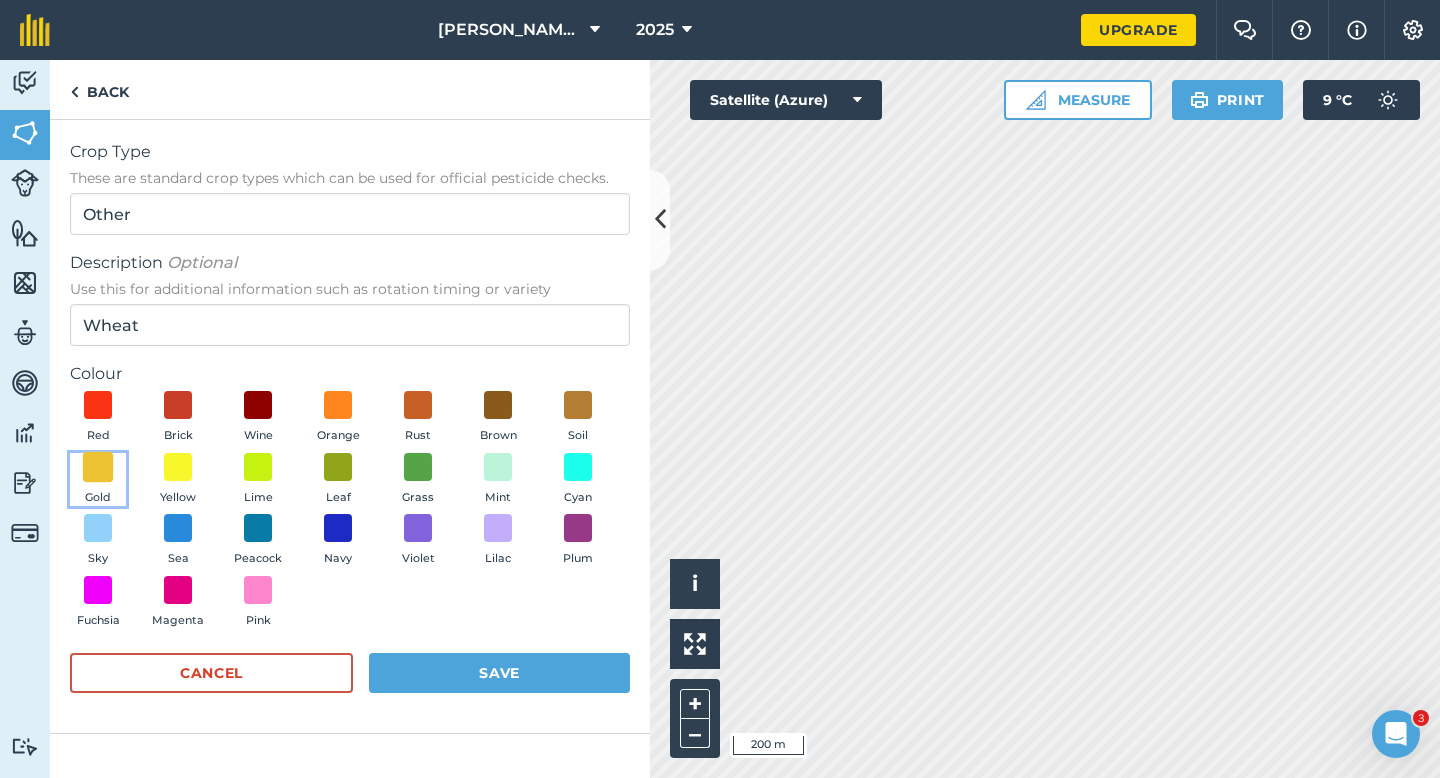 click at bounding box center (98, 466) 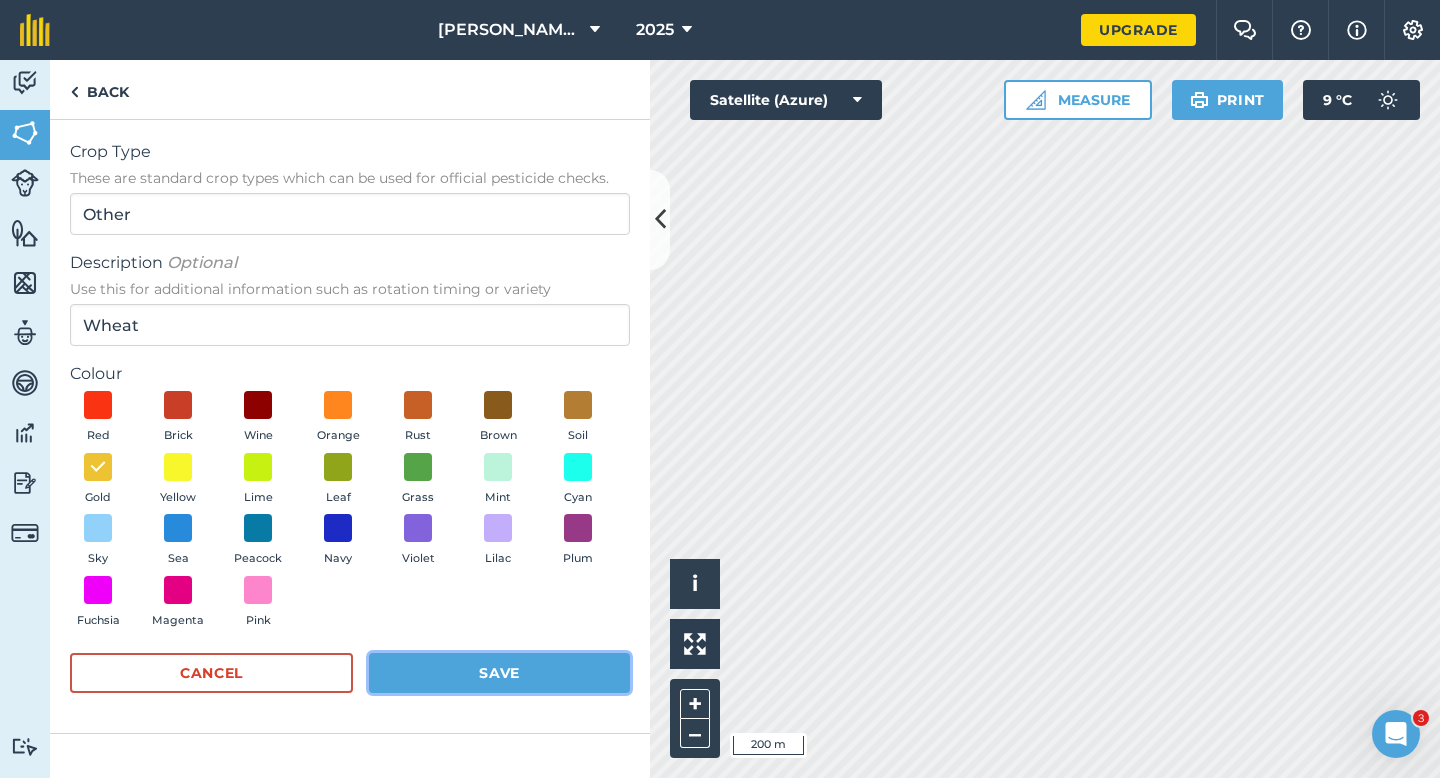 click on "Save" at bounding box center (499, 673) 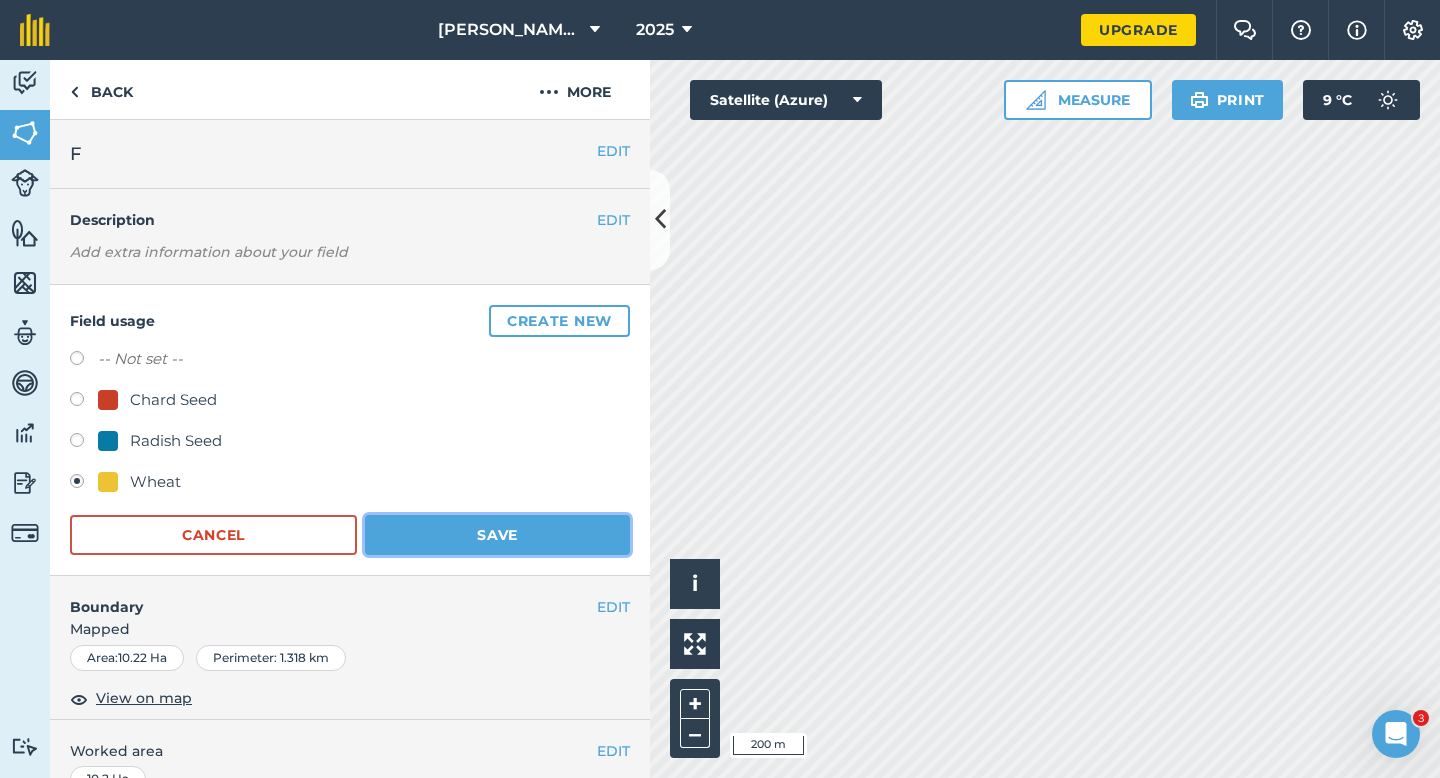click on "Save" at bounding box center [497, 535] 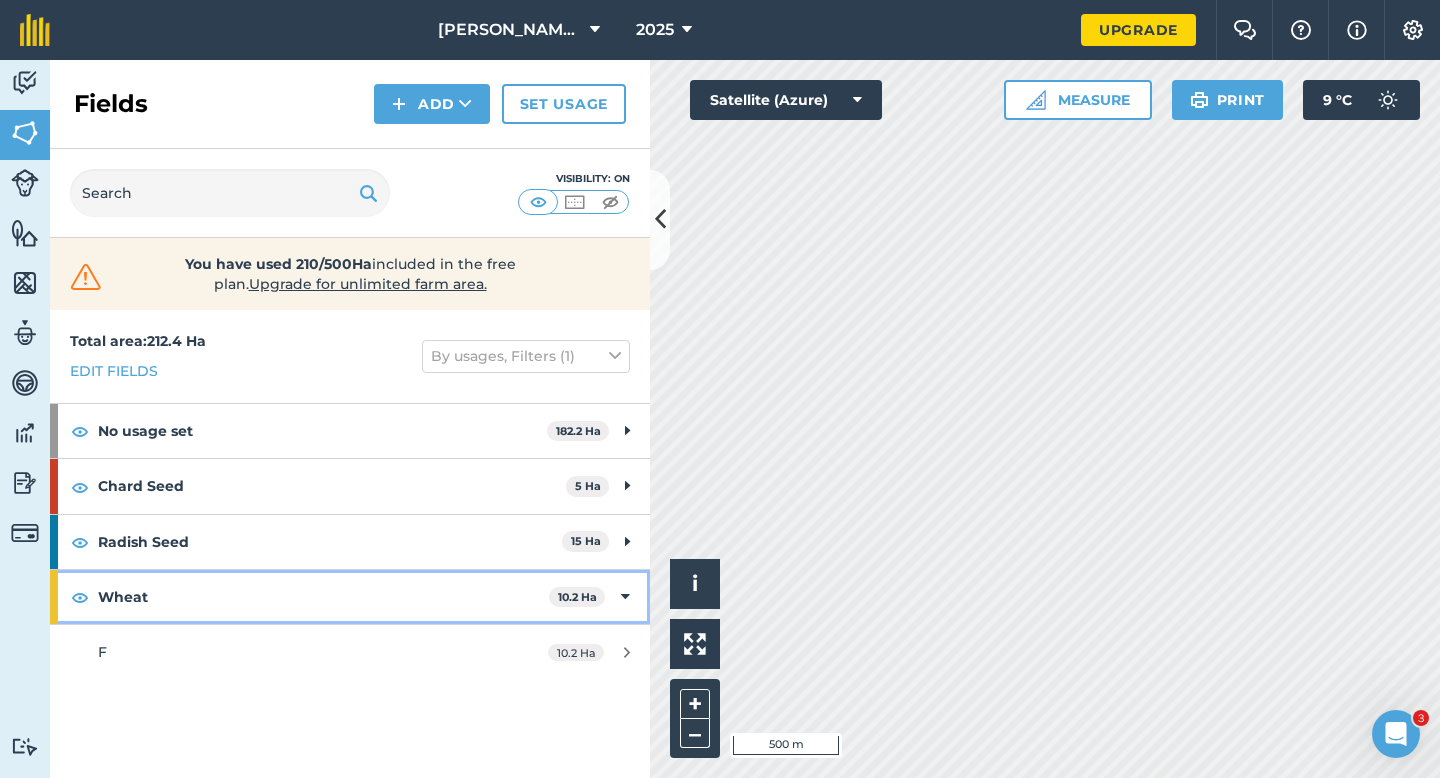 click on "Wheat 10.2   Ha" at bounding box center (350, 597) 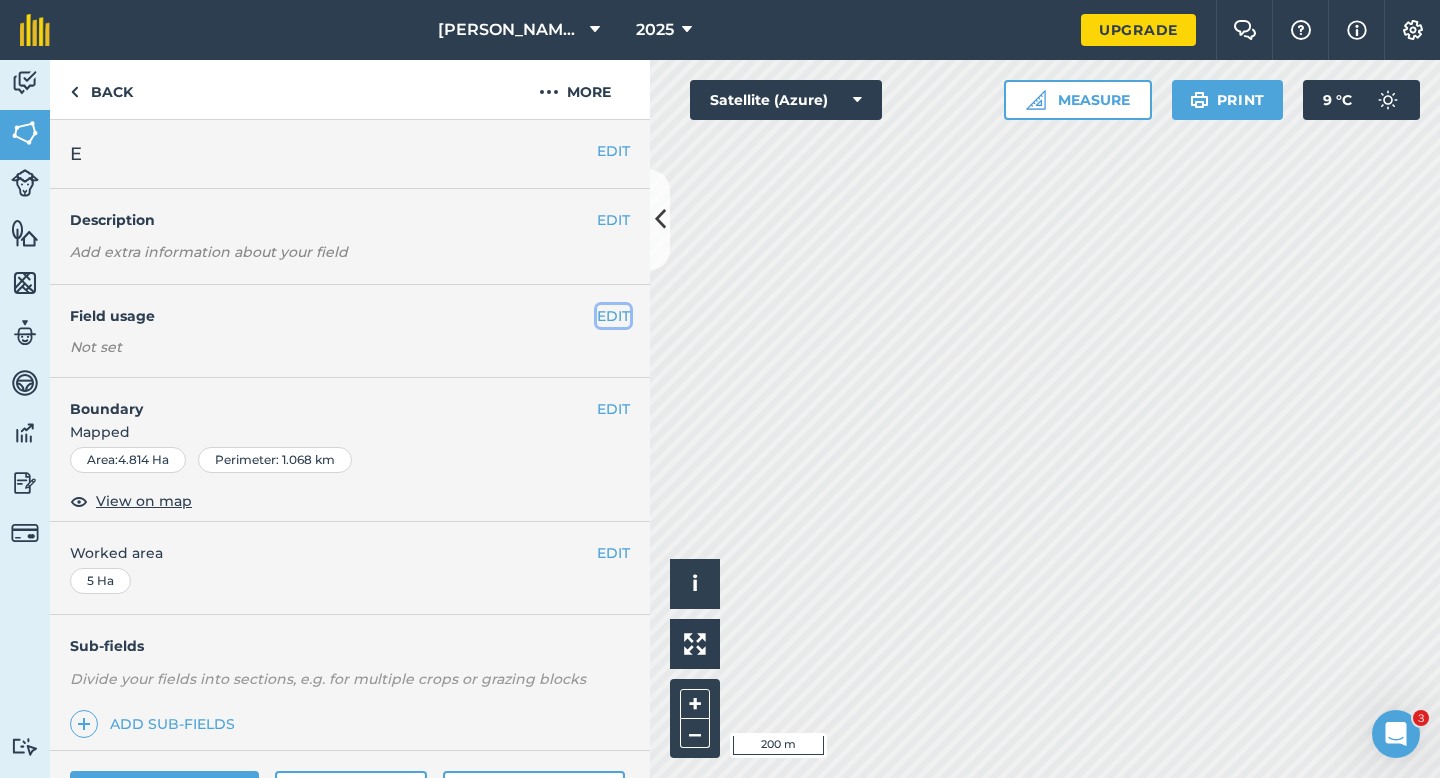 click on "EDIT" at bounding box center (613, 316) 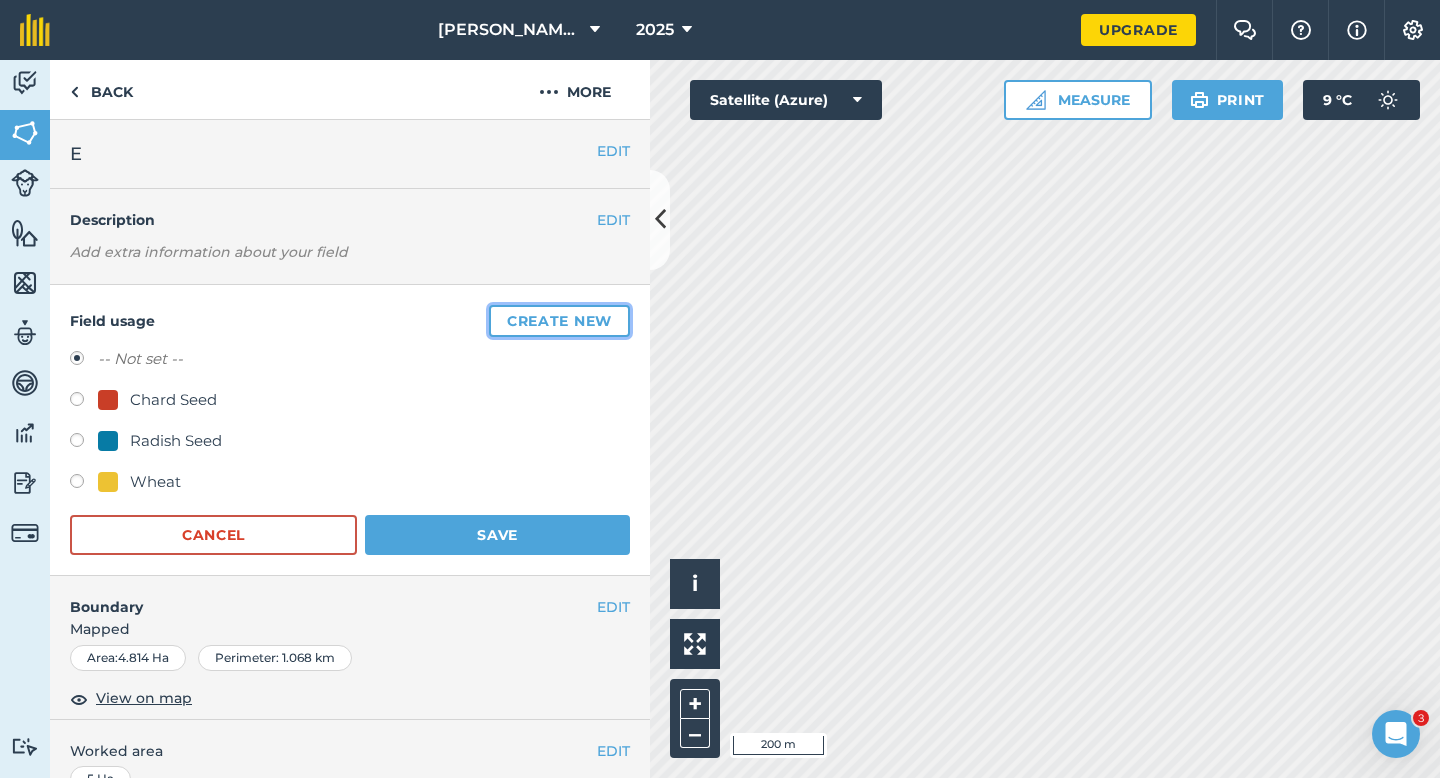 click on "Create new" at bounding box center (559, 321) 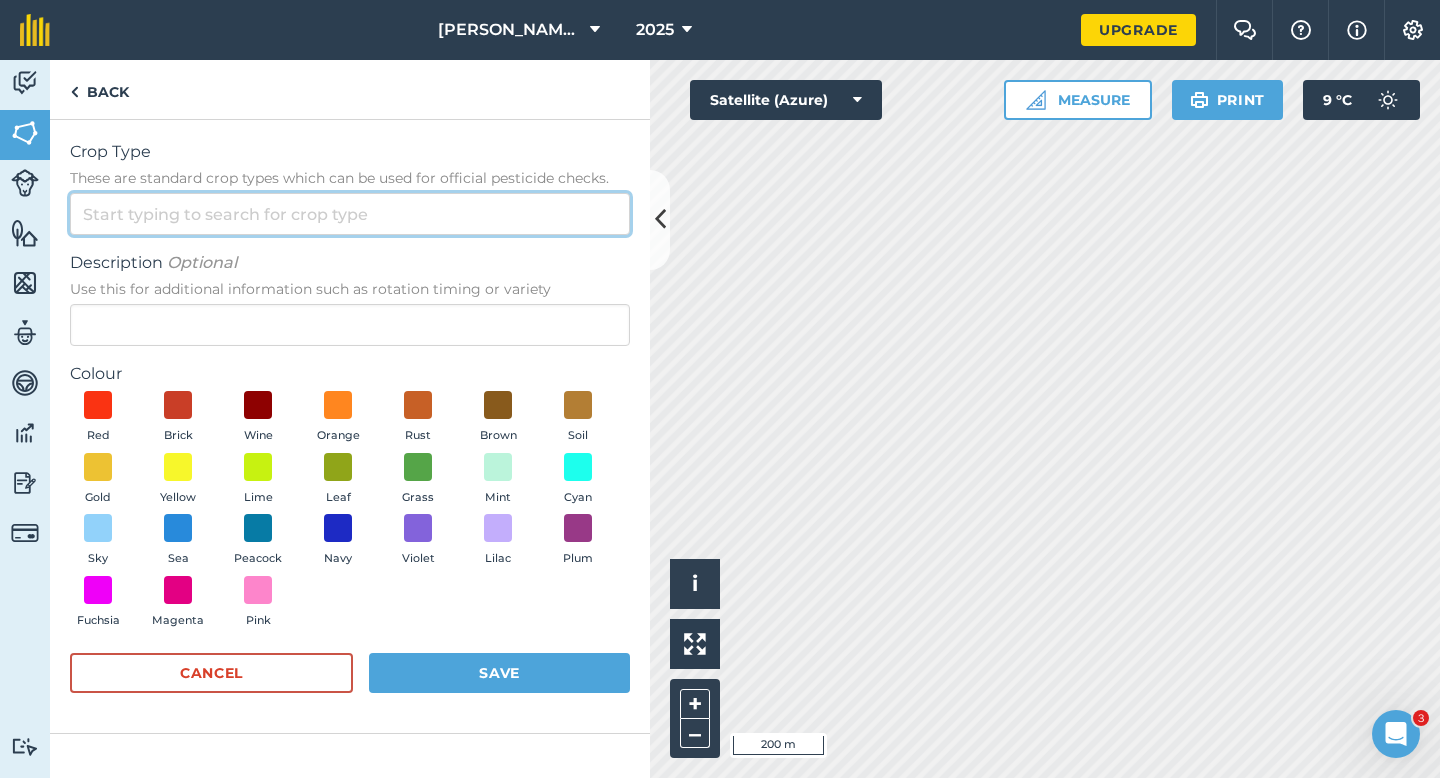 click on "Crop Type These are standard crop types which can be used for official pesticide checks." at bounding box center [350, 214] 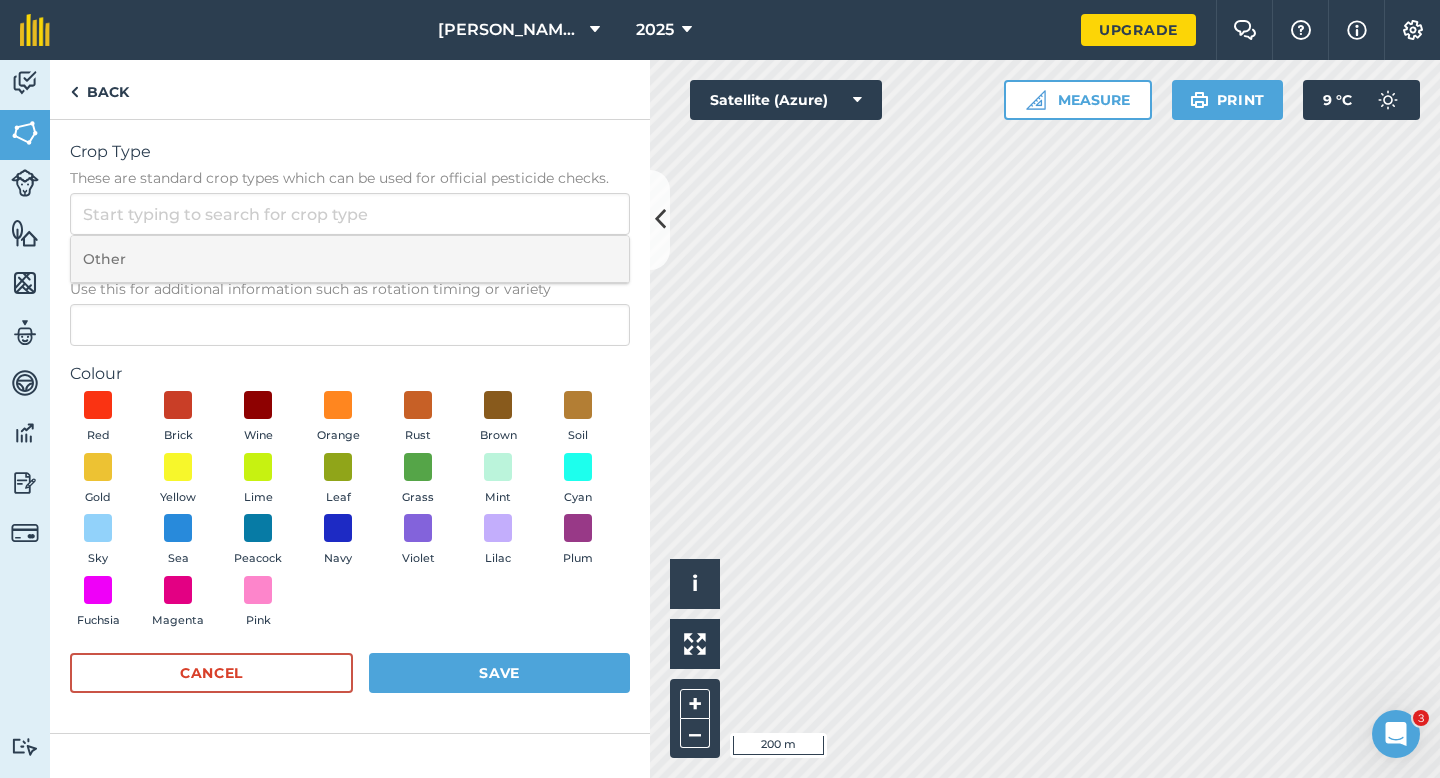 click on "Other" at bounding box center [350, 259] 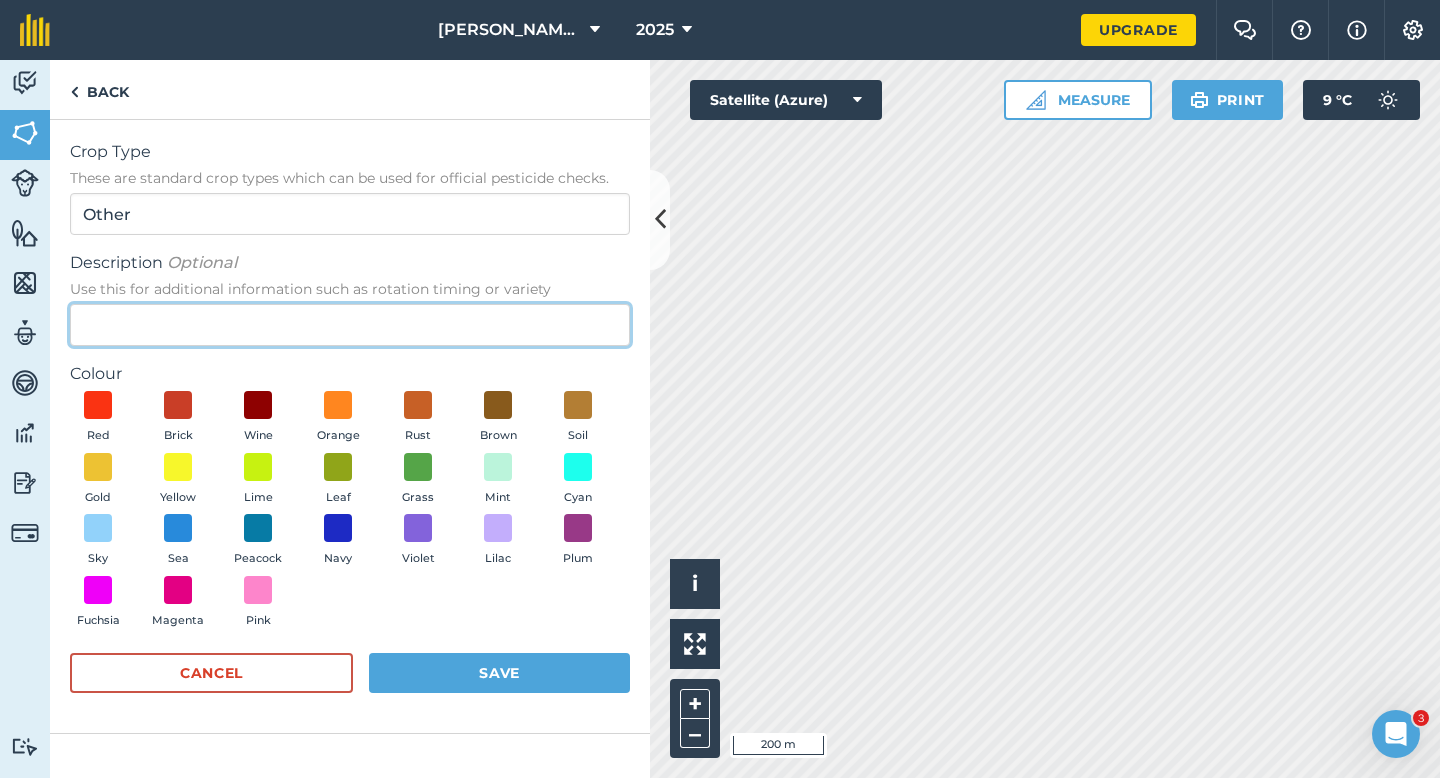 click on "Description   Optional Use this for additional information such as rotation timing or variety" at bounding box center [350, 325] 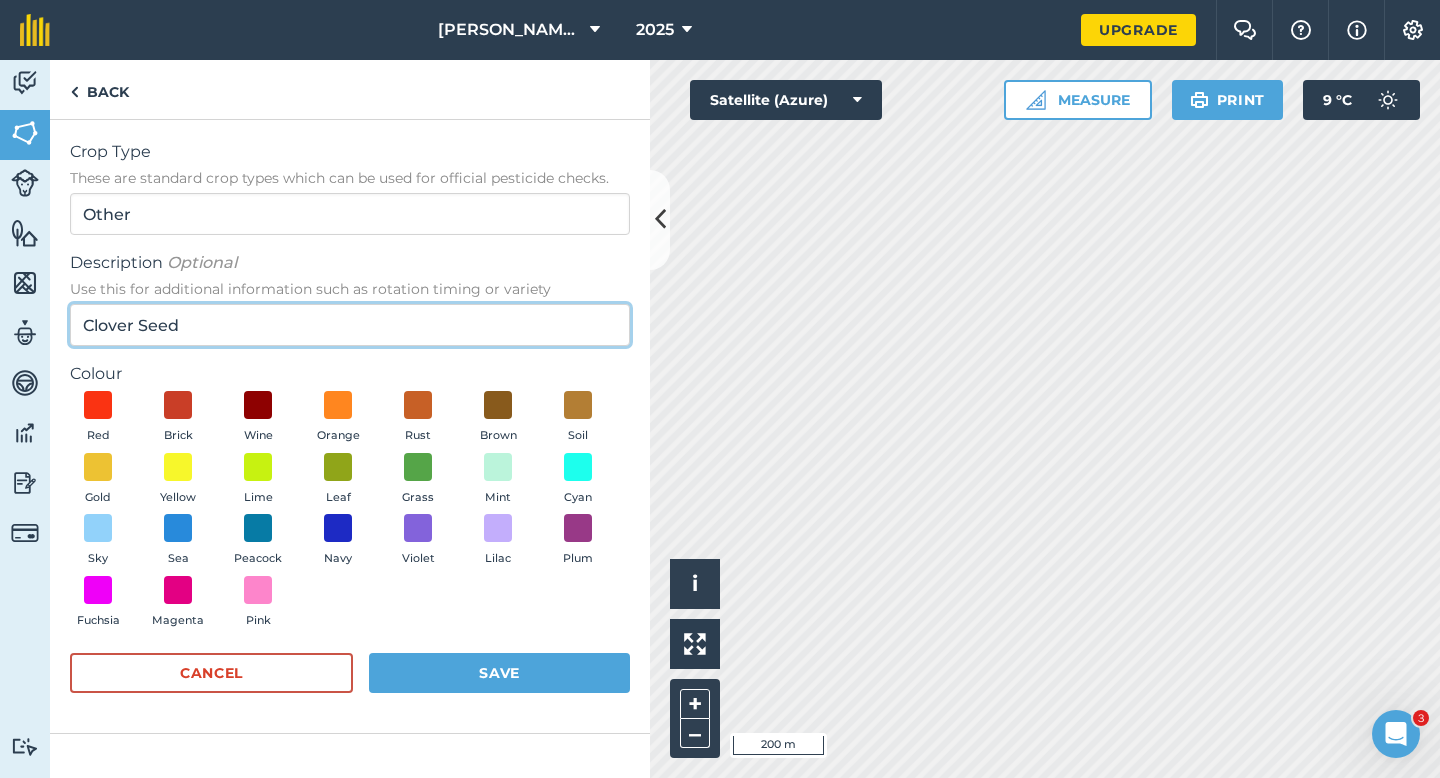 type on "Clover Seed" 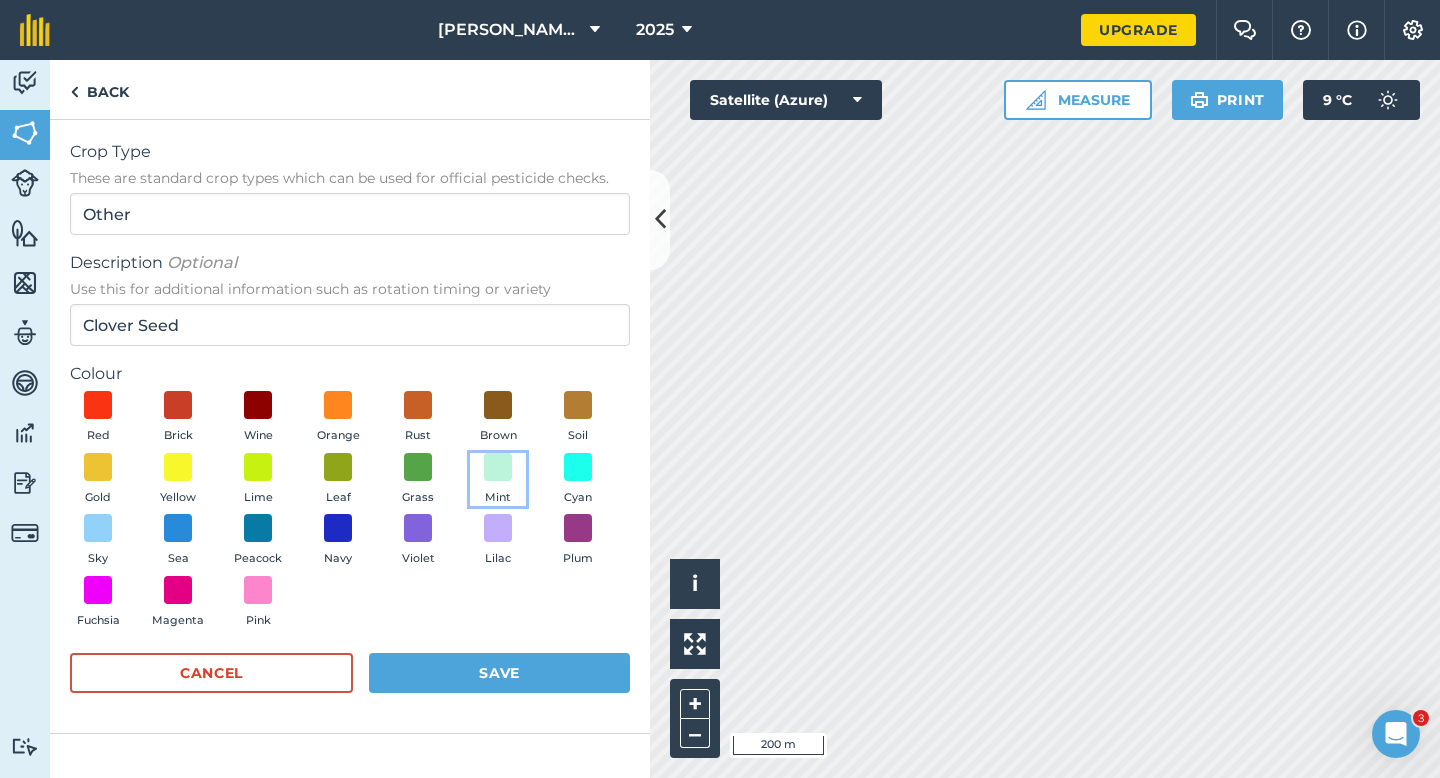 click on "Mint" at bounding box center [498, 480] 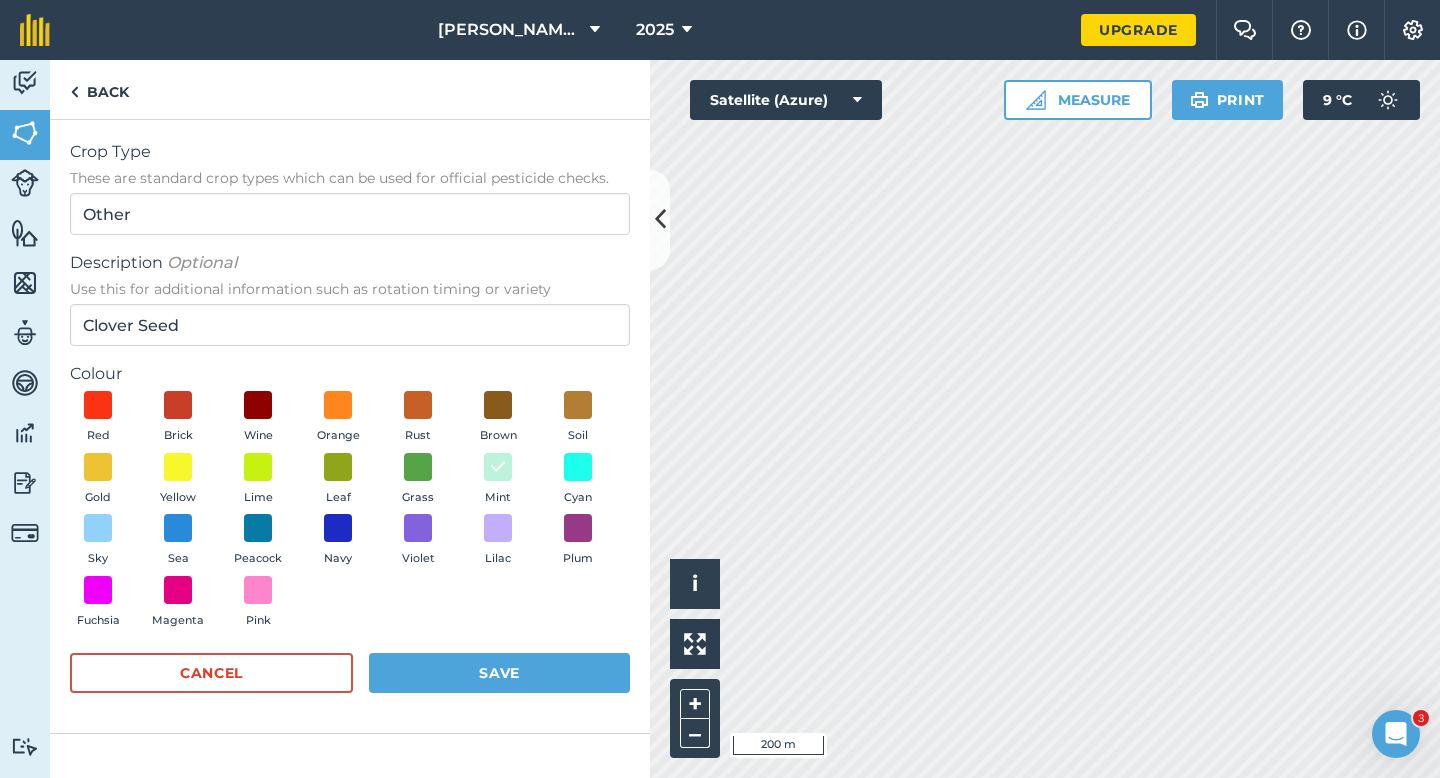 click on "Crop Type These are standard crop types which can be used for official pesticide checks. Other Description   Optional Use this for additional information such as rotation timing or variety Clover Seed Colour Red Brick Wine Orange Rust Brown Soil Gold Yellow Lime Leaf Grass Mint Cyan Sky Sea Peacock Navy Violet Lilac Plum Fuchsia Magenta Pink Cancel Save" at bounding box center [350, 426] 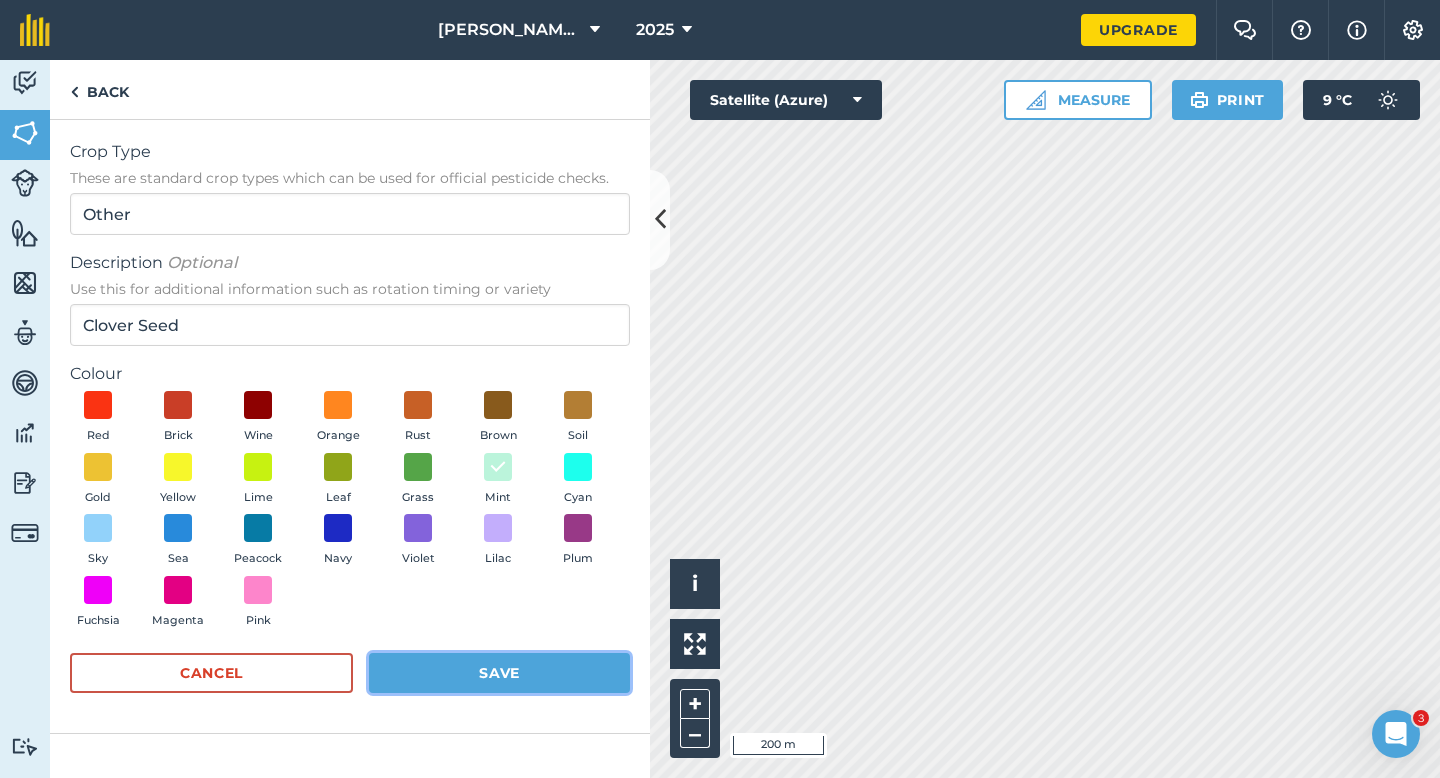 click on "Save" at bounding box center [499, 673] 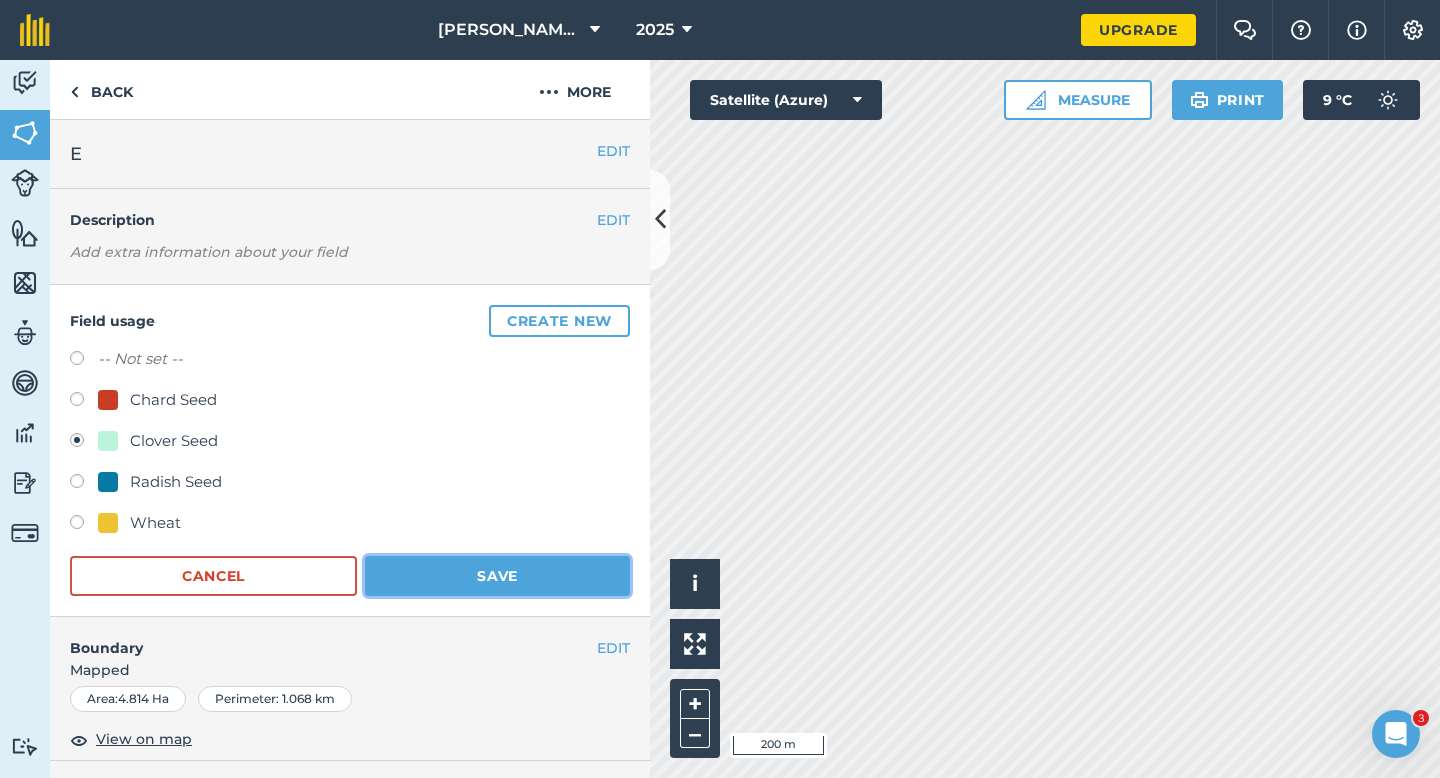 click on "Save" at bounding box center [497, 576] 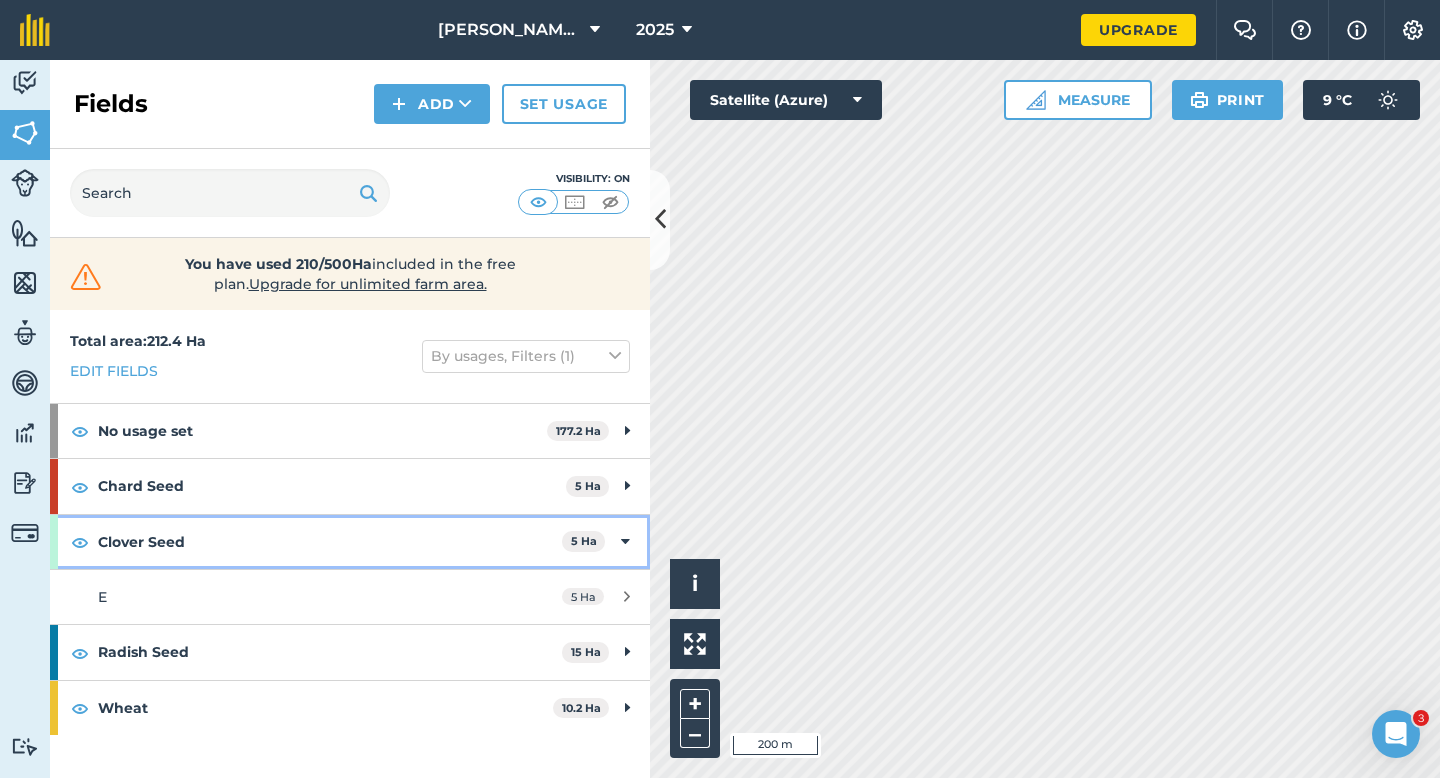 click on "Clover Seed 5   Ha" at bounding box center [350, 542] 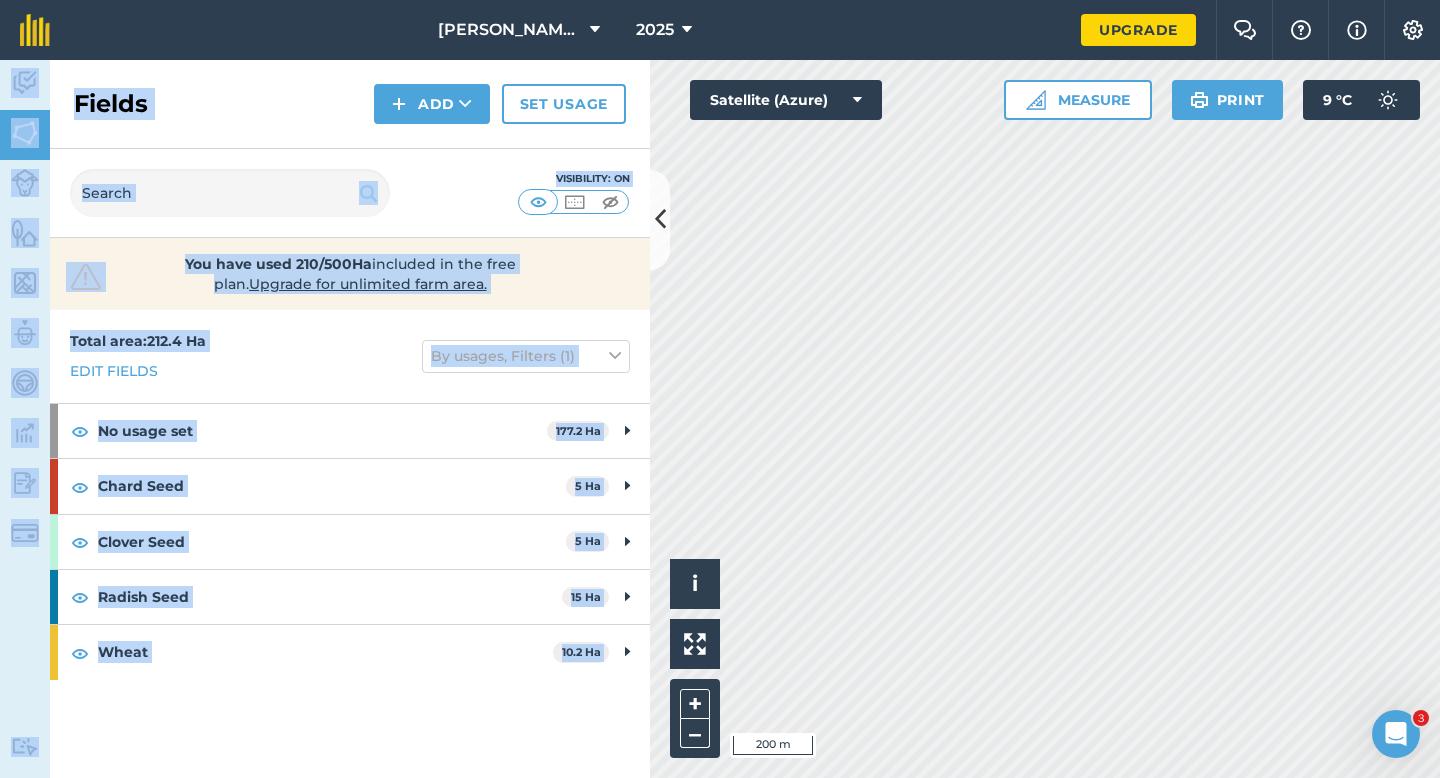 click on "[PERSON_NAME] & Sons  2025 Upgrade Farm Chat Help Info Settings Map printing is not available on our free plan Please upgrade to our Essentials, Plus or Pro plan to access this feature. Activity Fields Livestock Features Maps Team Vehicles Data Reporting Billing Tutorials Tutorials Fields   Add   Set usage Visibility: On You have used 210/500Ha  included in the free plan .  Upgrade for unlimited farm area. Total area :  212.4   Ha Edit fields By usages, Filters (1) No usage set 177.2   Ha A 9   Ha B 8   Ha C 9.6   Ha H 8.3   Ha I 8.5   Ha J 12   Ha K 8   Ha L 6   Ha M 7   Ha N 7   Ha N 8   Ha O 12.6   Ha P 10.4   Ha Q 9.1   Ha Q 5.5   Ha R 15   Ha S 5   Ha T 12.4   Ha U 10.8   Ha V 5   [PERSON_NAME] Seed 5   Ha W 5   Ha Clover Seed 5   Ha E 5   Ha Radish Seed 15   Ha D 4   Ha G 11   Ha Wheat 10.2   Ha F 10.2   Ha Click to start drawing i © 2025 TomTom, Microsoft 200 m + – Satellite (Azure) Measure Print 9   ° C" at bounding box center [720, 389] 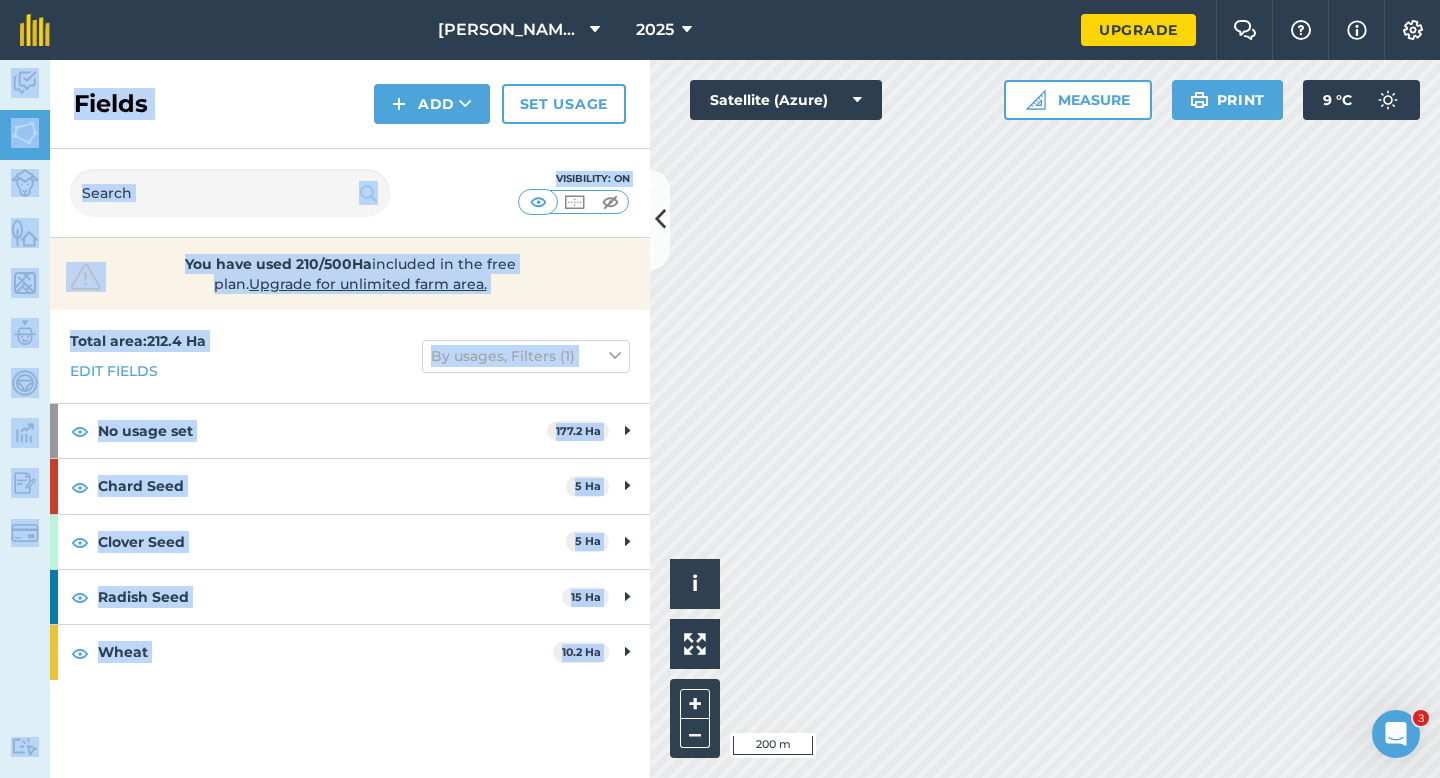 click on "You have used 210/500Ha  included in the free plan .  Upgrade for unlimited farm area." at bounding box center [350, 274] 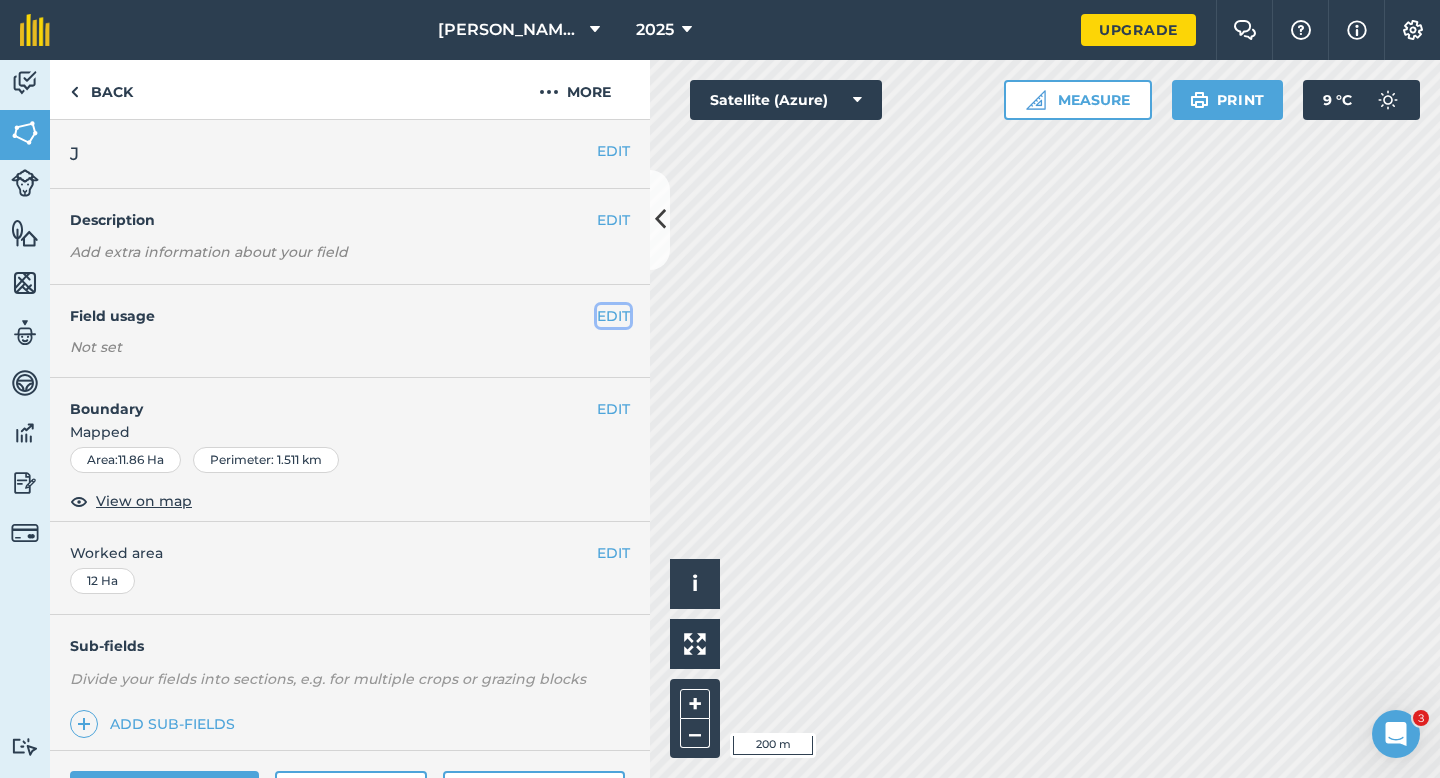 click on "EDIT" at bounding box center [613, 316] 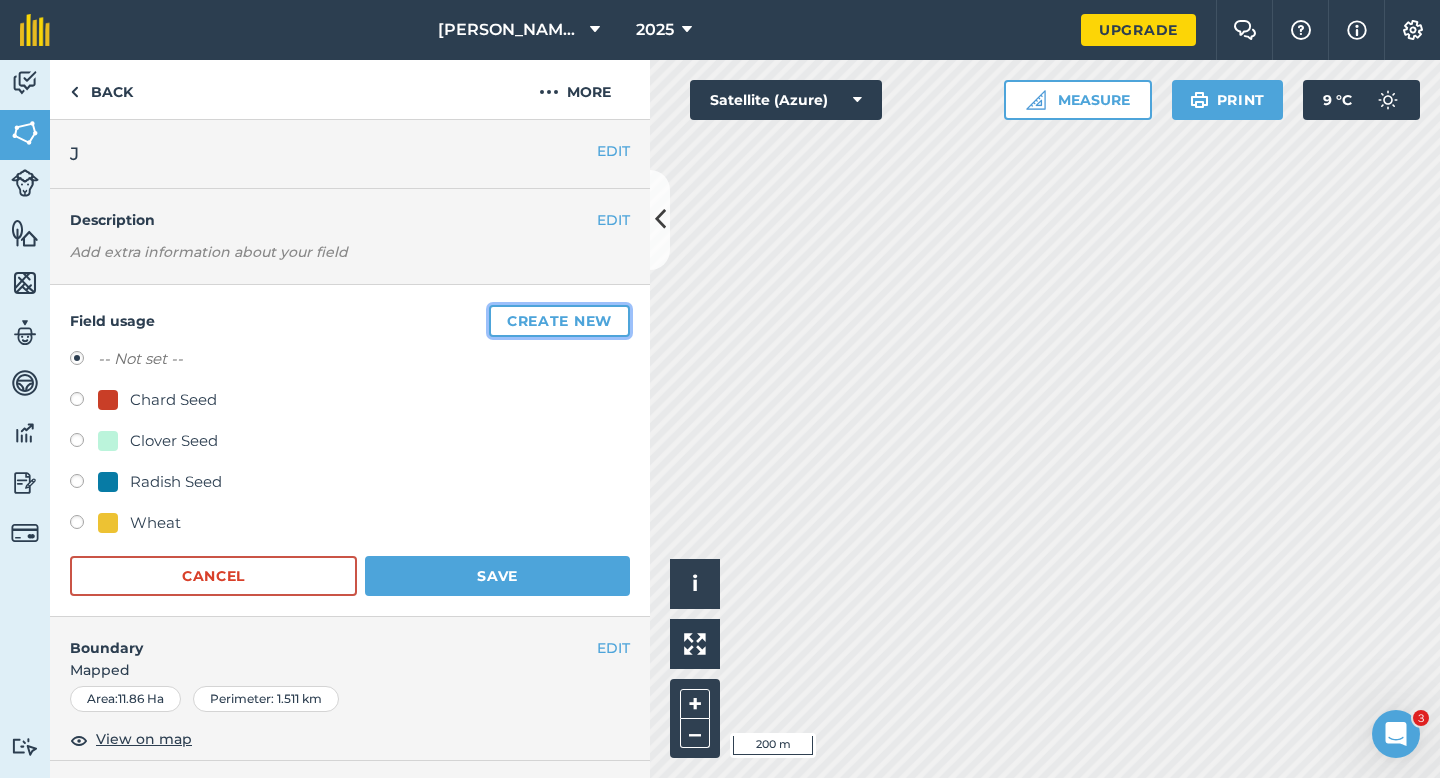 click on "Create new" at bounding box center (559, 321) 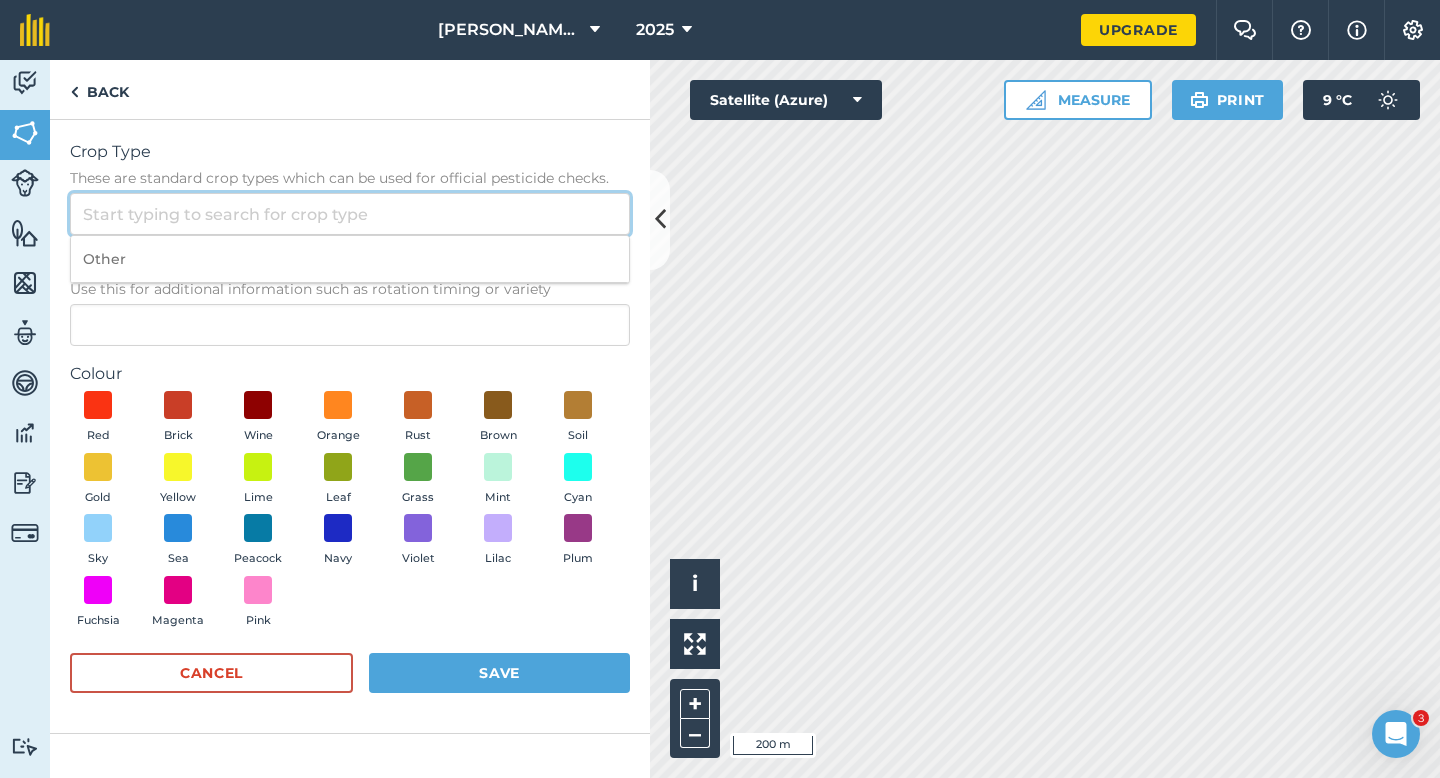 click on "Crop Type These are standard crop types which can be used for official pesticide checks." at bounding box center (350, 214) 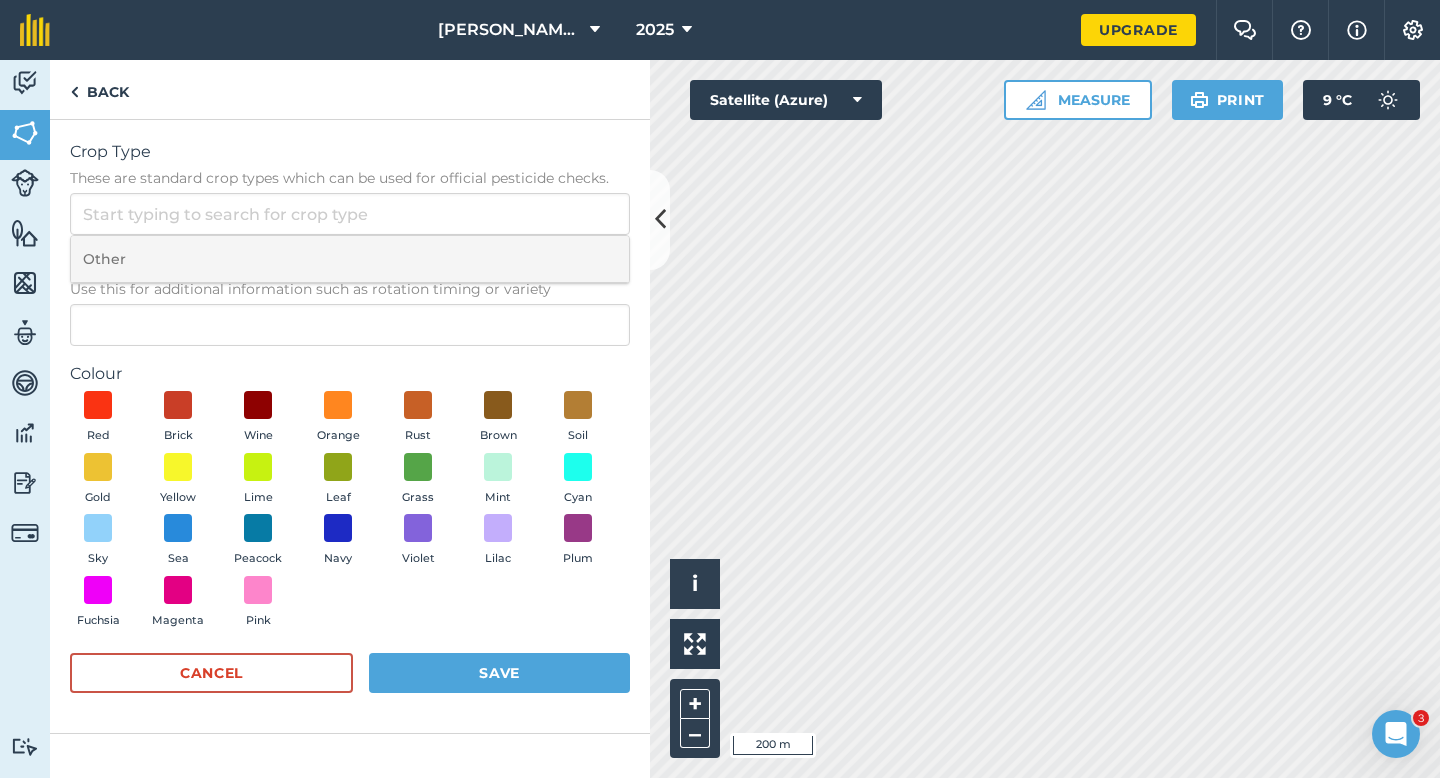 click on "Other" at bounding box center (350, 259) 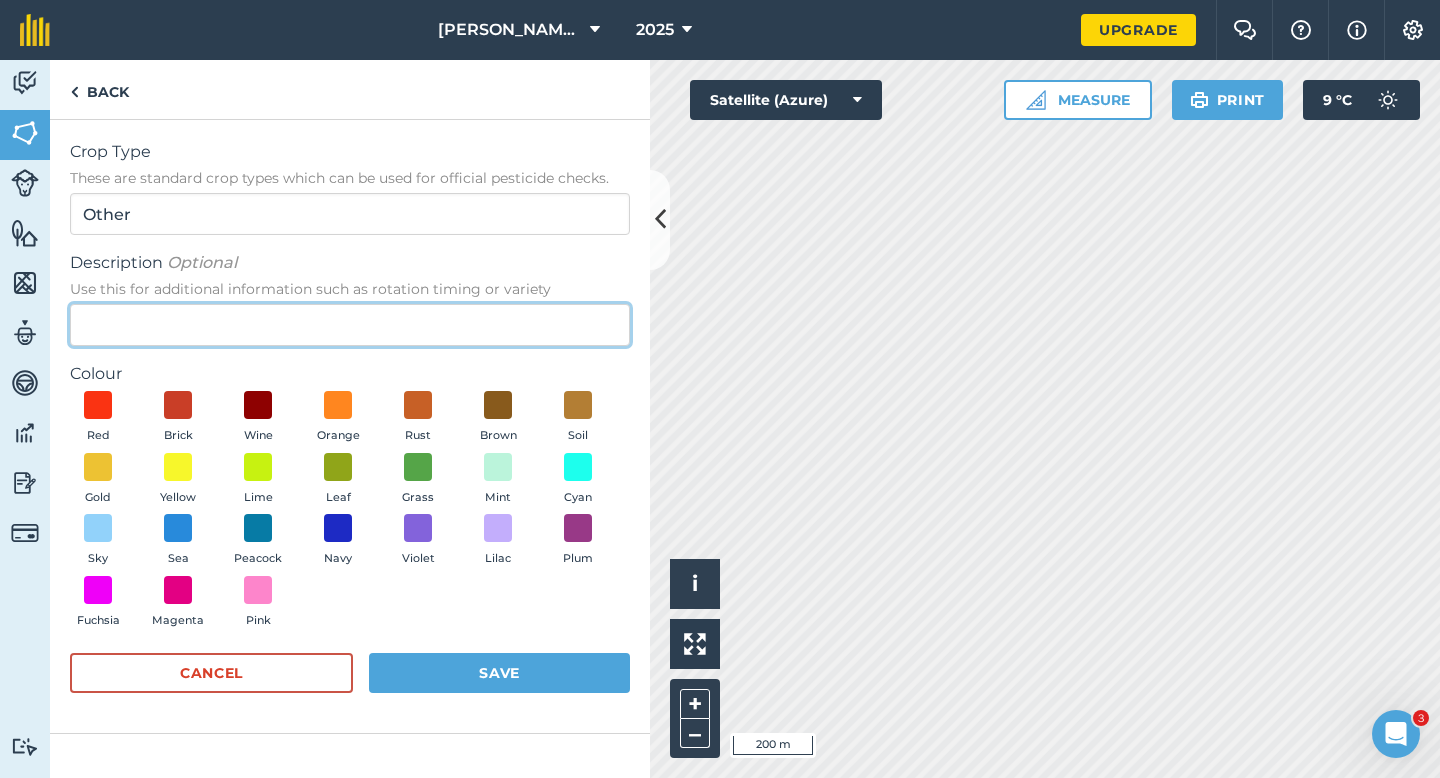 click on "Description   Optional Use this for additional information such as rotation timing or variety" at bounding box center [350, 325] 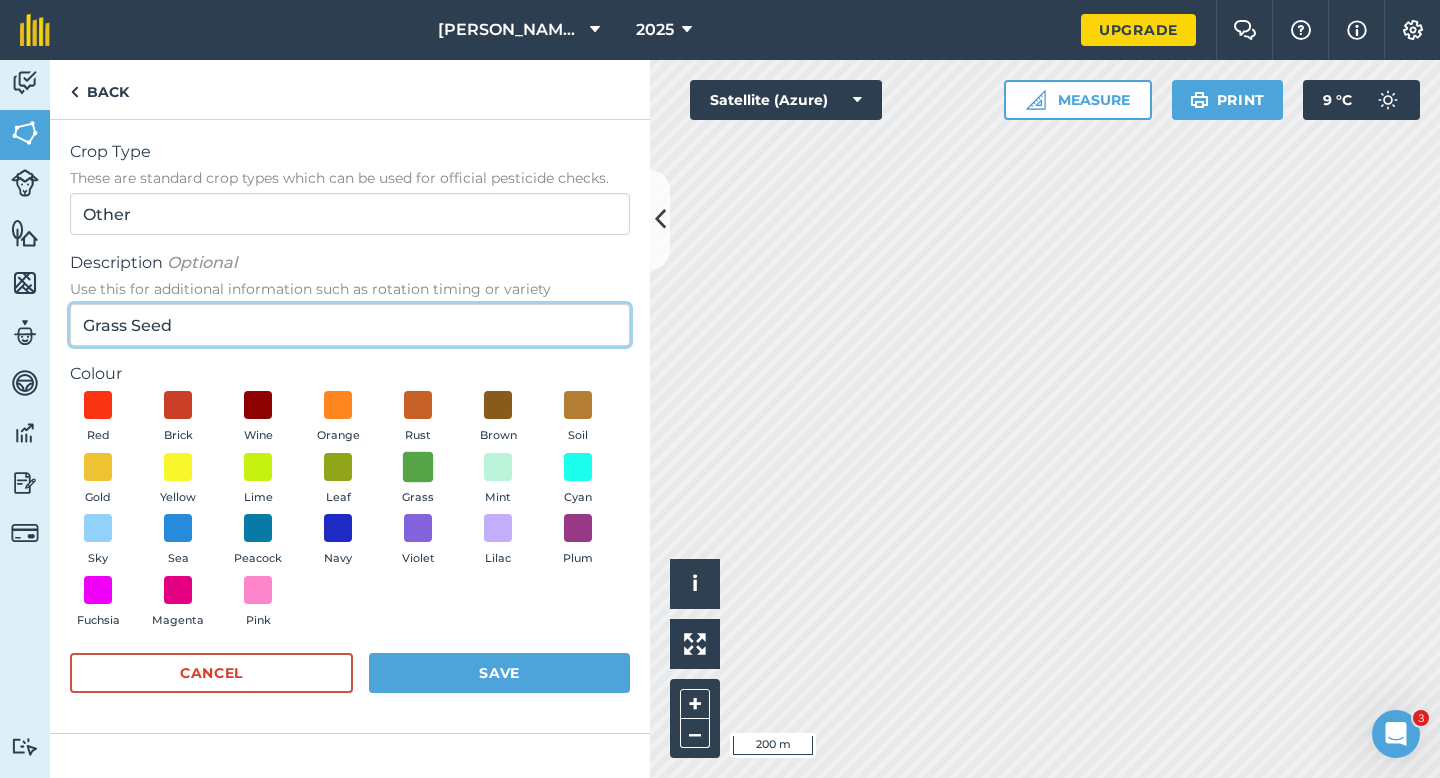 type on "Grass Seed" 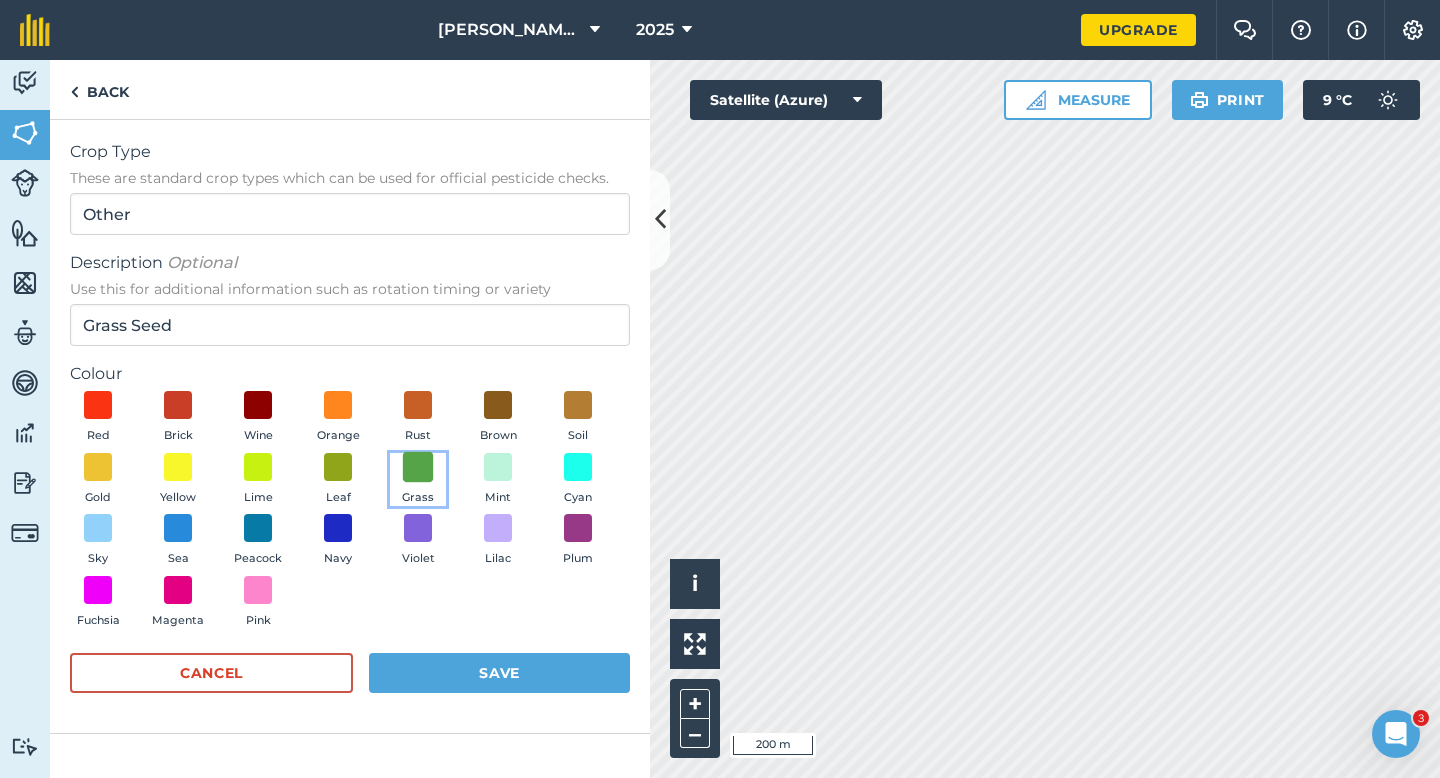 click at bounding box center (418, 466) 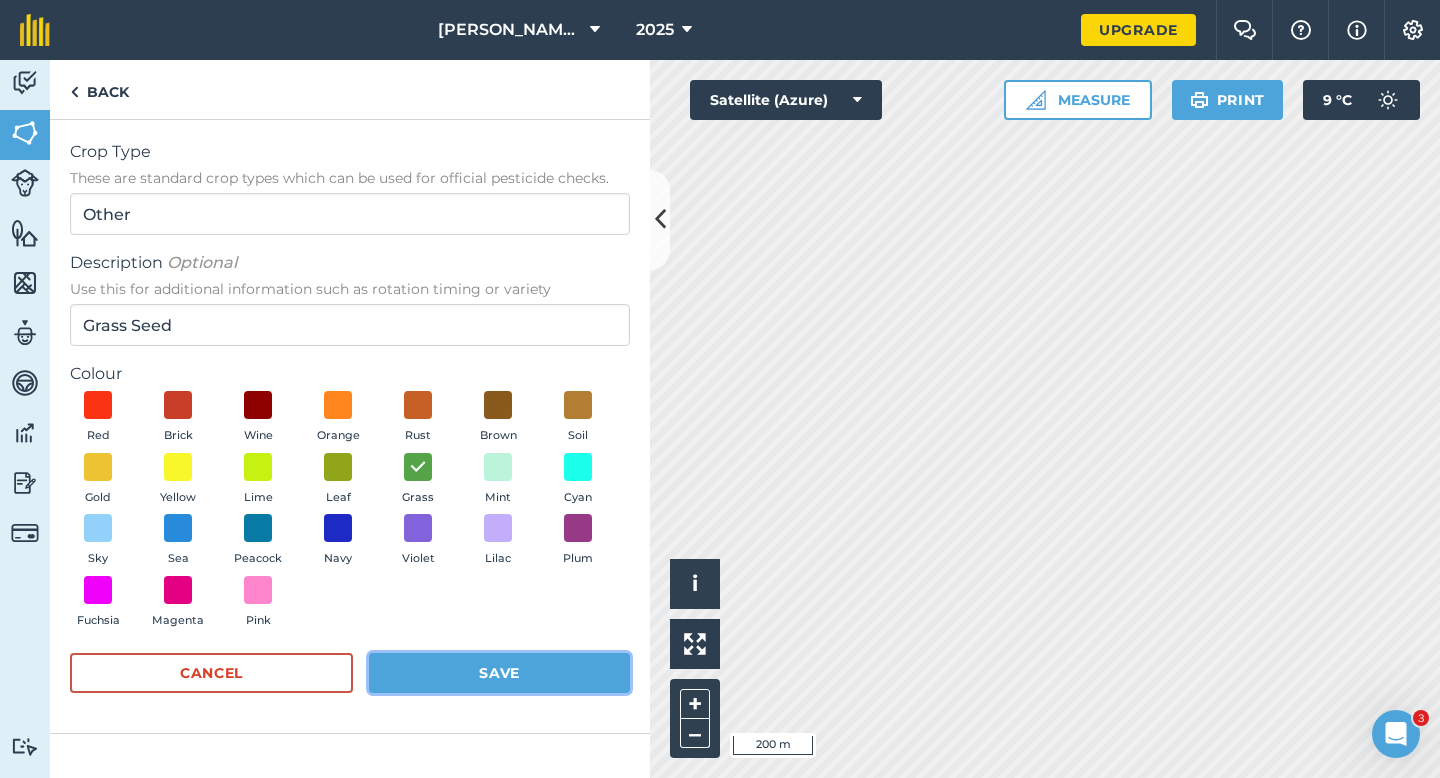 click on "Save" at bounding box center (499, 673) 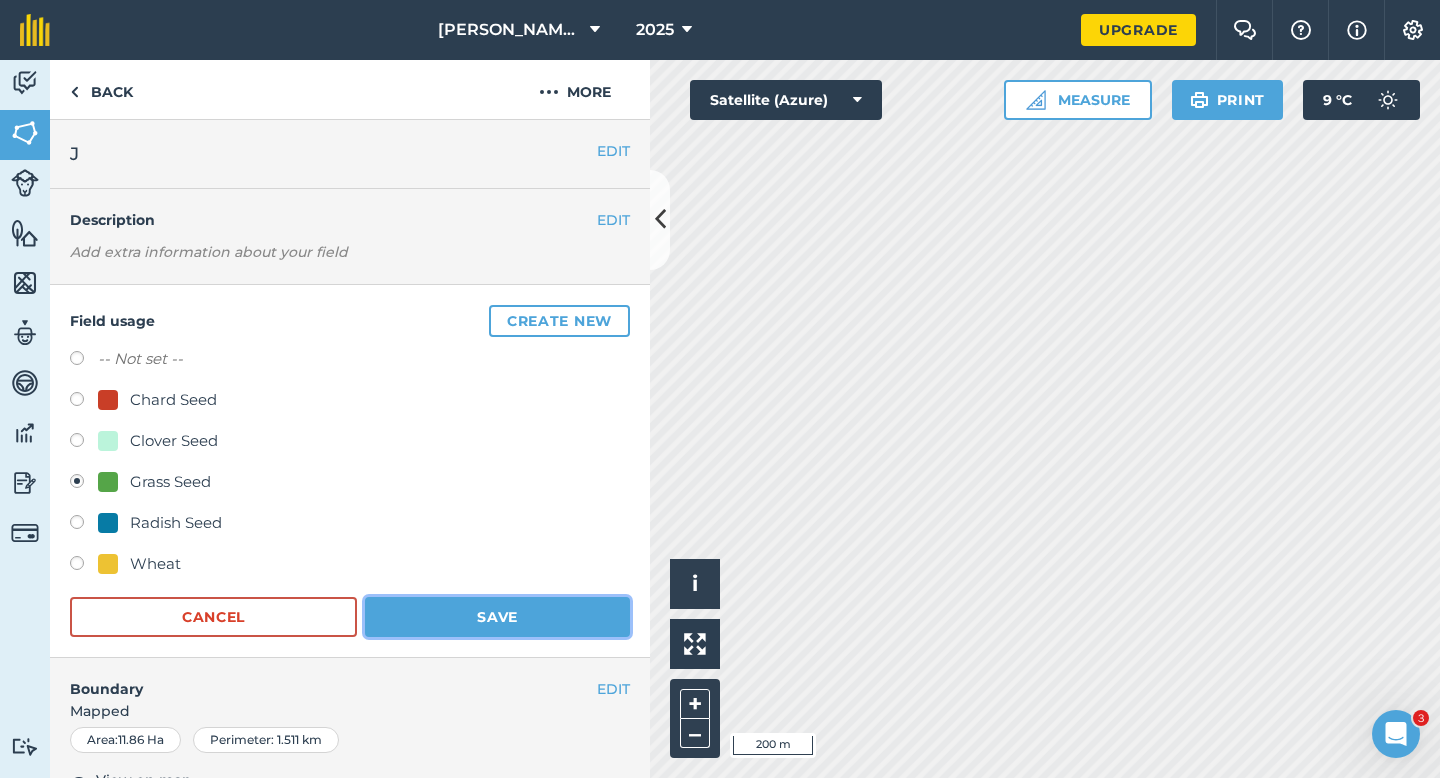 click on "Save" at bounding box center [497, 617] 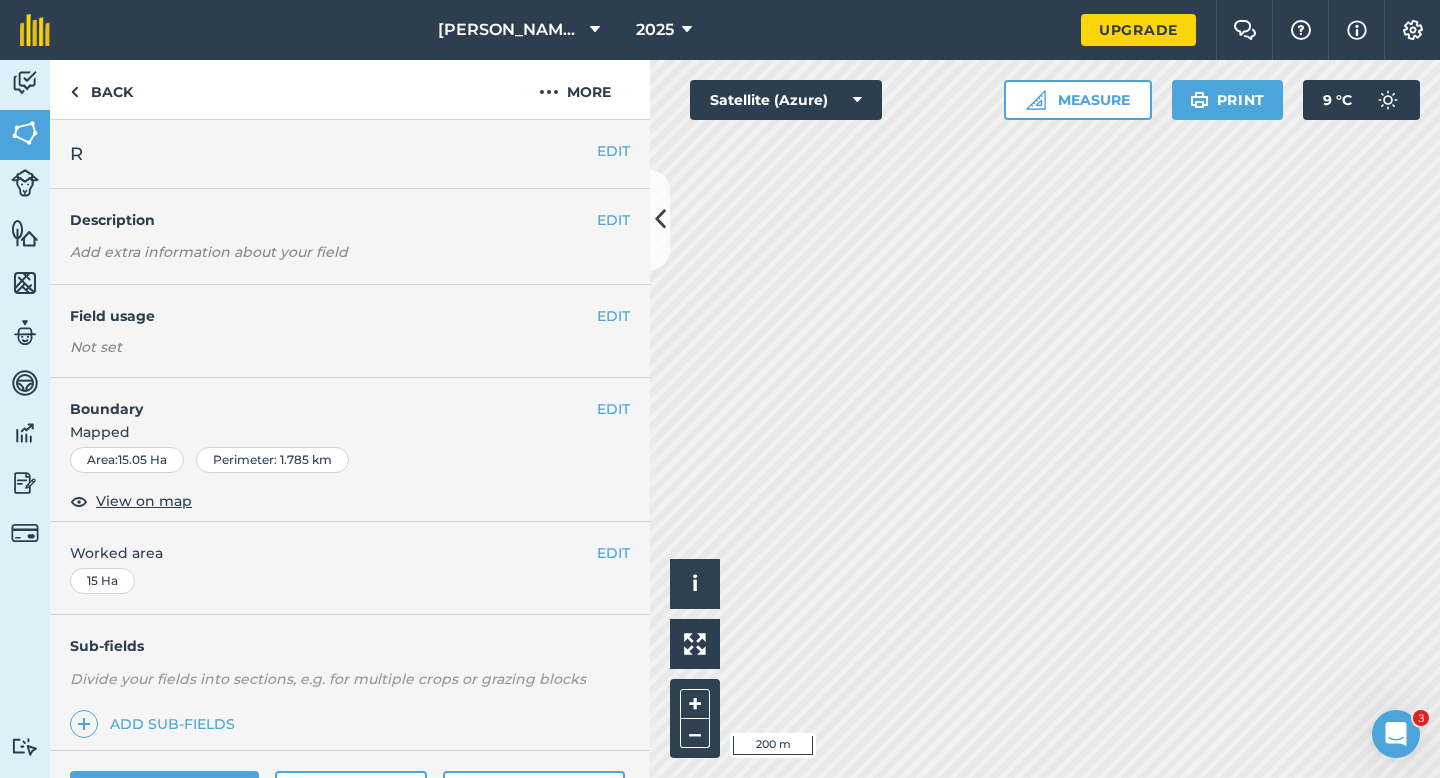 click on "EDIT Field usage Not set" at bounding box center [350, 331] 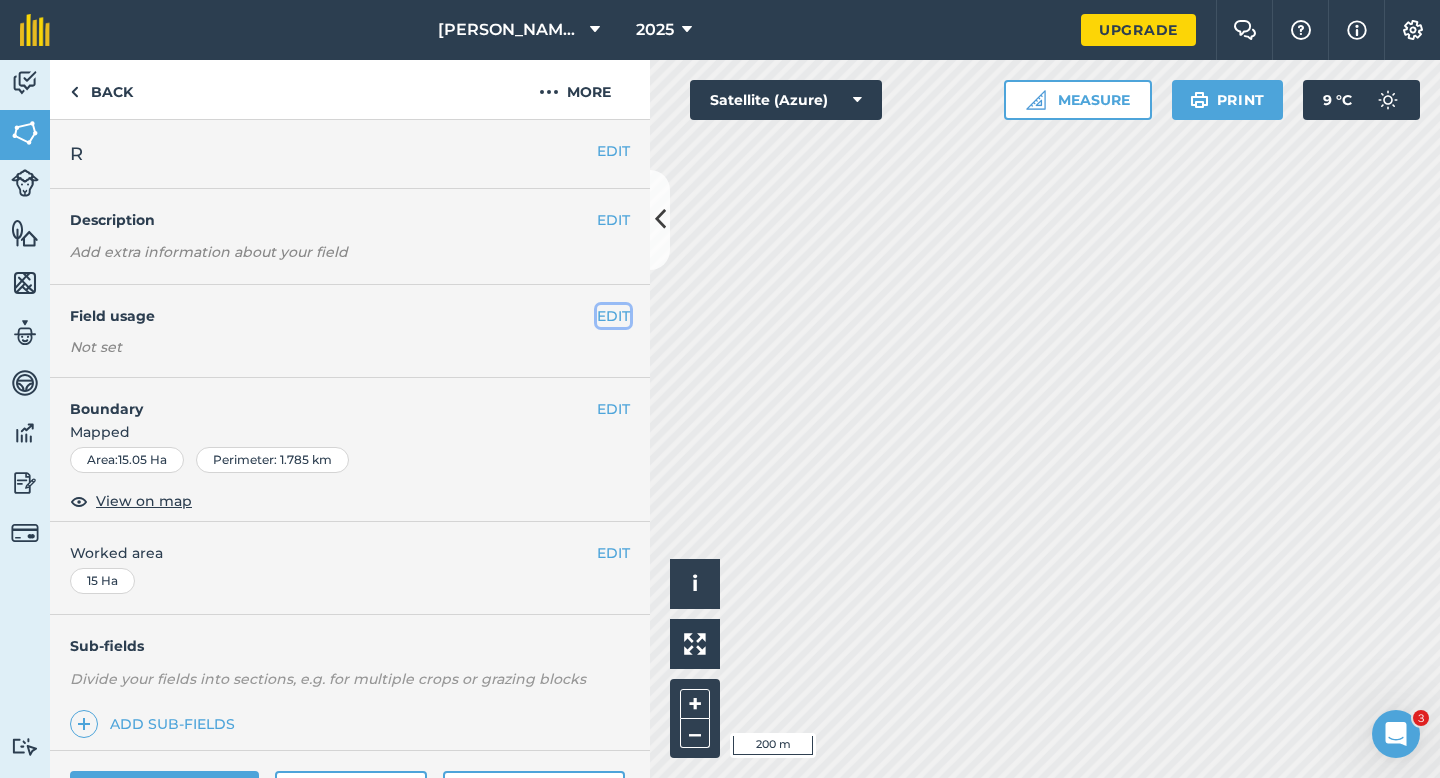 click on "EDIT" at bounding box center [613, 316] 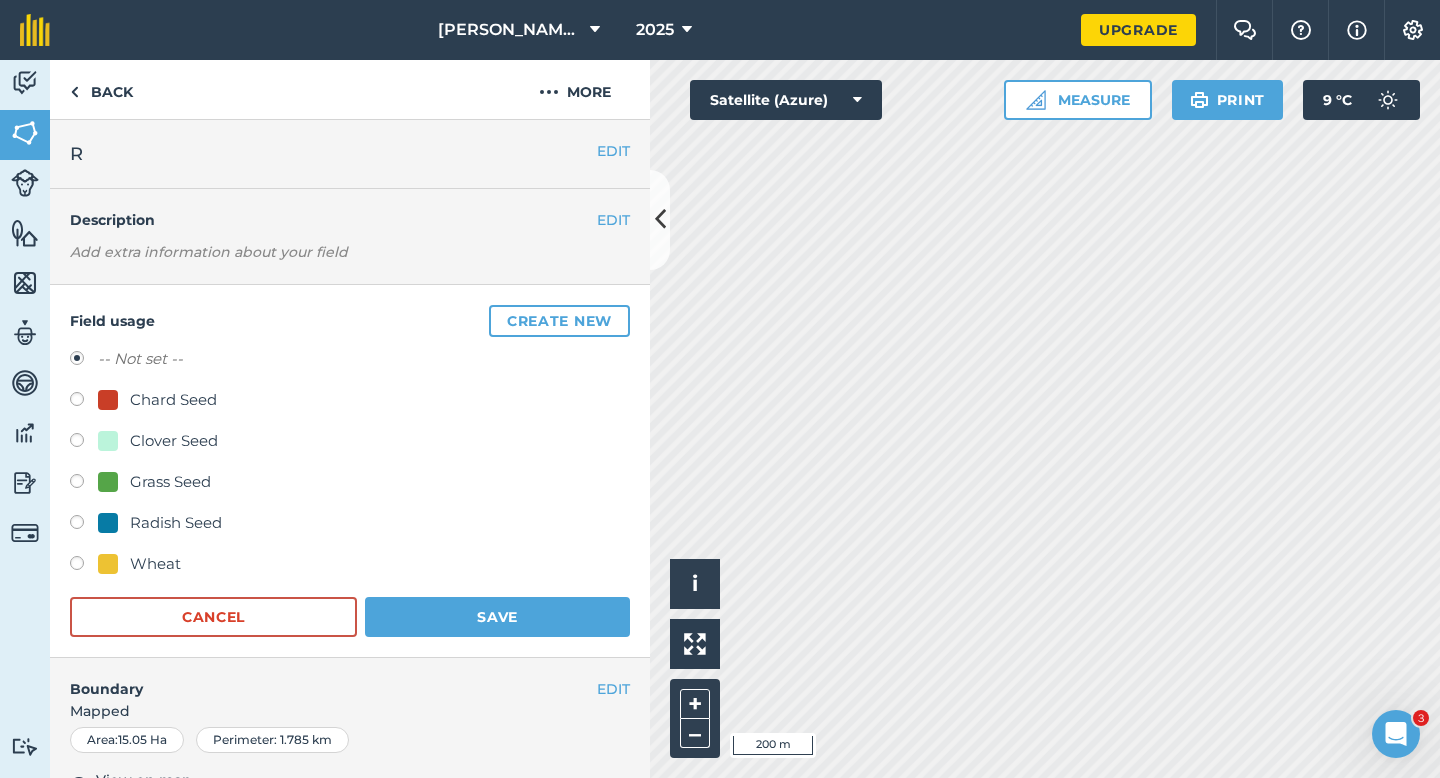 click on "-- Not set -- Chard Seed Clover Seed Grass Seed Radish Seed Wheat" at bounding box center [350, 464] 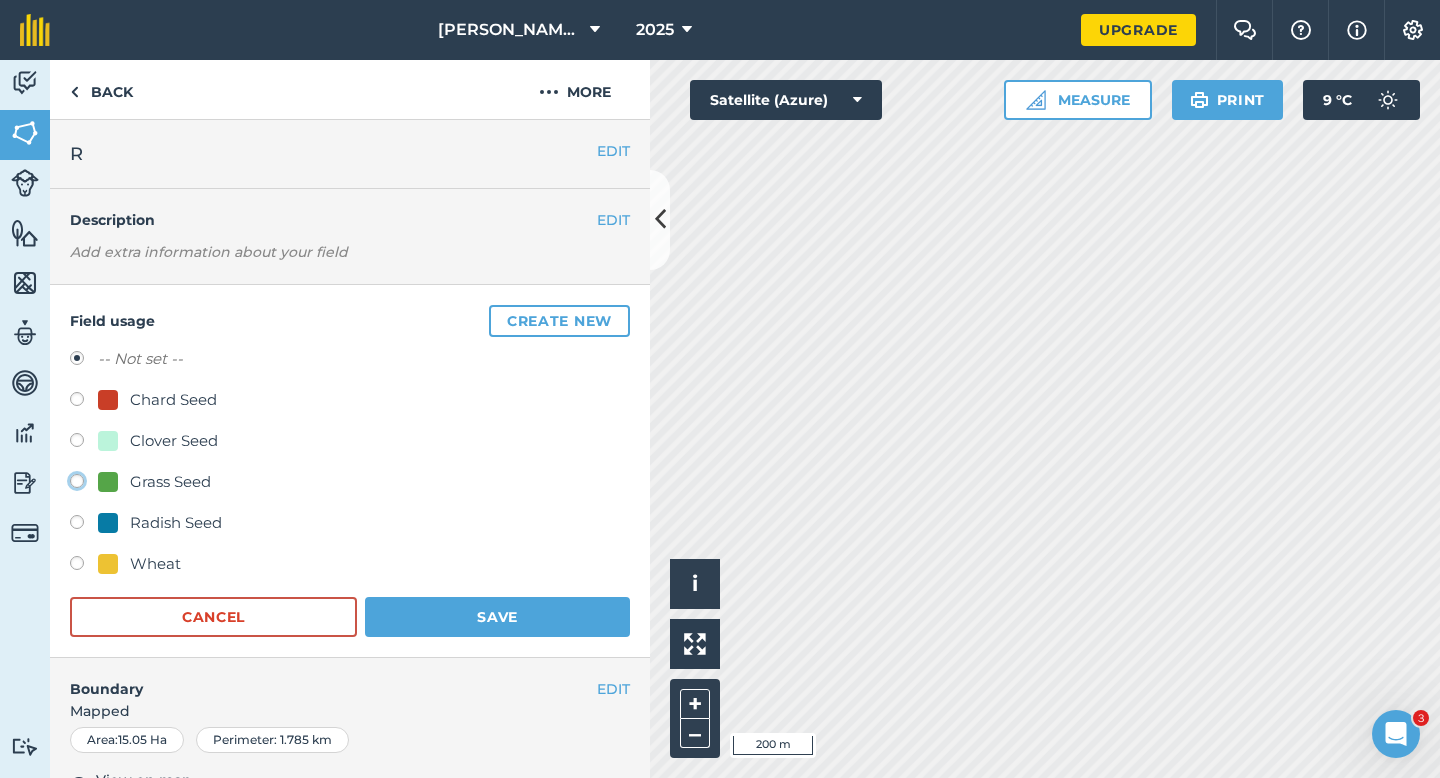 click on "Grass Seed" at bounding box center (-9923, 480) 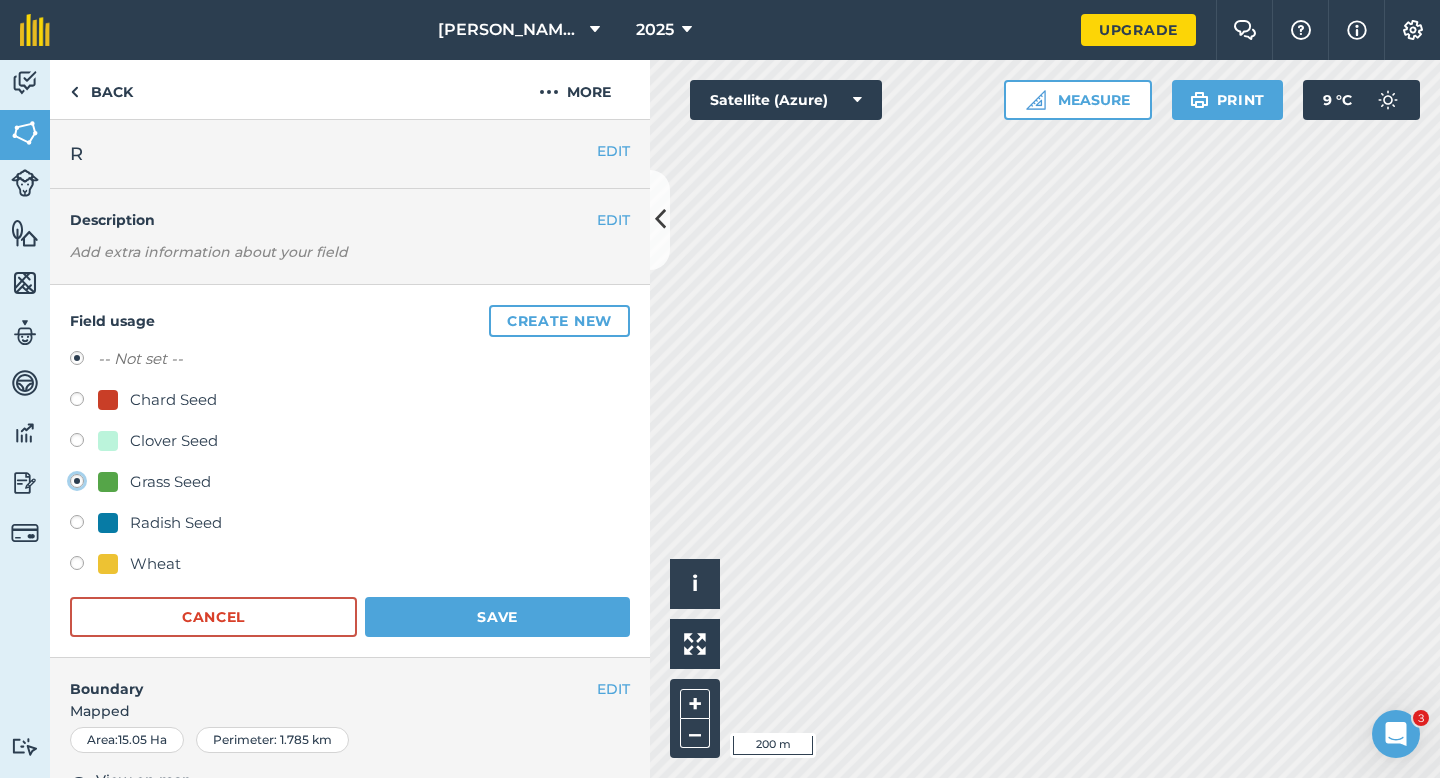 radio on "true" 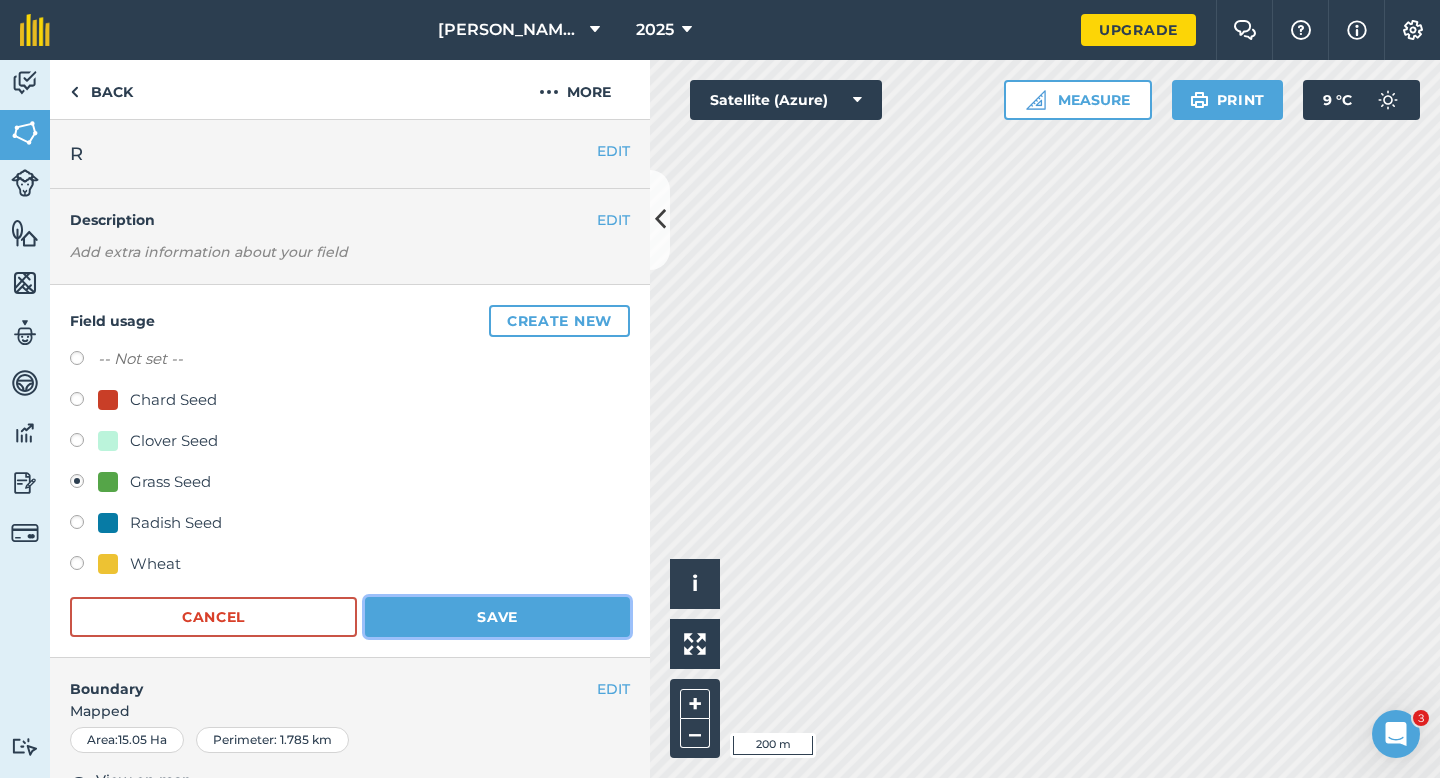 click on "Save" at bounding box center [497, 617] 